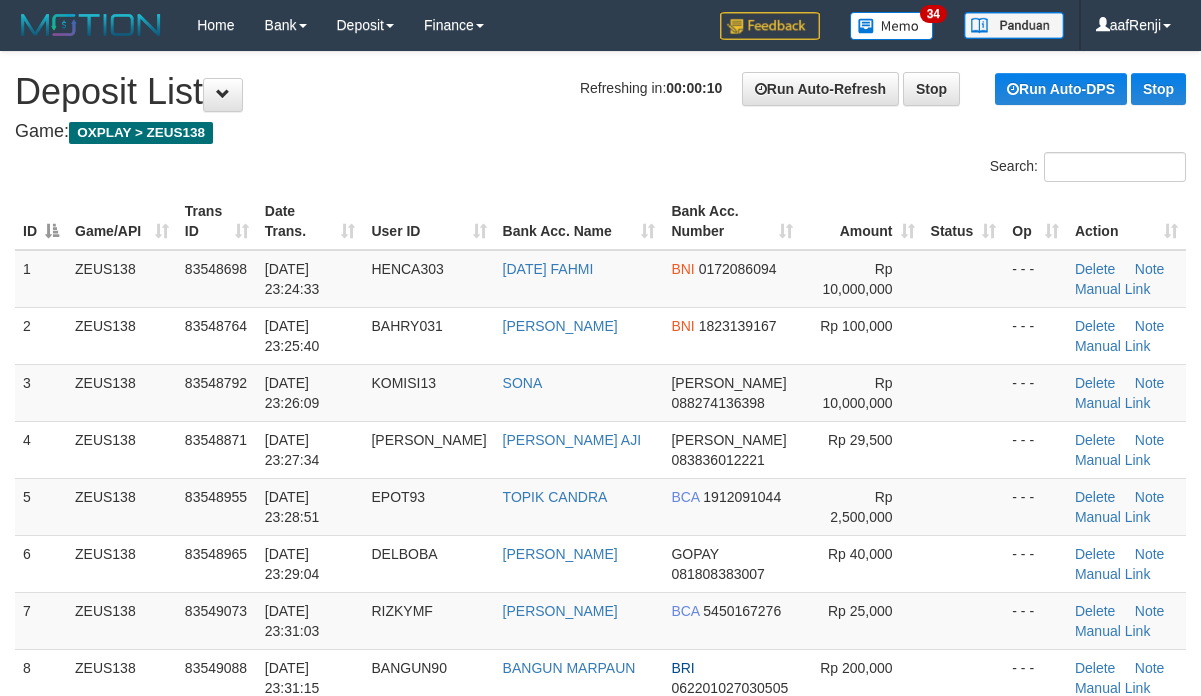 scroll, scrollTop: 0, scrollLeft: 0, axis: both 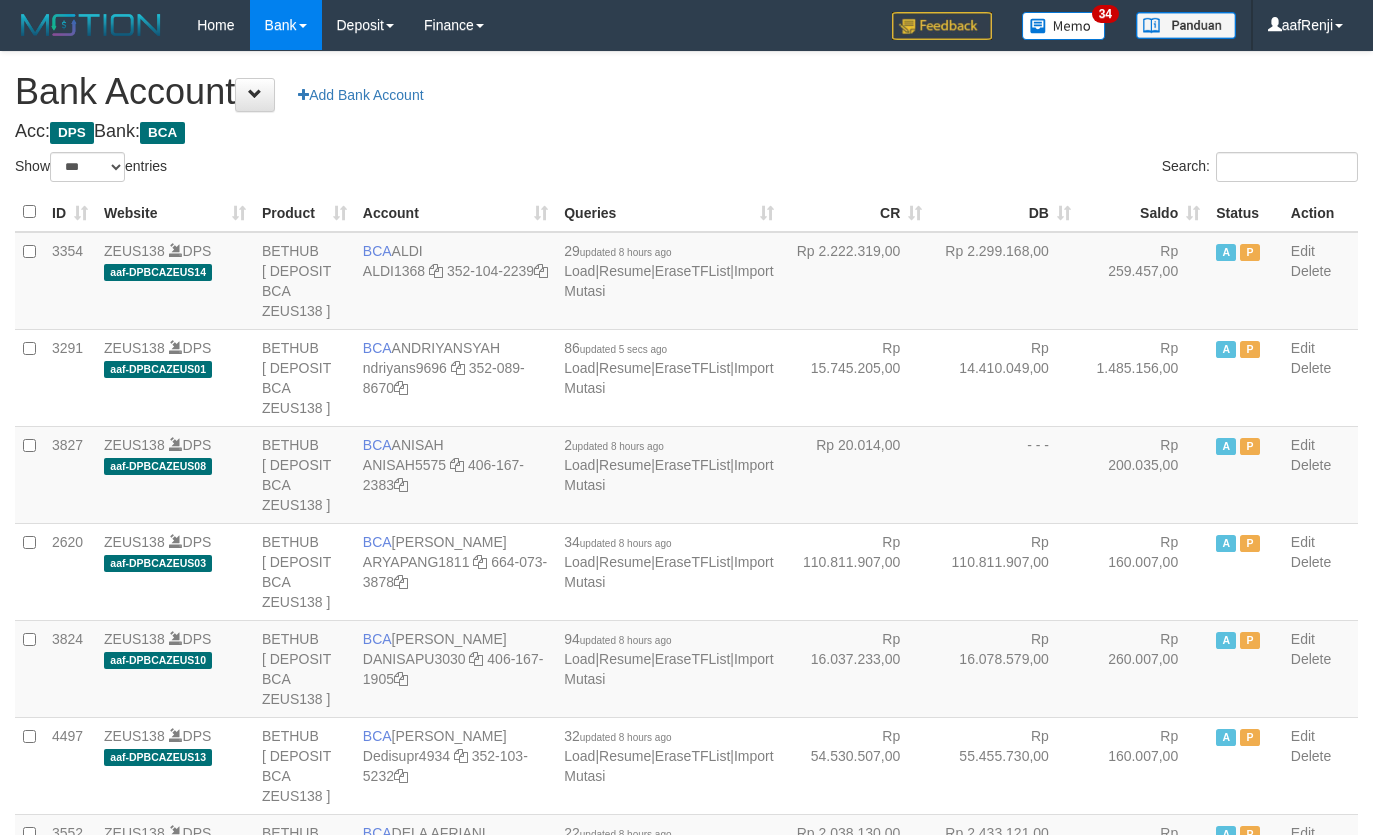 select on "***" 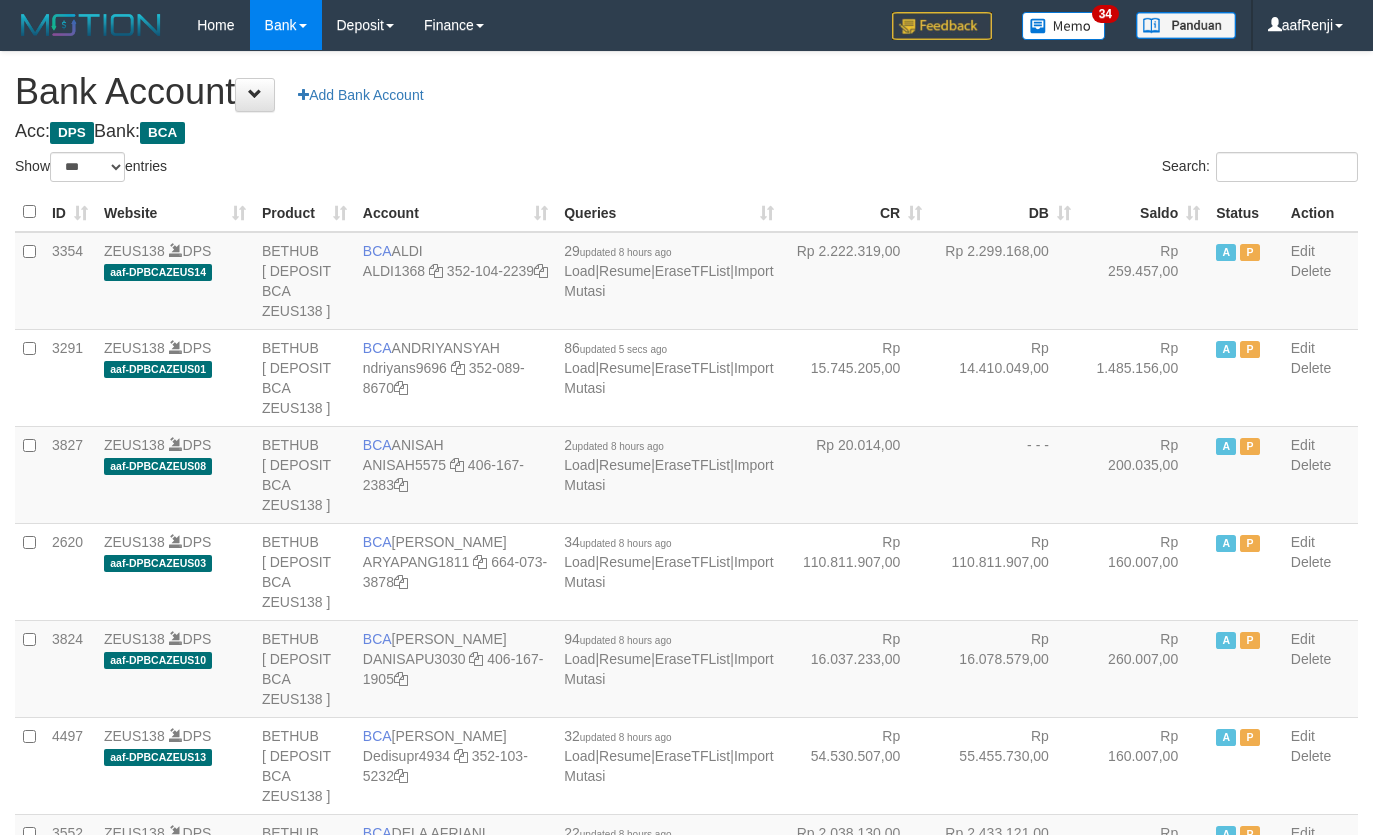 scroll, scrollTop: 0, scrollLeft: 0, axis: both 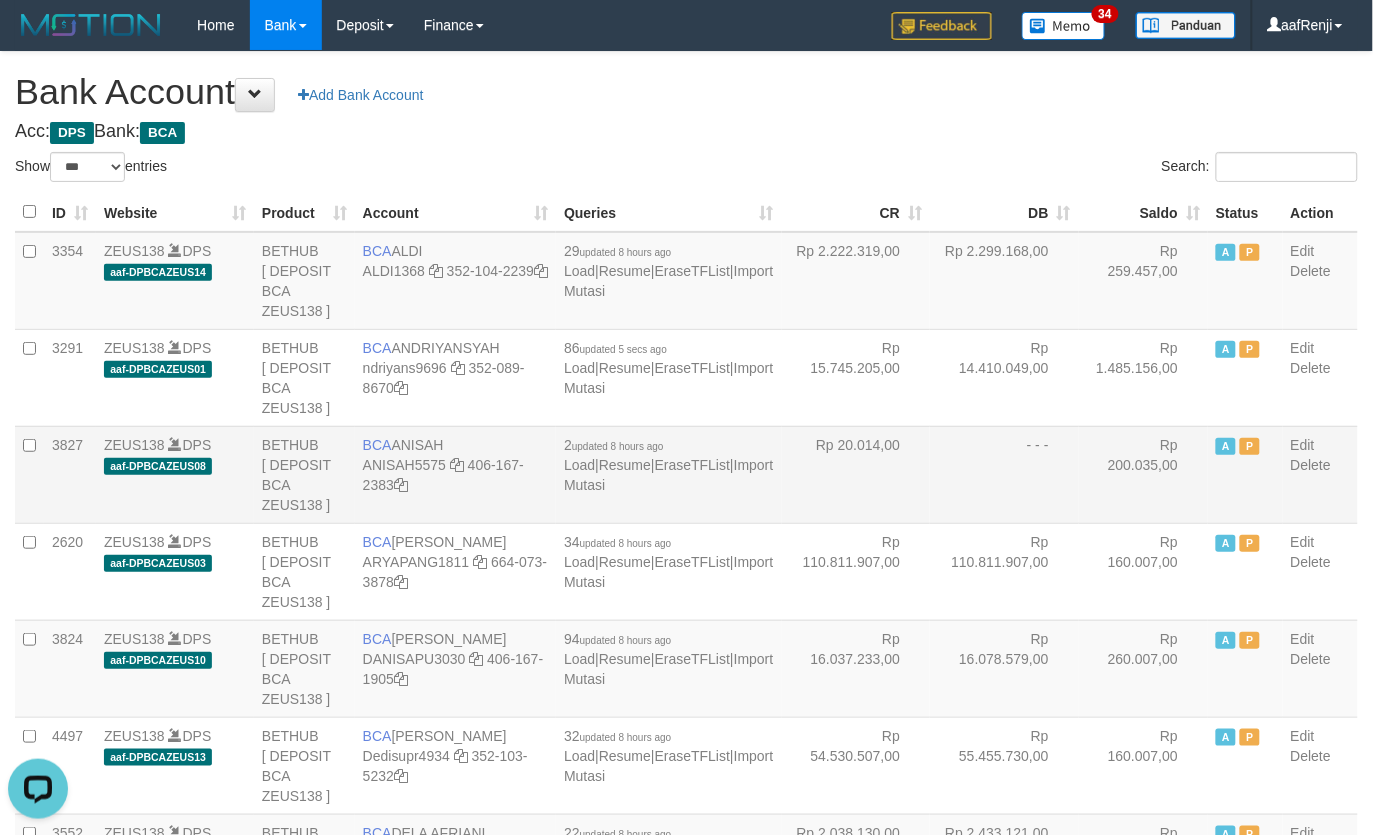 drag, startPoint x: 906, startPoint y: 422, endPoint x: 907, endPoint y: 433, distance: 11.045361 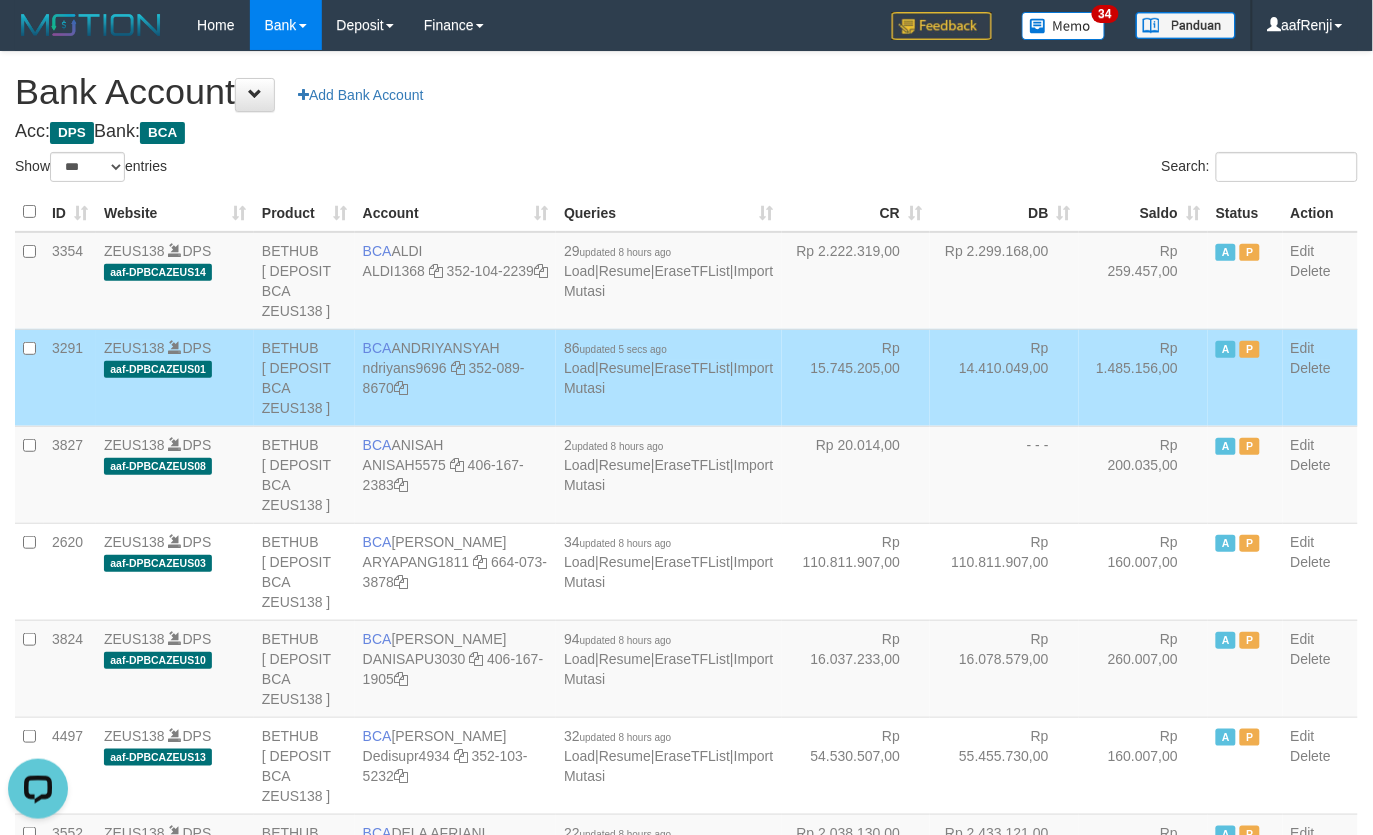 scroll, scrollTop: 902, scrollLeft: 0, axis: vertical 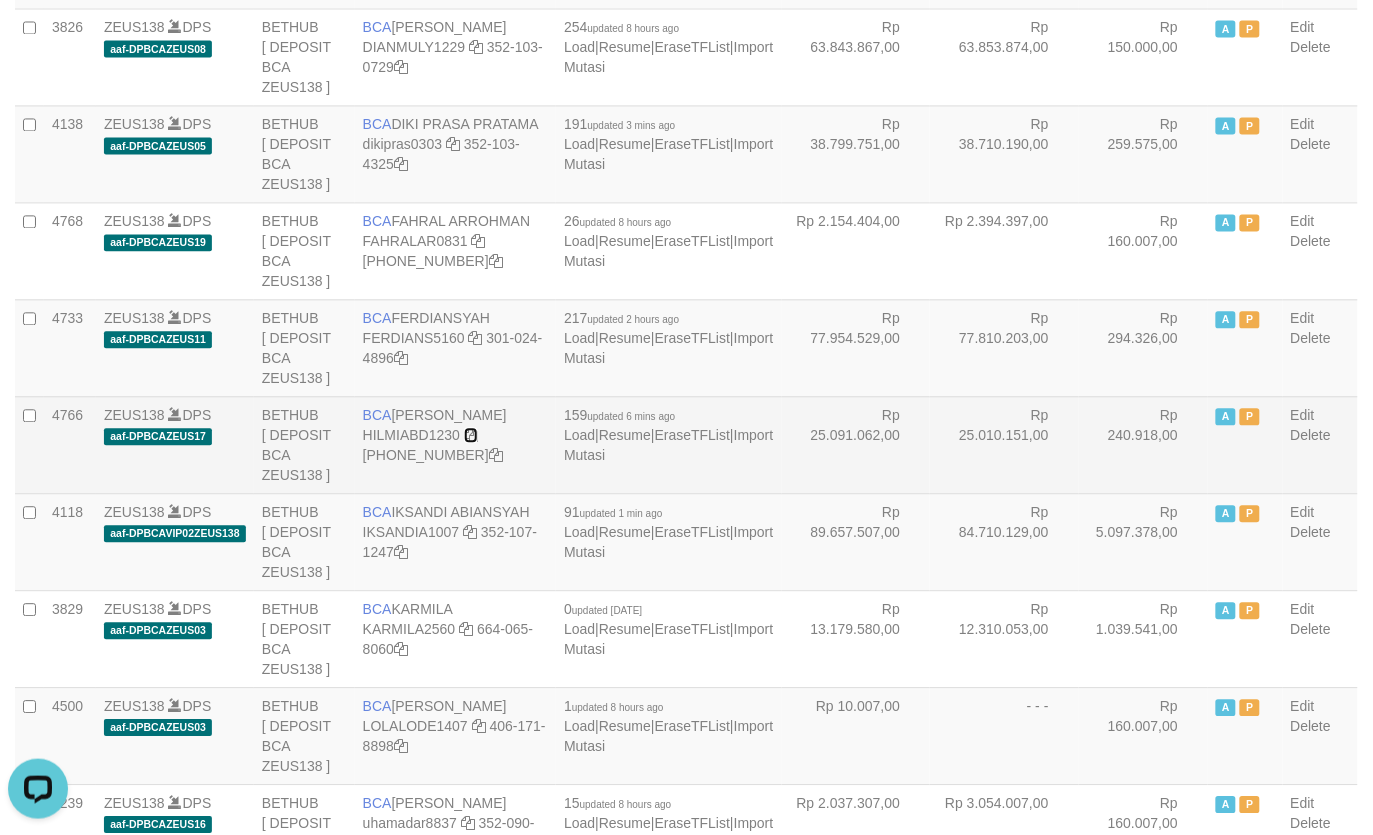 click at bounding box center (471, 436) 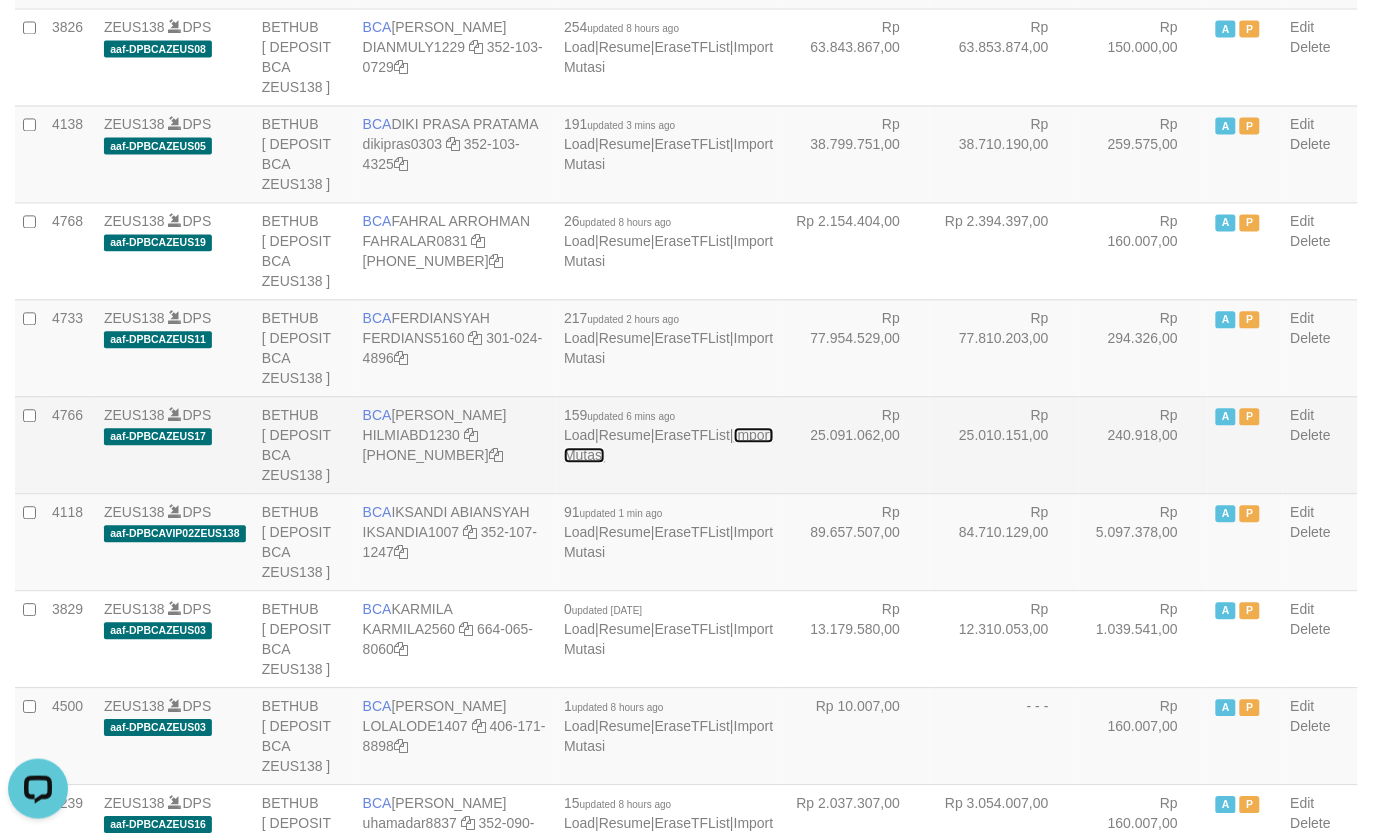 click on "Import Mutasi" at bounding box center (668, 446) 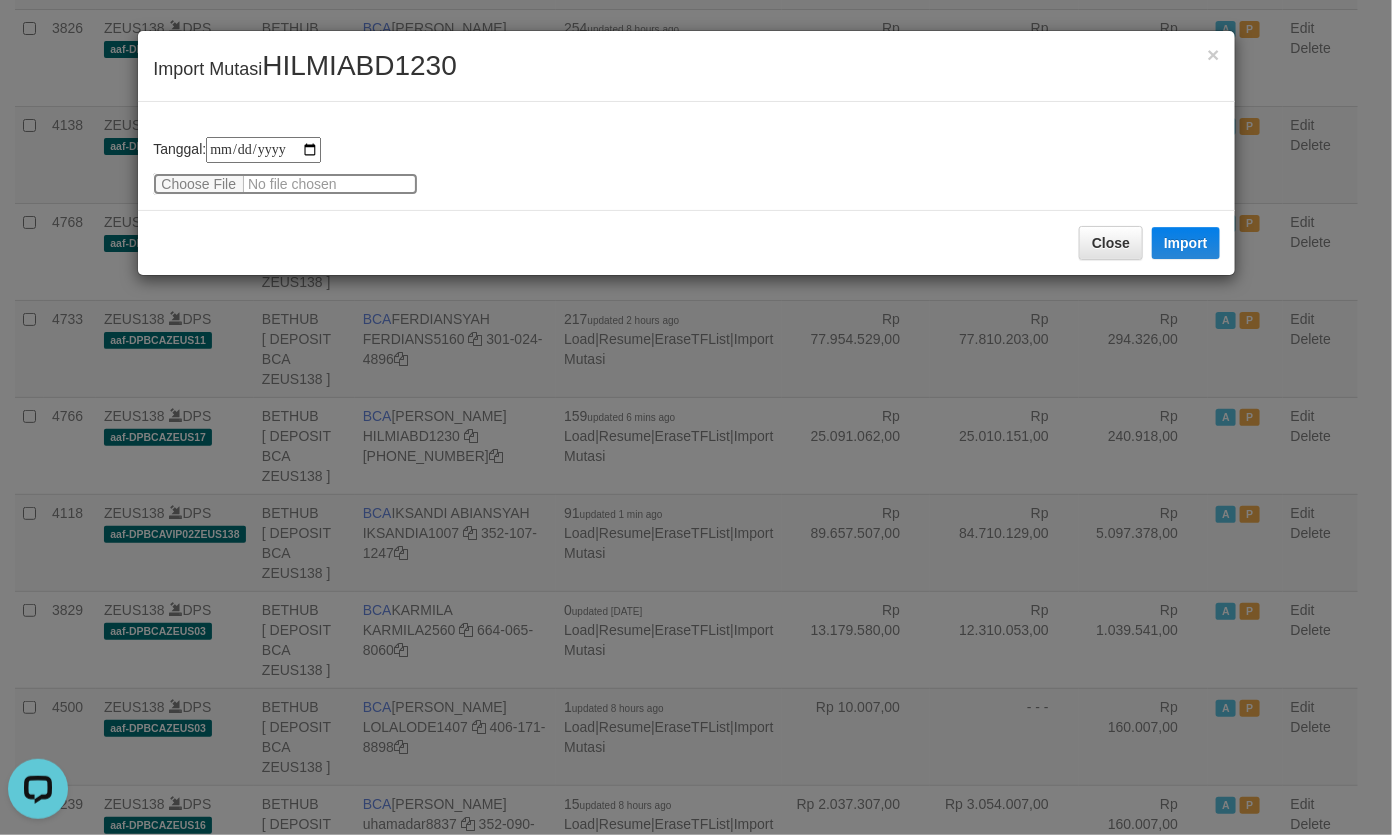 click at bounding box center (285, 184) 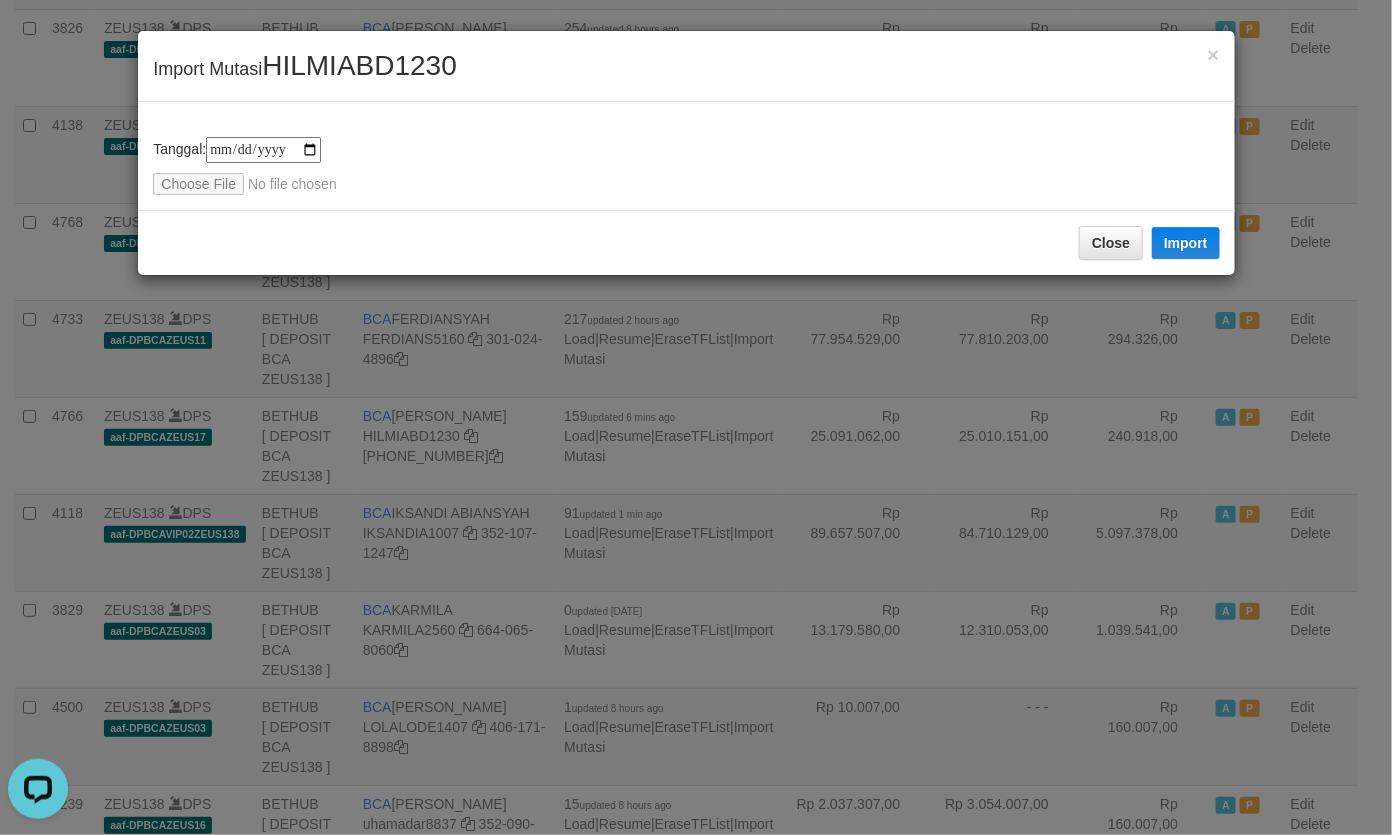 click on "HILMIABD1230" at bounding box center (359, 65) 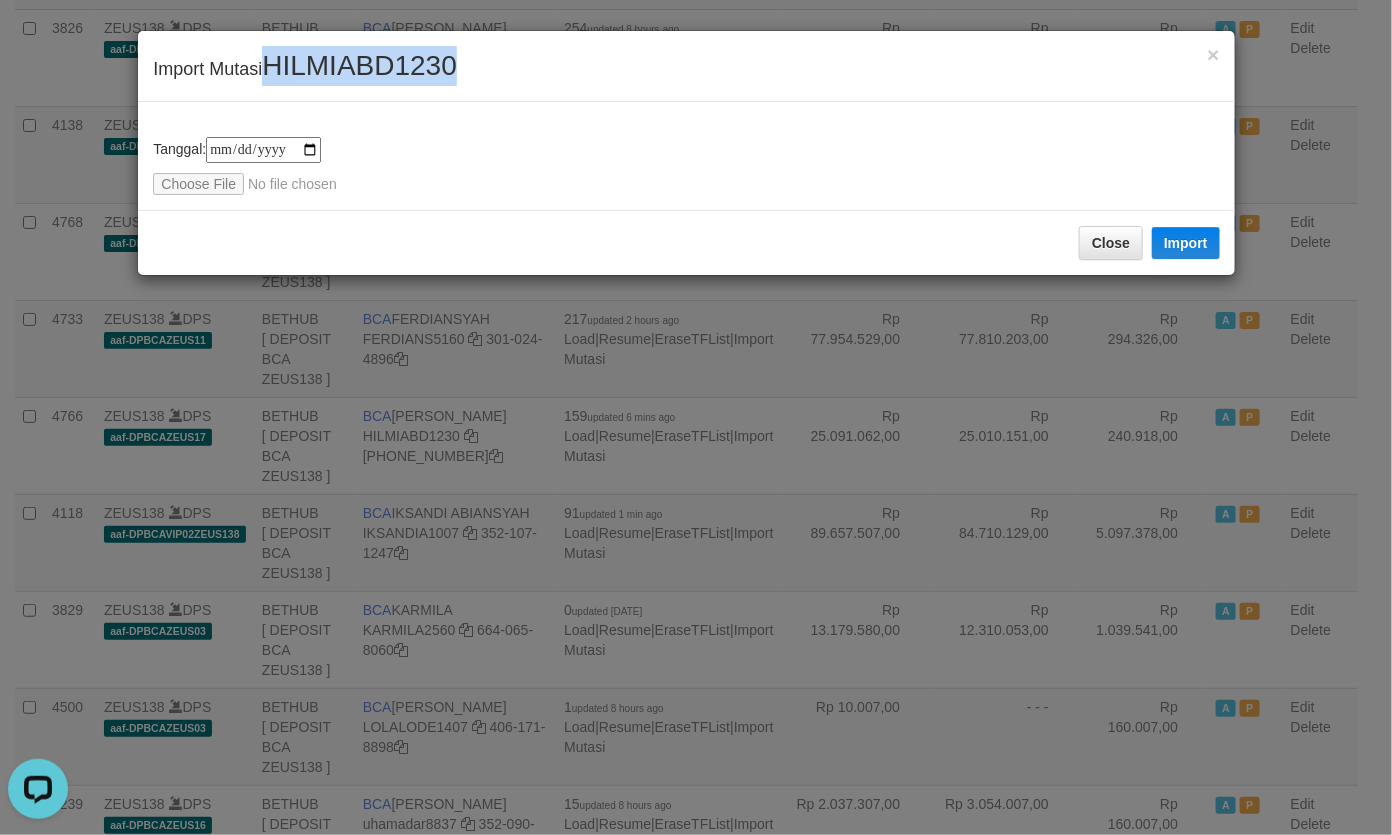 drag, startPoint x: 342, startPoint y: 68, endPoint x: 380, endPoint y: 100, distance: 49.67897 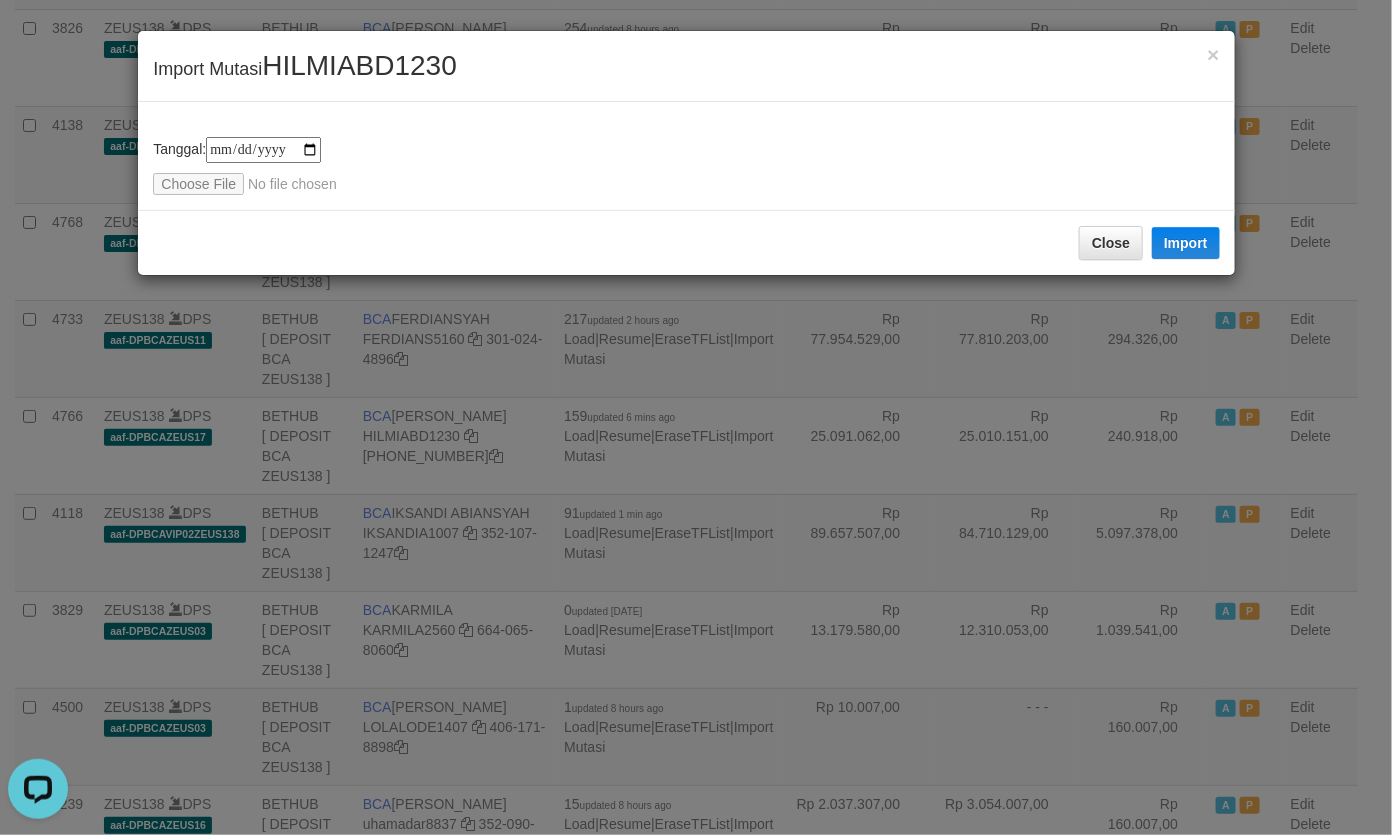click on "**********" at bounding box center (686, 156) 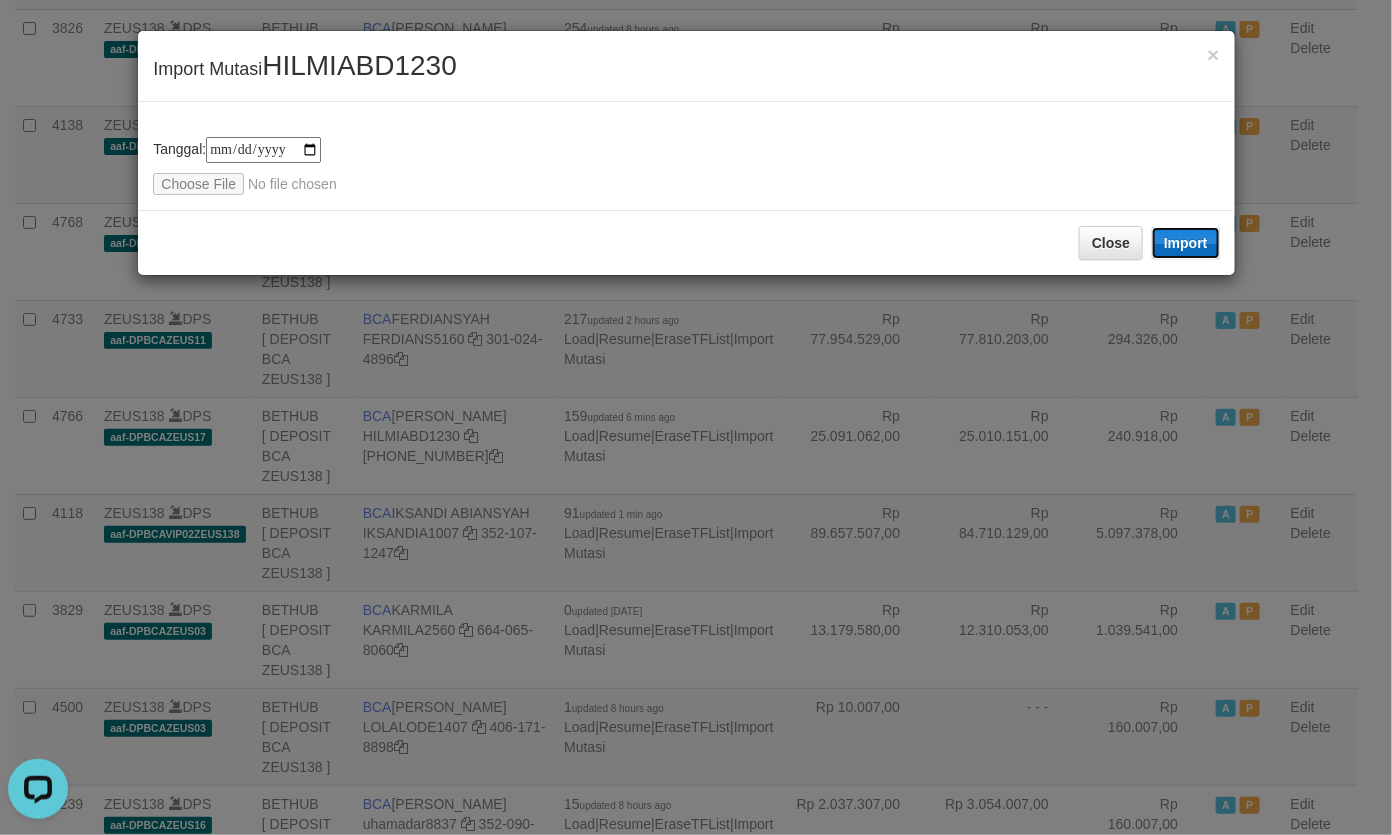click on "Import" at bounding box center (1186, 243) 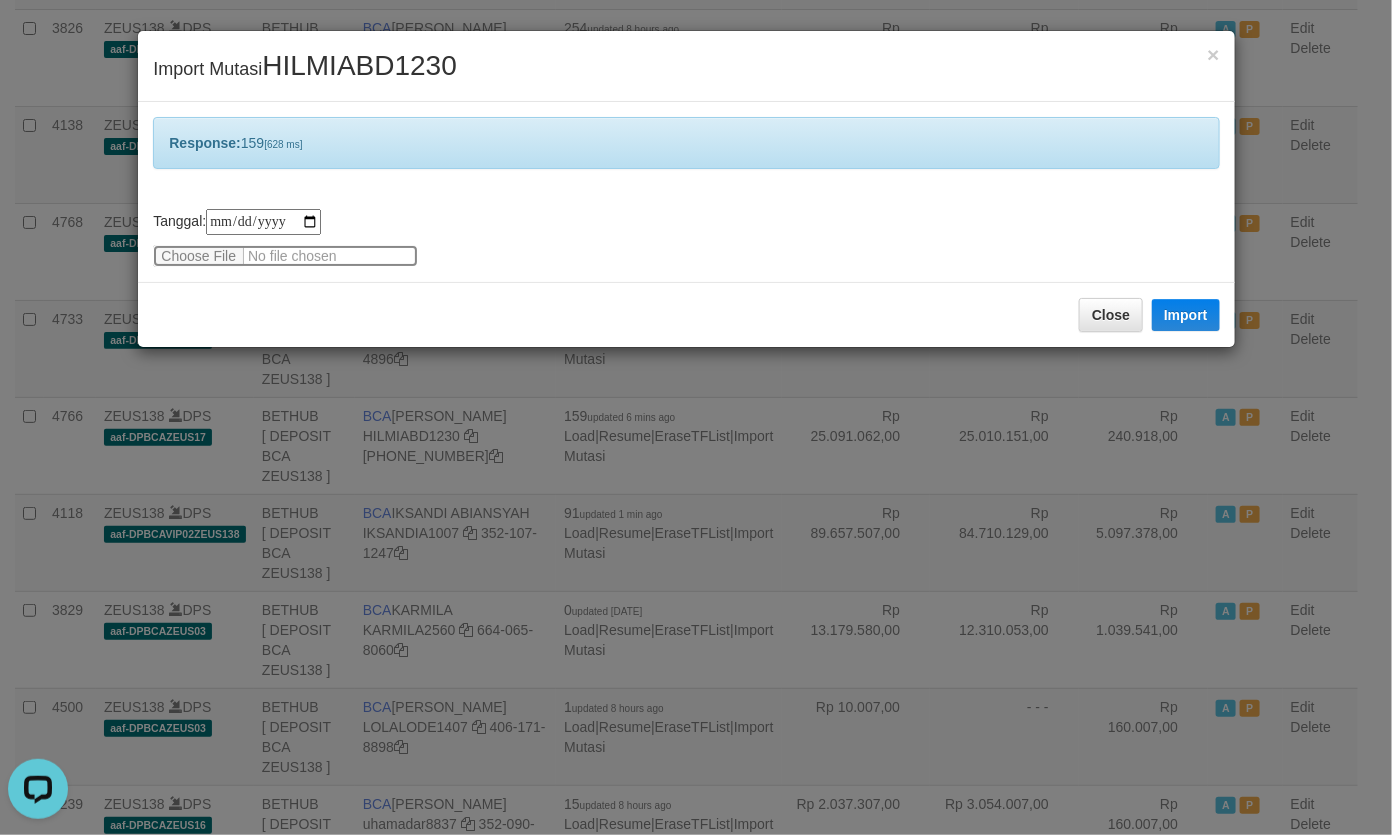 click at bounding box center [285, 256] 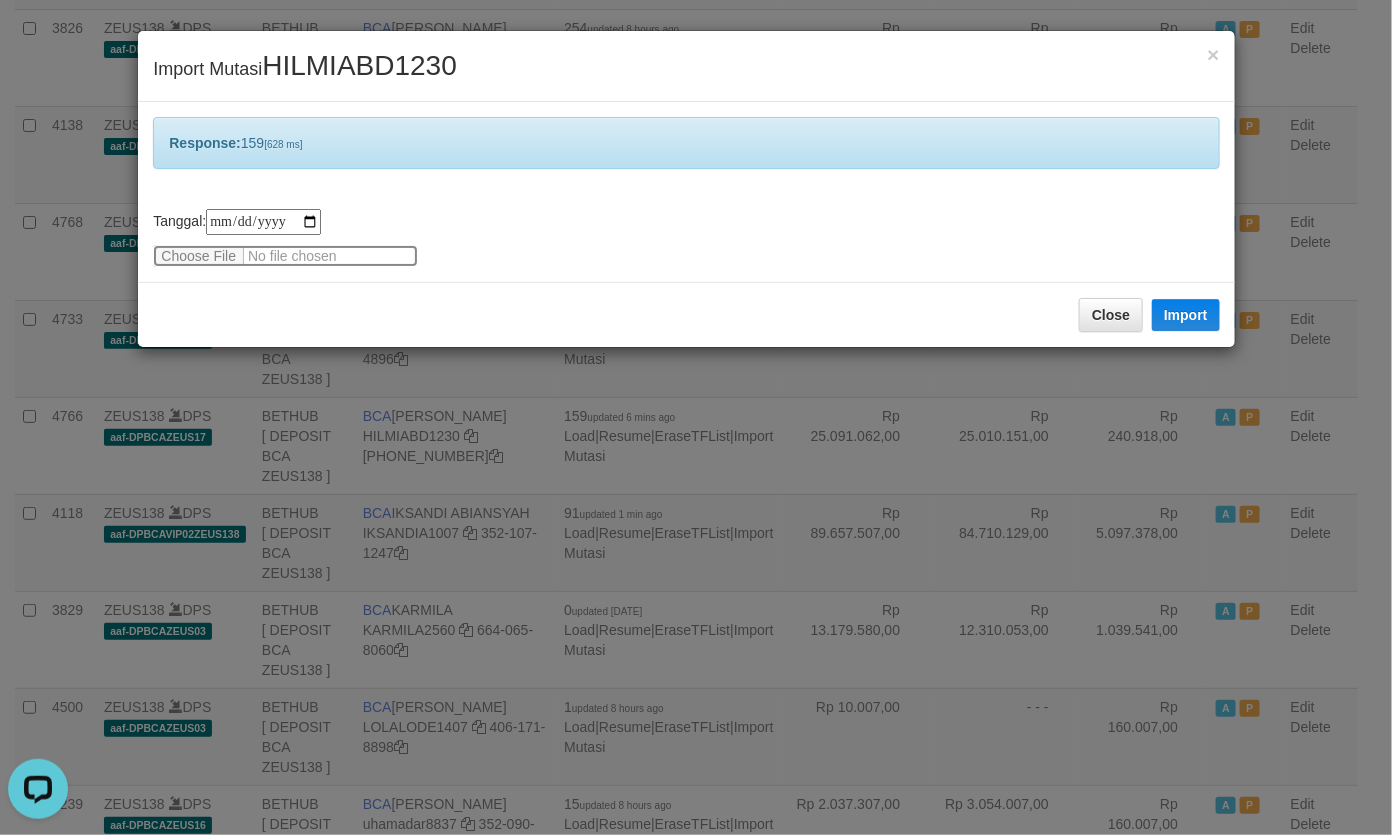 type 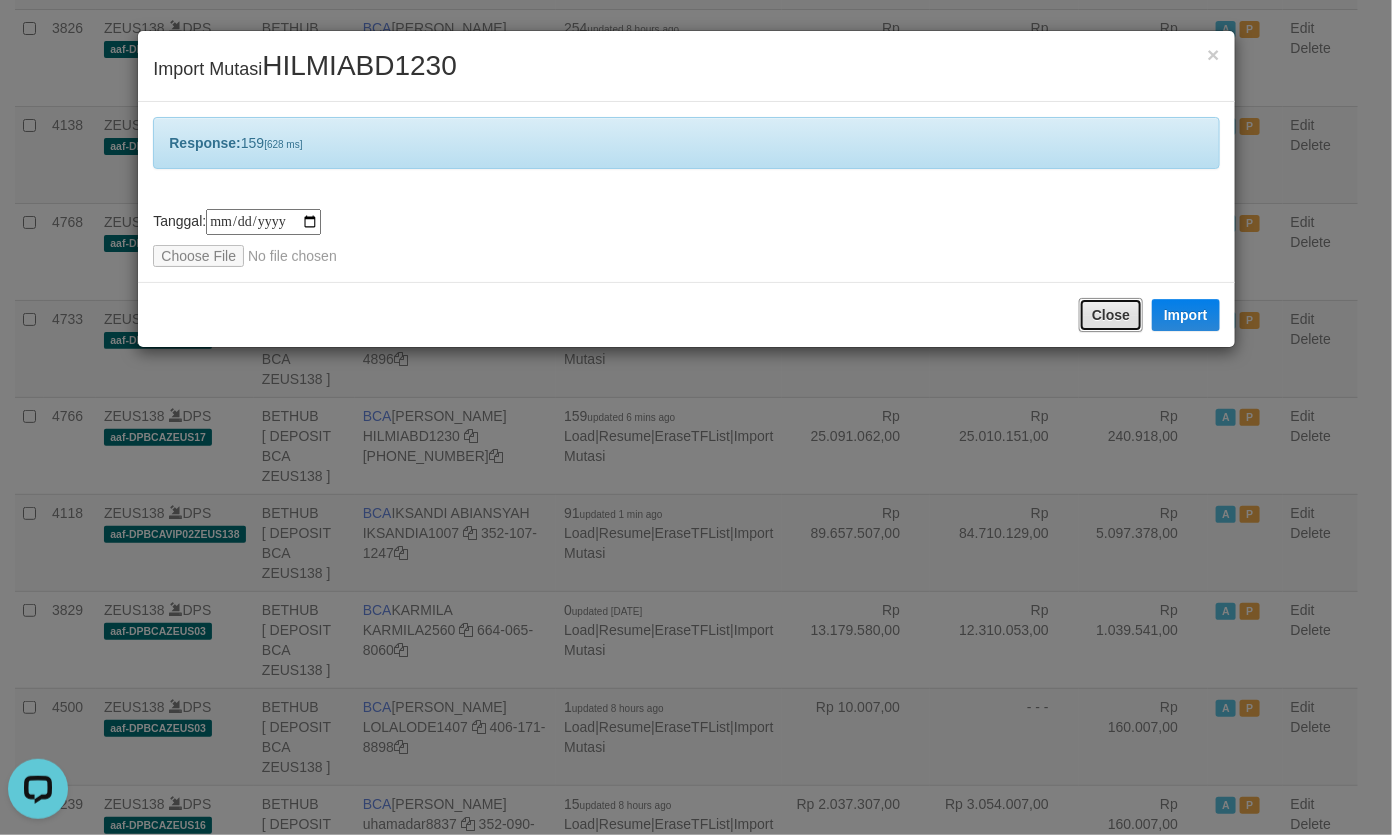 drag, startPoint x: 1108, startPoint y: 305, endPoint x: 937, endPoint y: 406, distance: 198.6001 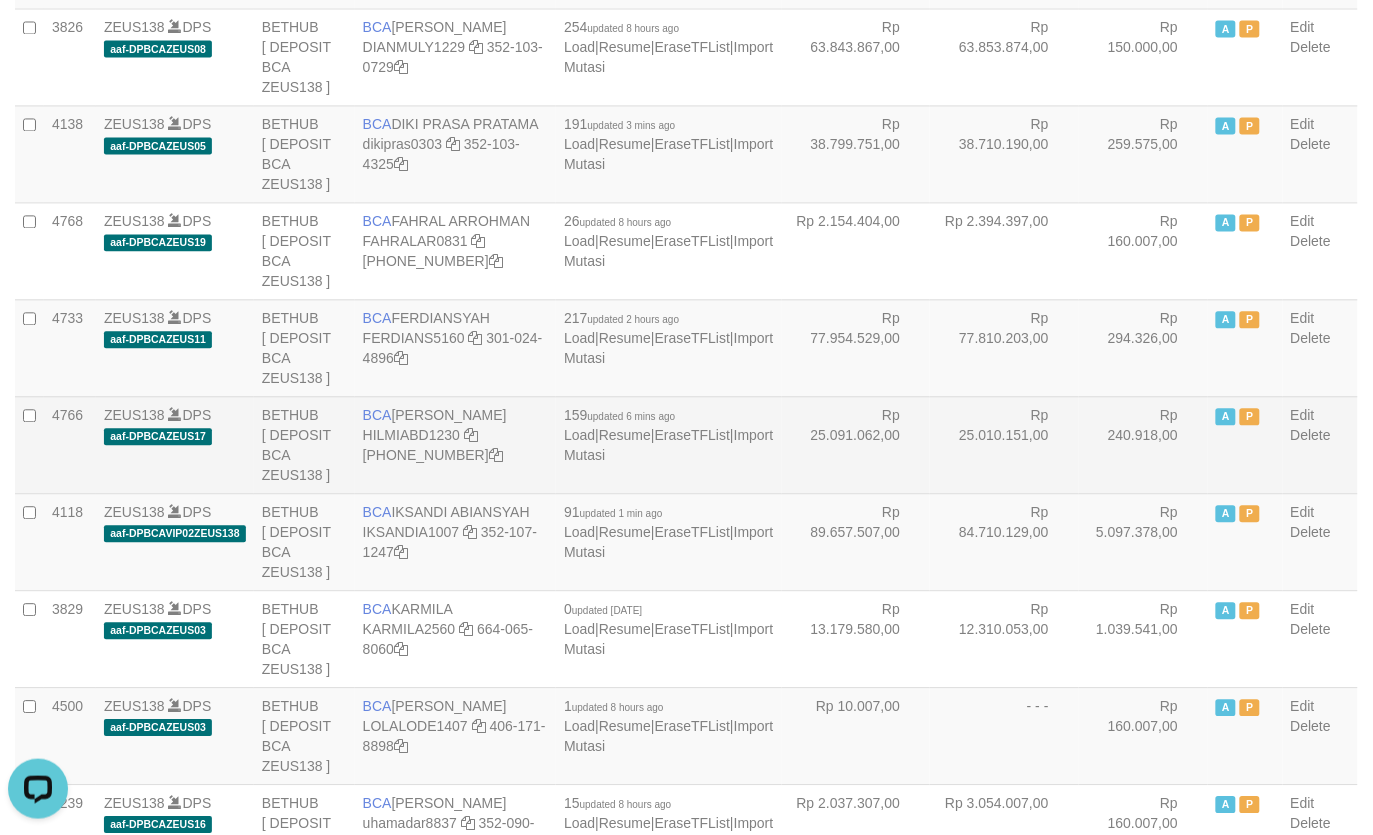 click on "Rp 25.091.062,00" at bounding box center (856, 445) 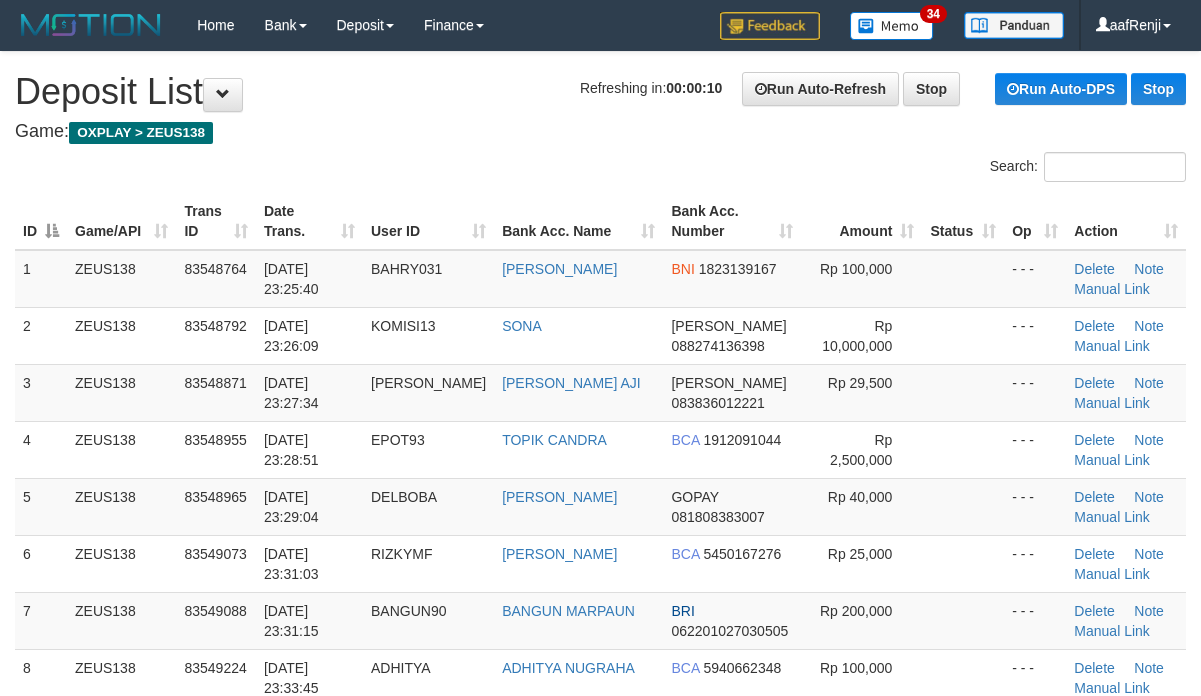 scroll, scrollTop: 0, scrollLeft: 0, axis: both 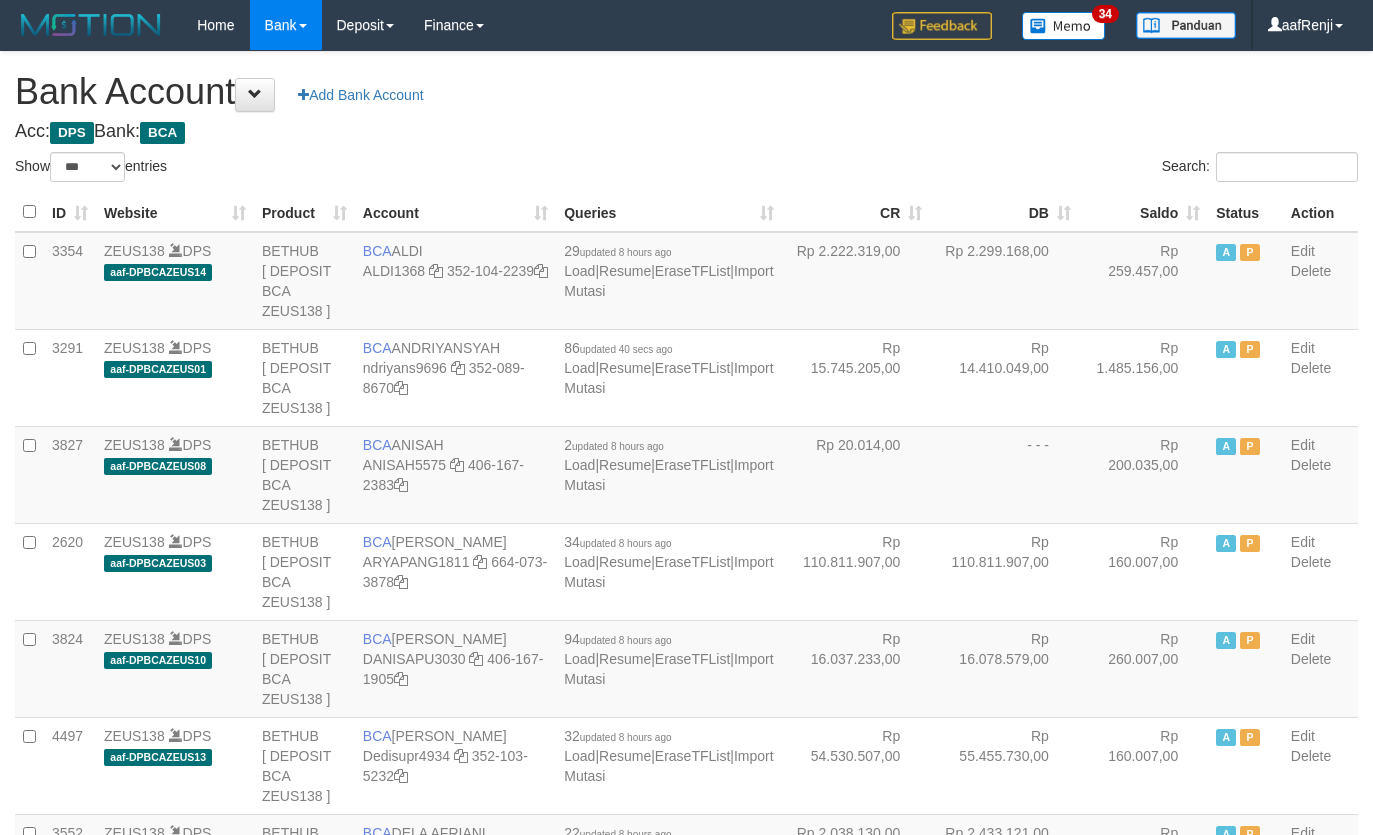 select on "***" 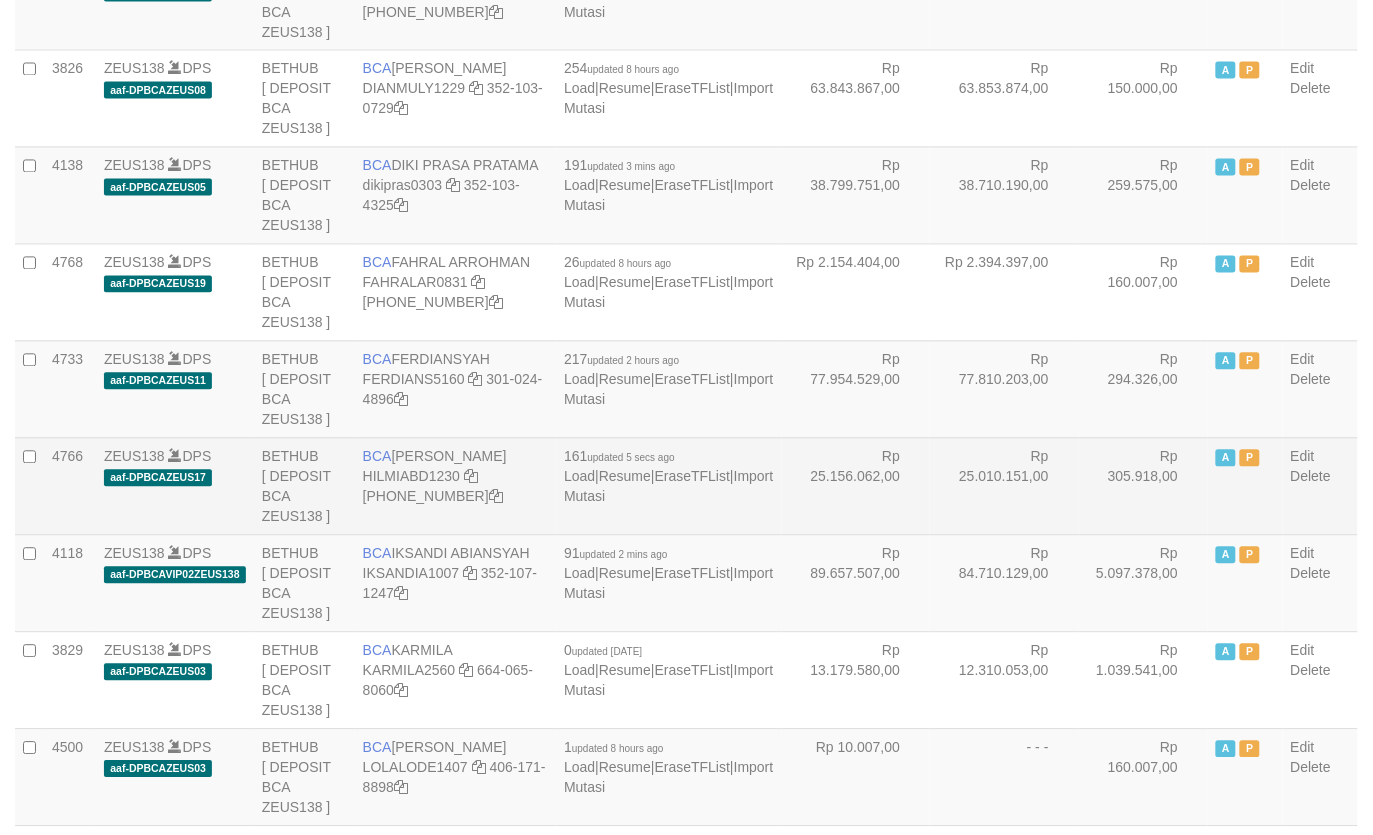 scroll, scrollTop: 902, scrollLeft: 0, axis: vertical 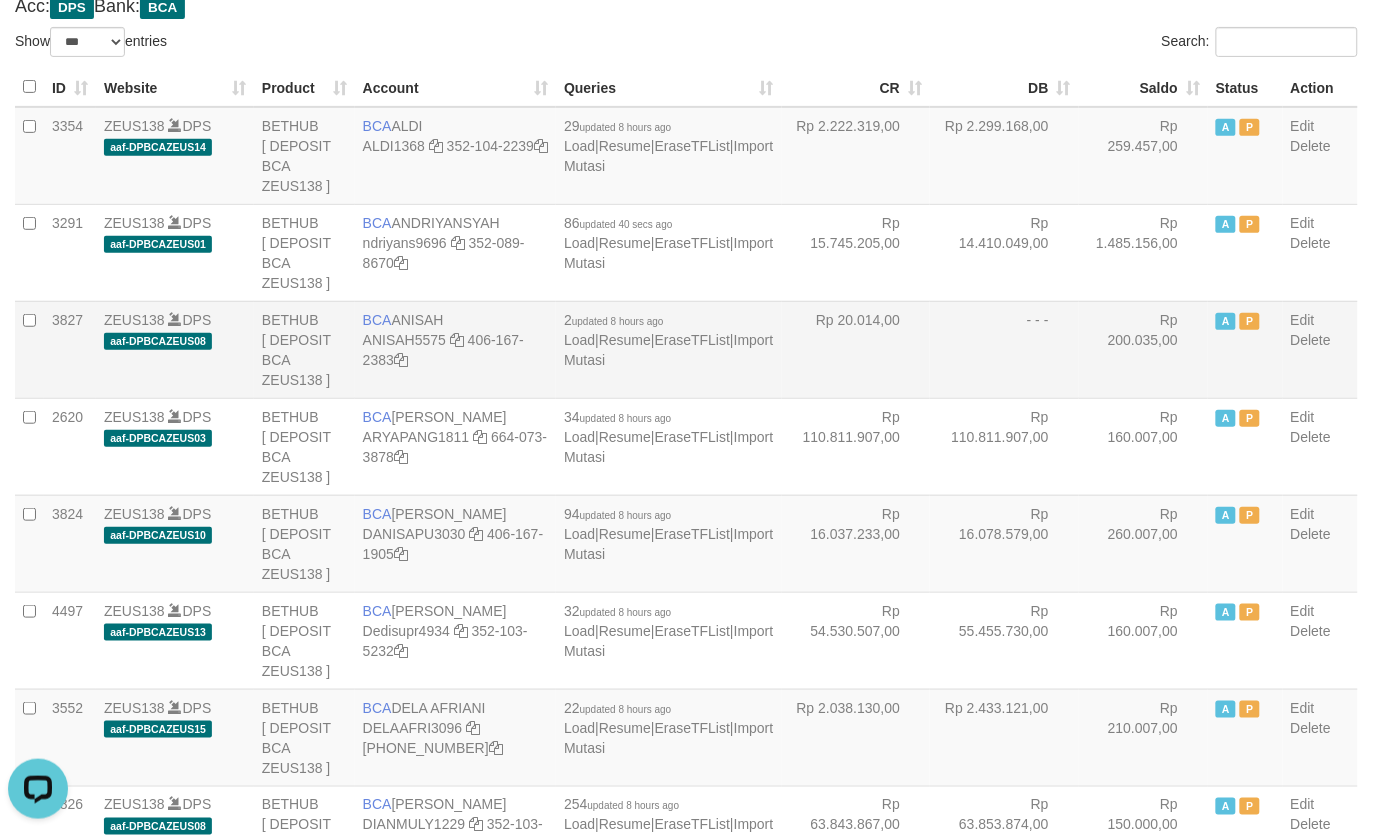 click on "3354
ZEUS138
DPS
aaf-DPBCAZEUS14
BETHUB
[ DEPOSIT BCA ZEUS138 ]
BCA
ALDI
ALDI1368
352-104-2239
29  updated 8 hours ago
Load
|
Resume
|
EraseTFList
|
Import Mutasi
Rp 2.222.319,00
Rp 2.299.168,00
Rp 259.457,00
A
P
Edit
A" at bounding box center [686, 1514] 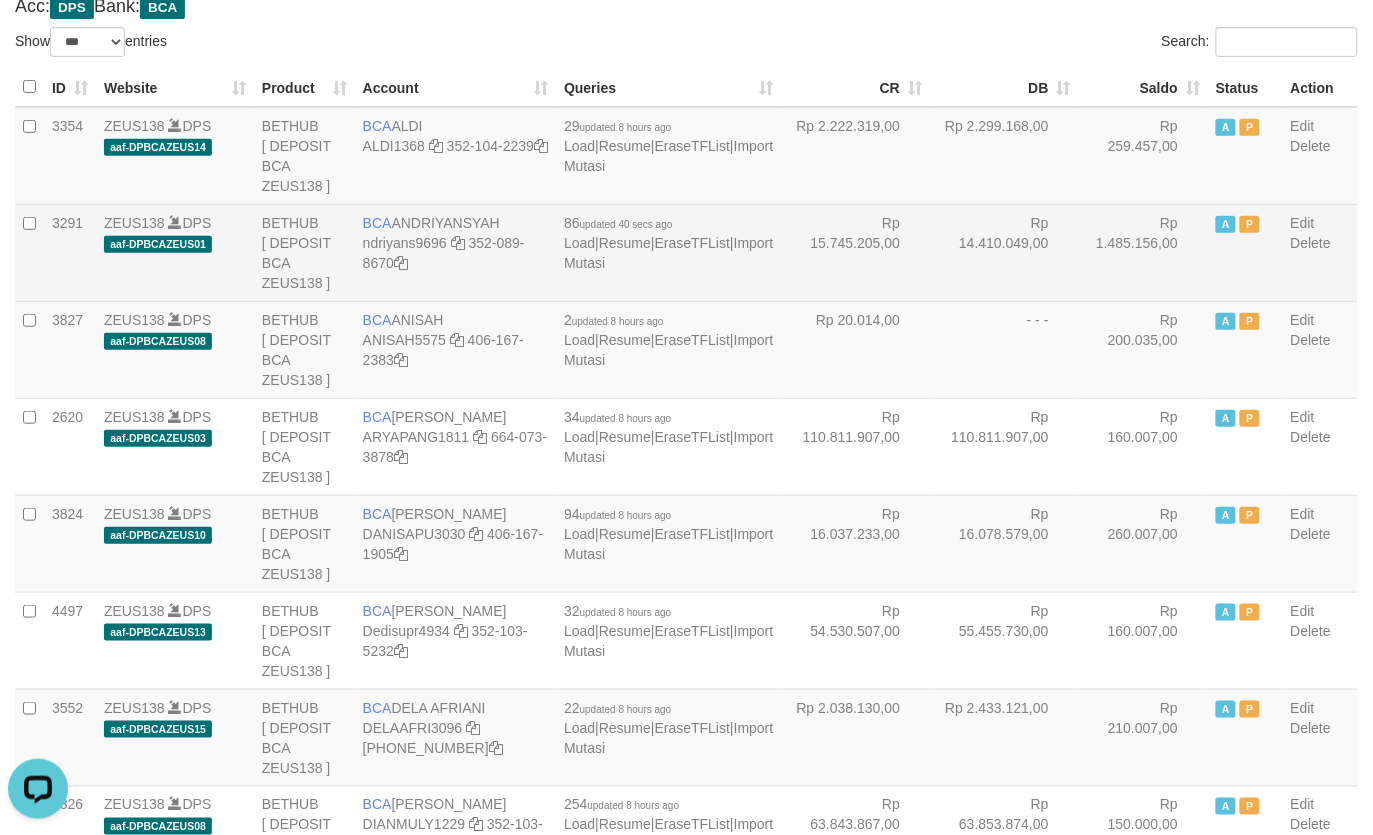 click on "Rp 14.410.049,00" at bounding box center (1004, 252) 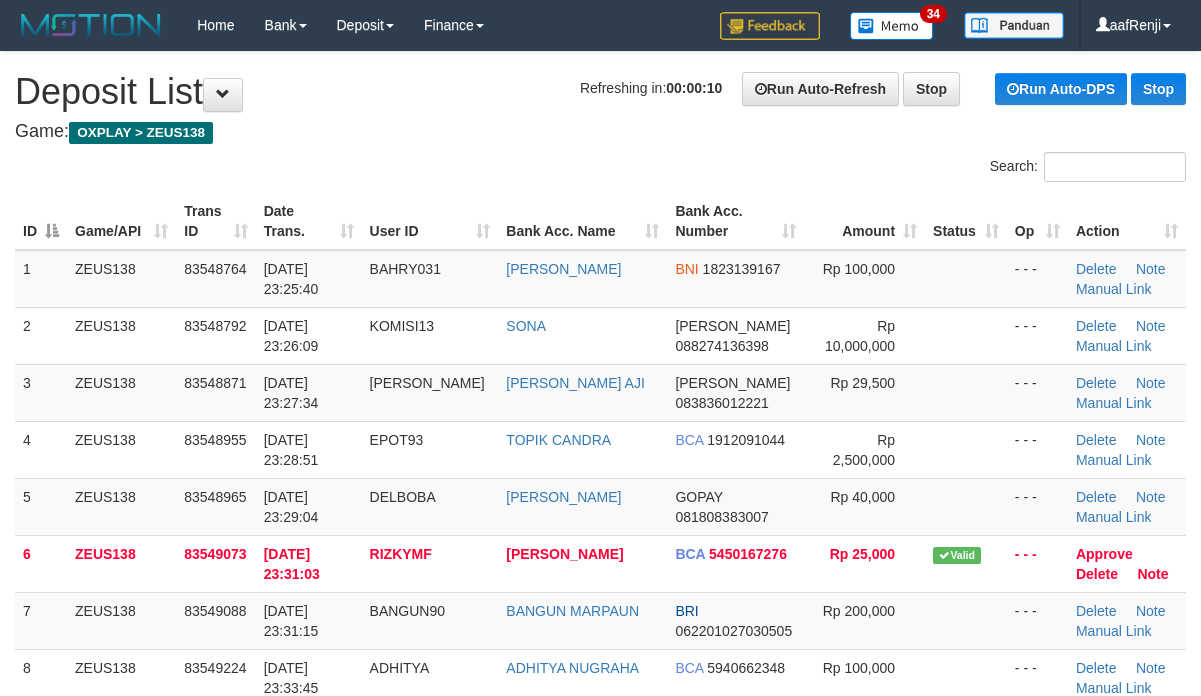 scroll, scrollTop: 0, scrollLeft: 0, axis: both 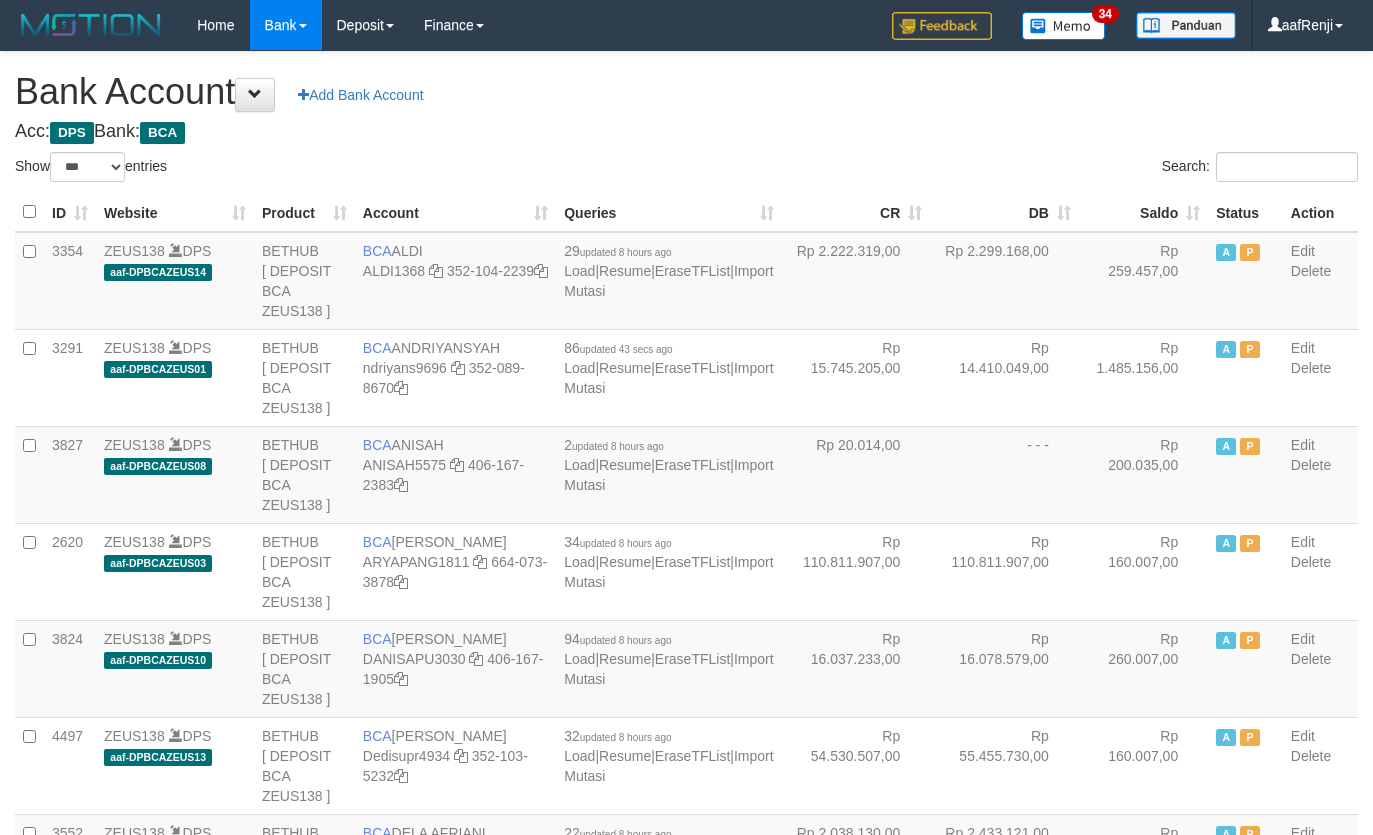 select on "***" 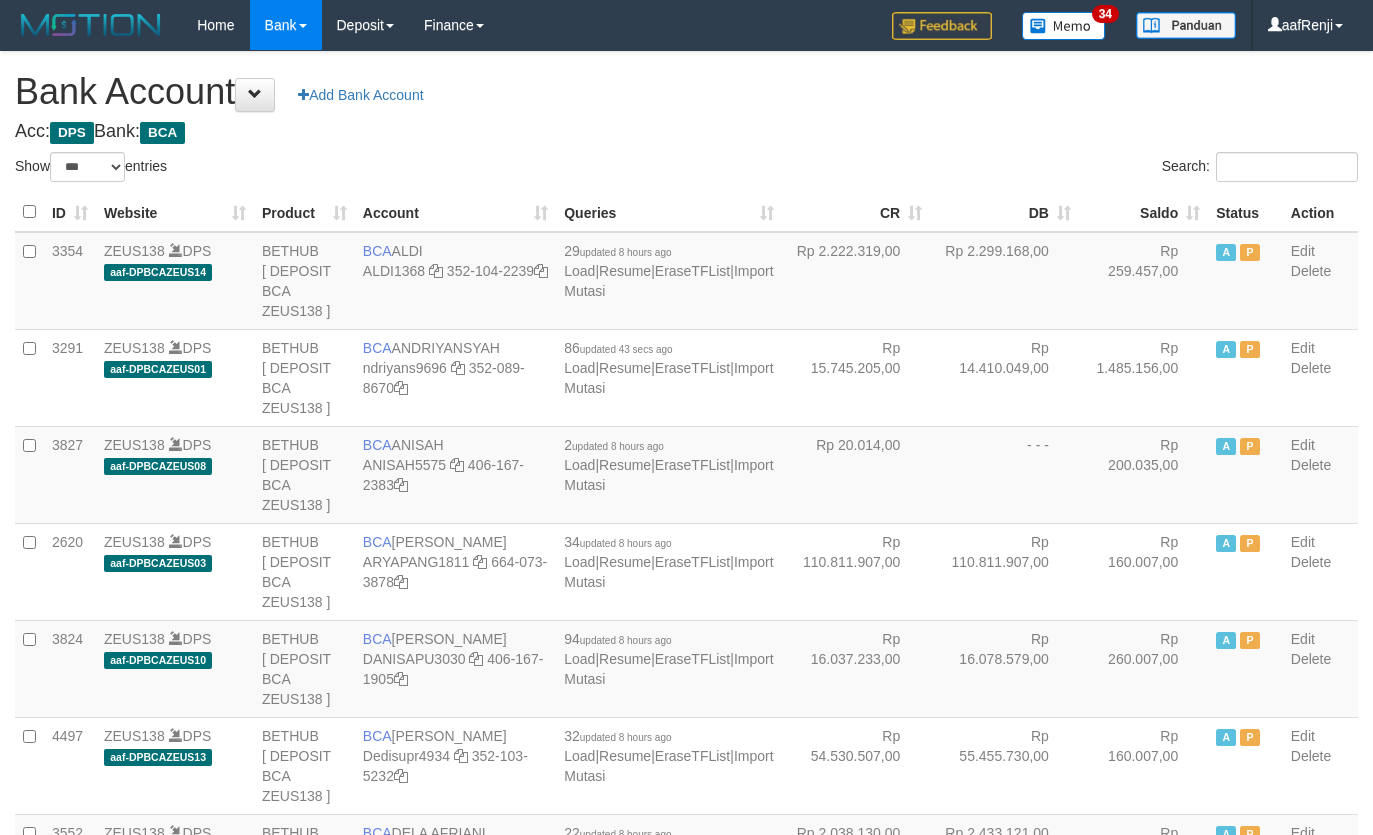 scroll, scrollTop: 922, scrollLeft: 0, axis: vertical 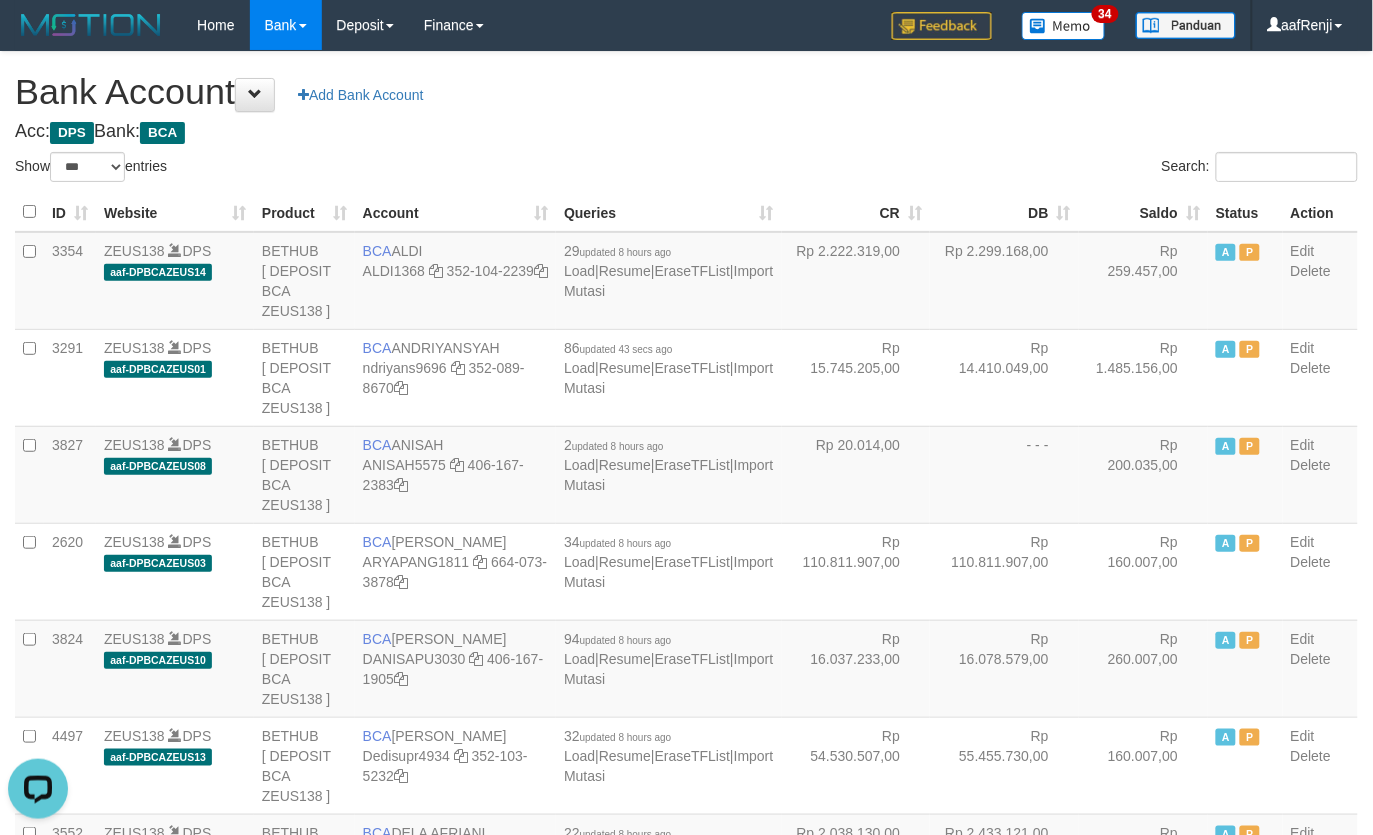 click on "Saldo" at bounding box center [1143, 212] 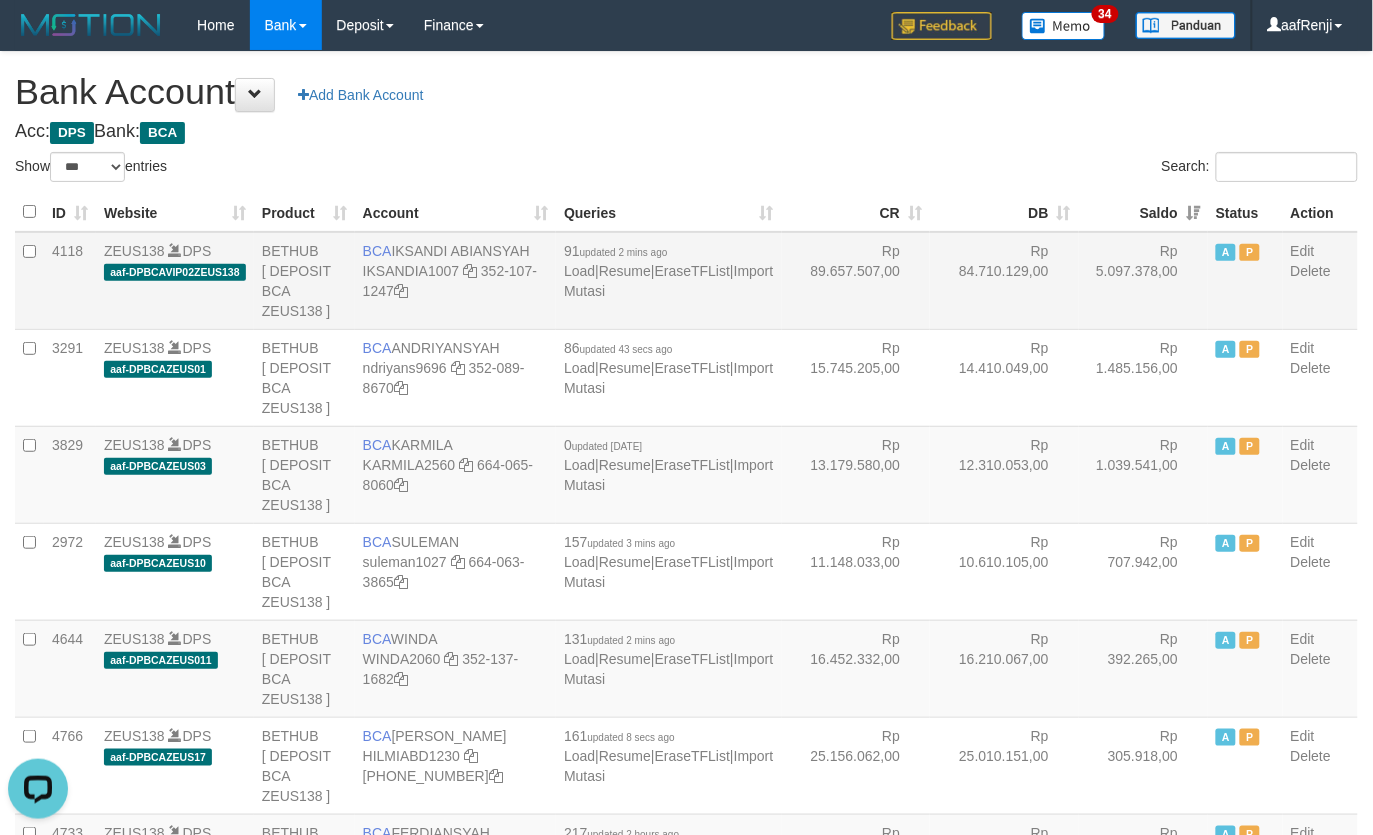 click on "4118" at bounding box center [70, 281] 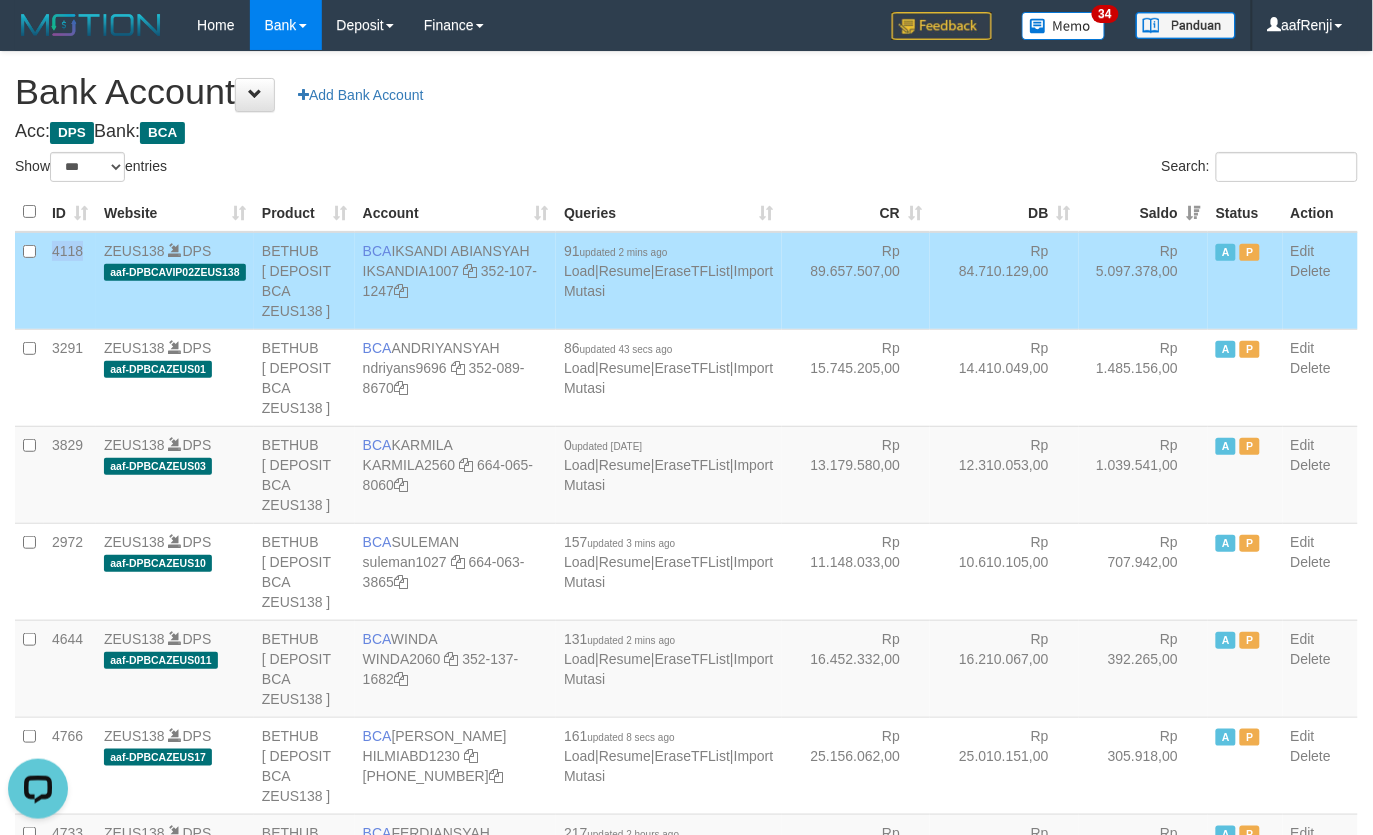 drag, startPoint x: 57, startPoint y: 246, endPoint x: 126, endPoint y: 316, distance: 98.29038 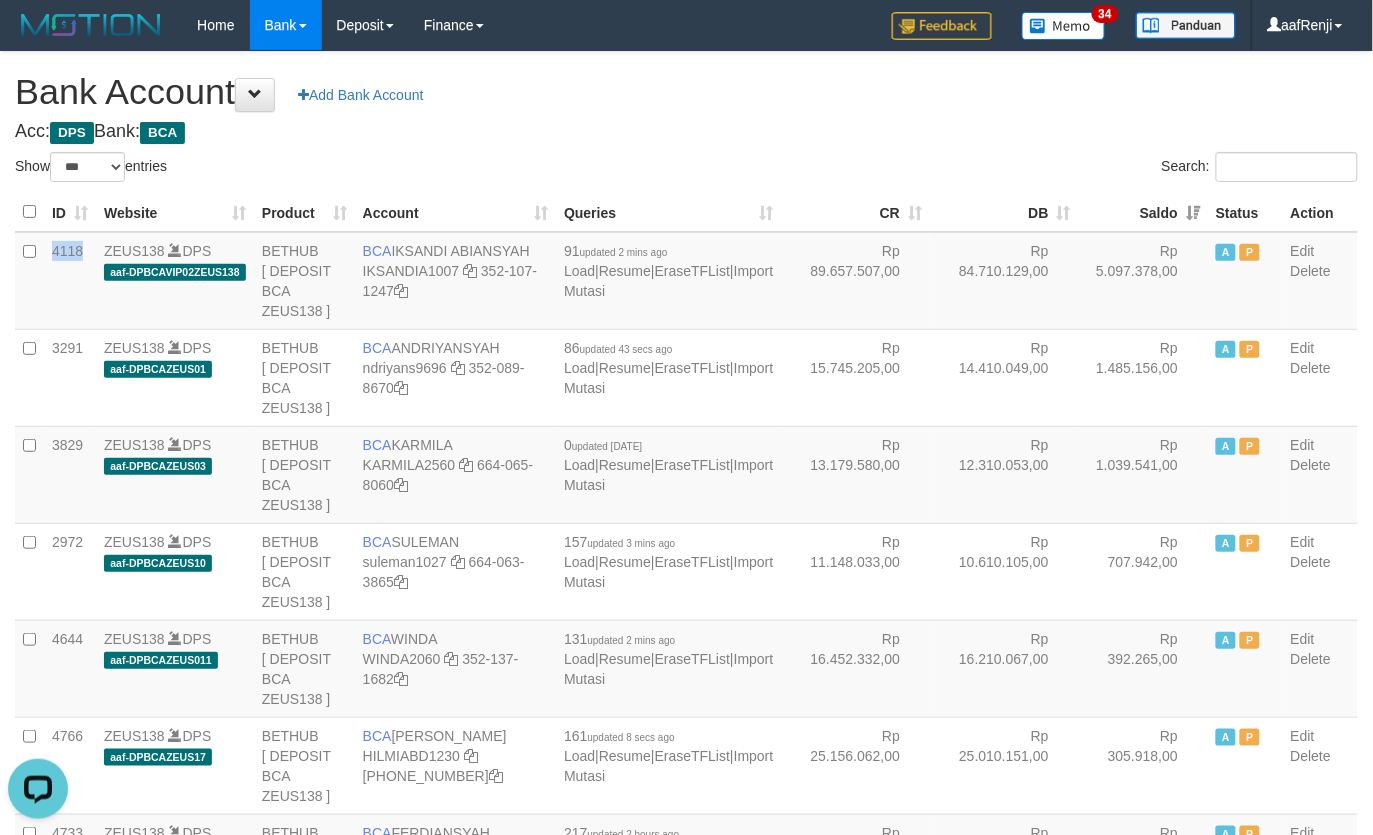 copy on "4118" 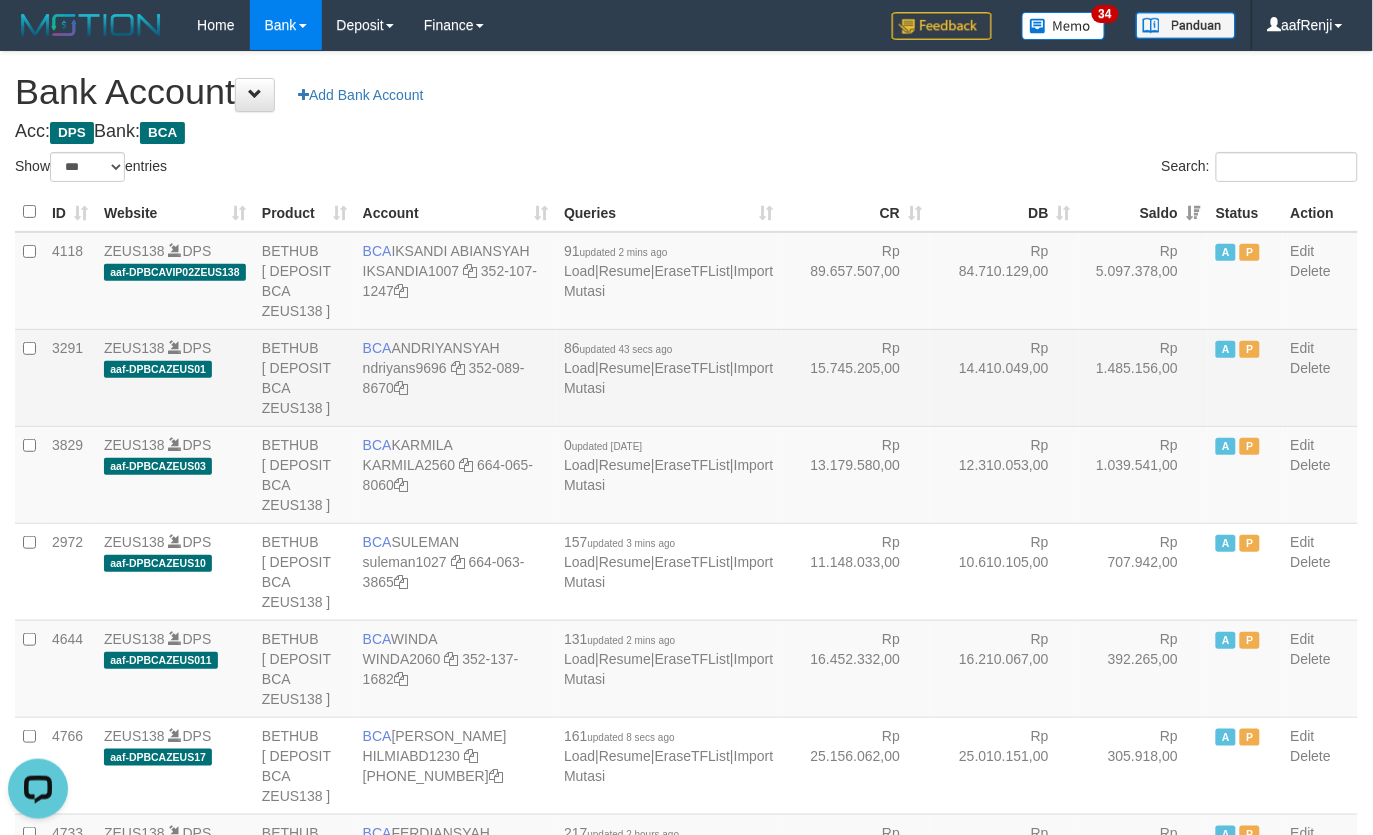 click on "3291" at bounding box center [70, 377] 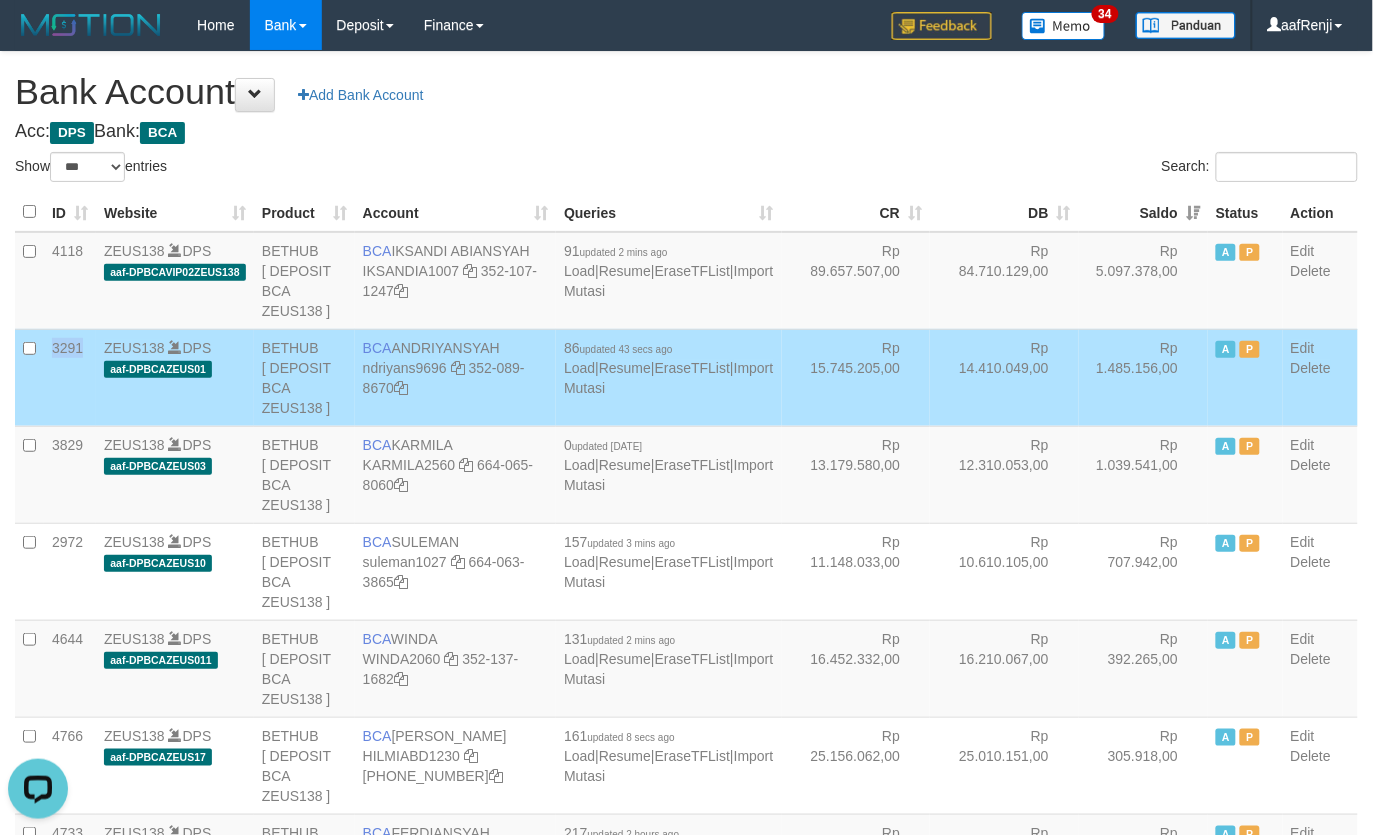 click on "3291" at bounding box center [70, 377] 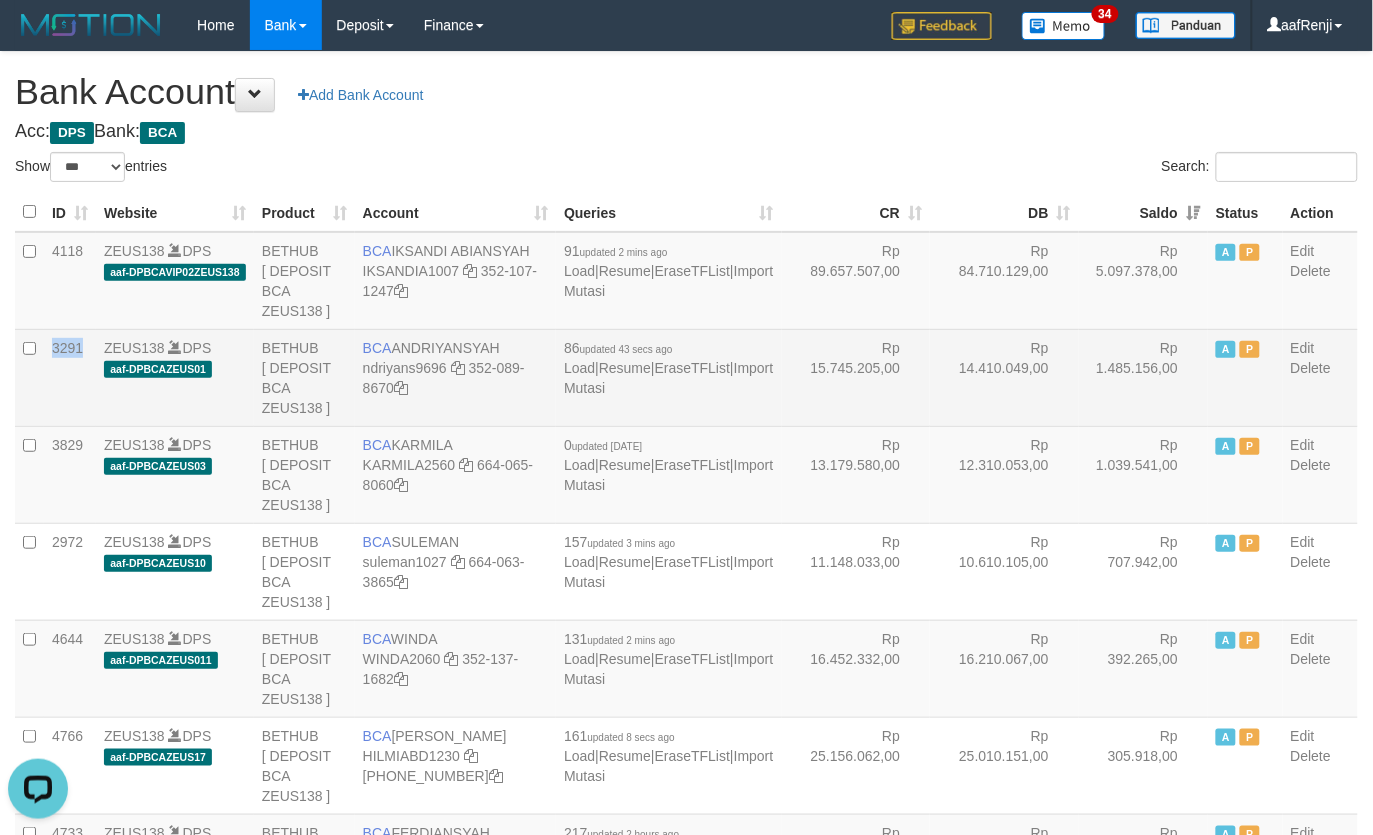 copy on "3291" 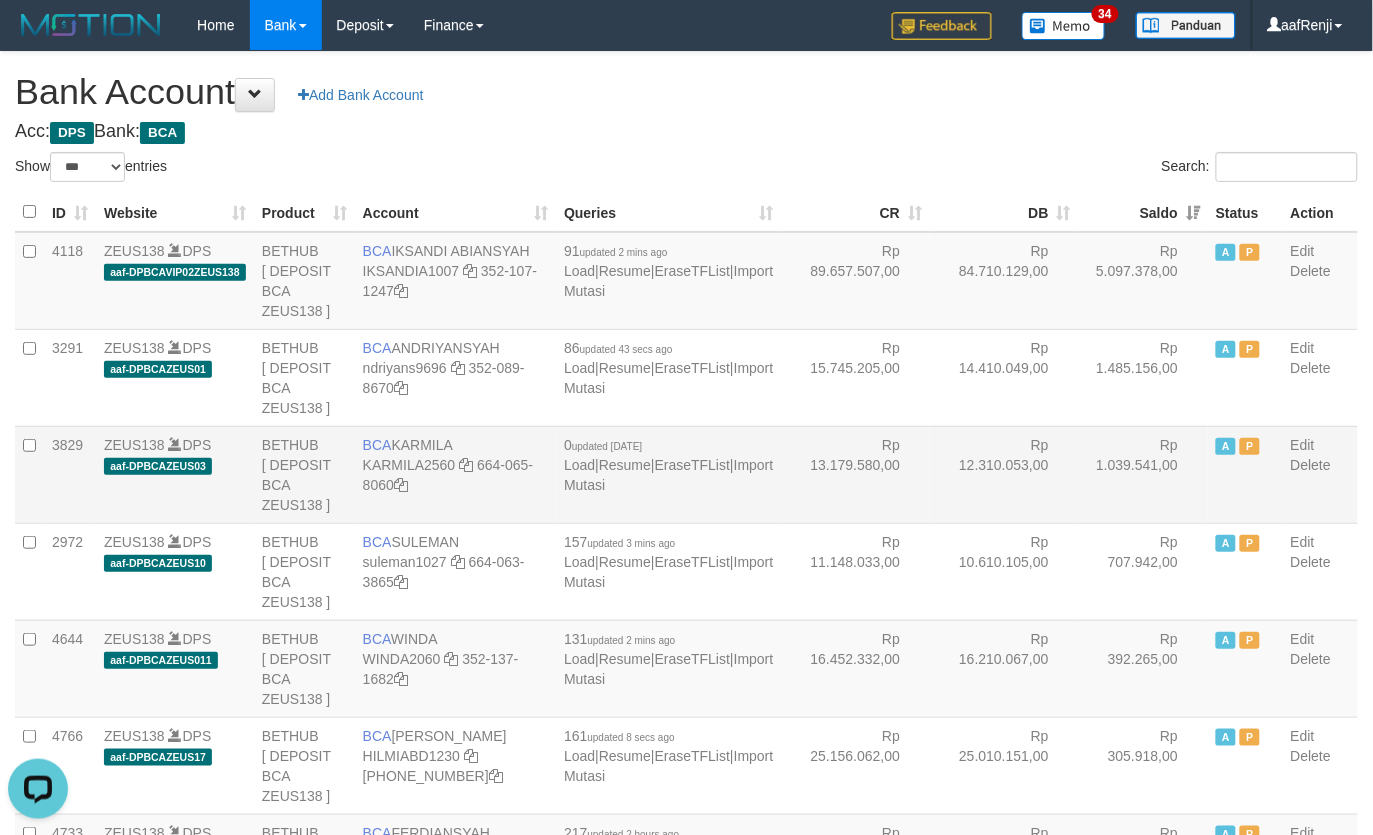 click on "Rp 12.310.053,00" at bounding box center [1004, 474] 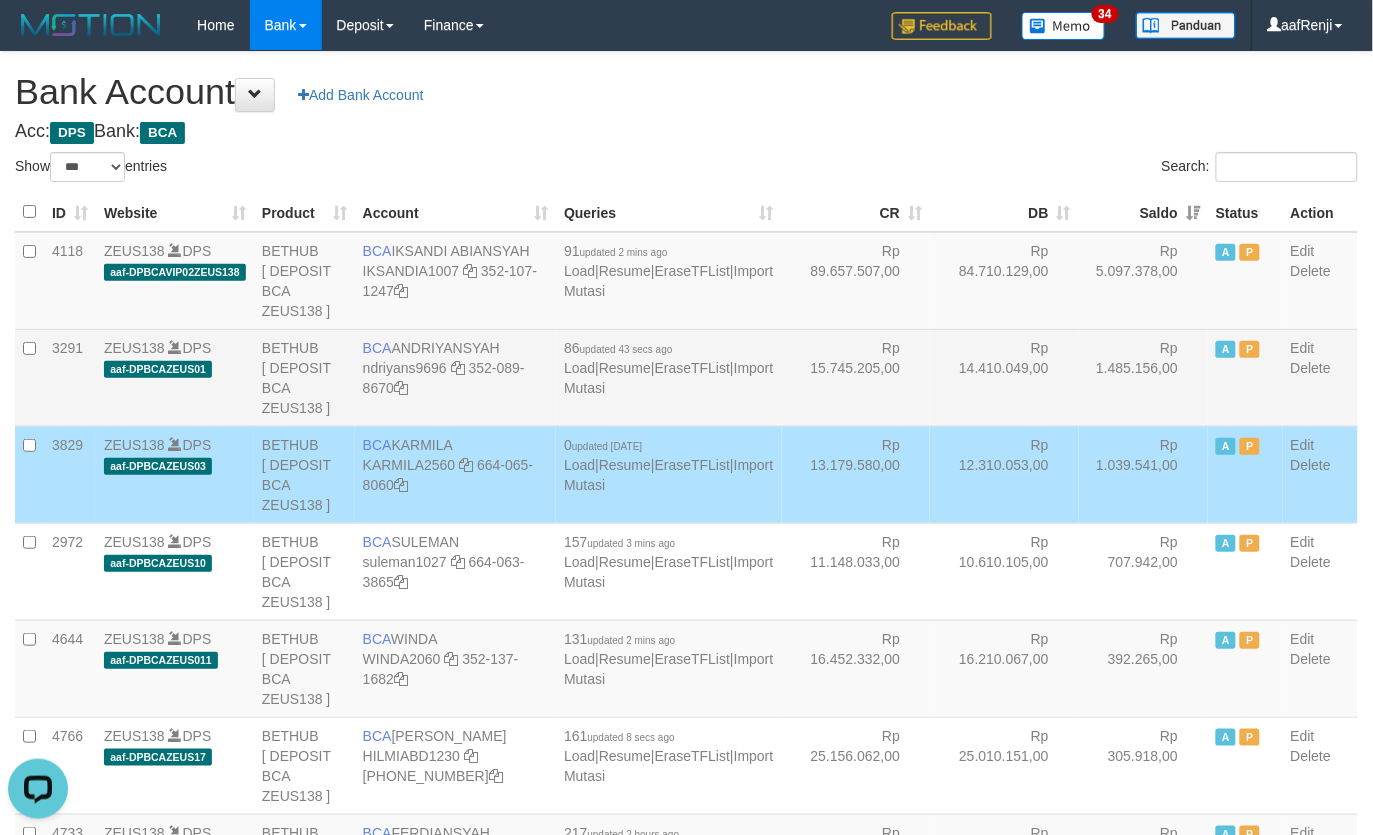 click on "Rp 15.745.205,00" at bounding box center (856, 377) 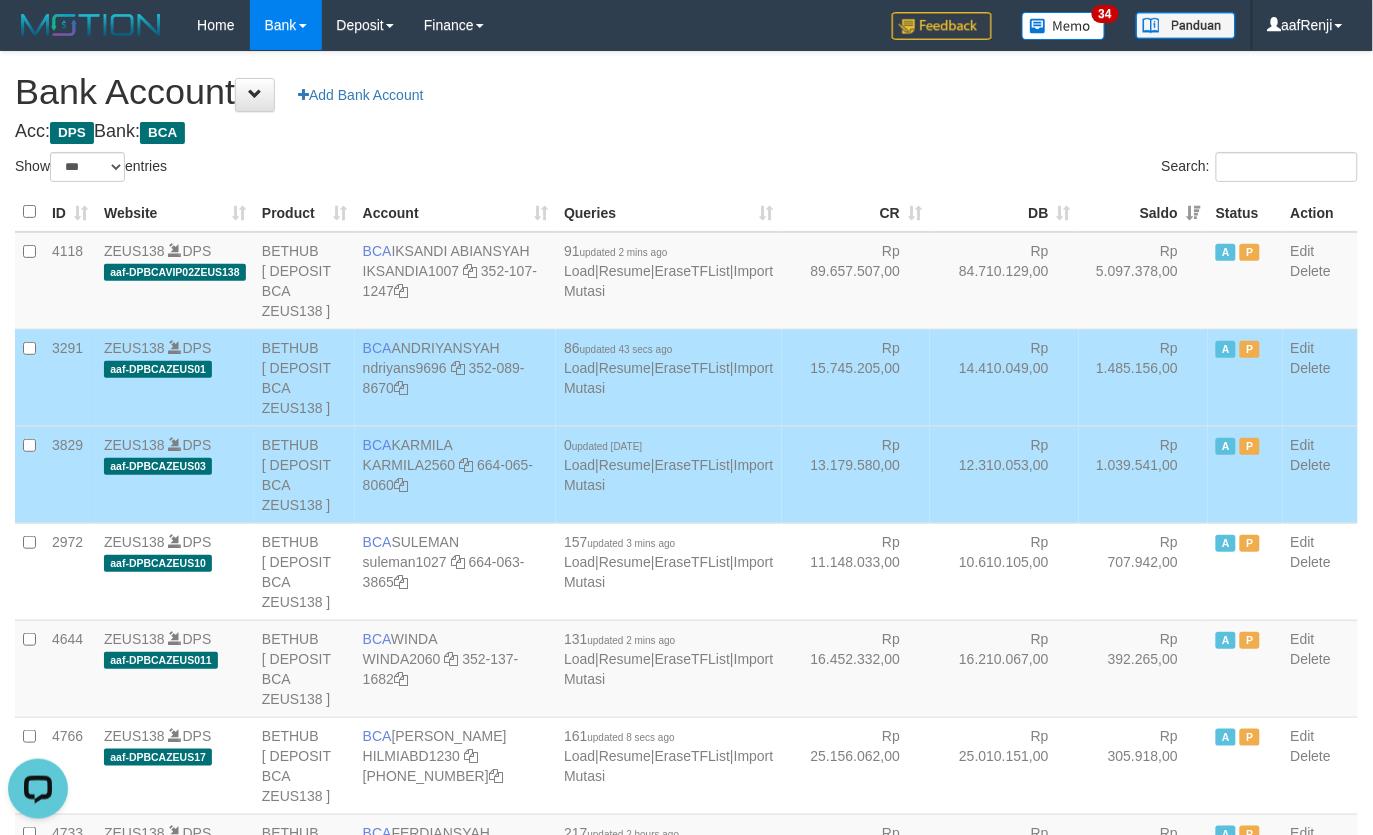 click on "Rp 15.745.205,00" at bounding box center [856, 377] 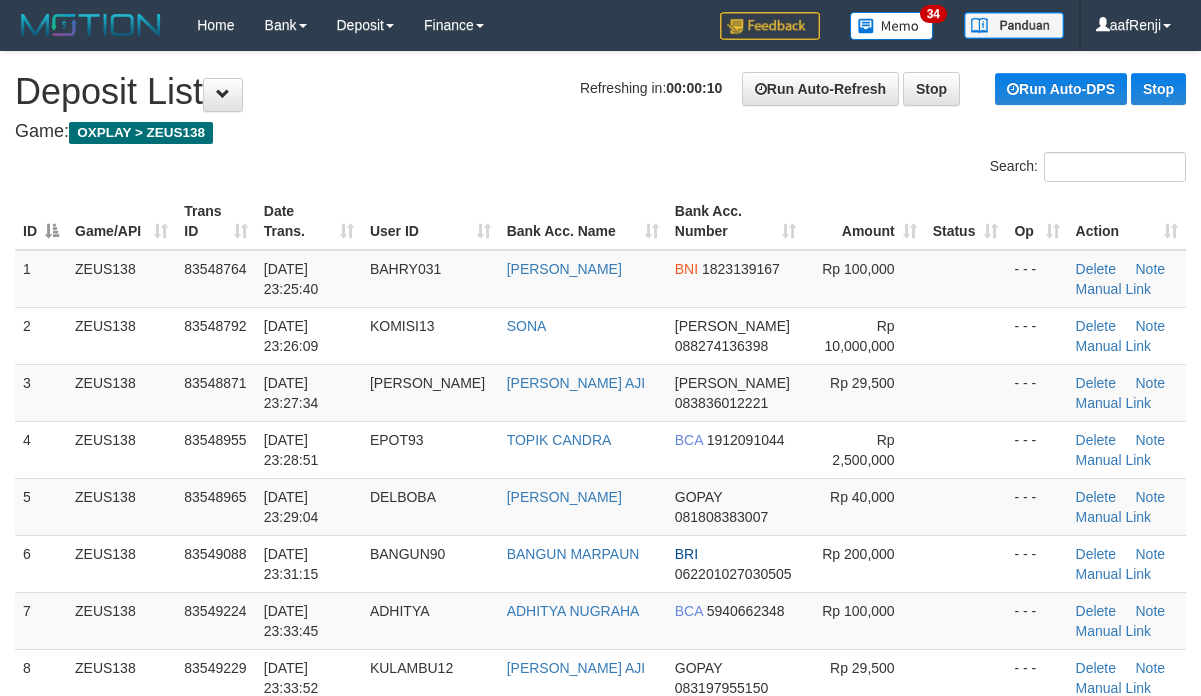 scroll, scrollTop: 0, scrollLeft: 0, axis: both 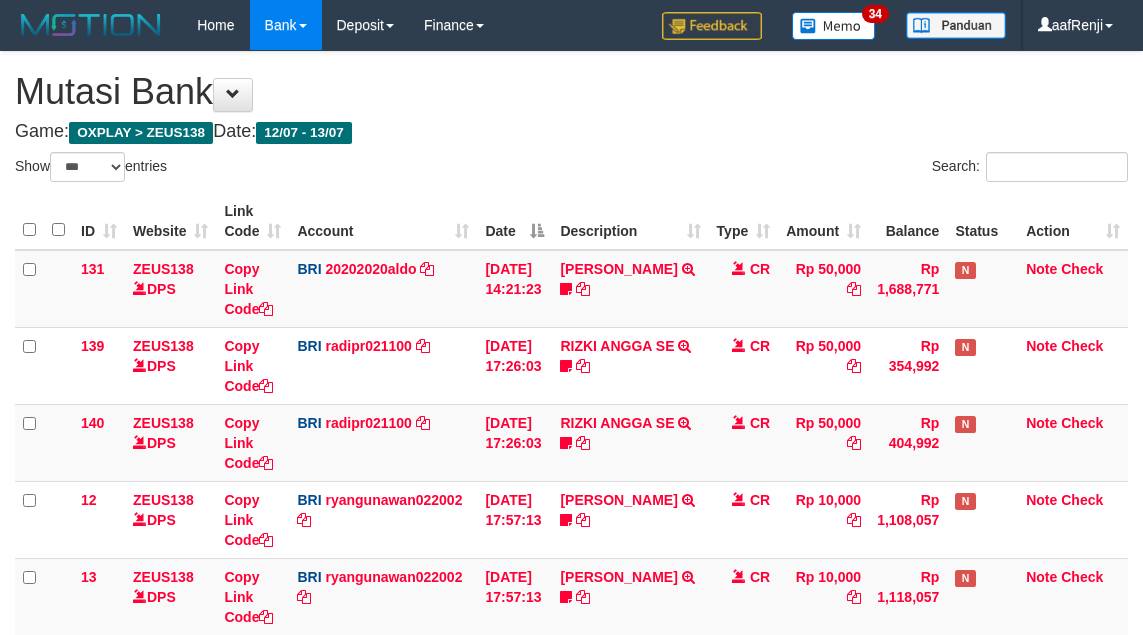 select on "***" 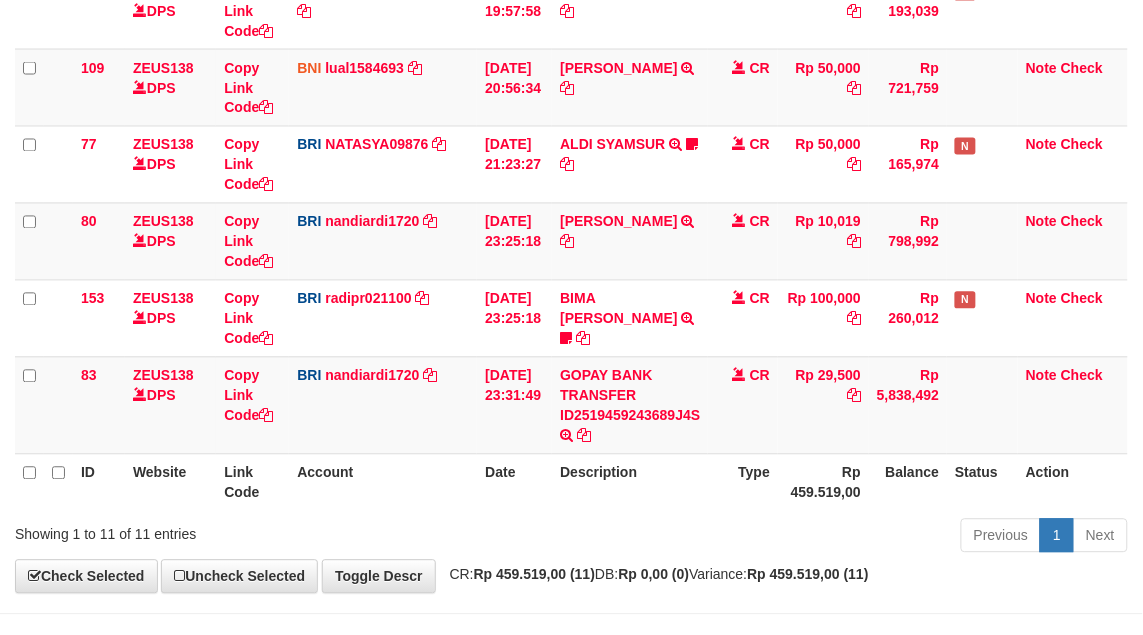 scroll, scrollTop: 625, scrollLeft: 0, axis: vertical 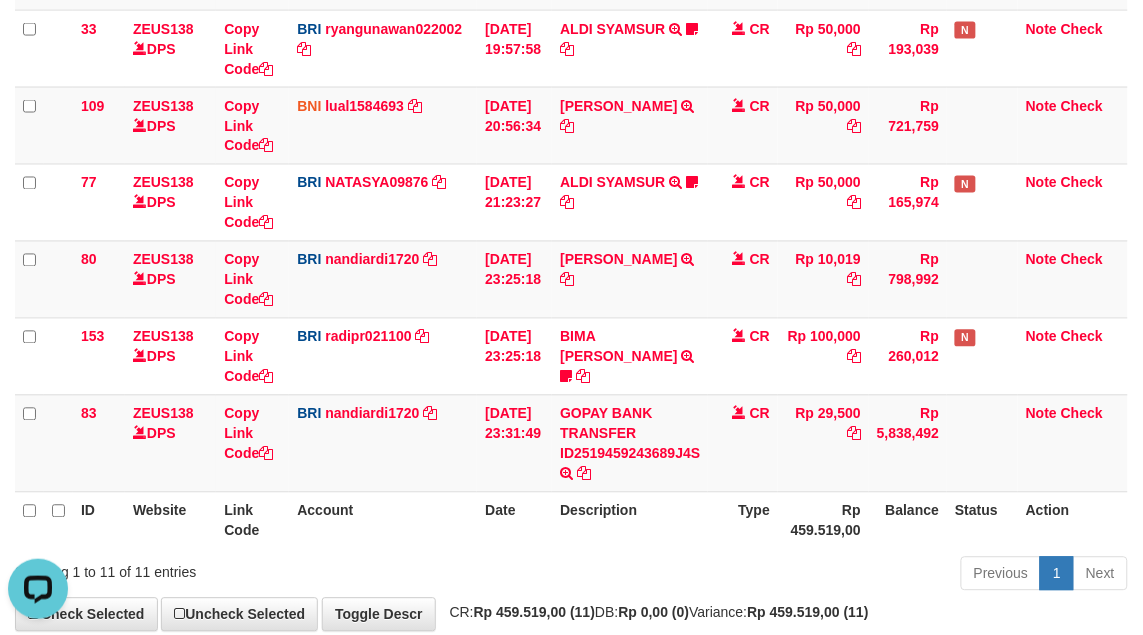 drag, startPoint x: 420, startPoint y: 541, endPoint x: 430, endPoint y: 543, distance: 10.198039 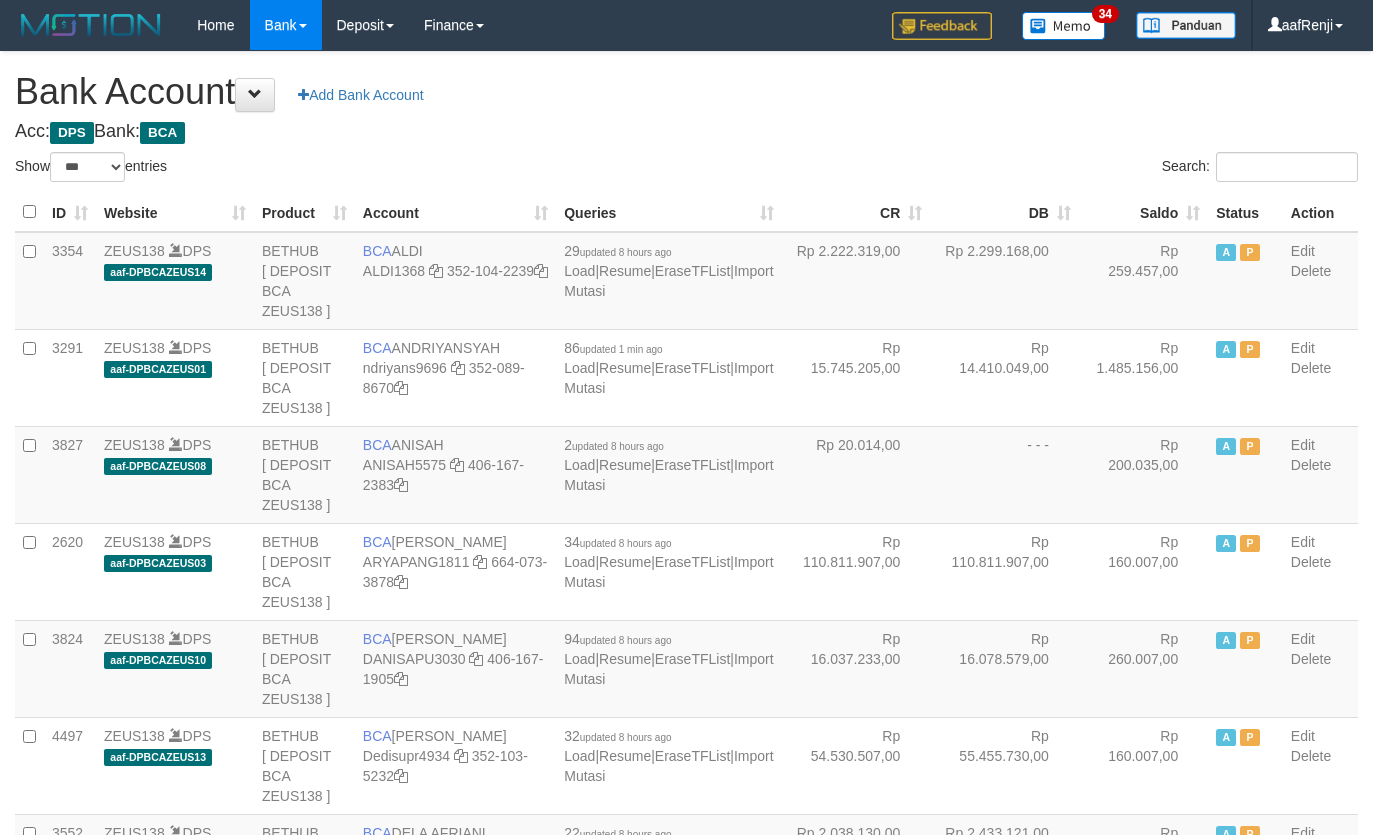 select on "***" 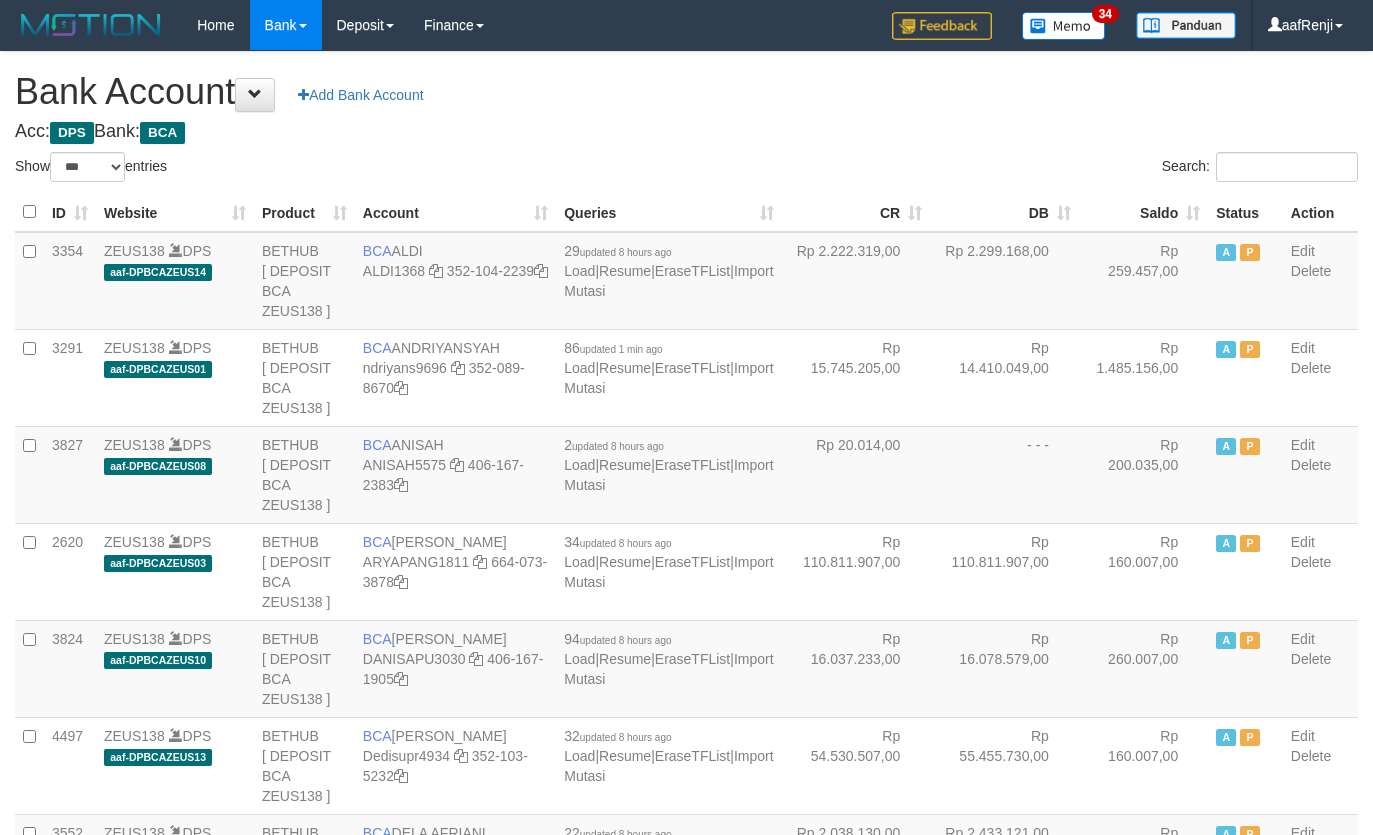 scroll, scrollTop: 0, scrollLeft: 0, axis: both 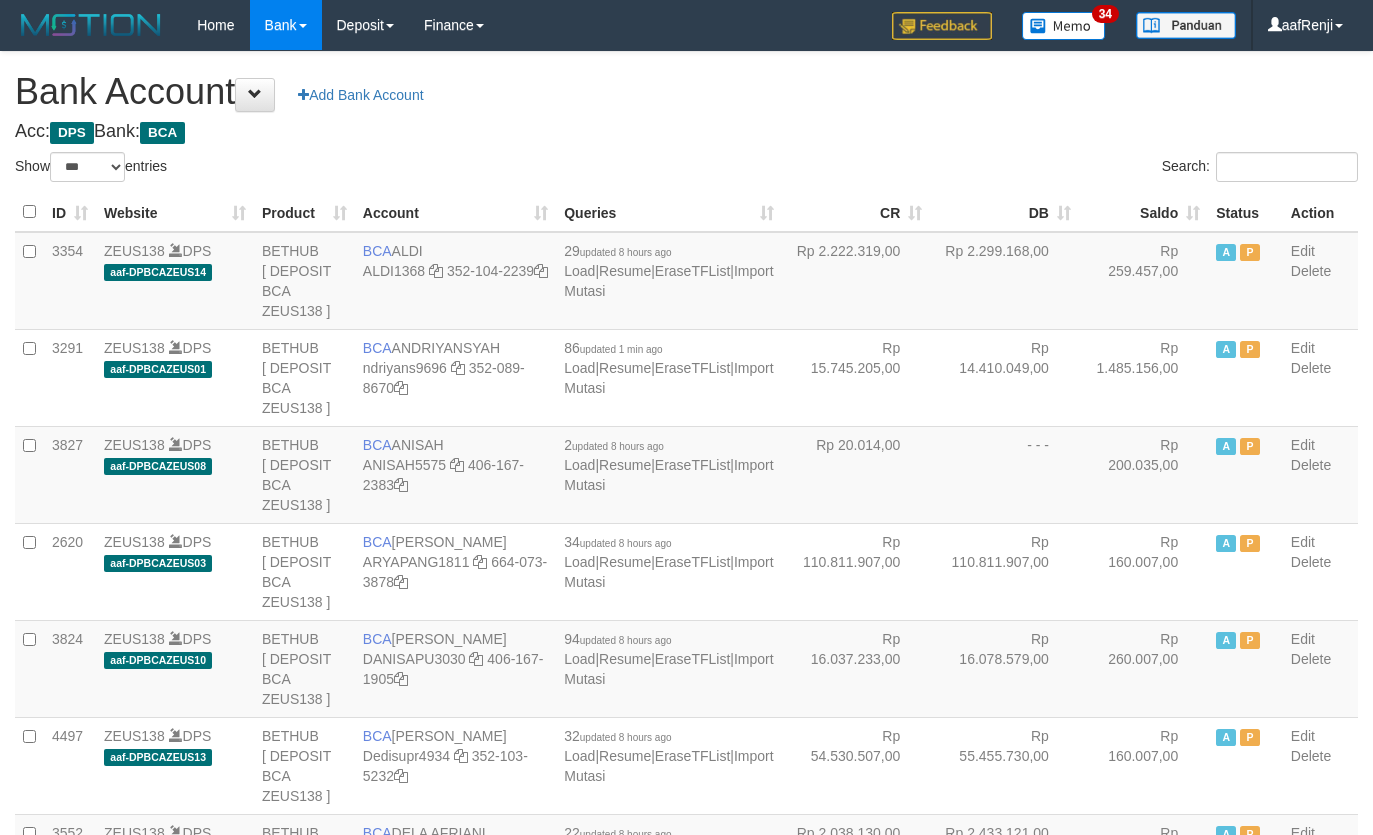 select on "***" 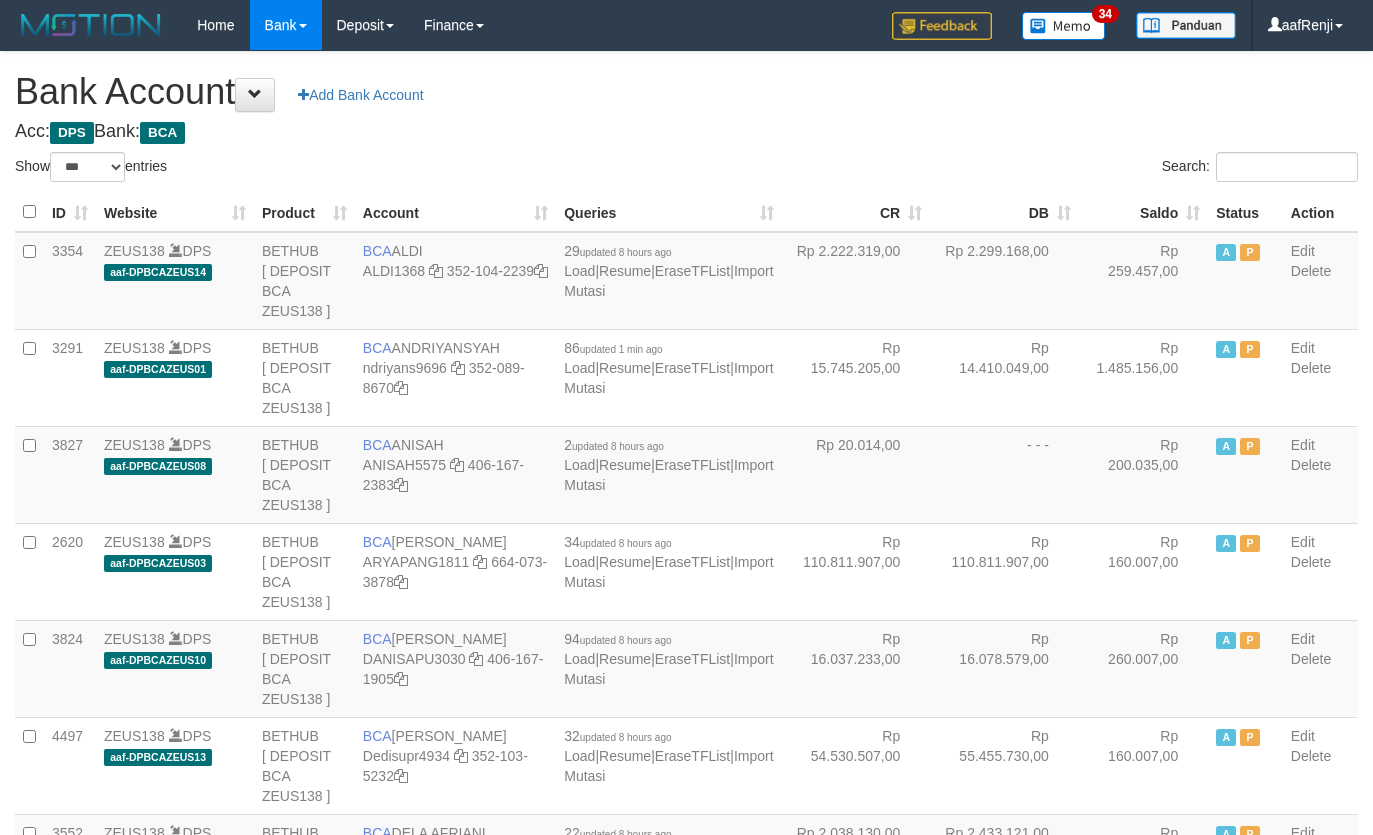 scroll, scrollTop: 0, scrollLeft: 0, axis: both 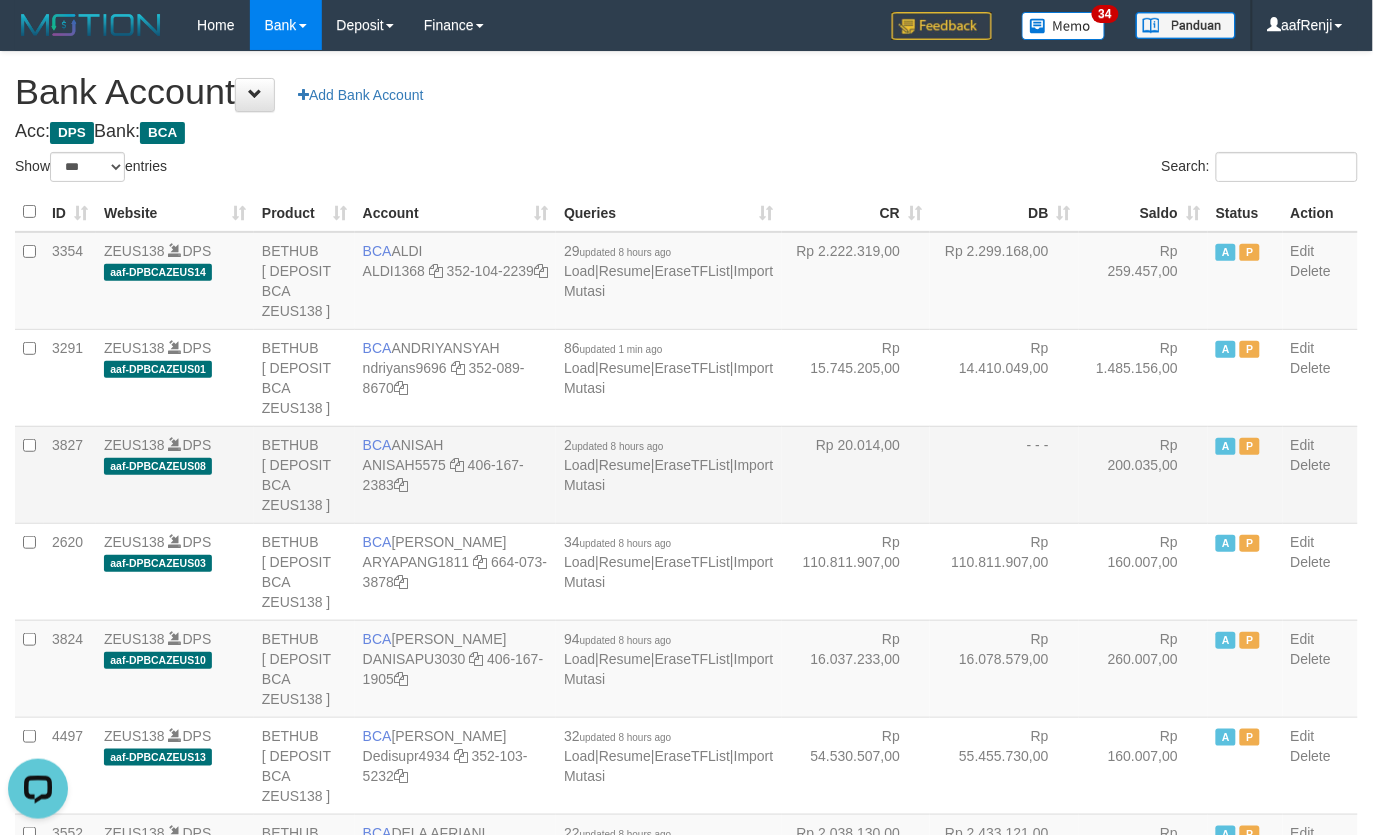 drag, startPoint x: 948, startPoint y: 440, endPoint x: 940, endPoint y: 432, distance: 11.313708 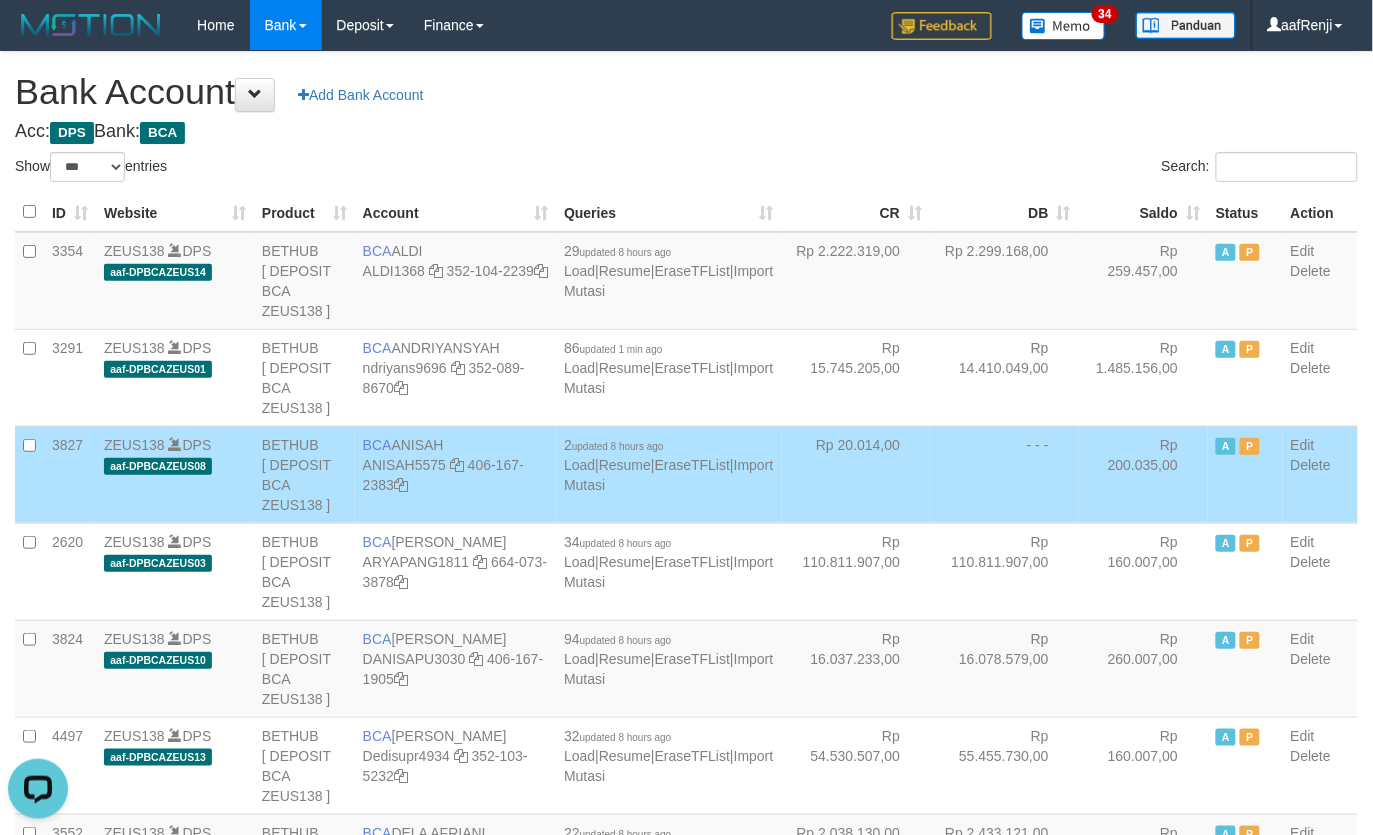 click on "- - -" at bounding box center (1004, 474) 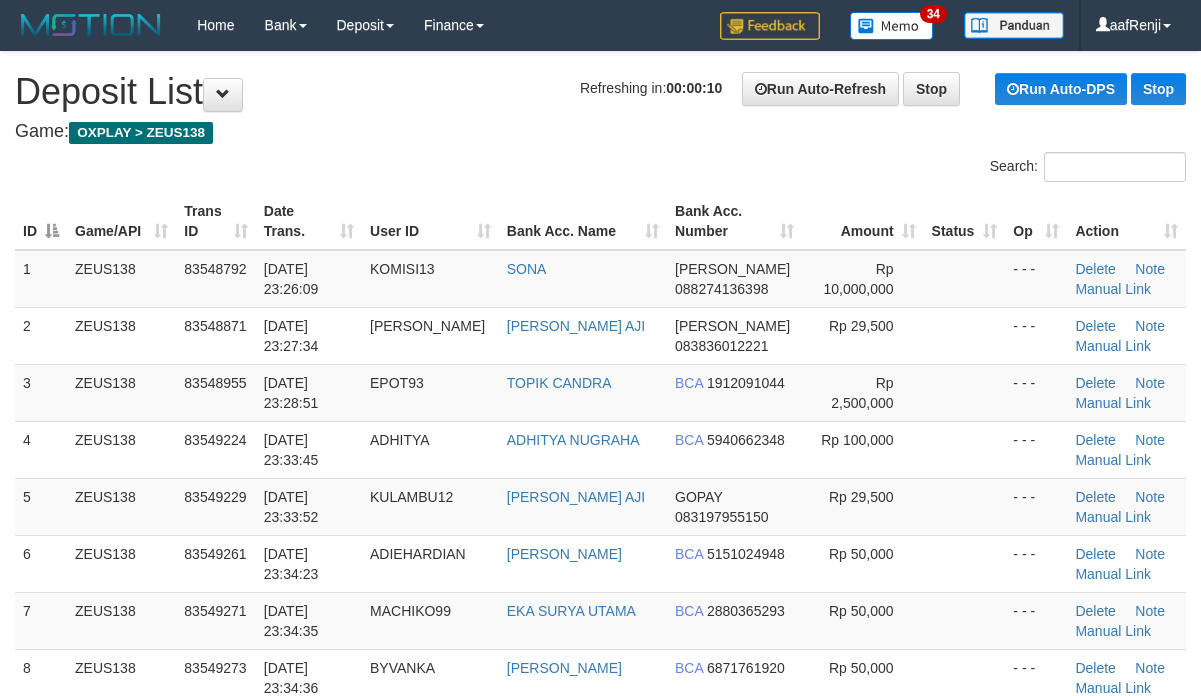 scroll, scrollTop: 0, scrollLeft: 0, axis: both 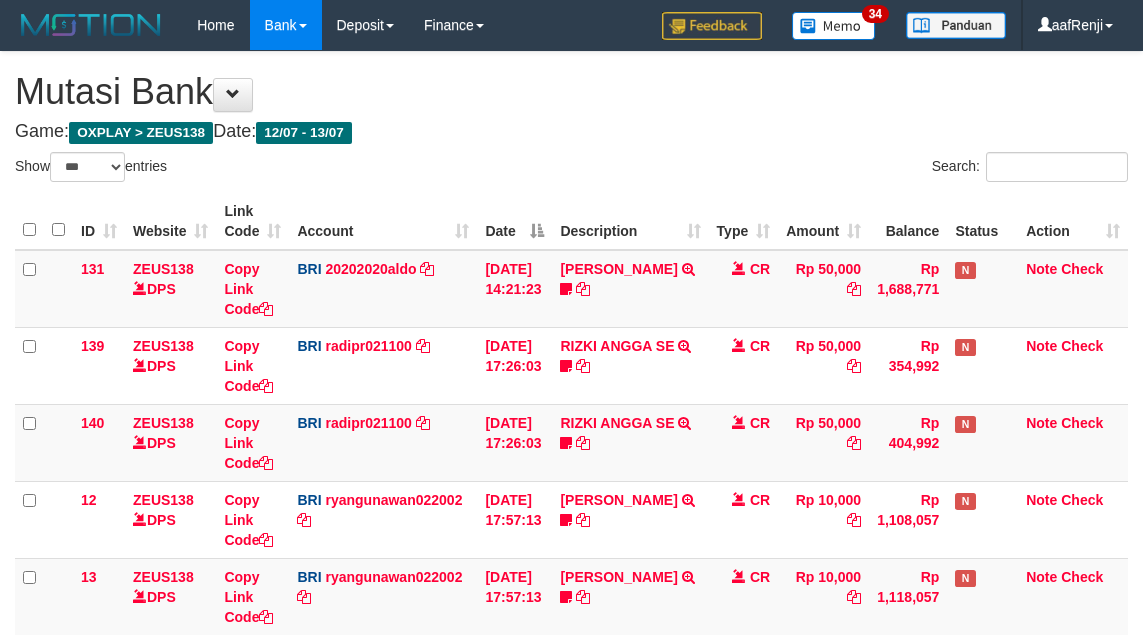 select on "***" 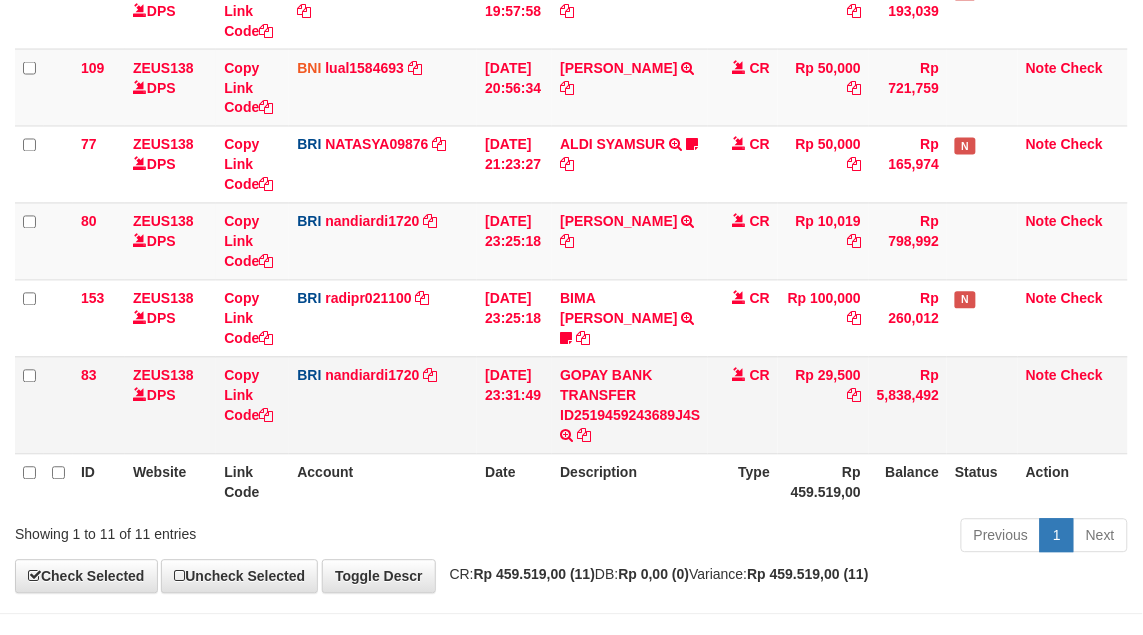 scroll, scrollTop: 625, scrollLeft: 0, axis: vertical 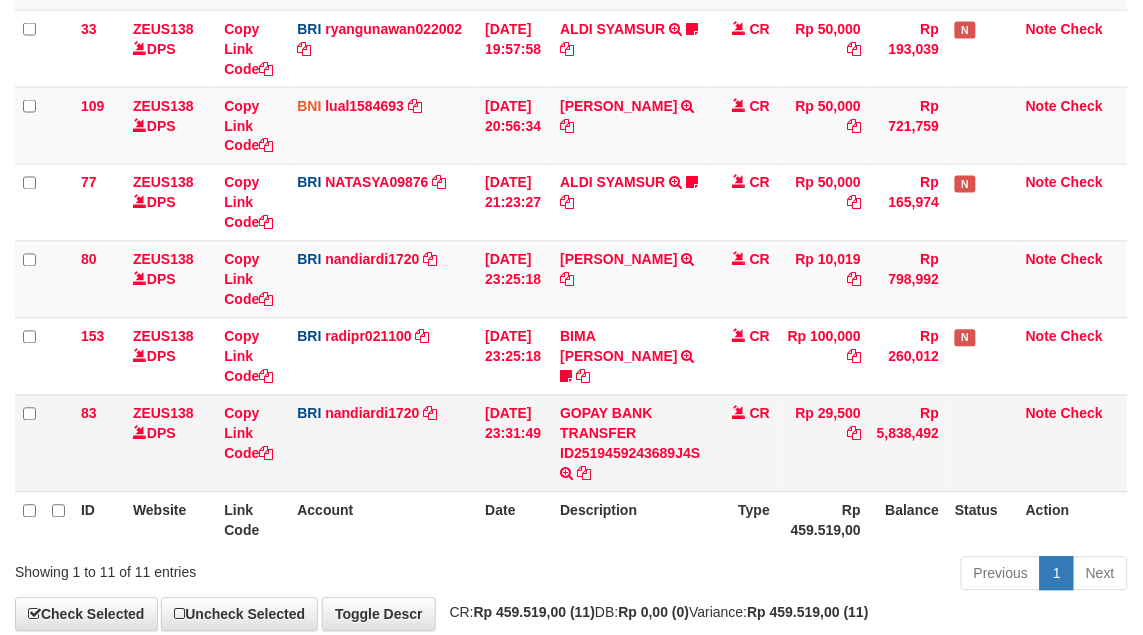 click on "CR" at bounding box center (743, 443) 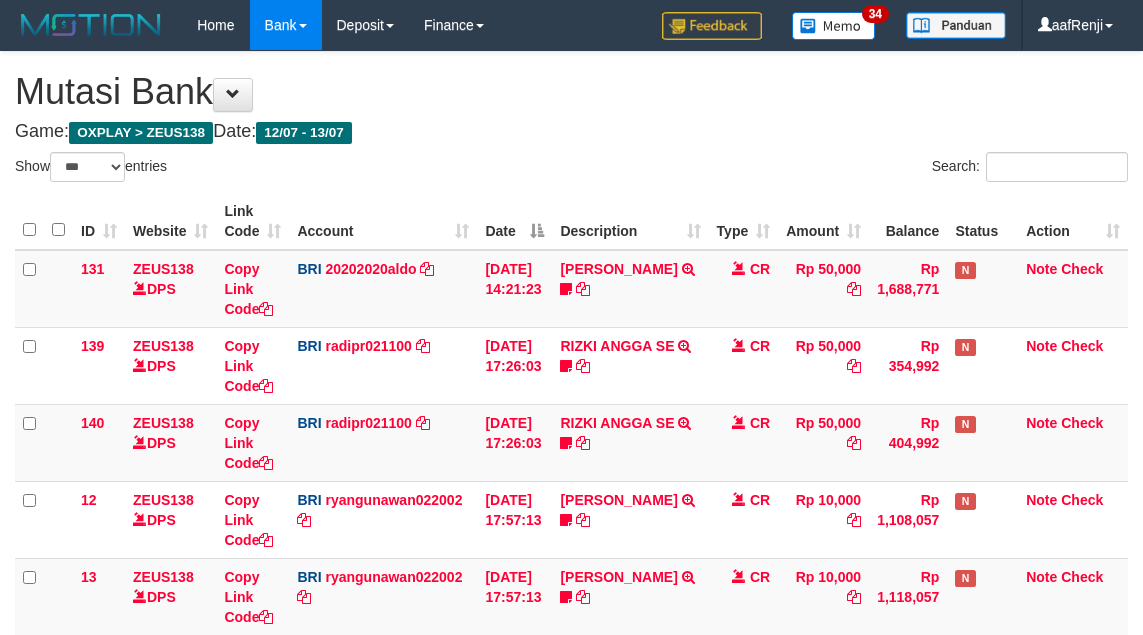 select on "***" 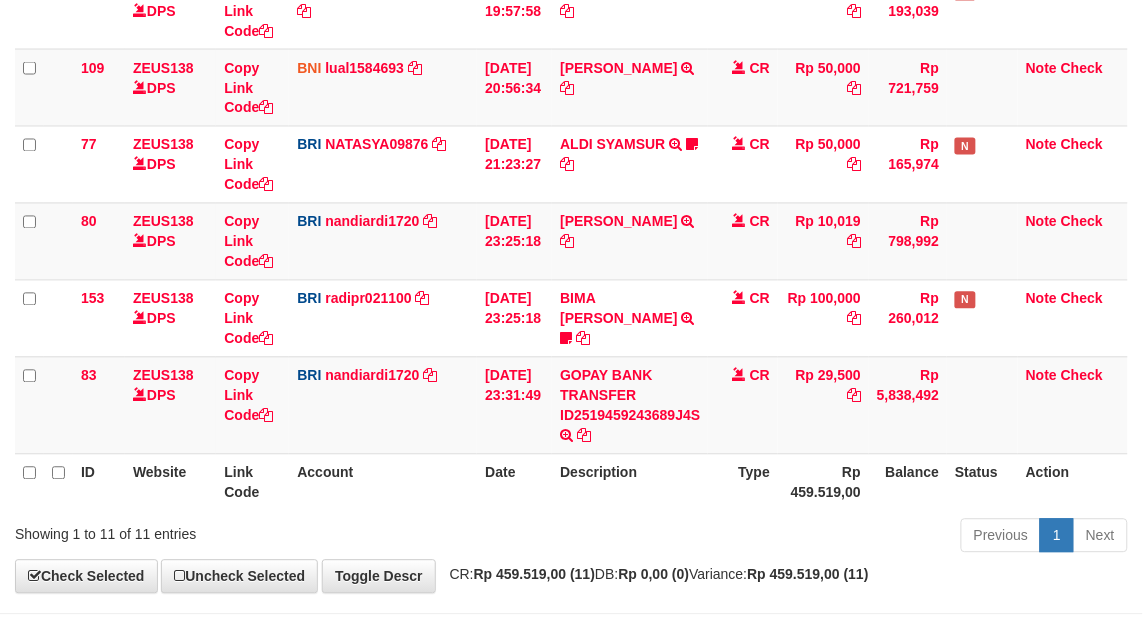 scroll, scrollTop: 625, scrollLeft: 0, axis: vertical 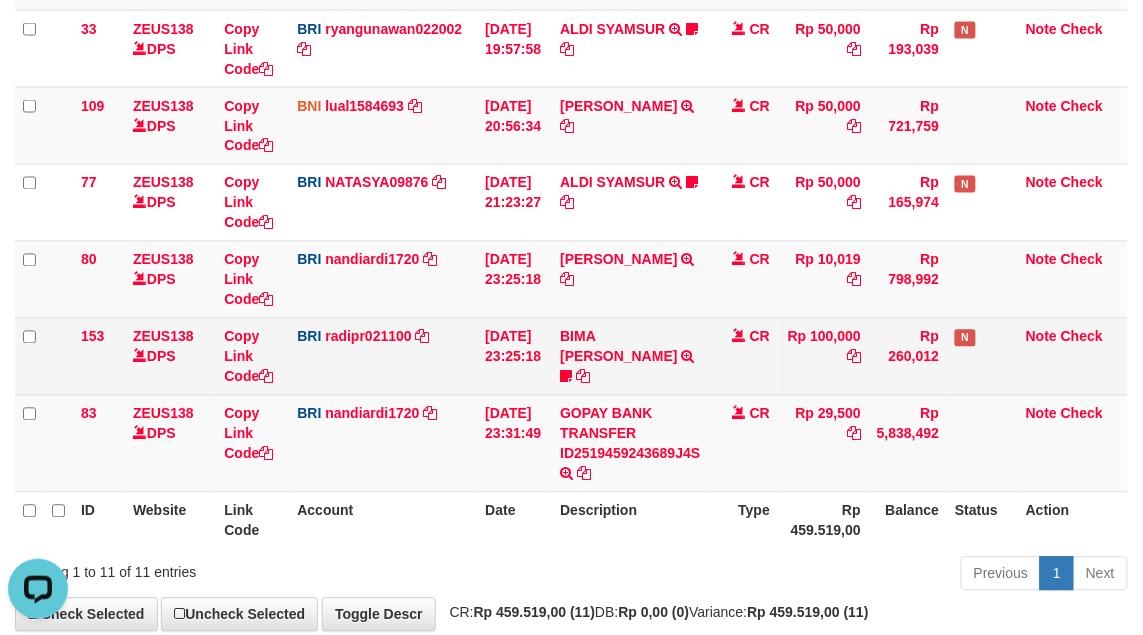 click on "BRI
radipr021100
DPS
[PERSON_NAME]
mutasi_20250713_3774 | 153
mutasi_20250713_3774 | 153" at bounding box center (383, 356) 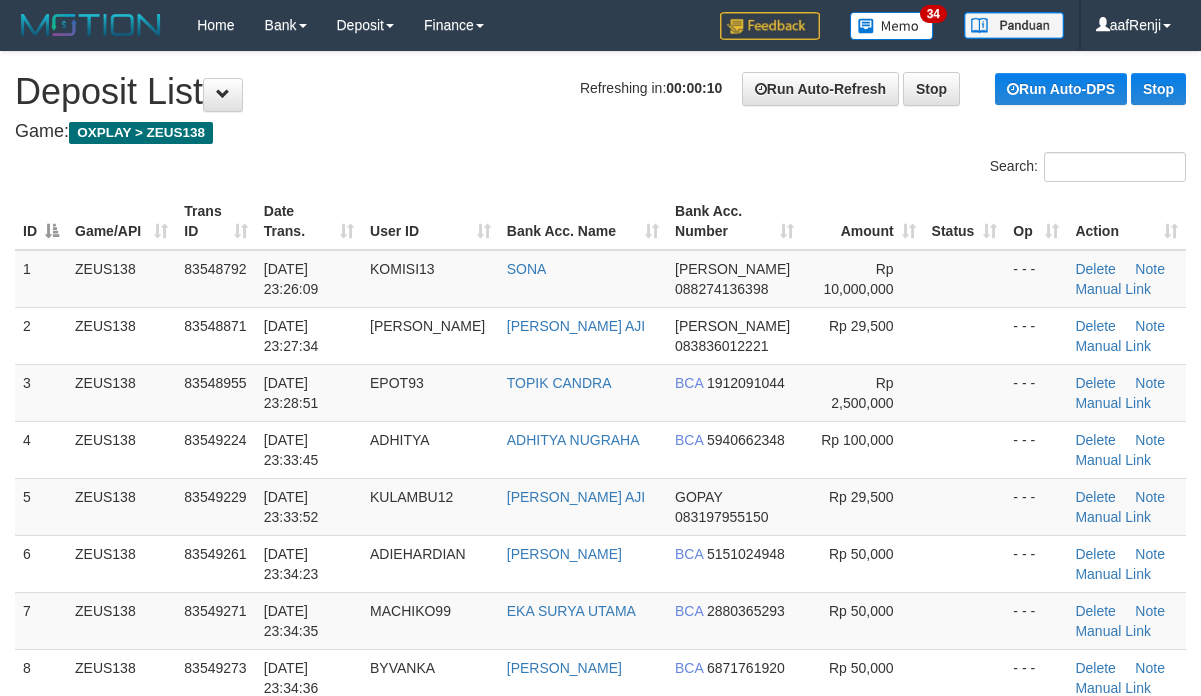scroll, scrollTop: 0, scrollLeft: 0, axis: both 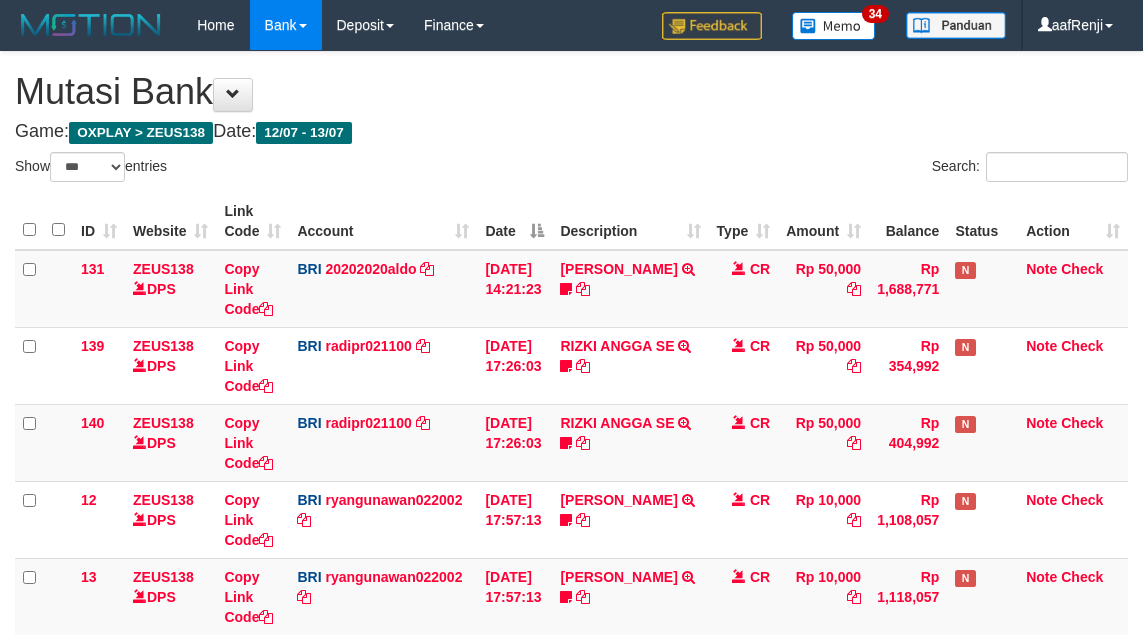 select on "***" 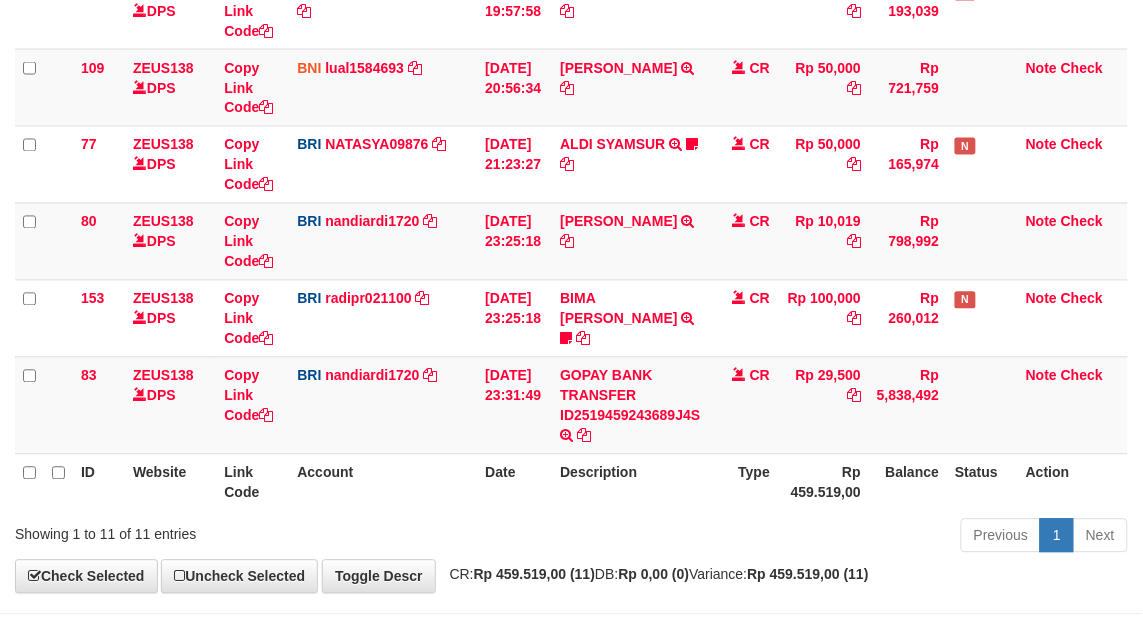 scroll, scrollTop: 625, scrollLeft: 0, axis: vertical 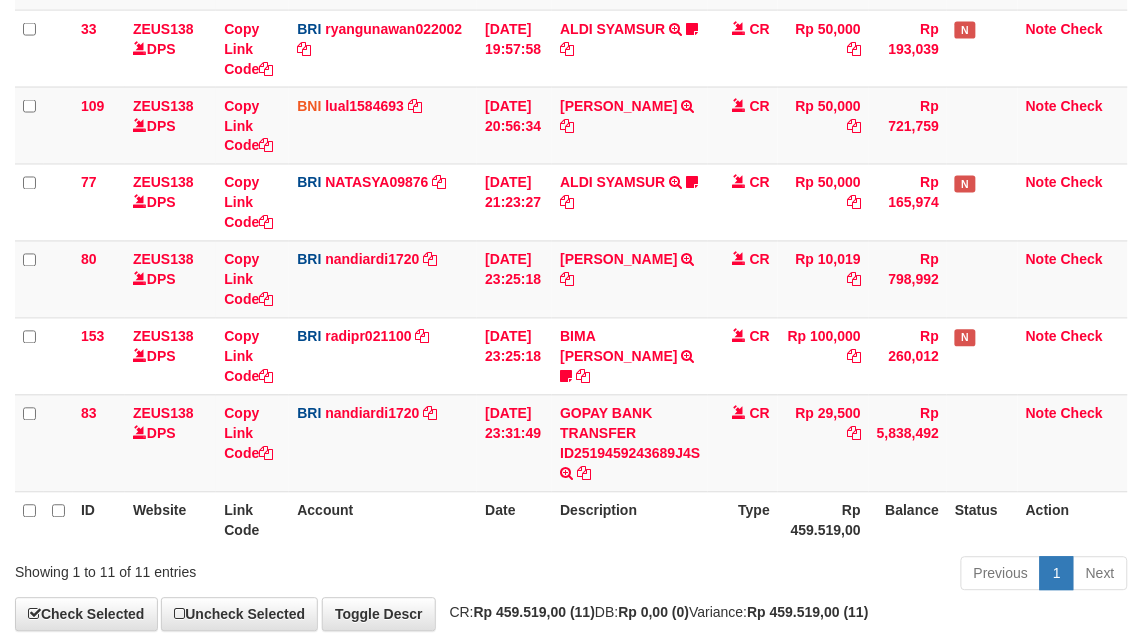 click on "Date" at bounding box center [514, 520] 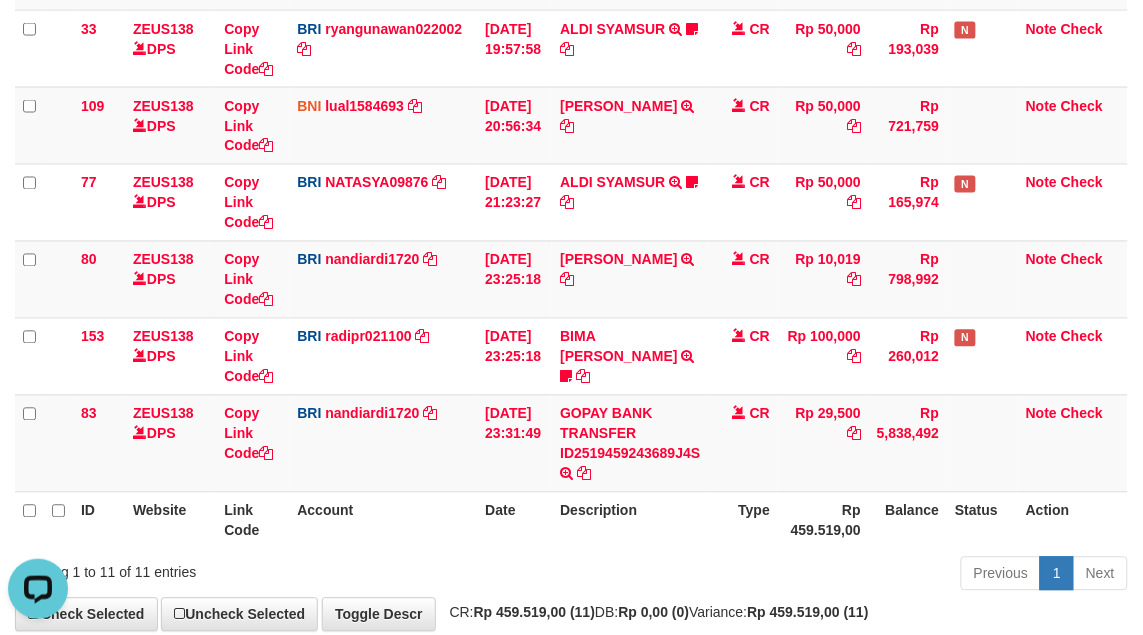 scroll, scrollTop: 0, scrollLeft: 0, axis: both 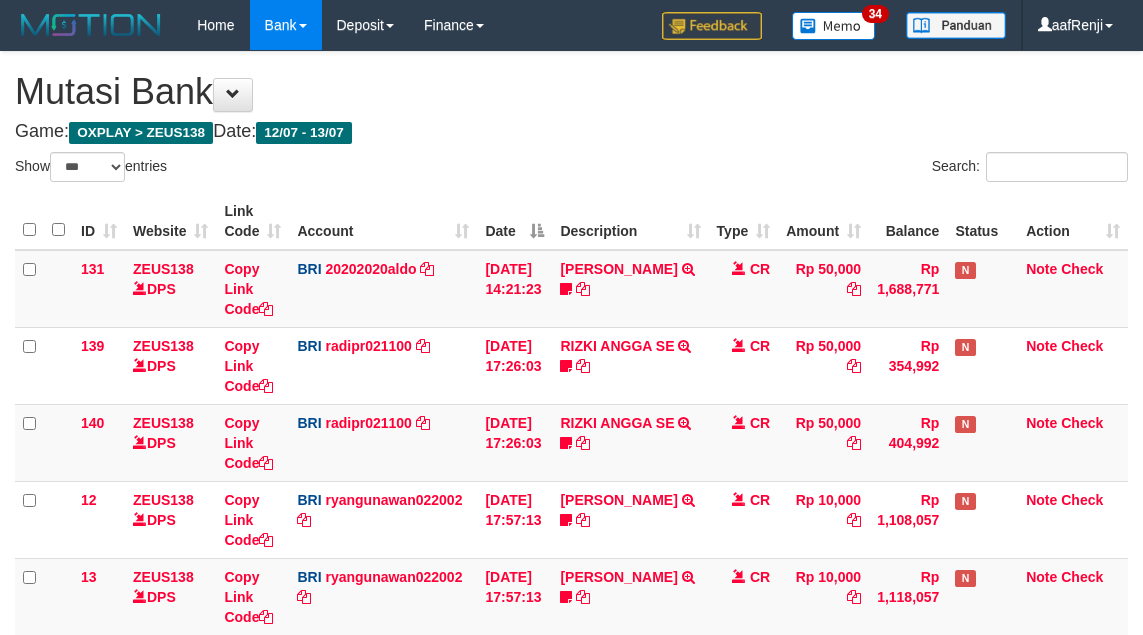 select on "***" 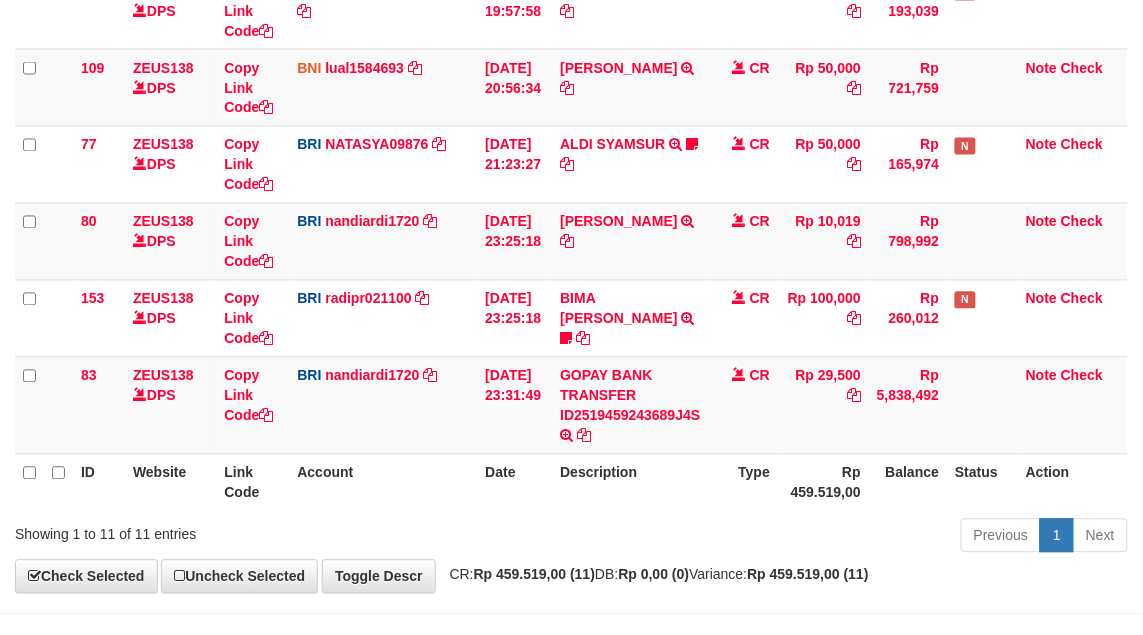 scroll, scrollTop: 625, scrollLeft: 0, axis: vertical 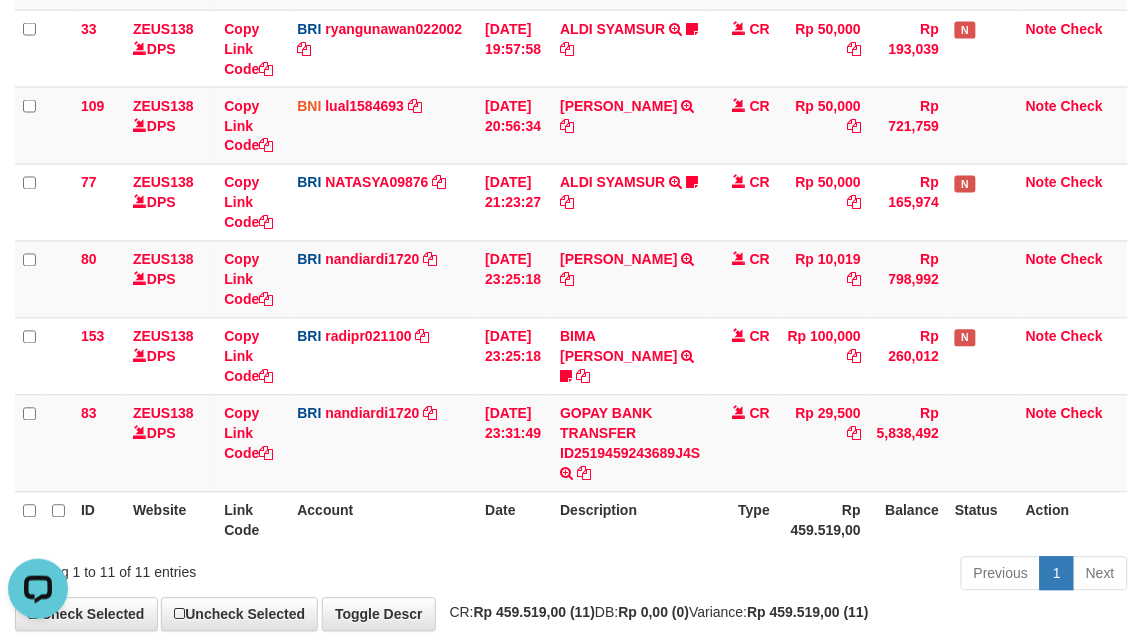 click on "Description" at bounding box center (630, 520) 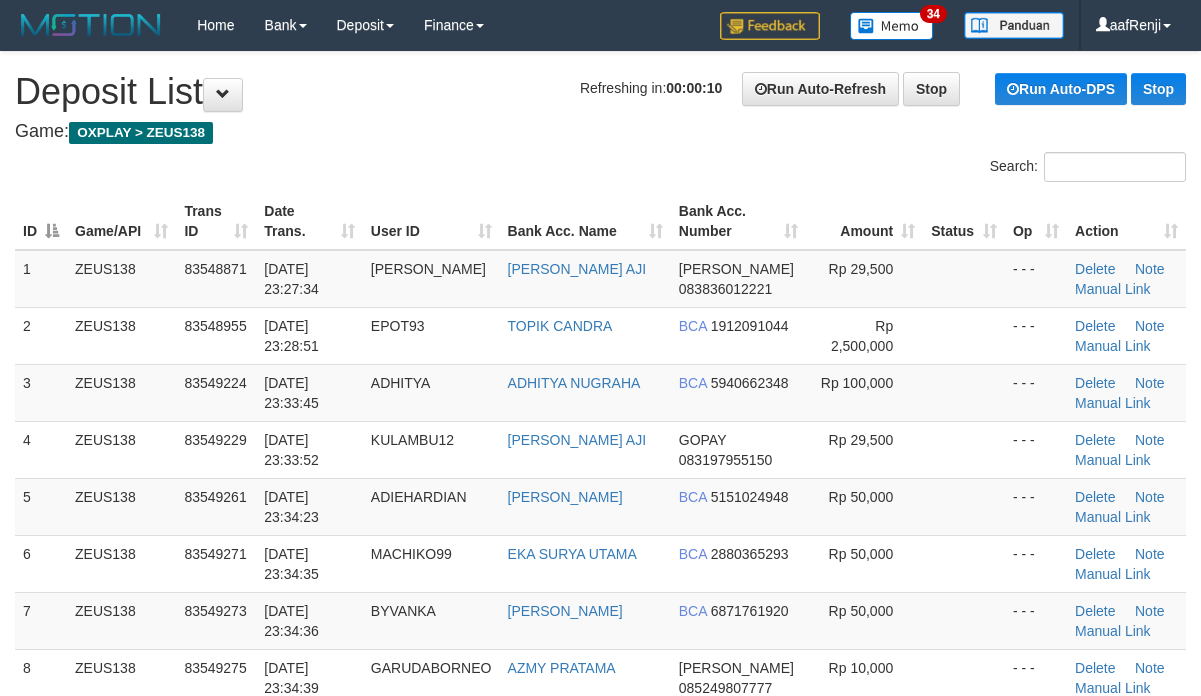scroll, scrollTop: 0, scrollLeft: 0, axis: both 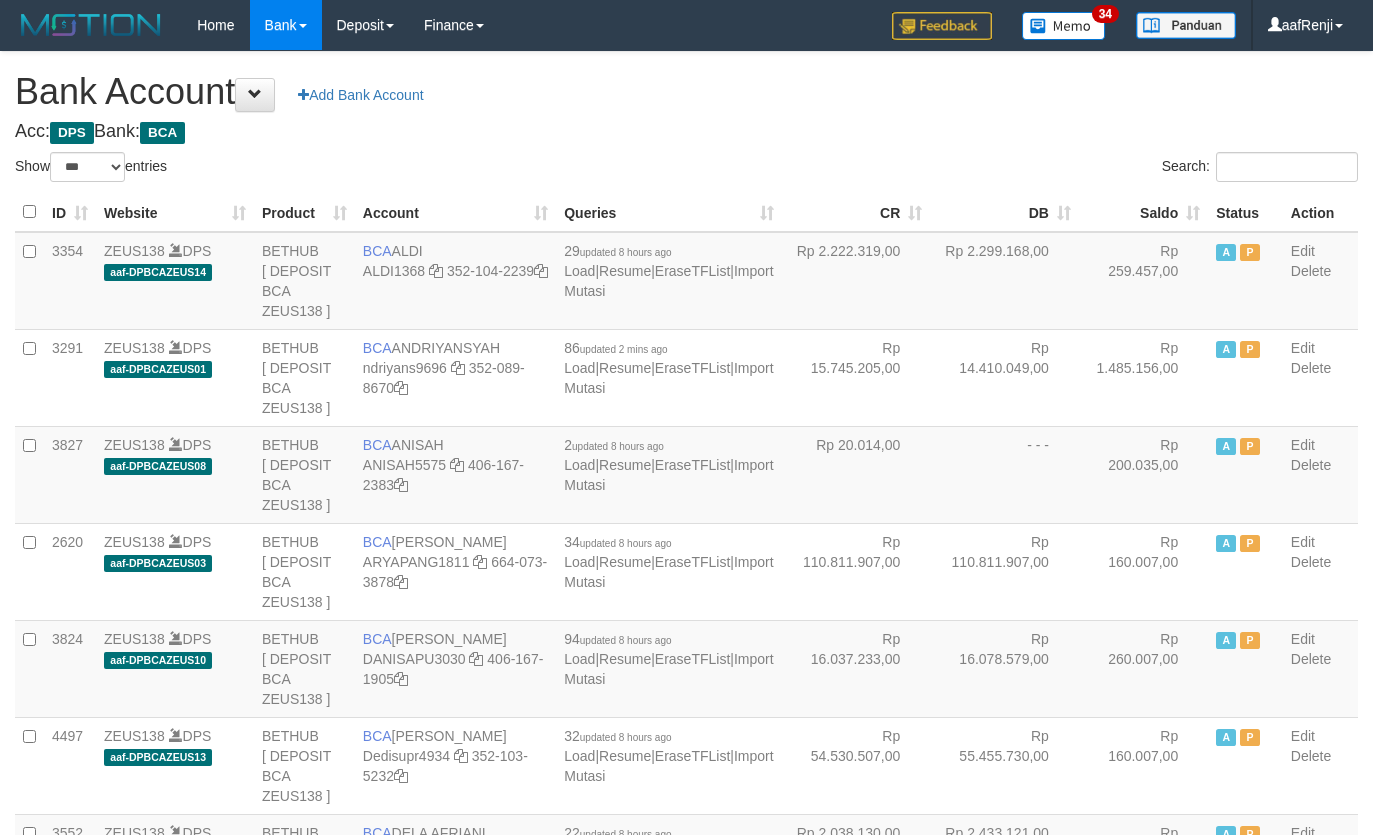 select on "***" 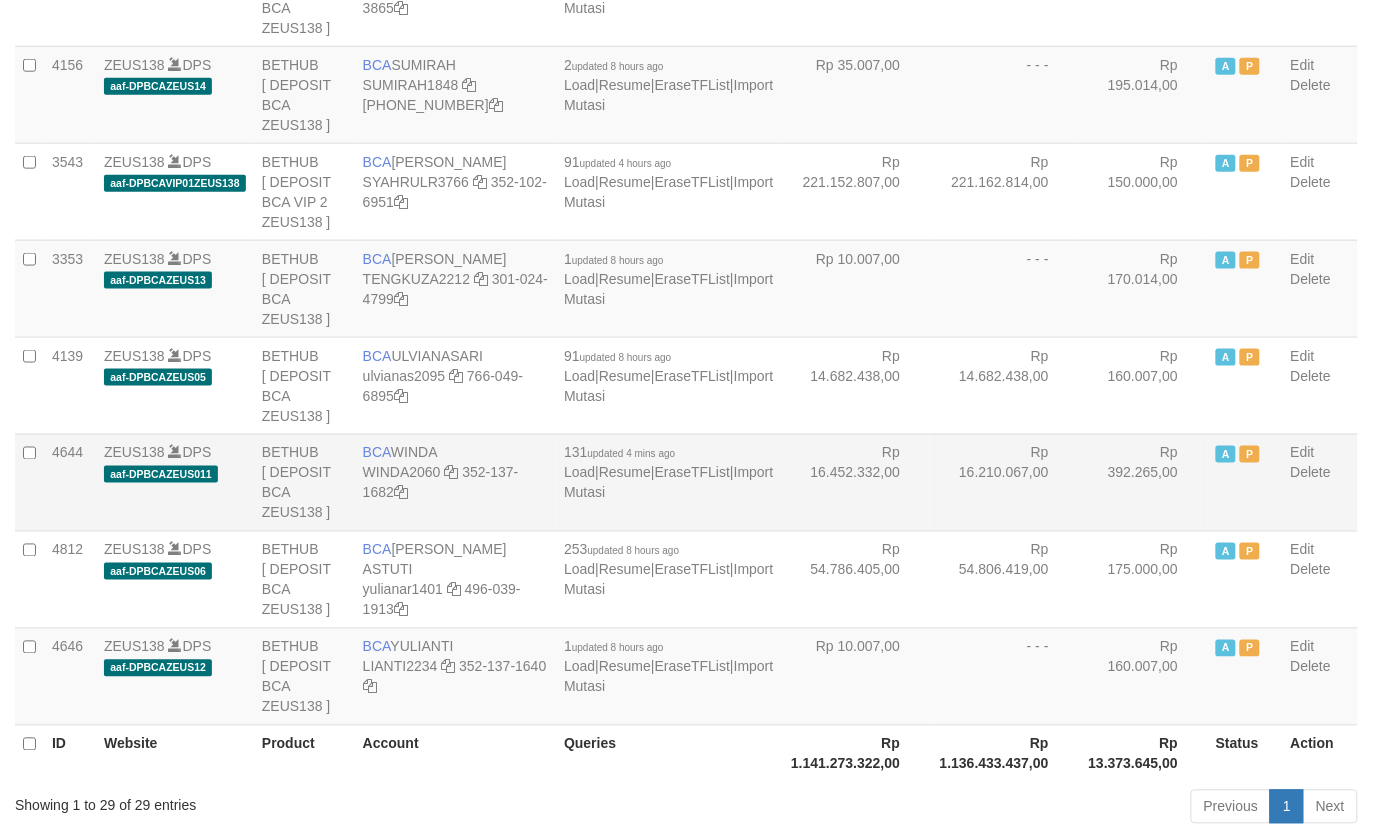 scroll, scrollTop: 2361, scrollLeft: 0, axis: vertical 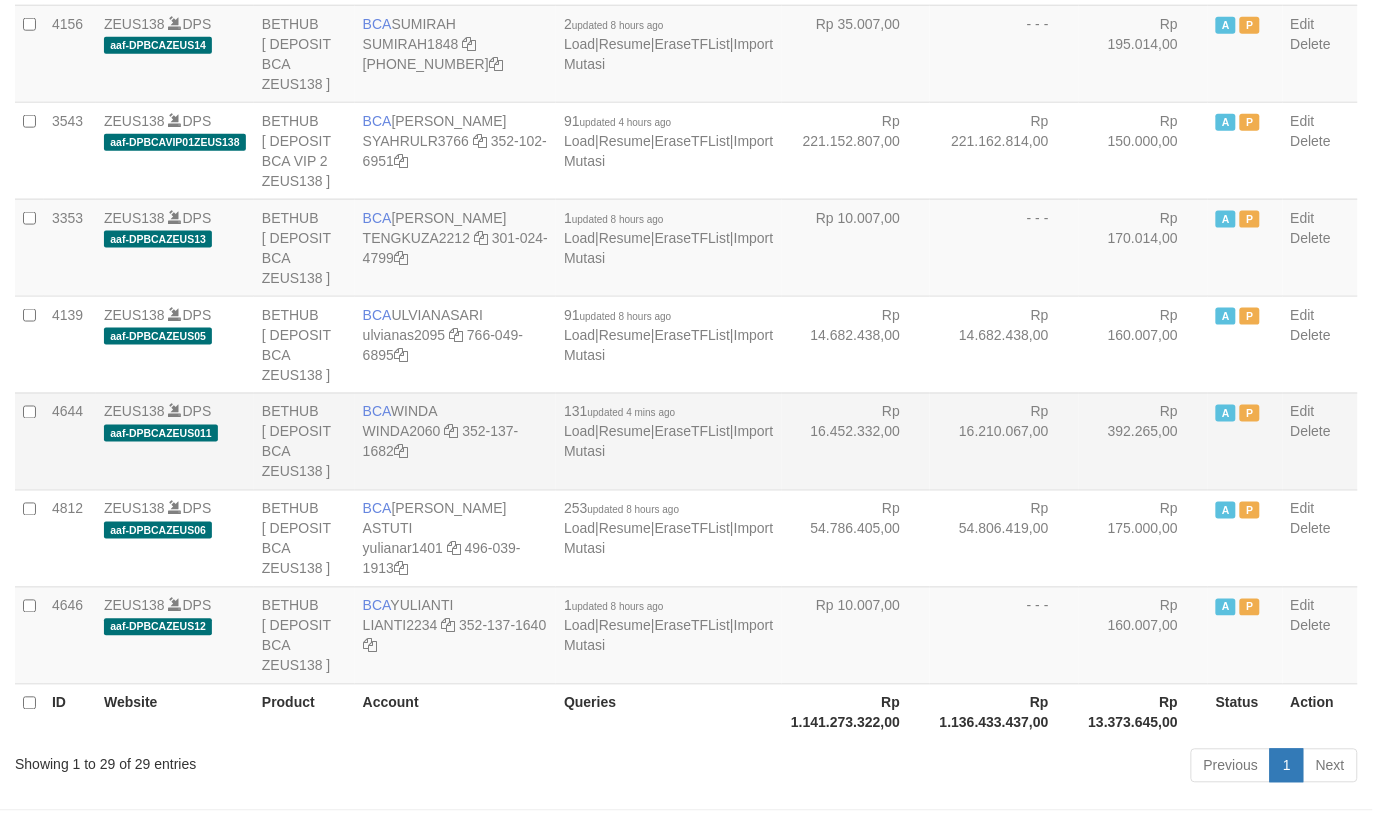 click on "Rp 16.210.067,00" at bounding box center (1004, 441) 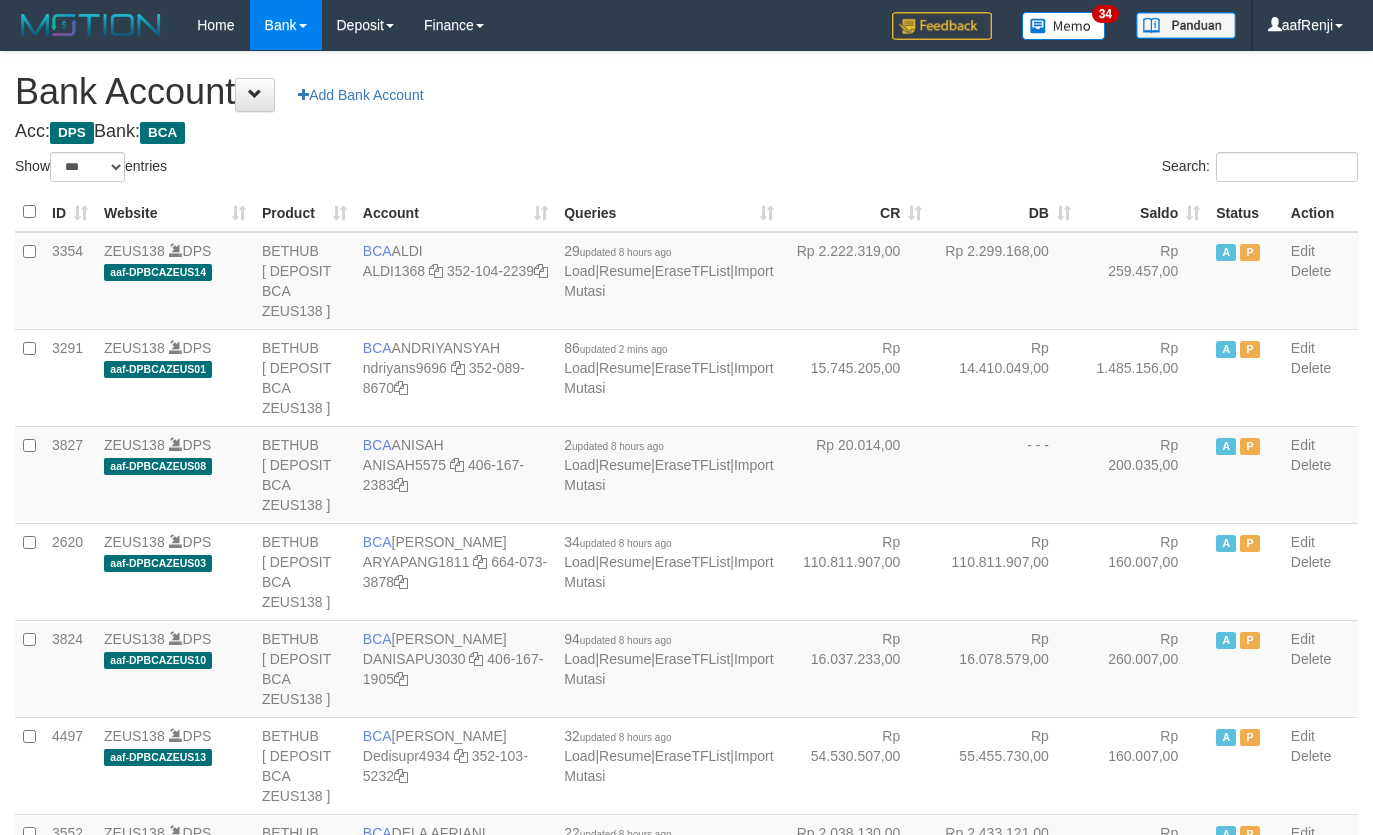 select on "***" 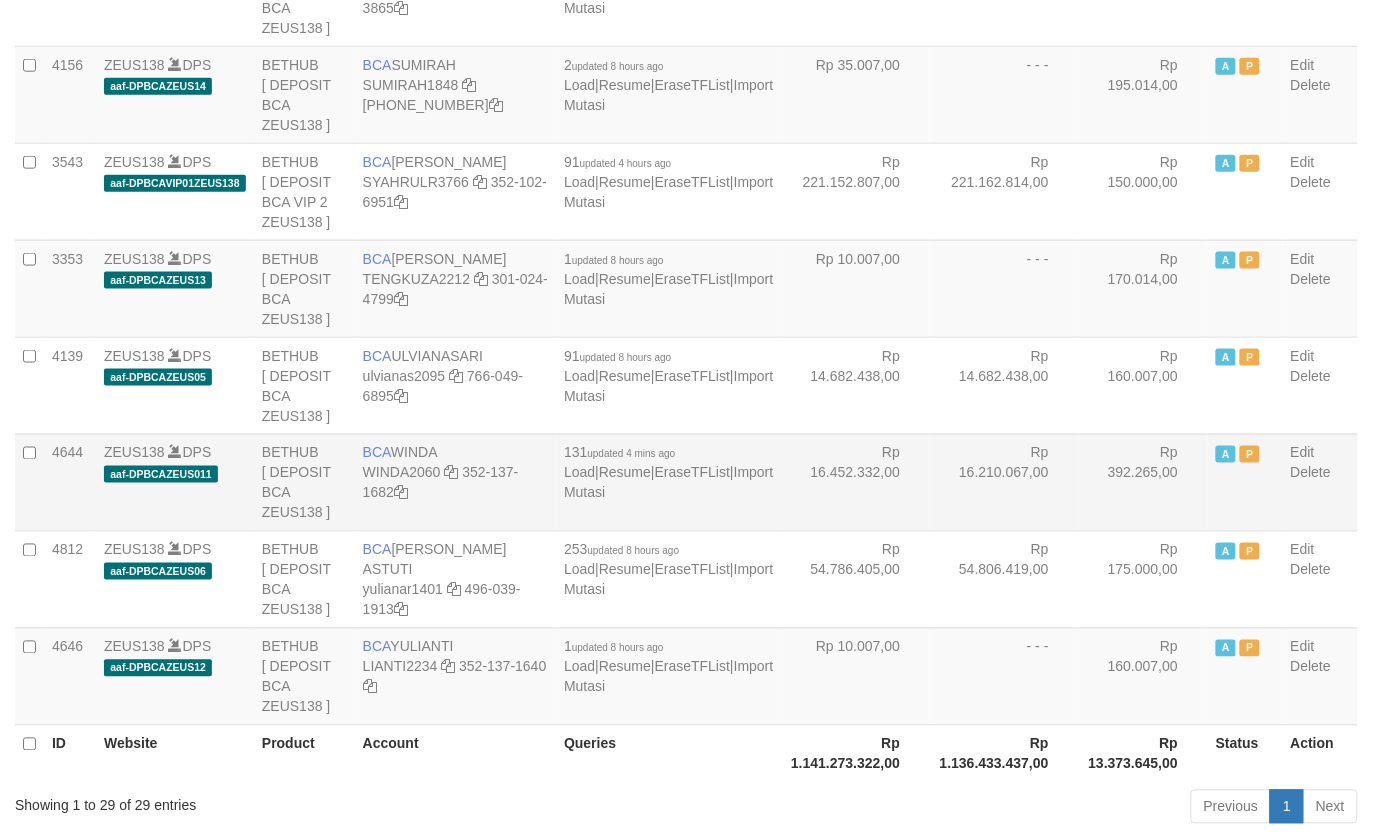scroll, scrollTop: 2361, scrollLeft: 0, axis: vertical 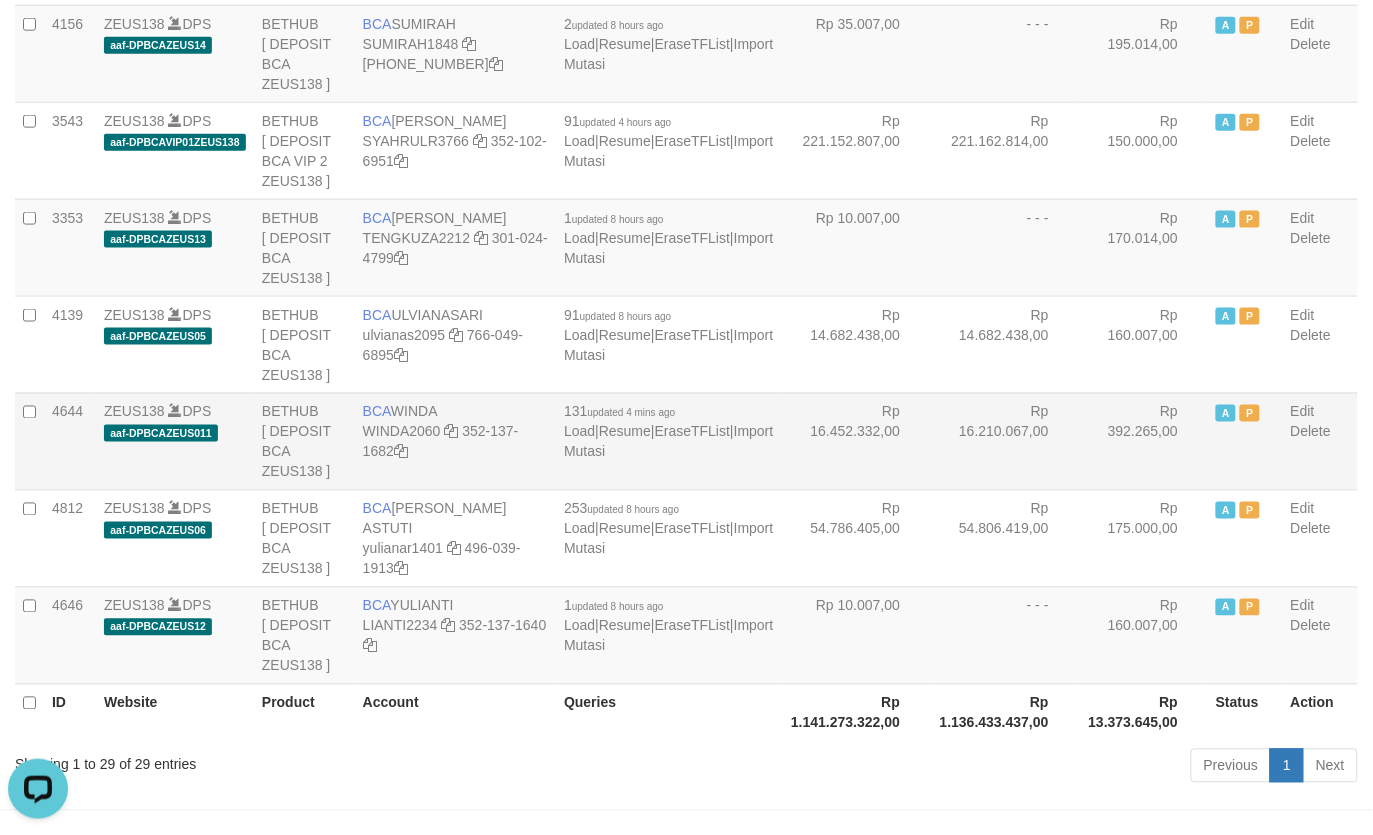 click on "Rp 16.210.067,00" at bounding box center [1004, 441] 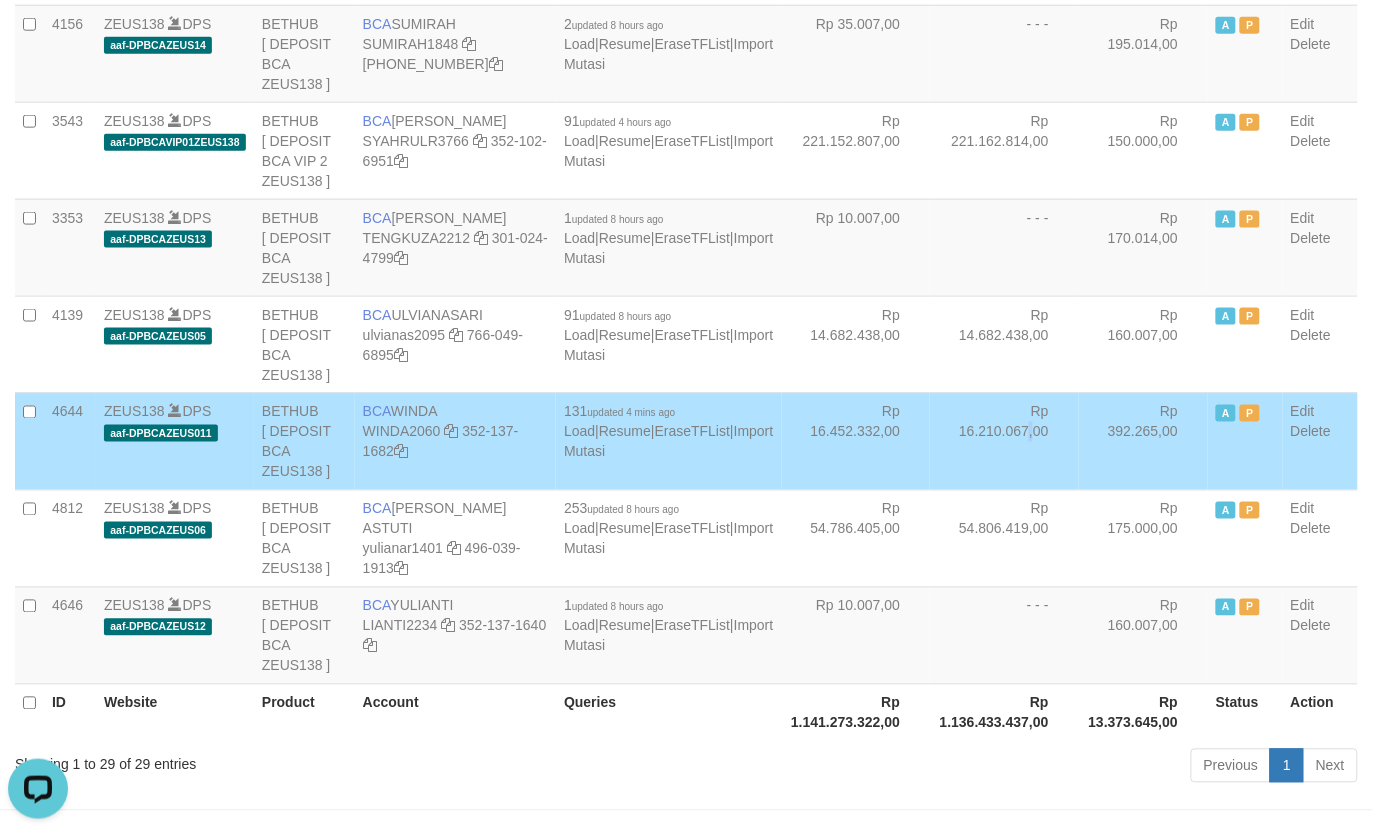 click on "Rp 16.210.067,00" at bounding box center [1004, 441] 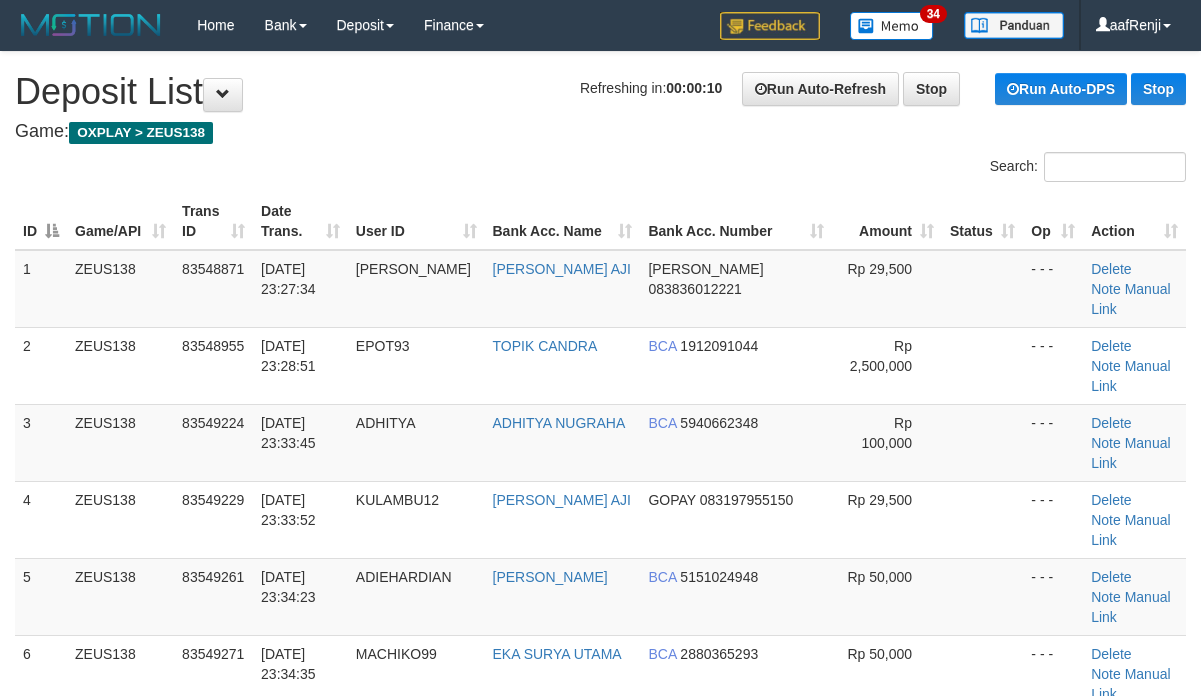 scroll, scrollTop: 0, scrollLeft: 0, axis: both 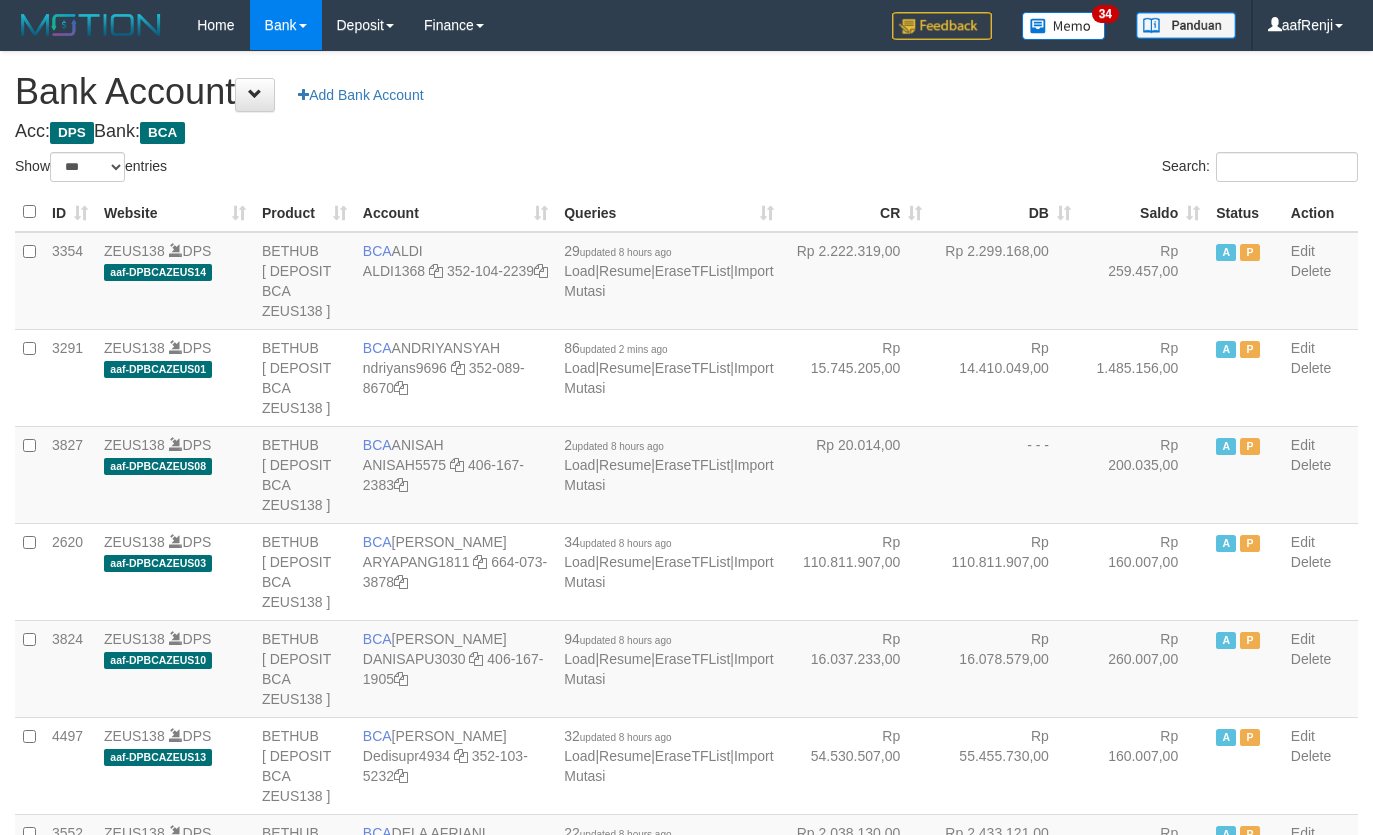 select on "***" 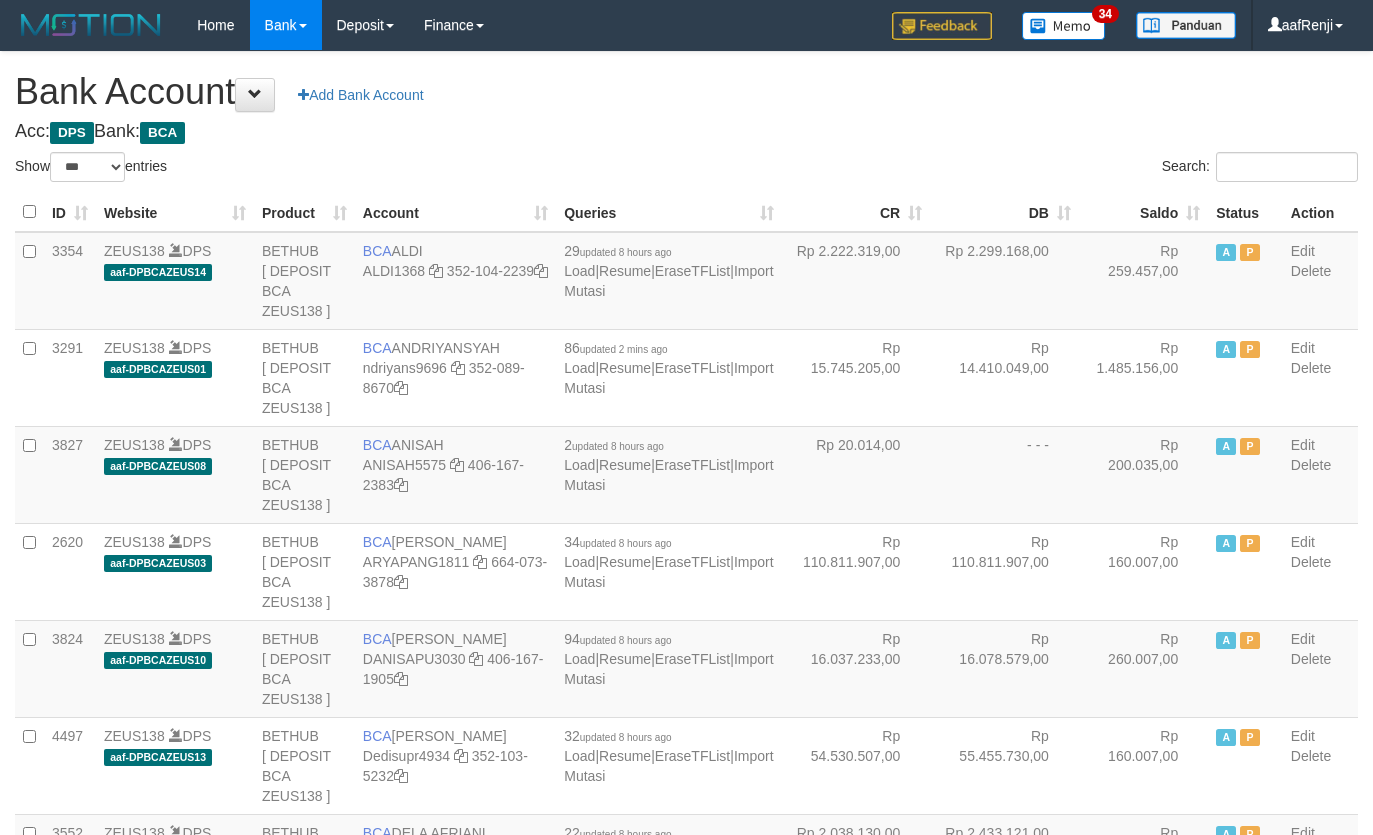 scroll, scrollTop: 1010, scrollLeft: 0, axis: vertical 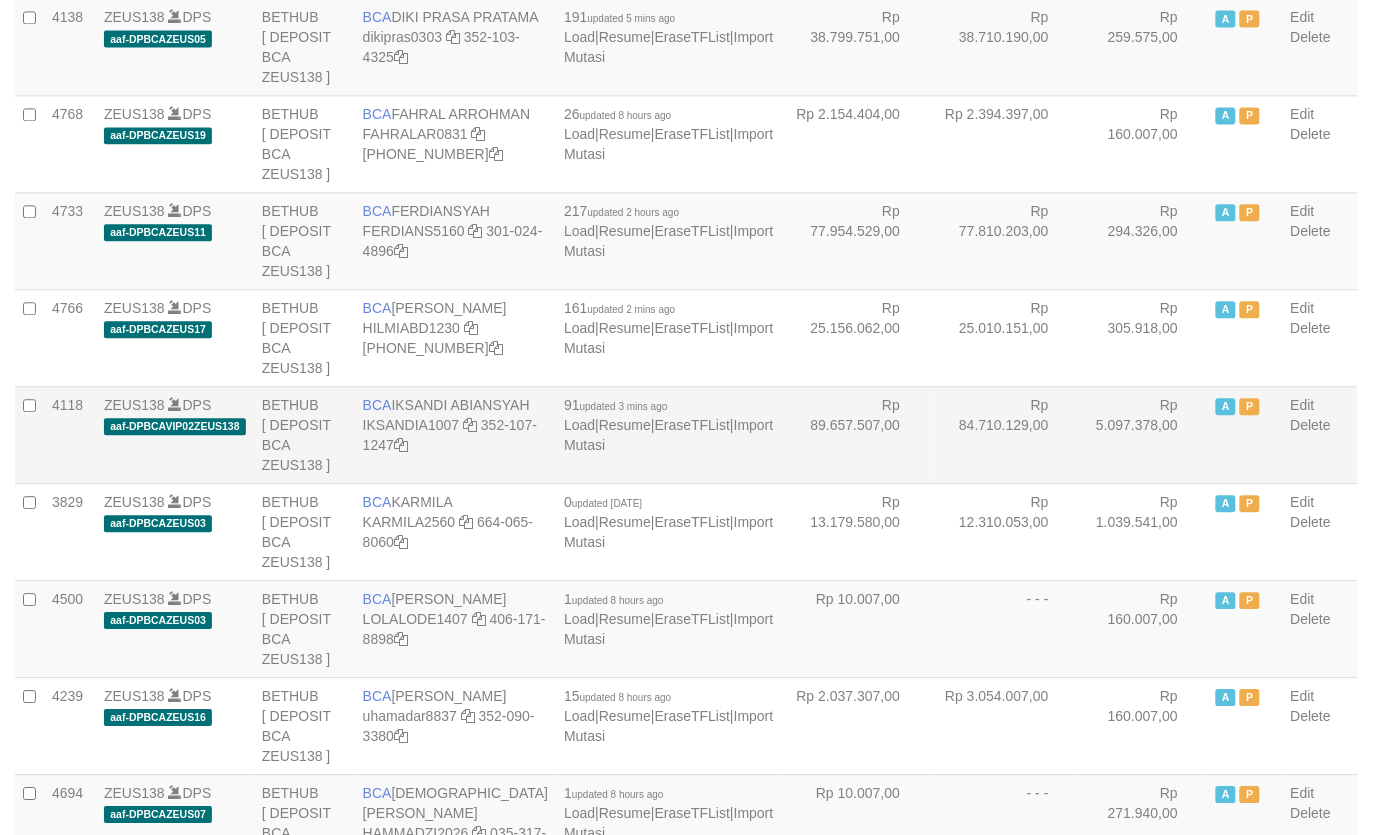 click at bounding box center (470, 425) 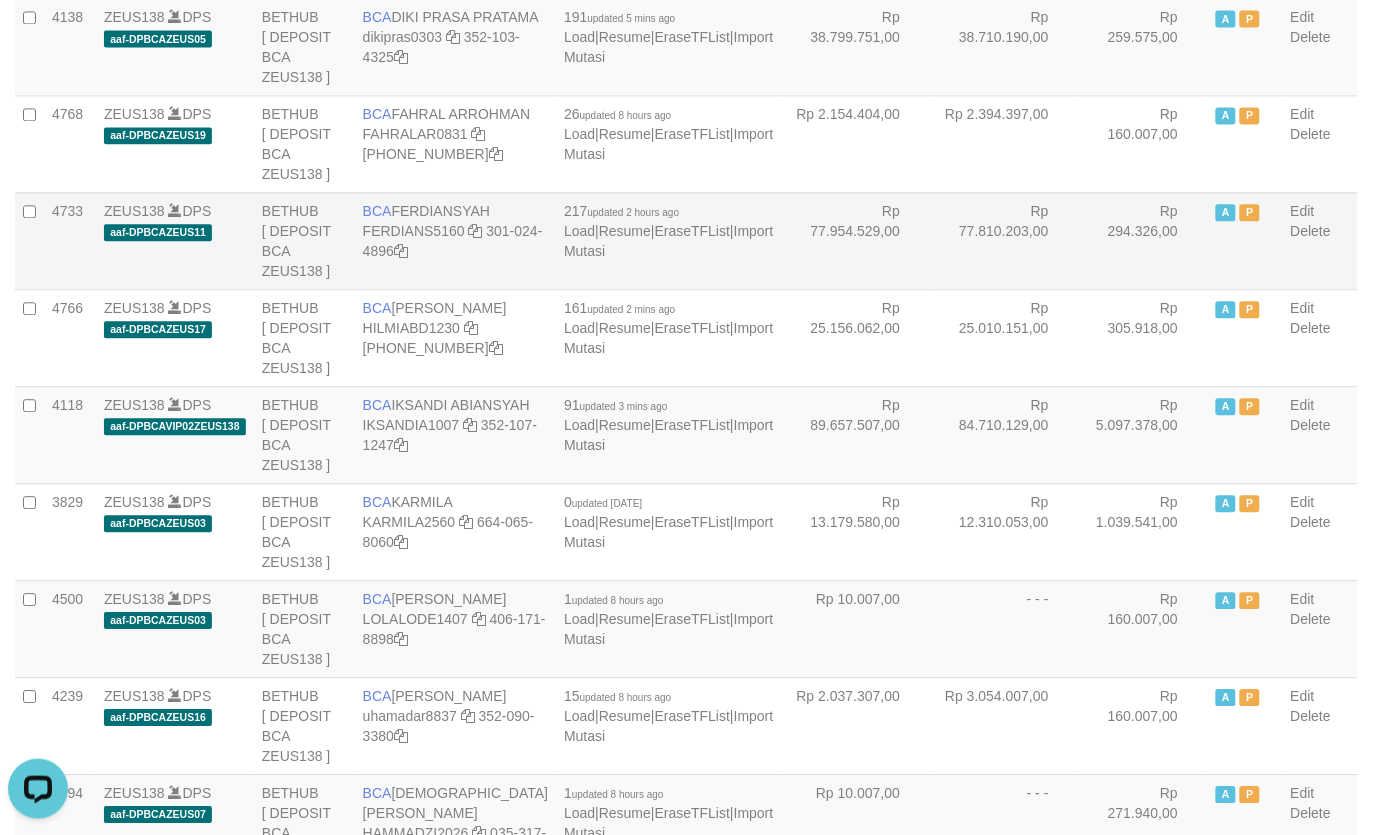 scroll, scrollTop: 0, scrollLeft: 0, axis: both 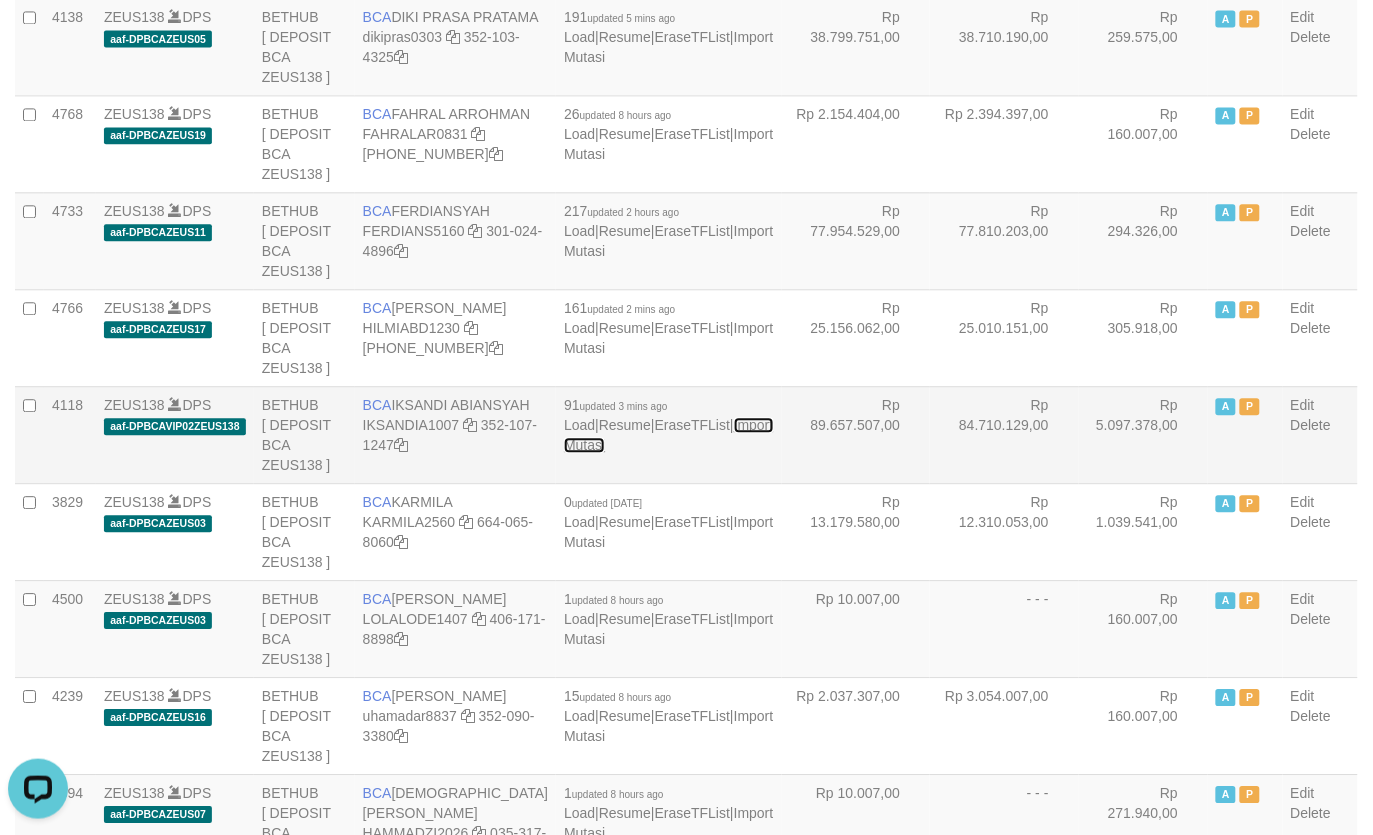 click on "Import Mutasi" at bounding box center (668, 435) 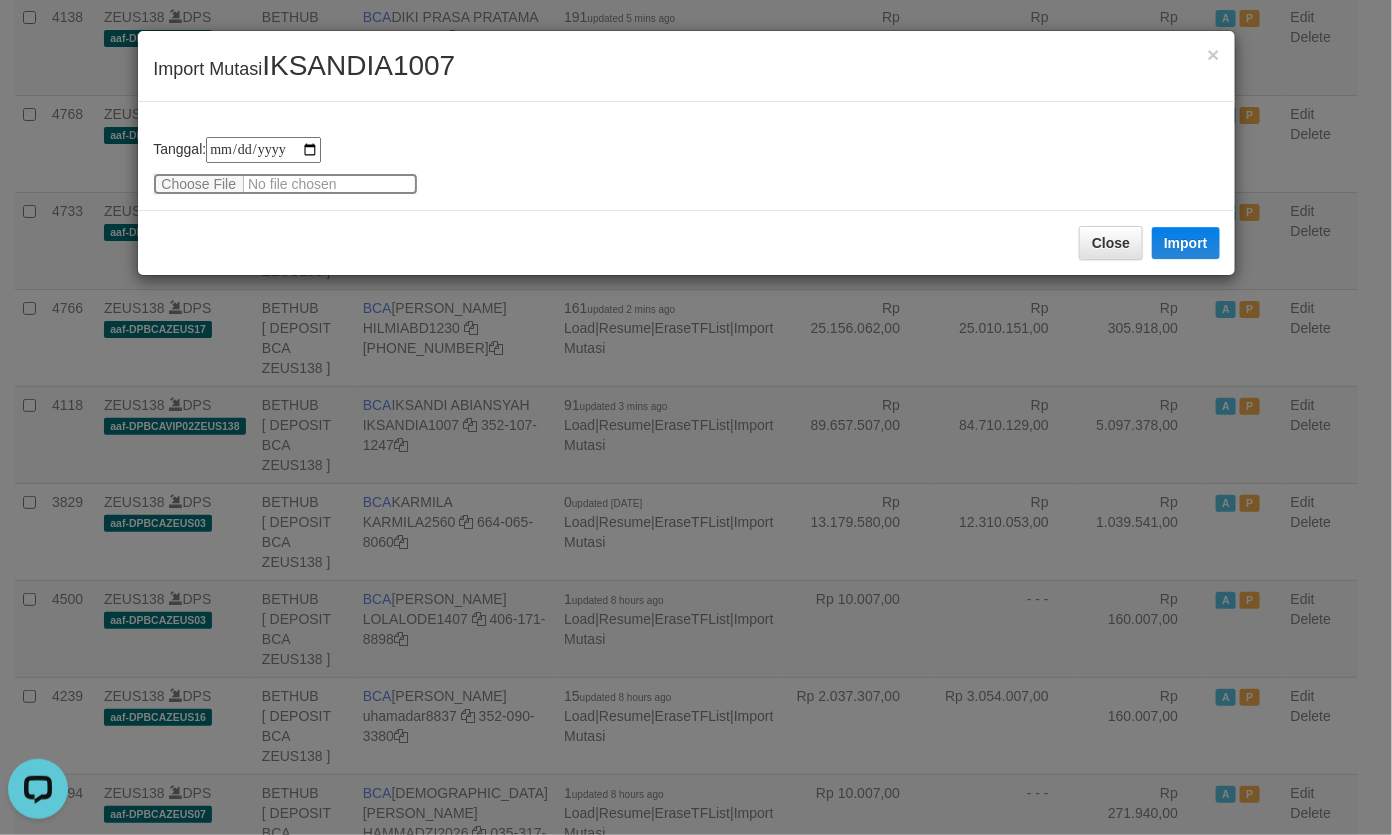 click at bounding box center (285, 184) 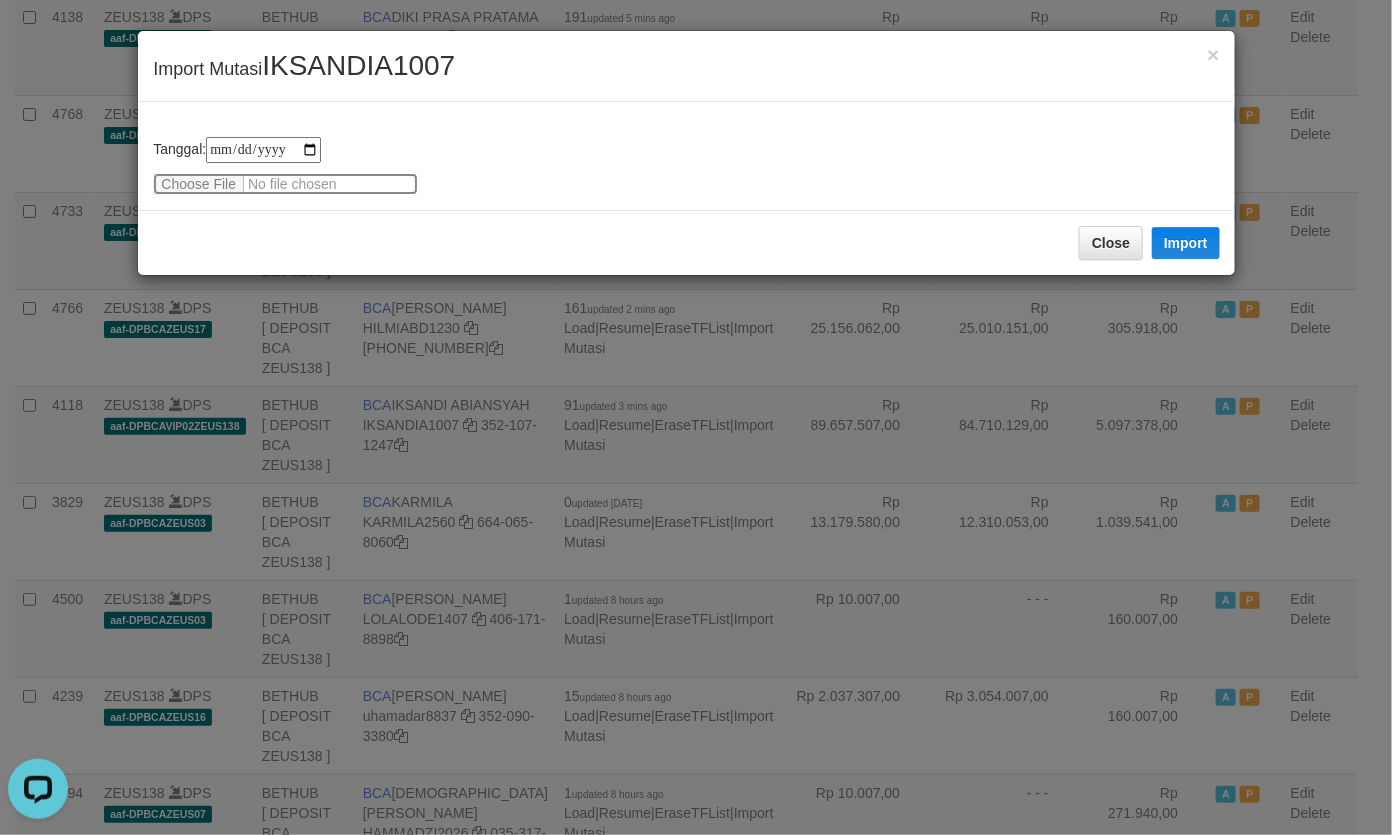 type on "**********" 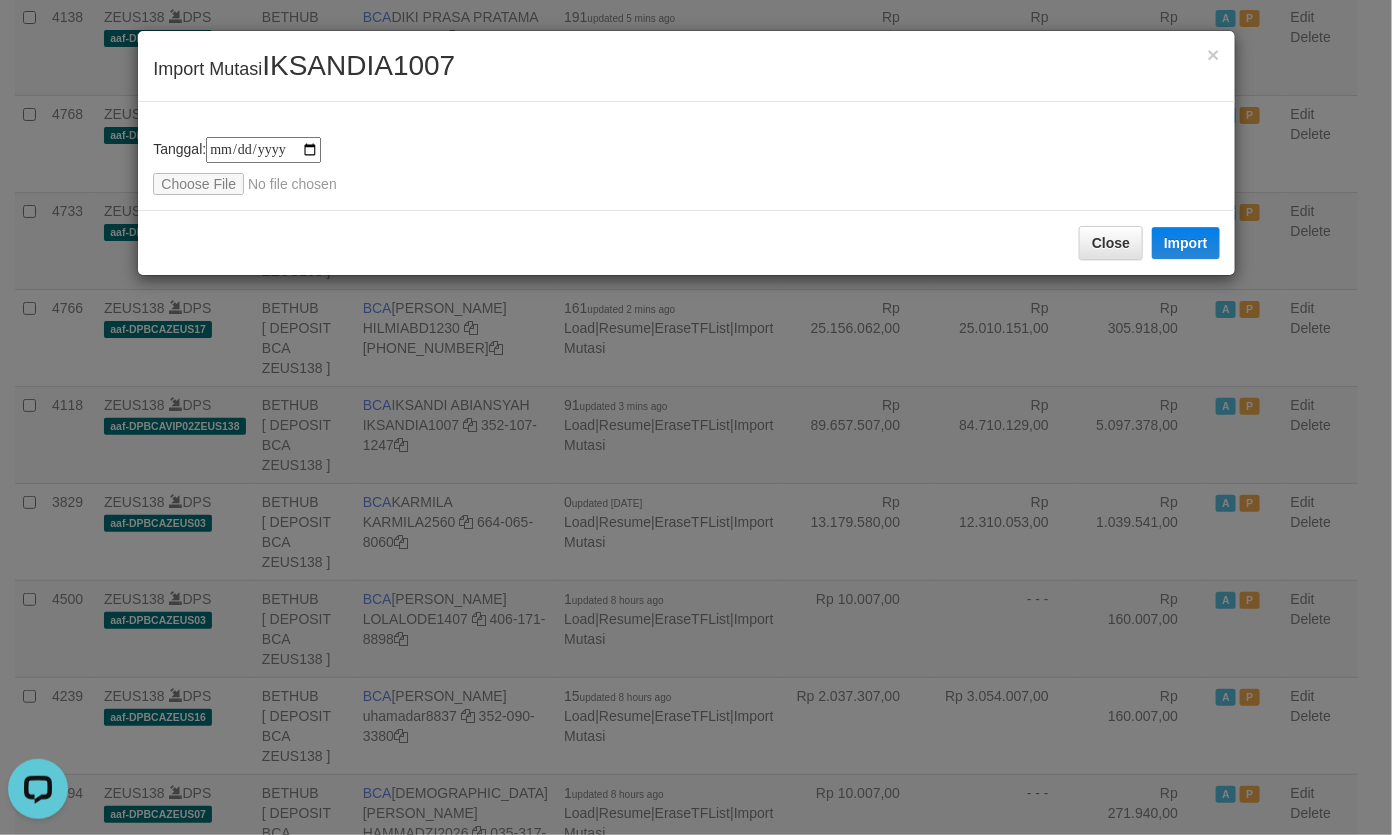 click on "IKSANDIA1007" at bounding box center (358, 65) 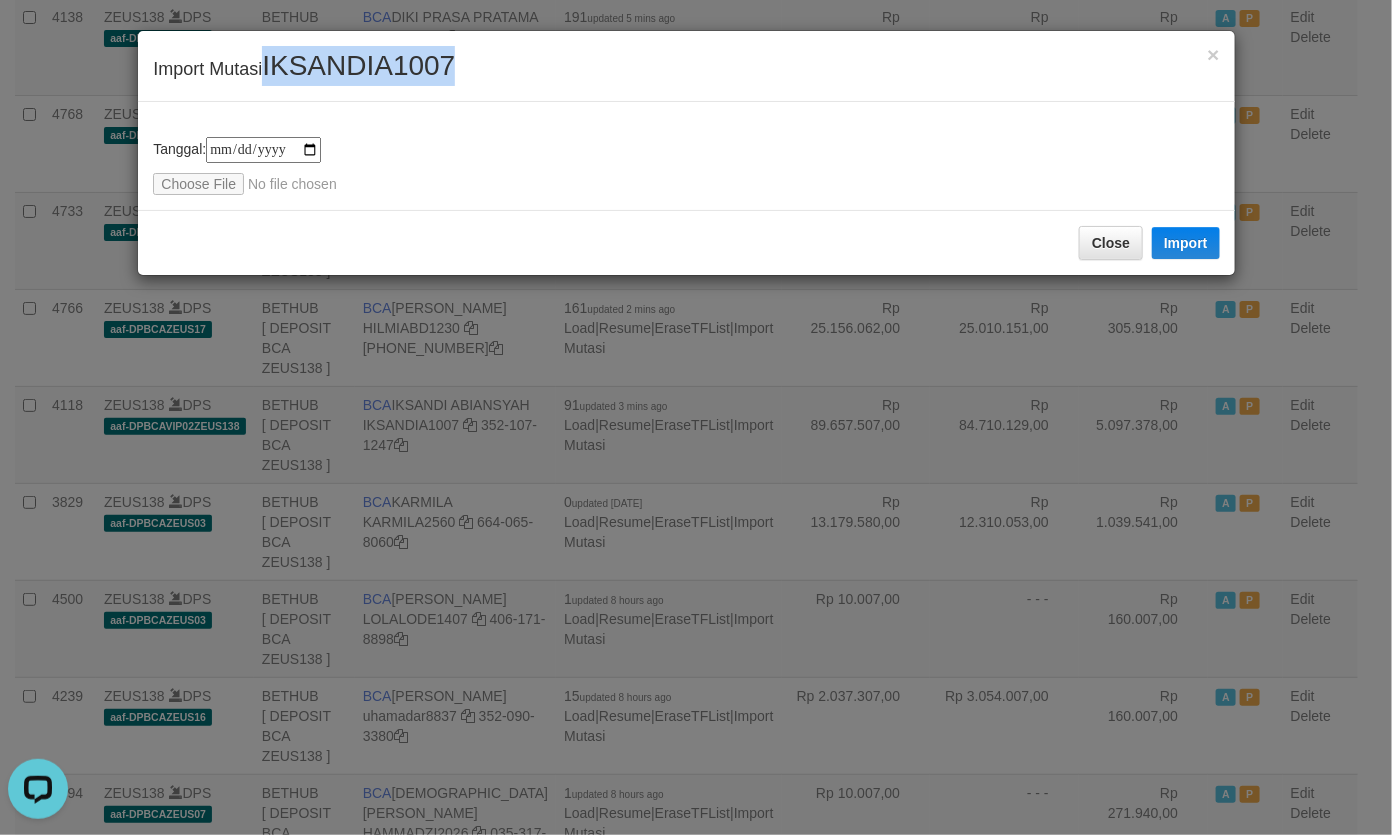click on "IKSANDIA1007" at bounding box center [358, 65] 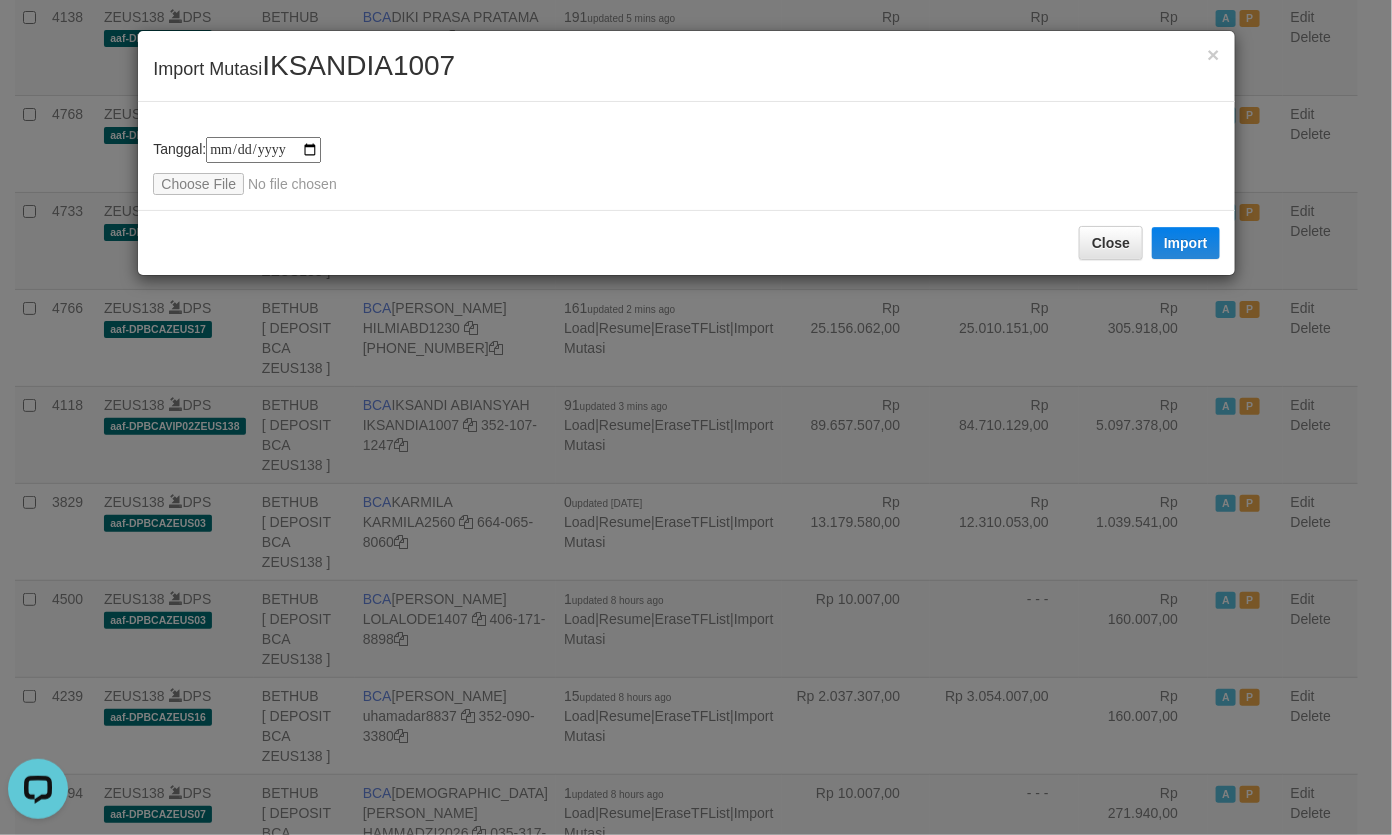 click on "**********" at bounding box center [686, 166] 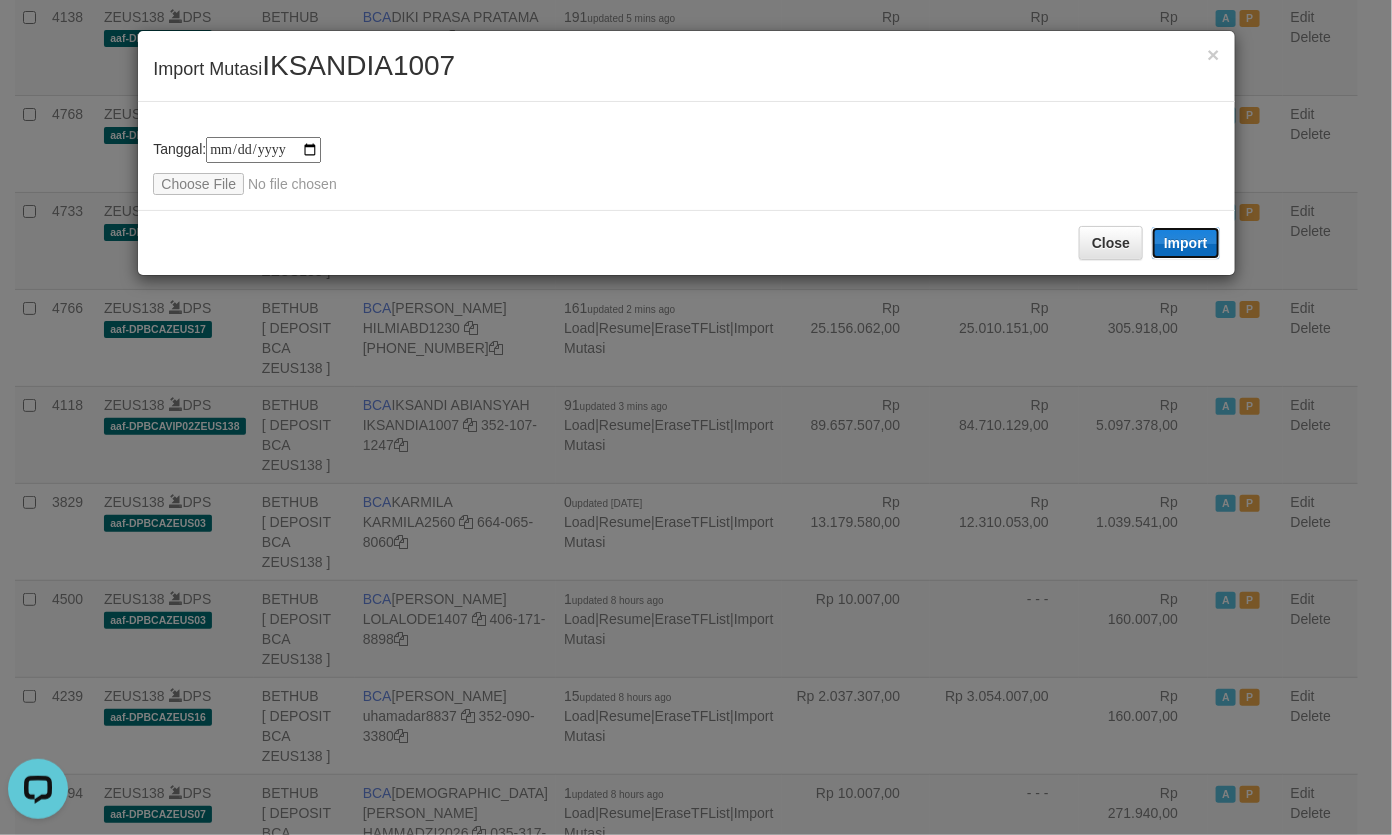 click on "Import" at bounding box center [1186, 243] 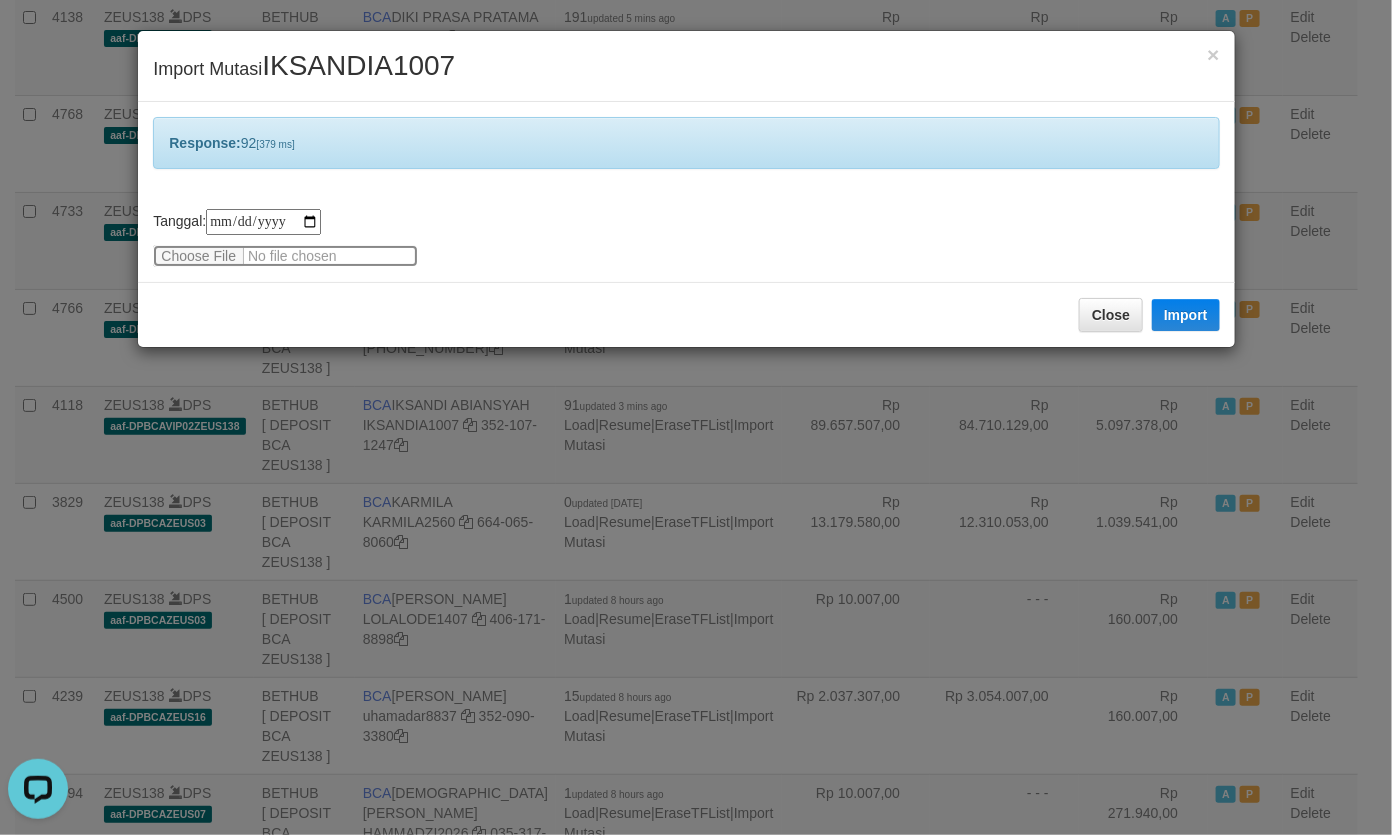 click at bounding box center (285, 256) 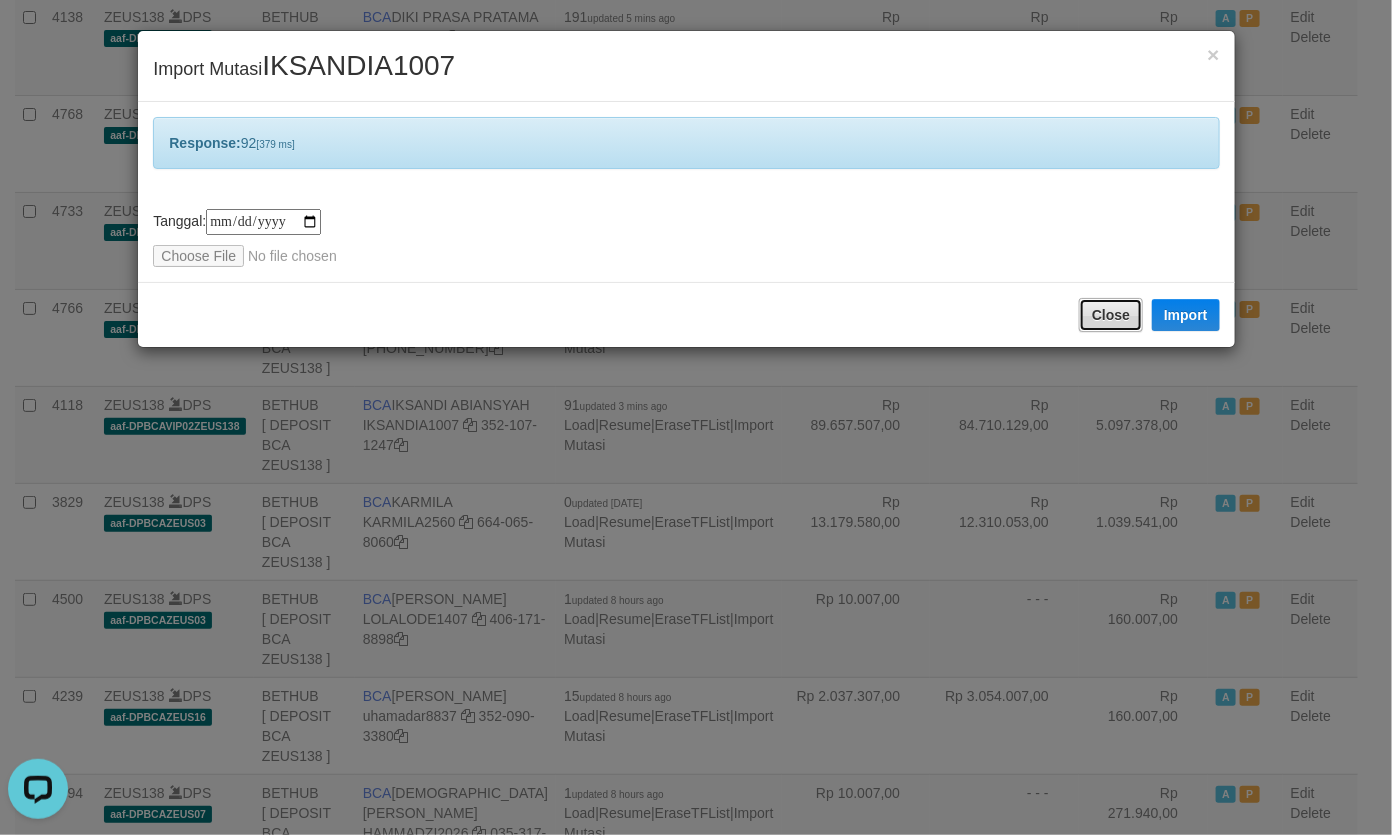 click on "Close" at bounding box center [1111, 315] 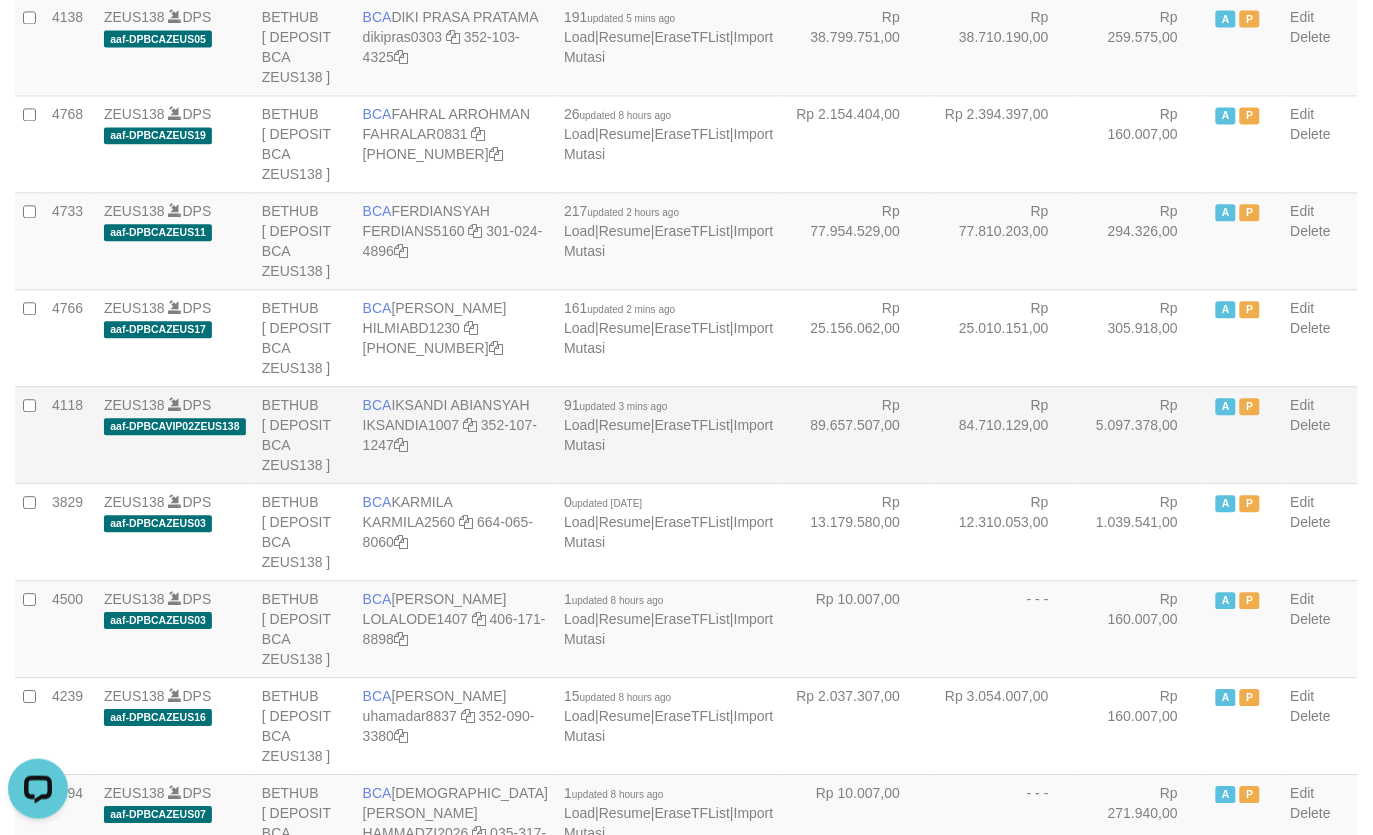 click on "91  updated 3 mins ago
Load
|
Resume
|
EraseTFList
|
Import Mutasi" at bounding box center (668, 434) 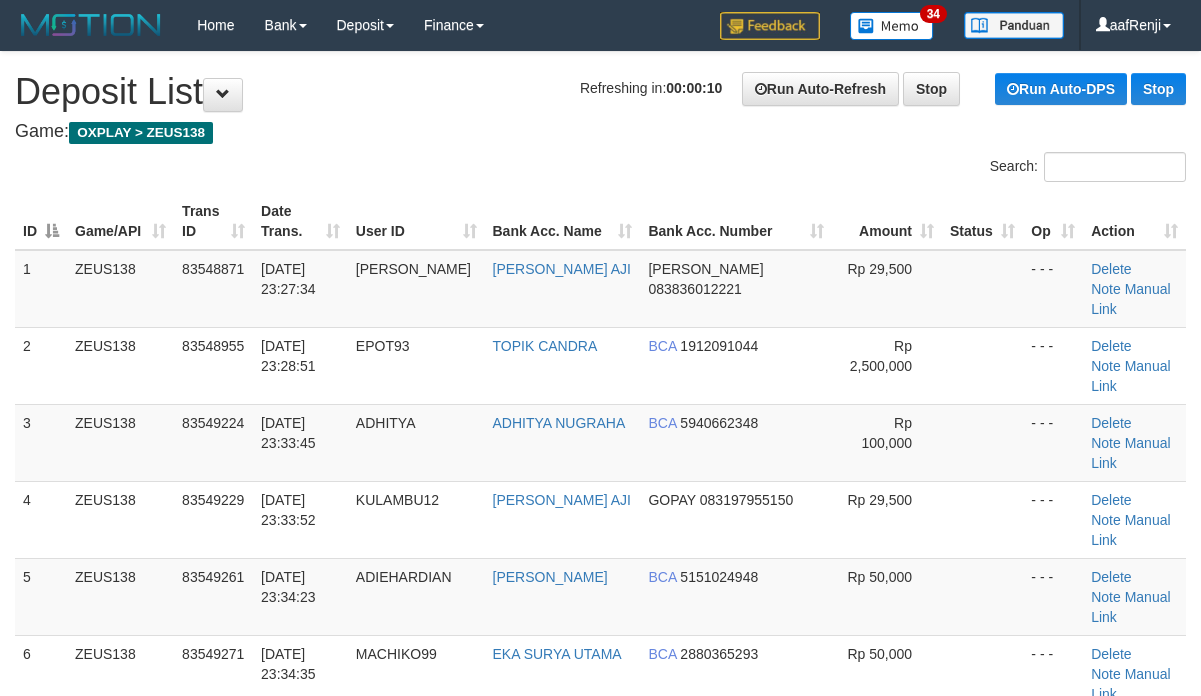 scroll, scrollTop: 0, scrollLeft: 0, axis: both 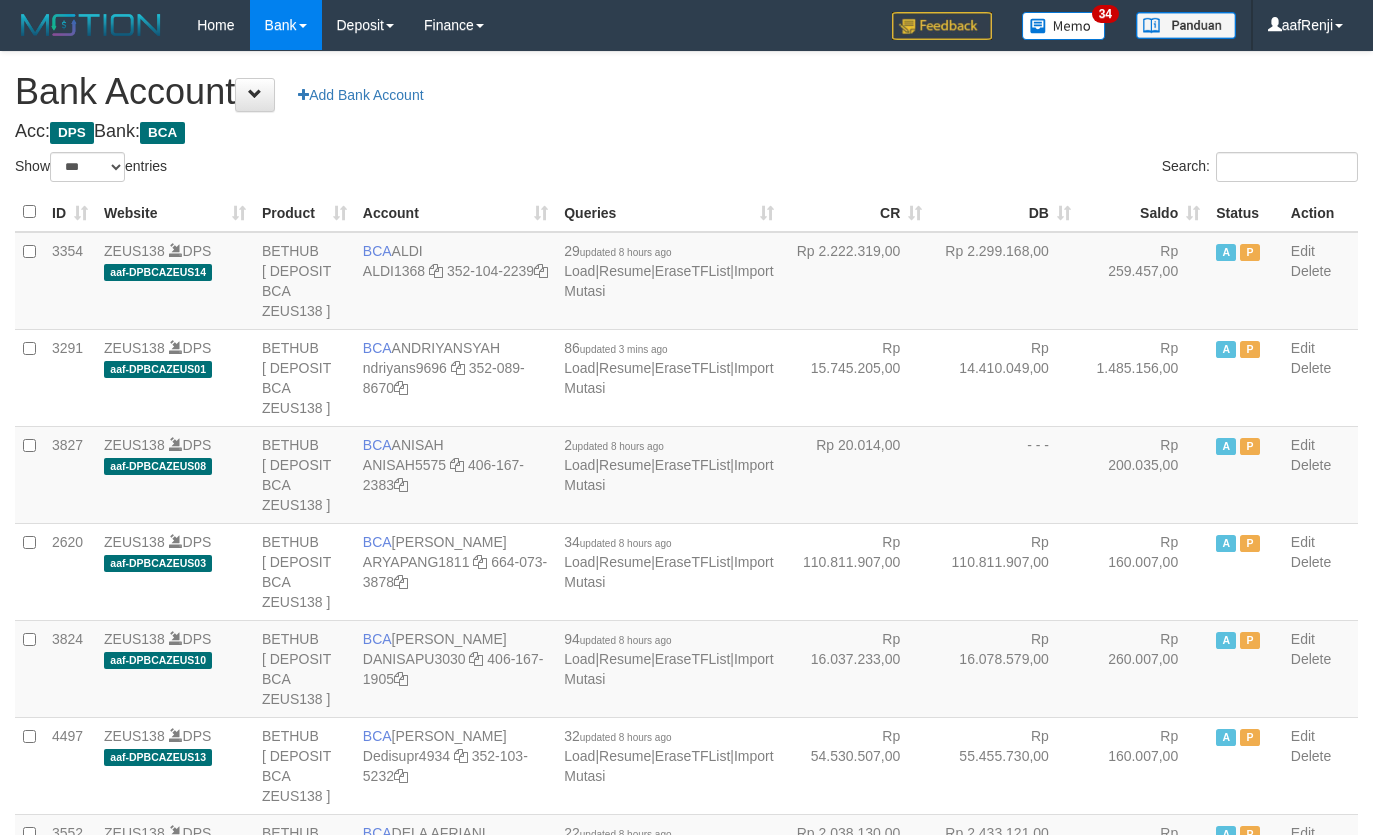 select on "***" 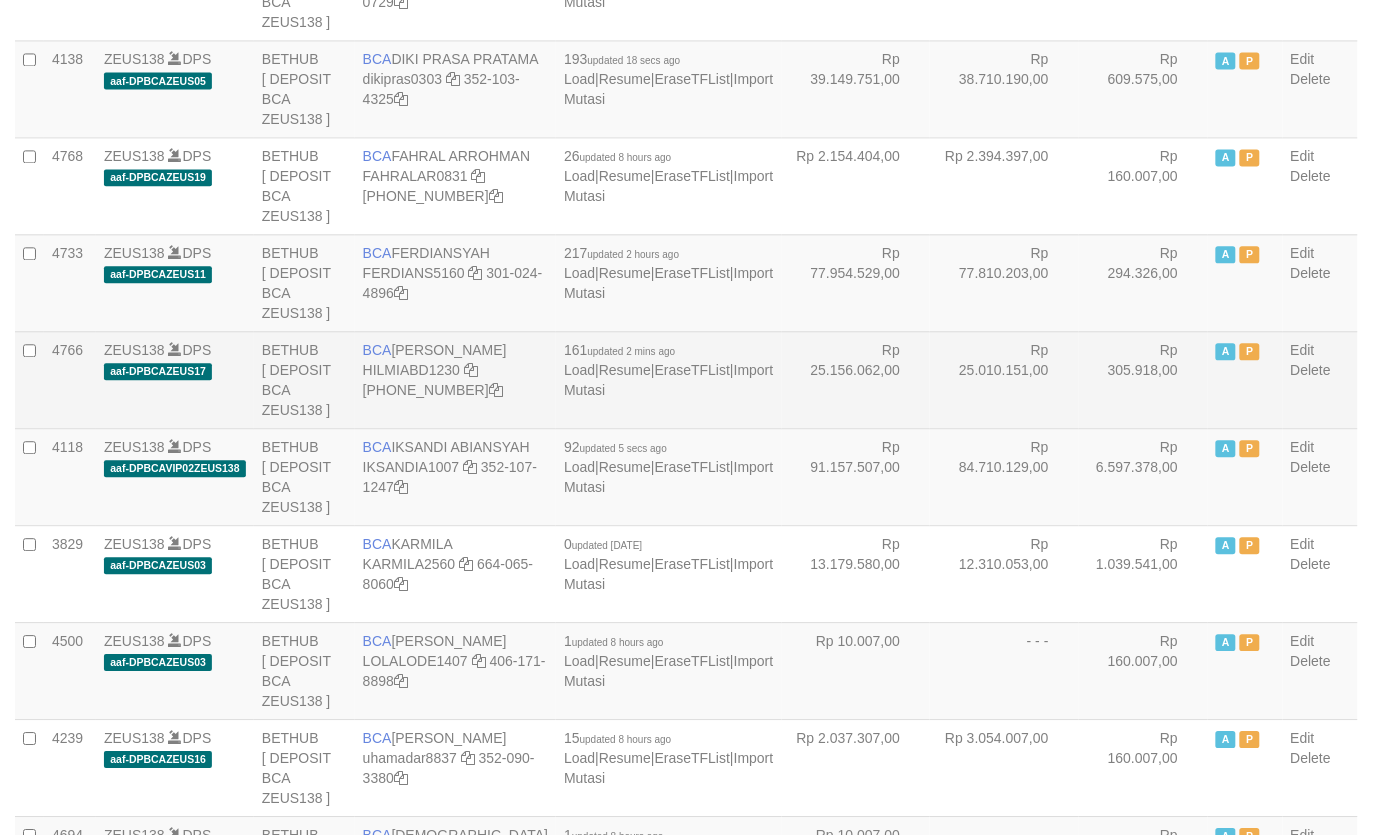 scroll, scrollTop: 1010, scrollLeft: 0, axis: vertical 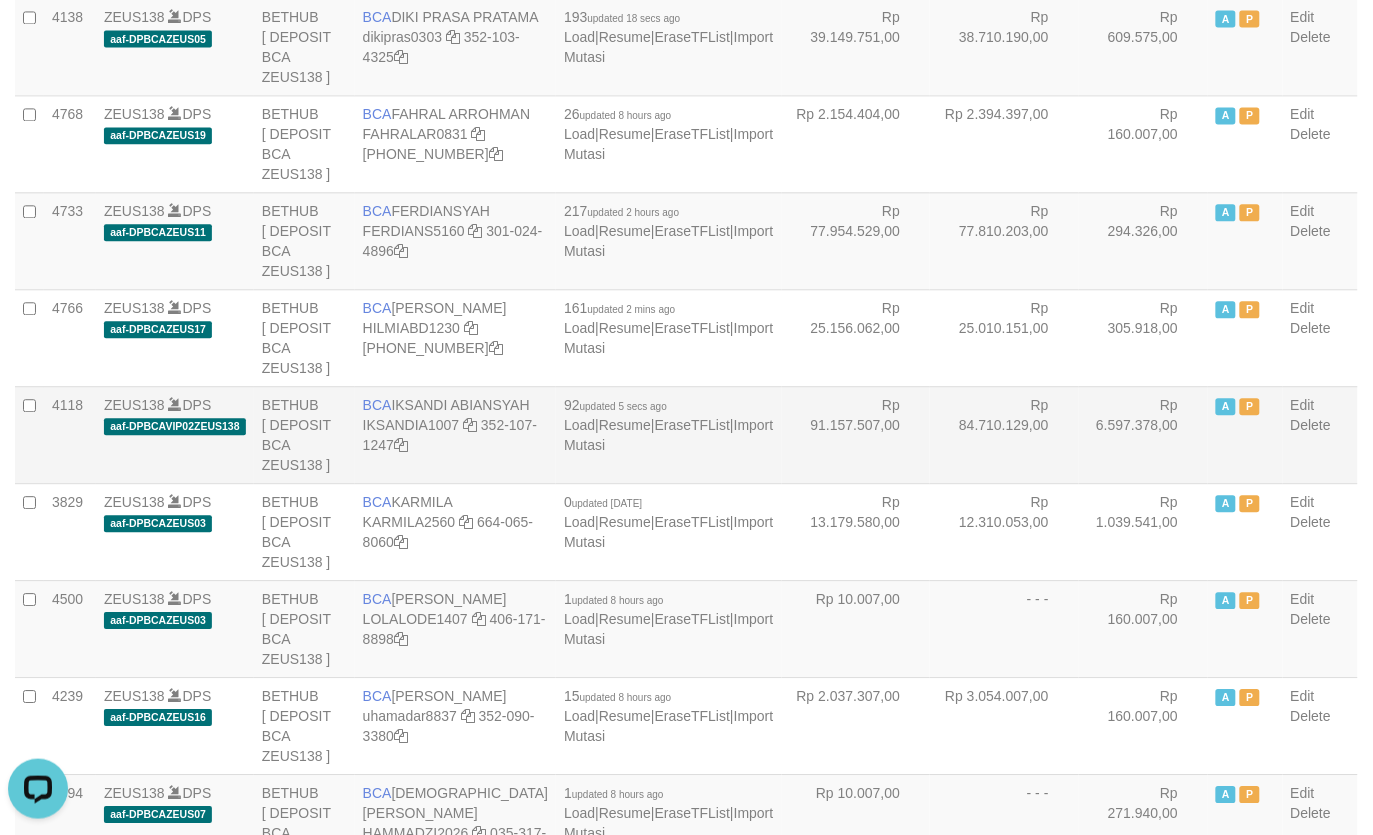 drag, startPoint x: 693, startPoint y: 395, endPoint x: 621, endPoint y: 406, distance: 72.835434 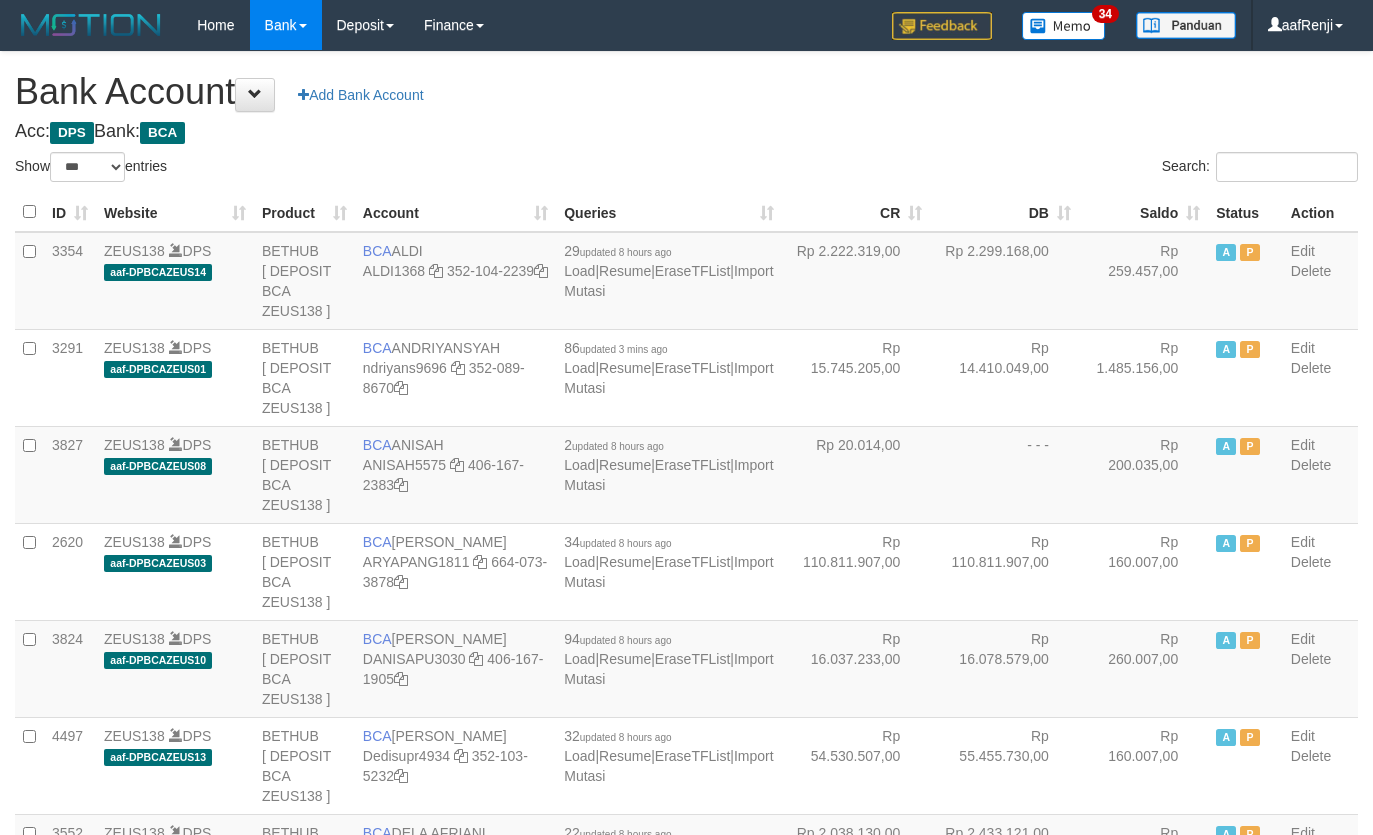 select on "***" 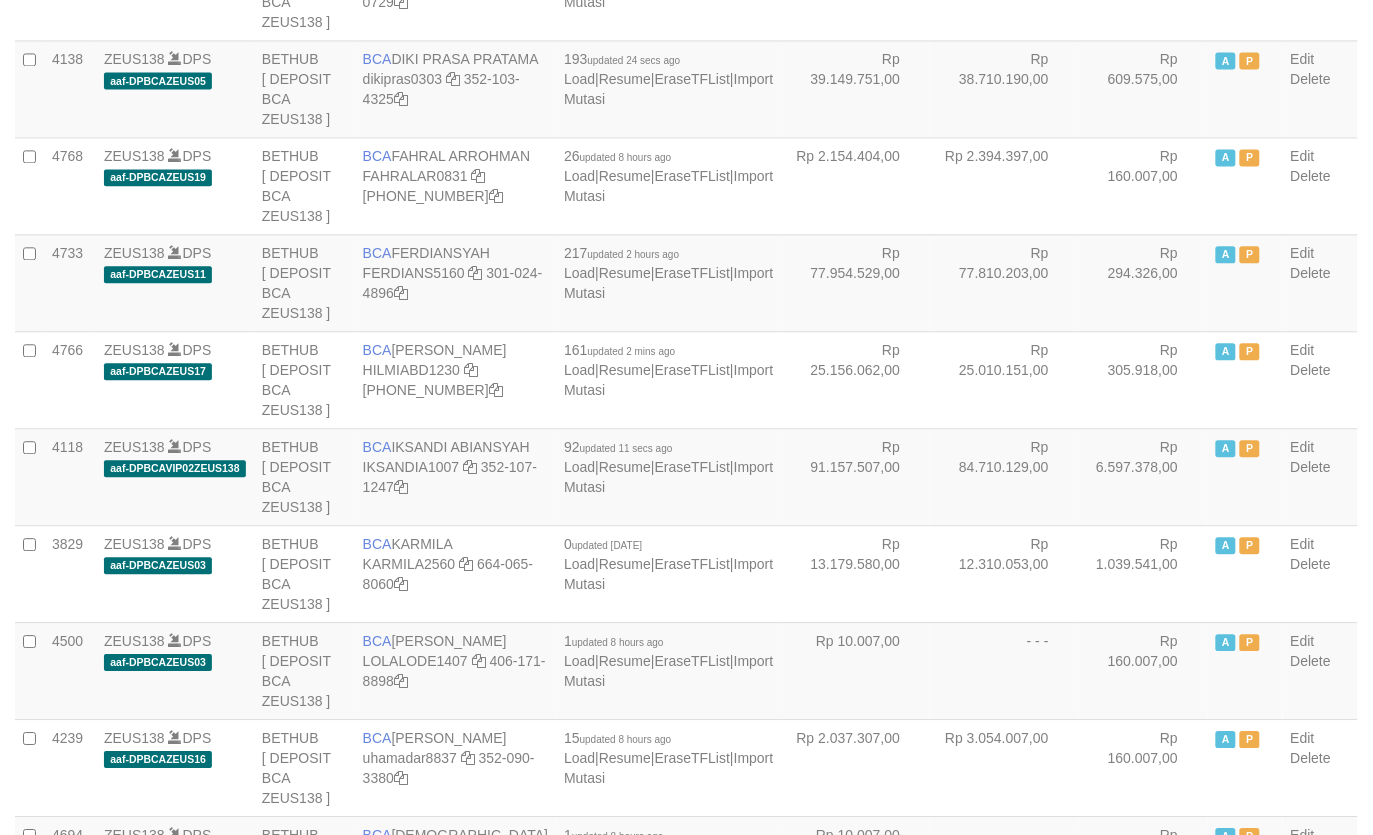 scroll, scrollTop: 1010, scrollLeft: 0, axis: vertical 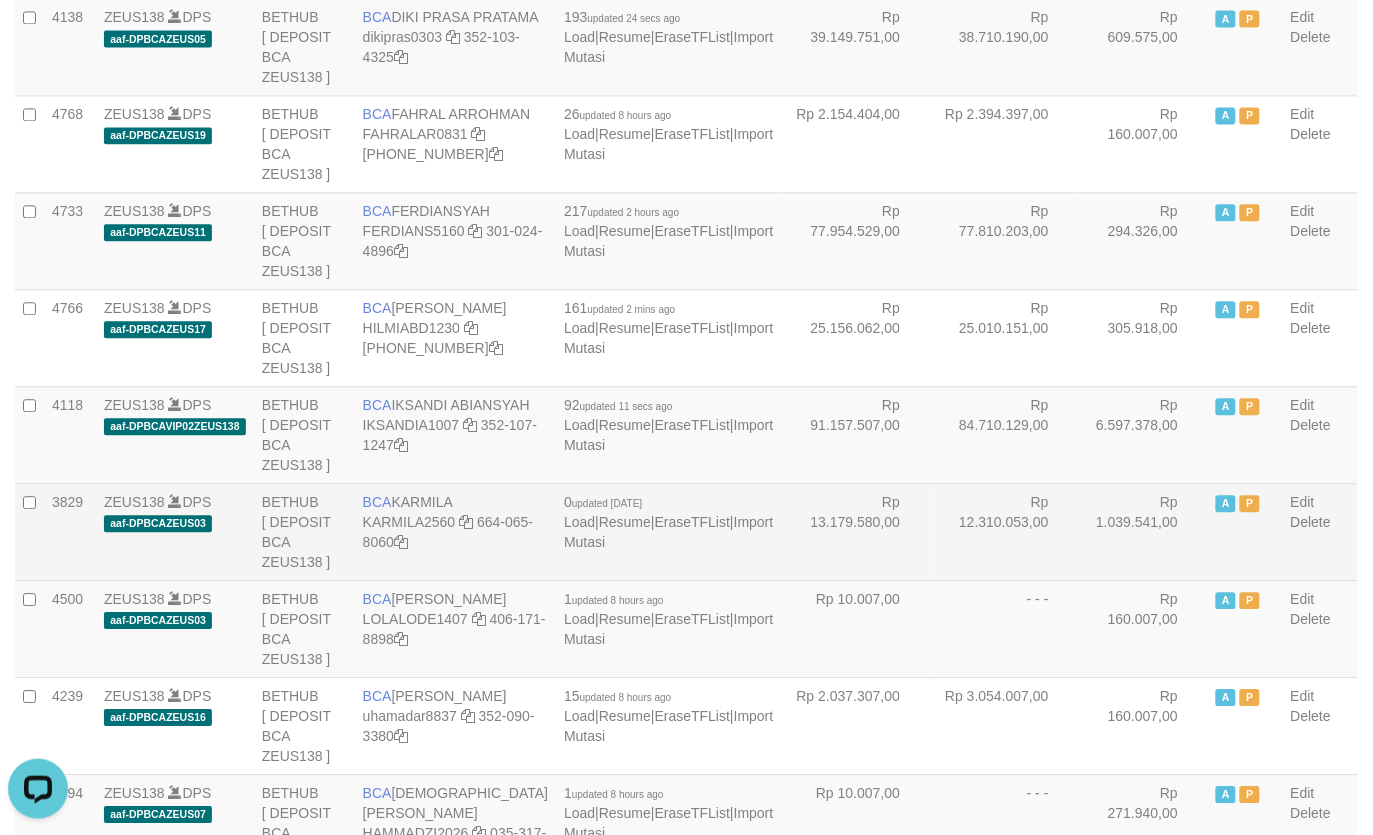 click on "Rp 13.179.580,00" at bounding box center (856, 531) 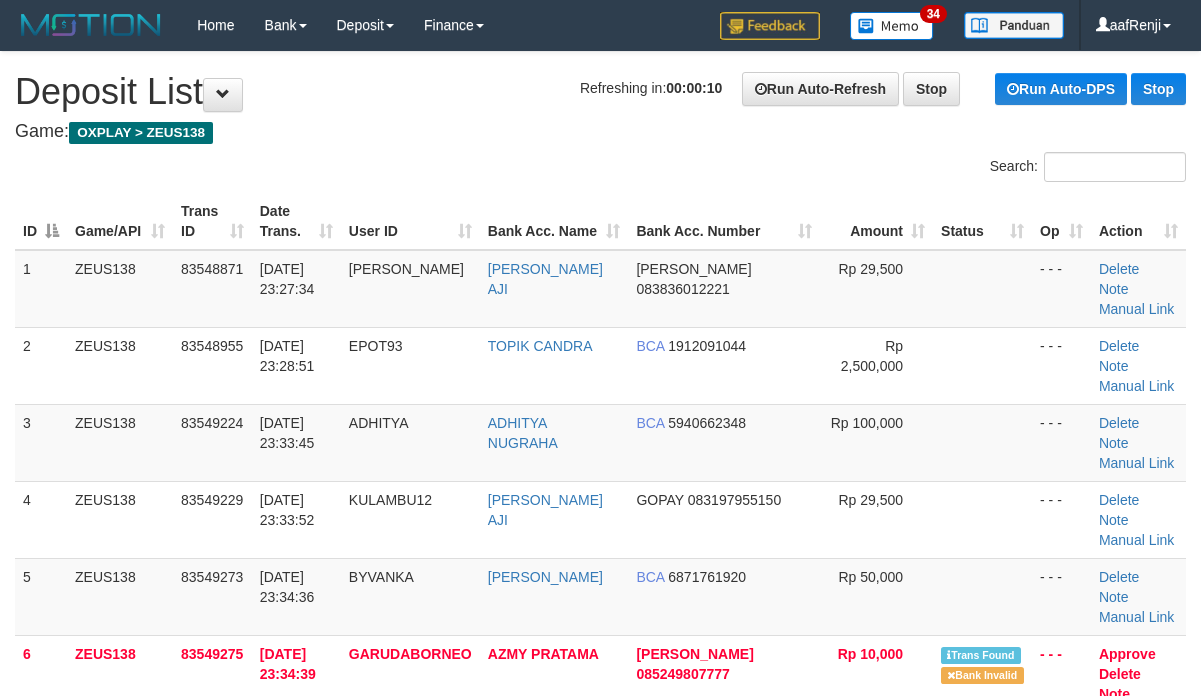 scroll, scrollTop: 0, scrollLeft: 0, axis: both 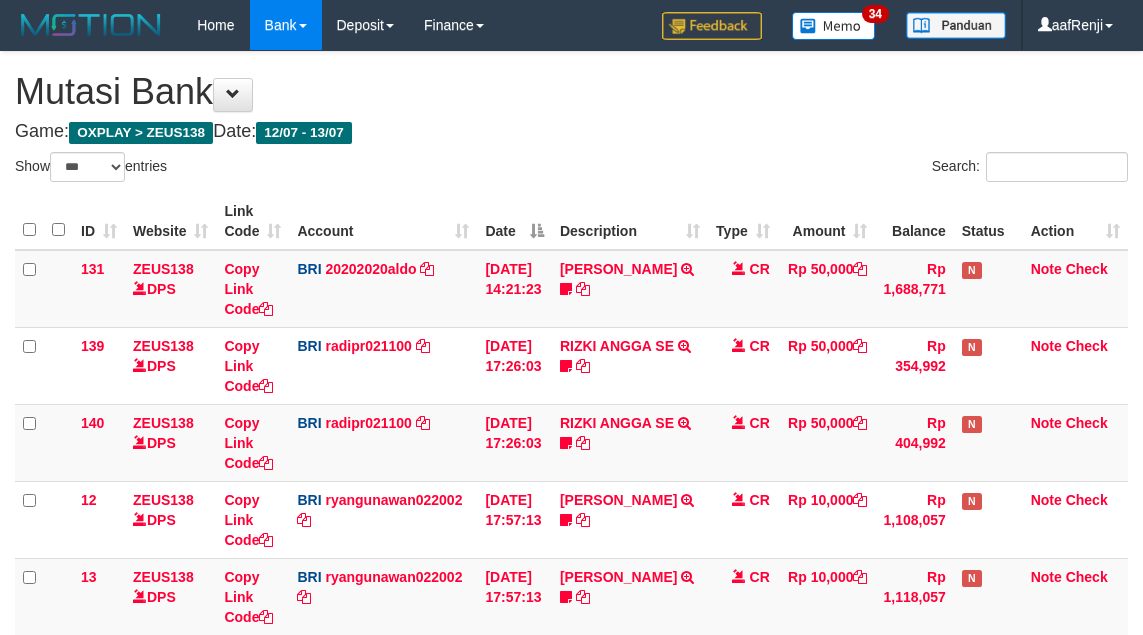 select on "***" 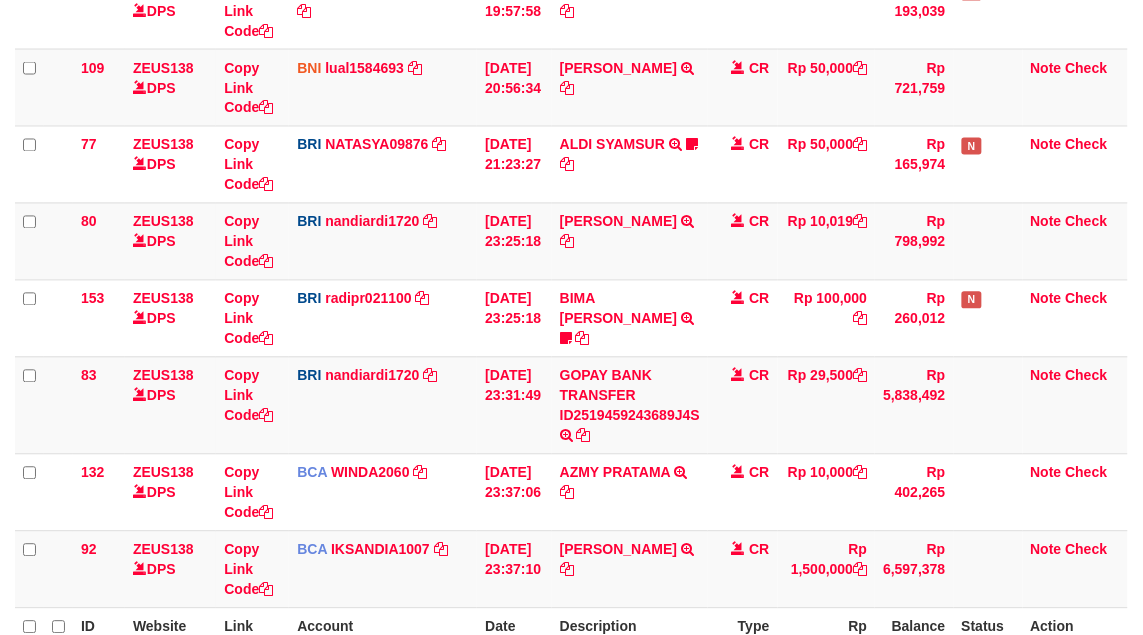 scroll, scrollTop: 625, scrollLeft: 0, axis: vertical 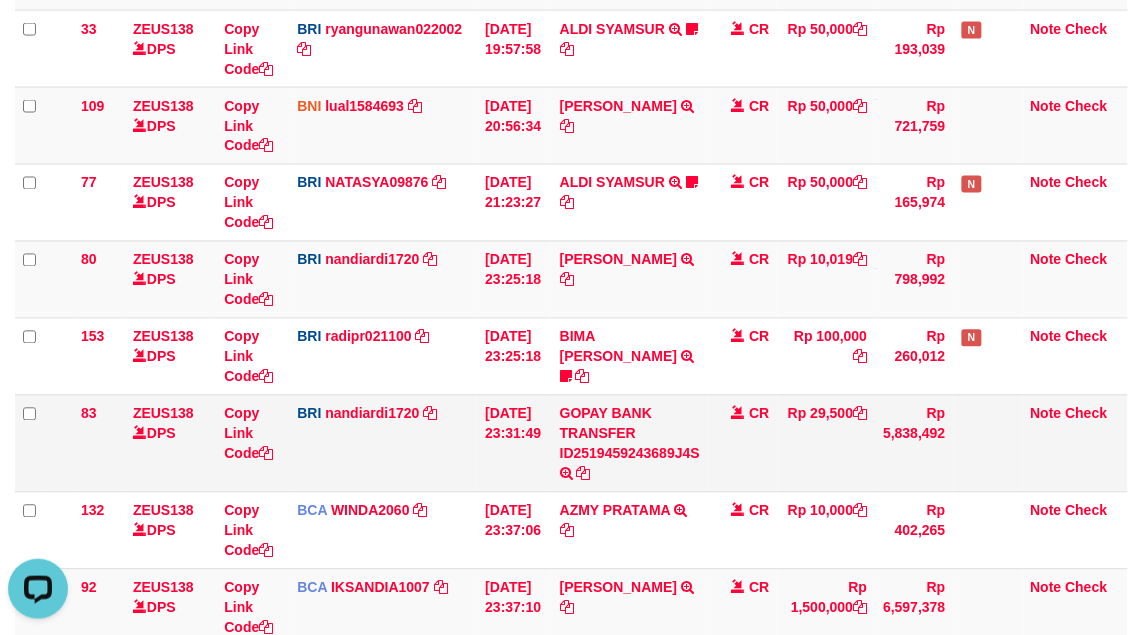 drag, startPoint x: 495, startPoint y: 461, endPoint x: 415, endPoint y: 490, distance: 85.09406 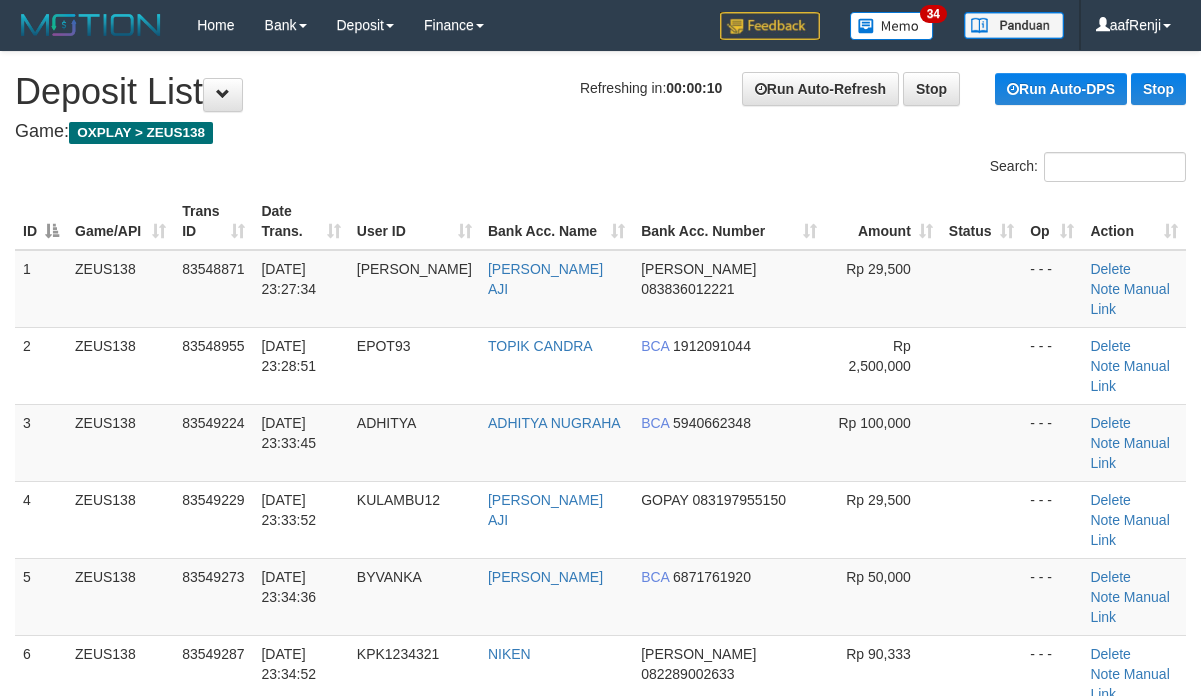 scroll, scrollTop: 0, scrollLeft: 0, axis: both 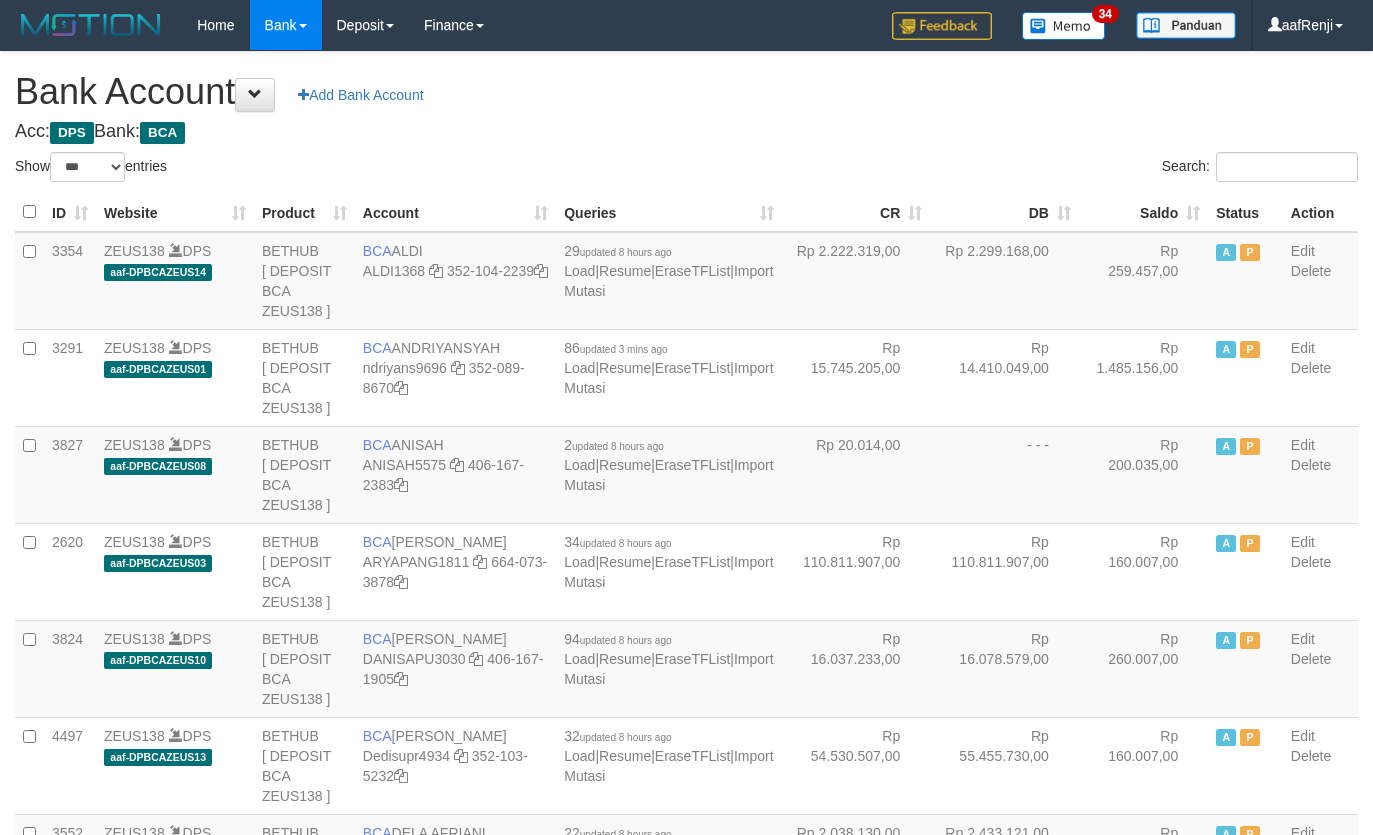 select on "***" 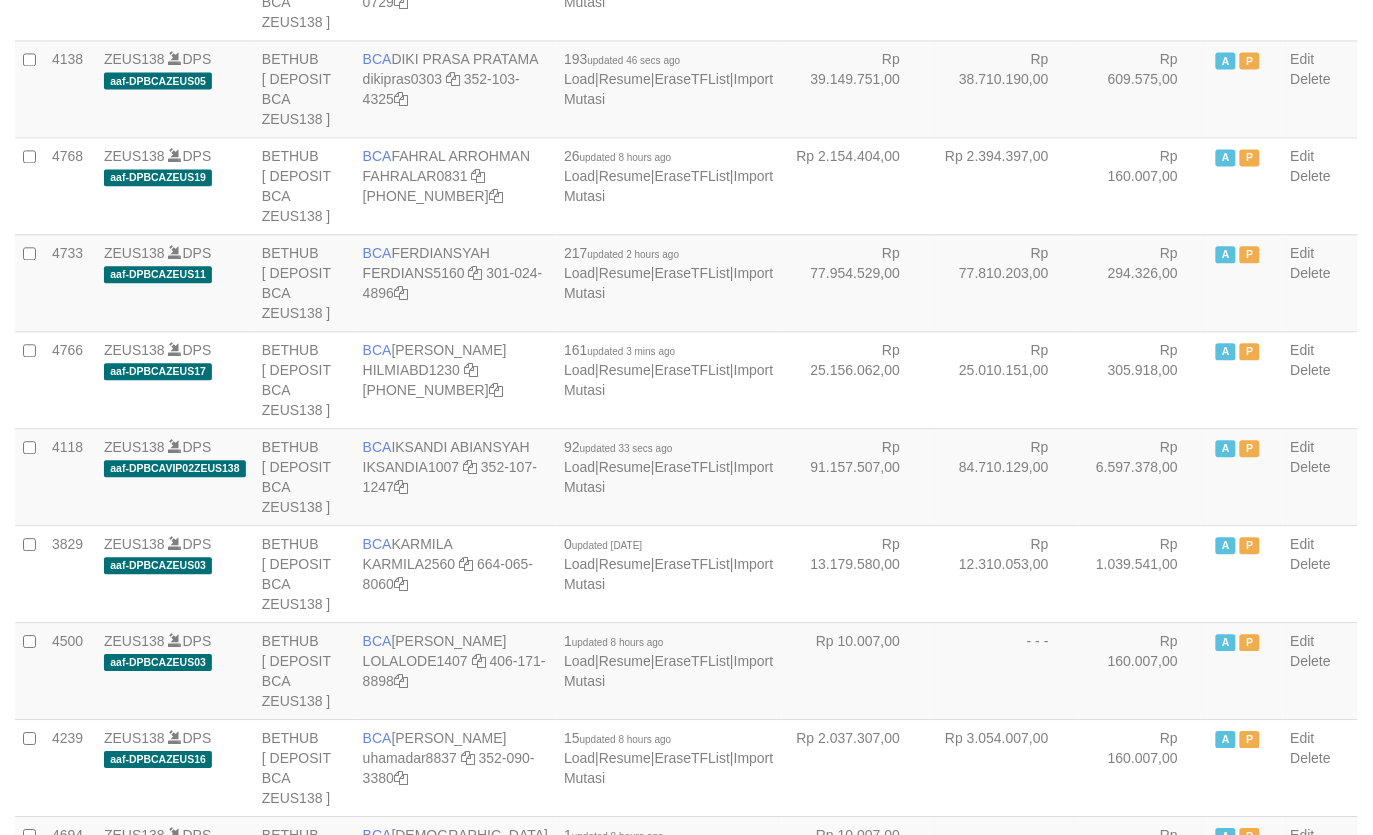 scroll, scrollTop: 1010, scrollLeft: 0, axis: vertical 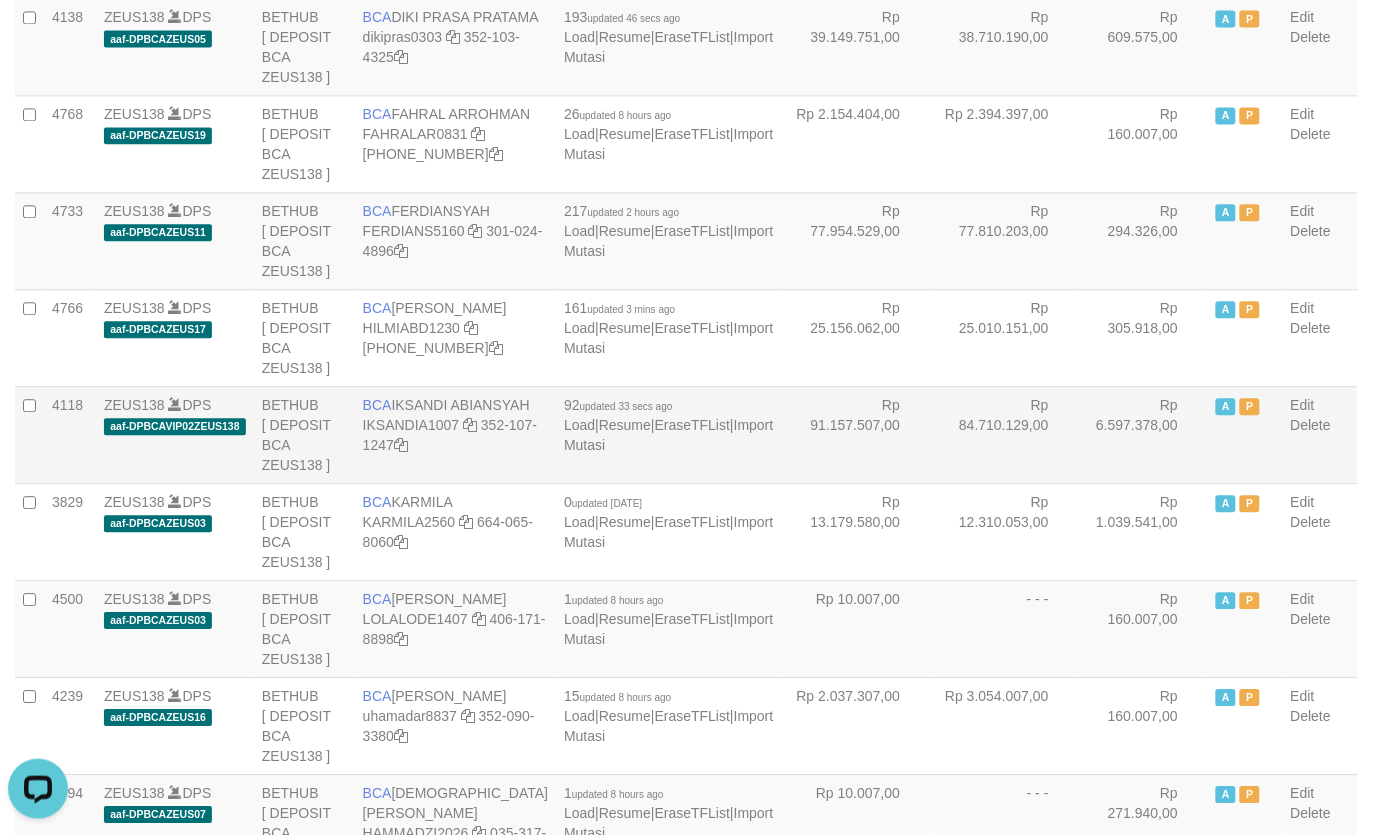 click on "Rp 84.710.129,00" at bounding box center [1004, 434] 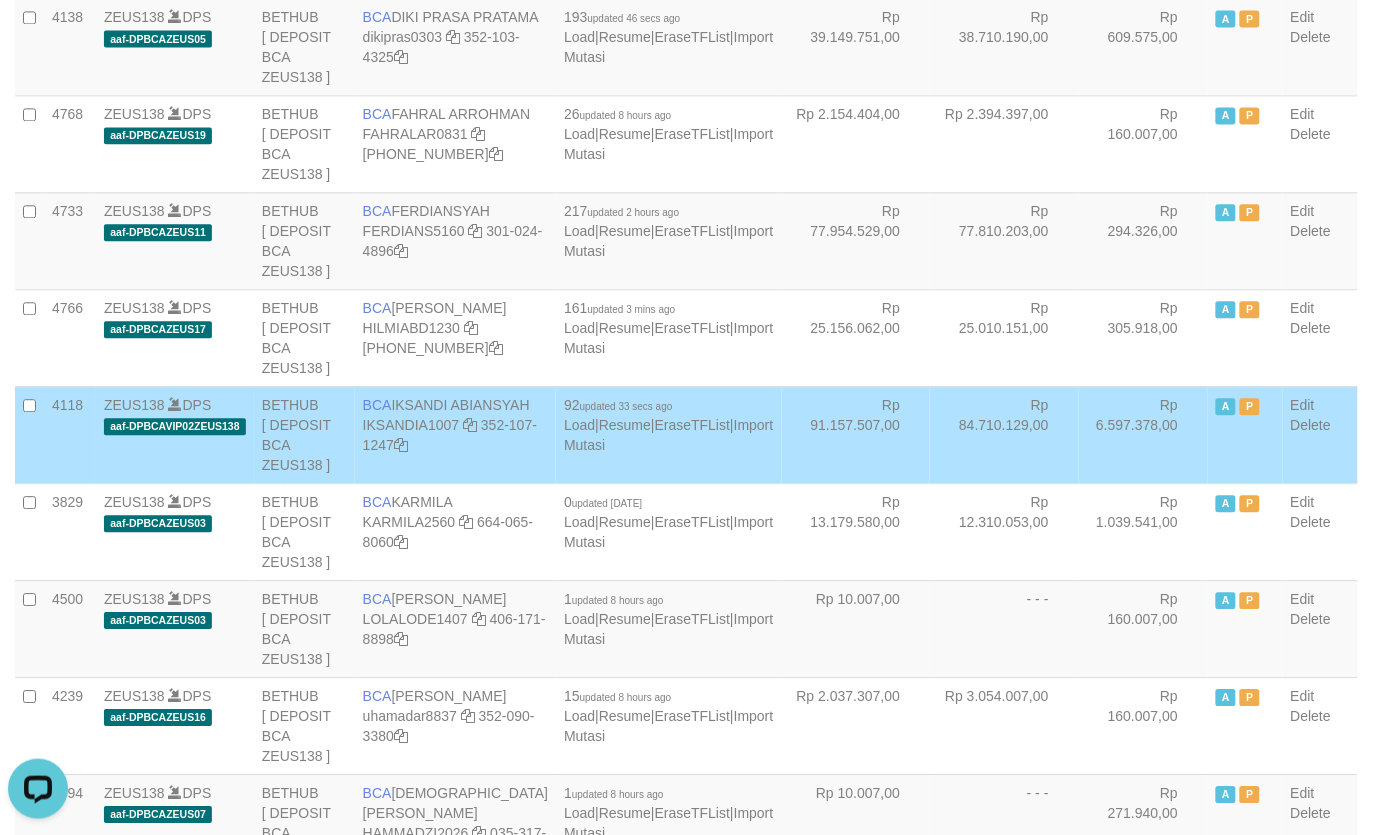 scroll, scrollTop: 0, scrollLeft: 0, axis: both 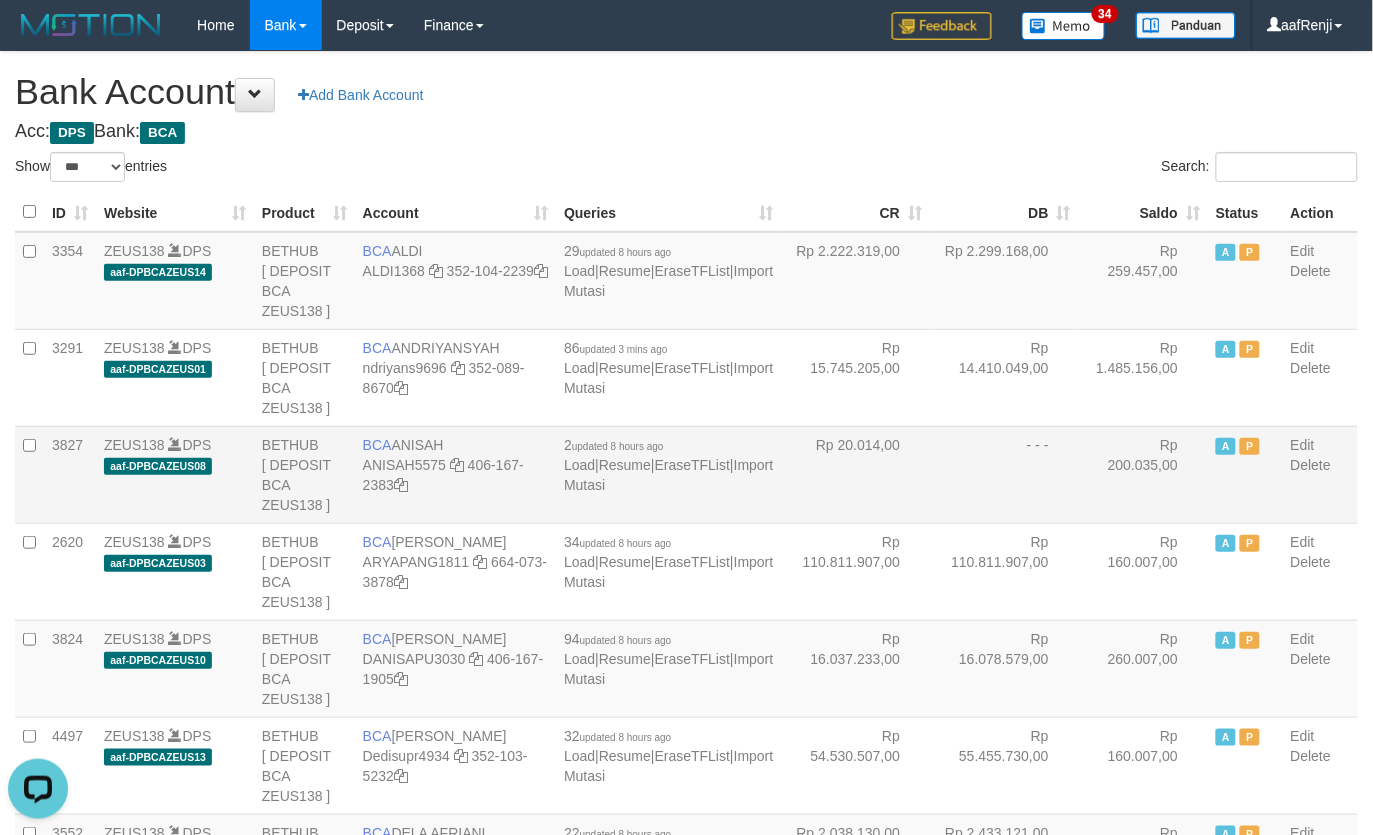 click on "Rp 20.014,00" at bounding box center [856, 474] 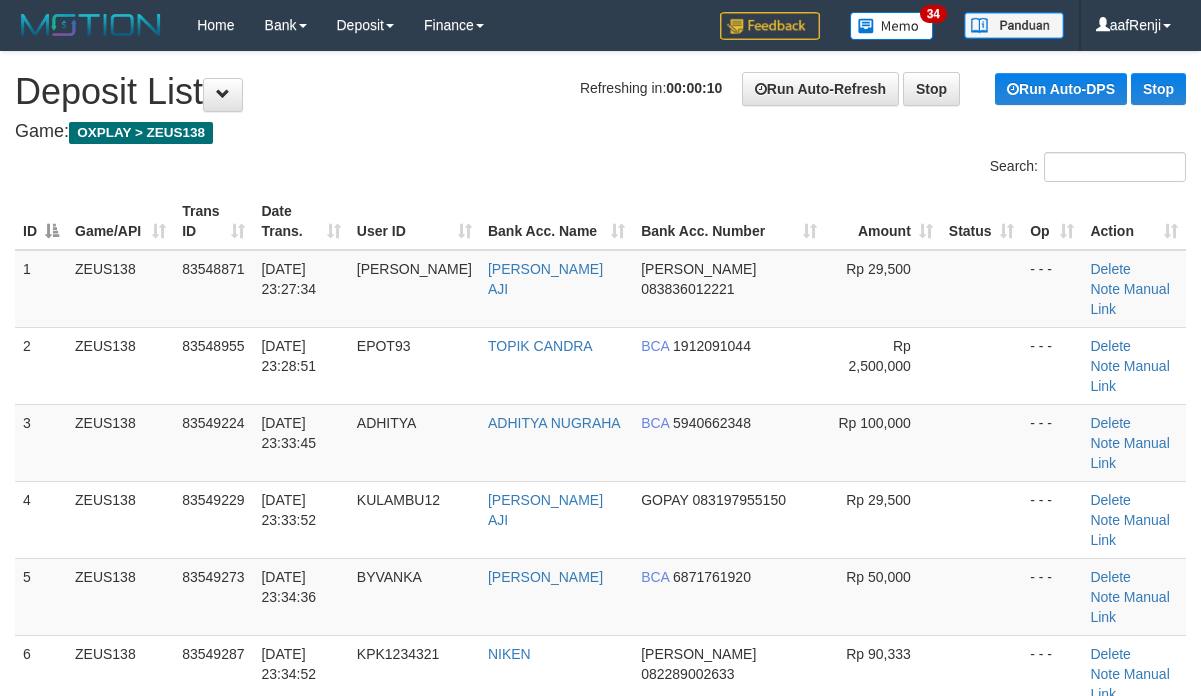 scroll, scrollTop: 0, scrollLeft: 0, axis: both 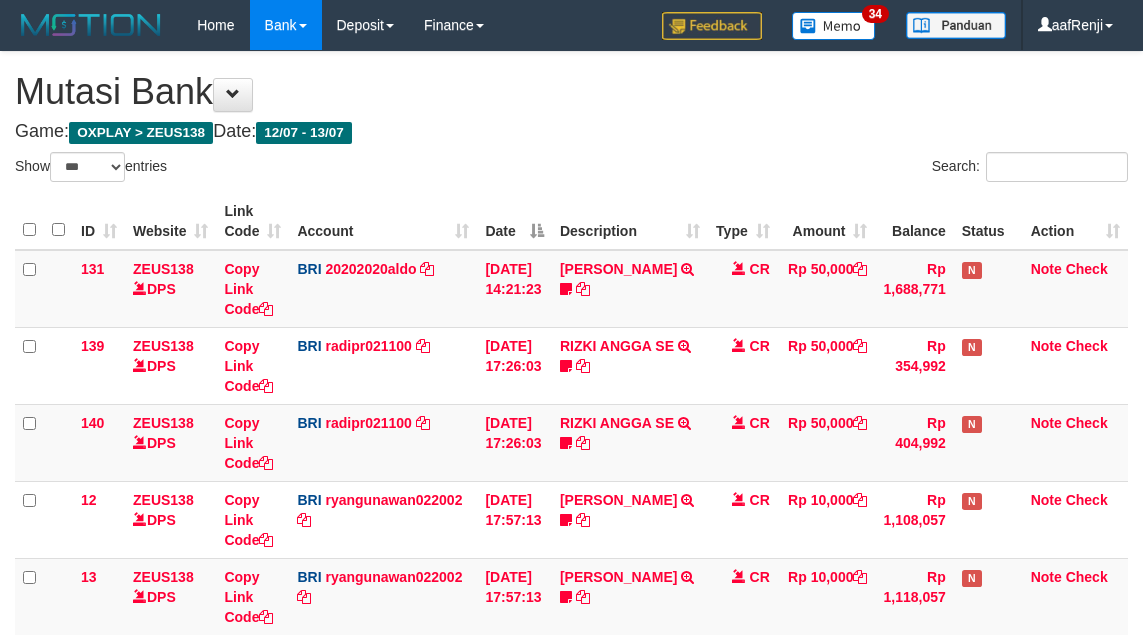 select on "***" 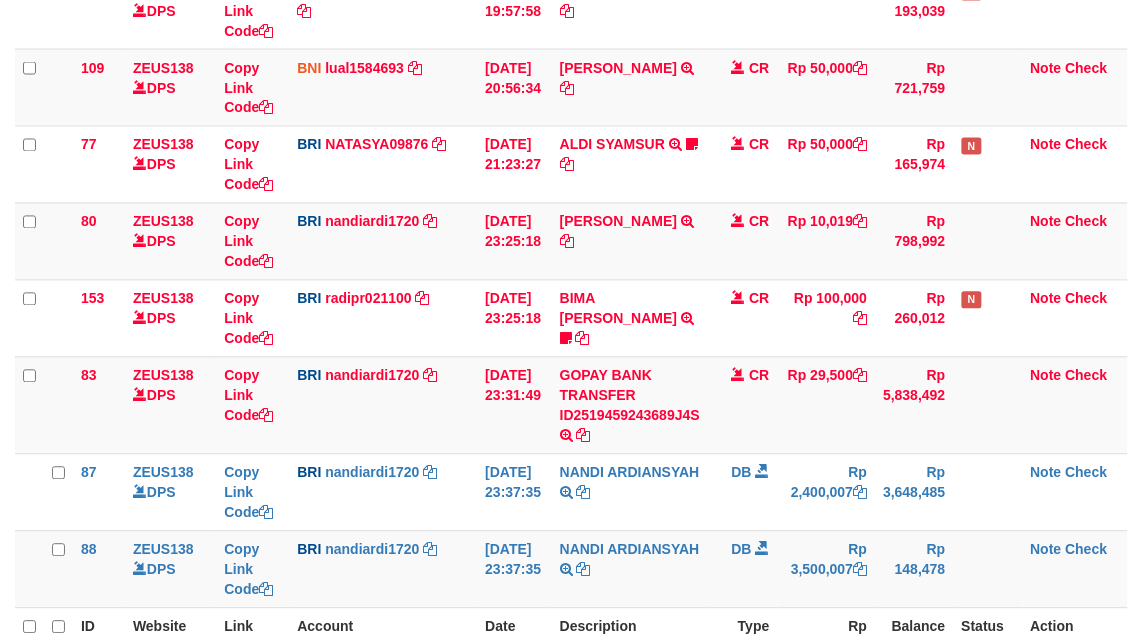 scroll, scrollTop: 625, scrollLeft: 0, axis: vertical 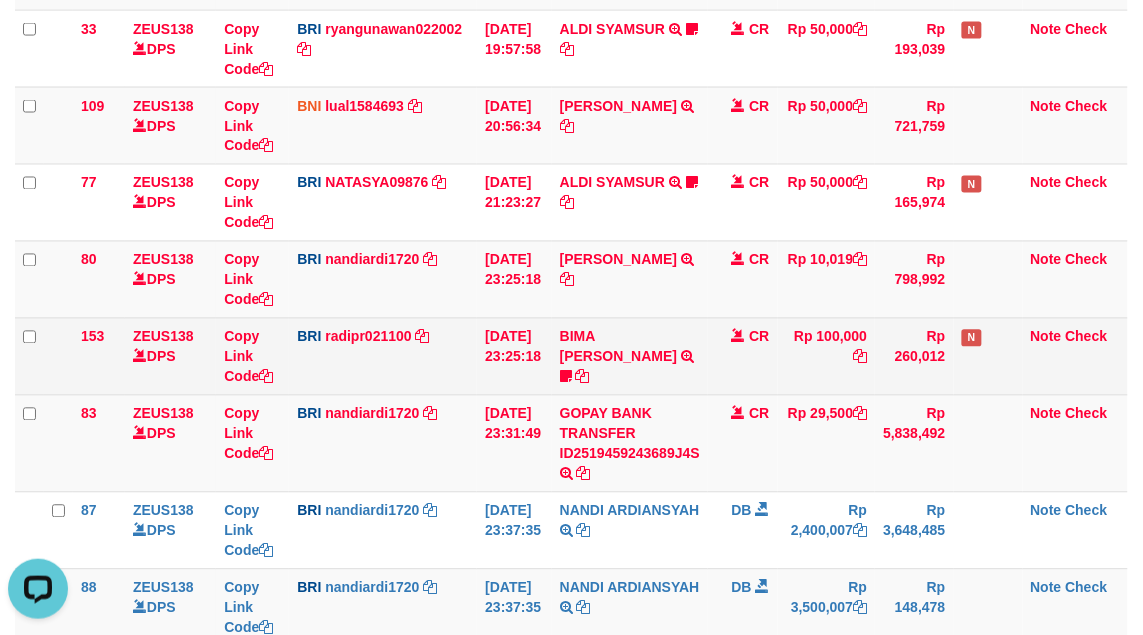click on "Rp 100,000" at bounding box center (827, 356) 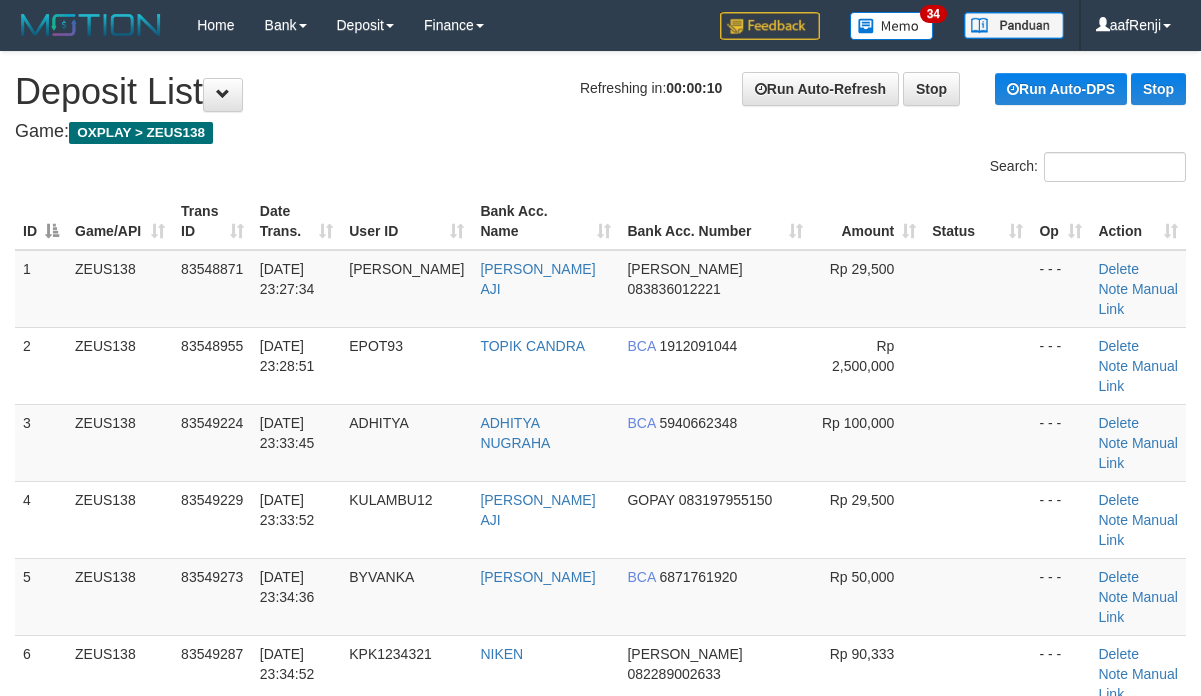 scroll, scrollTop: 0, scrollLeft: 0, axis: both 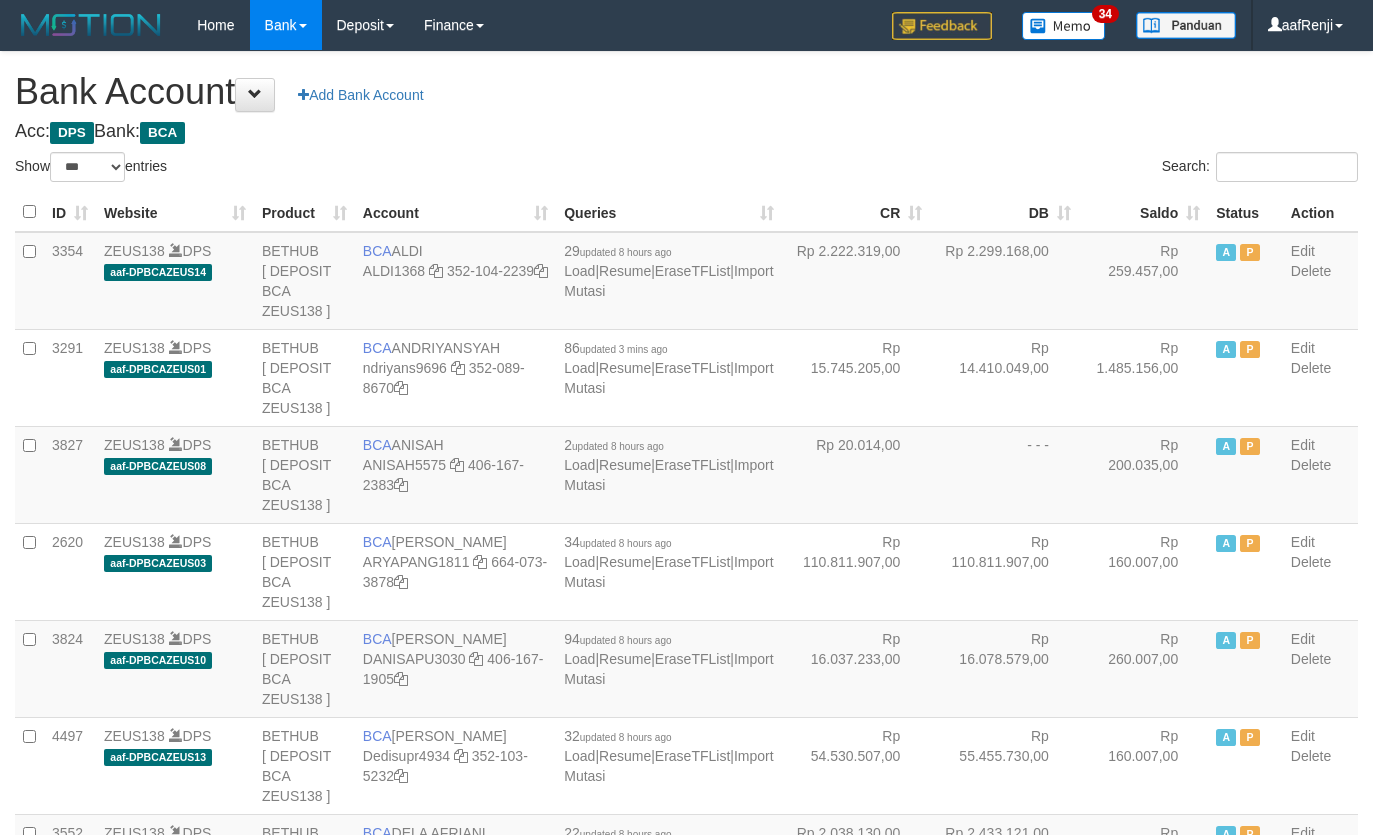 select on "***" 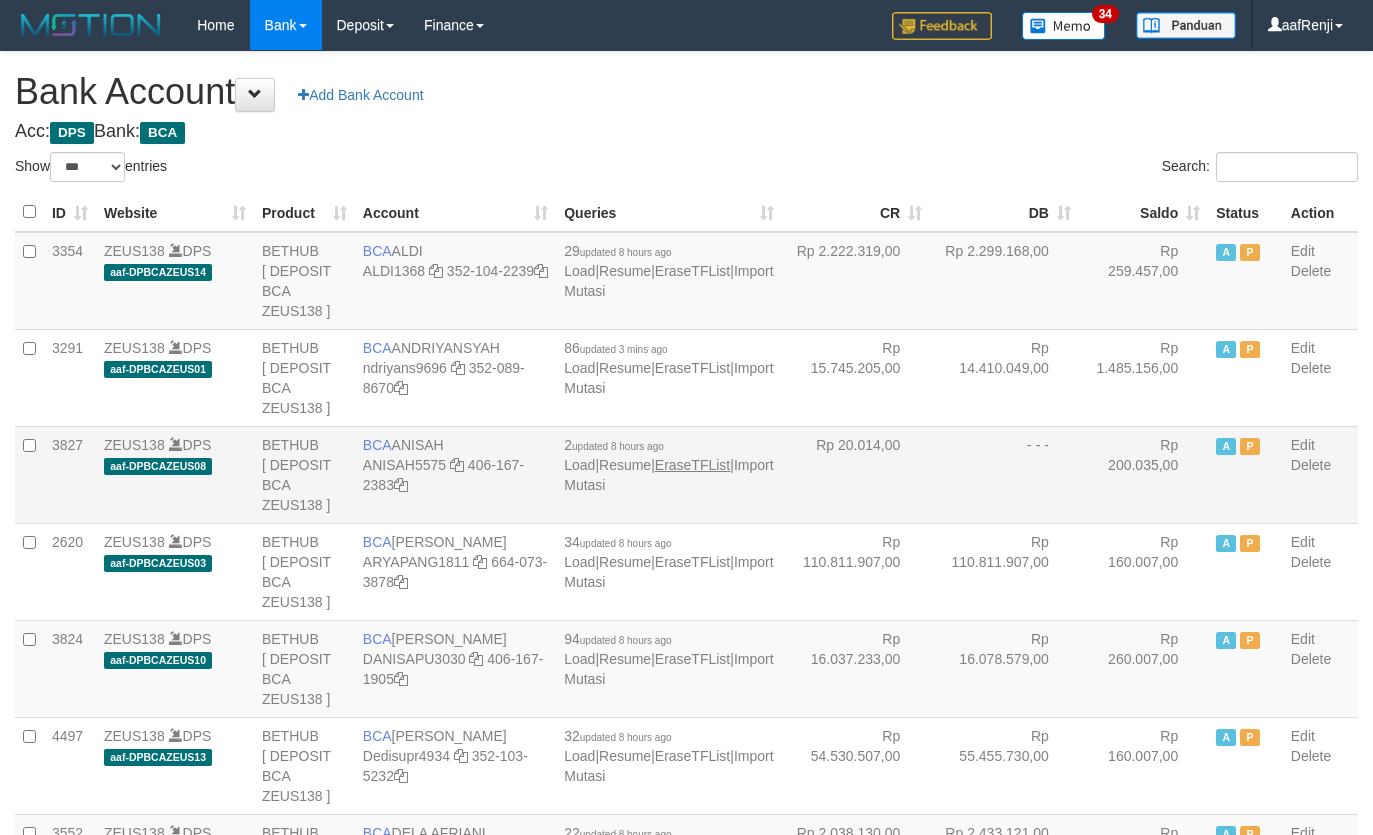 scroll, scrollTop: 0, scrollLeft: 0, axis: both 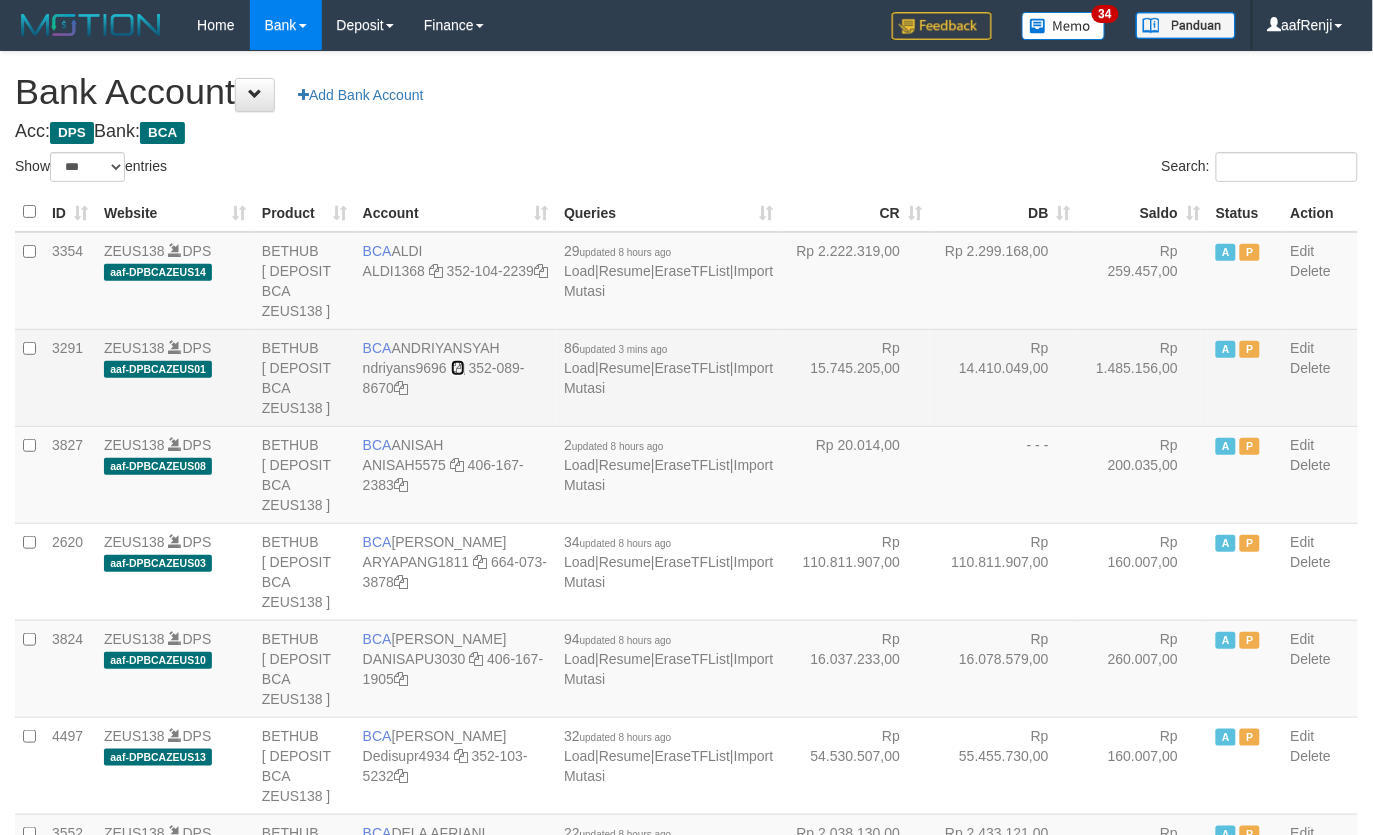click at bounding box center (458, 368) 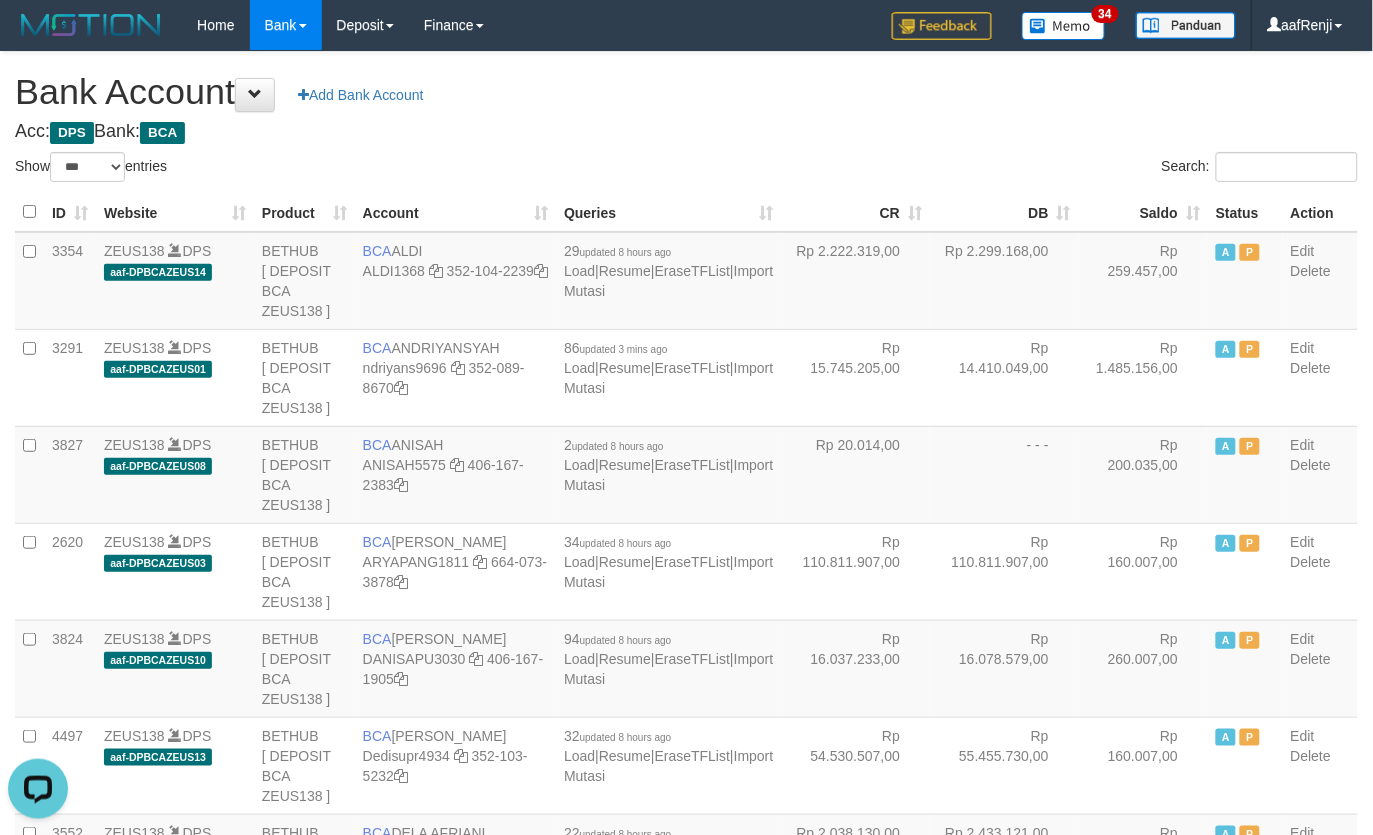 scroll, scrollTop: 0, scrollLeft: 0, axis: both 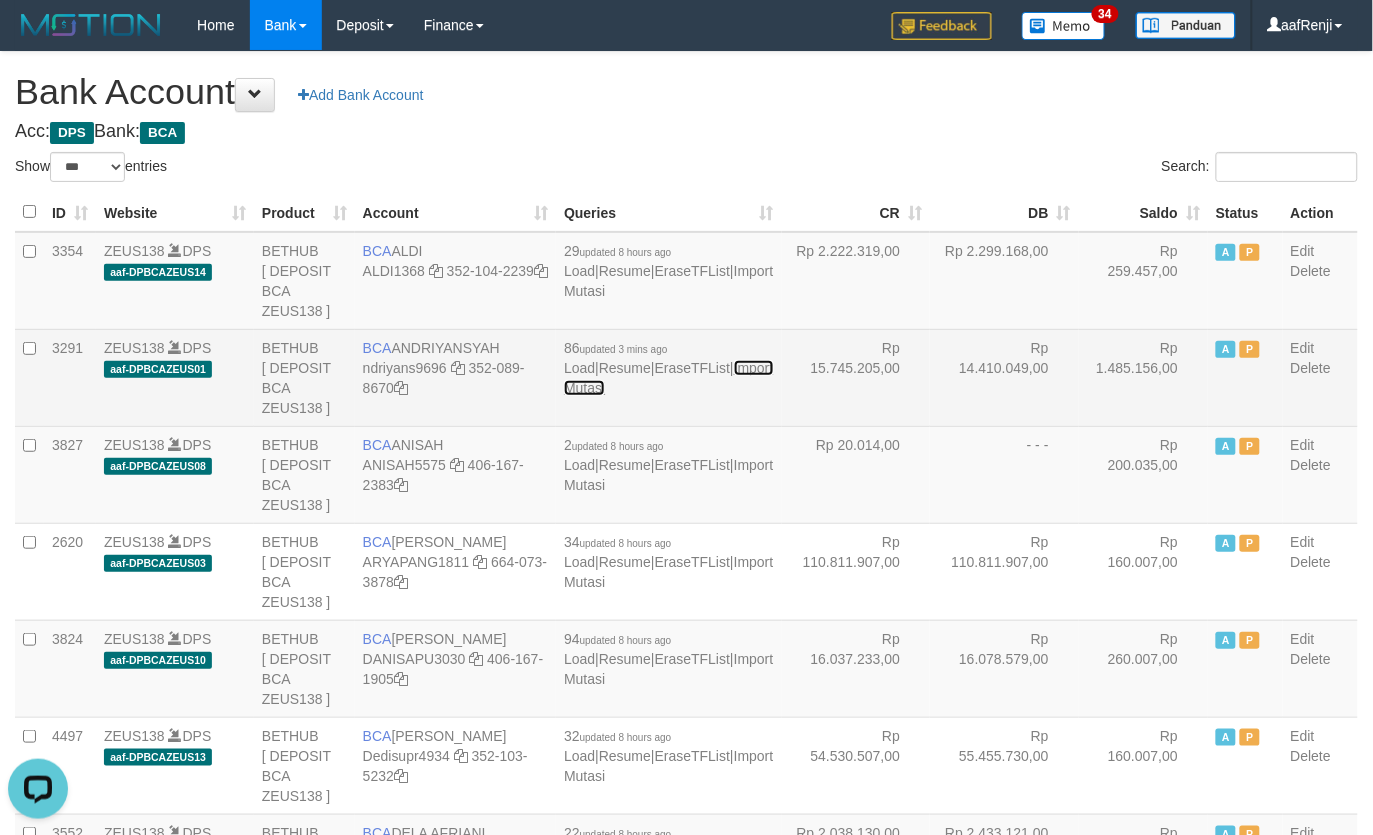 click on "Import Mutasi" at bounding box center [668, 378] 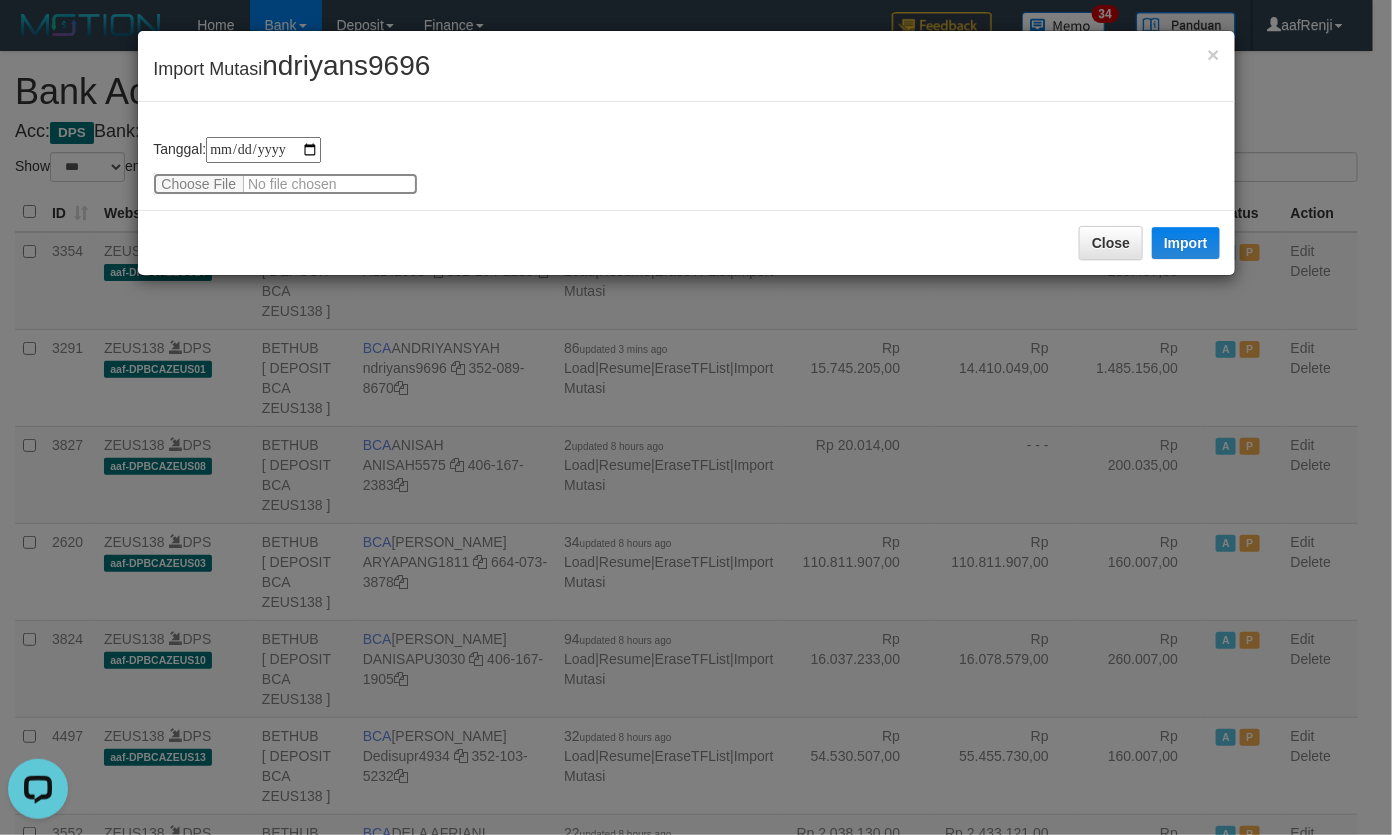 click at bounding box center [285, 184] 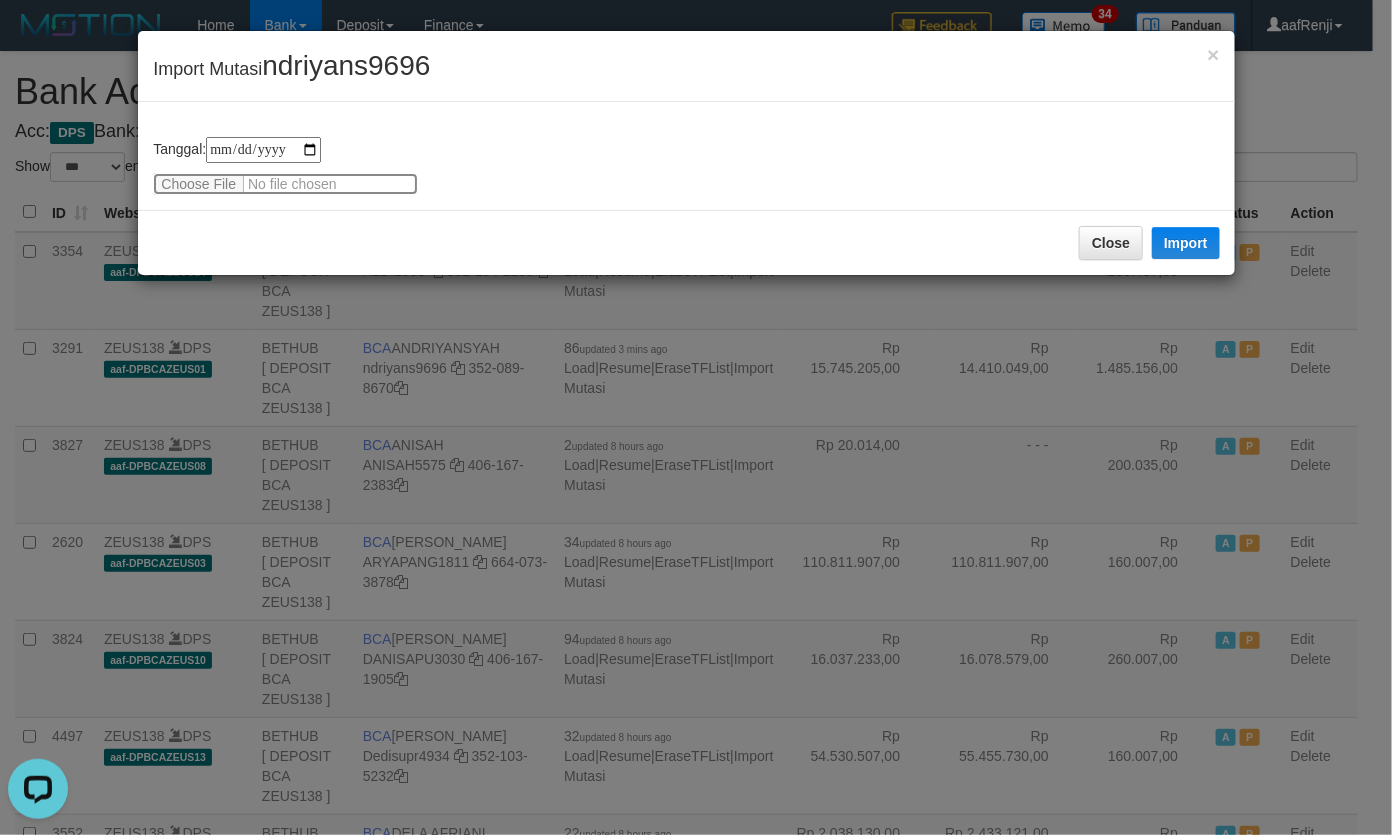 type on "**********" 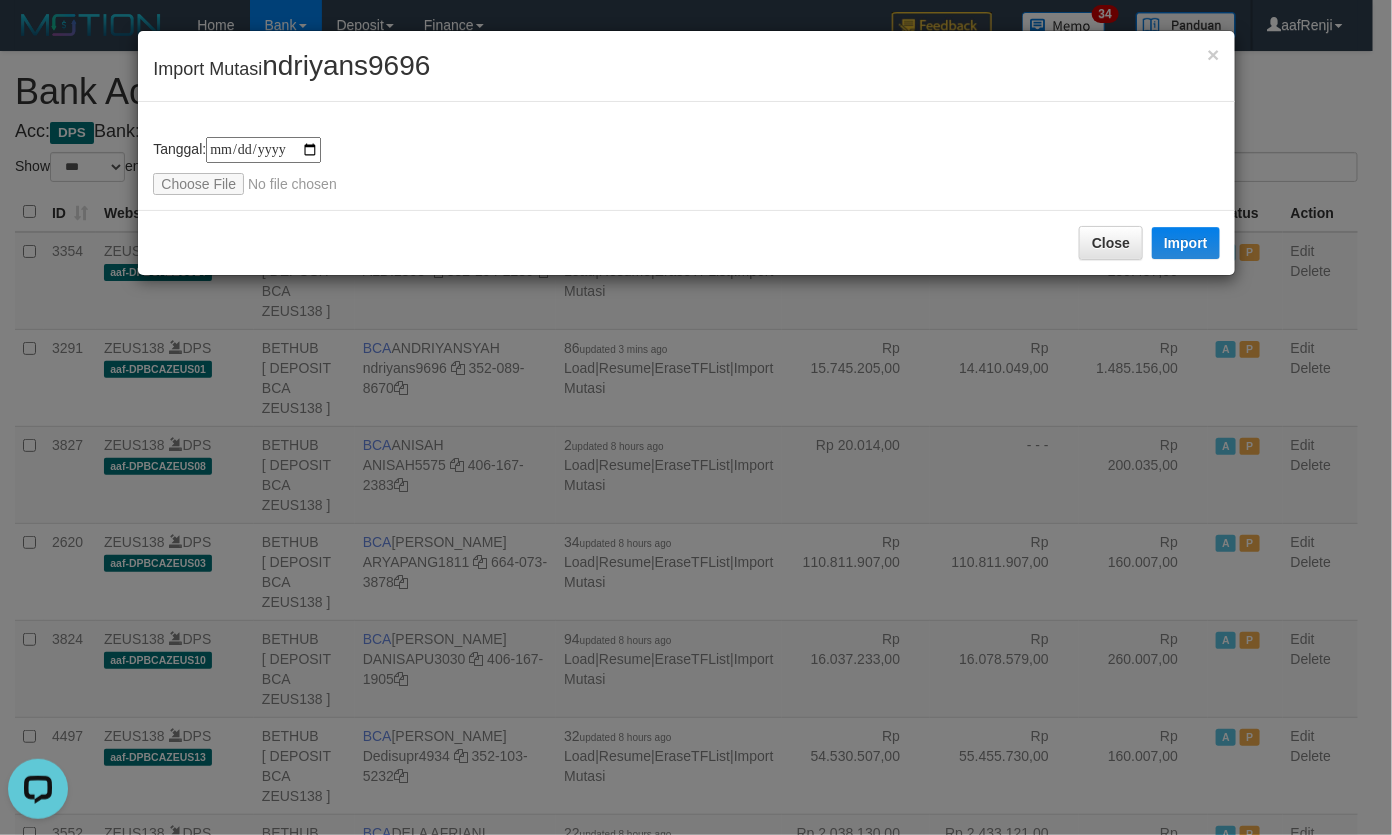 click on "×
Import Mutasi  ndriyans9696" at bounding box center (686, 66) 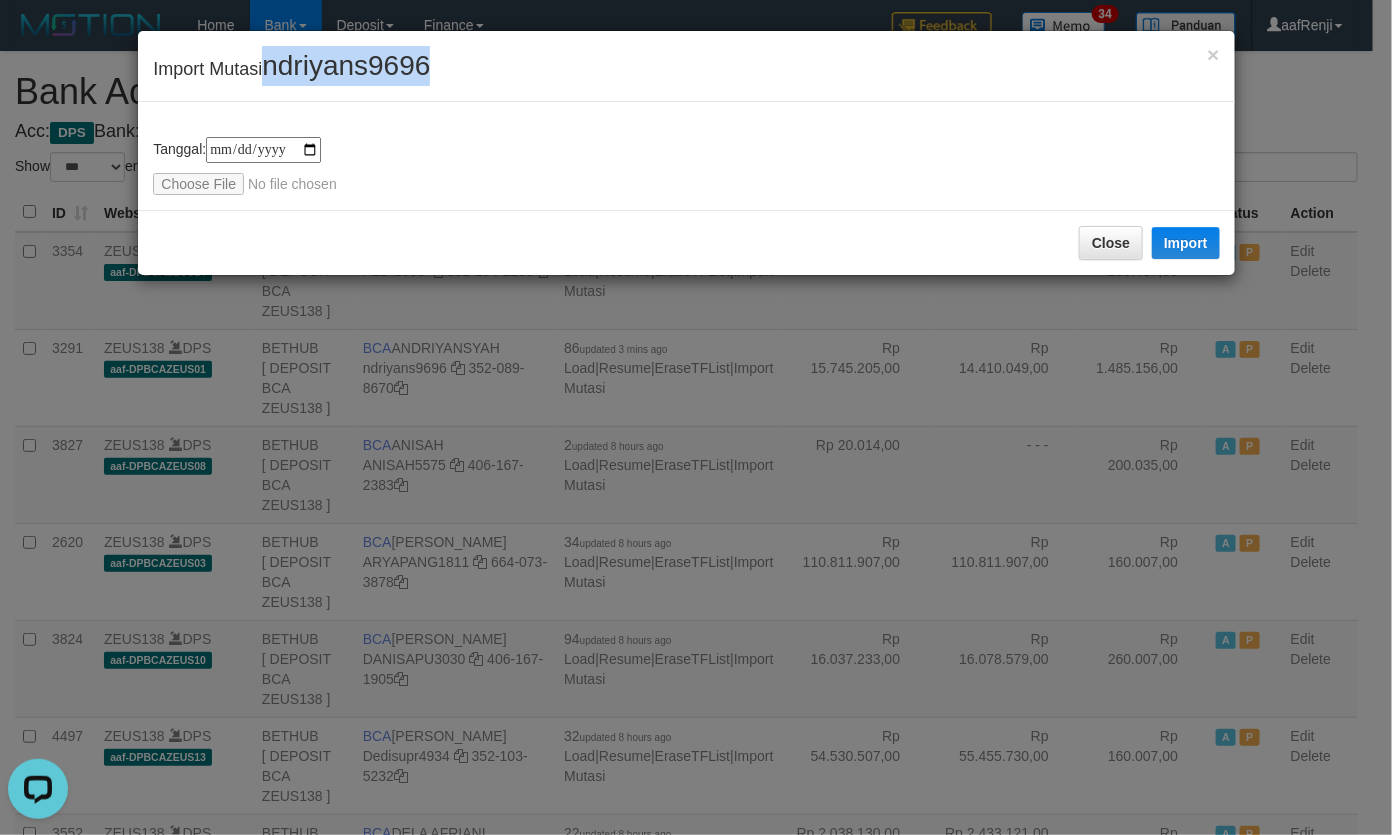 copy on "ndriyans9696" 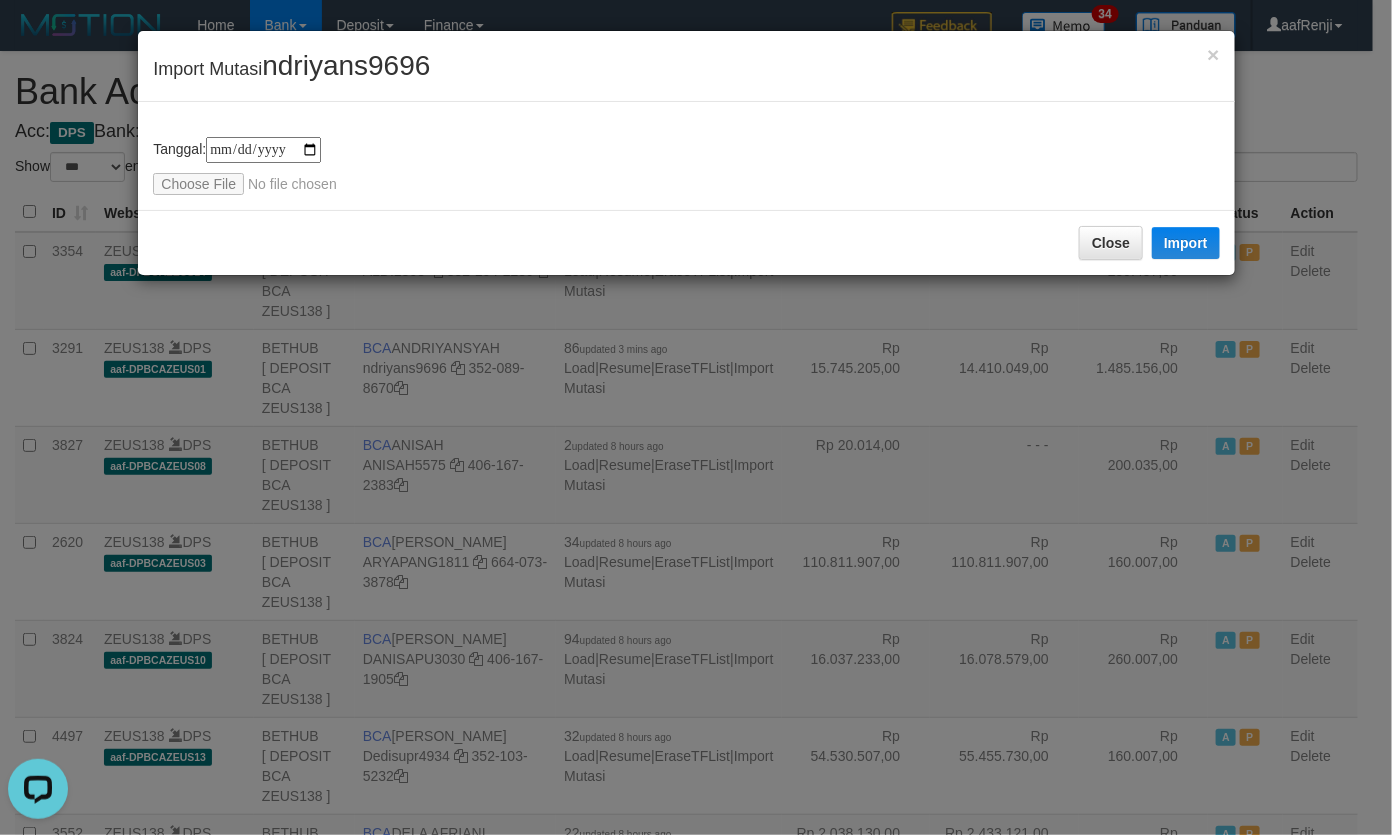 drag, startPoint x: 437, startPoint y: 146, endPoint x: 437, endPoint y: 158, distance: 12 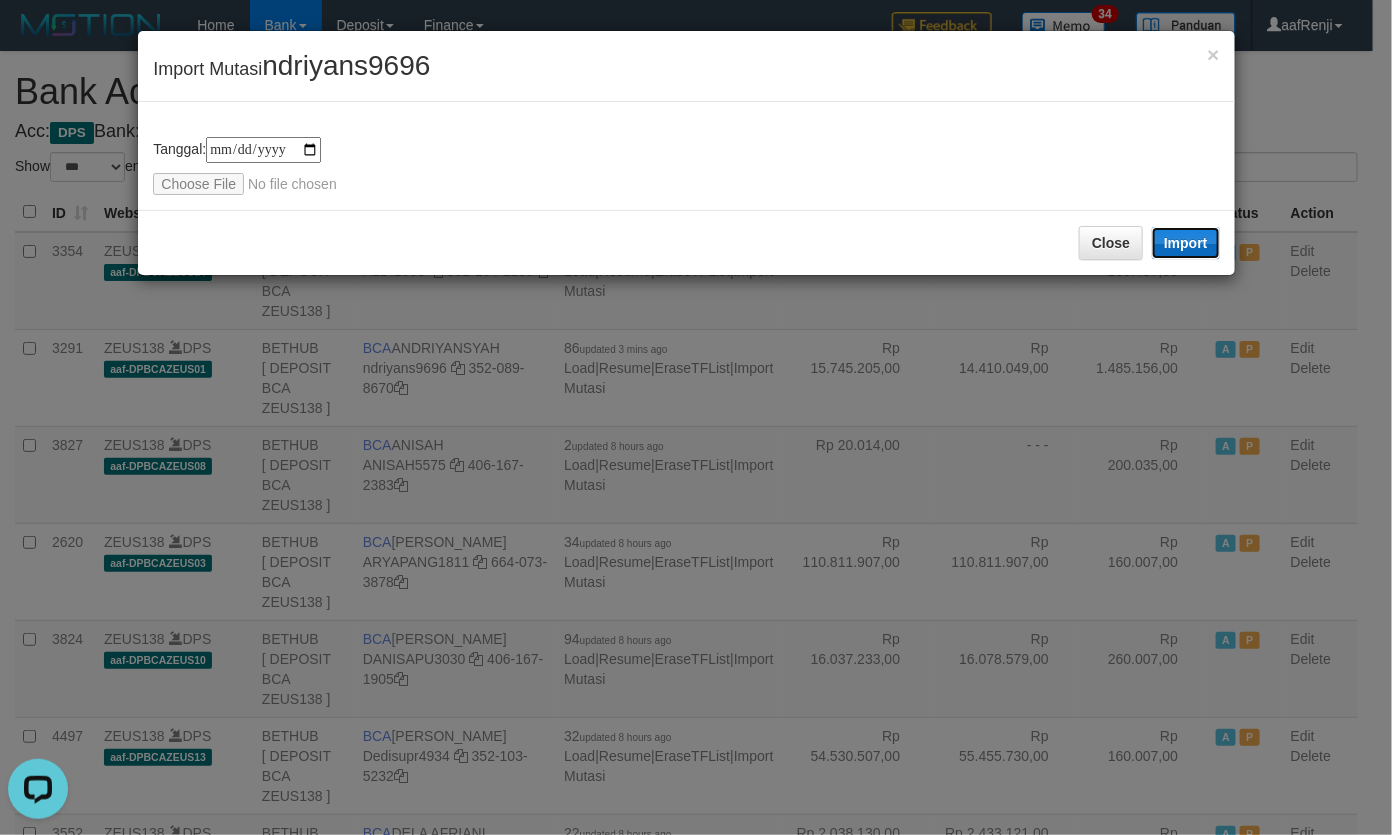 click on "Import" at bounding box center [1186, 243] 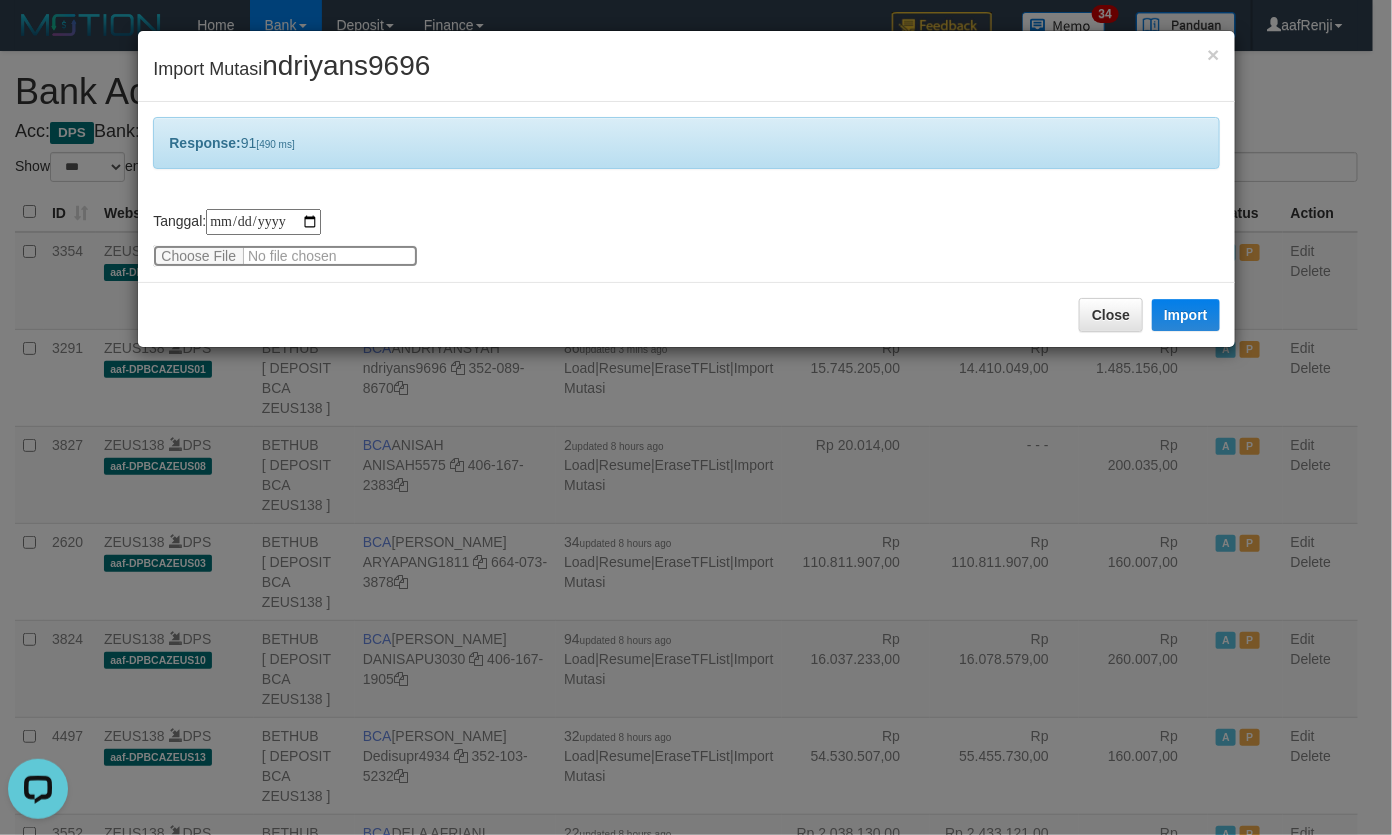 click at bounding box center [285, 256] 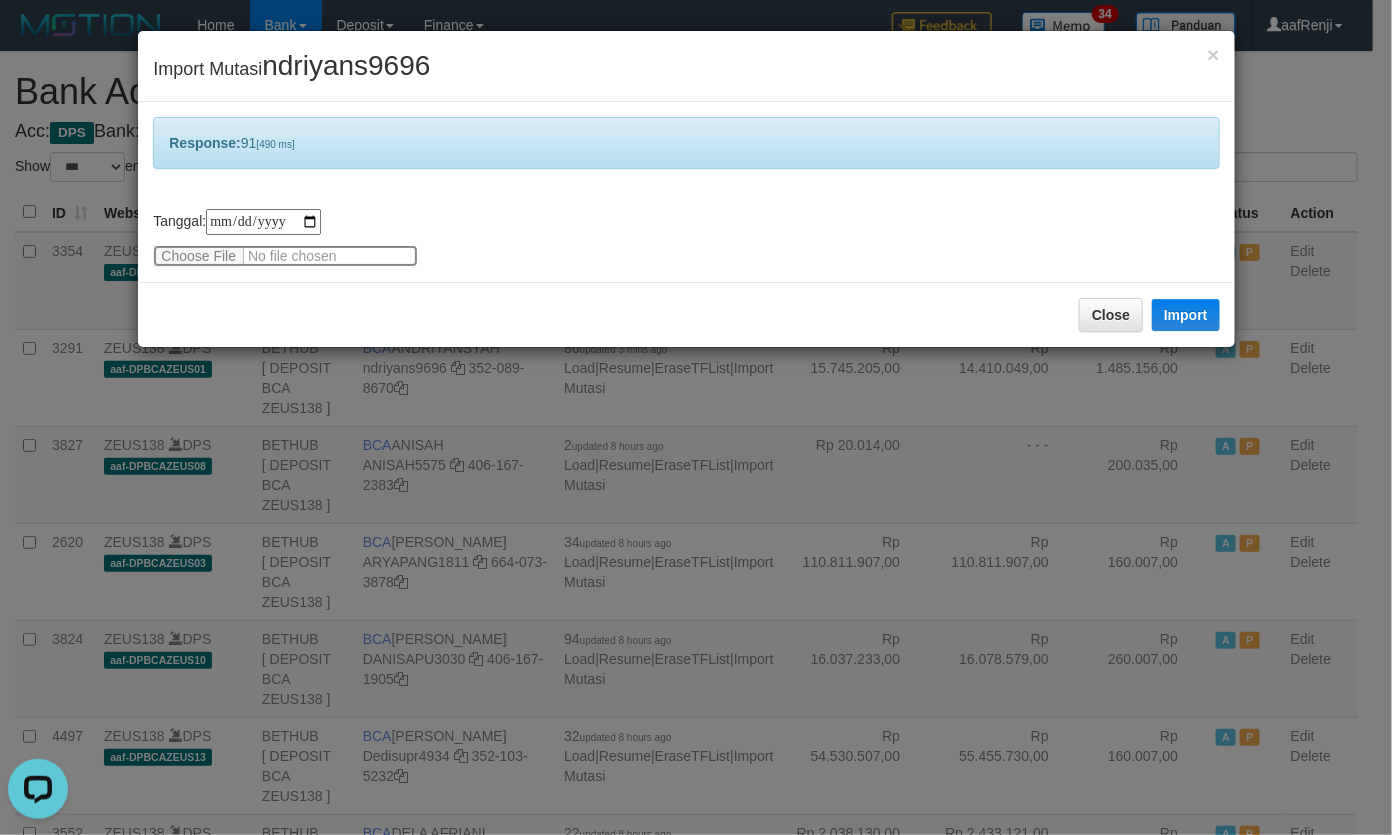 type 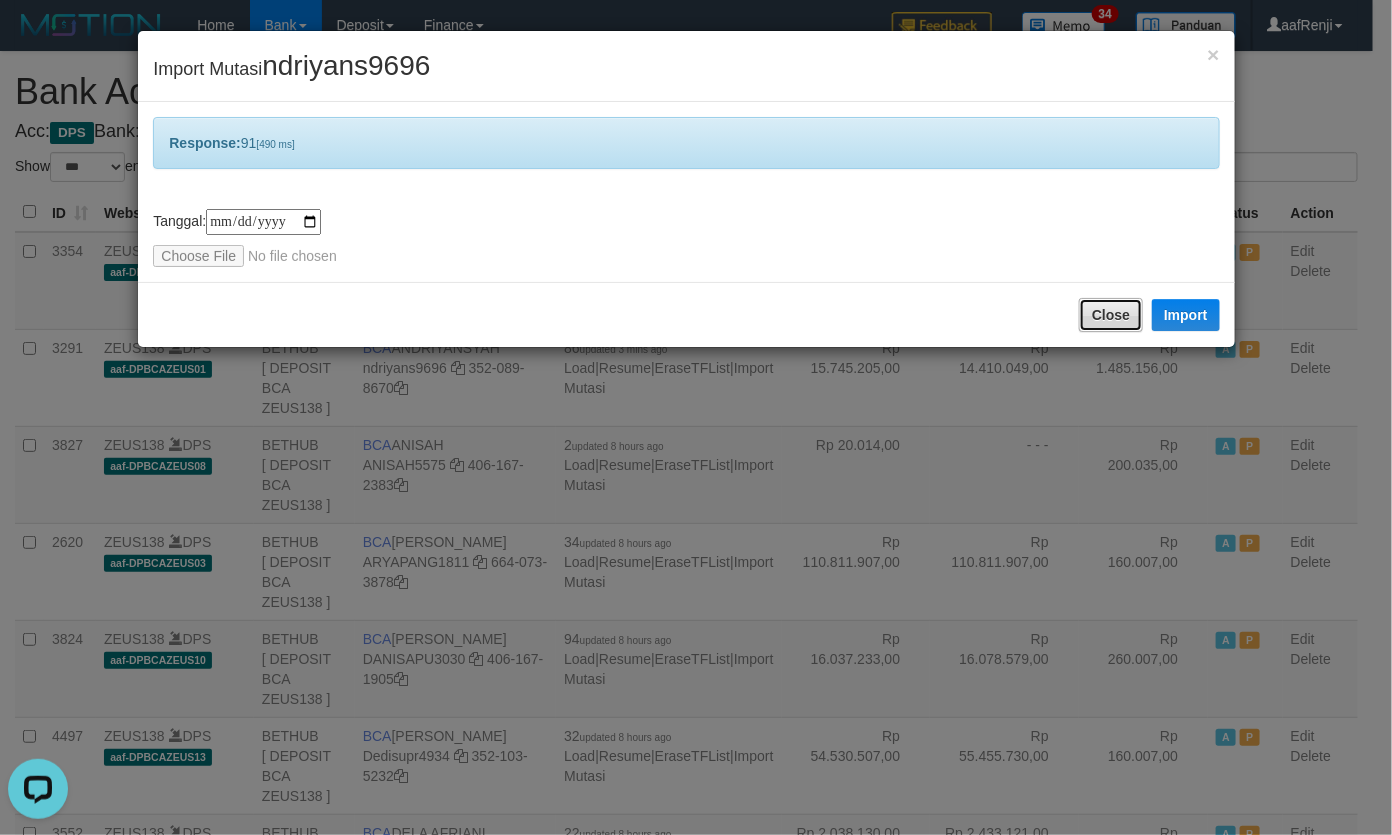 click on "Close" at bounding box center (1111, 315) 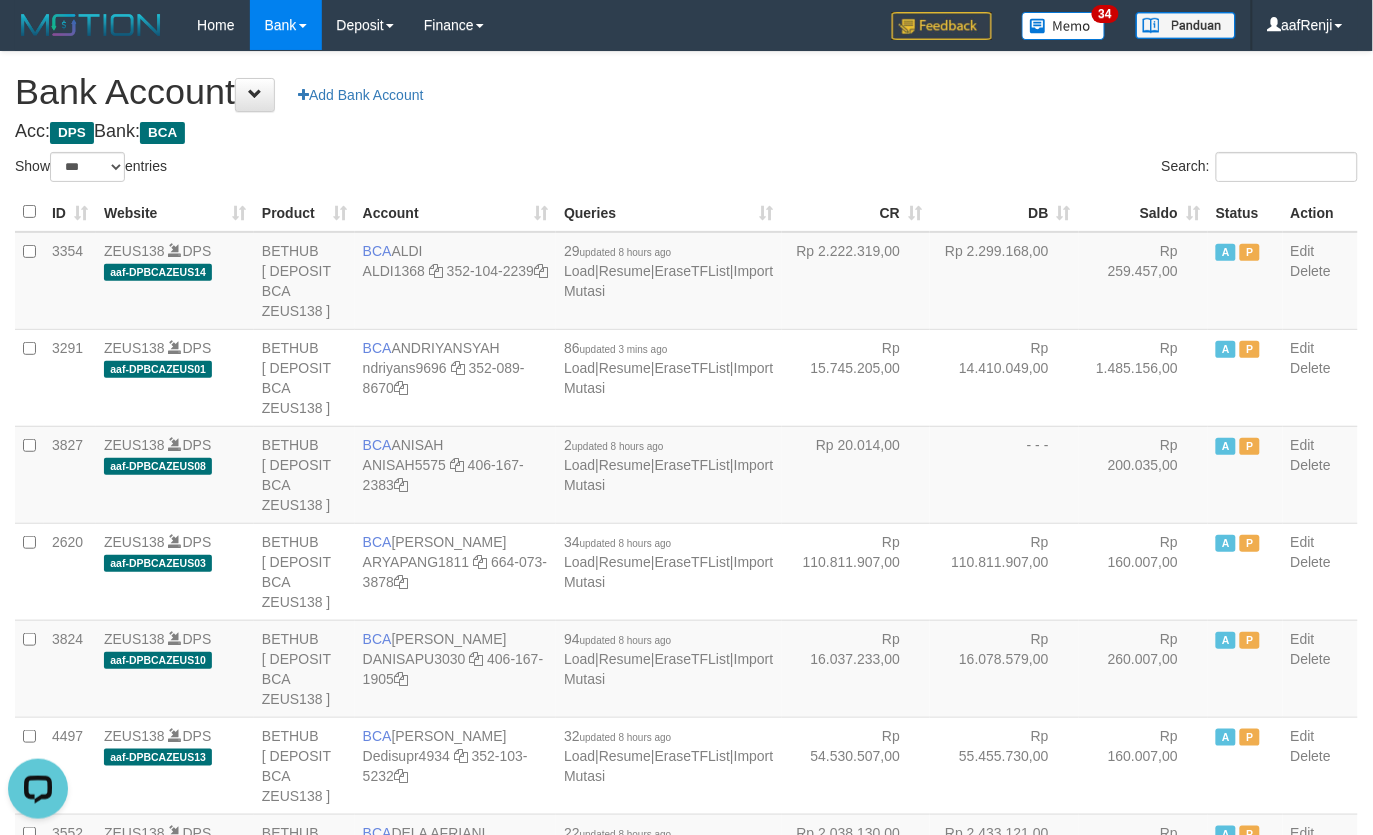 click on "Rp 14.410.049,00" at bounding box center [1004, 377] 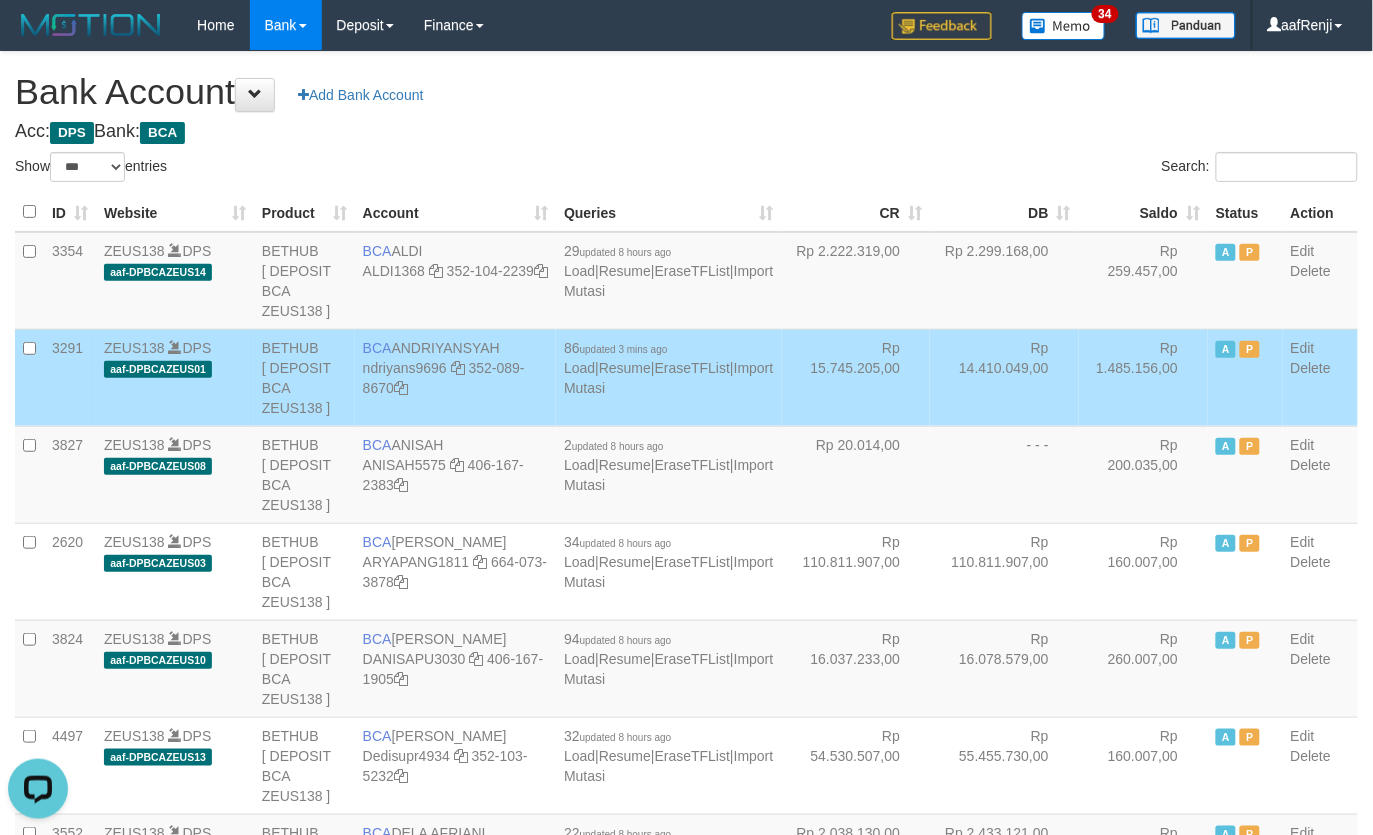 click on "Rp 14.410.049,00" at bounding box center [1004, 377] 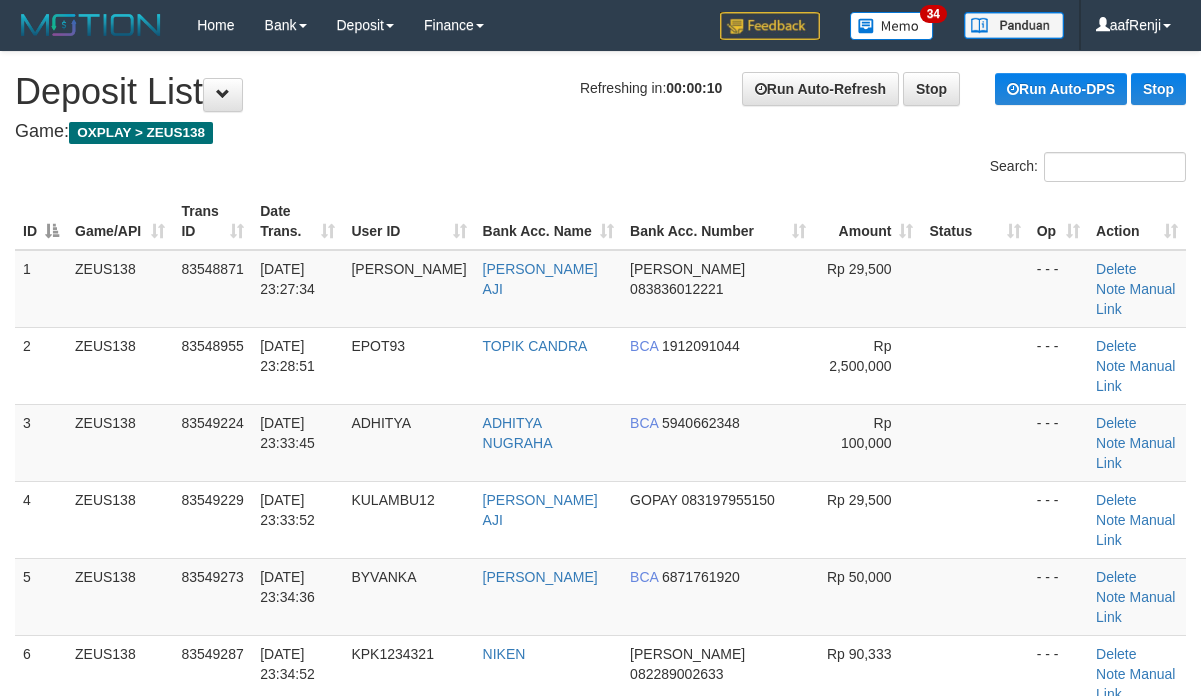 scroll, scrollTop: 0, scrollLeft: 0, axis: both 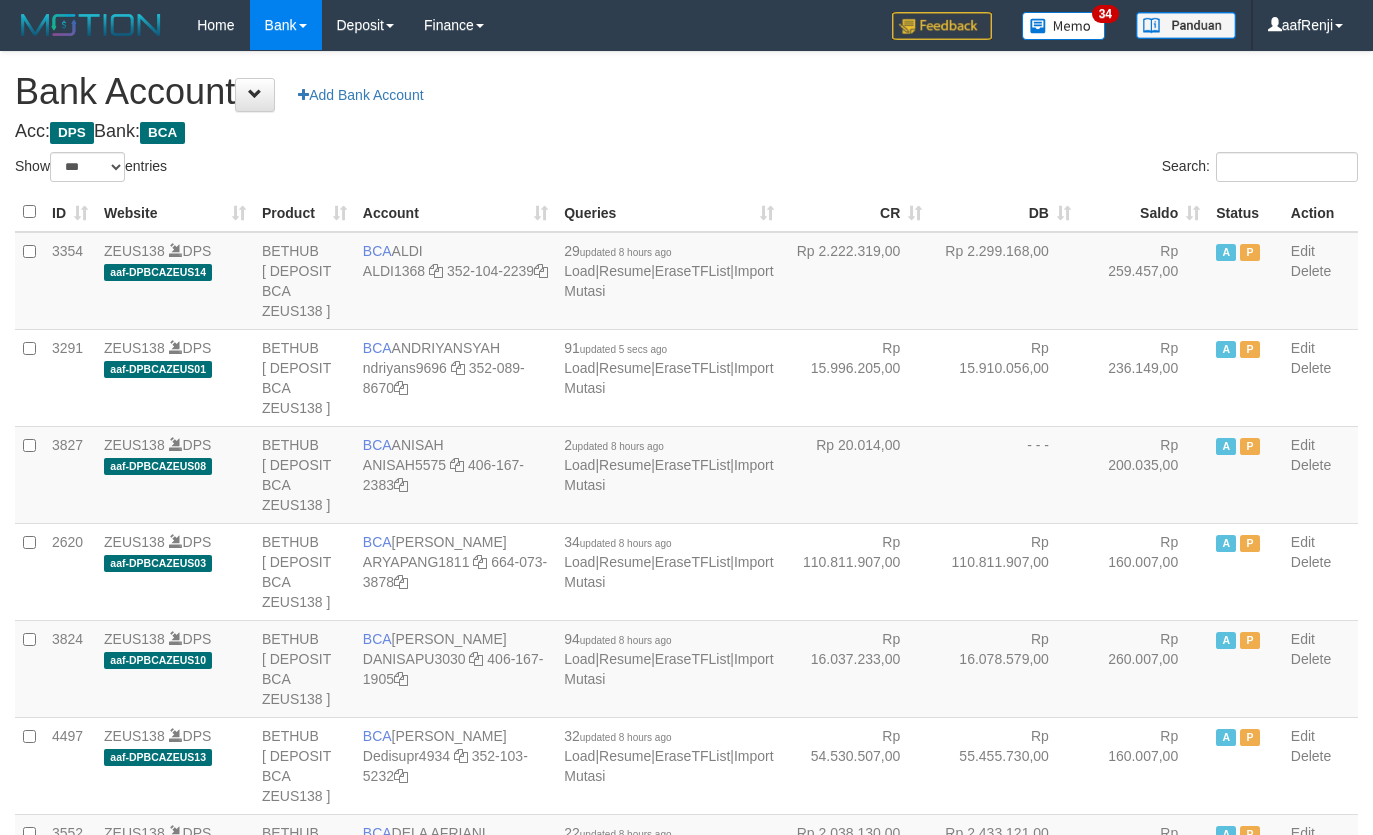 select on "***" 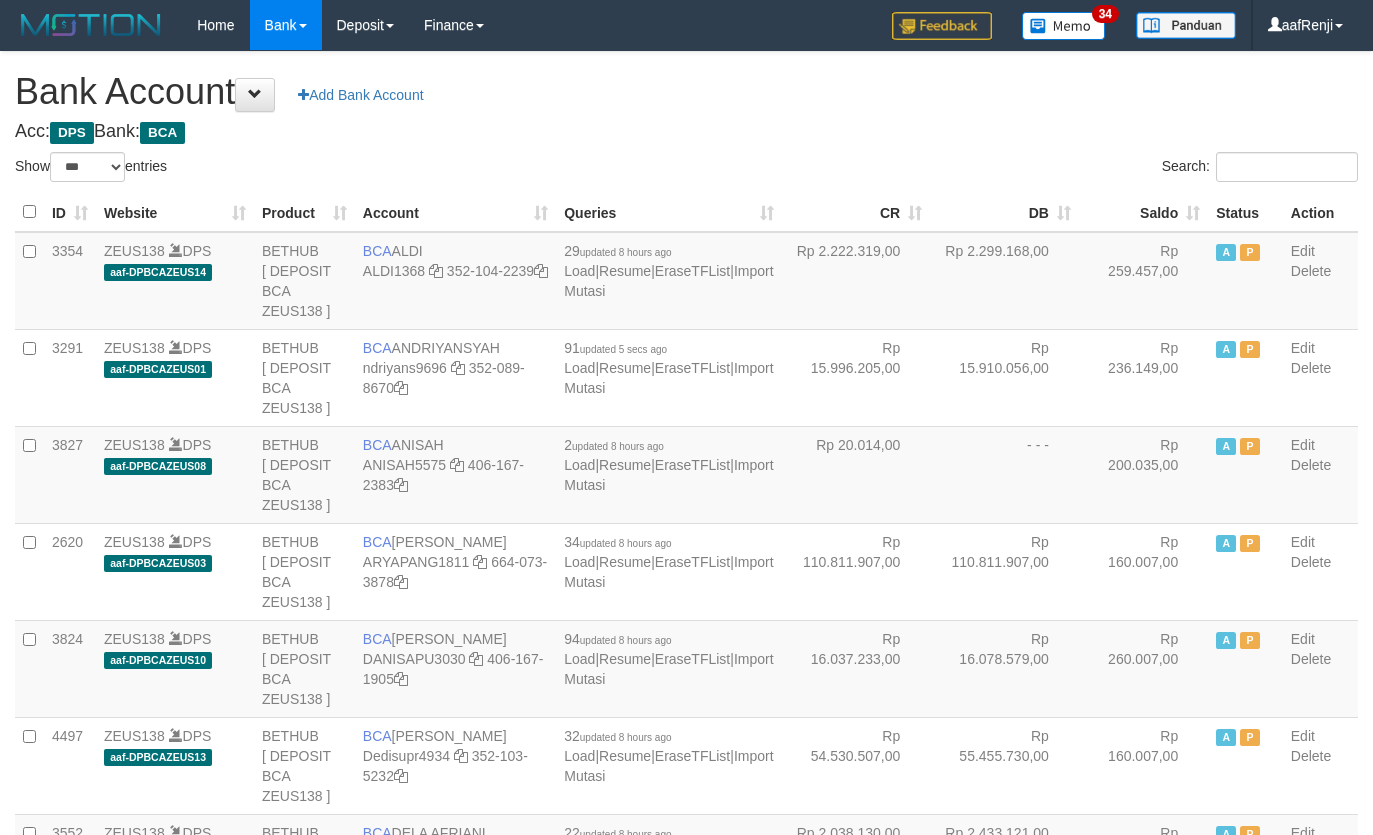 scroll, scrollTop: 0, scrollLeft: 0, axis: both 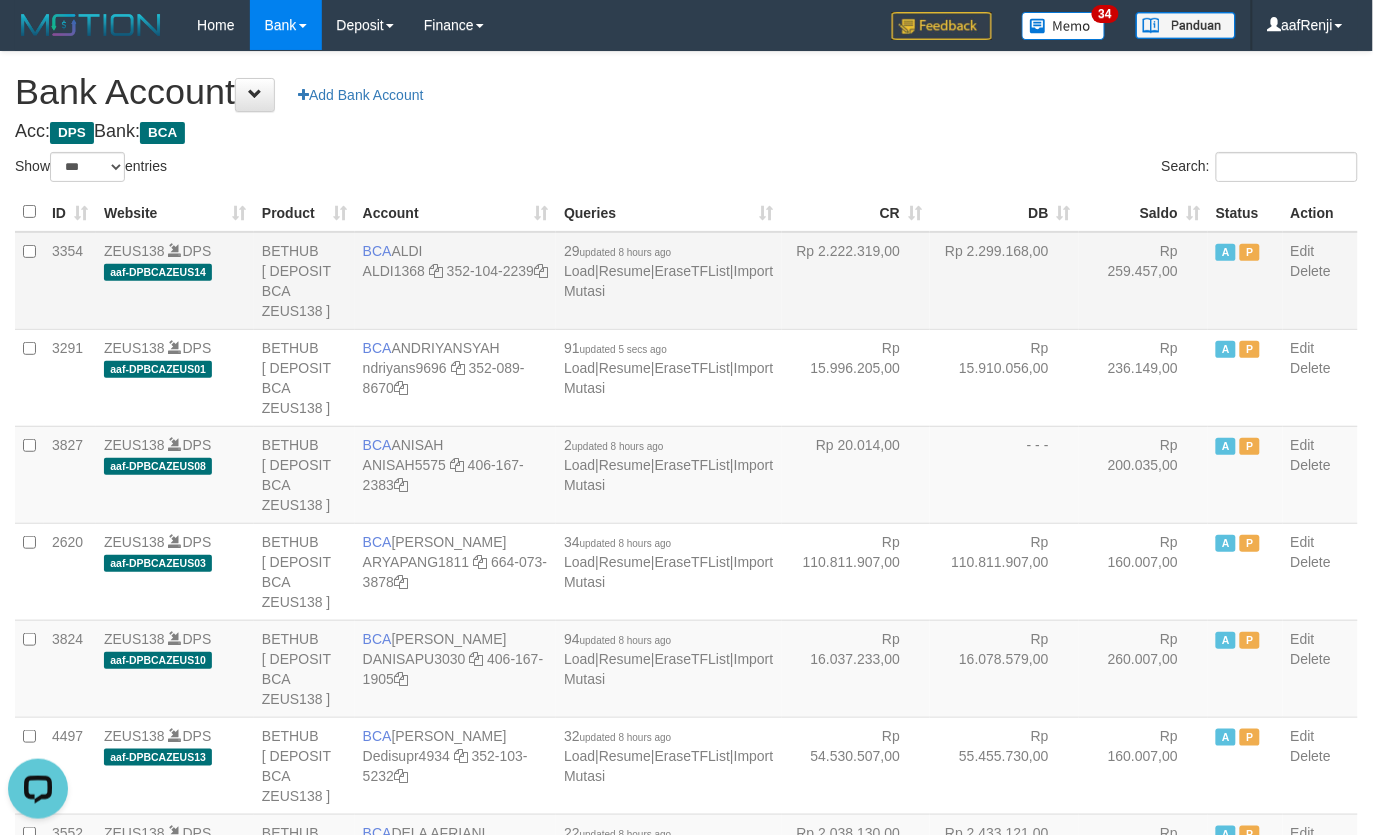 click on "Rp 2.299.168,00" at bounding box center (1004, 281) 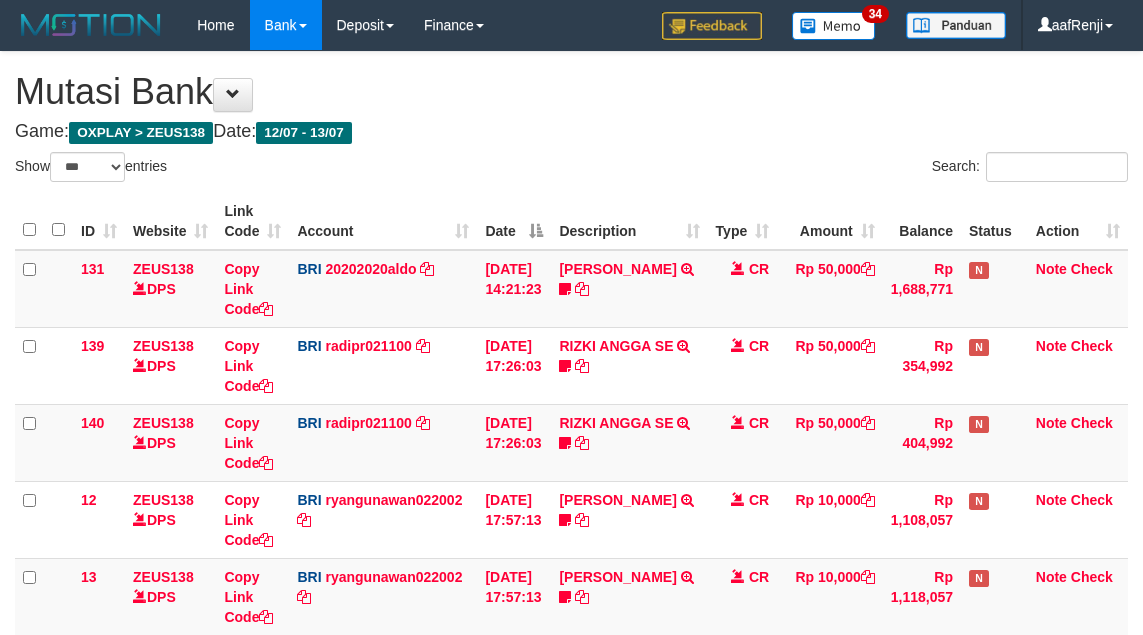 select on "***" 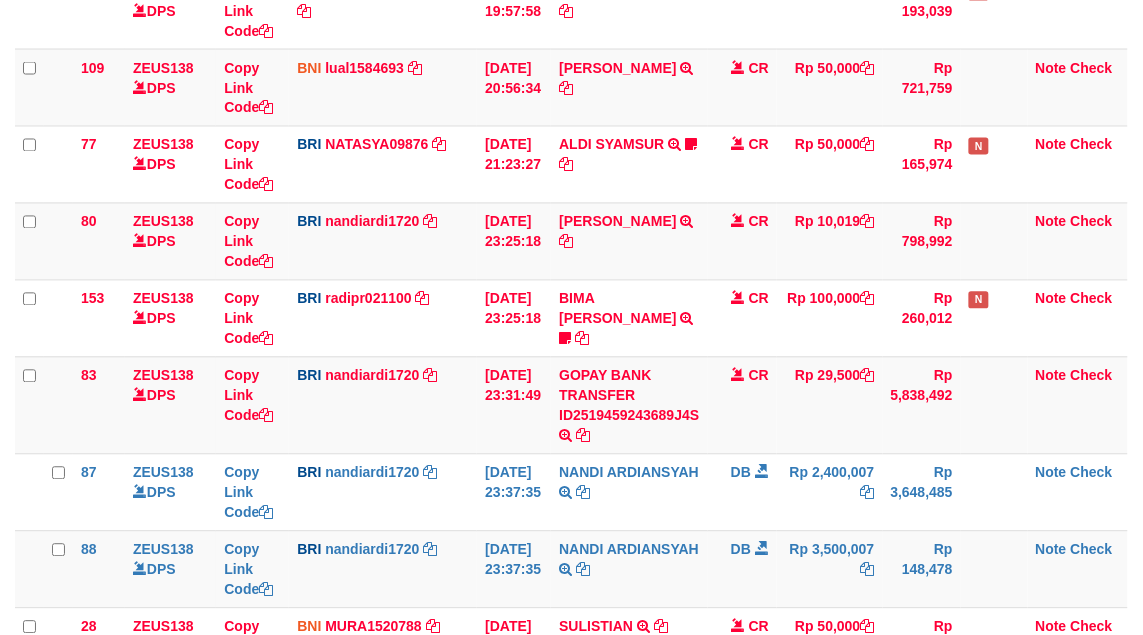 scroll, scrollTop: 625, scrollLeft: 0, axis: vertical 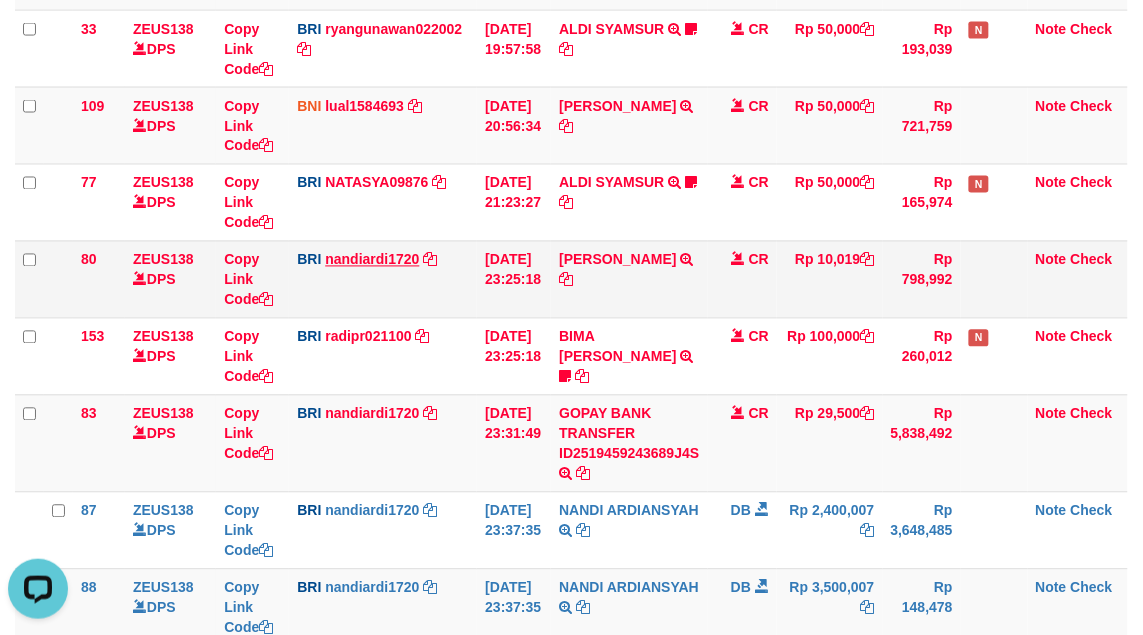 drag, startPoint x: 425, startPoint y: 216, endPoint x: 361, endPoint y: 258, distance: 76.55064 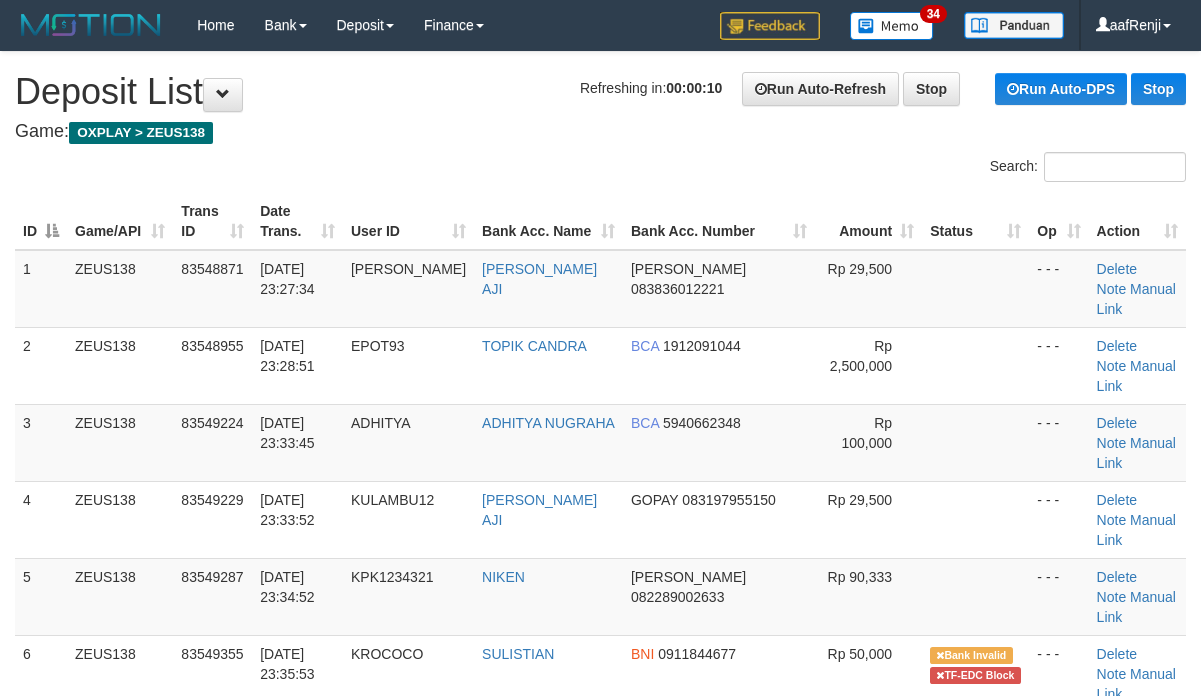 scroll, scrollTop: 0, scrollLeft: 0, axis: both 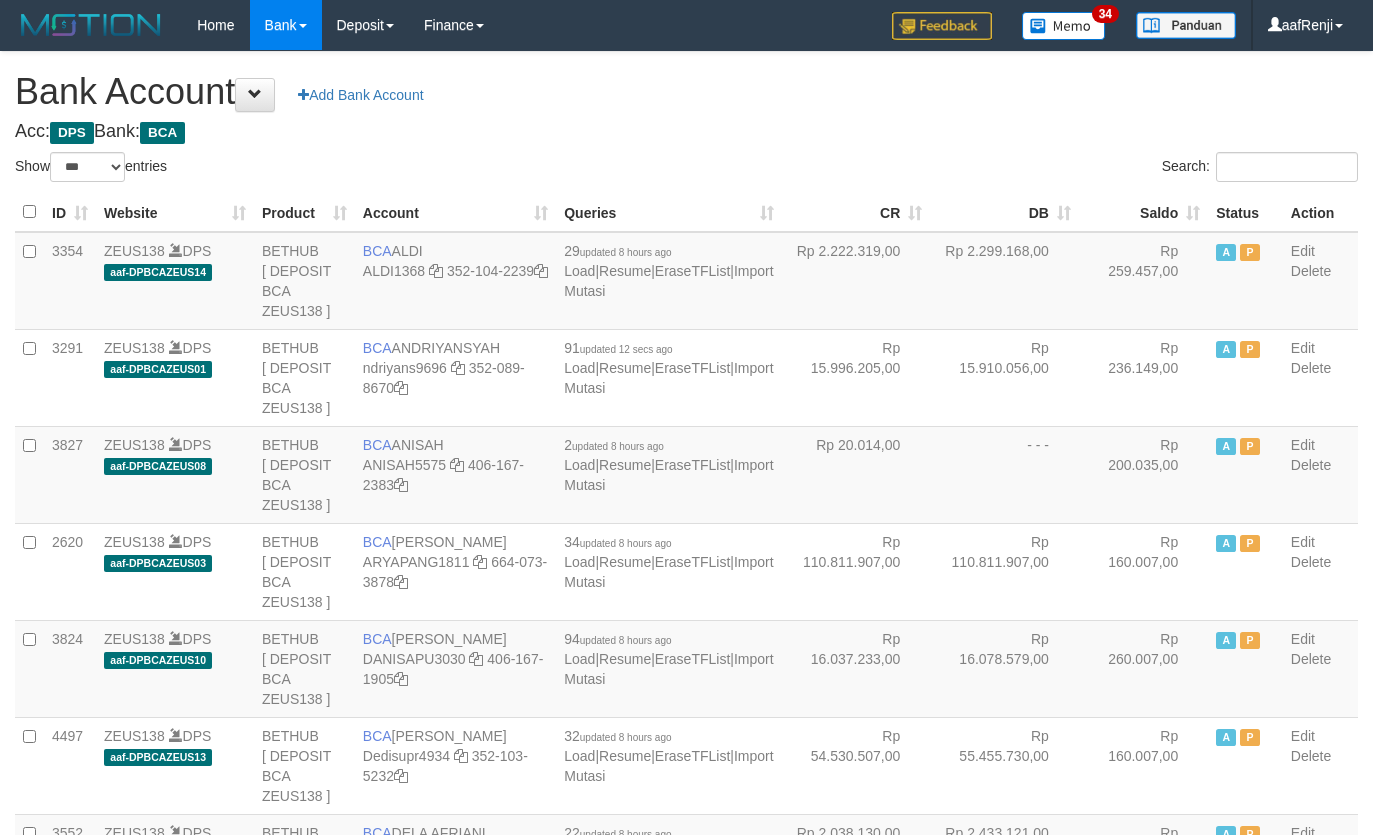 select on "***" 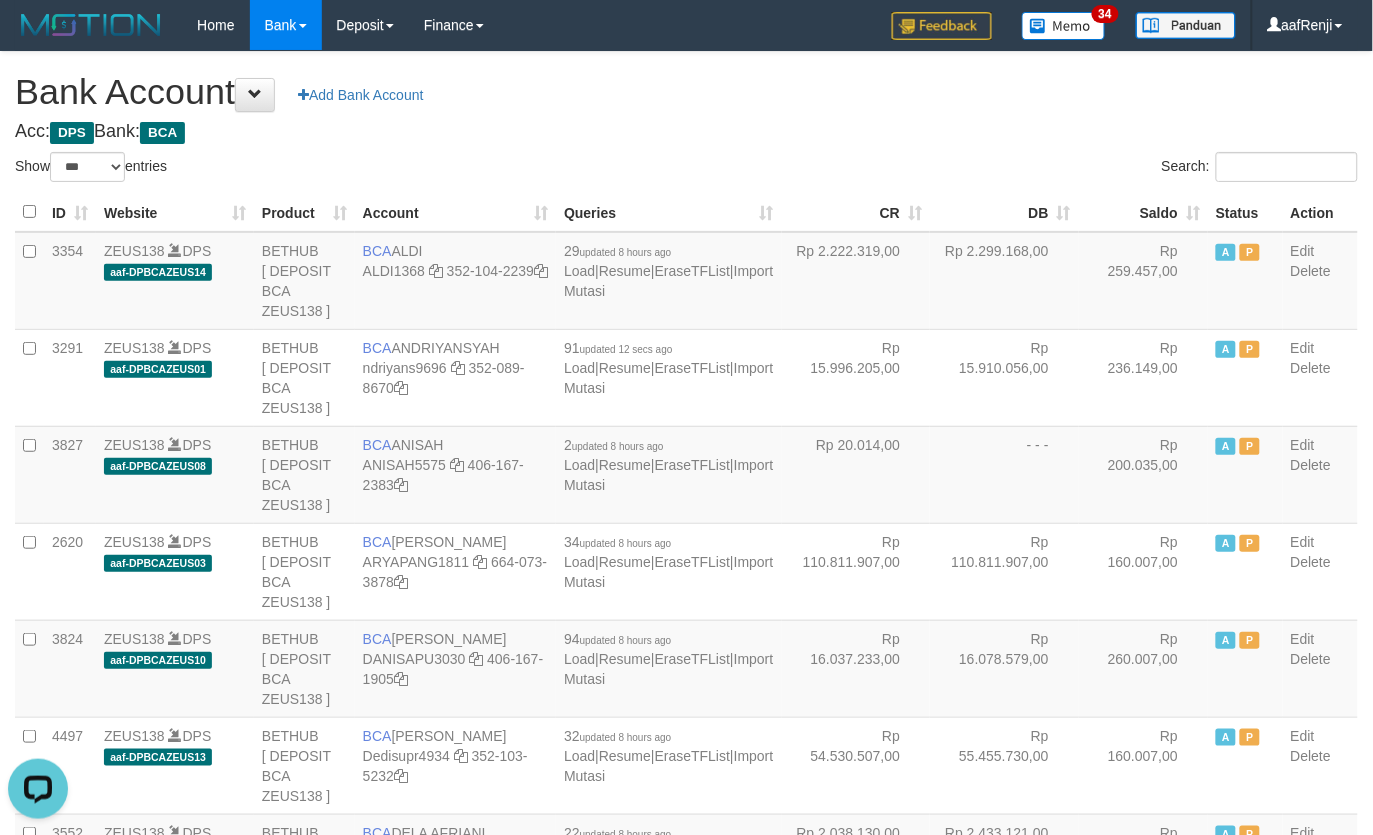 scroll, scrollTop: 0, scrollLeft: 0, axis: both 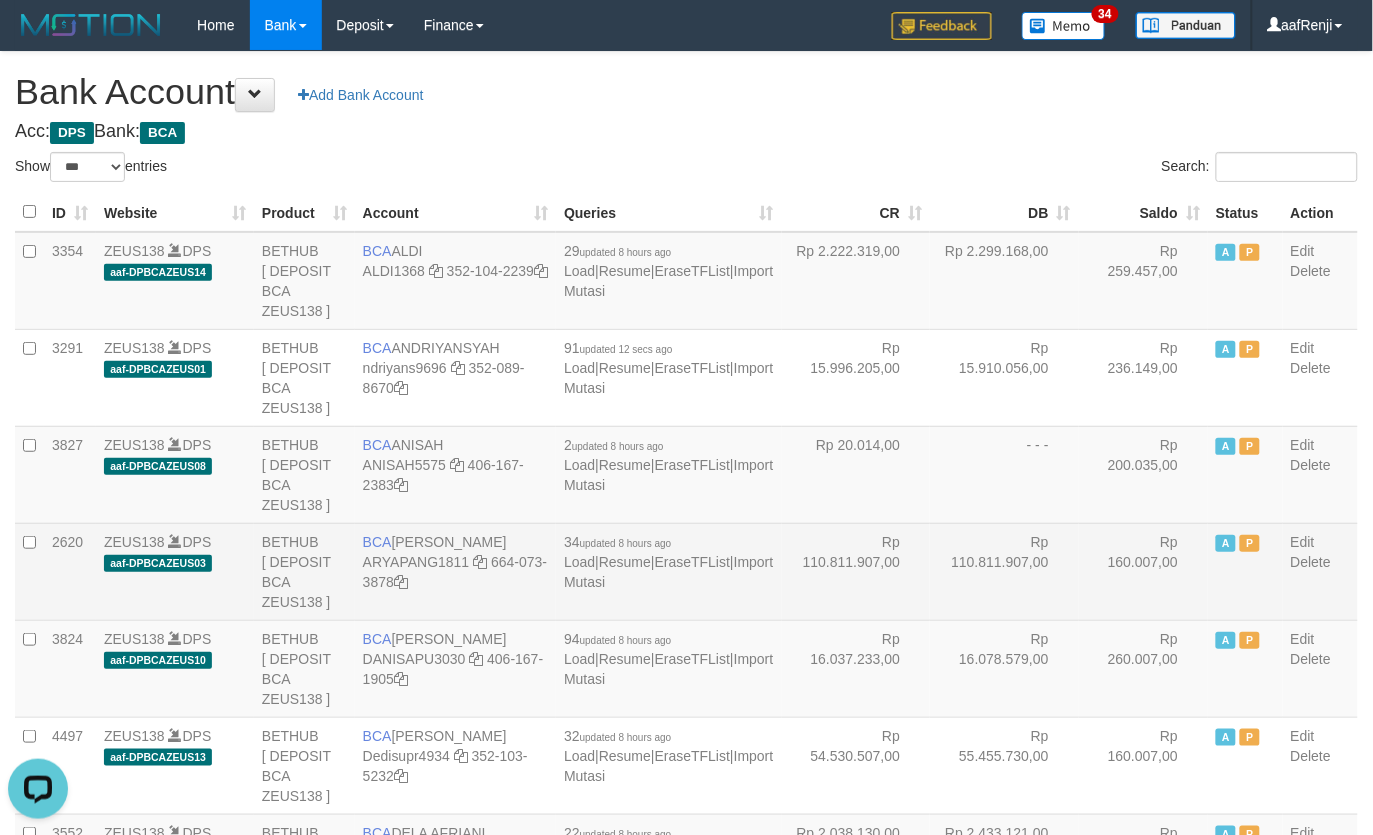 click on "3354
ZEUS138
DPS
aaf-DPBCAZEUS14
BETHUB
[ DEPOSIT BCA ZEUS138 ]
BCA
ALDI
ALDI1368
352-104-2239
29  updated 8 hours ago
Load
|
Resume
|
EraseTFList
|
Import Mutasi
Rp 2.222.319,00
Rp 2.299.168,00
Rp 259.457,00
A
P
Edit
A" at bounding box center (686, 1639) 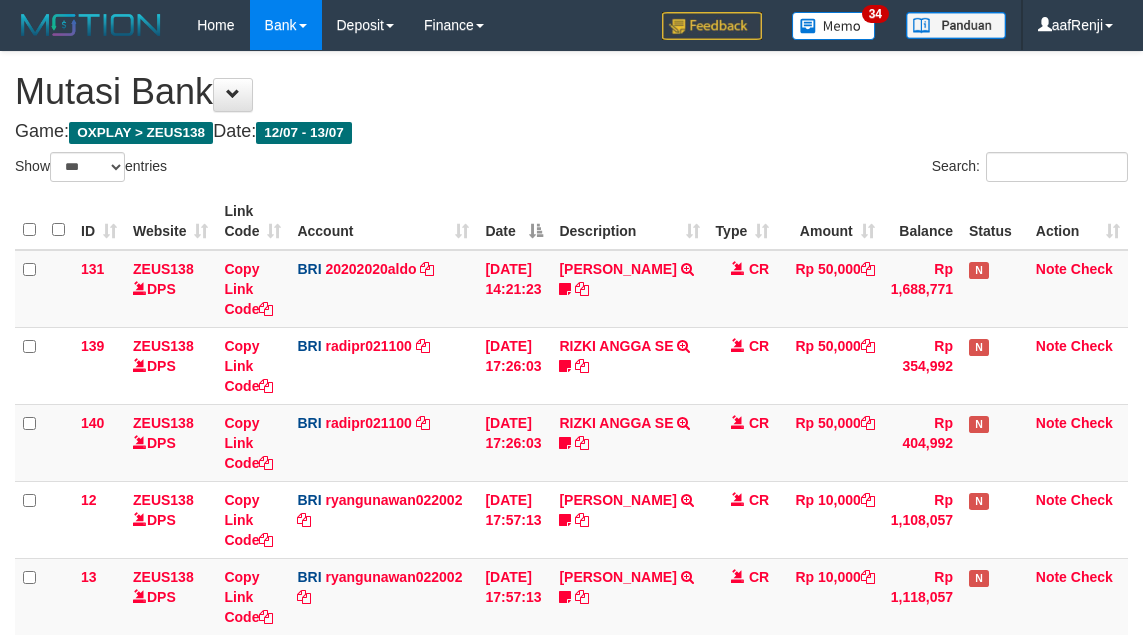 select on "***" 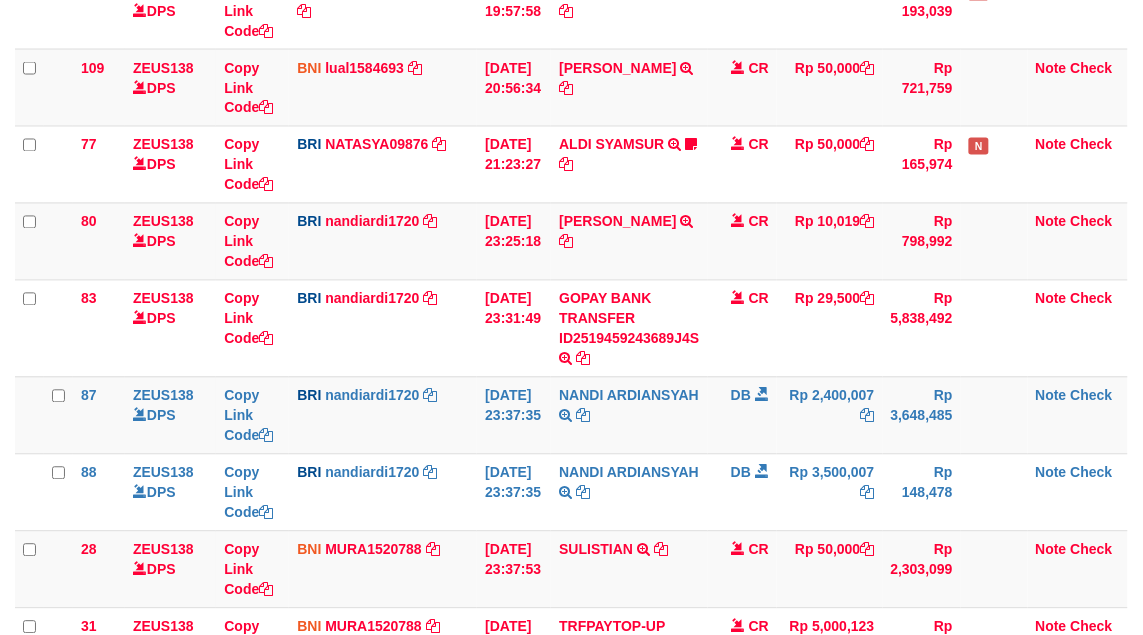 scroll, scrollTop: 625, scrollLeft: 0, axis: vertical 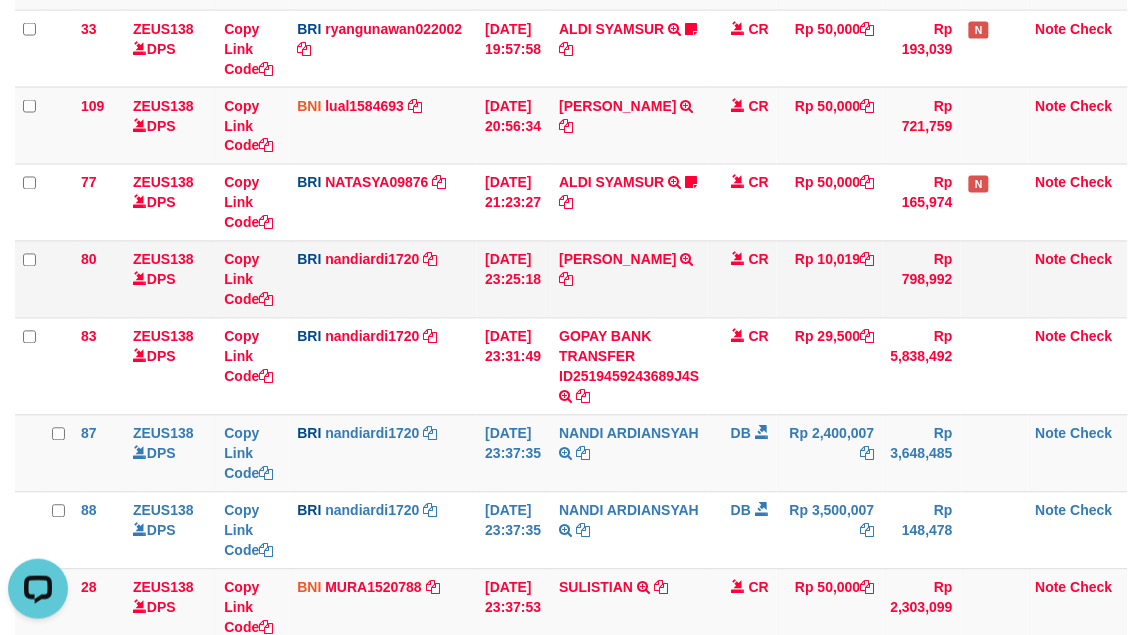 click on "CR" at bounding box center (743, 279) 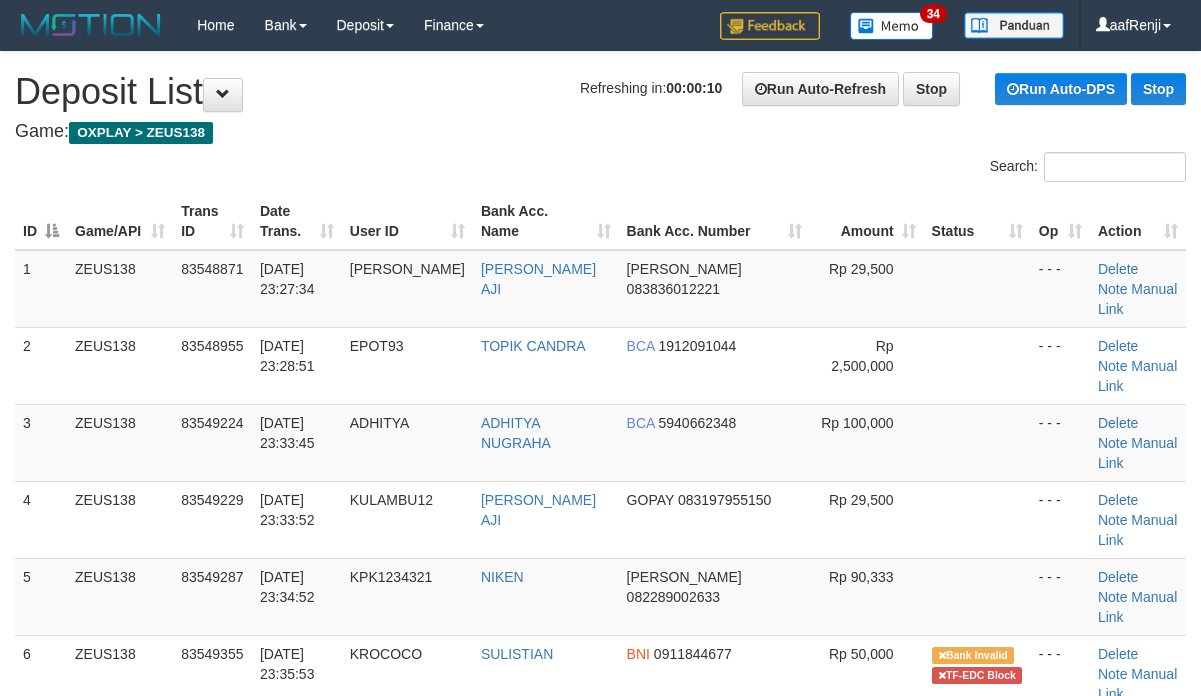 scroll, scrollTop: 0, scrollLeft: 0, axis: both 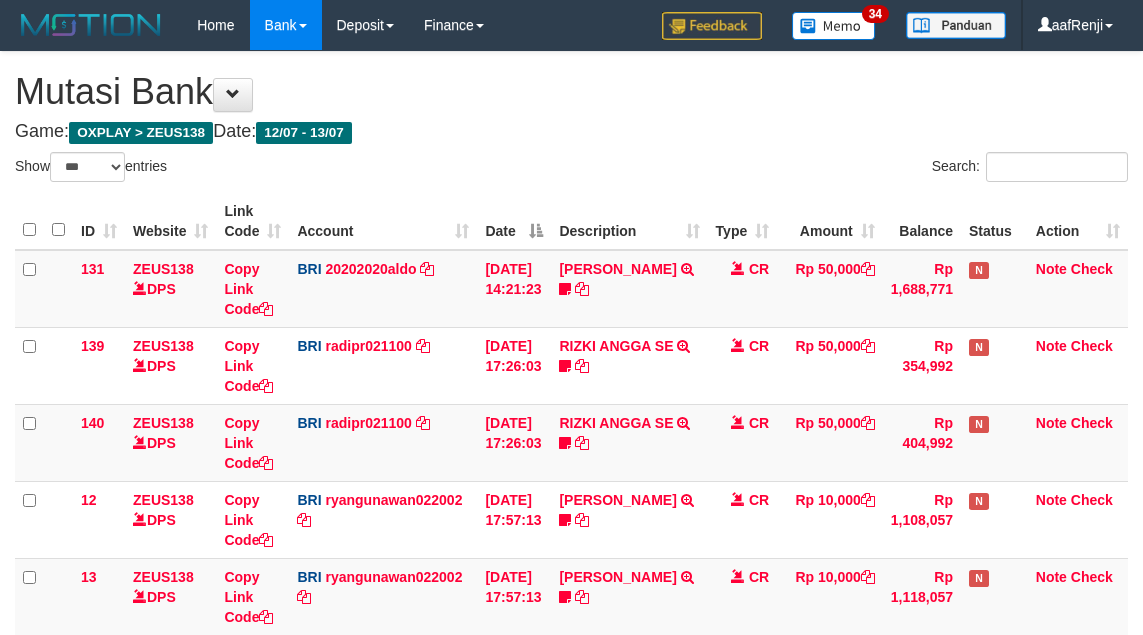 select on "***" 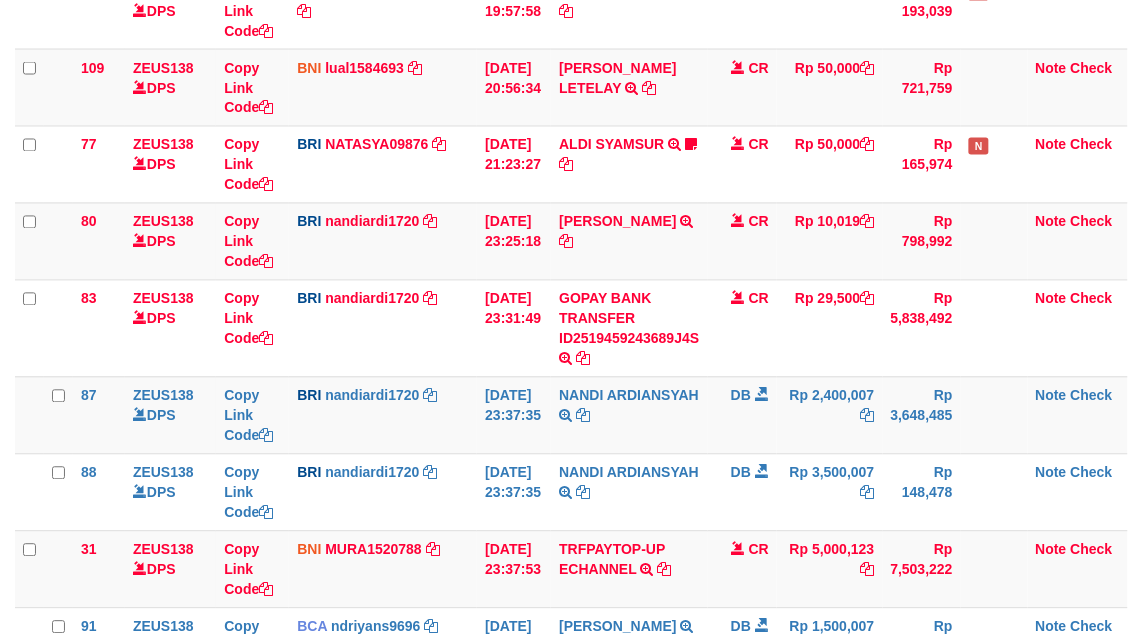 scroll, scrollTop: 625, scrollLeft: 0, axis: vertical 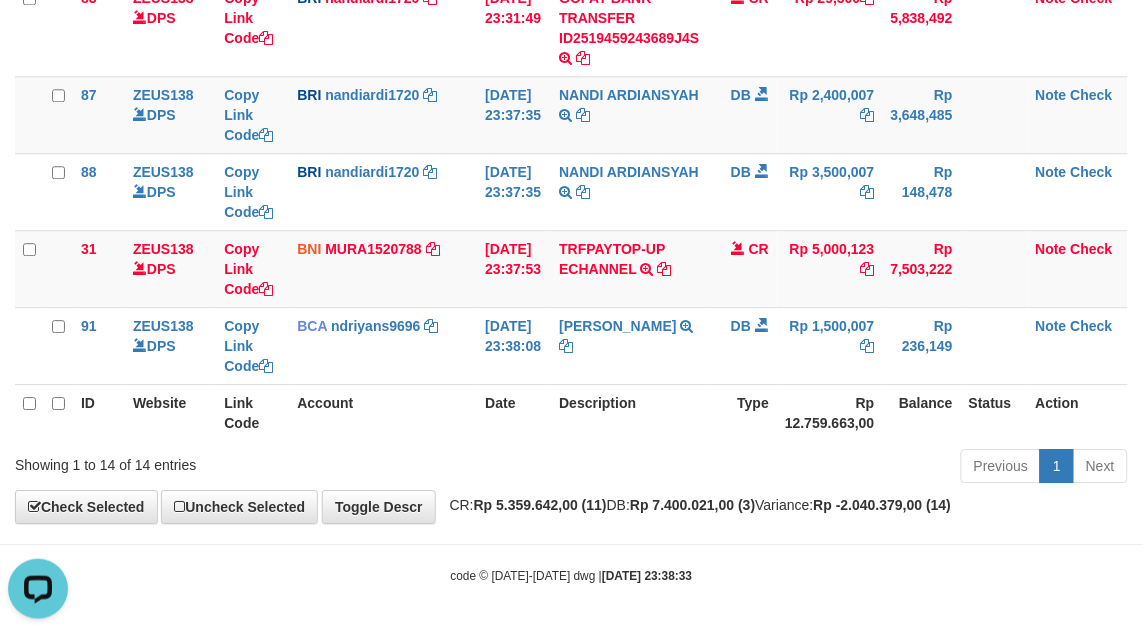 click on "Type" at bounding box center (743, 412) 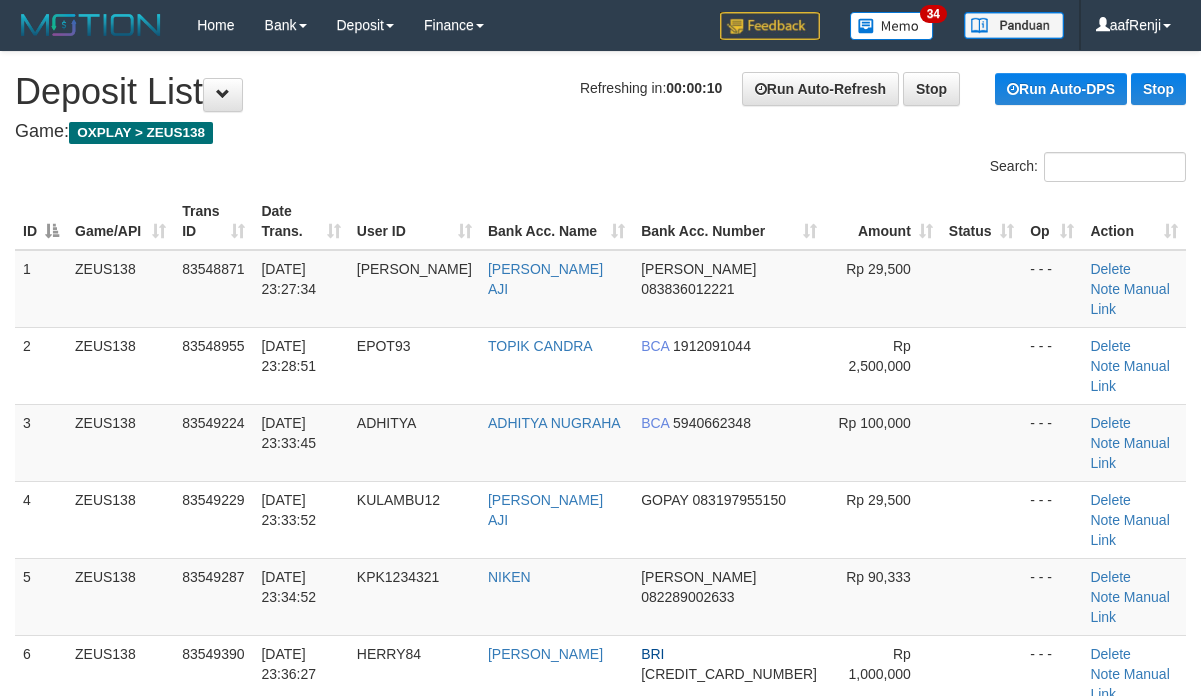 scroll, scrollTop: 0, scrollLeft: 0, axis: both 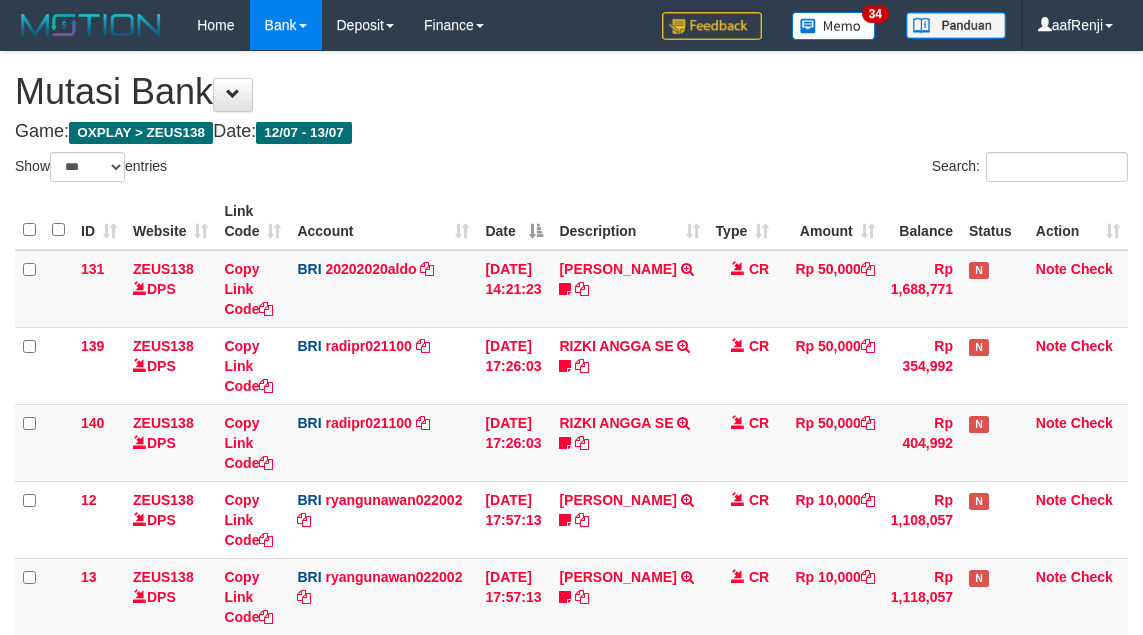 select on "***" 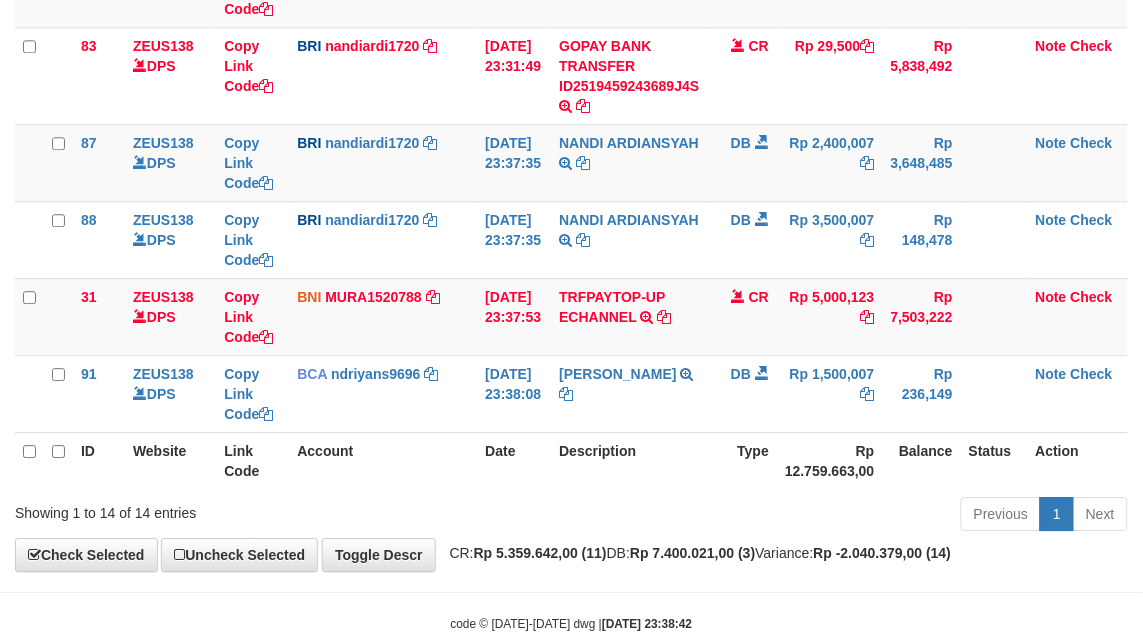 scroll, scrollTop: 967, scrollLeft: 0, axis: vertical 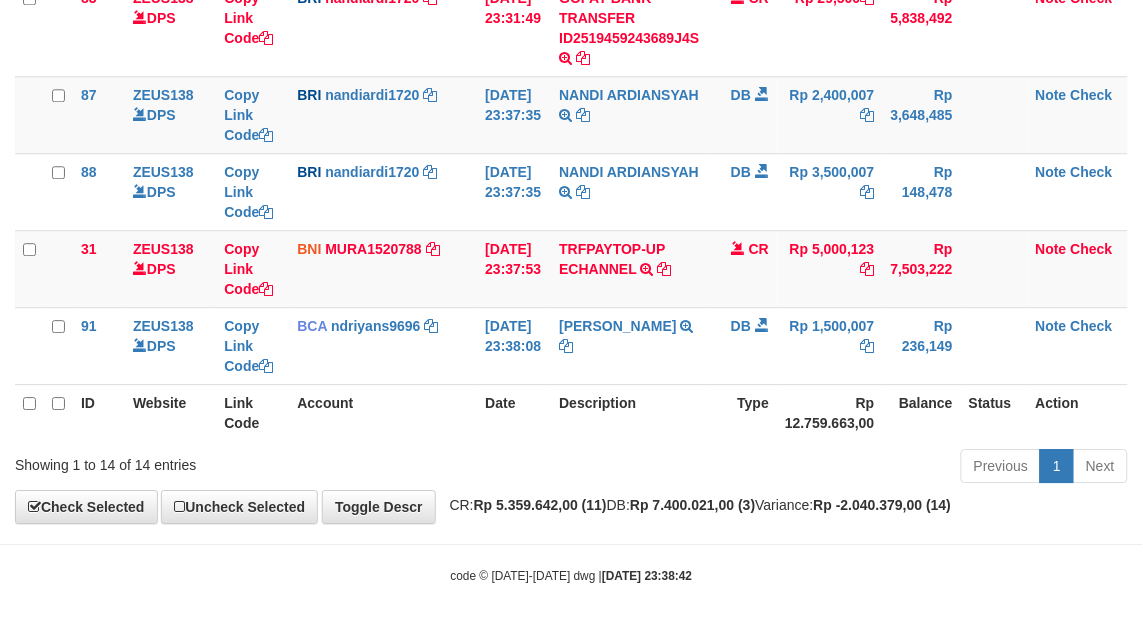 click on "Previous 1 Next" at bounding box center (809, 468) 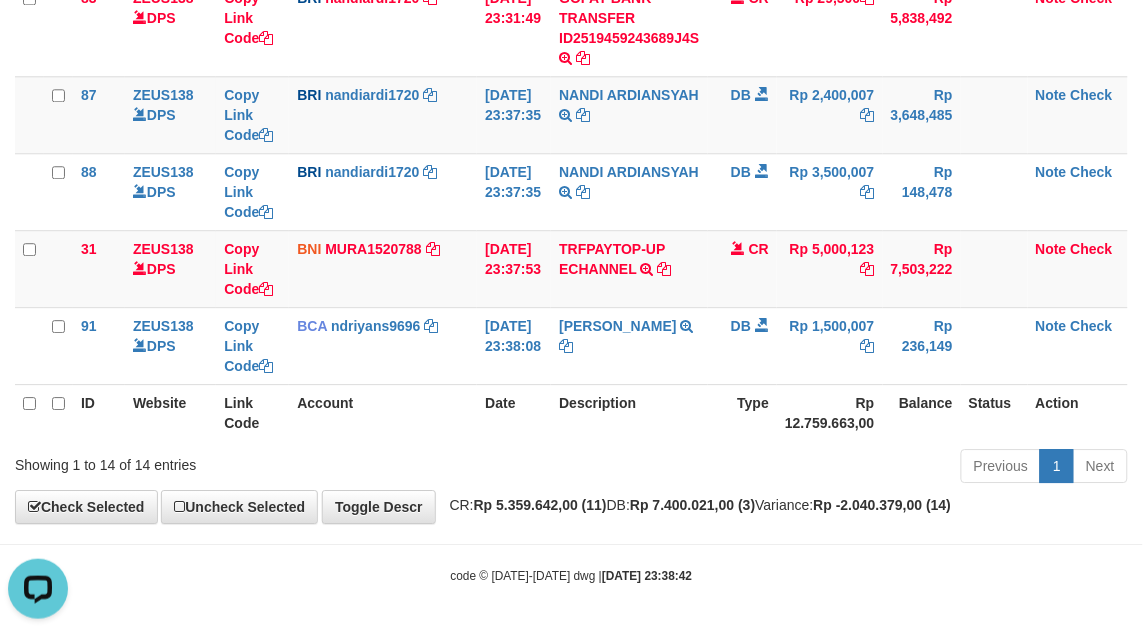 scroll, scrollTop: 0, scrollLeft: 0, axis: both 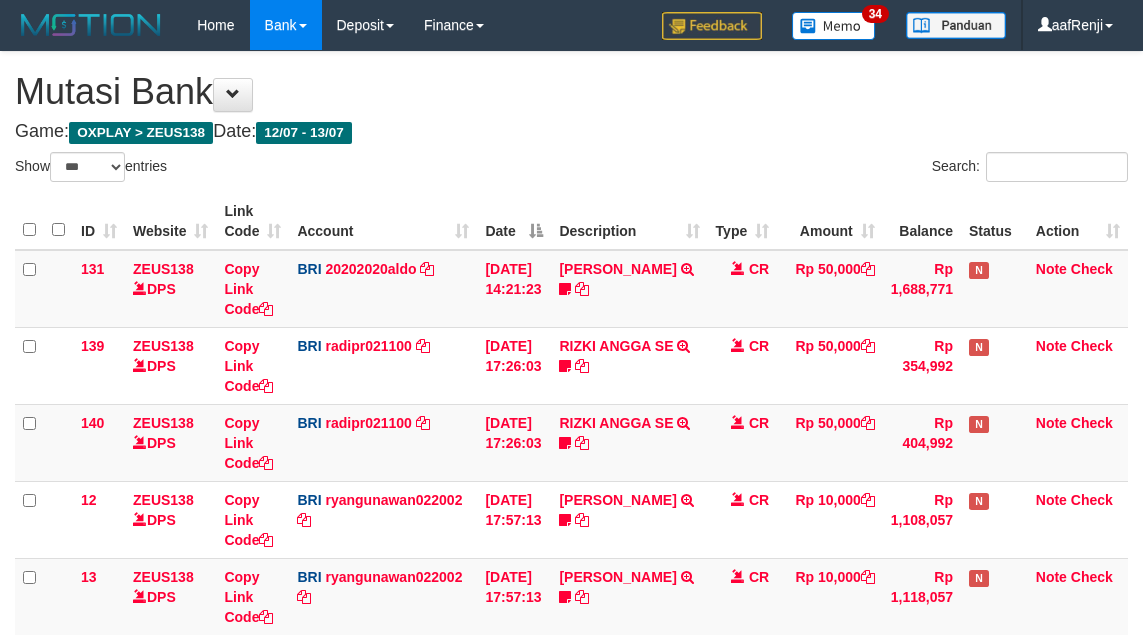 select on "***" 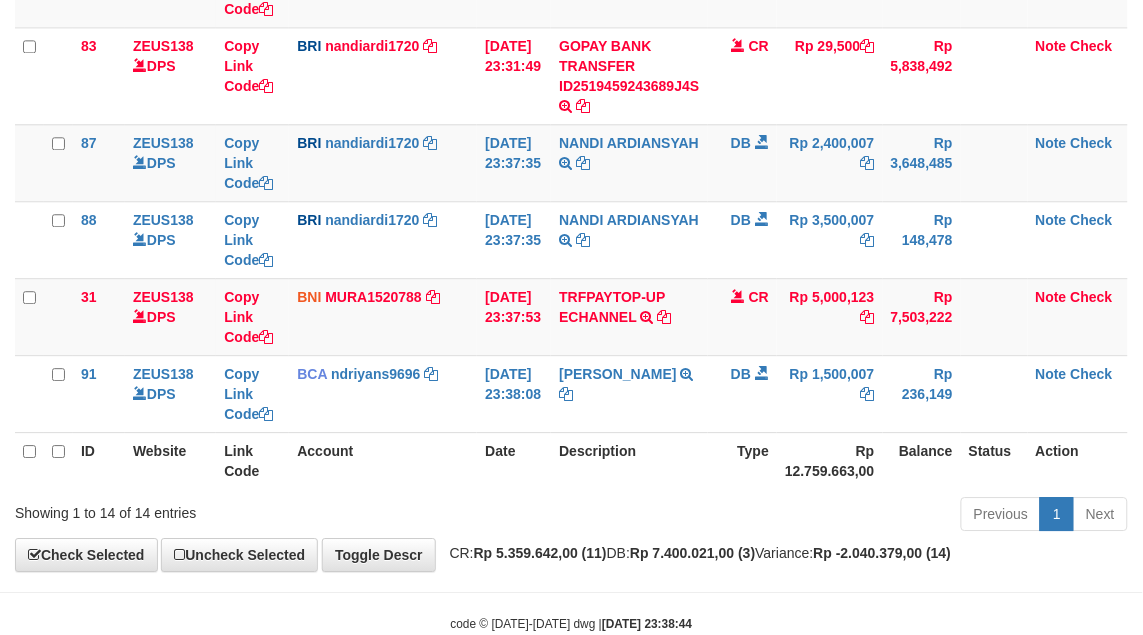 scroll, scrollTop: 967, scrollLeft: 0, axis: vertical 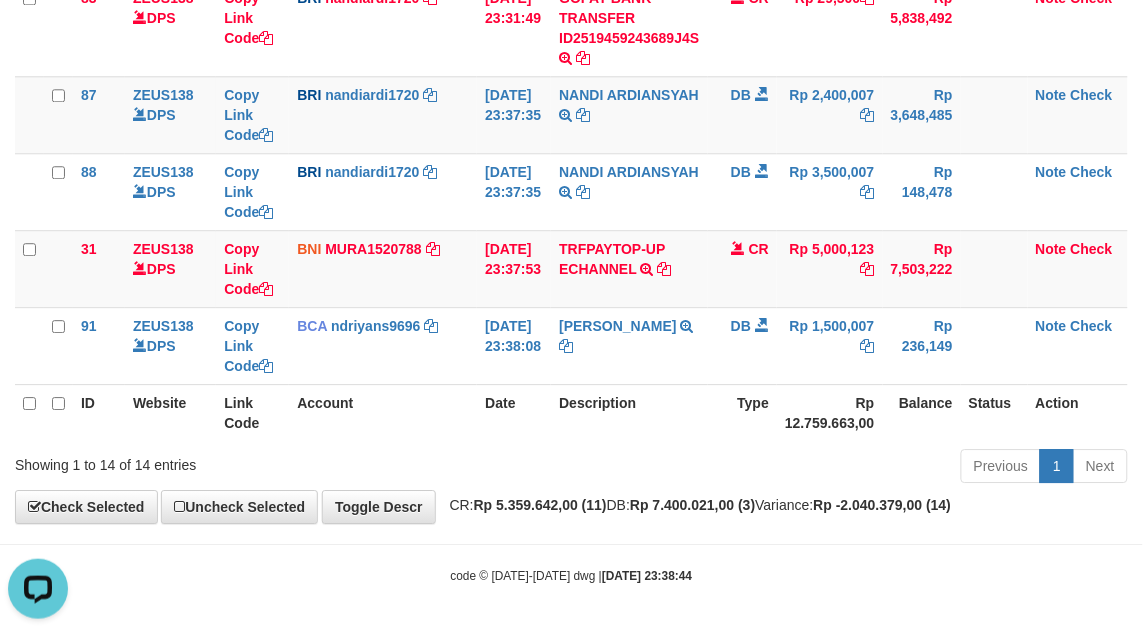 click on "Description" at bounding box center [629, 412] 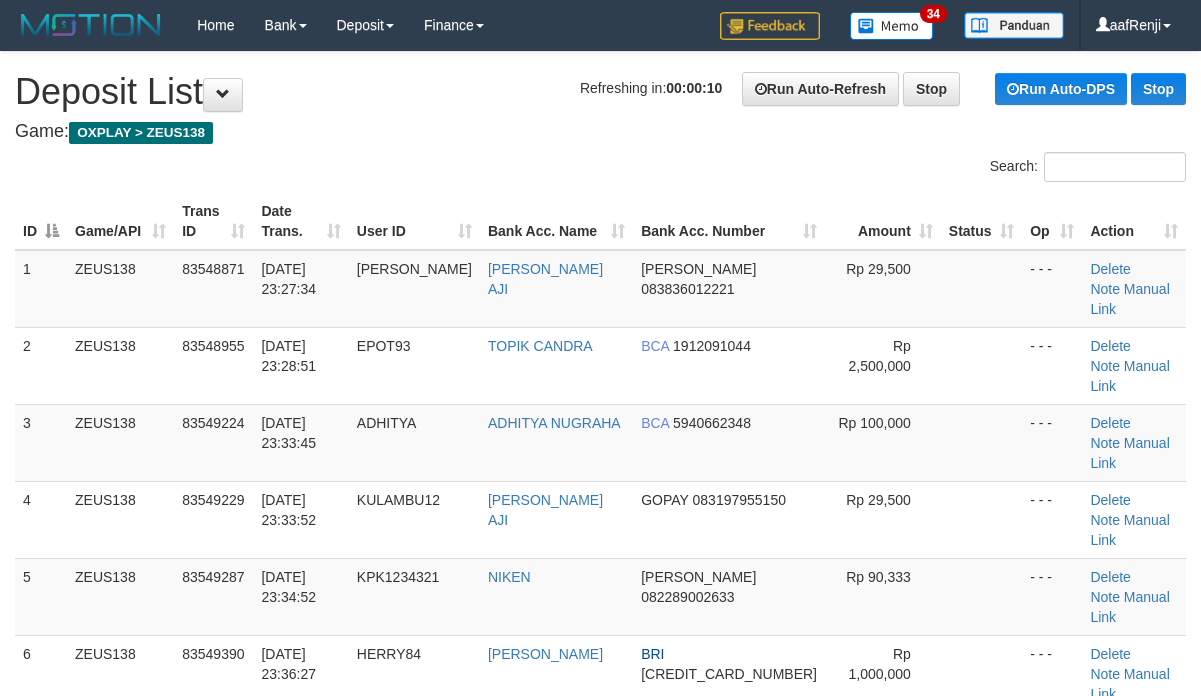 scroll, scrollTop: 0, scrollLeft: 0, axis: both 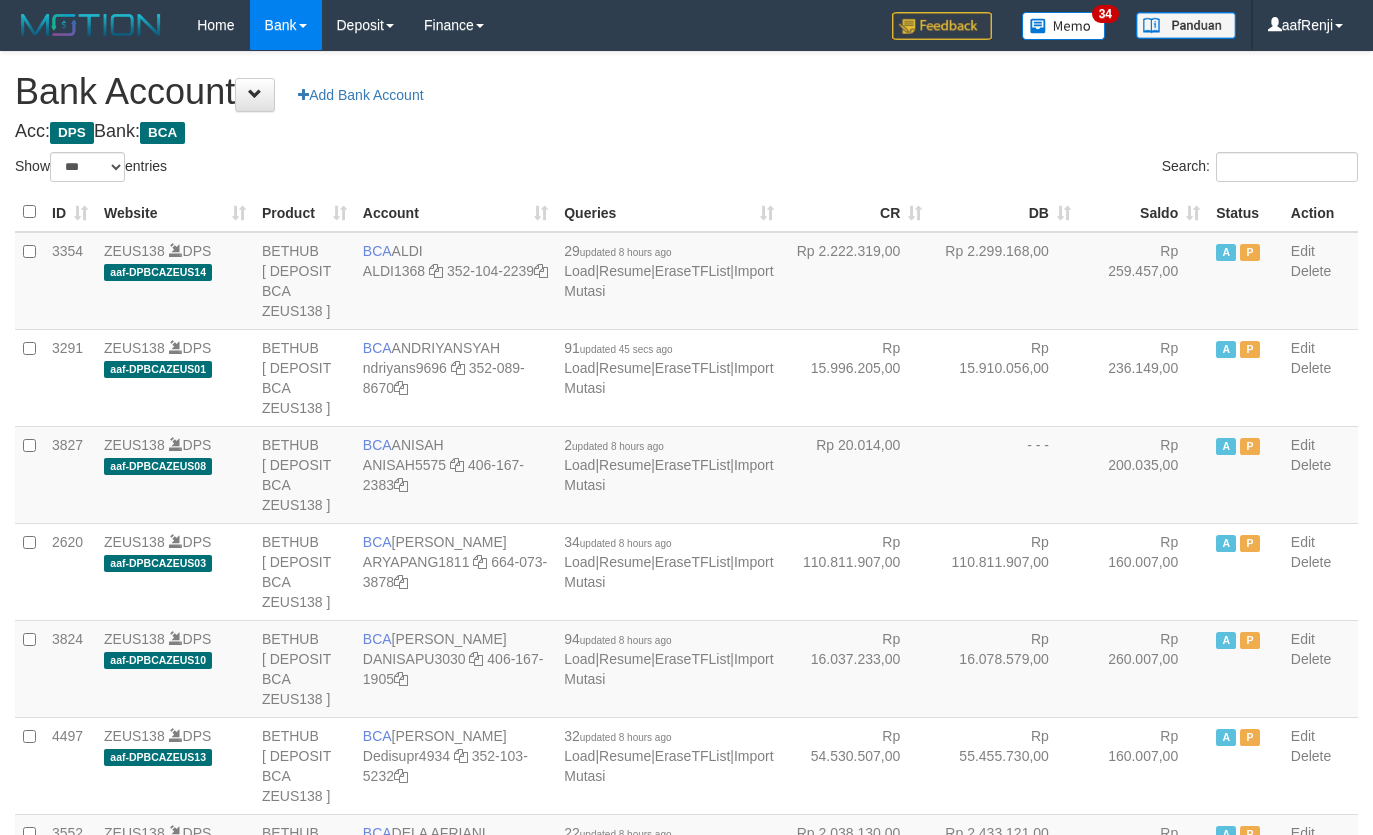 select on "***" 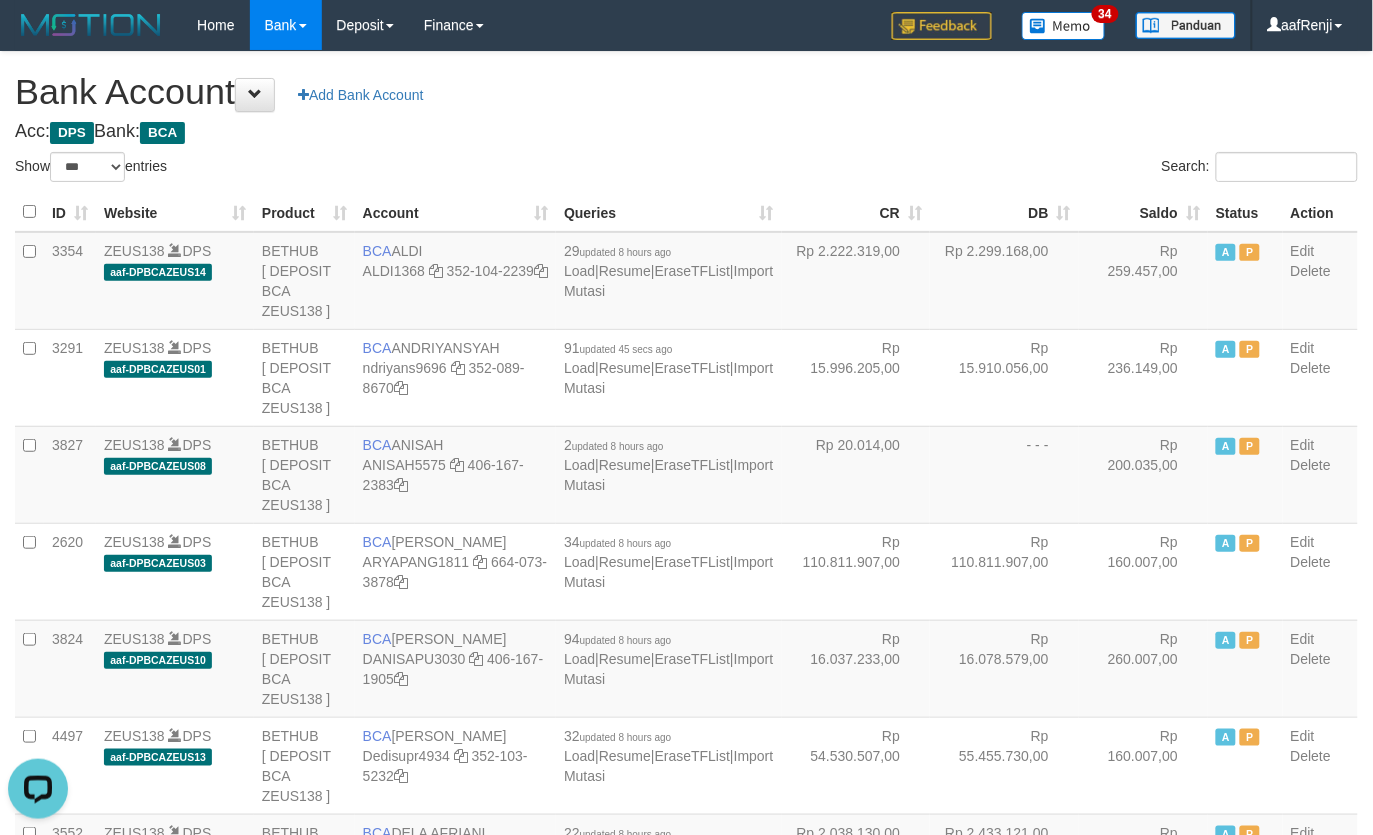scroll, scrollTop: 0, scrollLeft: 0, axis: both 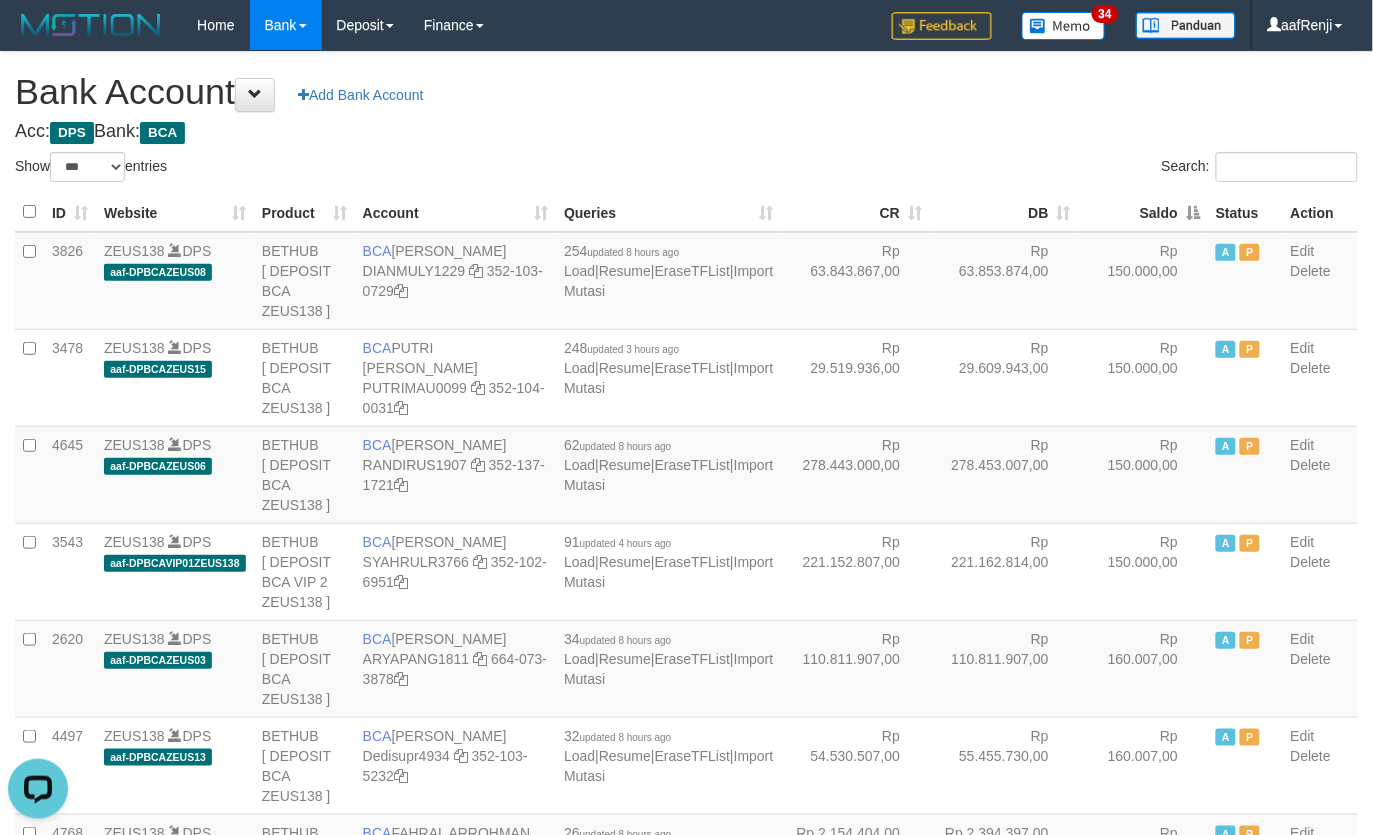 click on "Saldo" at bounding box center (1143, 212) 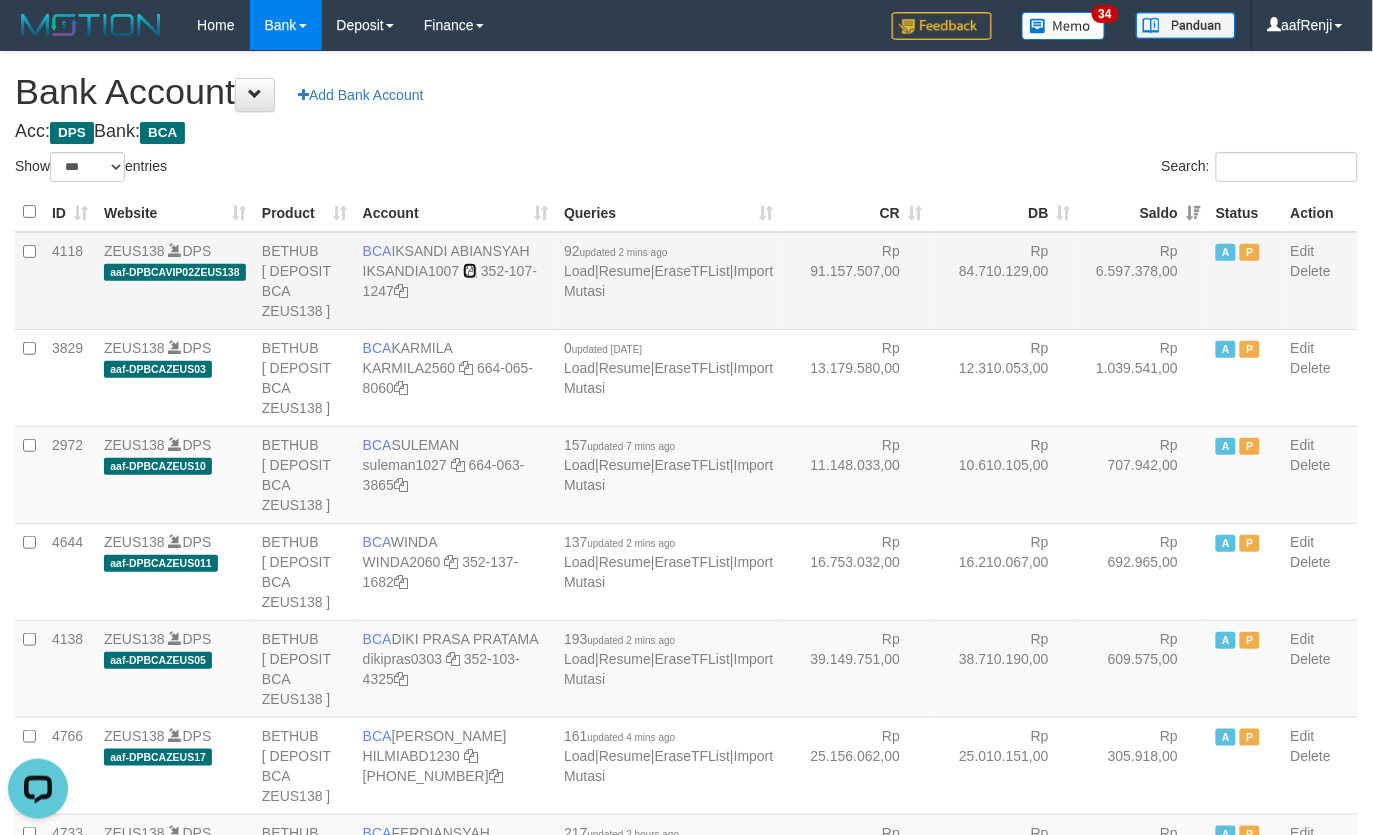 click at bounding box center [470, 271] 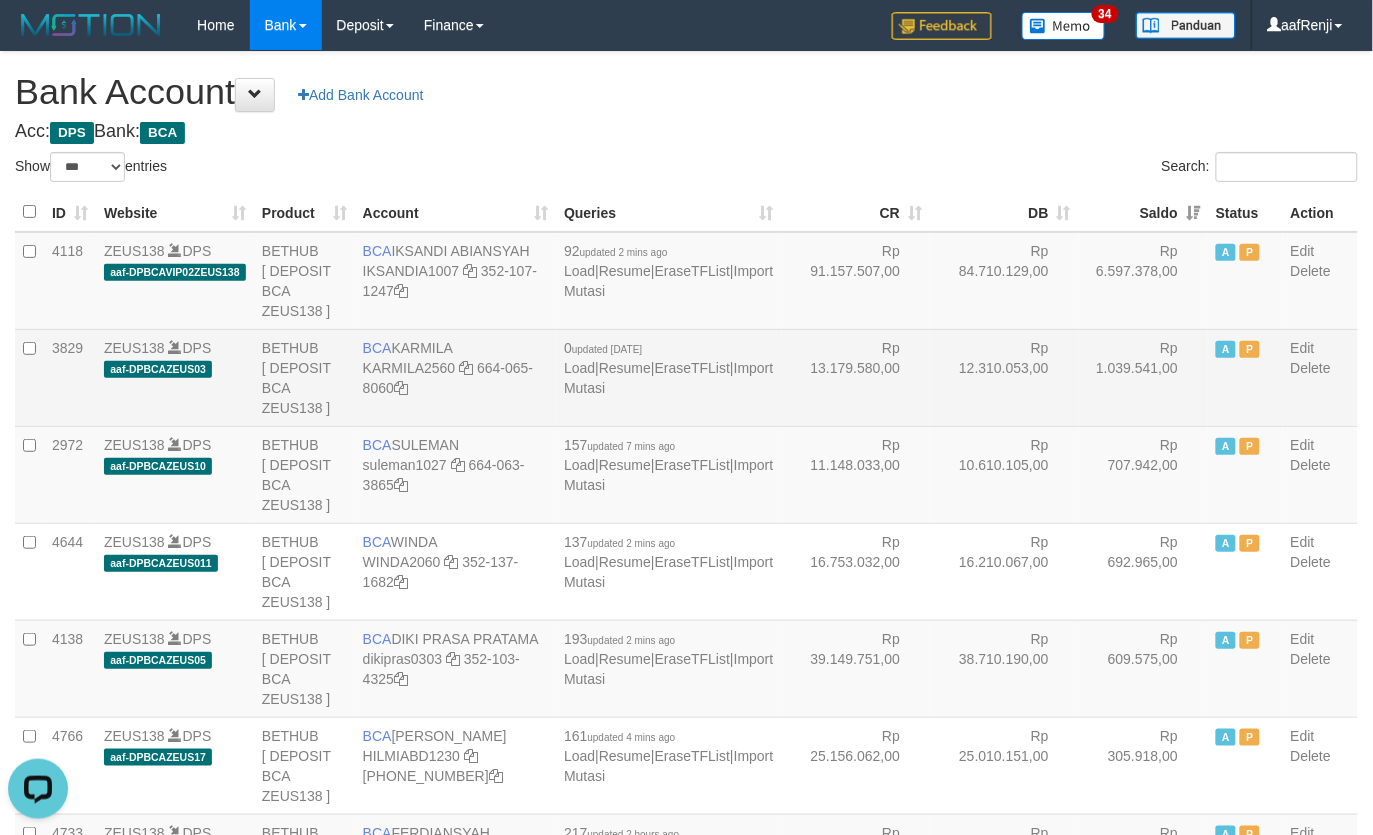 click on "BCA
KARMILA
KARMILA2560
664-065-8060" at bounding box center [455, 377] 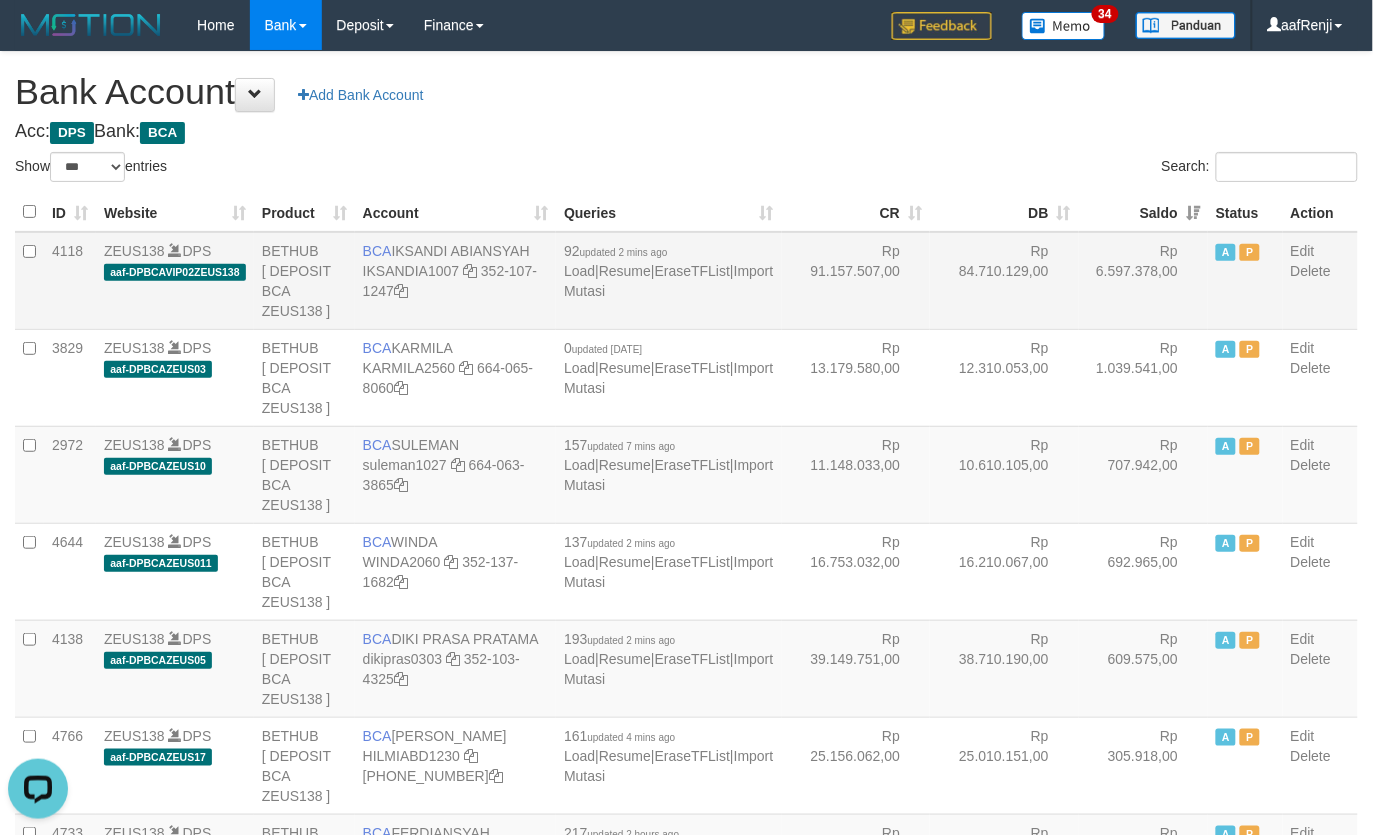 click on "92  updated 2 mins ago
Load
|
Resume
|
EraseTFList
|
Import Mutasi" at bounding box center (668, 281) 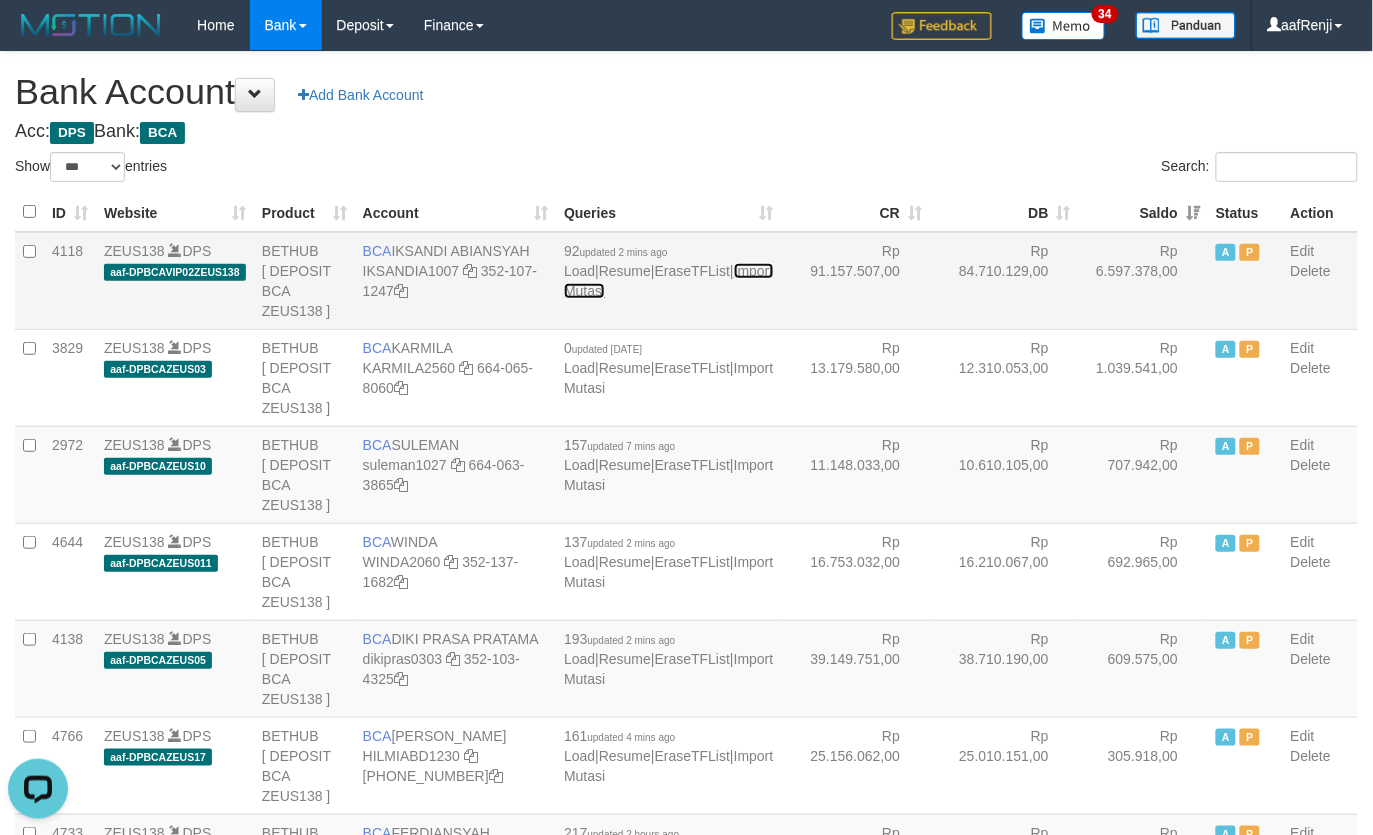 click on "Import Mutasi" at bounding box center [668, 281] 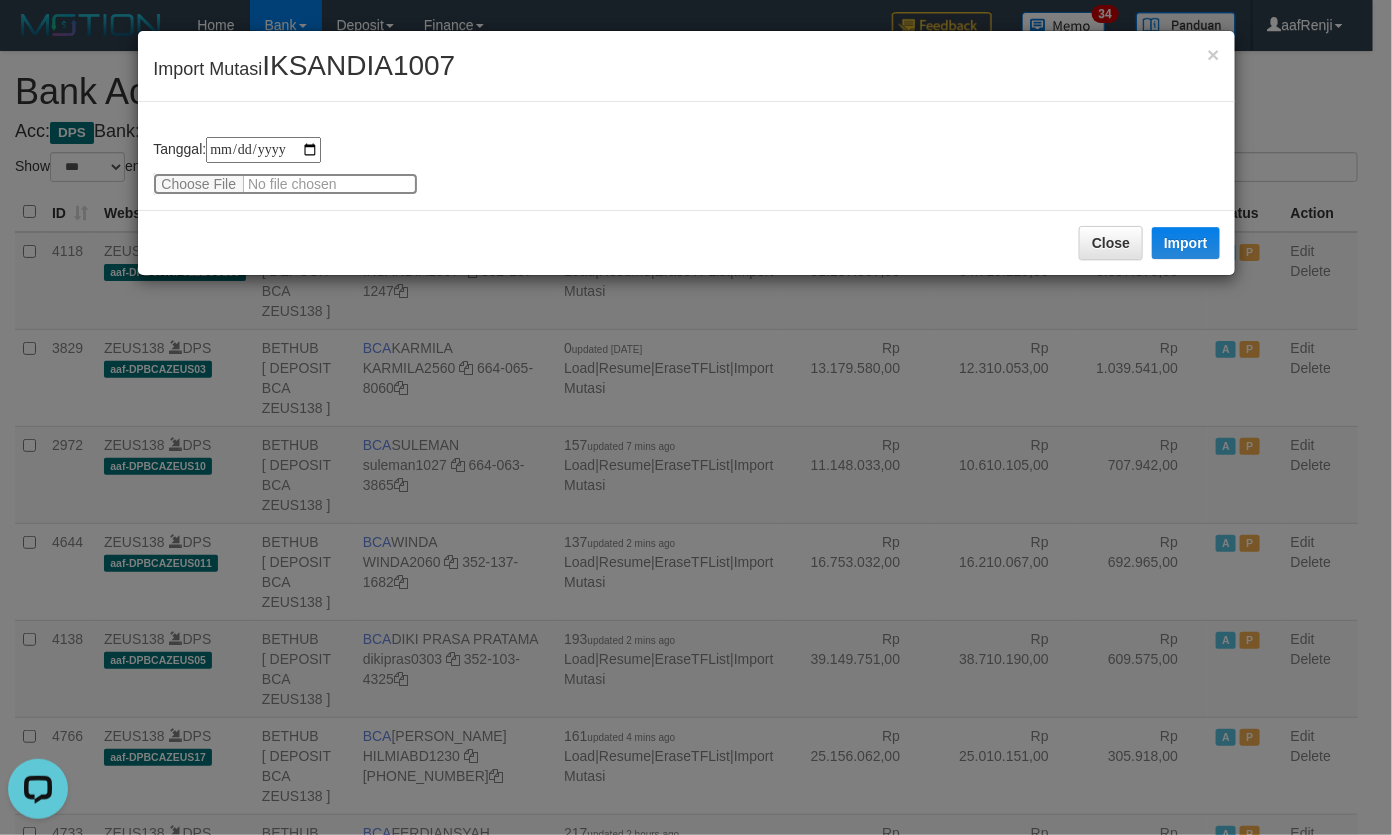 click at bounding box center [285, 184] 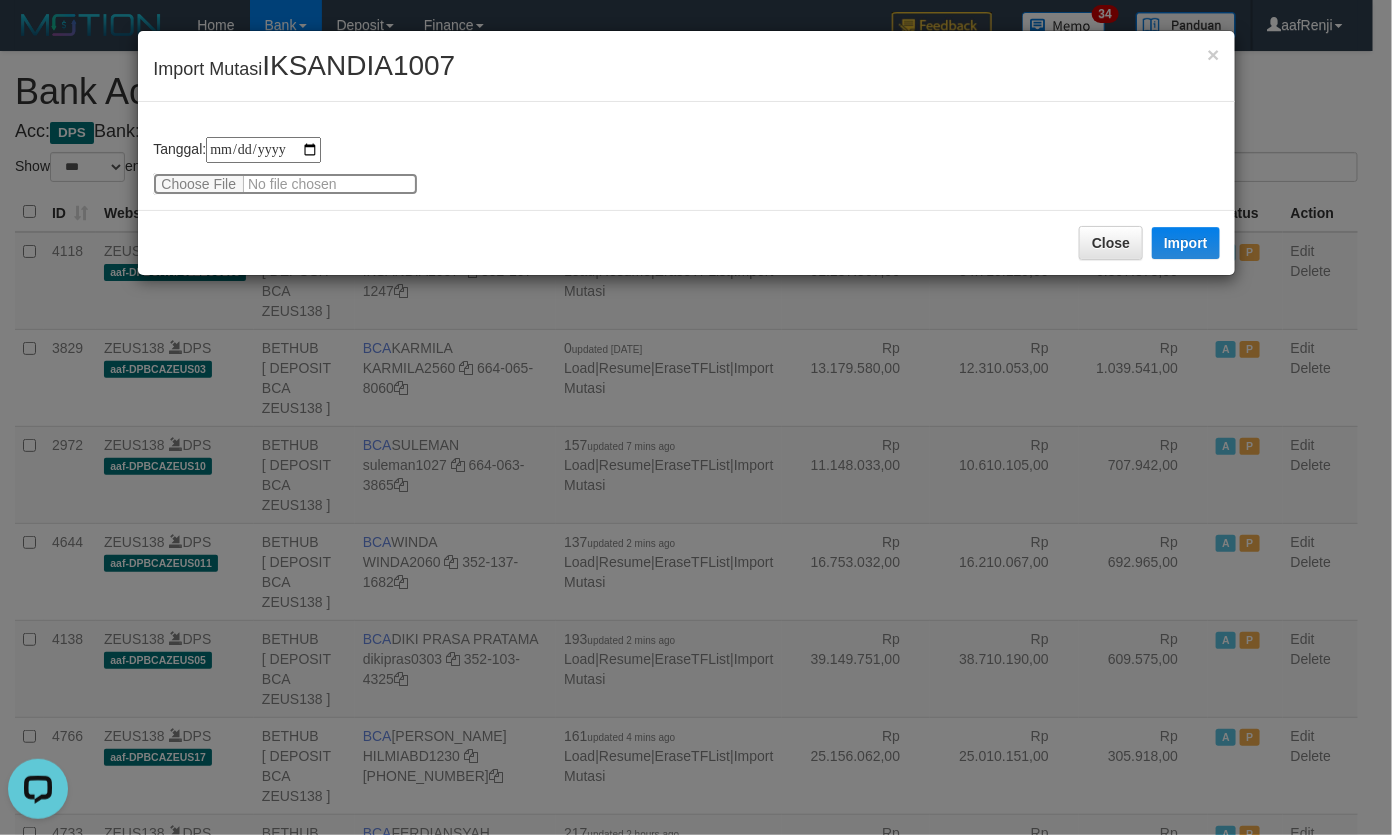 type on "**********" 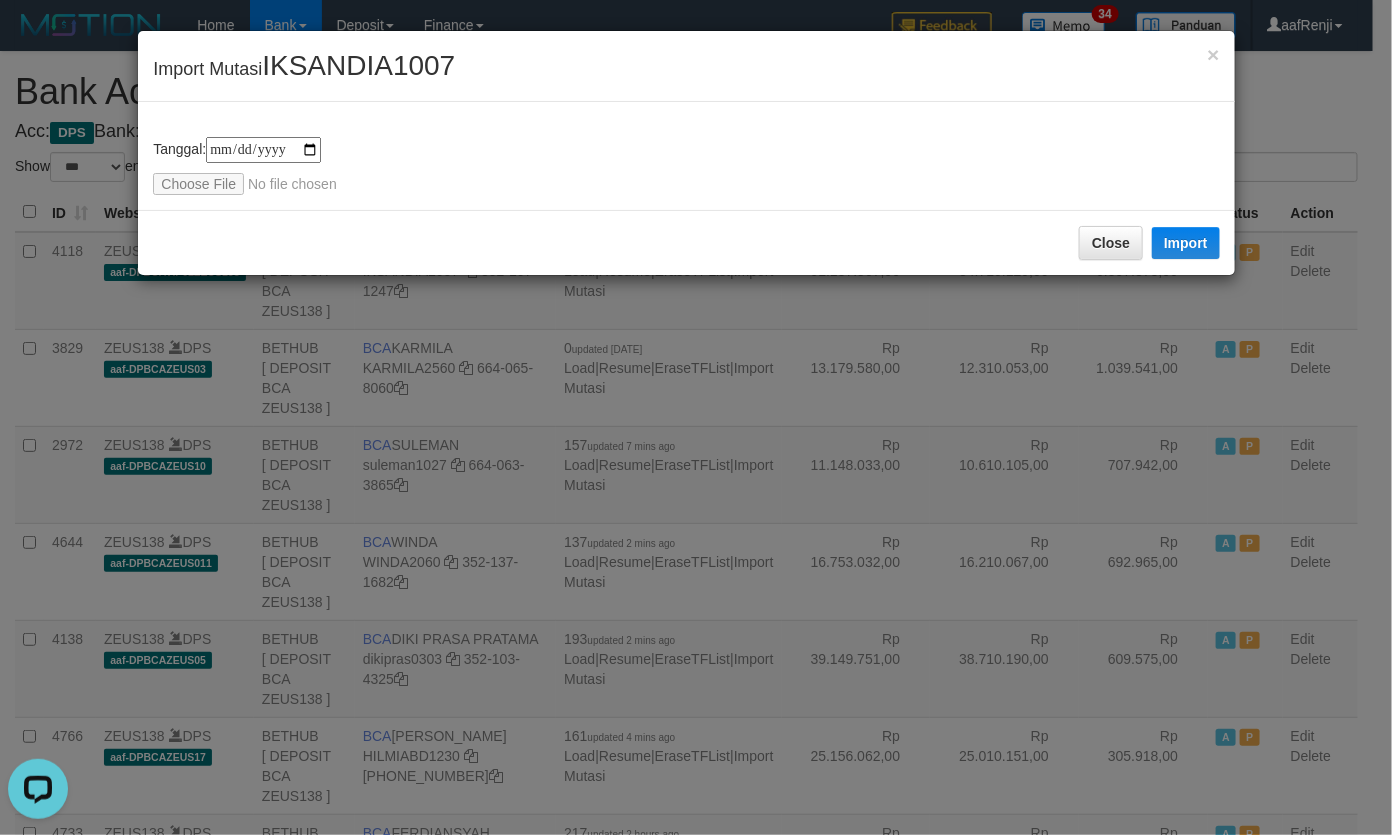 click on "IKSANDIA1007" at bounding box center [358, 65] 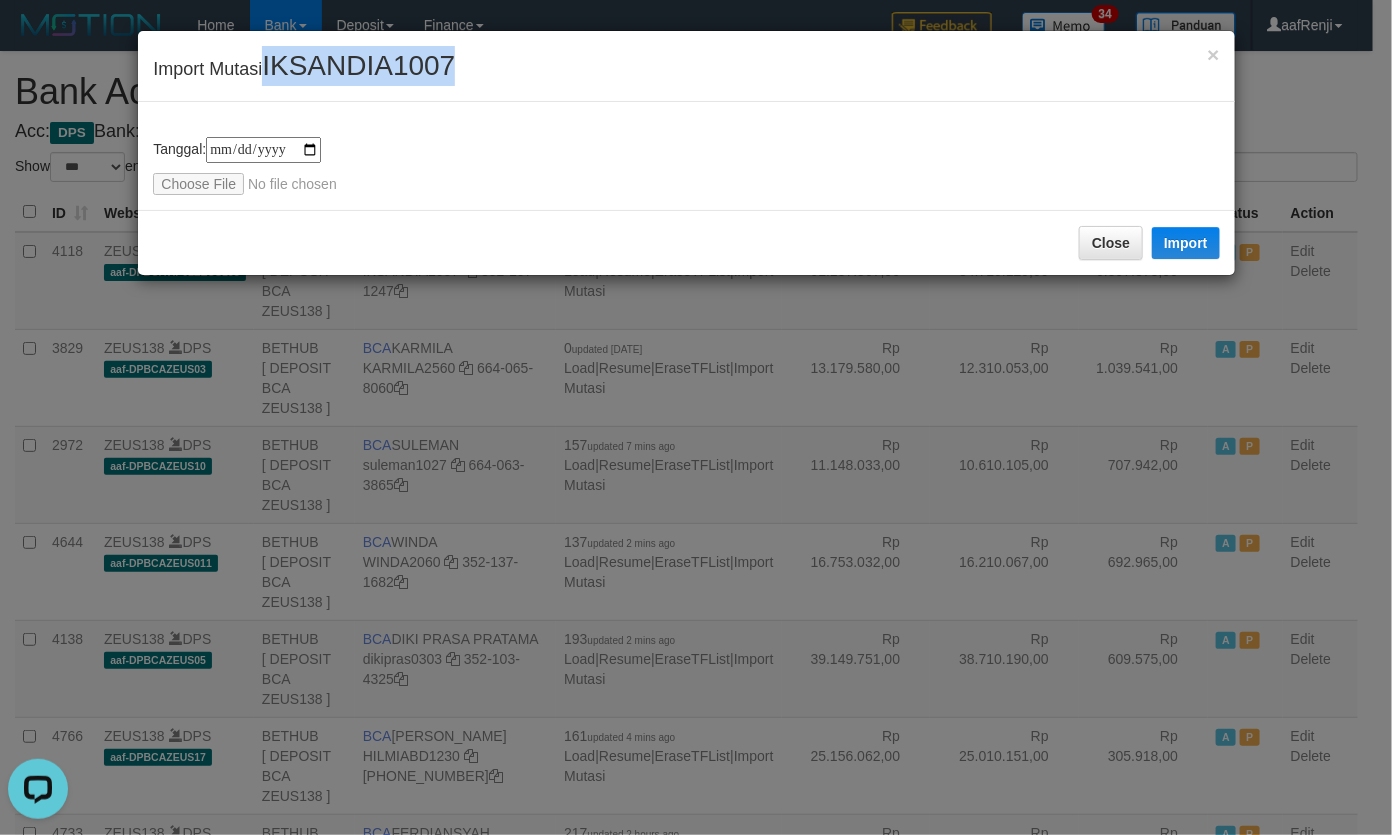 click on "IKSANDIA1007" at bounding box center (358, 65) 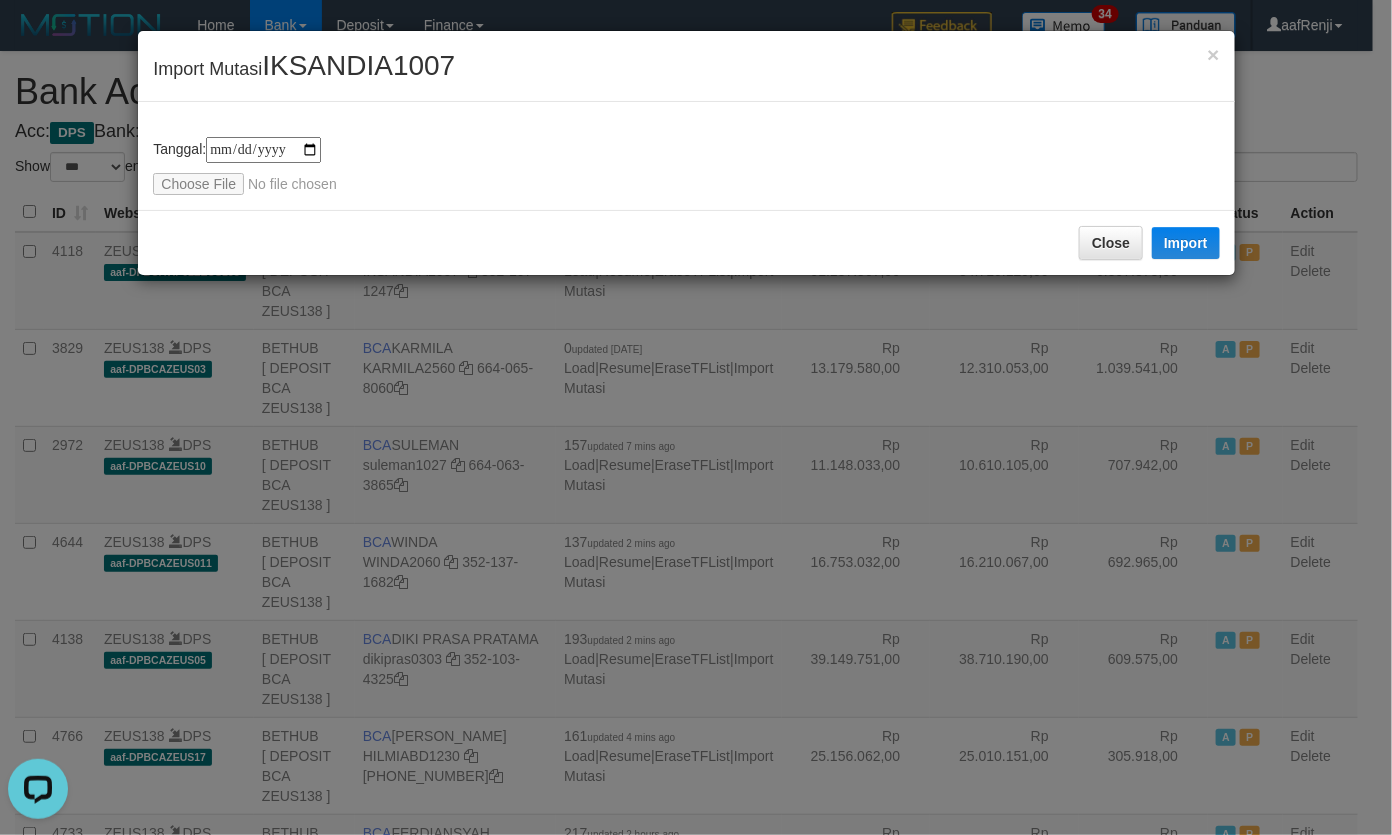 click on "**********" at bounding box center [686, 166] 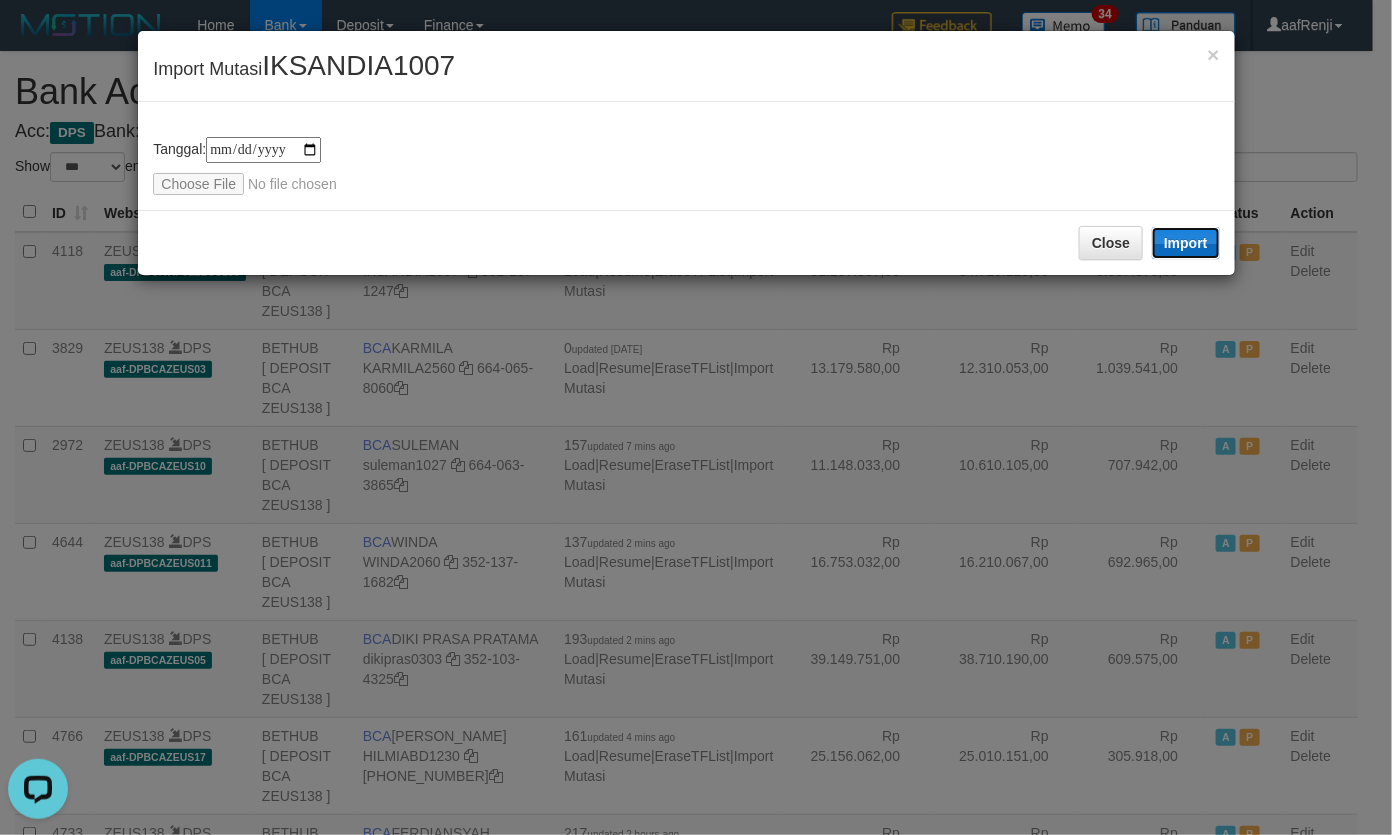 click on "Import" at bounding box center (1186, 243) 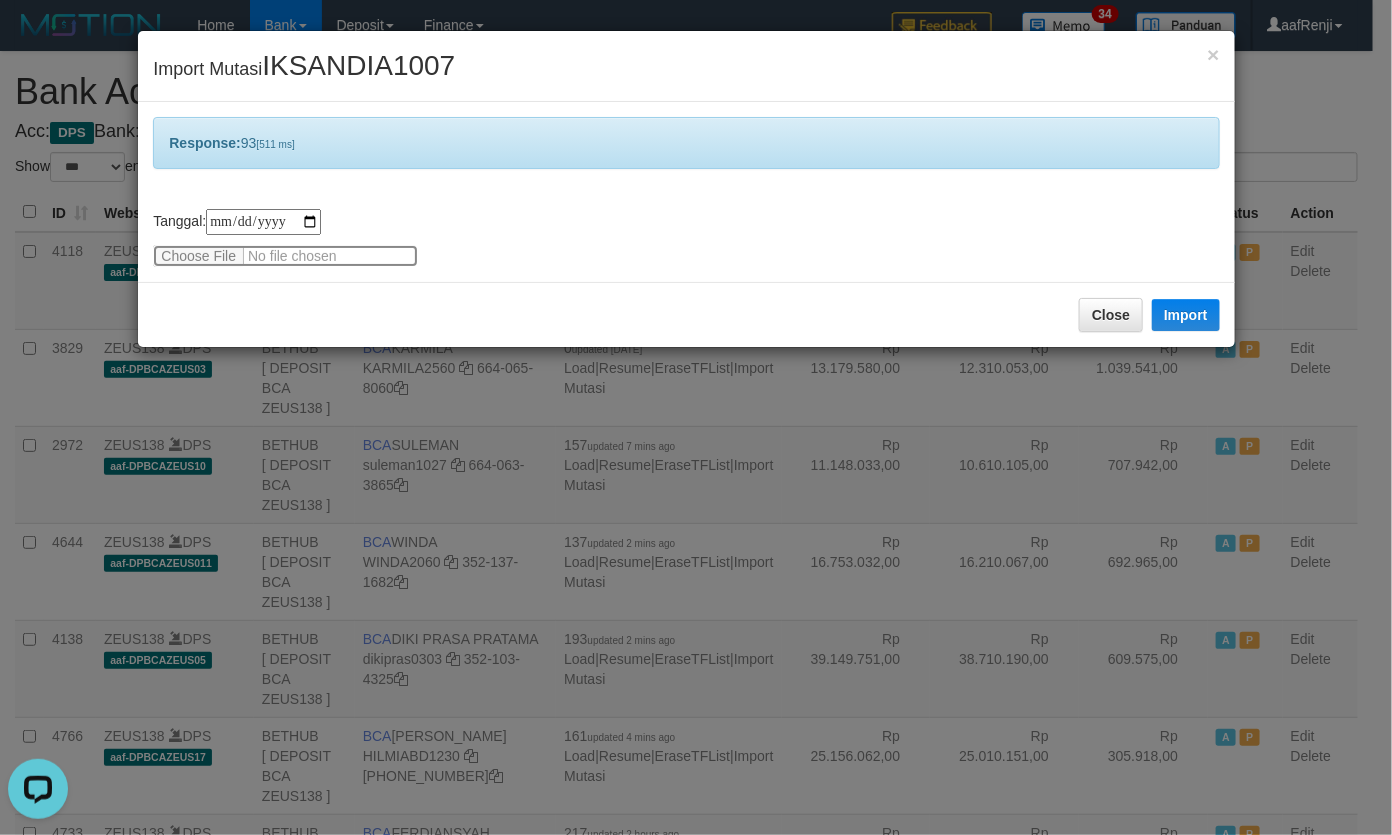 click at bounding box center [285, 256] 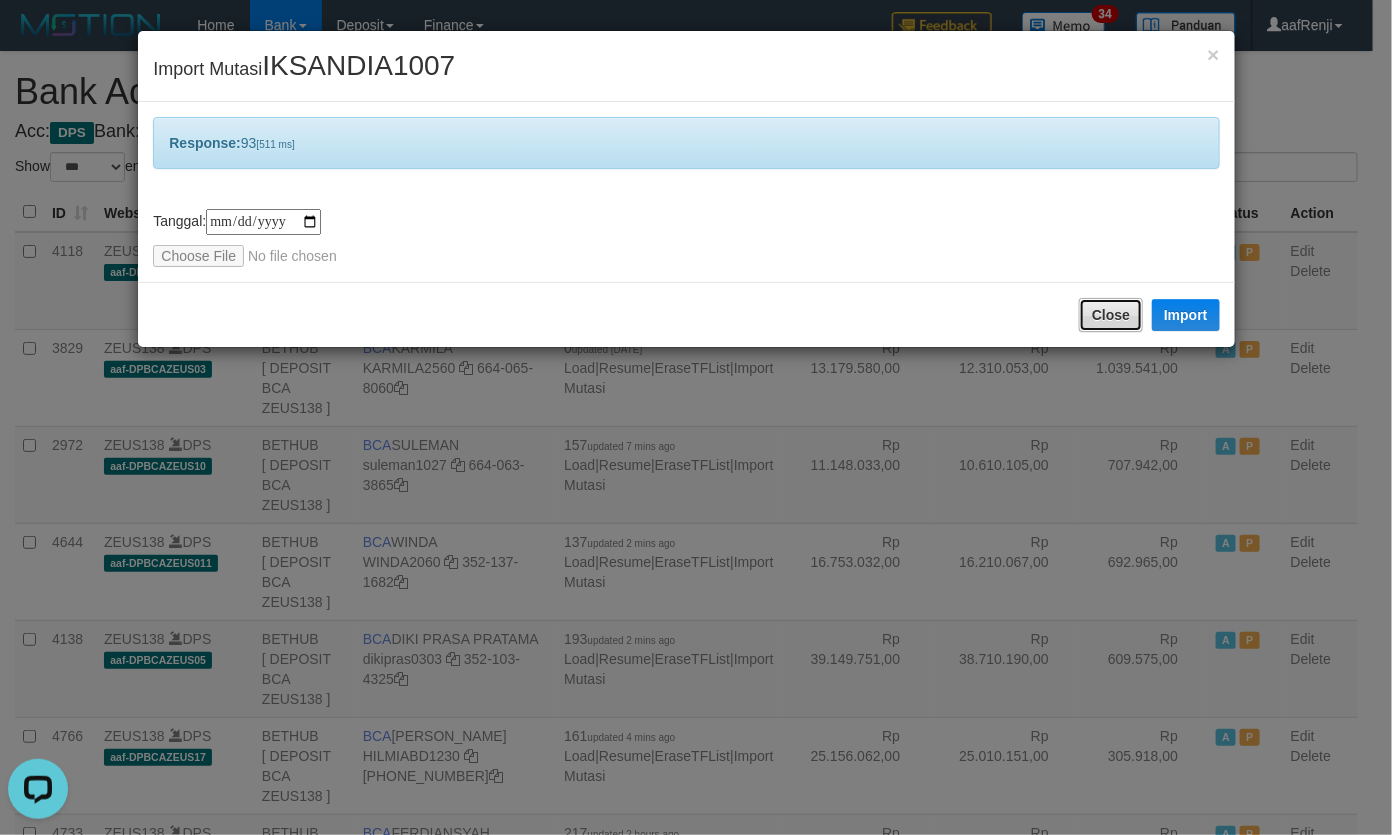 click on "Close" at bounding box center (1111, 315) 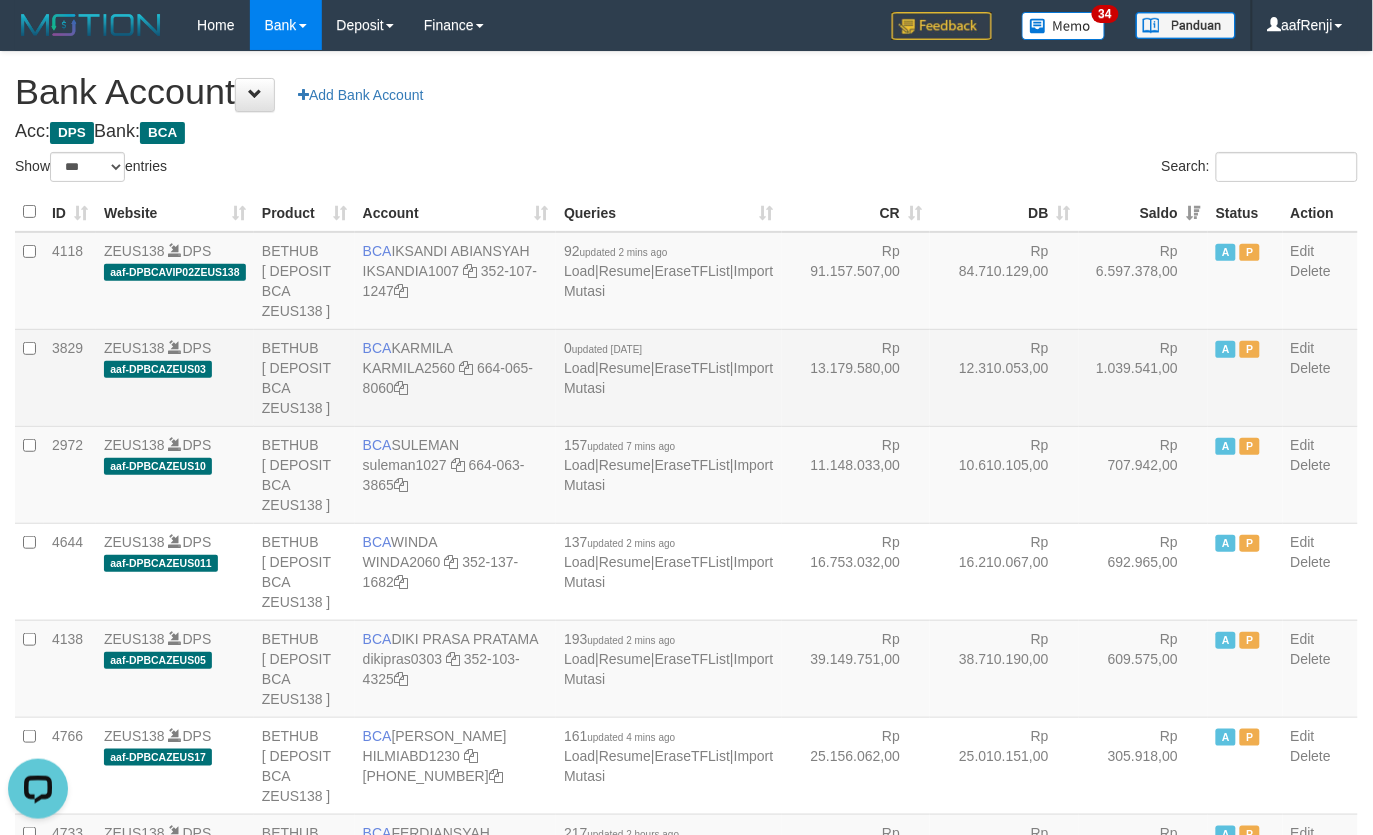 drag, startPoint x: 841, startPoint y: 410, endPoint x: 831, endPoint y: 405, distance: 11.18034 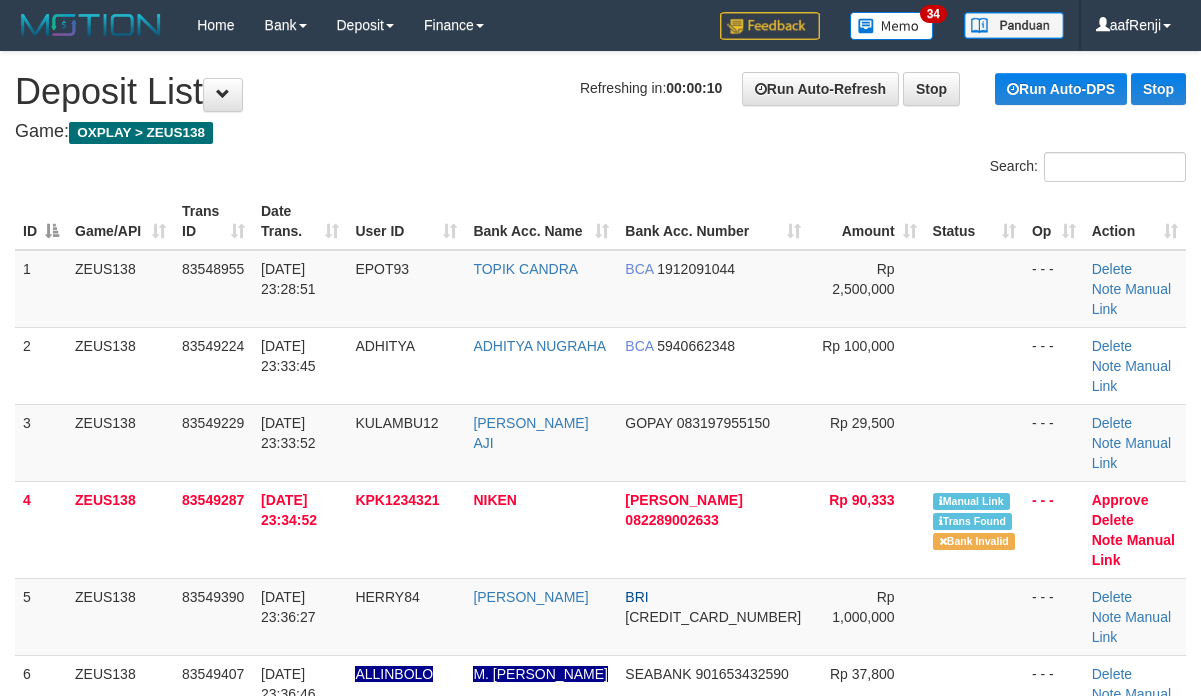 scroll, scrollTop: 0, scrollLeft: 0, axis: both 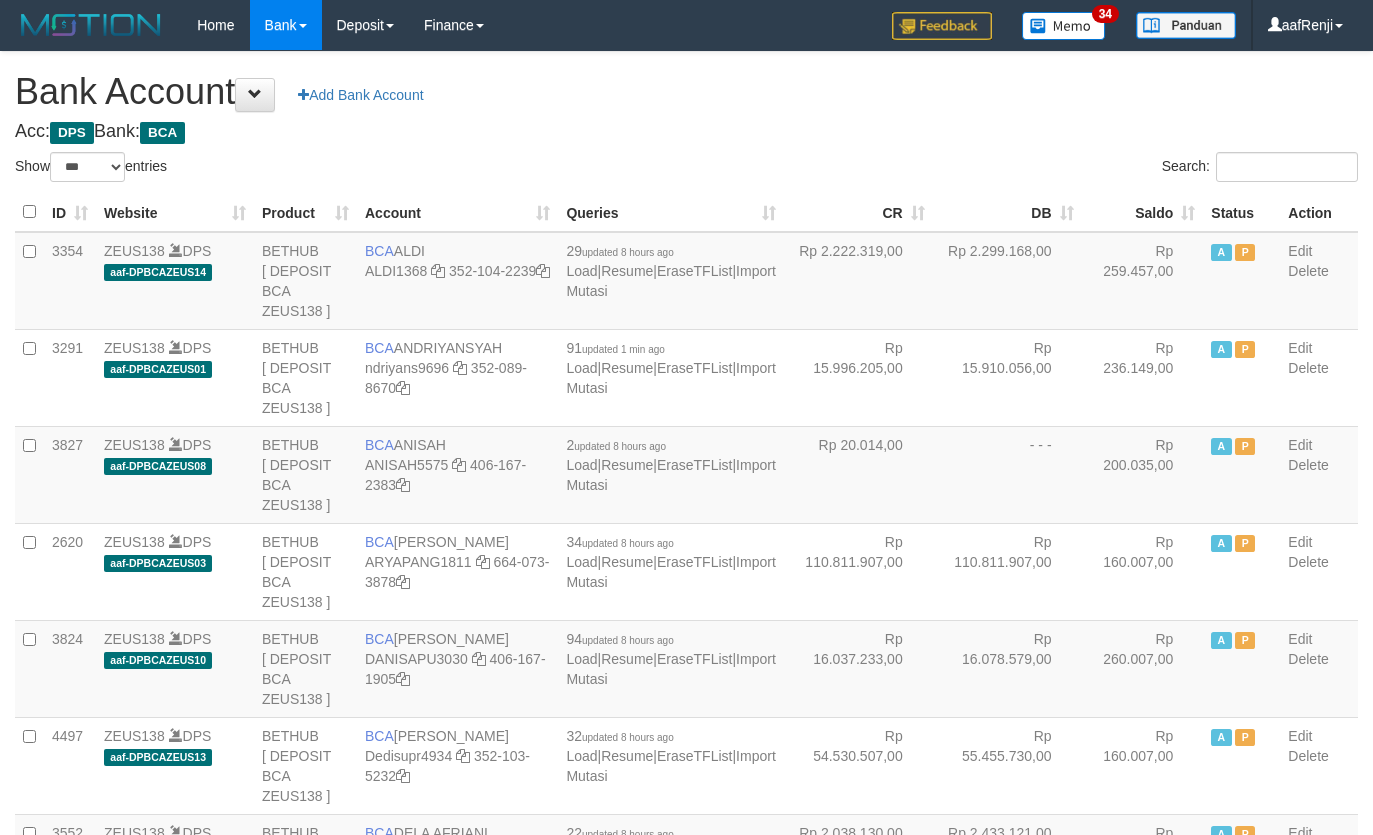 select on "***" 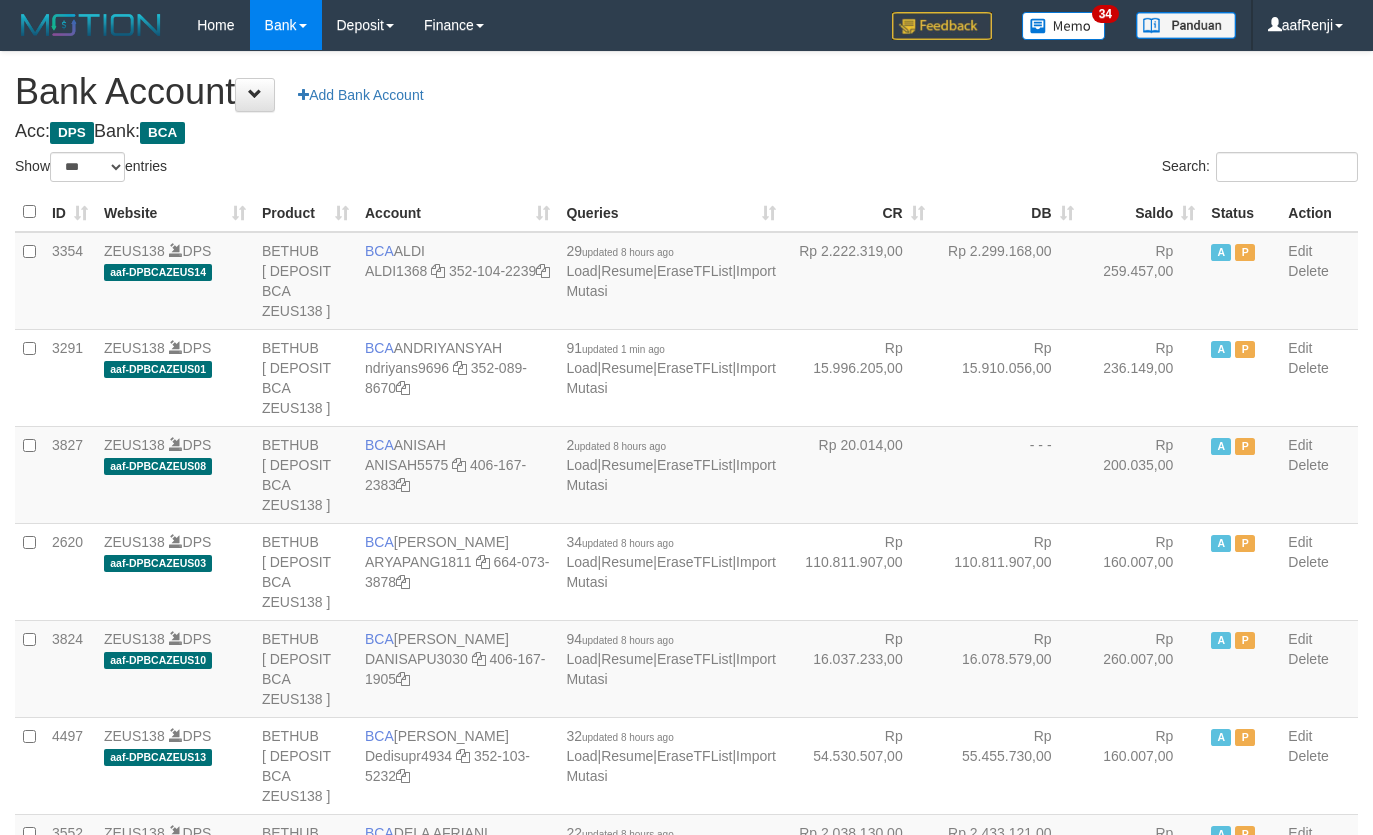 scroll, scrollTop: 1040, scrollLeft: 0, axis: vertical 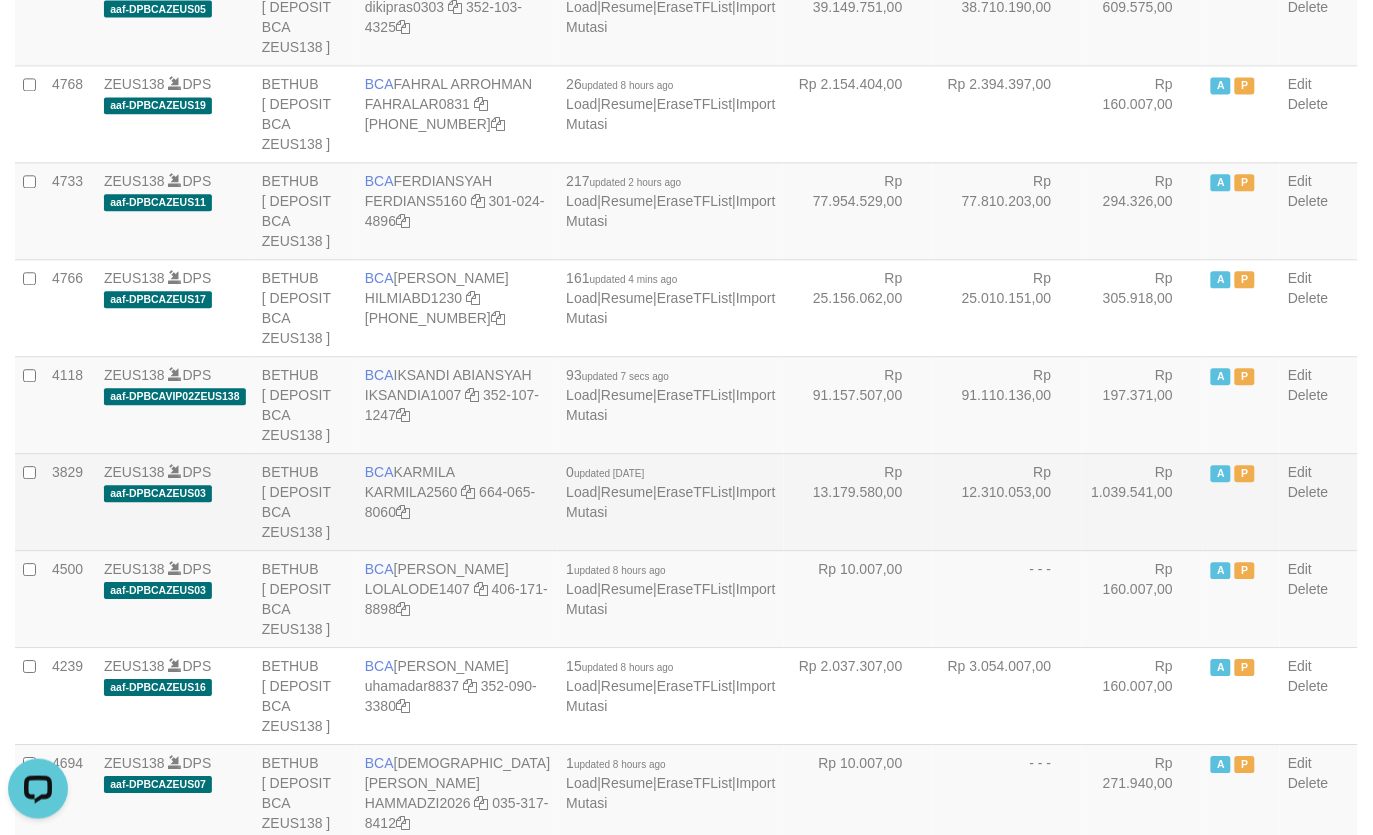 click on "Rp 12.310.053,00" at bounding box center (1007, 501) 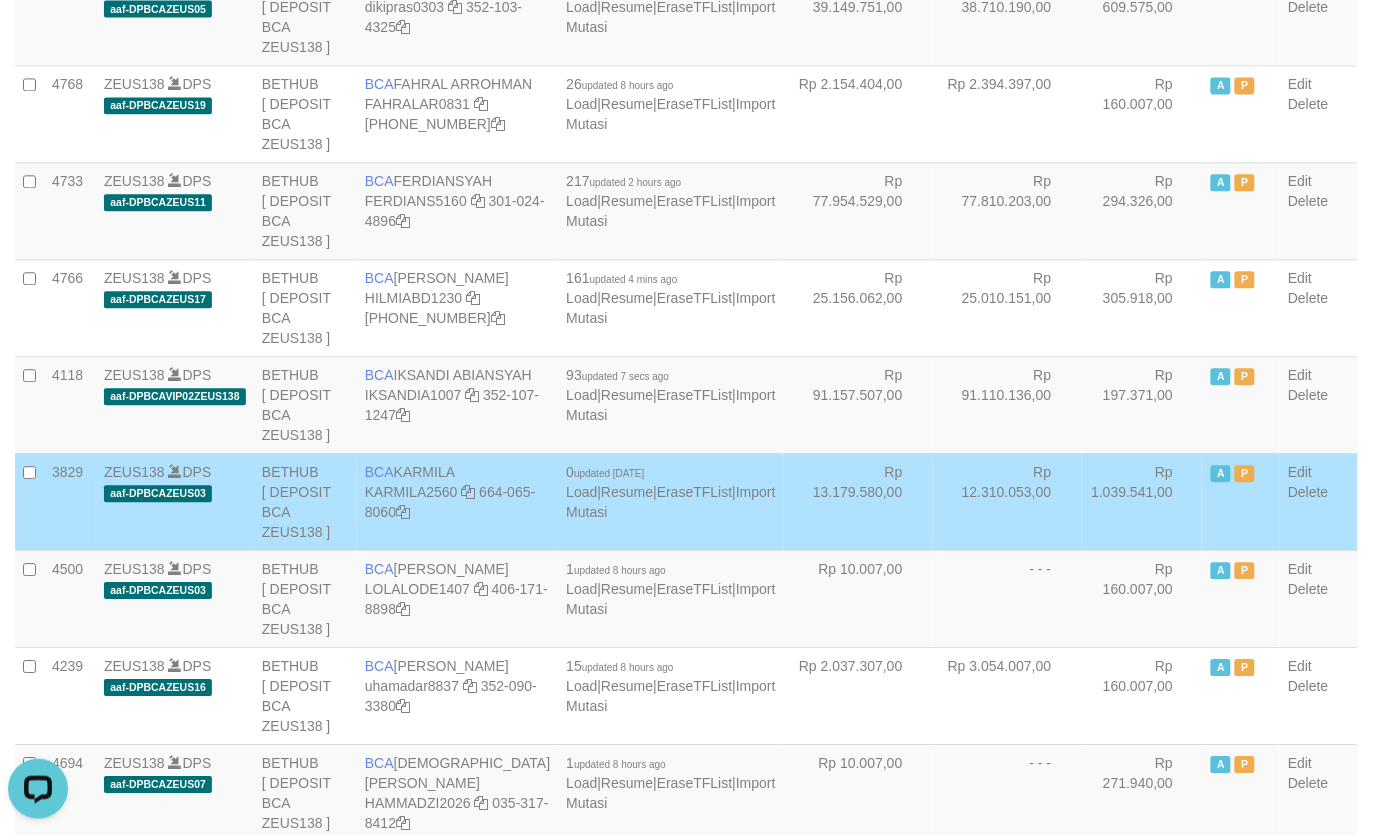 click on "Rp 12.310.053,00" at bounding box center [1007, 501] 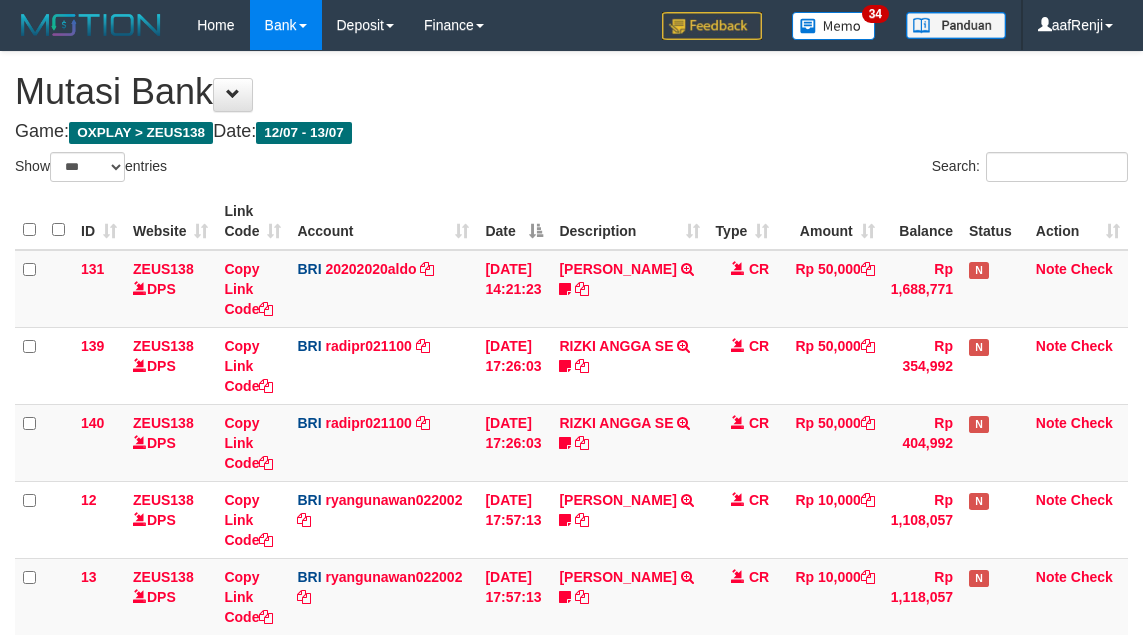 select on "***" 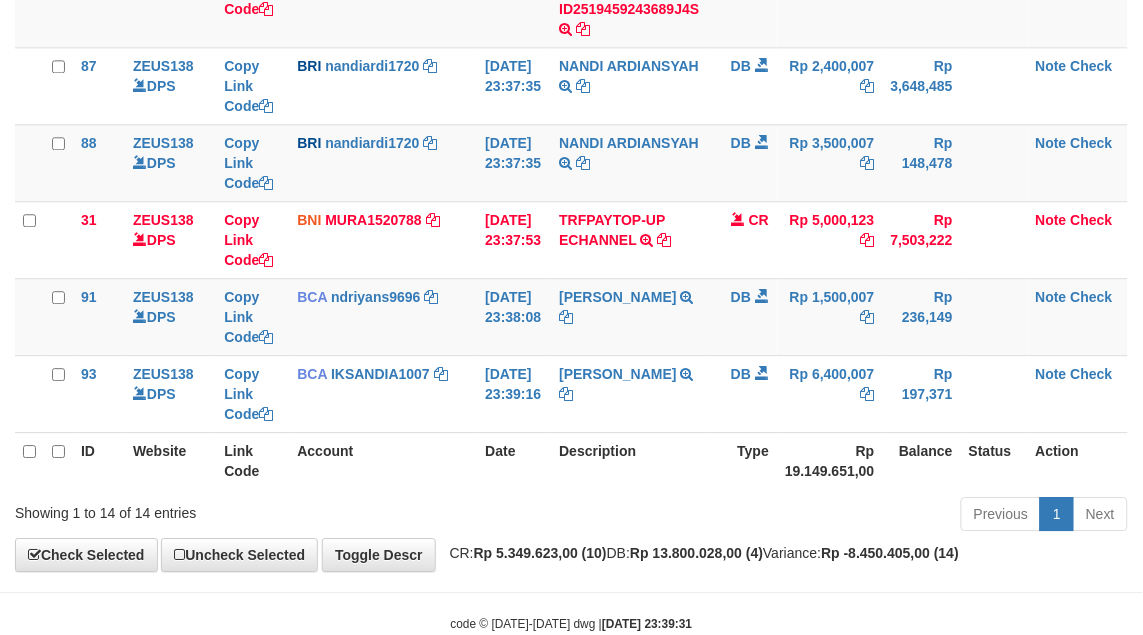 scroll, scrollTop: 967, scrollLeft: 0, axis: vertical 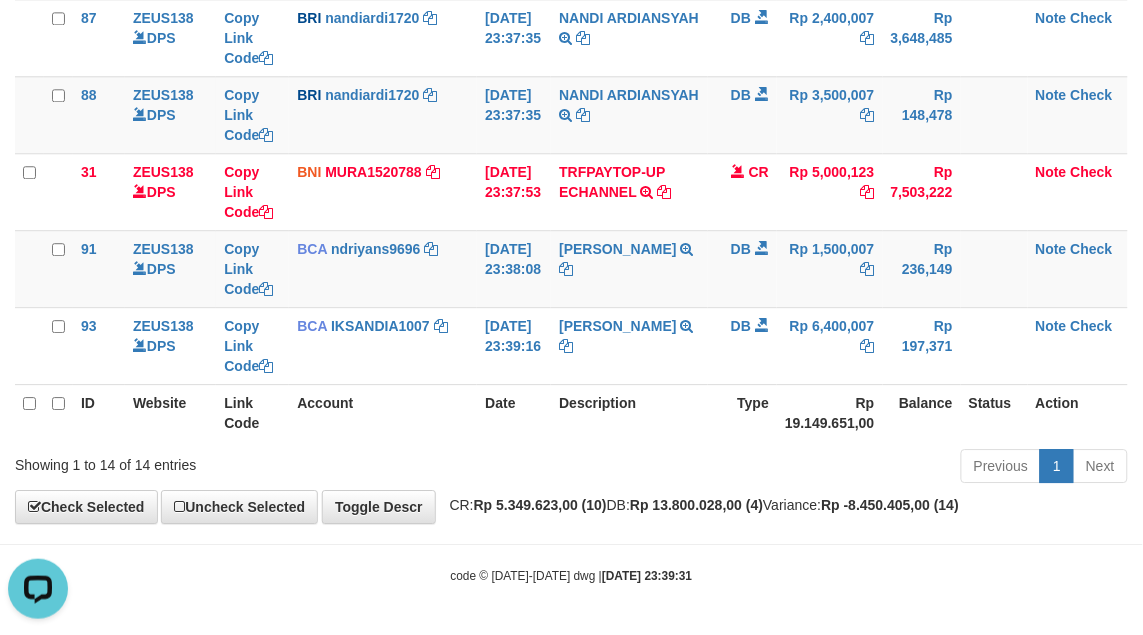 click on "Description" at bounding box center (629, 412) 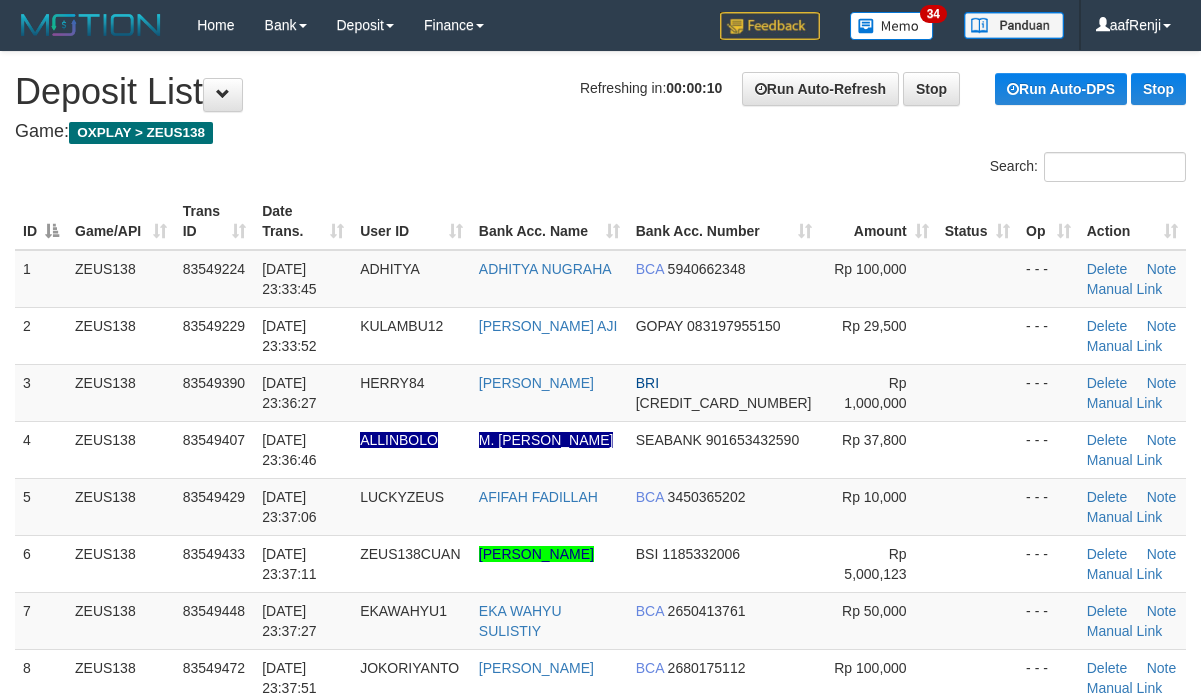 scroll, scrollTop: 0, scrollLeft: 0, axis: both 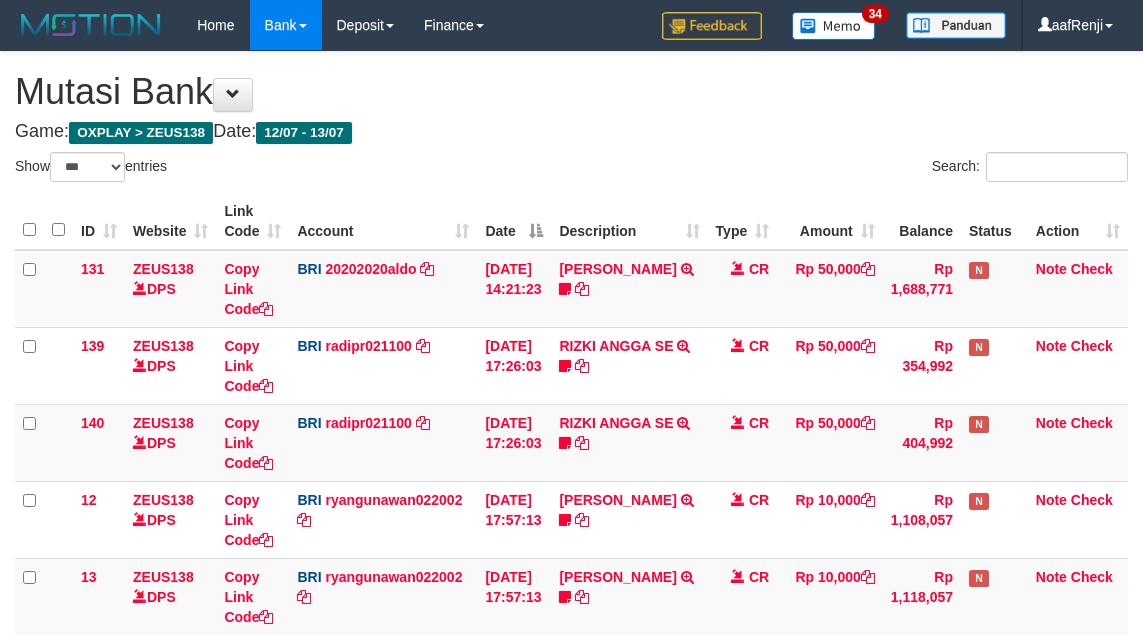 select on "***" 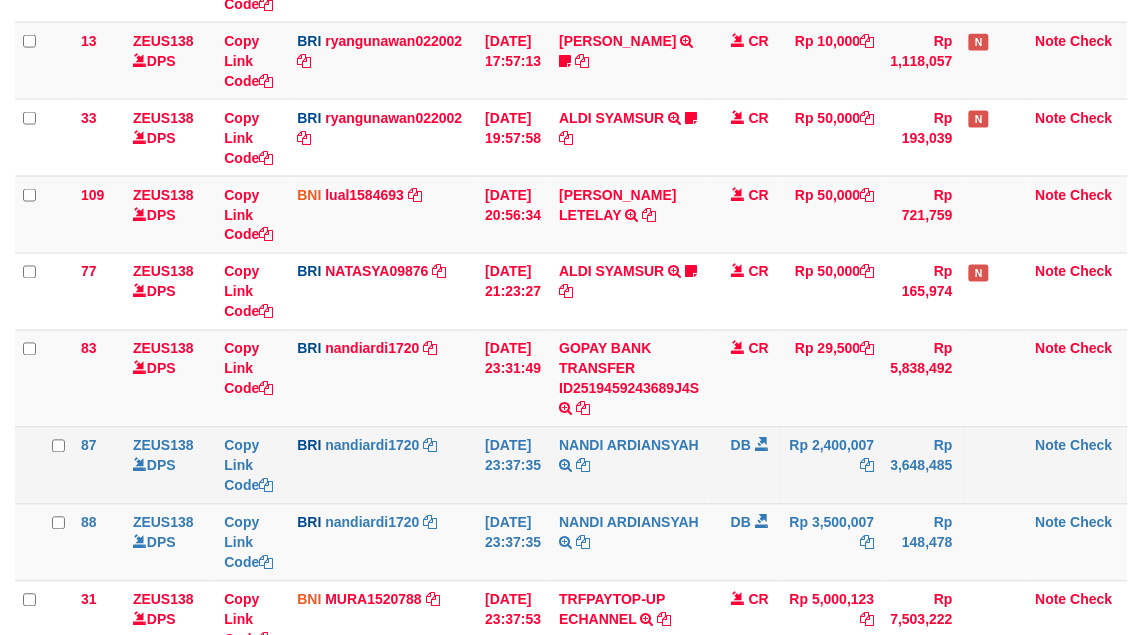 scroll, scrollTop: 521, scrollLeft: 0, axis: vertical 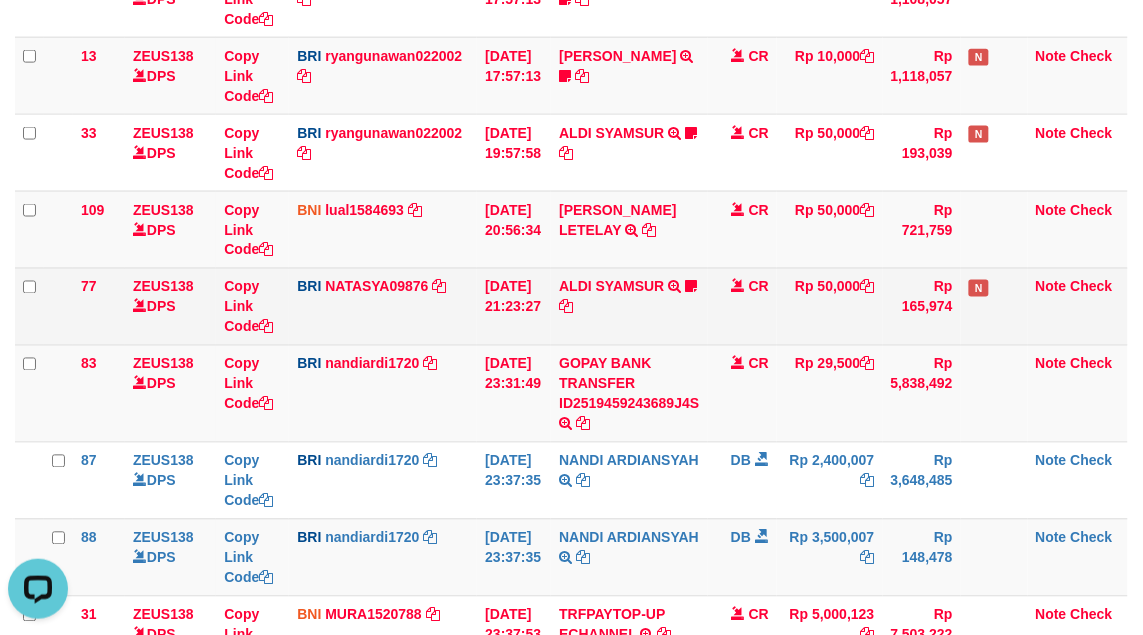 click on "ALDI SYAMSUR            TRANSFER NBMB ALDI SYAMSUR TO SITI NURLITA SAPITRI    ALDISYAMSUR" at bounding box center [629, 306] 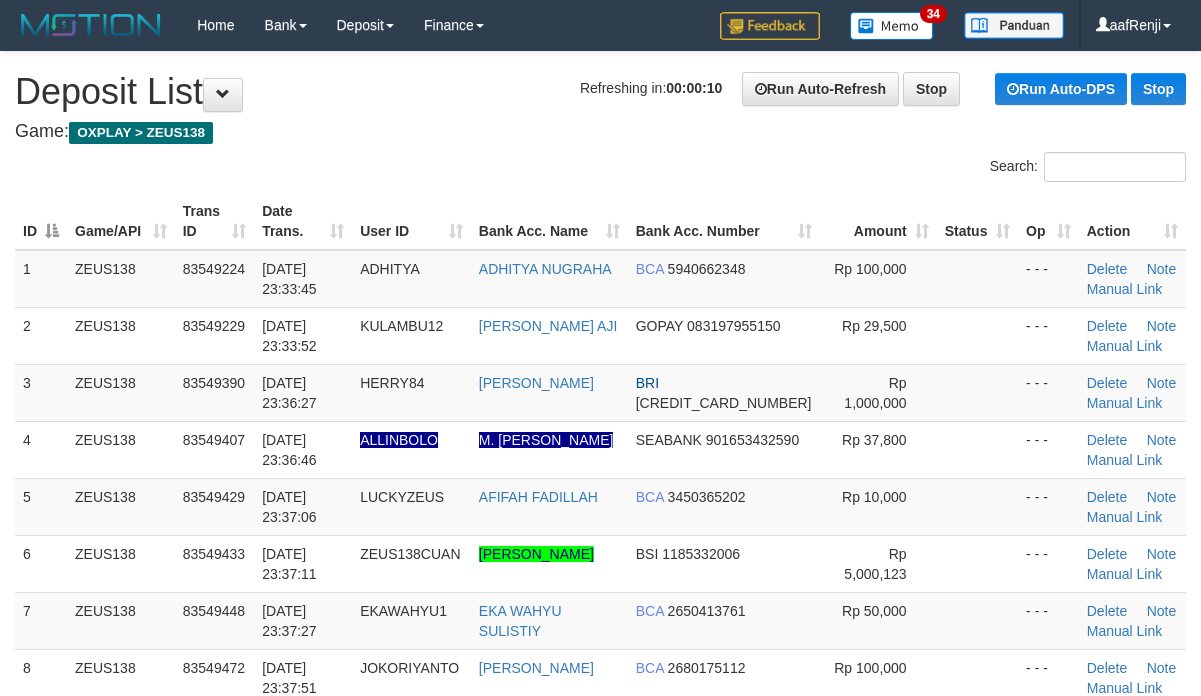 scroll, scrollTop: 0, scrollLeft: 0, axis: both 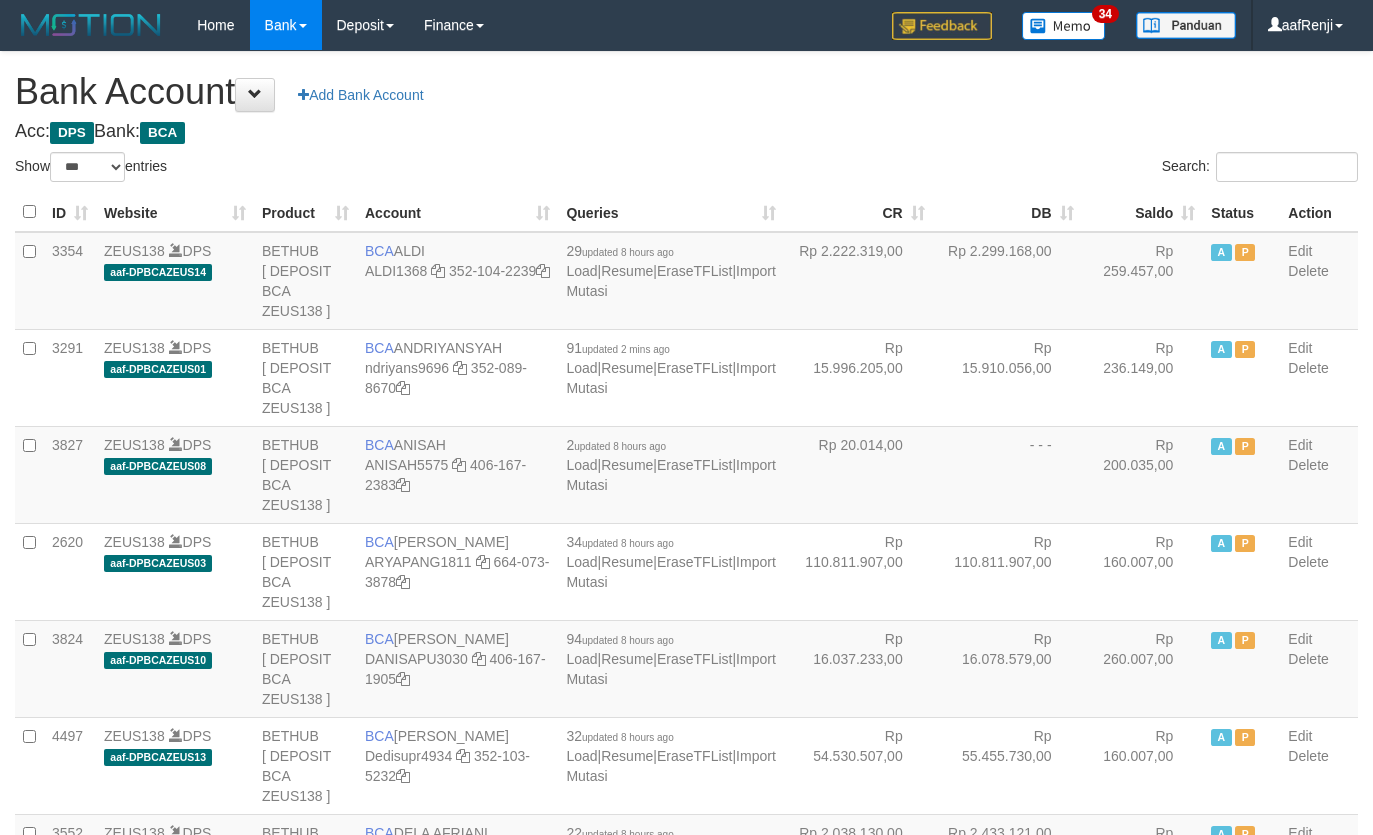 select on "***" 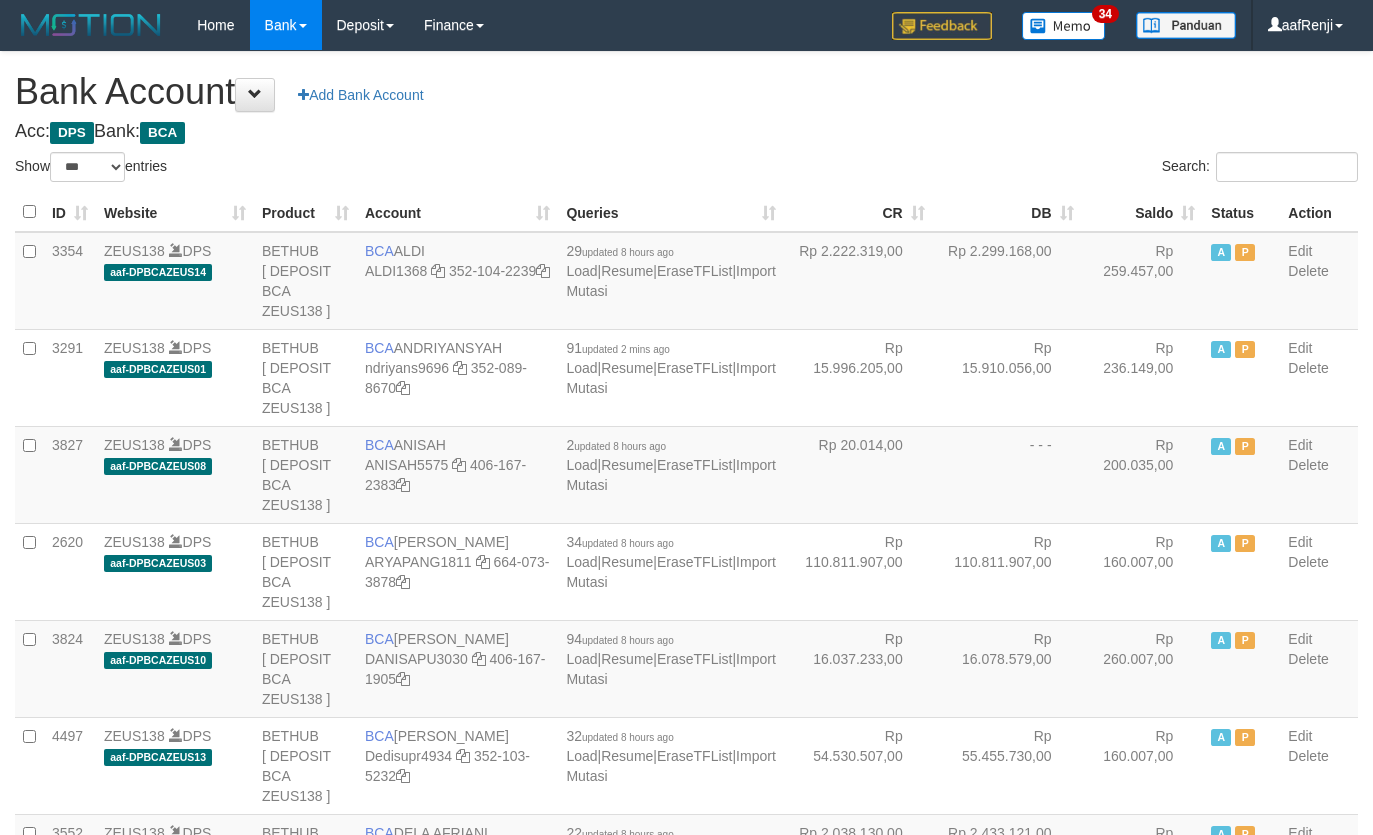 scroll, scrollTop: 2361, scrollLeft: 0, axis: vertical 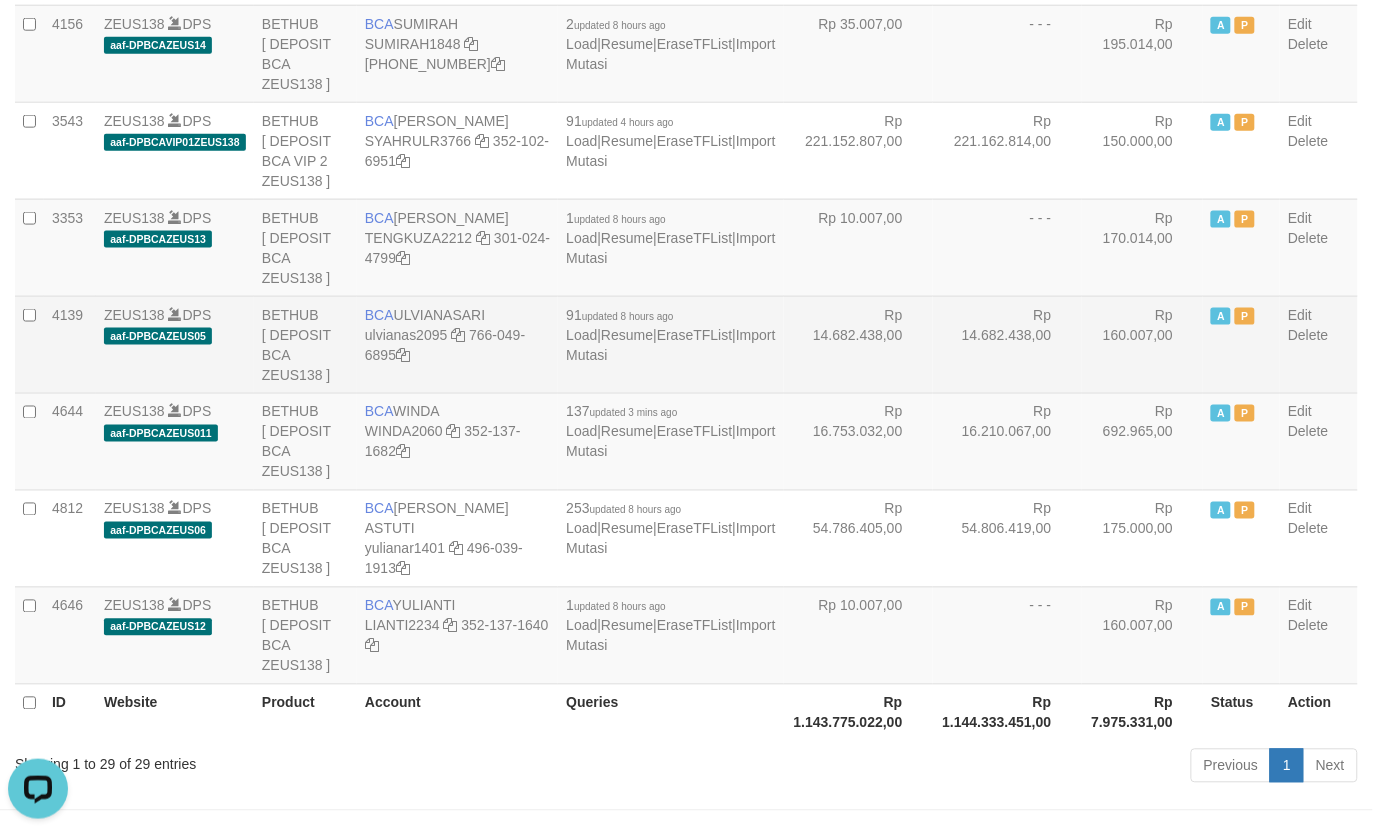 click on "Rp 14.682.438,00" at bounding box center [858, 344] 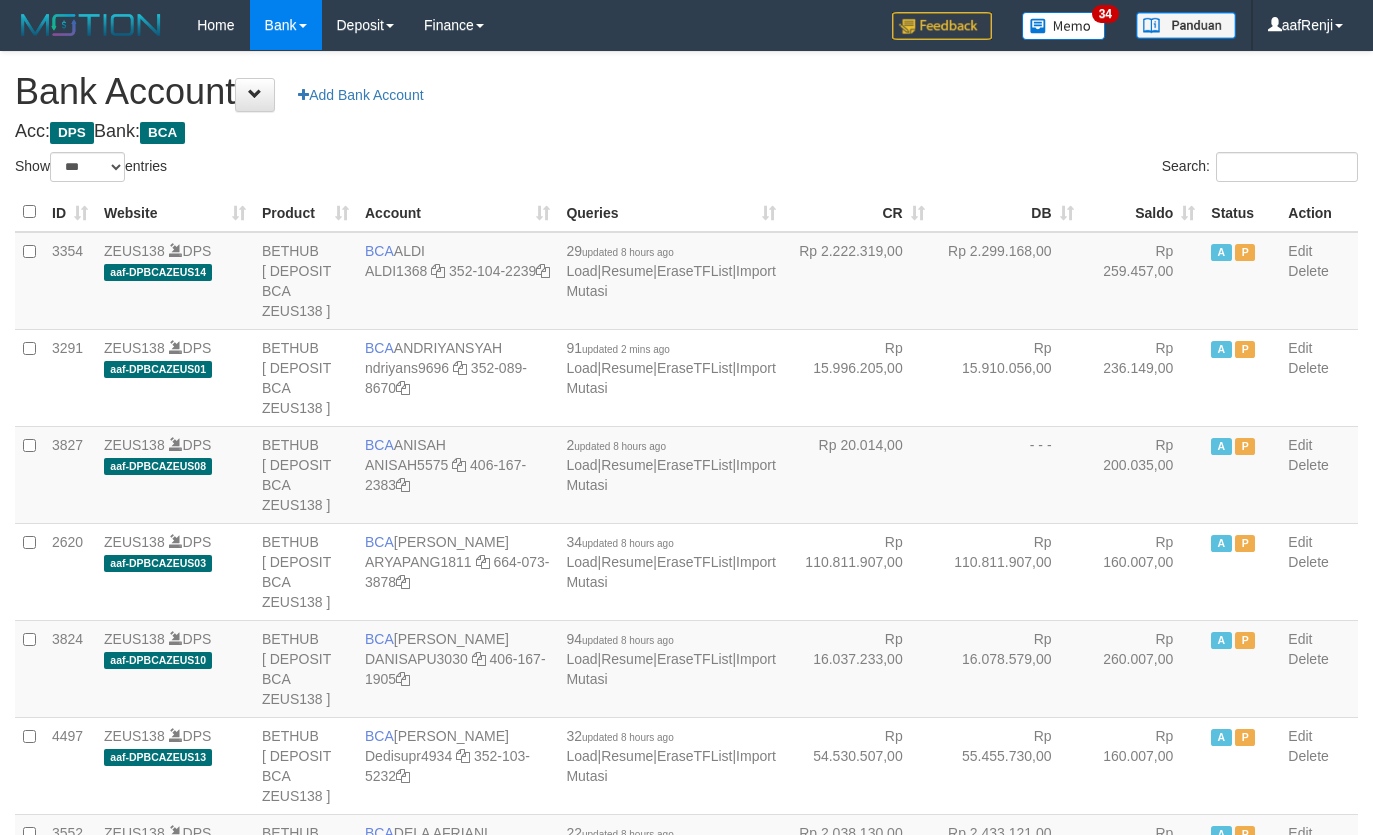 select on "***" 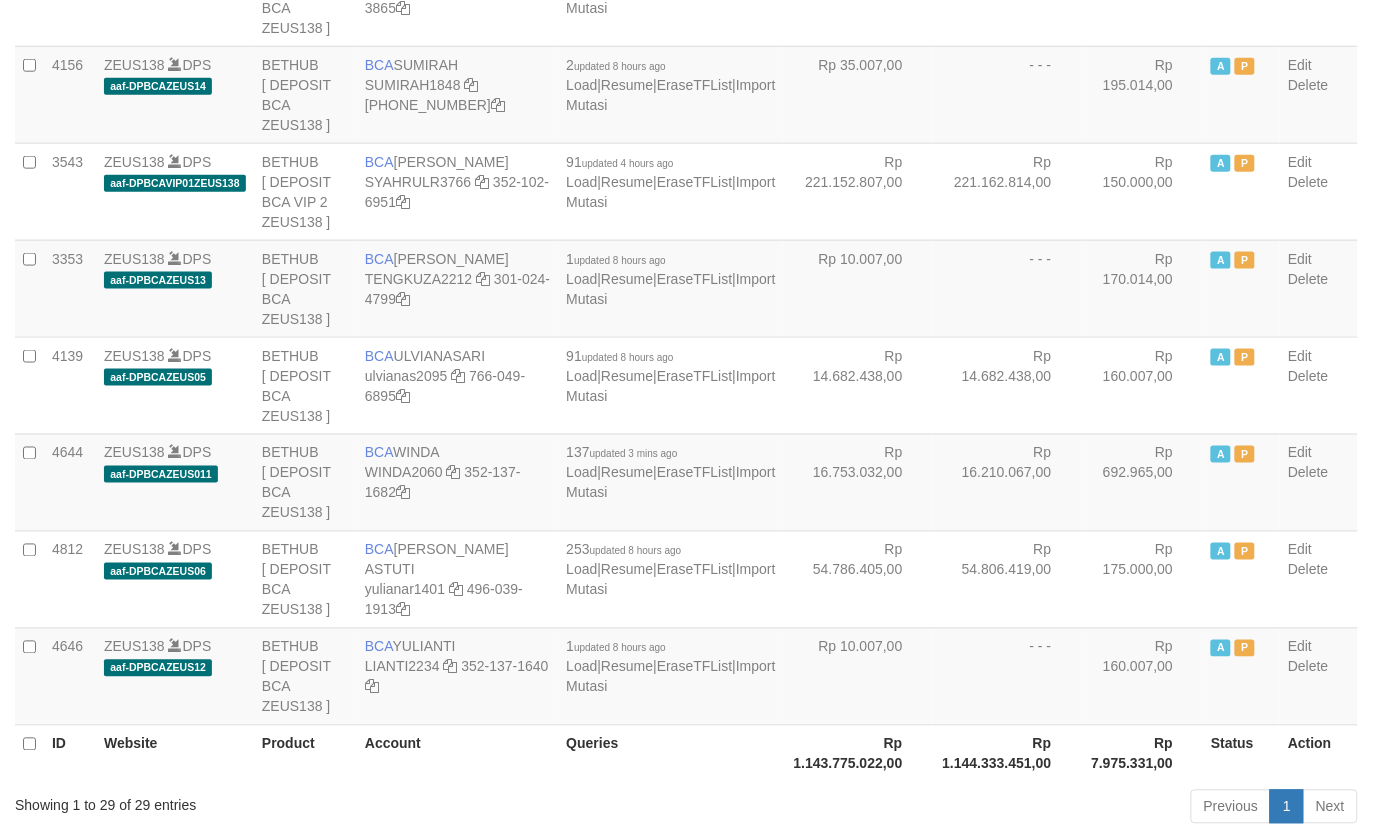 scroll, scrollTop: 2361, scrollLeft: 0, axis: vertical 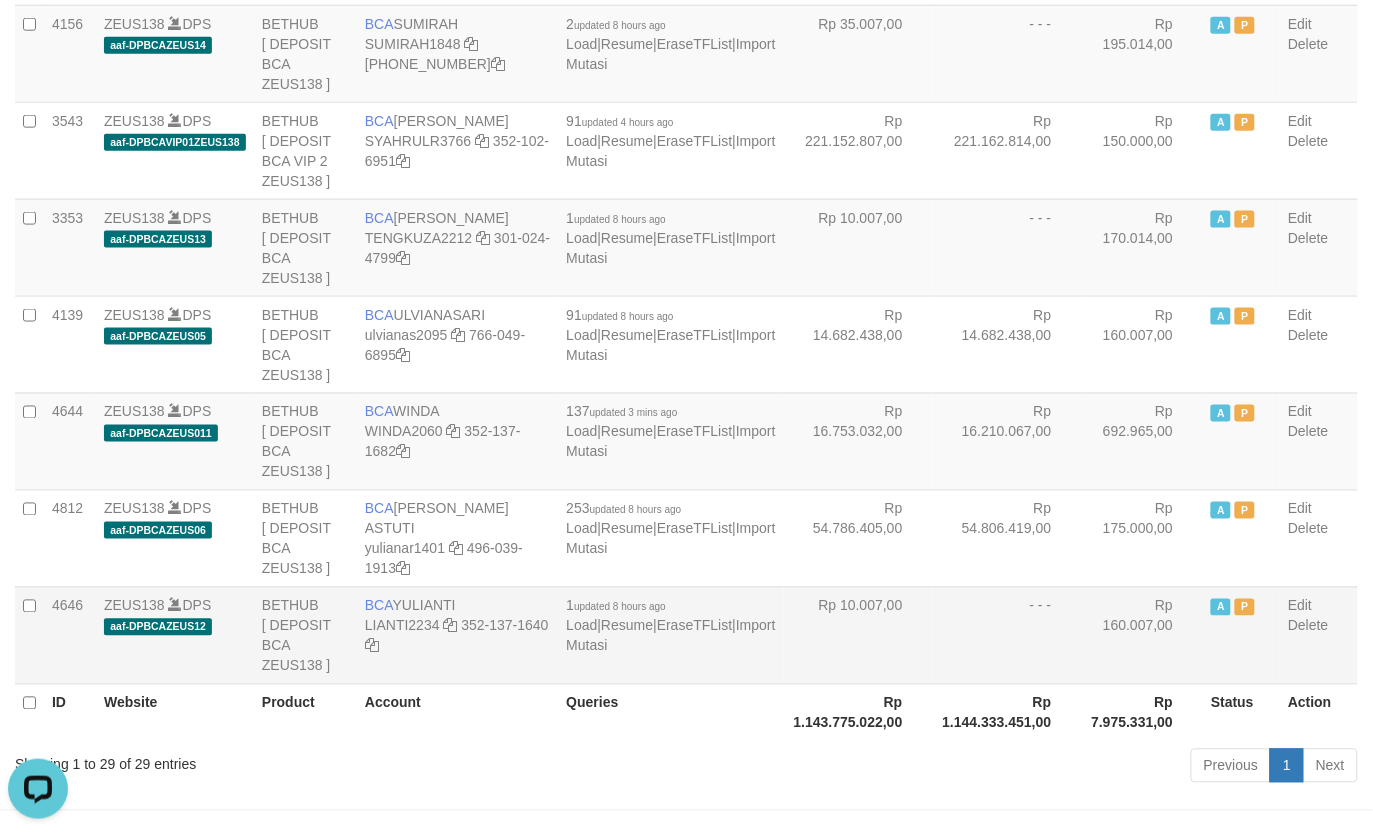 drag, startPoint x: 957, startPoint y: 640, endPoint x: 926, endPoint y: 643, distance: 31.144823 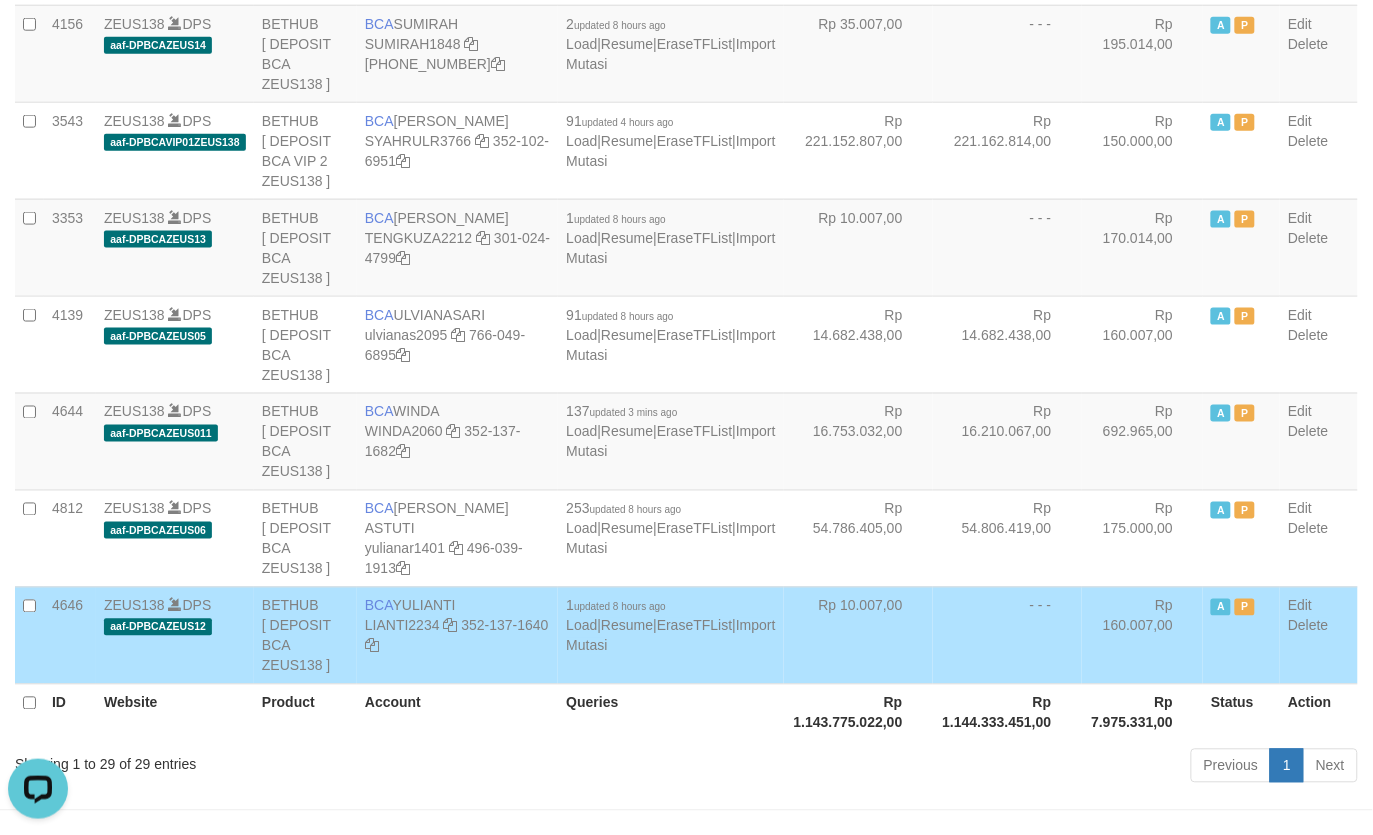 scroll, scrollTop: 27, scrollLeft: 0, axis: vertical 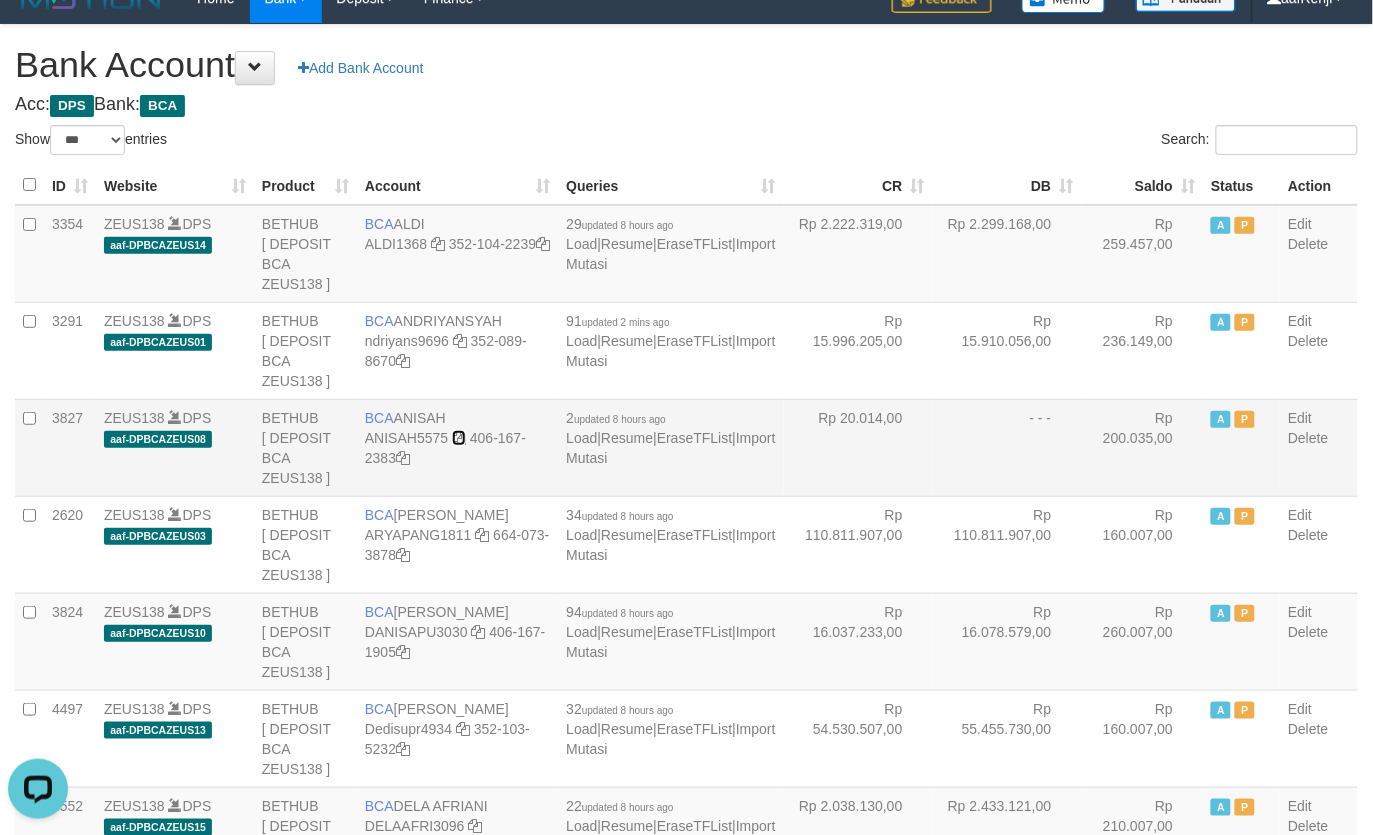 click at bounding box center [459, 438] 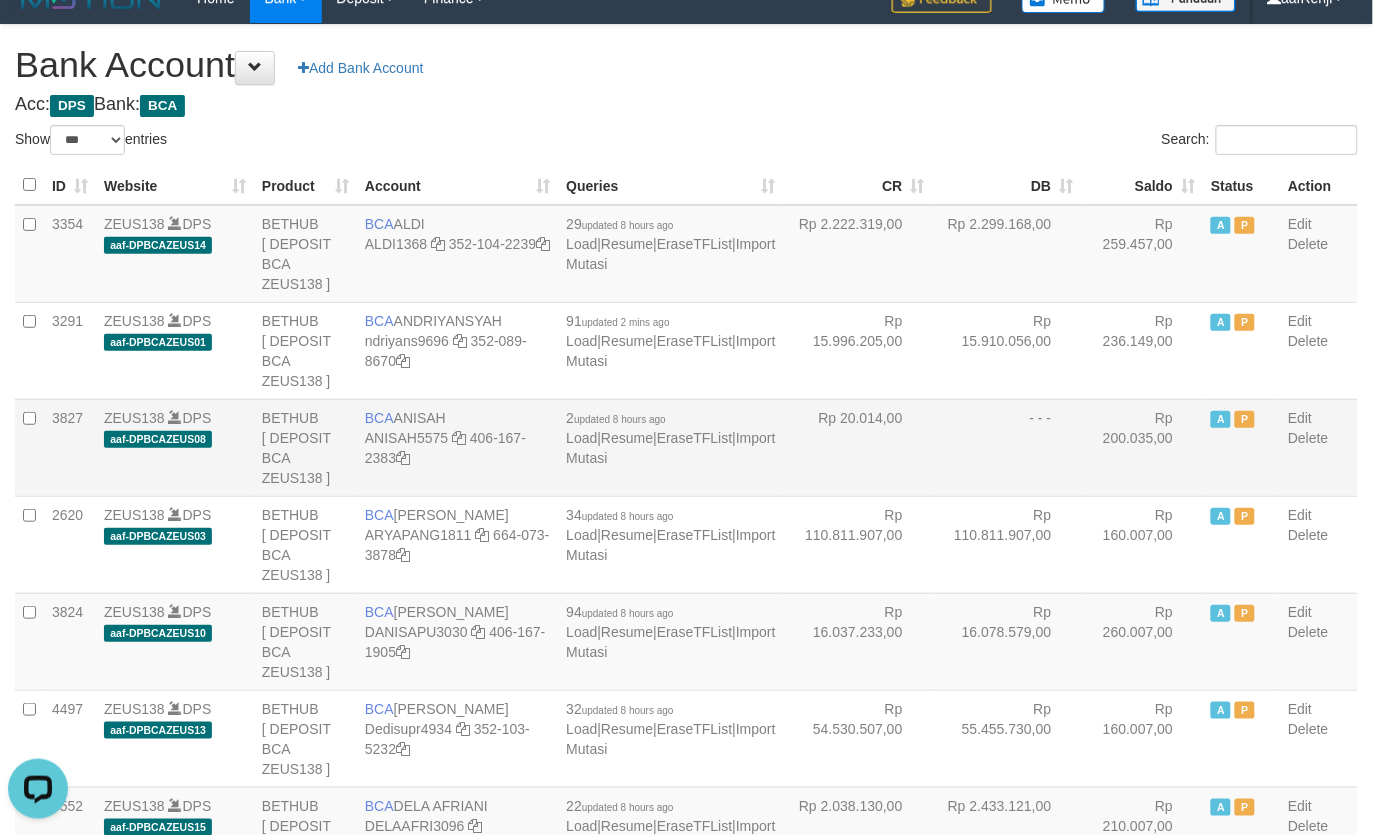 click on "2  updated 8 hours ago
Load
|
Resume
|
EraseTFList
|
Import Mutasi" at bounding box center (670, 447) 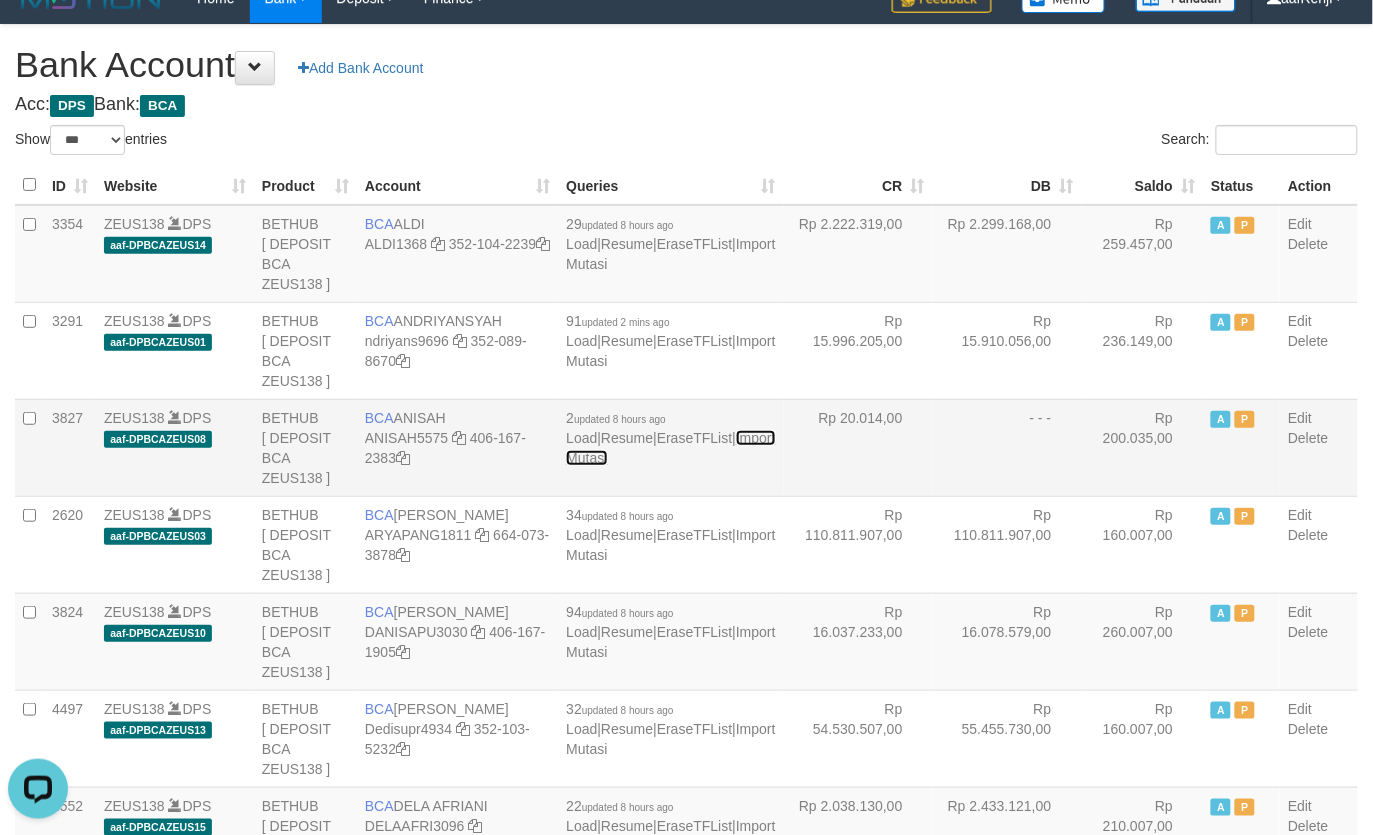click on "Import Mutasi" at bounding box center [670, 448] 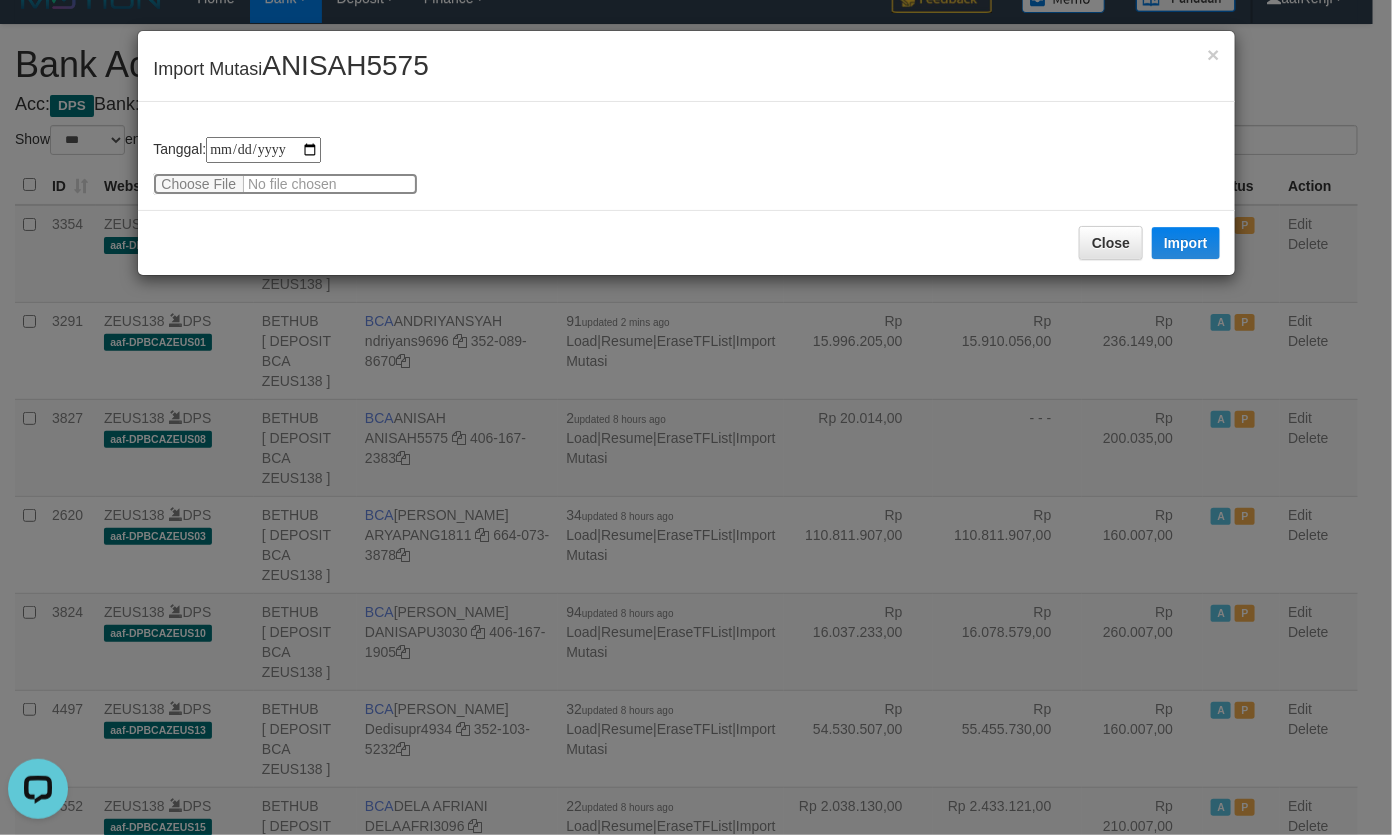 click at bounding box center [285, 184] 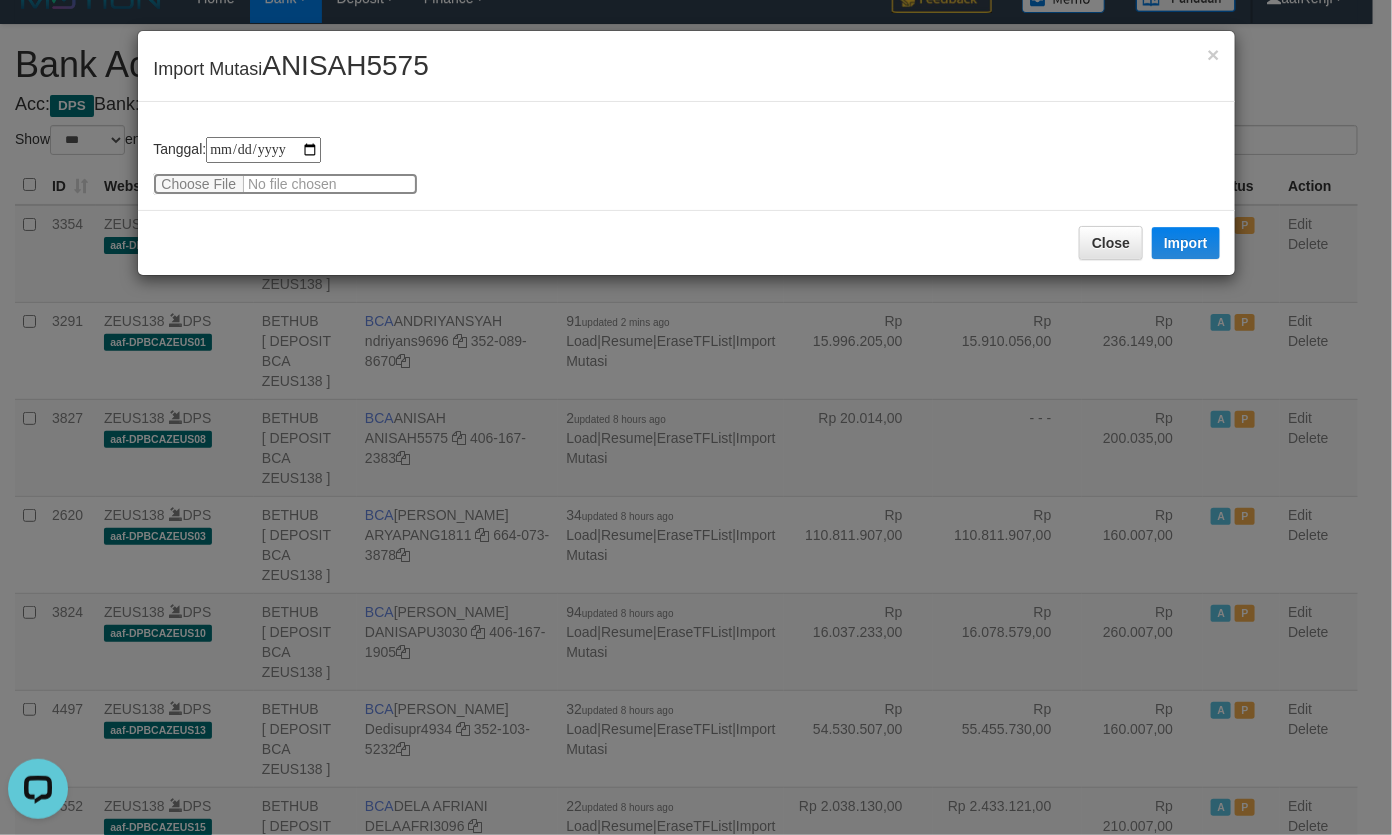 type on "**********" 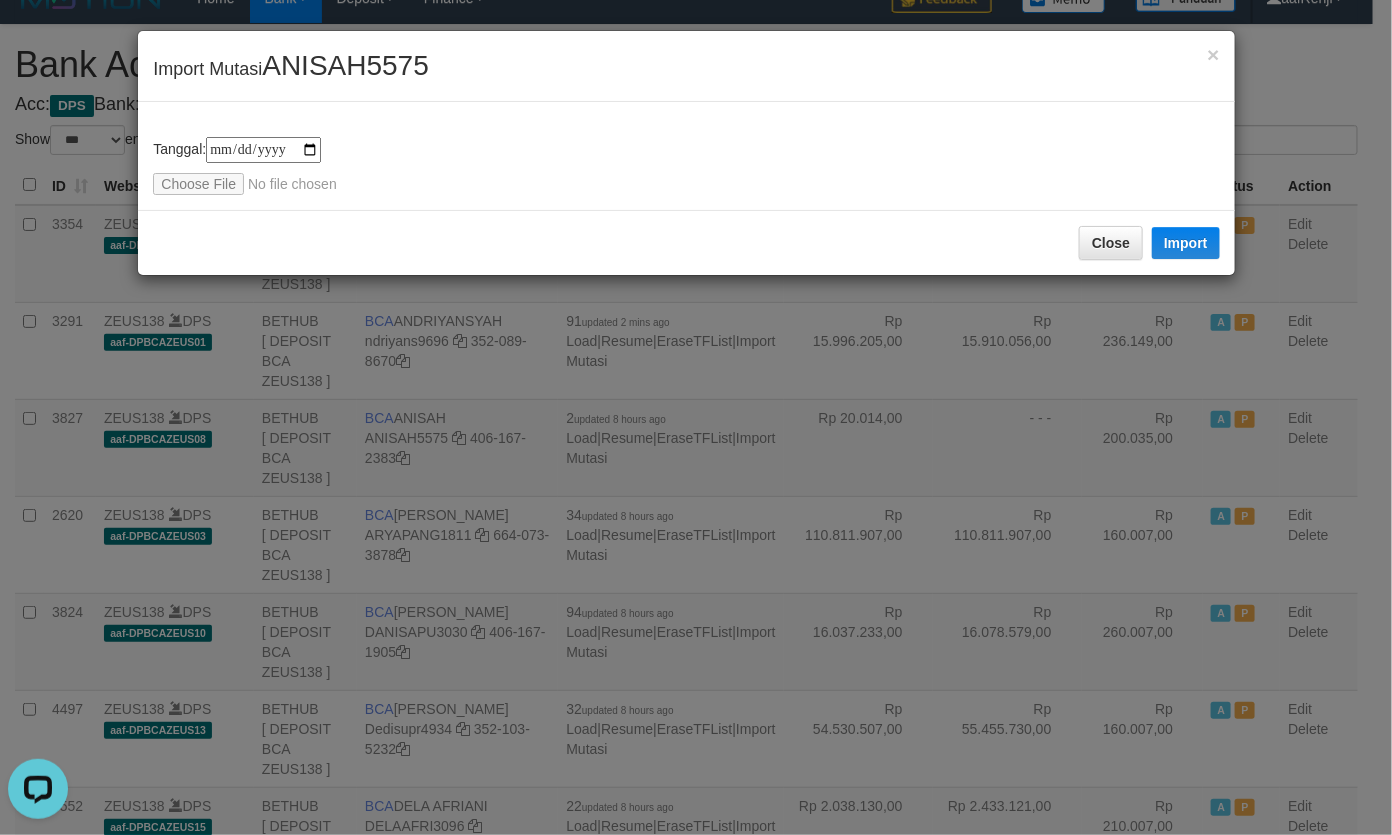 click on "ANISAH5575" at bounding box center [345, 65] 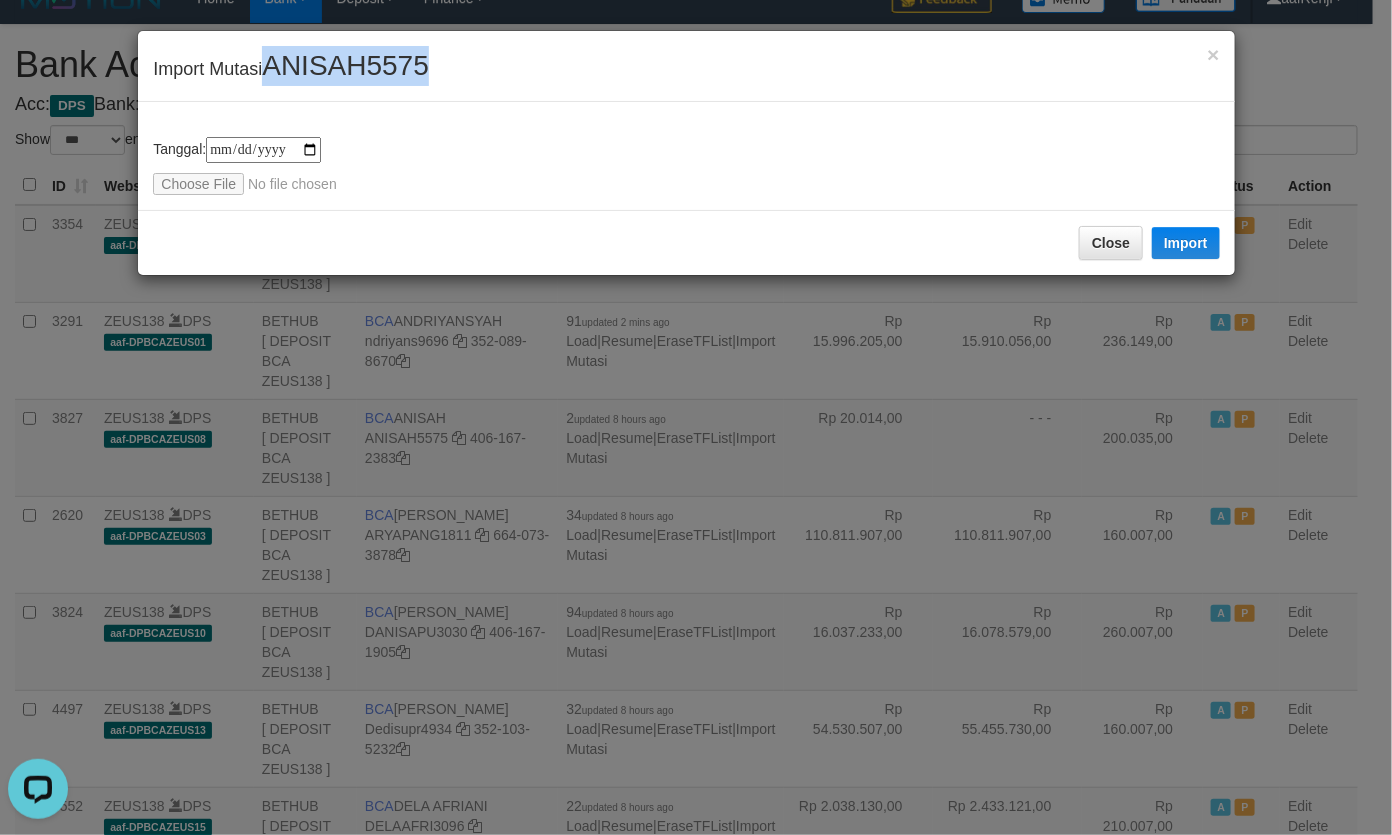 copy on "ANISAH5575" 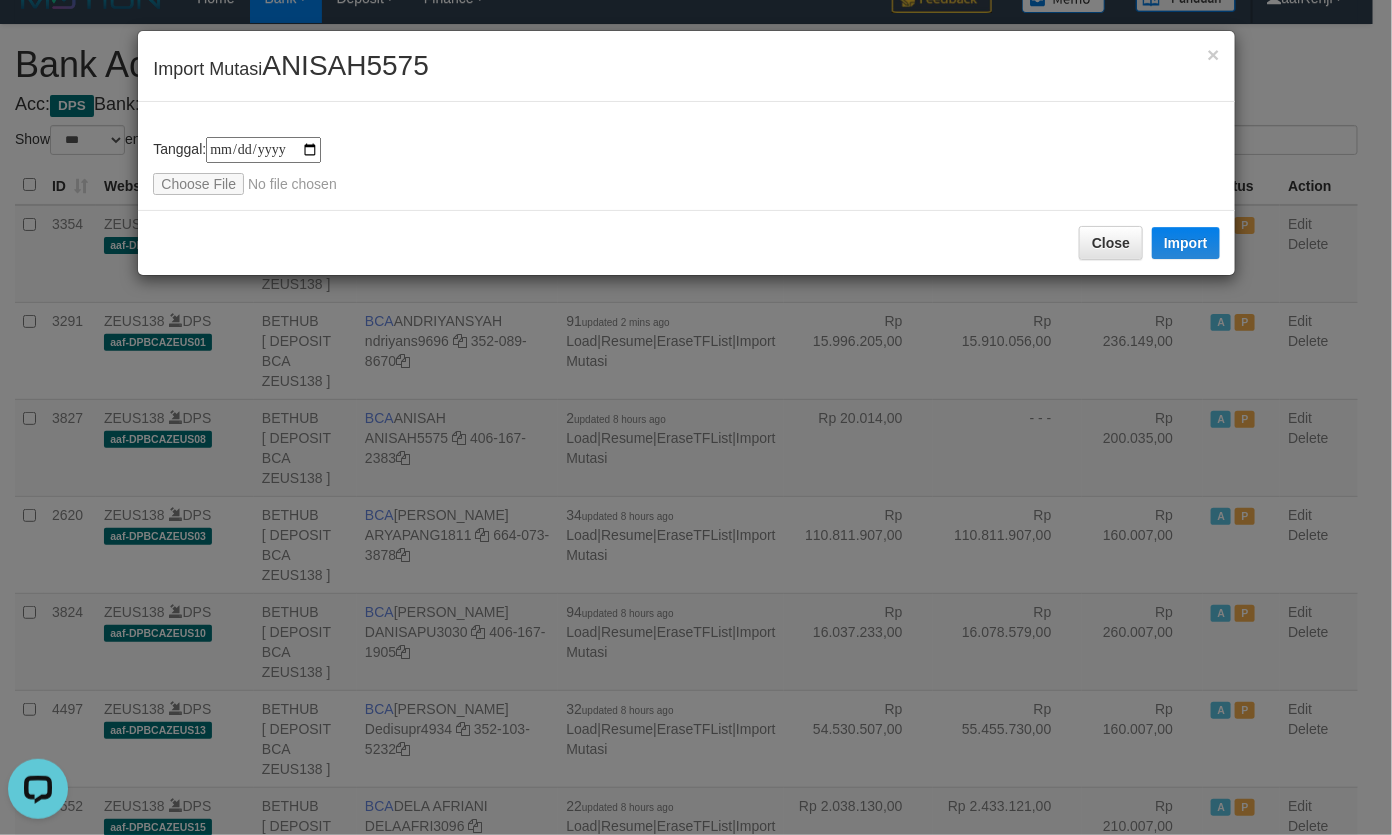 click on "**********" at bounding box center [686, 156] 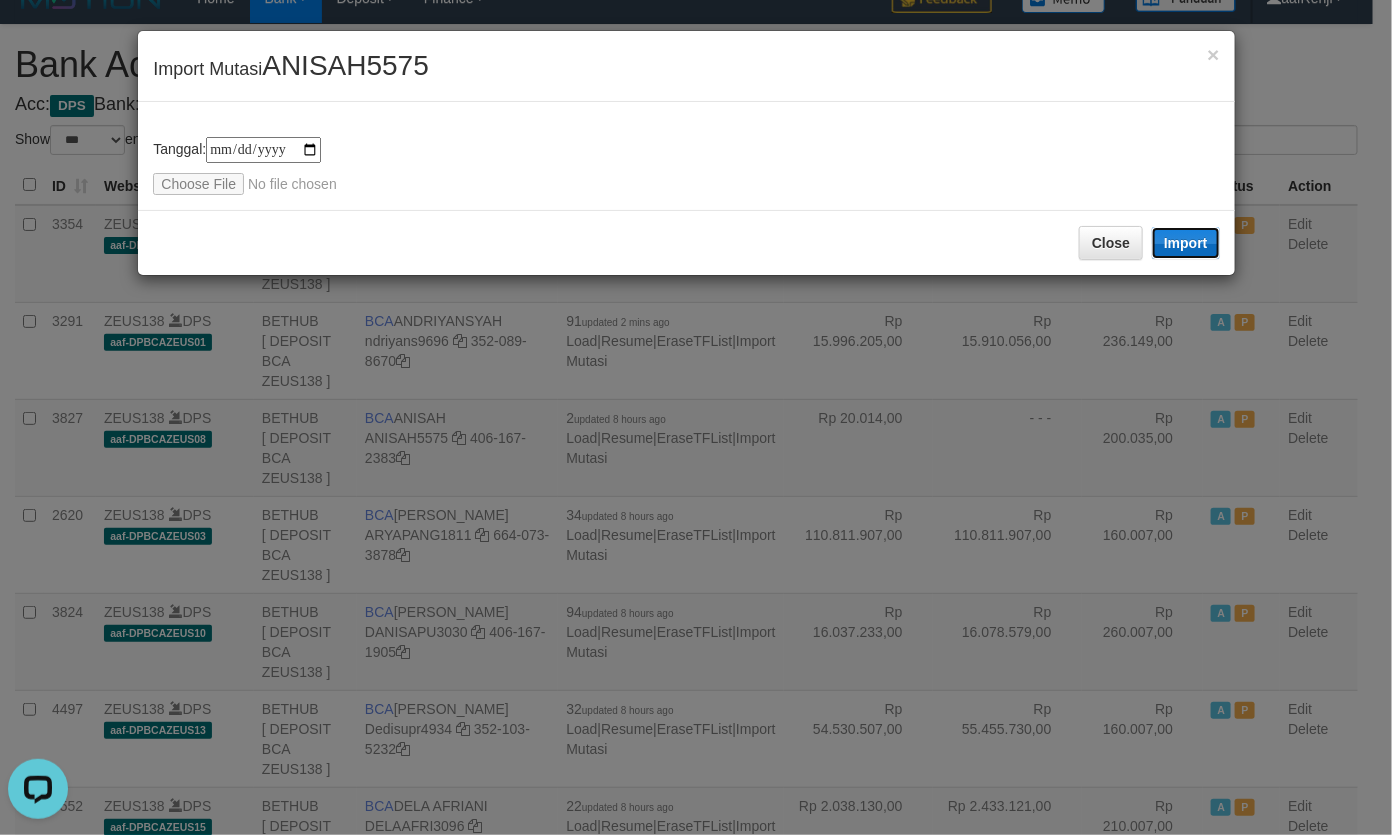 click on "Import" at bounding box center [1186, 243] 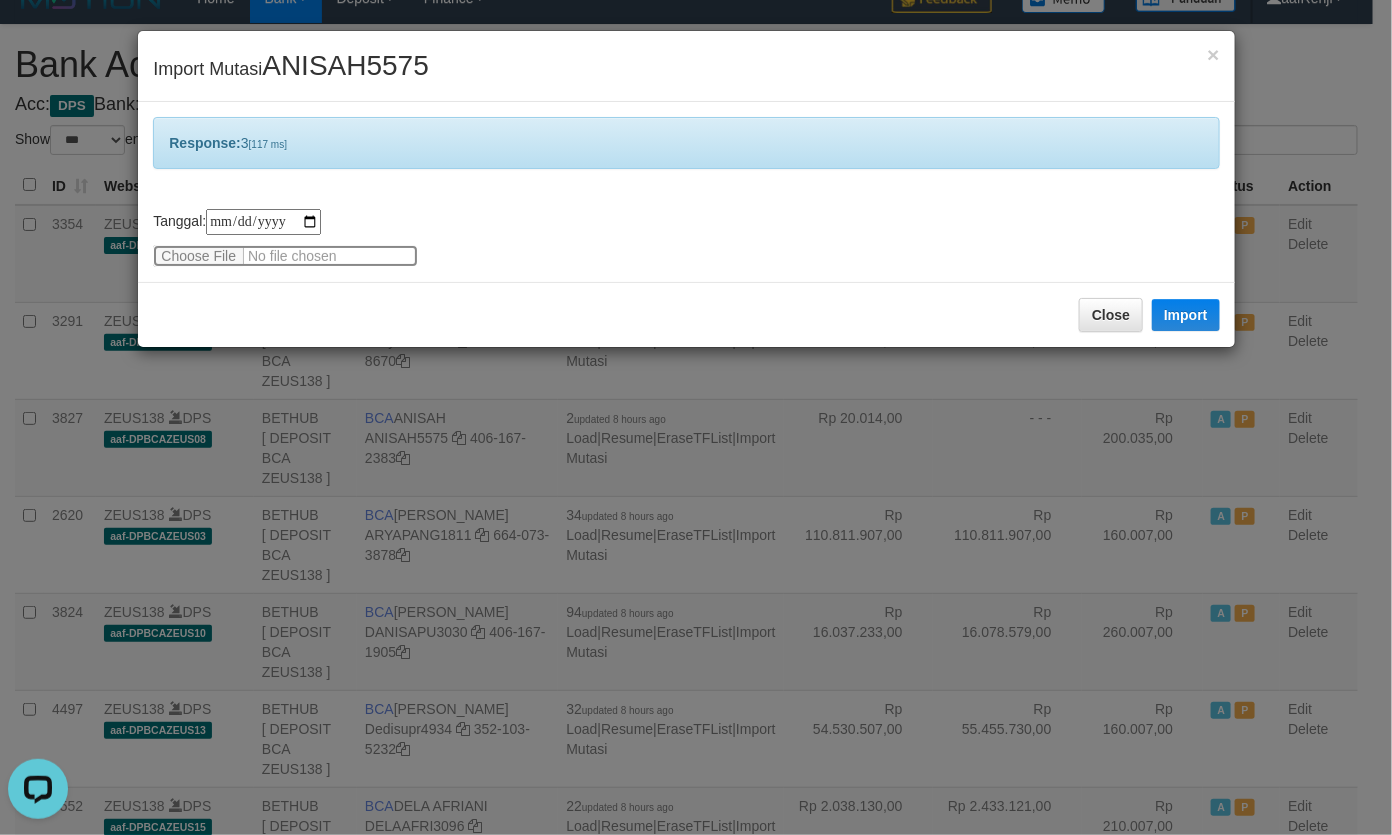 click at bounding box center (285, 256) 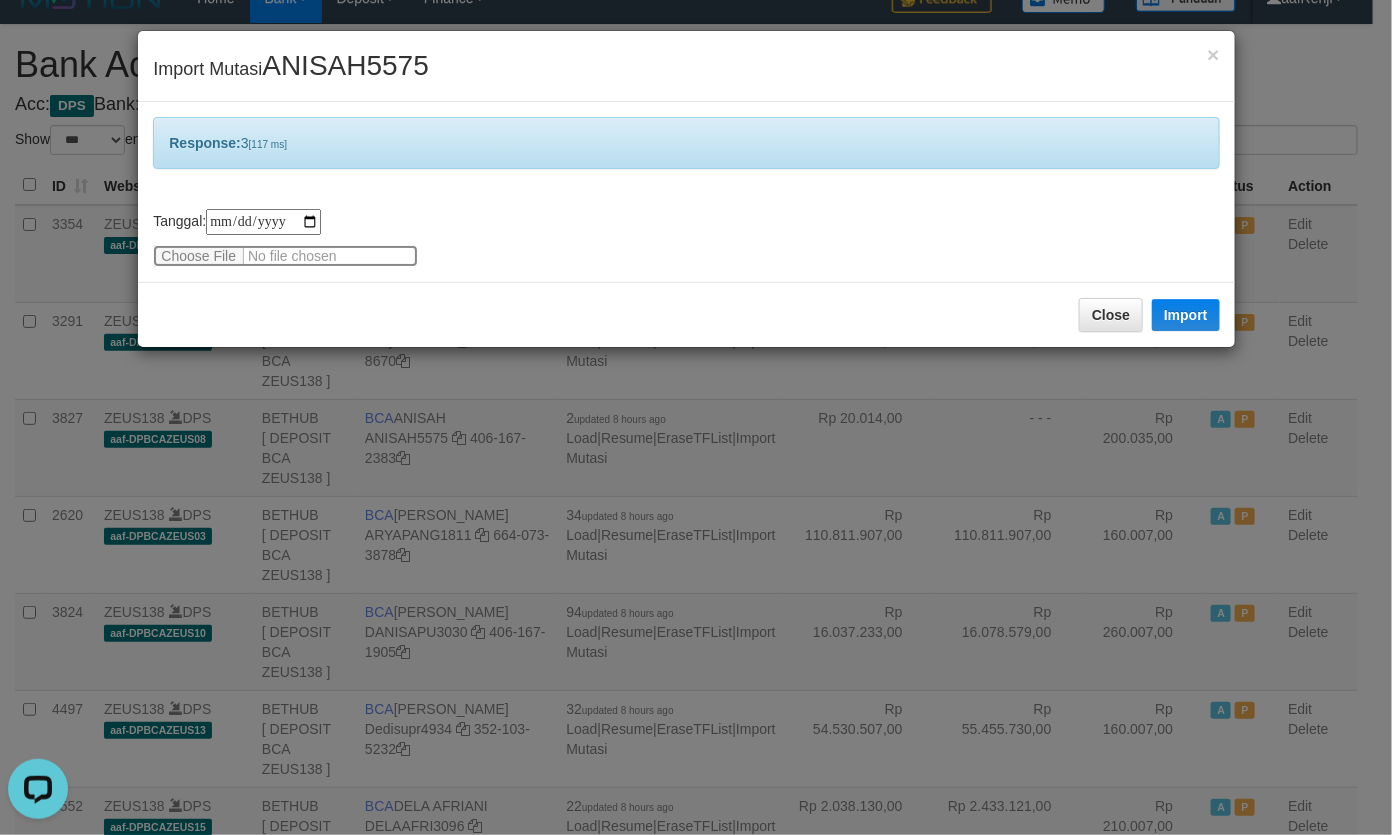 type 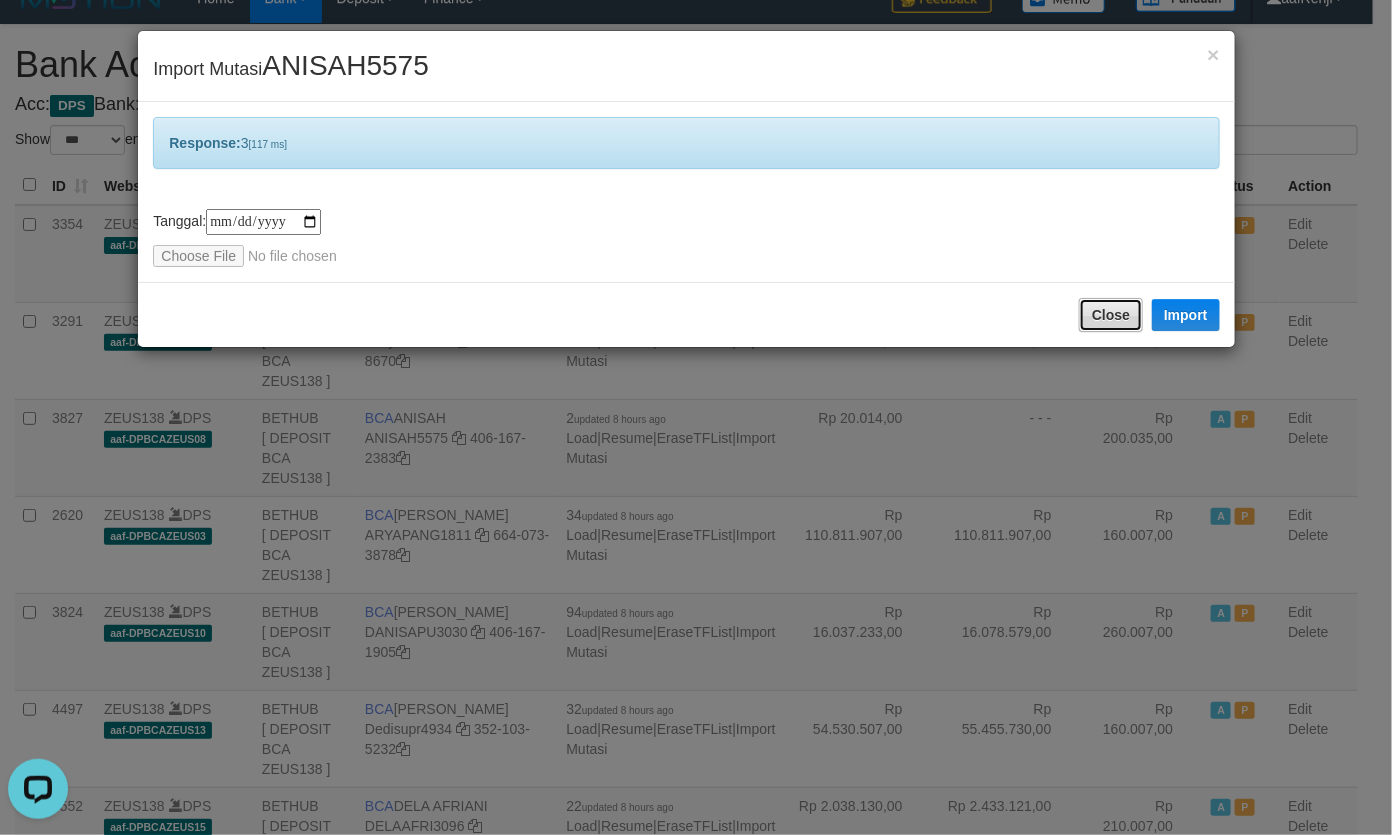 click on "Close" at bounding box center (1111, 315) 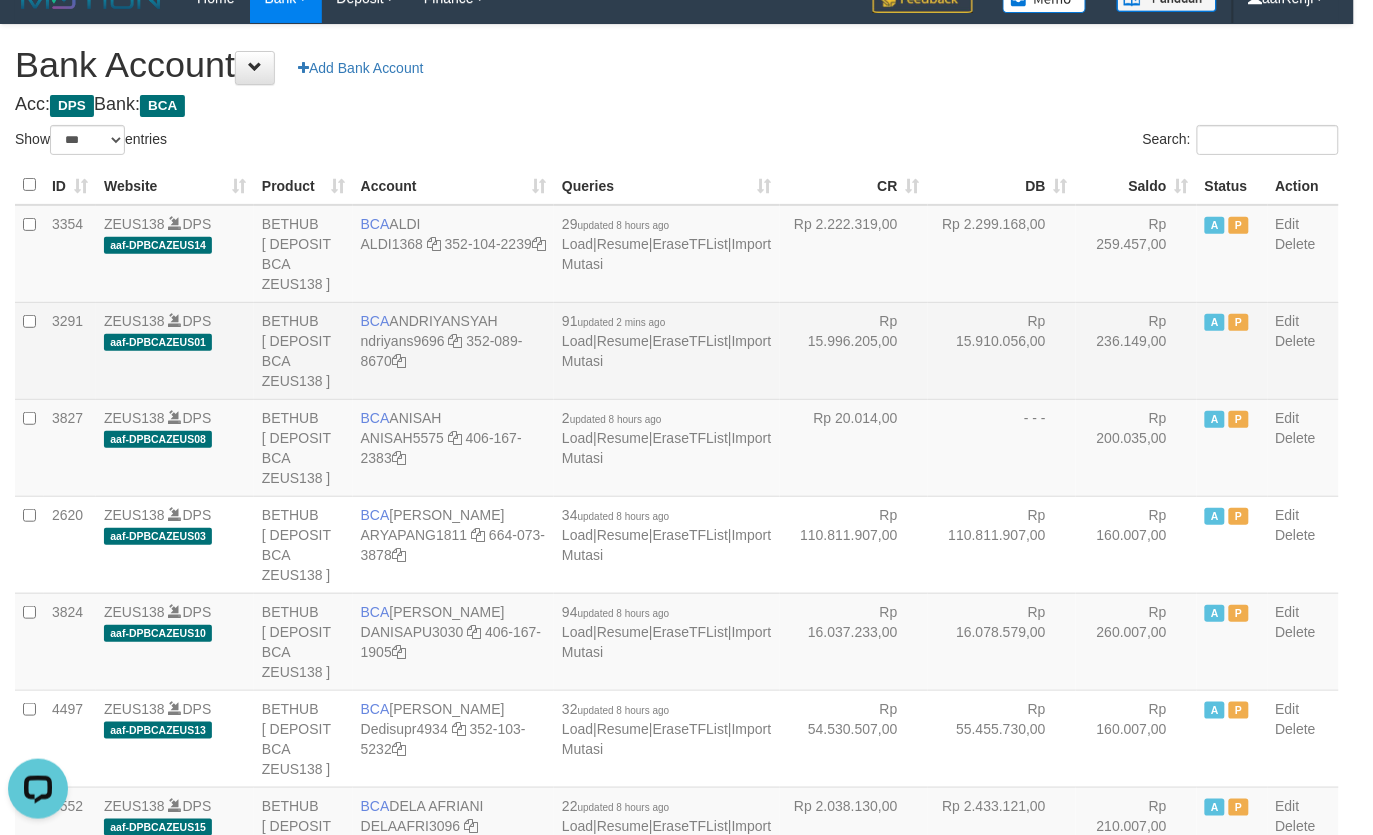 click on "Rp 15.996.205,00" at bounding box center (854, 350) 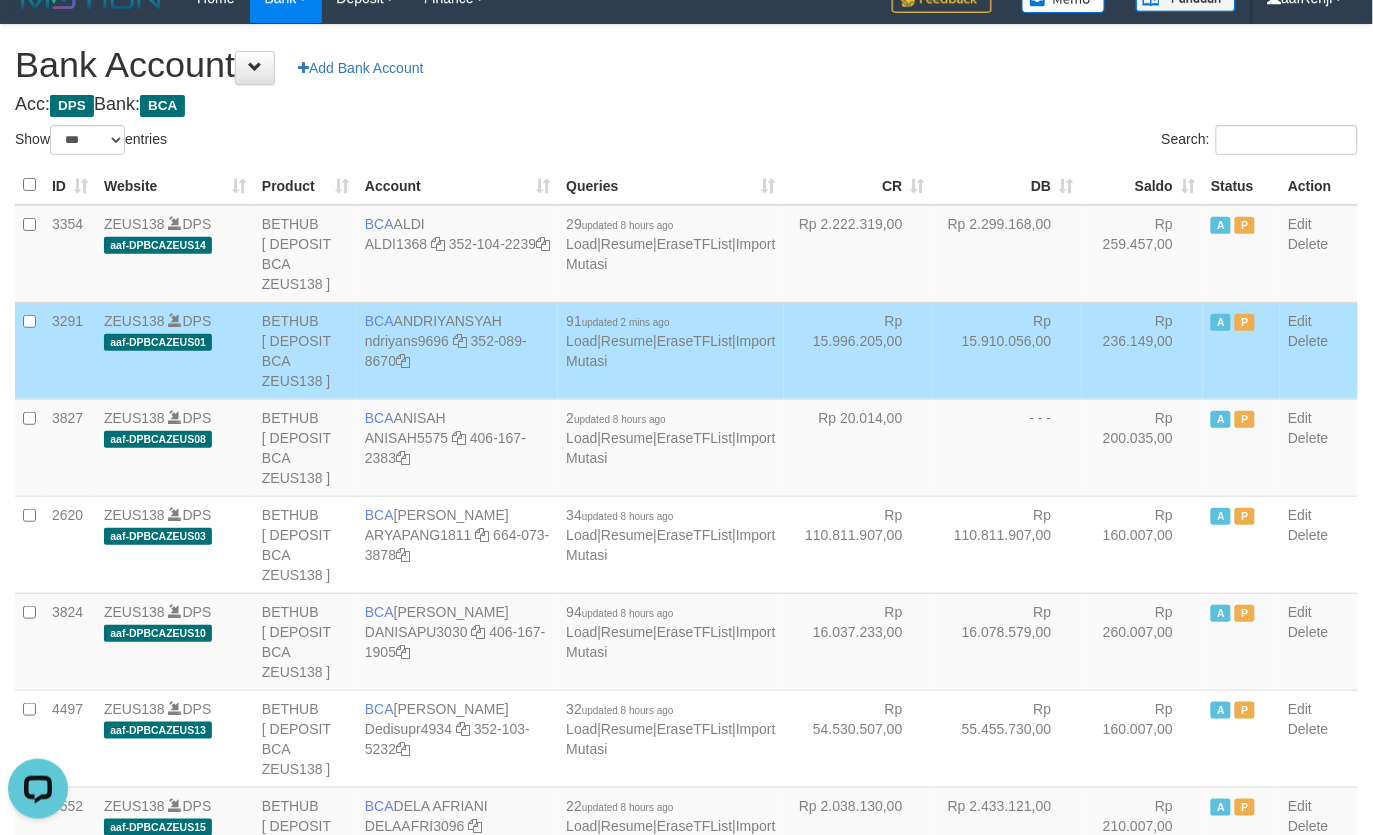 click on "Rp 15.996.205,00" at bounding box center [858, 350] 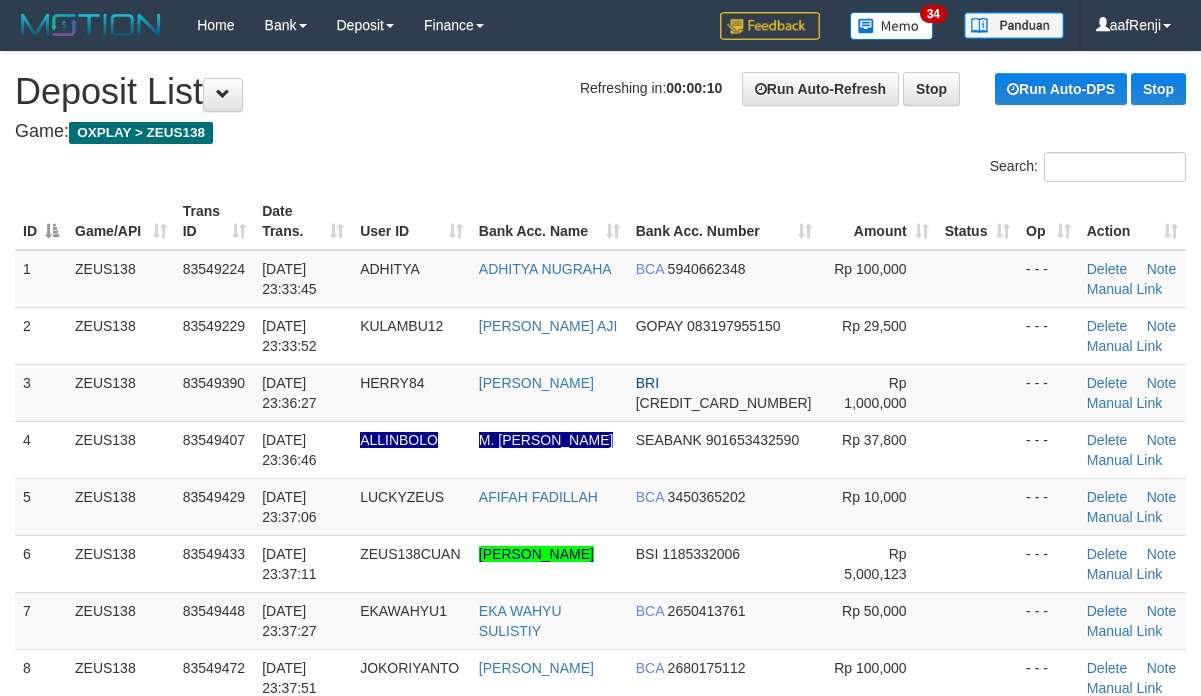 scroll, scrollTop: 0, scrollLeft: 0, axis: both 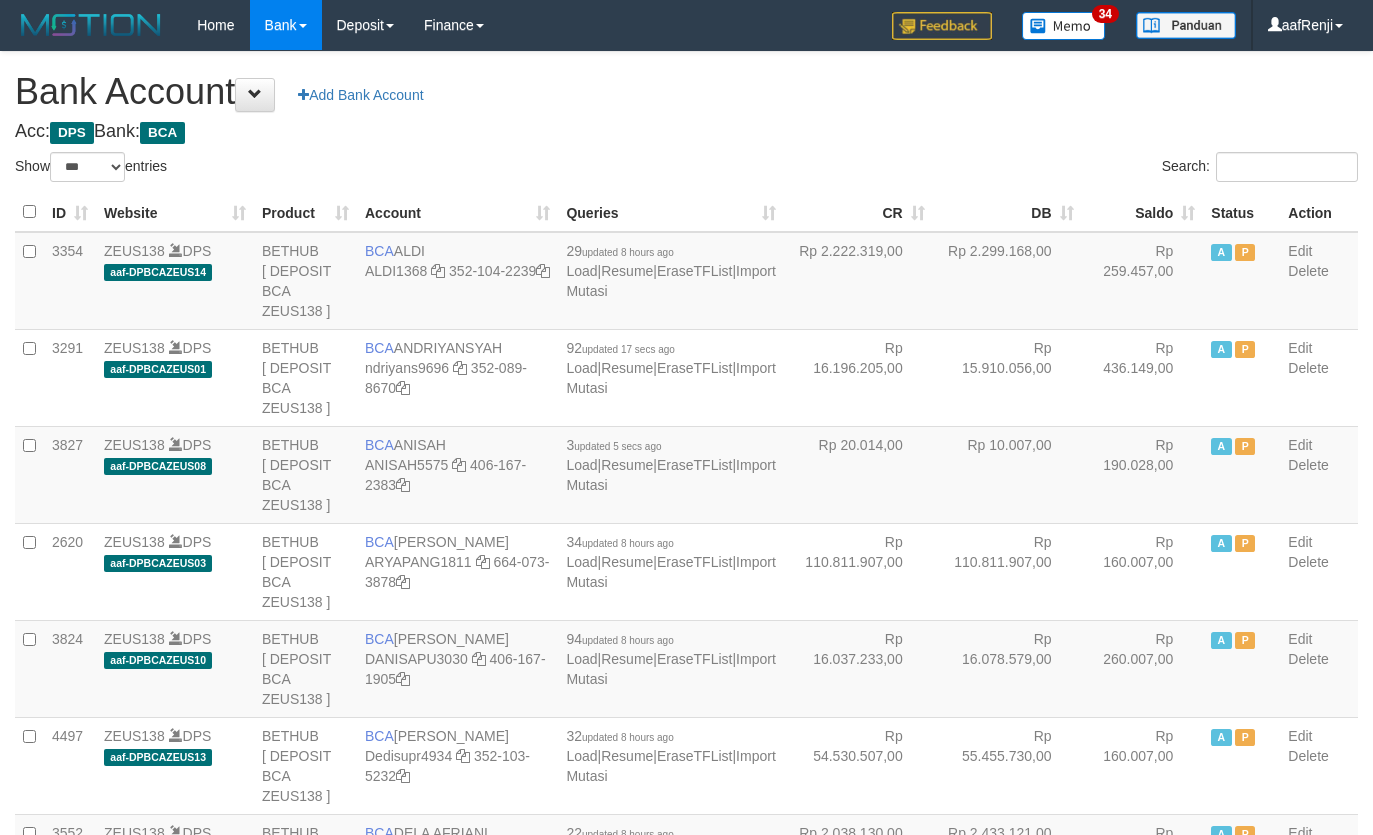 select on "***" 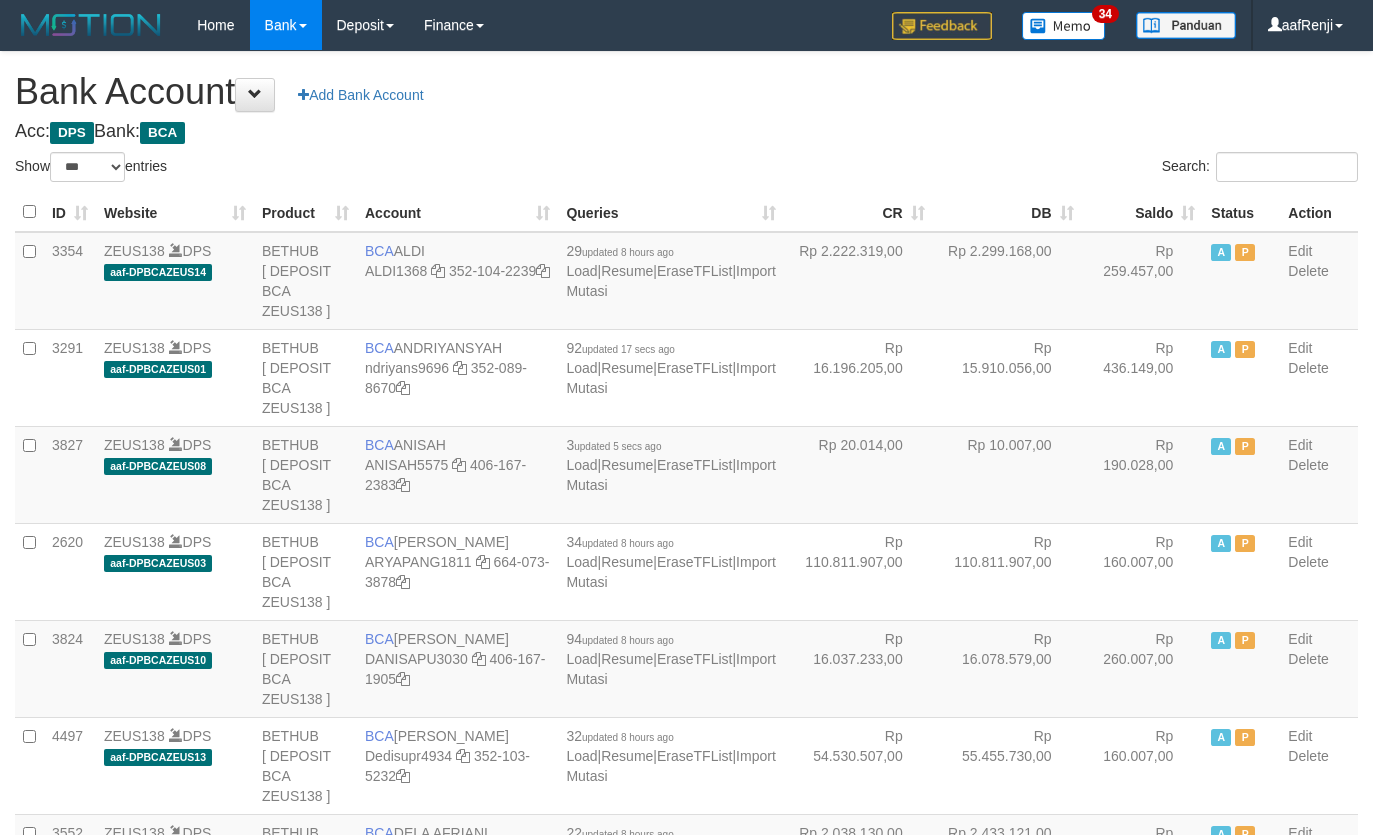scroll, scrollTop: 27, scrollLeft: 0, axis: vertical 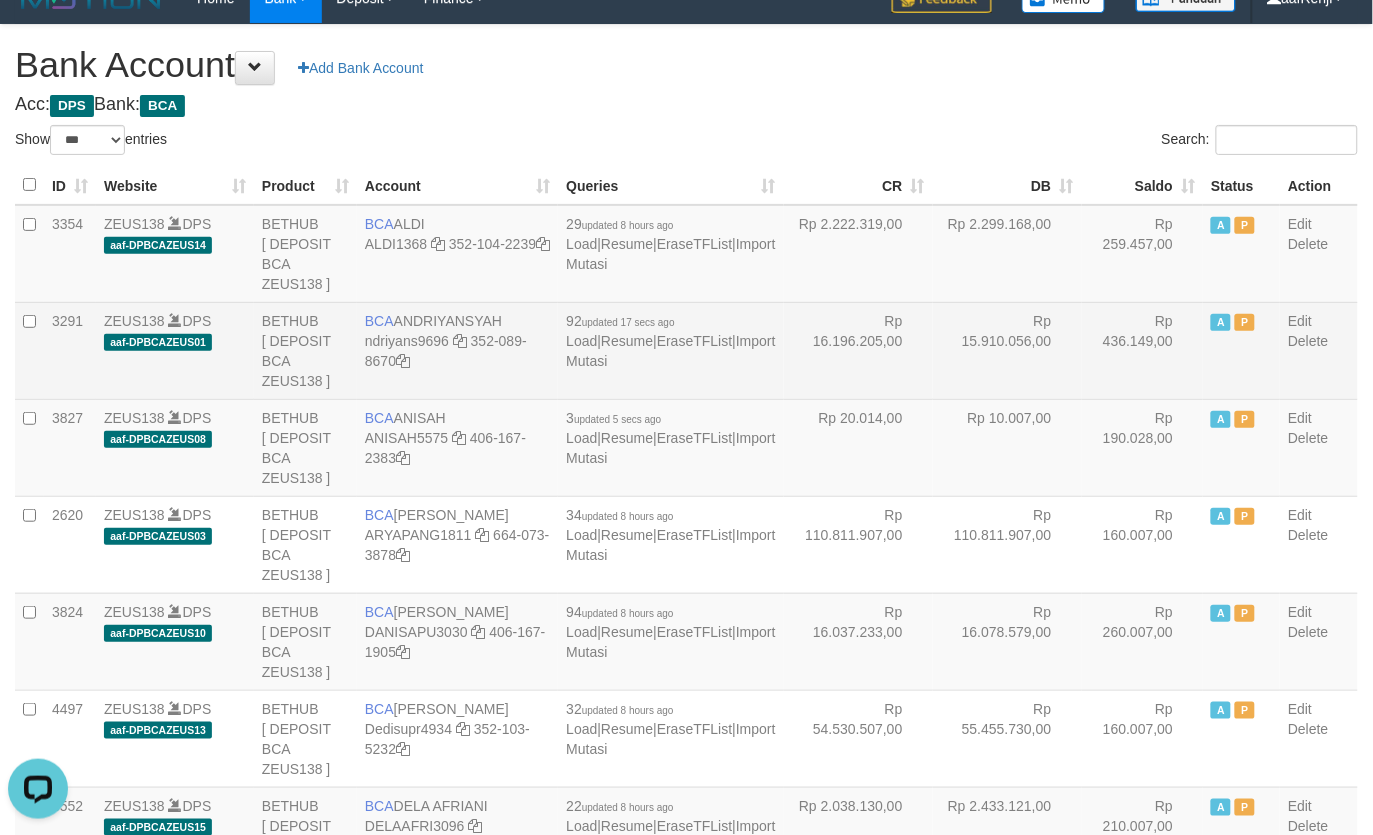 click on "Rp 16.196.205,00" at bounding box center [858, 350] 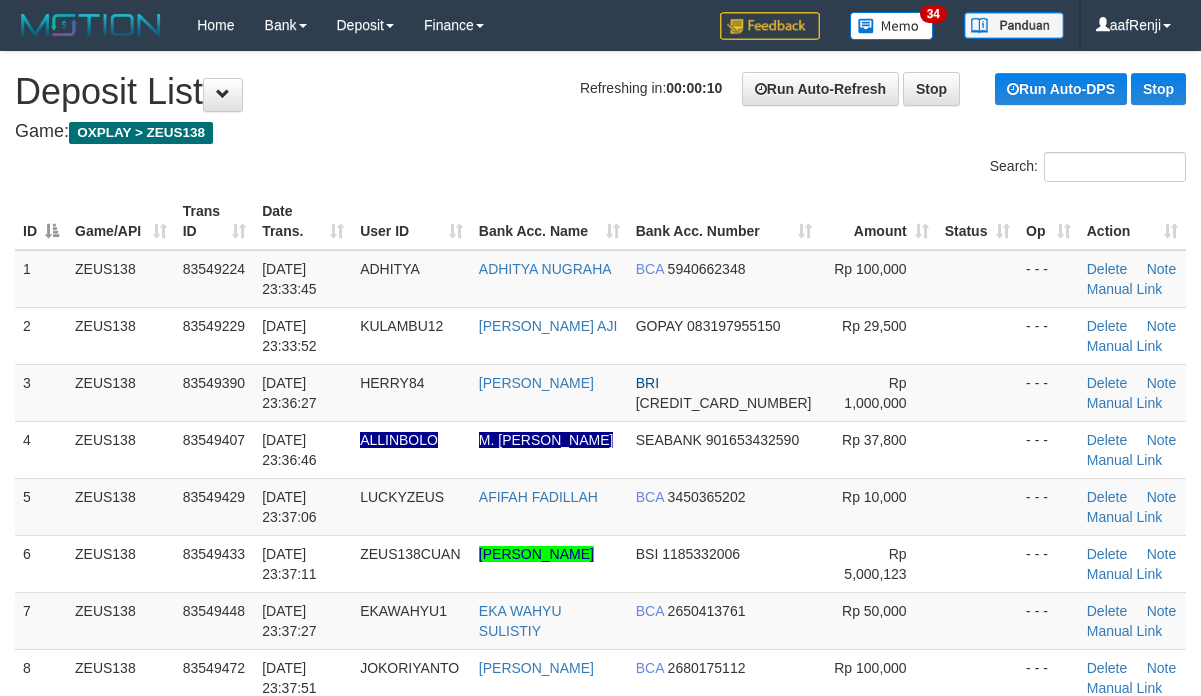 scroll, scrollTop: 0, scrollLeft: 0, axis: both 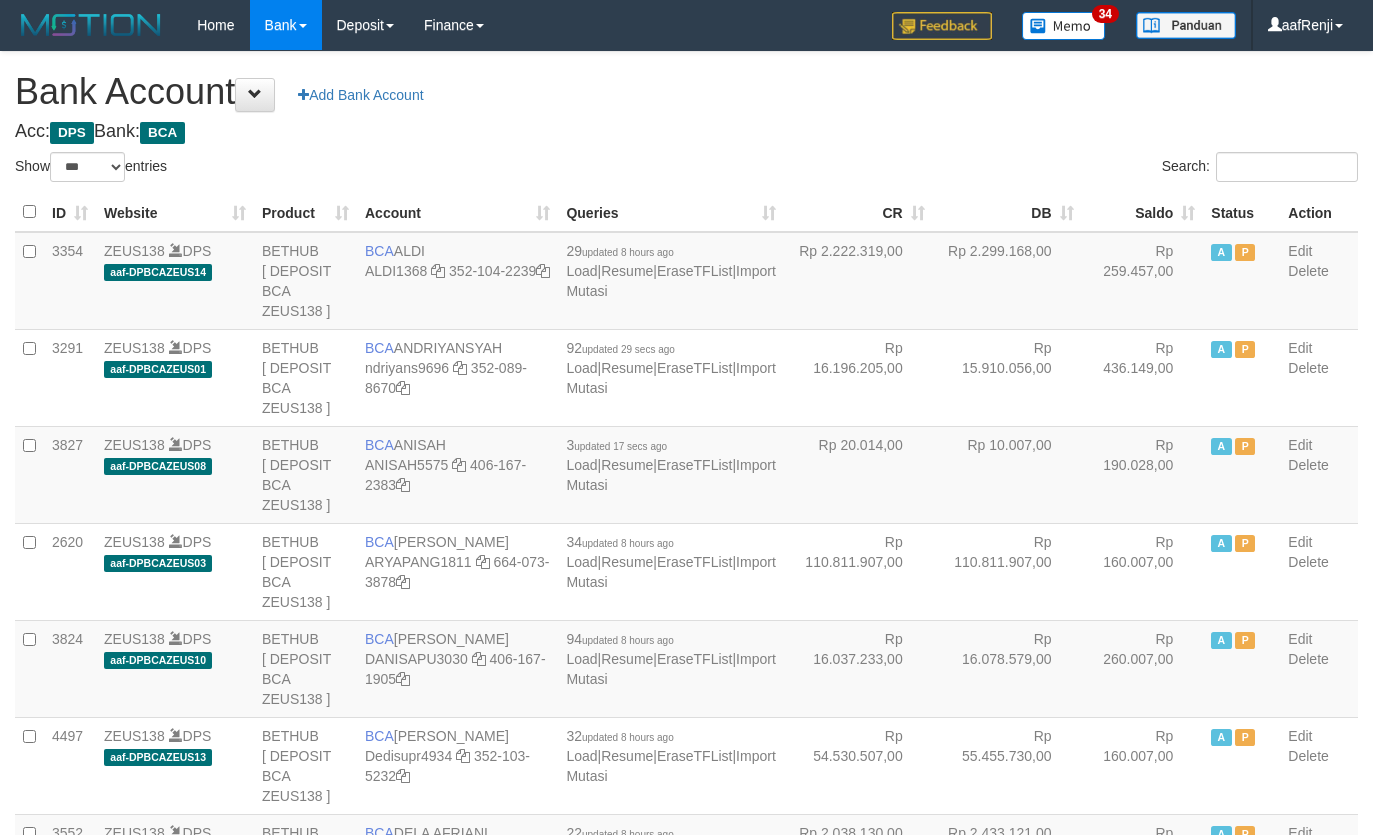 select on "***" 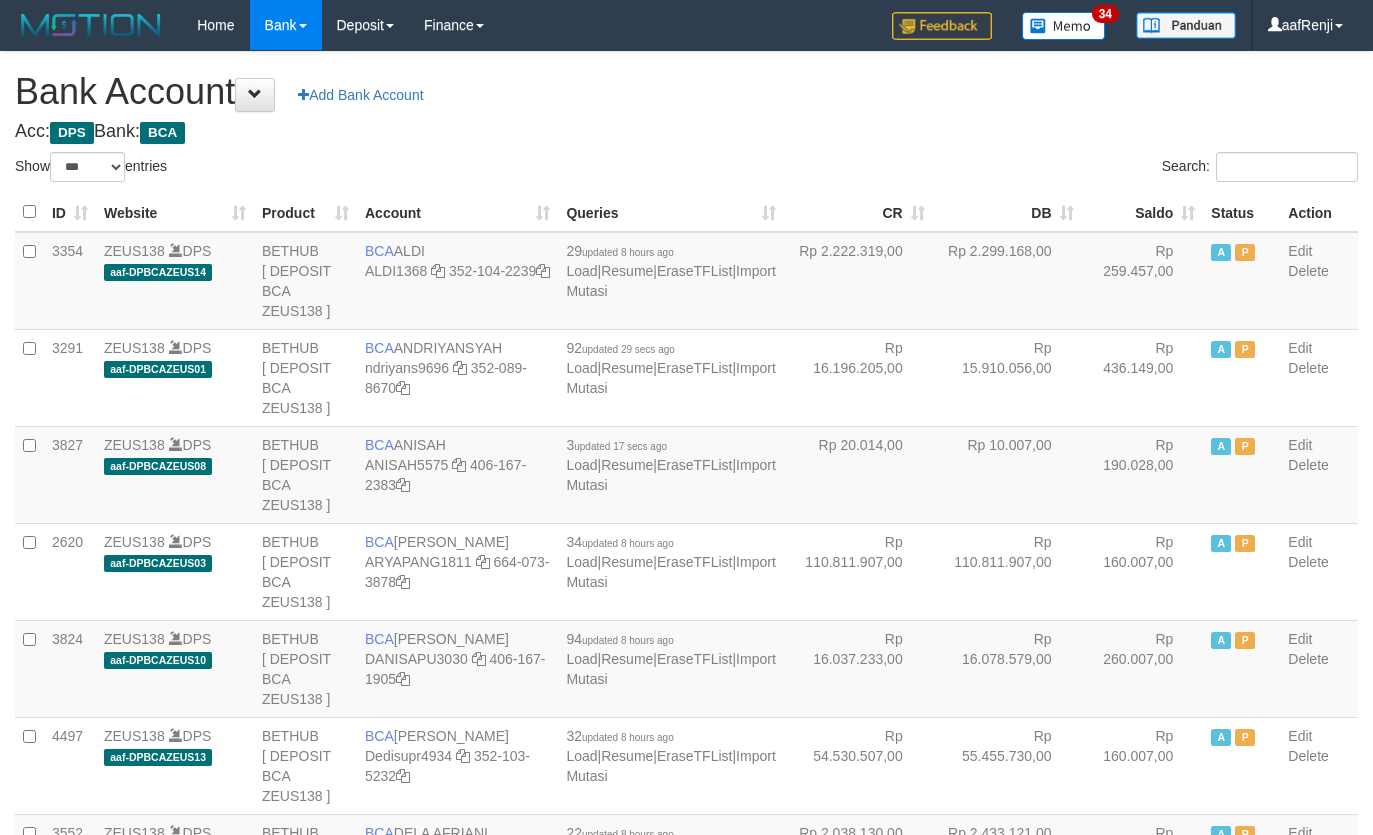scroll, scrollTop: 27, scrollLeft: 0, axis: vertical 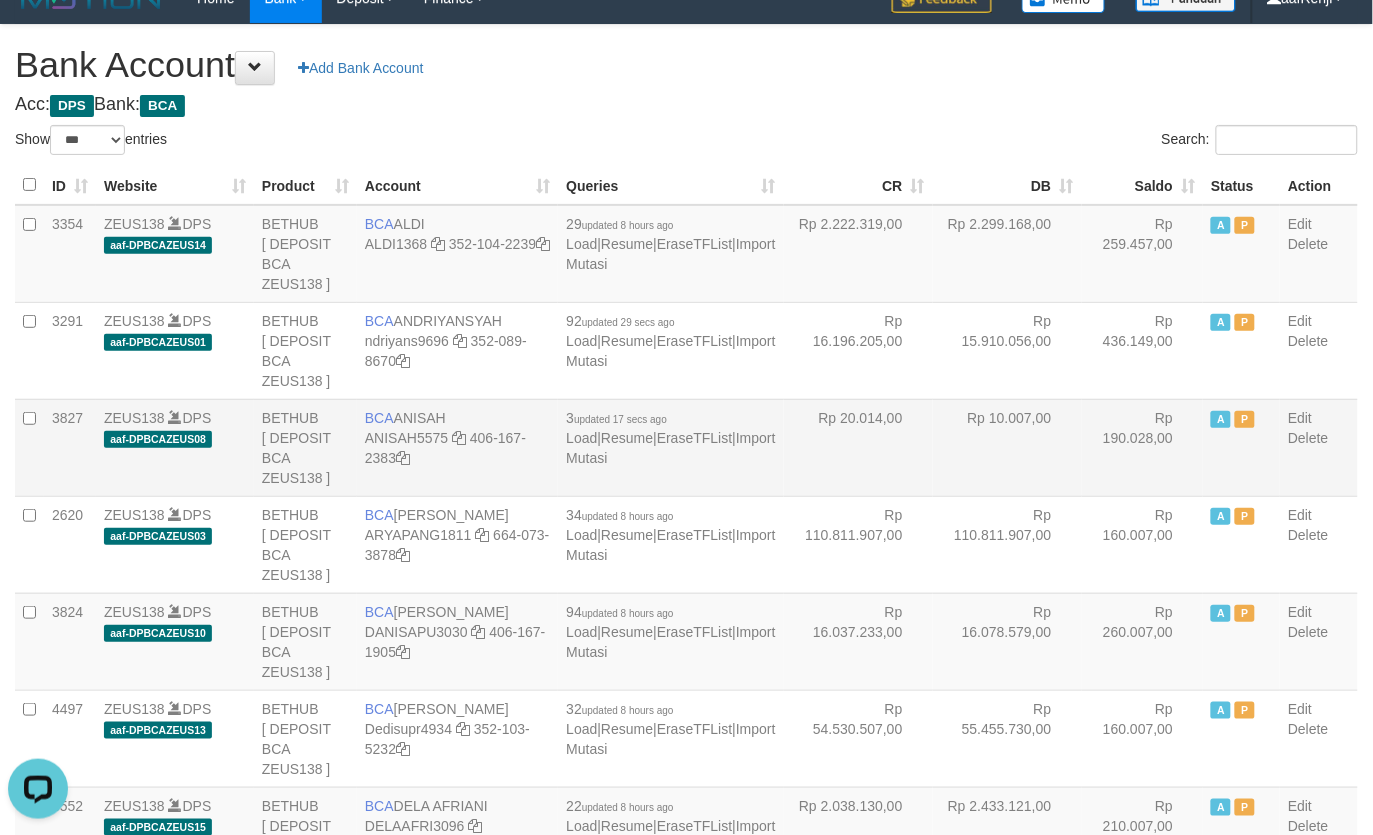 click on "Rp 10.007,00" at bounding box center (1007, 447) 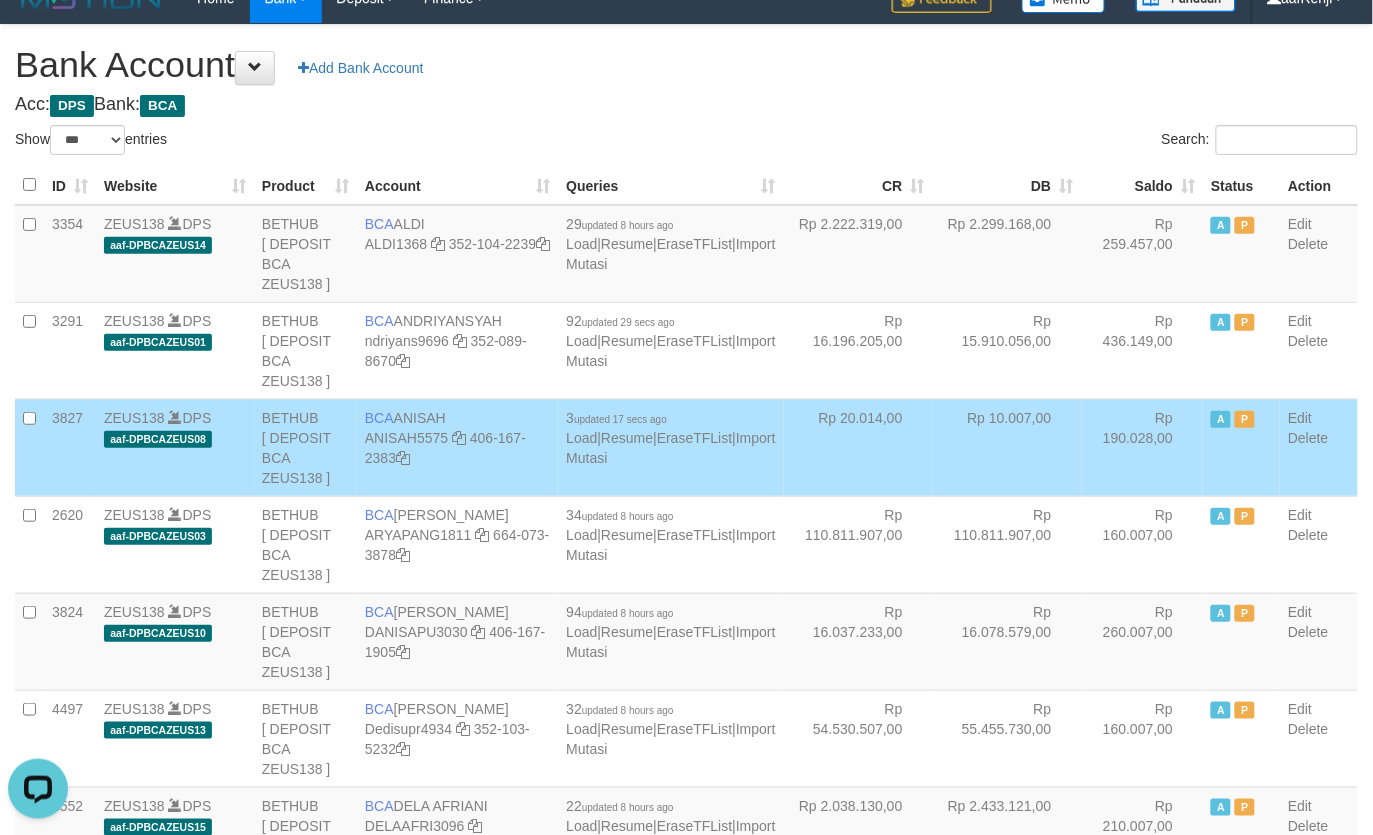 click on "BCA
ANISAH
ANISAH5575
406-167-2383" at bounding box center (457, 447) 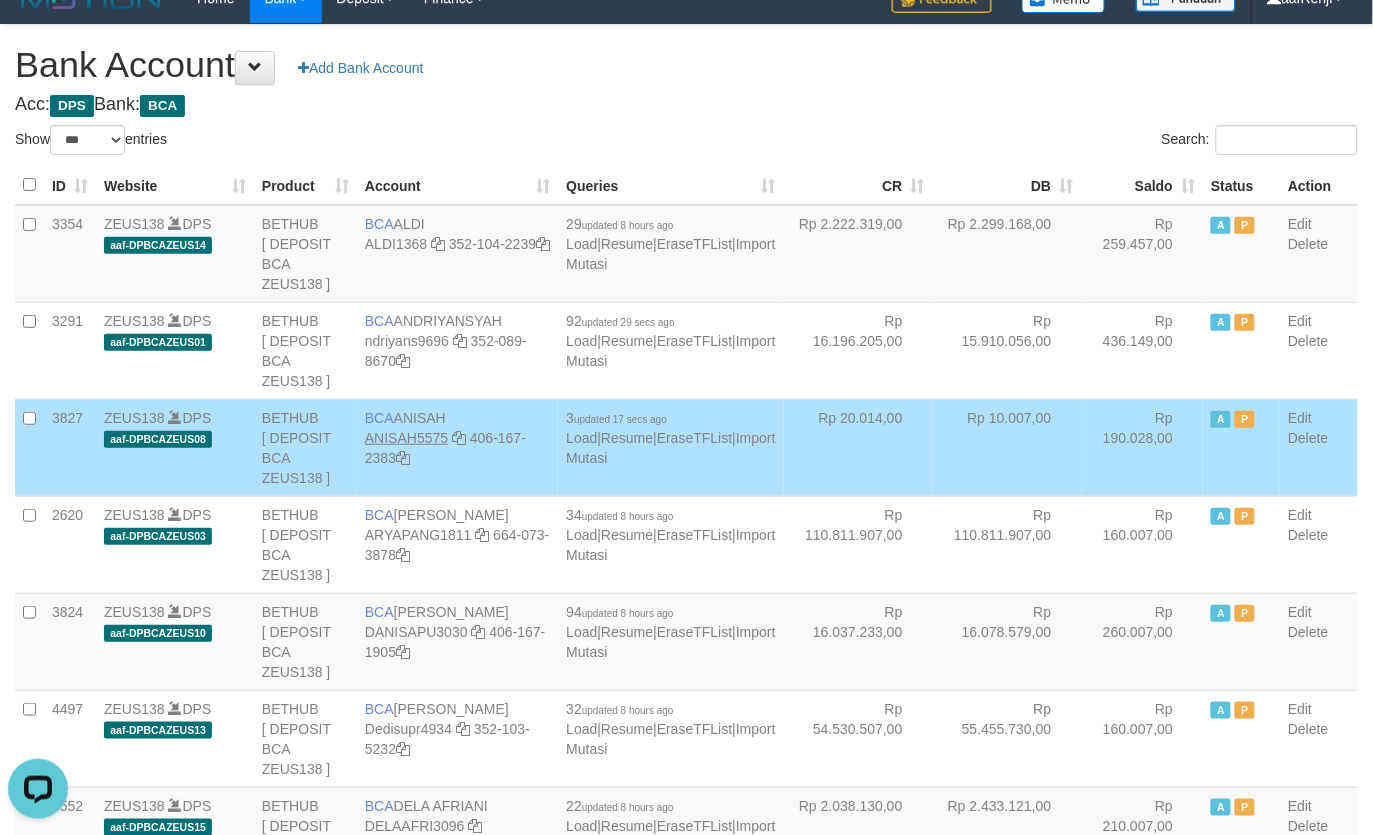 drag, startPoint x: 436, startPoint y: 418, endPoint x: 460, endPoint y: 436, distance: 30 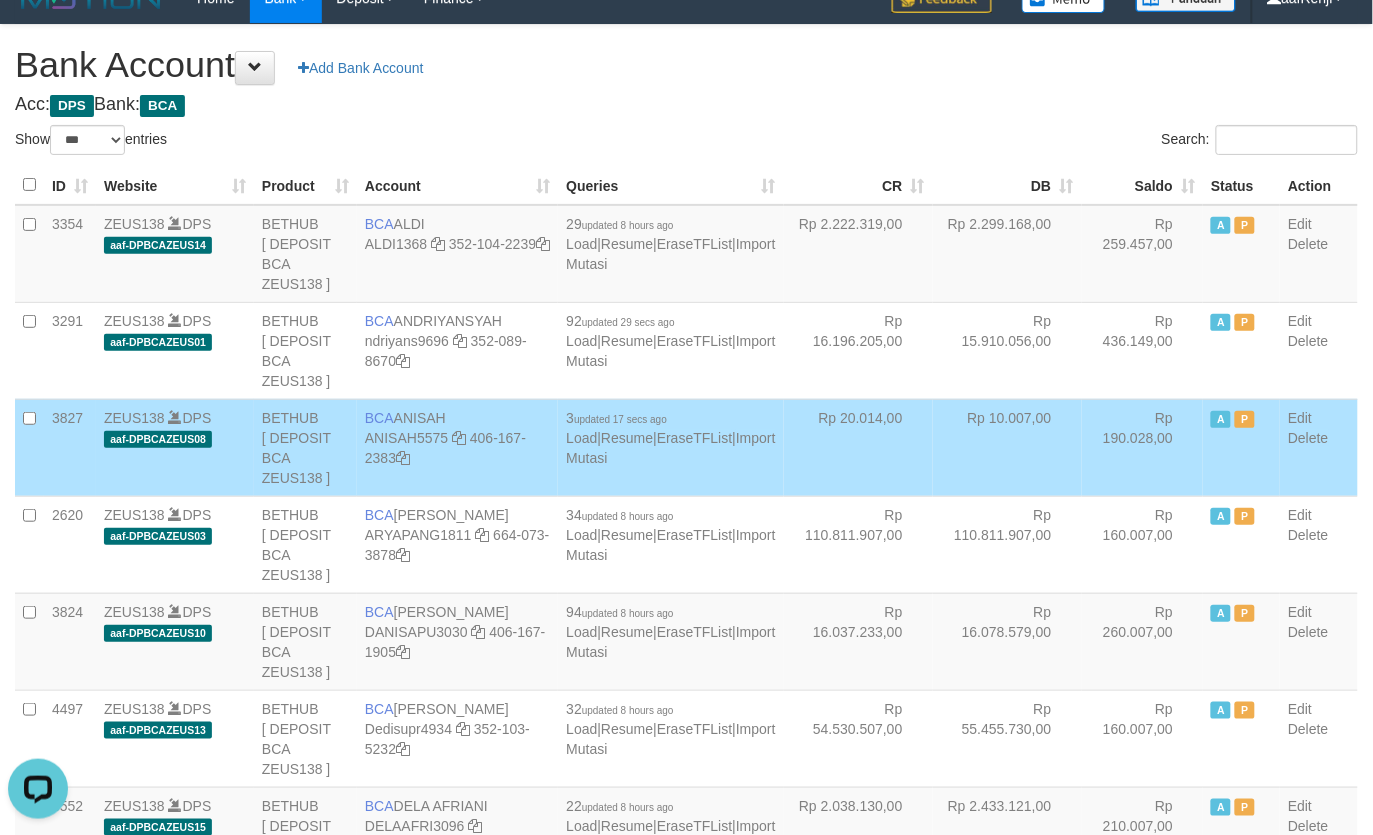 click on "BCA
ANISAH
ANISAH5575
406-167-2383" at bounding box center [457, 447] 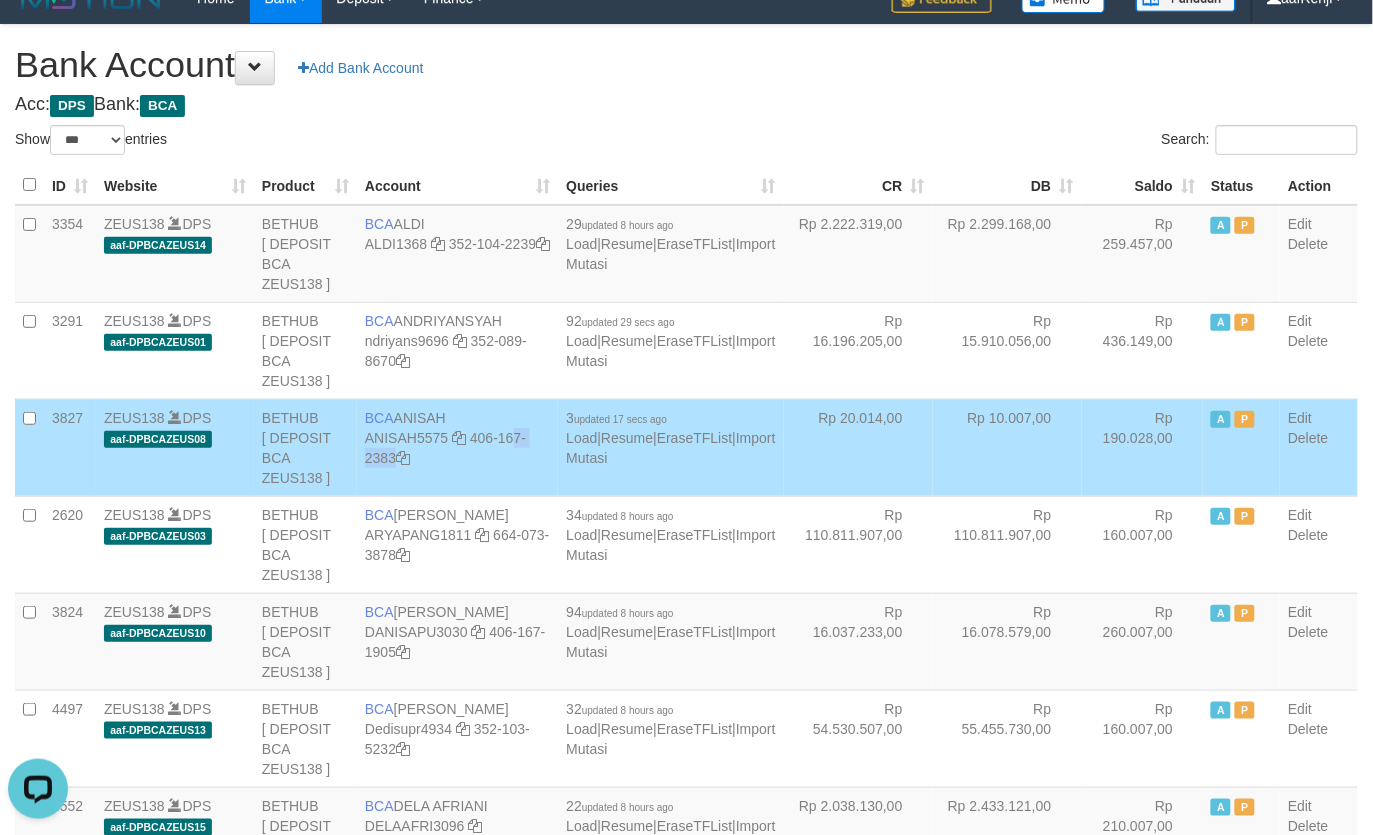 drag, startPoint x: 495, startPoint y: 433, endPoint x: 521, endPoint y: 468, distance: 43.60046 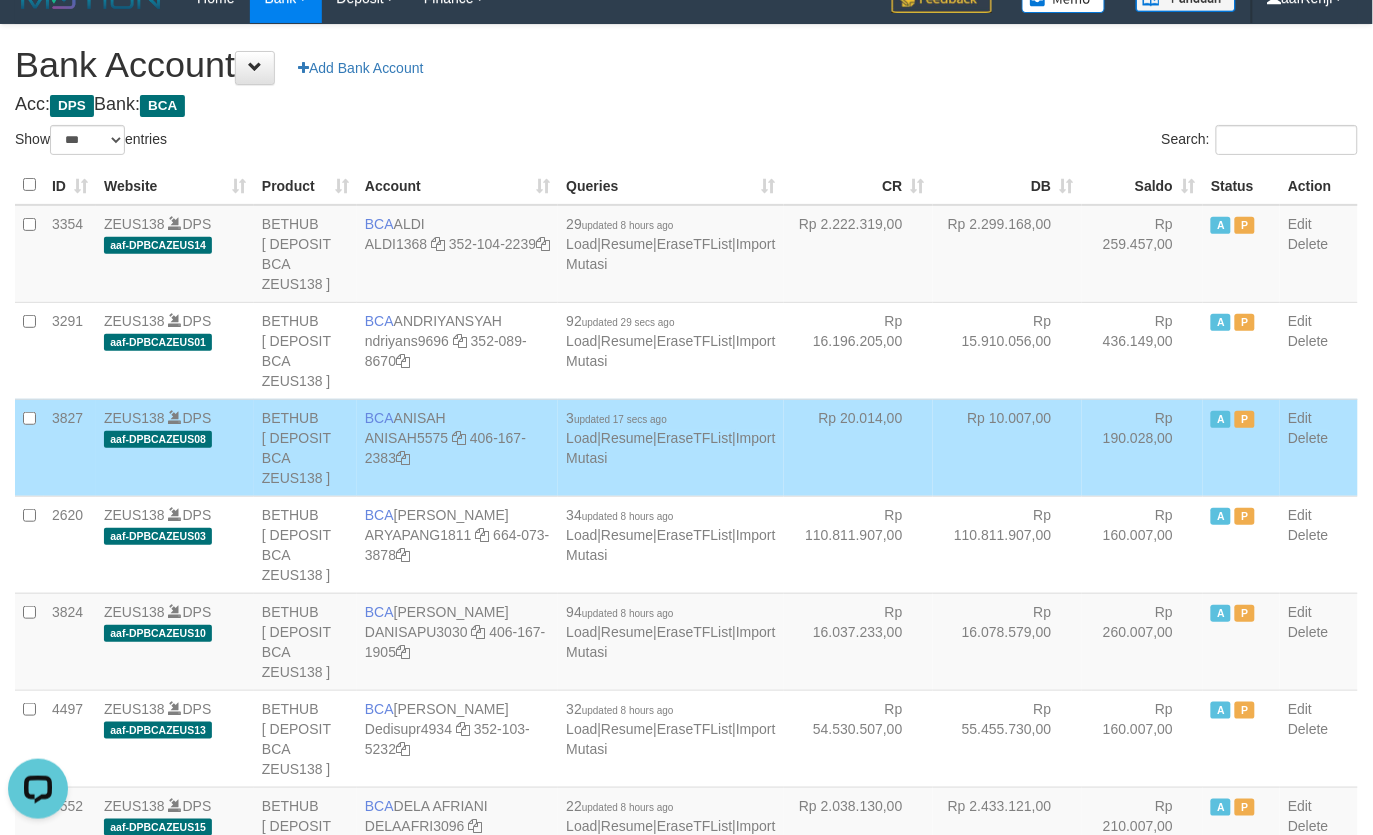 click on "Rp 20.014,00" at bounding box center [858, 447] 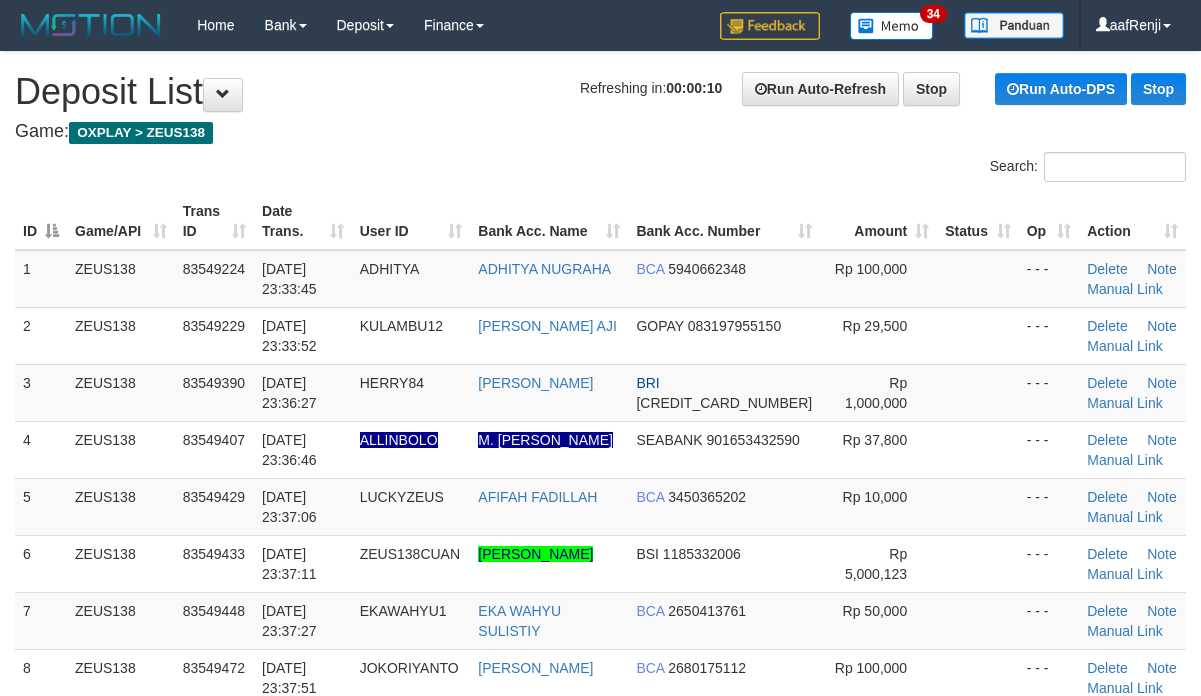scroll, scrollTop: 0, scrollLeft: 0, axis: both 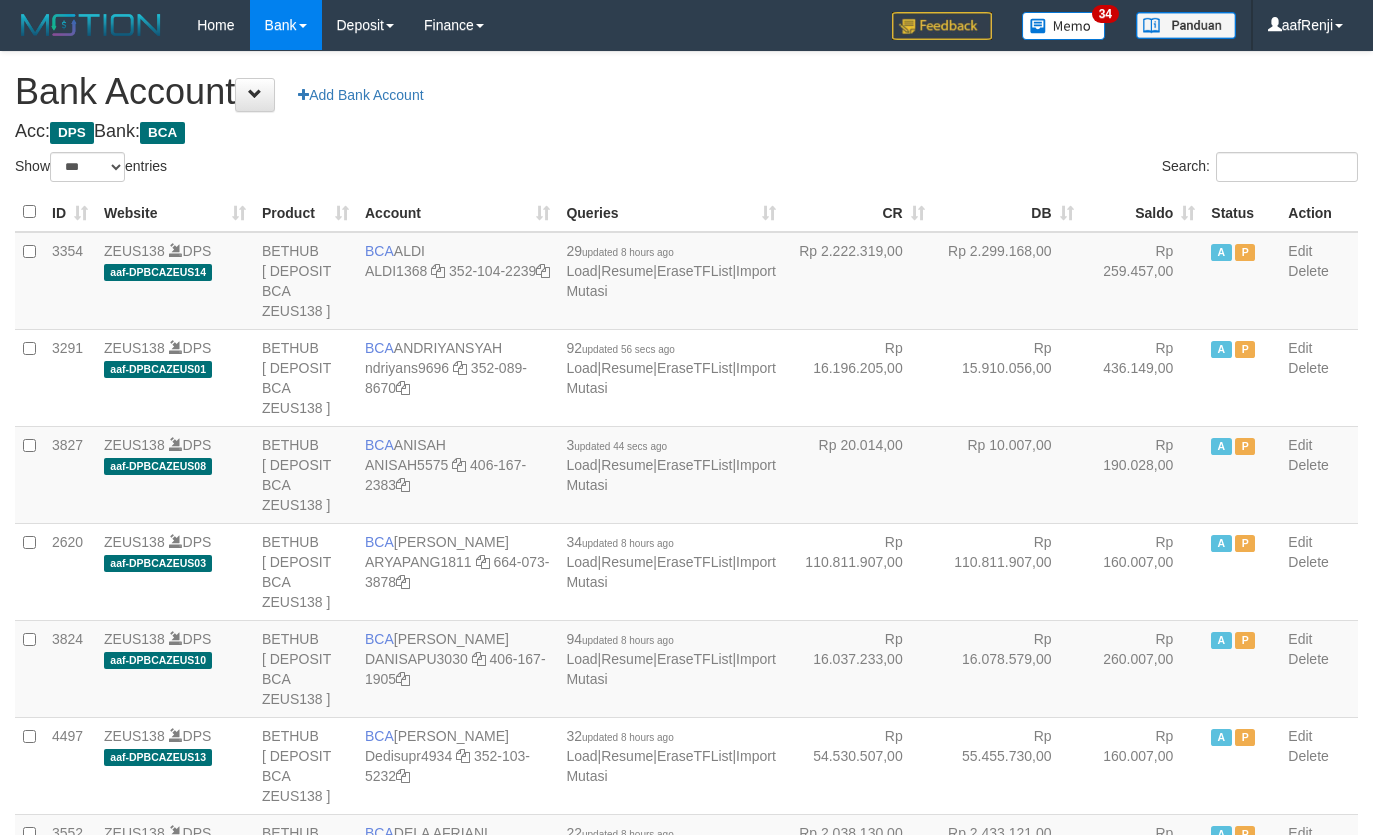 select on "***" 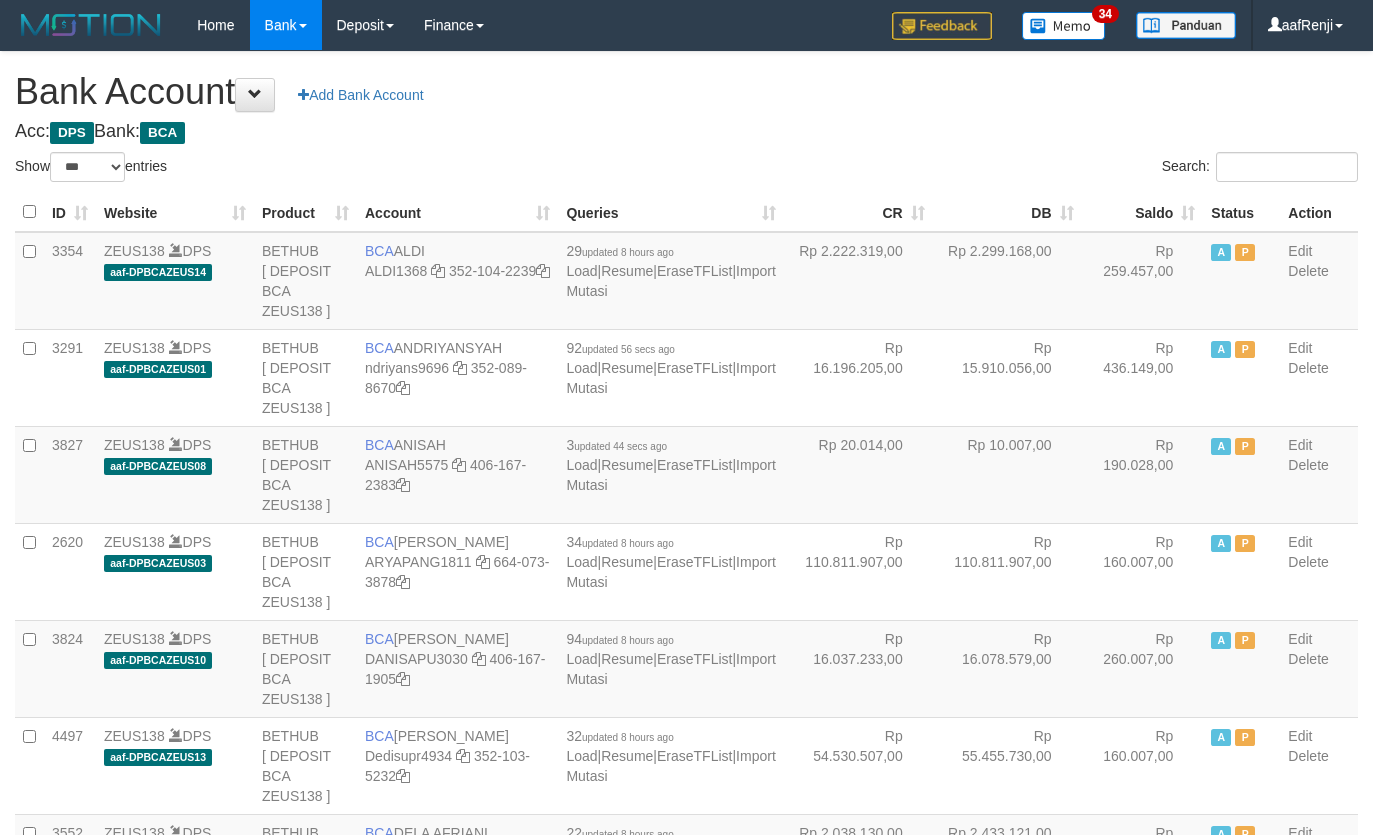 scroll, scrollTop: 27, scrollLeft: 0, axis: vertical 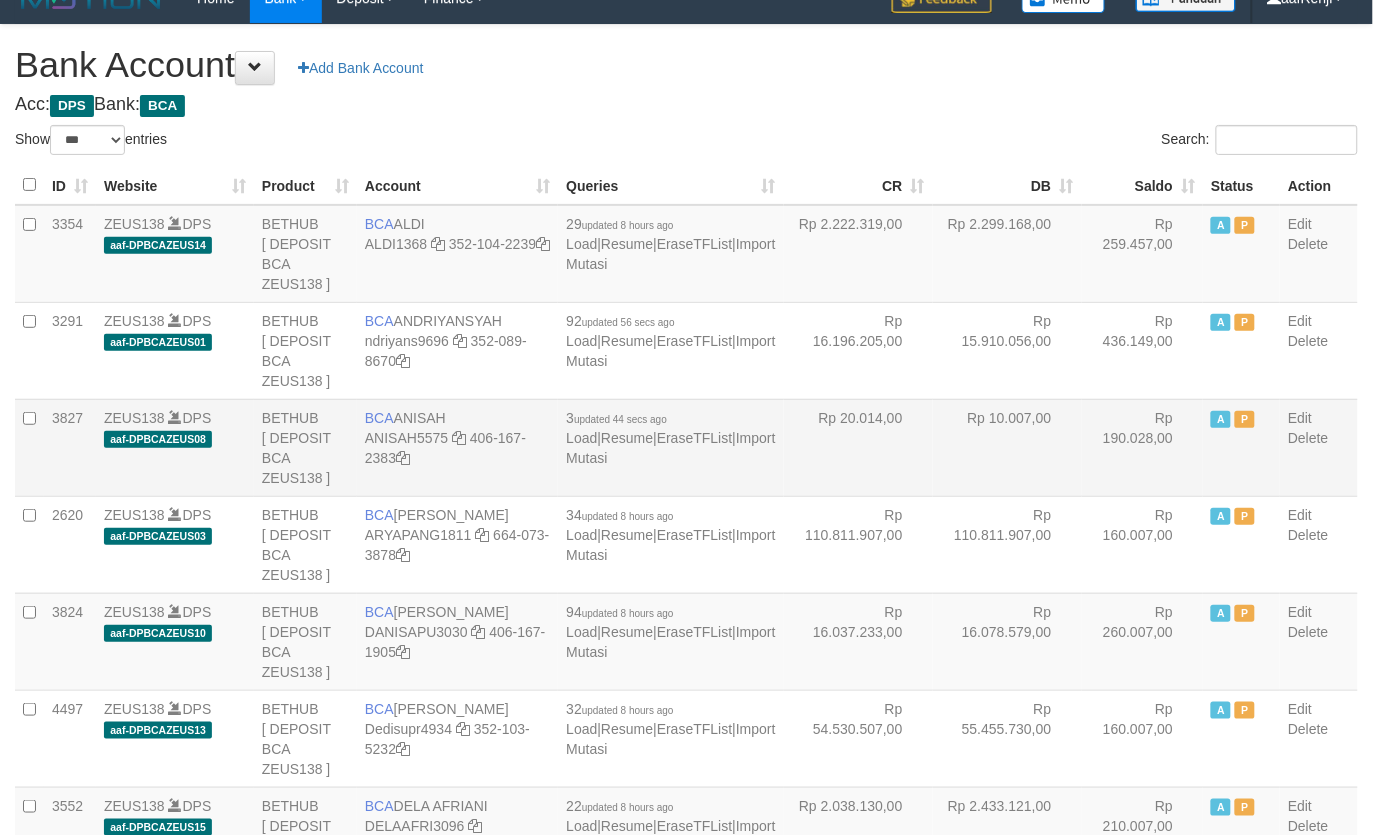 click on "Rp 20.014,00" at bounding box center (858, 447) 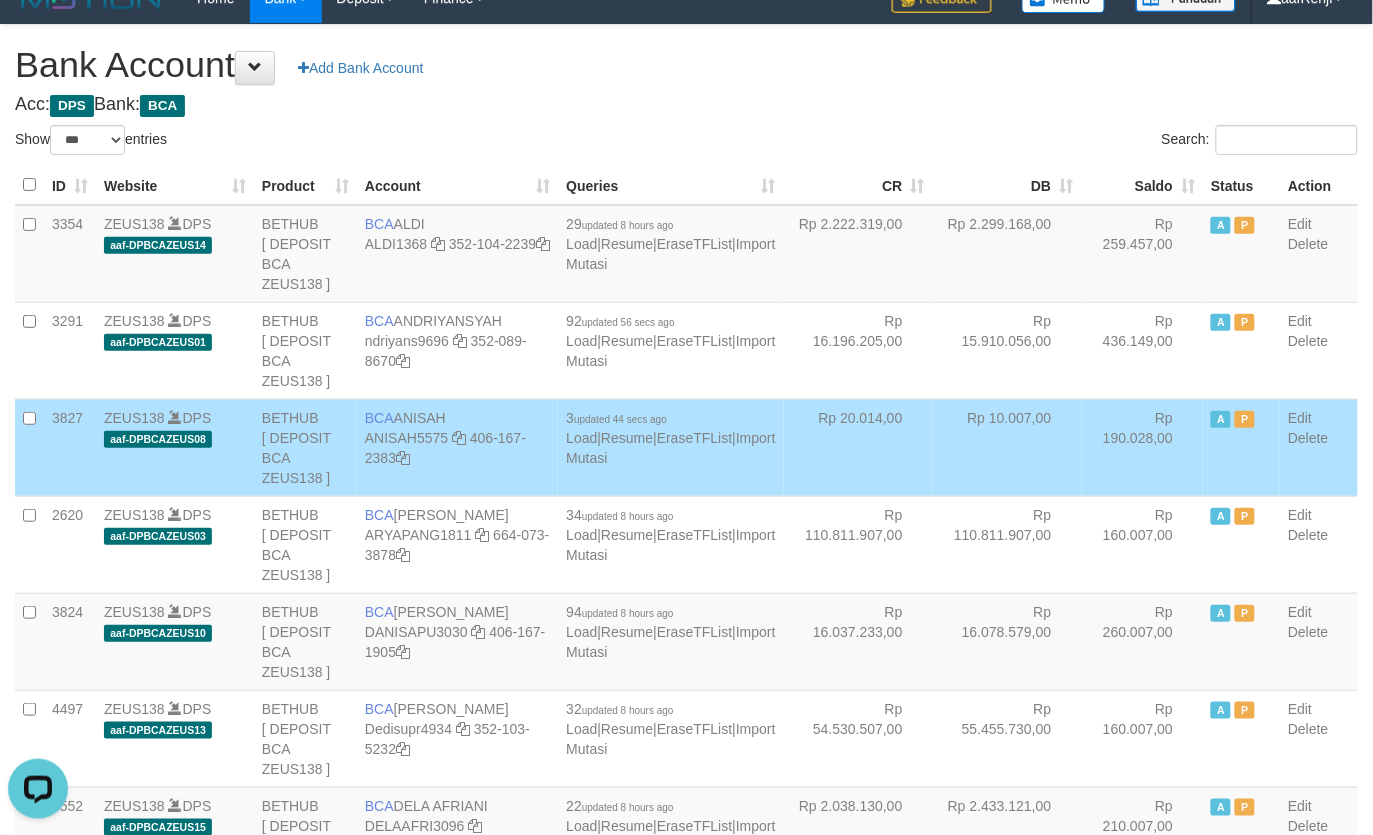 scroll, scrollTop: 0, scrollLeft: 0, axis: both 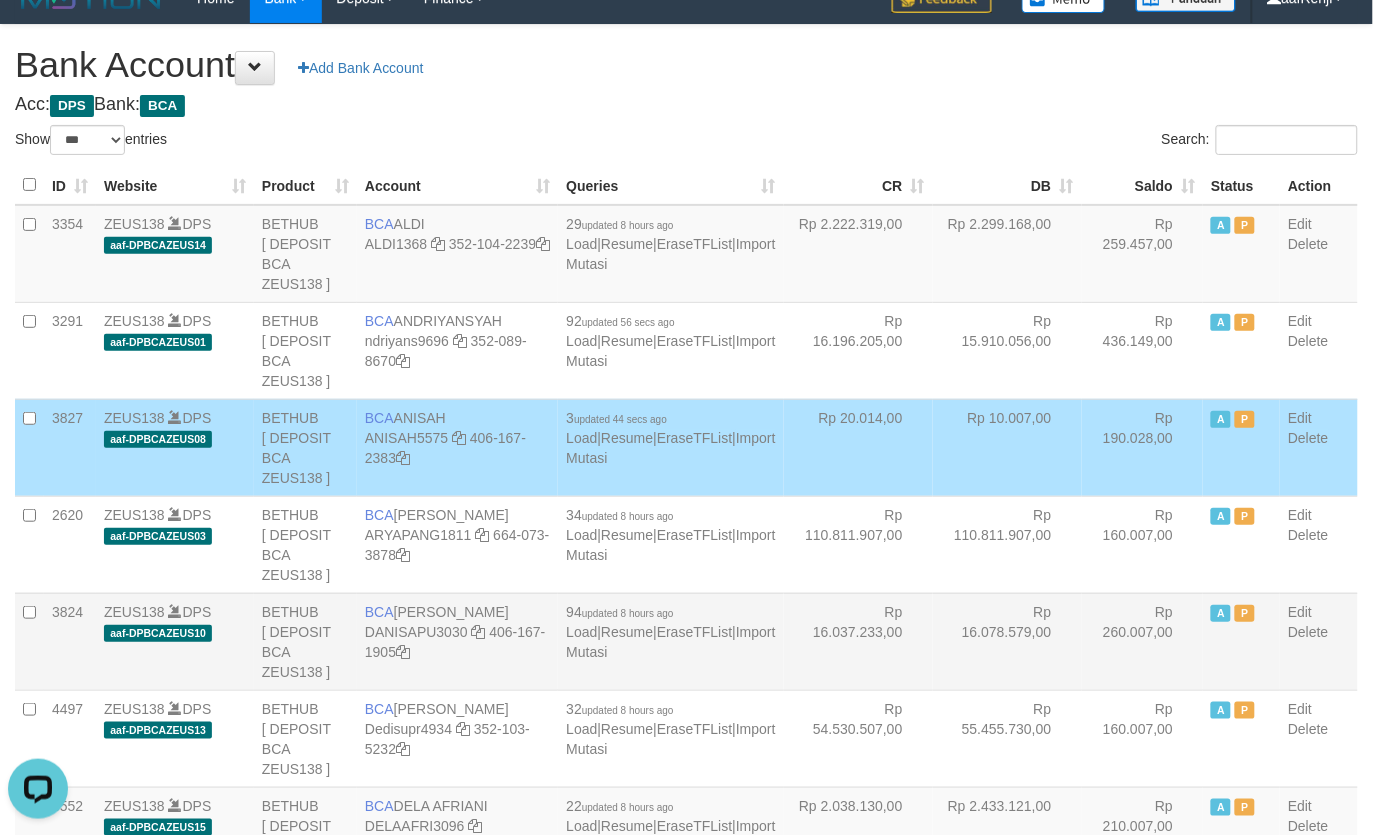 drag, startPoint x: 876, startPoint y: 637, endPoint x: 701, endPoint y: 645, distance: 175.18275 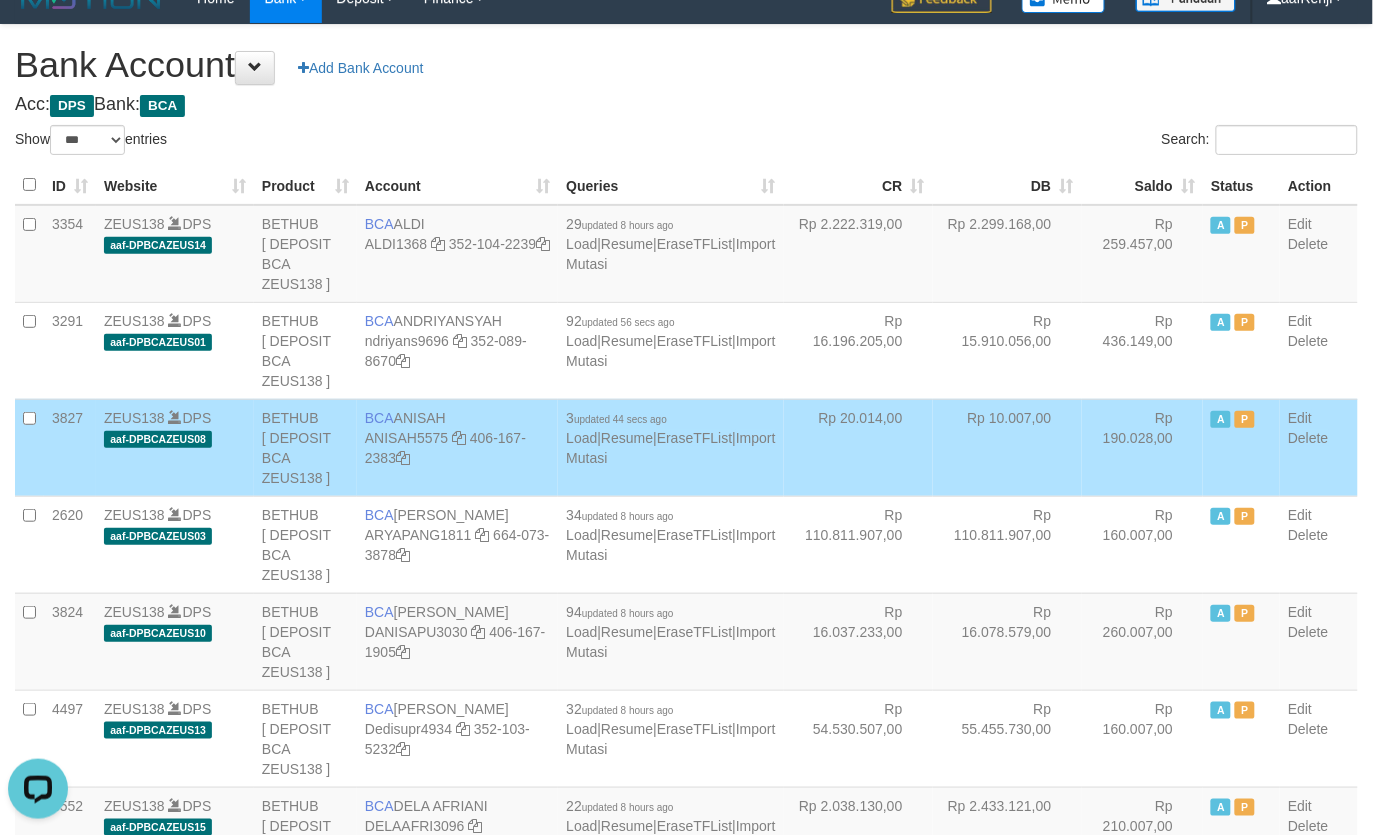 scroll, scrollTop: 1777, scrollLeft: 0, axis: vertical 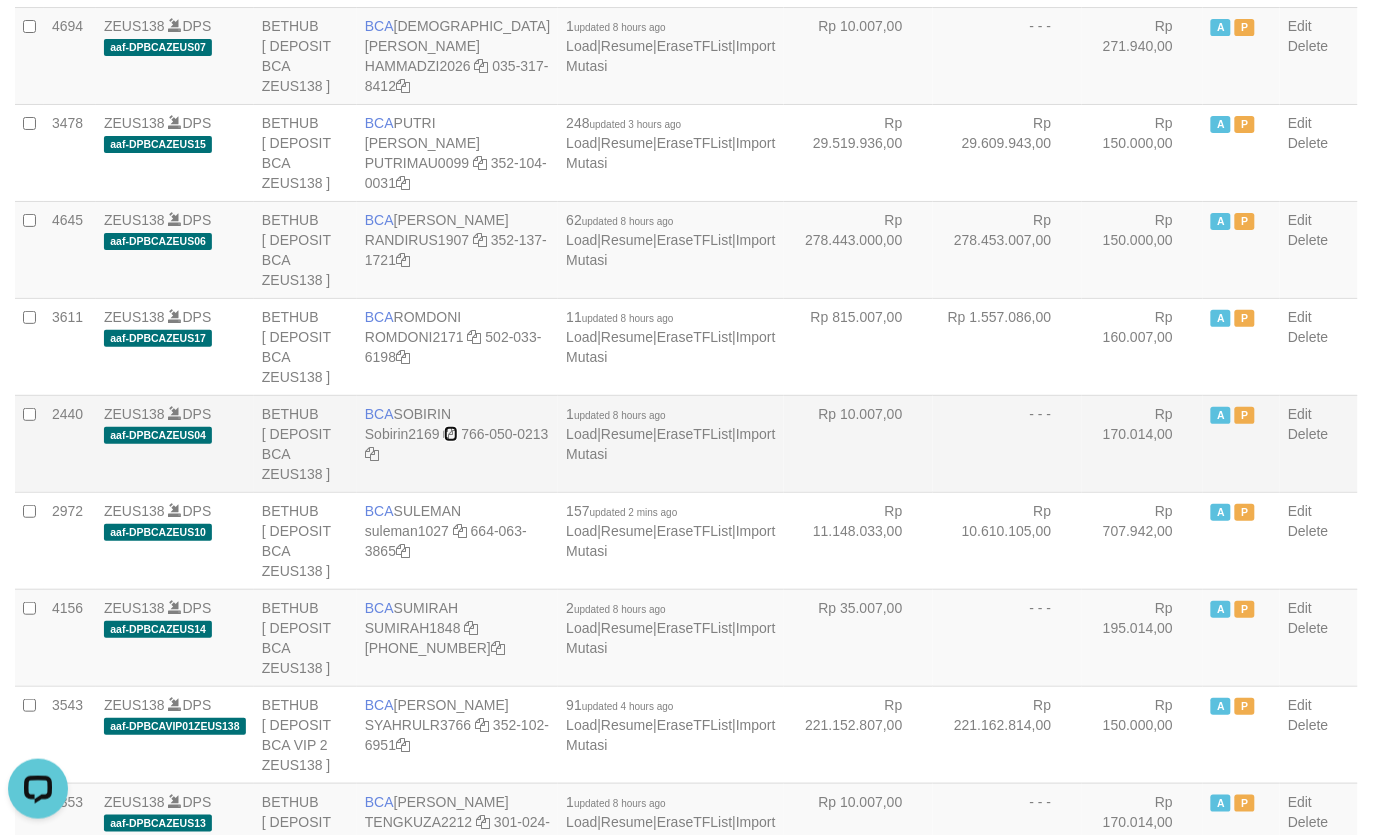 click at bounding box center (451, 434) 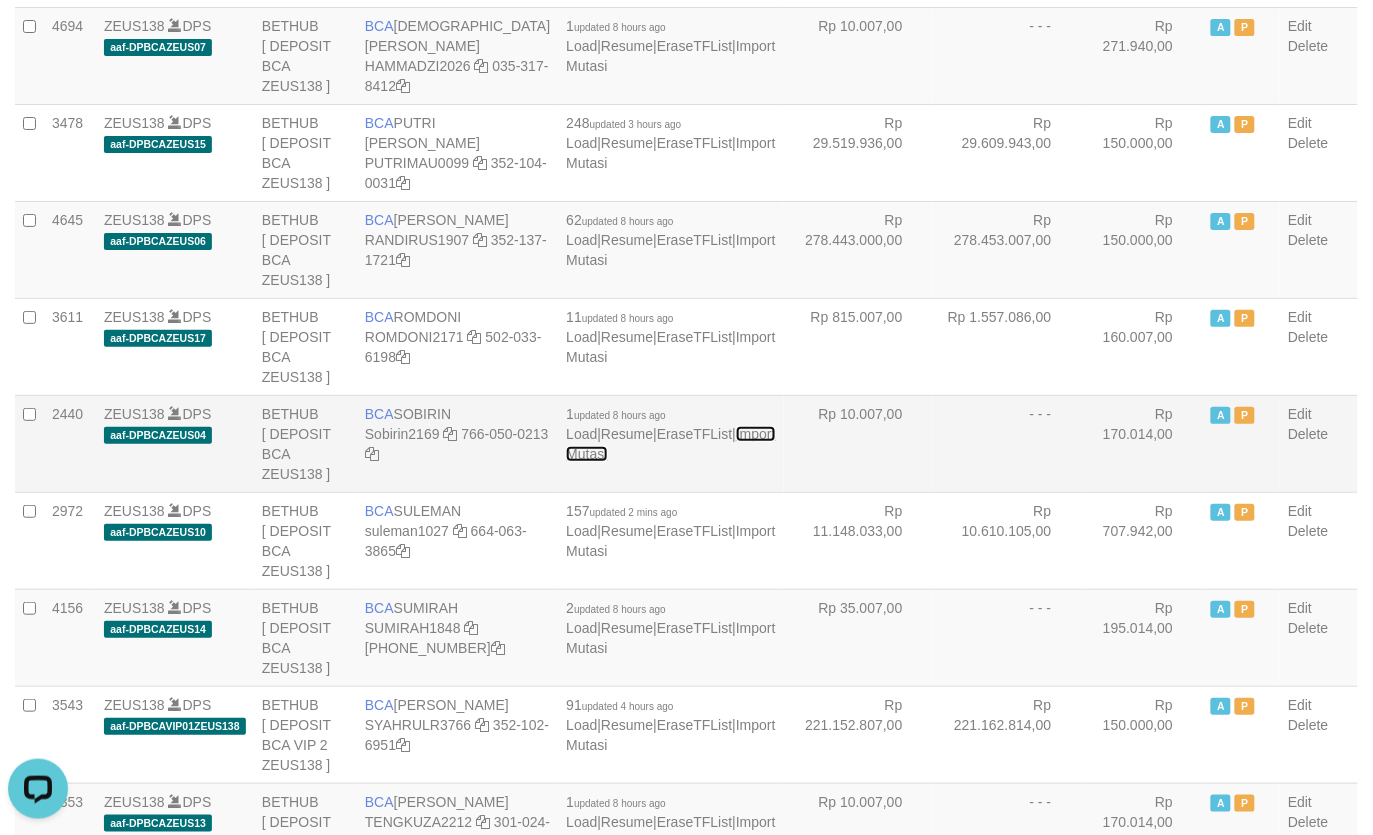 click on "Import Mutasi" at bounding box center [670, 444] 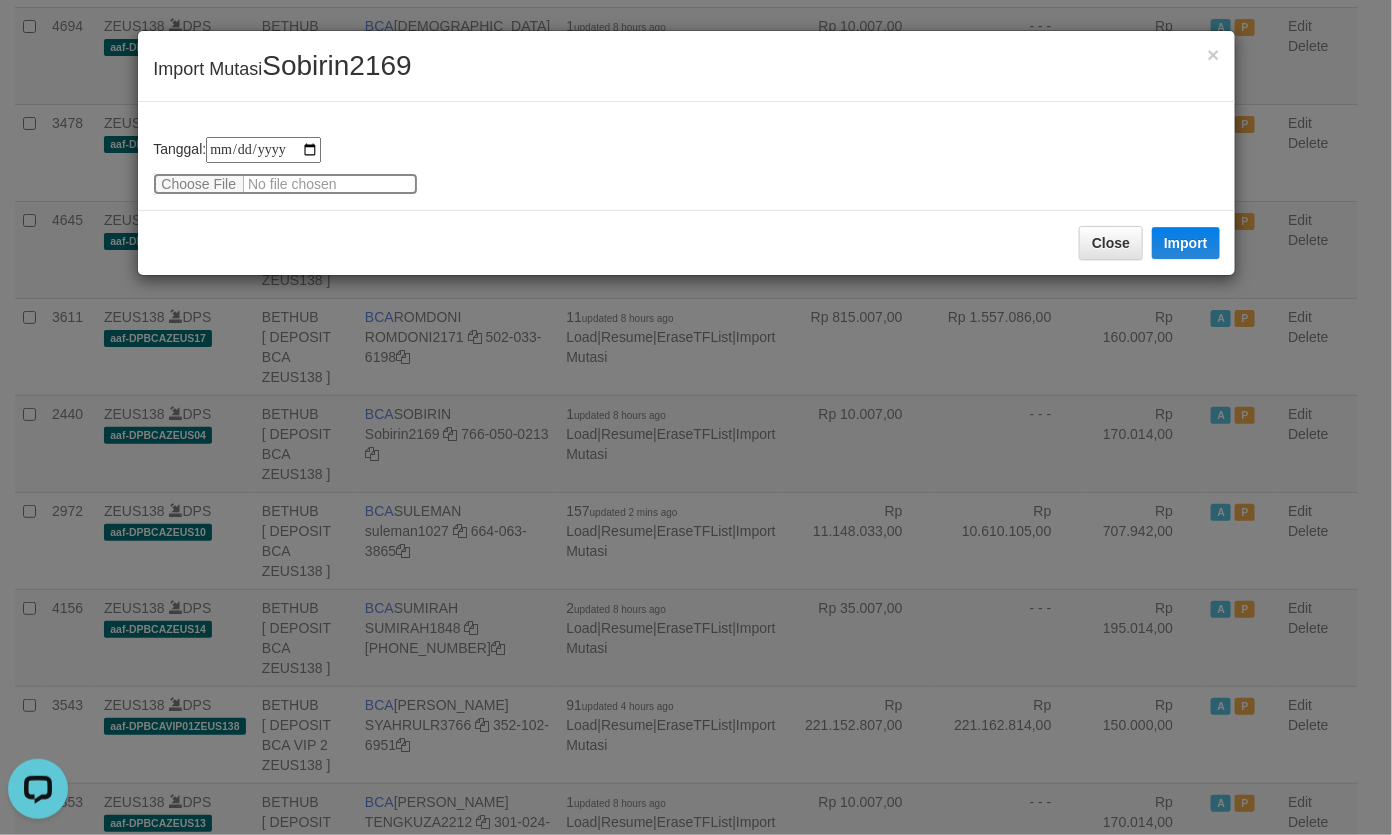 click at bounding box center [285, 184] 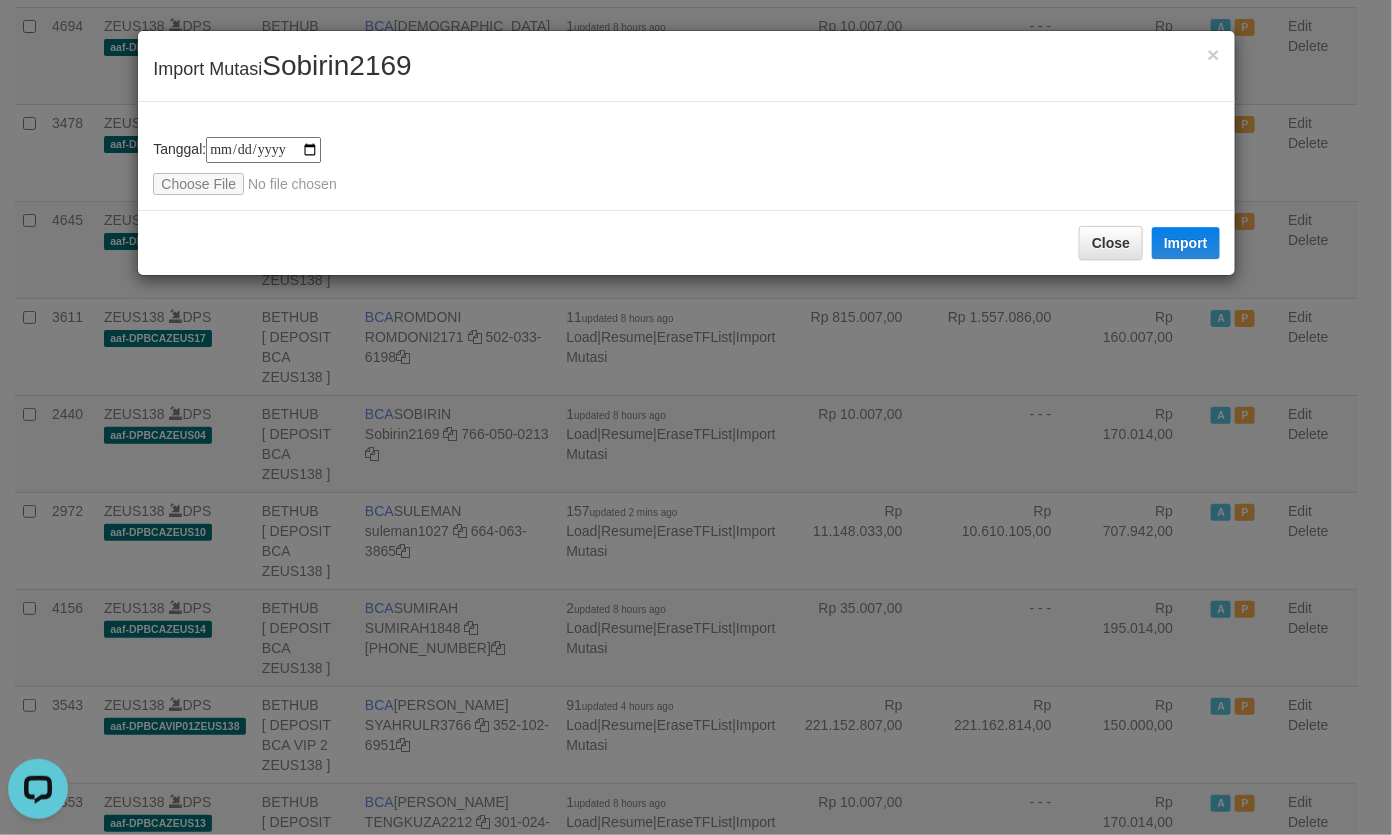click on "×
Import Mutasi  Sobirin2169" at bounding box center (686, 66) 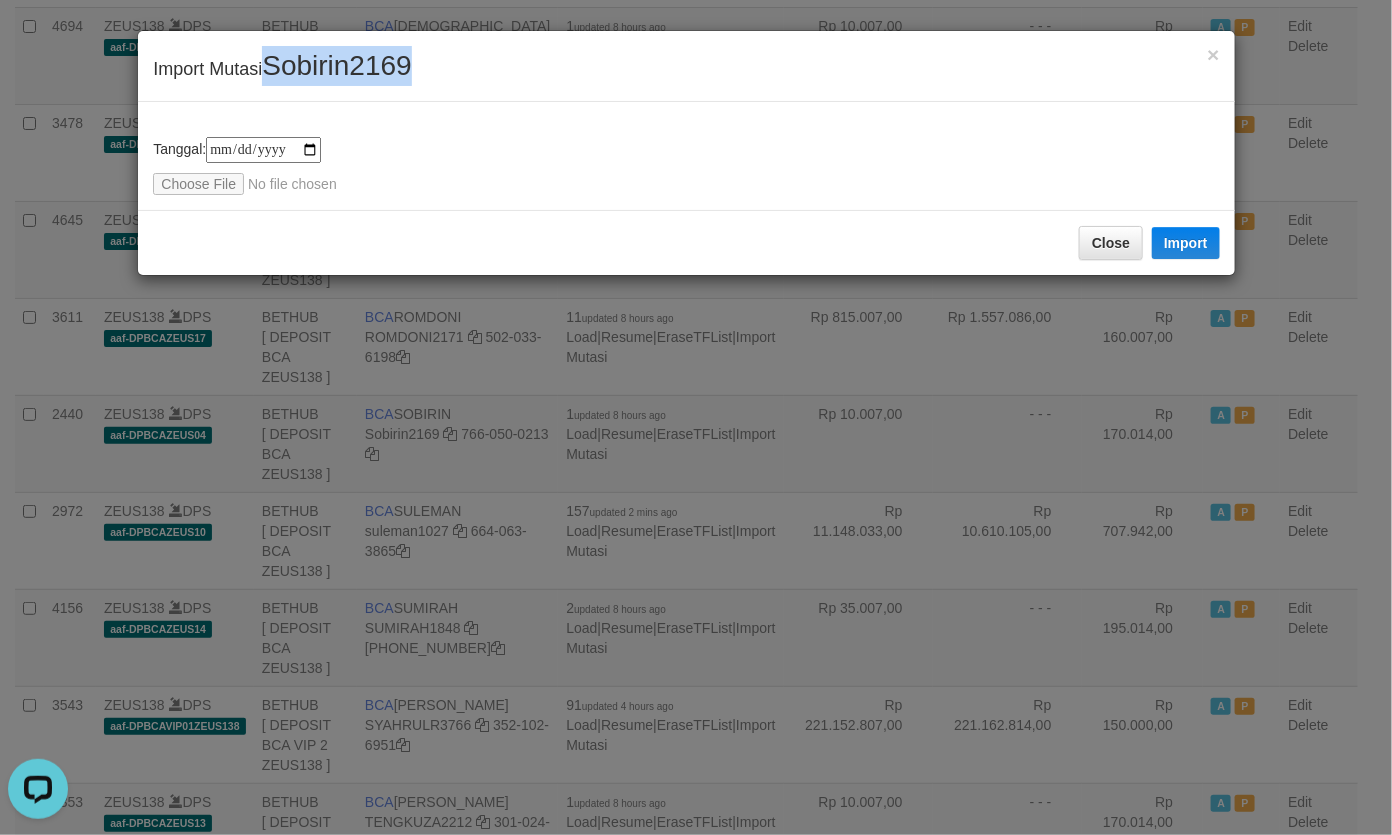 copy on "Sobirin2169" 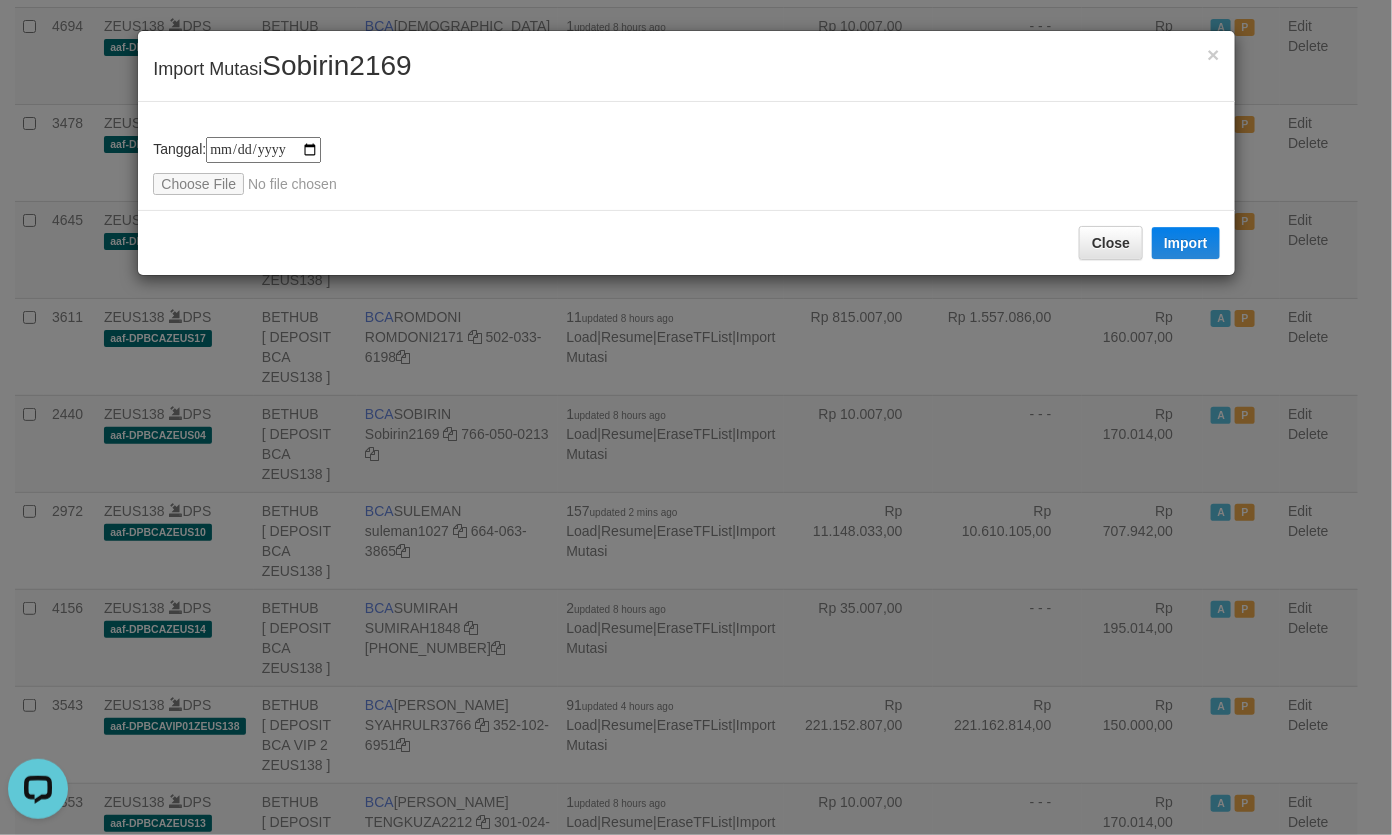 click on "**********" at bounding box center (686, 156) 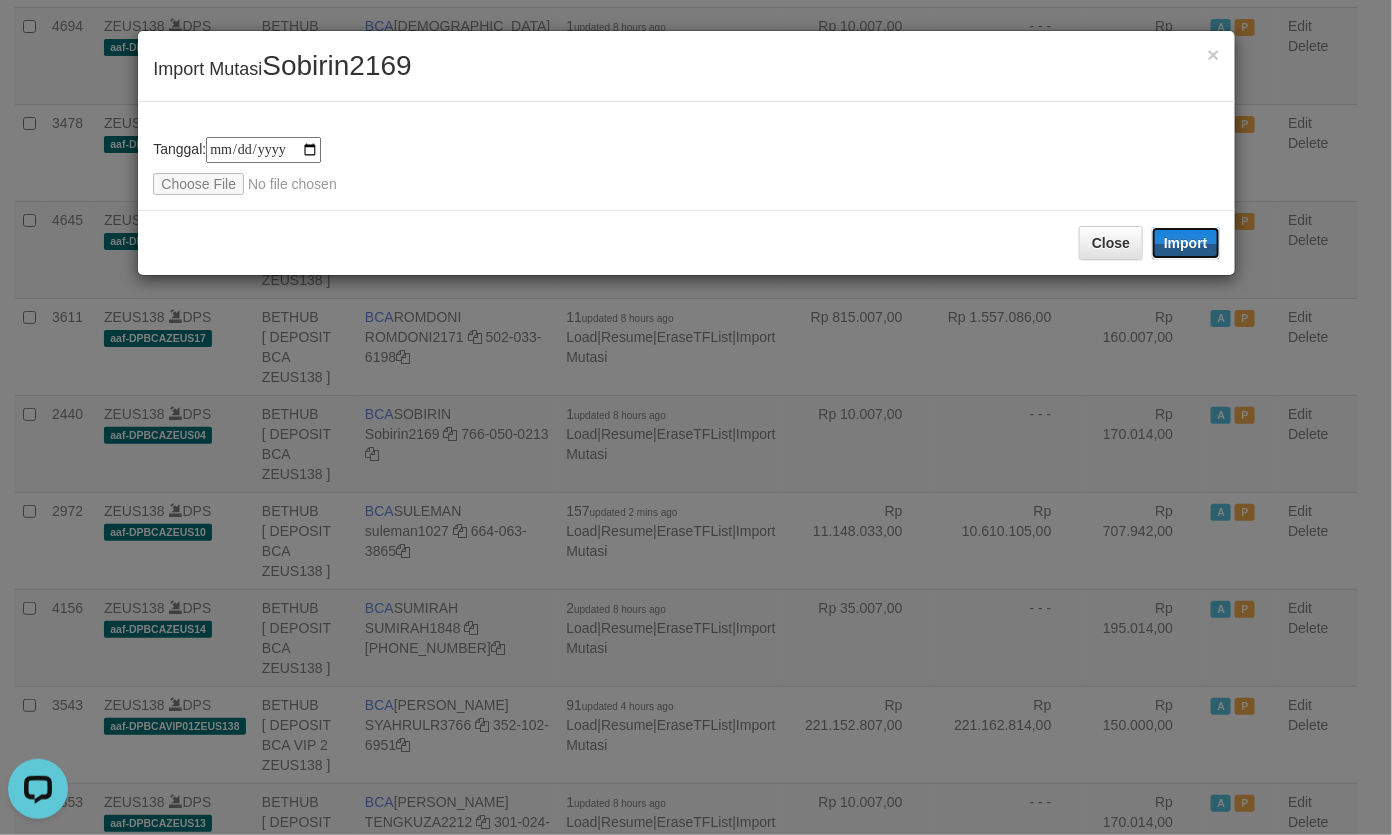 drag, startPoint x: 1178, startPoint y: 237, endPoint x: 511, endPoint y: 272, distance: 667.91766 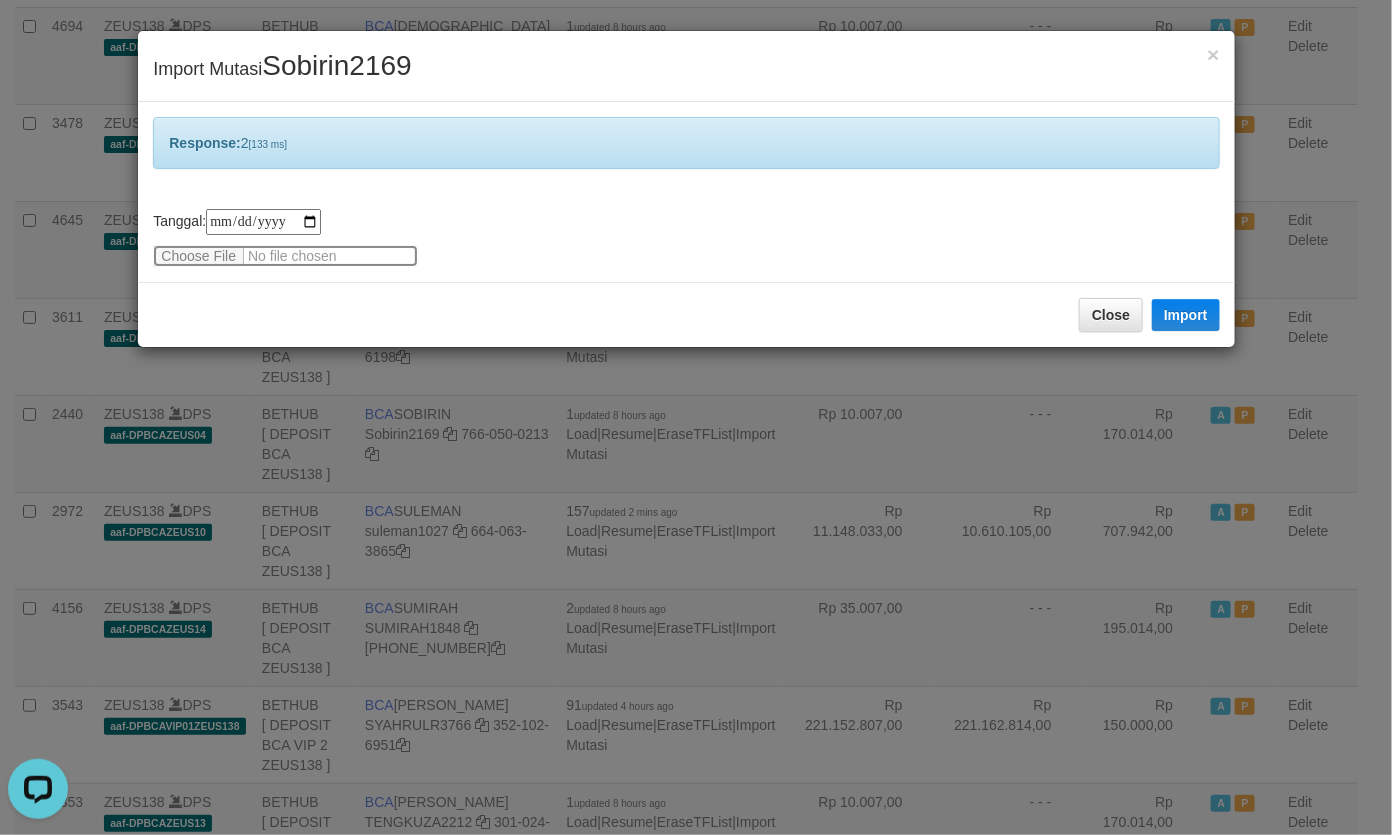 click at bounding box center [285, 256] 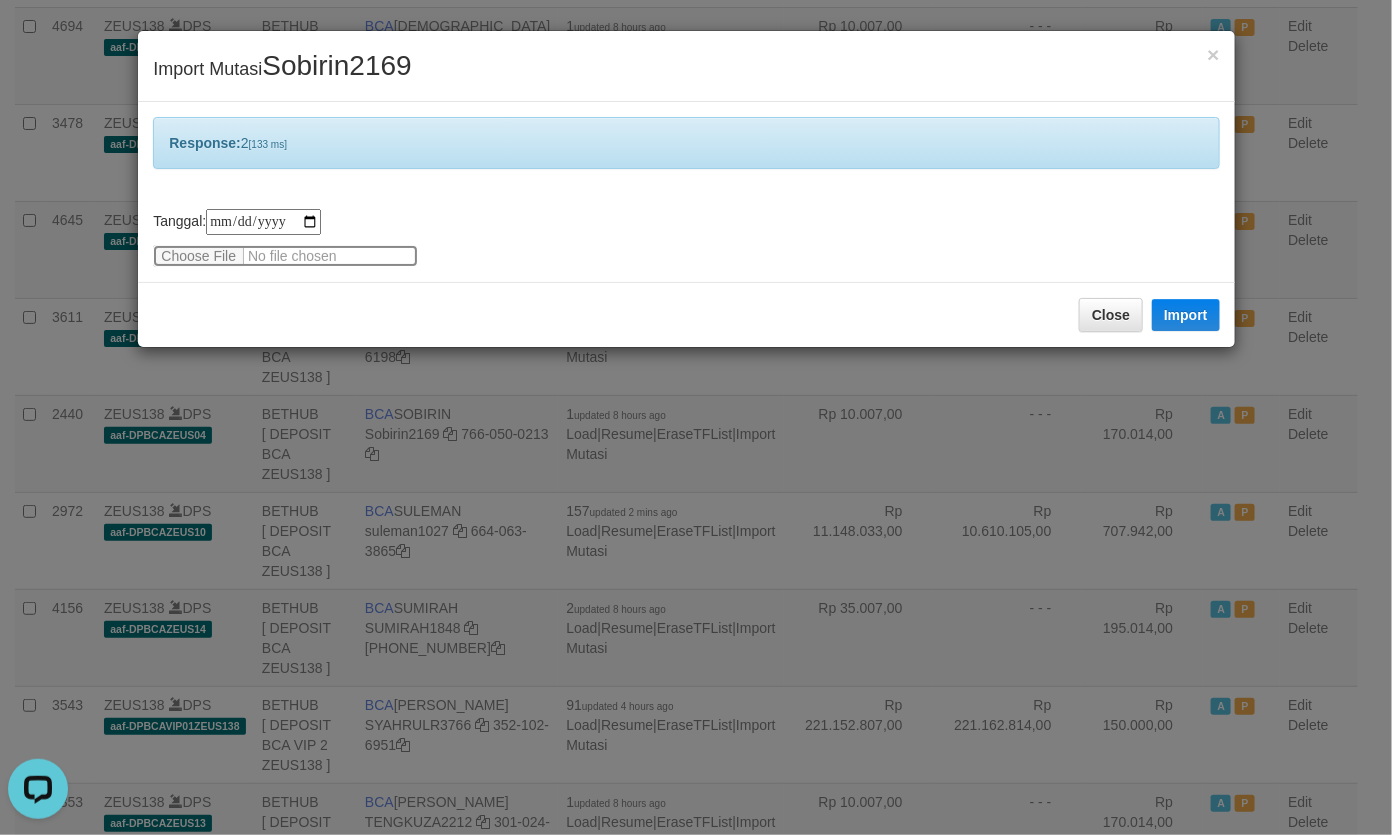 type 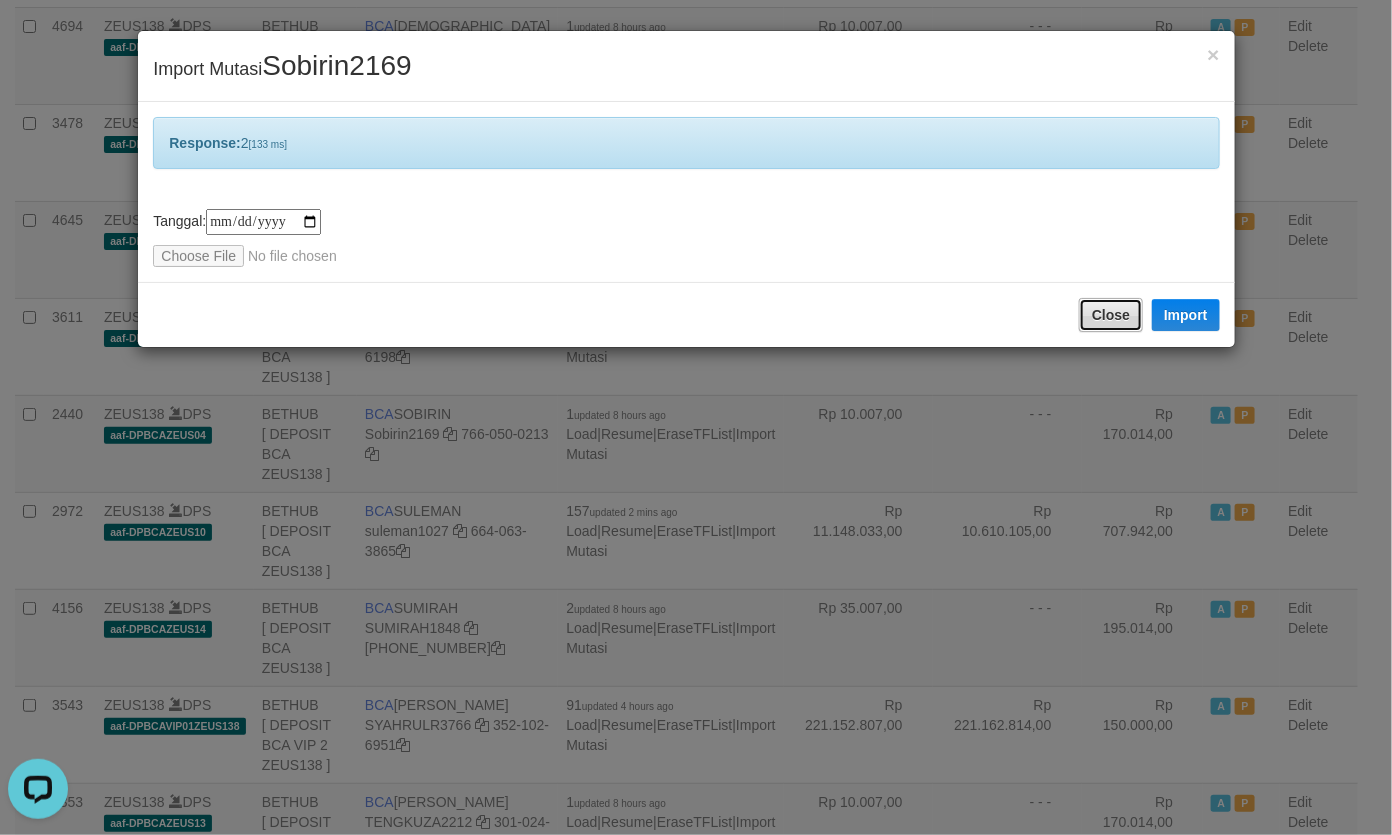 click on "Close" at bounding box center [1111, 315] 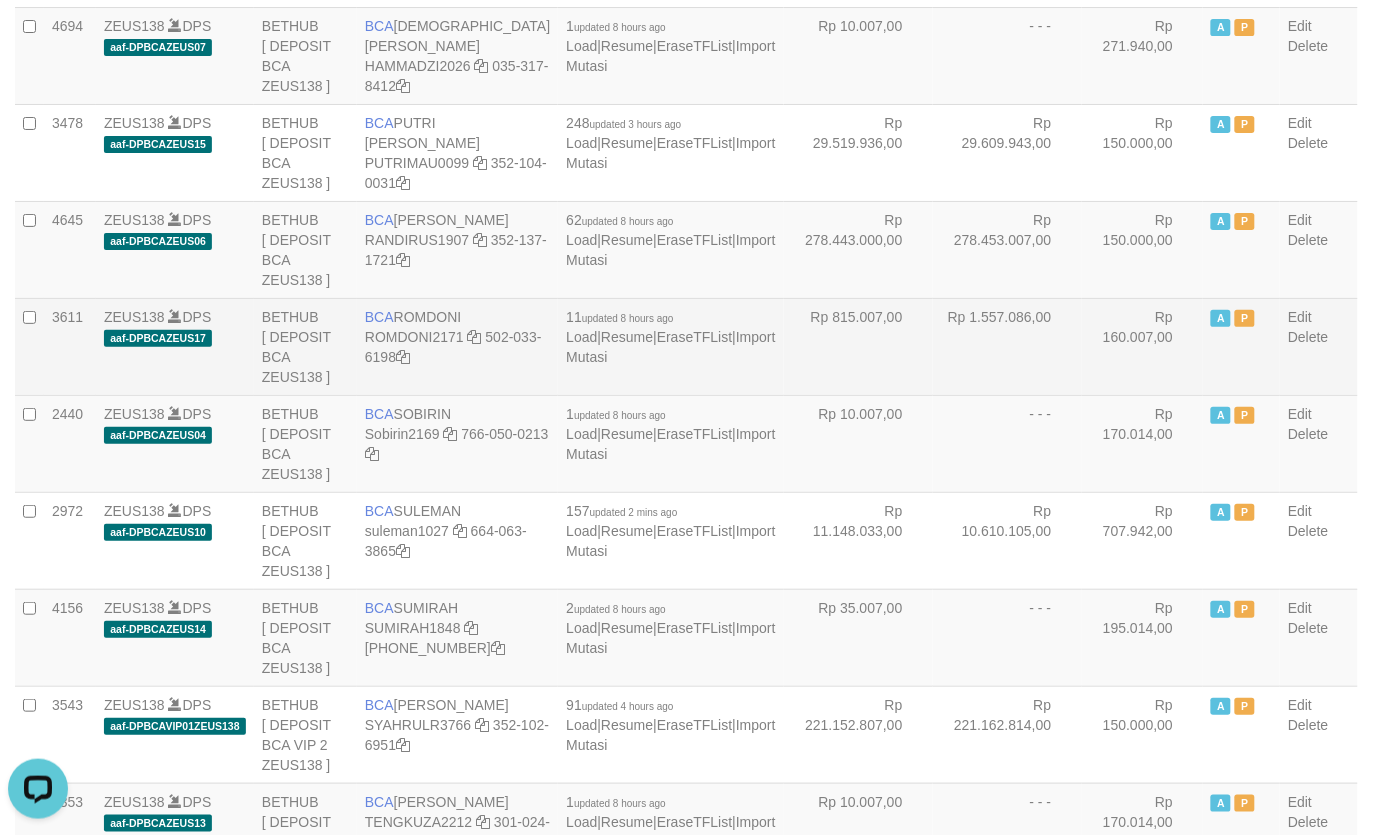 click on "Rp 1.557.086,00" at bounding box center [1007, 346] 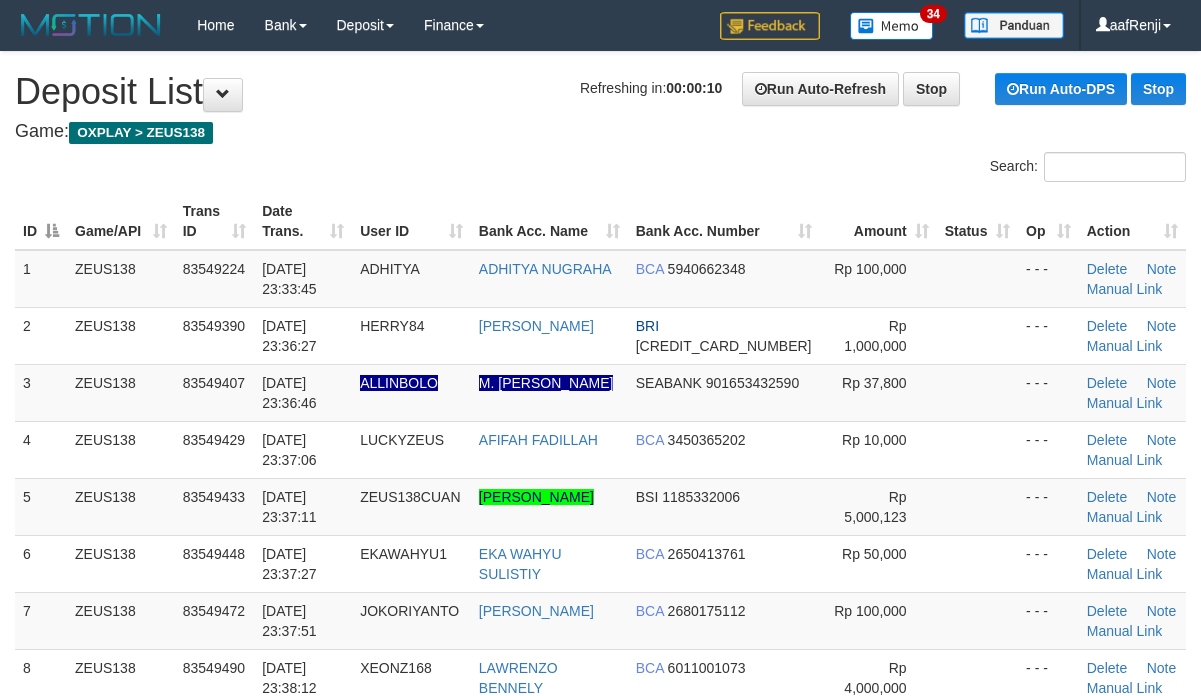scroll, scrollTop: 0, scrollLeft: 0, axis: both 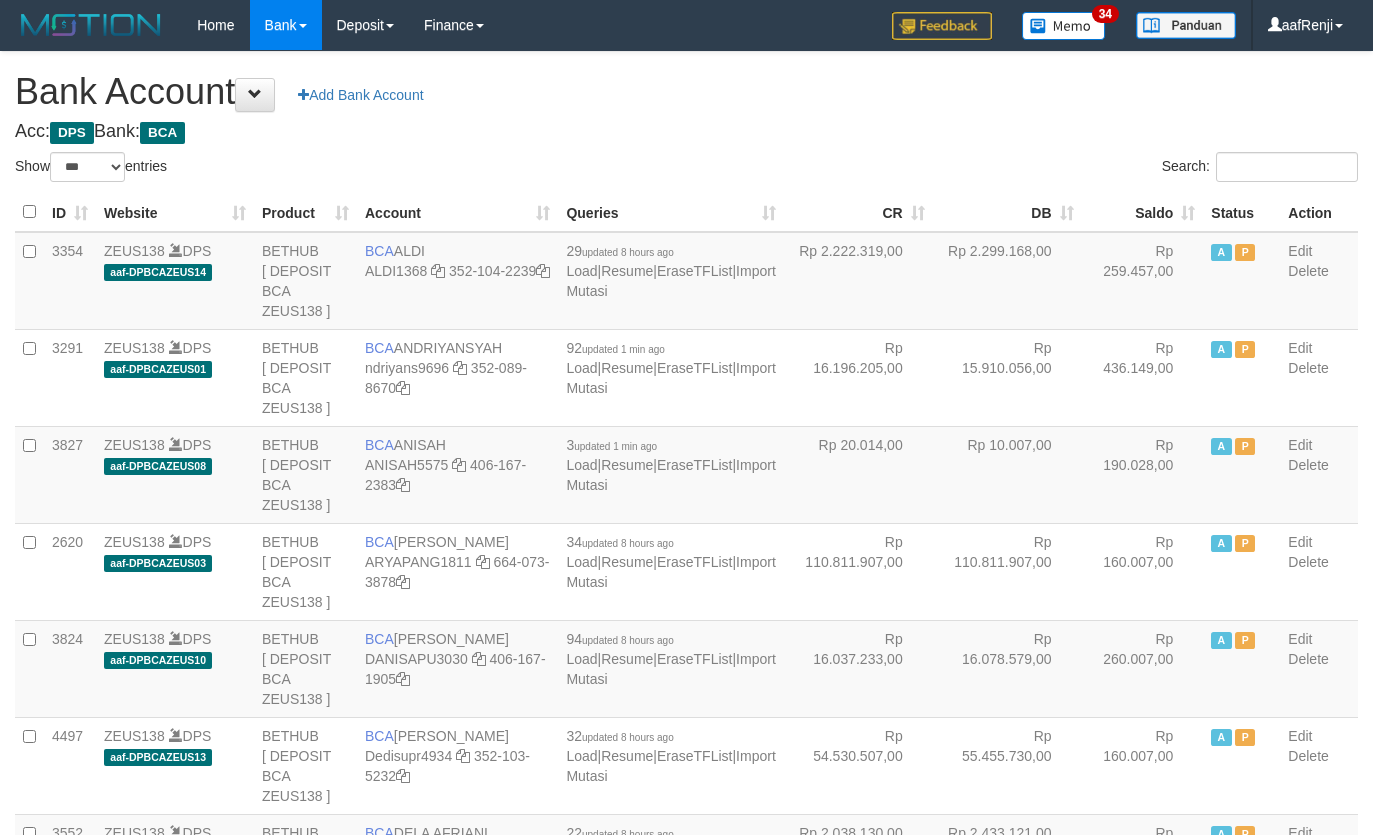 select on "***" 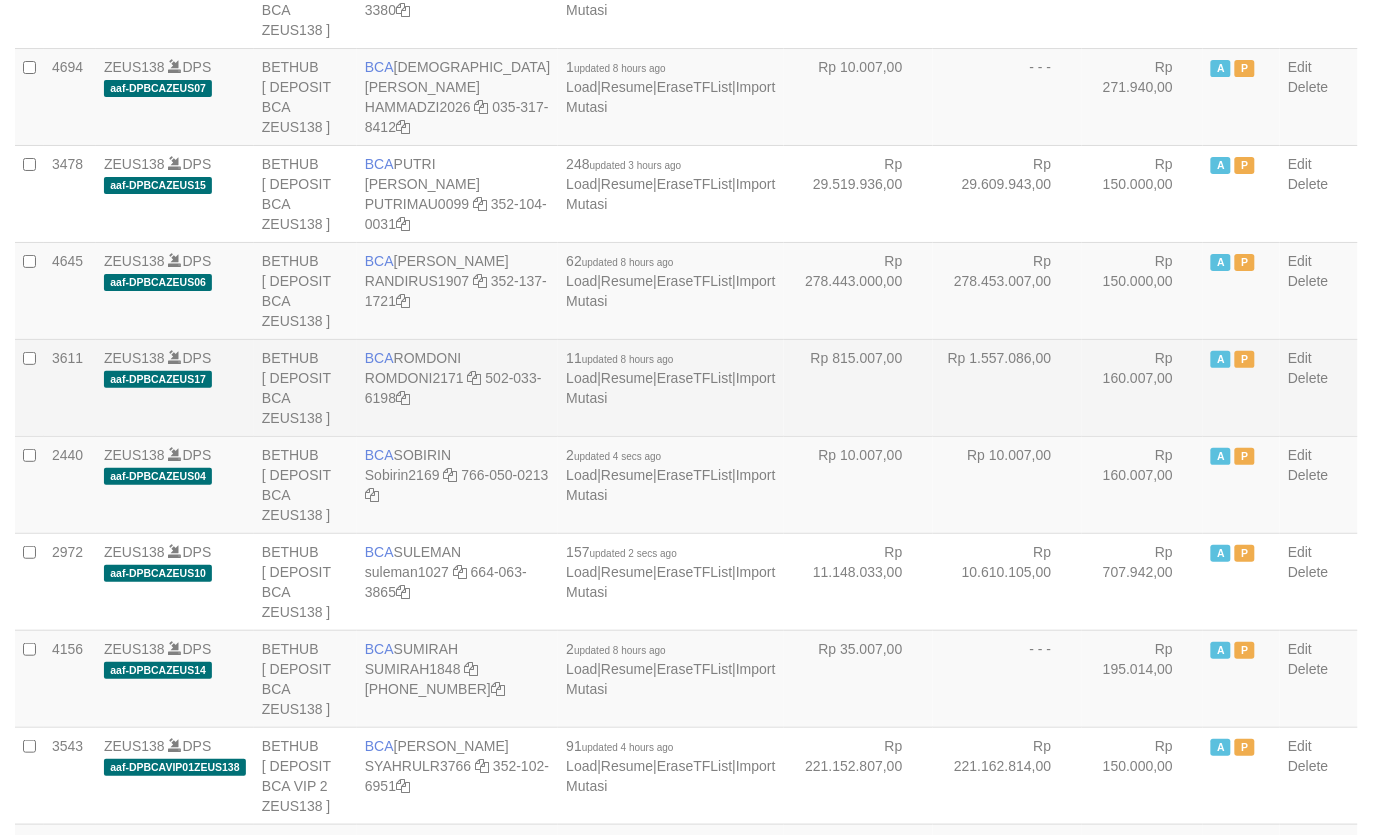 scroll, scrollTop: 1777, scrollLeft: 0, axis: vertical 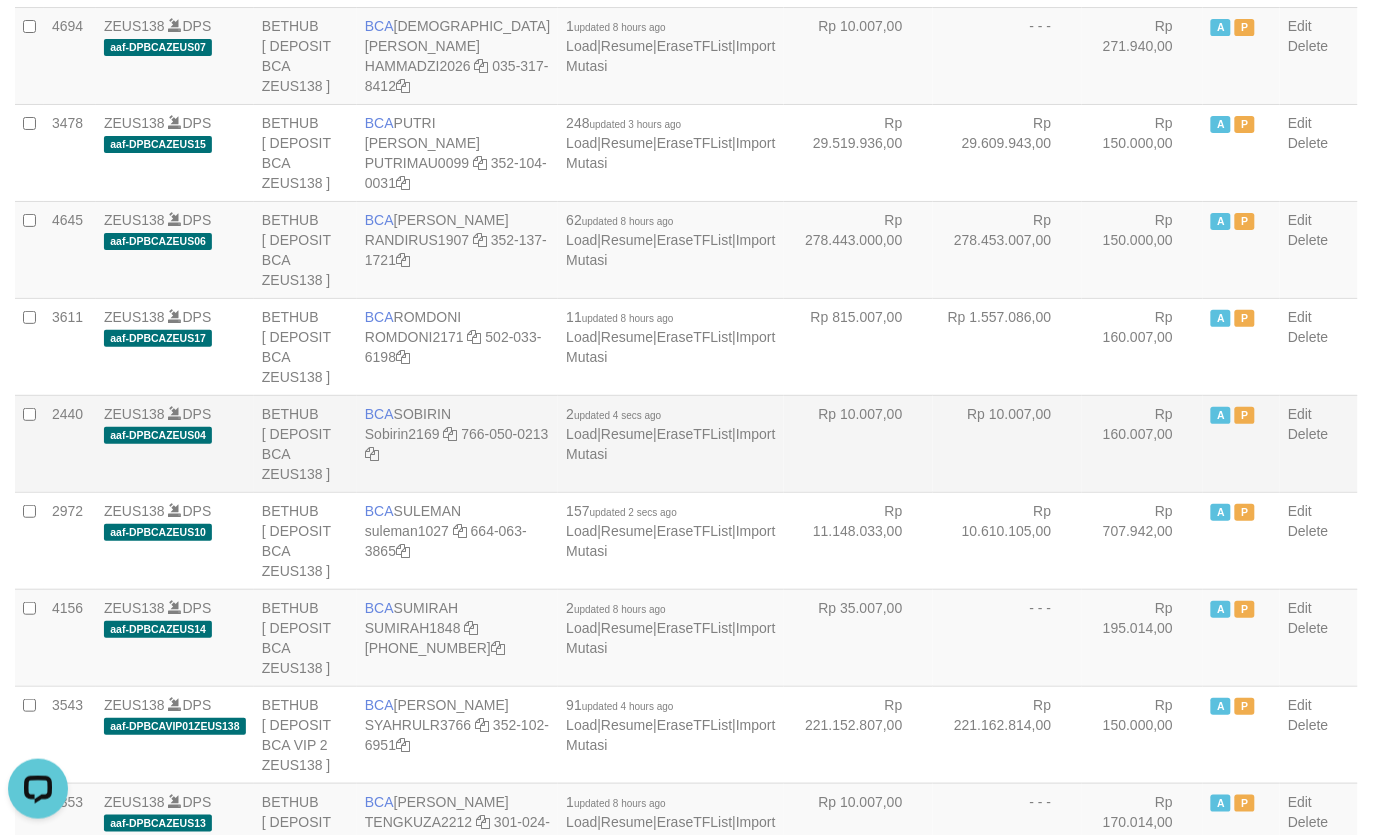 click on "BCA
SOBIRIN
Sobirin2169
766-050-0213" at bounding box center [457, 443] 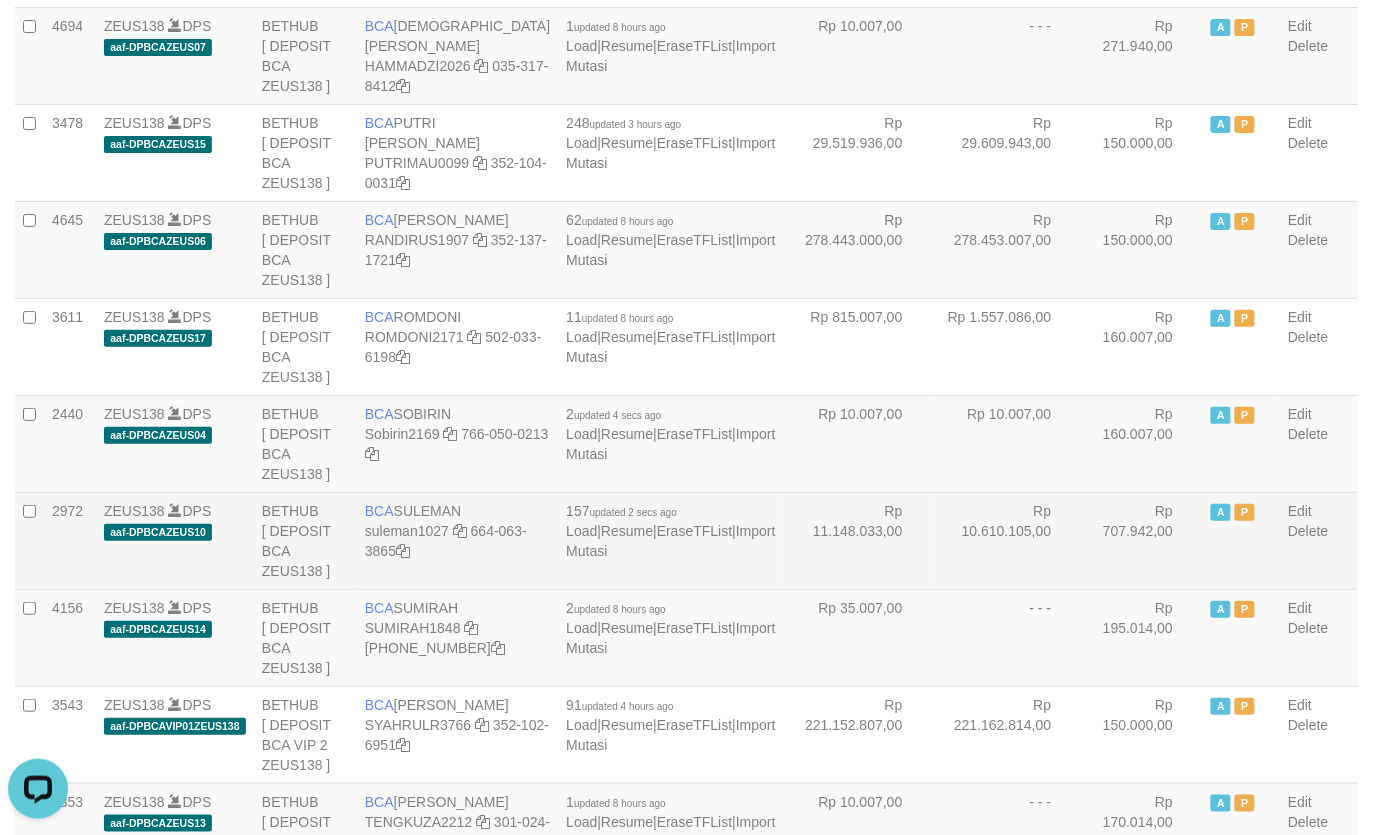 copy on "SOBIRIN" 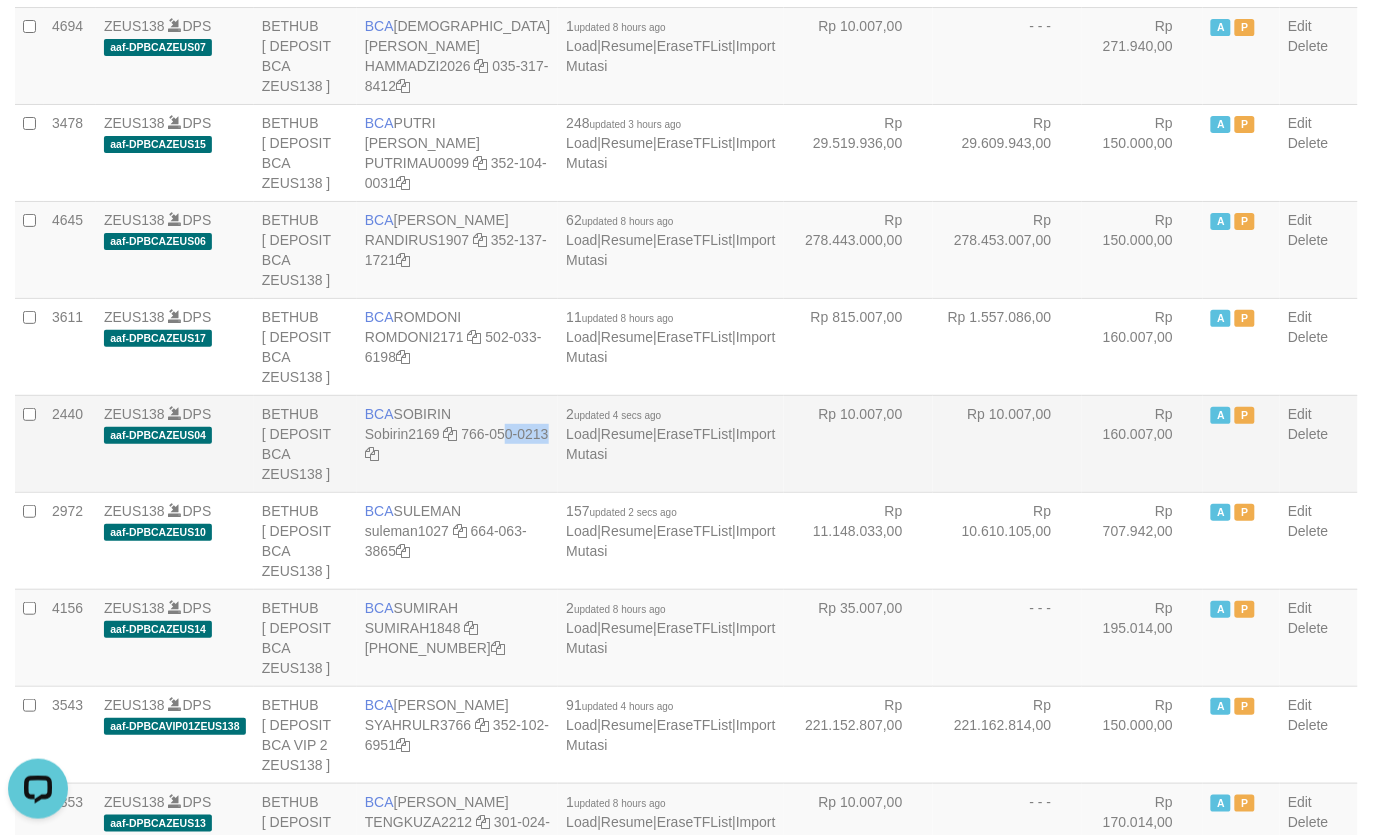 copy on "766-050-0213" 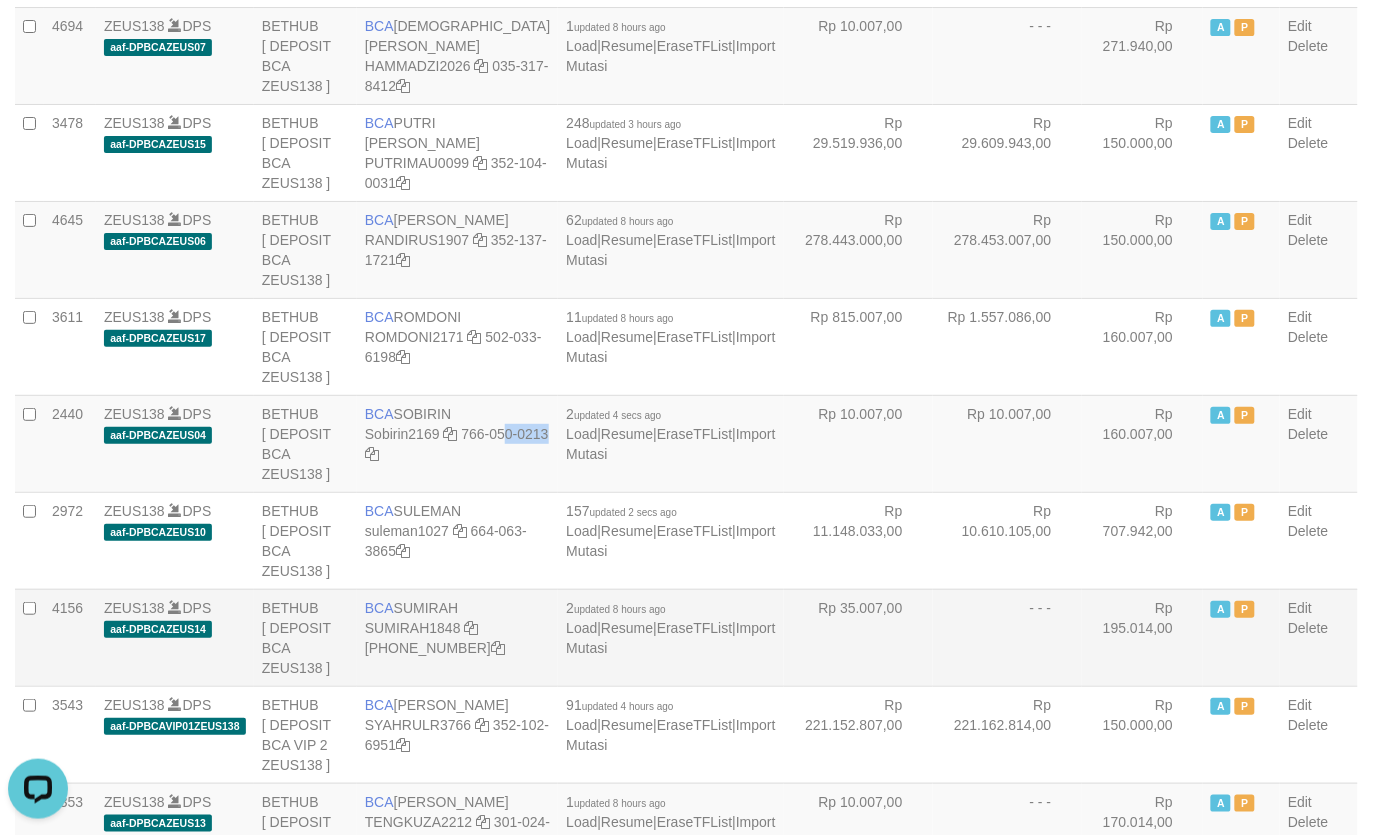 click on "- - -" at bounding box center [1007, 637] 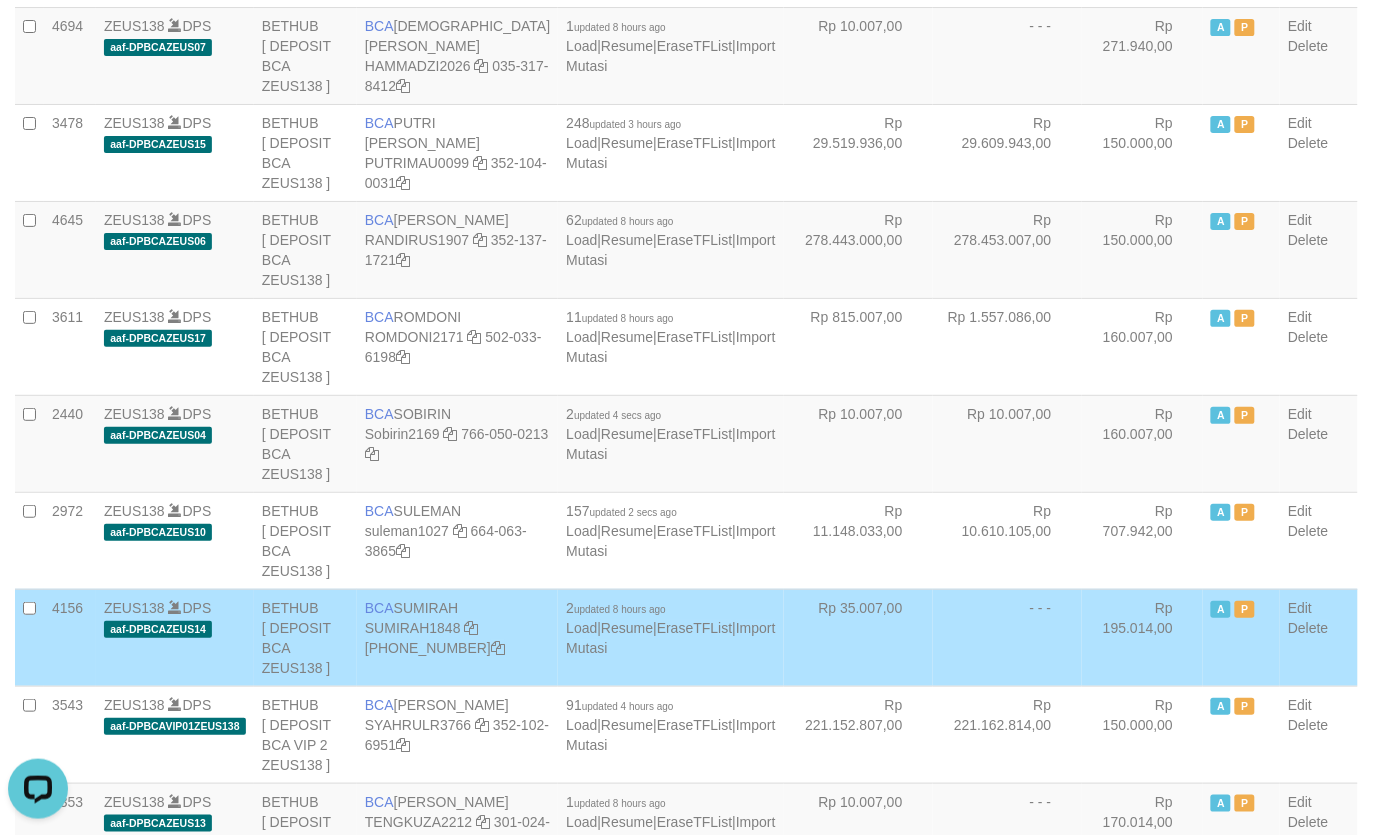 scroll, scrollTop: 2433, scrollLeft: 0, axis: vertical 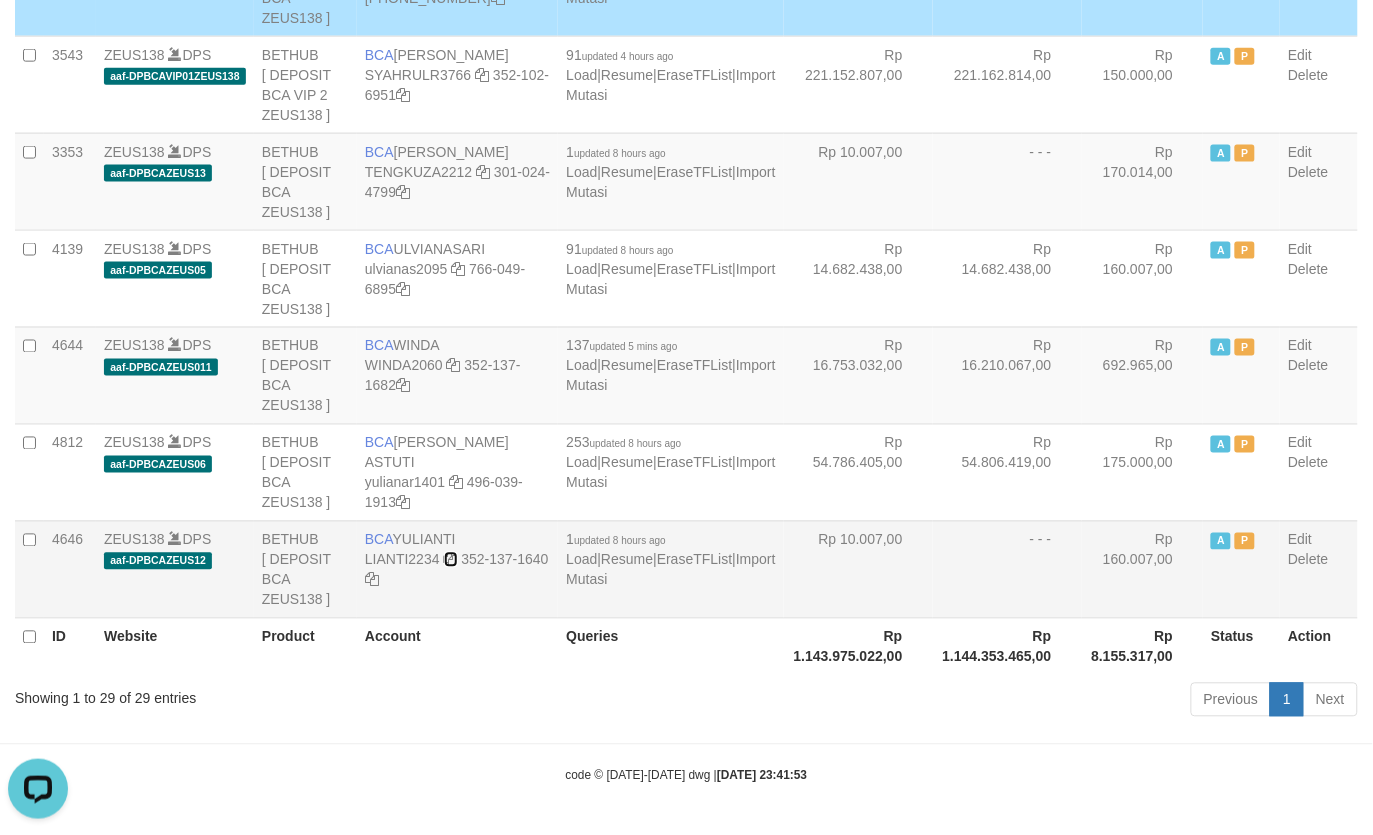 click at bounding box center (451, 560) 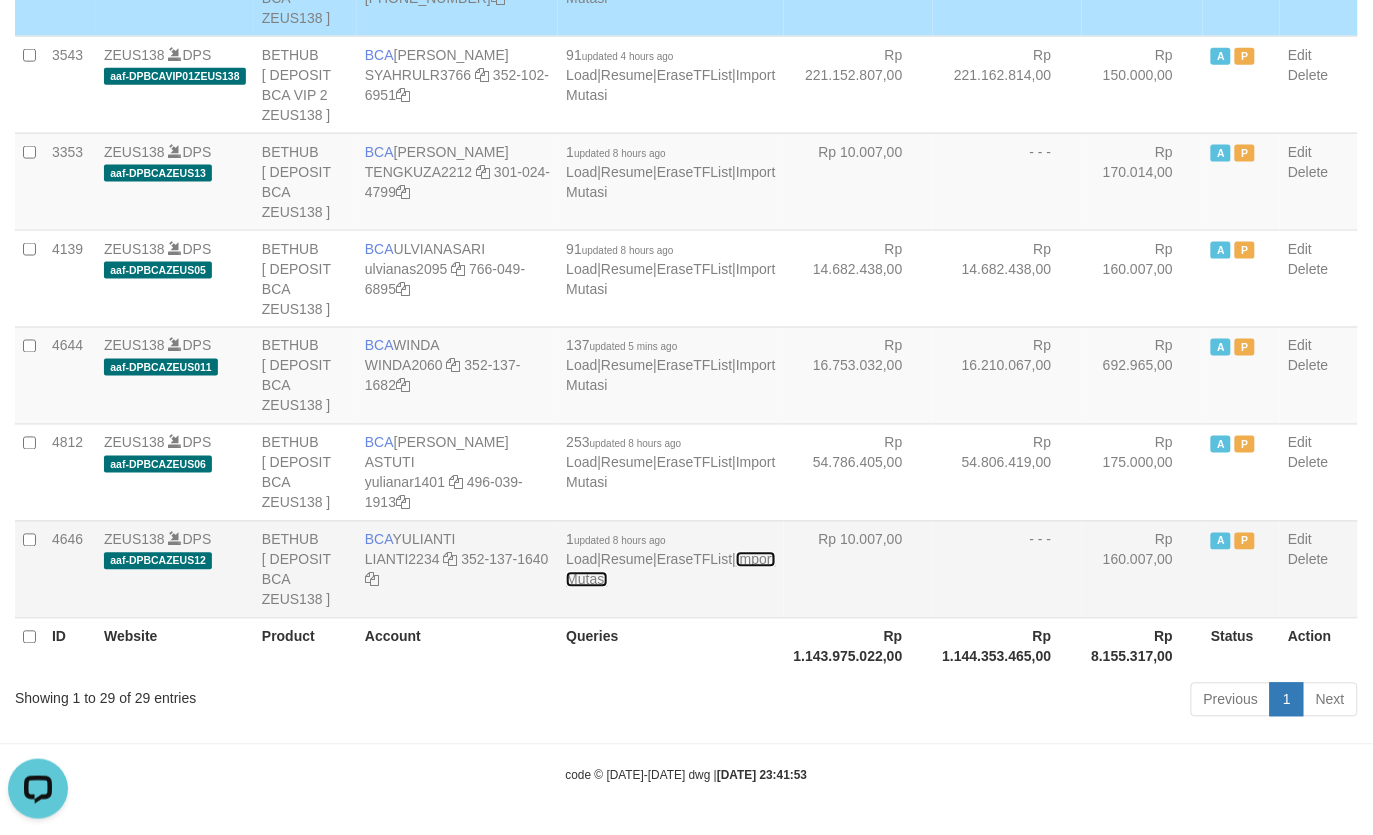 click on "Import Mutasi" at bounding box center [670, 570] 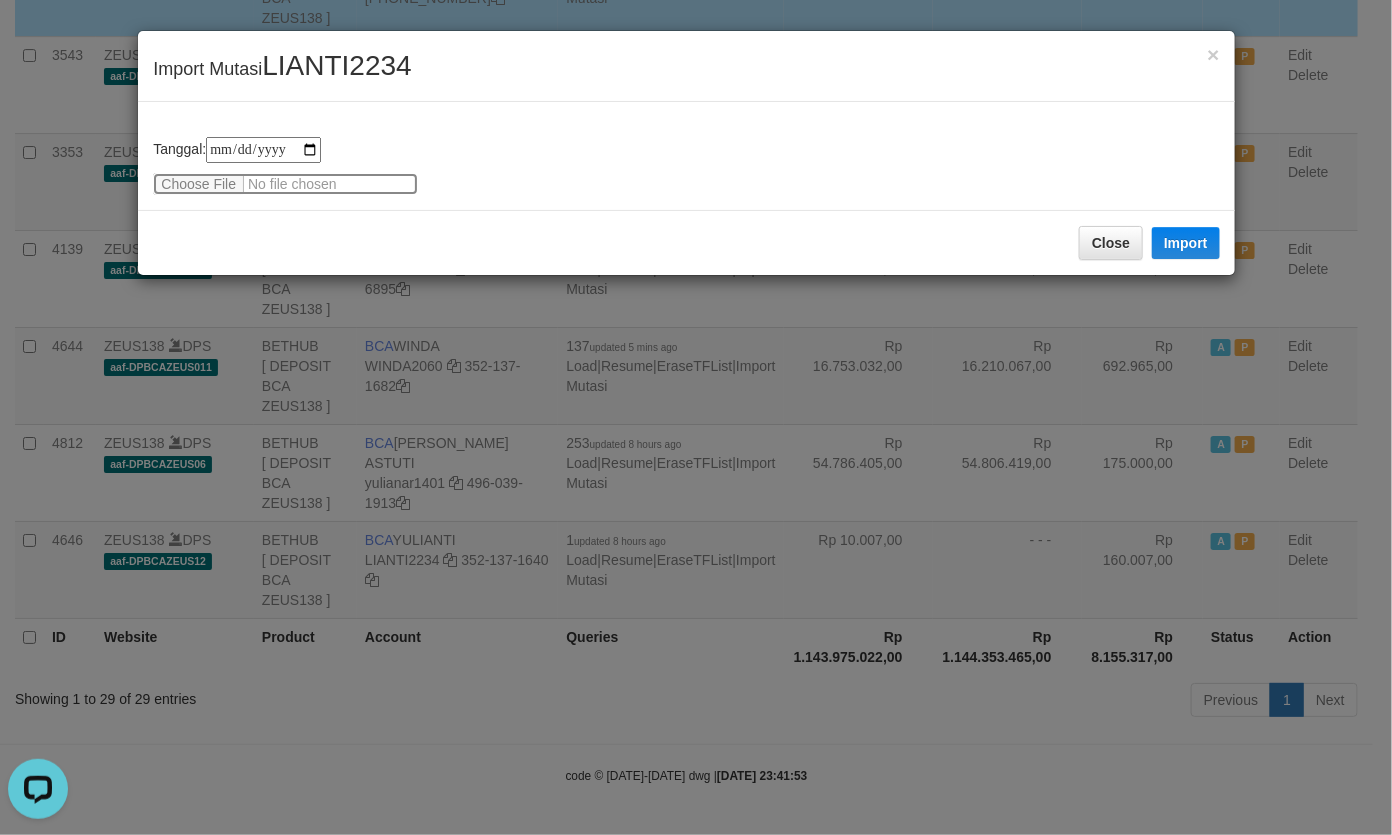 click at bounding box center [285, 184] 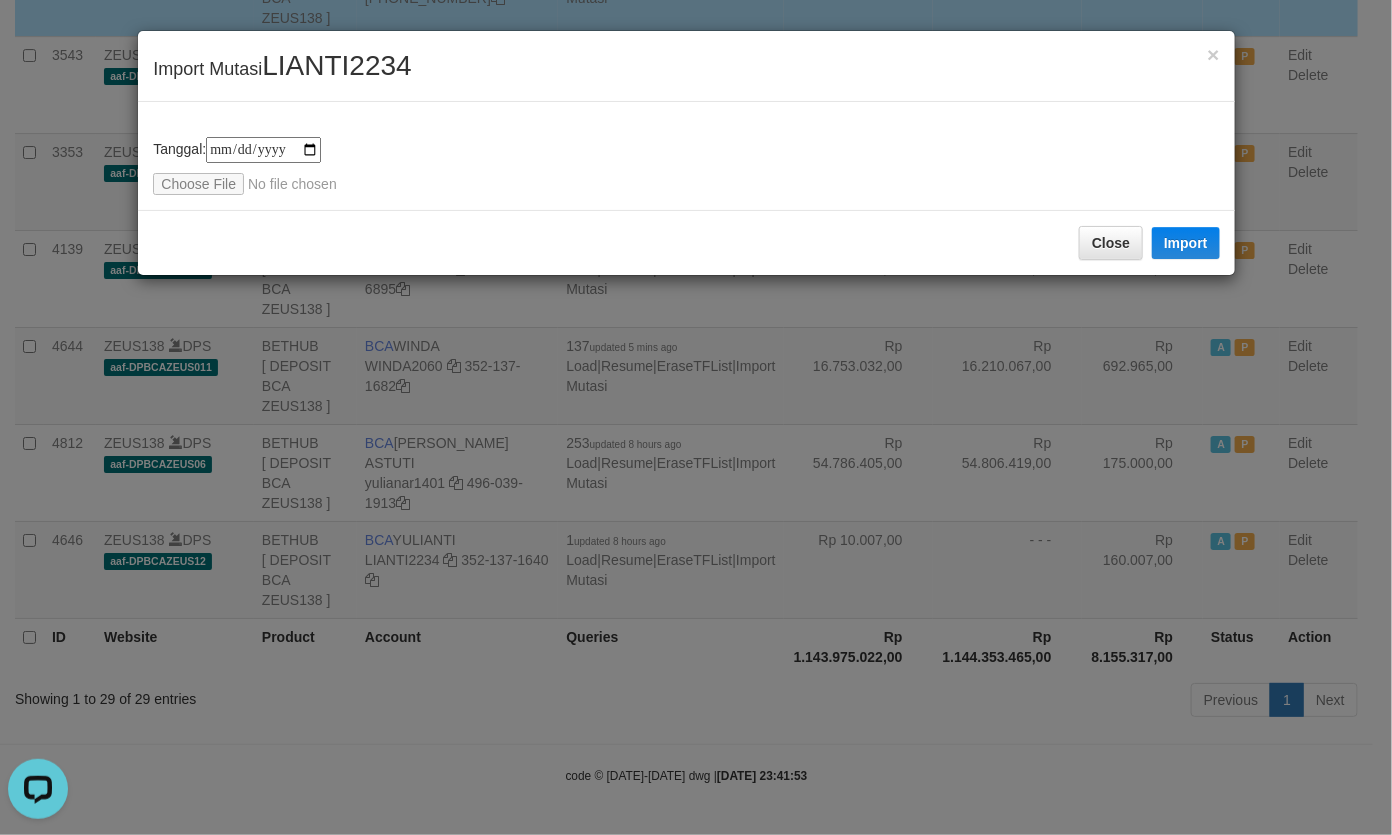 click on "×
Import Mutasi  LIANTI2234" at bounding box center [686, 66] 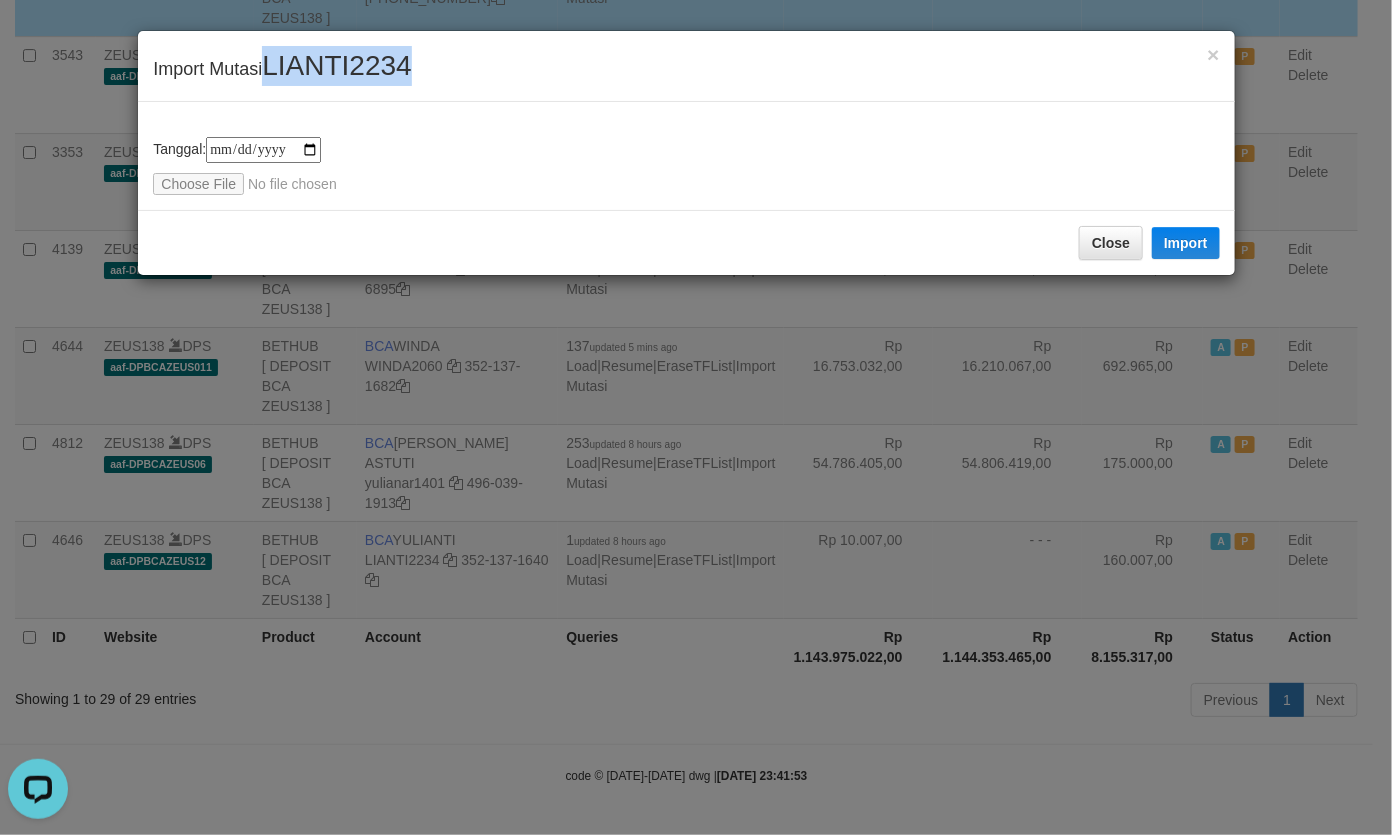 click on "×
Import Mutasi  LIANTI2234" at bounding box center (686, 66) 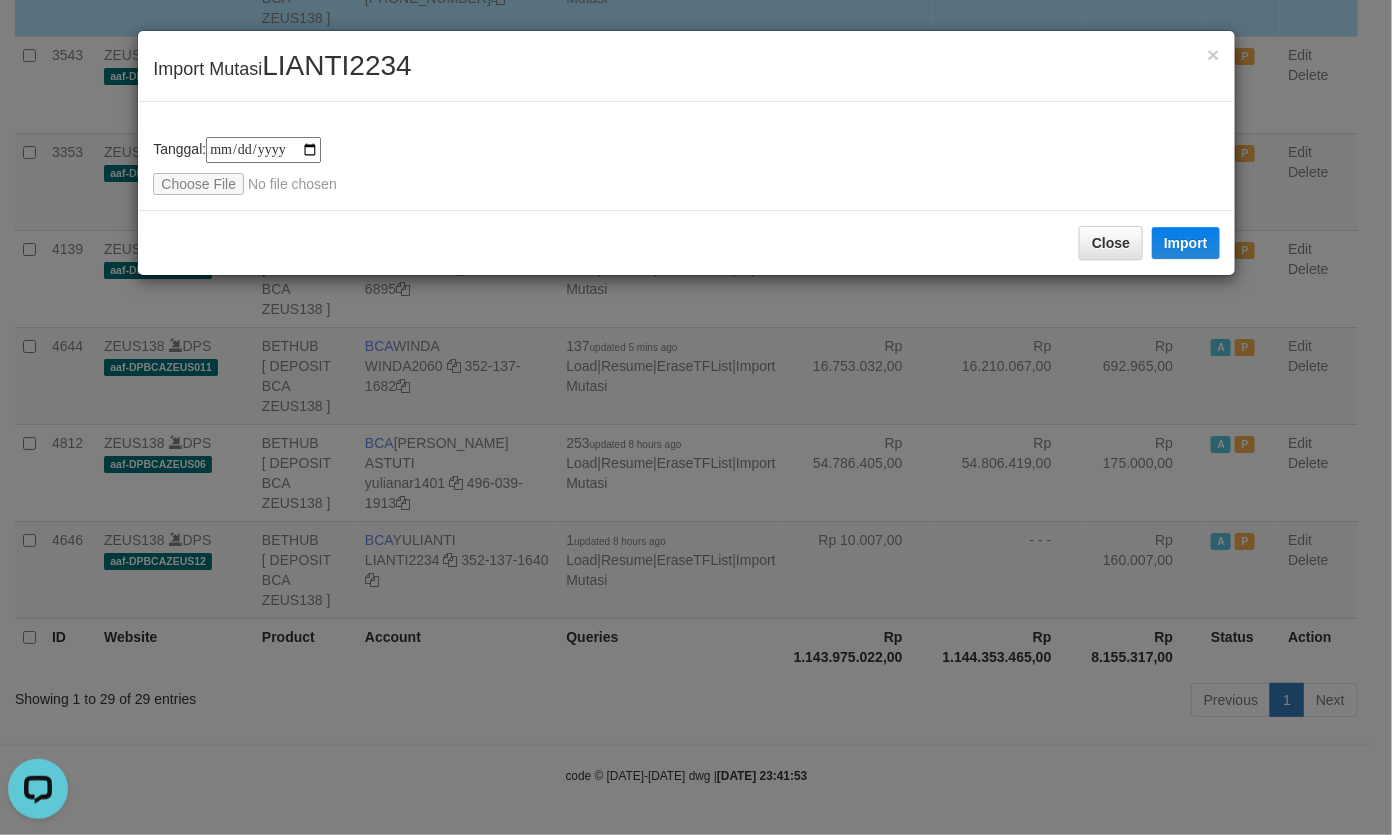 click on "**********" at bounding box center (686, 166) 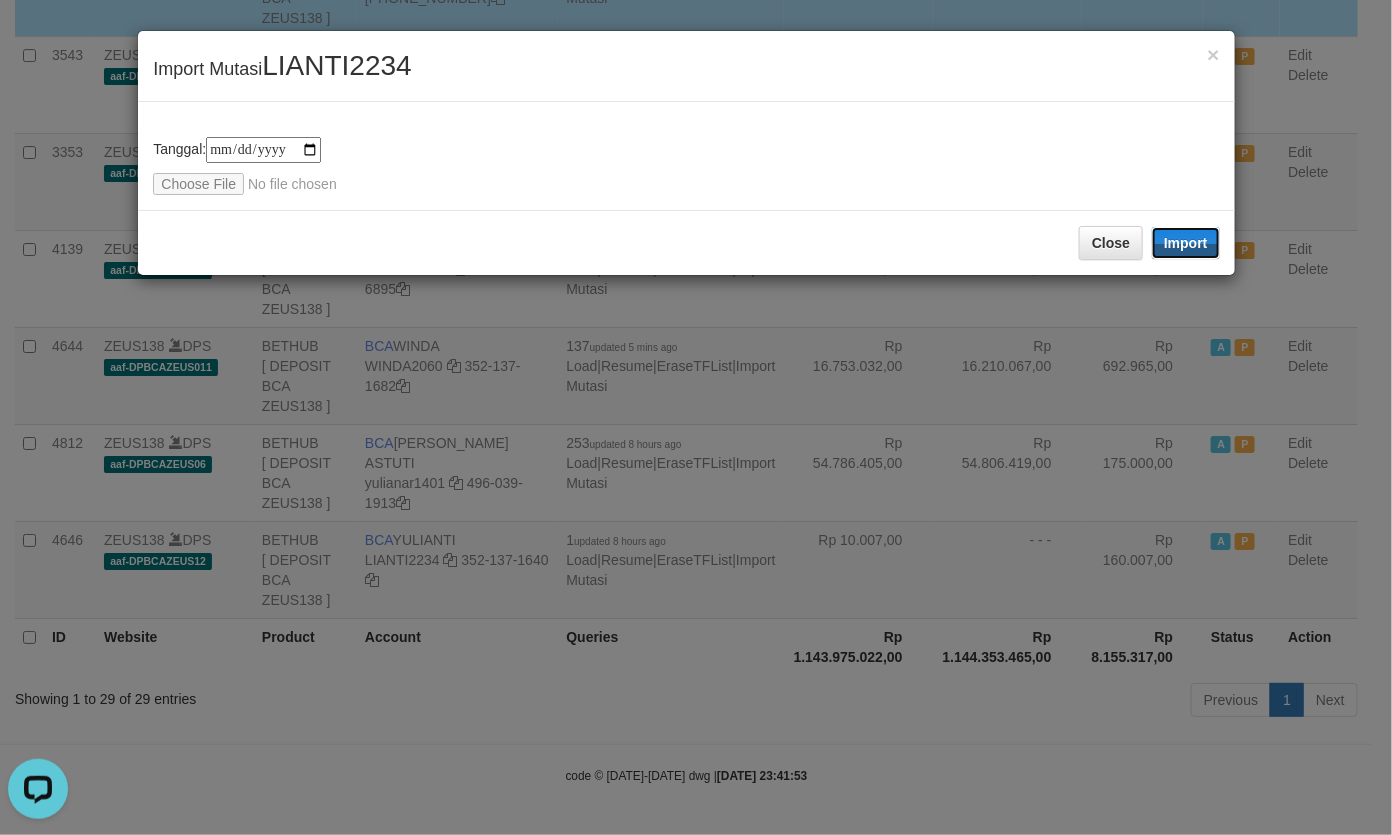 drag, startPoint x: 1206, startPoint y: 233, endPoint x: 768, endPoint y: 320, distance: 446.55682 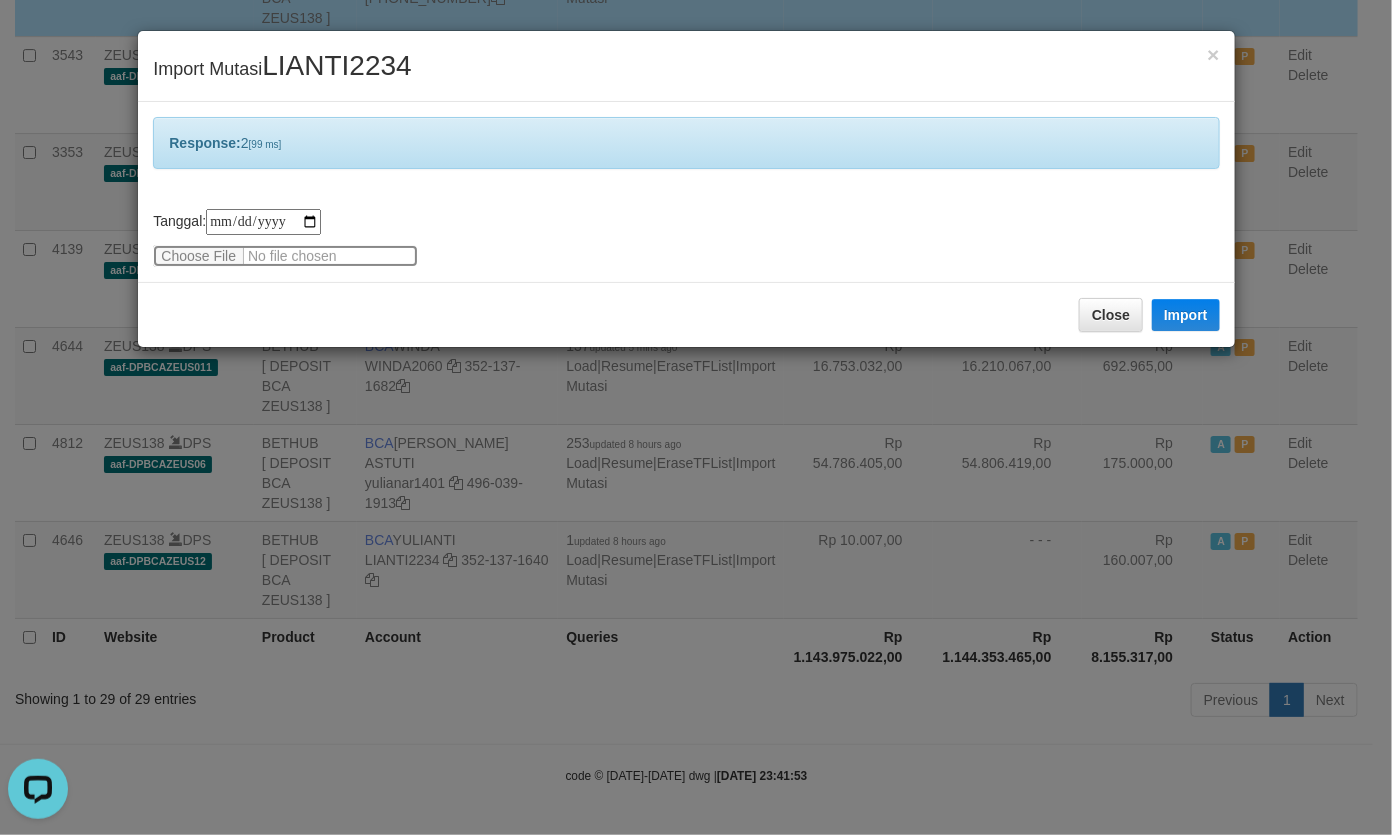 click at bounding box center (285, 256) 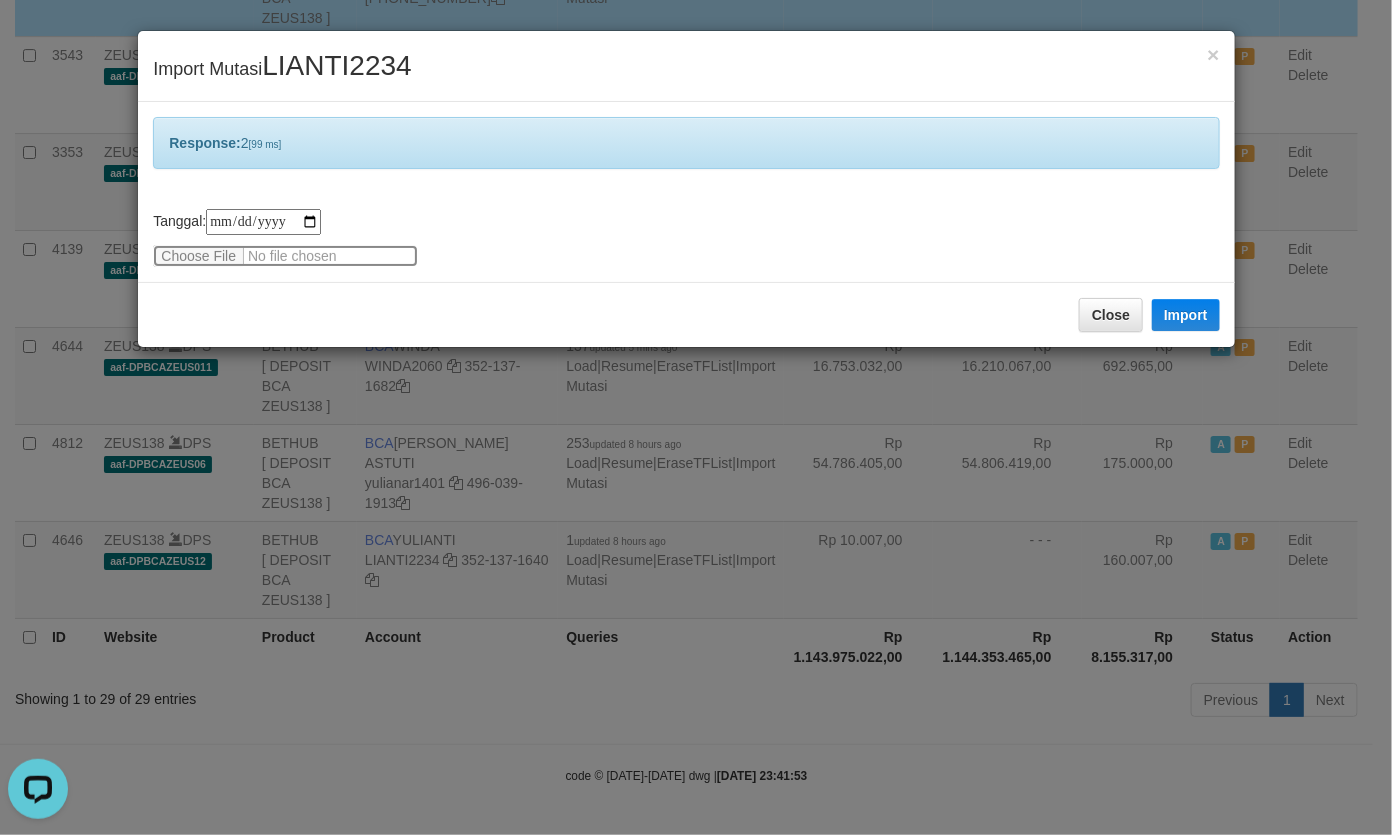 type 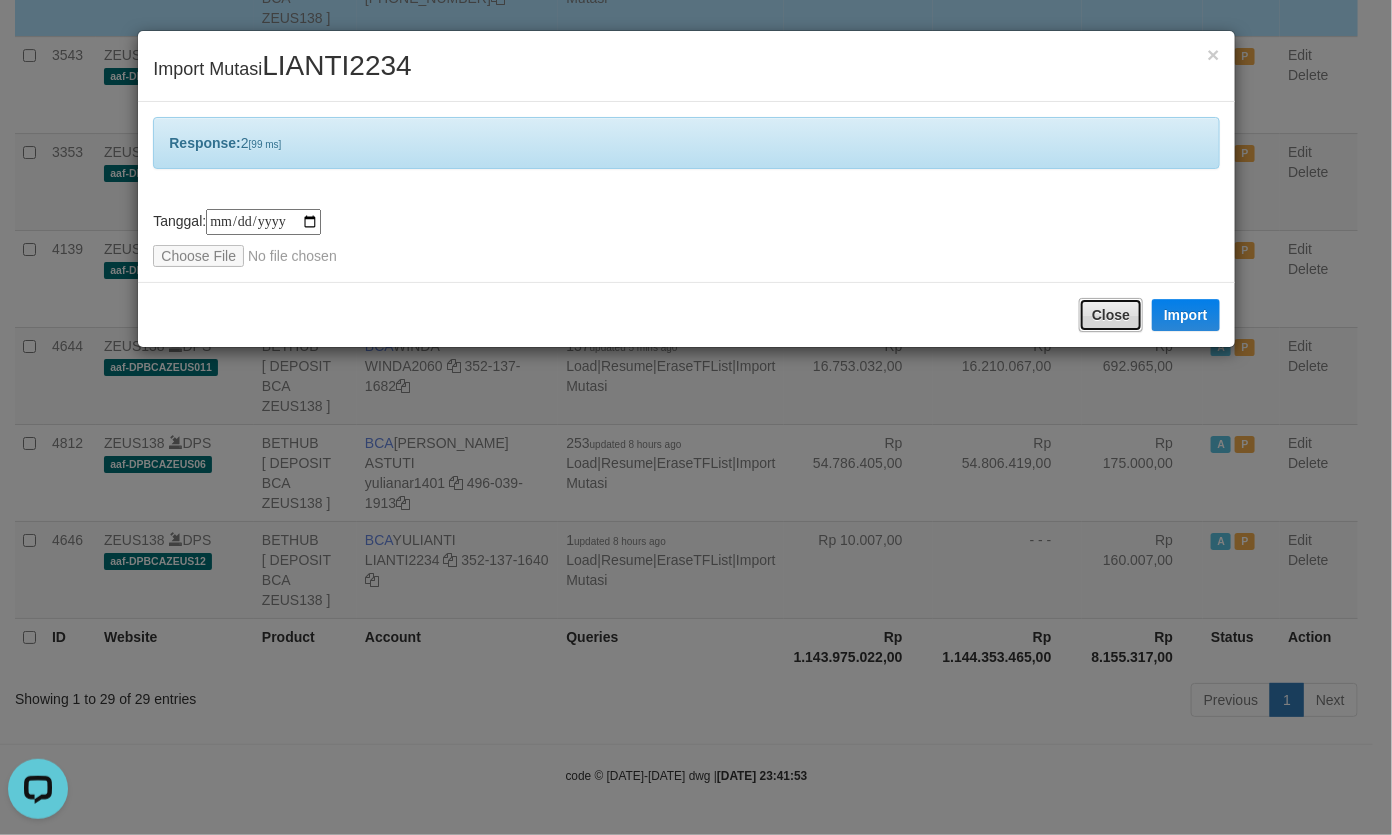 click on "Close" at bounding box center [1111, 315] 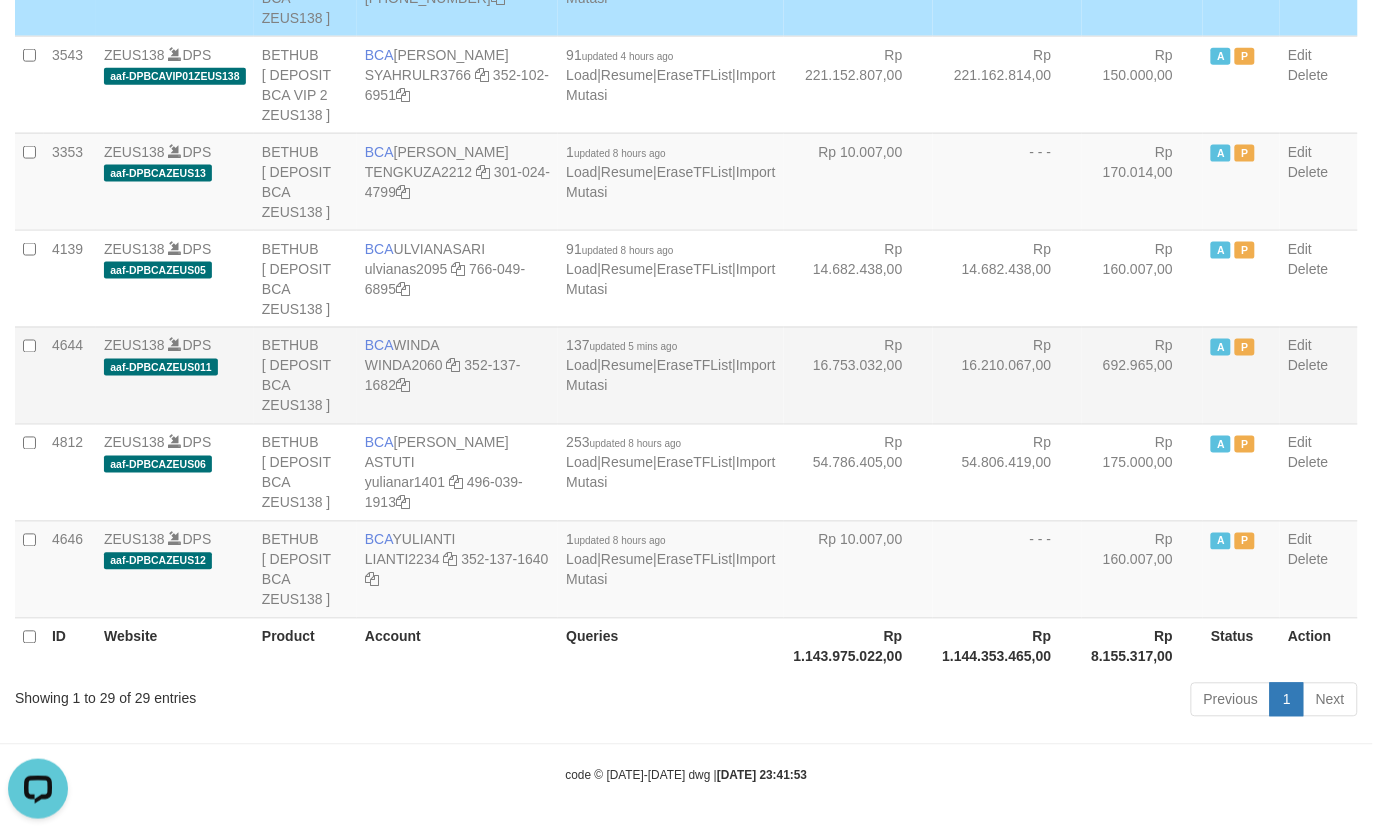 click on "Rp 16.210.067,00" at bounding box center [1007, 375] 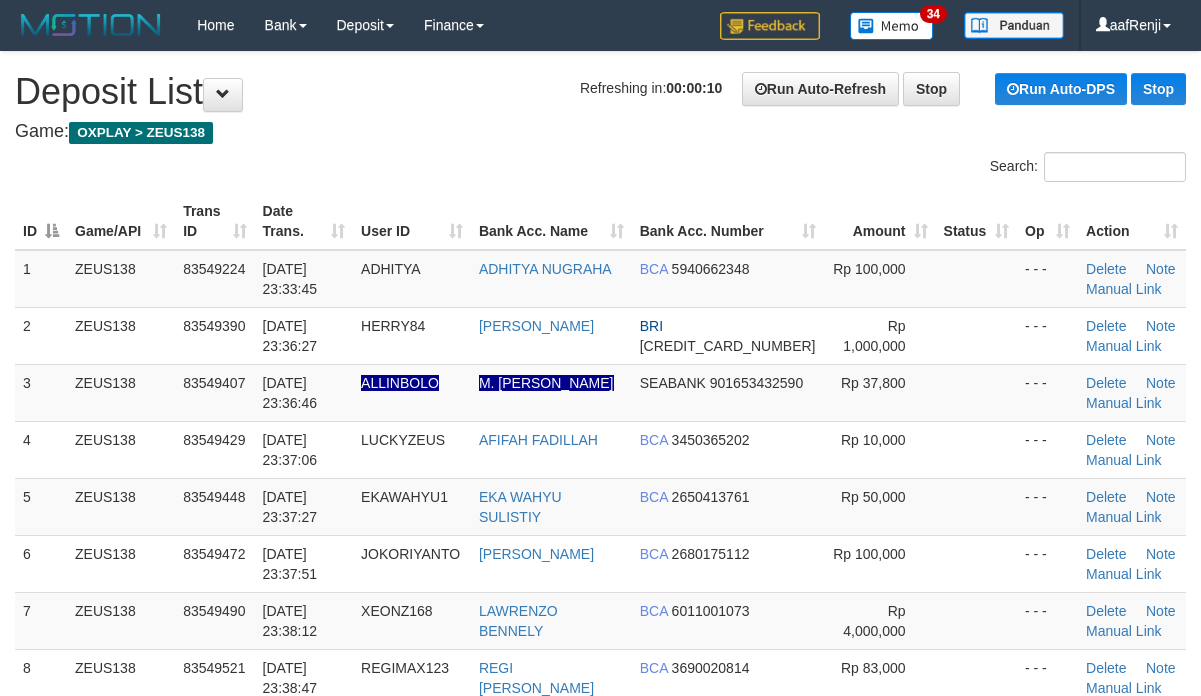 scroll, scrollTop: 0, scrollLeft: 0, axis: both 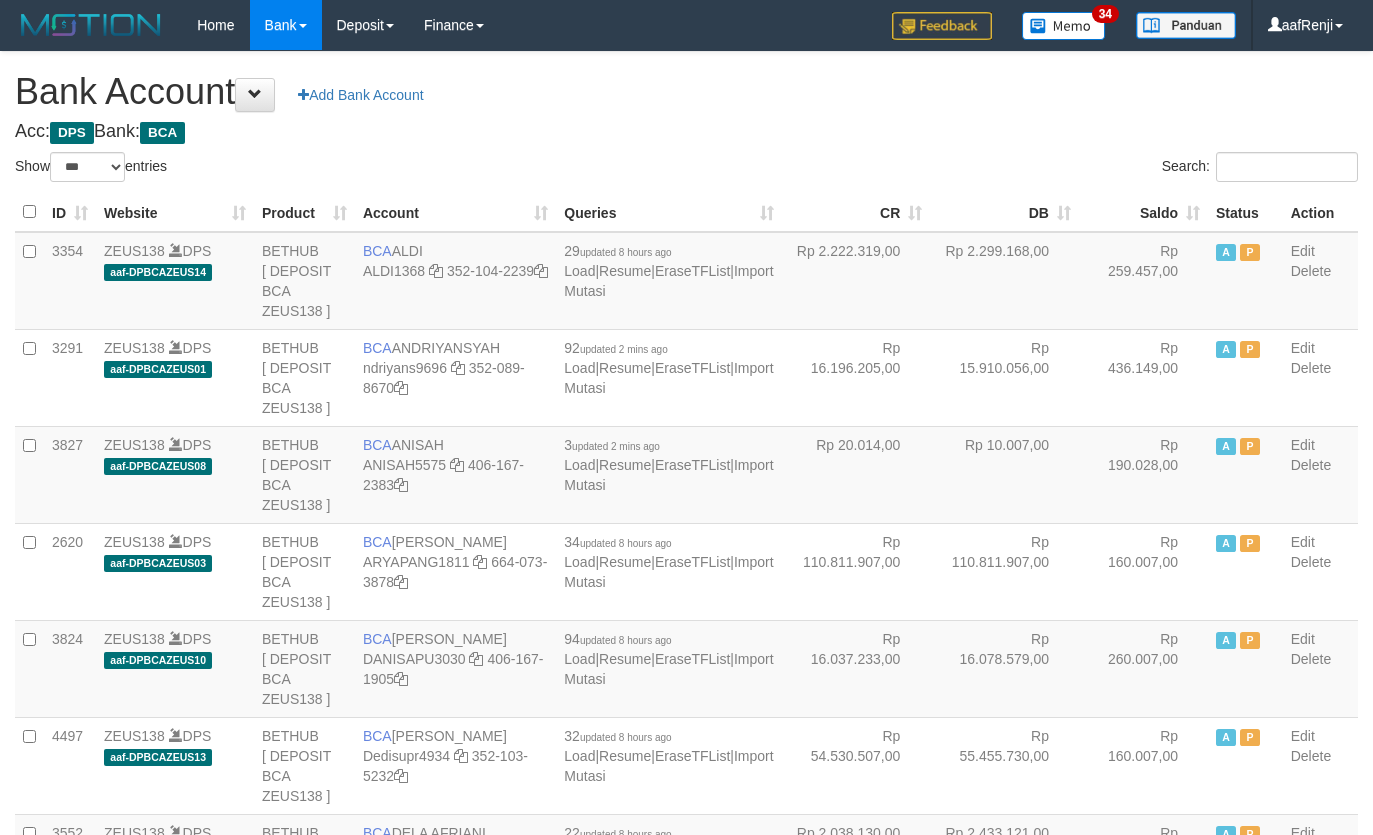 select on "***" 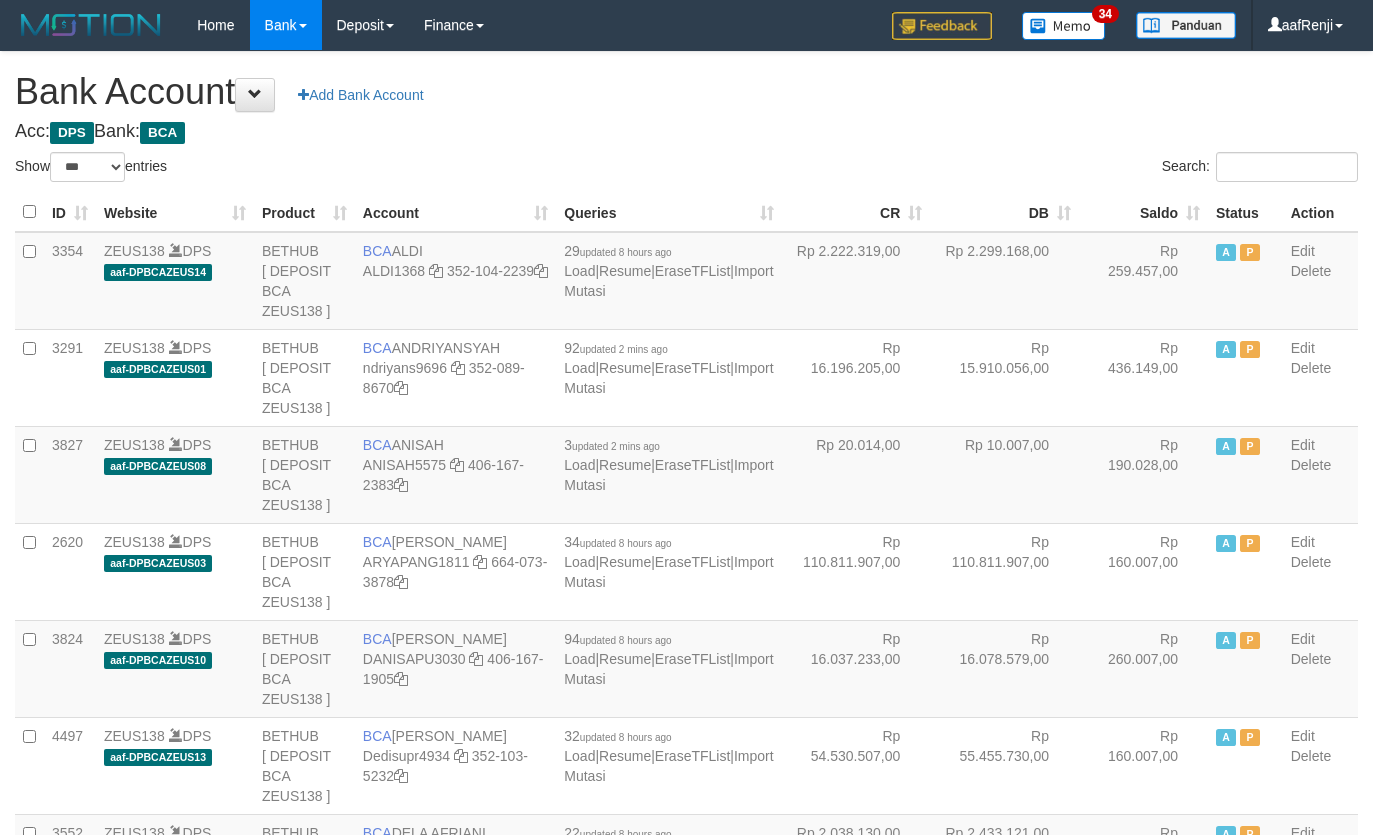 scroll, scrollTop: 2433, scrollLeft: 0, axis: vertical 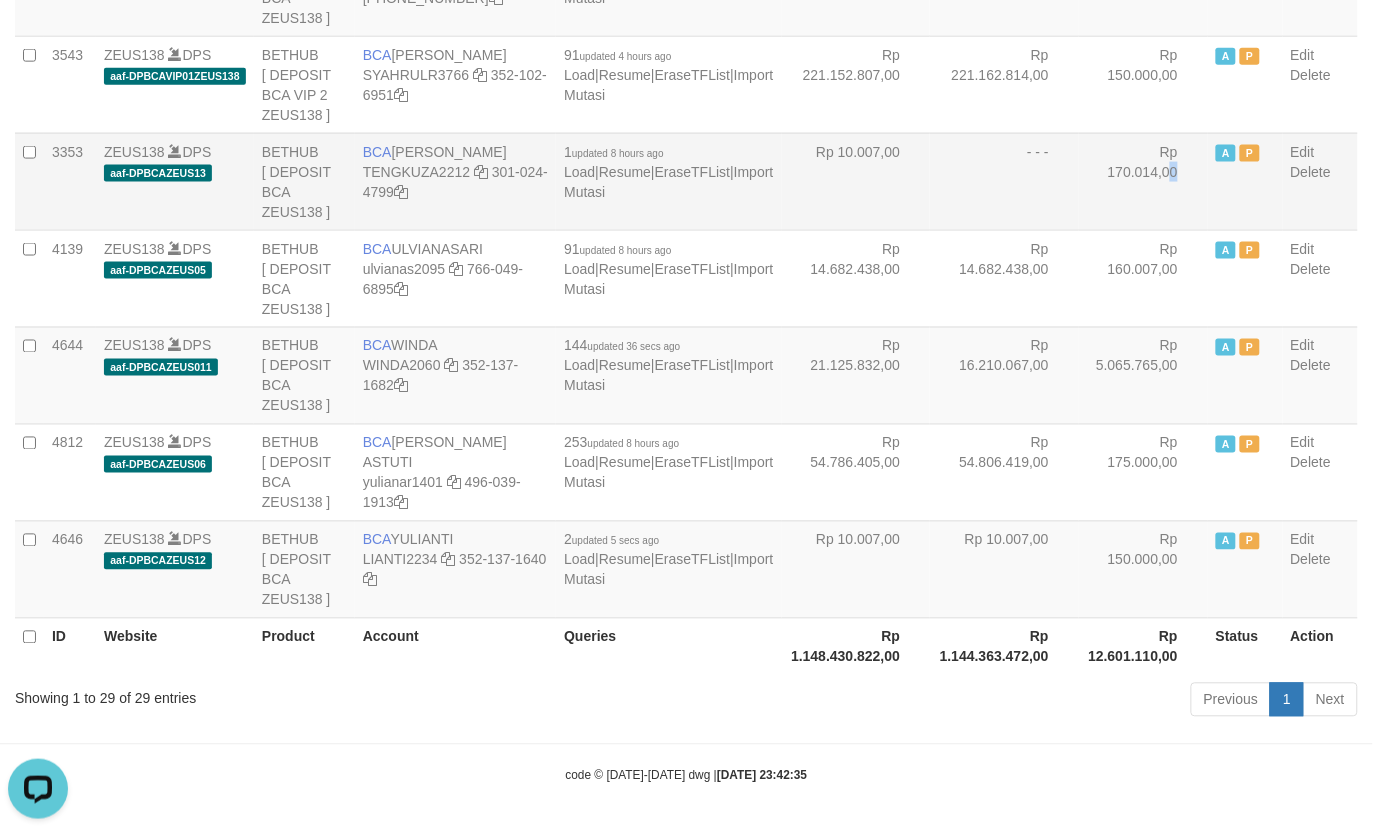 click on "Rp 170.014,00" at bounding box center [1143, 181] 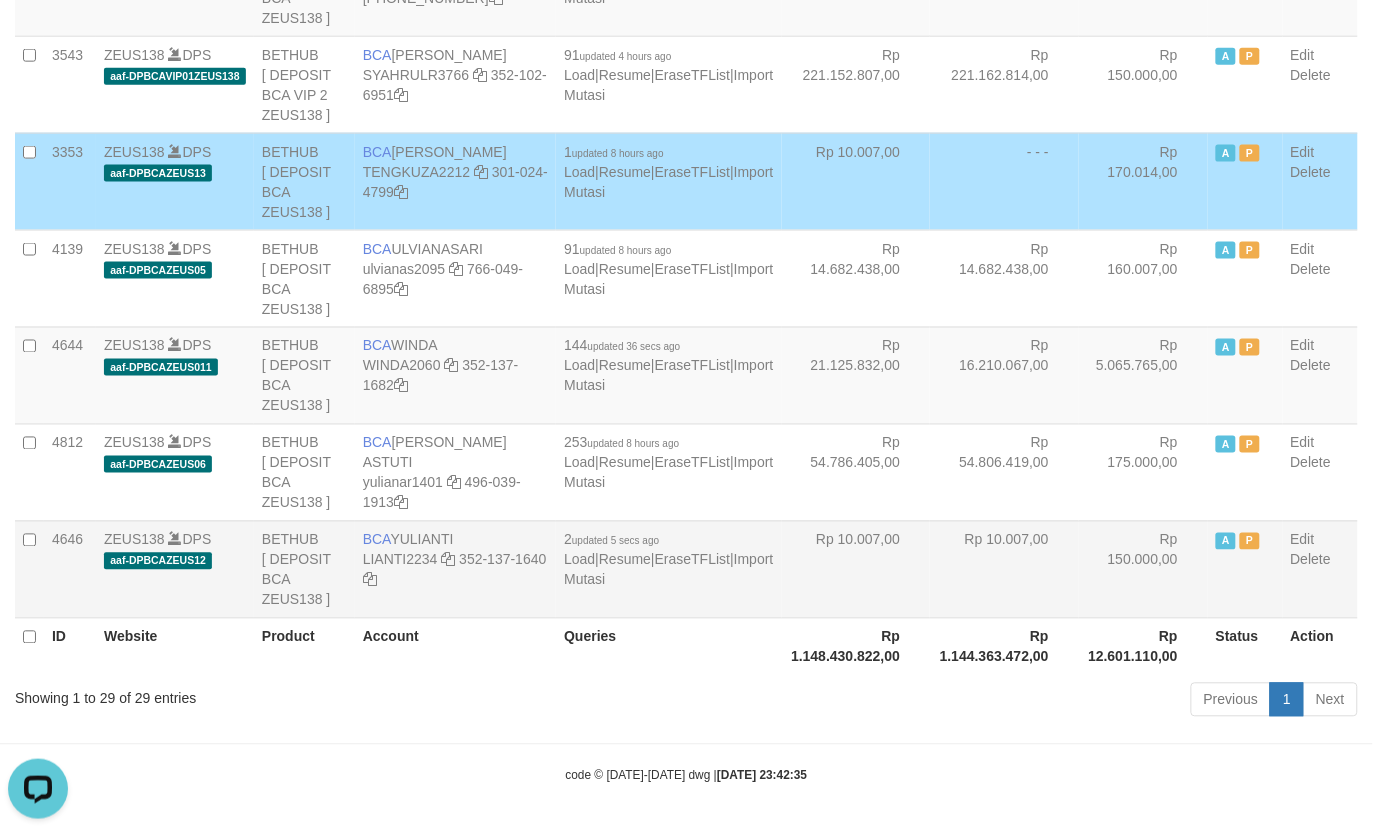click on "BCA
YULIANTI
LIANTI2234
352-137-1640" at bounding box center [455, 569] 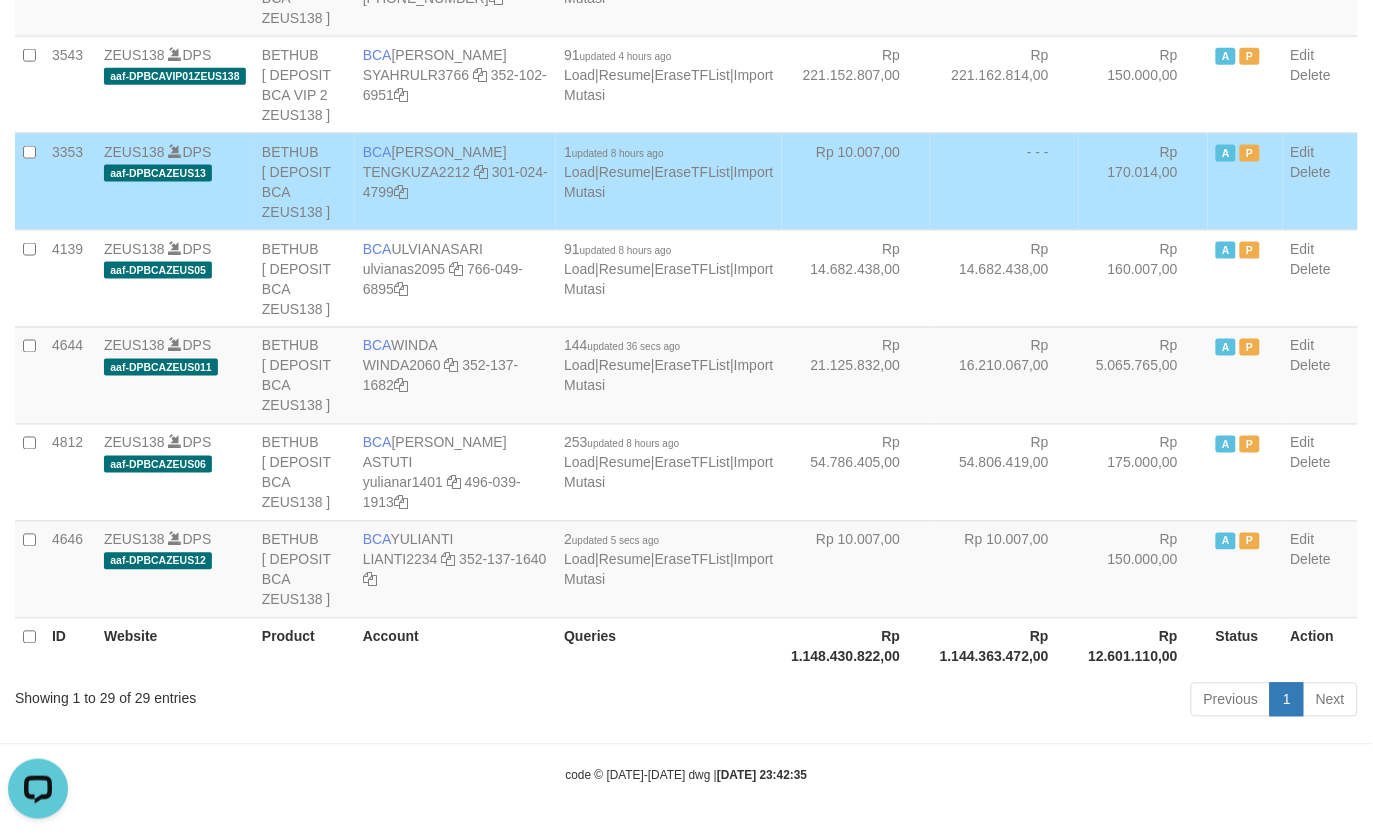copy on "YULIANTI" 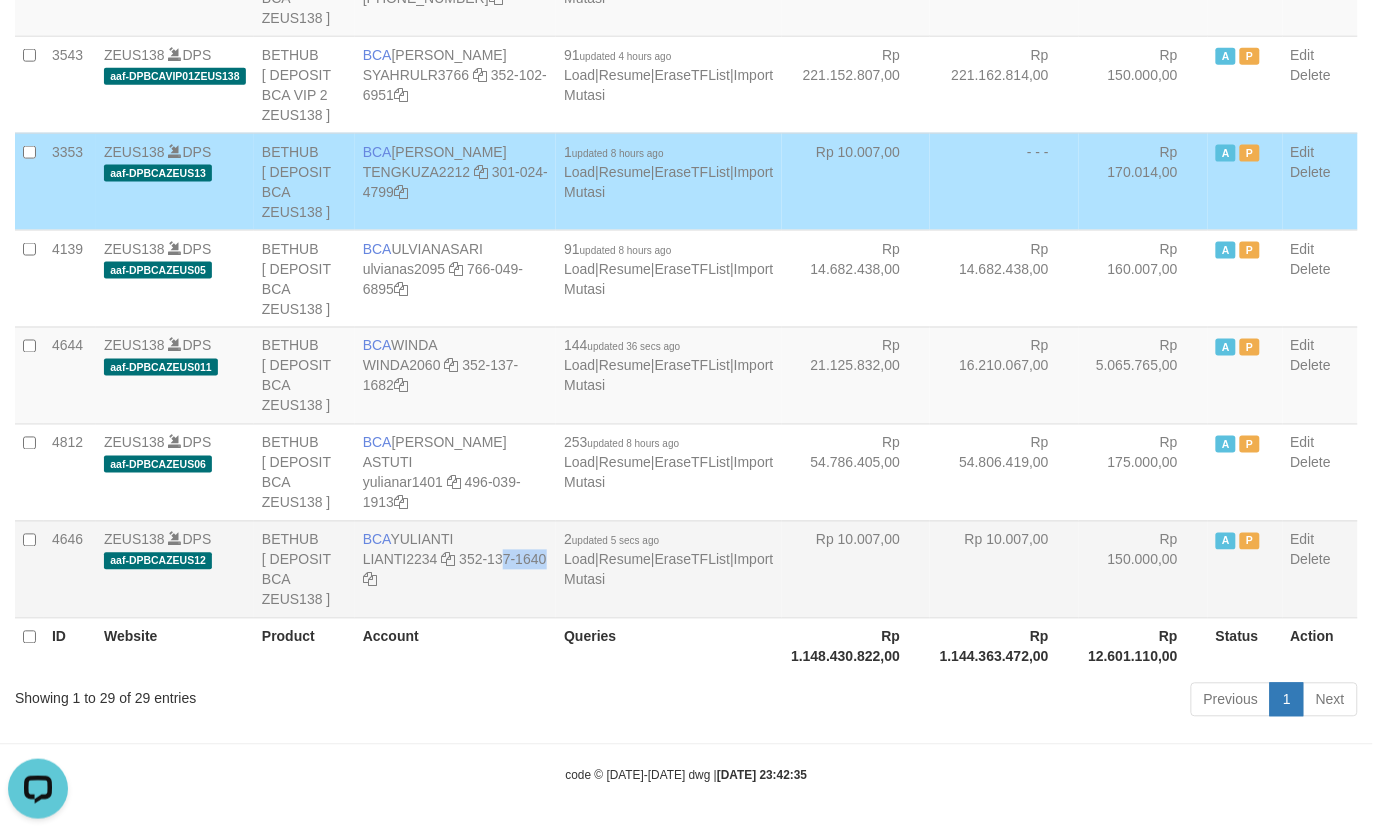 drag, startPoint x: 485, startPoint y: 557, endPoint x: 513, endPoint y: 572, distance: 31.764761 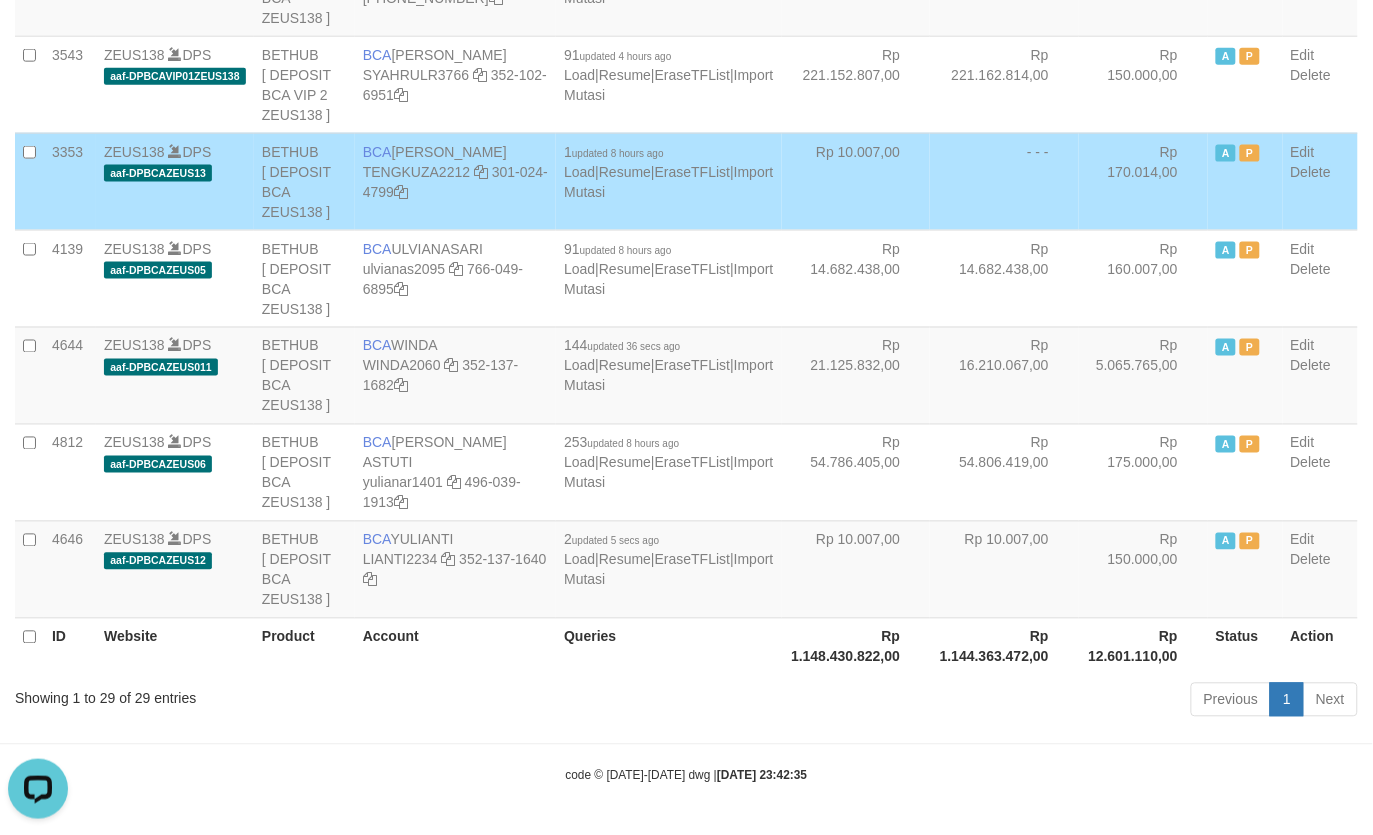 drag, startPoint x: 977, startPoint y: 512, endPoint x: 658, endPoint y: 631, distance: 340.4732 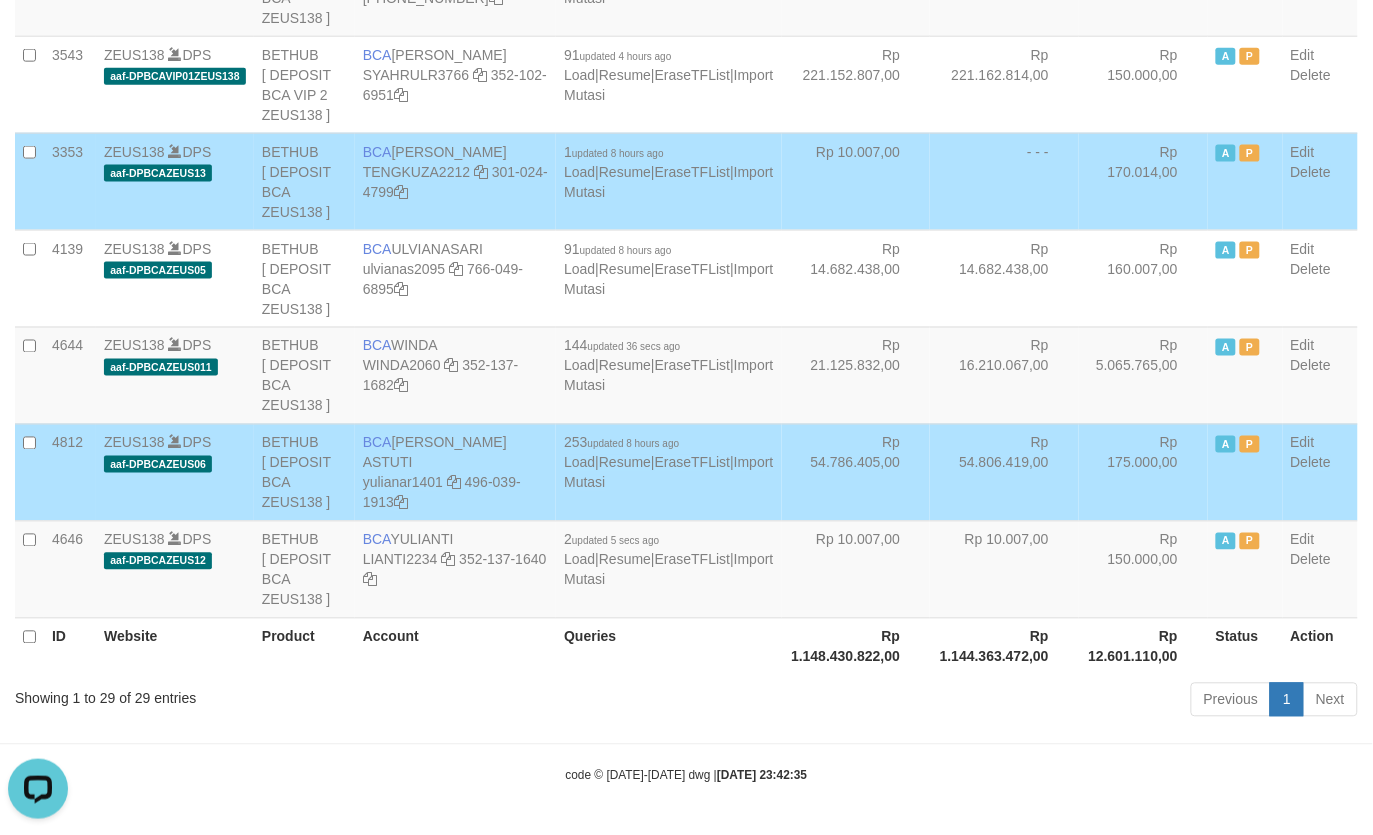 scroll, scrollTop: 1680, scrollLeft: 0, axis: vertical 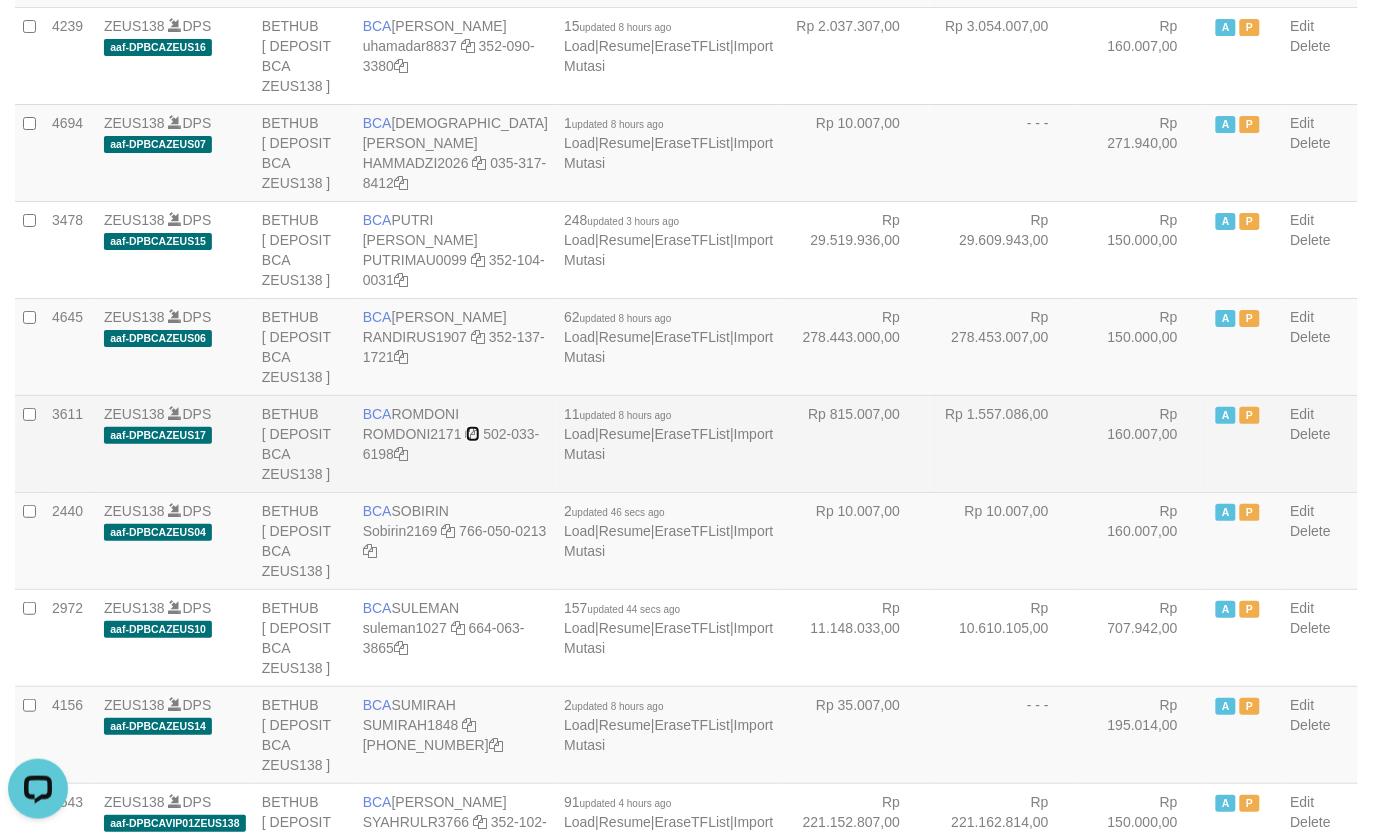 drag, startPoint x: 495, startPoint y: 441, endPoint x: 493, endPoint y: 452, distance: 11.18034 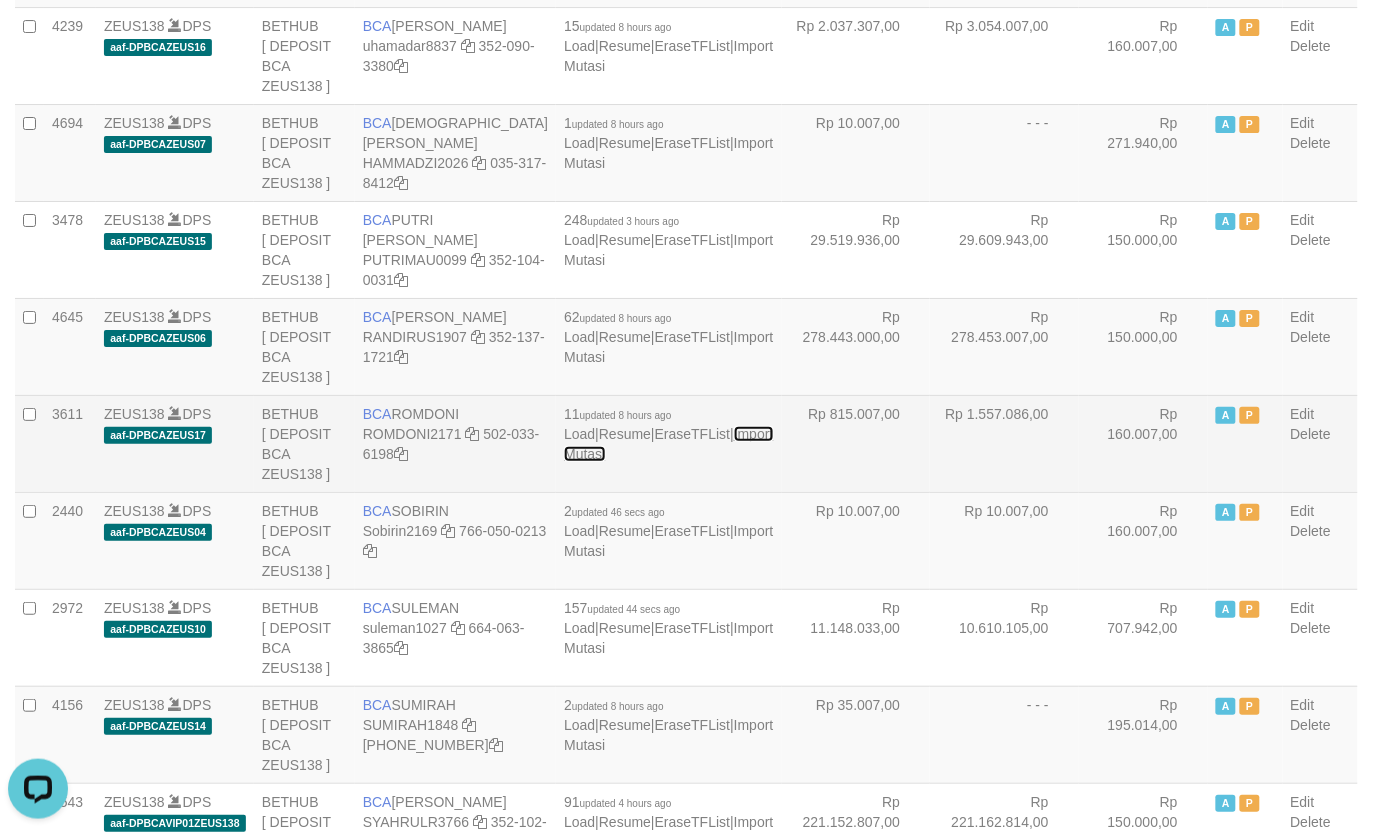 click on "Import Mutasi" at bounding box center (668, 444) 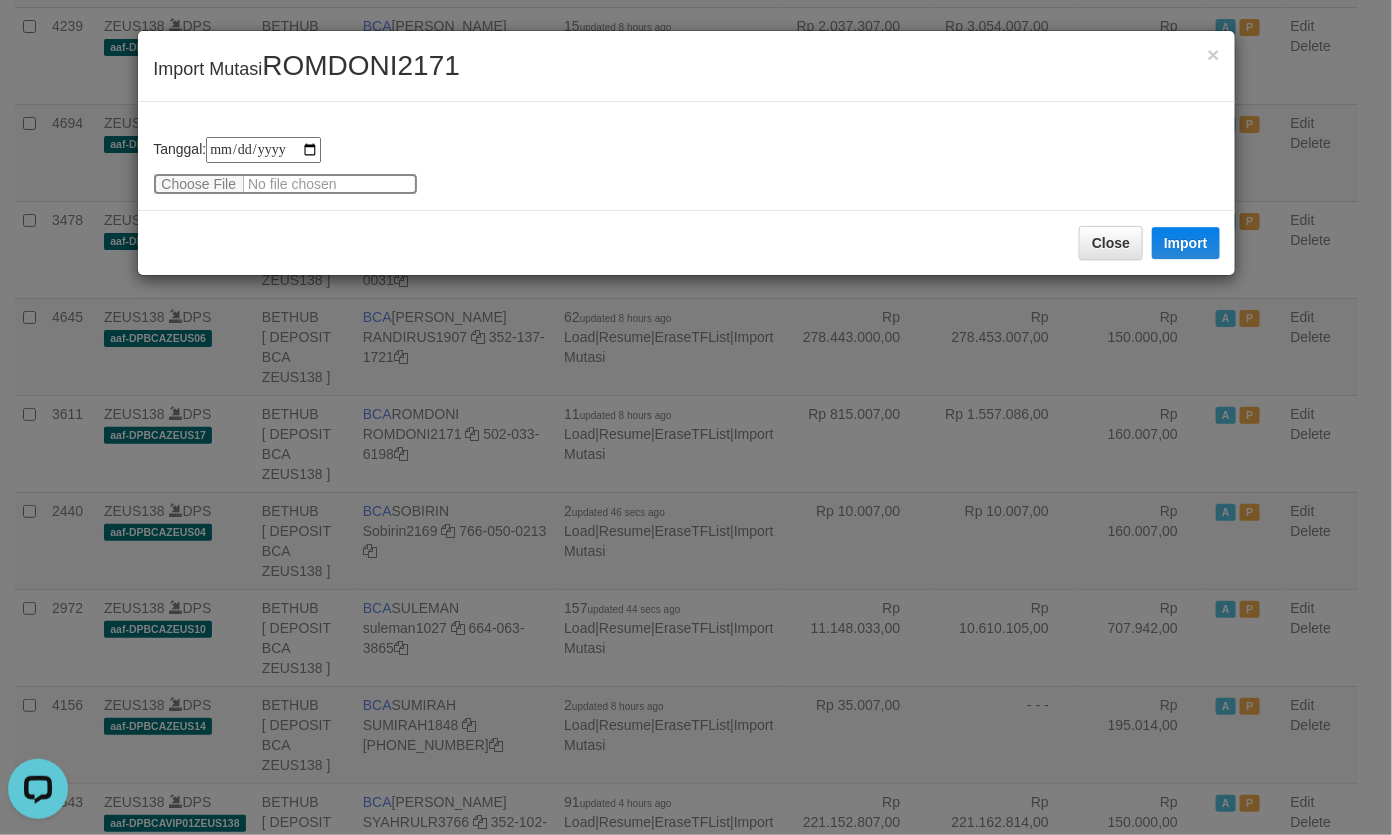click at bounding box center [285, 184] 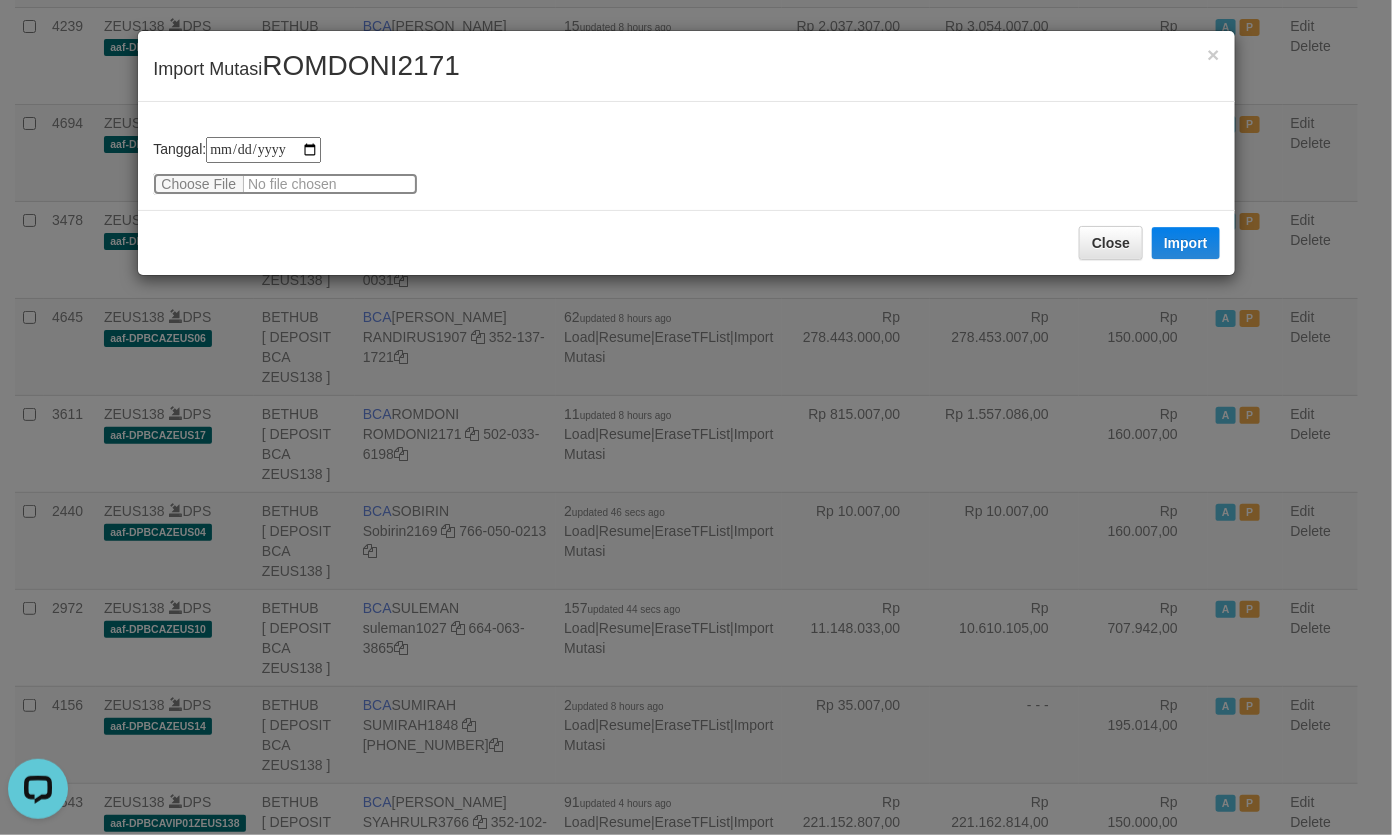 type on "**********" 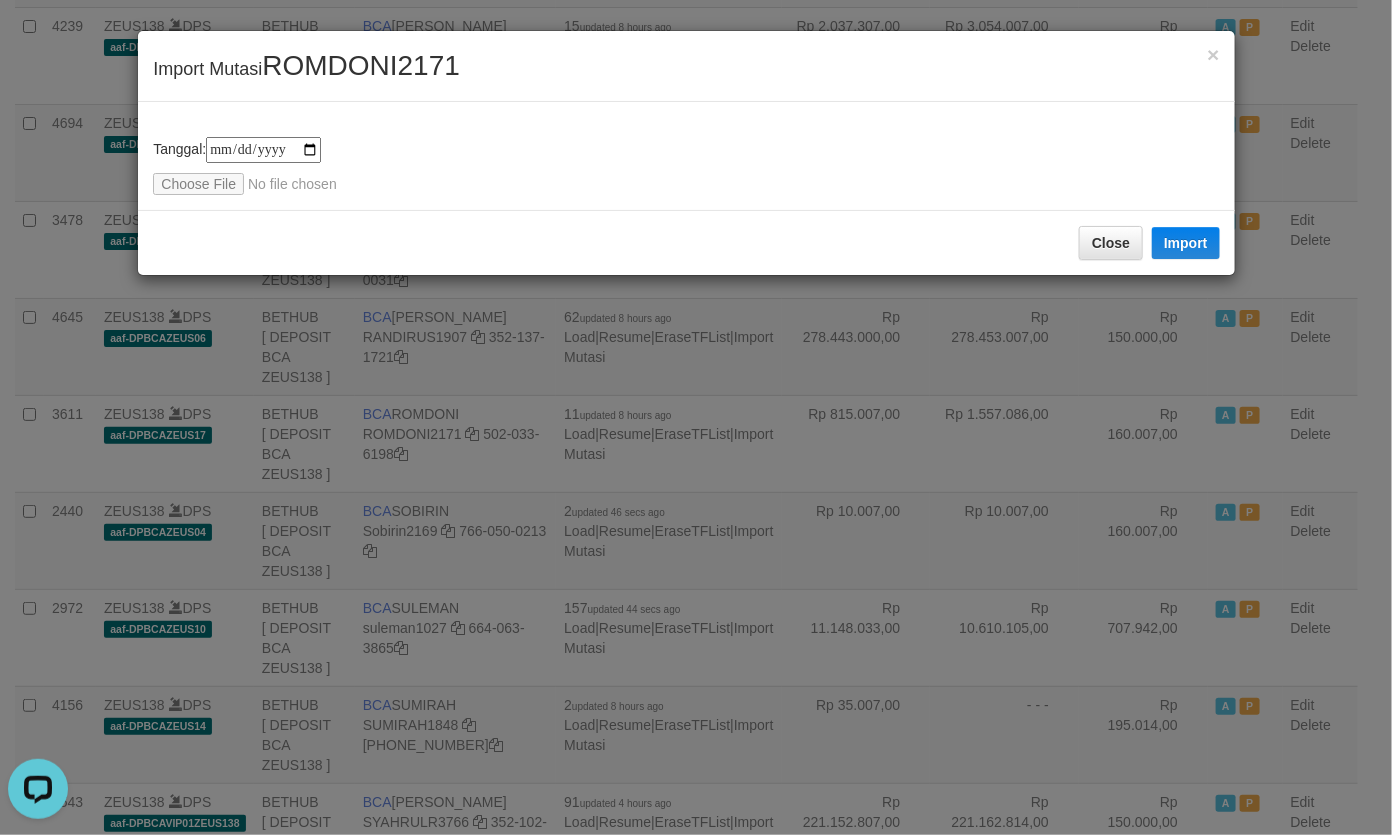 click on "ROMDONI2171" at bounding box center (361, 65) 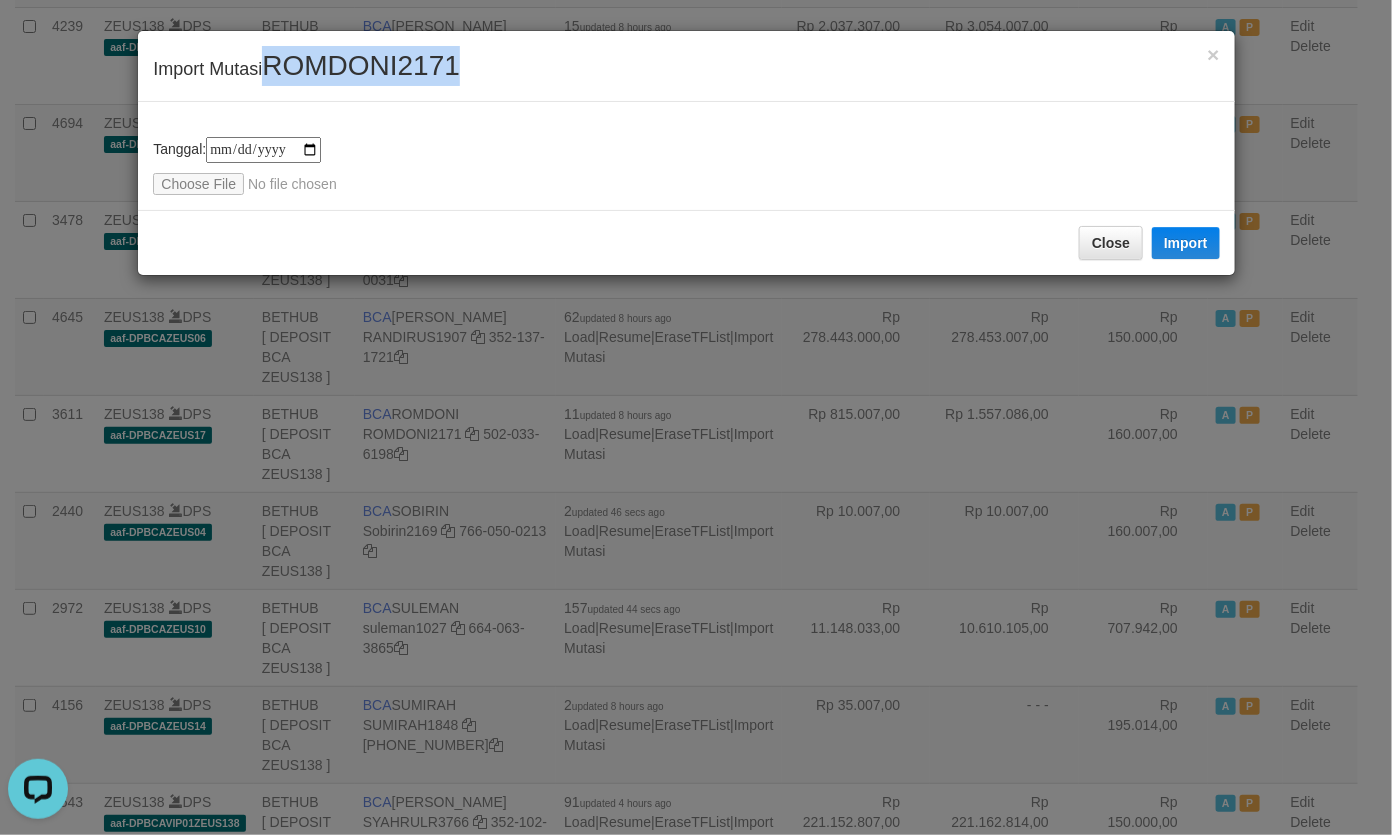 click on "ROMDONI2171" at bounding box center [361, 65] 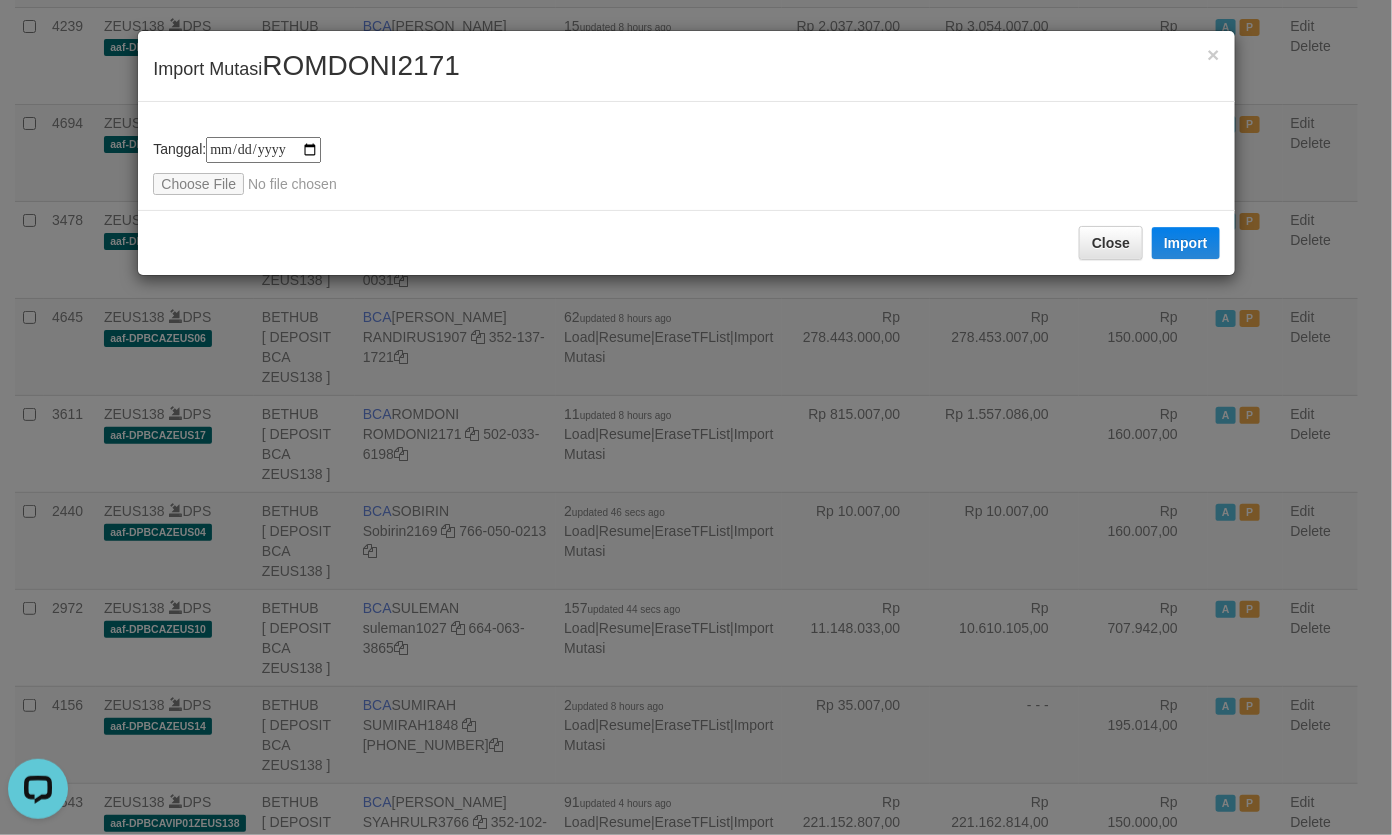 click on "**********" at bounding box center [686, 166] 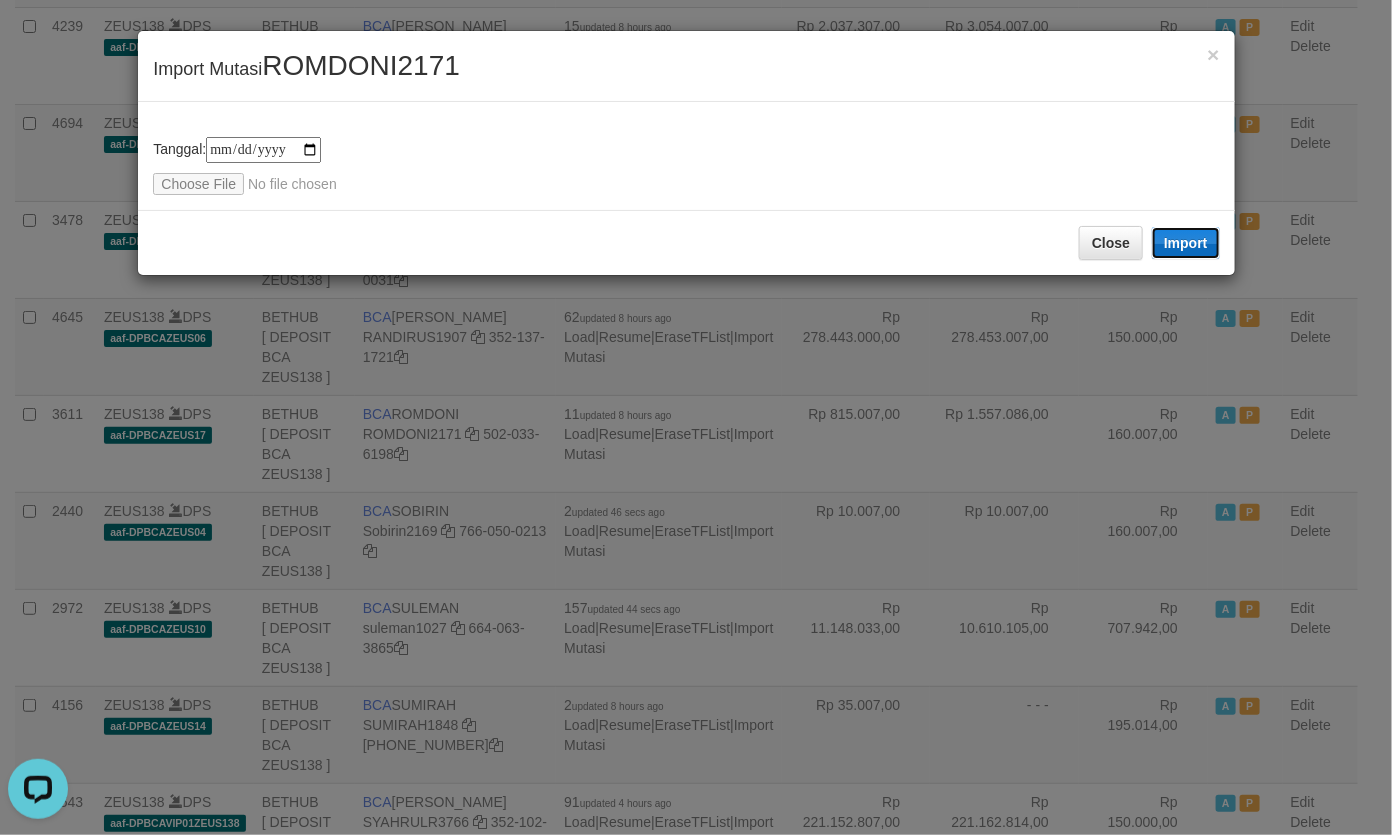 click on "Import" at bounding box center [1186, 243] 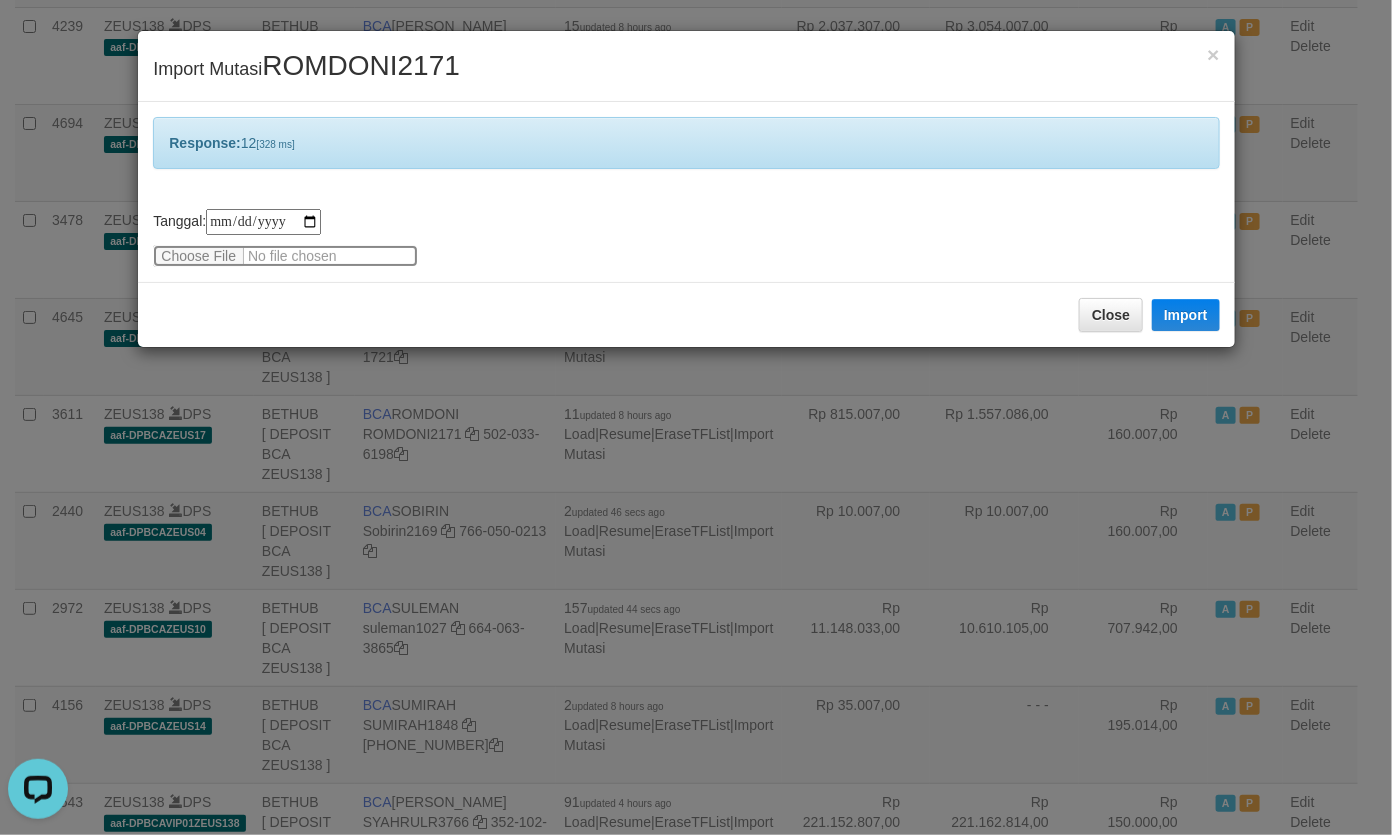 click at bounding box center [285, 256] 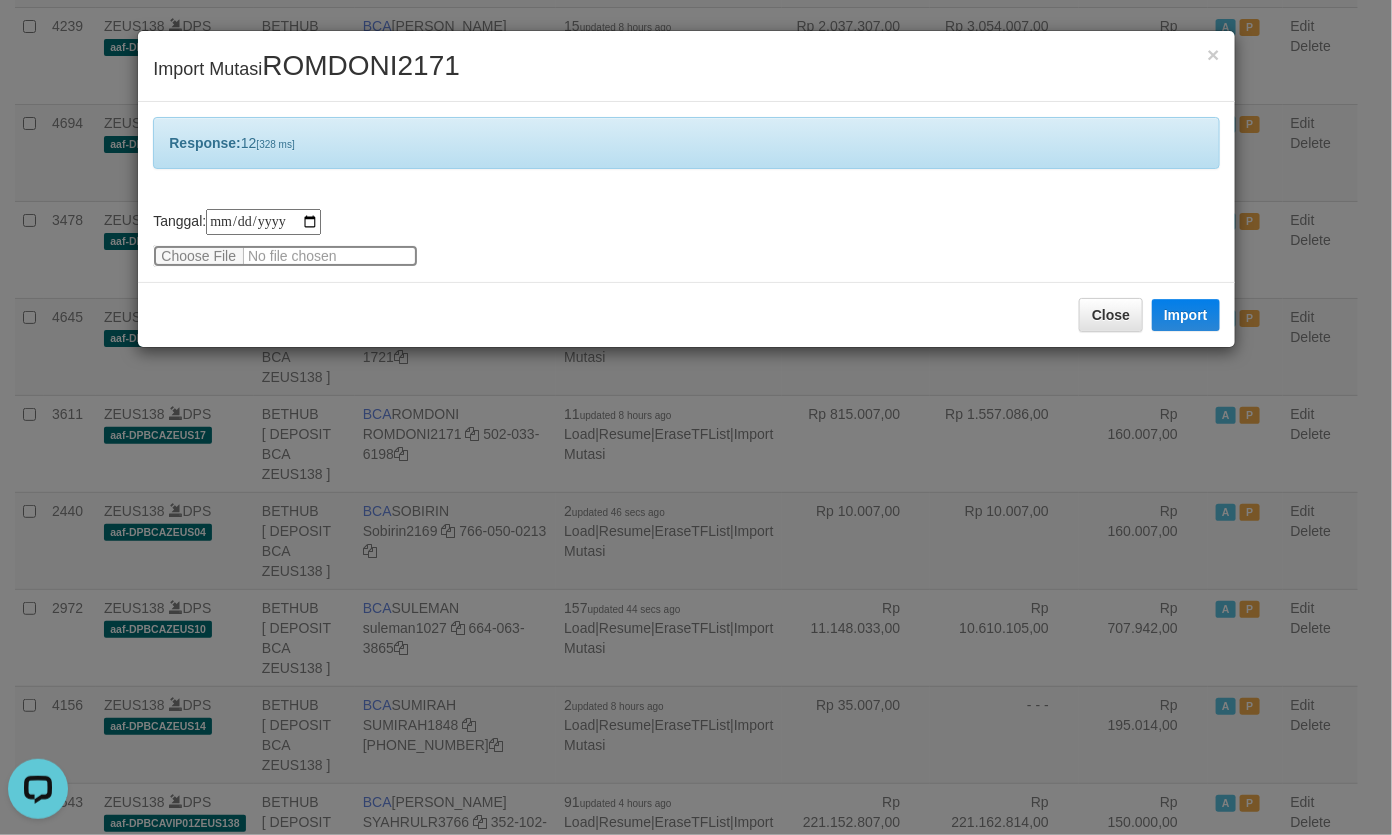 type 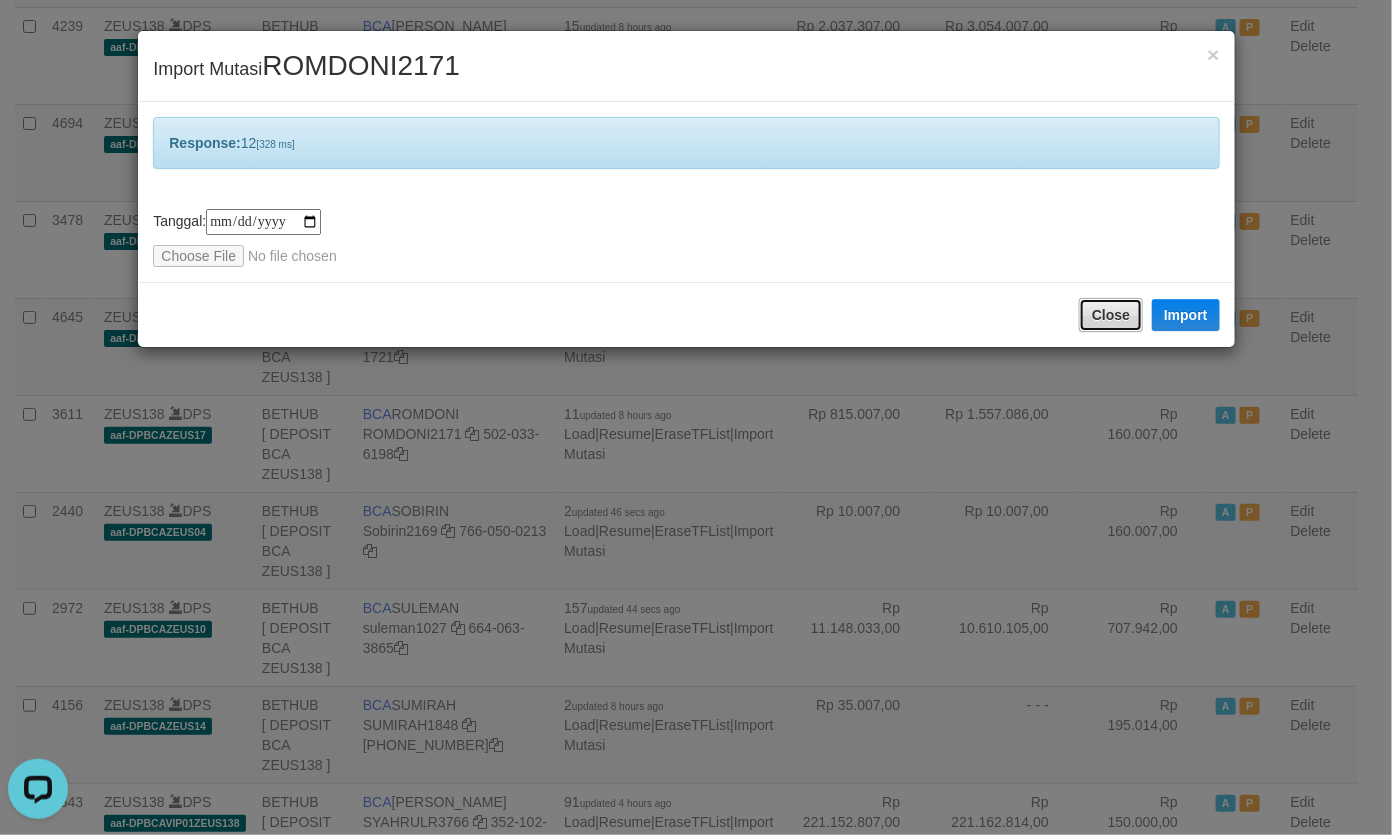 click on "Close" at bounding box center [1111, 315] 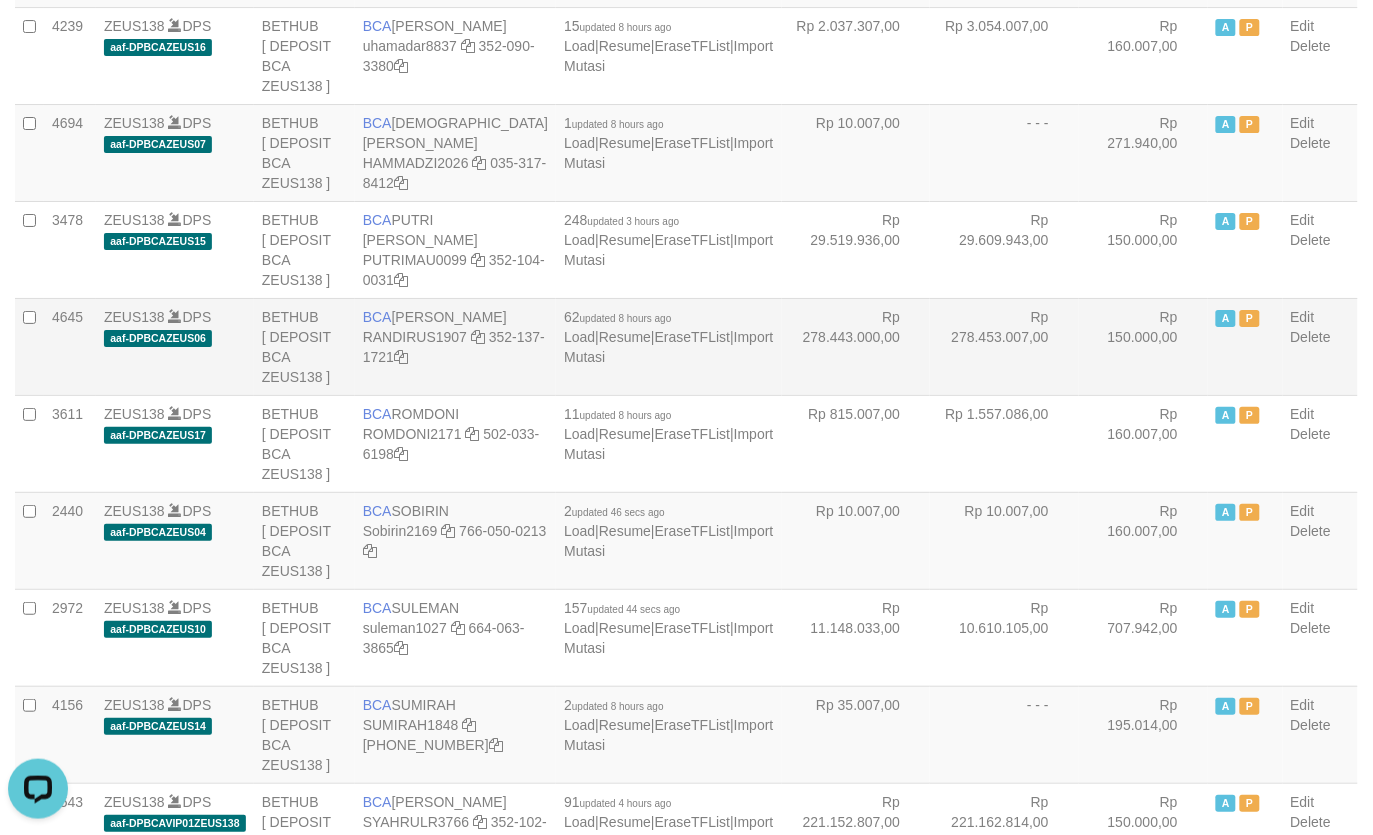 click on "Rp 278.453.007,00" at bounding box center (1004, 346) 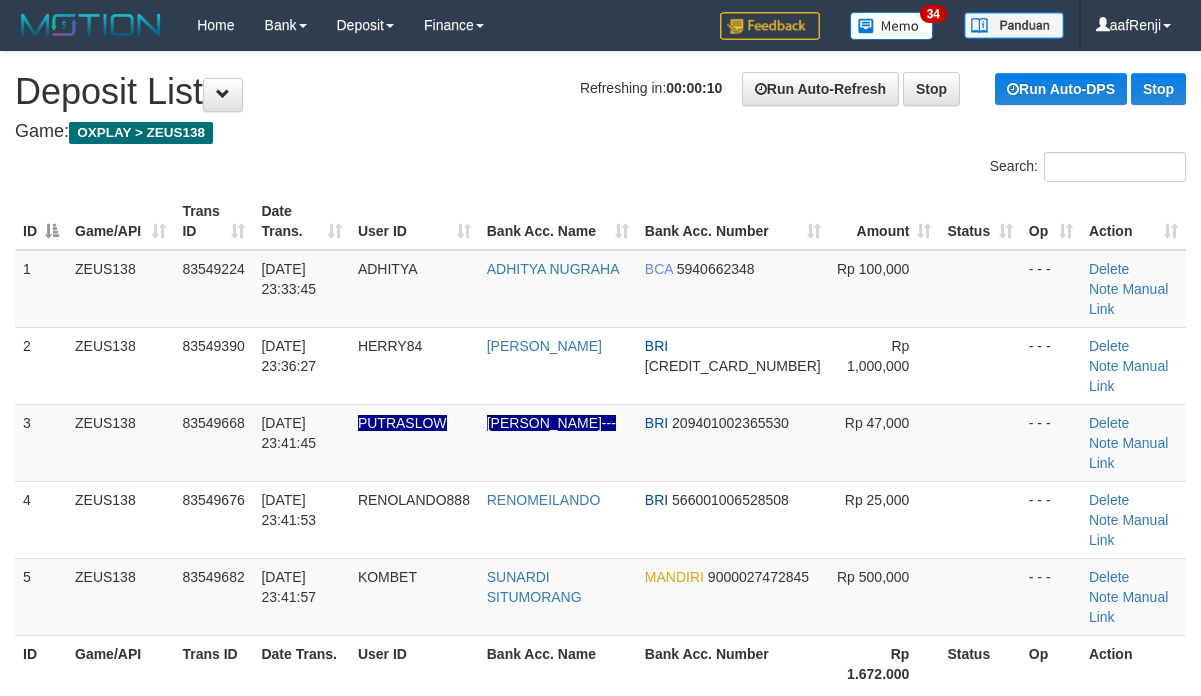 scroll, scrollTop: 0, scrollLeft: 0, axis: both 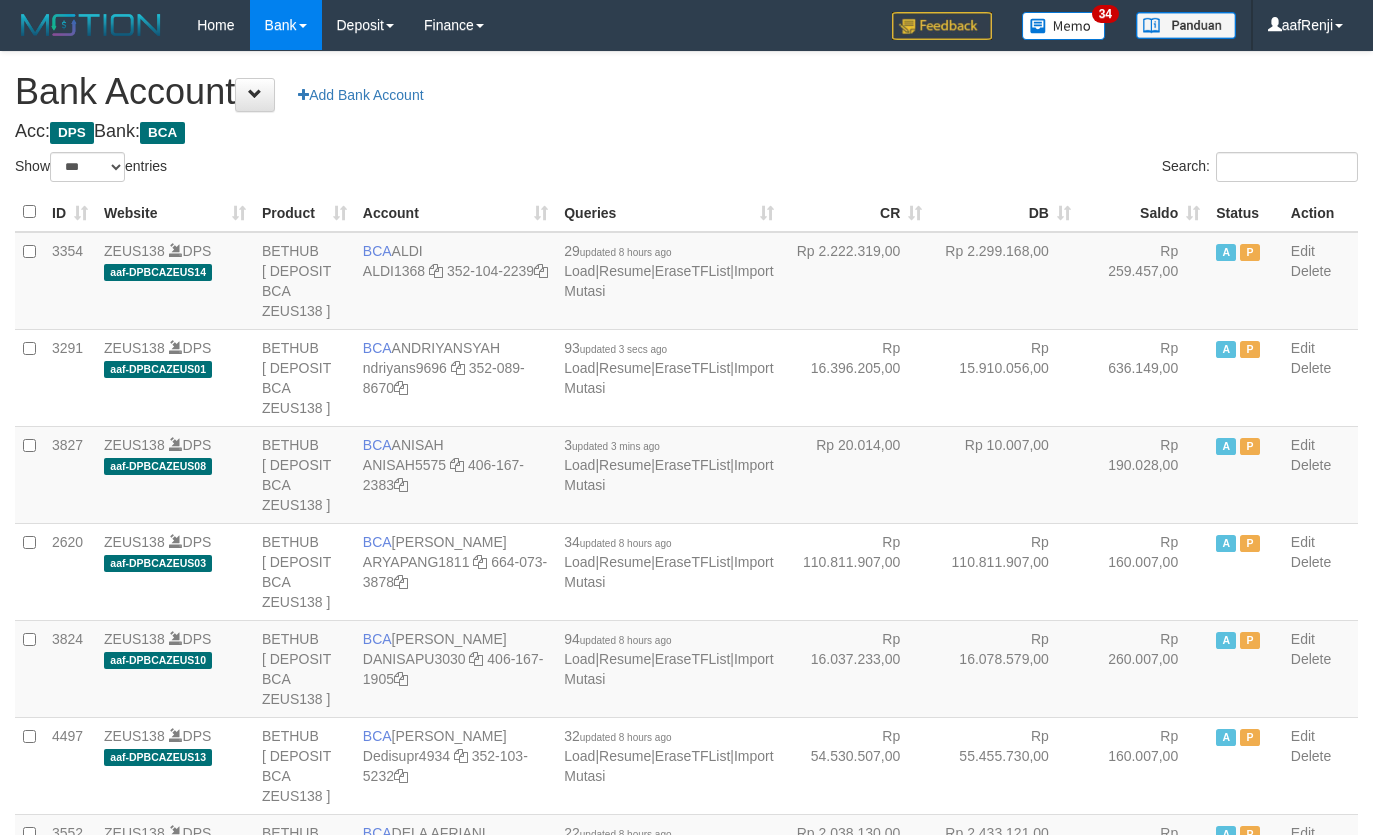select on "***" 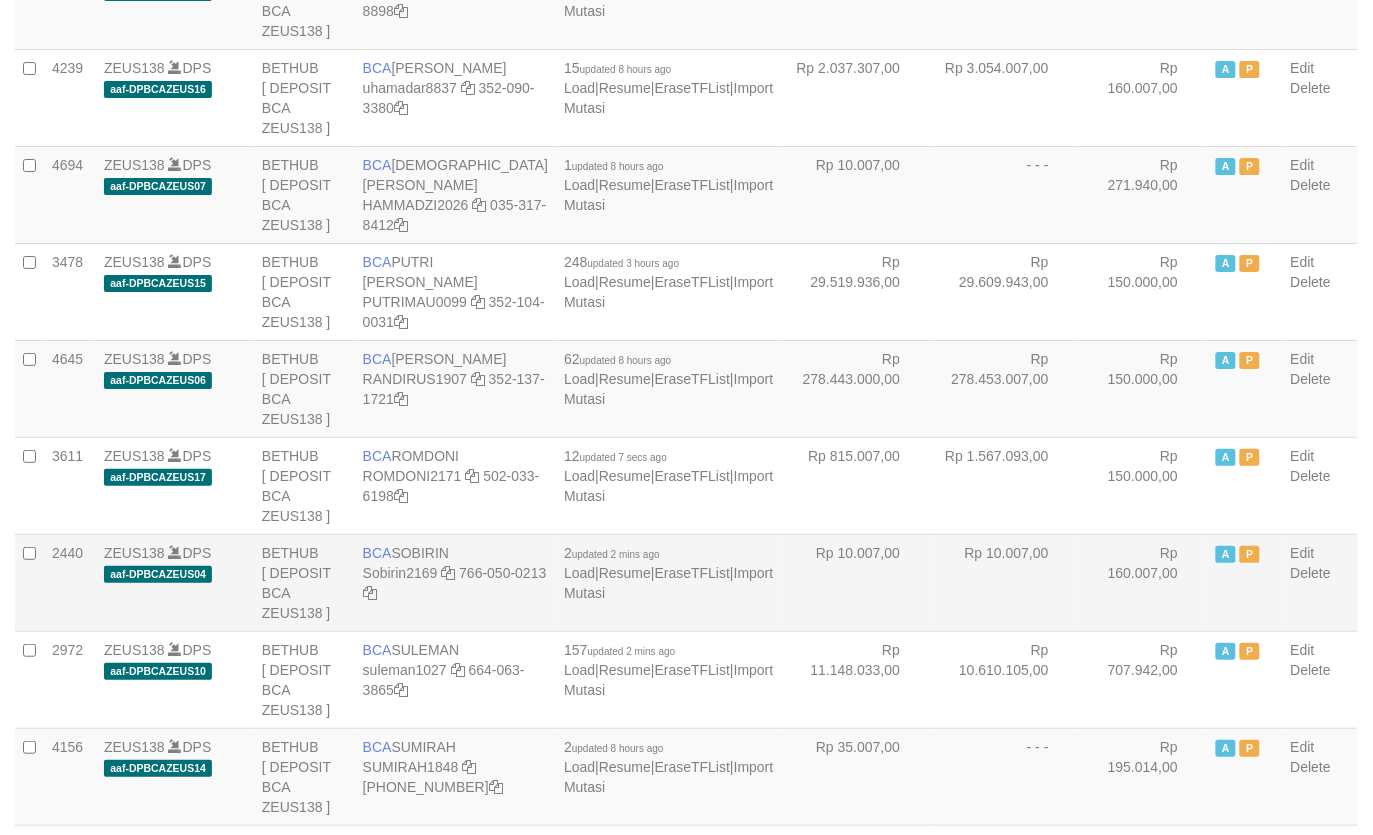 scroll, scrollTop: 1680, scrollLeft: 0, axis: vertical 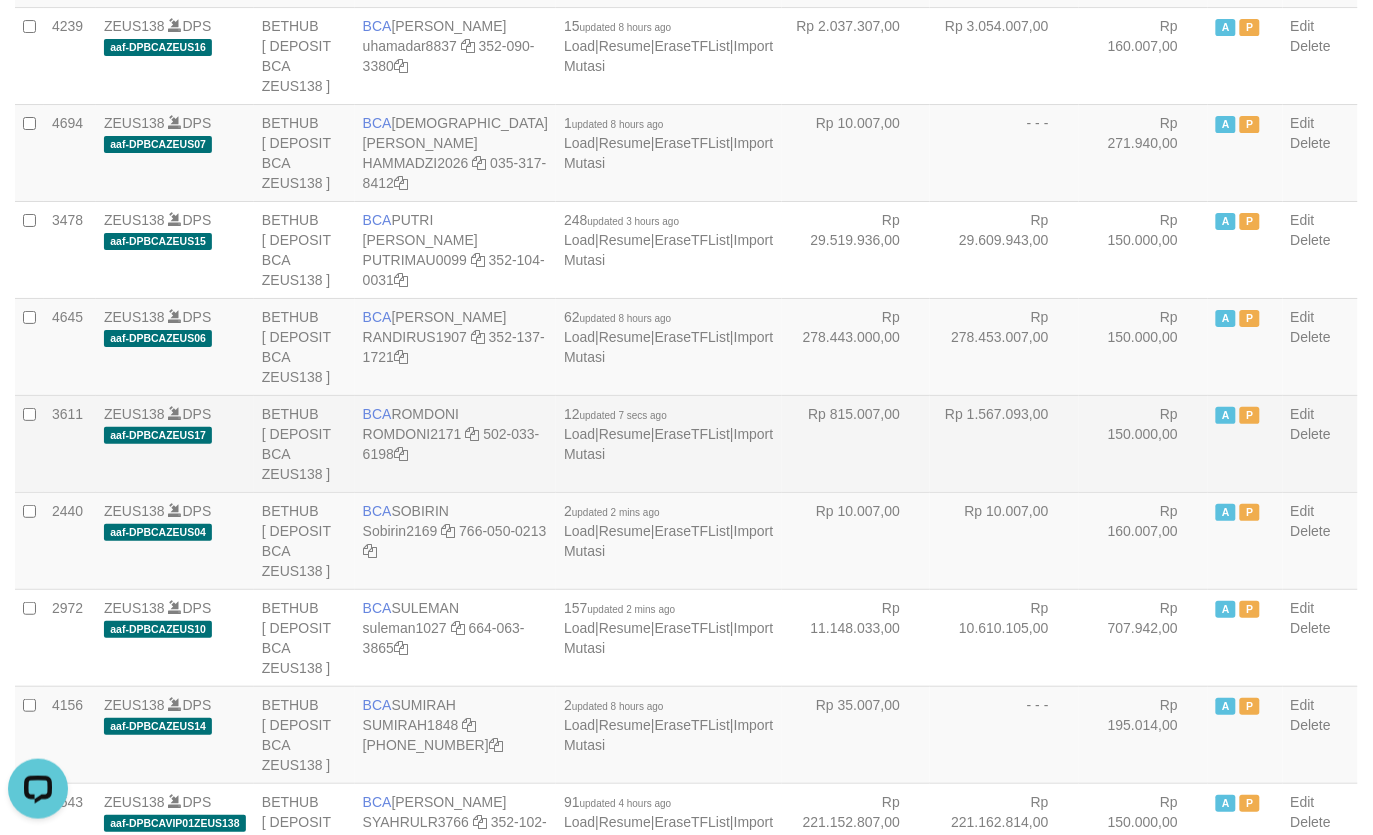 click on "BCA
ROMDONI
ROMDONI2171
502-033-6198" at bounding box center [455, 443] 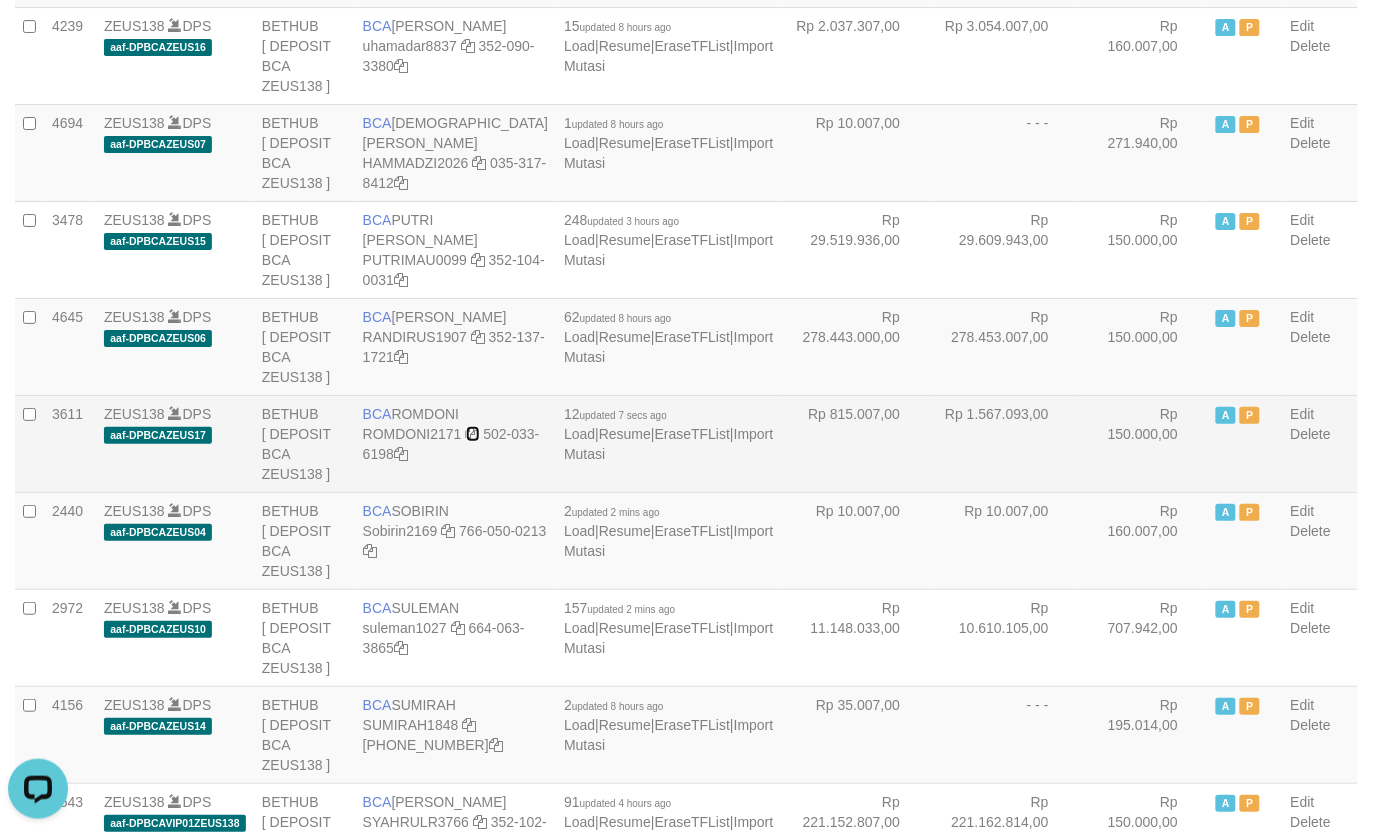 click at bounding box center (473, 434) 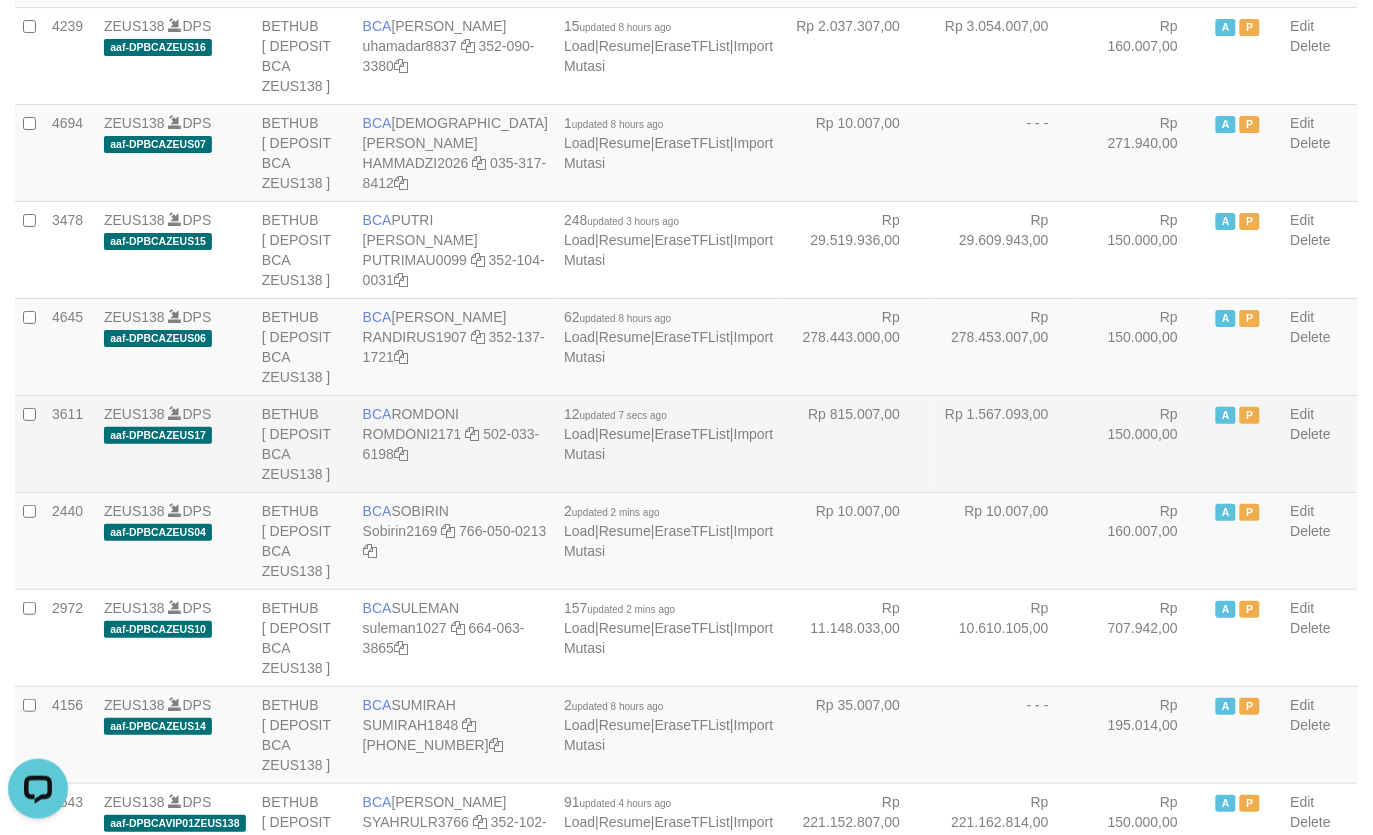 copy on "502-033-6198" 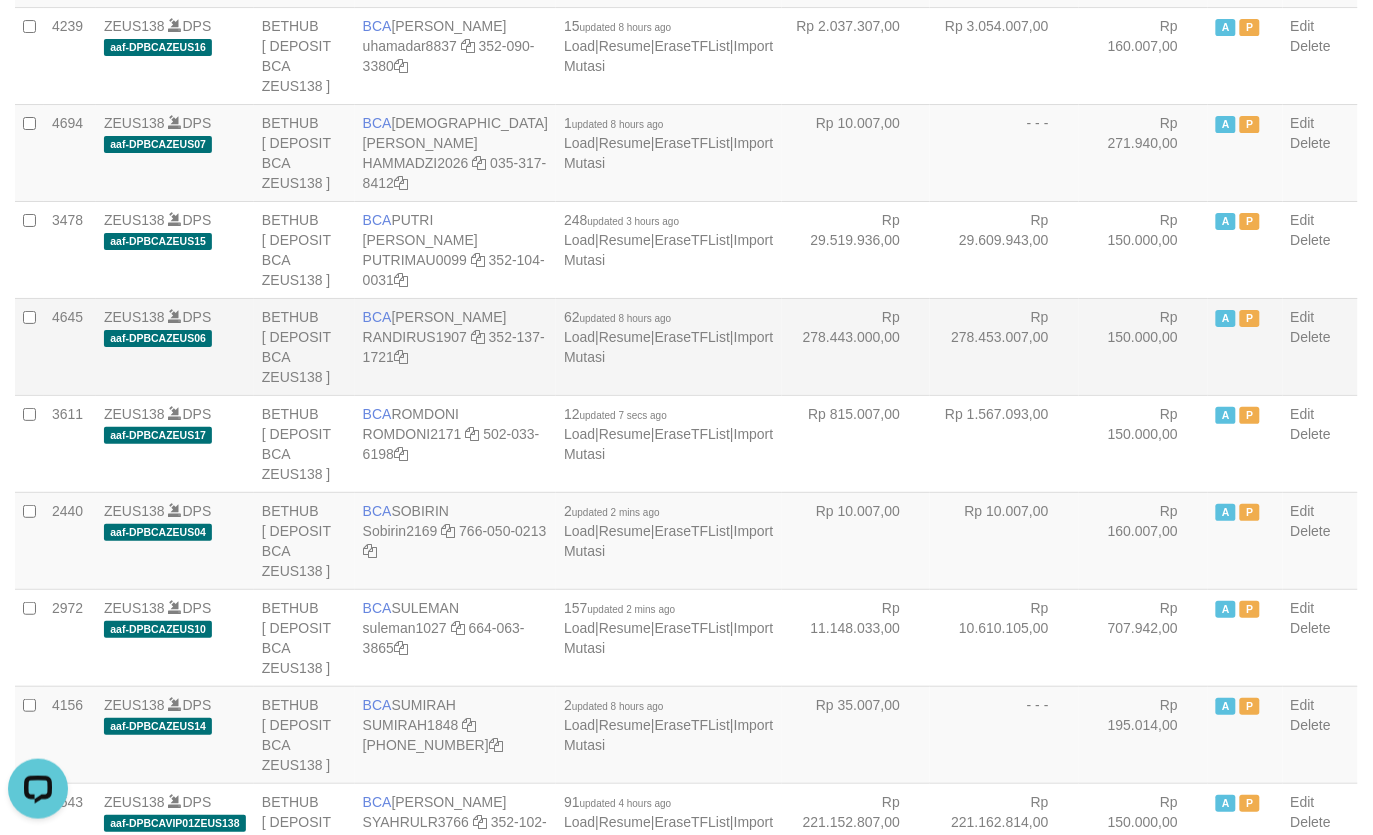 click on "Rp 278.453.007,00" at bounding box center (1004, 346) 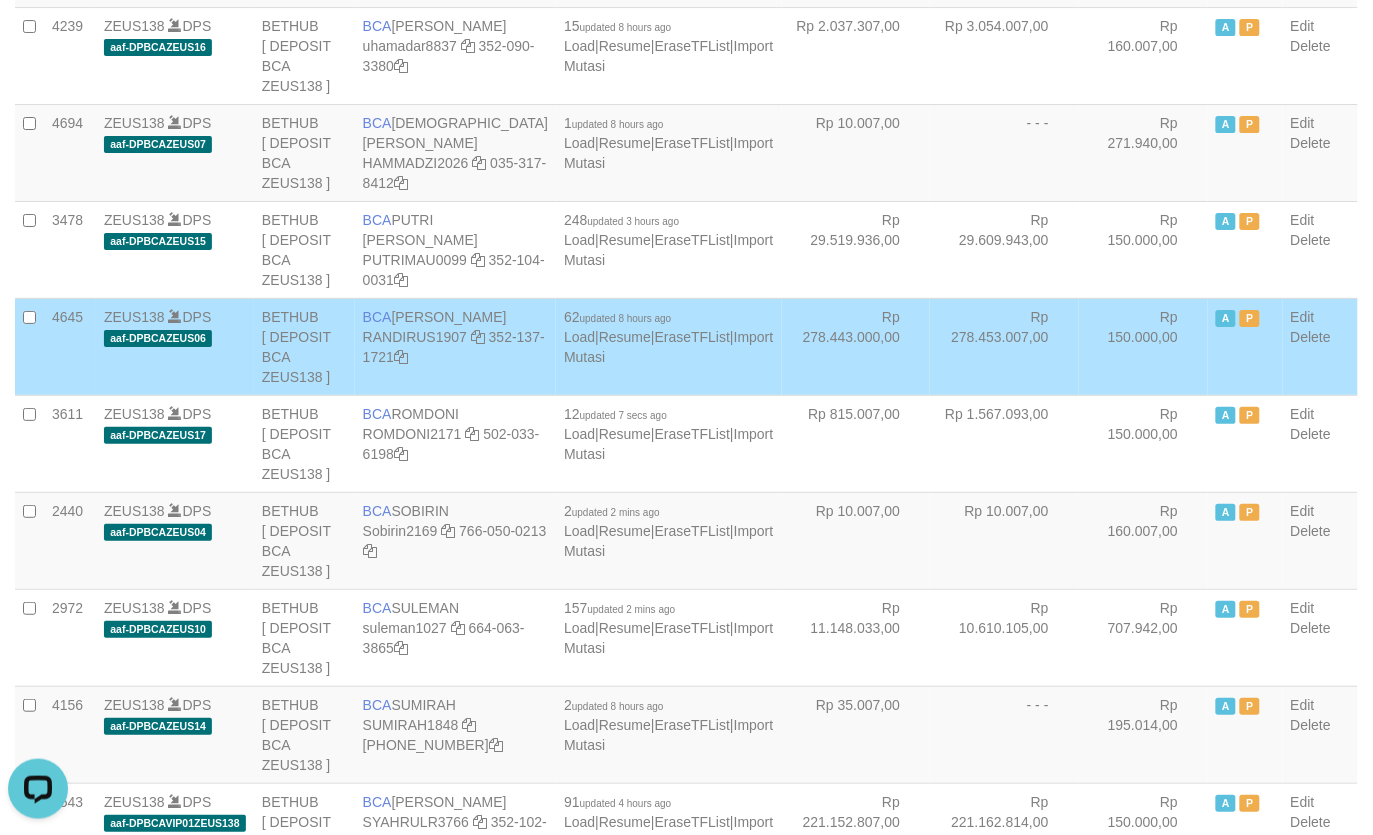 click on "Rp 150.000,00" at bounding box center [1143, 346] 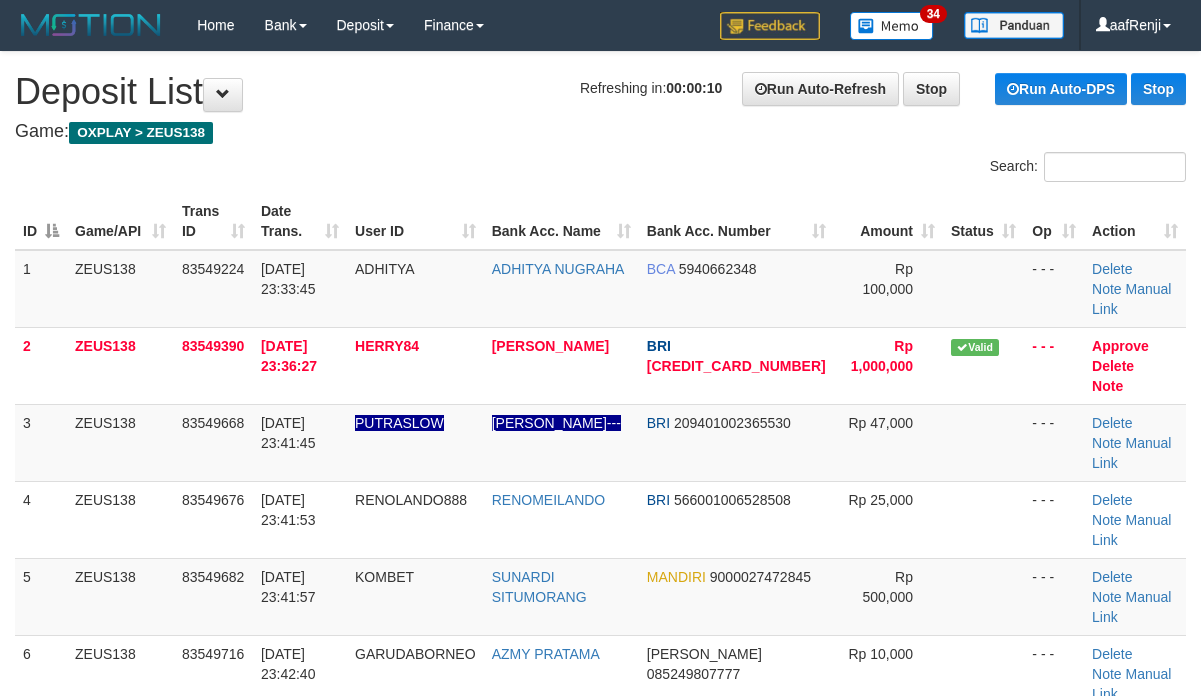 scroll, scrollTop: 0, scrollLeft: 0, axis: both 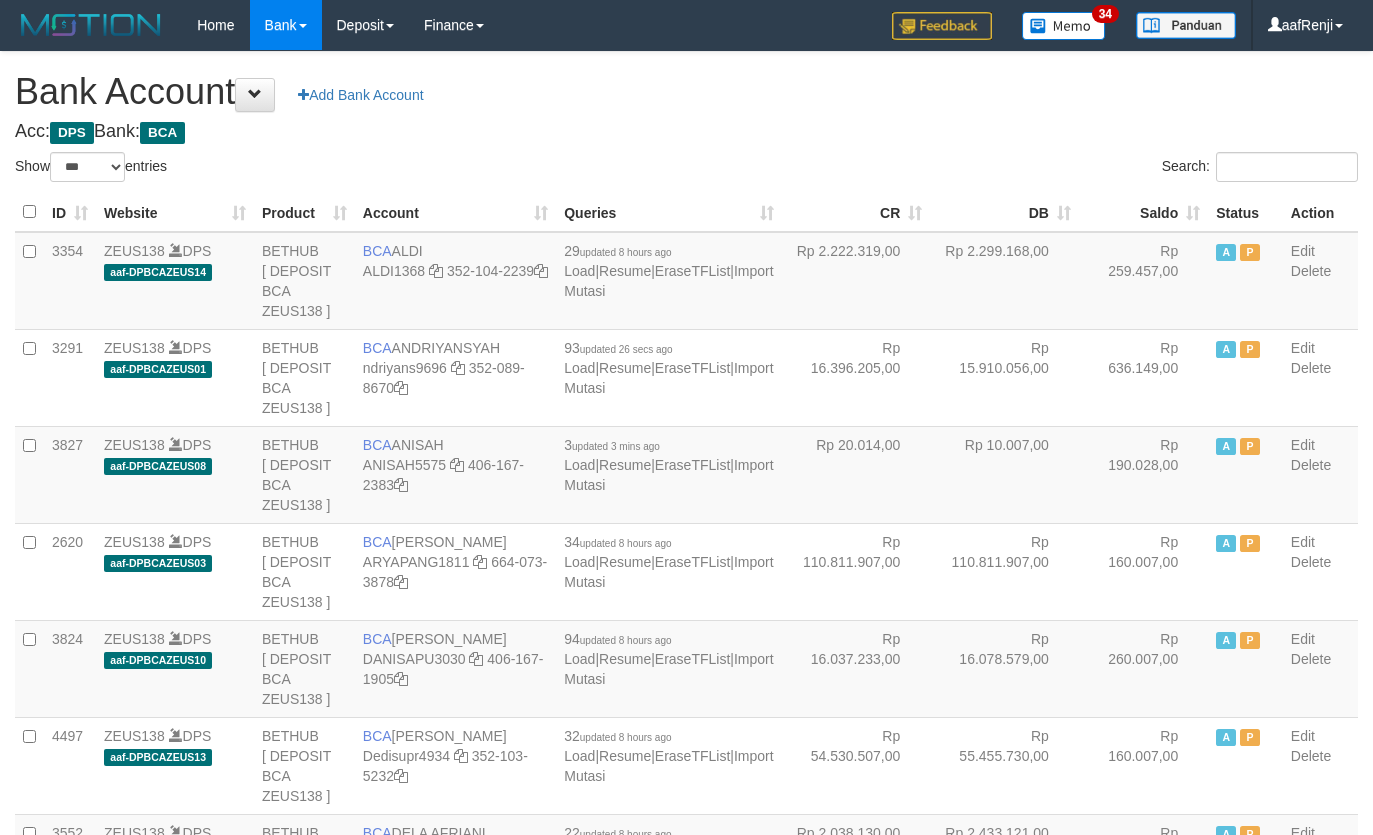 select on "***" 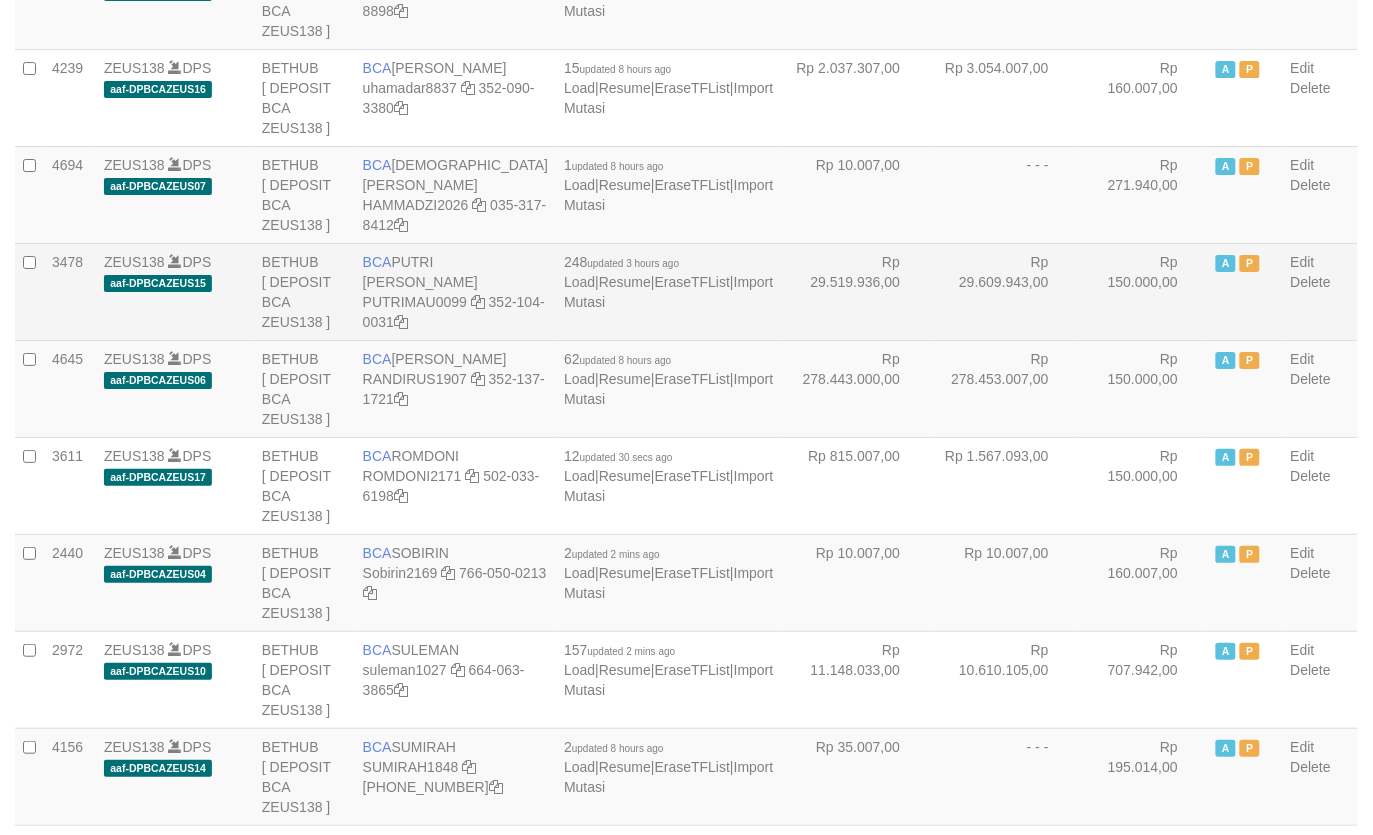 scroll, scrollTop: 1680, scrollLeft: 0, axis: vertical 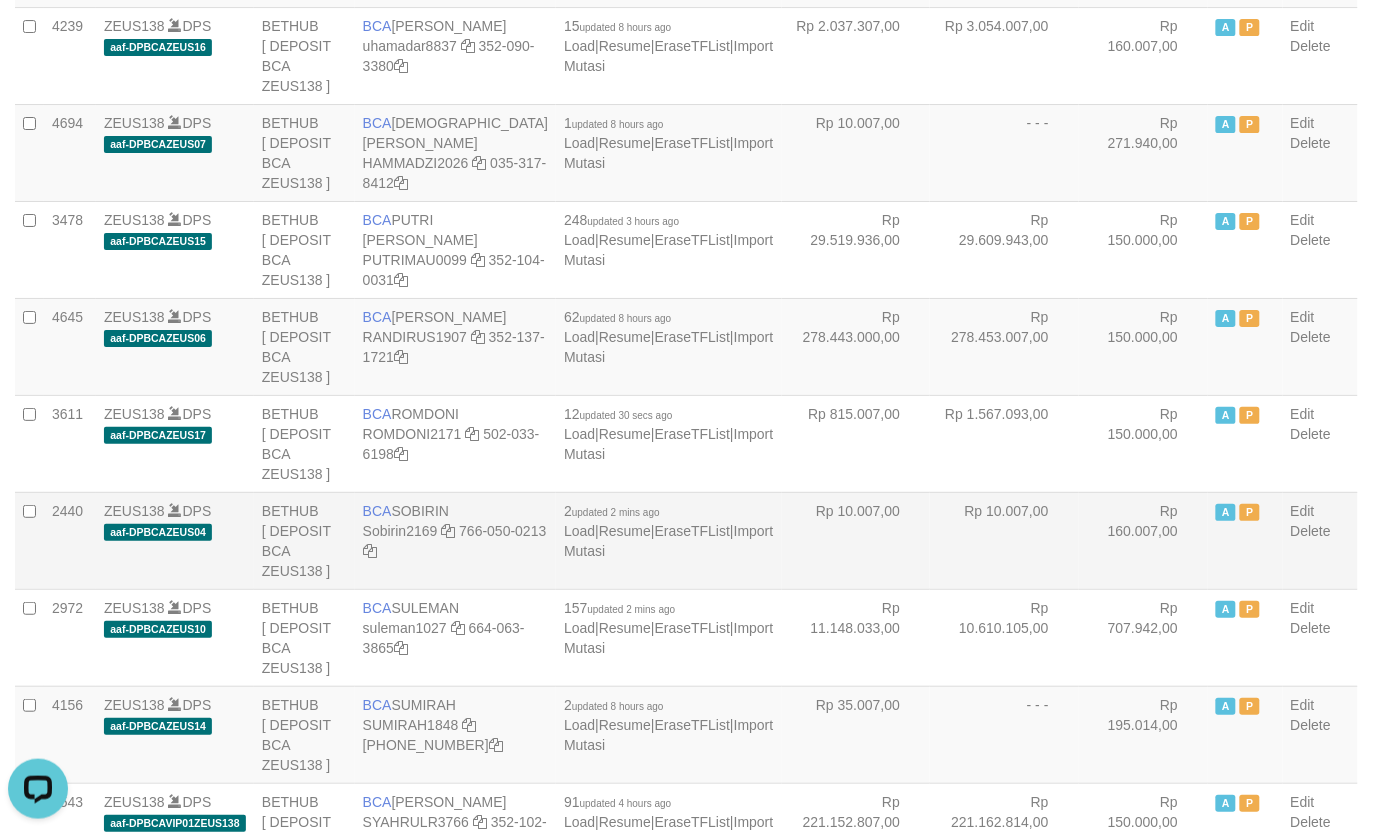 click on "Rp 10.007,00" at bounding box center [856, 540] 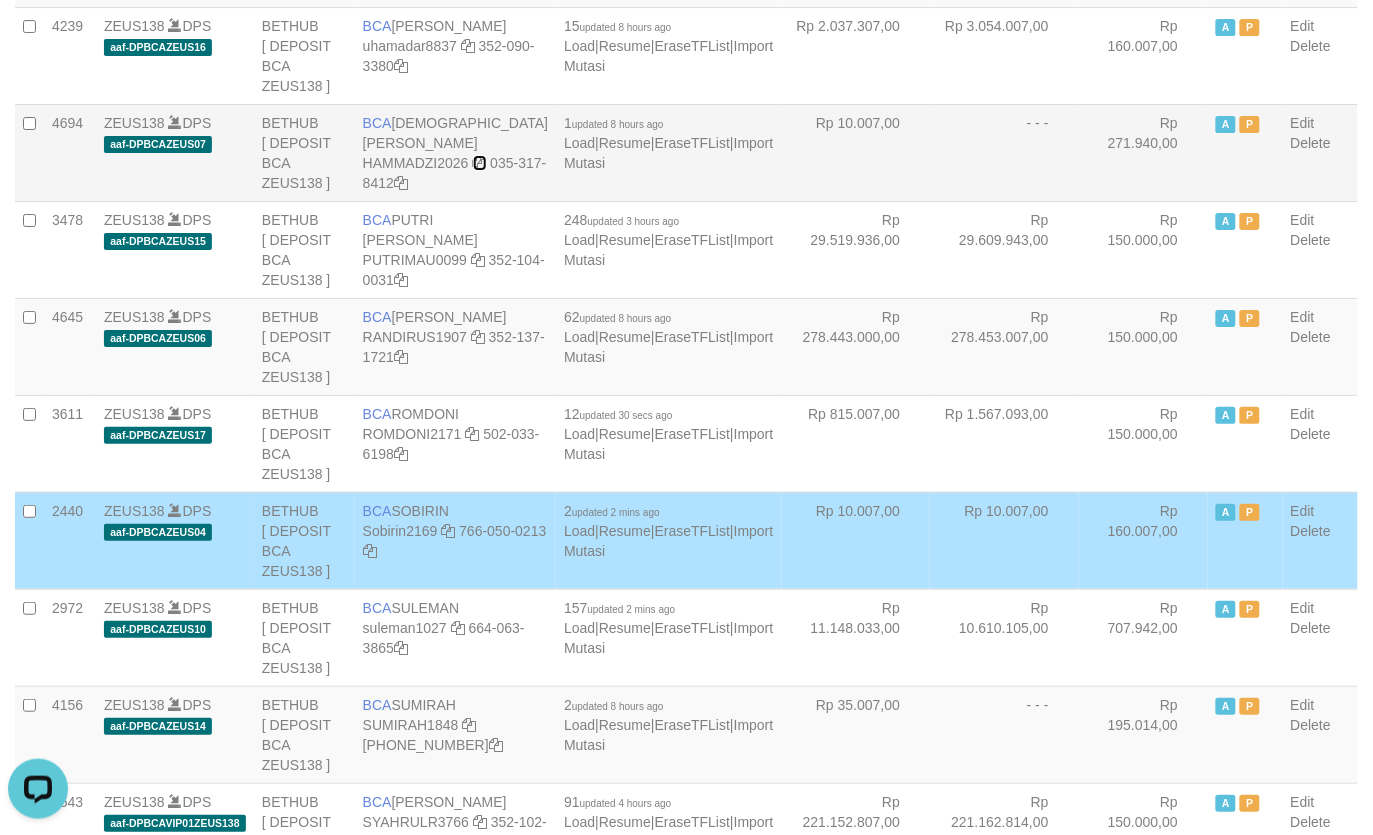 click at bounding box center [480, 163] 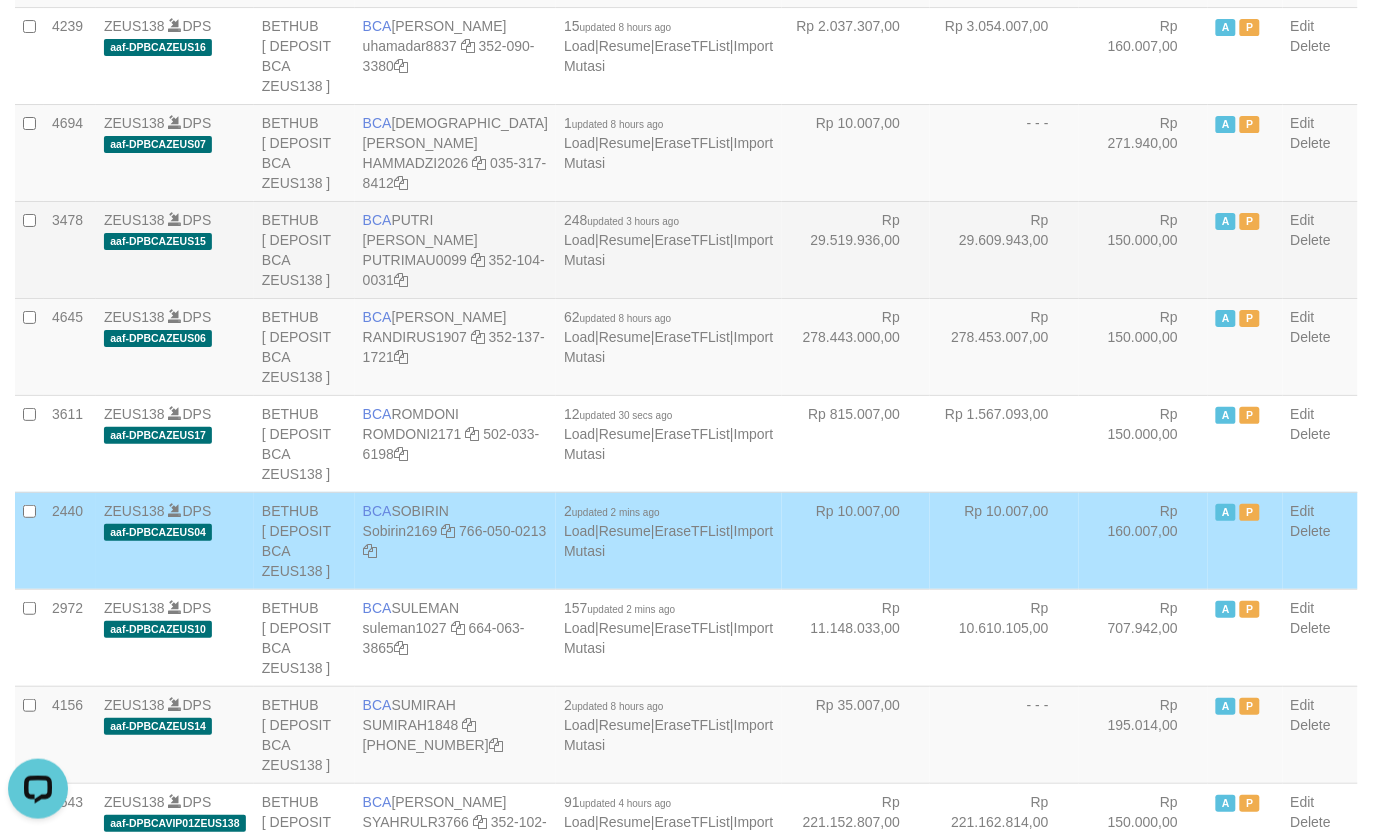 click on "BCA
PUTRI MAUDY
PUTRIMAU0099
352-104-0031" at bounding box center [455, 249] 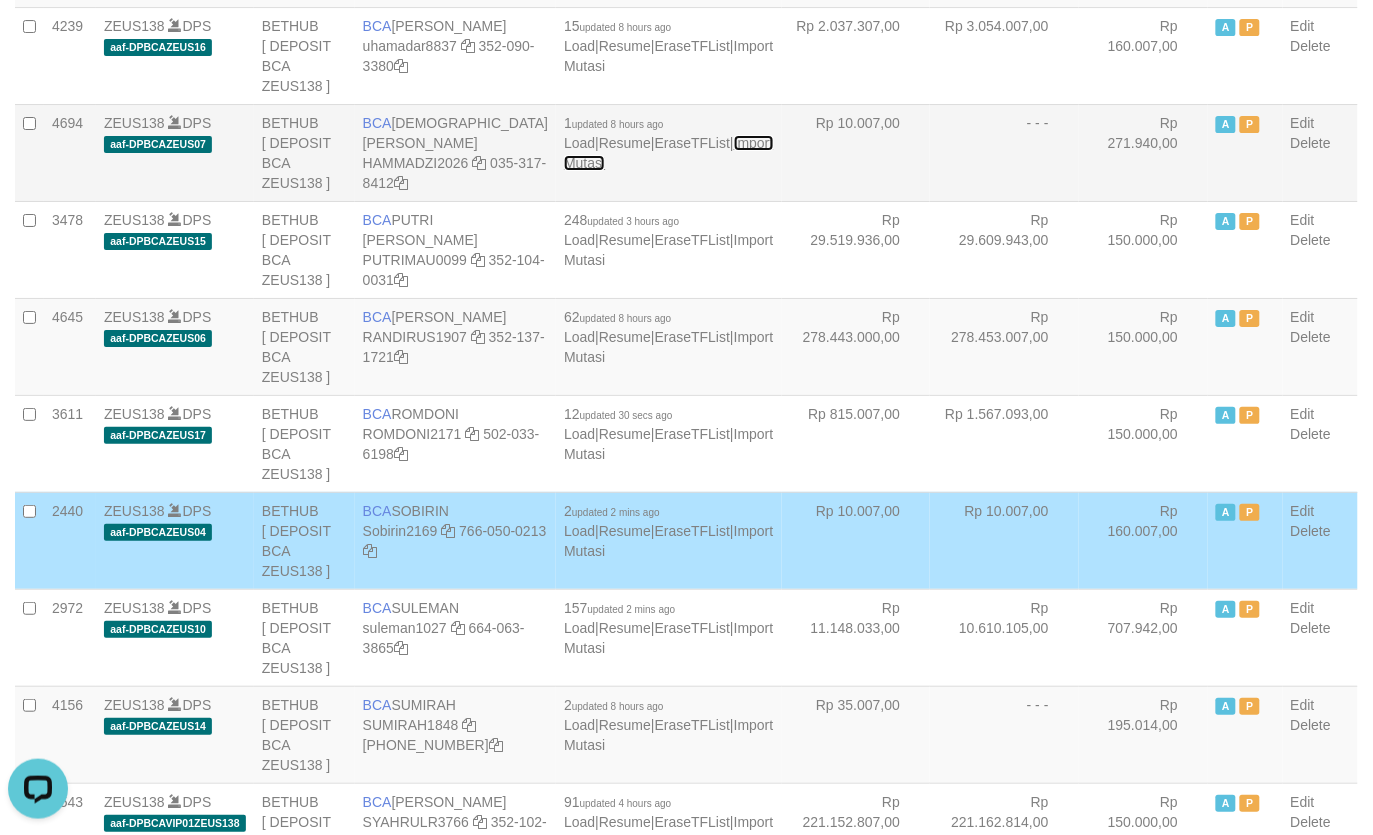 click on "Import Mutasi" at bounding box center (668, 153) 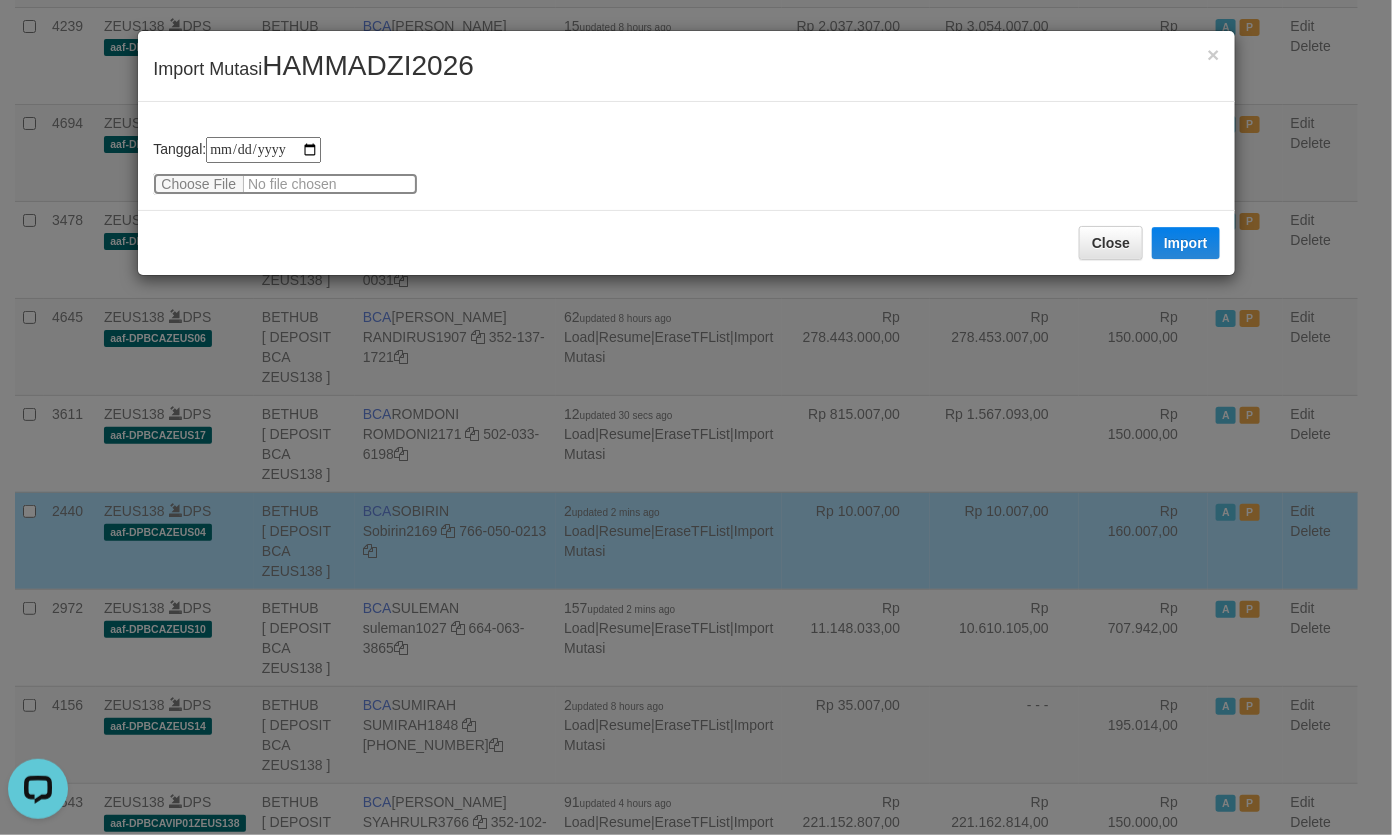 click at bounding box center (285, 184) 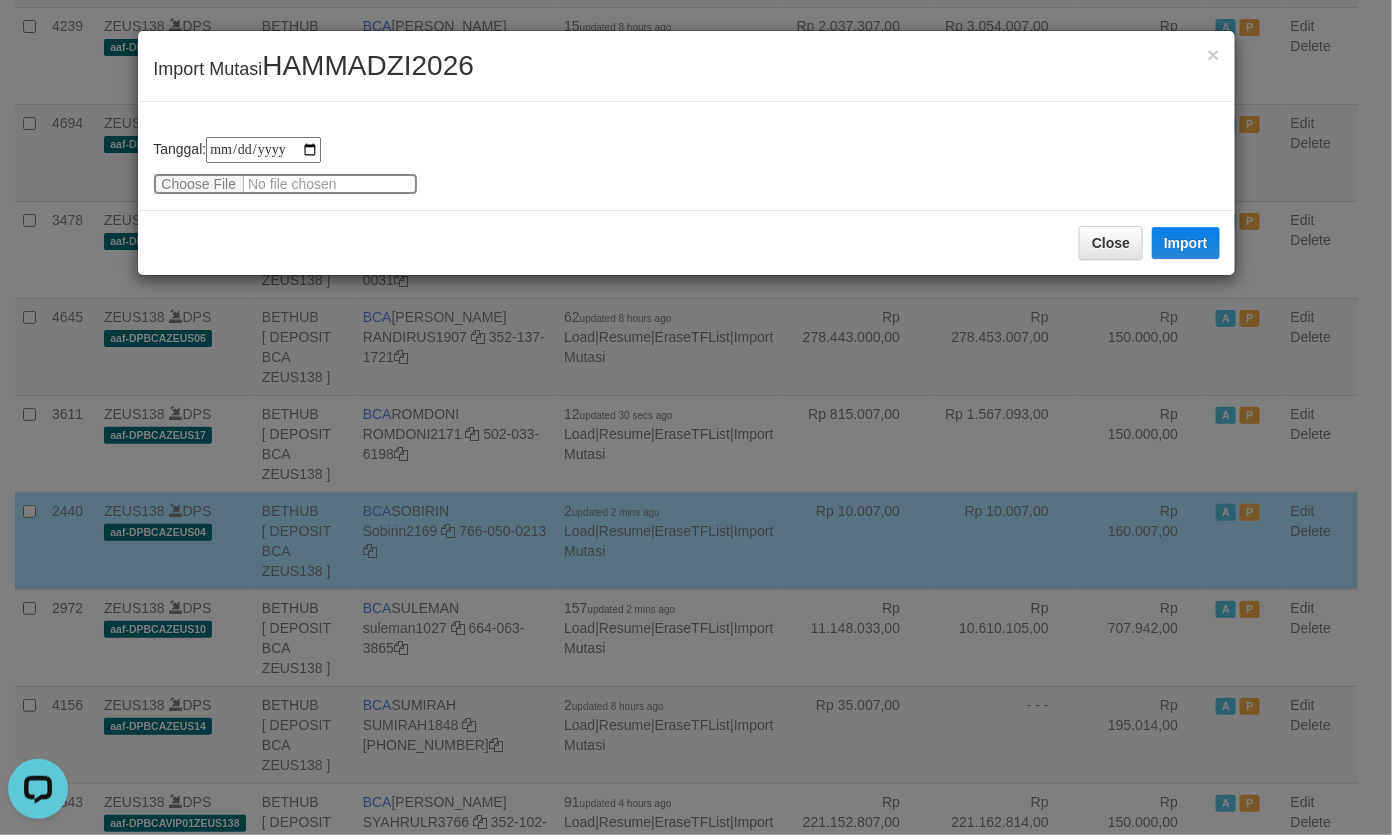 type on "**********" 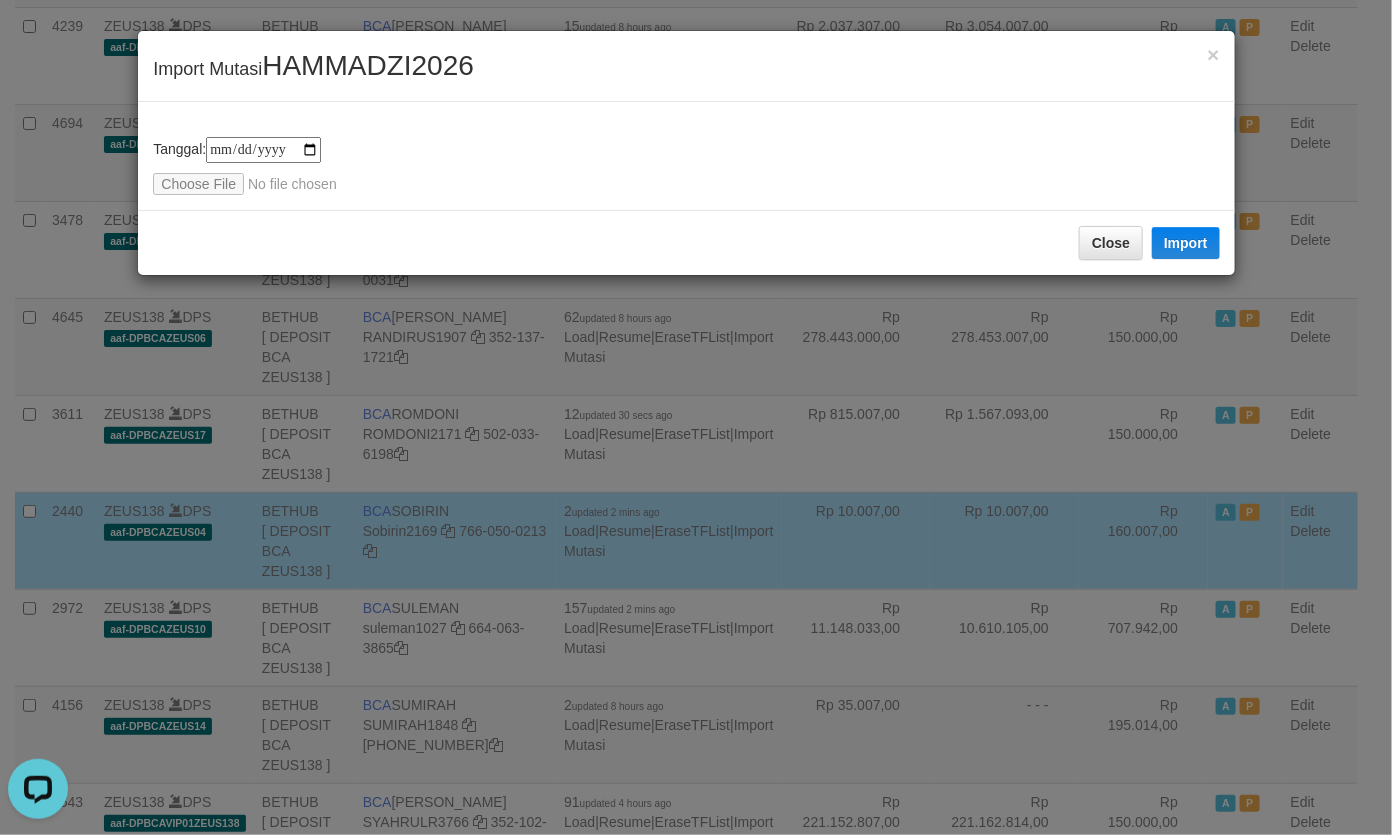 click on "HAMMADZI2026" at bounding box center [368, 65] 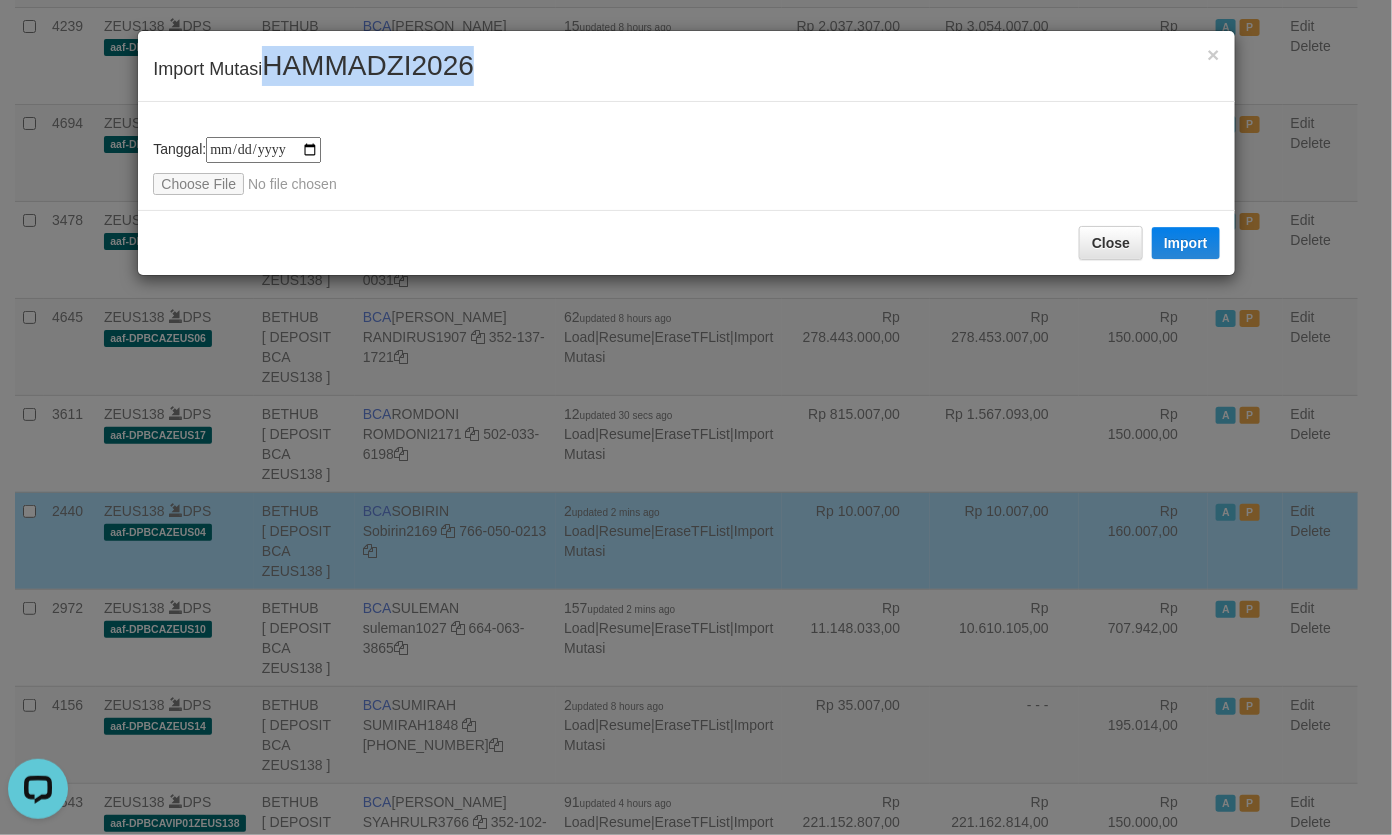 drag, startPoint x: 318, startPoint y: 62, endPoint x: 330, endPoint y: 71, distance: 15 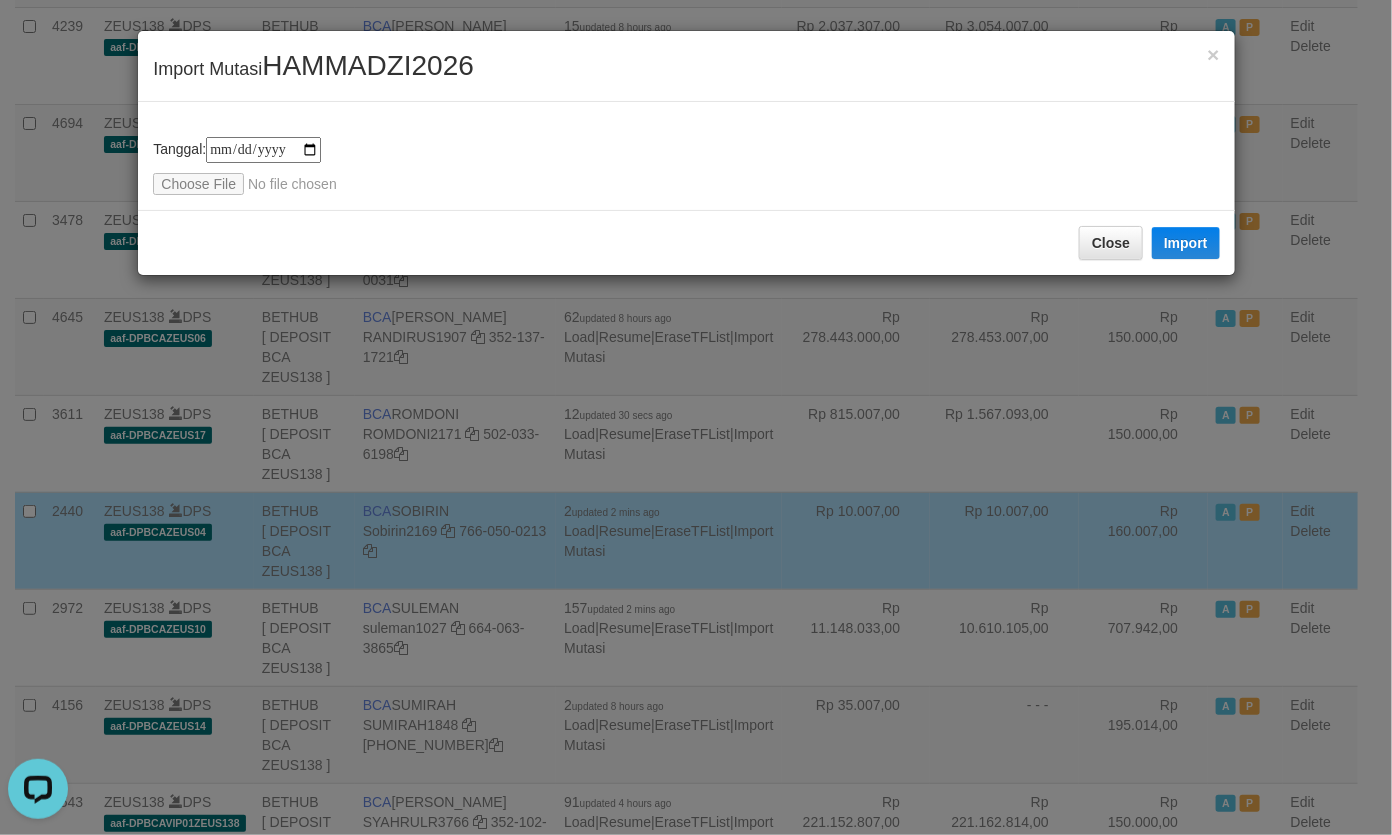 click on "**********" at bounding box center [686, 156] 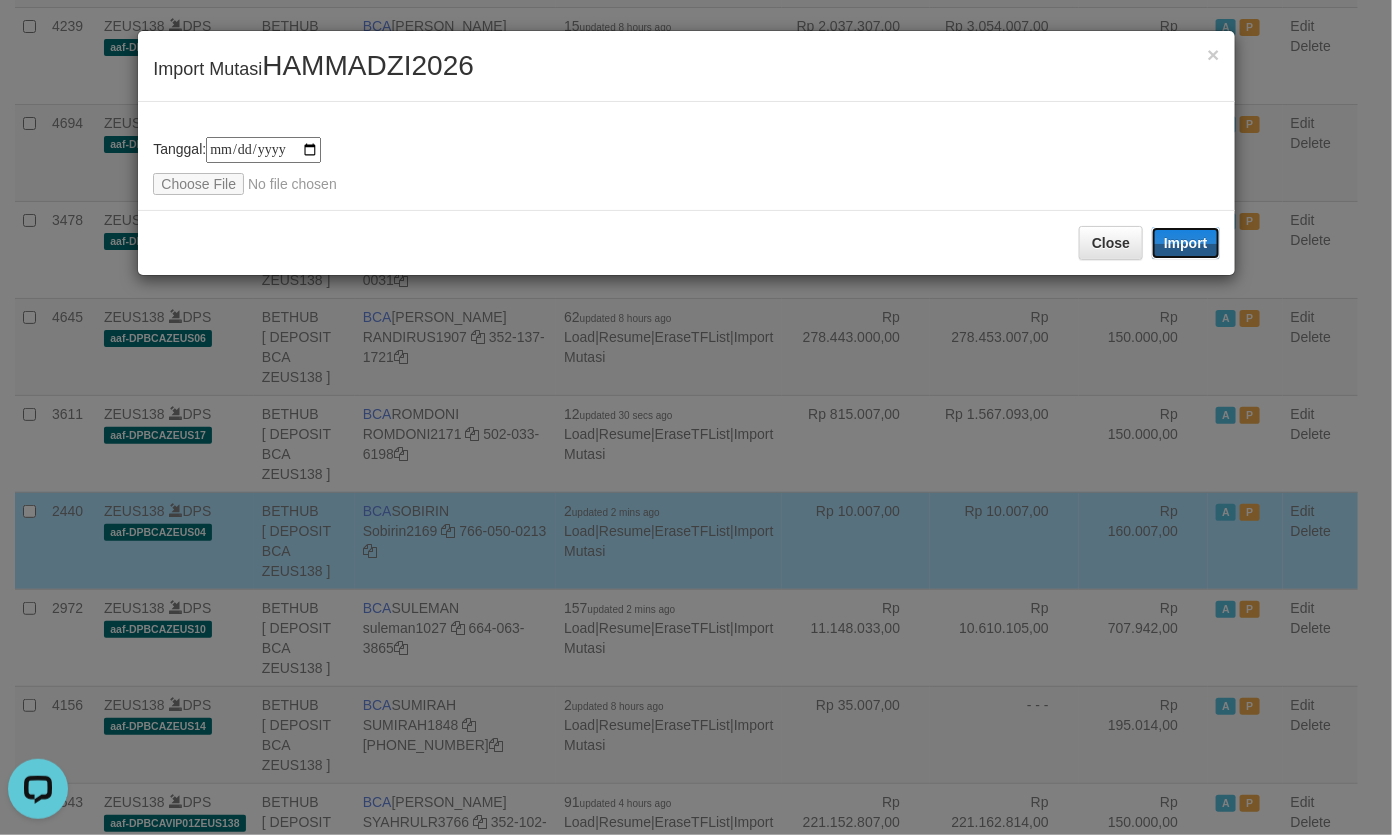 click on "Import" at bounding box center (1186, 243) 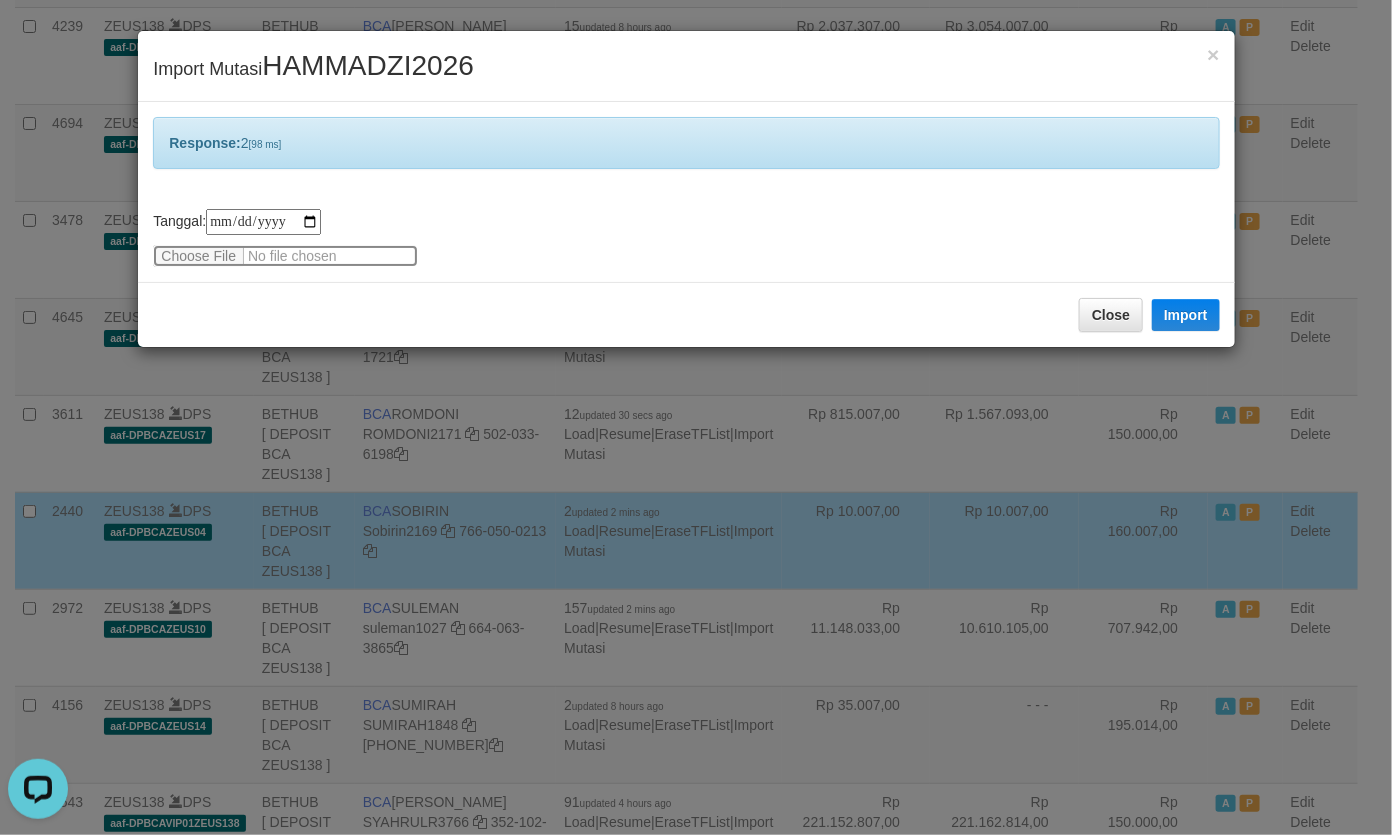 click at bounding box center [285, 256] 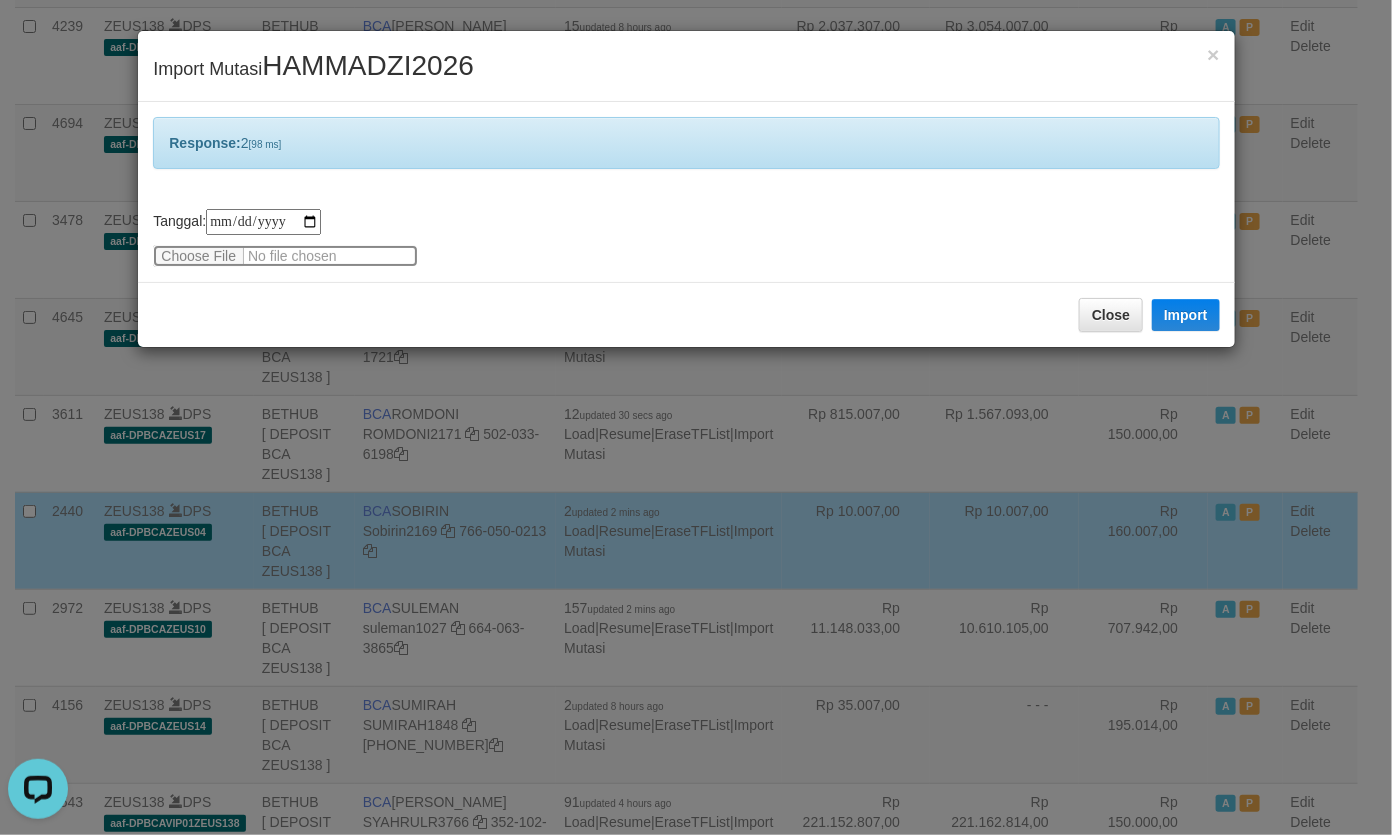 type 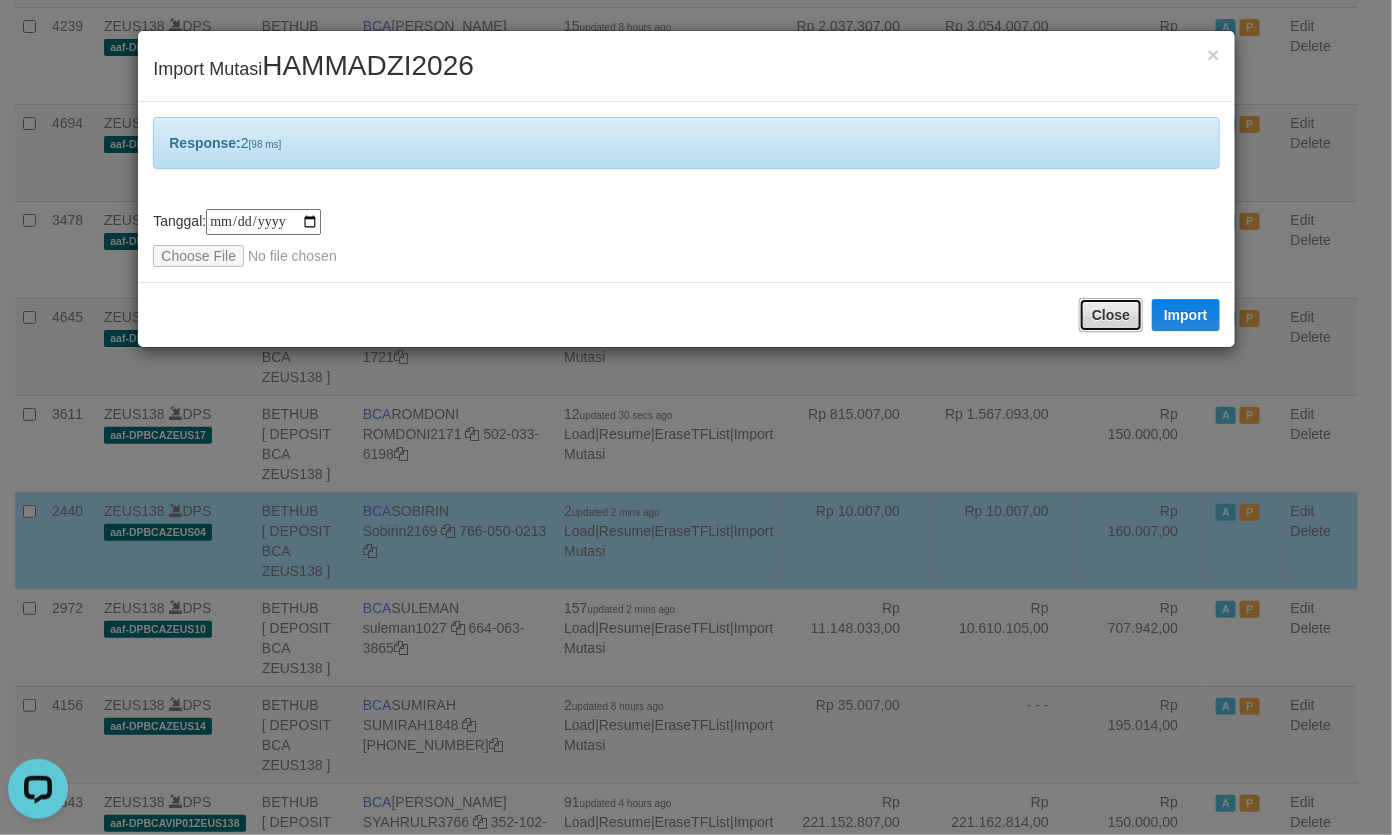 drag, startPoint x: 1117, startPoint y: 305, endPoint x: 847, endPoint y: 278, distance: 271.34665 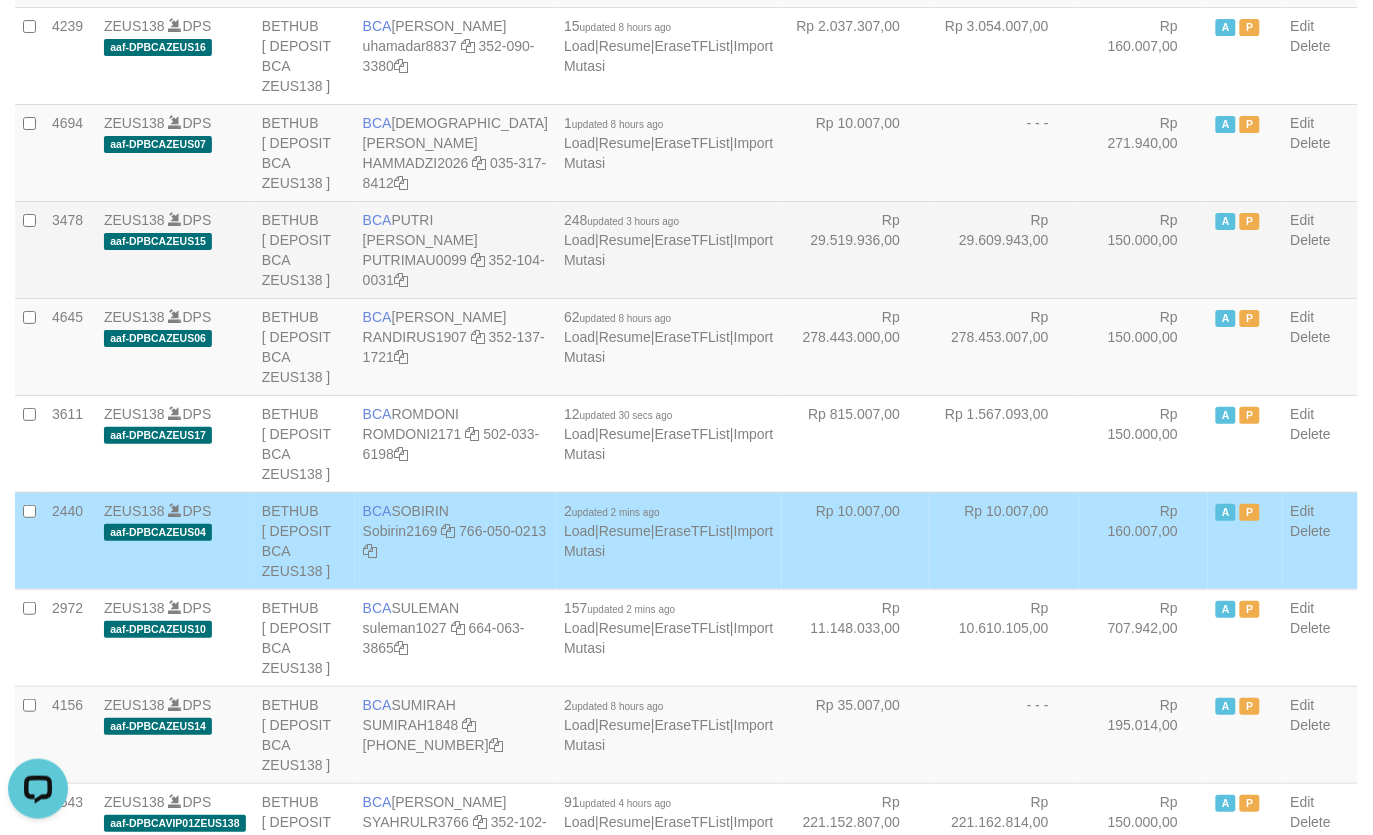 click on "Rp 29.519.936,00" at bounding box center (856, 249) 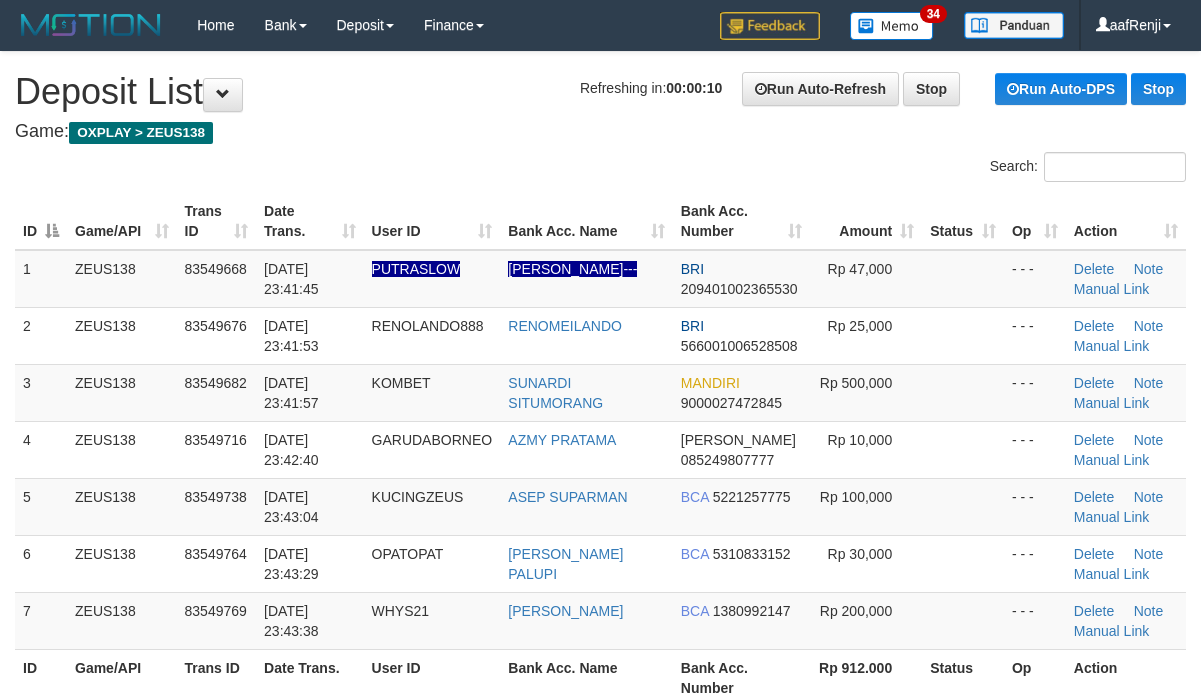 scroll, scrollTop: 0, scrollLeft: 0, axis: both 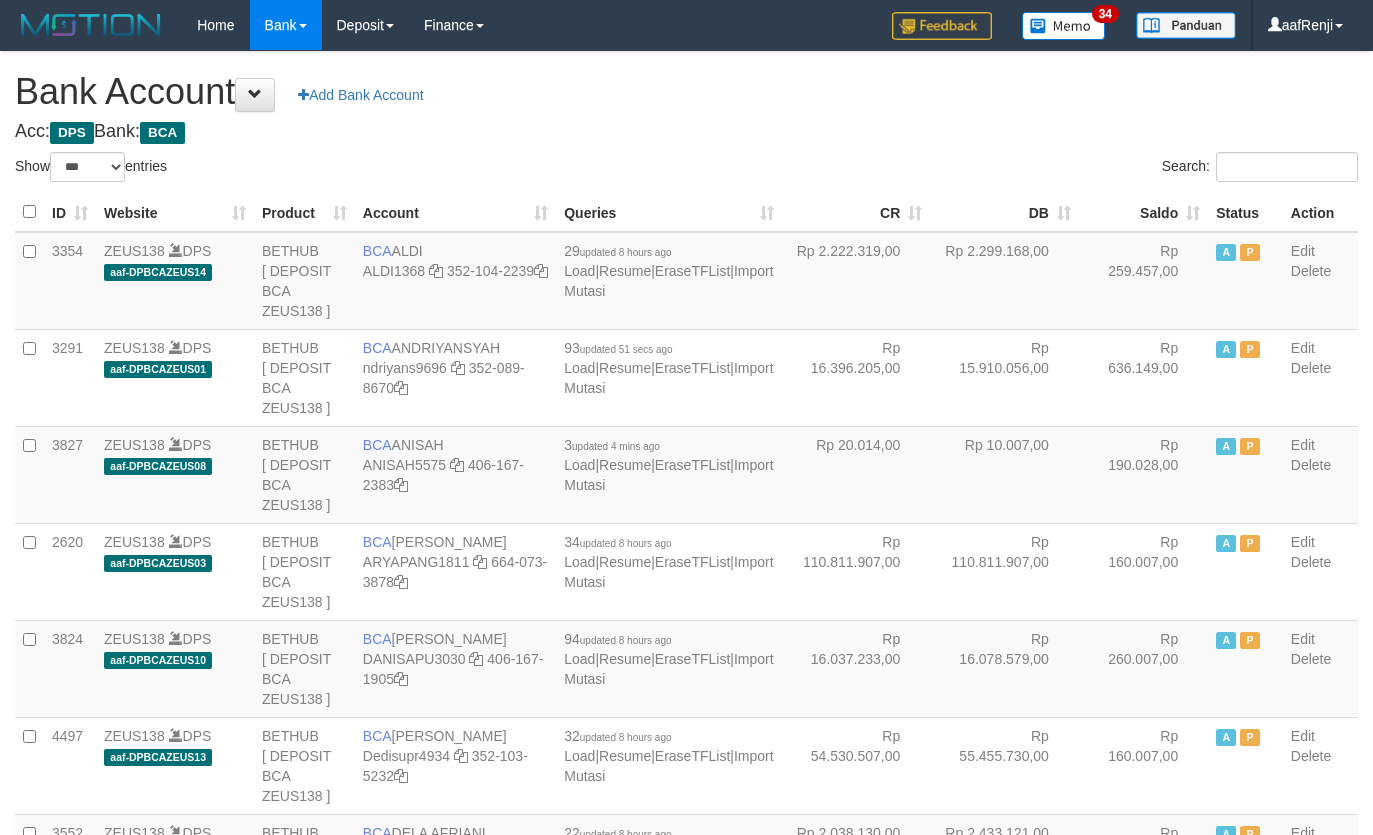 select on "***" 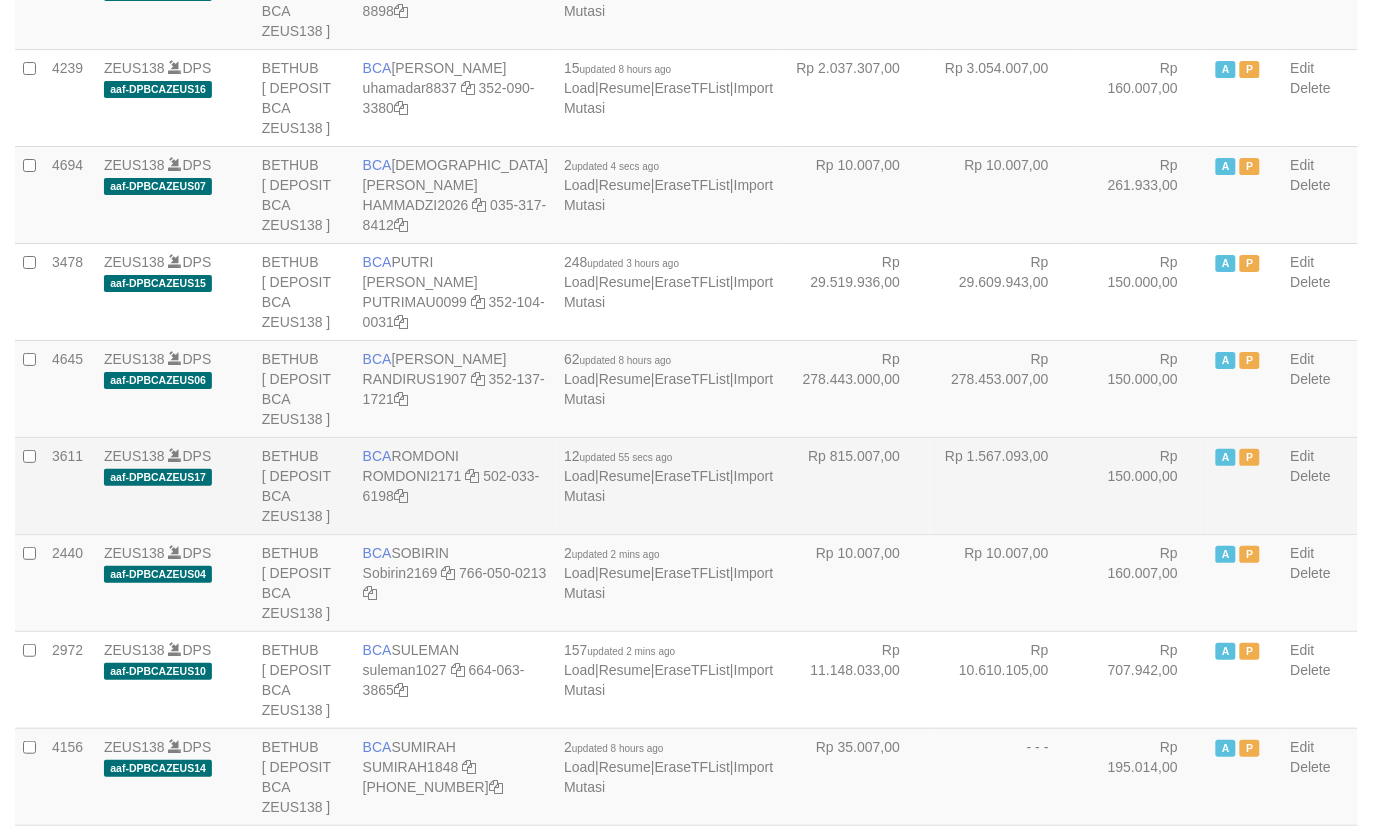 scroll, scrollTop: 1680, scrollLeft: 0, axis: vertical 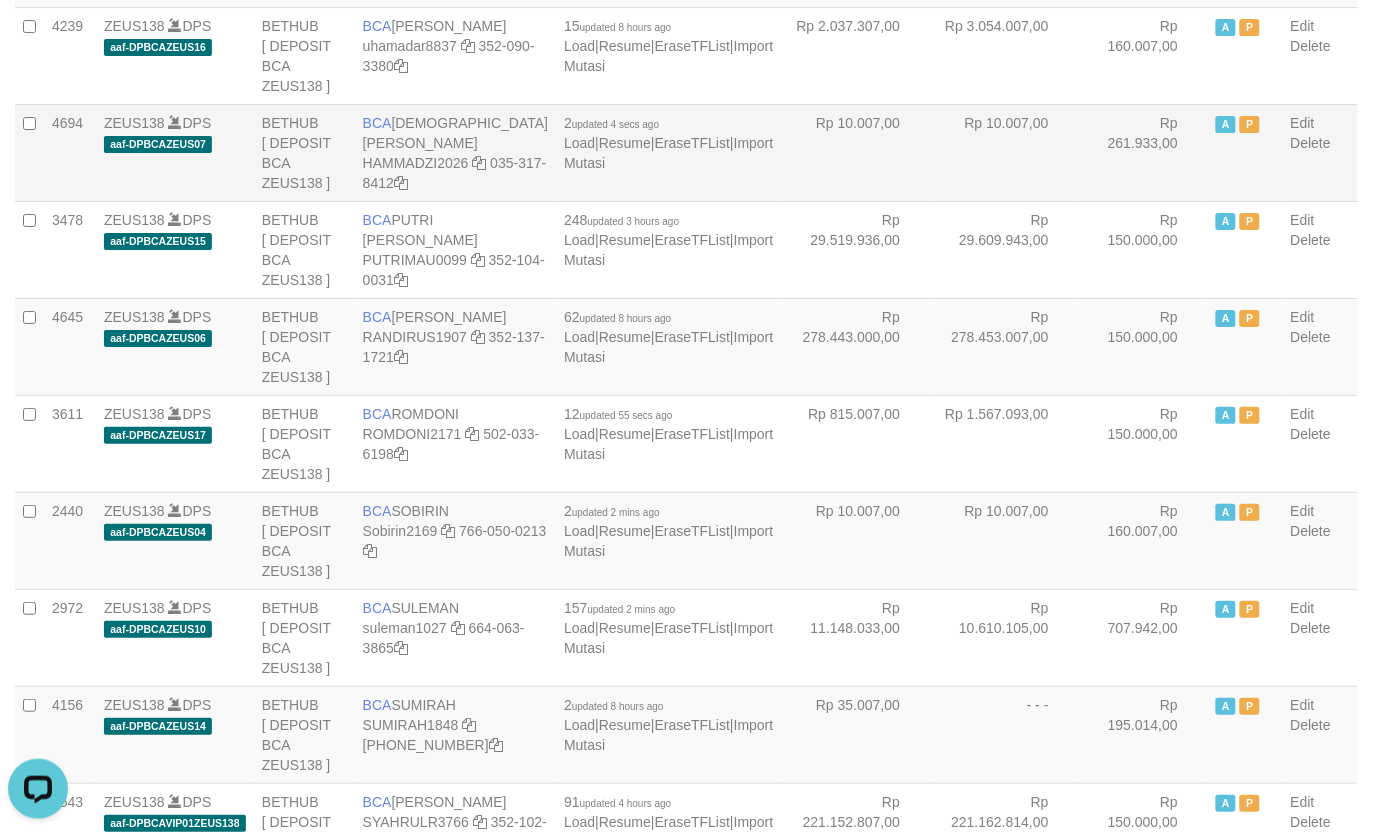 drag, startPoint x: 422, startPoint y: 123, endPoint x: 522, endPoint y: 147, distance: 102.83968 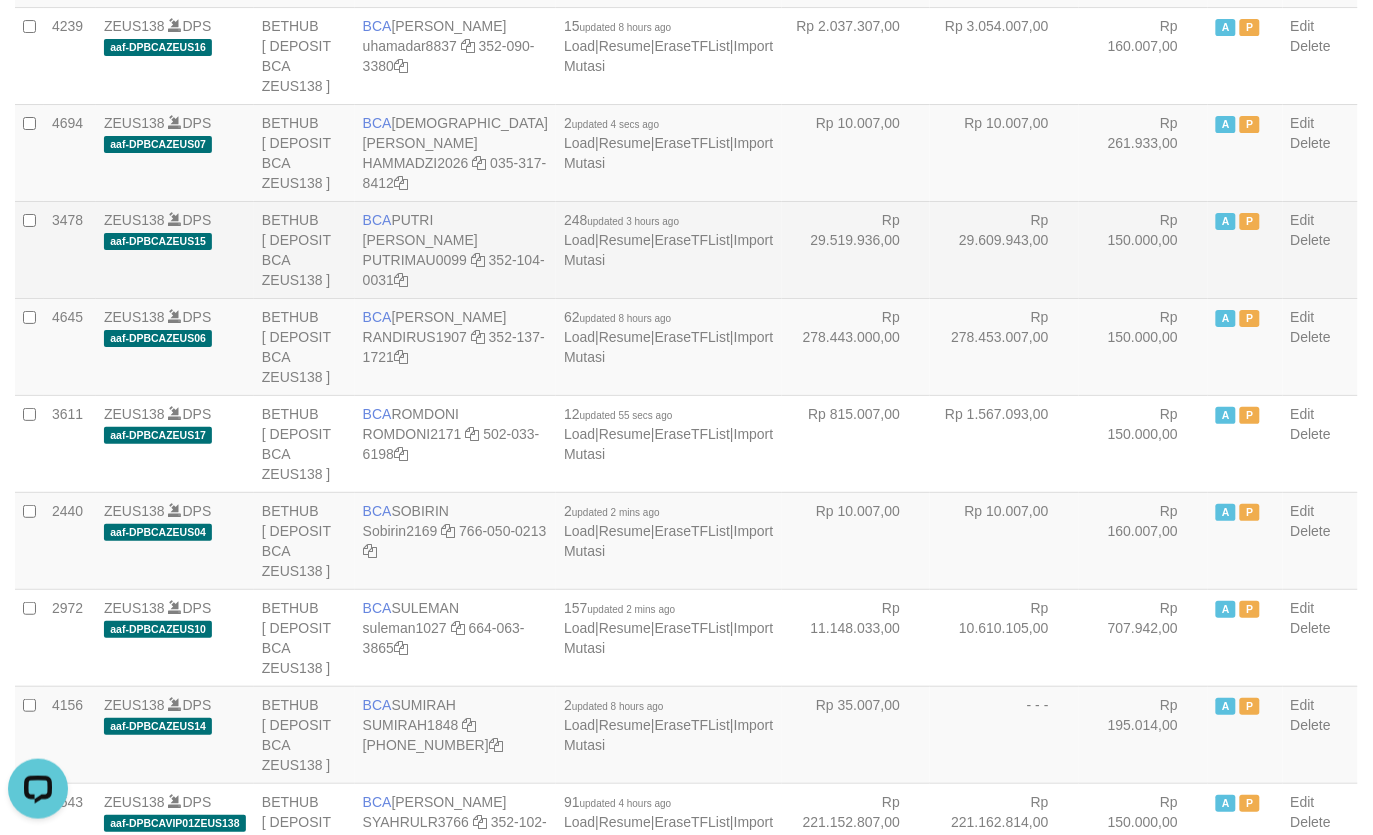 copy on "MUHAMMAD ZIDAN KURNIAWAN" 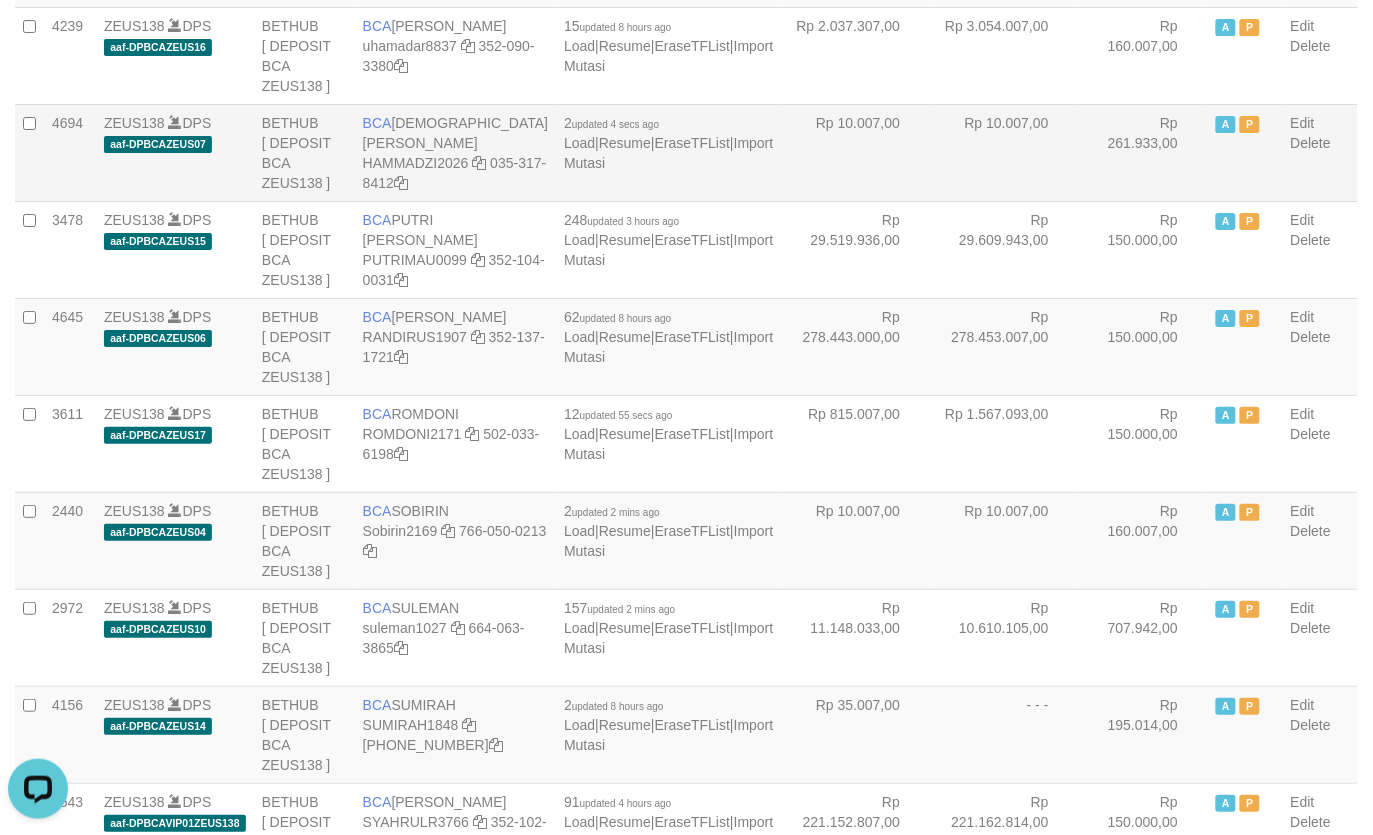 drag, startPoint x: 380, startPoint y: 185, endPoint x: 476, endPoint y: 195, distance: 96.519424 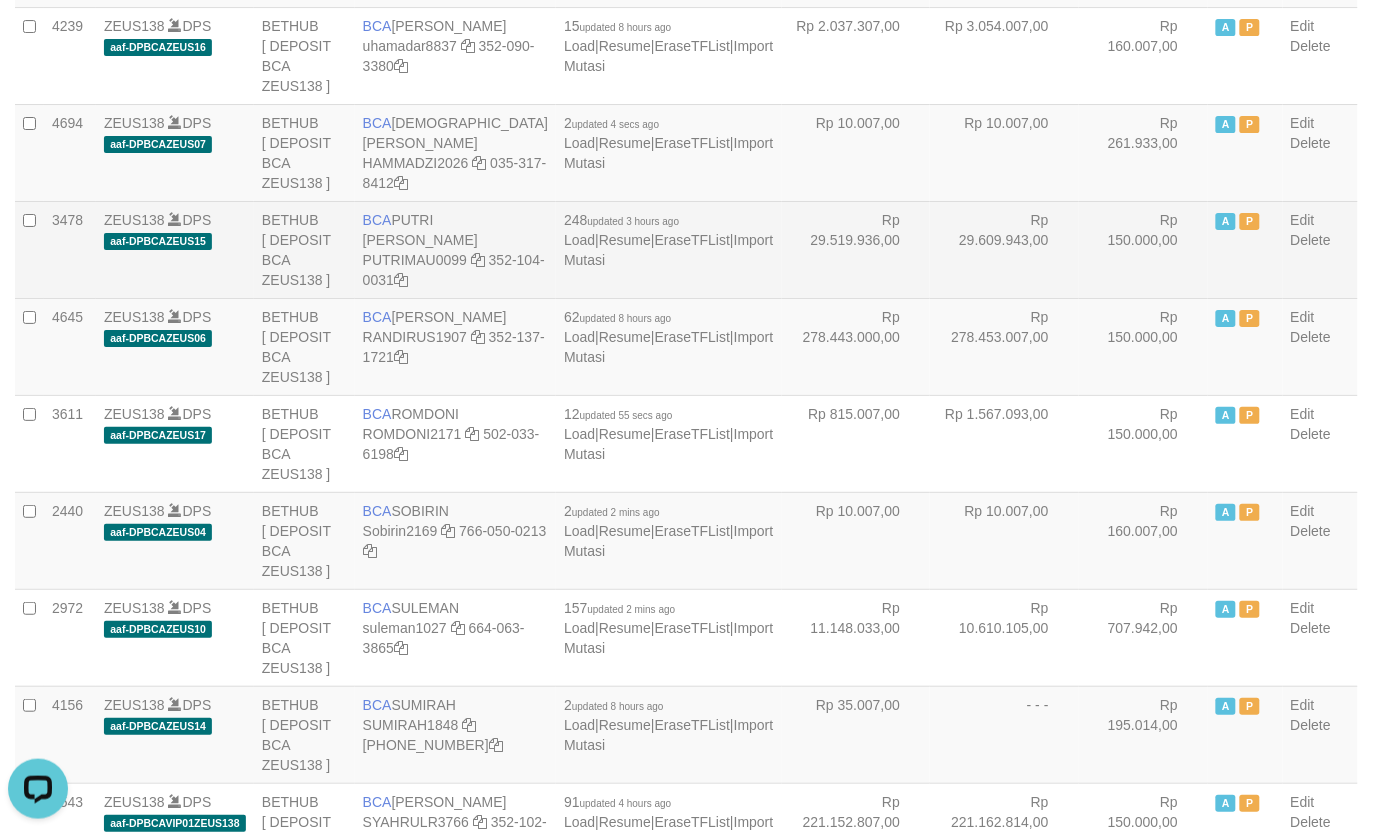 copy on "035-317-8412" 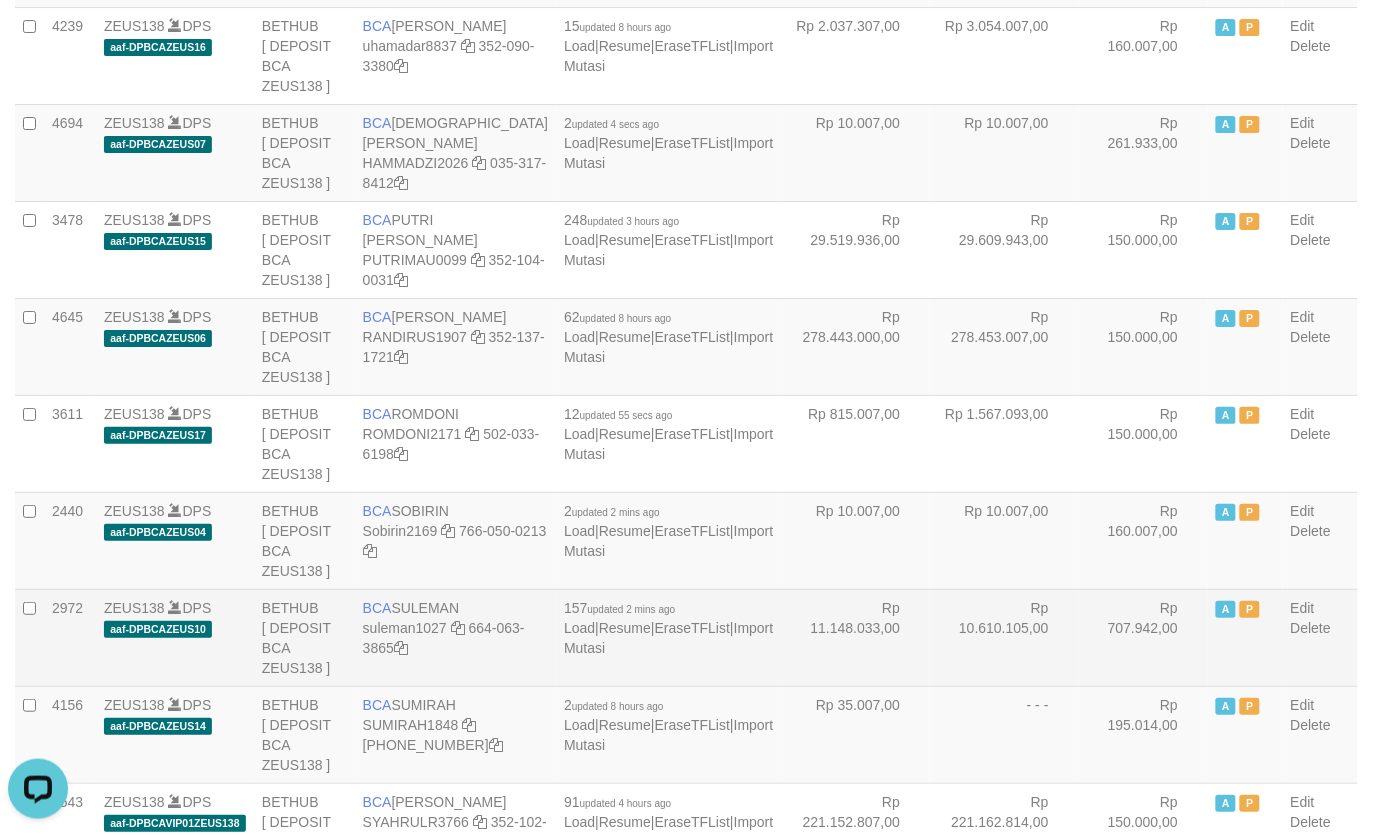 drag, startPoint x: 998, startPoint y: 603, endPoint x: 790, endPoint y: 605, distance: 208.00961 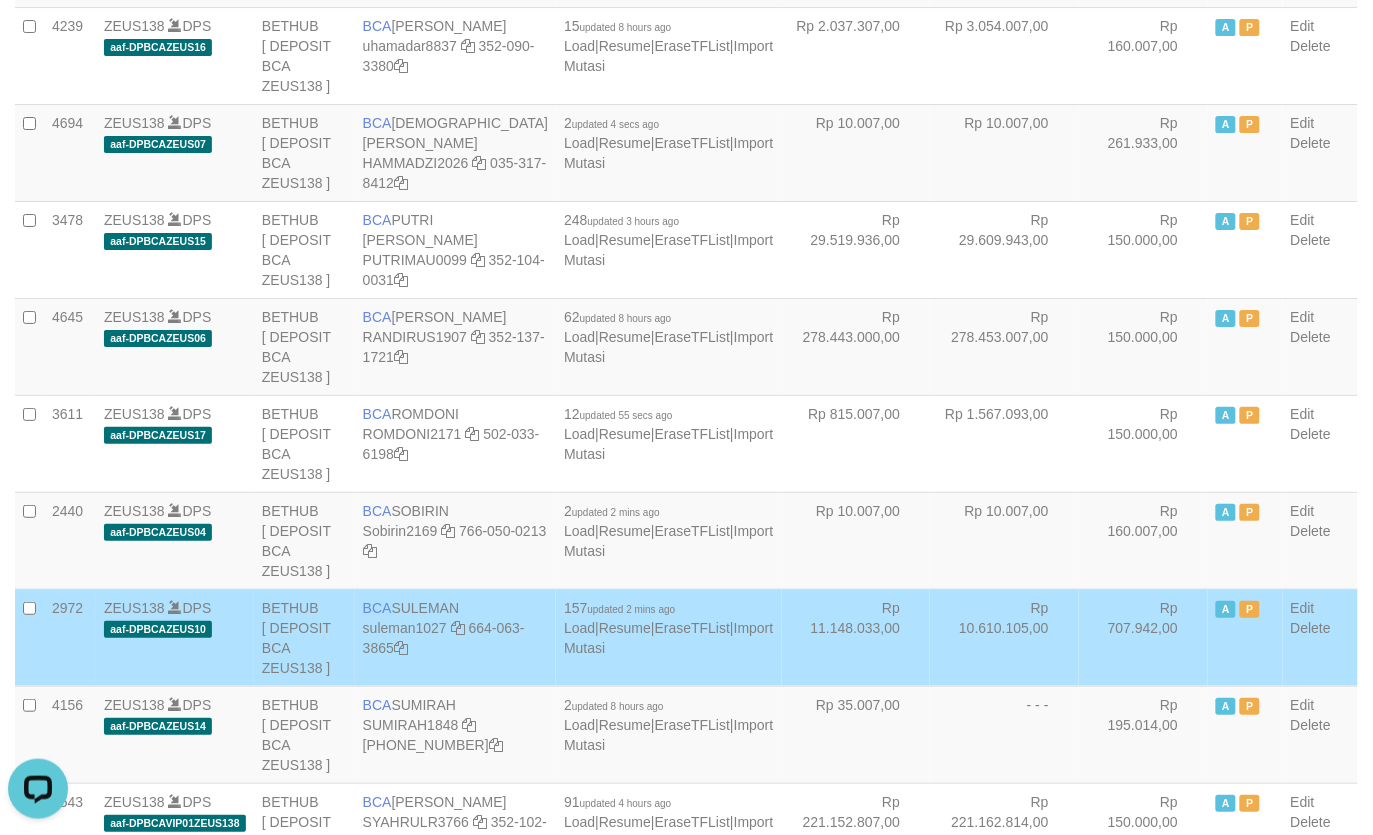 scroll, scrollTop: 330, scrollLeft: 0, axis: vertical 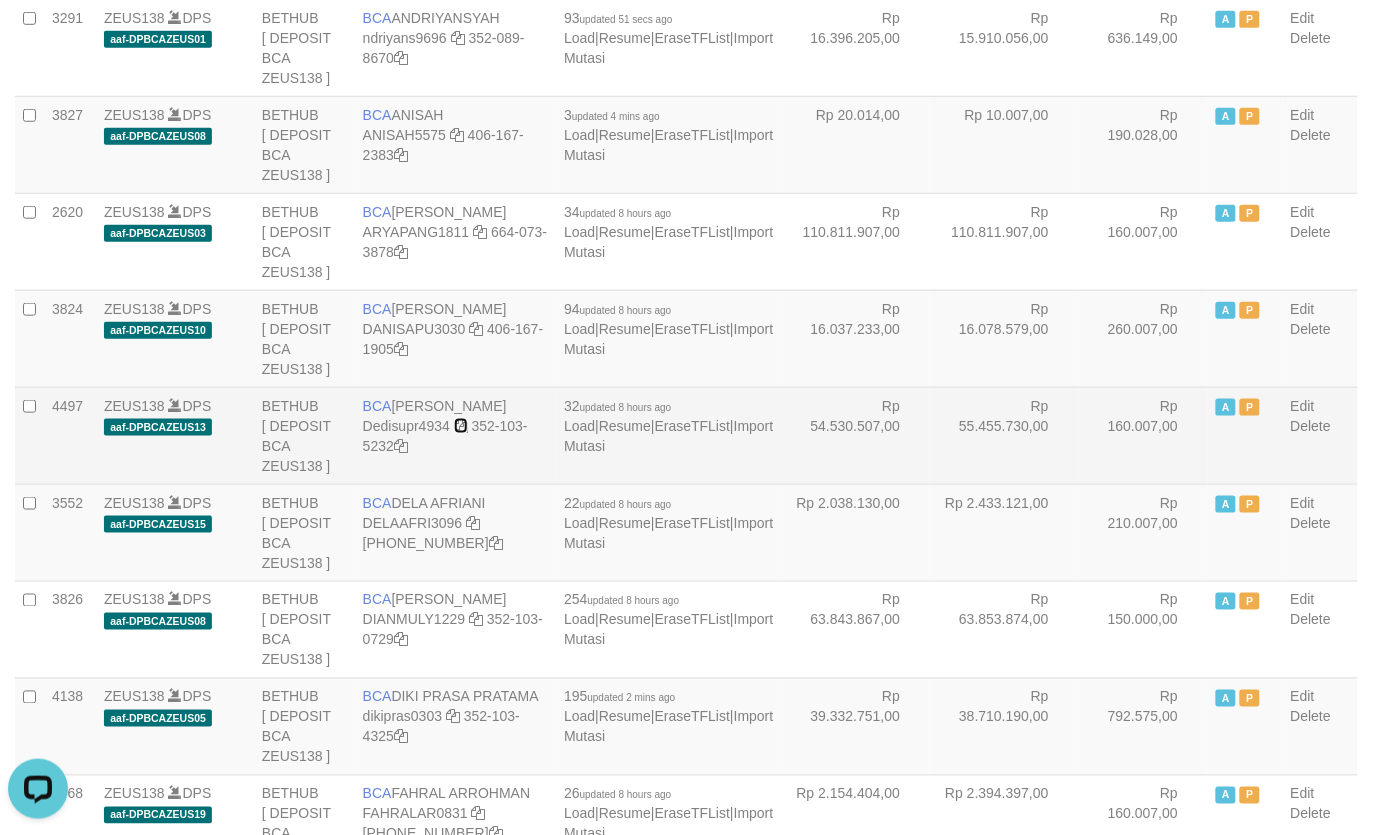 click at bounding box center (461, 426) 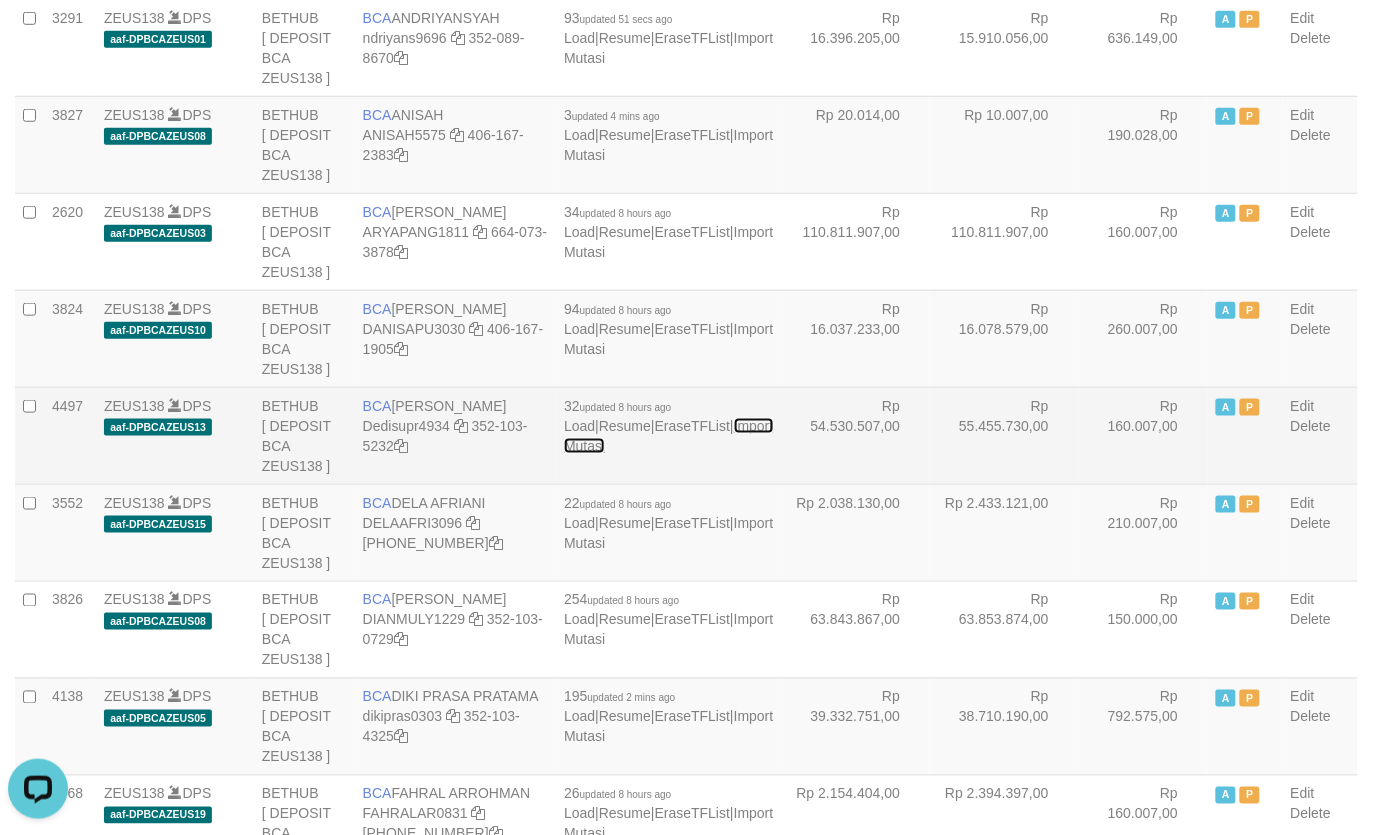 click on "Import Mutasi" at bounding box center (668, 436) 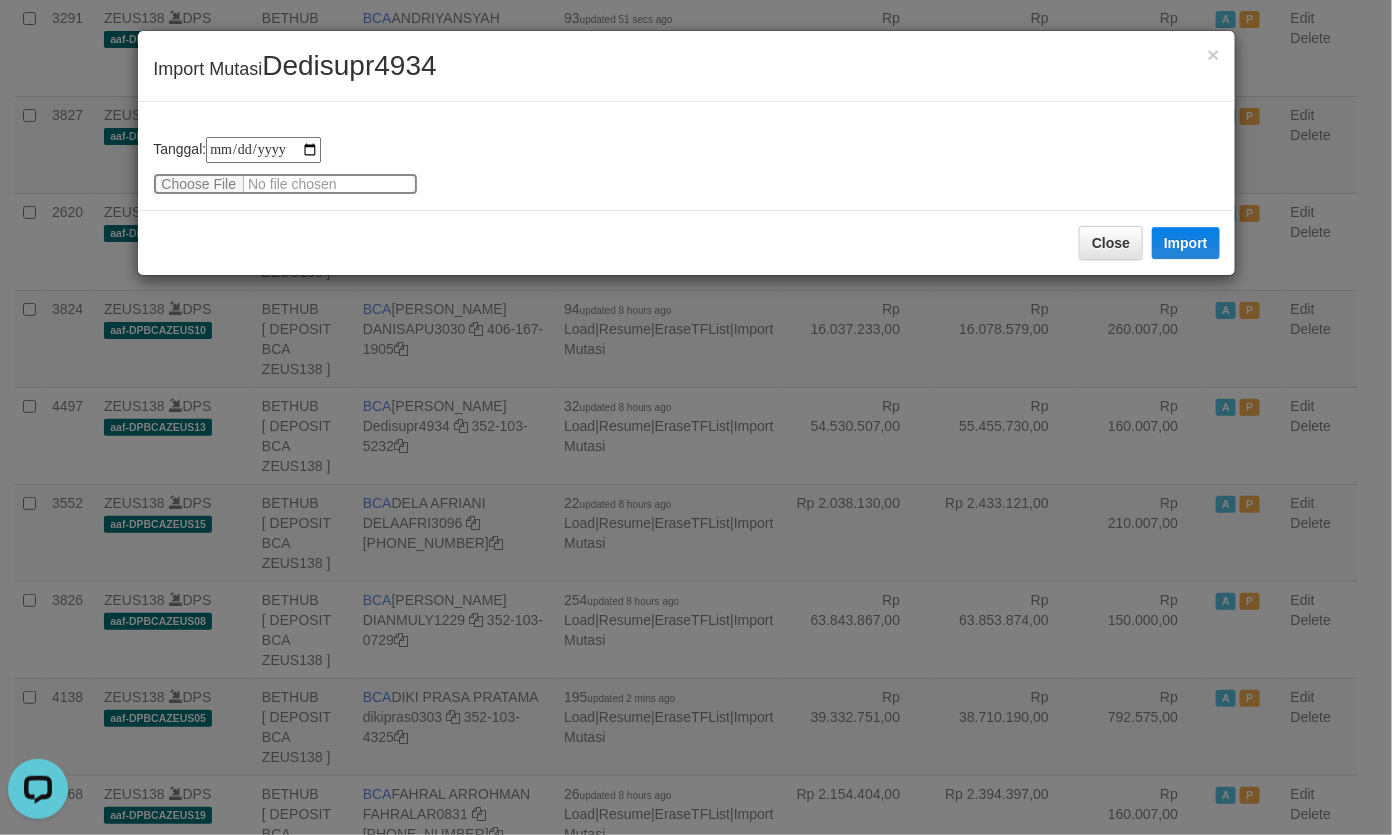 click at bounding box center [285, 184] 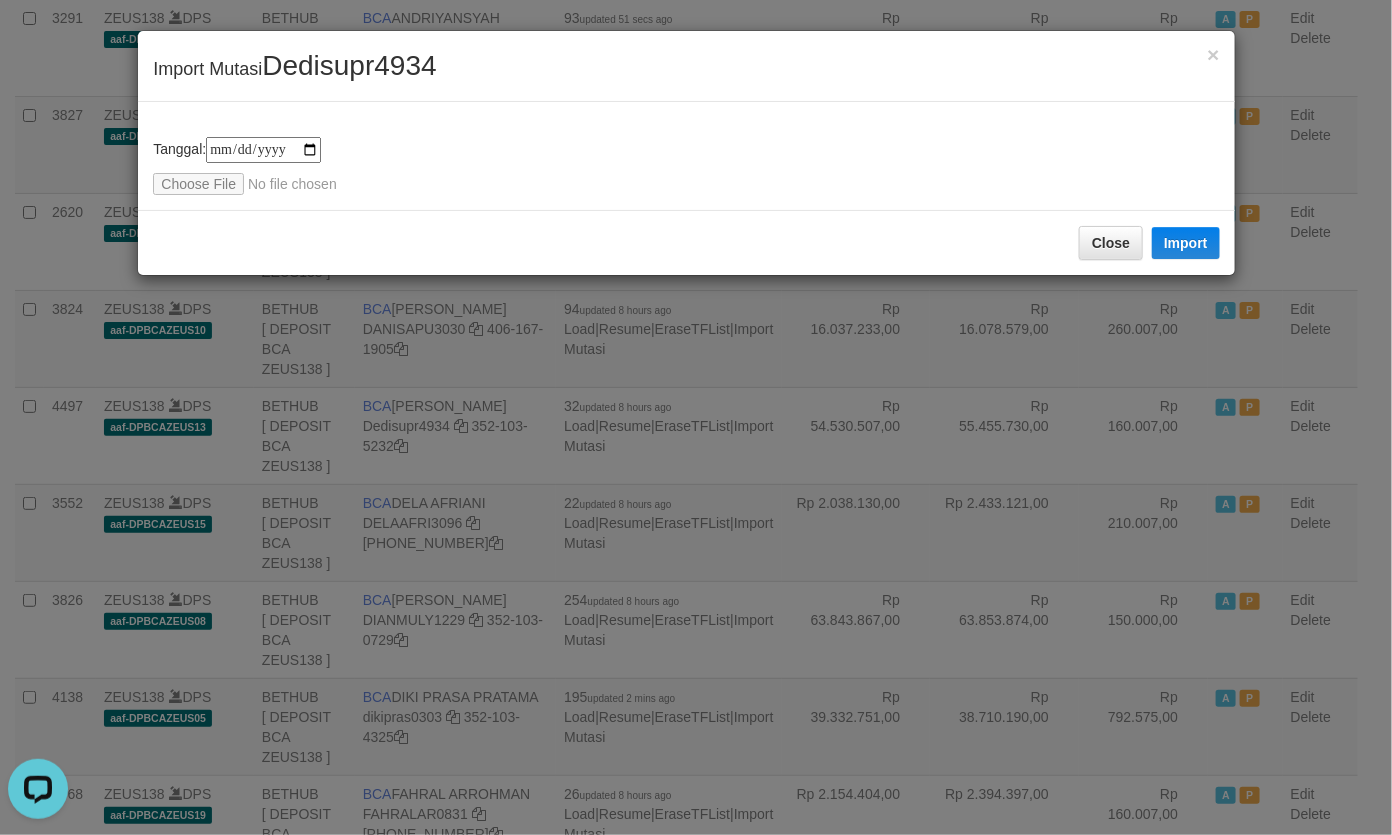 click on "Dedisupr4934" at bounding box center [349, 65] 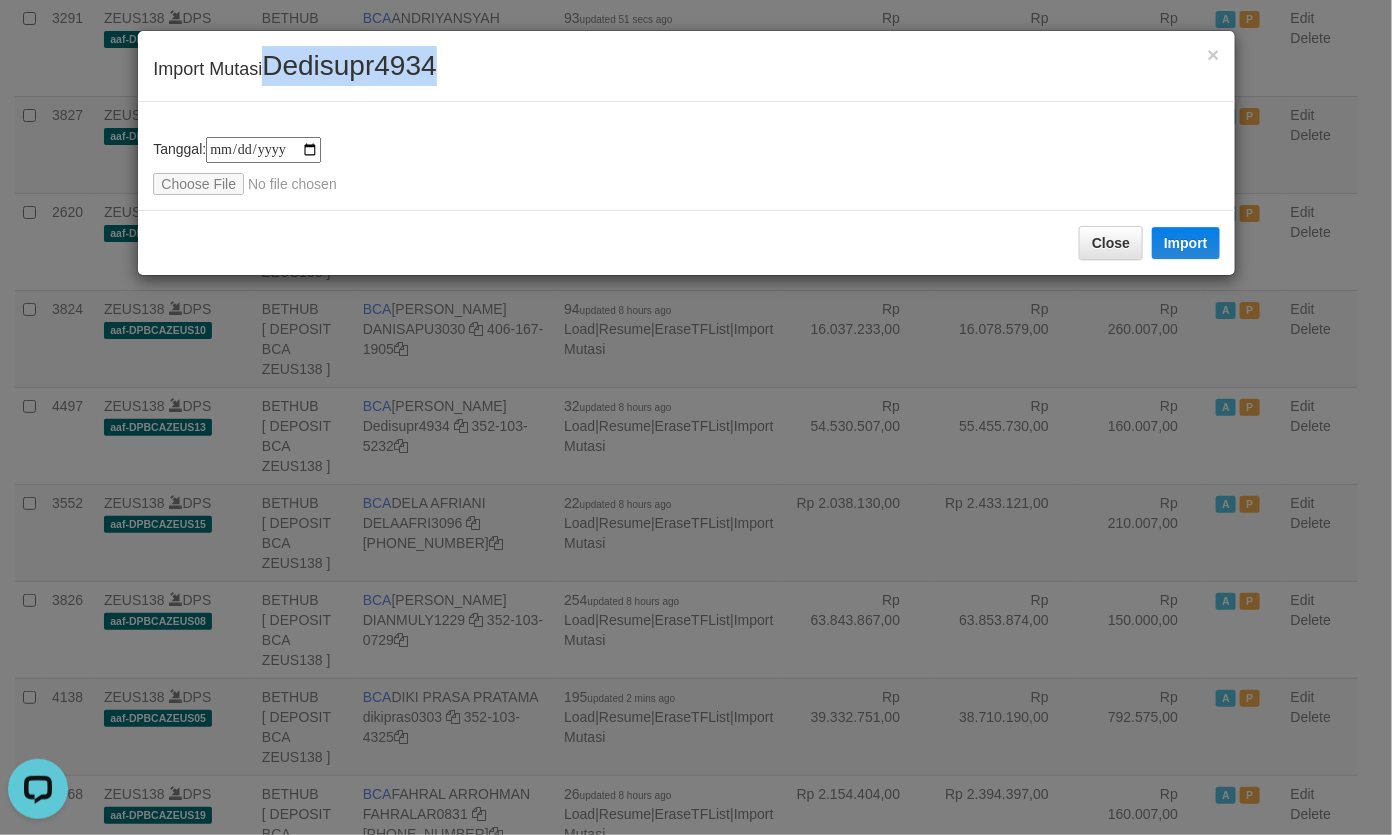 click on "Dedisupr4934" at bounding box center (349, 65) 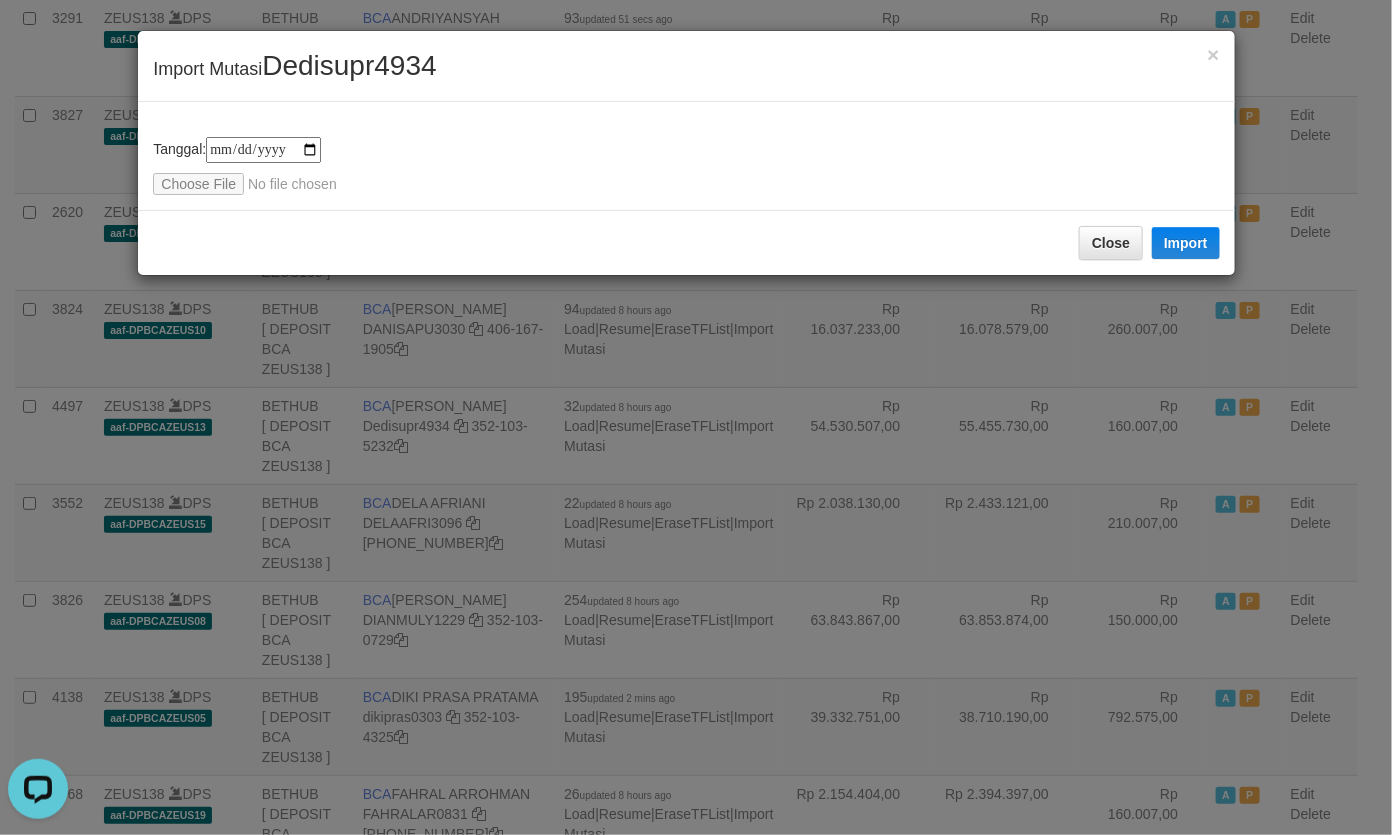 click on "**********" at bounding box center (686, 166) 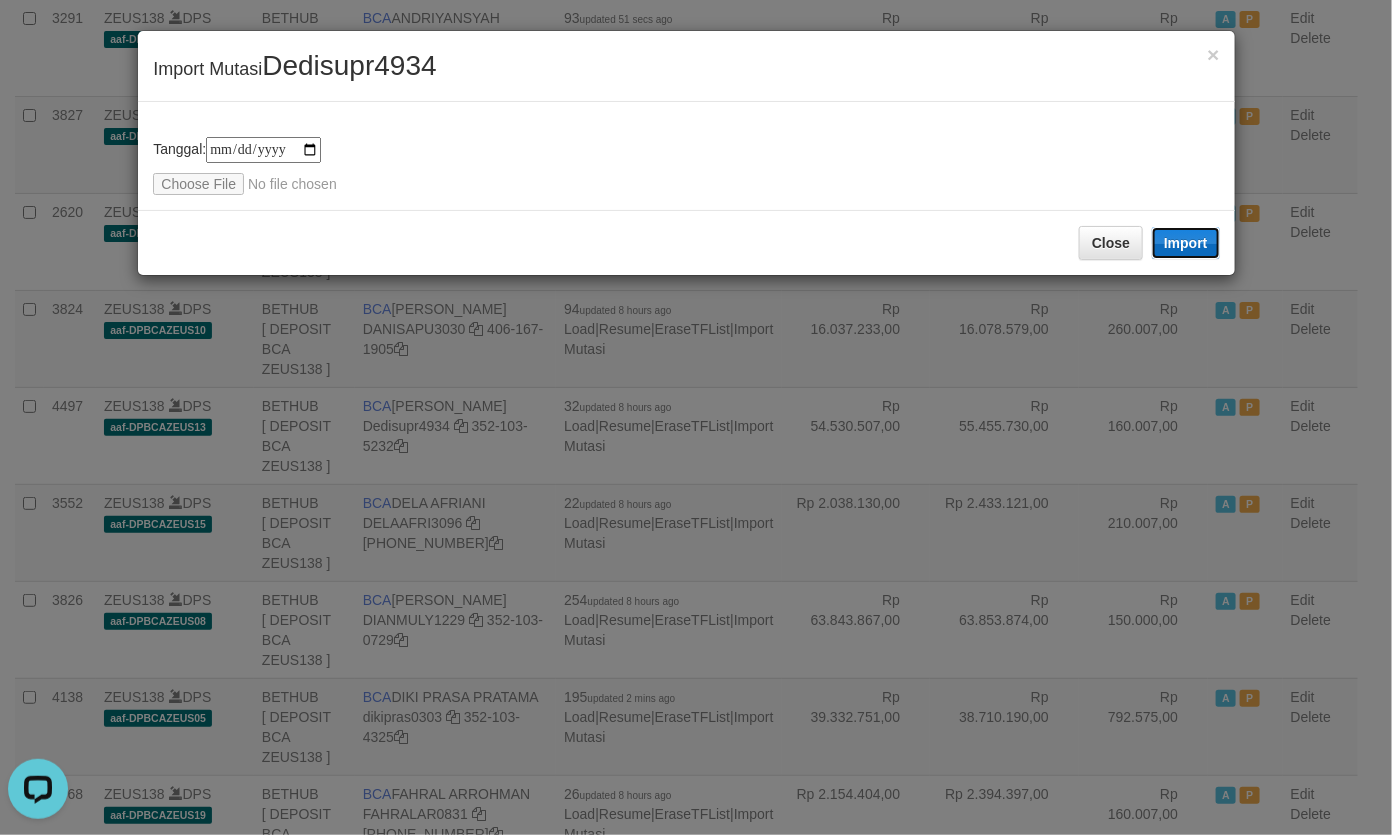 click on "Import" at bounding box center (1186, 243) 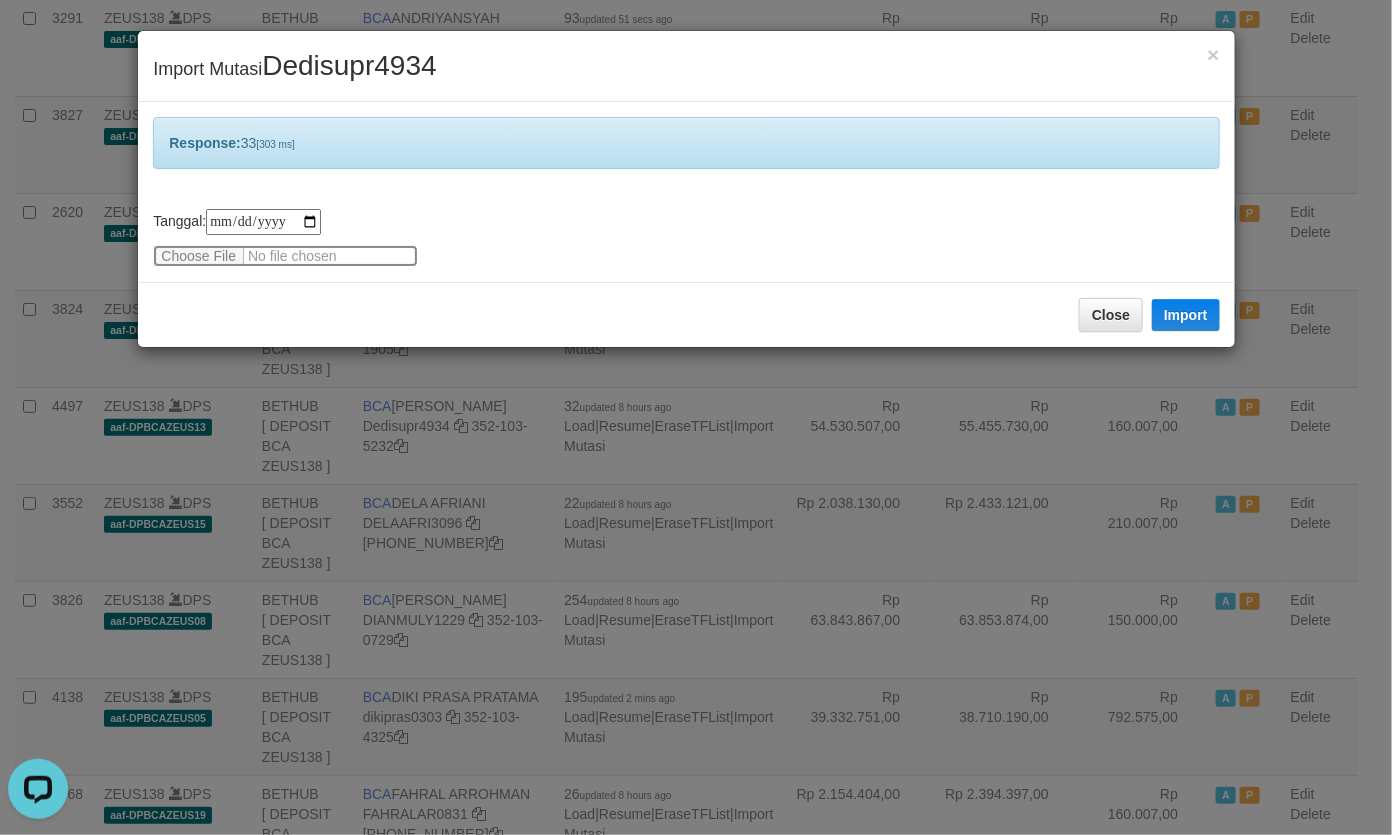 click at bounding box center (285, 256) 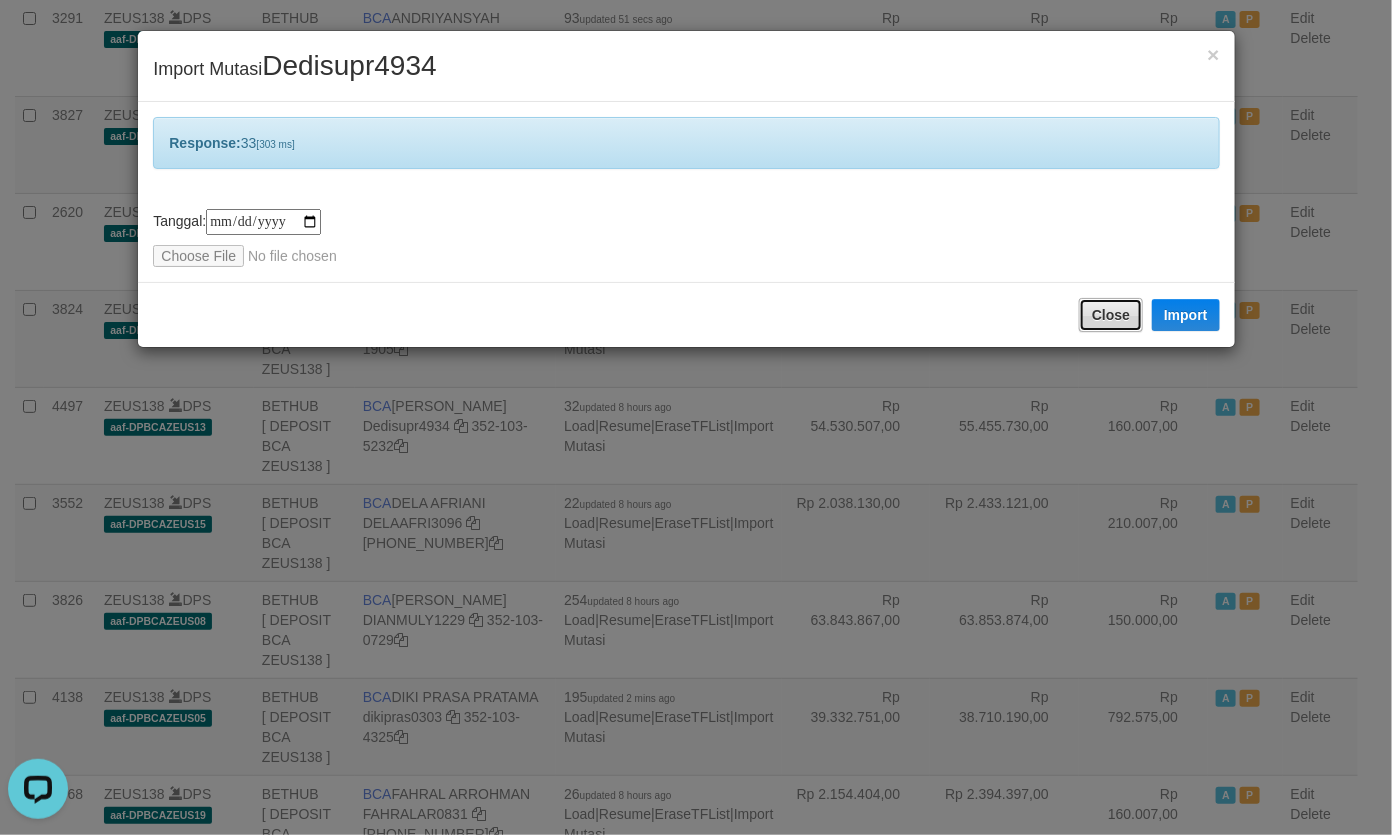click on "Close" at bounding box center [1111, 315] 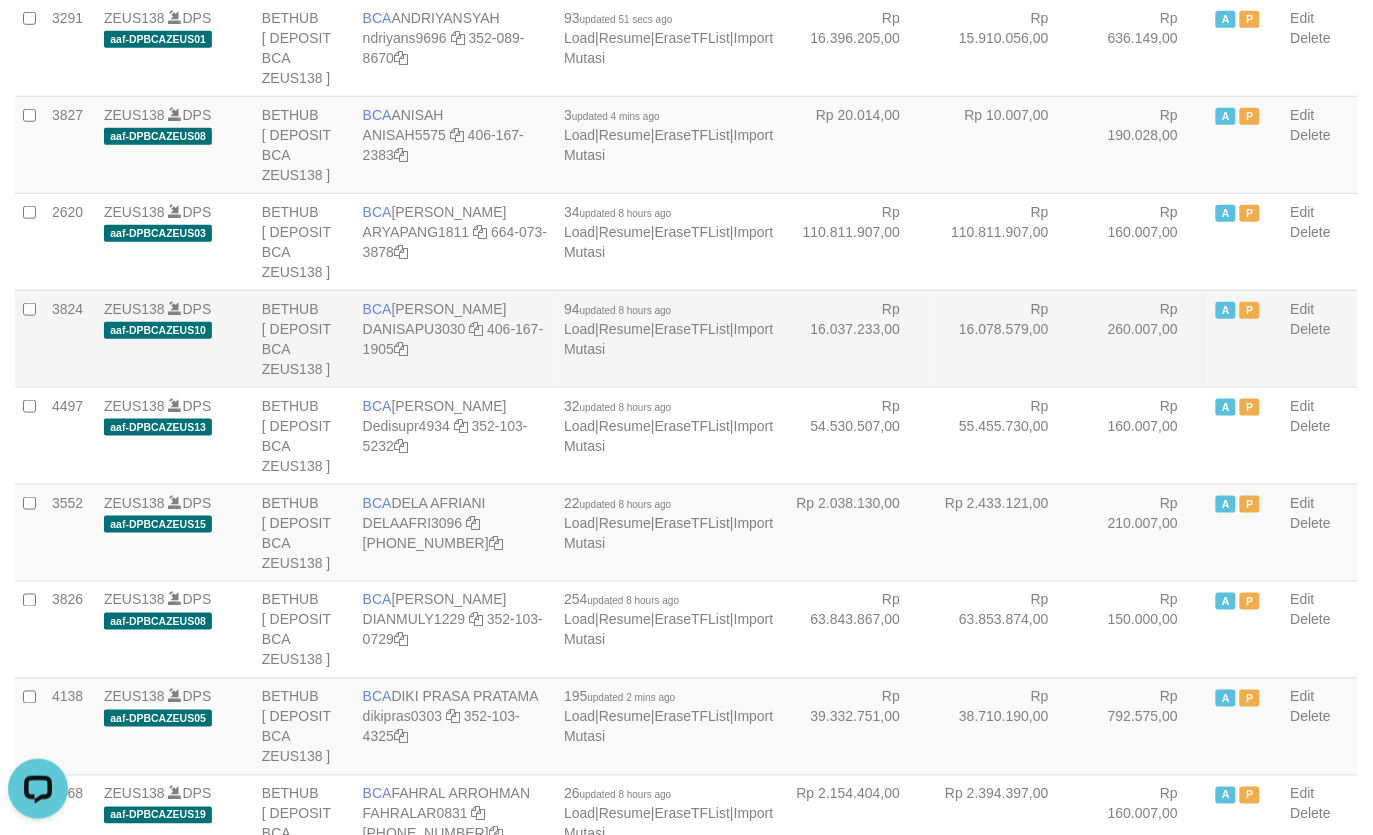 drag, startPoint x: 818, startPoint y: 322, endPoint x: 802, endPoint y: 311, distance: 19.416489 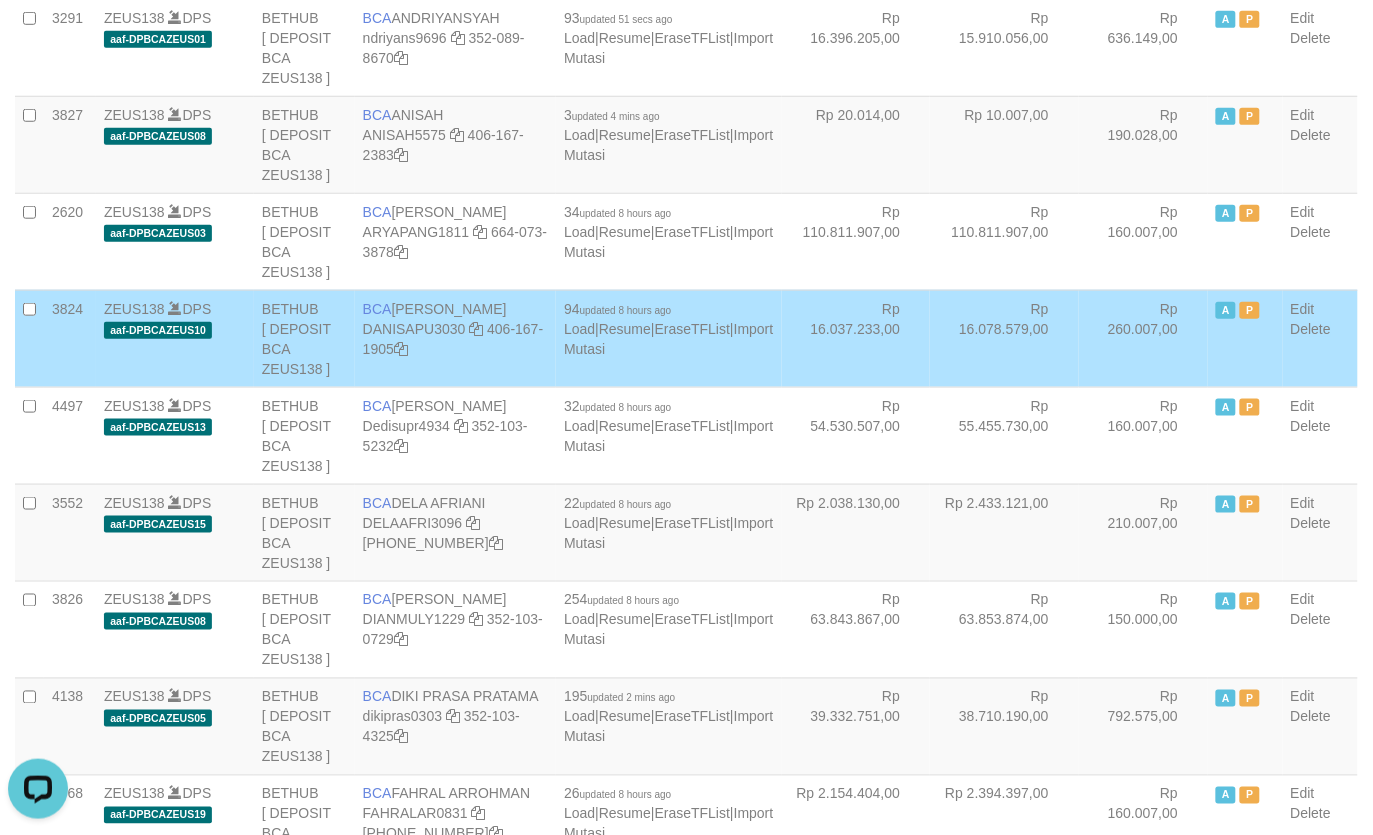 click on "Rp 16.037.233,00" at bounding box center [856, 338] 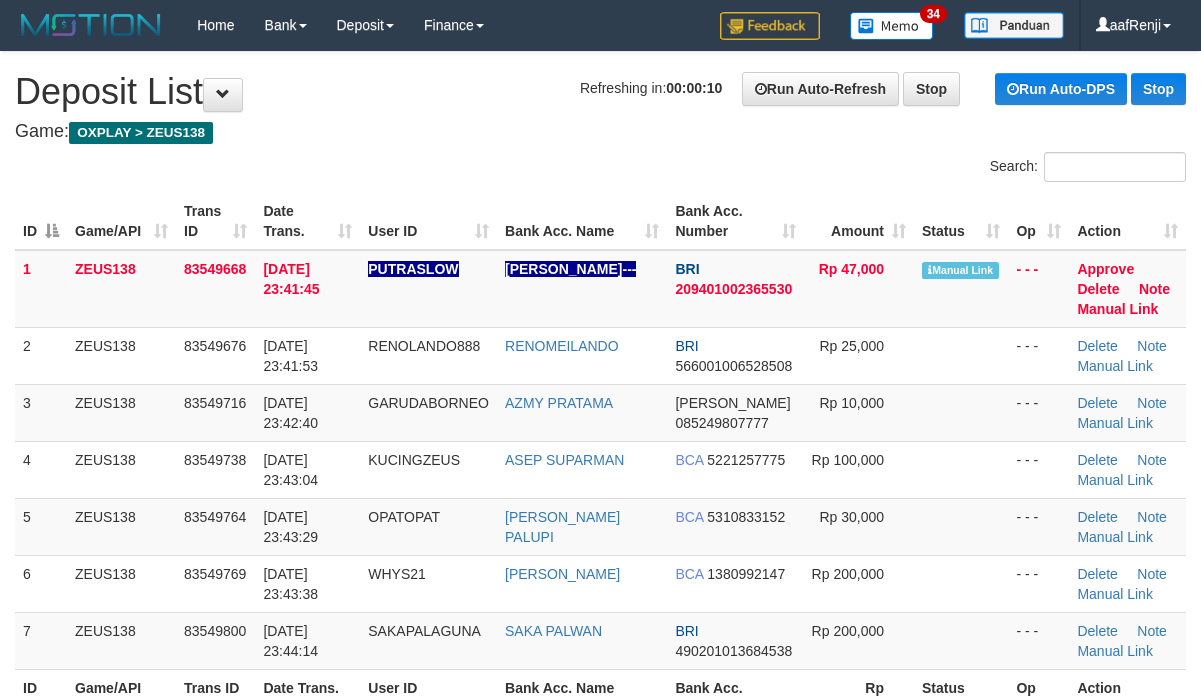 scroll, scrollTop: 0, scrollLeft: 0, axis: both 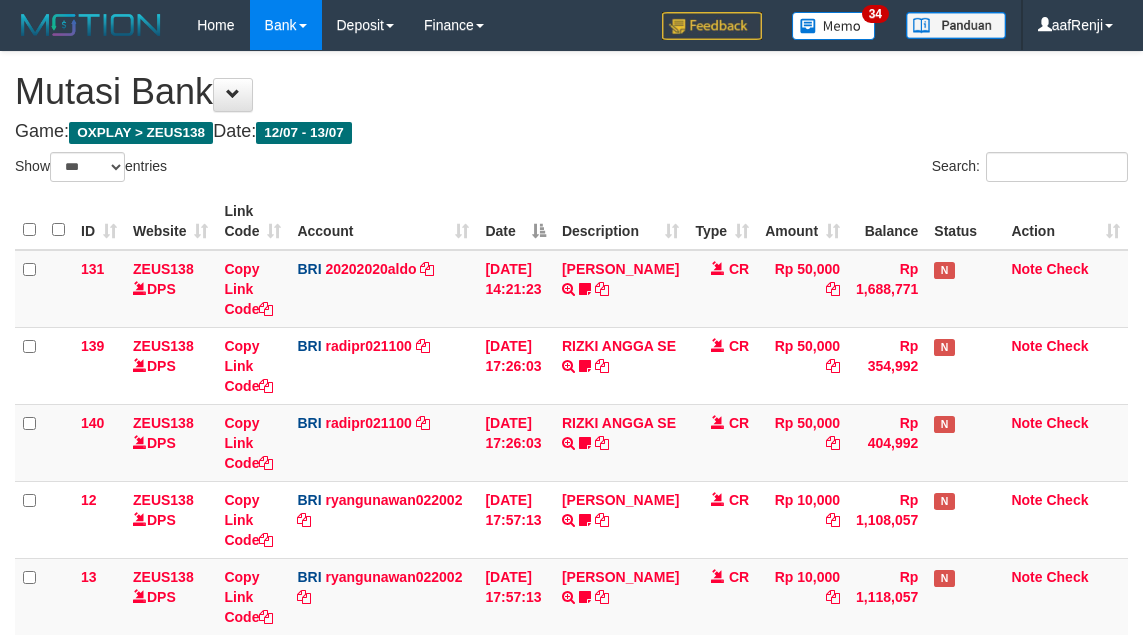 select on "***" 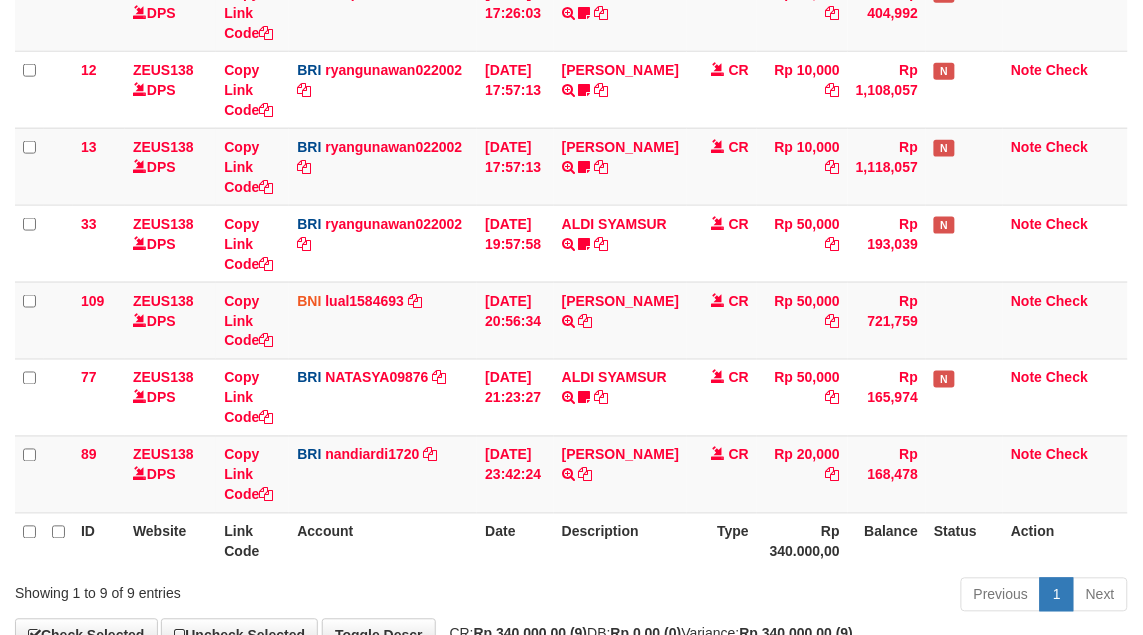 scroll, scrollTop: 521, scrollLeft: 0, axis: vertical 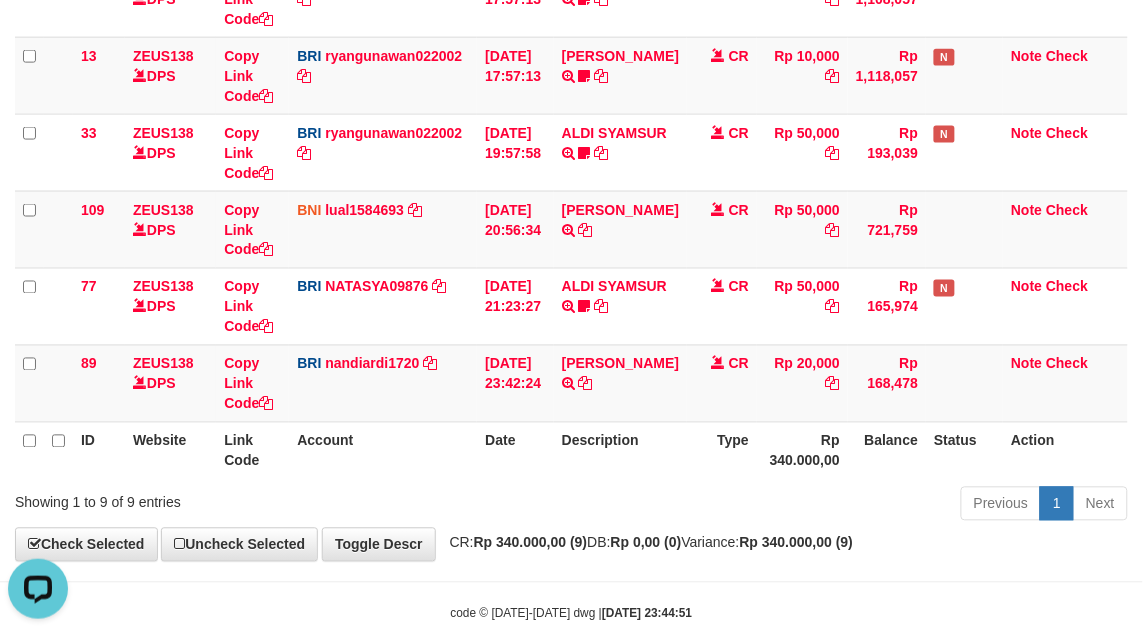 drag, startPoint x: 705, startPoint y: 440, endPoint x: 748, endPoint y: 461, distance: 47.853943 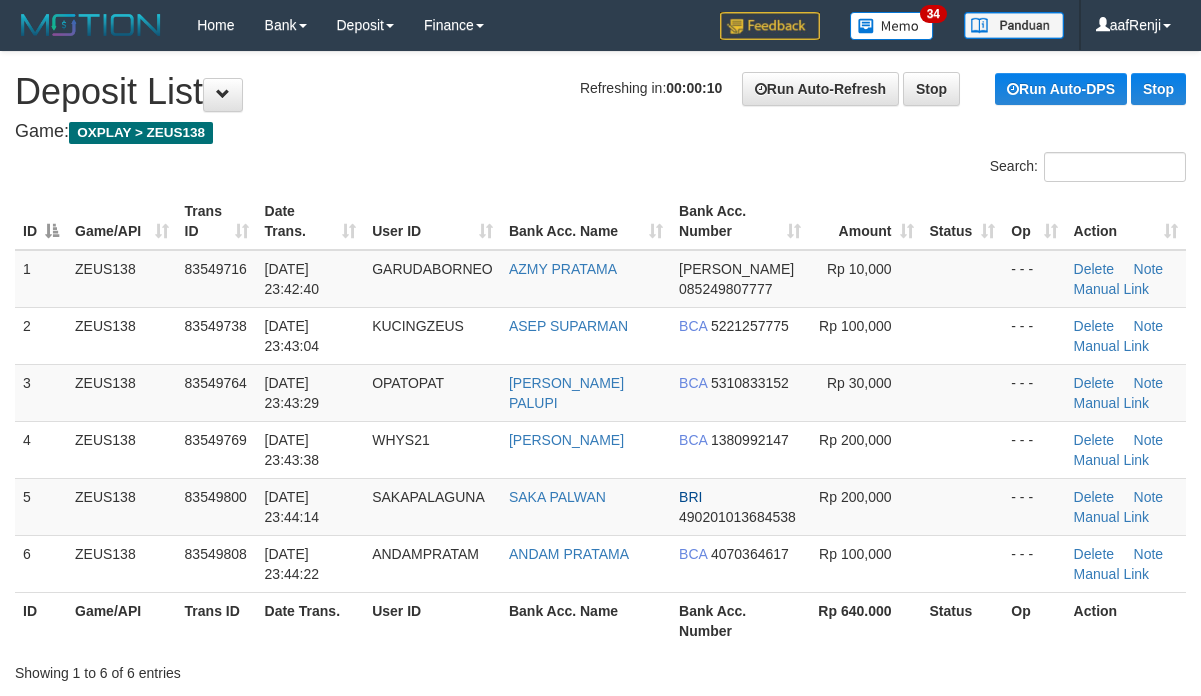scroll, scrollTop: 0, scrollLeft: 0, axis: both 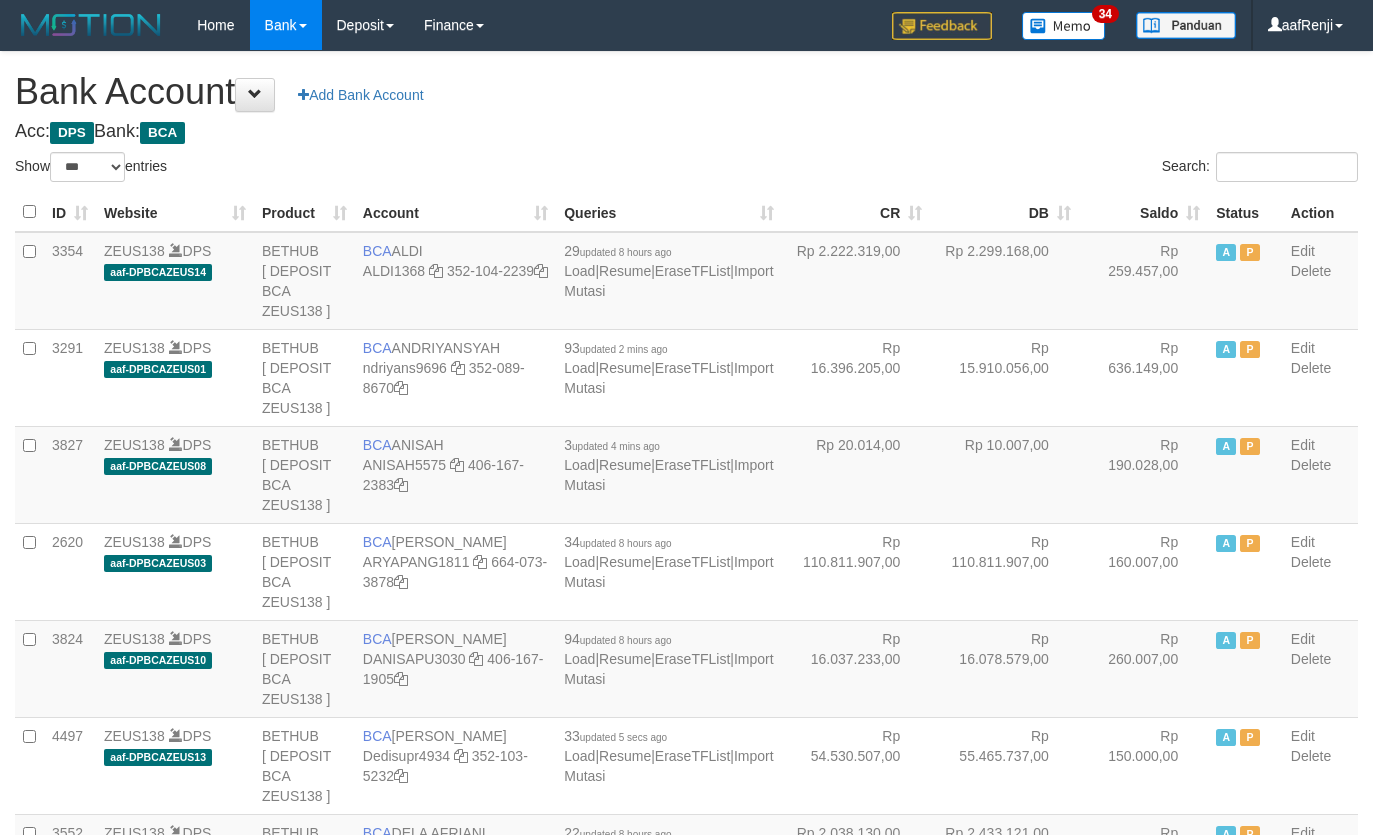 select on "***" 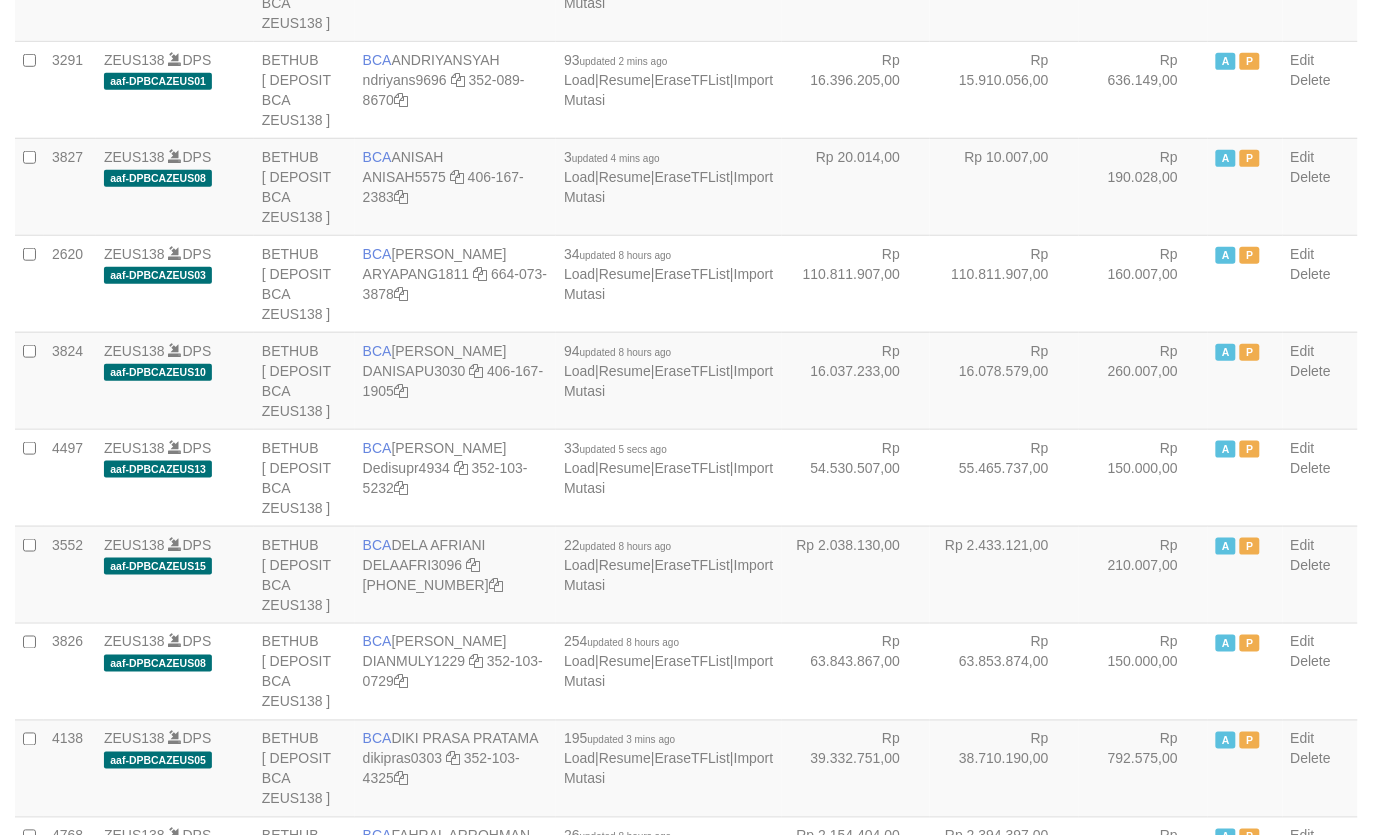 scroll, scrollTop: 330, scrollLeft: 0, axis: vertical 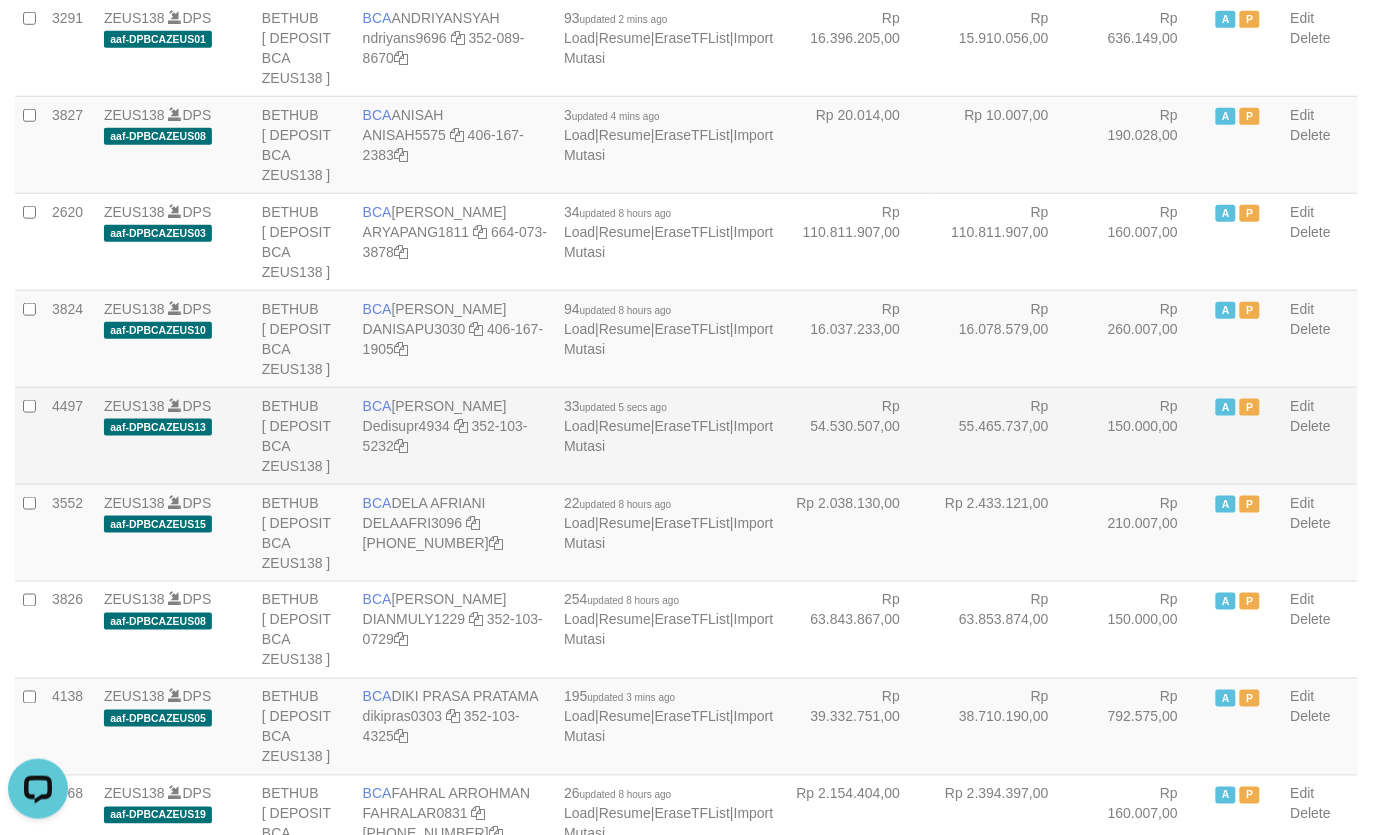 drag, startPoint x: 417, startPoint y: 407, endPoint x: 490, endPoint y: 426, distance: 75.43209 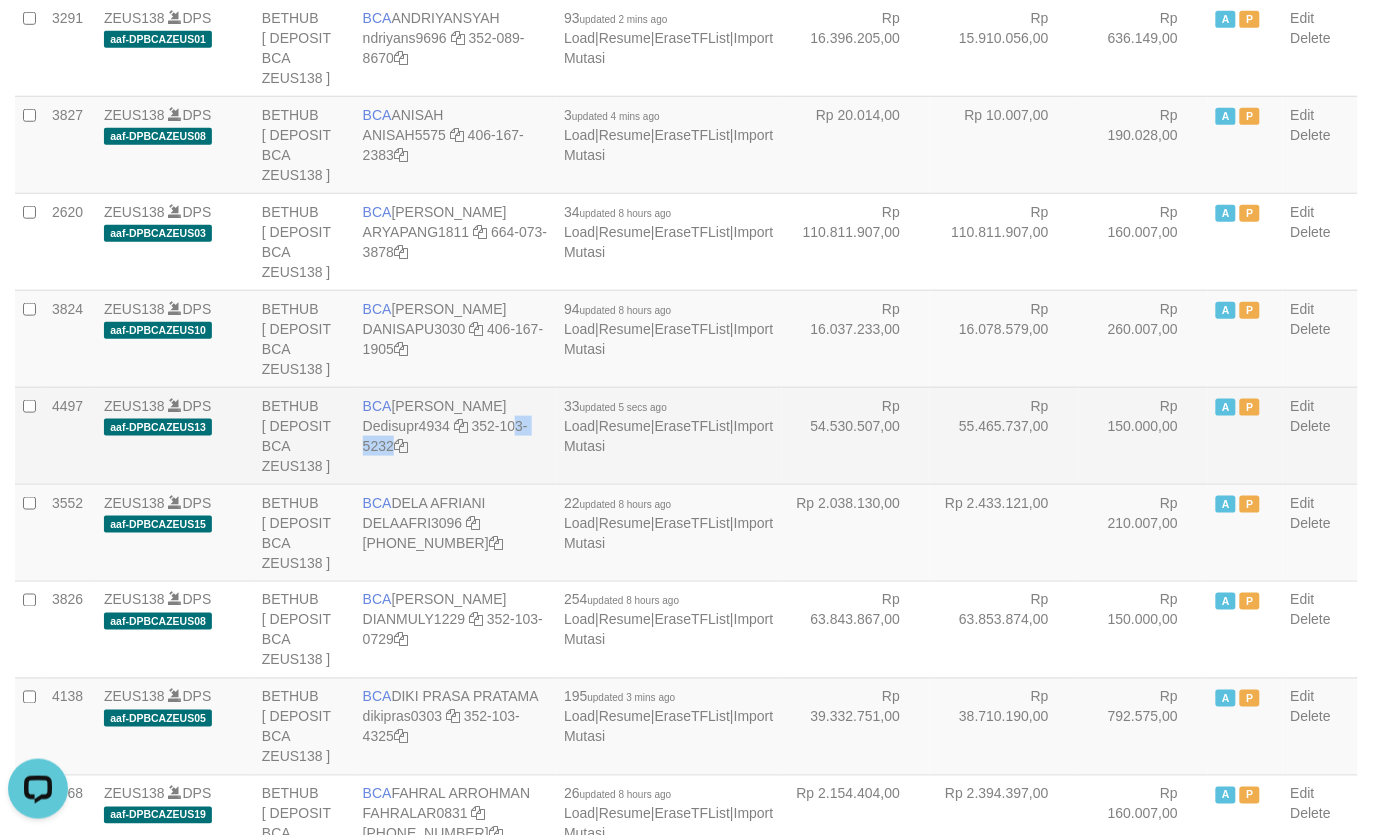 drag, startPoint x: 500, startPoint y: 448, endPoint x: 537, endPoint y: 467, distance: 41.59327 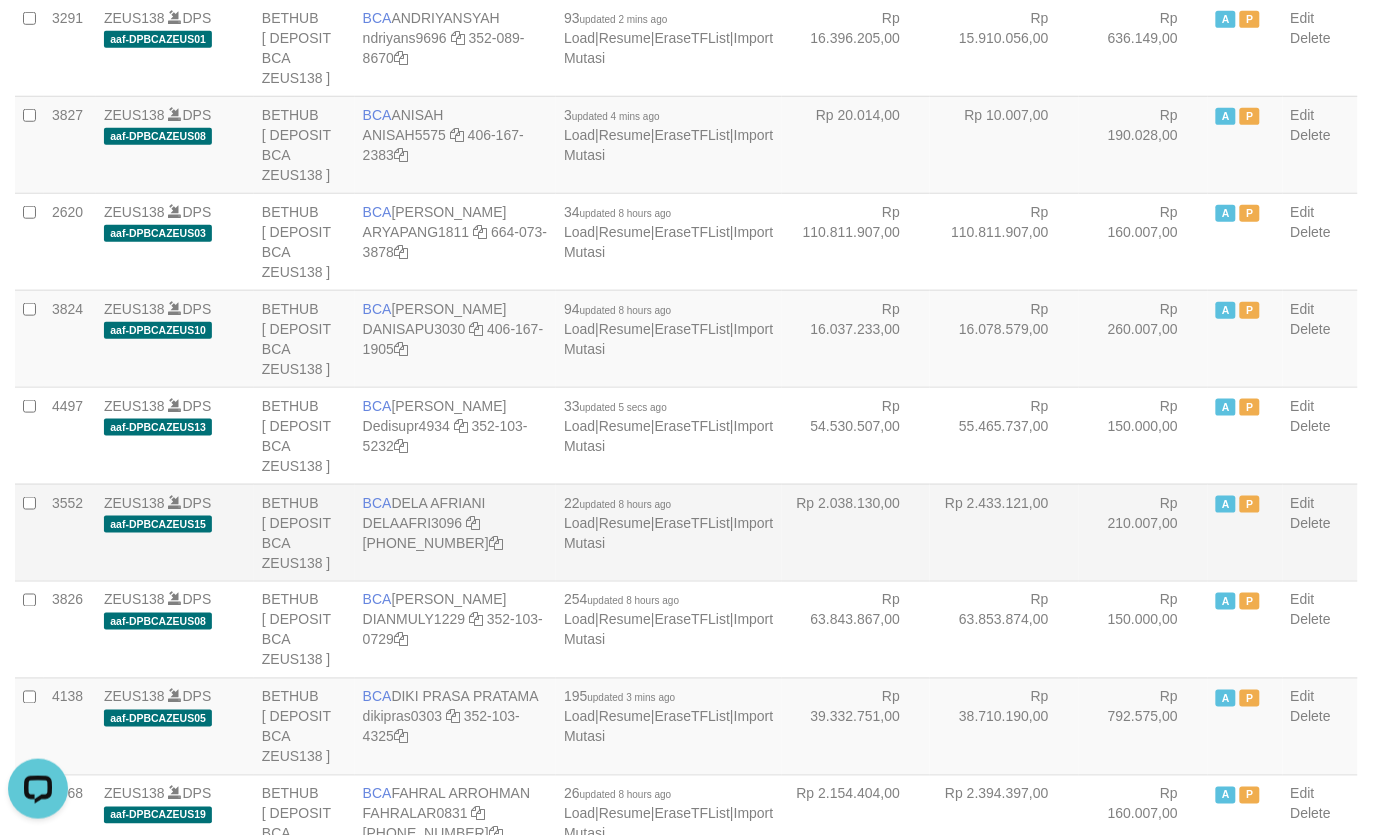 drag, startPoint x: 927, startPoint y: 480, endPoint x: 915, endPoint y: 497, distance: 20.808653 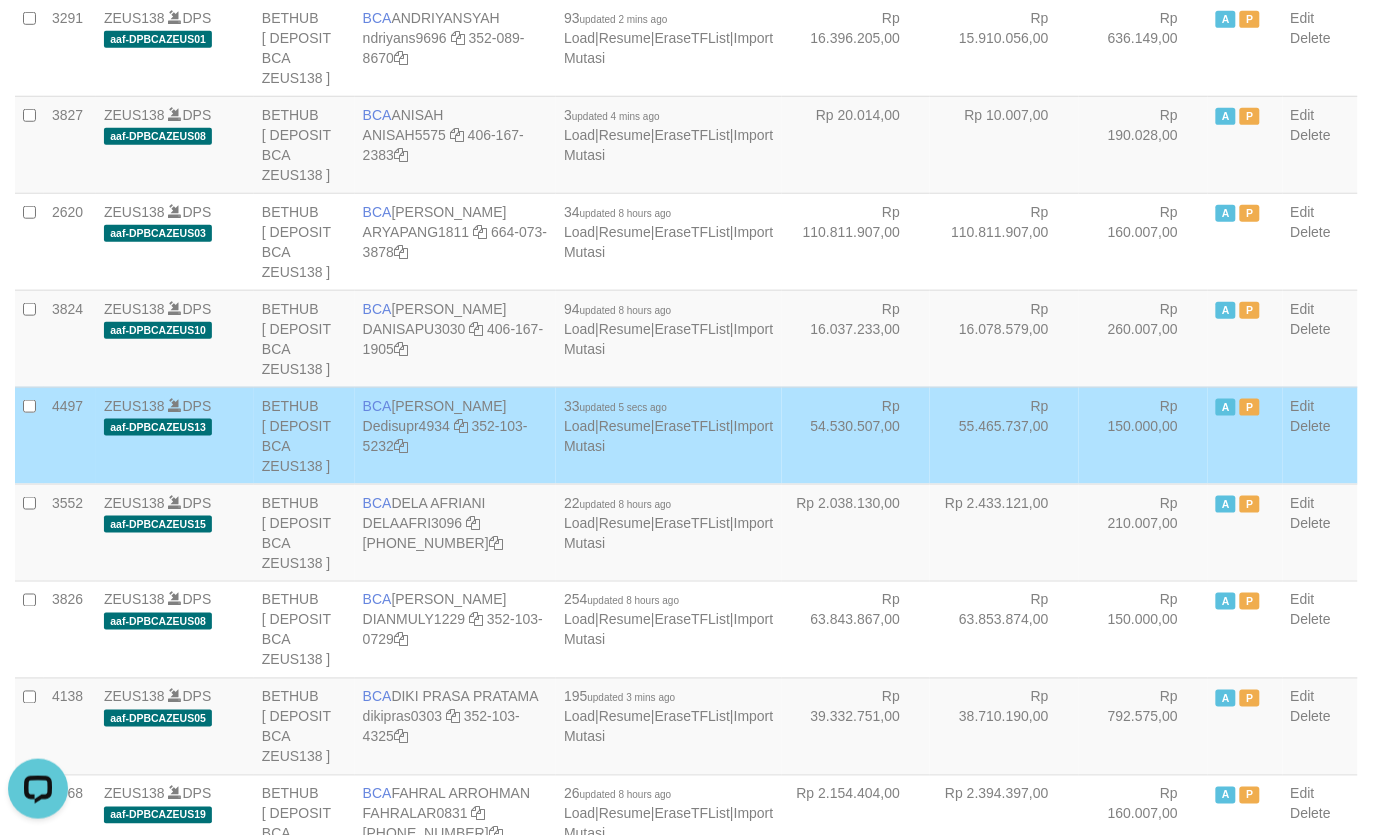 scroll, scrollTop: 2361, scrollLeft: 0, axis: vertical 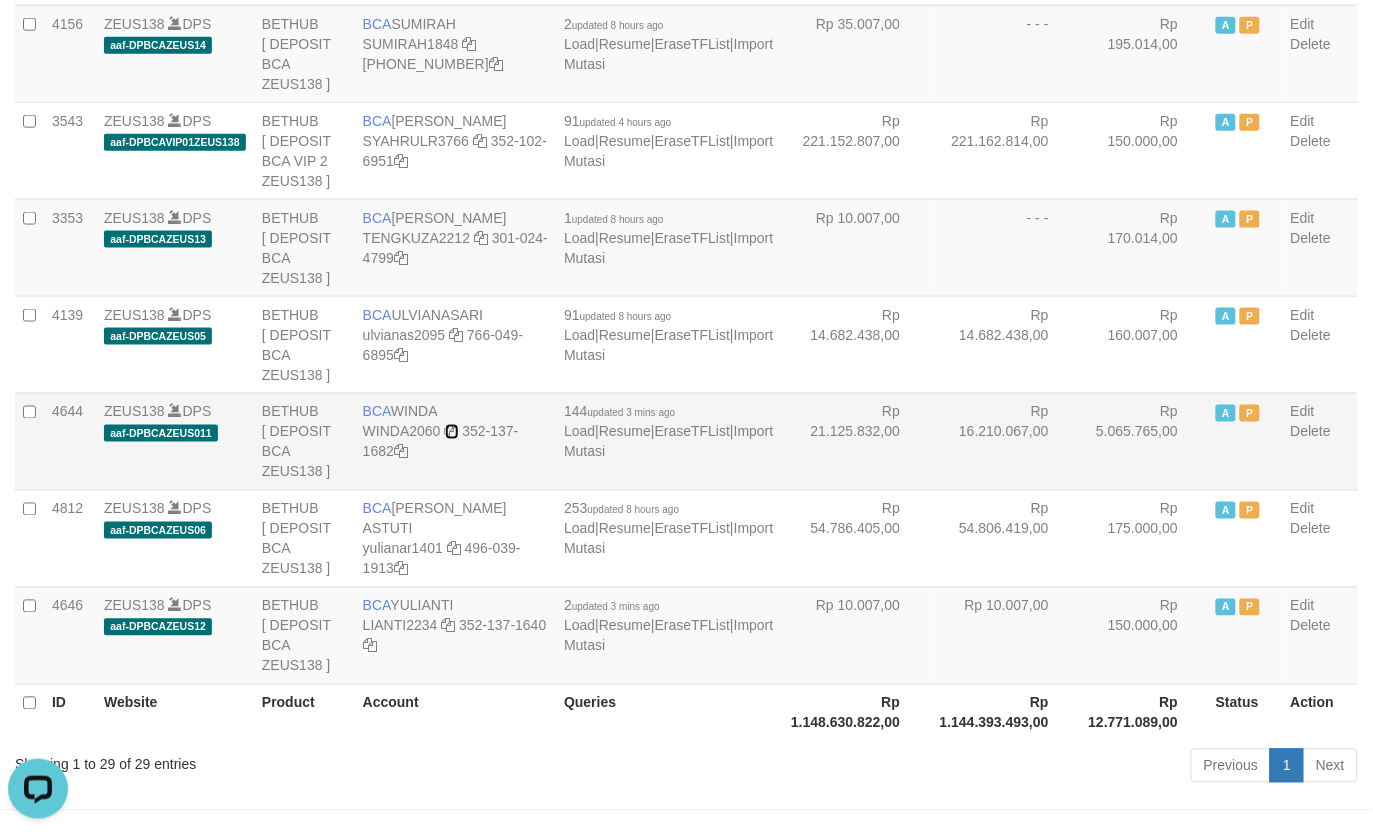 click at bounding box center (452, 432) 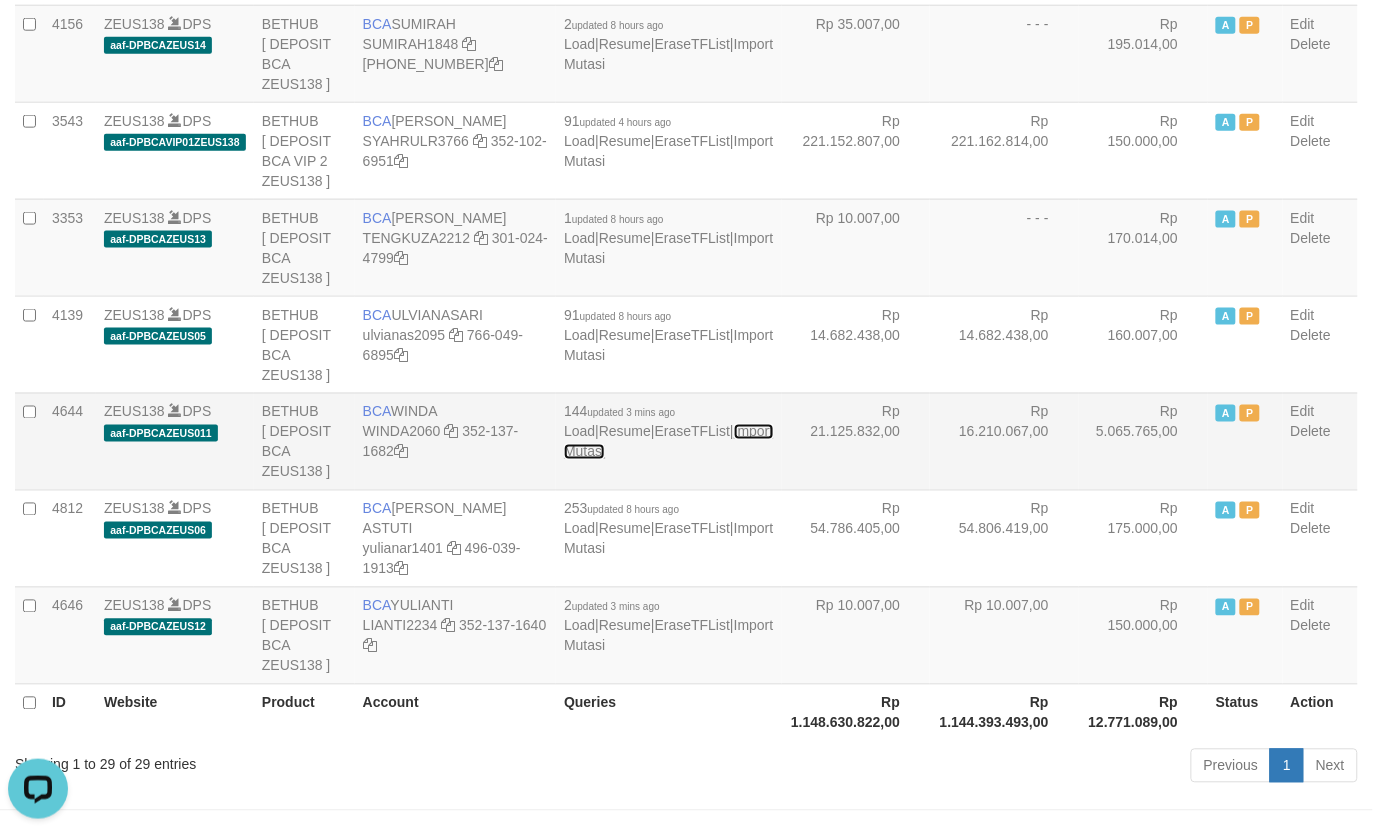 click on "Import Mutasi" at bounding box center [668, 442] 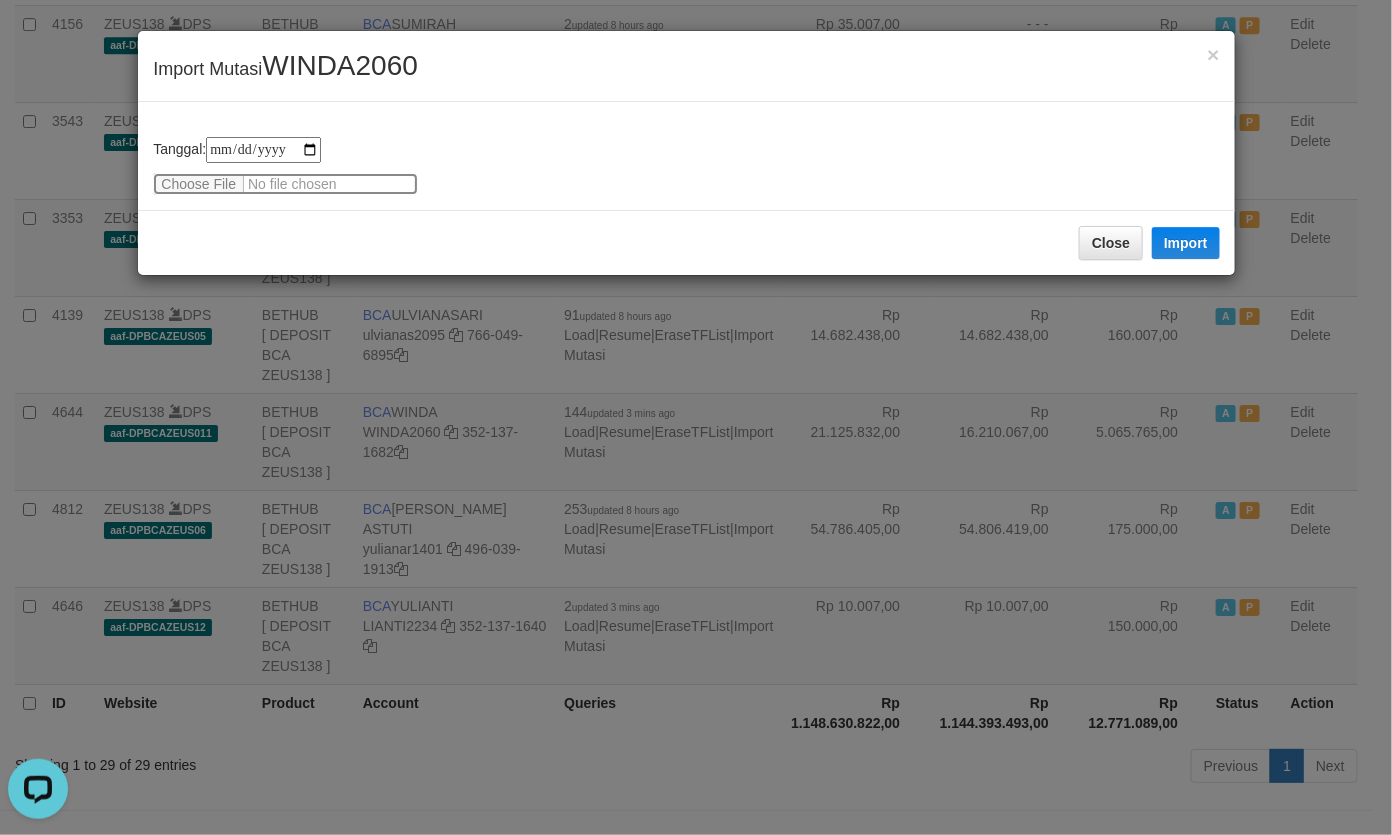 click at bounding box center (285, 184) 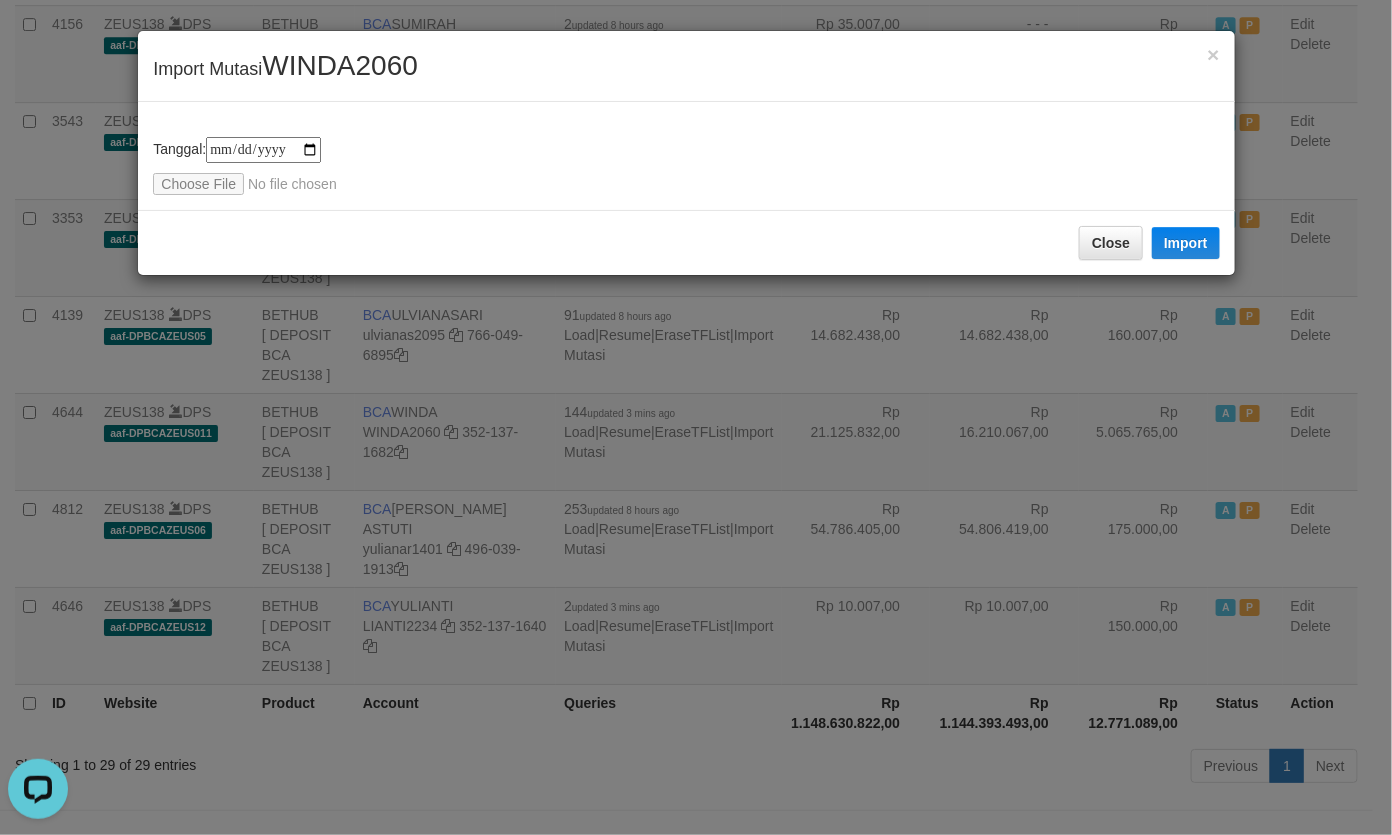 click on "WINDA2060" at bounding box center [340, 65] 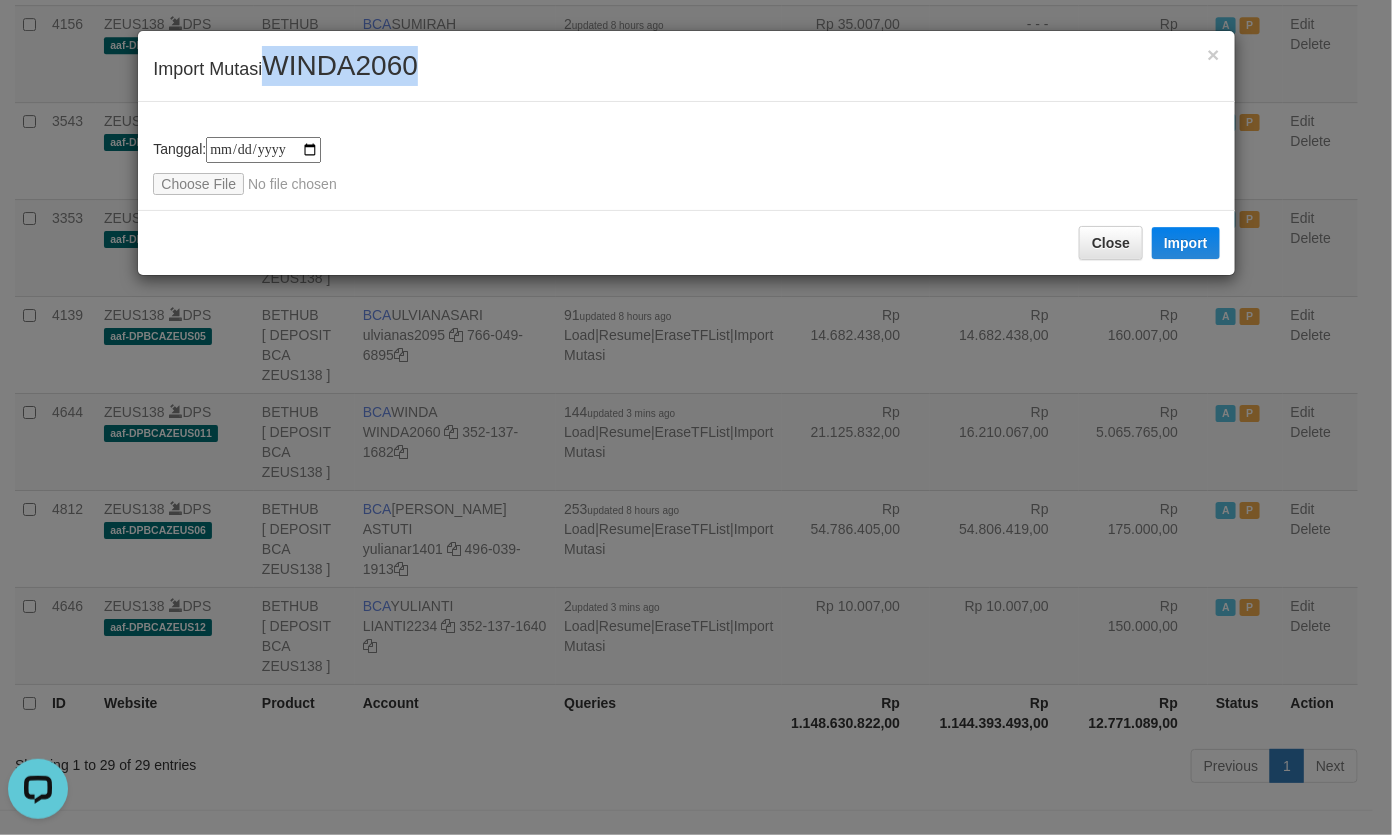 copy on "WINDA2060" 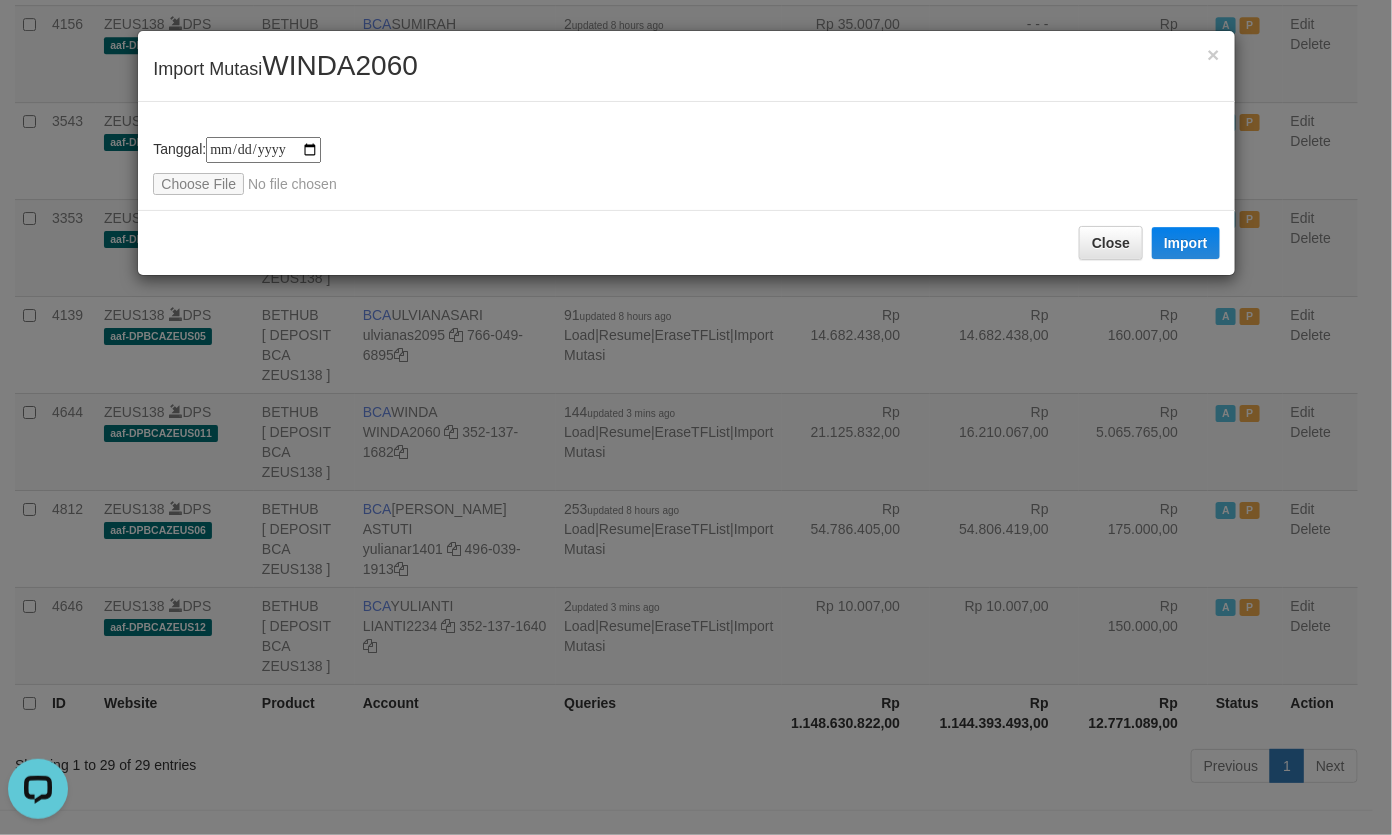 click on "**********" at bounding box center (686, 156) 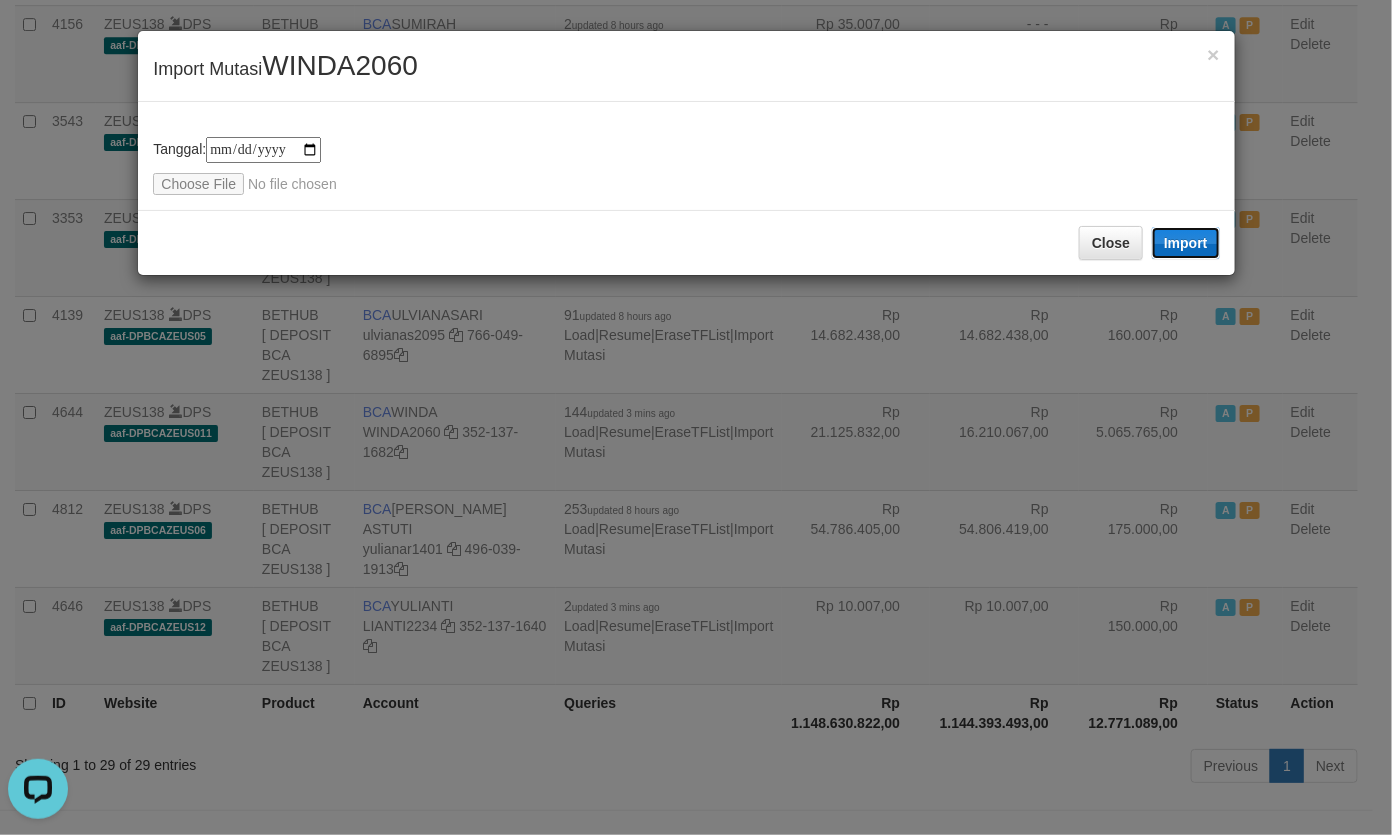 click on "Import" at bounding box center (1186, 243) 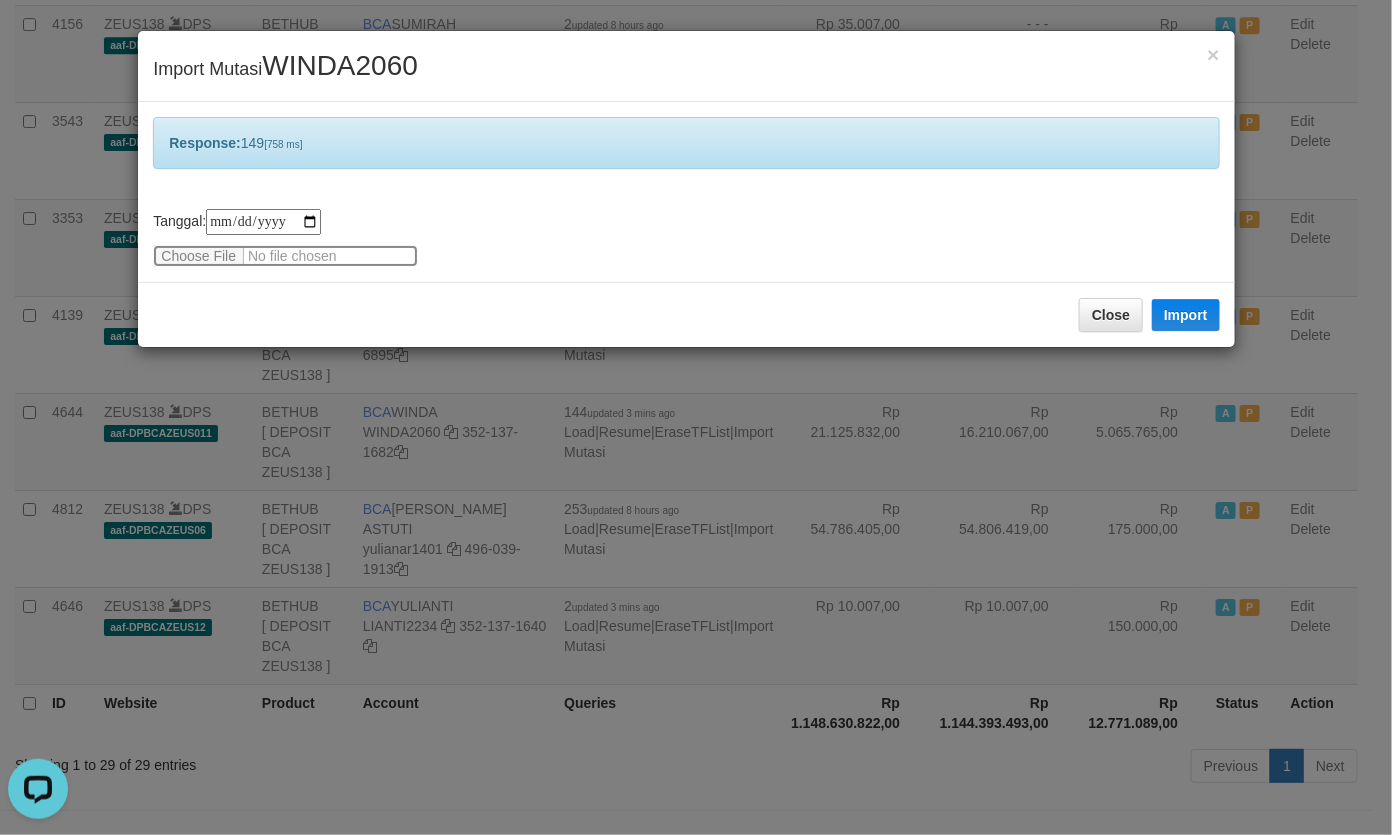 click at bounding box center [285, 256] 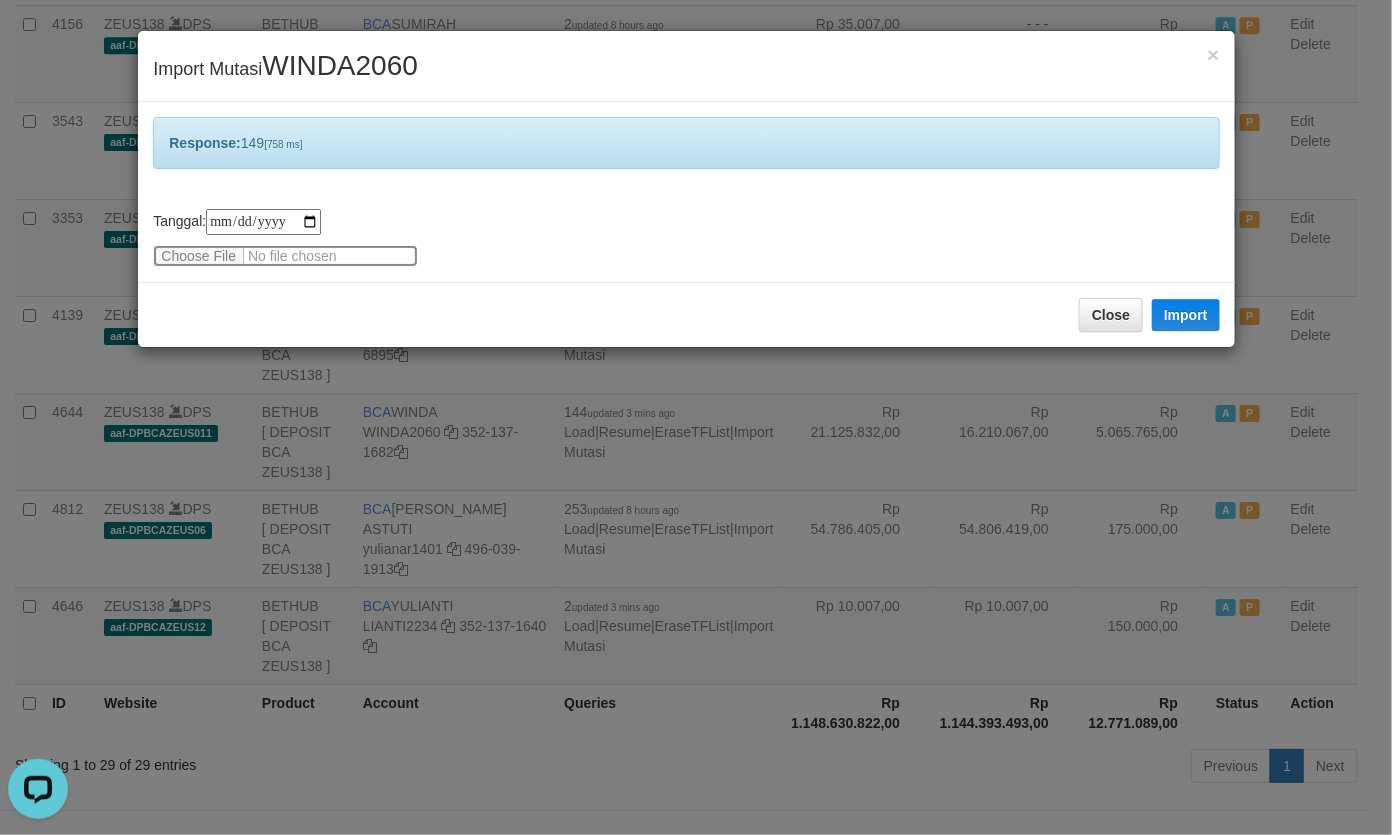 type 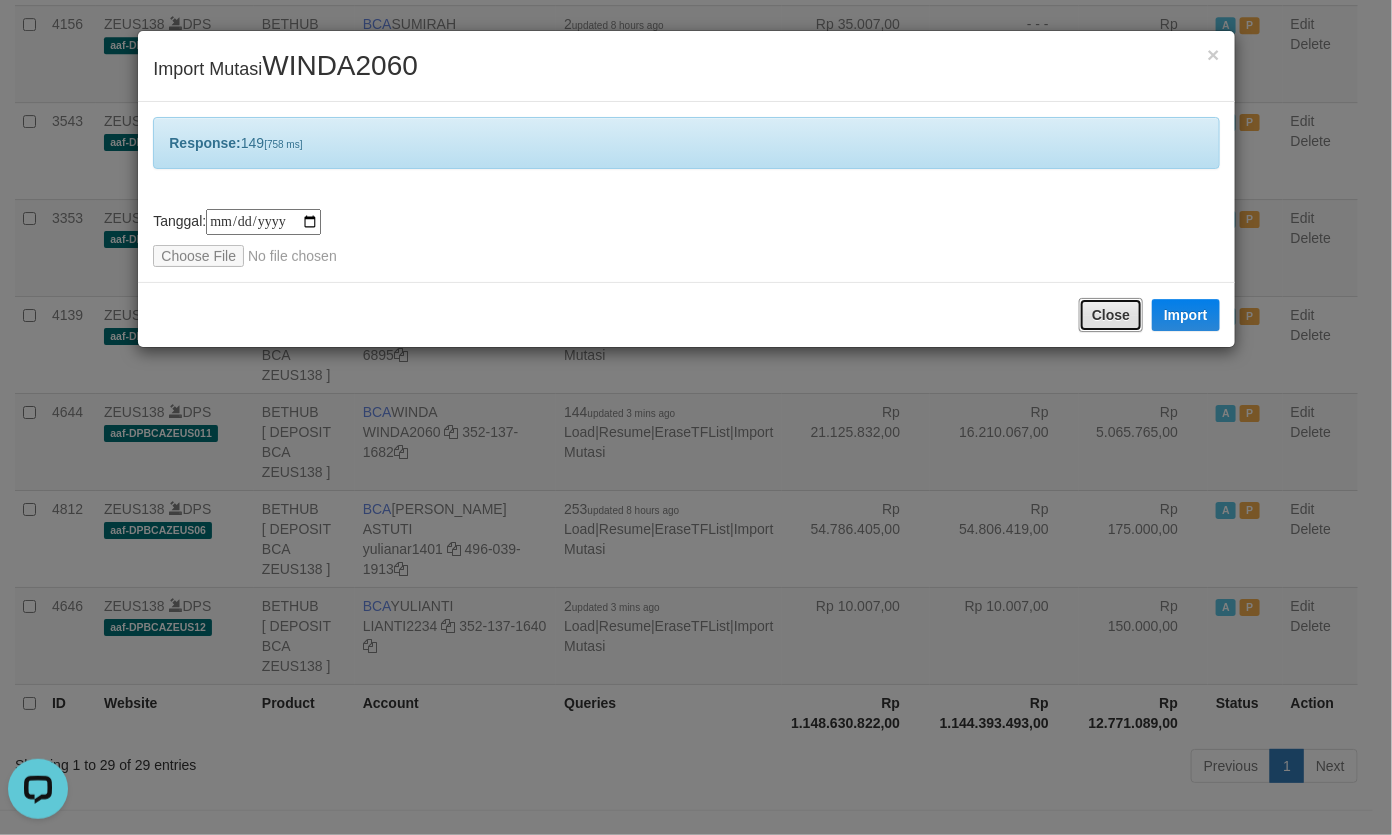 drag, startPoint x: 1096, startPoint y: 311, endPoint x: 993, endPoint y: 351, distance: 110.49435 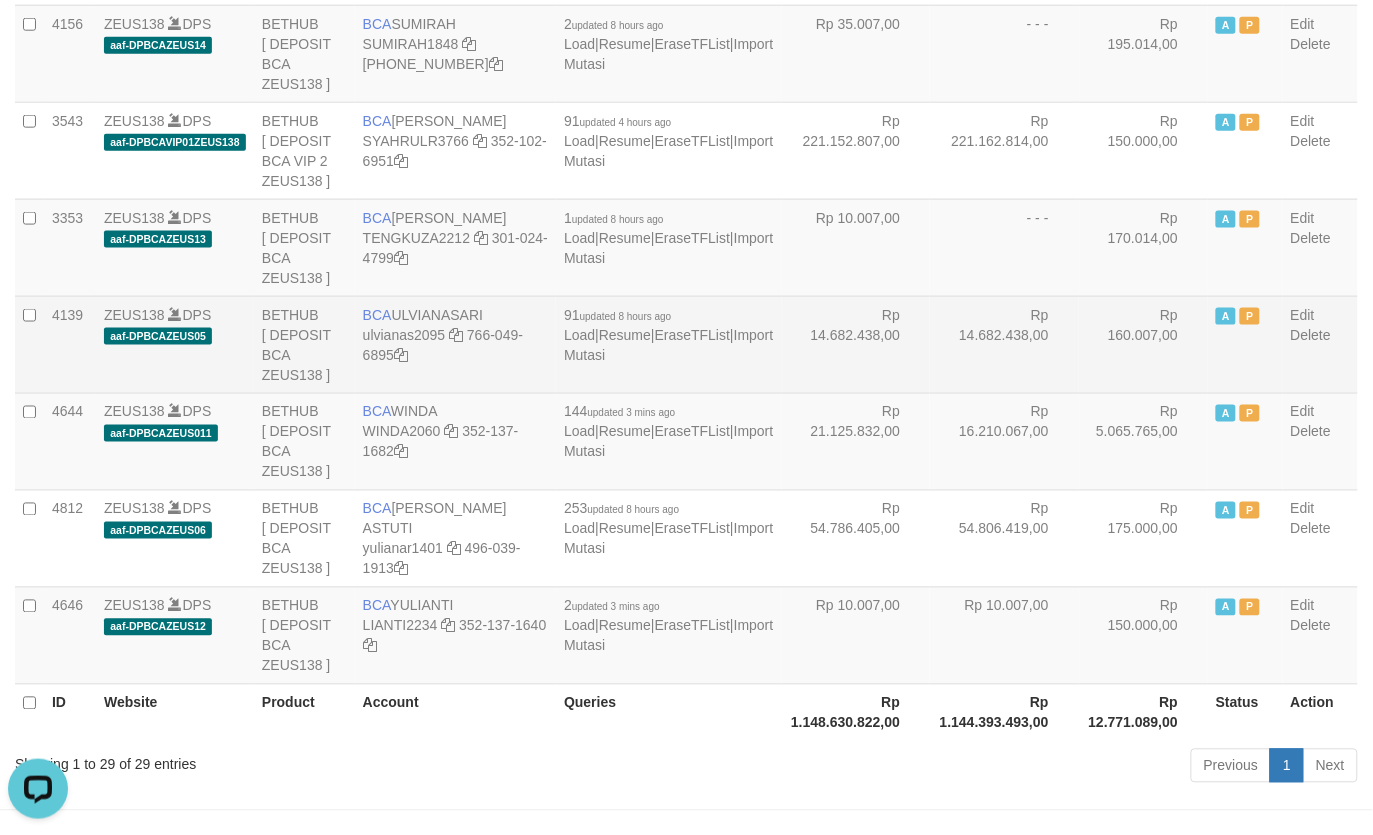 drag, startPoint x: 797, startPoint y: 365, endPoint x: 787, endPoint y: 367, distance: 10.198039 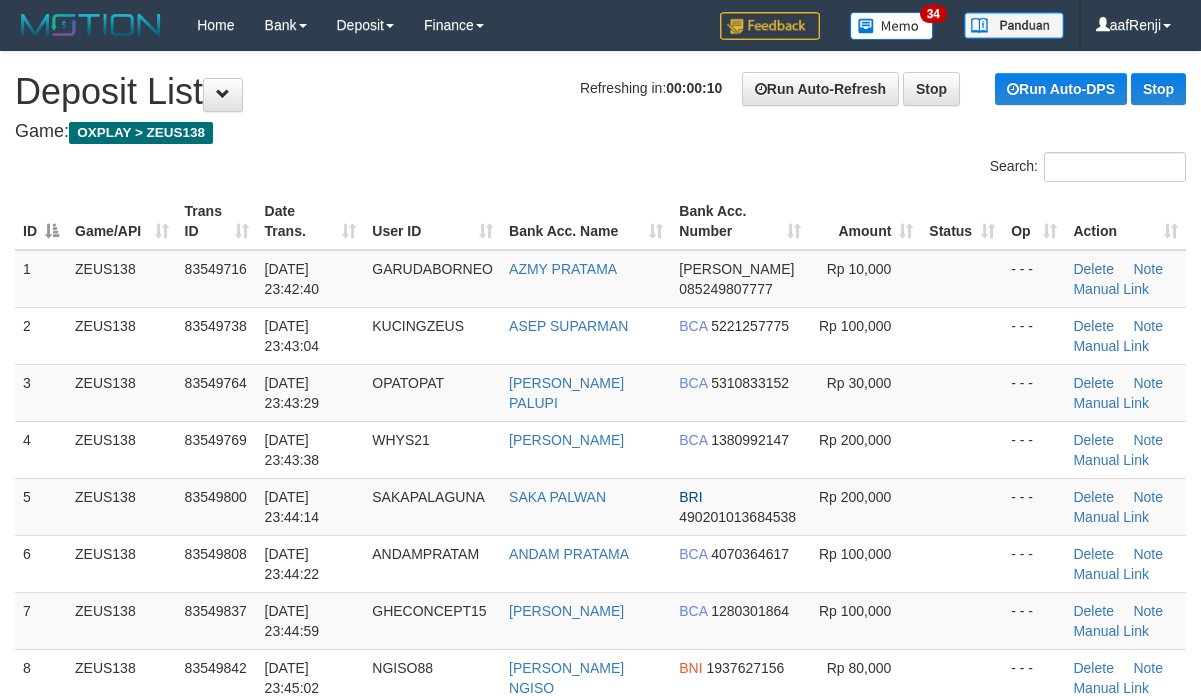 scroll, scrollTop: 0, scrollLeft: 0, axis: both 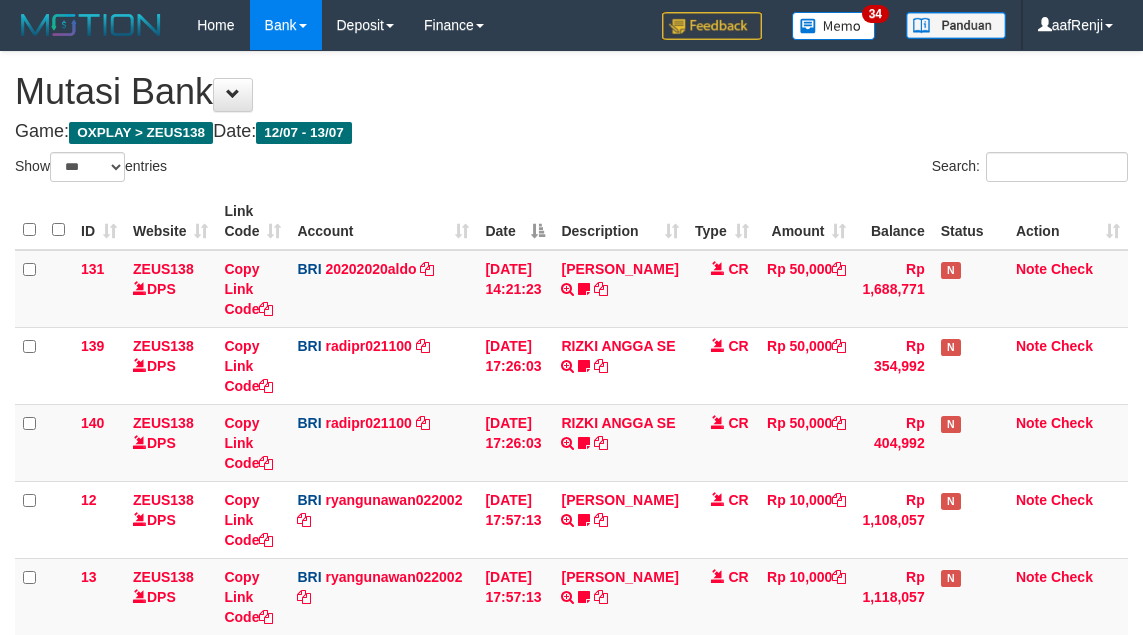 select on "***" 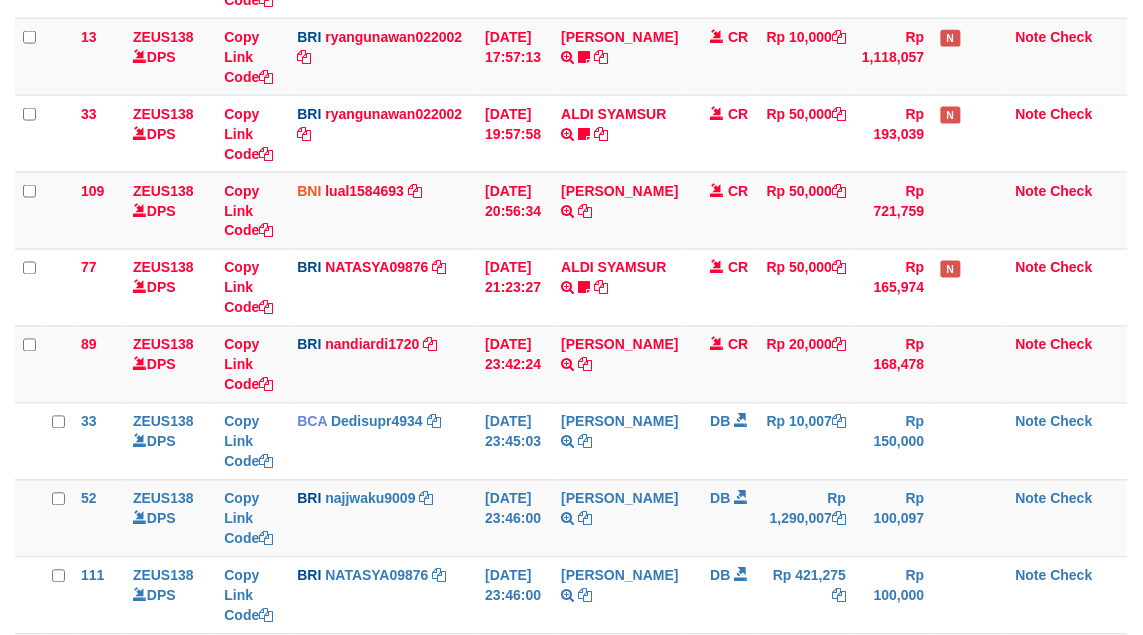 scroll, scrollTop: 521, scrollLeft: 0, axis: vertical 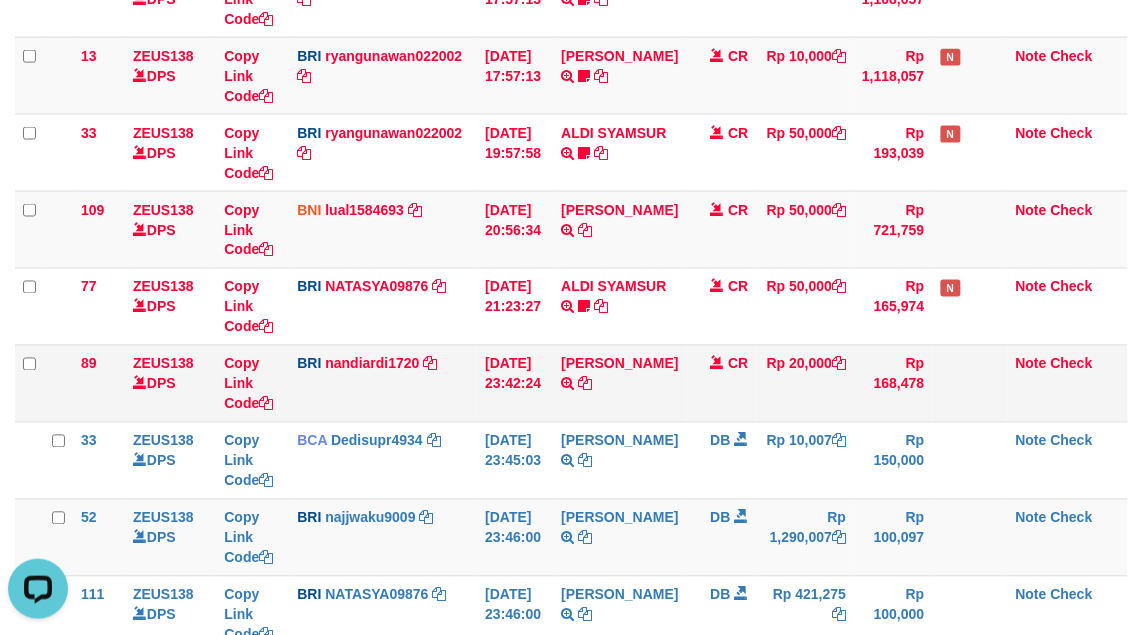 click on "CR" at bounding box center [722, 383] 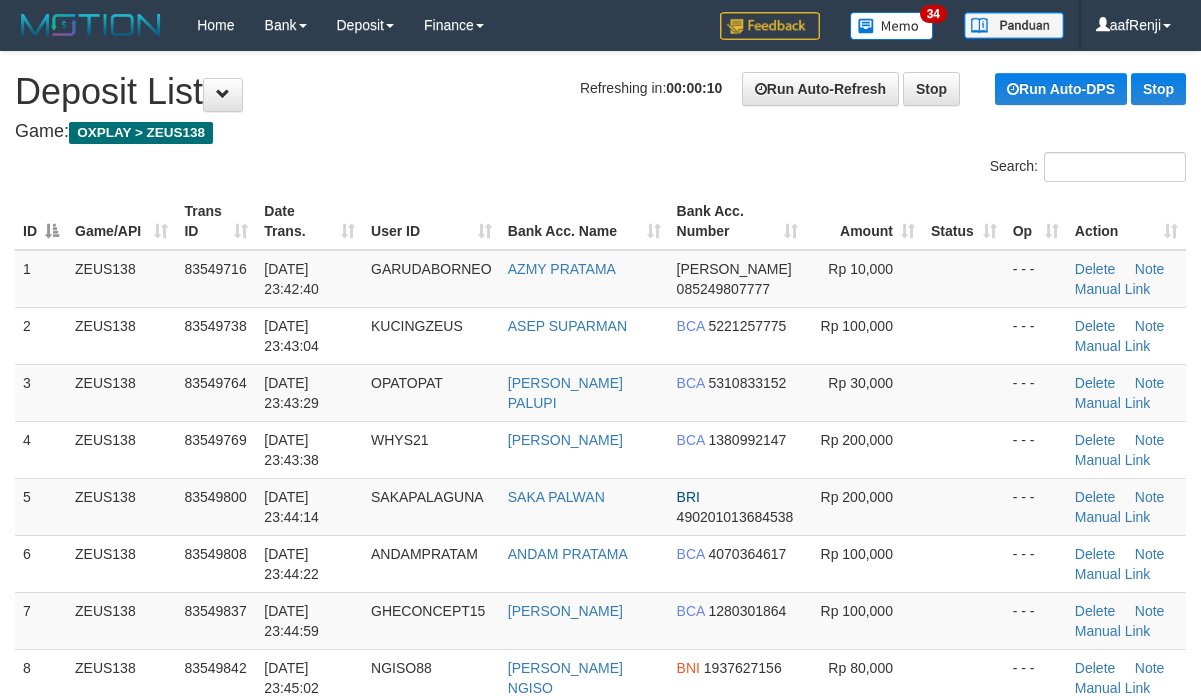 scroll, scrollTop: 0, scrollLeft: 0, axis: both 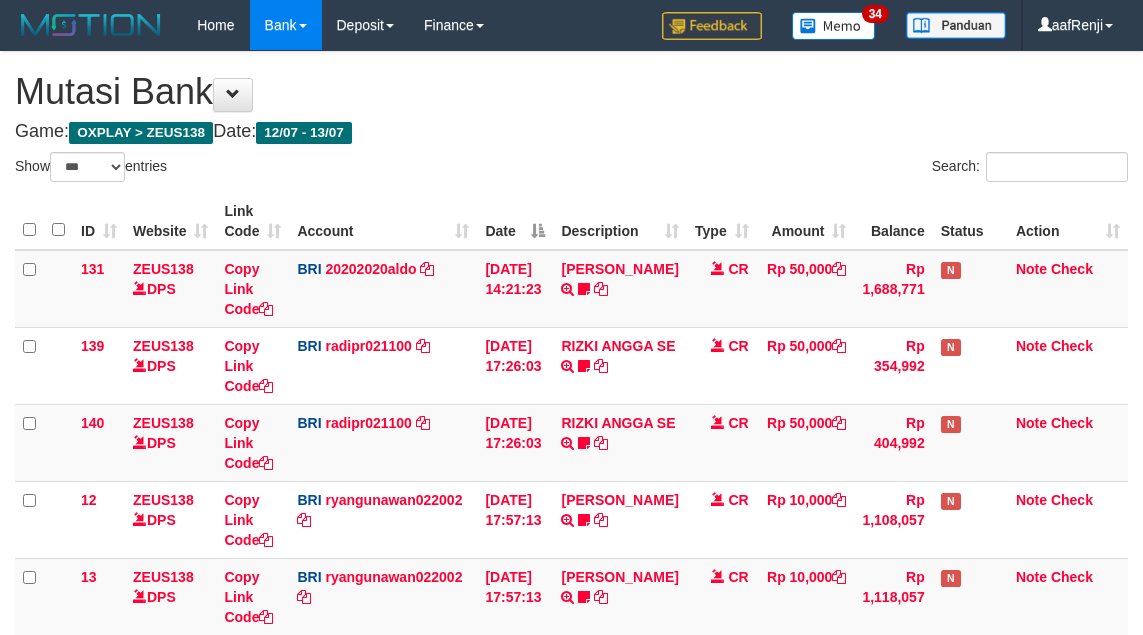 select on "***" 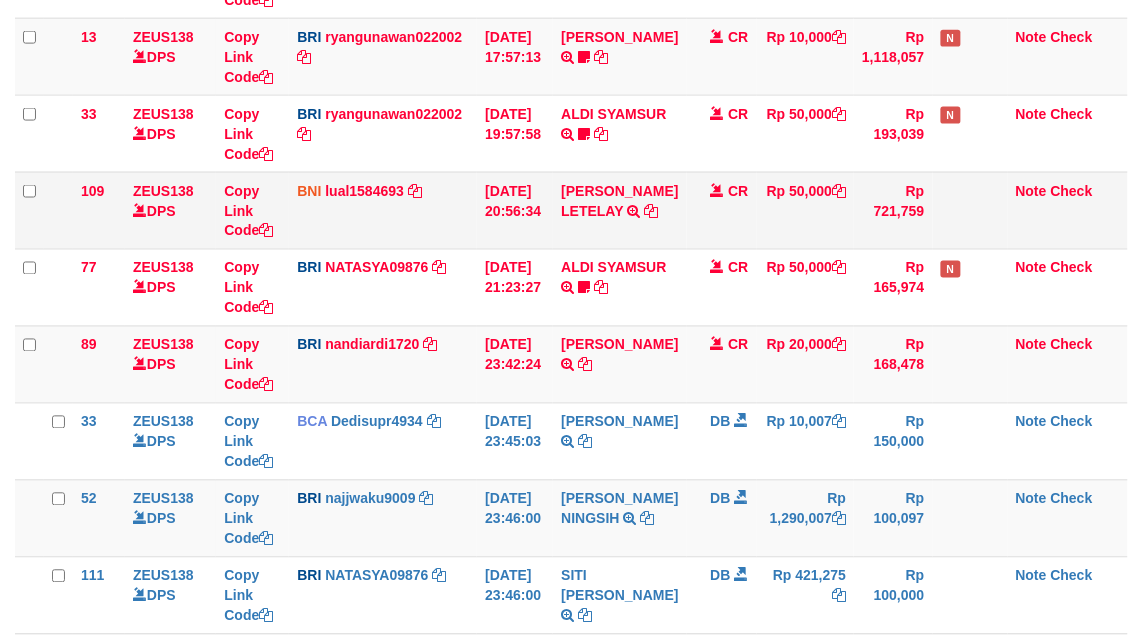 scroll, scrollTop: 521, scrollLeft: 0, axis: vertical 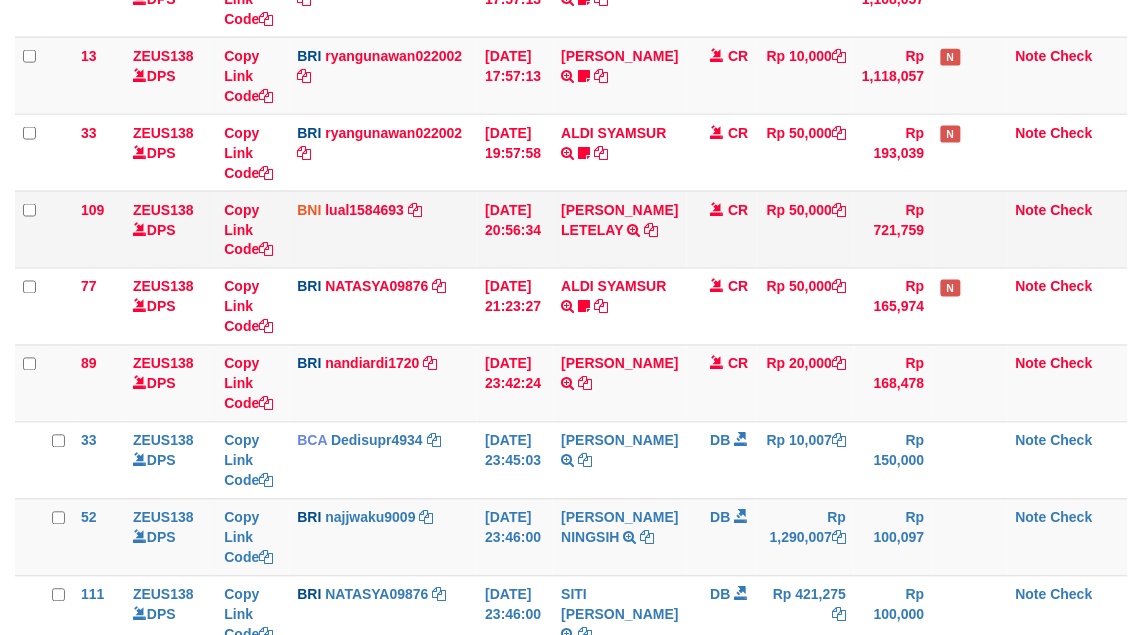drag, startPoint x: 438, startPoint y: 258, endPoint x: 415, endPoint y: 260, distance: 23.086792 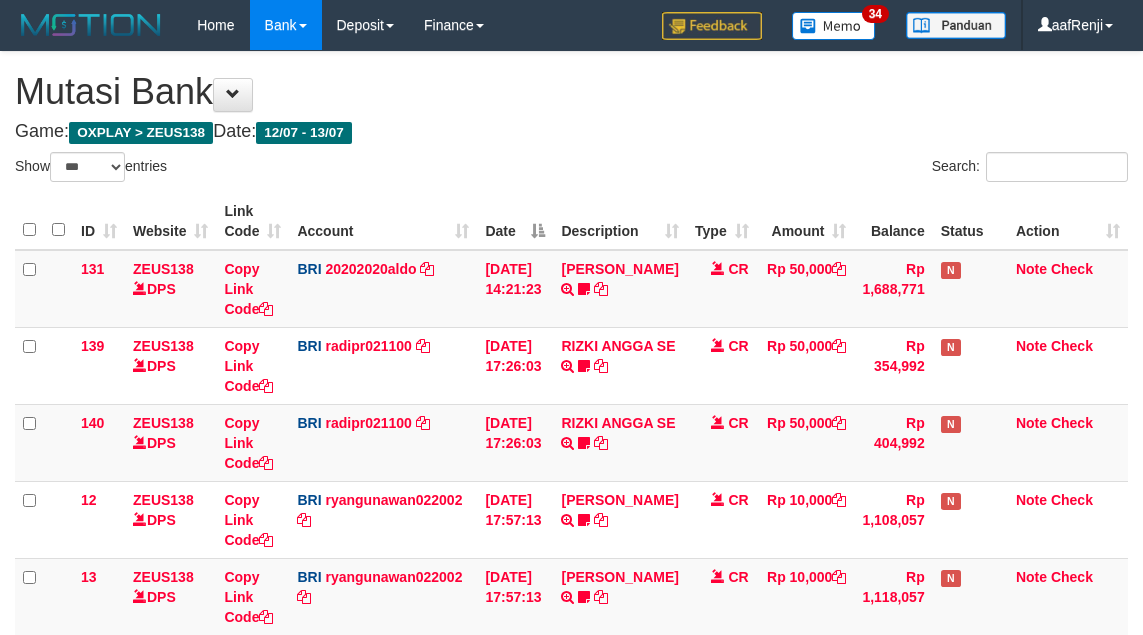 select on "***" 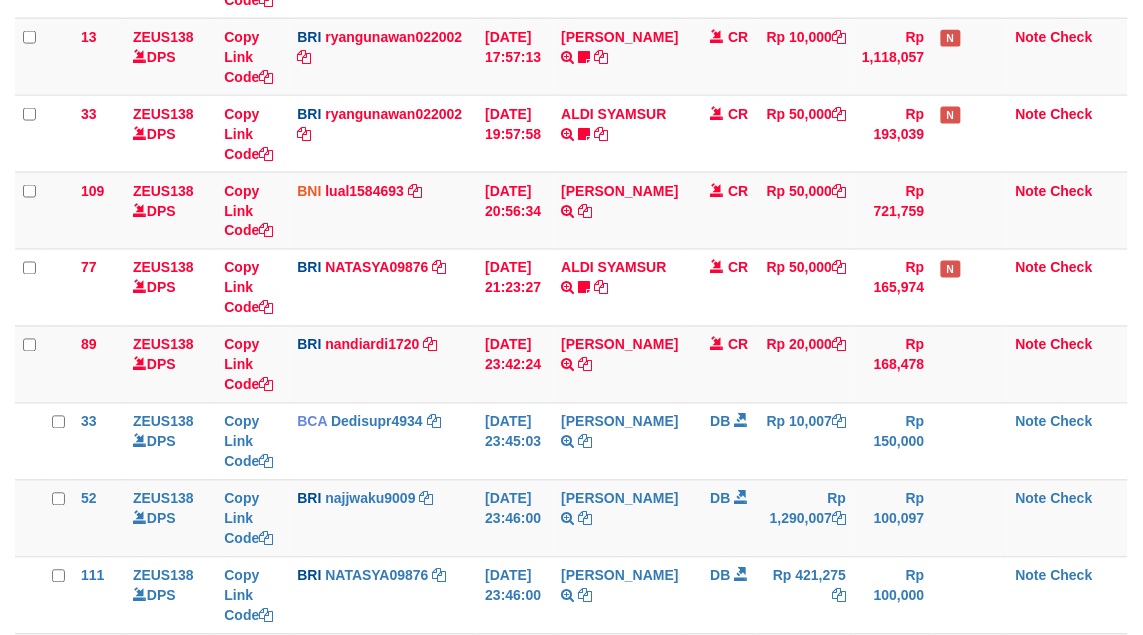 scroll, scrollTop: 521, scrollLeft: 0, axis: vertical 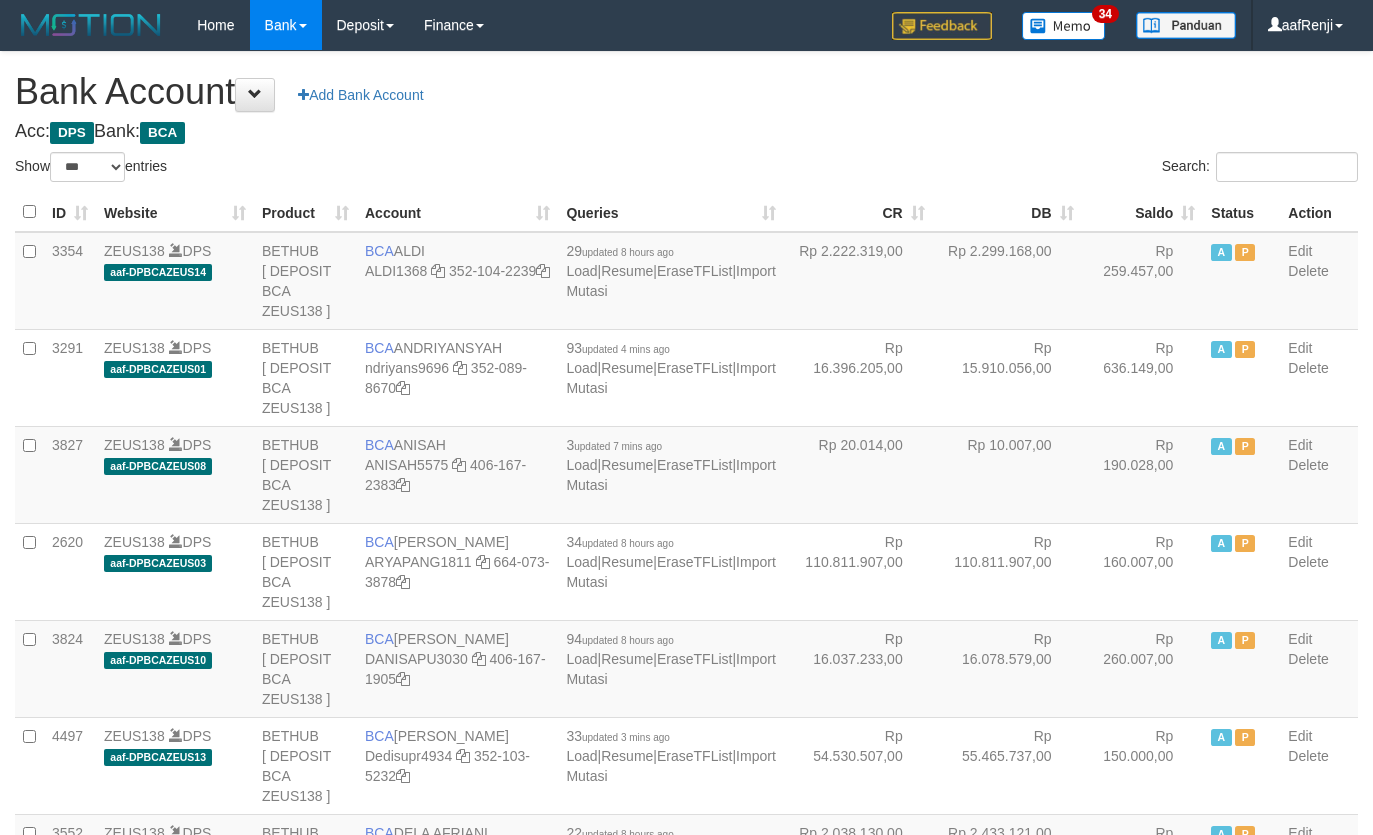 select on "***" 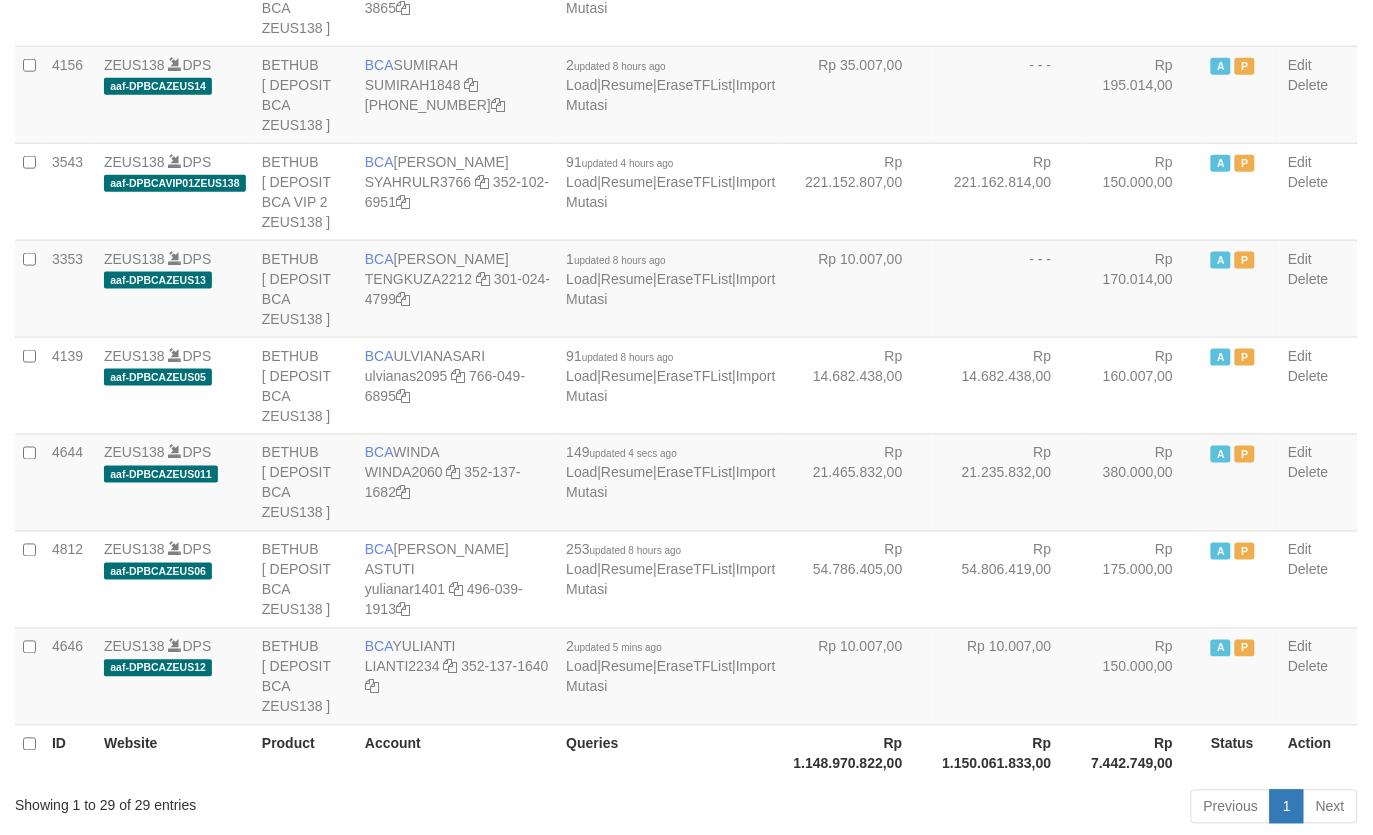 scroll, scrollTop: 2361, scrollLeft: 0, axis: vertical 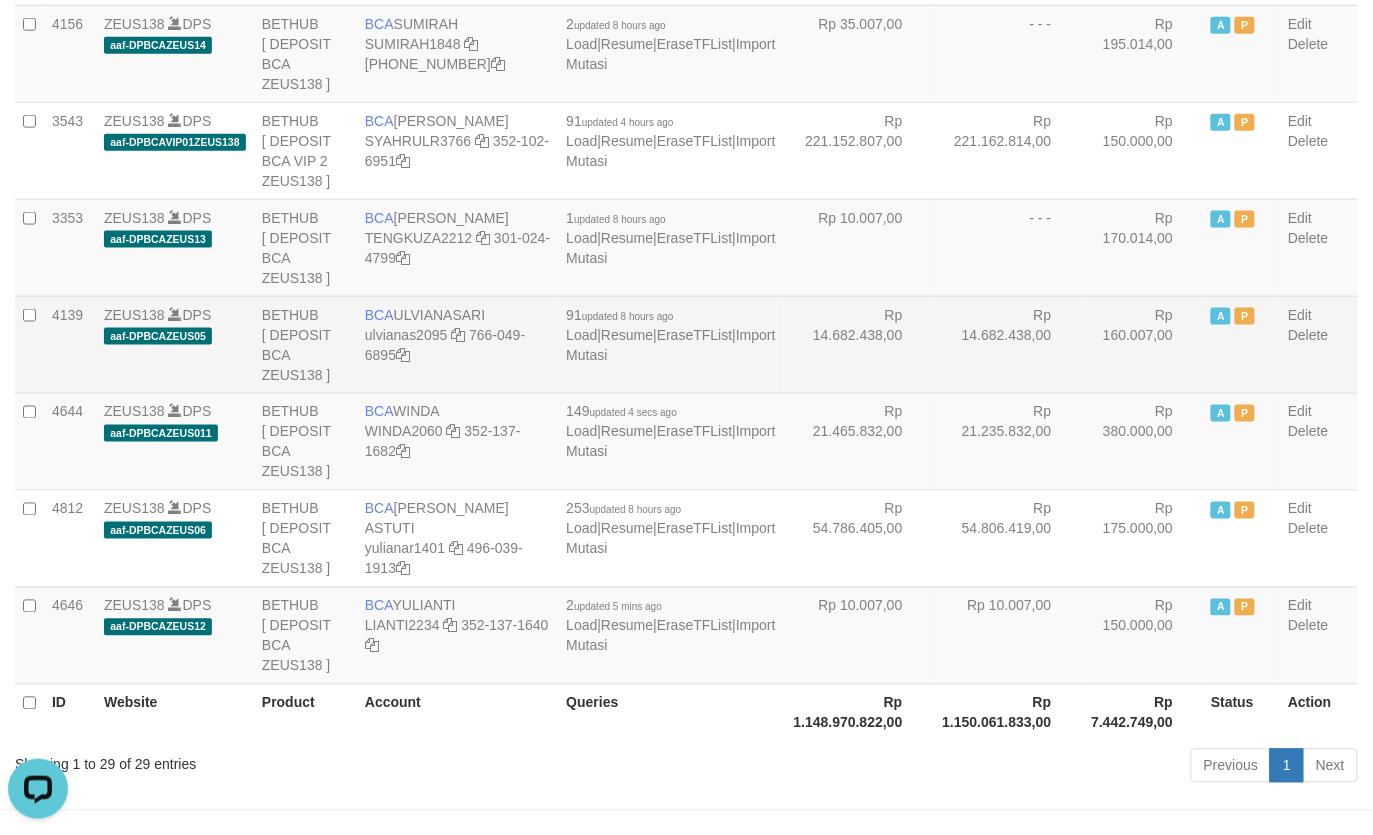 click on "Rp 14.682.438,00" at bounding box center (858, 344) 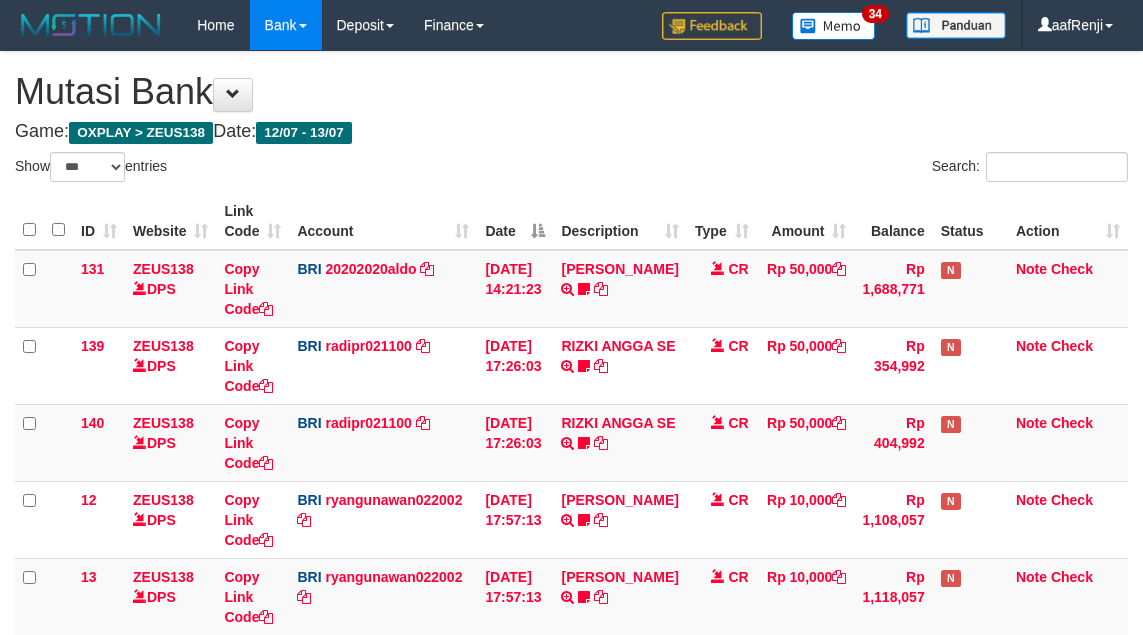 select on "***" 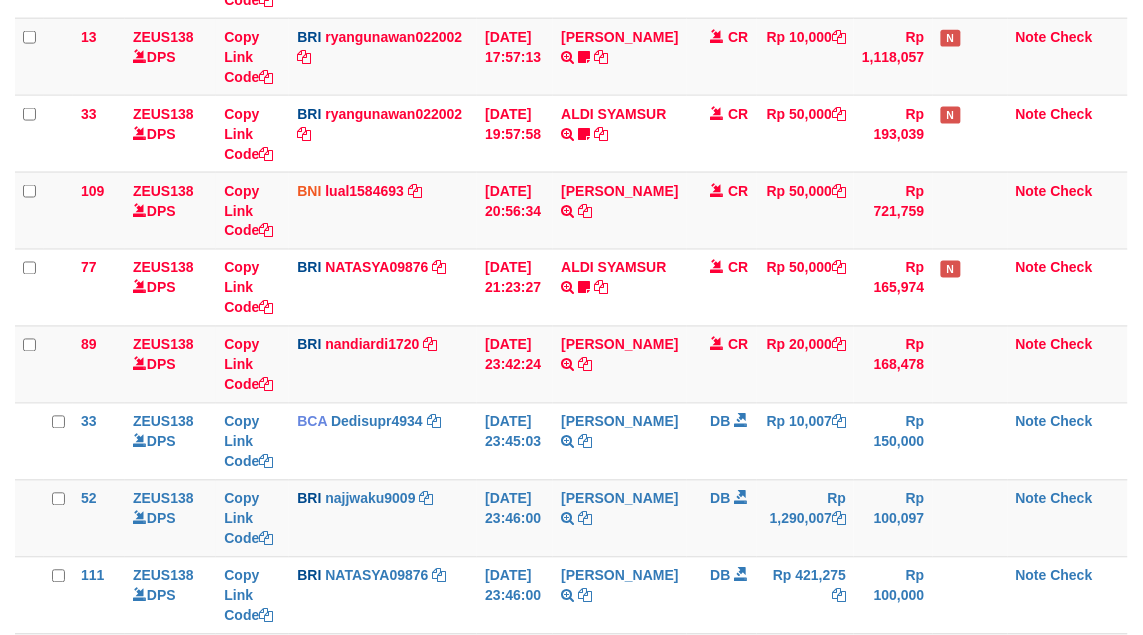 scroll, scrollTop: 521, scrollLeft: 0, axis: vertical 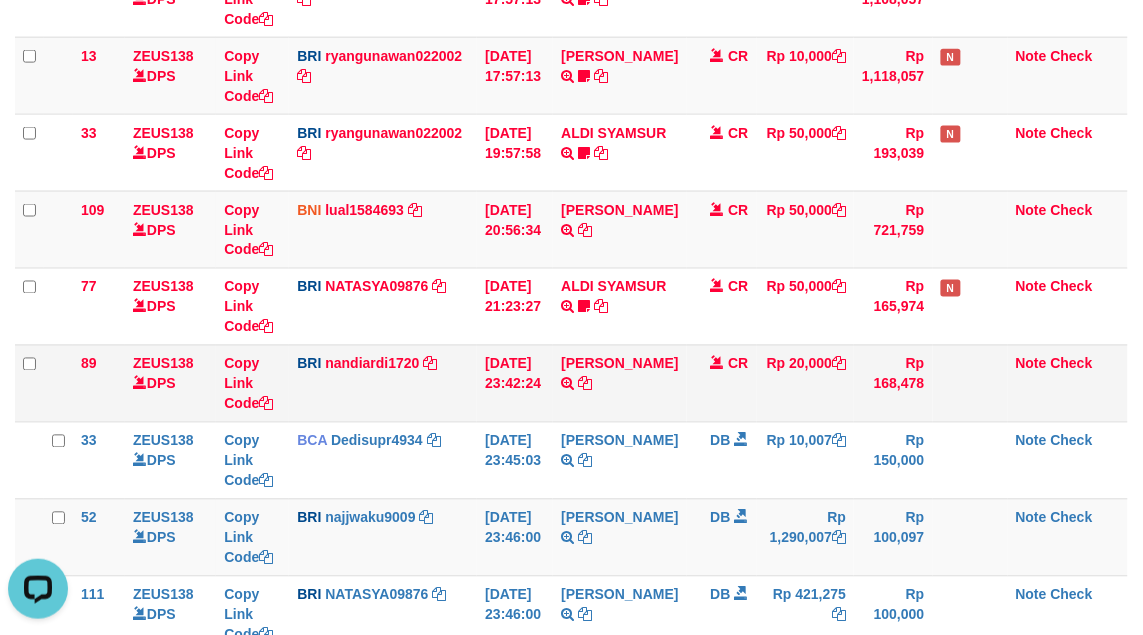 drag, startPoint x: 701, startPoint y: 403, endPoint x: 687, endPoint y: 421, distance: 22.803509 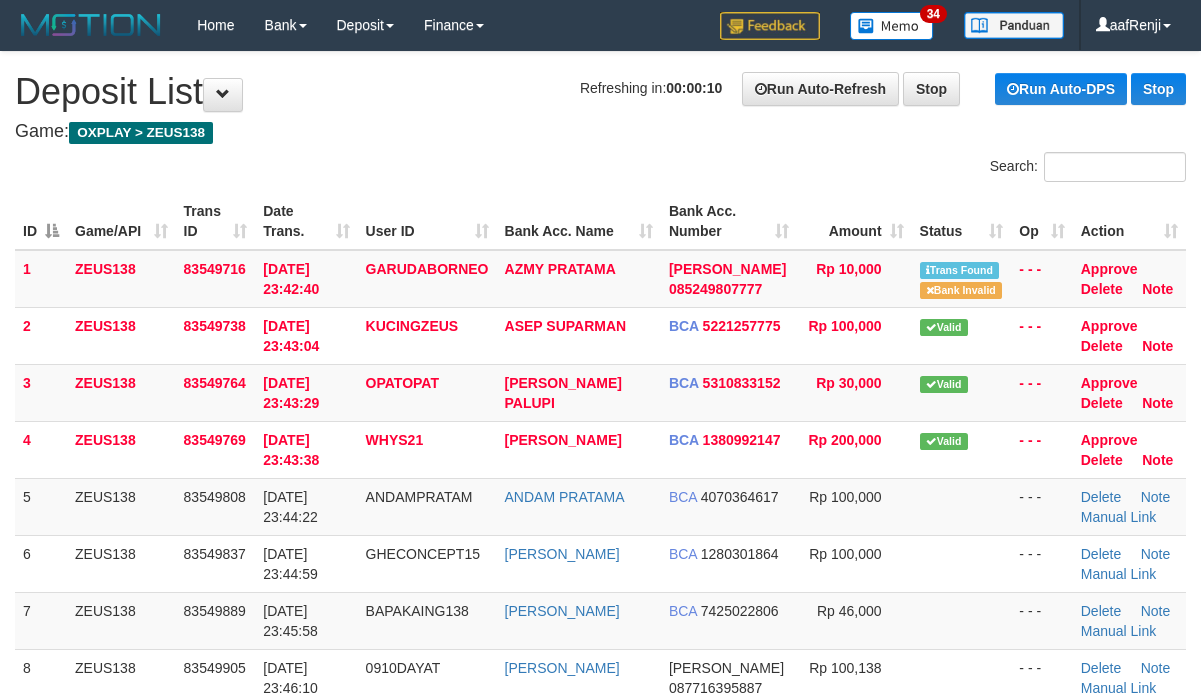 scroll, scrollTop: 0, scrollLeft: 0, axis: both 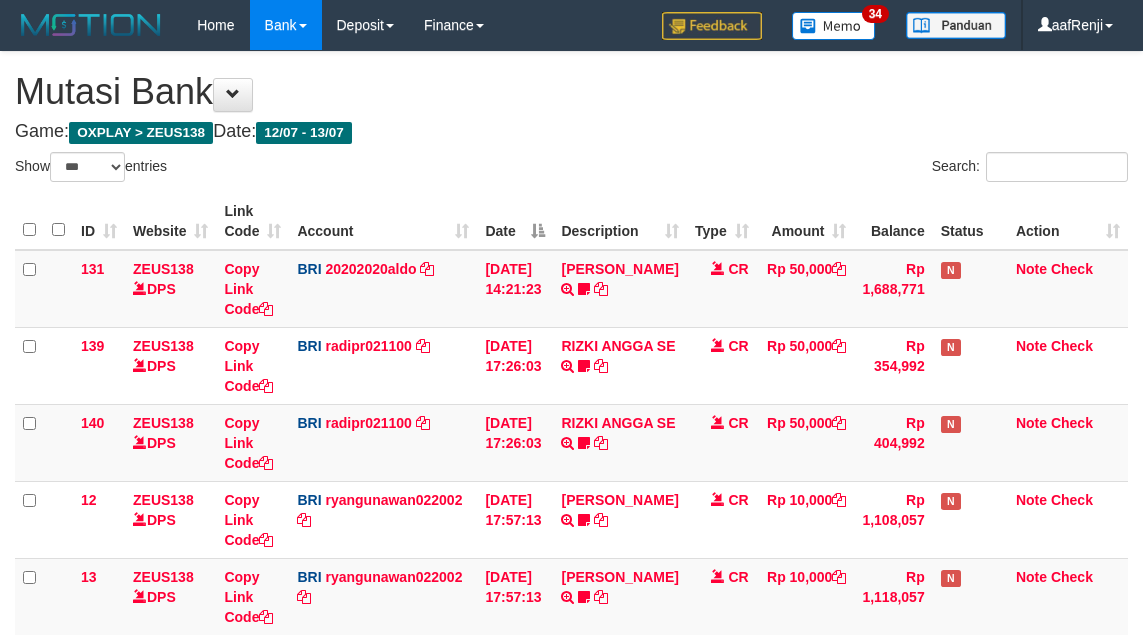 select on "***" 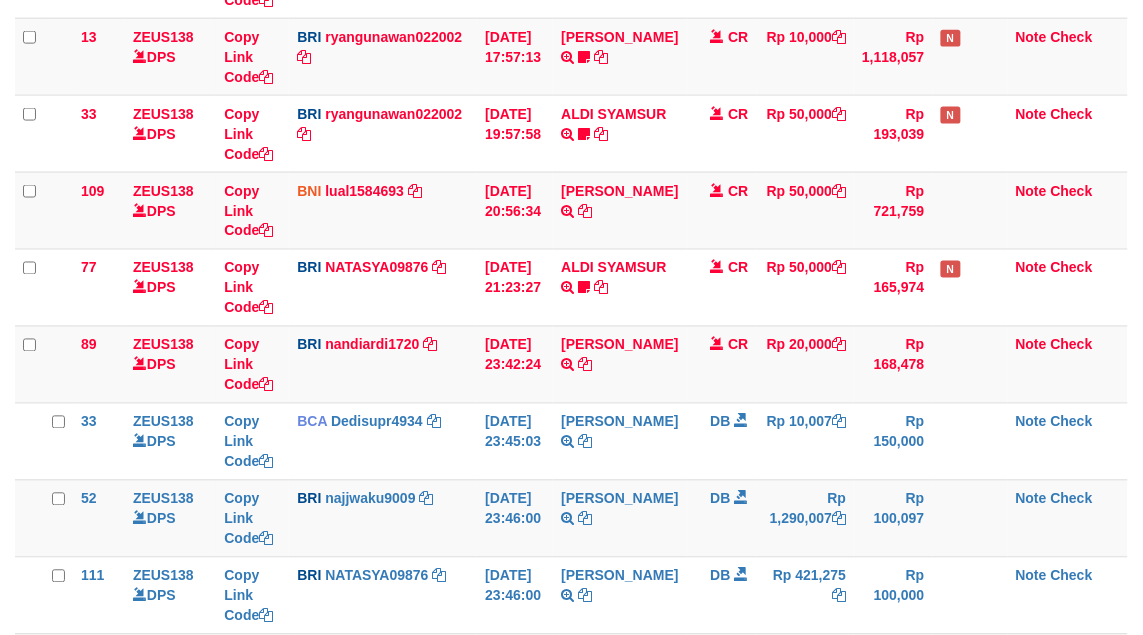 scroll, scrollTop: 521, scrollLeft: 0, axis: vertical 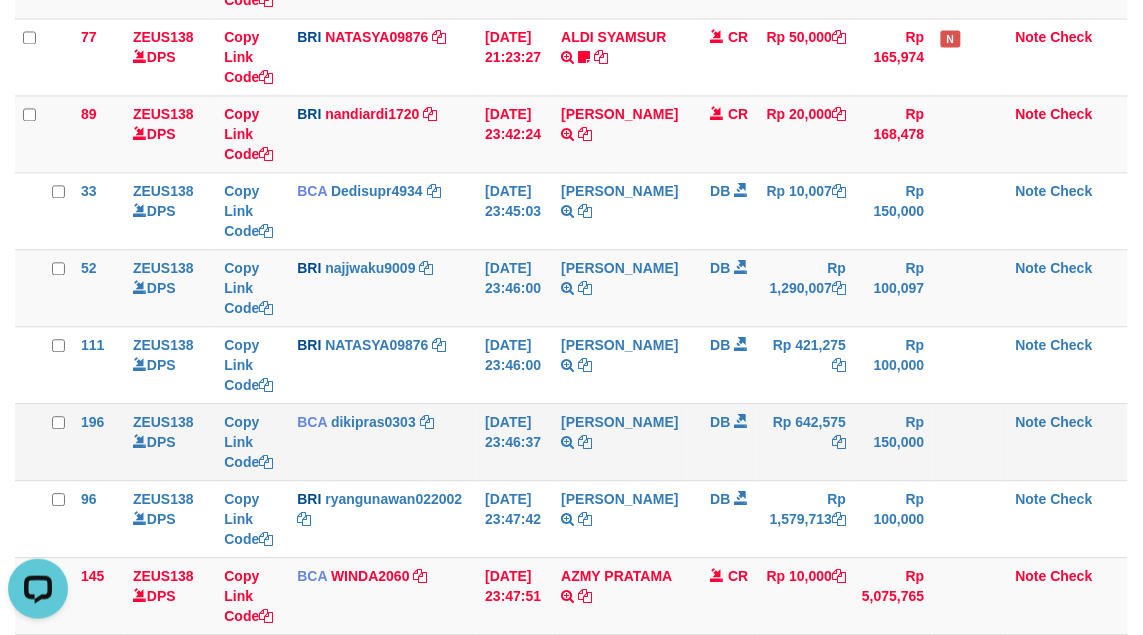 drag, startPoint x: 722, startPoint y: 422, endPoint x: 736, endPoint y: 428, distance: 15.231546 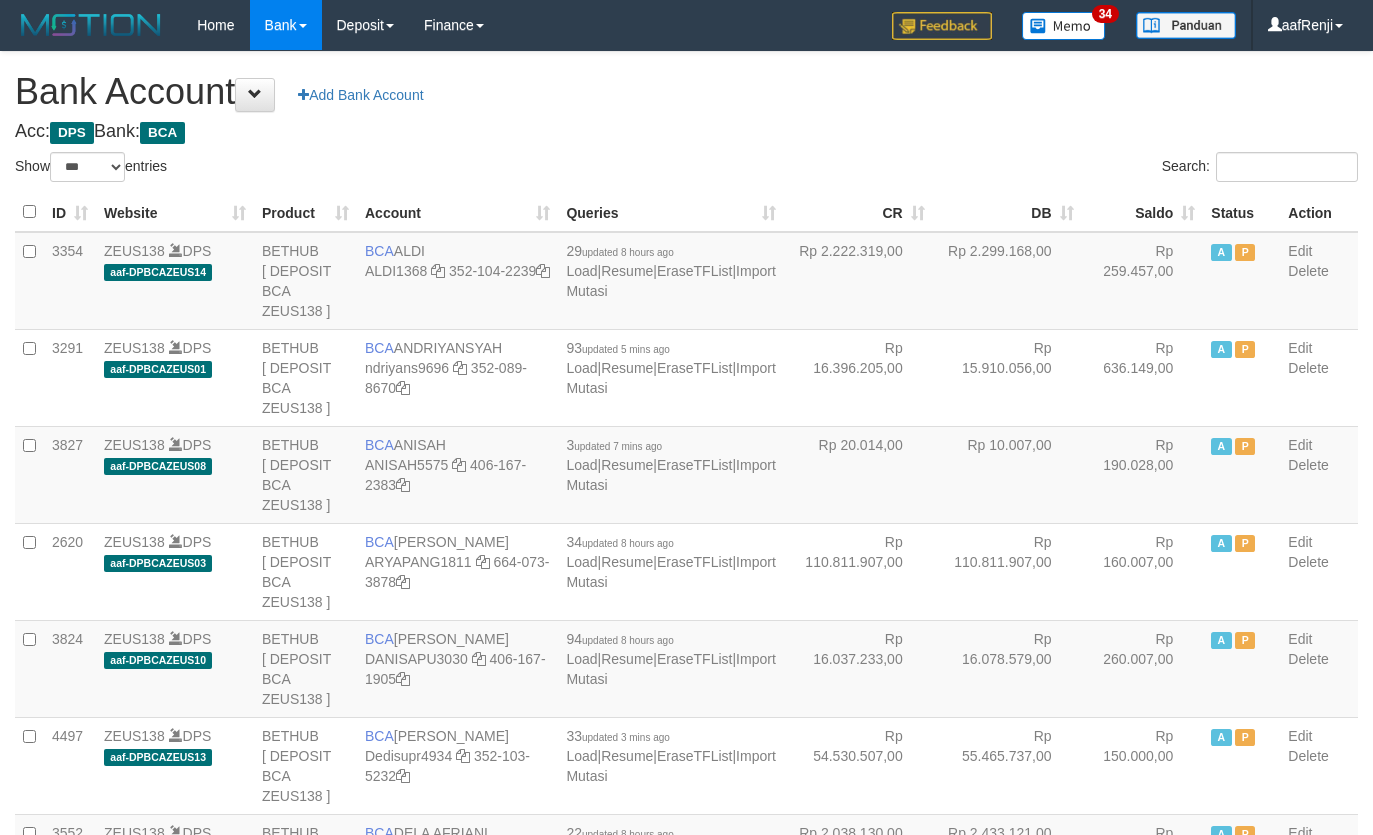 select on "***" 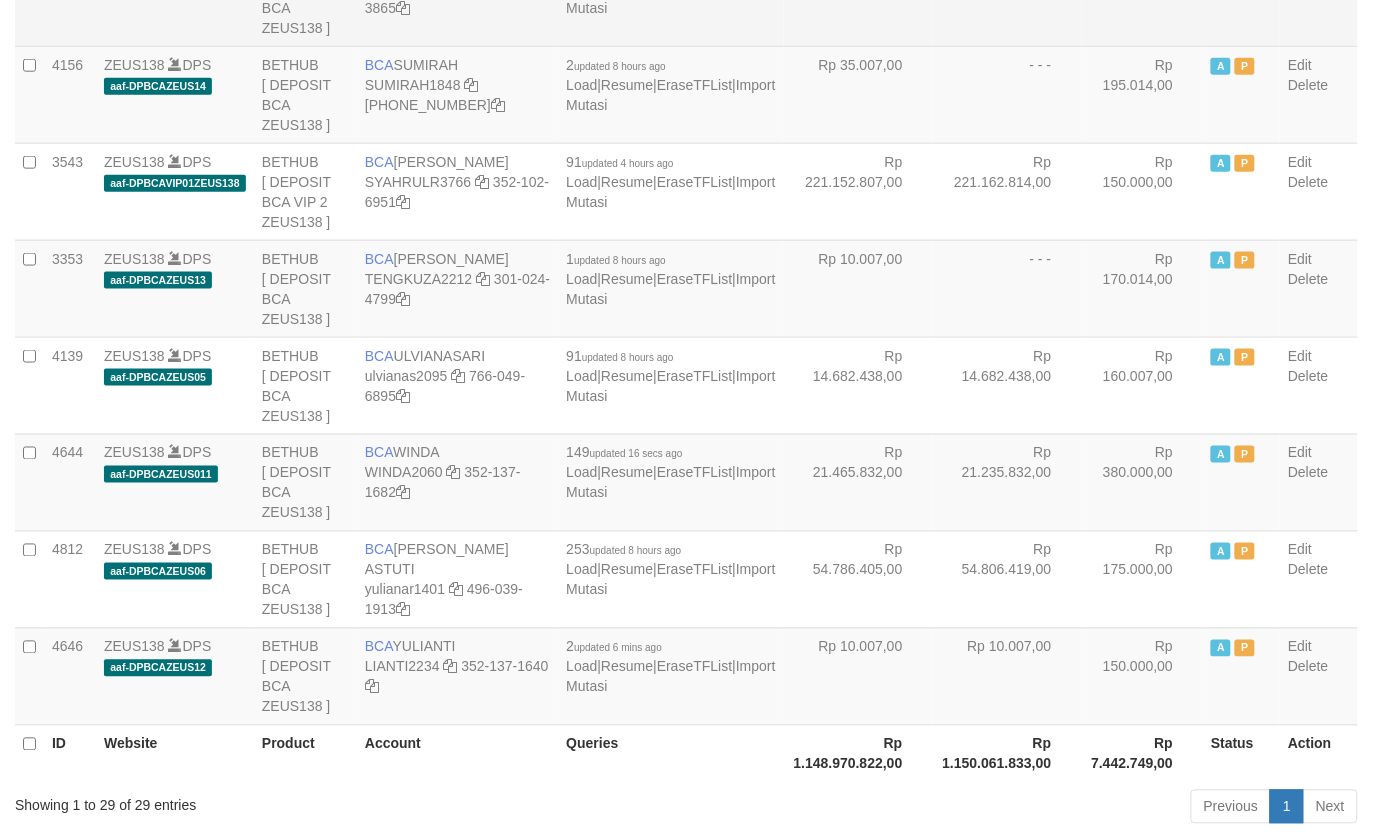 scroll, scrollTop: 2361, scrollLeft: 0, axis: vertical 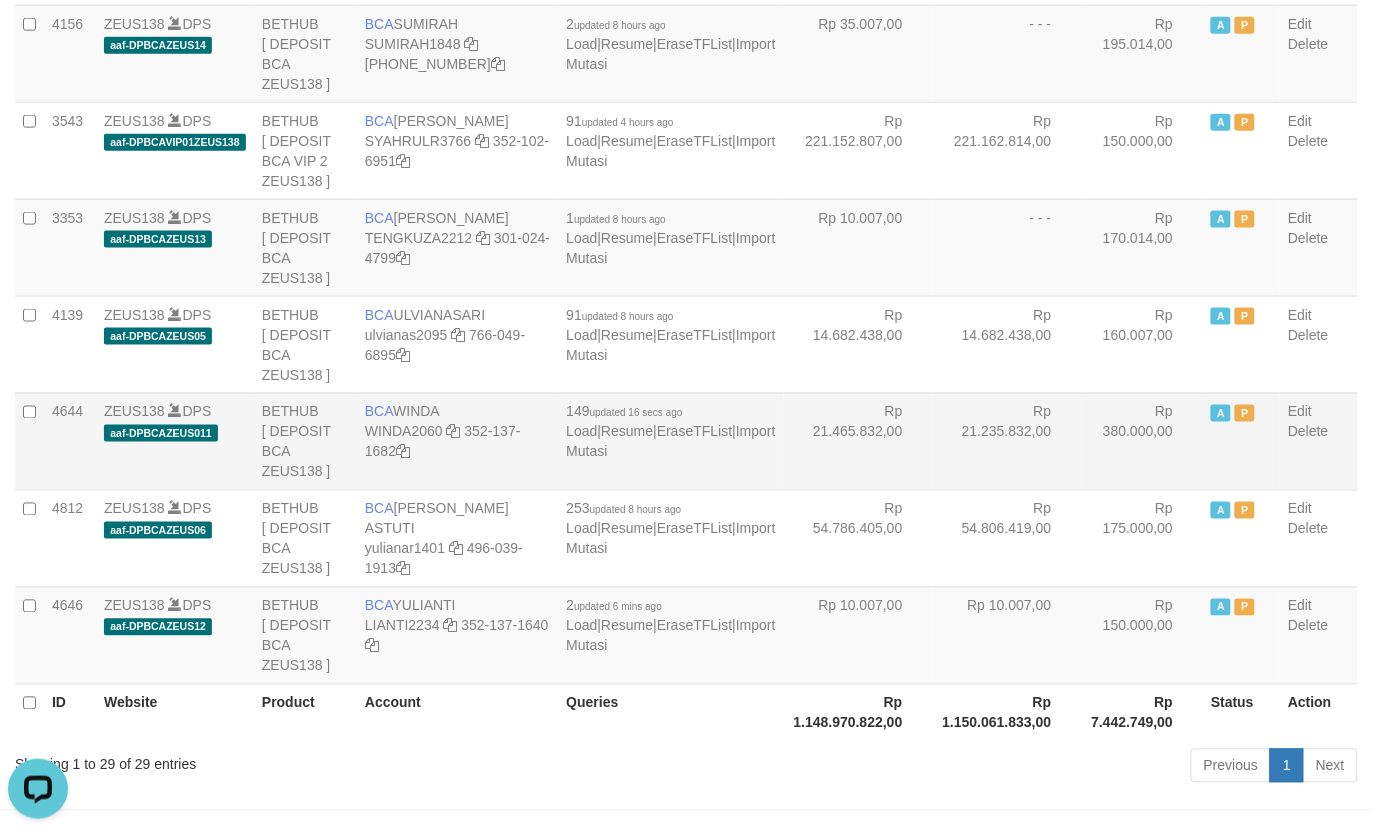 click on "Rp 21.235.832,00" at bounding box center [1007, 441] 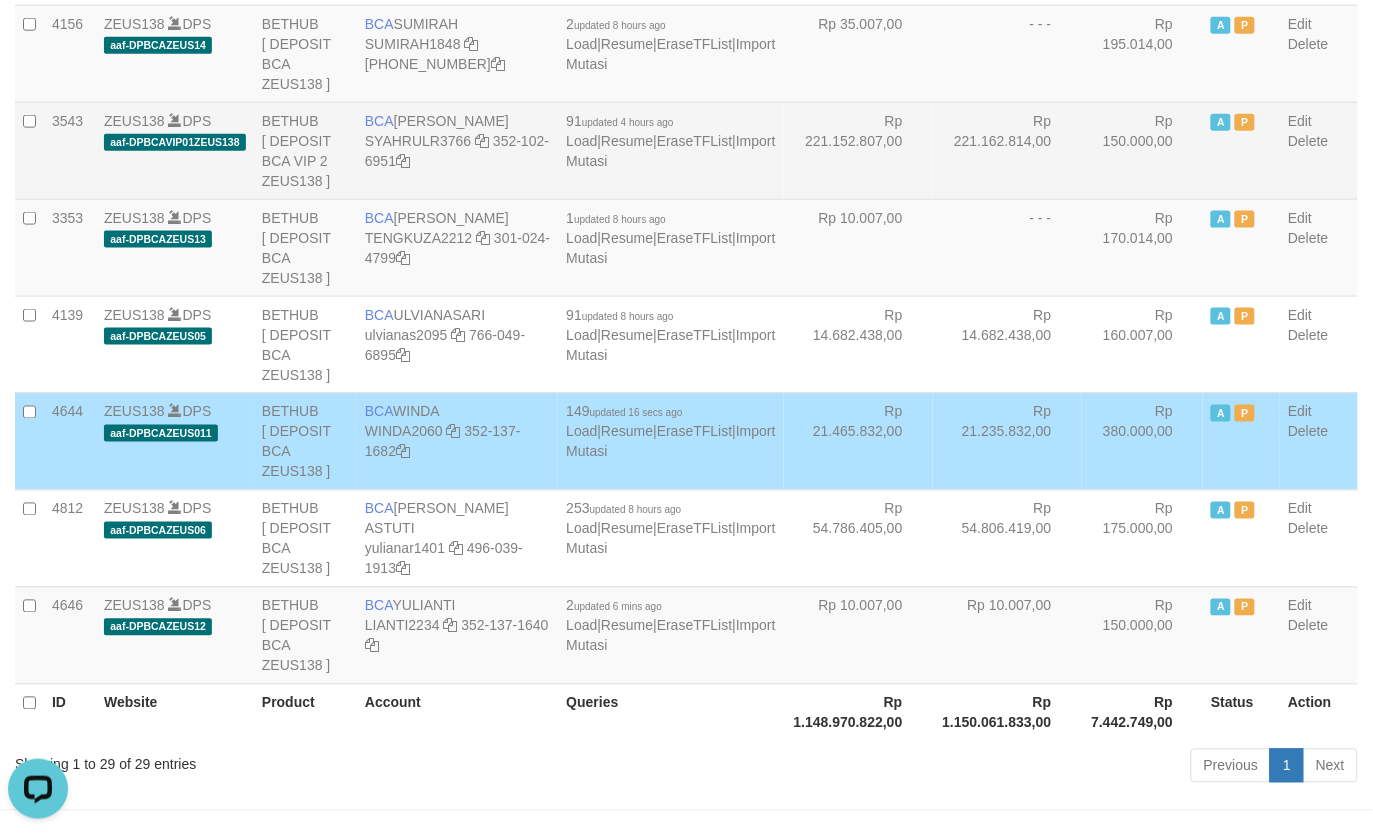 scroll, scrollTop: 1875, scrollLeft: 0, axis: vertical 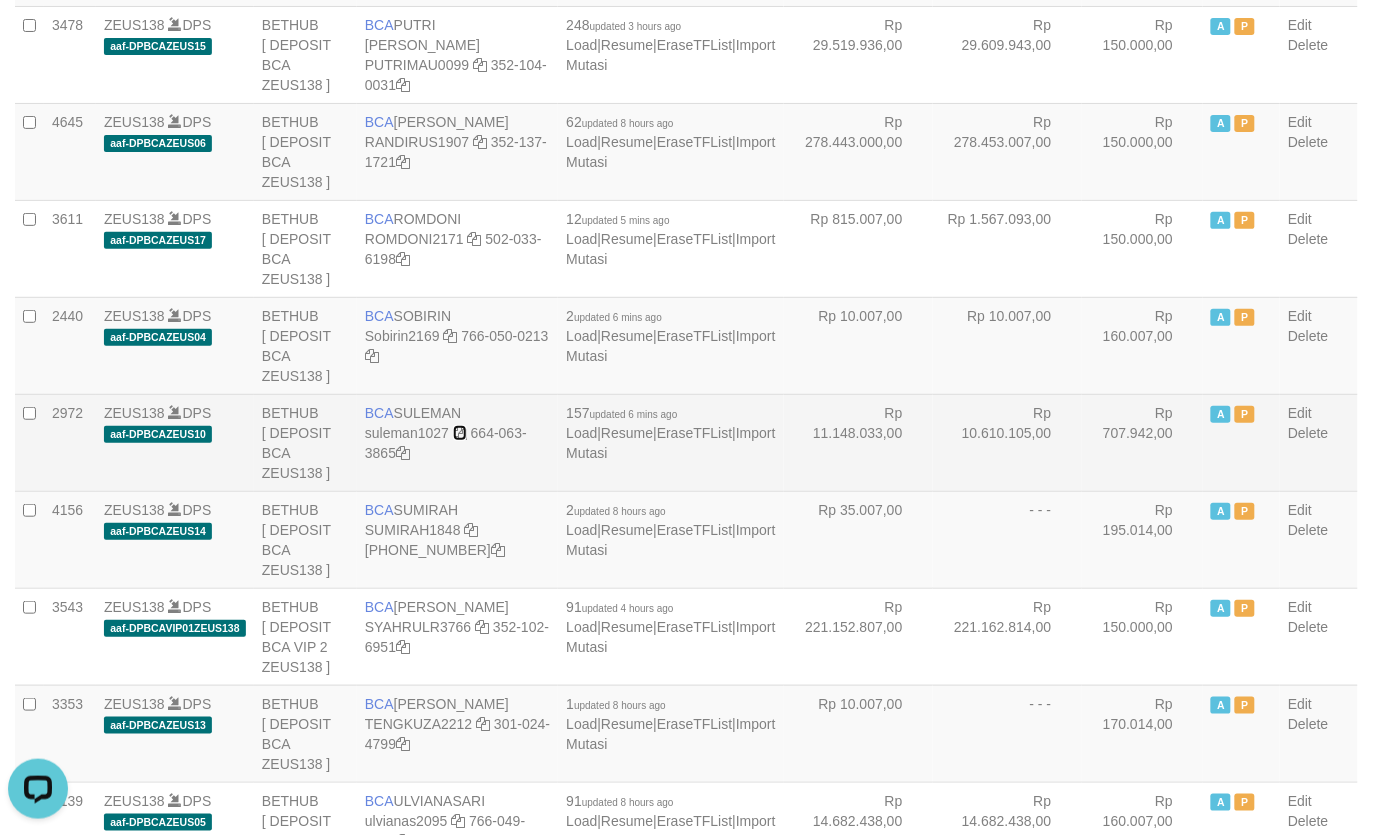 click at bounding box center [460, 433] 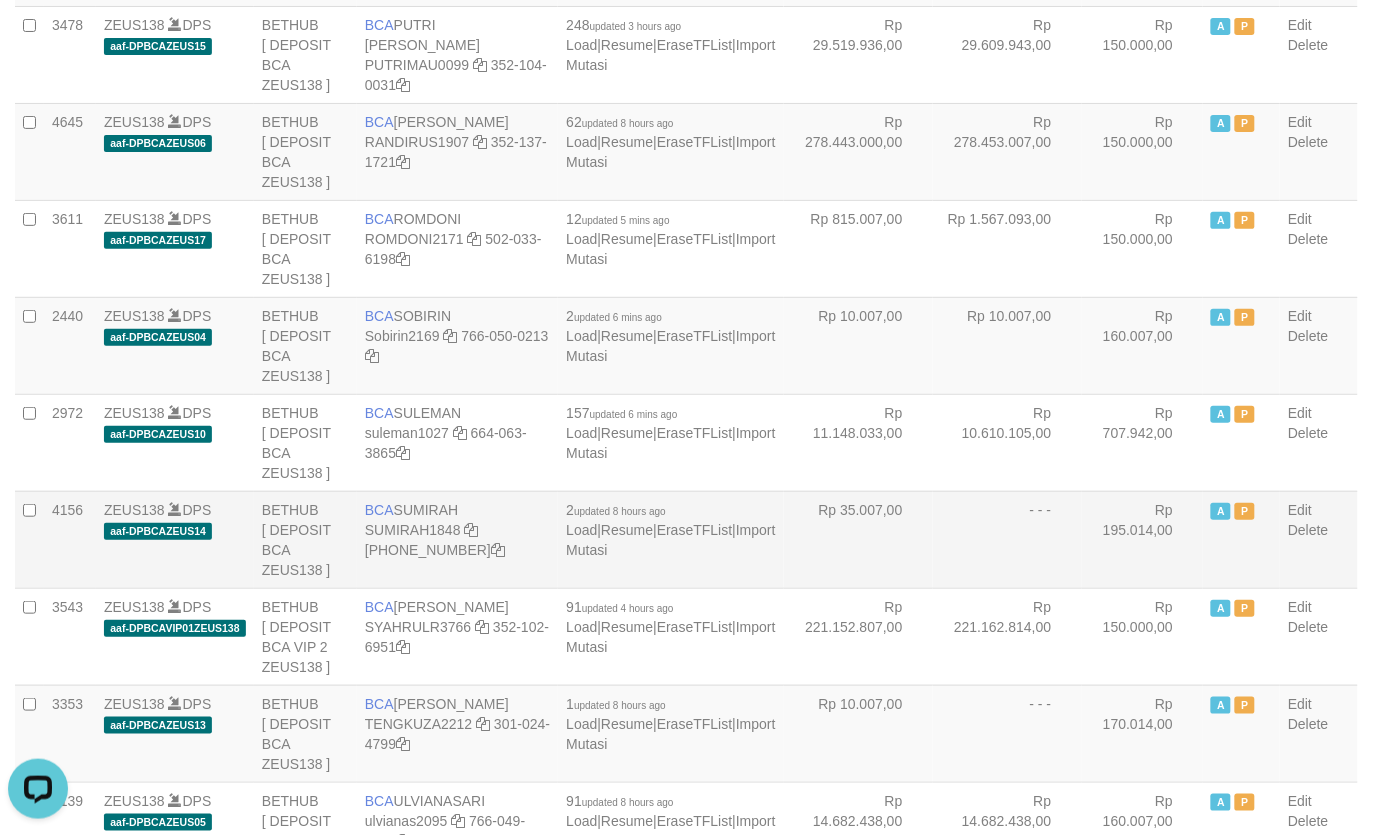 click on "- - -" at bounding box center (1007, 539) 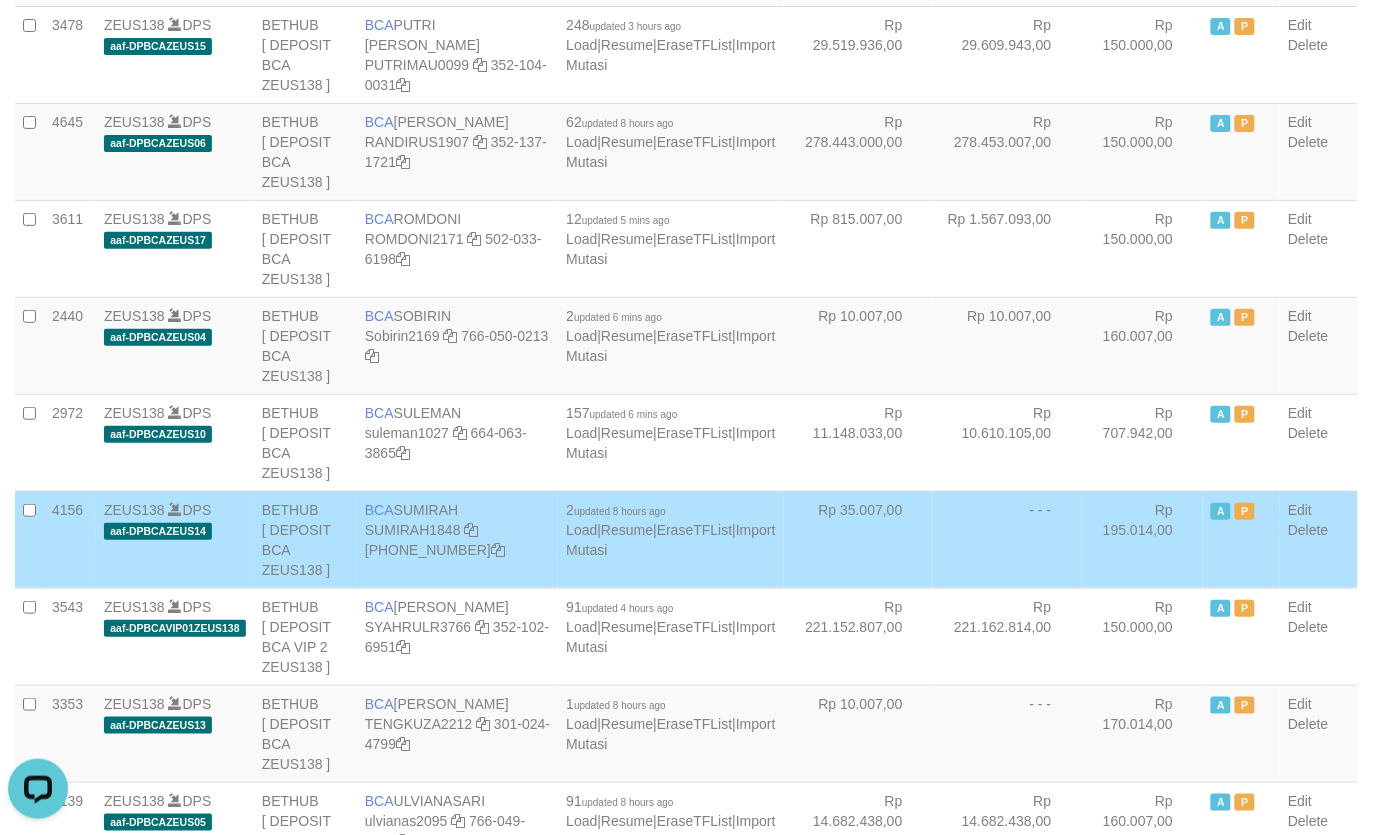 scroll, scrollTop: 902, scrollLeft: 0, axis: vertical 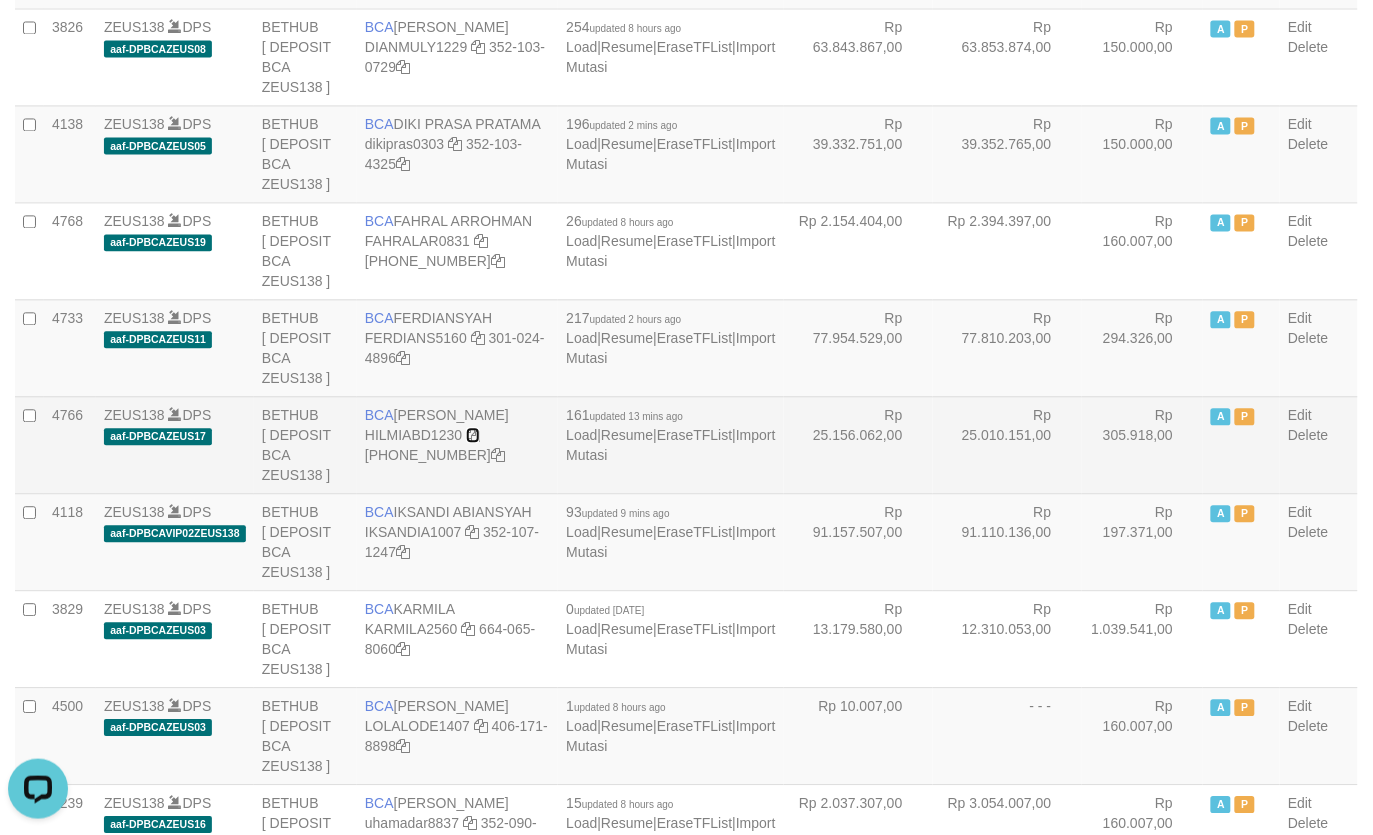 click at bounding box center [473, 436] 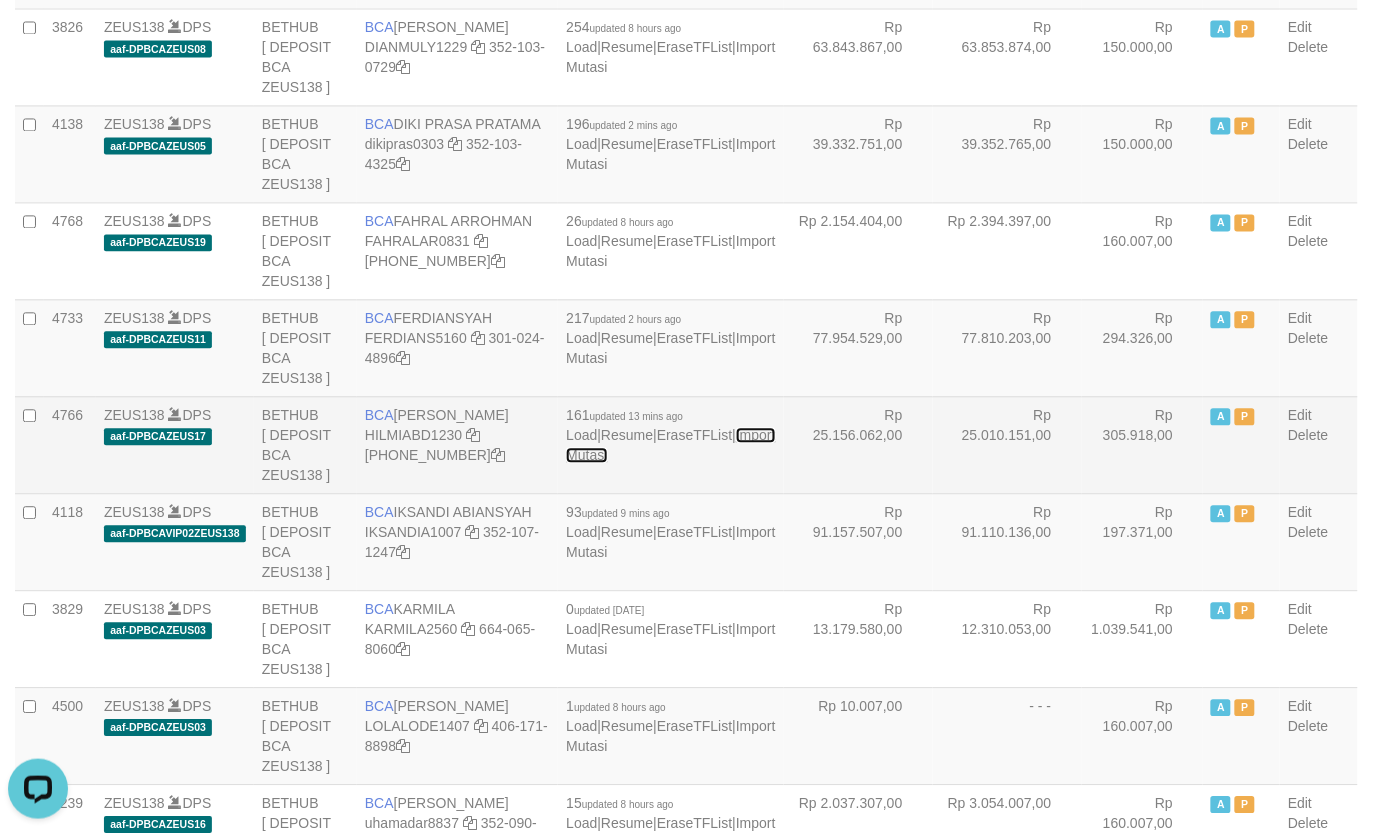 click on "Import Mutasi" at bounding box center [670, 446] 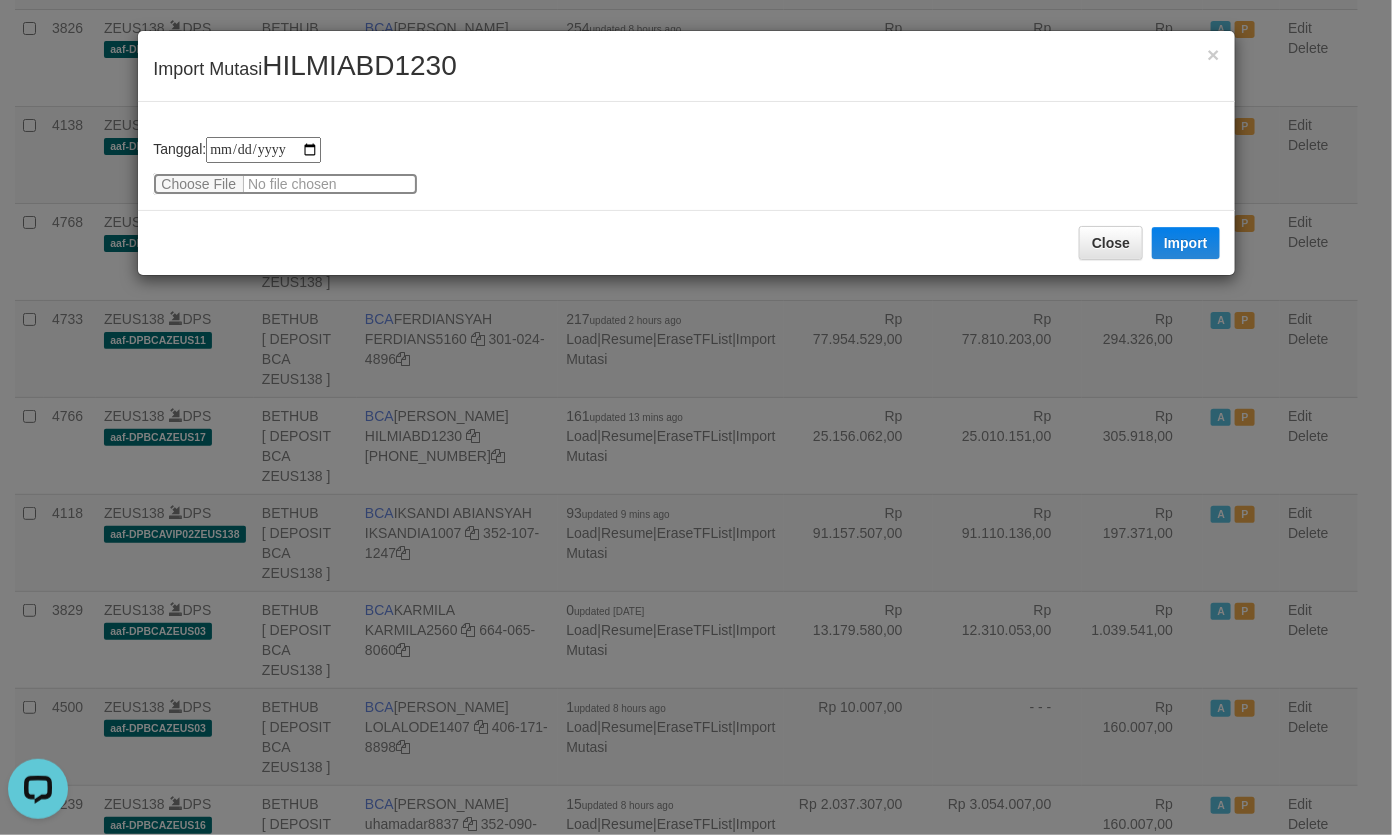 click at bounding box center (285, 184) 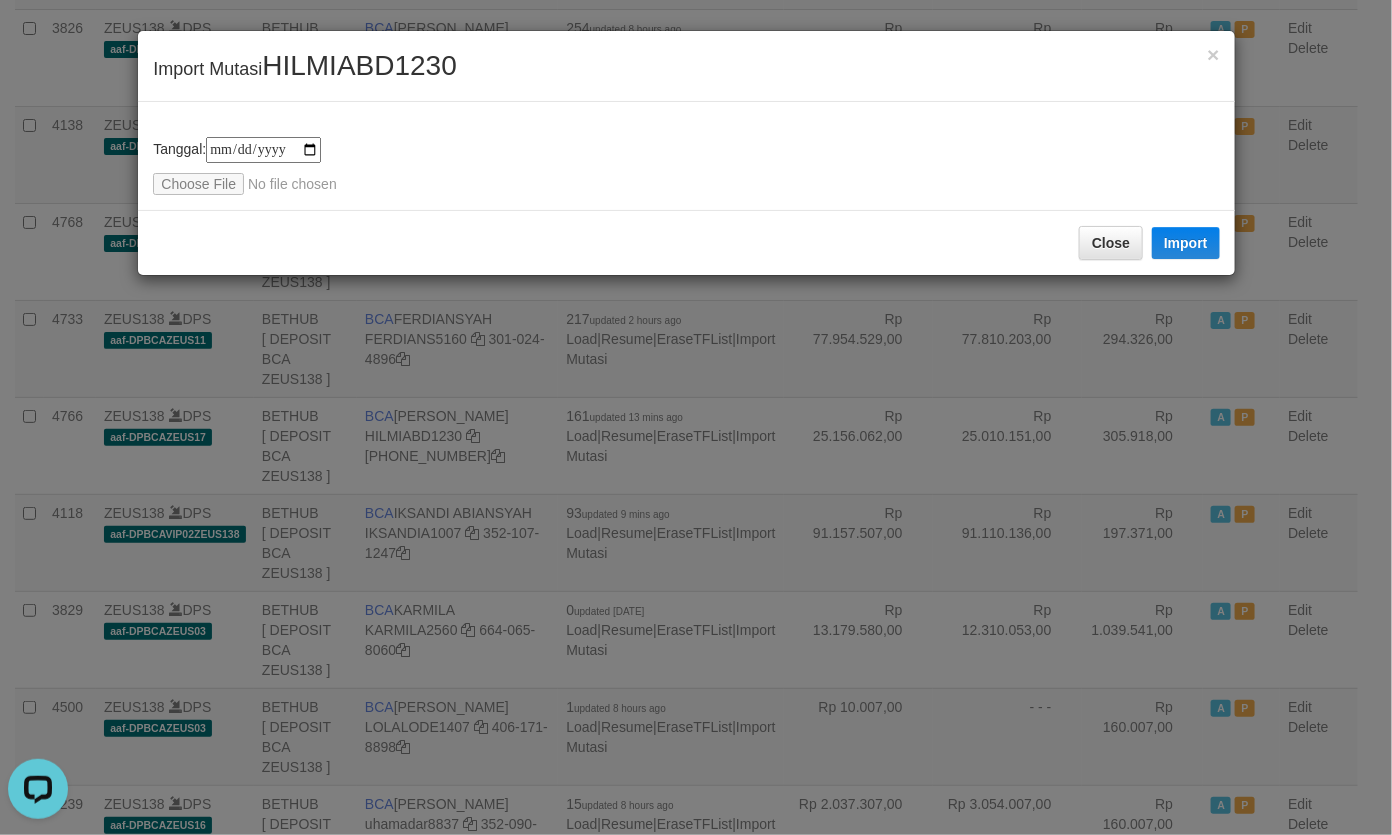 click on "HILMIABD1230" at bounding box center (359, 65) 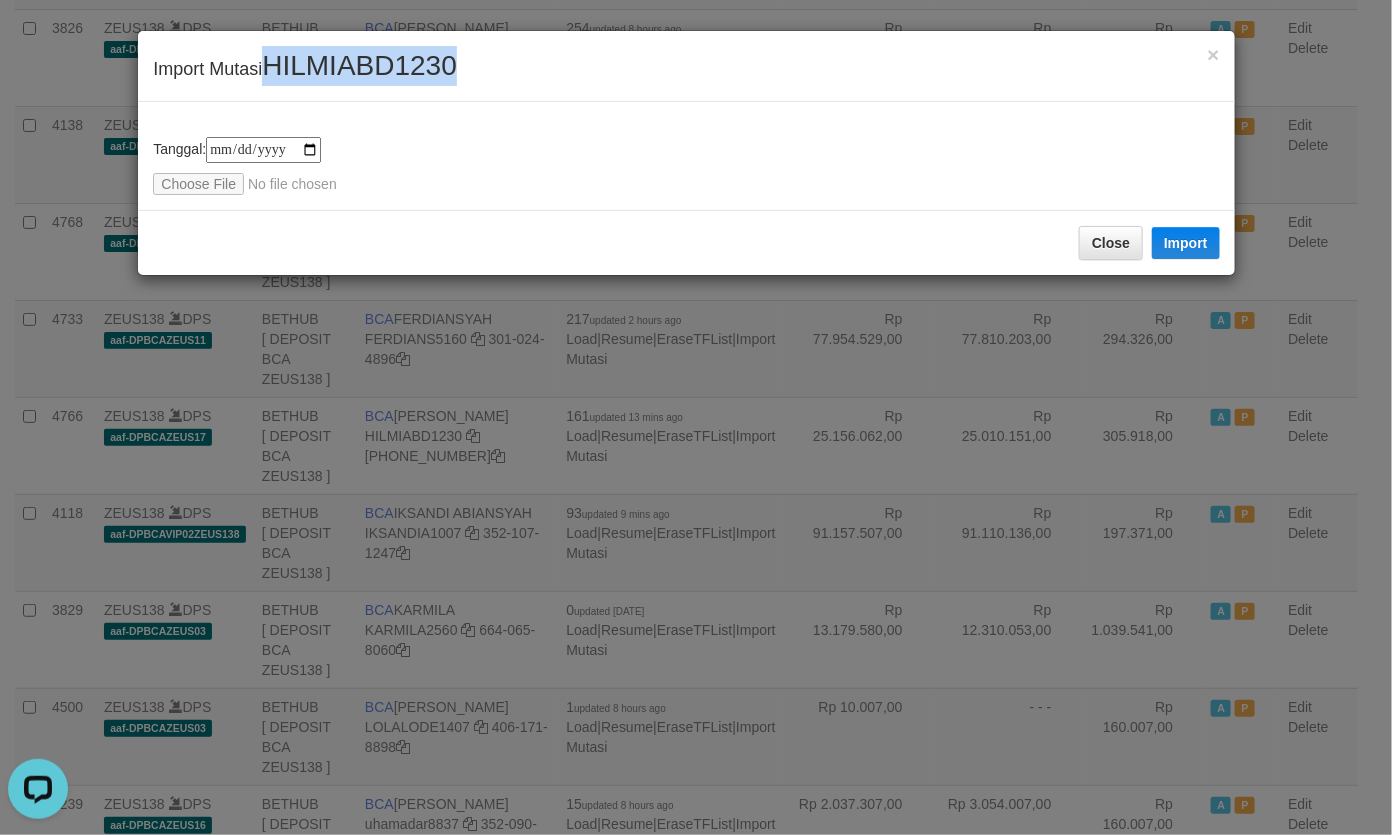 drag, startPoint x: 360, startPoint y: 60, endPoint x: 445, endPoint y: 100, distance: 93.941475 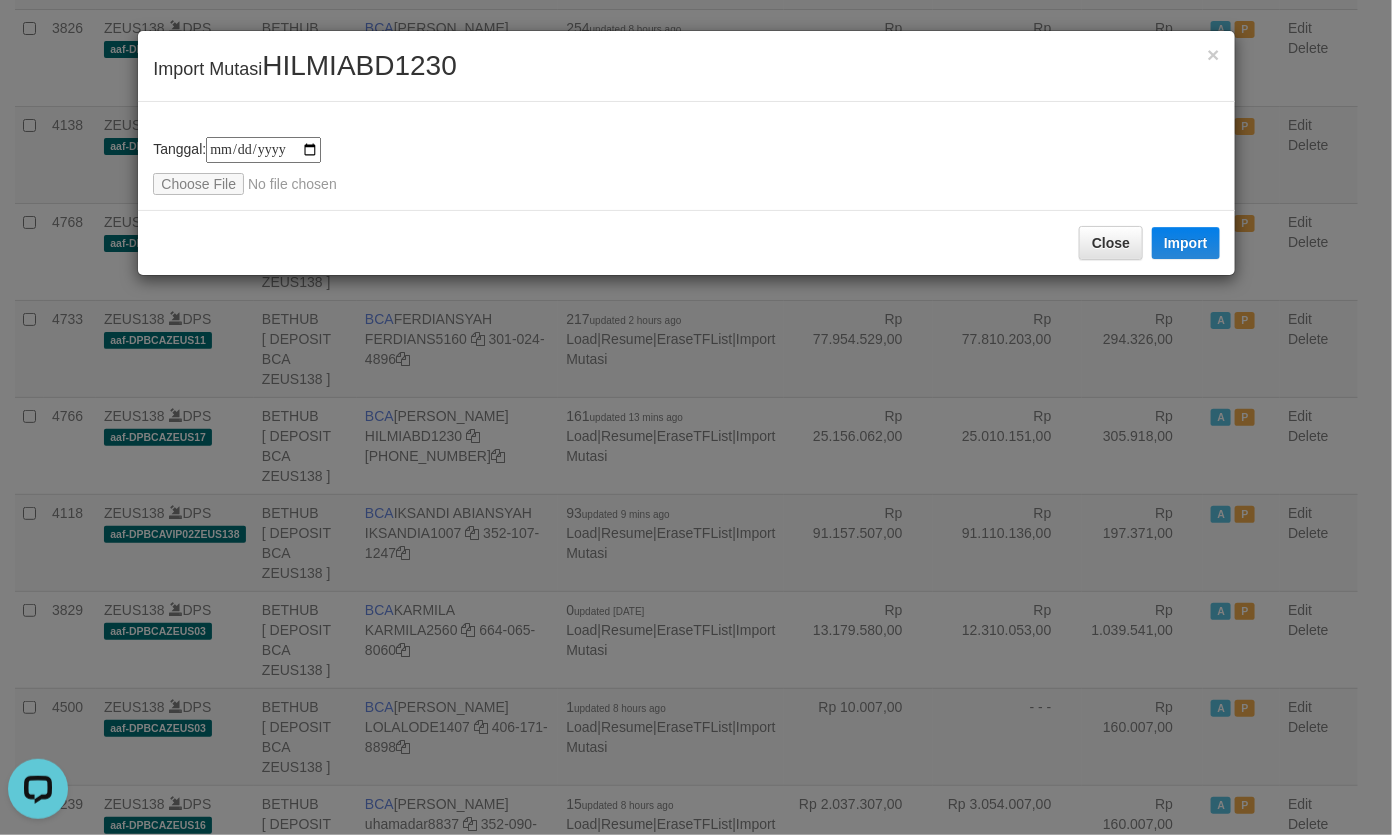 click on "**********" at bounding box center (686, 156) 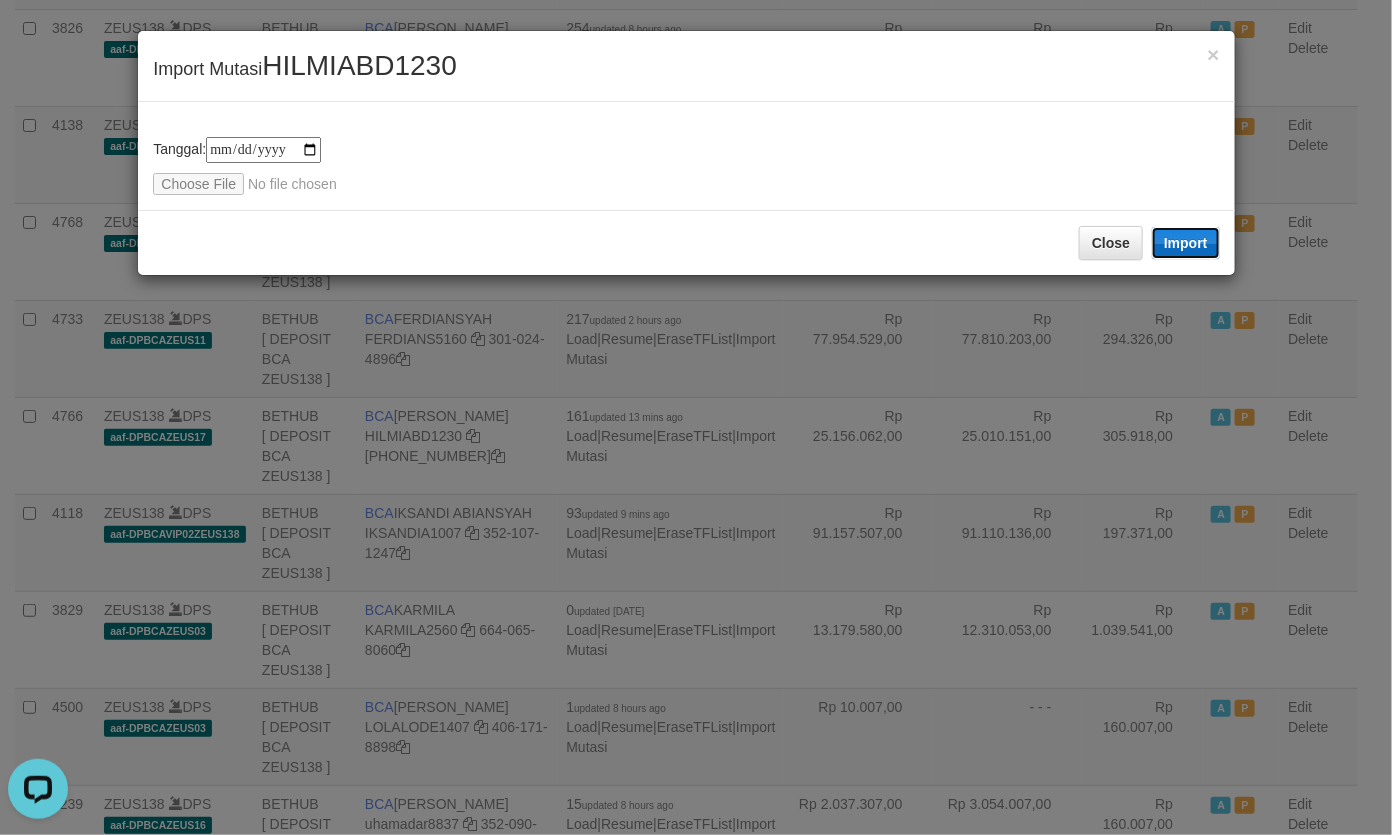 click on "Import" at bounding box center (1186, 243) 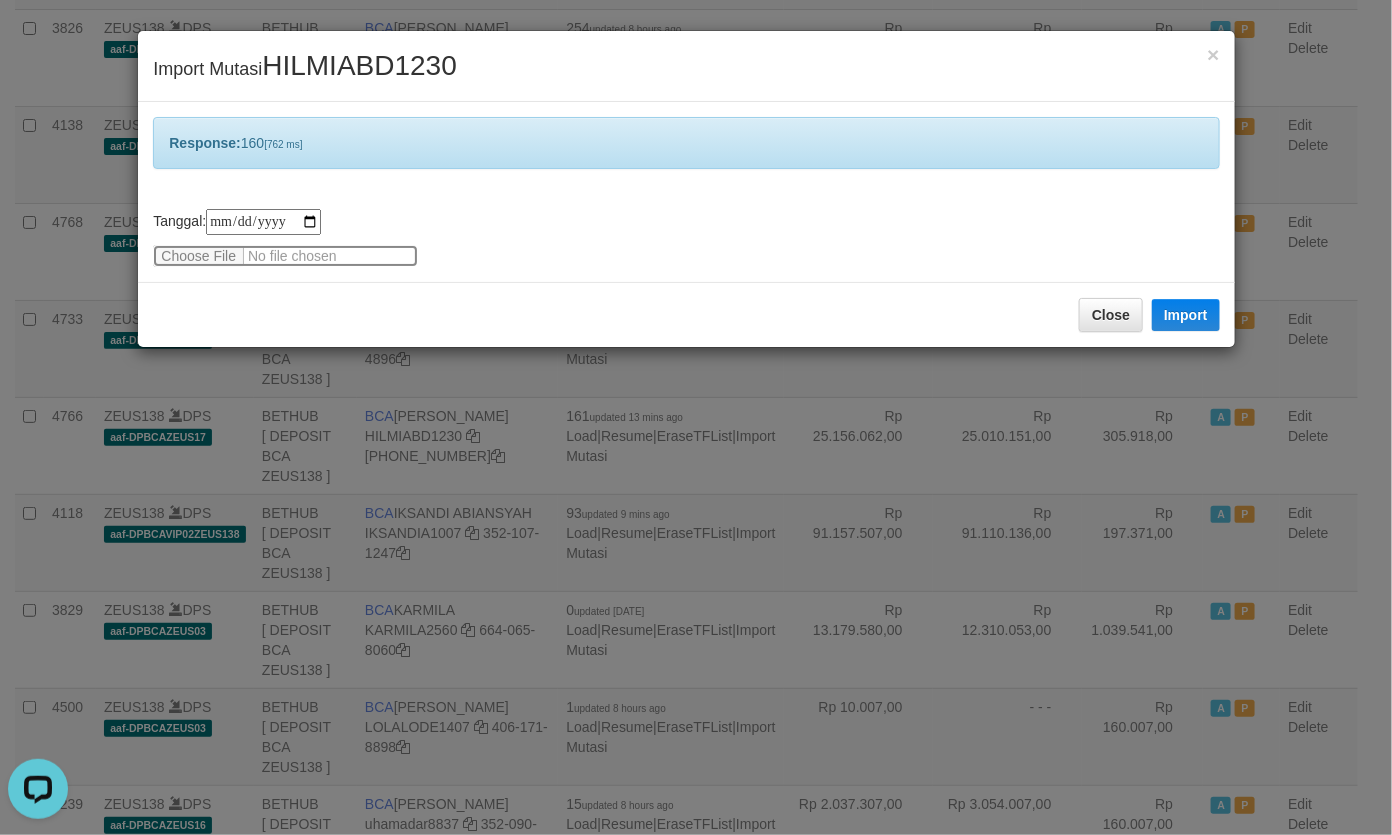 click at bounding box center (285, 256) 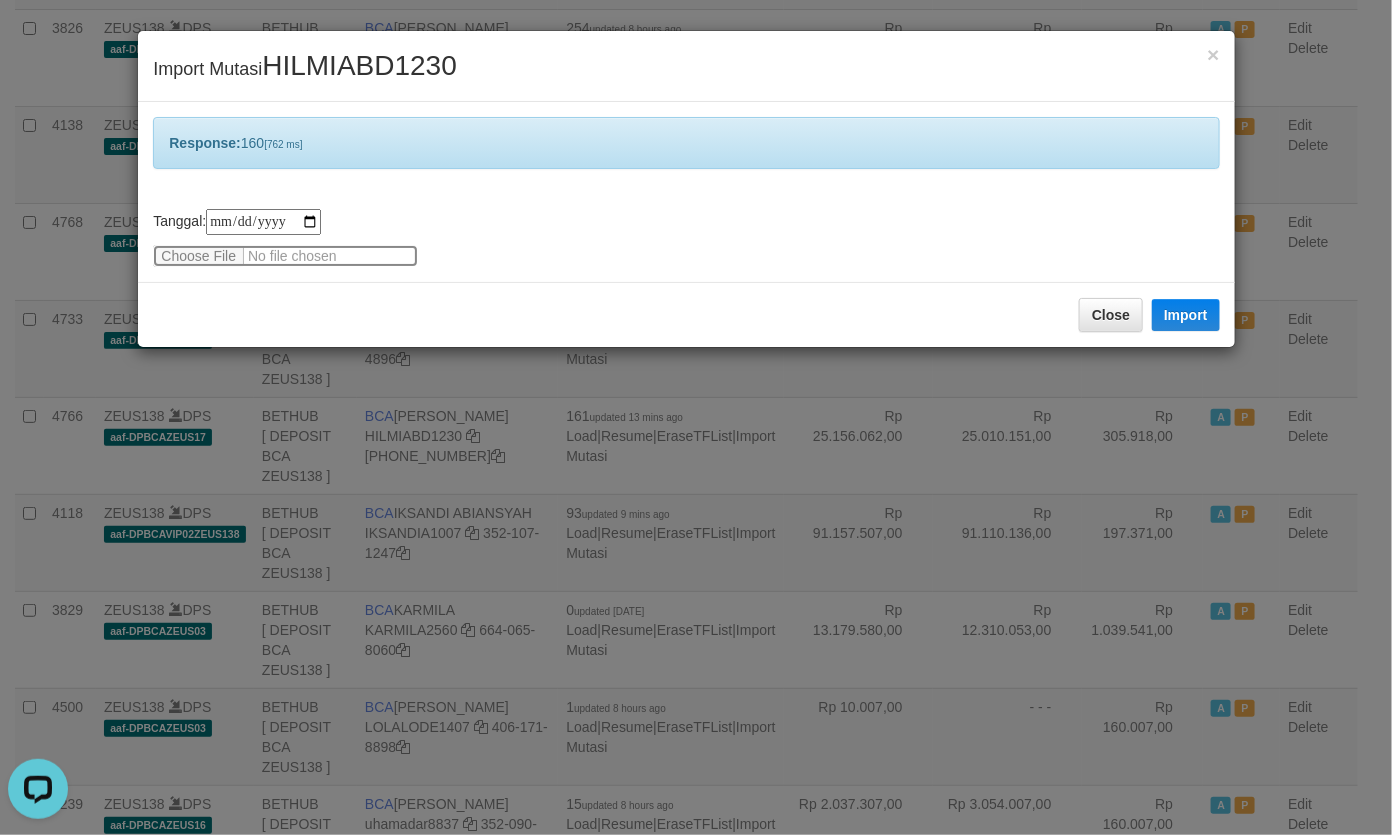 type 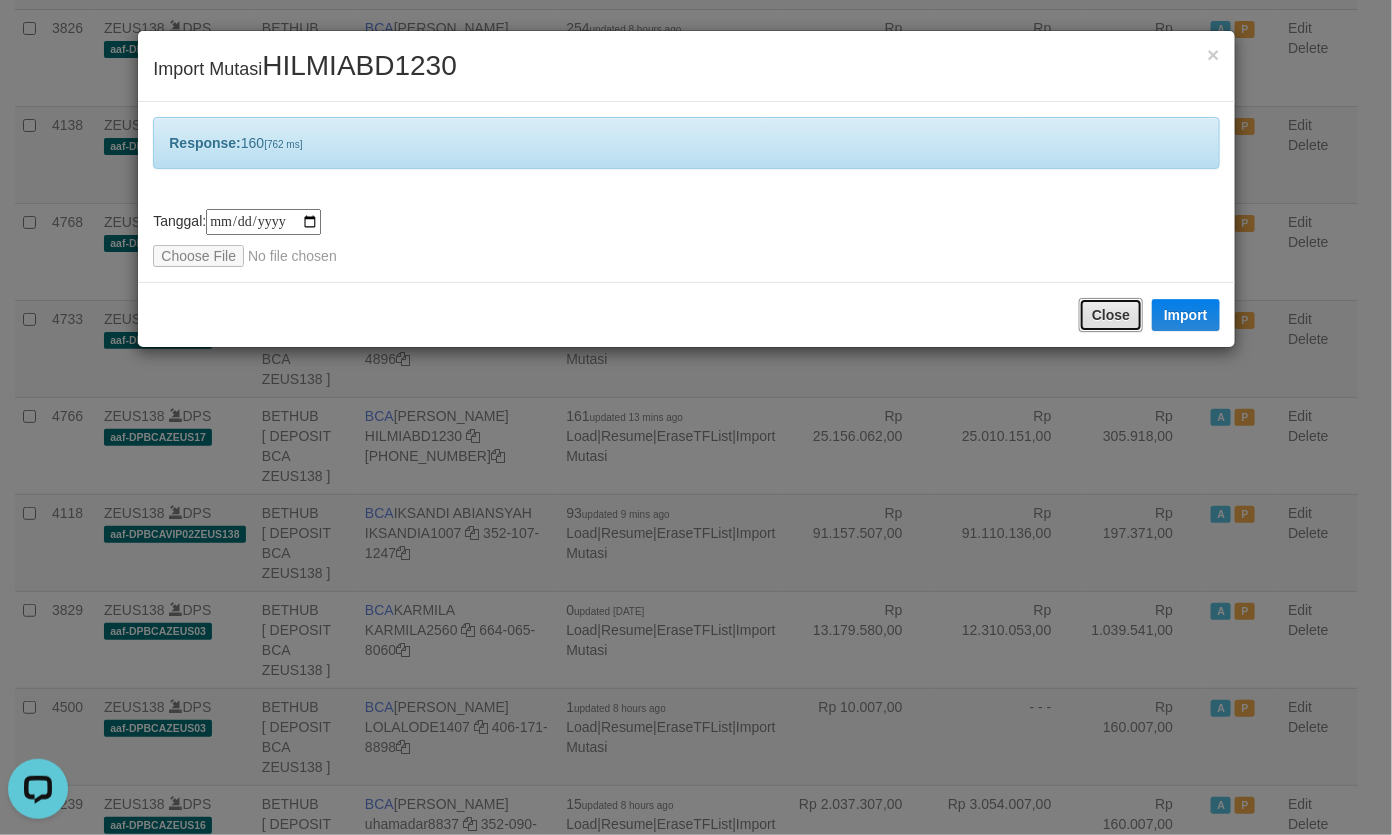 drag, startPoint x: 1098, startPoint y: 327, endPoint x: 1108, endPoint y: 326, distance: 10.049875 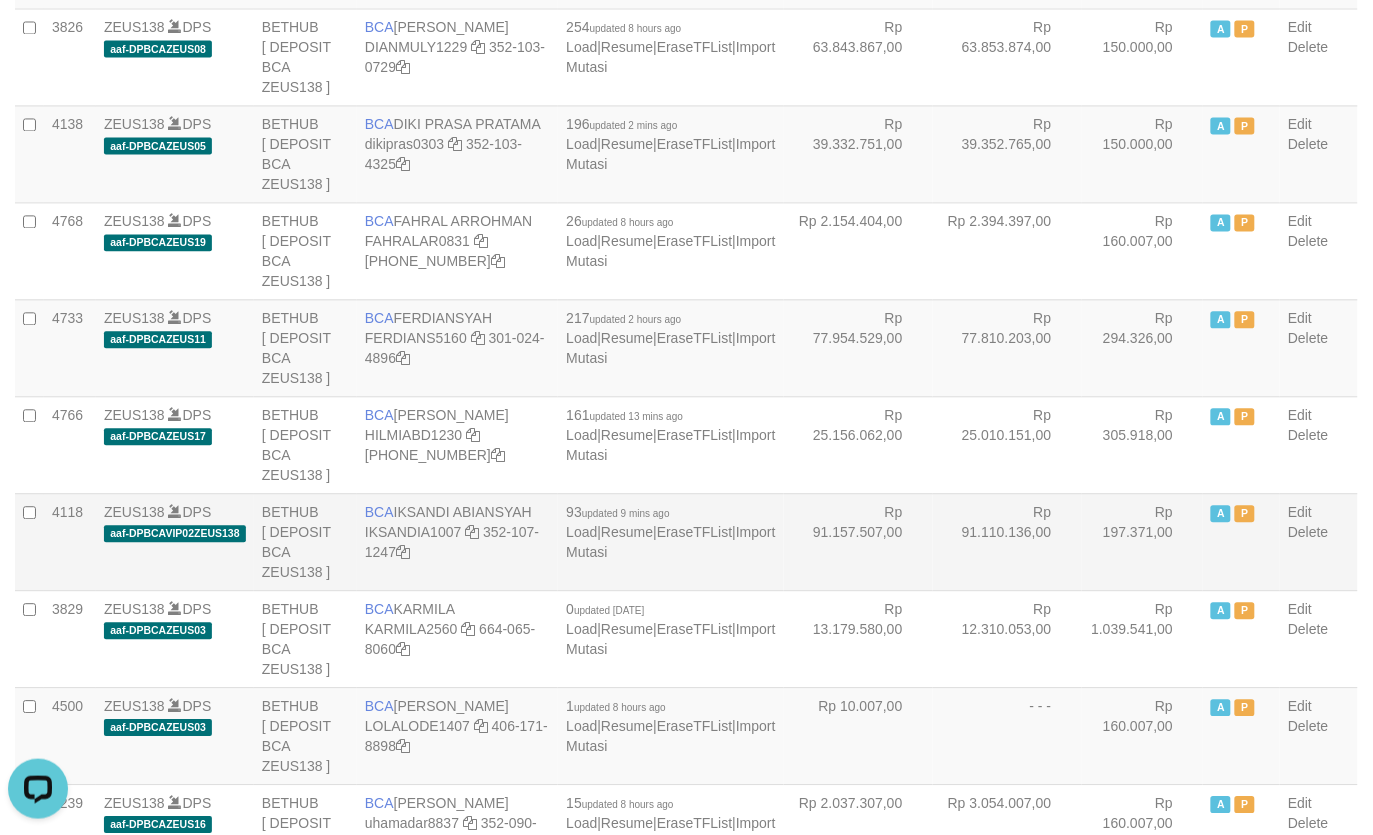 click on "Rp 91.110.136,00" at bounding box center [1007, 542] 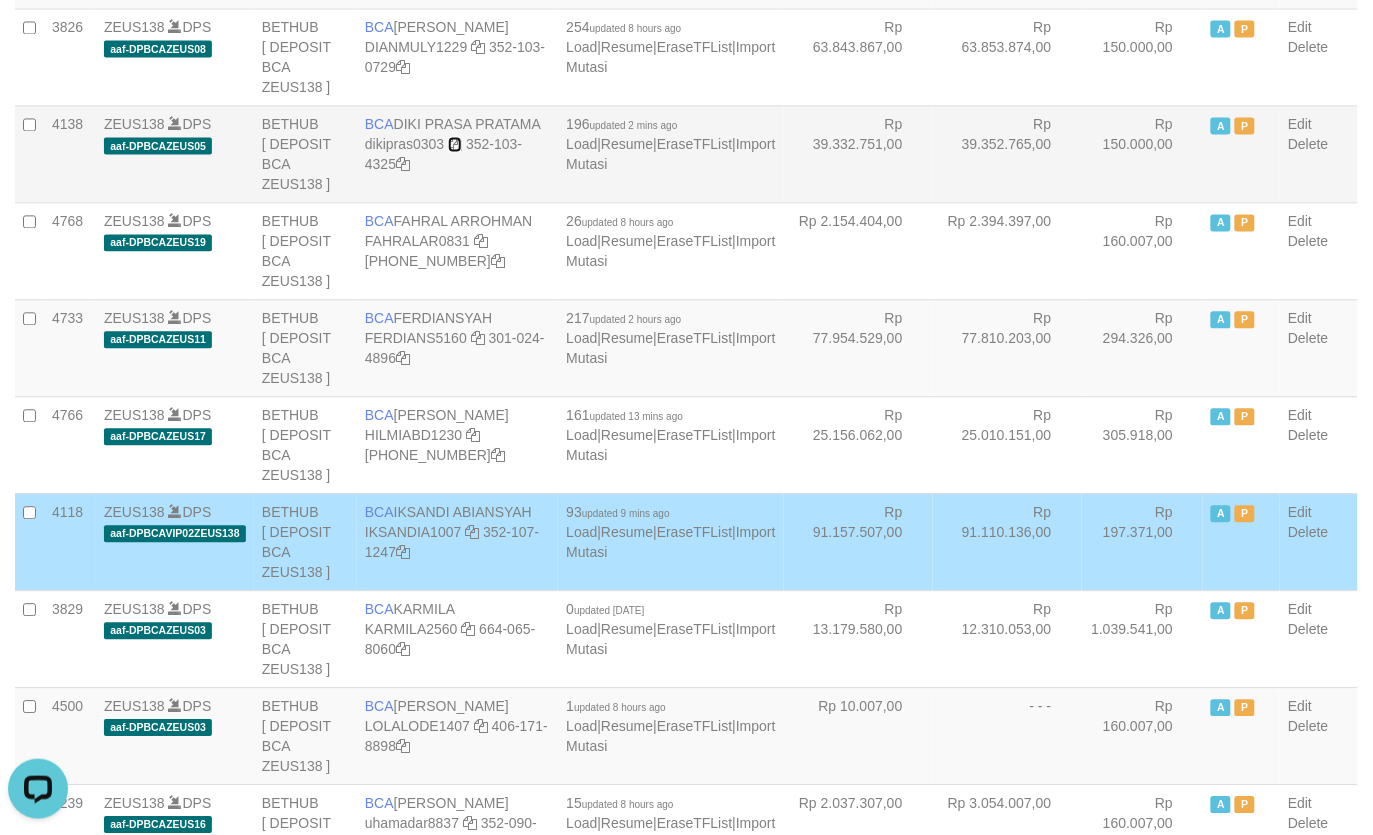 drag, startPoint x: 481, startPoint y: 170, endPoint x: 508, endPoint y: 197, distance: 38.183765 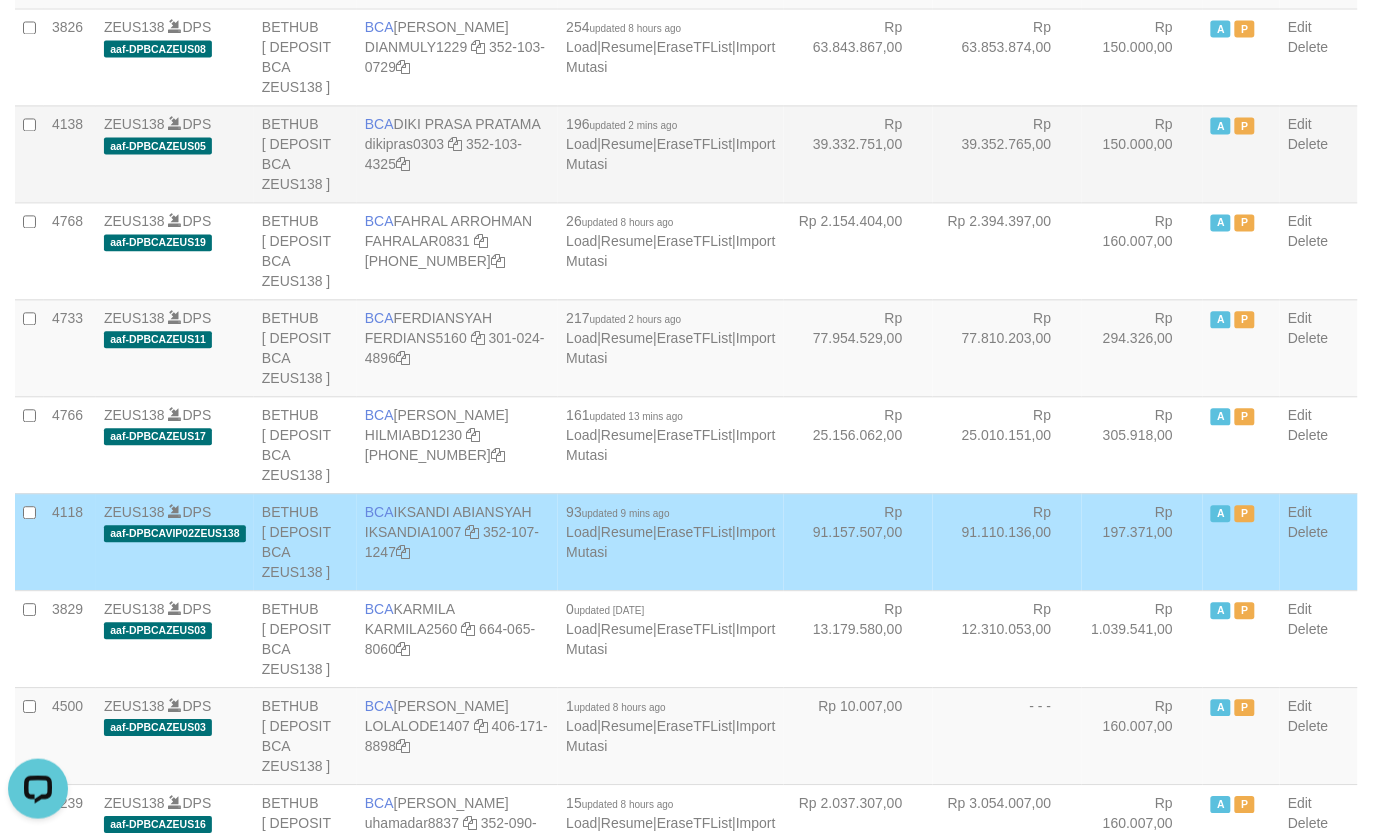 click on "BCA
DIKI PRASA PRATAMA
dikipras0303
352-103-4325" at bounding box center [457, 154] 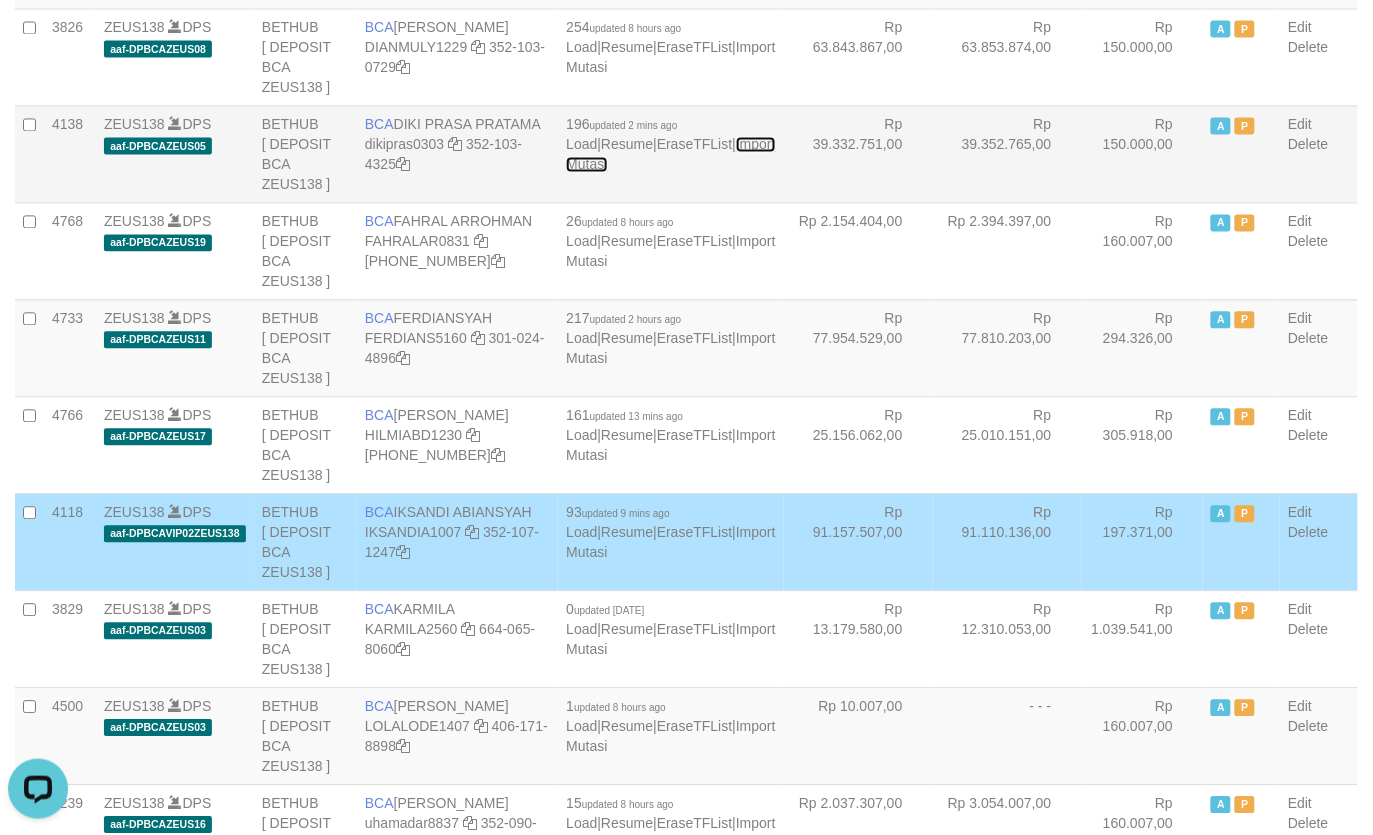 click on "Import Mutasi" at bounding box center [670, 155] 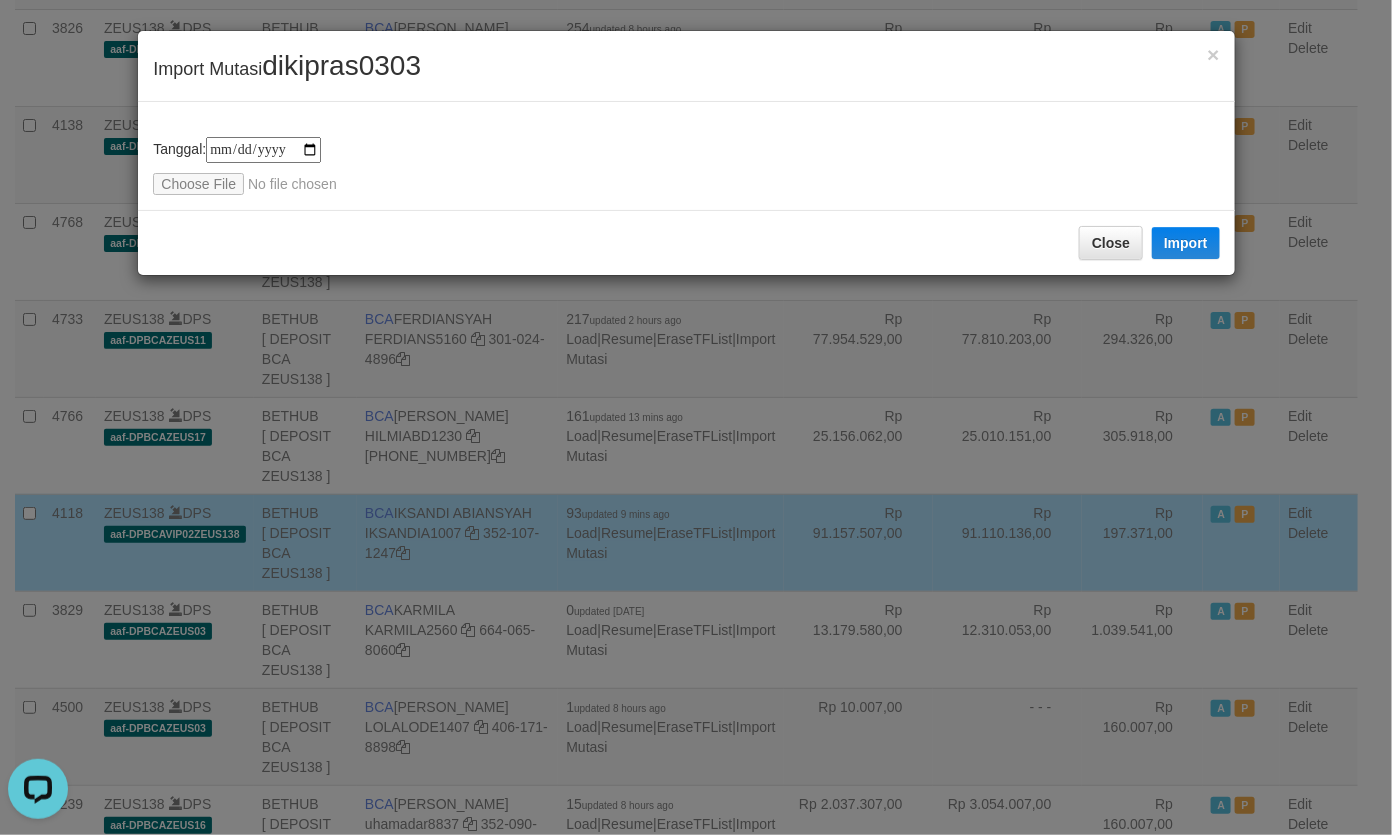click on "**********" at bounding box center (686, 166) 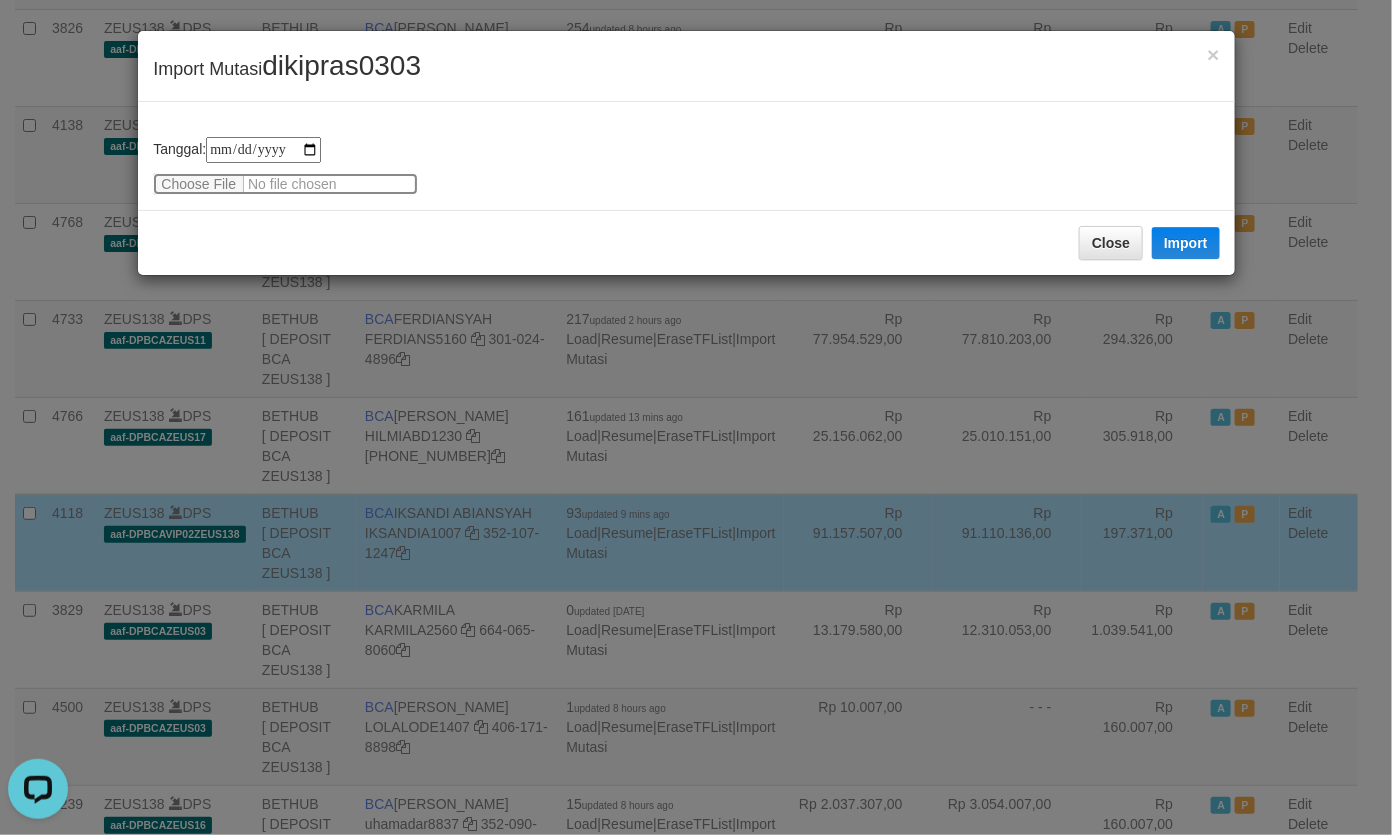 click at bounding box center [285, 184] 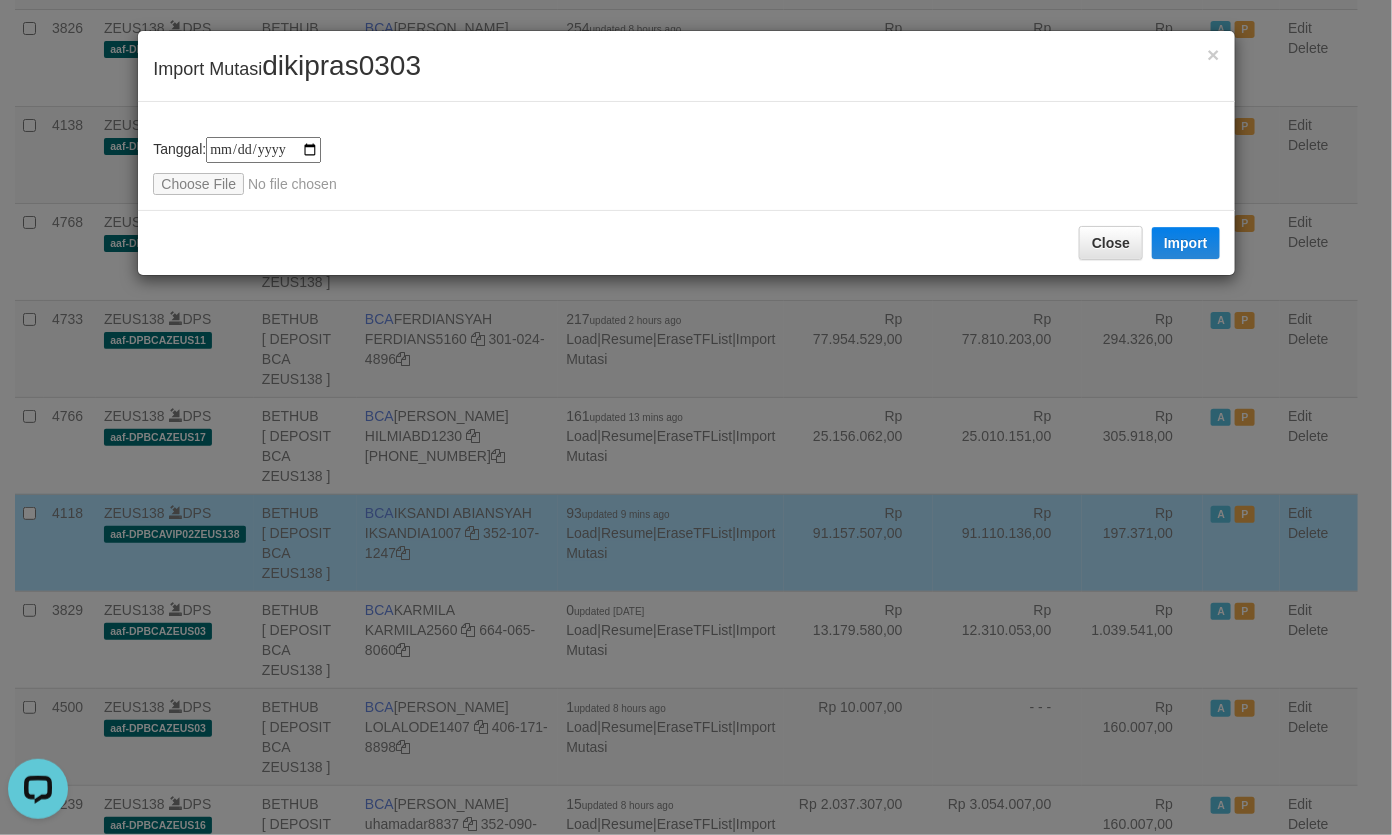 click on "dikipras0303" at bounding box center [341, 65] 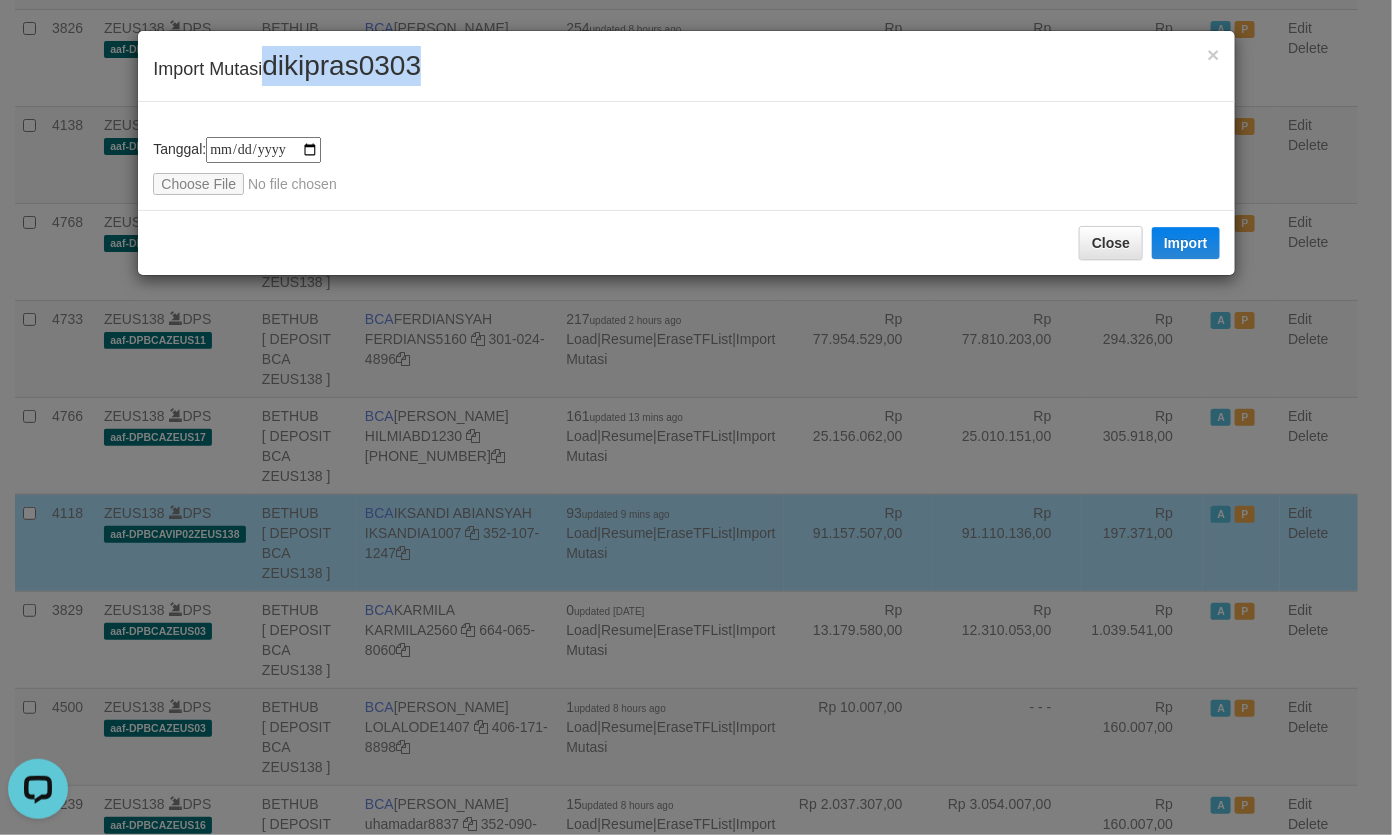 click on "dikipras0303" at bounding box center [341, 65] 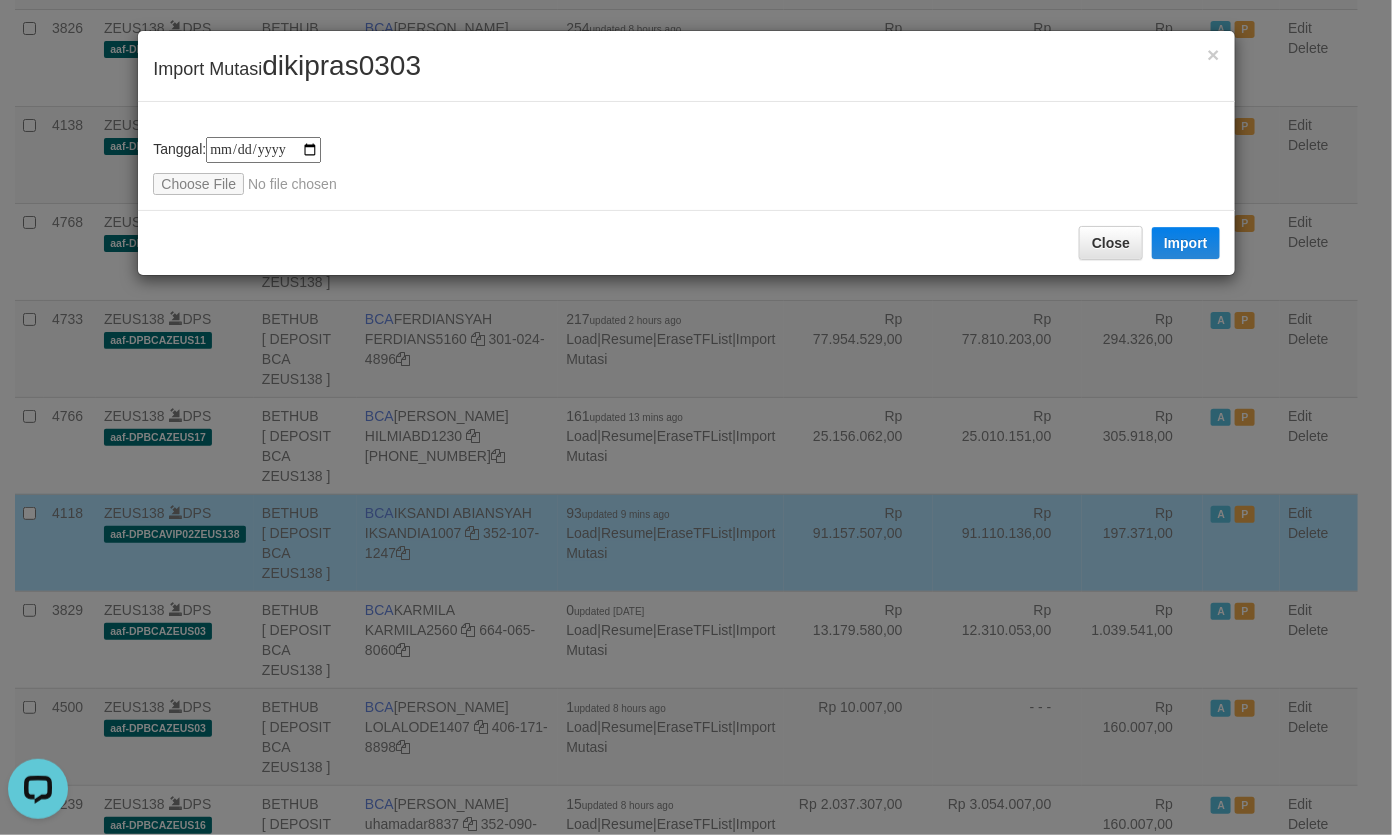 click on "**********" at bounding box center [686, 156] 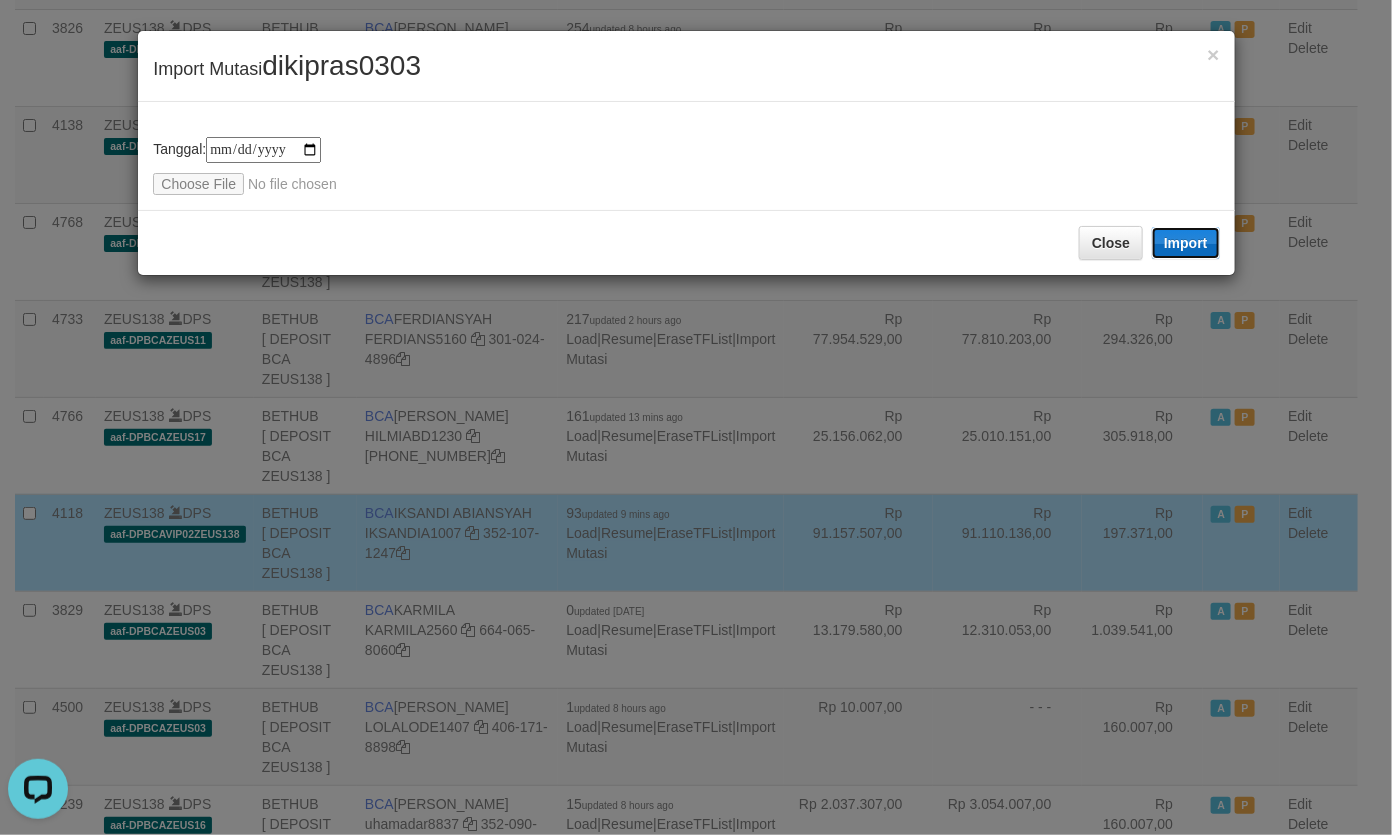 drag, startPoint x: 1183, startPoint y: 245, endPoint x: 216, endPoint y: 252, distance: 967.0253 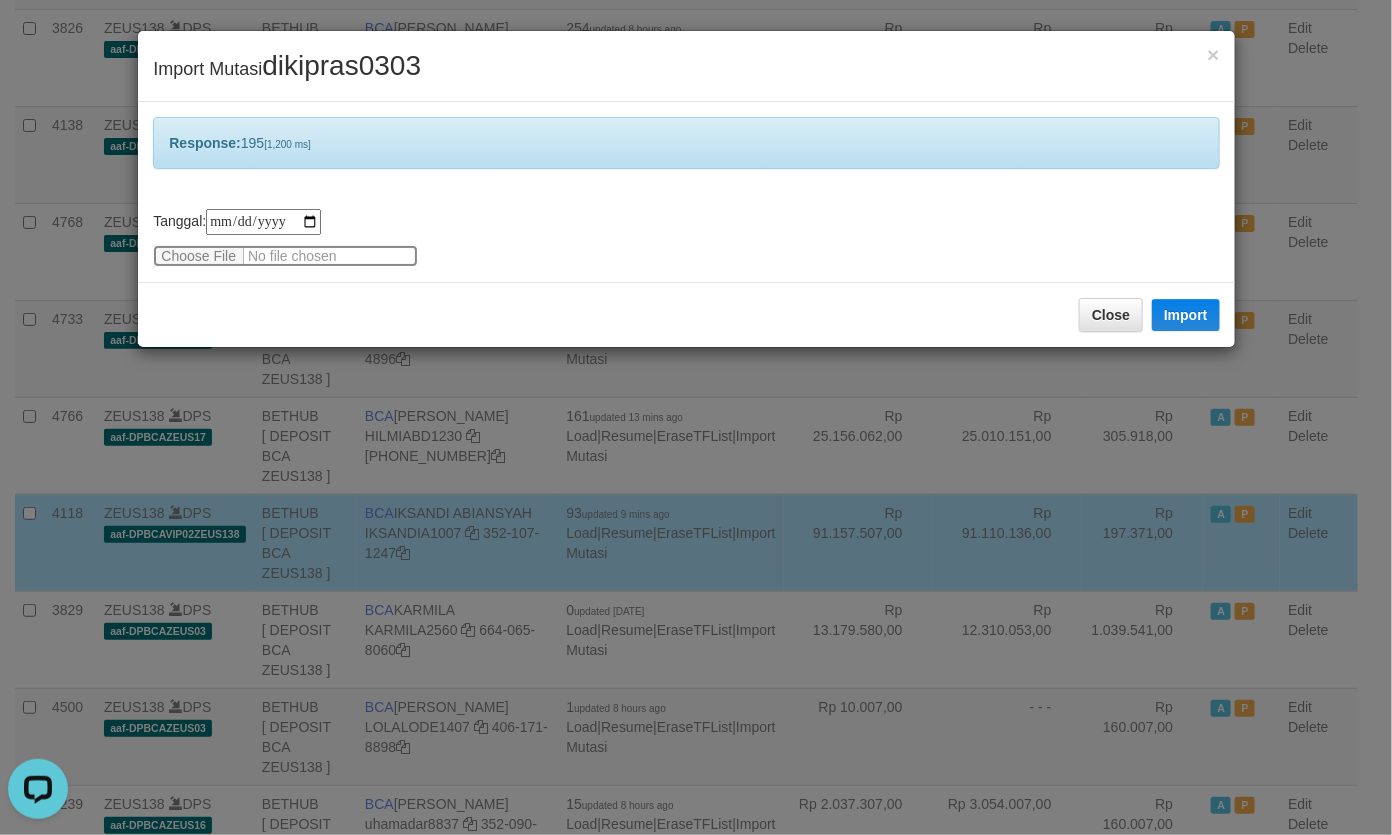 click at bounding box center (285, 256) 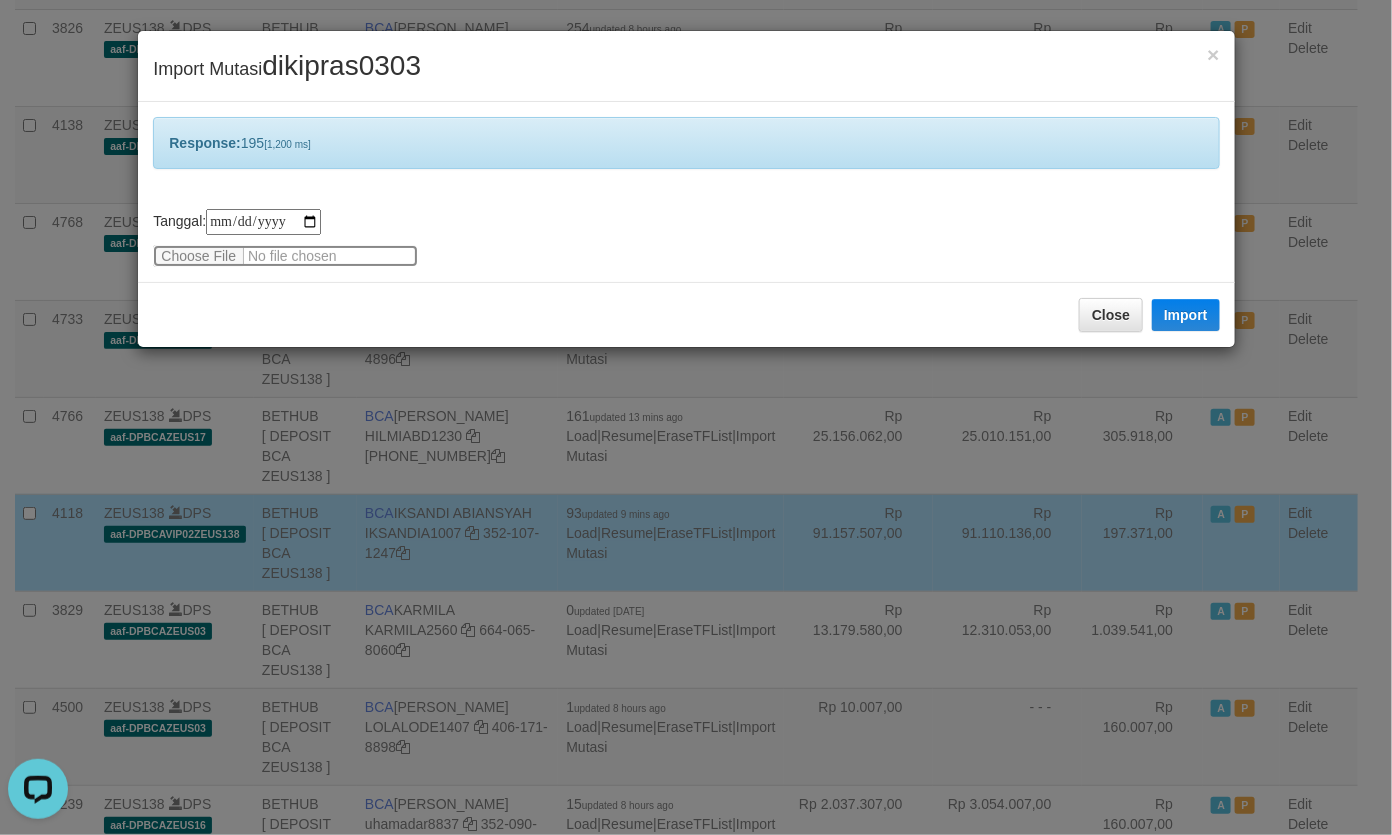 type 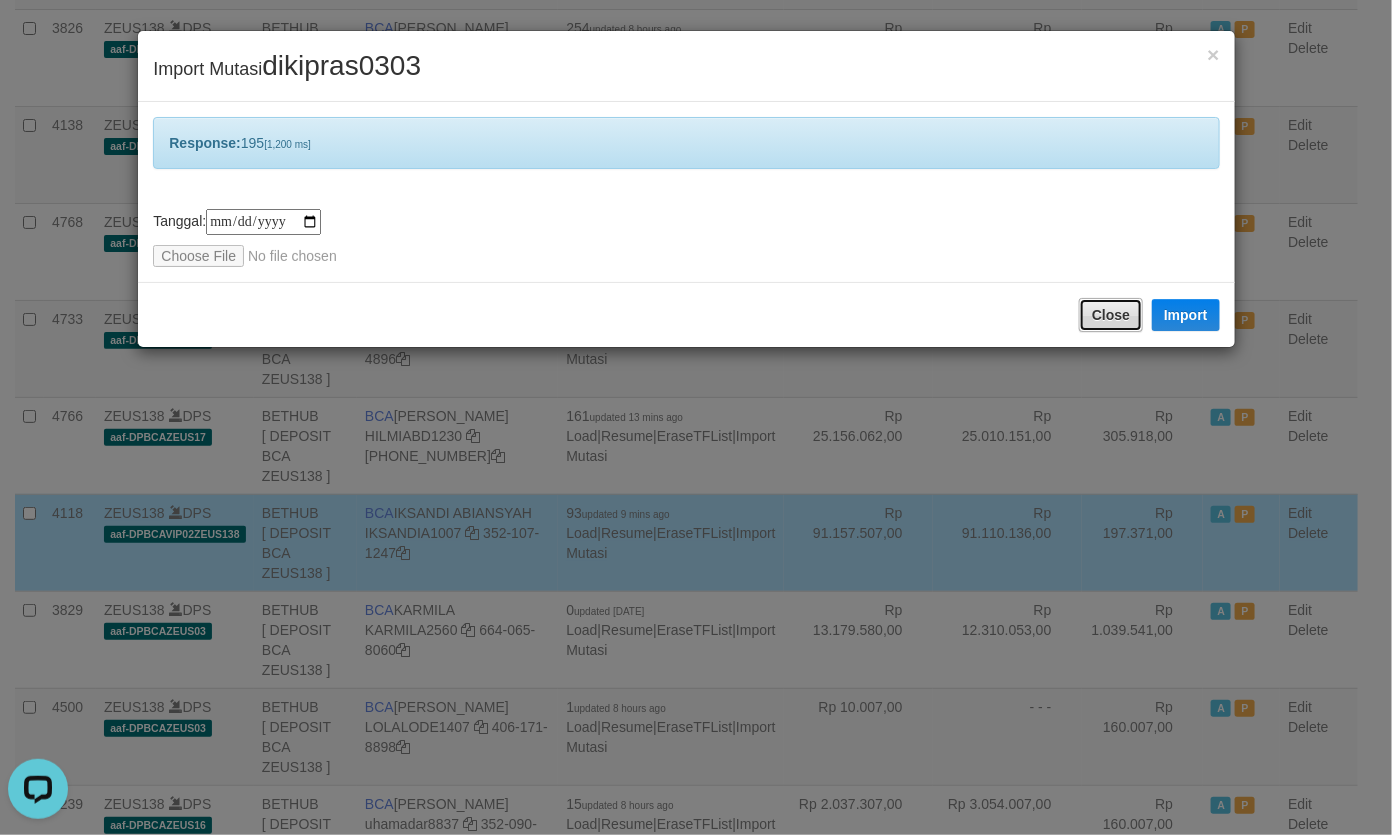 click on "Close" at bounding box center (1111, 315) 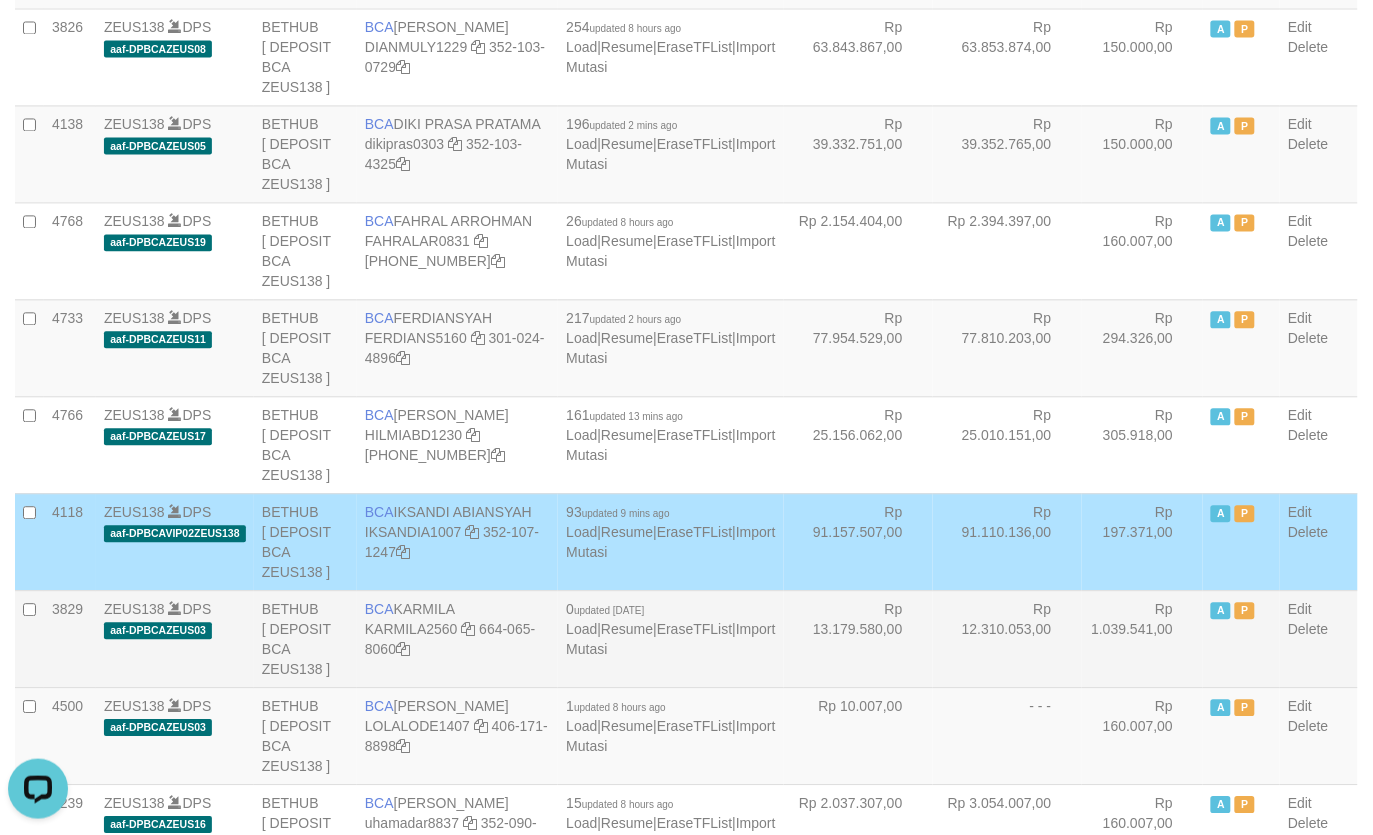click on "Rp 13.179.580,00" at bounding box center (858, 639) 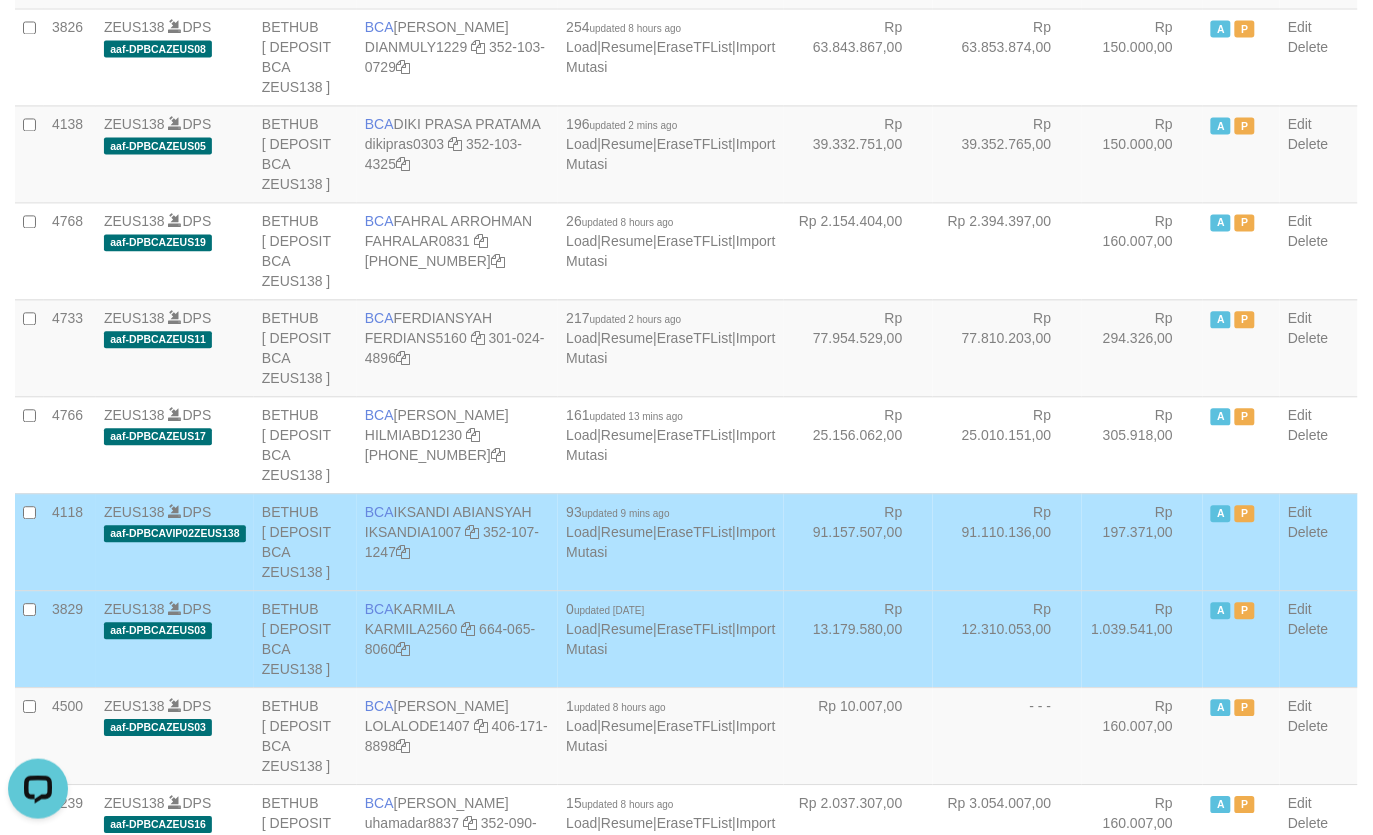 click on "Rp 13.179.580,00" at bounding box center [858, 639] 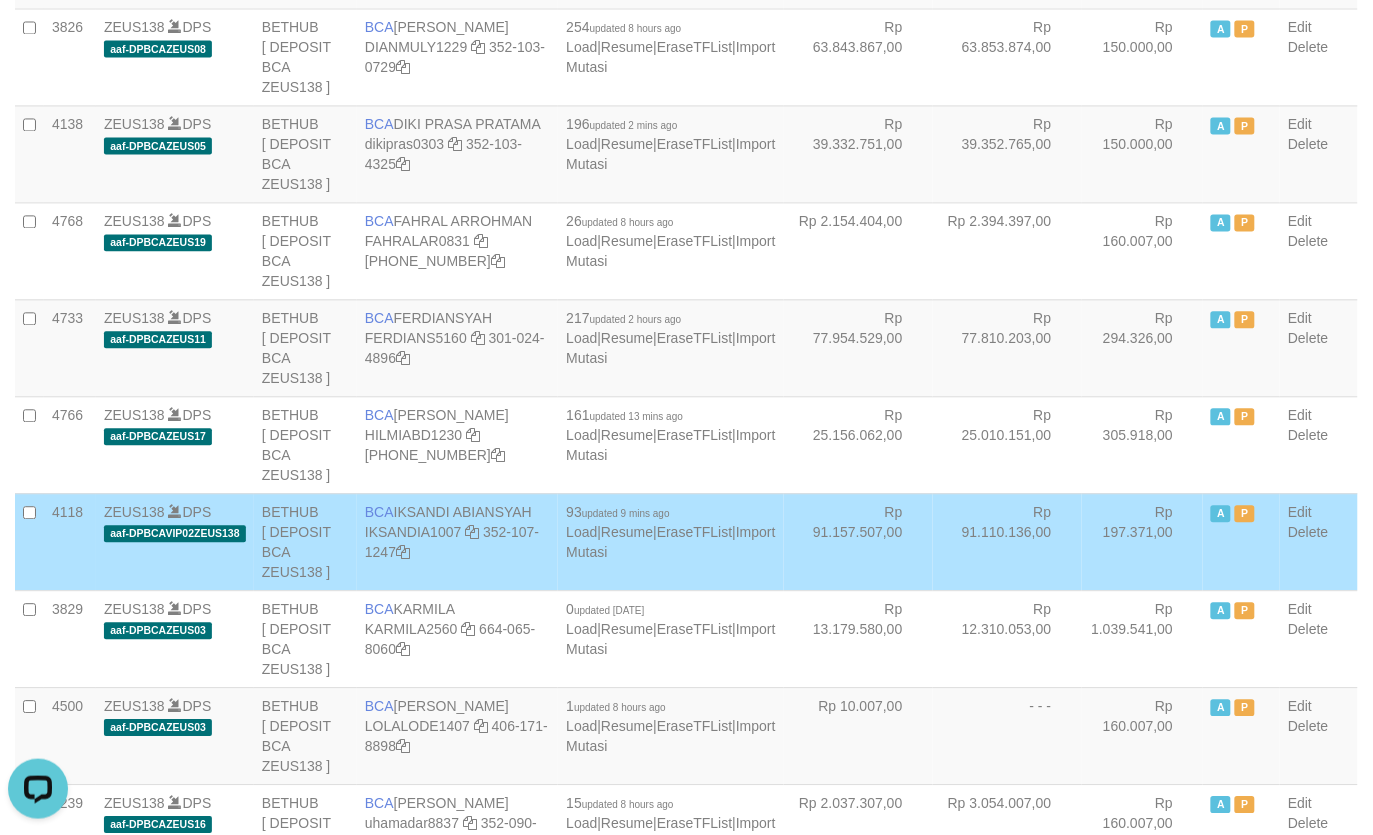 scroll, scrollTop: 2361, scrollLeft: 0, axis: vertical 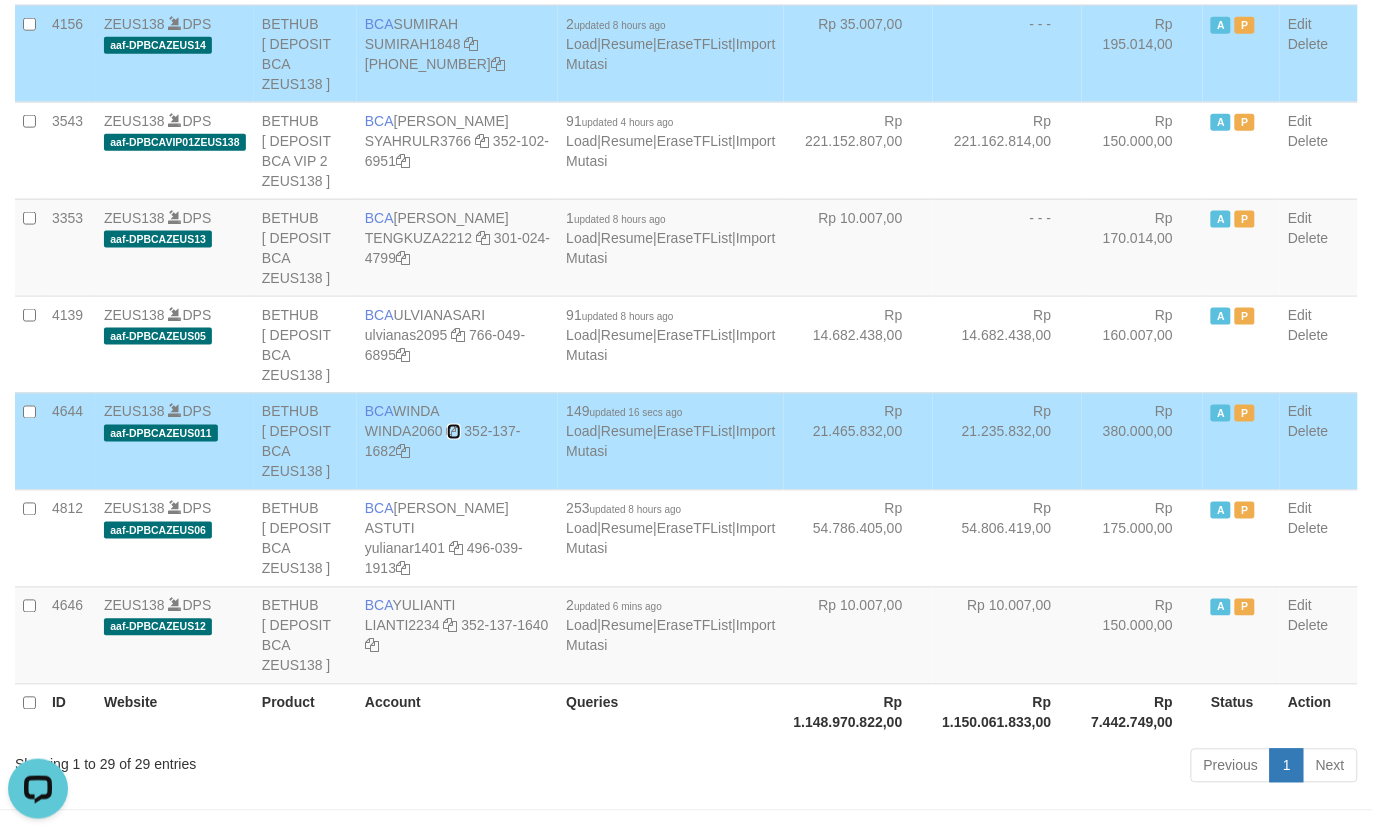 click at bounding box center [454, 432] 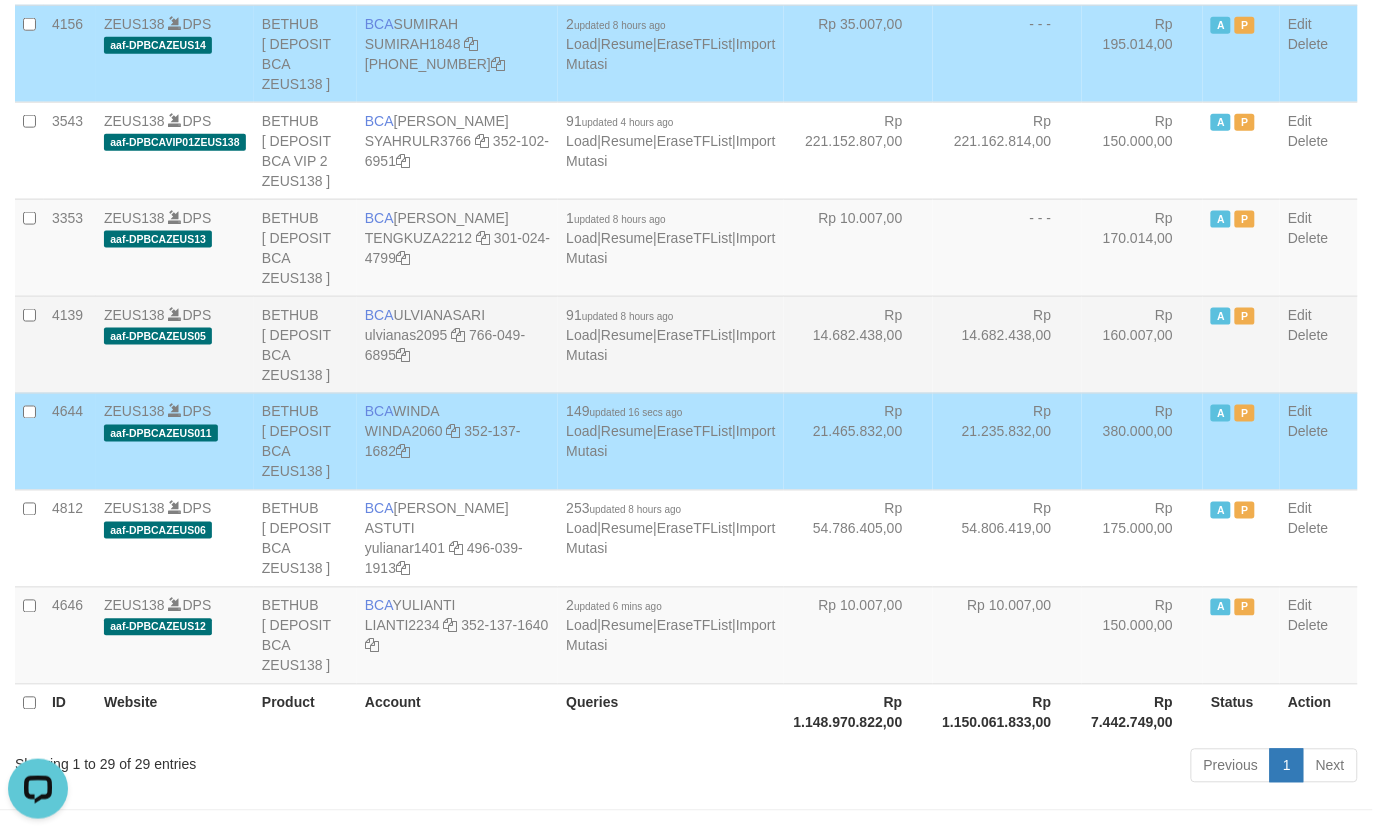 click on "Rp 14.682.438,00" at bounding box center [1007, 344] 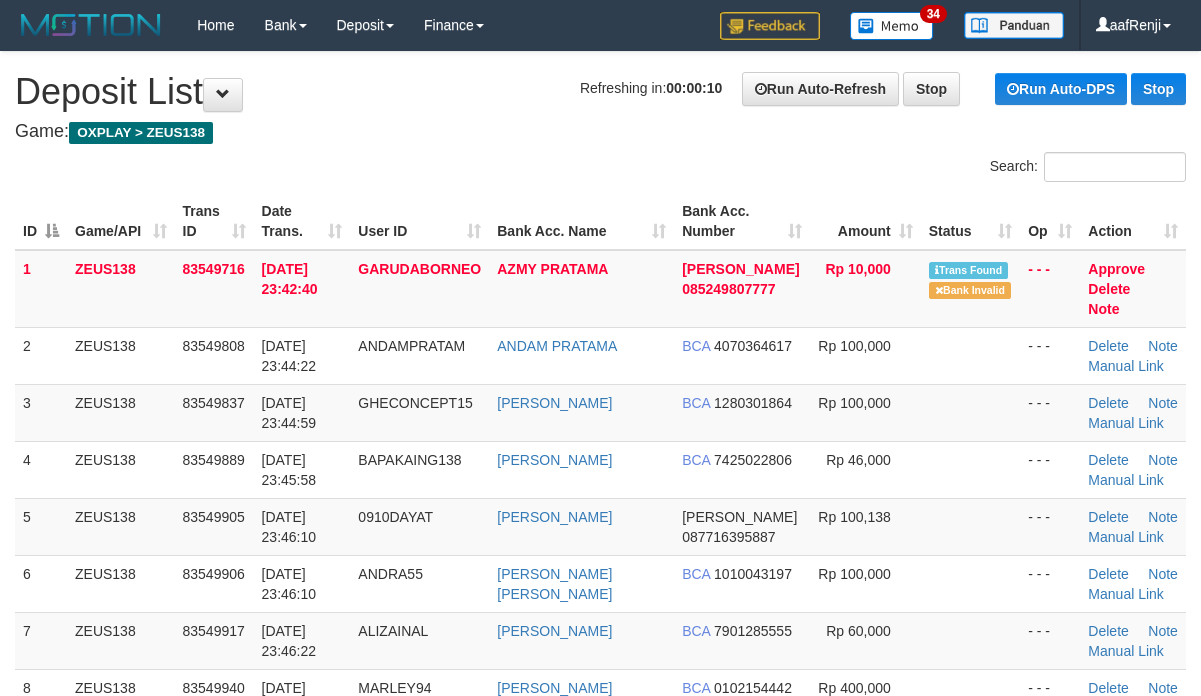 scroll, scrollTop: 0, scrollLeft: 0, axis: both 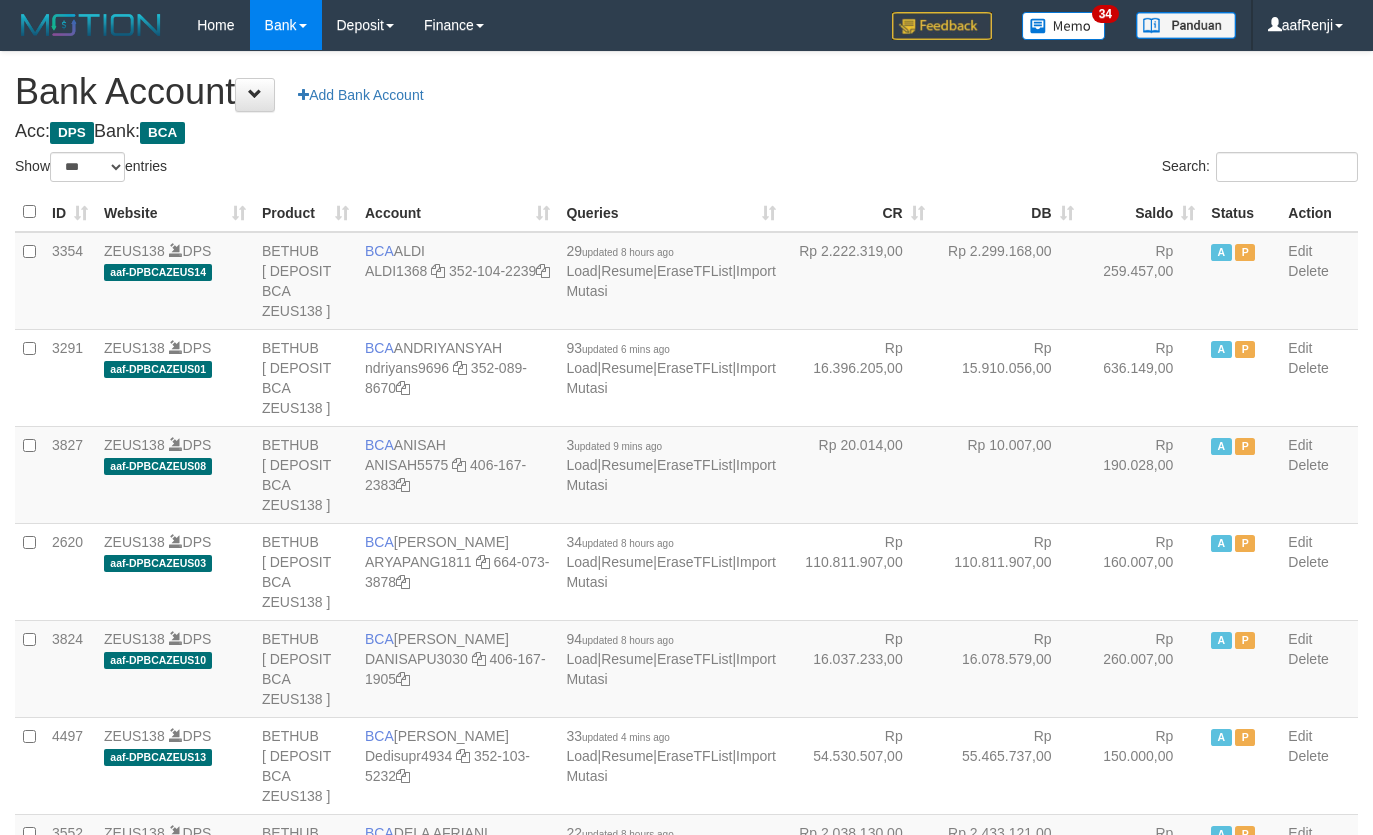 select on "***" 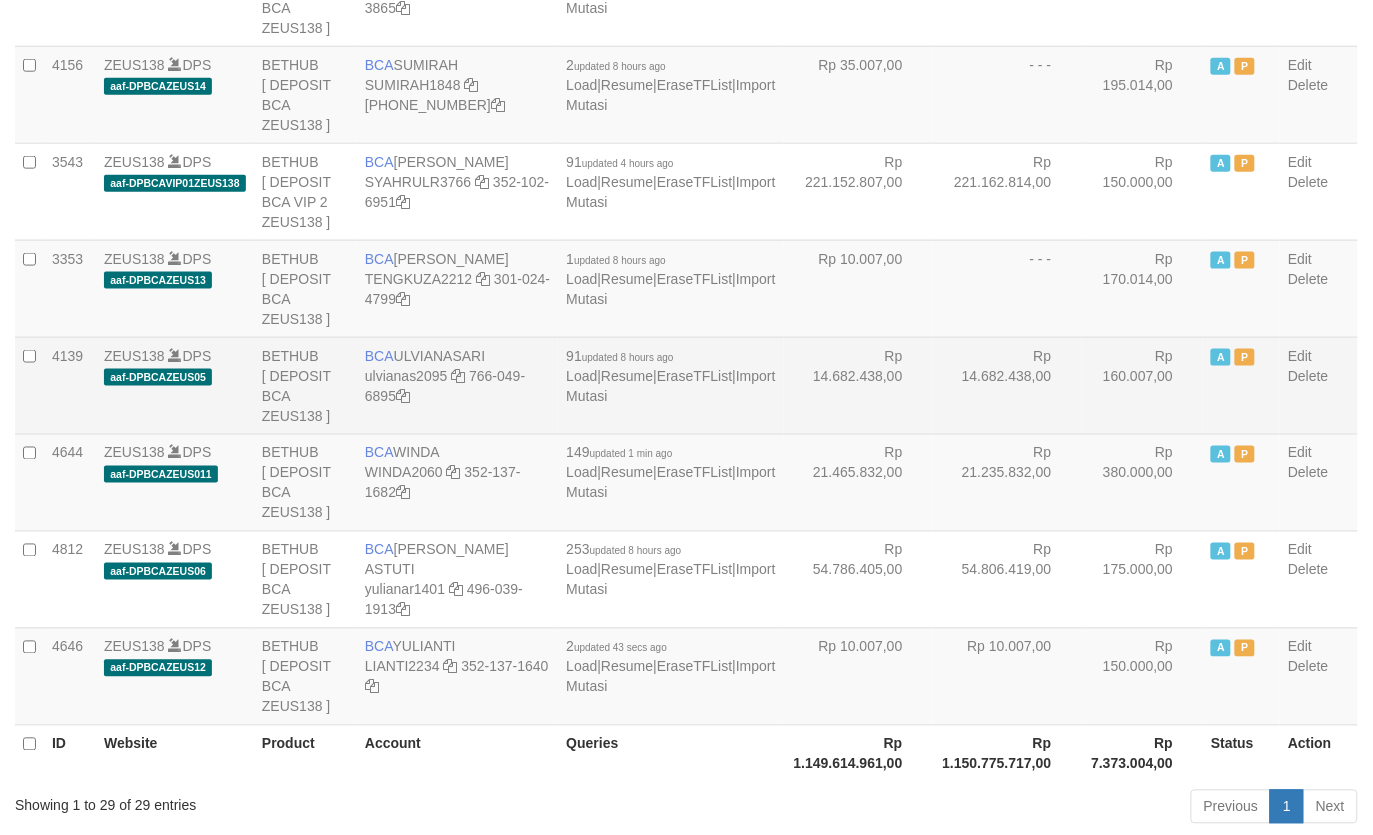 scroll, scrollTop: 2361, scrollLeft: 0, axis: vertical 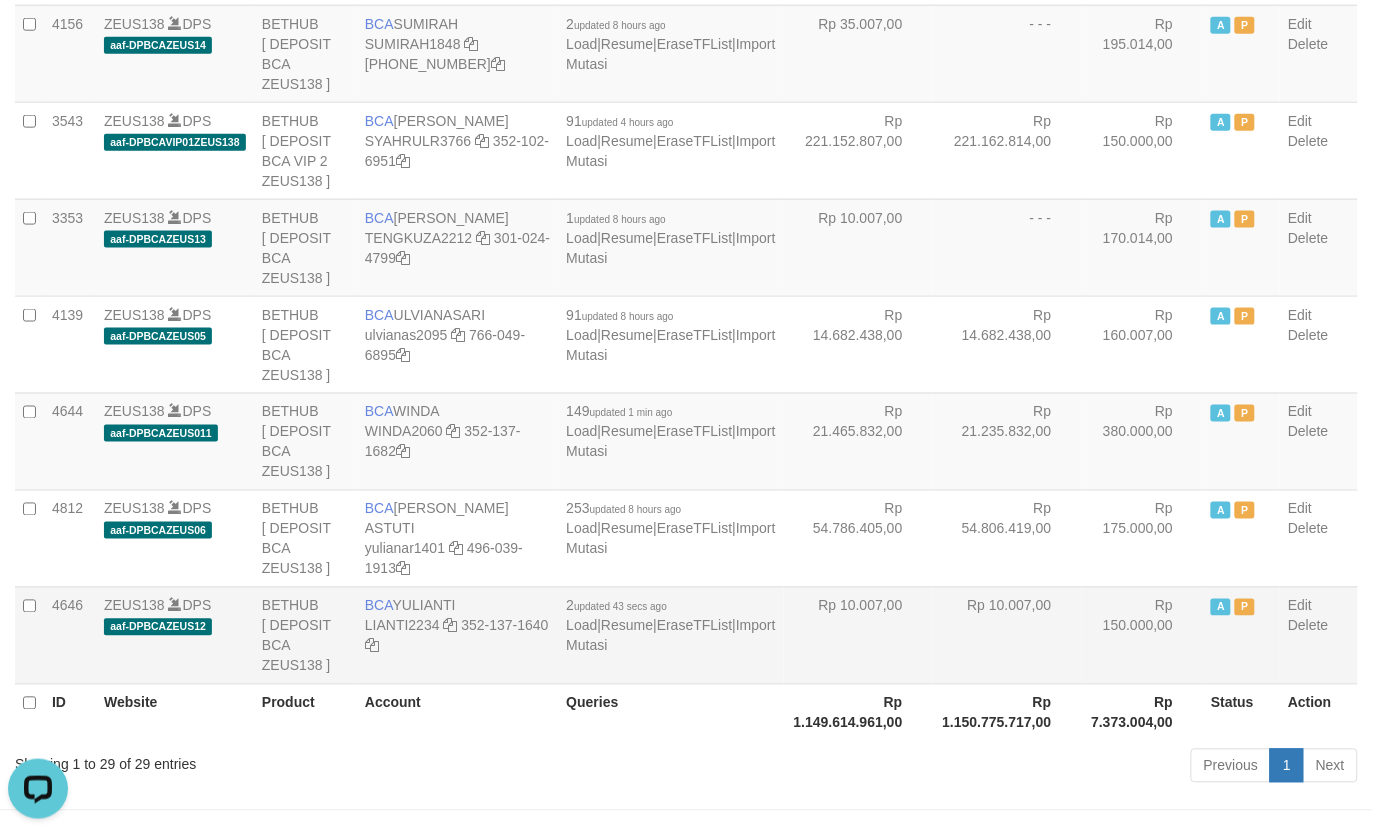 click on "Rp 10.007,00" at bounding box center (858, 635) 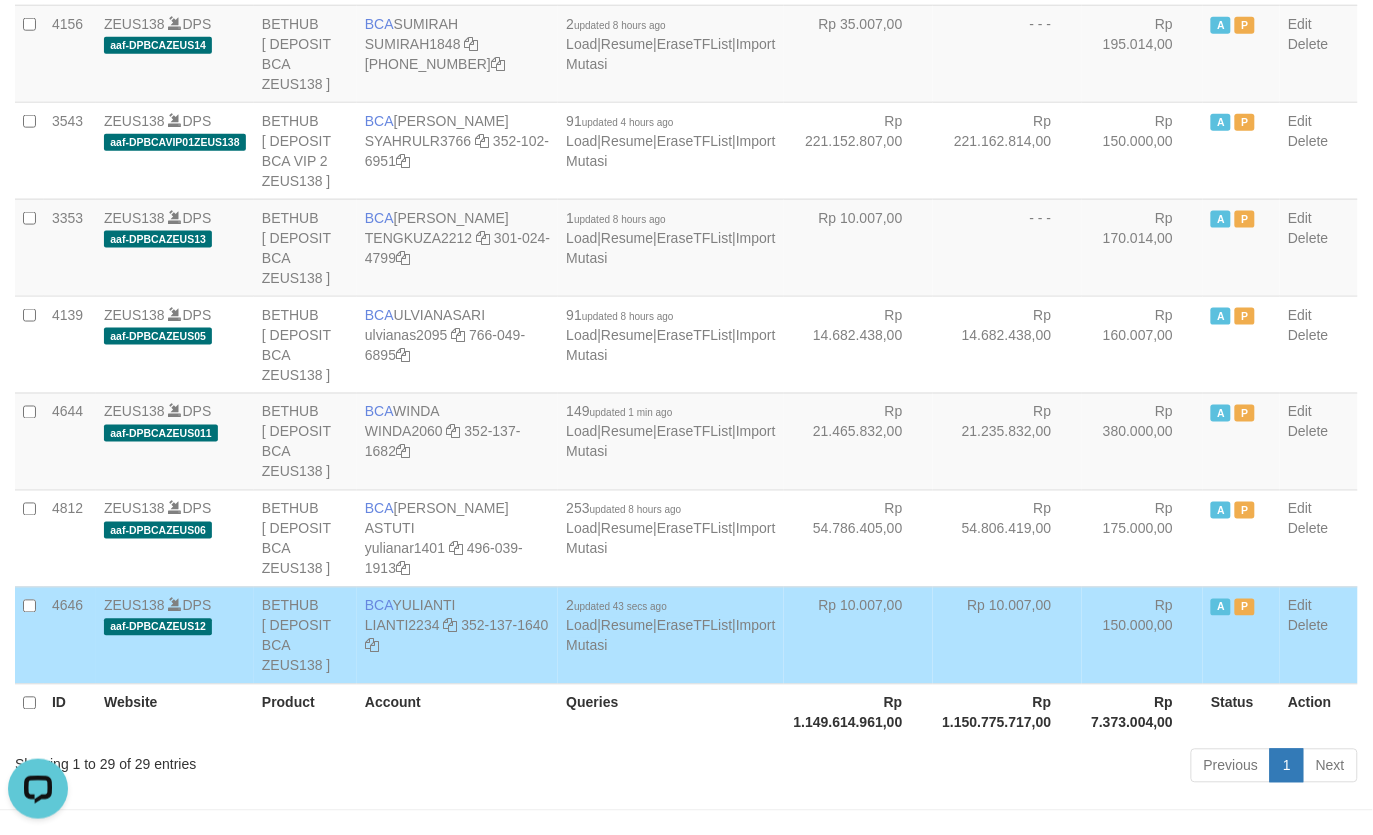 scroll, scrollTop: 631, scrollLeft: 0, axis: vertical 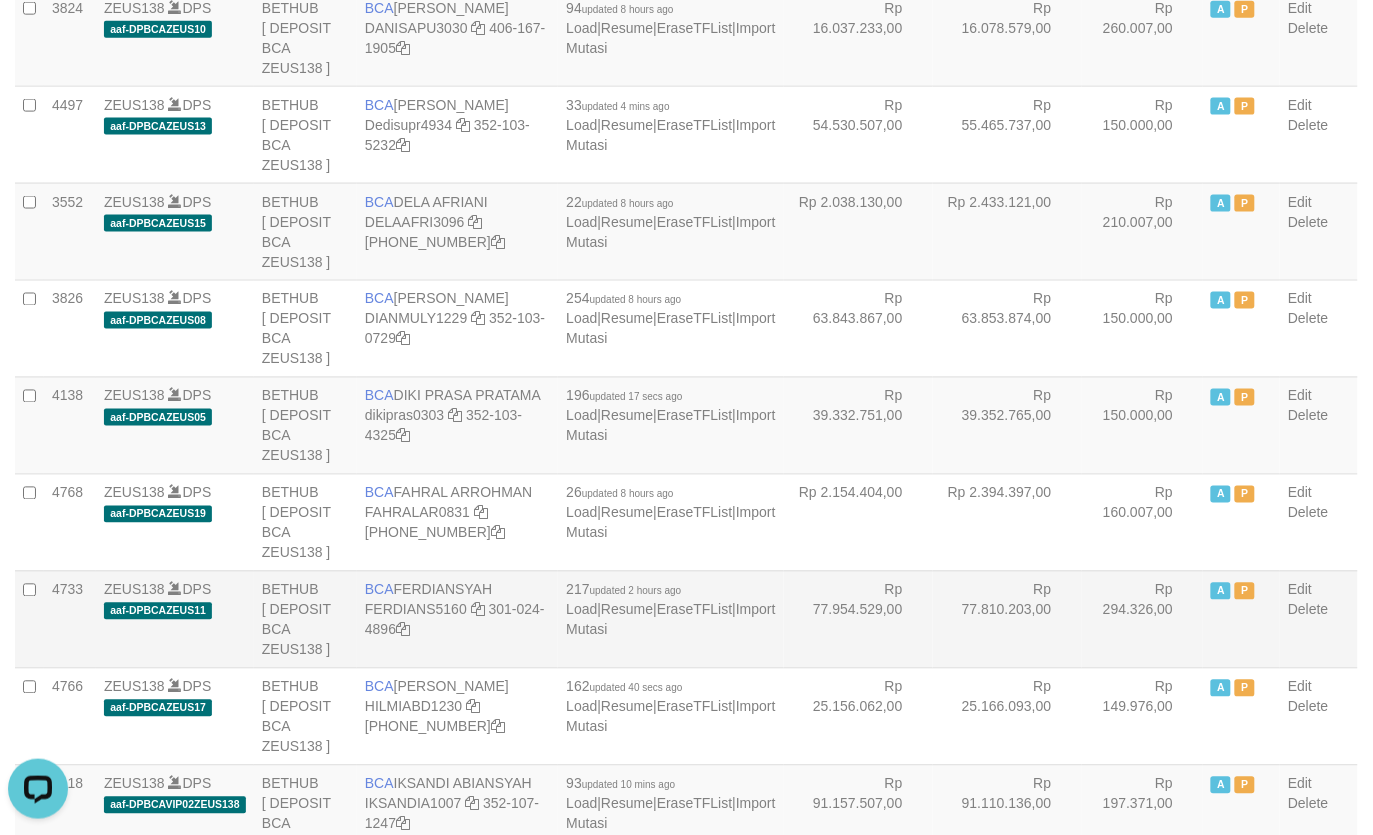 click on "Rp 77.954.529,00" at bounding box center (858, 619) 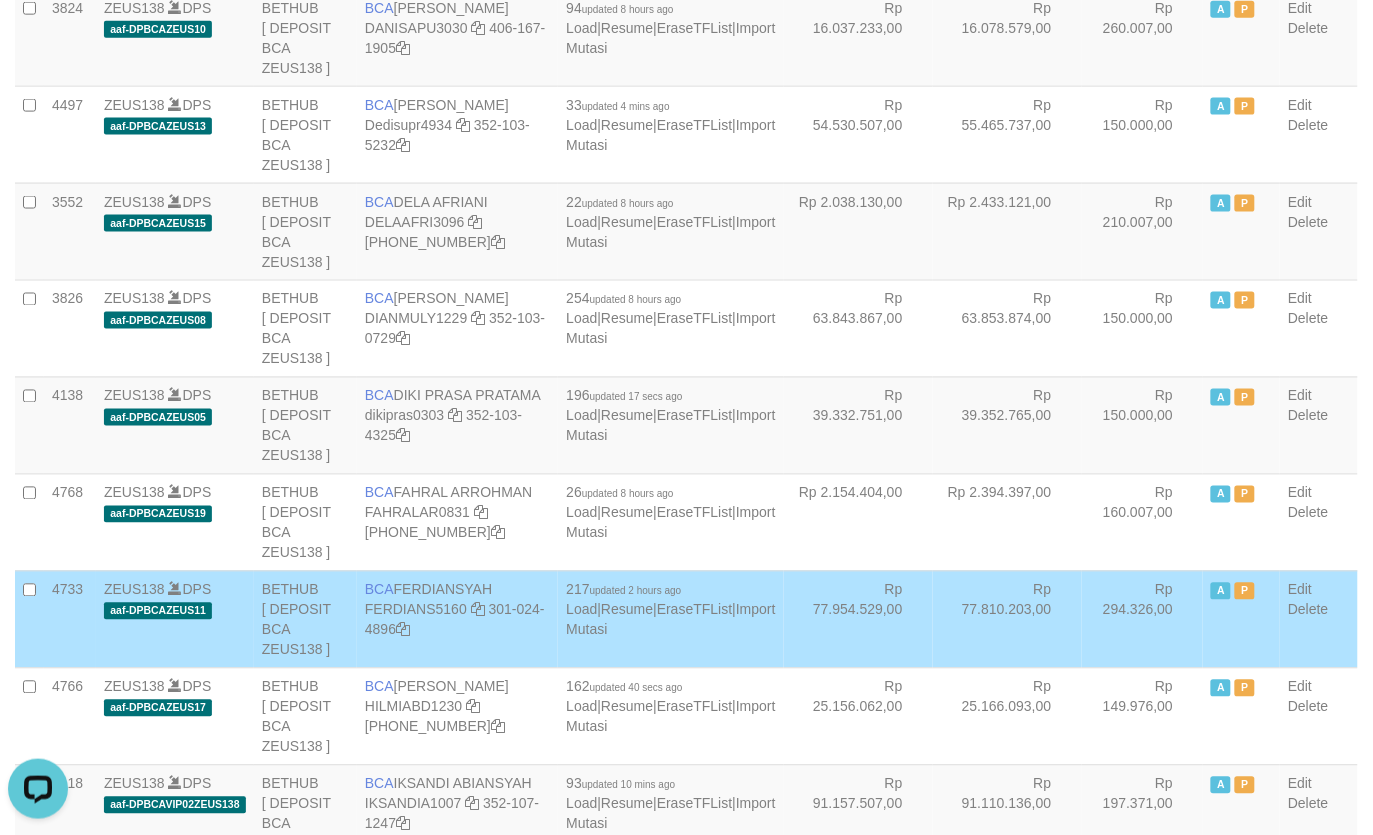 scroll, scrollTop: 0, scrollLeft: 0, axis: both 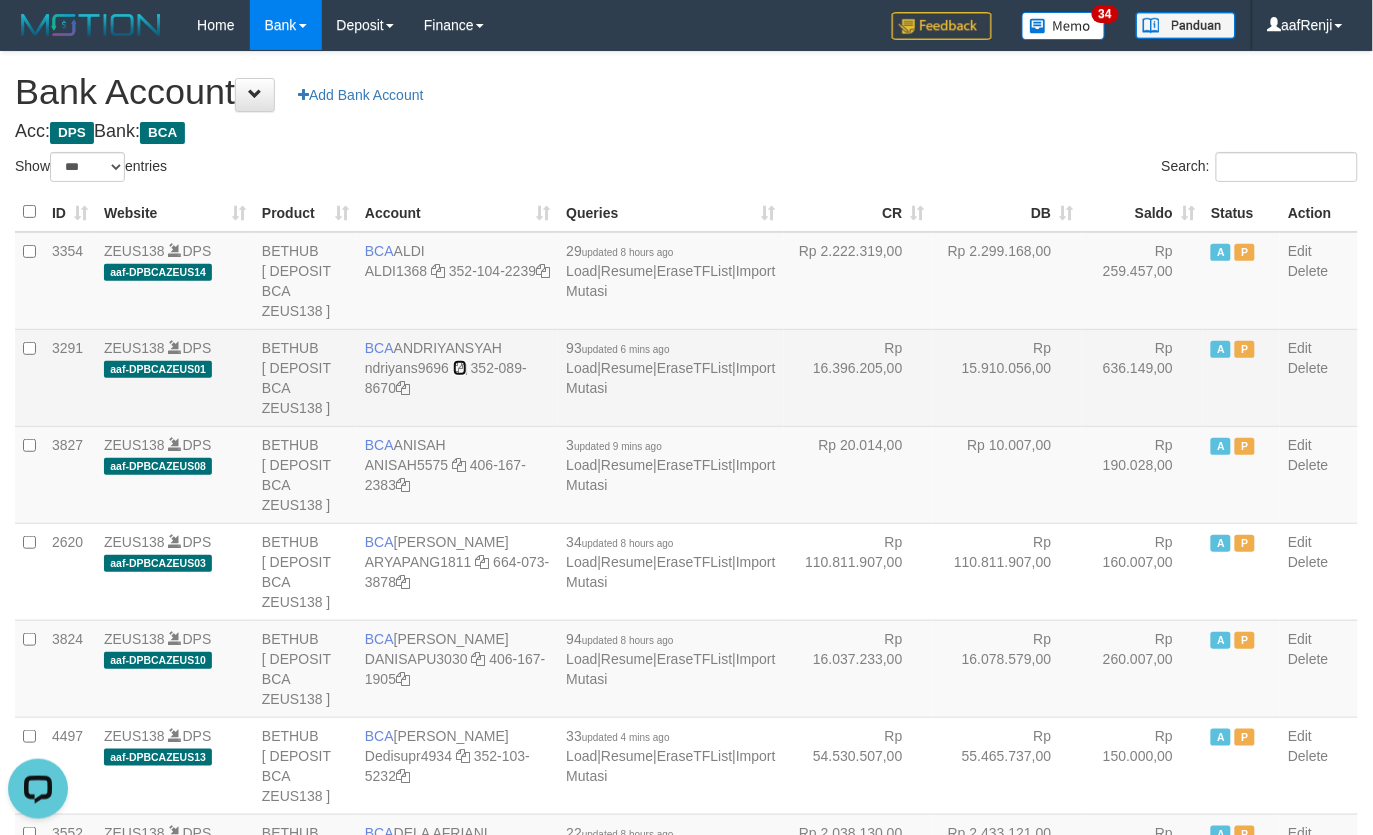 click at bounding box center (460, 368) 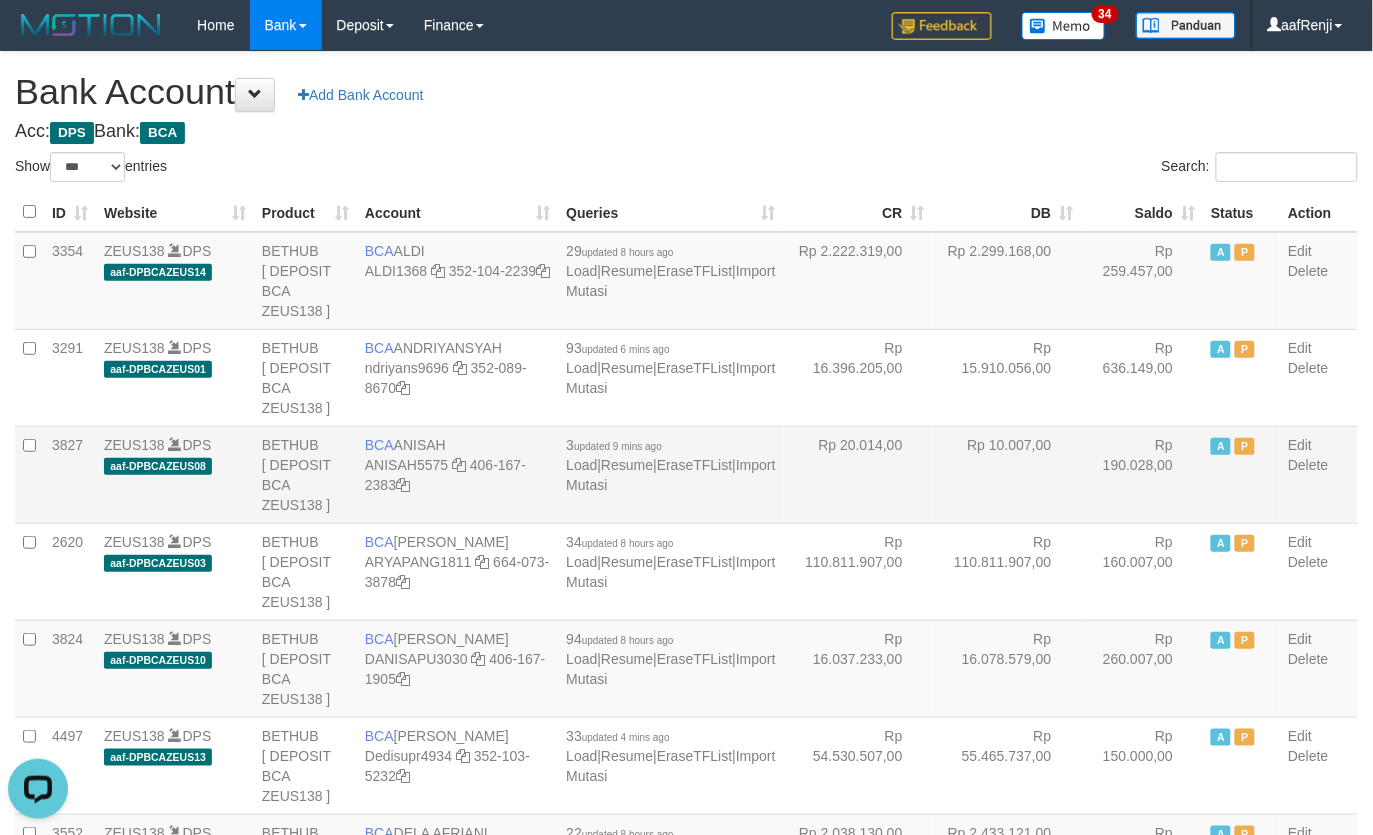 drag, startPoint x: 815, startPoint y: 442, endPoint x: 797, endPoint y: 432, distance: 20.59126 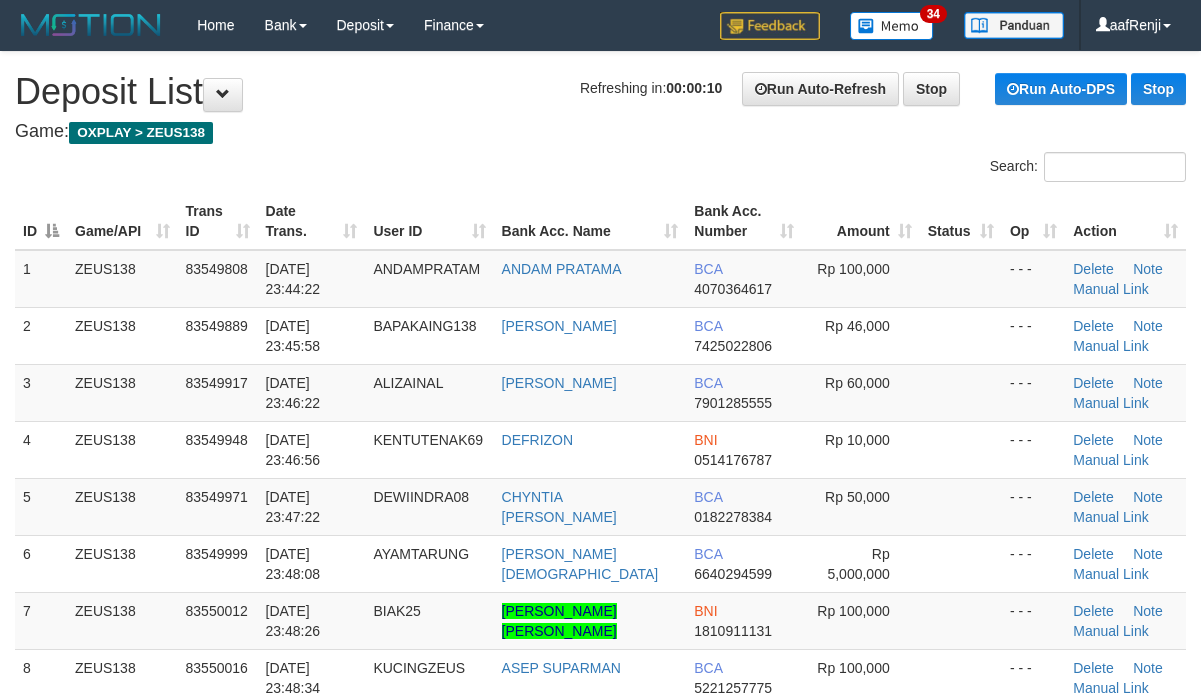 scroll, scrollTop: 0, scrollLeft: 0, axis: both 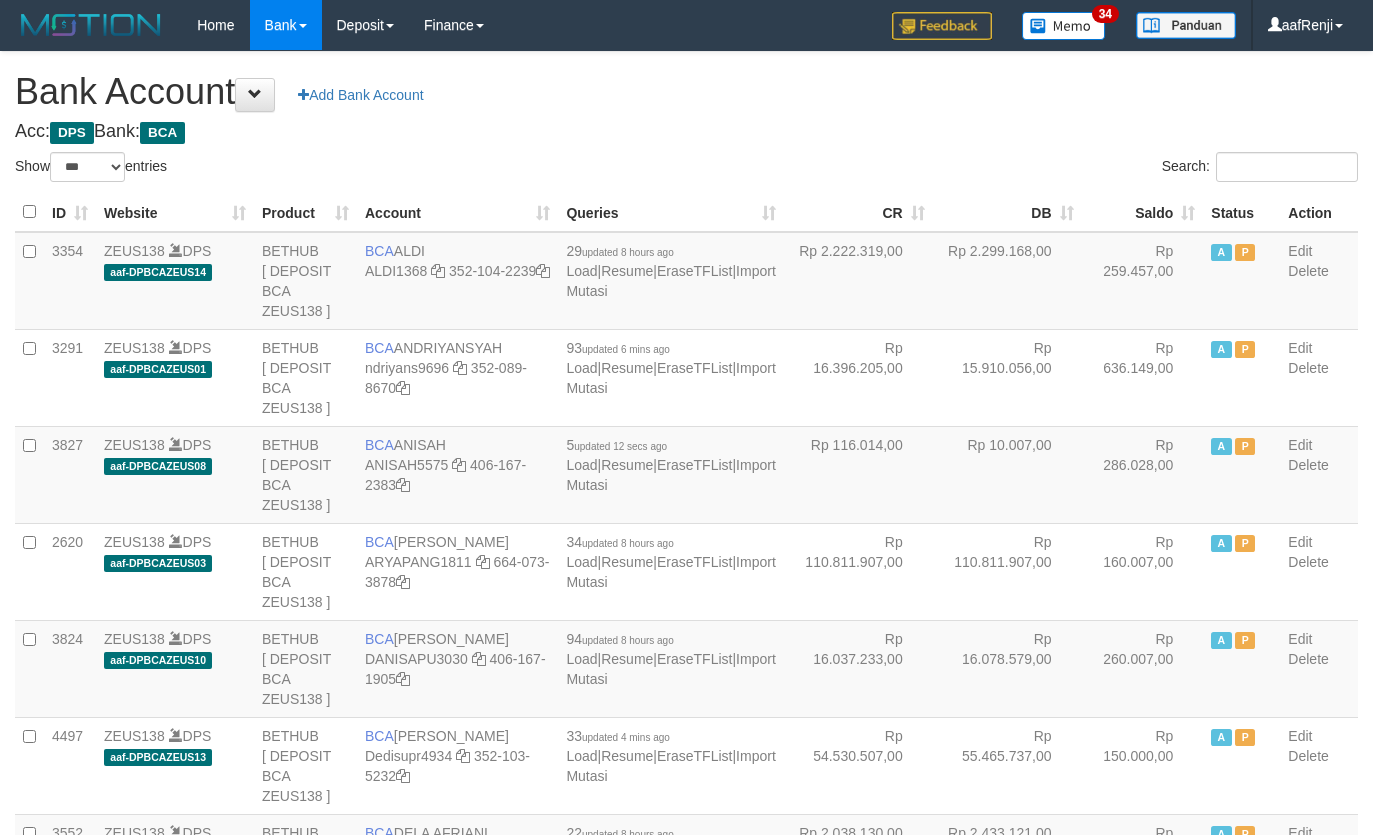 select on "***" 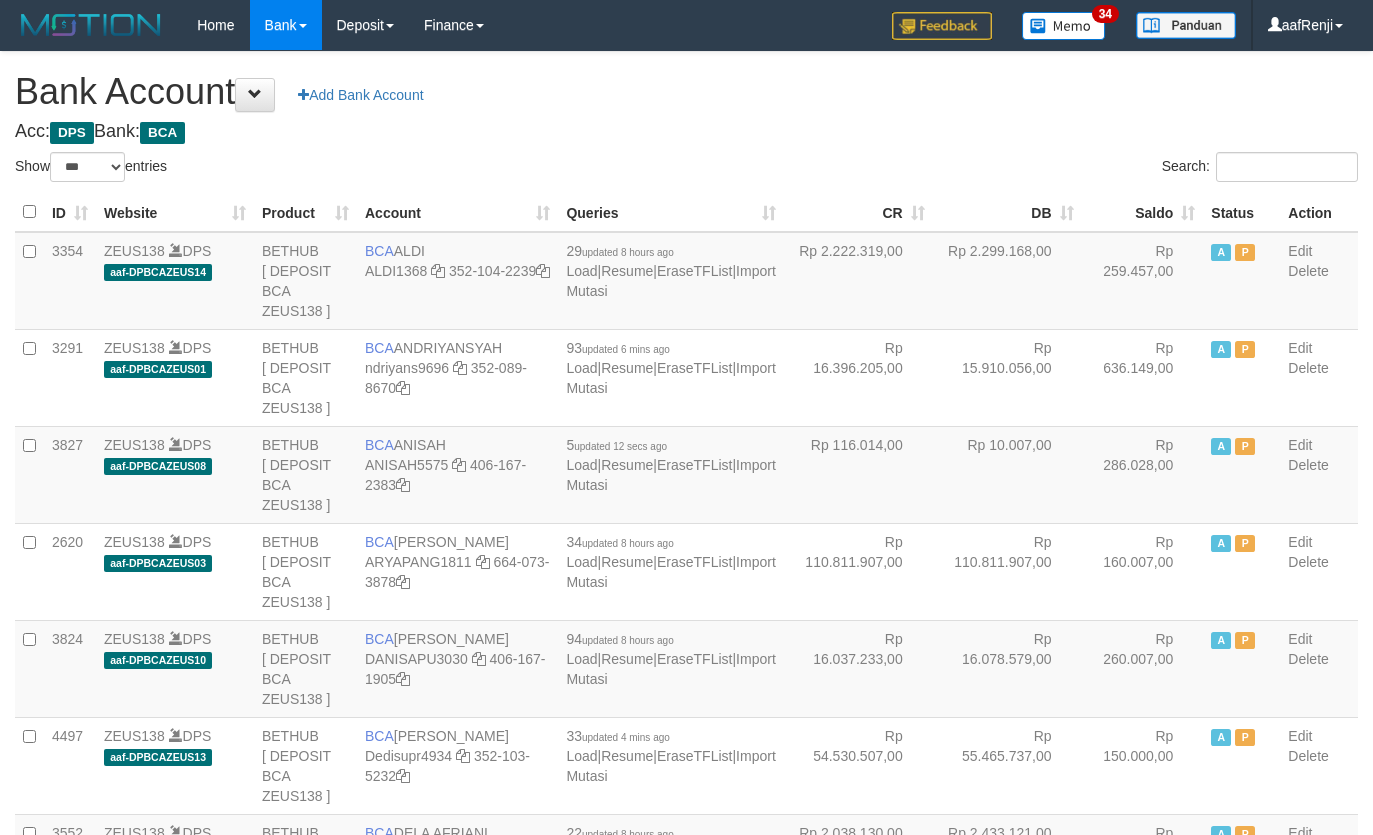 scroll, scrollTop: 0, scrollLeft: 0, axis: both 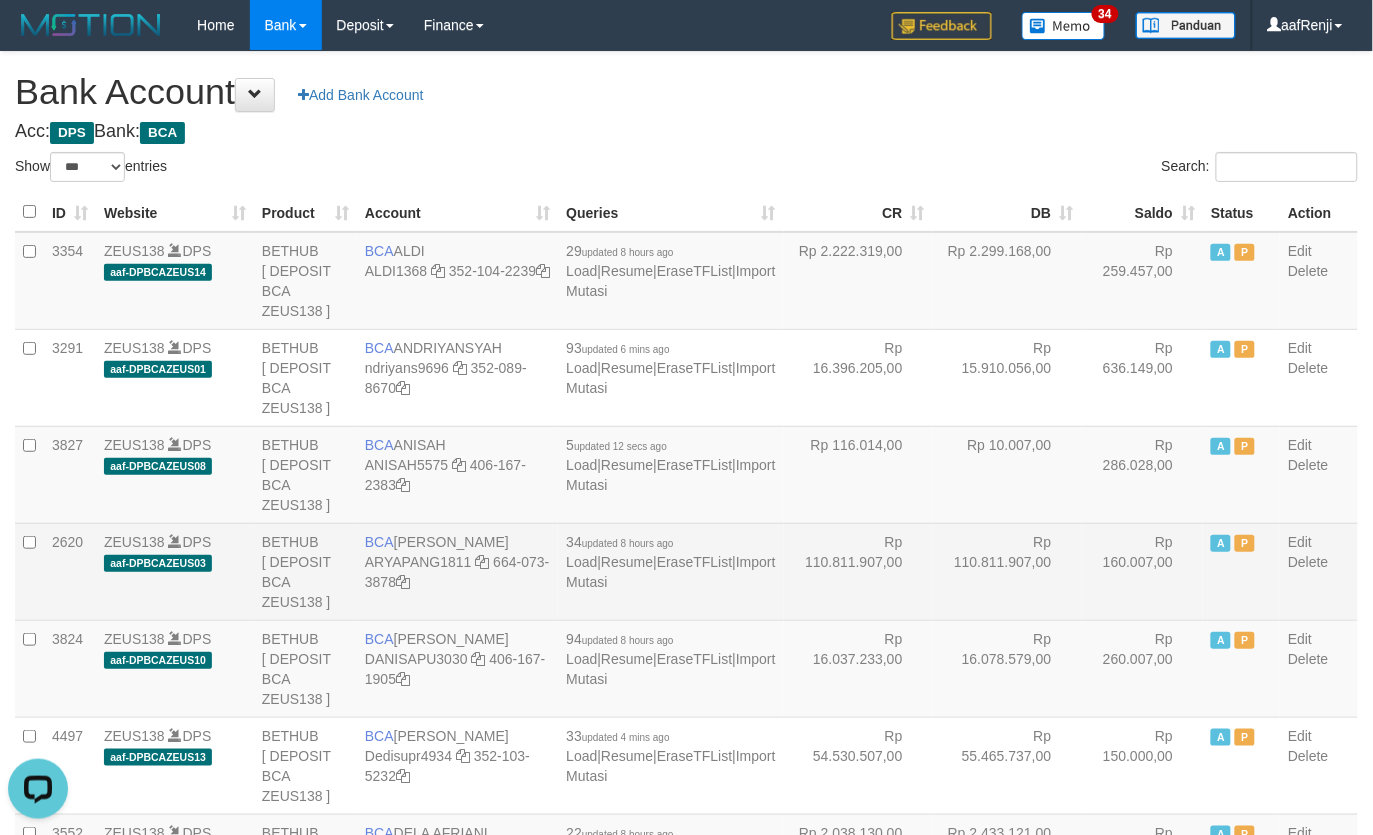 drag, startPoint x: 887, startPoint y: 570, endPoint x: 838, endPoint y: 566, distance: 49.162994 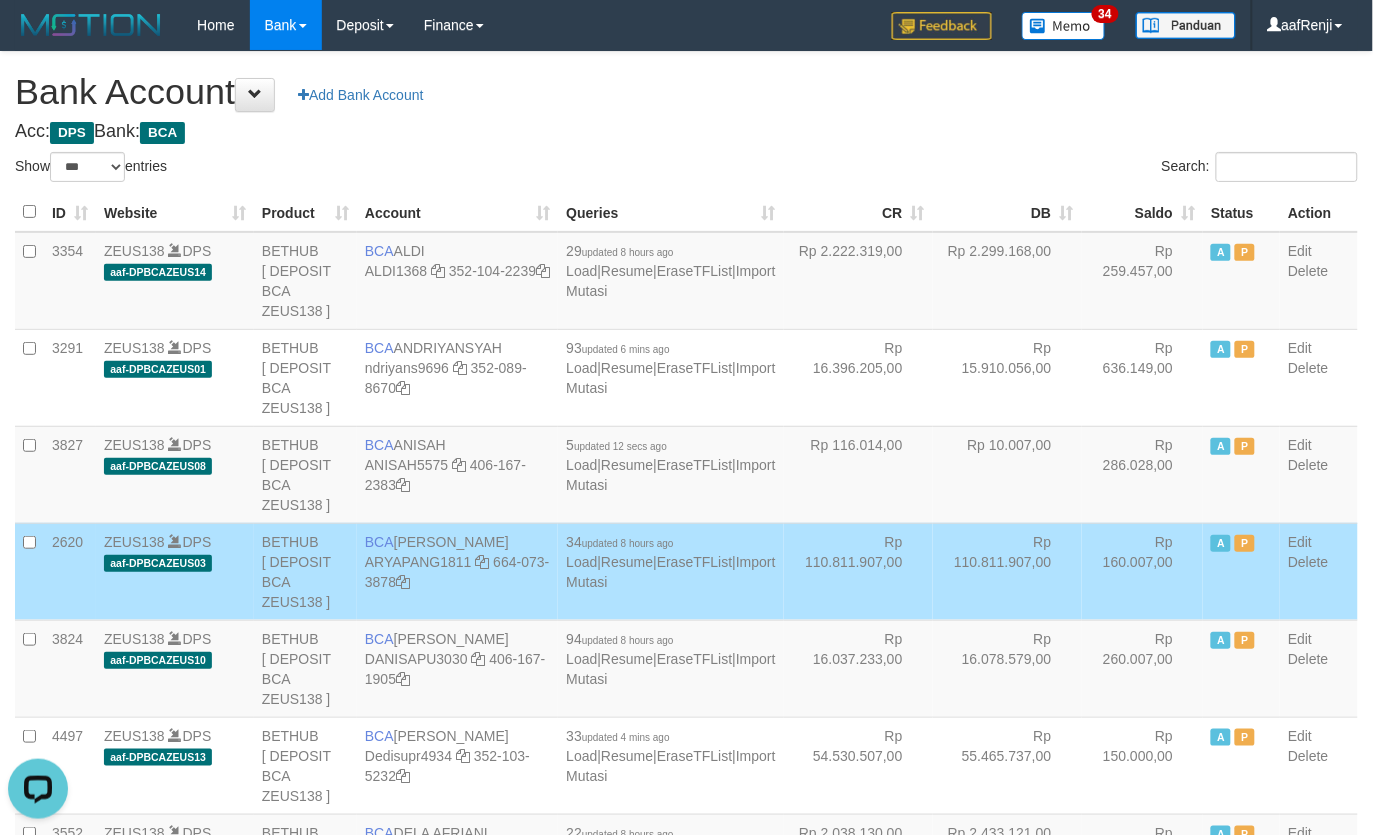 scroll, scrollTop: 1680, scrollLeft: 0, axis: vertical 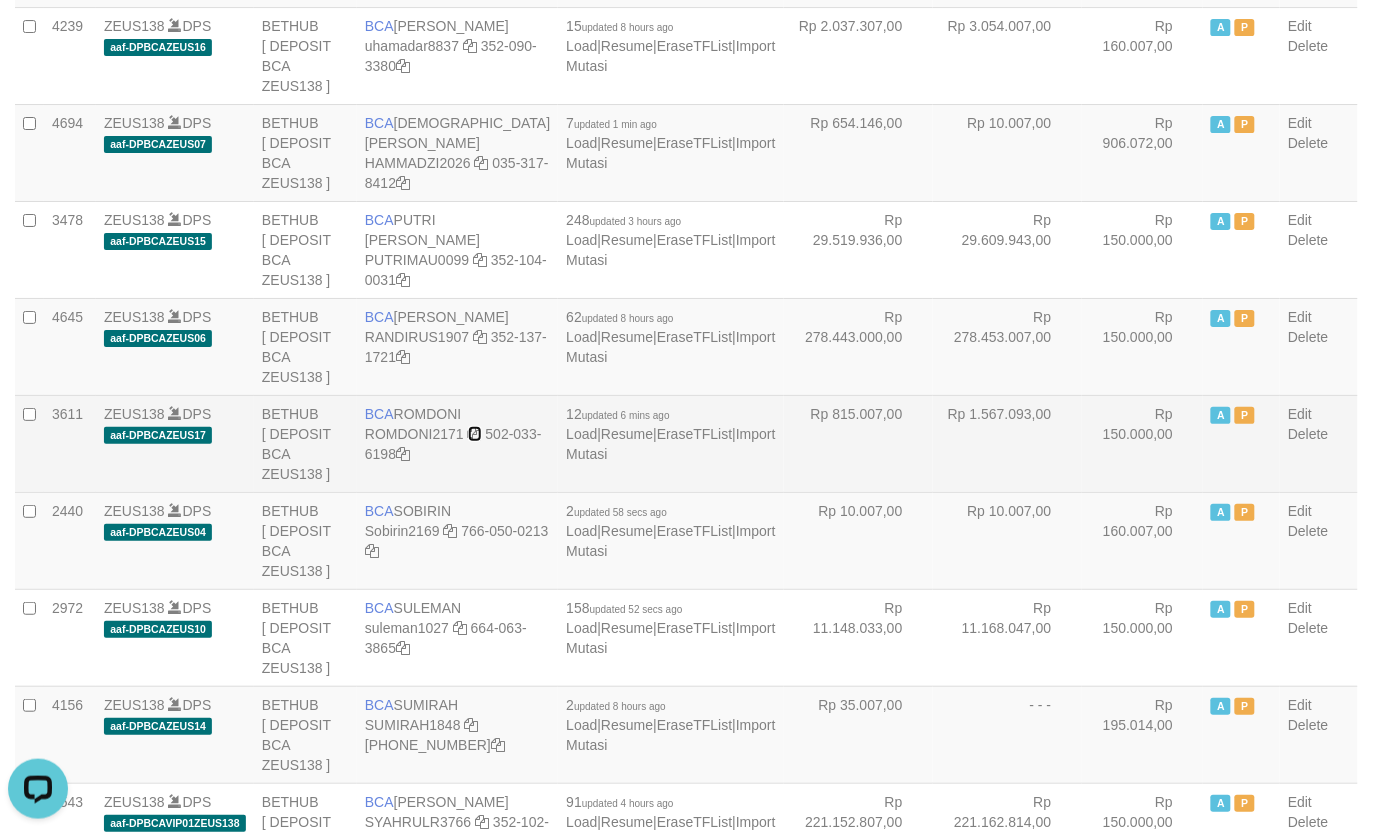 drag, startPoint x: 502, startPoint y: 433, endPoint x: 707, endPoint y: 406, distance: 206.7704 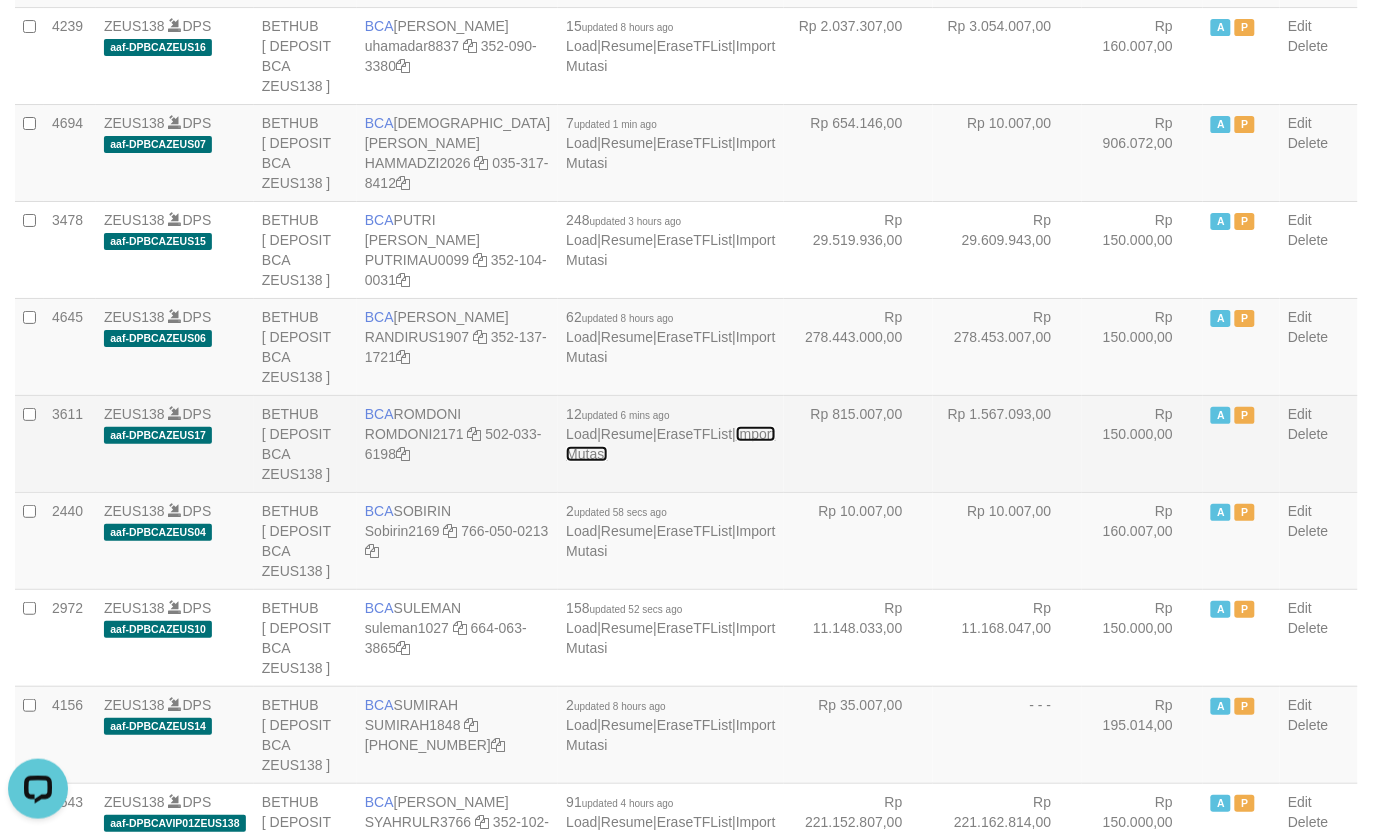 click on "Import Mutasi" at bounding box center (670, 444) 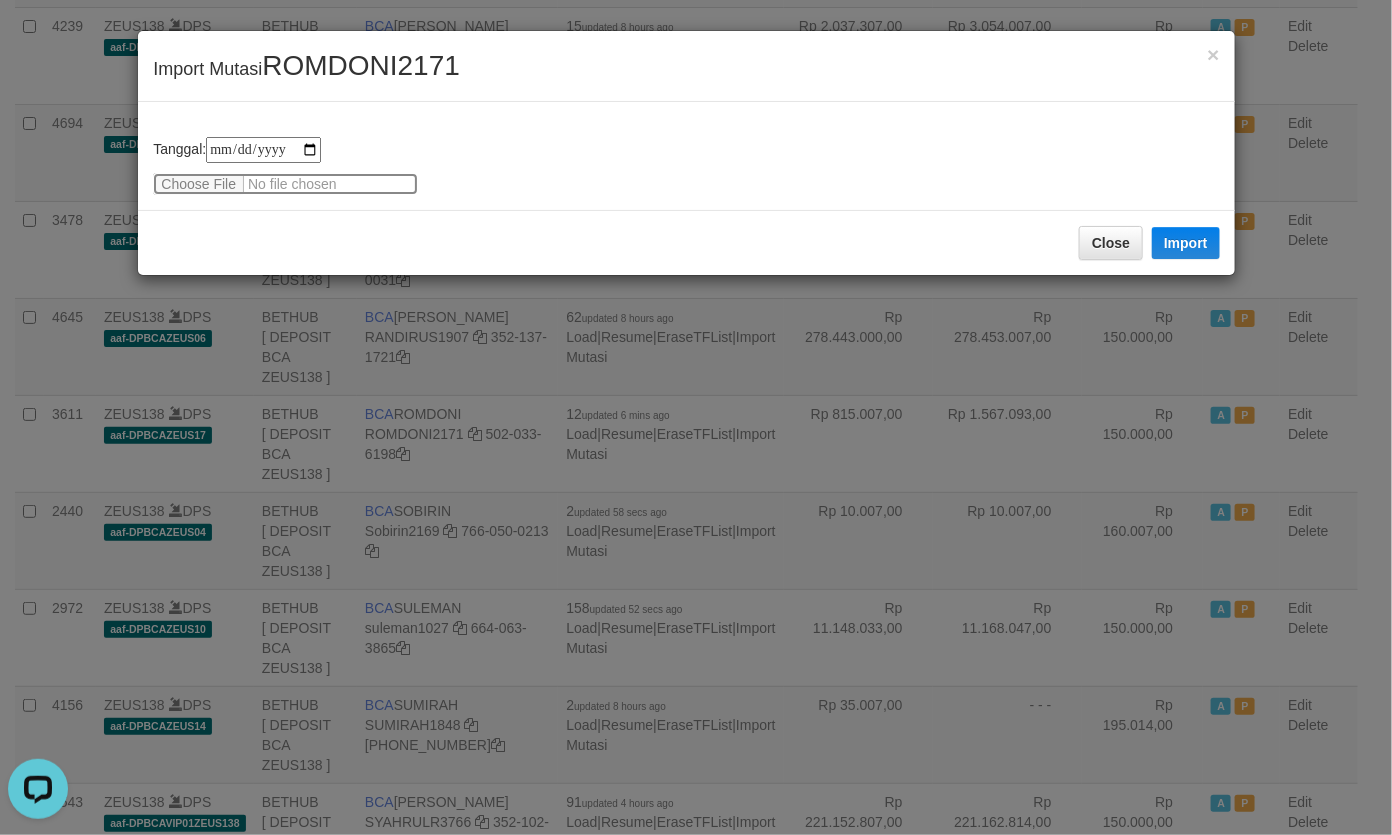 click at bounding box center [285, 184] 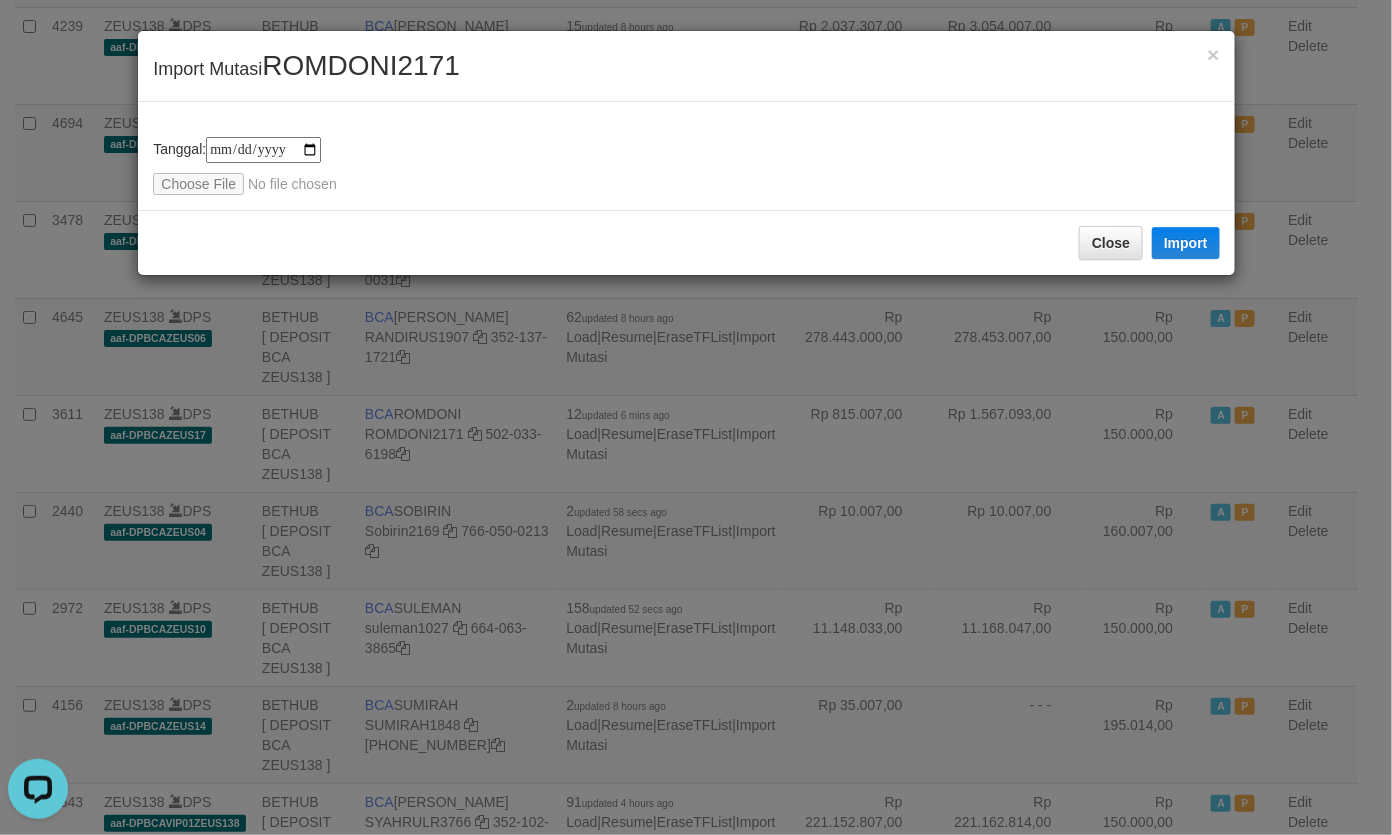 click on "ROMDONI2171" at bounding box center [361, 65] 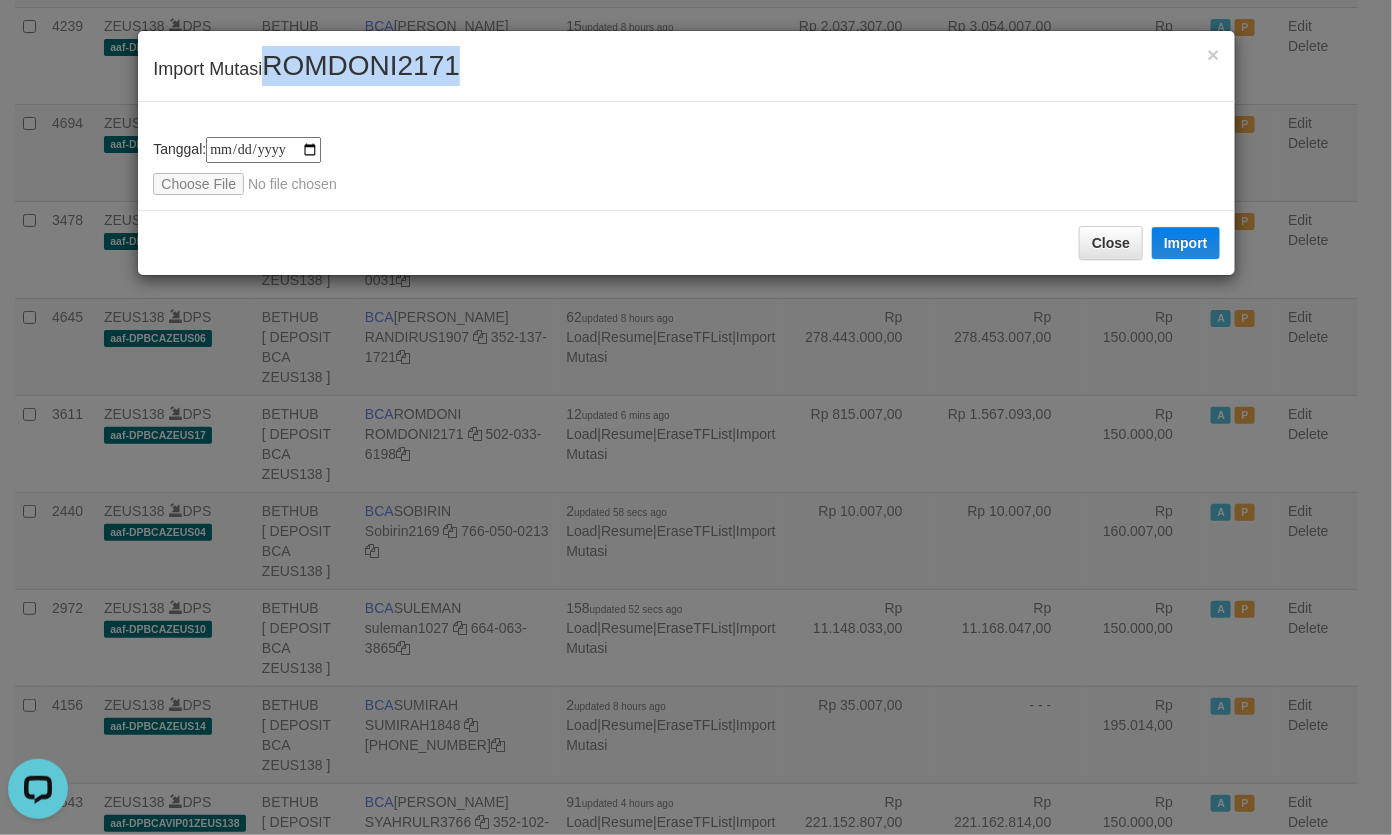 drag, startPoint x: 312, startPoint y: 65, endPoint x: 348, endPoint y: 87, distance: 42.190044 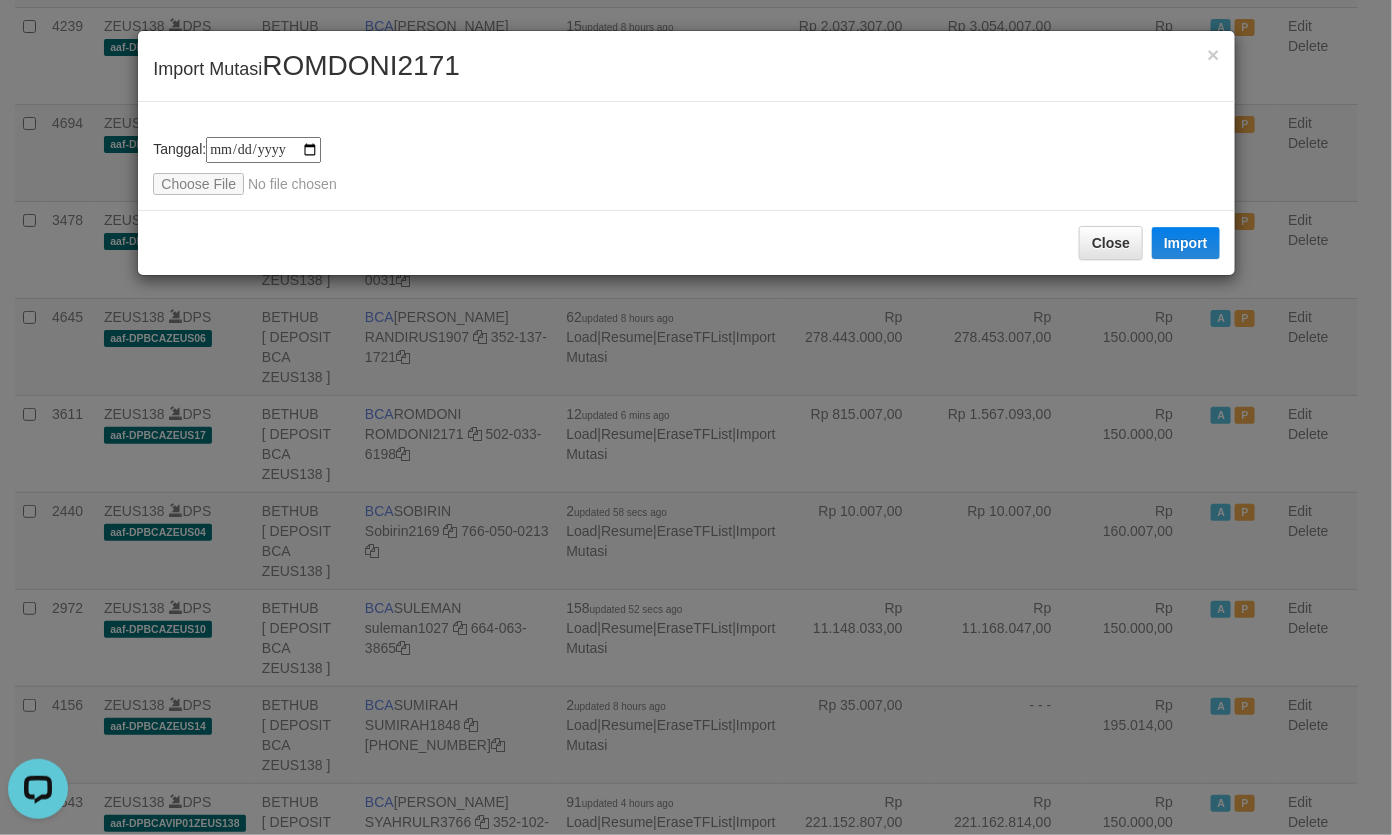 click on "**********" at bounding box center [686, 156] 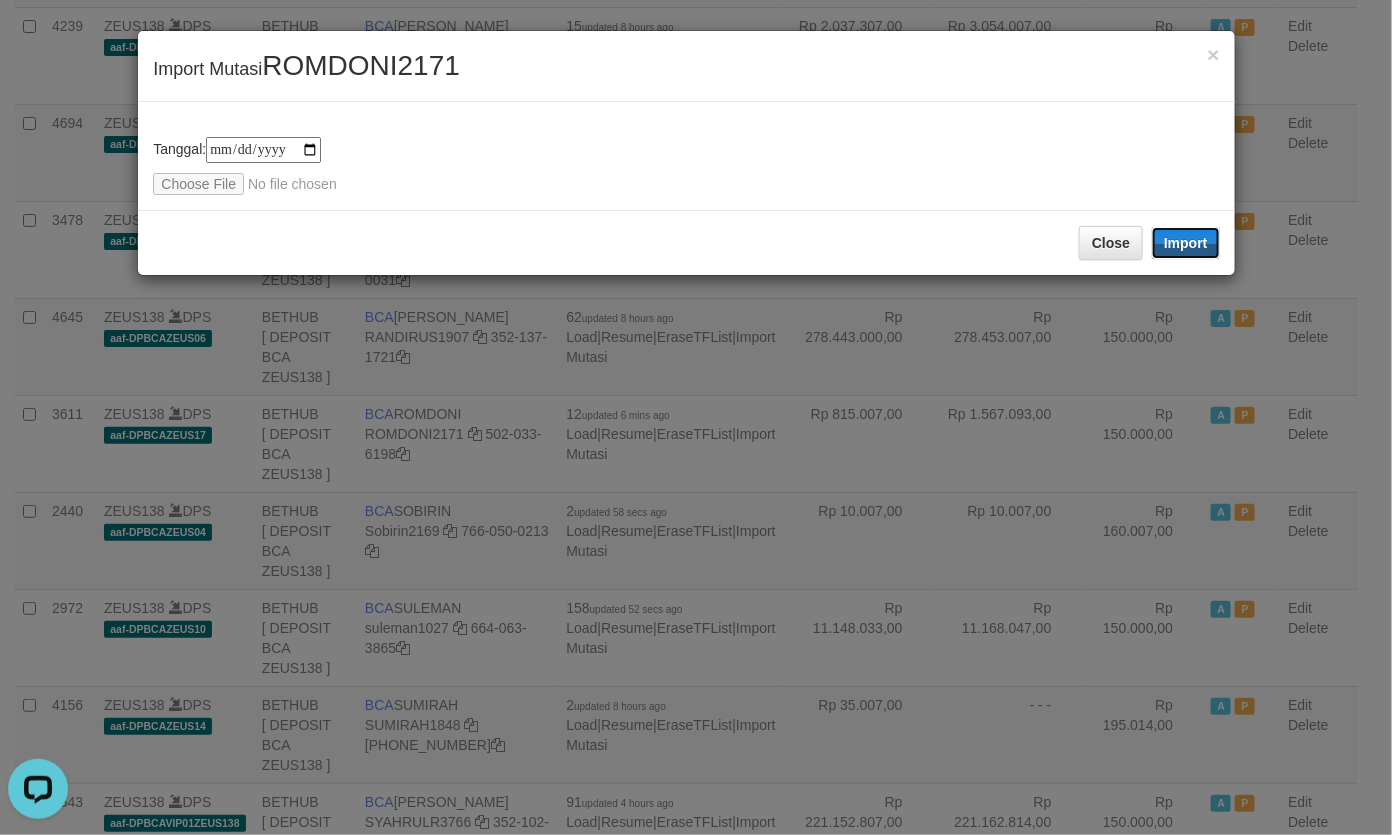 click on "Import" at bounding box center (1186, 243) 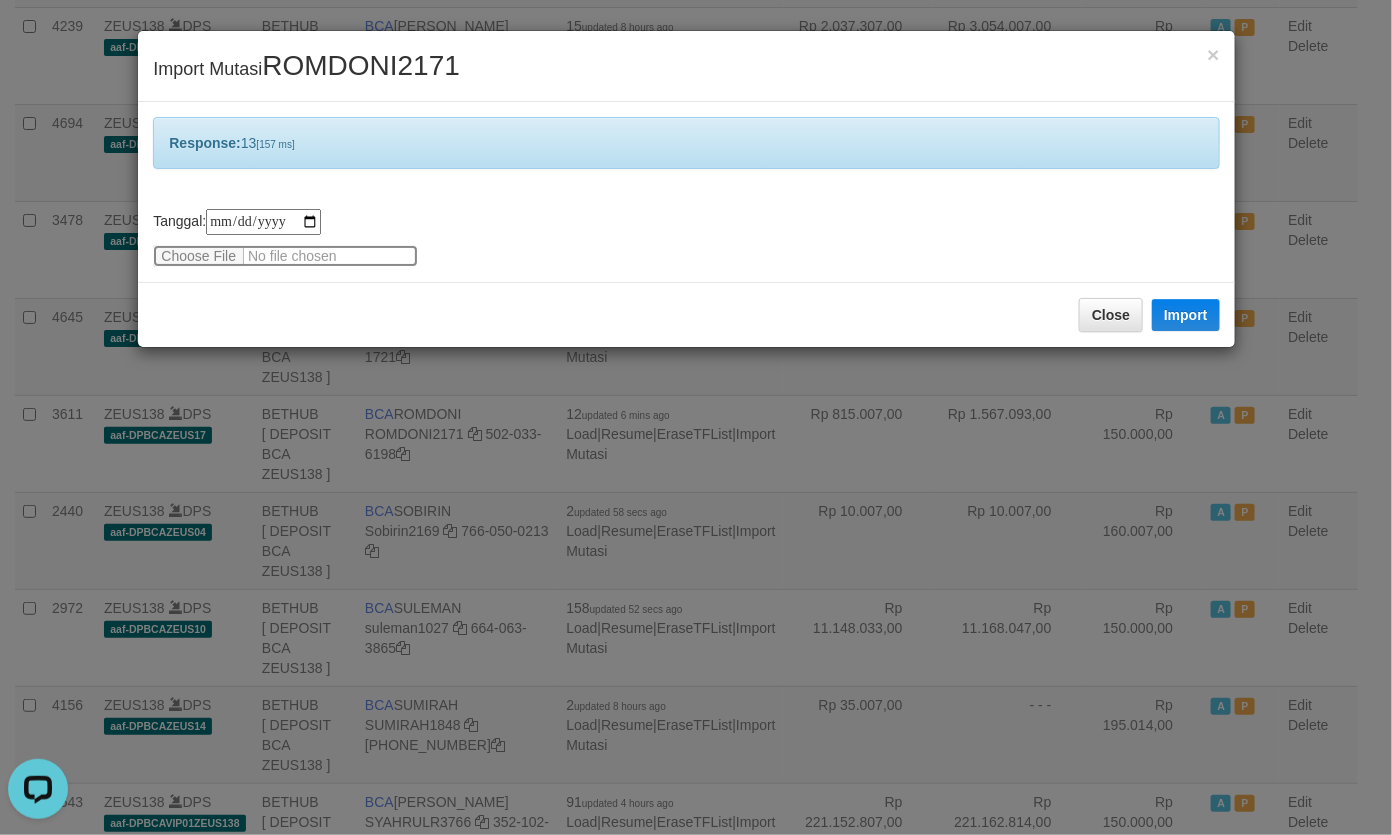 click at bounding box center [285, 256] 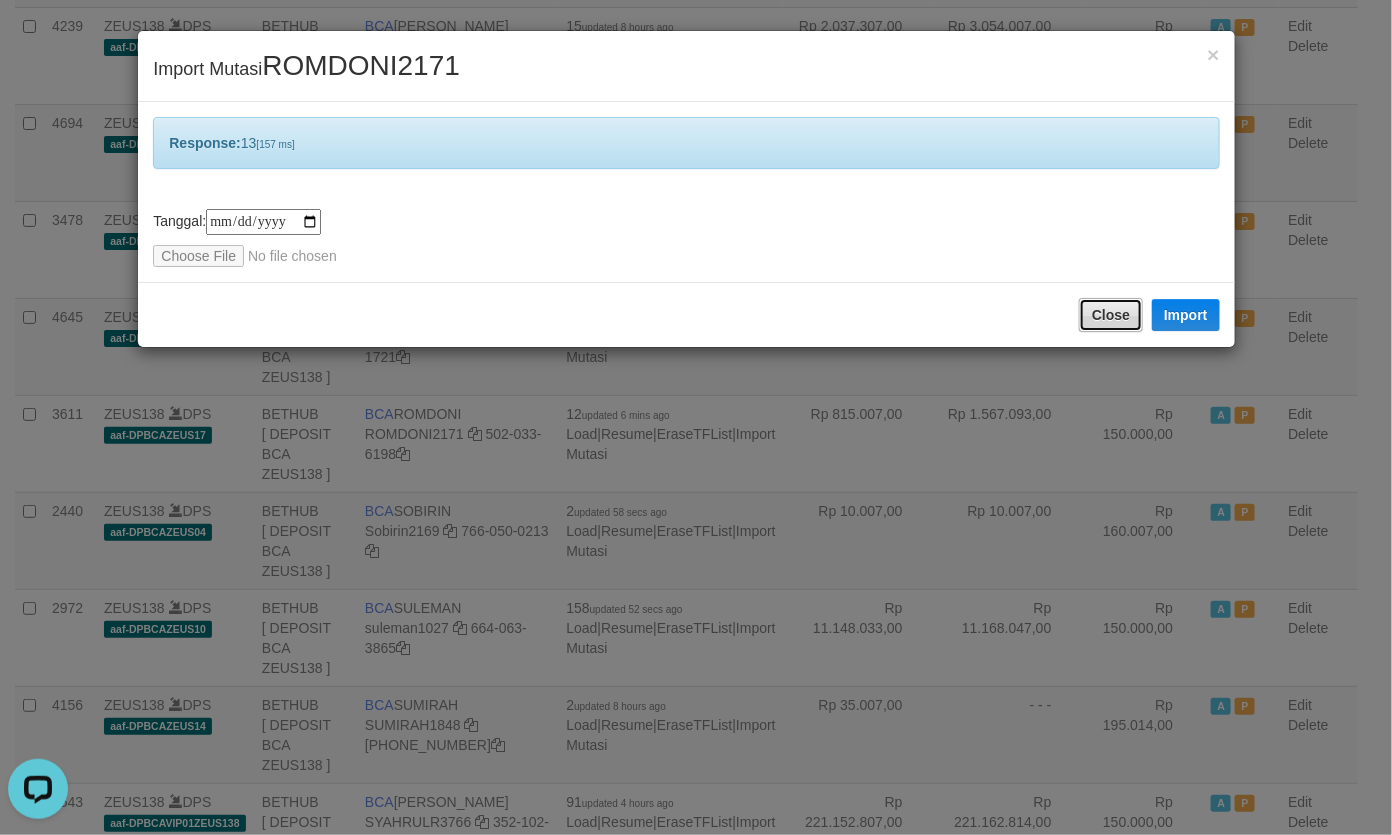 click on "Close" at bounding box center [1111, 315] 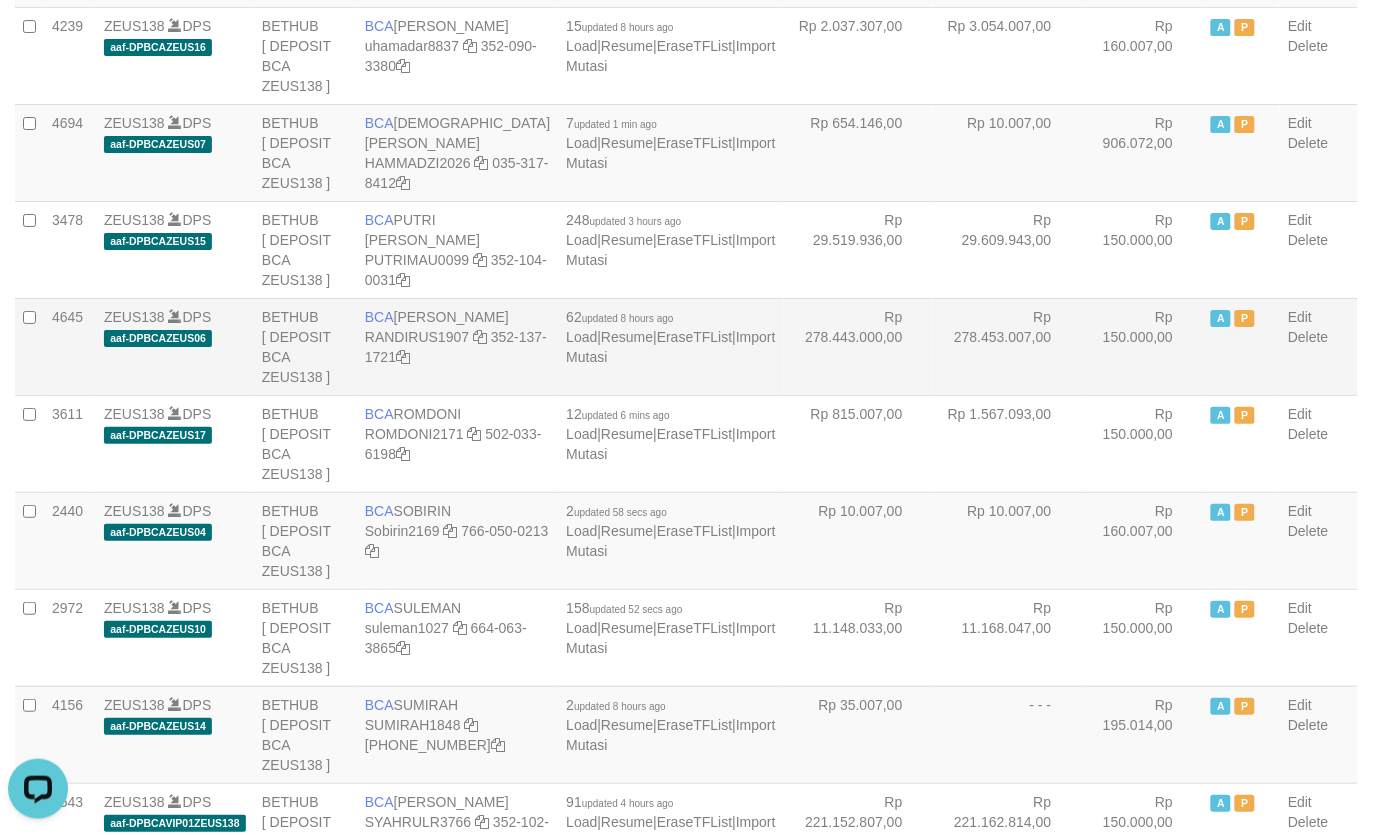 drag, startPoint x: 797, startPoint y: 430, endPoint x: 746, endPoint y: 397, distance: 60.74537 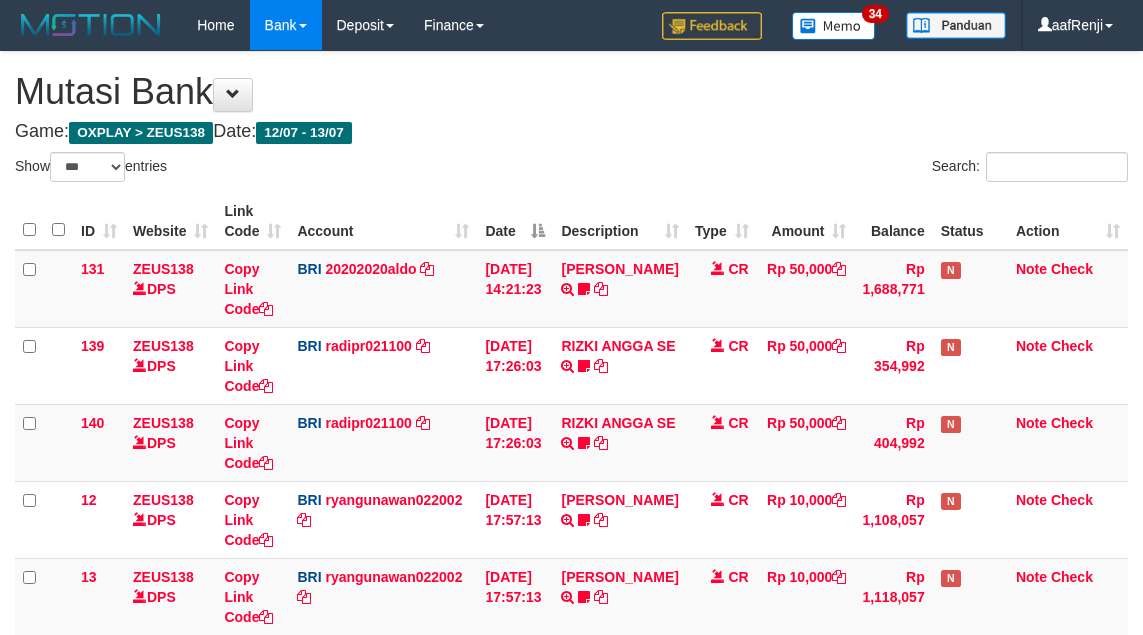 select on "***" 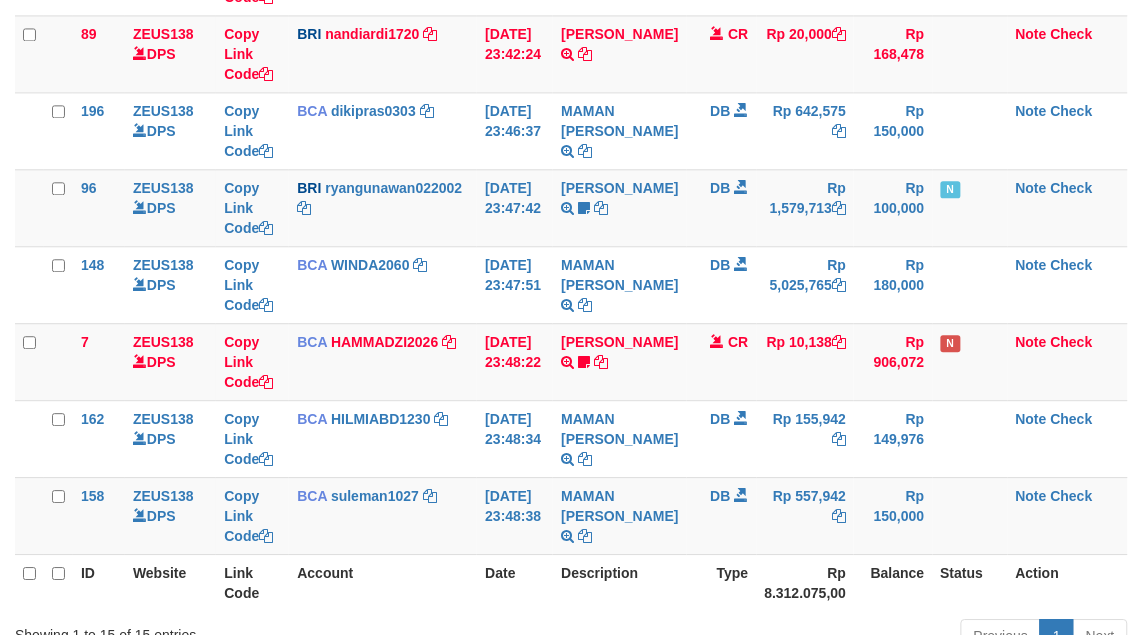 scroll, scrollTop: 771, scrollLeft: 0, axis: vertical 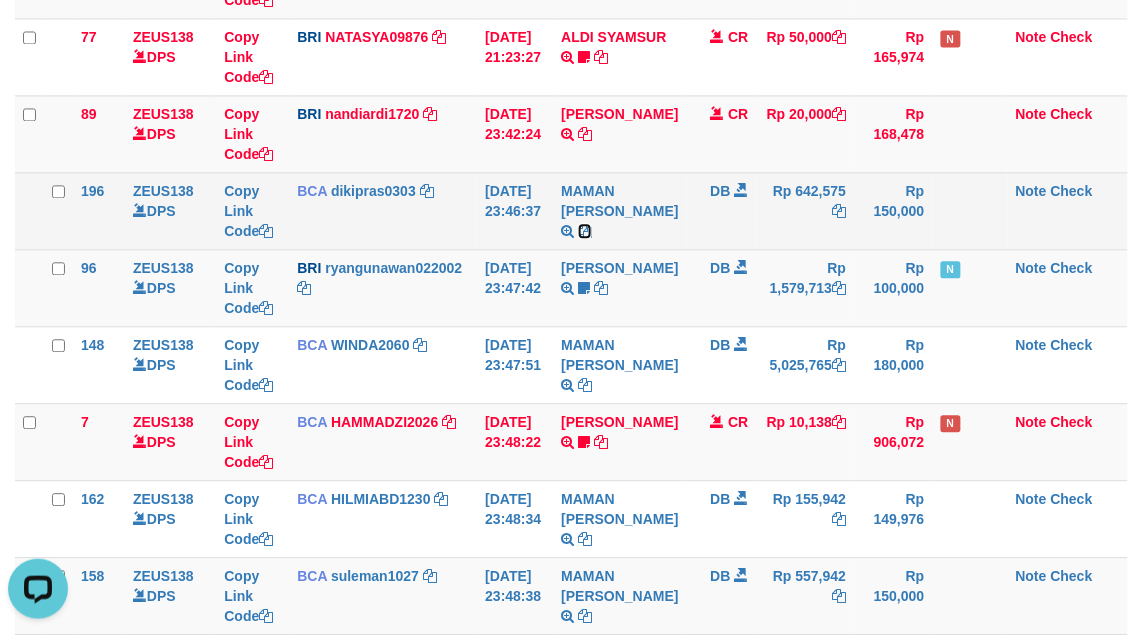 click on "MAMAN [PERSON_NAME]         TRSF E-BANKING DB 1307/FTSCY/WS95031
642575.00MAMAN [PERSON_NAME]" at bounding box center [619, 210] 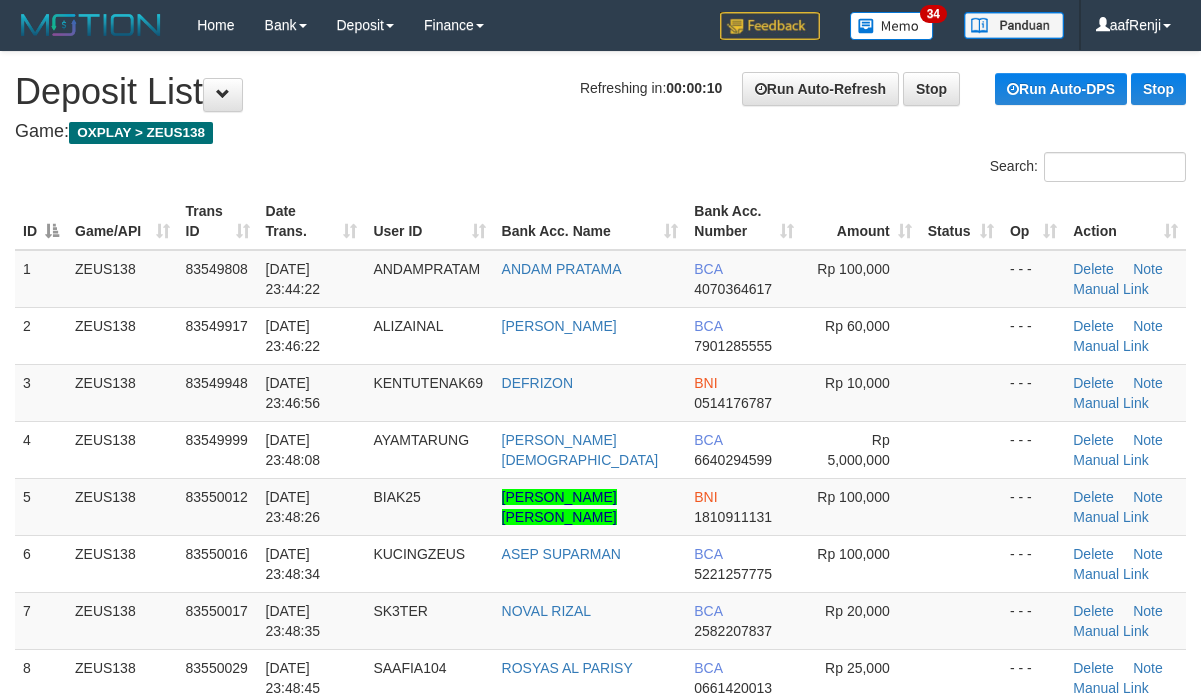 scroll, scrollTop: 0, scrollLeft: 0, axis: both 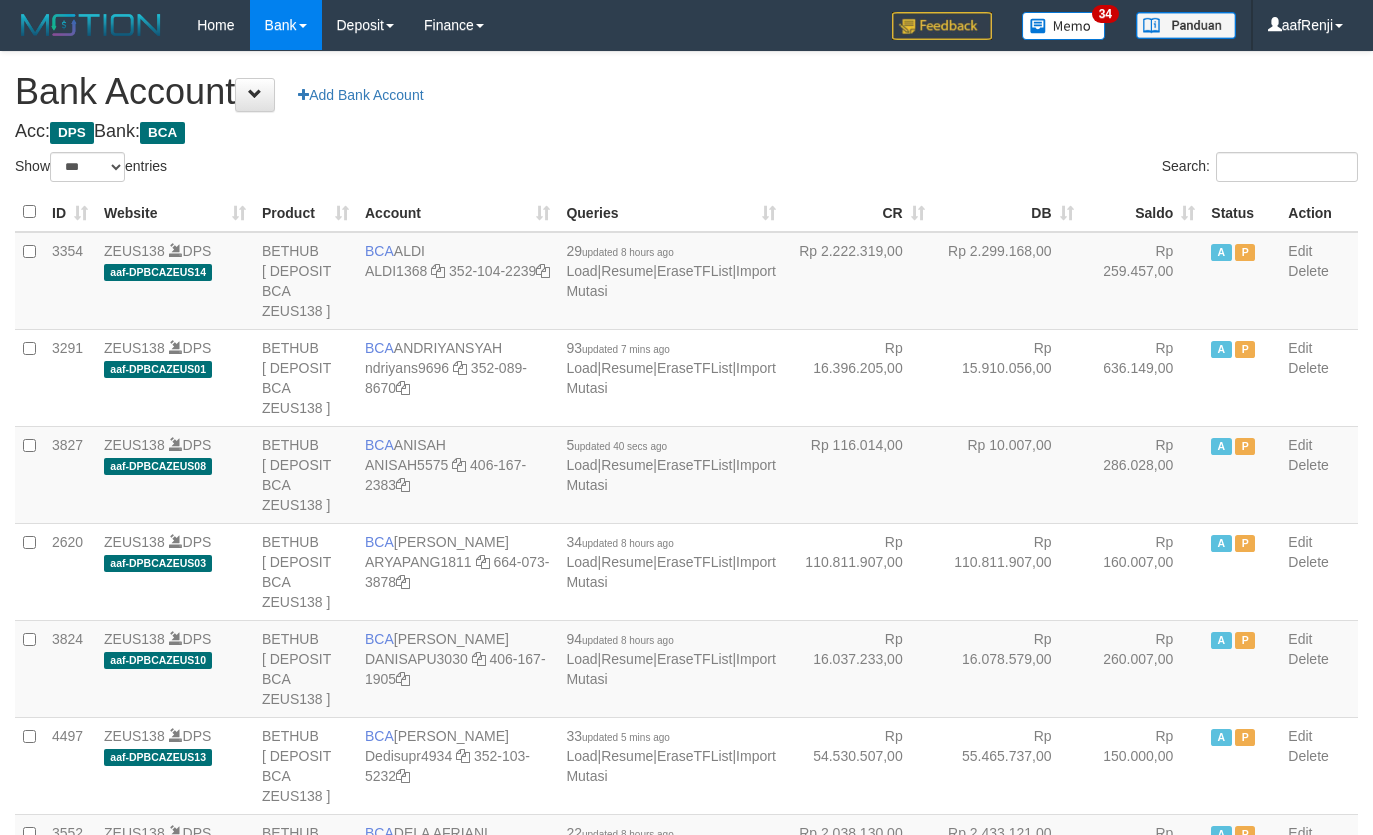 select on "***" 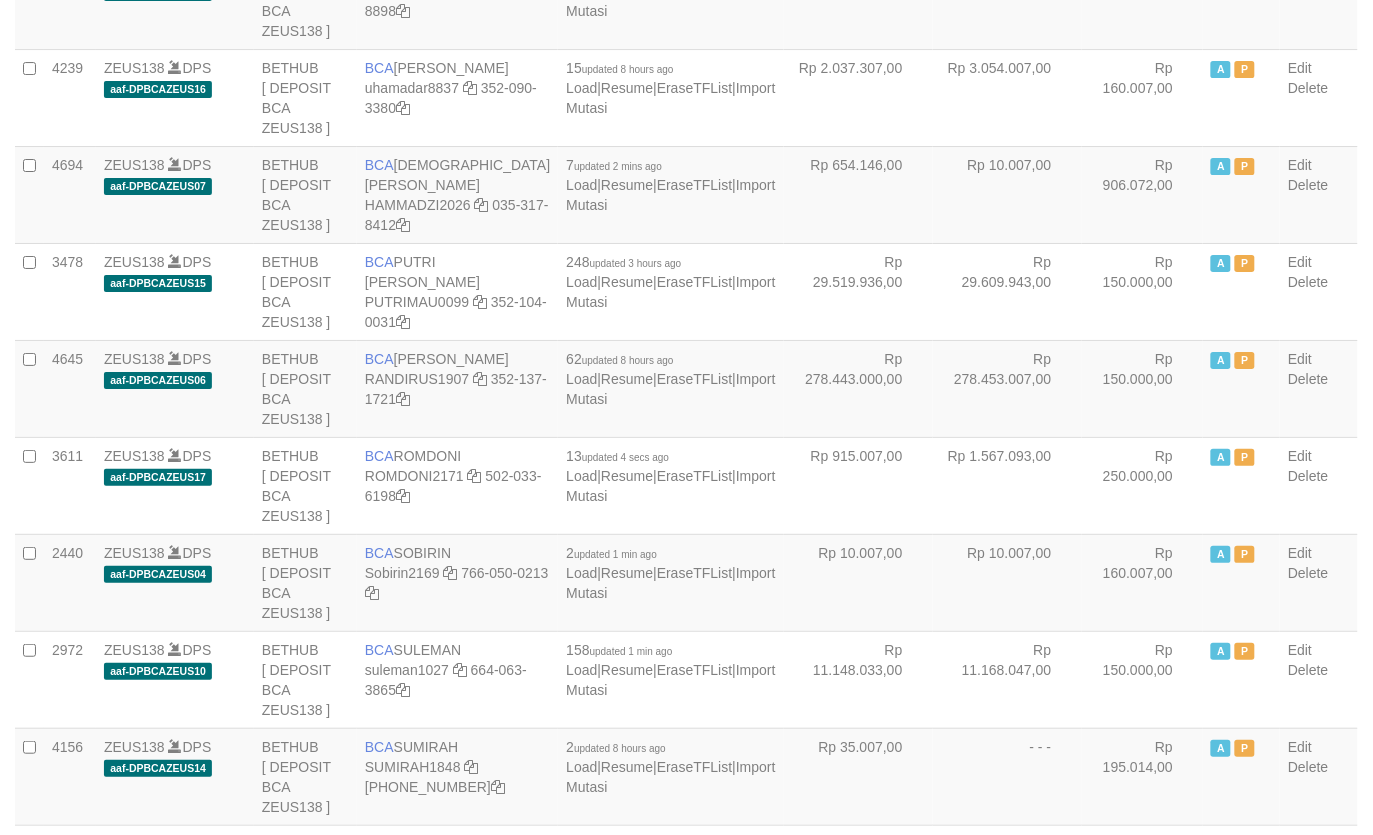 scroll, scrollTop: 1680, scrollLeft: 0, axis: vertical 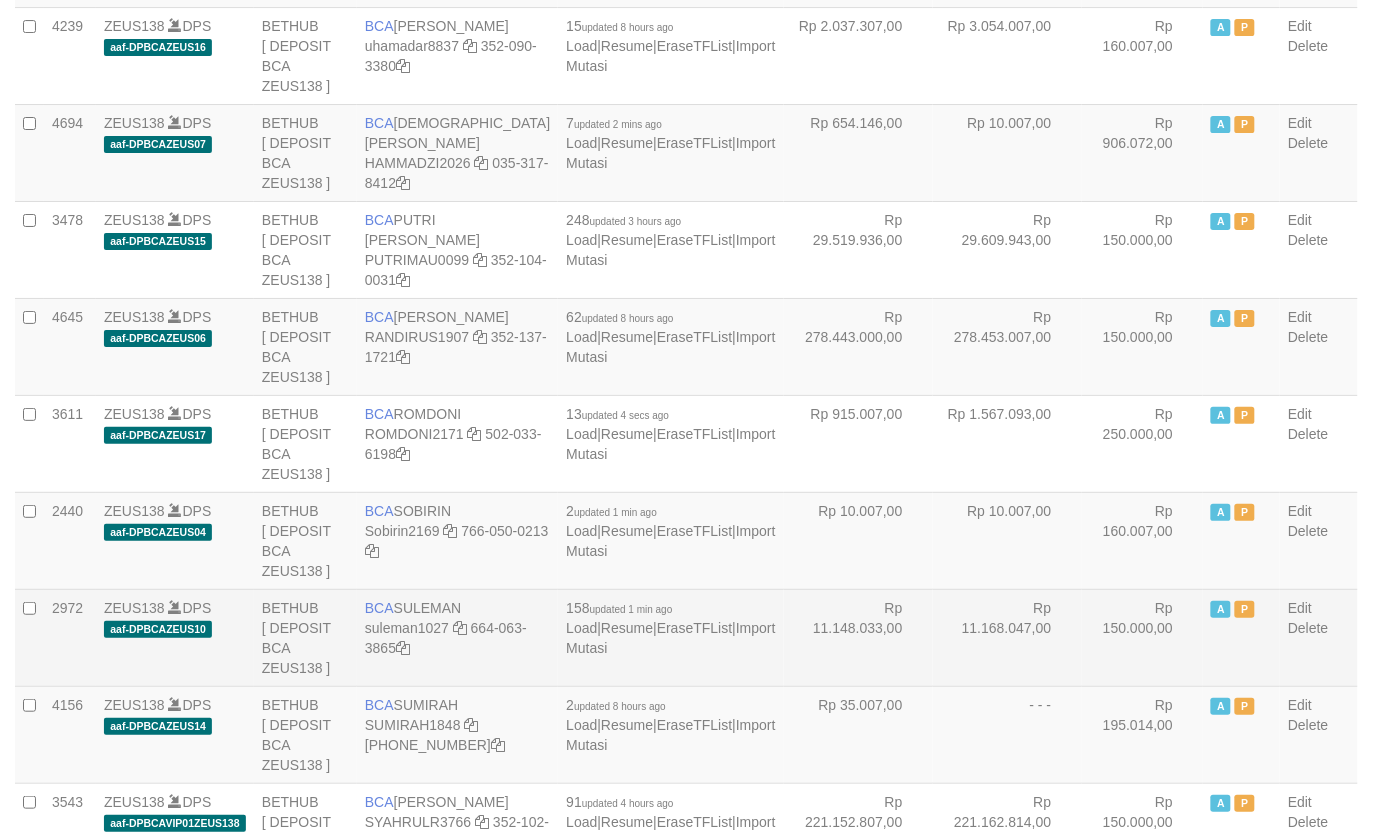 click on "Rp 11.168.047,00" at bounding box center (1007, 637) 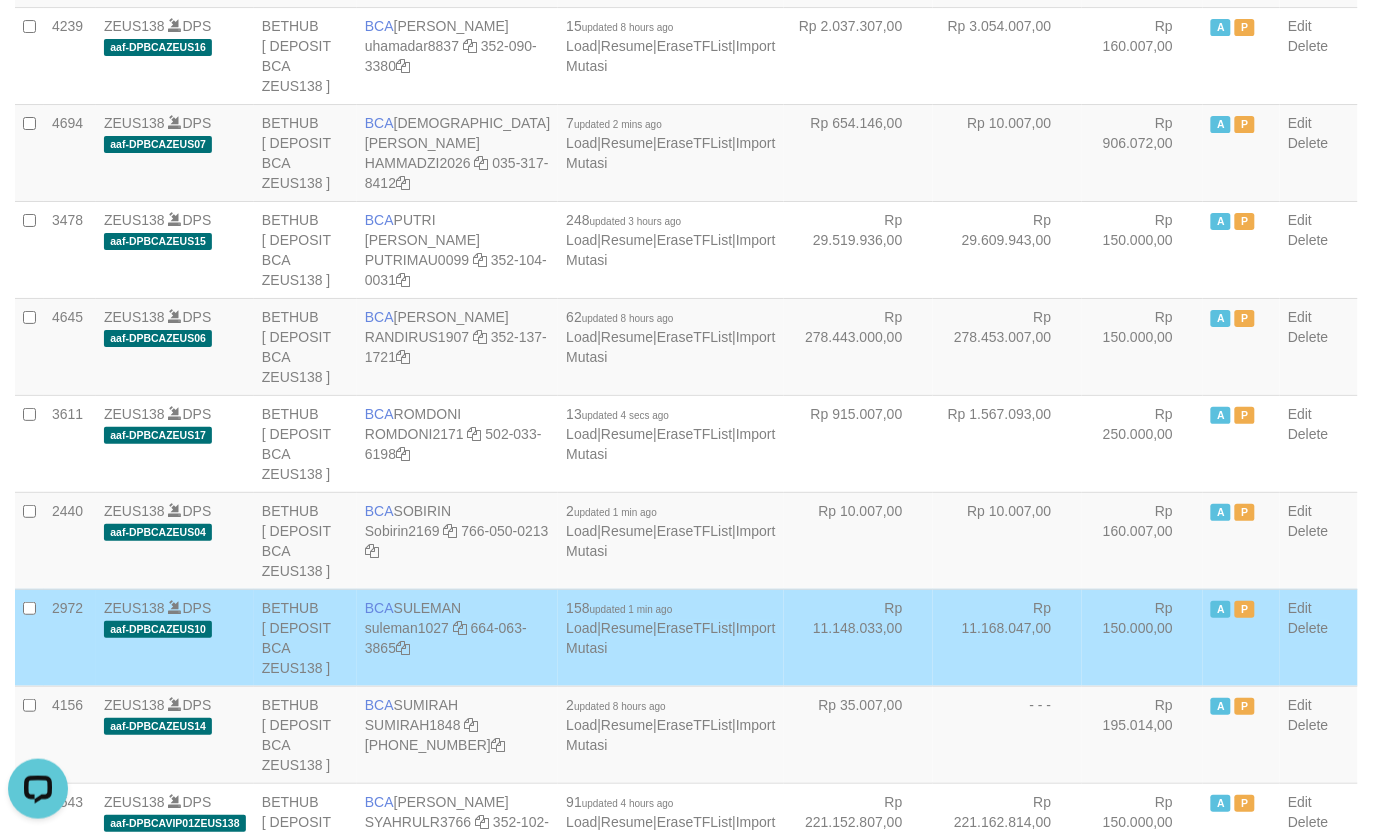 scroll, scrollTop: 0, scrollLeft: 0, axis: both 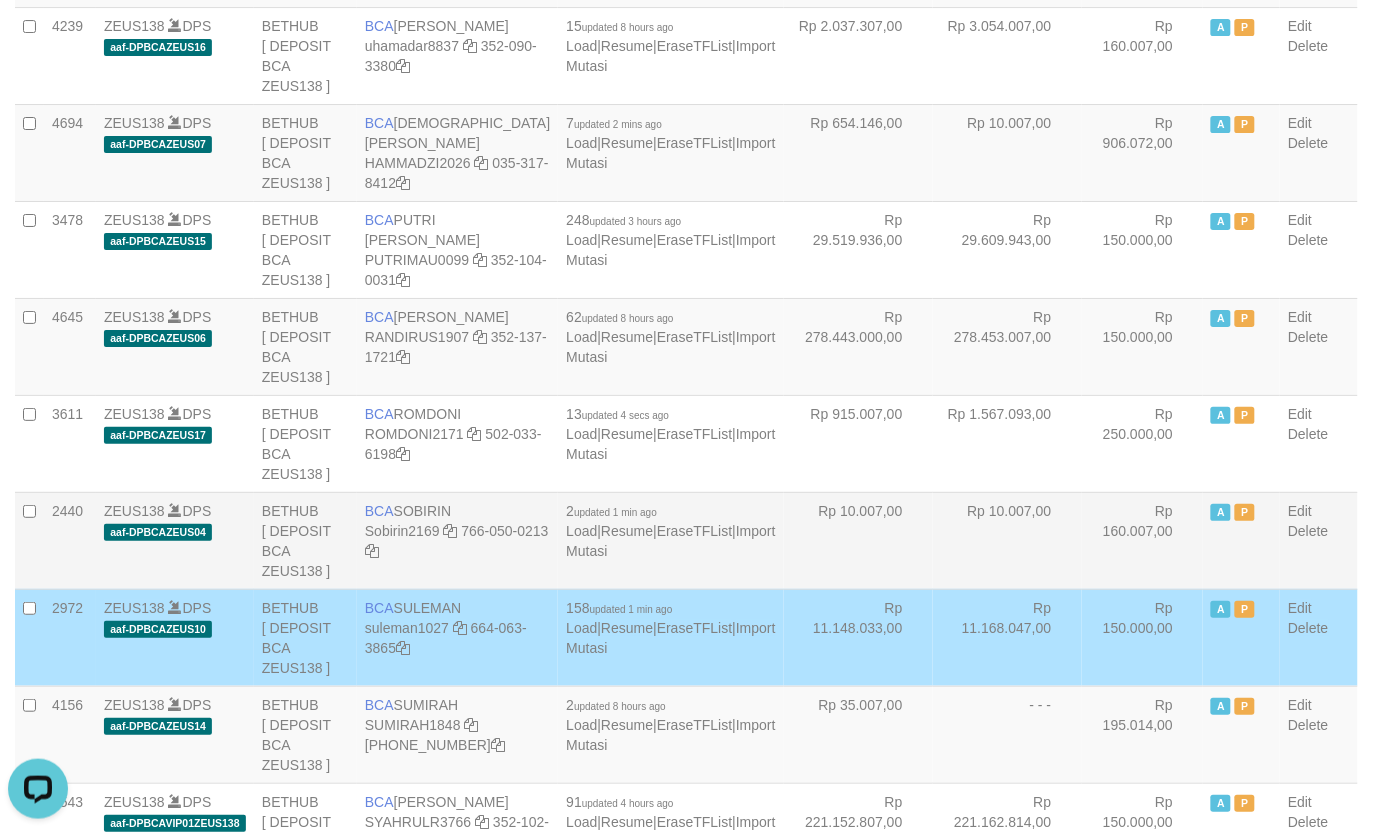 click on "Rp 10.007,00" at bounding box center [858, 540] 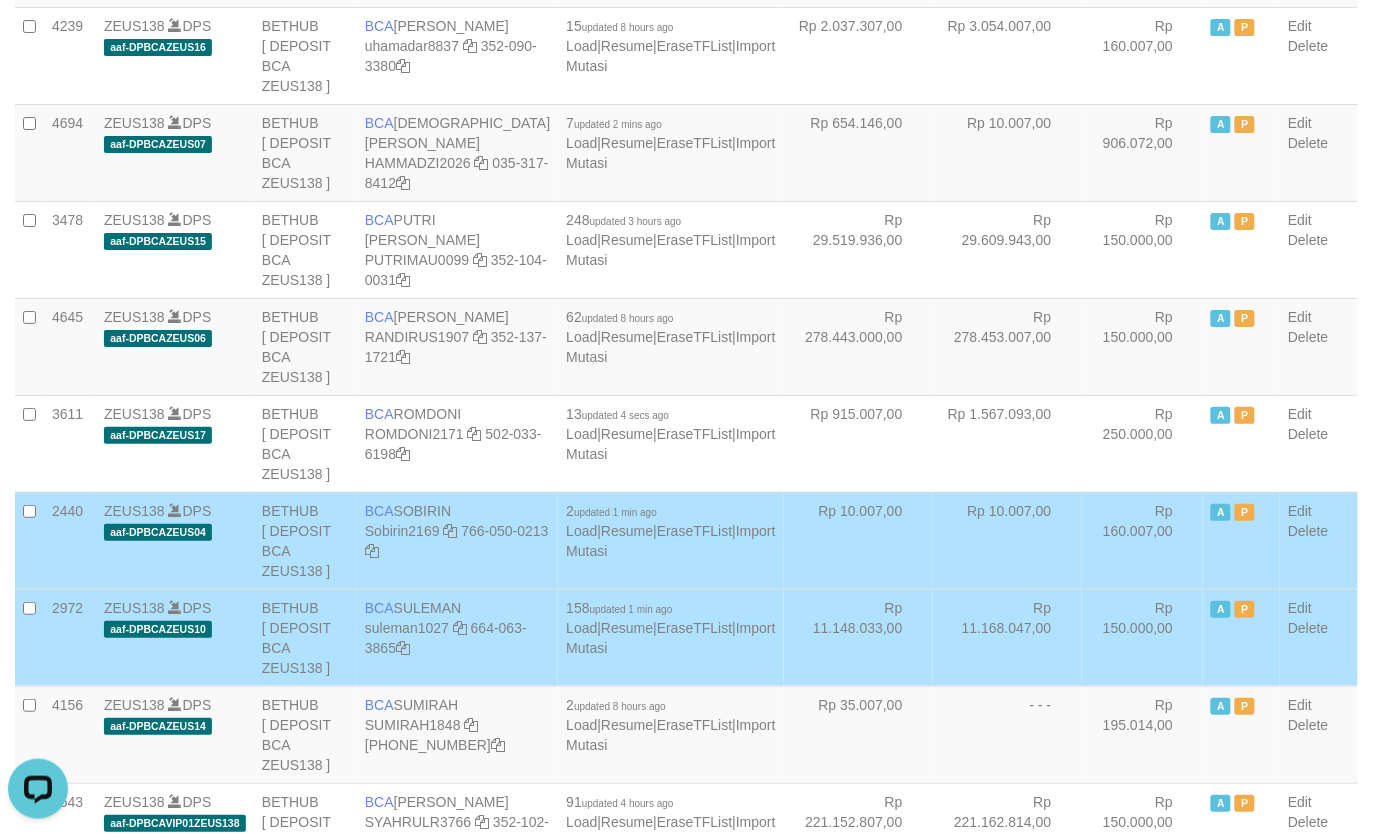 click on "Rp 10.007,00" at bounding box center (858, 540) 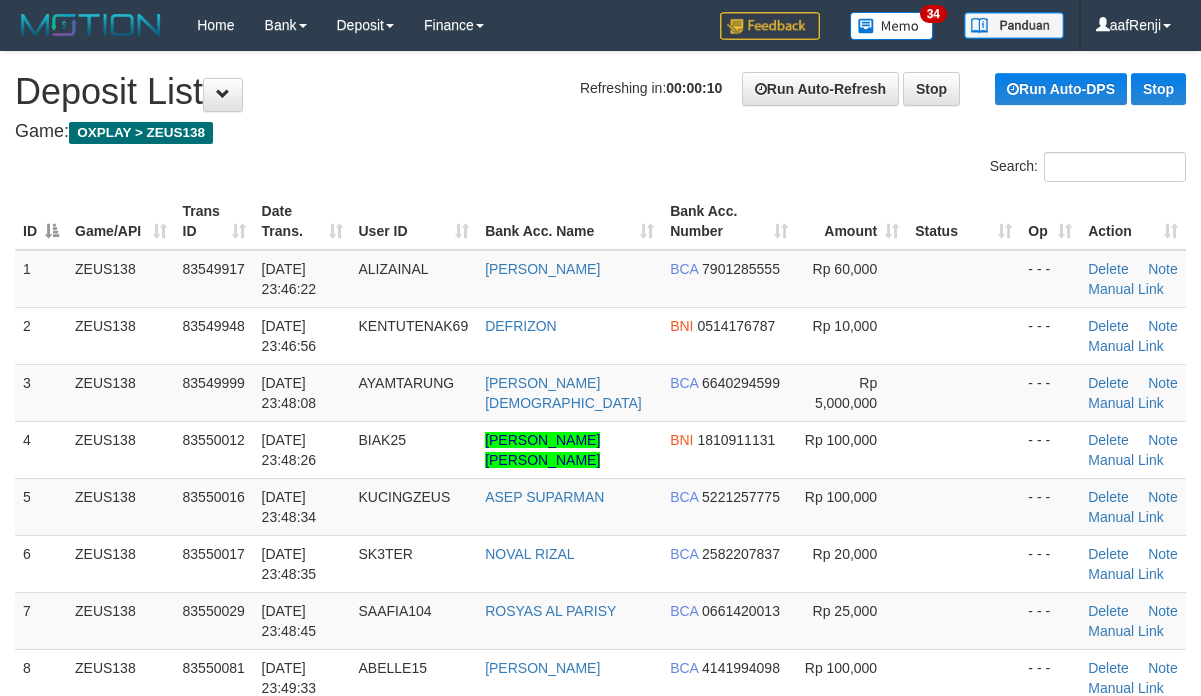 scroll, scrollTop: 0, scrollLeft: 0, axis: both 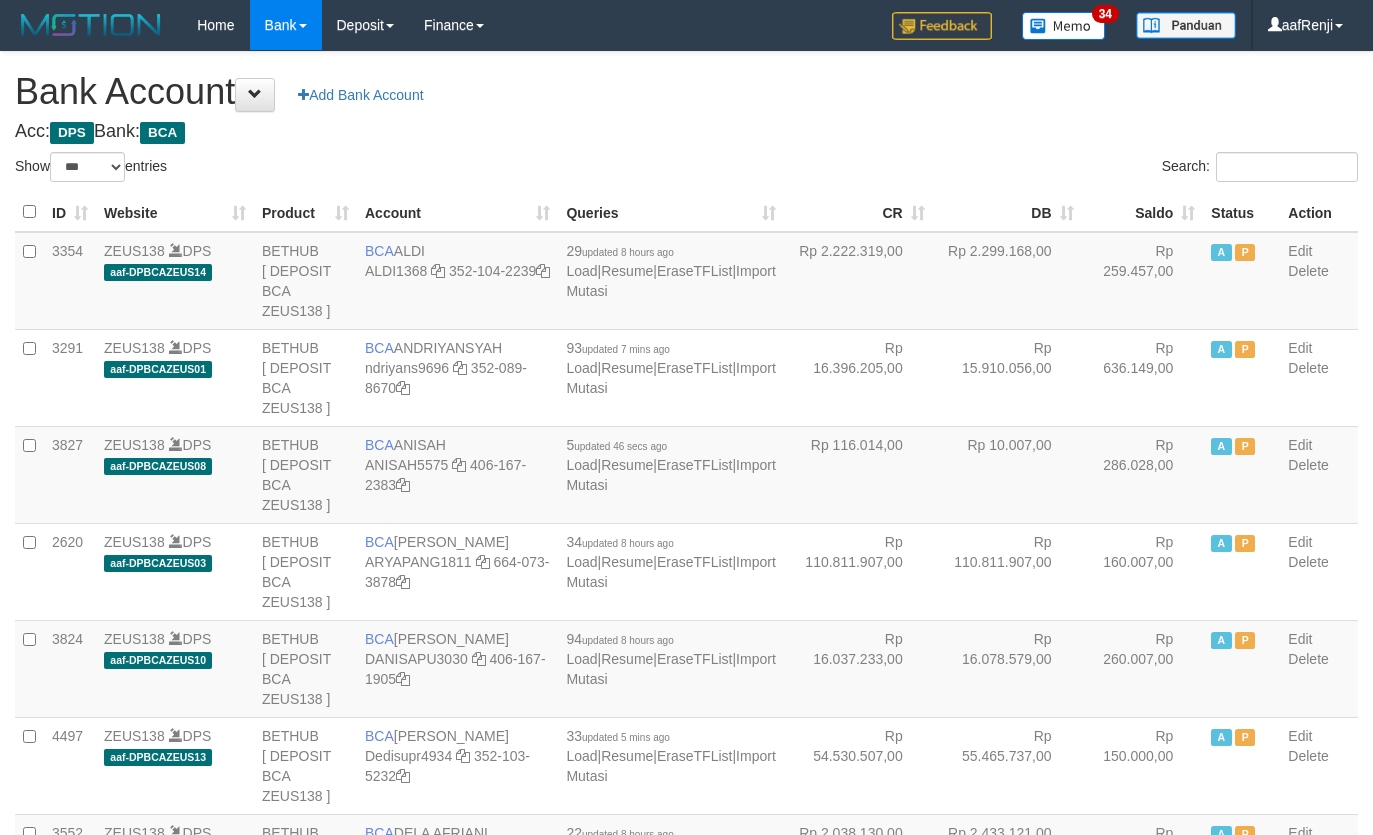 select on "***" 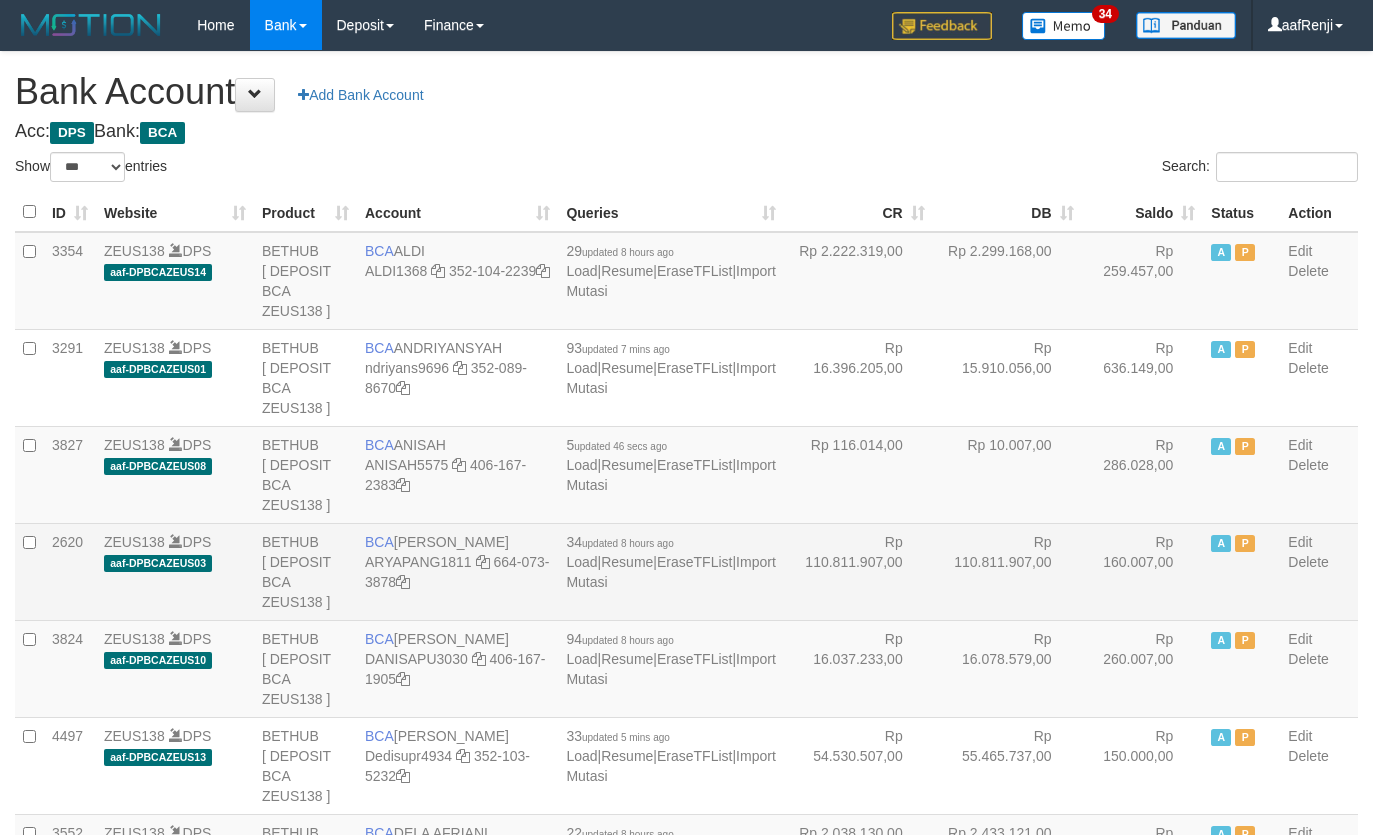 scroll, scrollTop: 0, scrollLeft: 0, axis: both 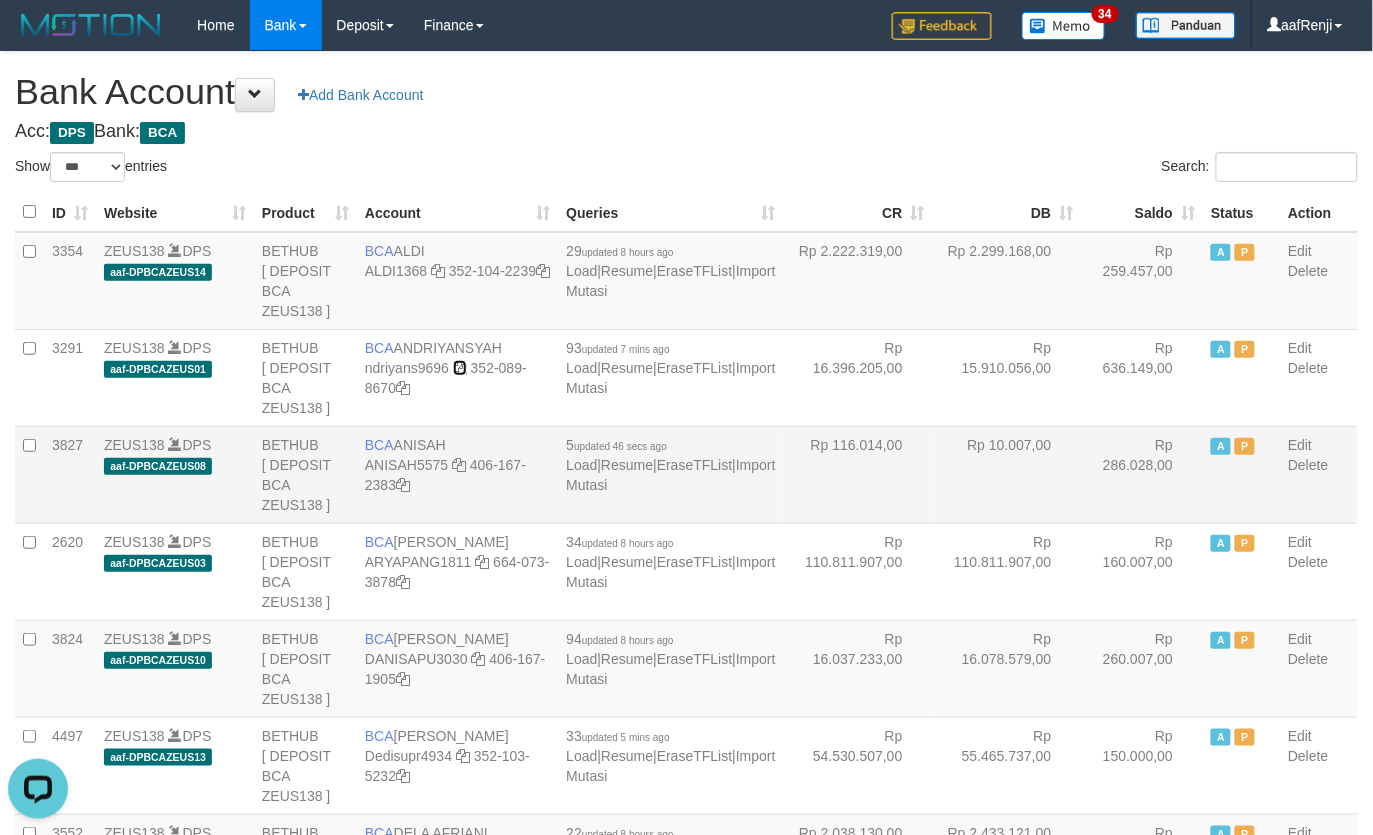 drag, startPoint x: 485, startPoint y: 367, endPoint x: 468, endPoint y: 443, distance: 77.87811 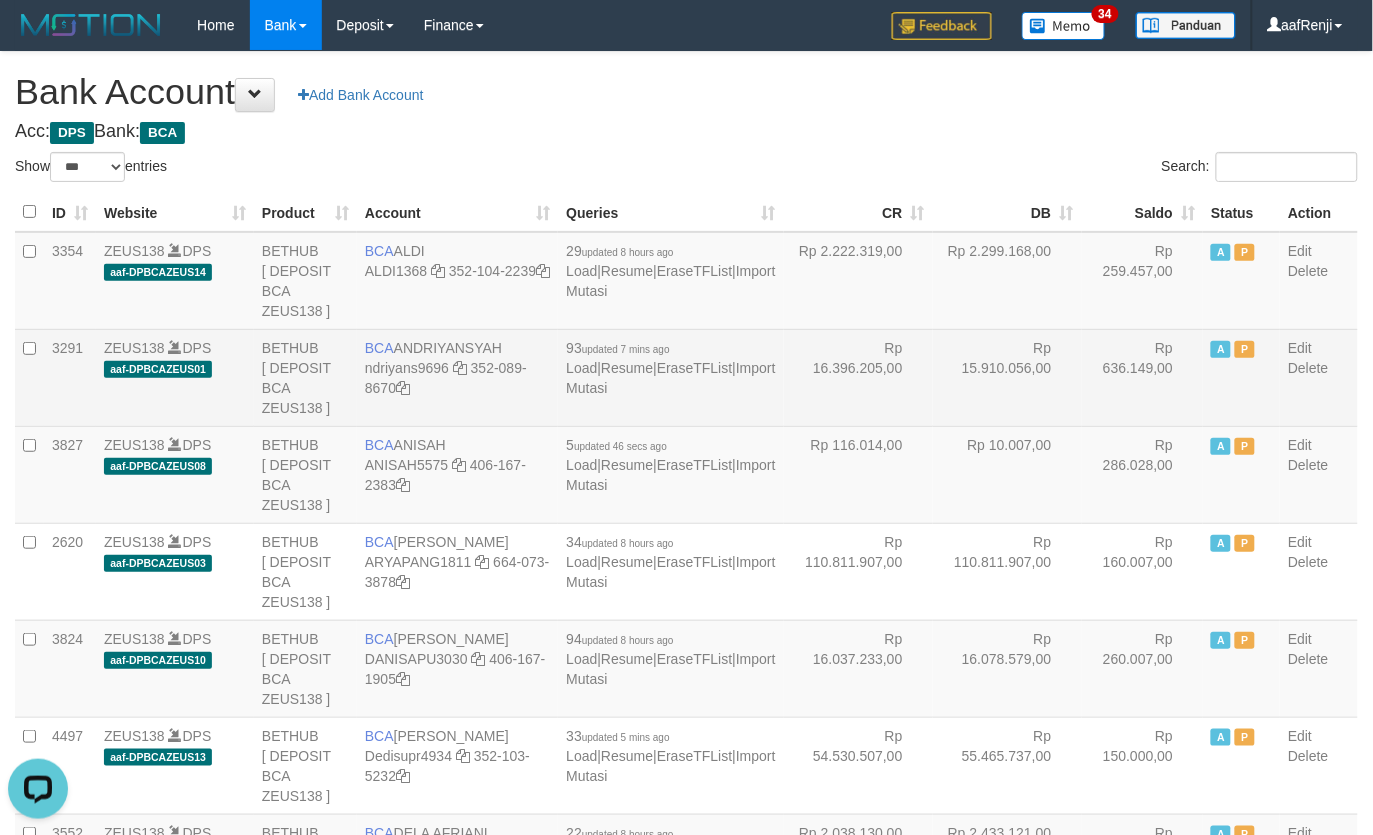 click on "3354
ZEUS138
DPS
aaf-DPBCAZEUS14
BETHUB
[ DEPOSIT BCA ZEUS138 ]
BCA
ALDI
ALDI1368
352-104-2239
29  updated 8 hours ago
Load
|
Resume
|
EraseTFList
|
Import Mutasi
Rp 2.222.319,00
Rp 2.299.168,00
Rp 259.457,00
A
P
Edit
A" at bounding box center [686, 1639] 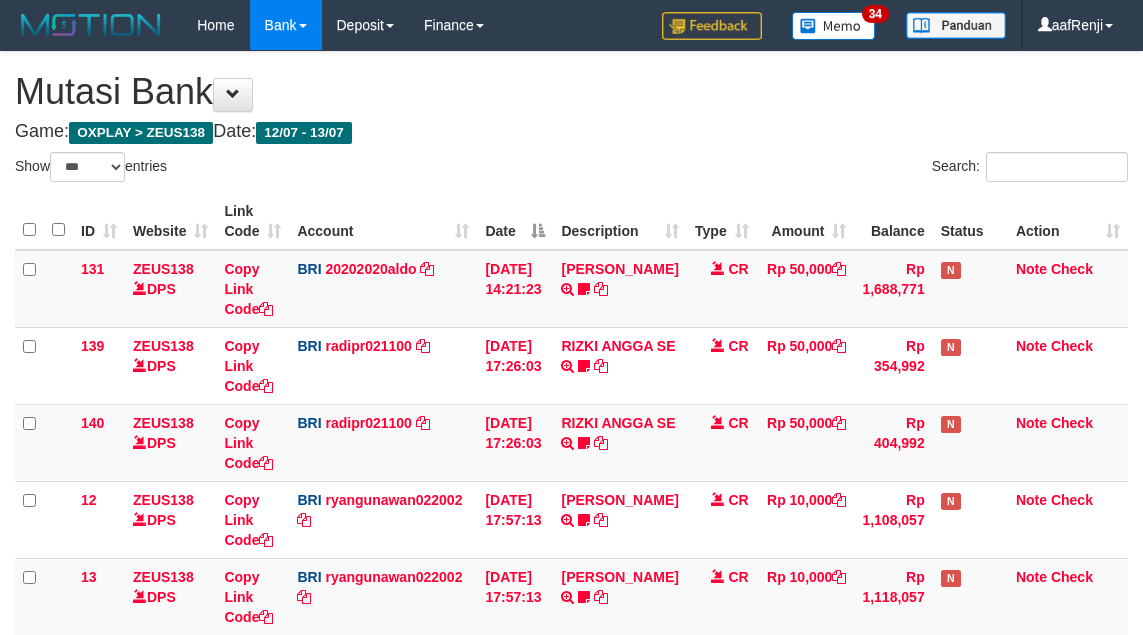 select on "***" 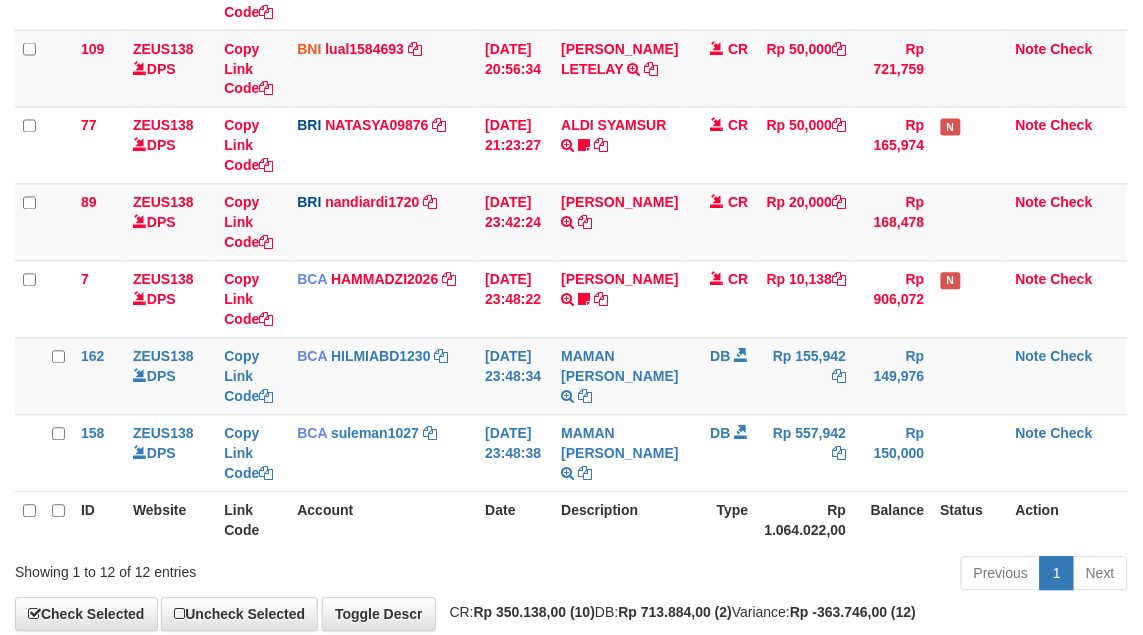 scroll, scrollTop: 771, scrollLeft: 0, axis: vertical 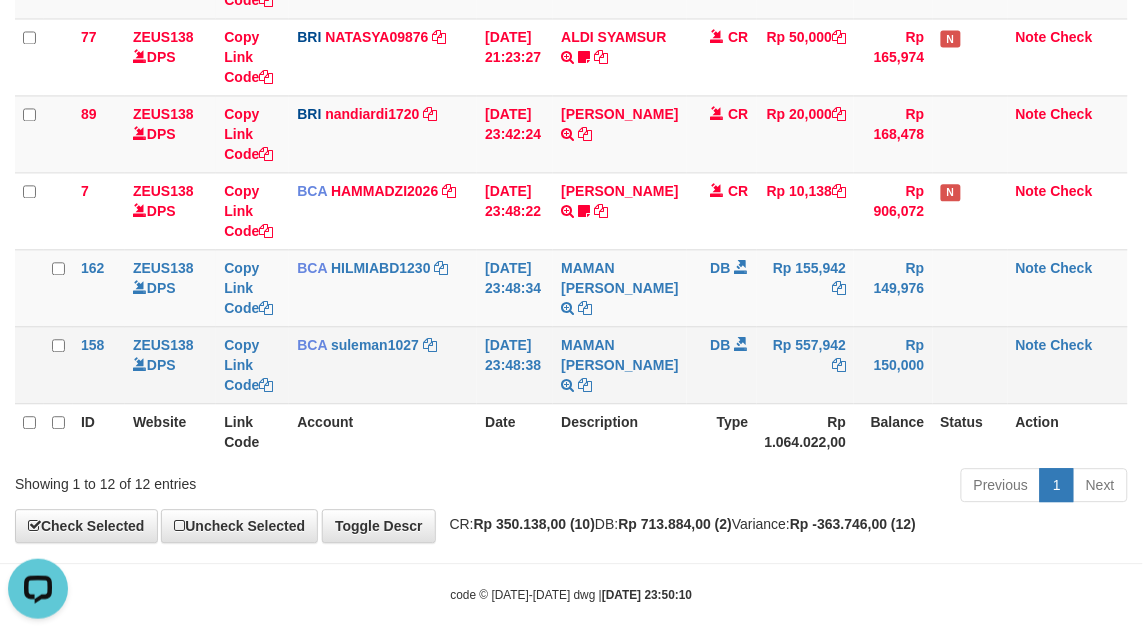 click on "13/07/2025 23:48:38" at bounding box center (515, 364) 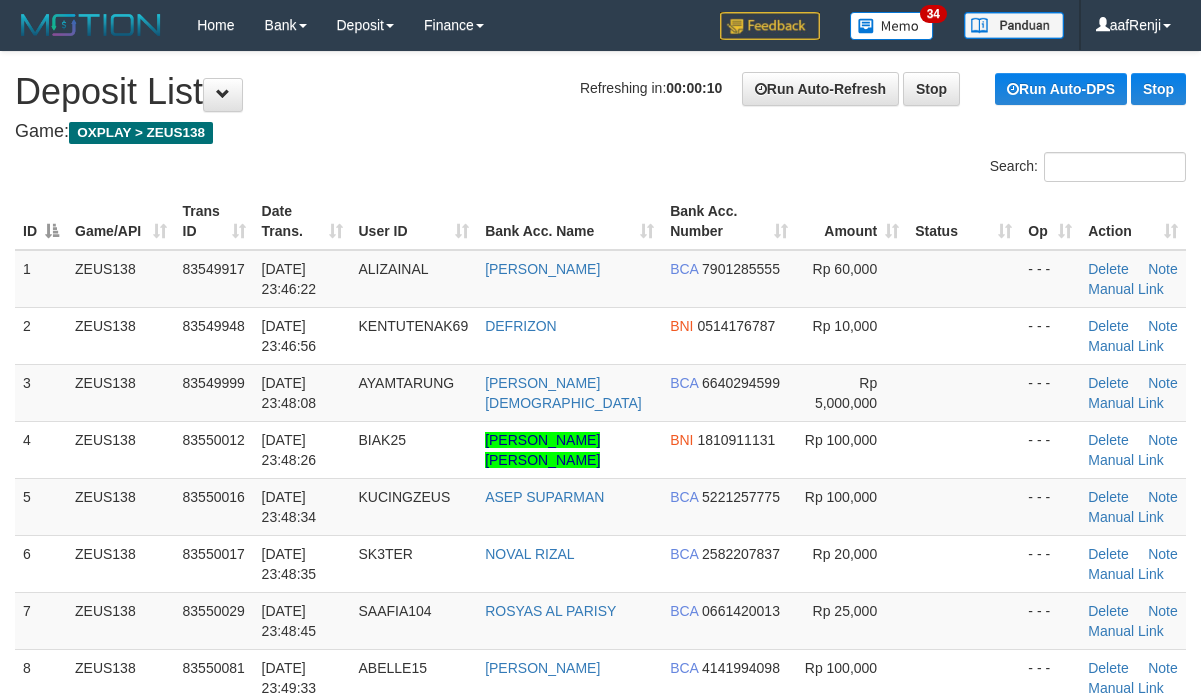 scroll, scrollTop: 0, scrollLeft: 0, axis: both 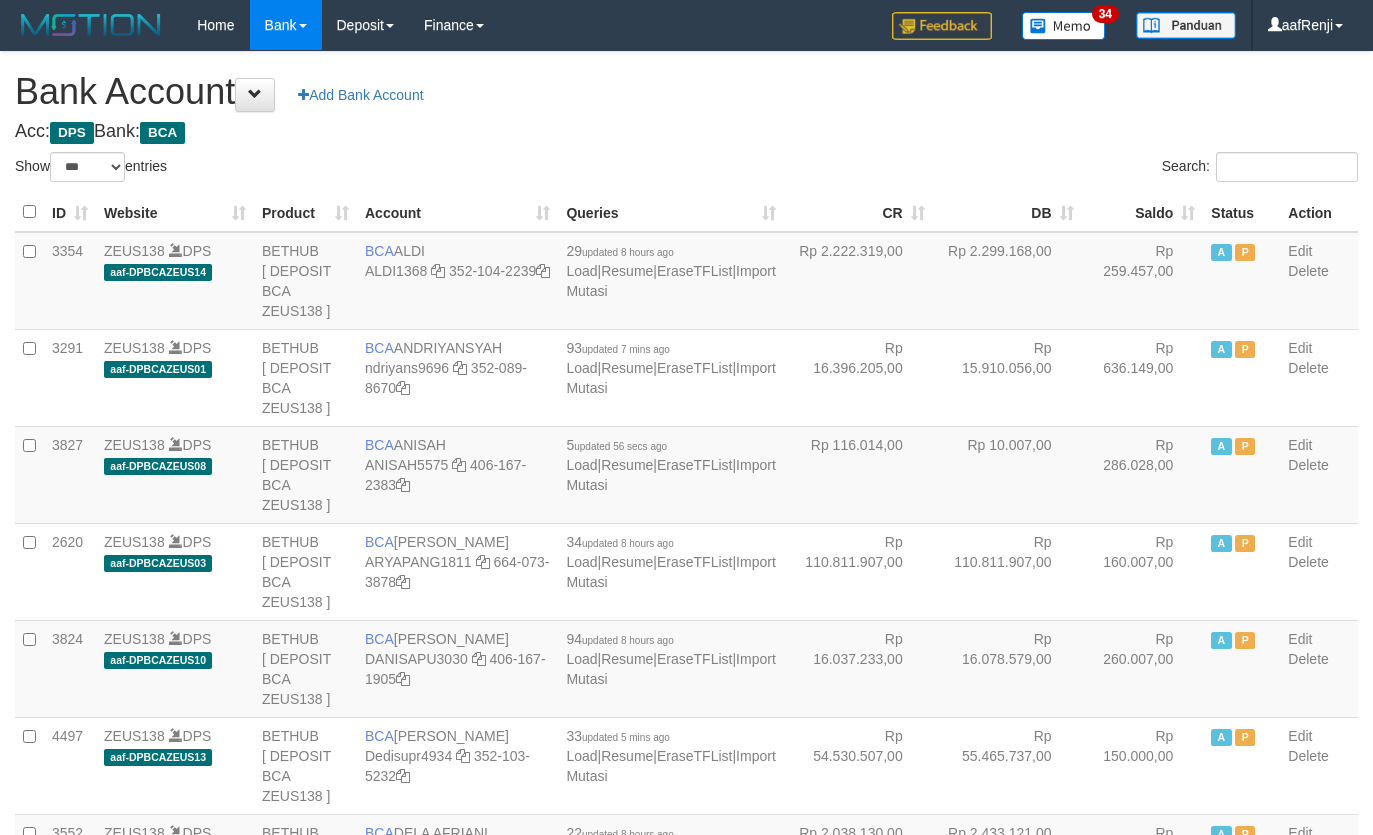select on "***" 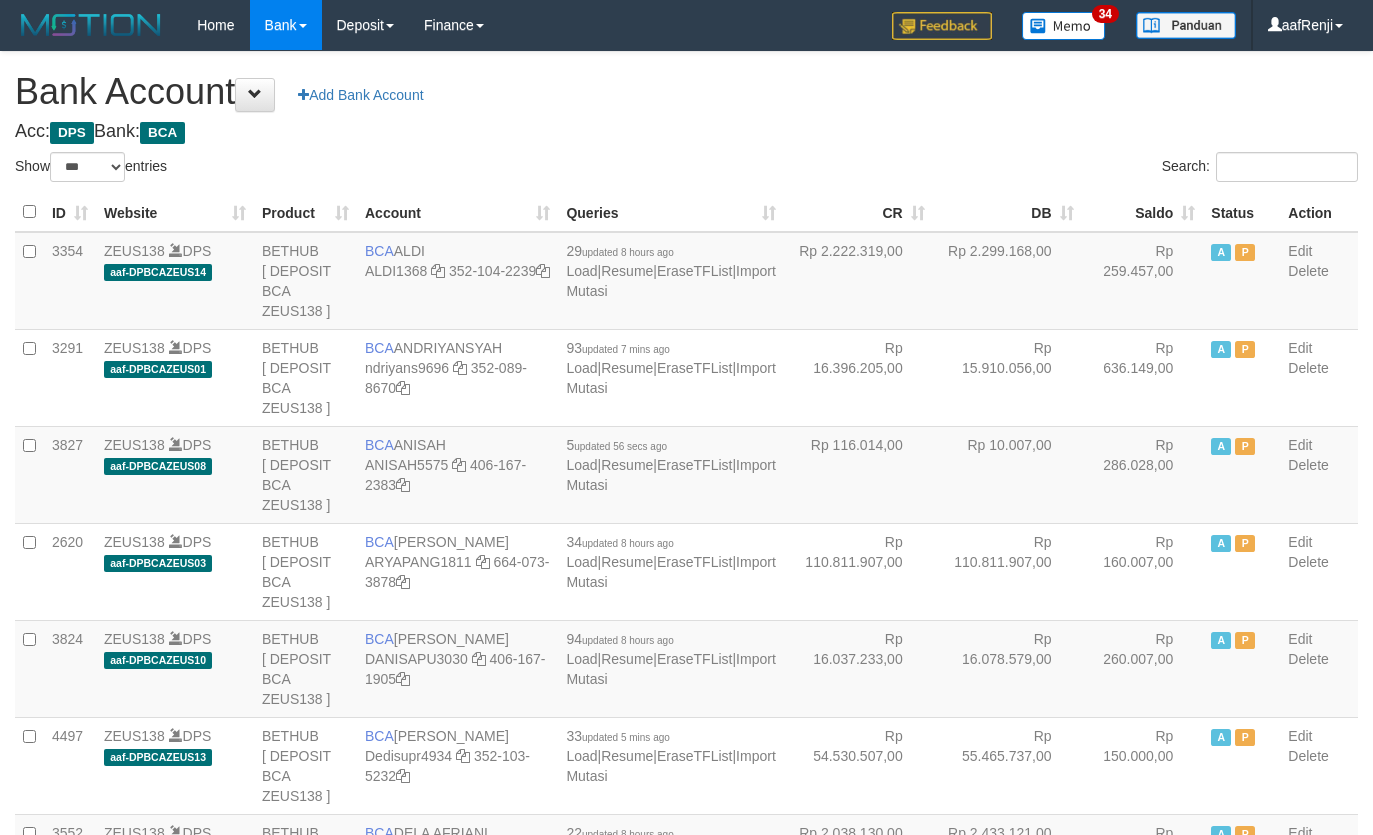 scroll, scrollTop: 0, scrollLeft: 0, axis: both 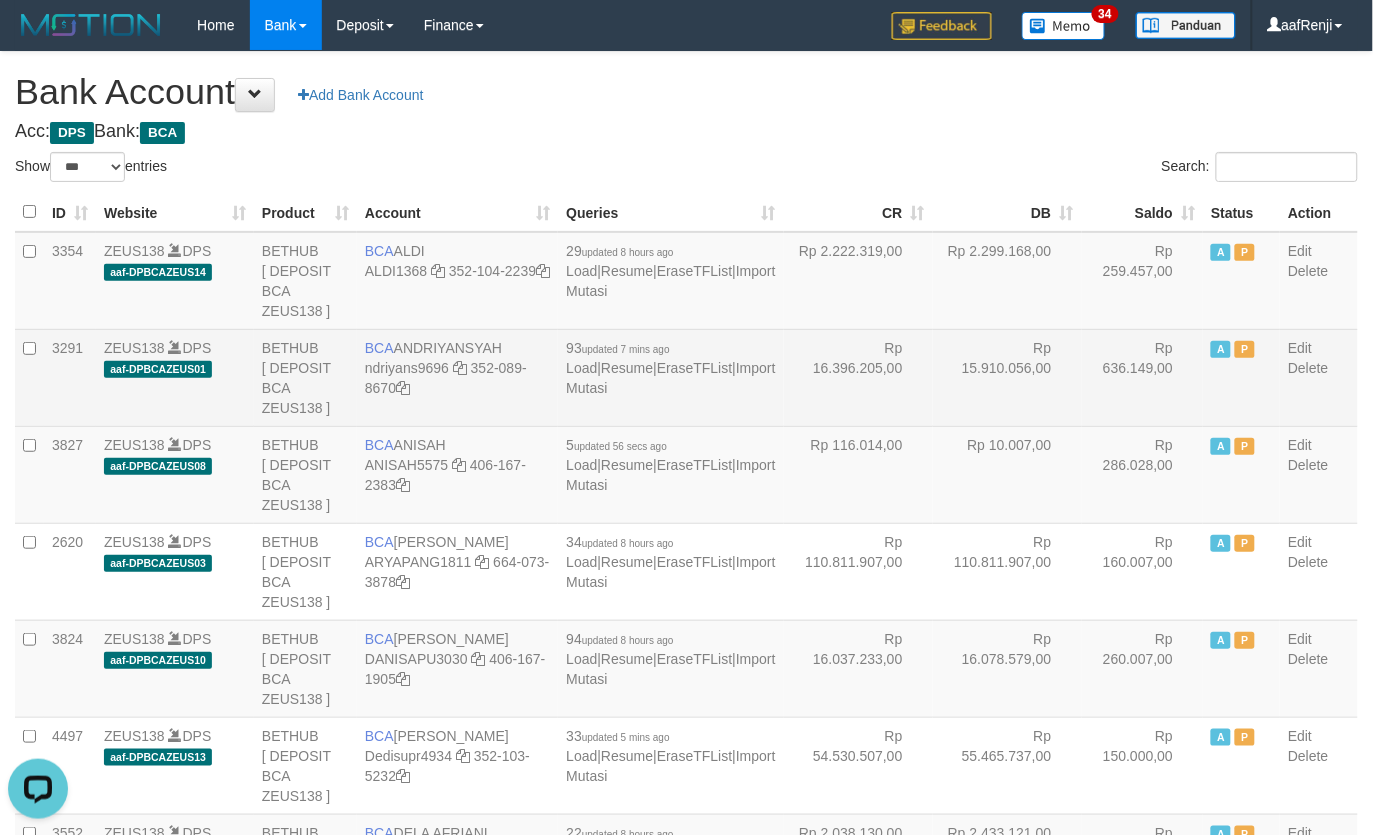 click on "Rp 15.910.056,00" at bounding box center (1007, 377) 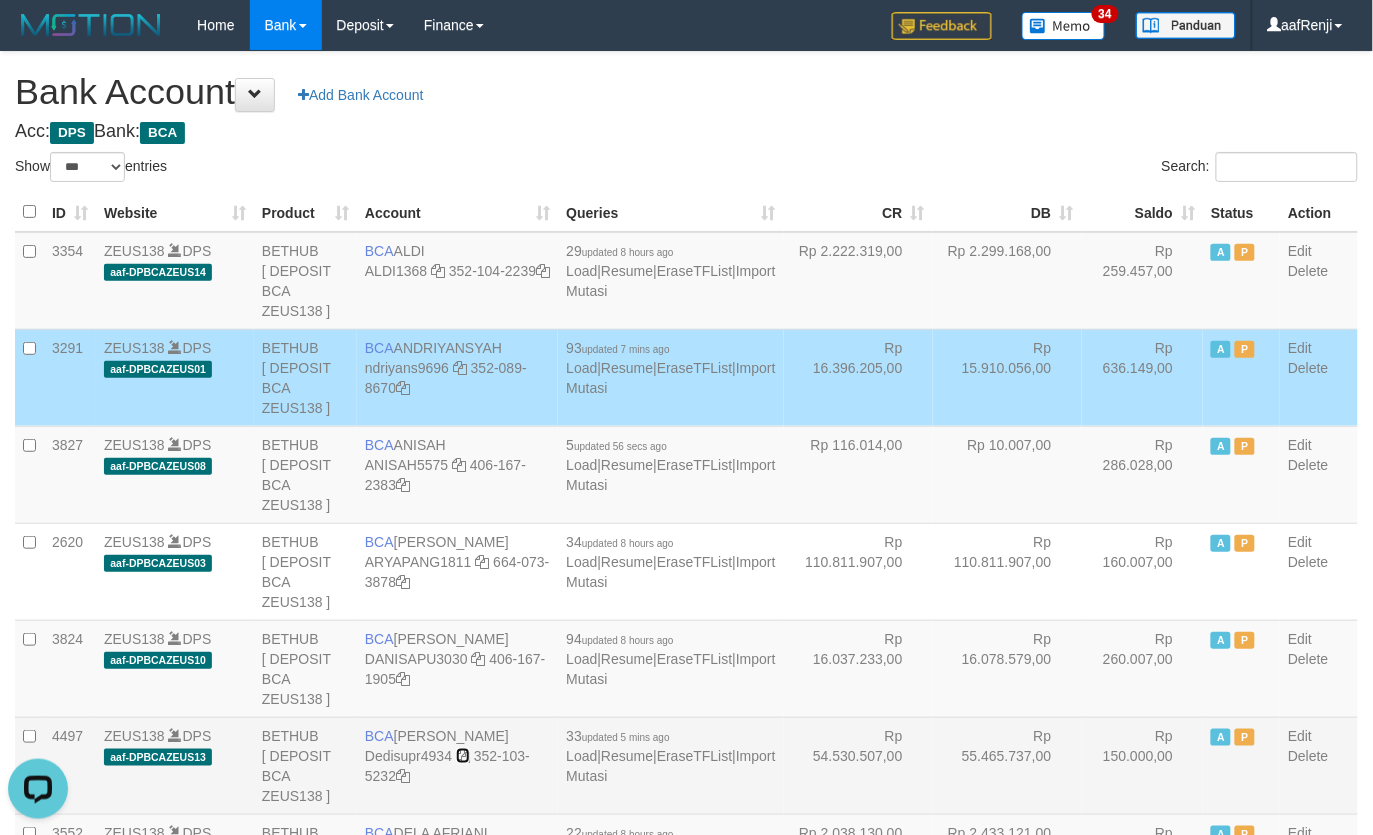 drag, startPoint x: 481, startPoint y: 773, endPoint x: 491, endPoint y: 775, distance: 10.198039 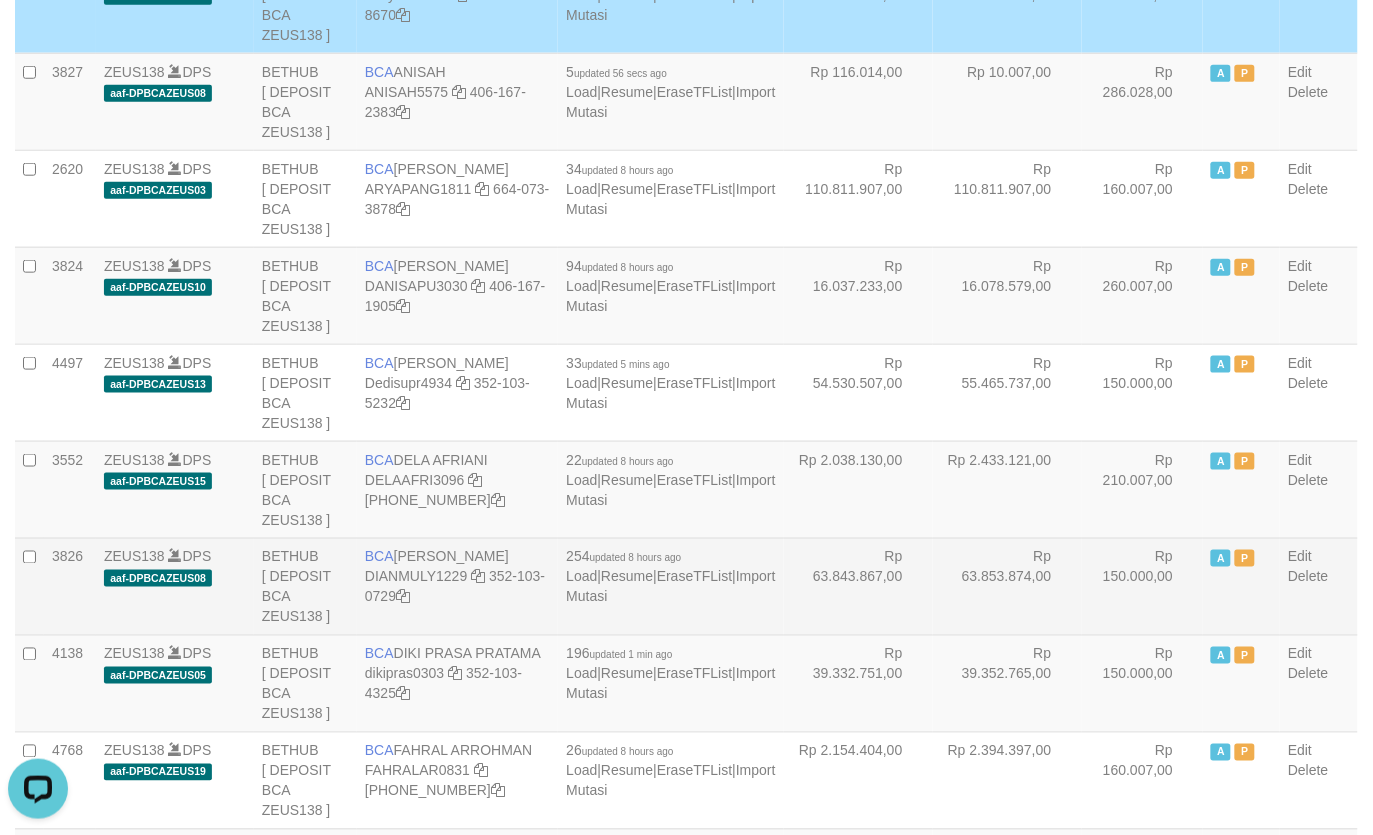 scroll, scrollTop: 375, scrollLeft: 0, axis: vertical 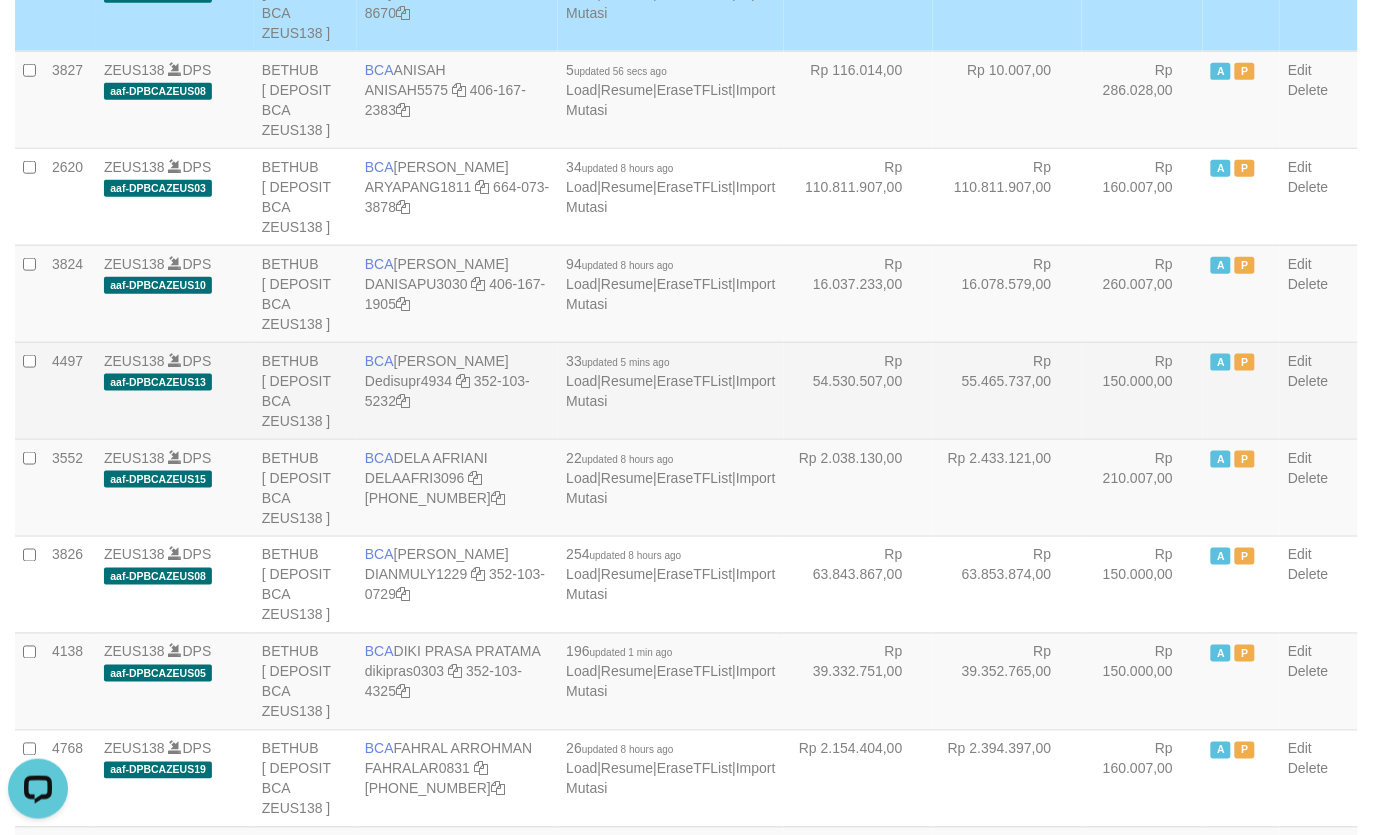 drag, startPoint x: 661, startPoint y: 410, endPoint x: 677, endPoint y: 410, distance: 16 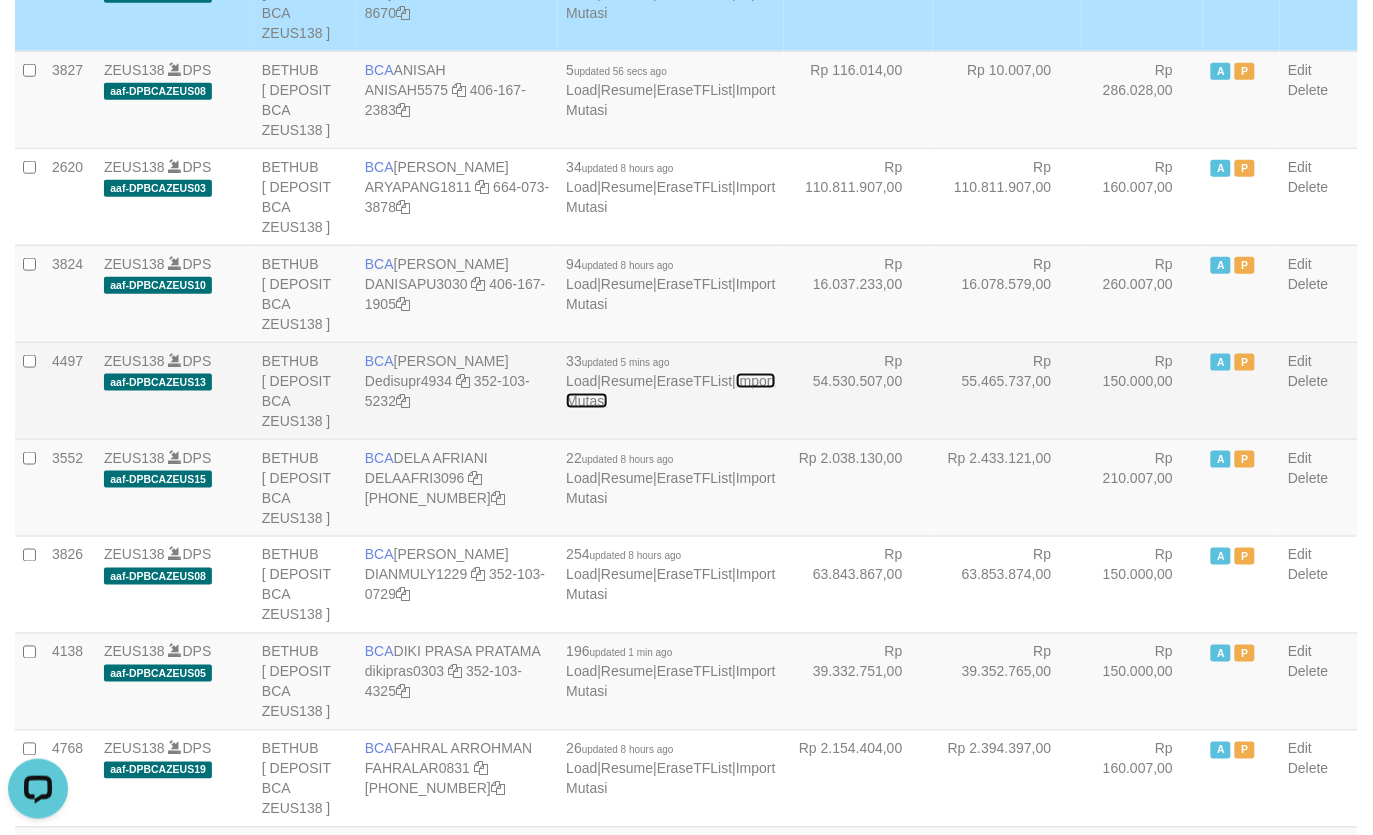 click on "Import Mutasi" at bounding box center [670, 391] 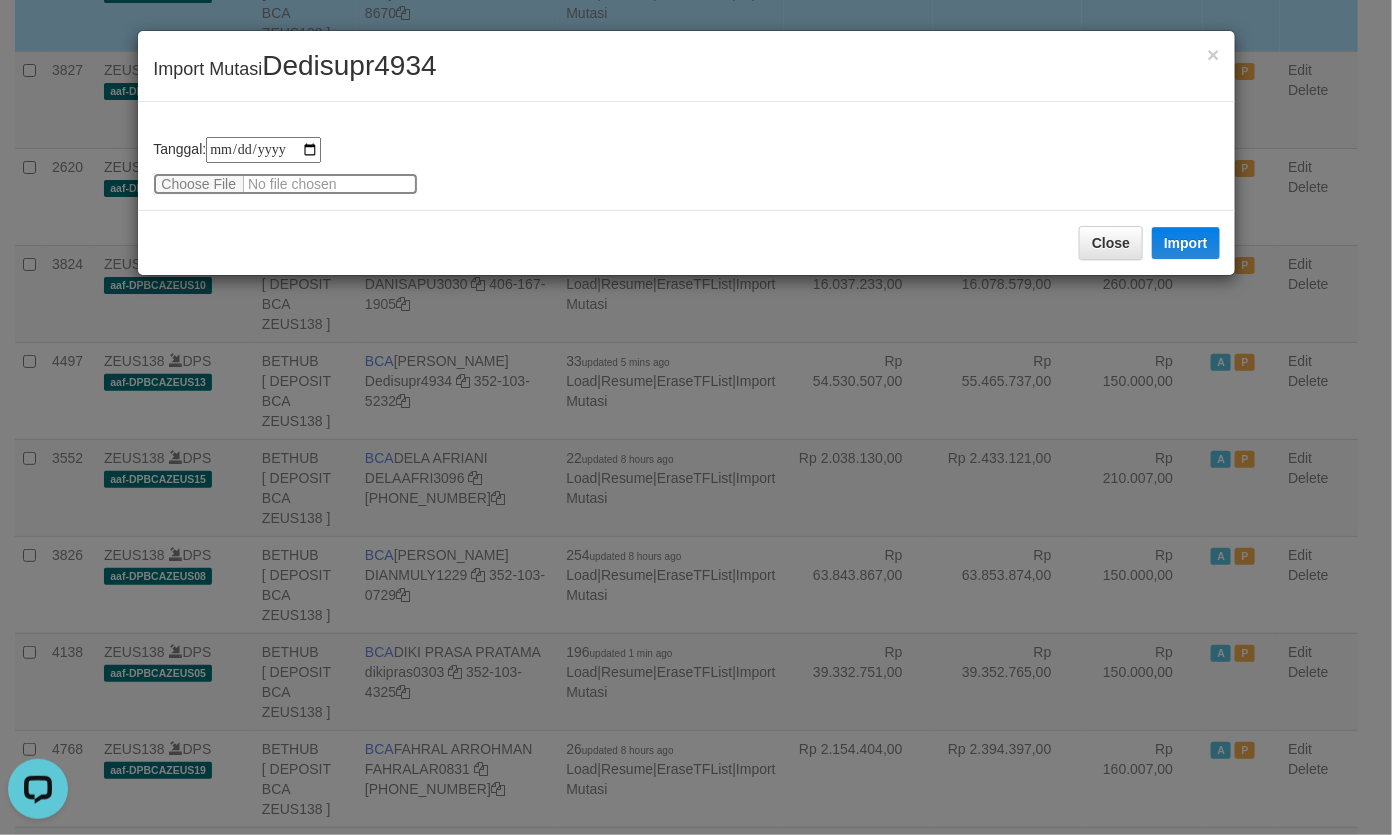 click at bounding box center (285, 184) 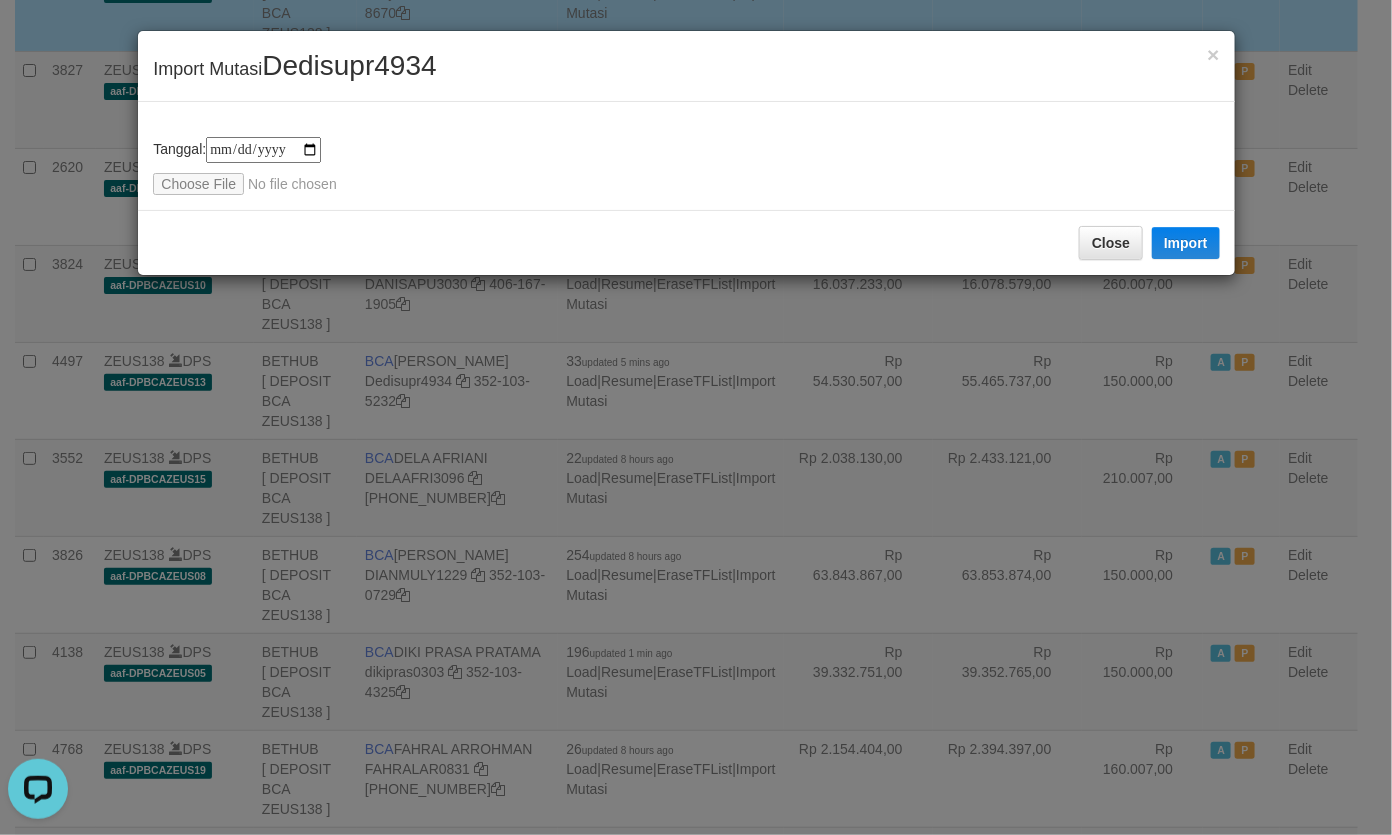 click on "Dedisupr4934" at bounding box center [349, 65] 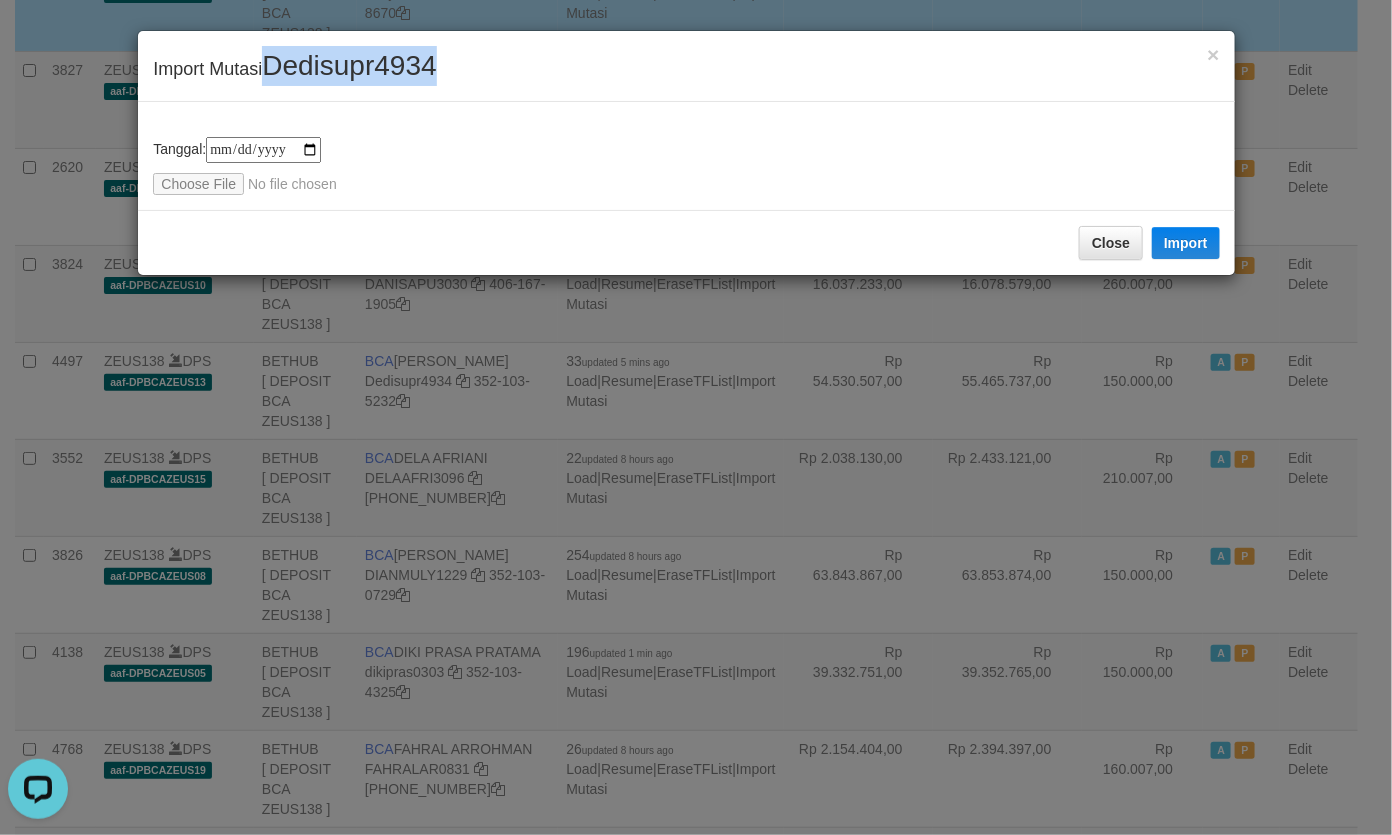 click on "Dedisupr4934" at bounding box center [349, 65] 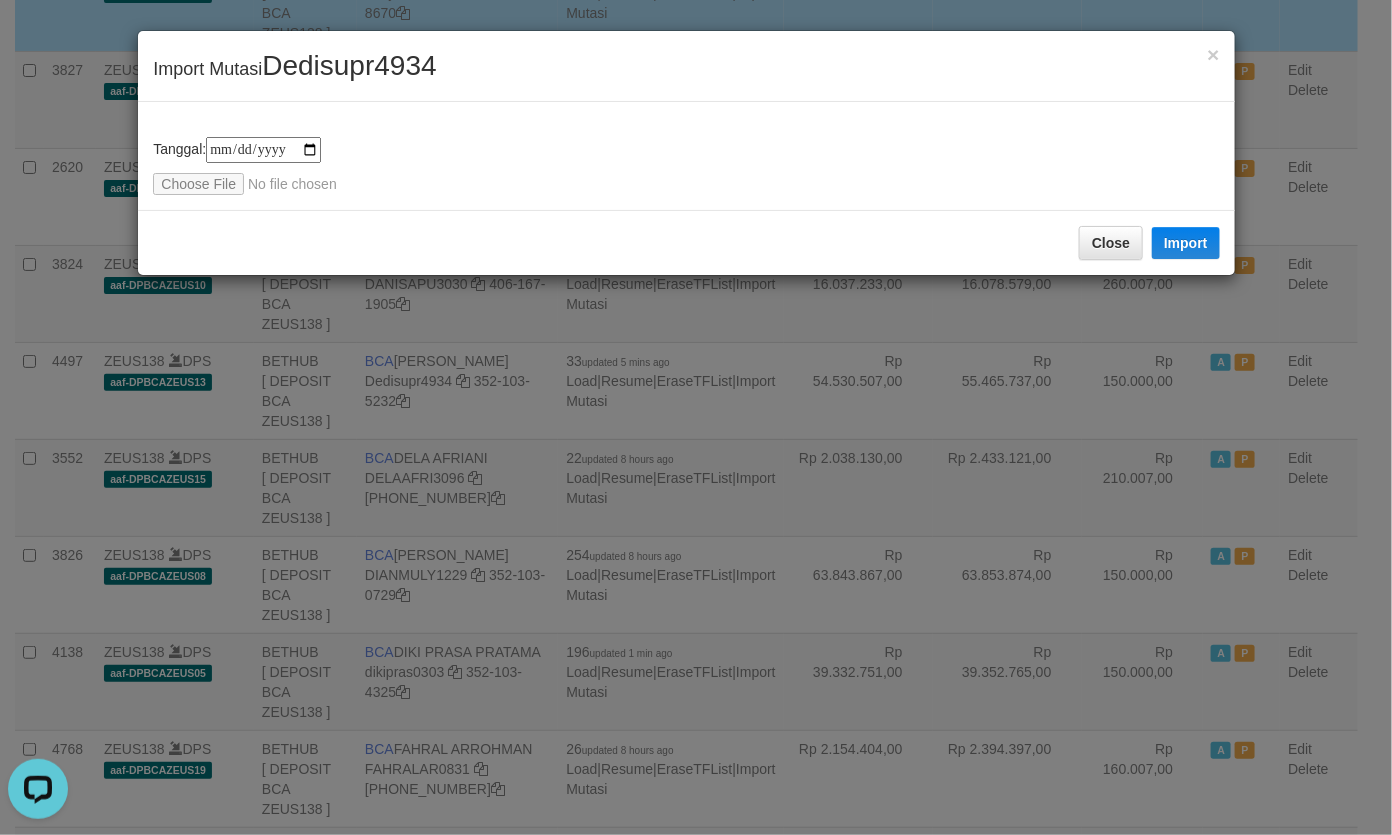 click on "**********" at bounding box center (686, 166) 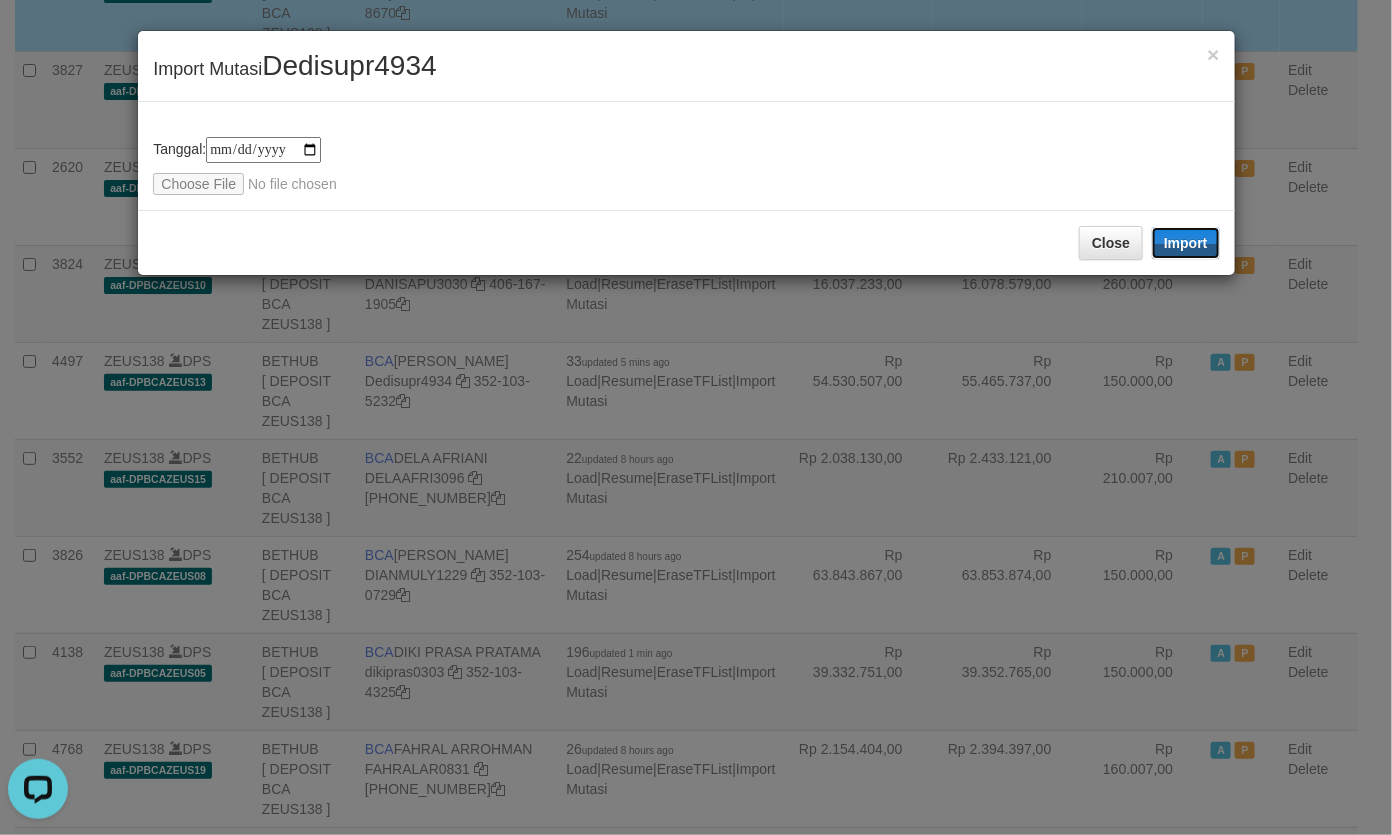 click on "Import" at bounding box center [1186, 243] 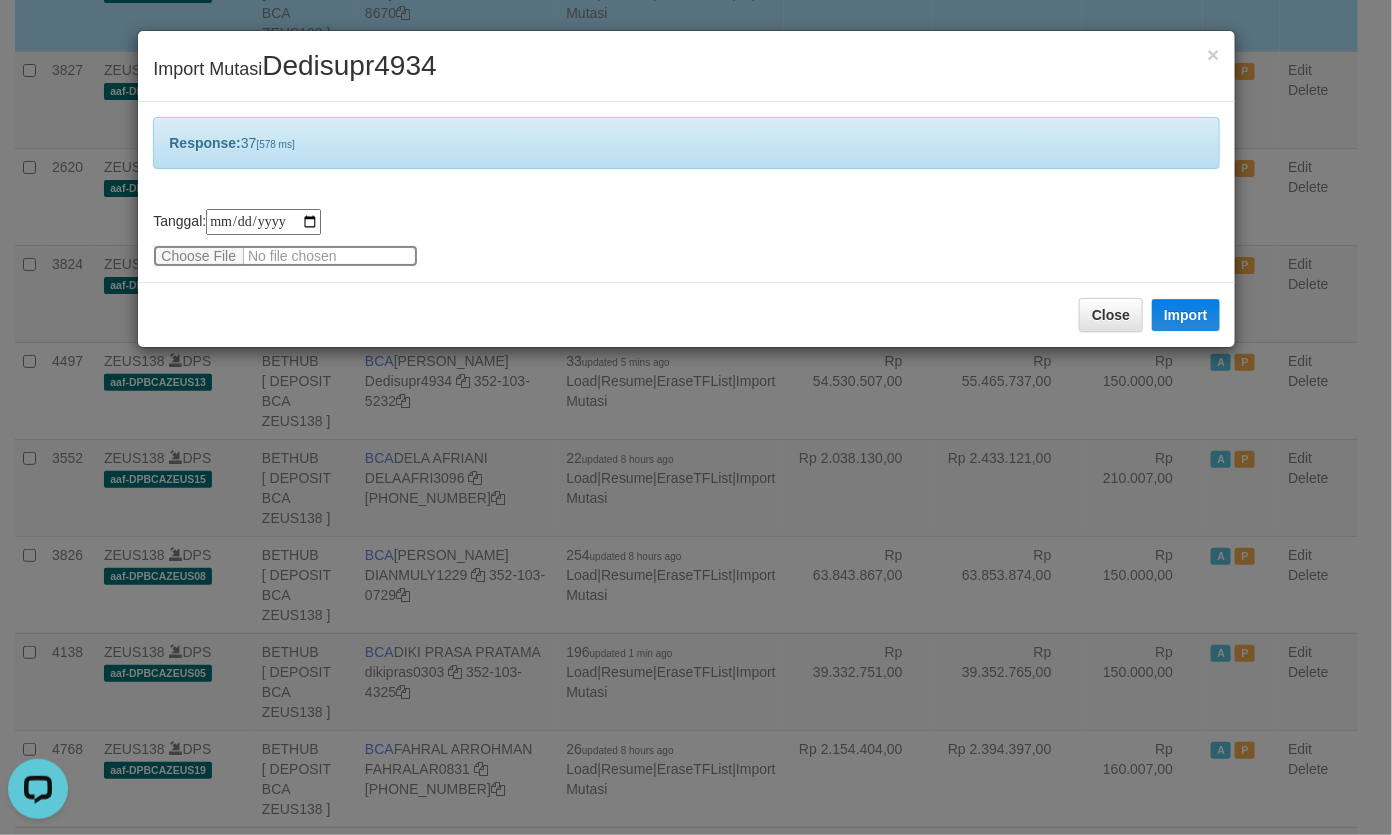 click at bounding box center [285, 256] 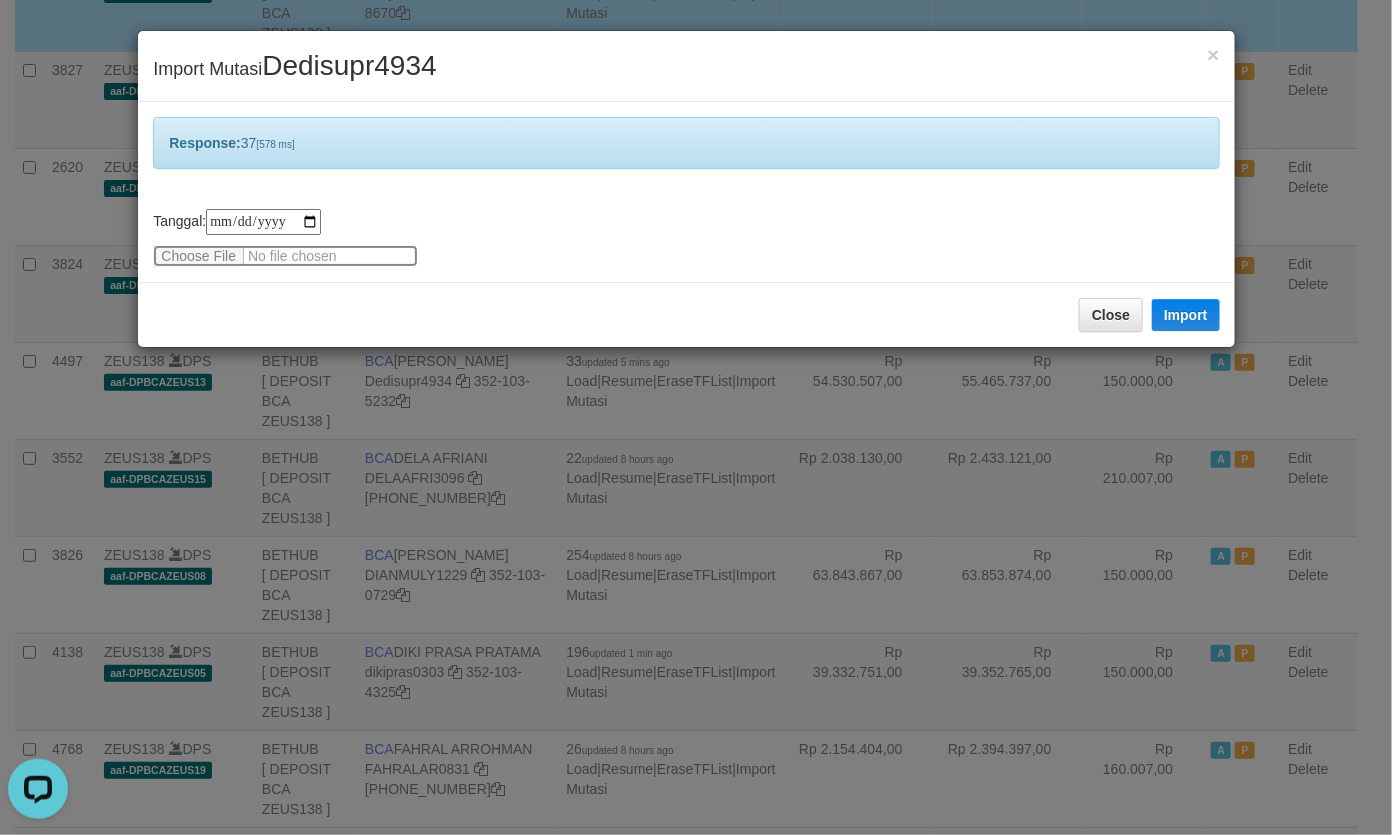 type 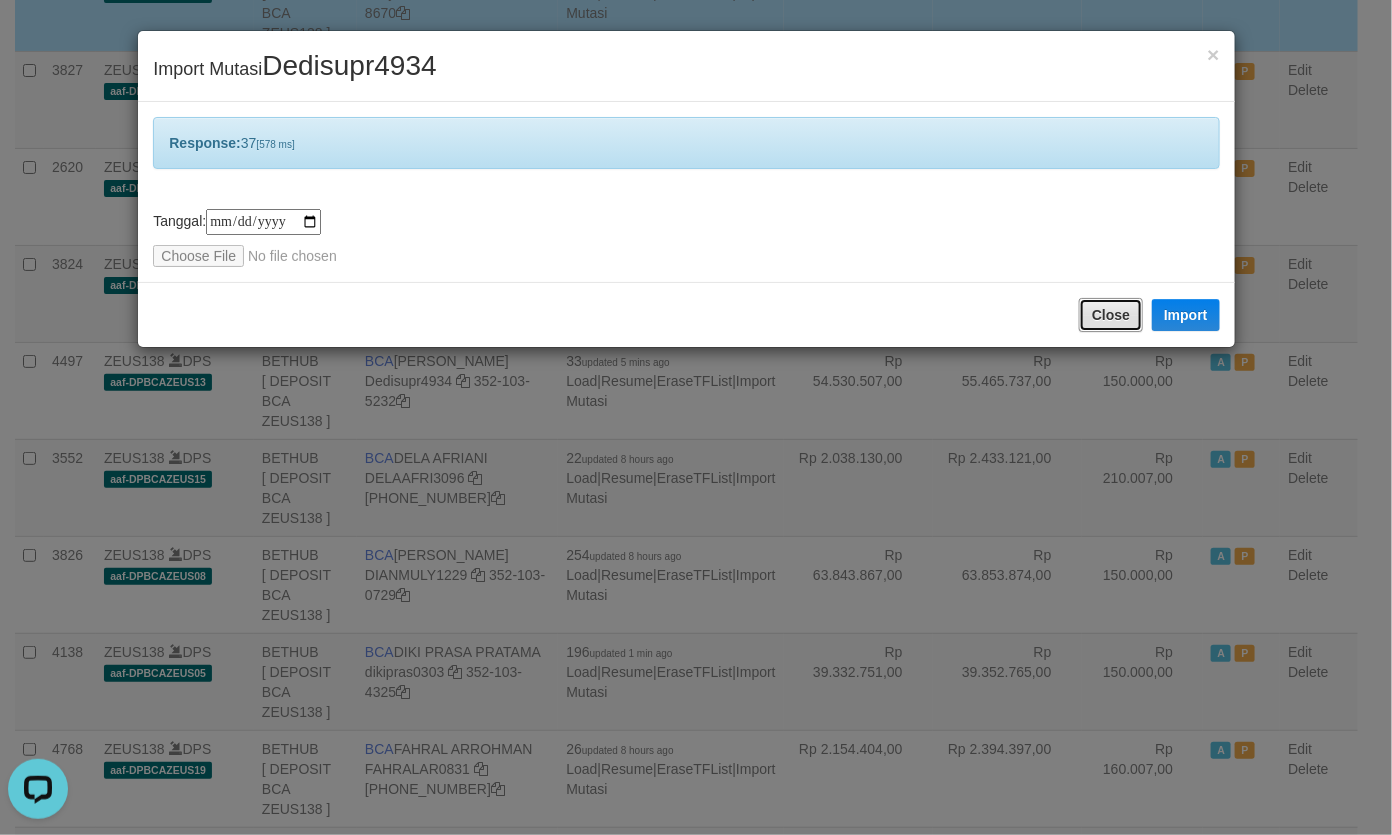 click on "Close" at bounding box center [1111, 315] 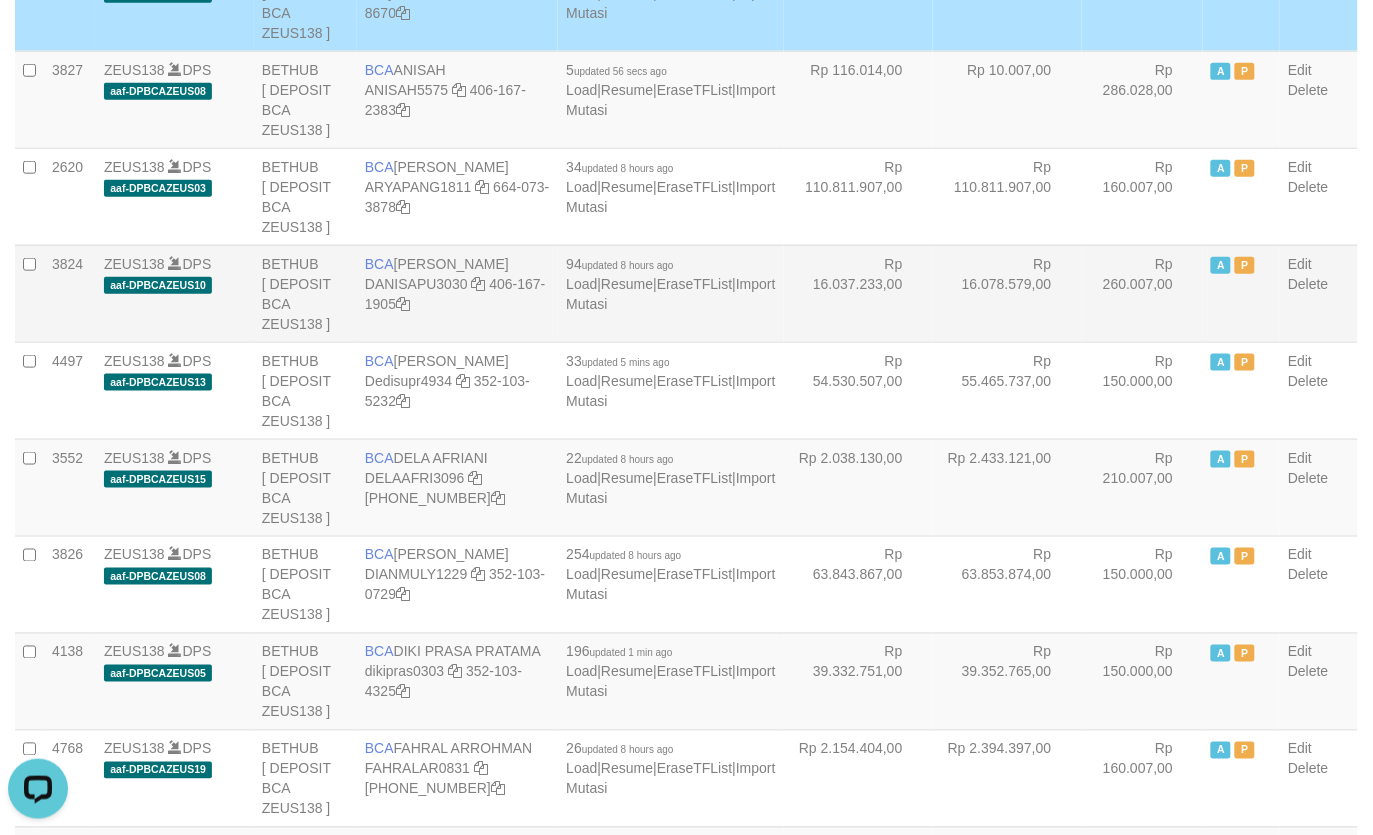 click on "Rp 16.078.579,00" at bounding box center [1007, 293] 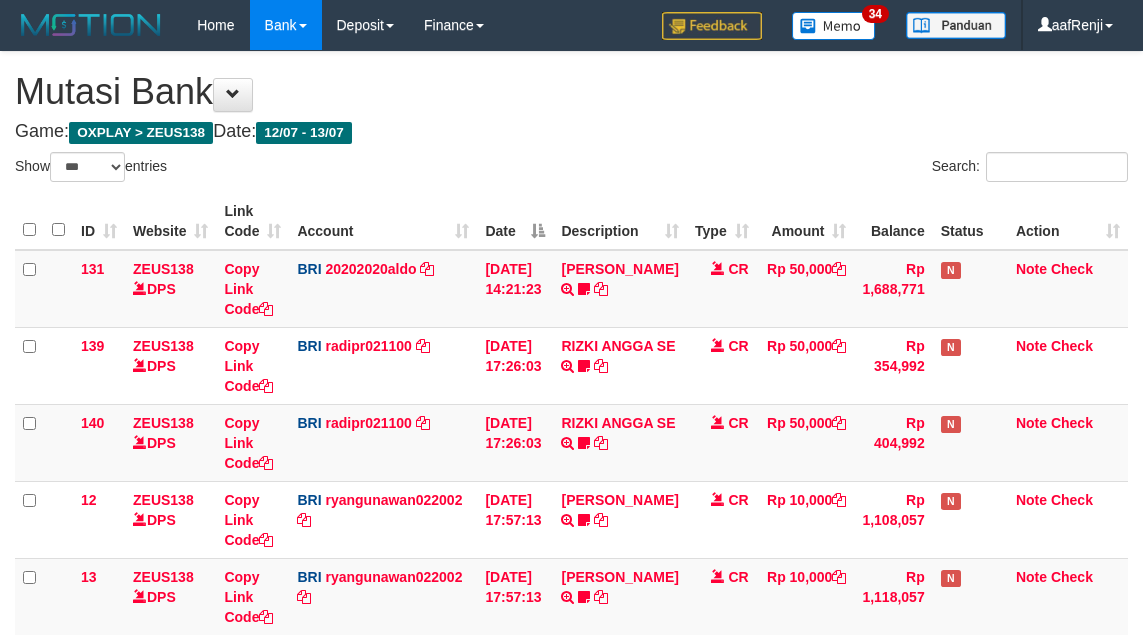 select on "***" 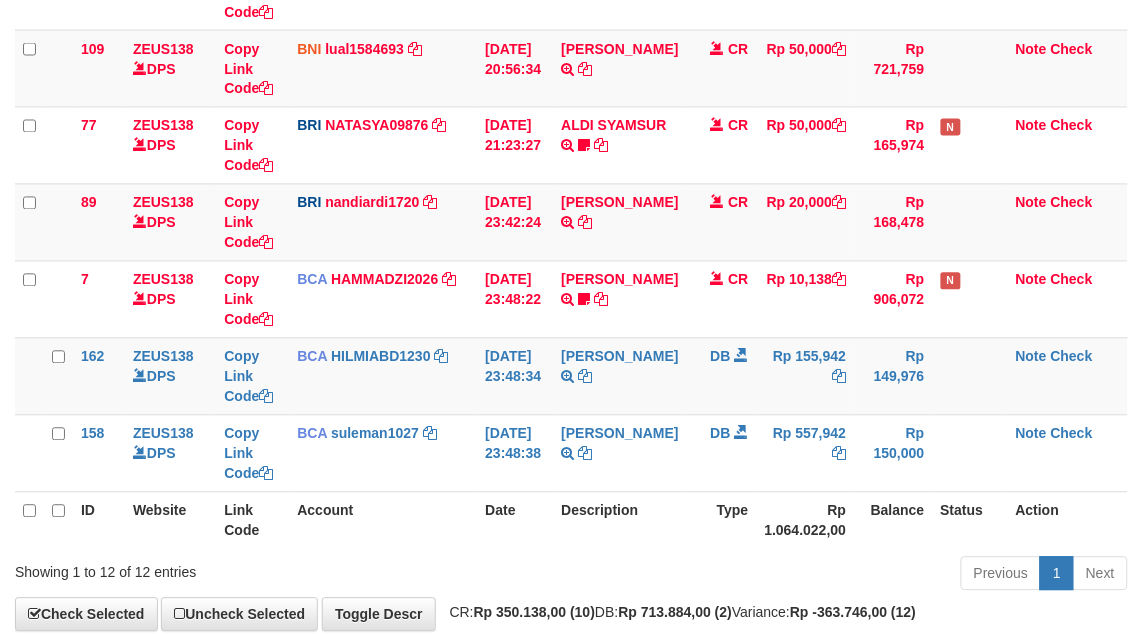 scroll, scrollTop: 771, scrollLeft: 0, axis: vertical 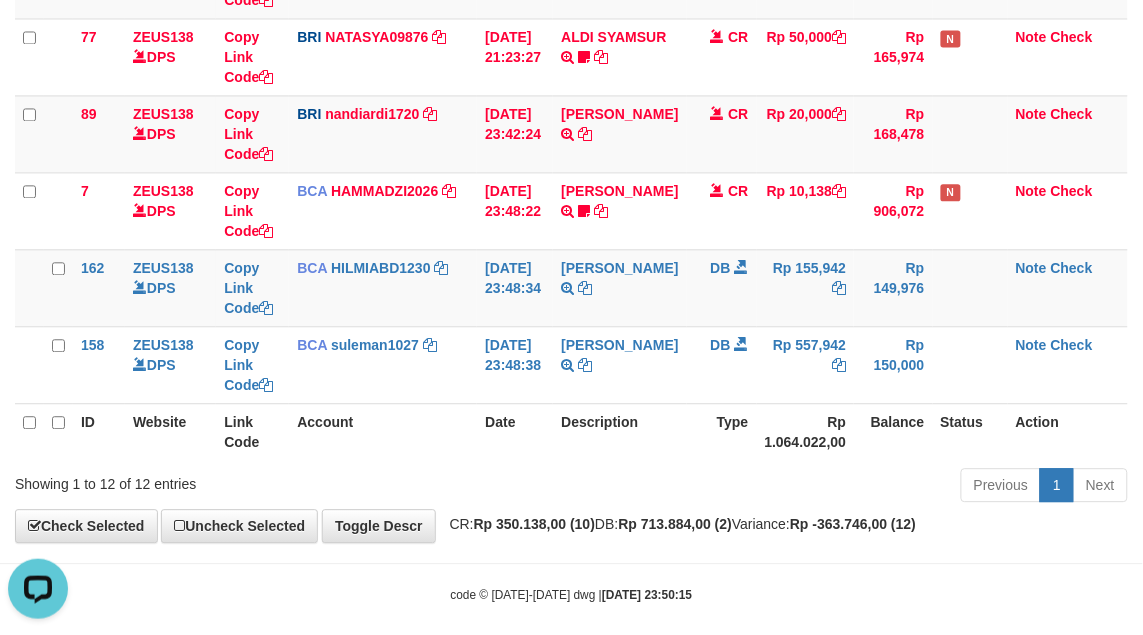 drag, startPoint x: 778, startPoint y: 455, endPoint x: 763, endPoint y: 453, distance: 15.132746 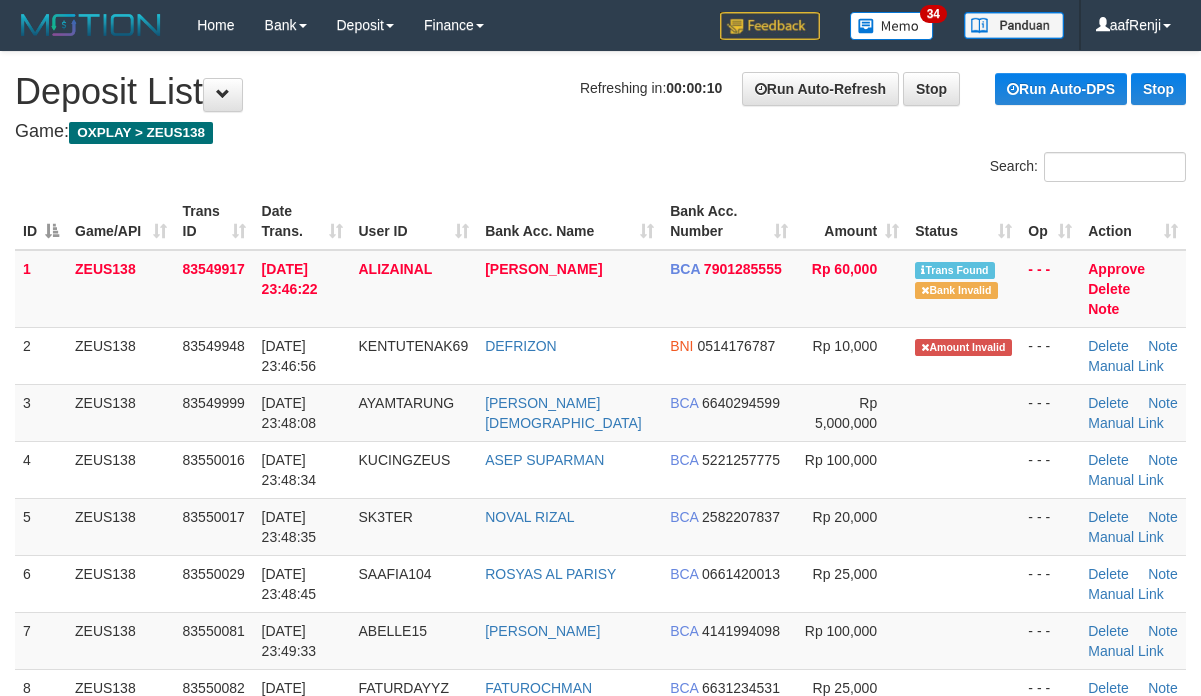 scroll, scrollTop: 0, scrollLeft: 0, axis: both 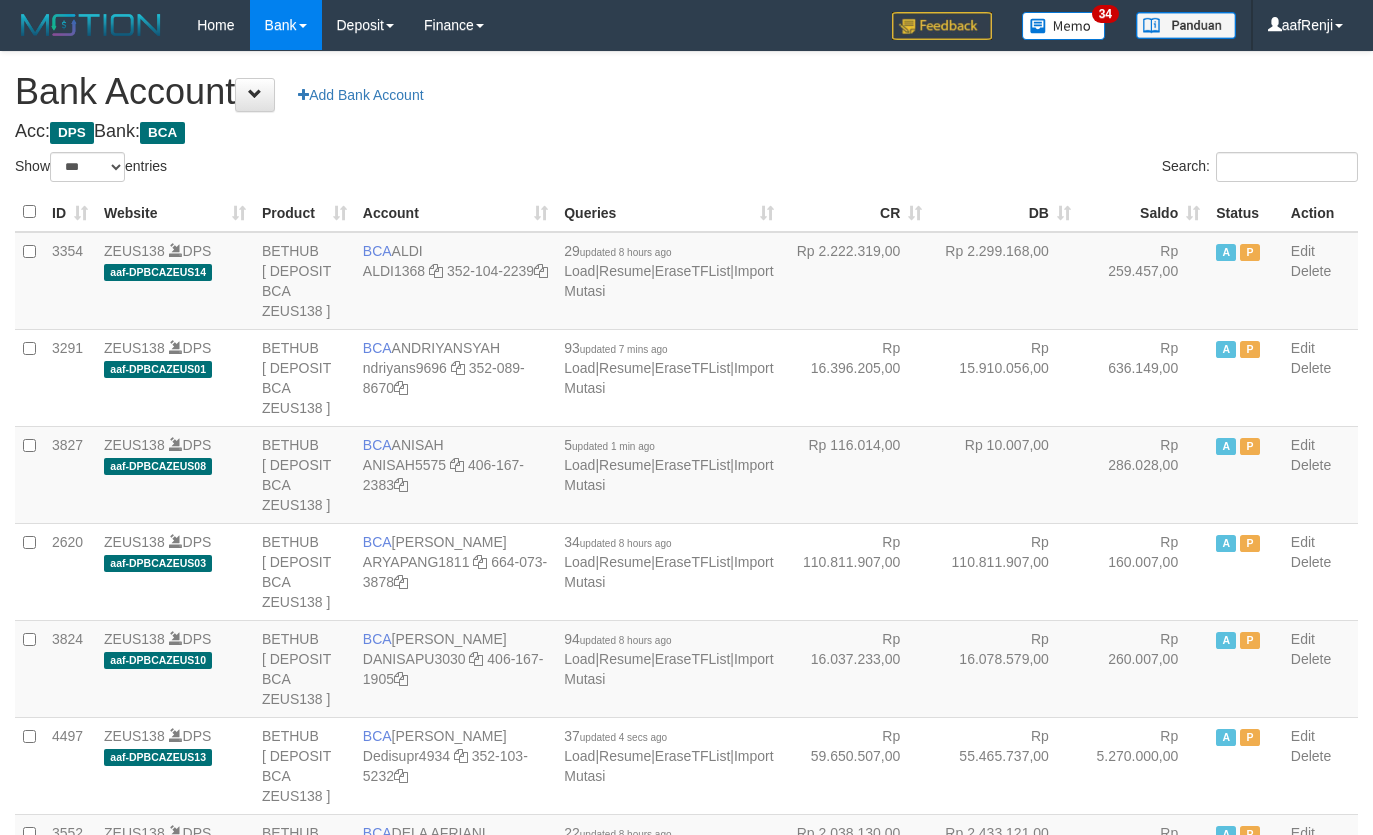 select on "***" 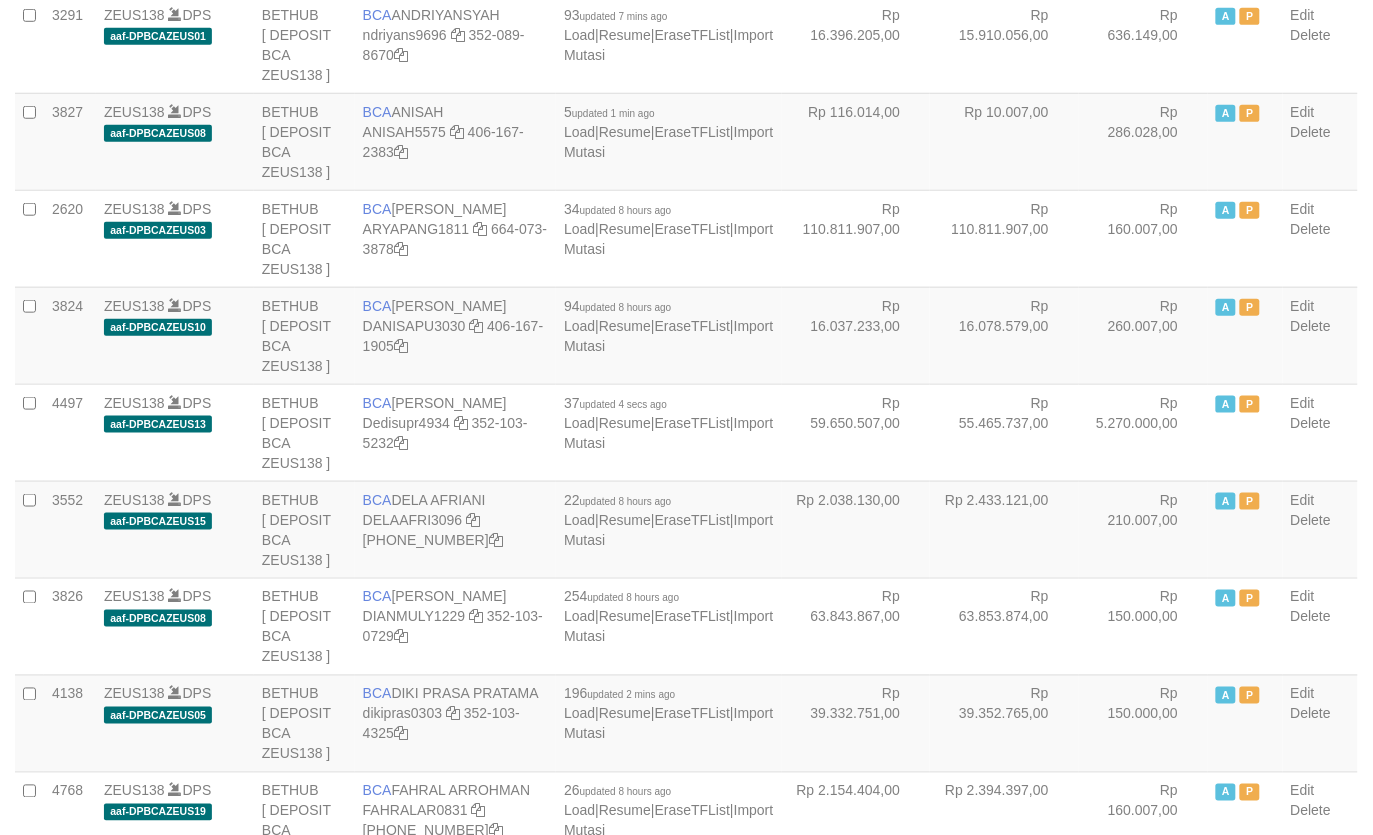 scroll, scrollTop: 375, scrollLeft: 0, axis: vertical 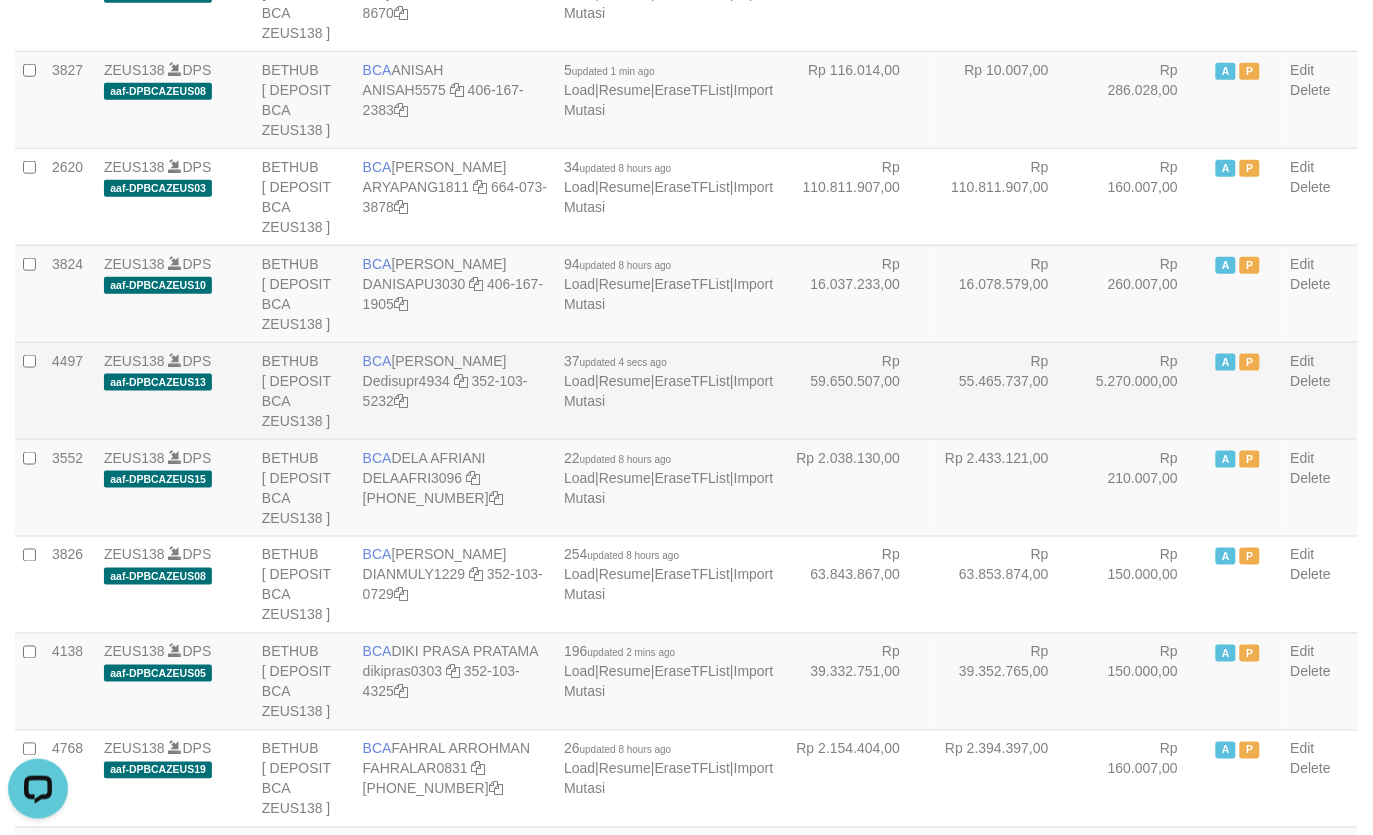 drag, startPoint x: 977, startPoint y: 403, endPoint x: 986, endPoint y: 415, distance: 15 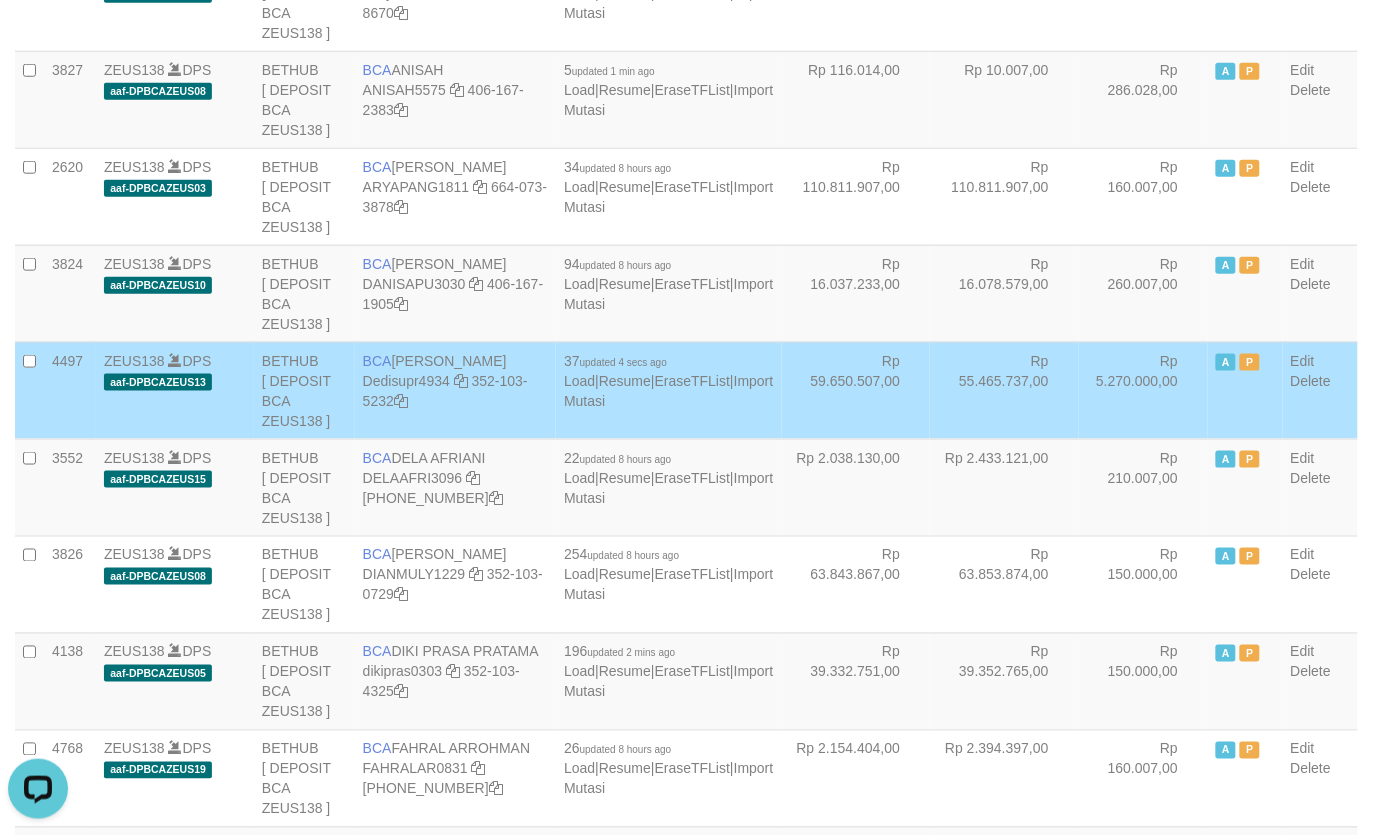 scroll, scrollTop: 1398, scrollLeft: 0, axis: vertical 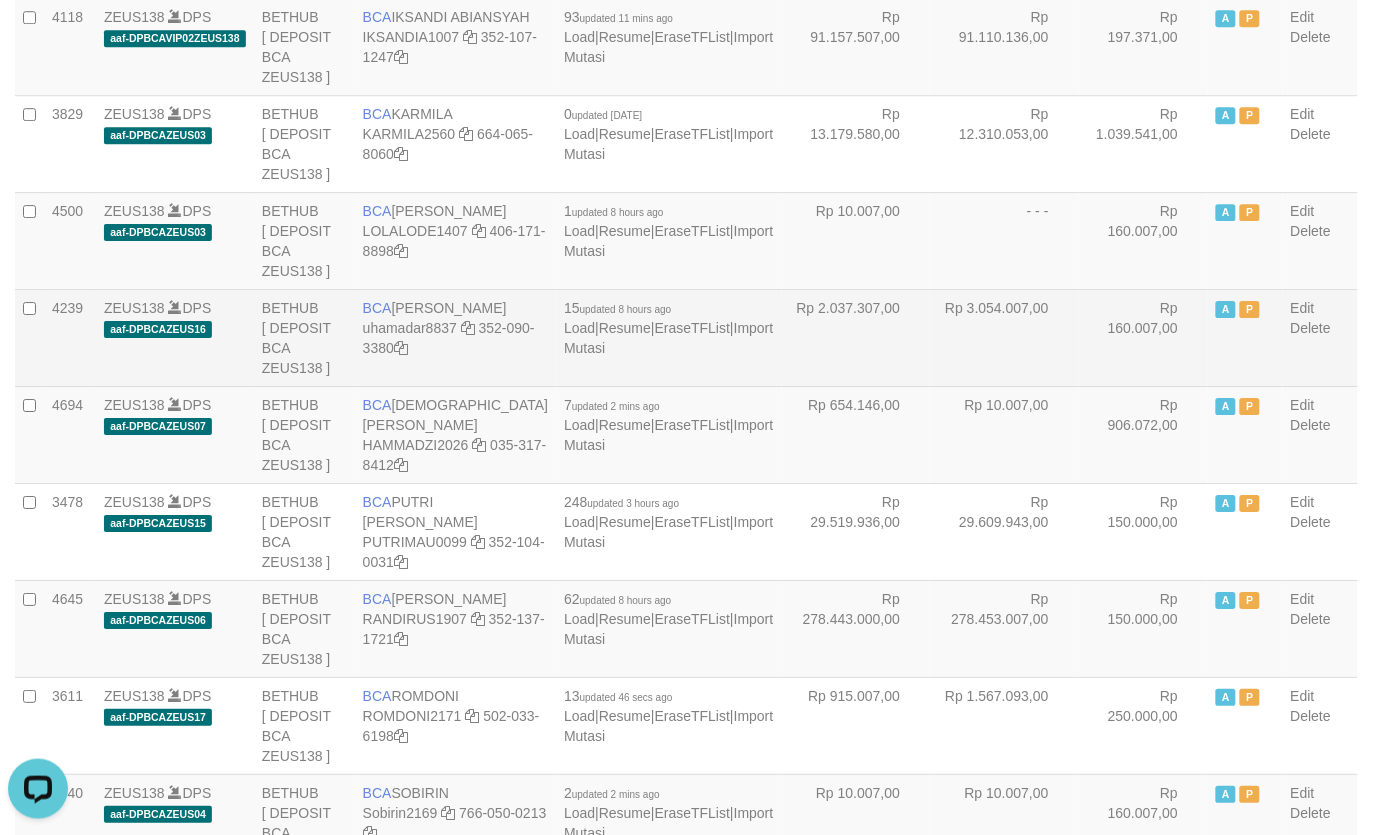 click on "Rp 2.037.307,00" at bounding box center (856, 337) 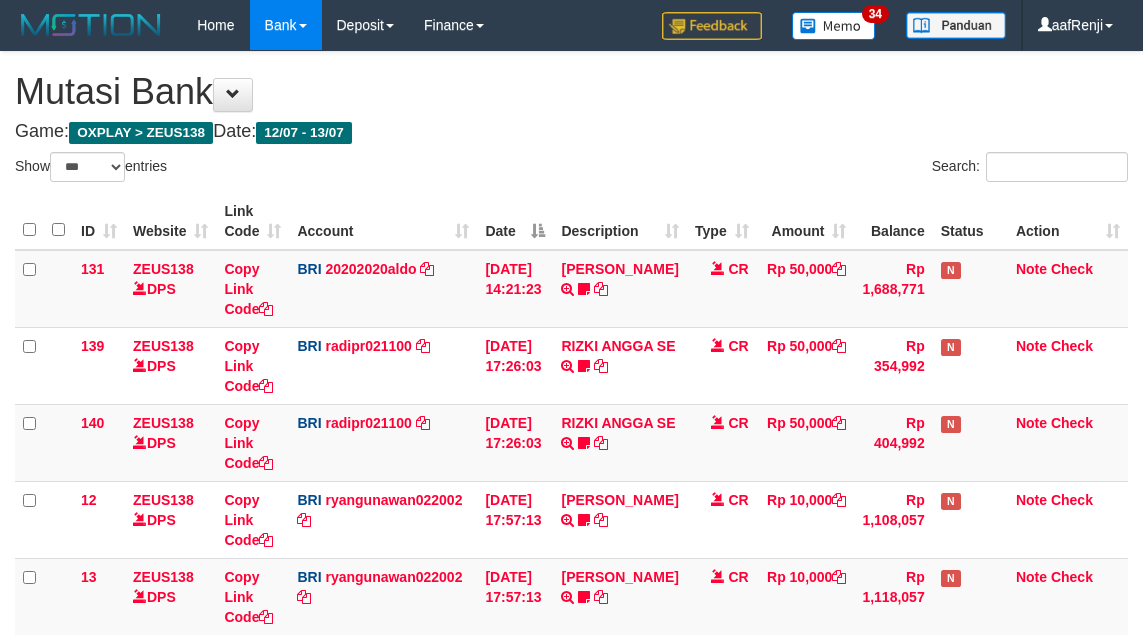 select on "***" 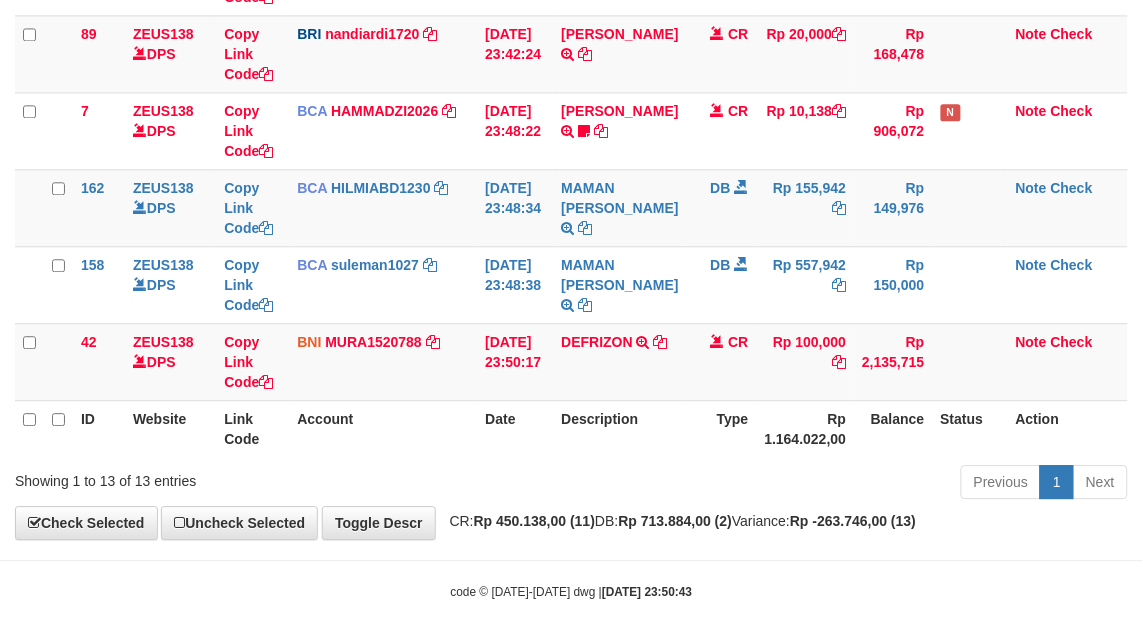 scroll, scrollTop: 771, scrollLeft: 0, axis: vertical 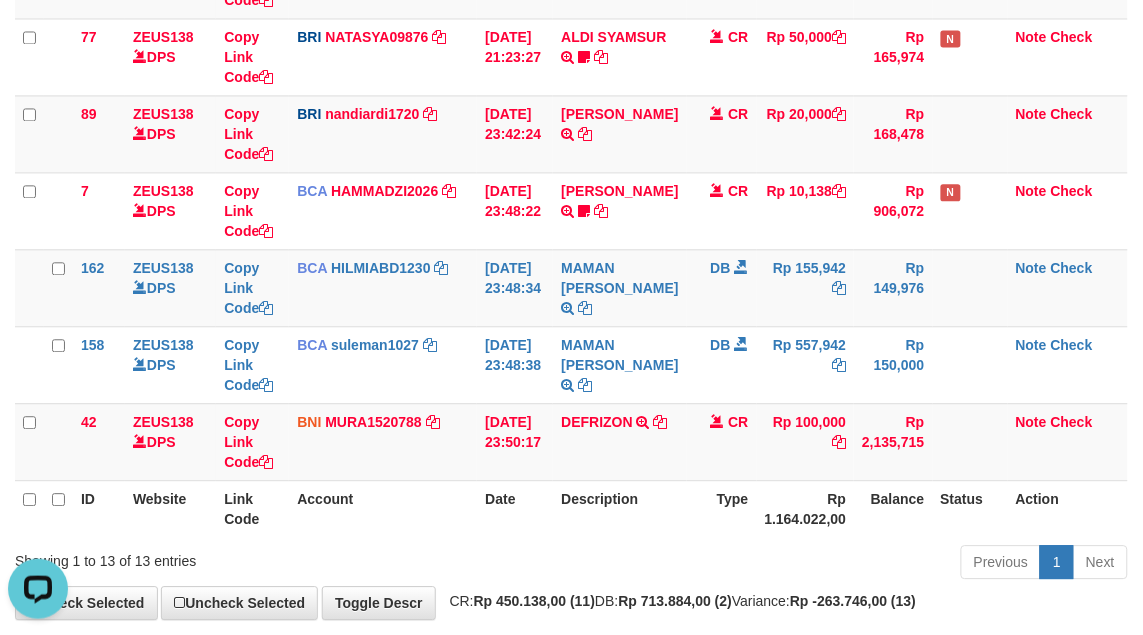 click on "Date" at bounding box center [515, 508] 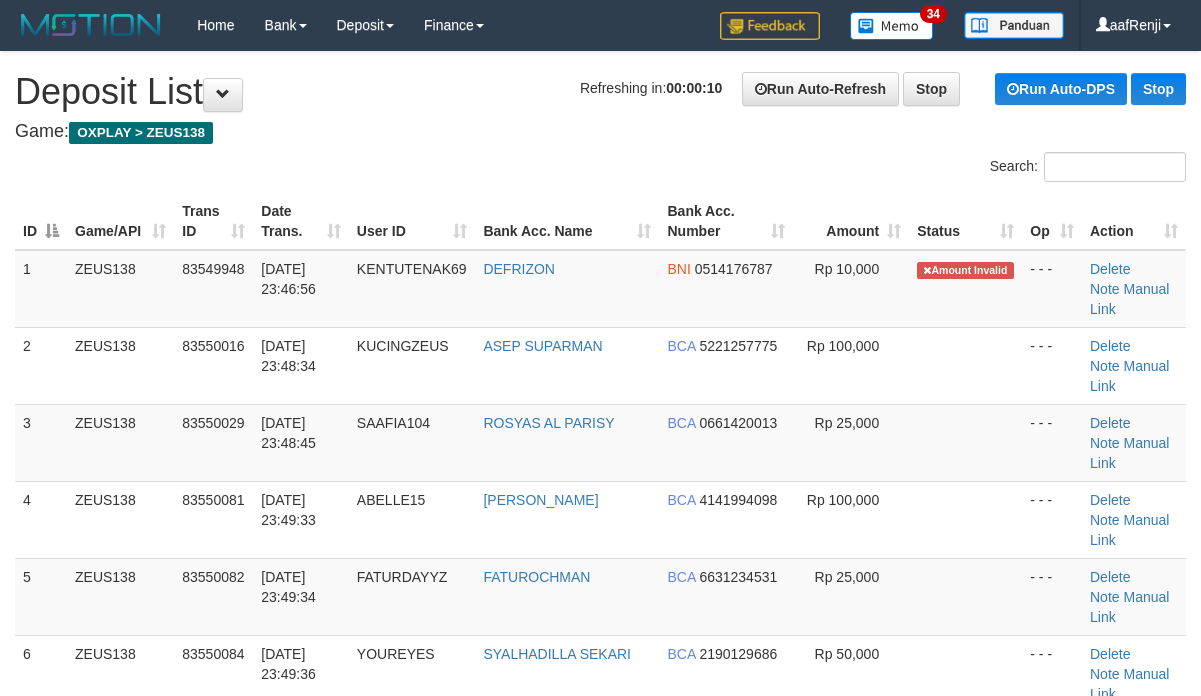 scroll, scrollTop: 0, scrollLeft: 0, axis: both 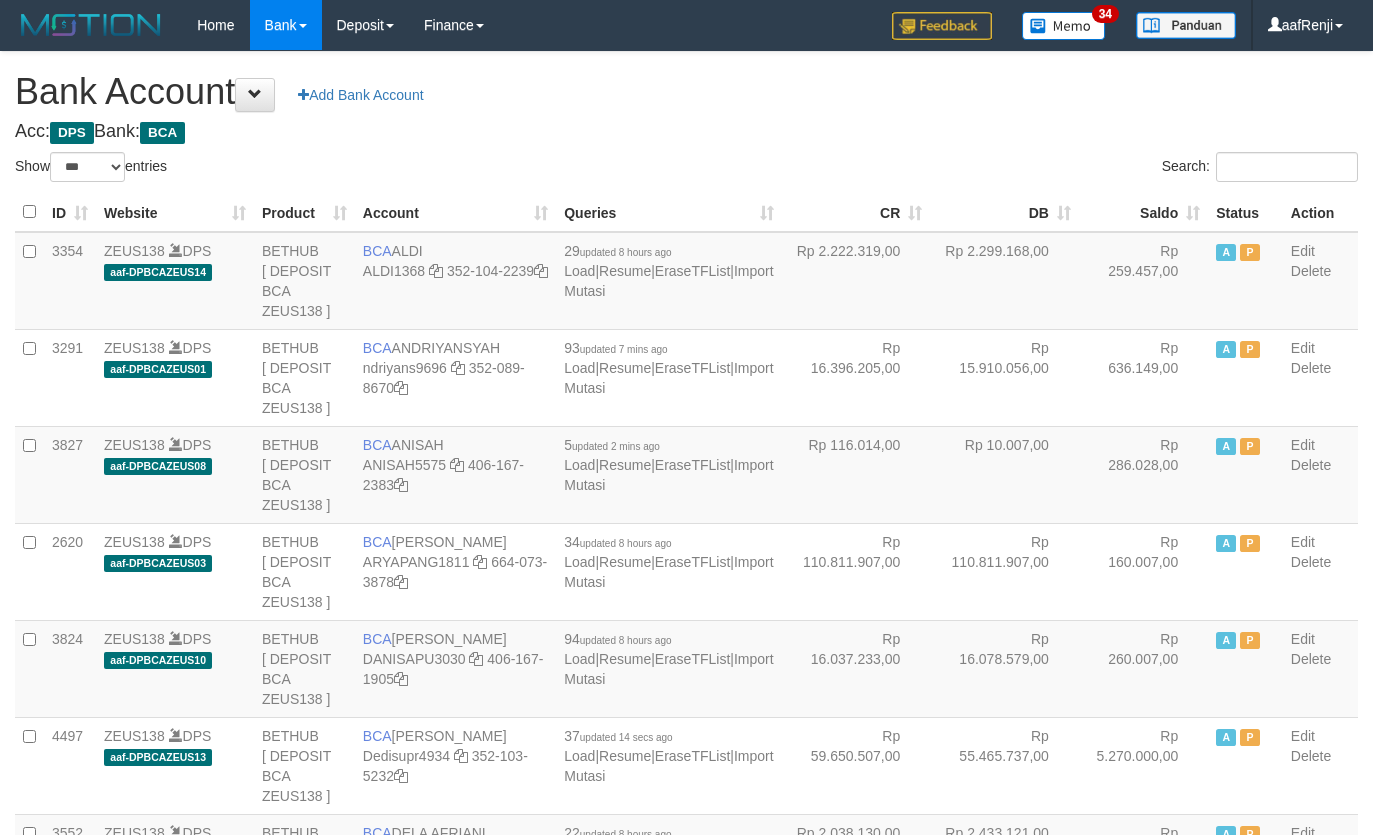 select on "***" 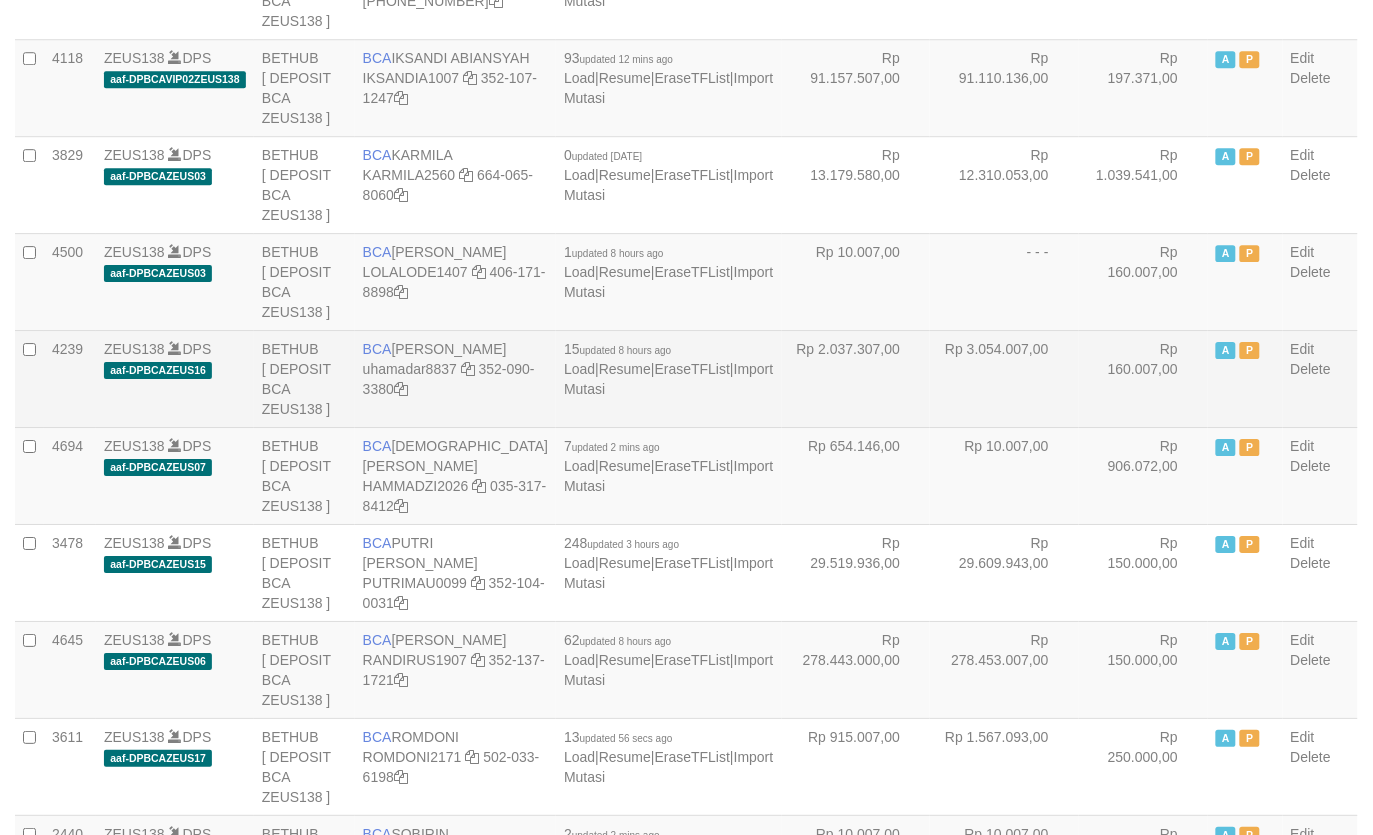 drag, startPoint x: 775, startPoint y: 367, endPoint x: 756, endPoint y: 368, distance: 19.026299 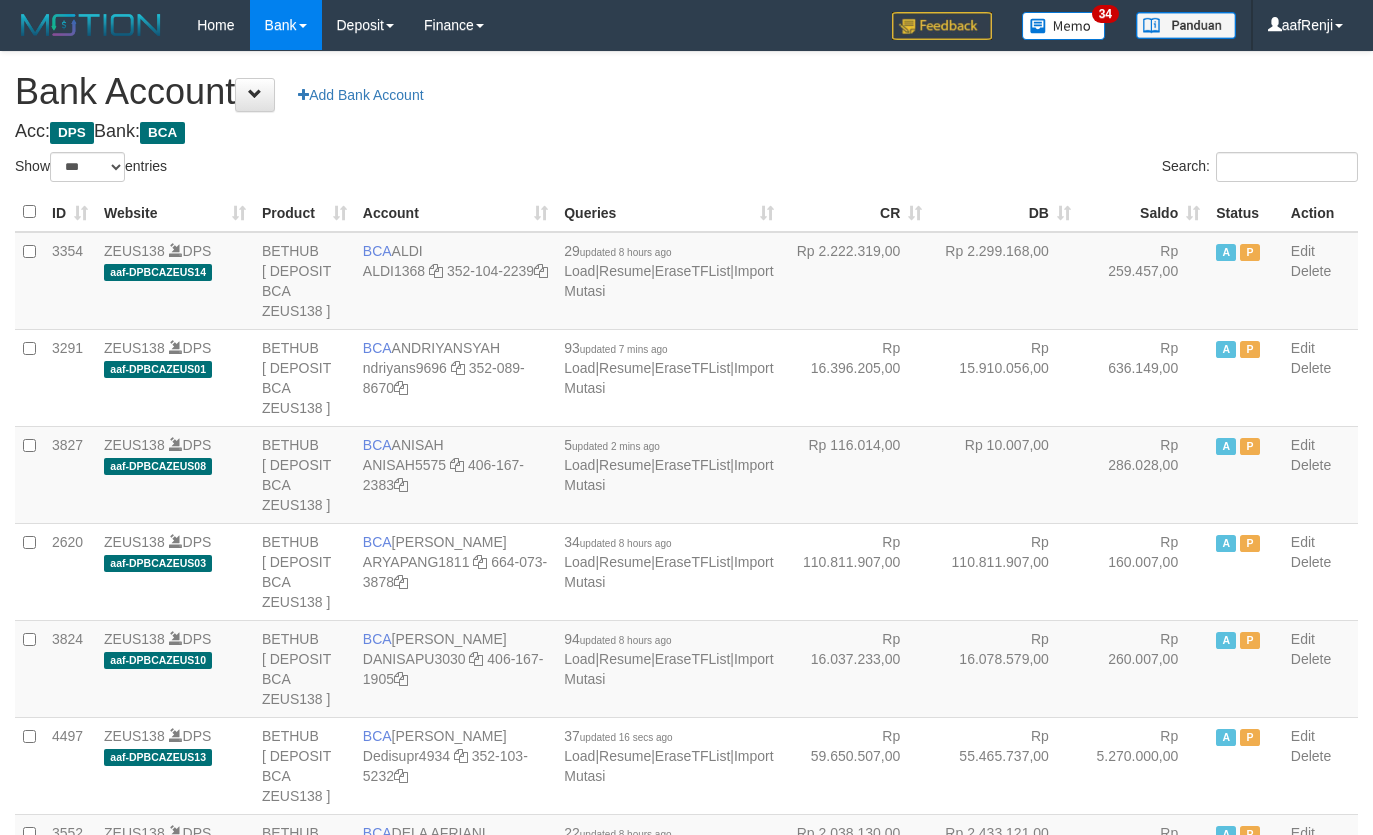 select on "***" 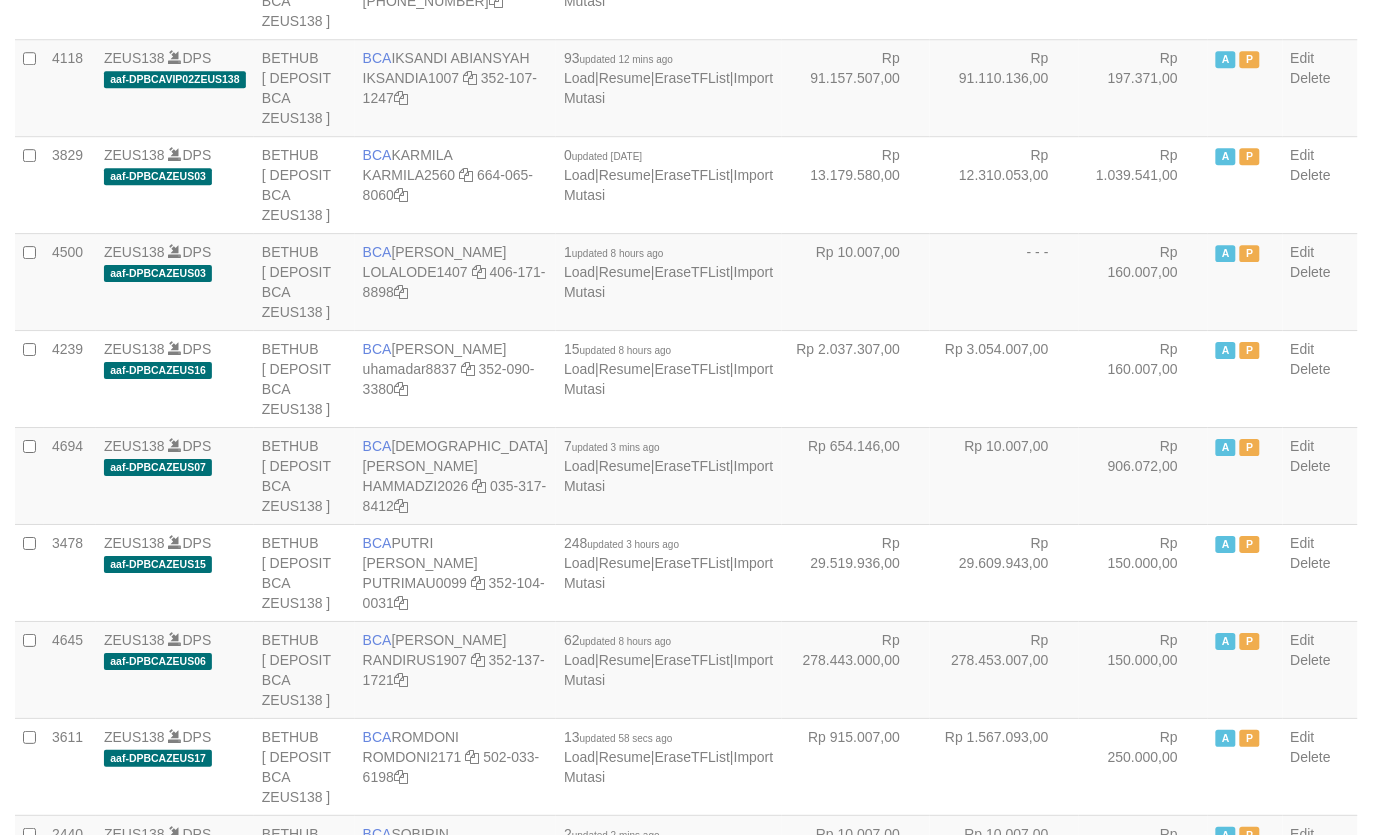 scroll, scrollTop: 1398, scrollLeft: 0, axis: vertical 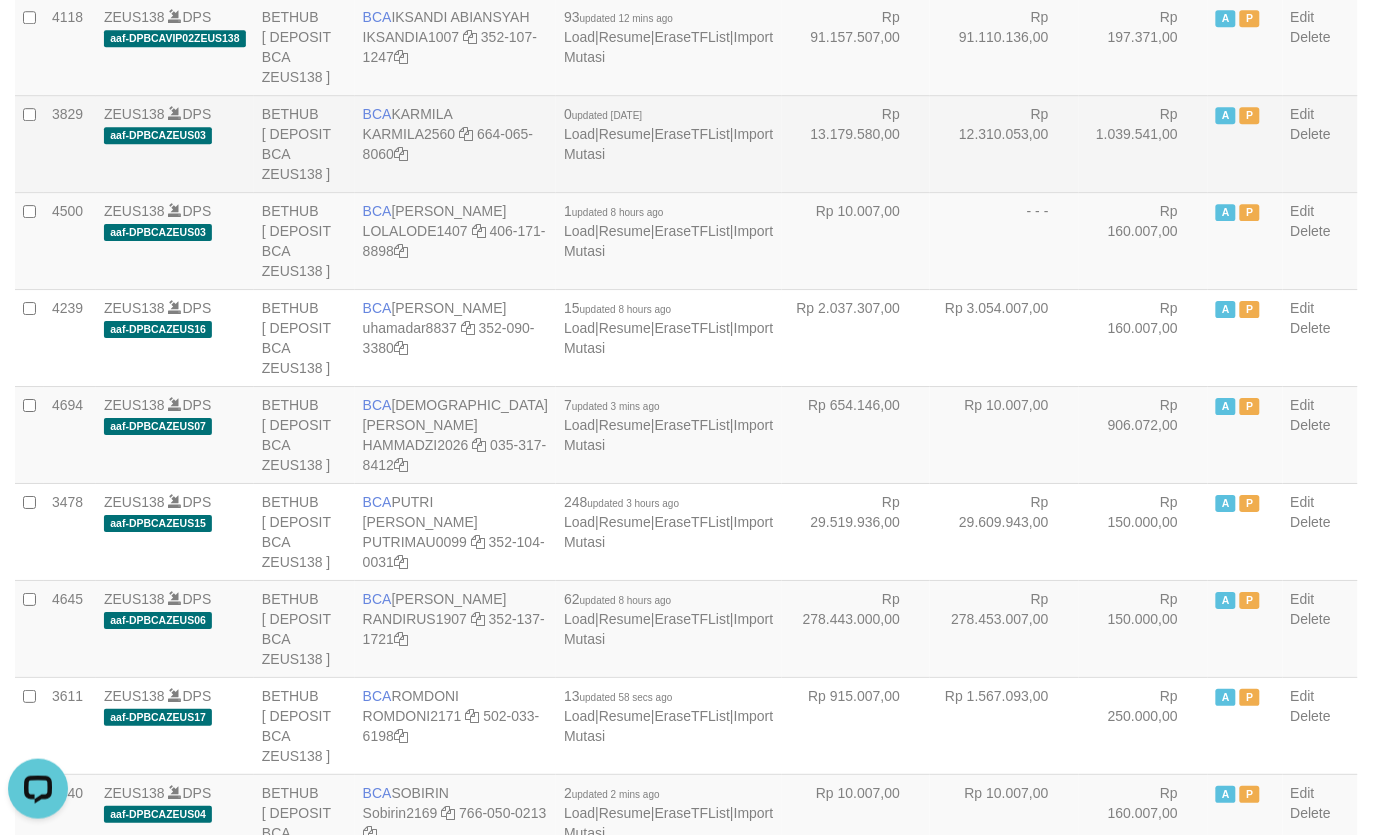 click on "Rp 12.310.053,00" at bounding box center (1004, 143) 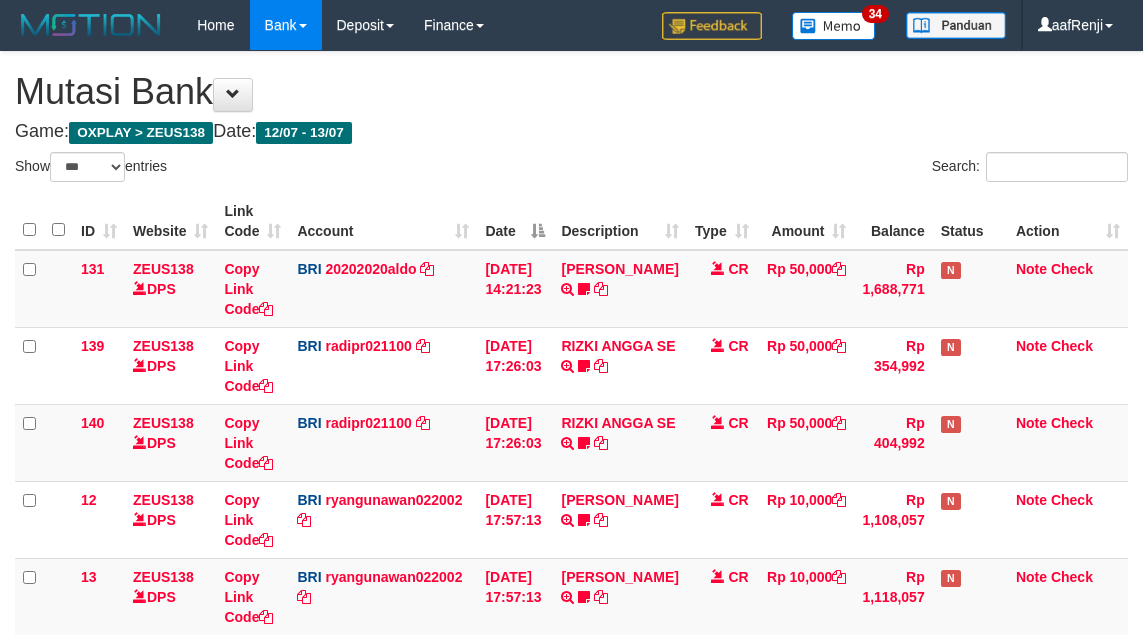 select on "***" 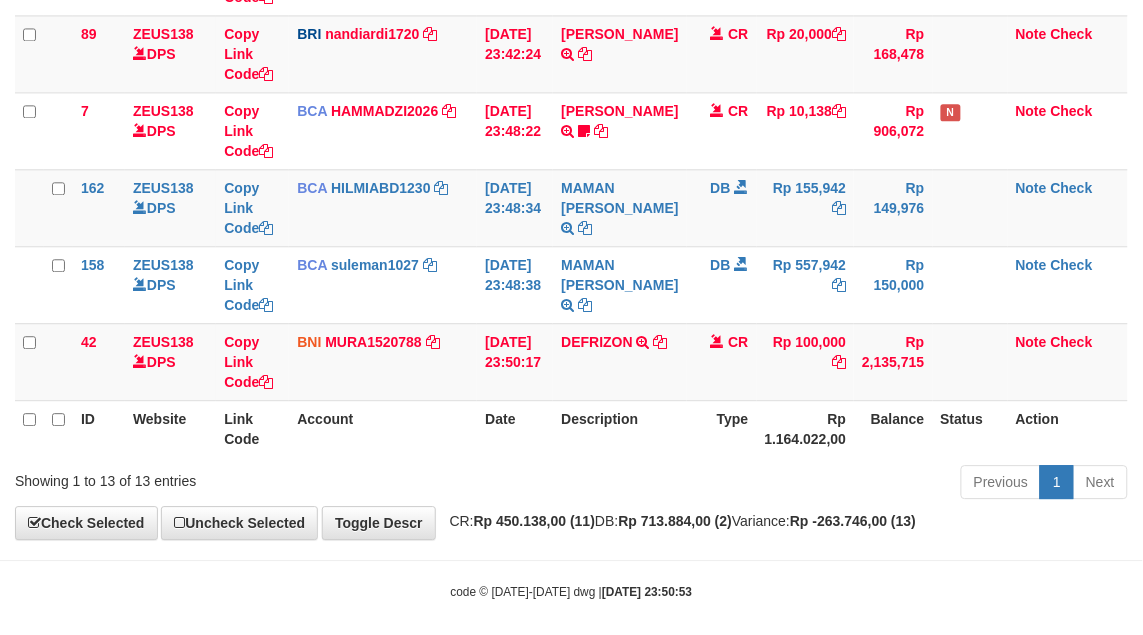 scroll, scrollTop: 771, scrollLeft: 0, axis: vertical 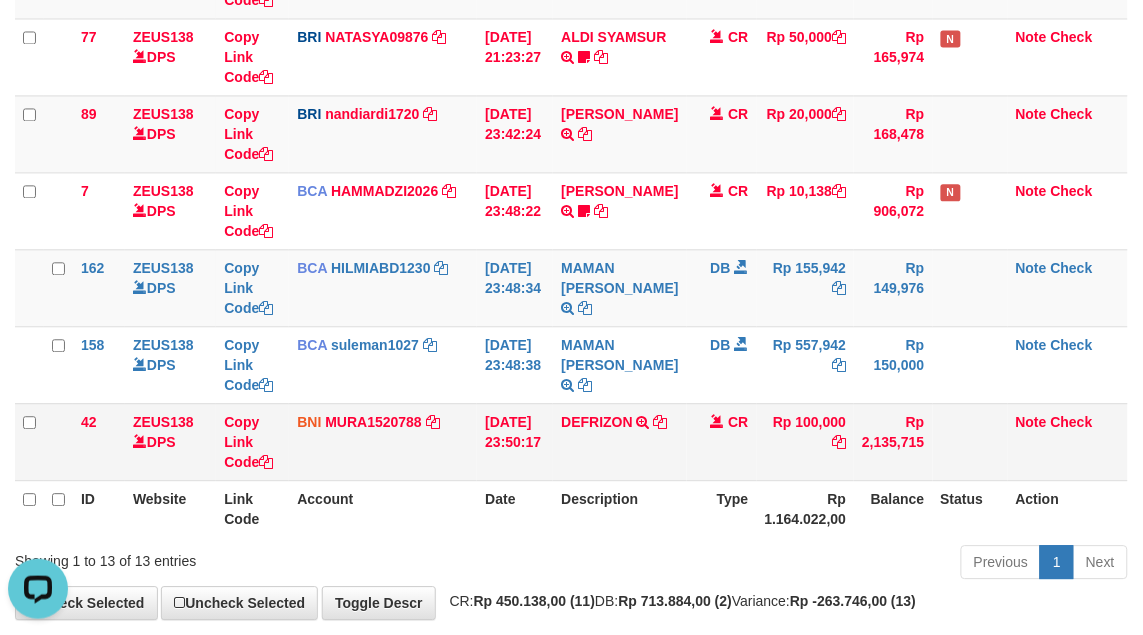 click on "DEFRIZON         TRANSFER DARI BPK DEFRIZON" at bounding box center (619, 441) 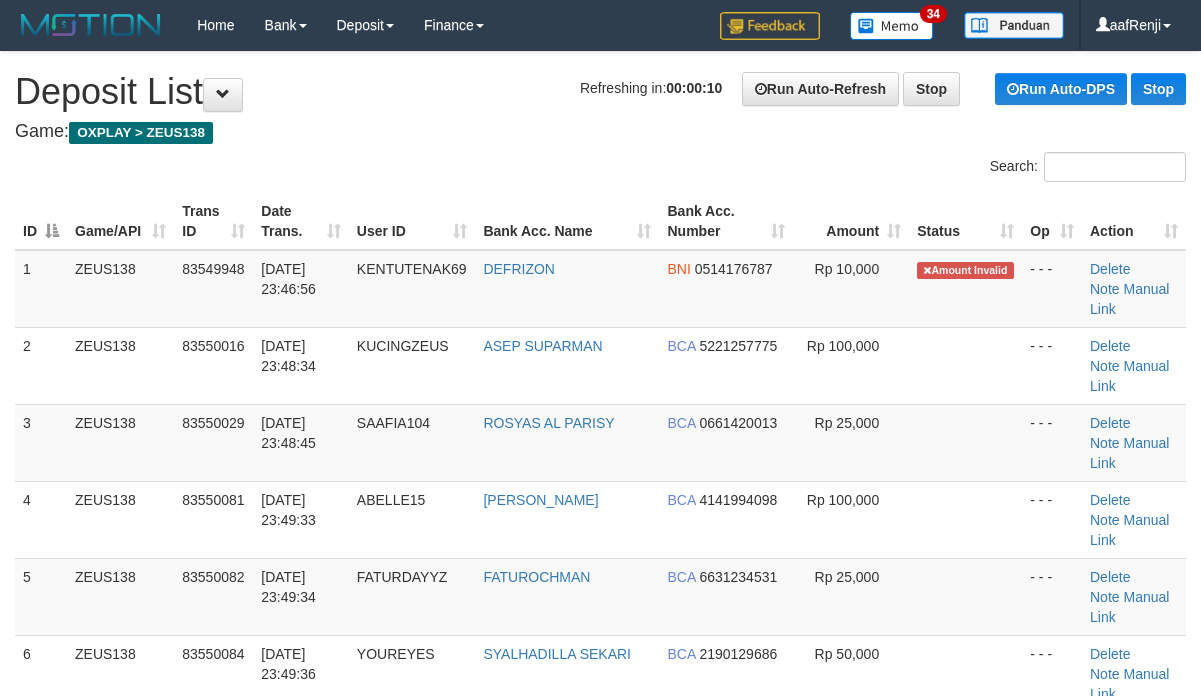 scroll, scrollTop: 0, scrollLeft: 0, axis: both 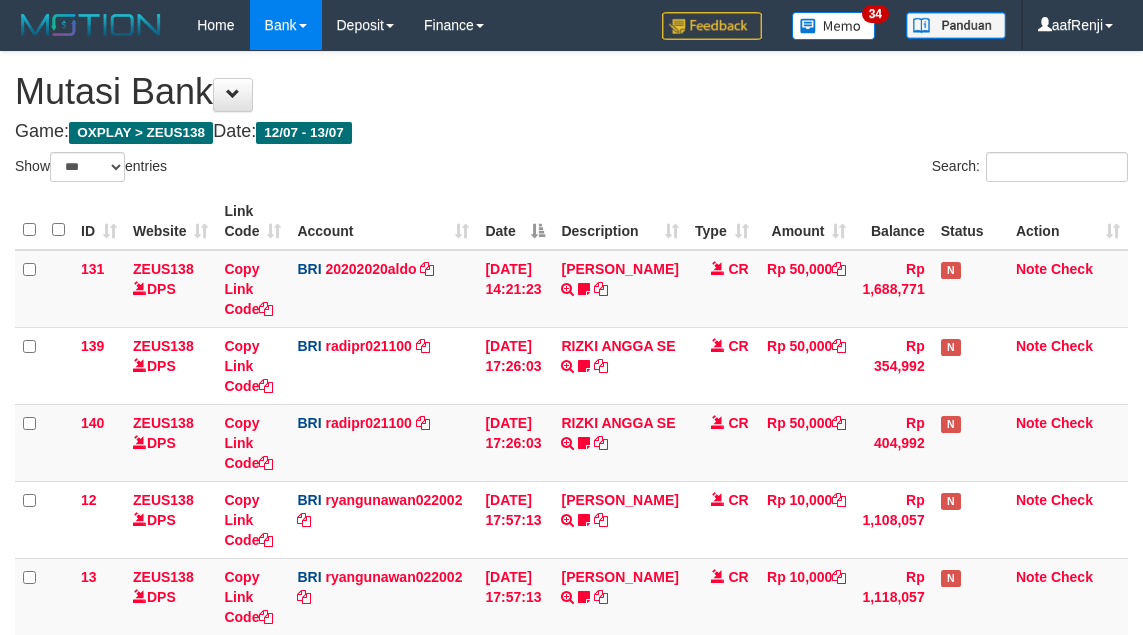 select on "***" 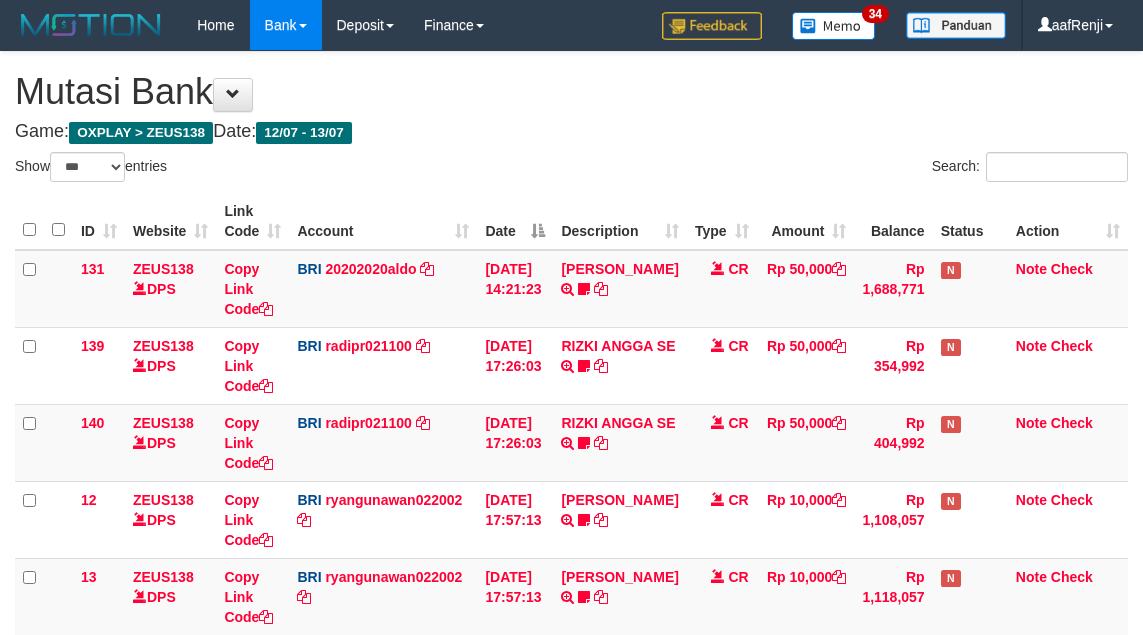 scroll, scrollTop: 851, scrollLeft: 0, axis: vertical 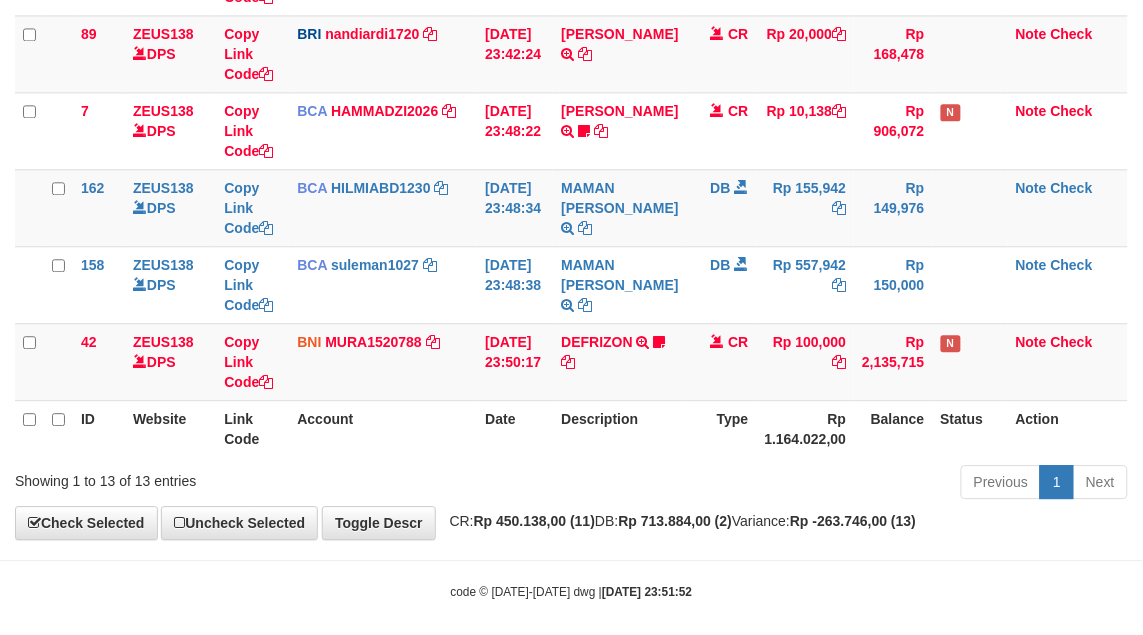 drag, startPoint x: 712, startPoint y: 402, endPoint x: 702, endPoint y: 418, distance: 18.867962 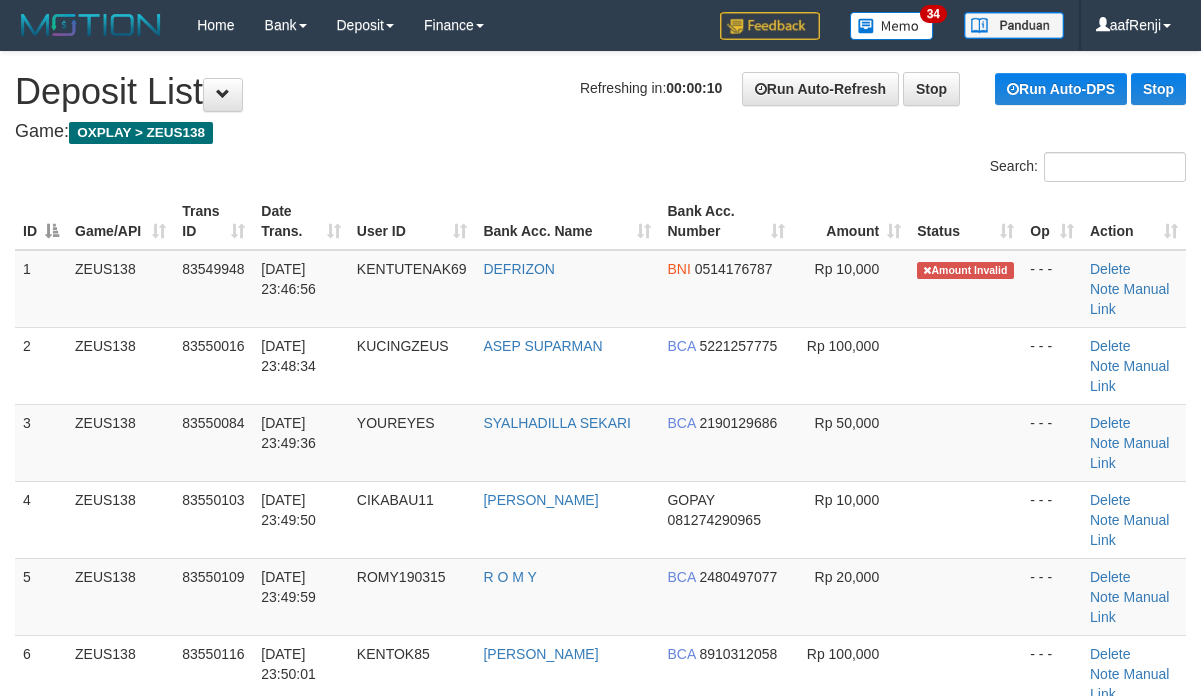 scroll, scrollTop: 0, scrollLeft: 0, axis: both 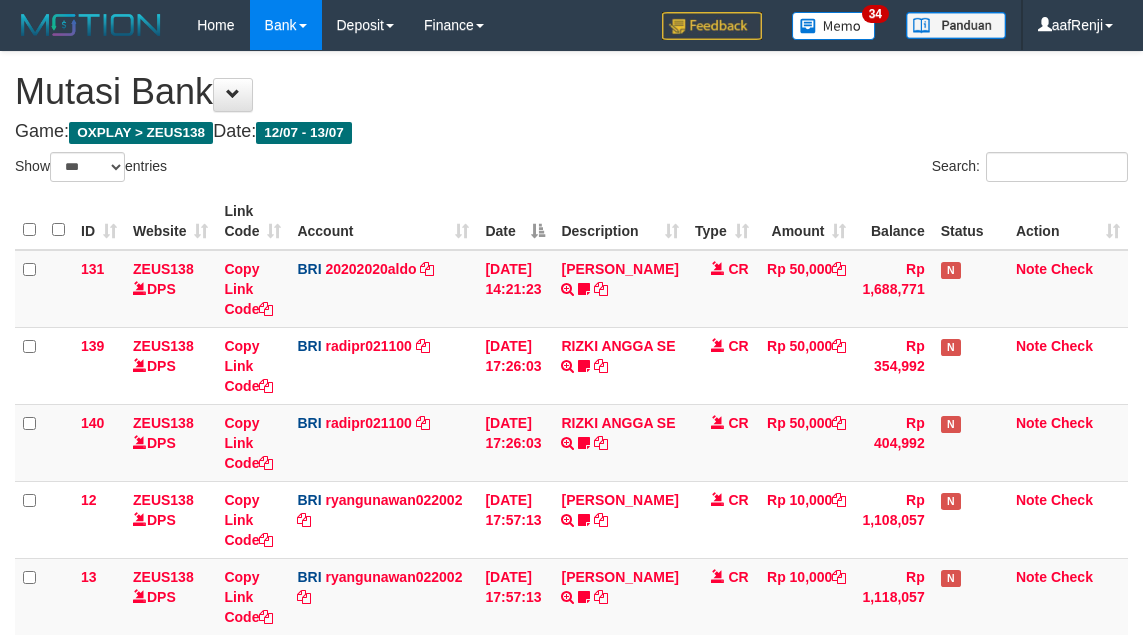 select on "***" 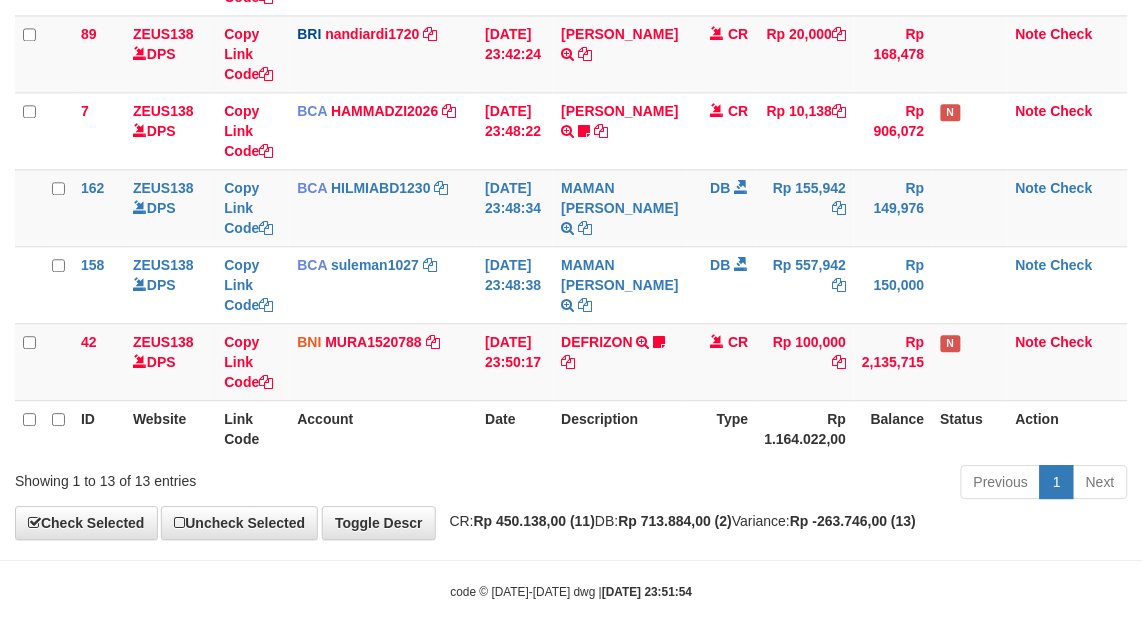 scroll, scrollTop: 771, scrollLeft: 0, axis: vertical 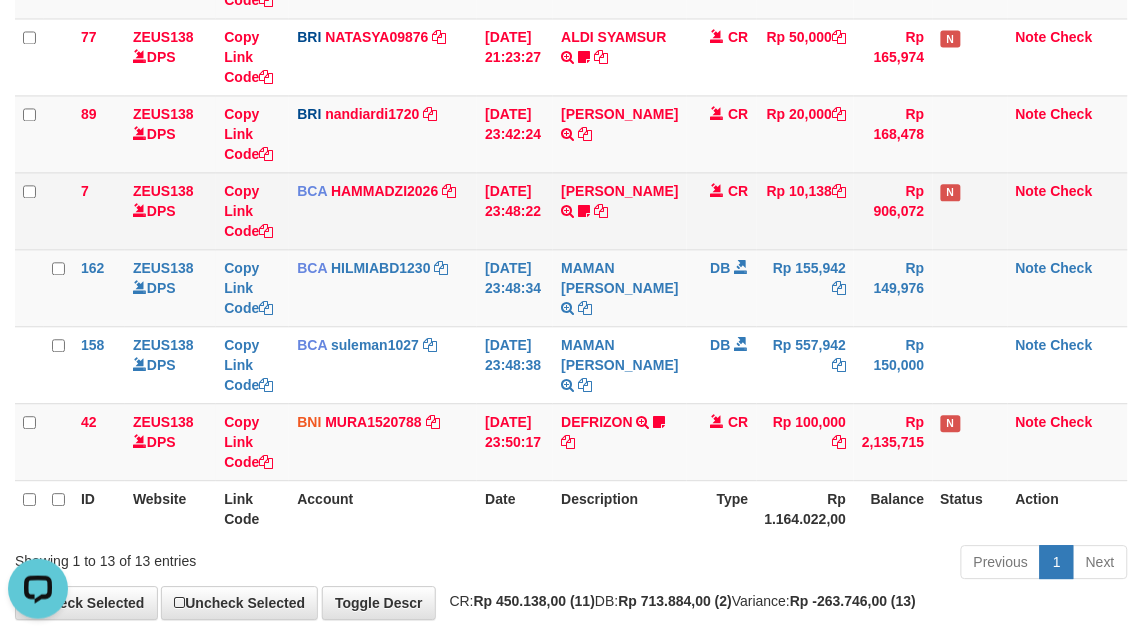 drag, startPoint x: 486, startPoint y: 195, endPoint x: 480, endPoint y: 207, distance: 13.416408 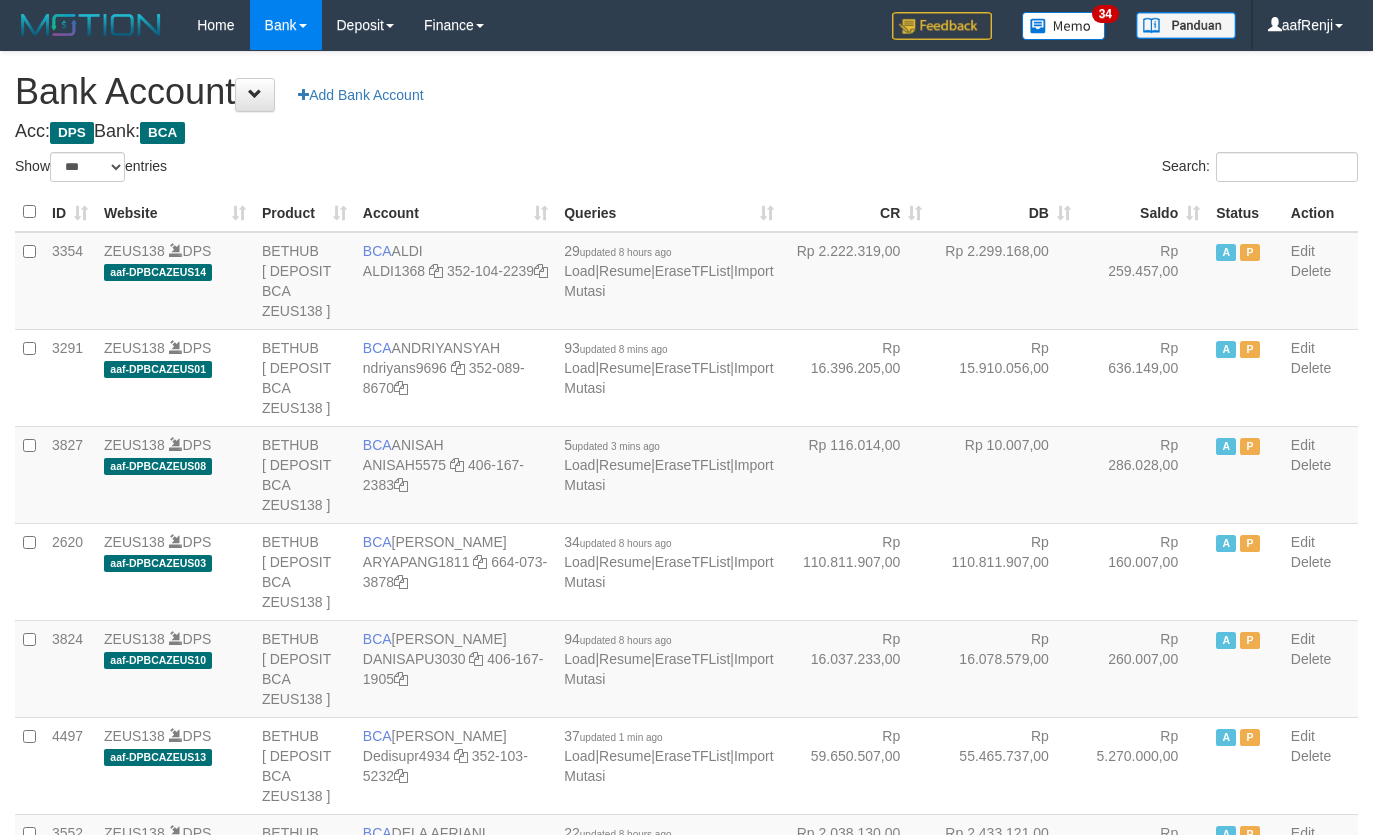 select on "***" 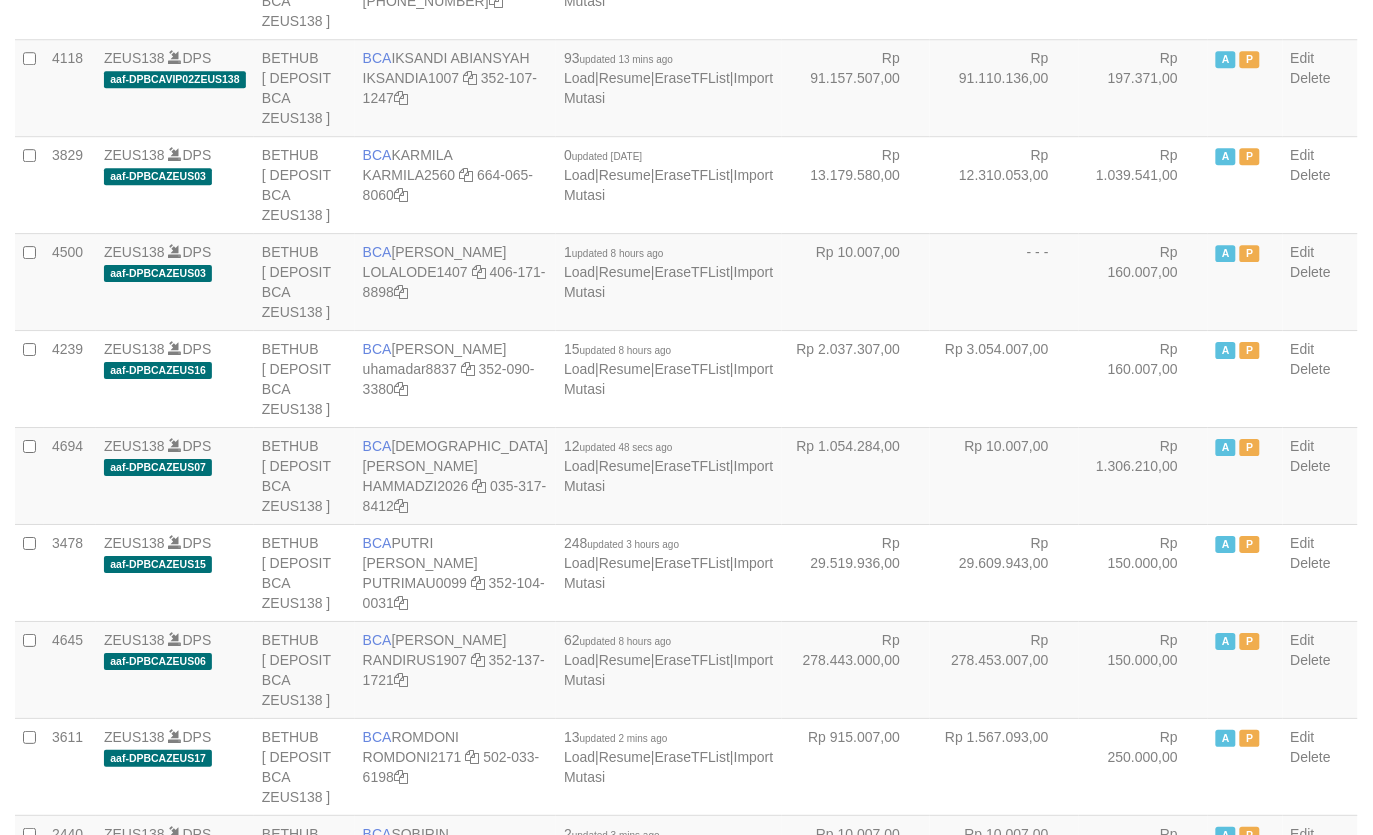 scroll, scrollTop: 1398, scrollLeft: 0, axis: vertical 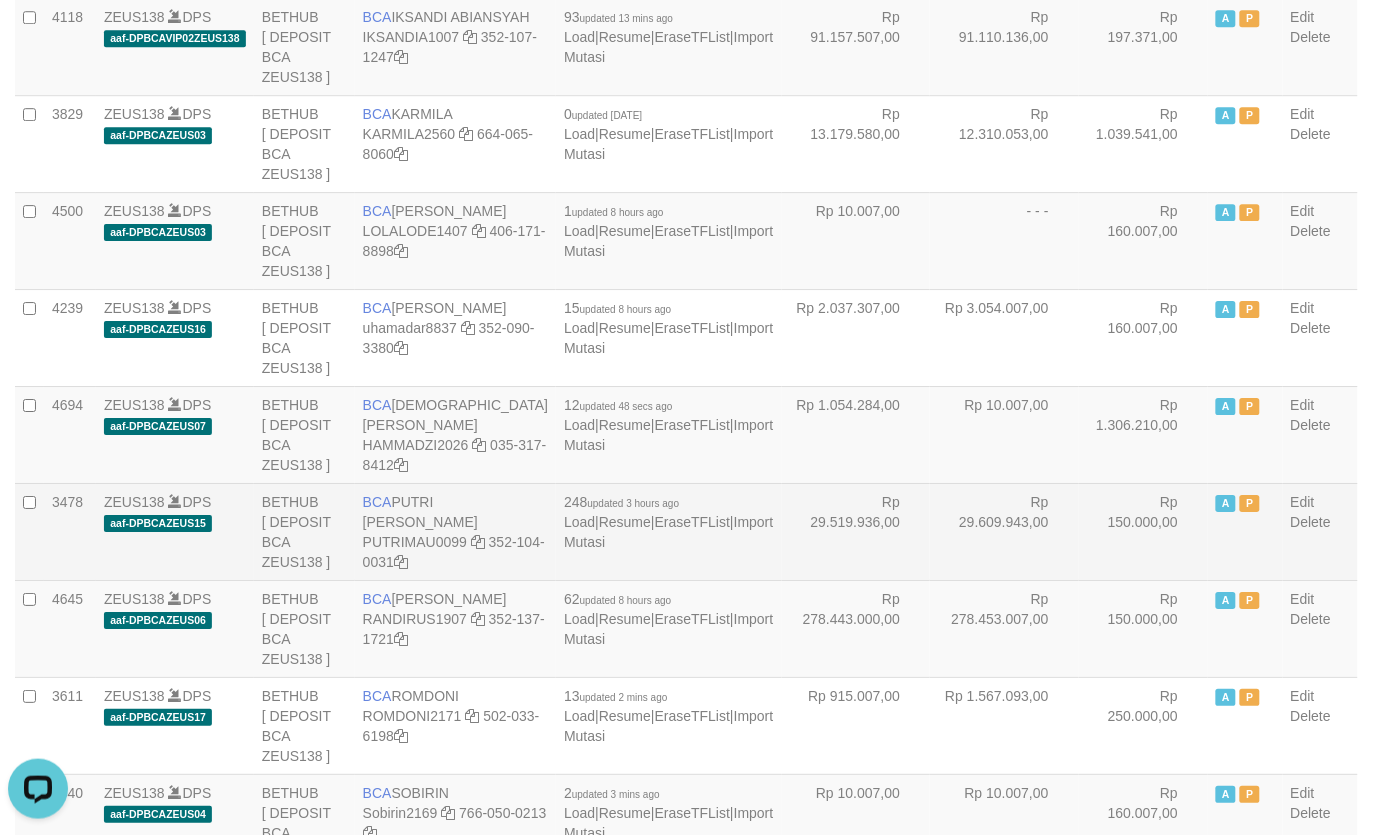 click on "Rp 29.609.943,00" at bounding box center [1004, 531] 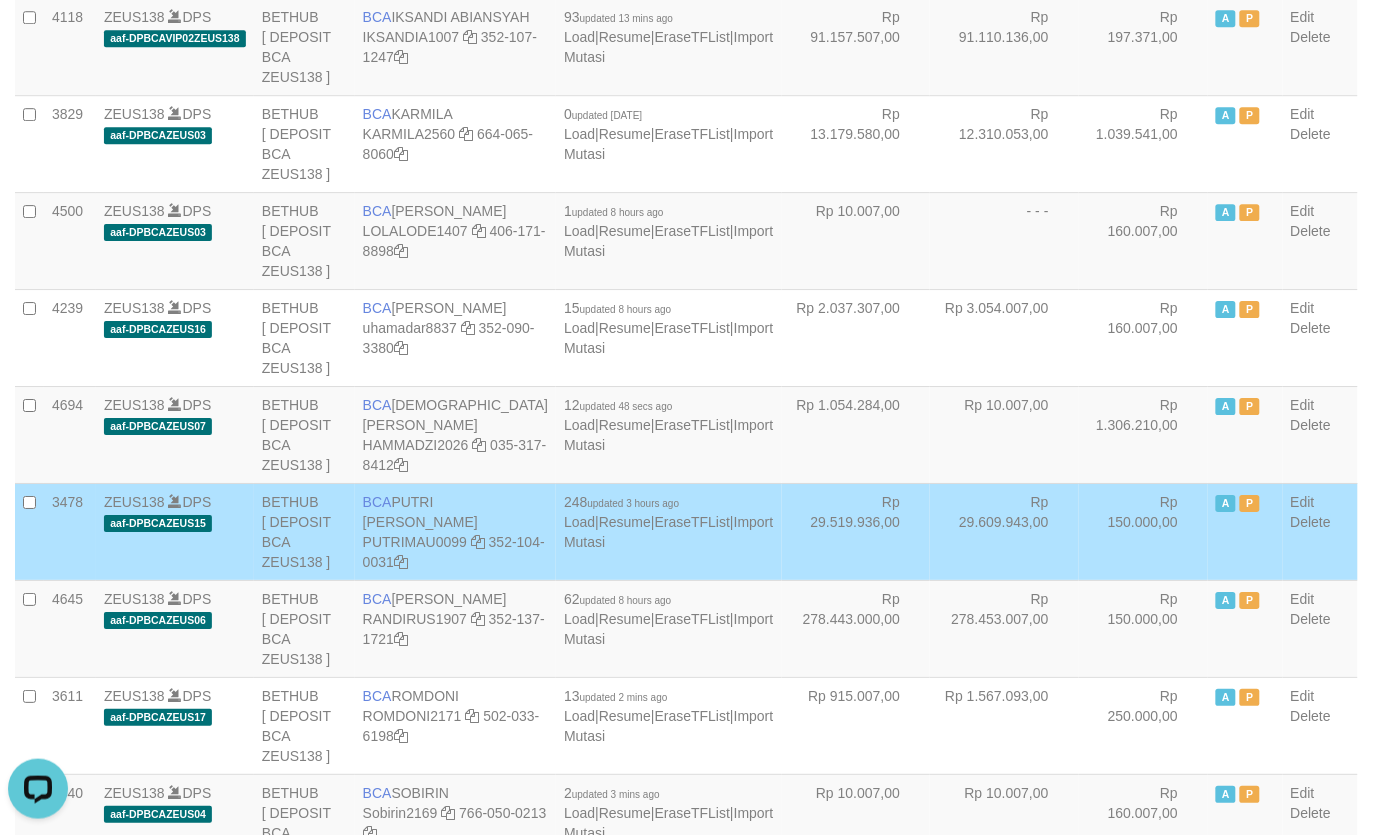 scroll, scrollTop: 330, scrollLeft: 0, axis: vertical 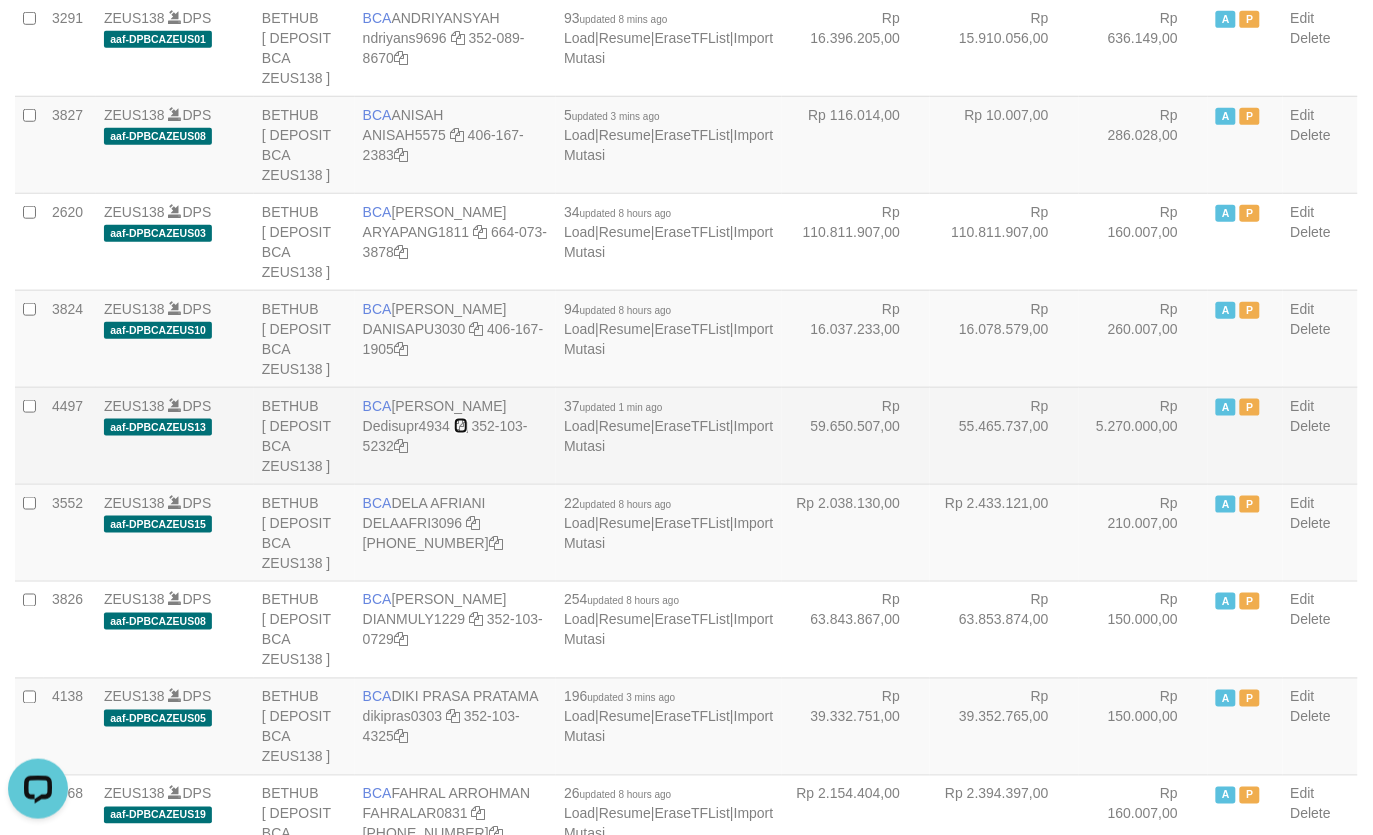 click at bounding box center (461, 426) 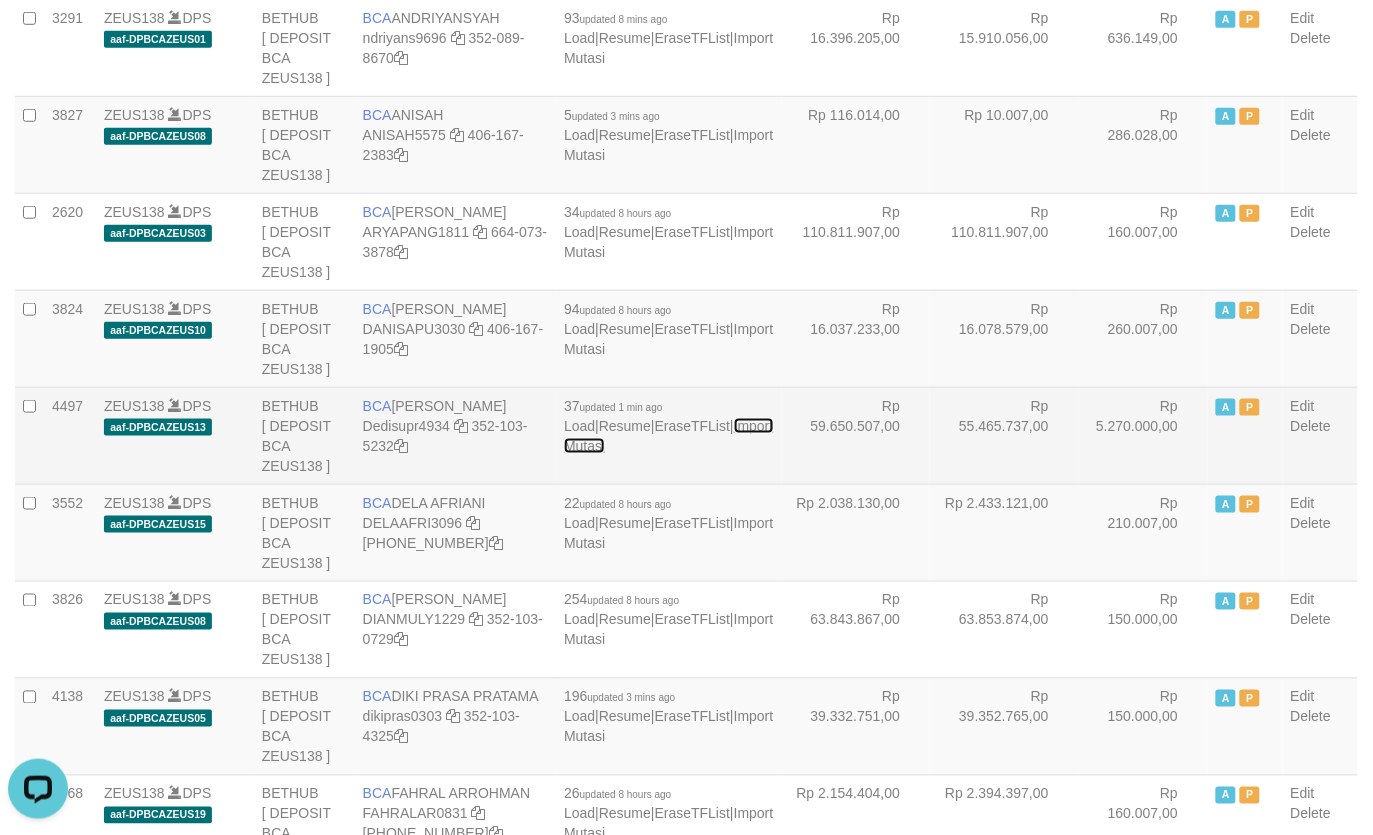 click on "Import Mutasi" at bounding box center [668, 436] 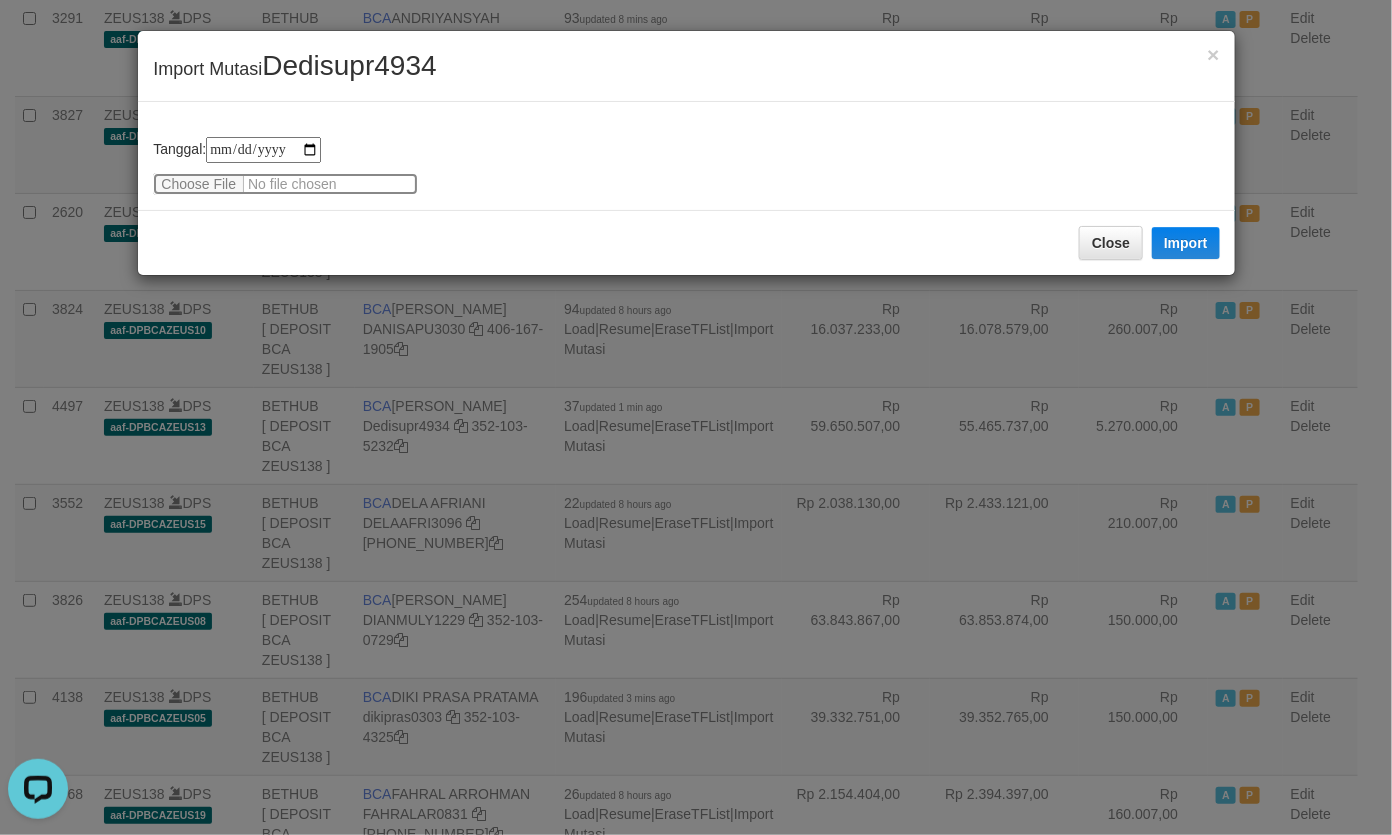 click at bounding box center [285, 184] 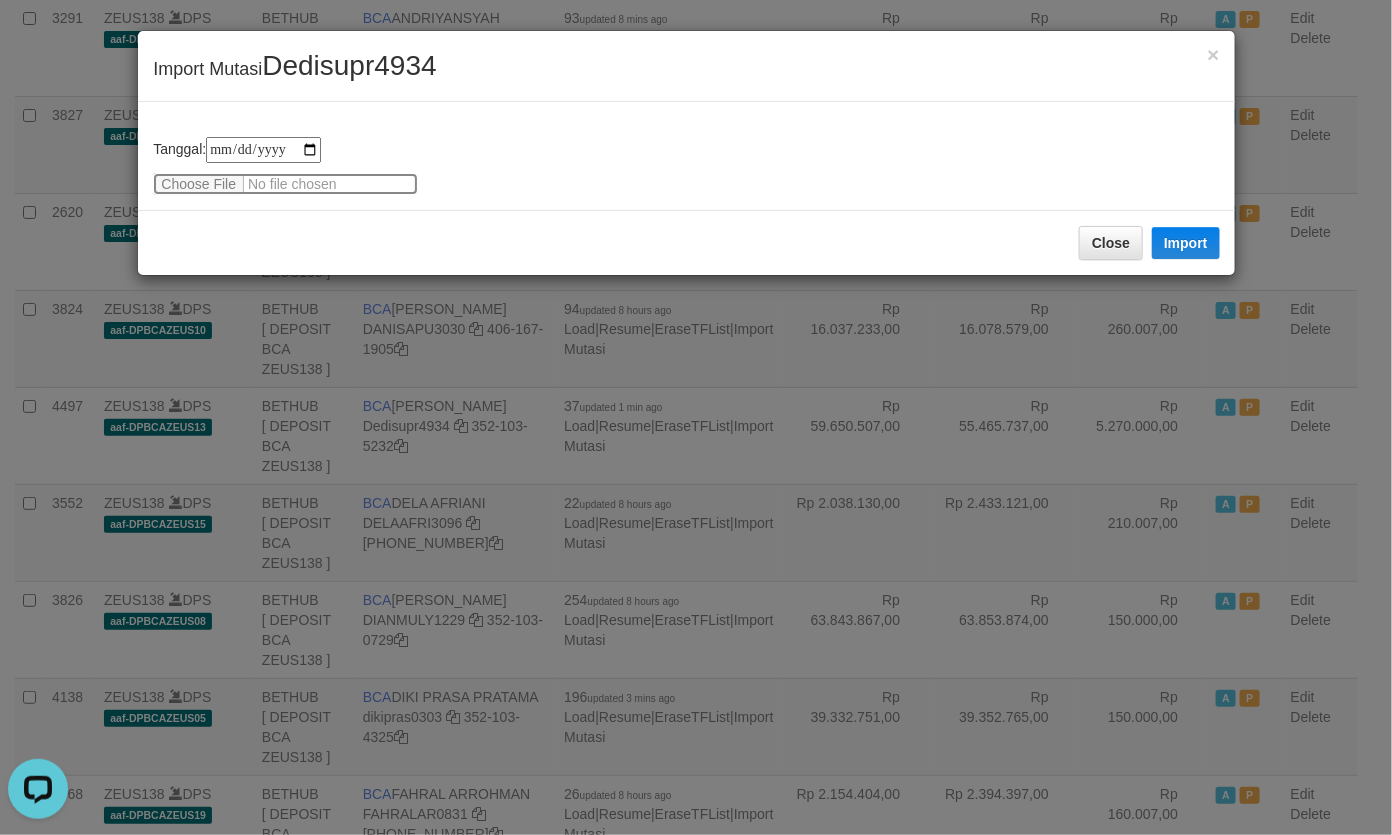 type on "**********" 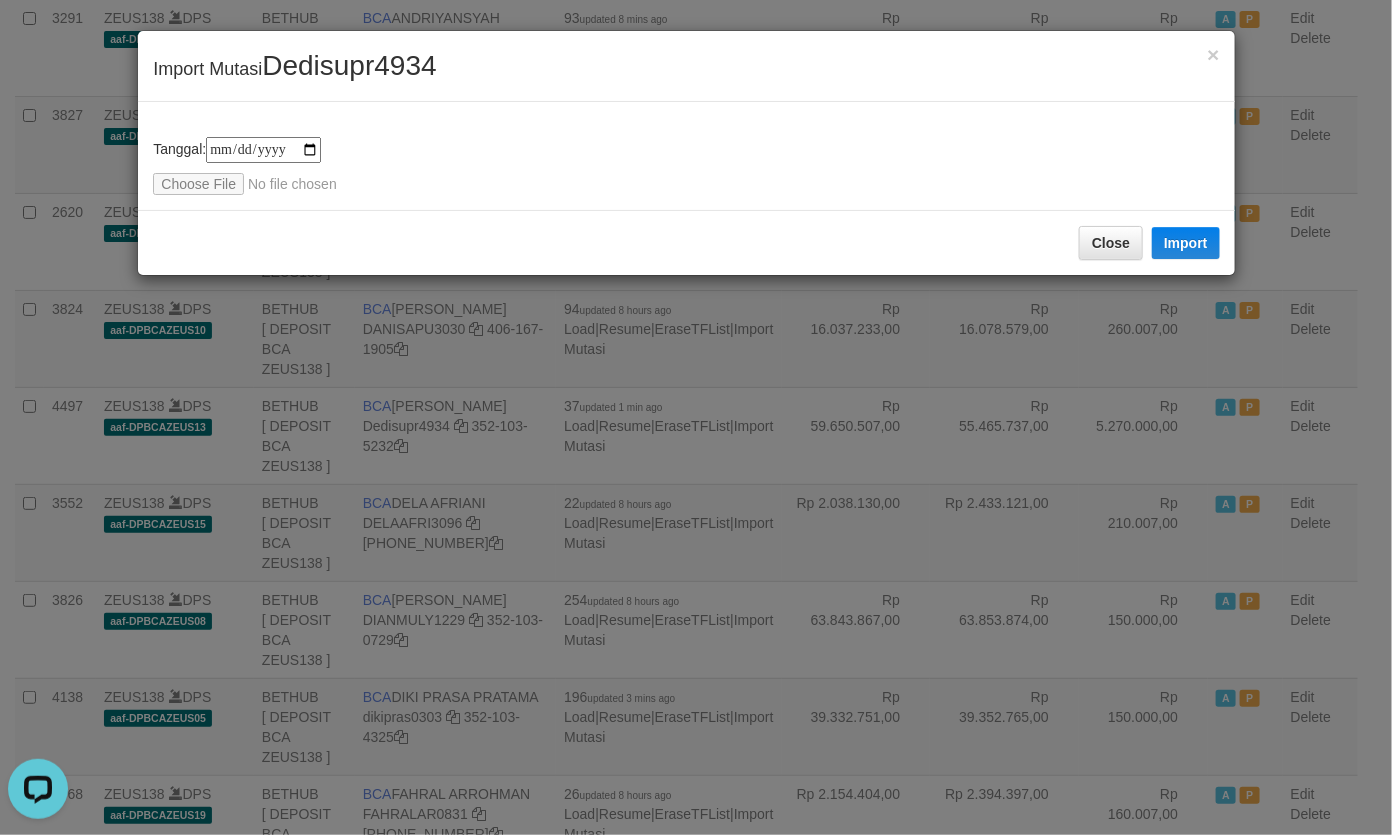click on "Dedisupr4934" at bounding box center [349, 65] 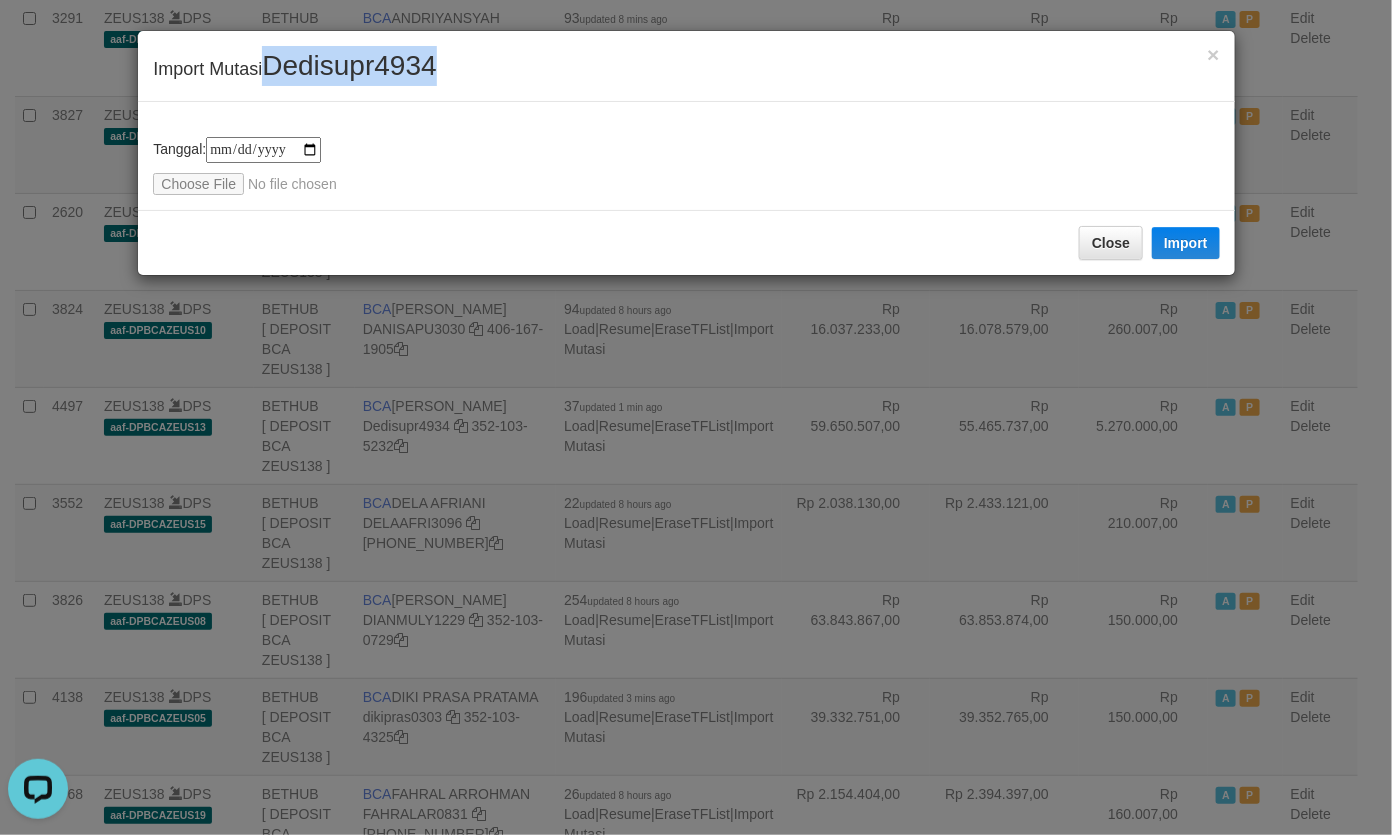 drag, startPoint x: 323, startPoint y: 70, endPoint x: 423, endPoint y: 111, distance: 108.078674 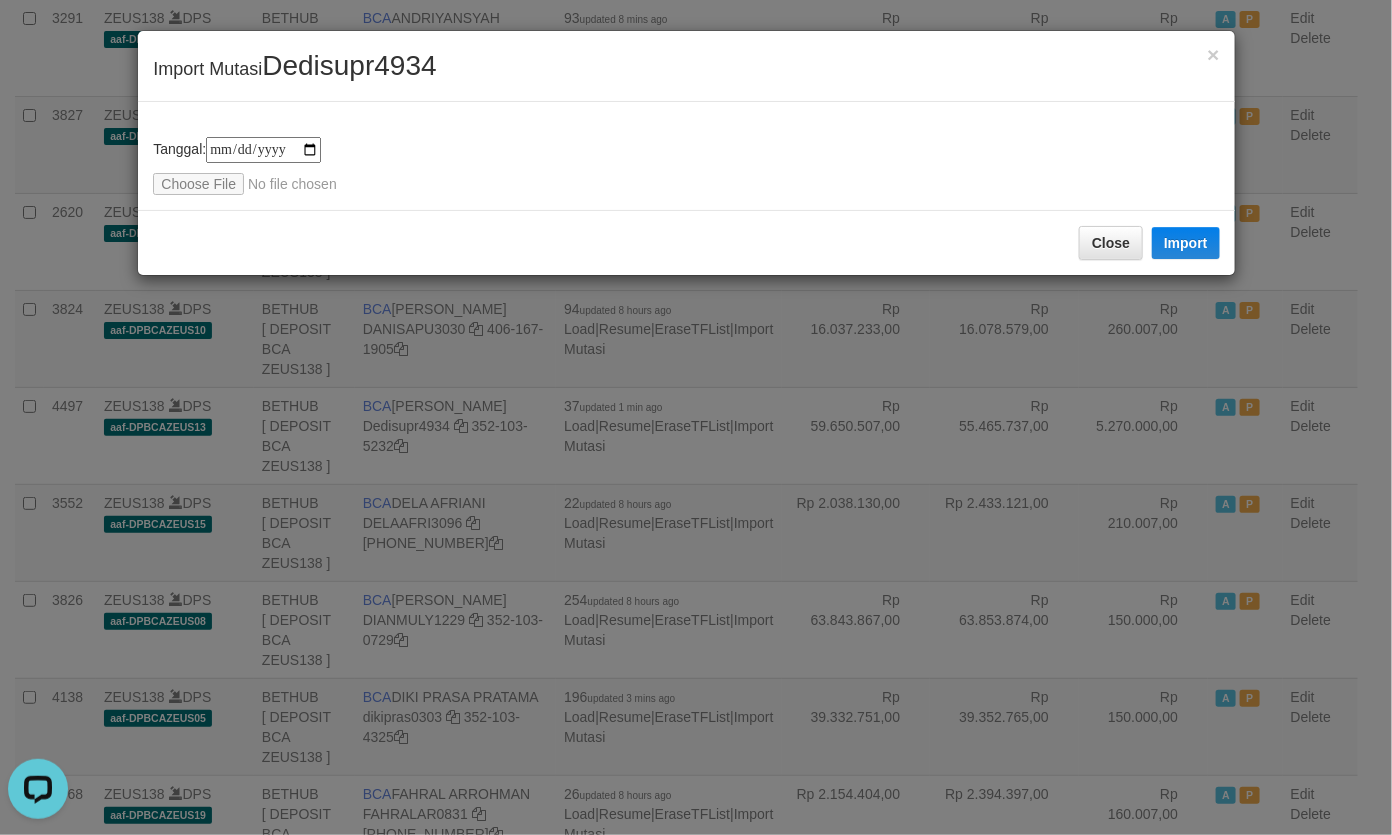 click on "**********" at bounding box center (686, 156) 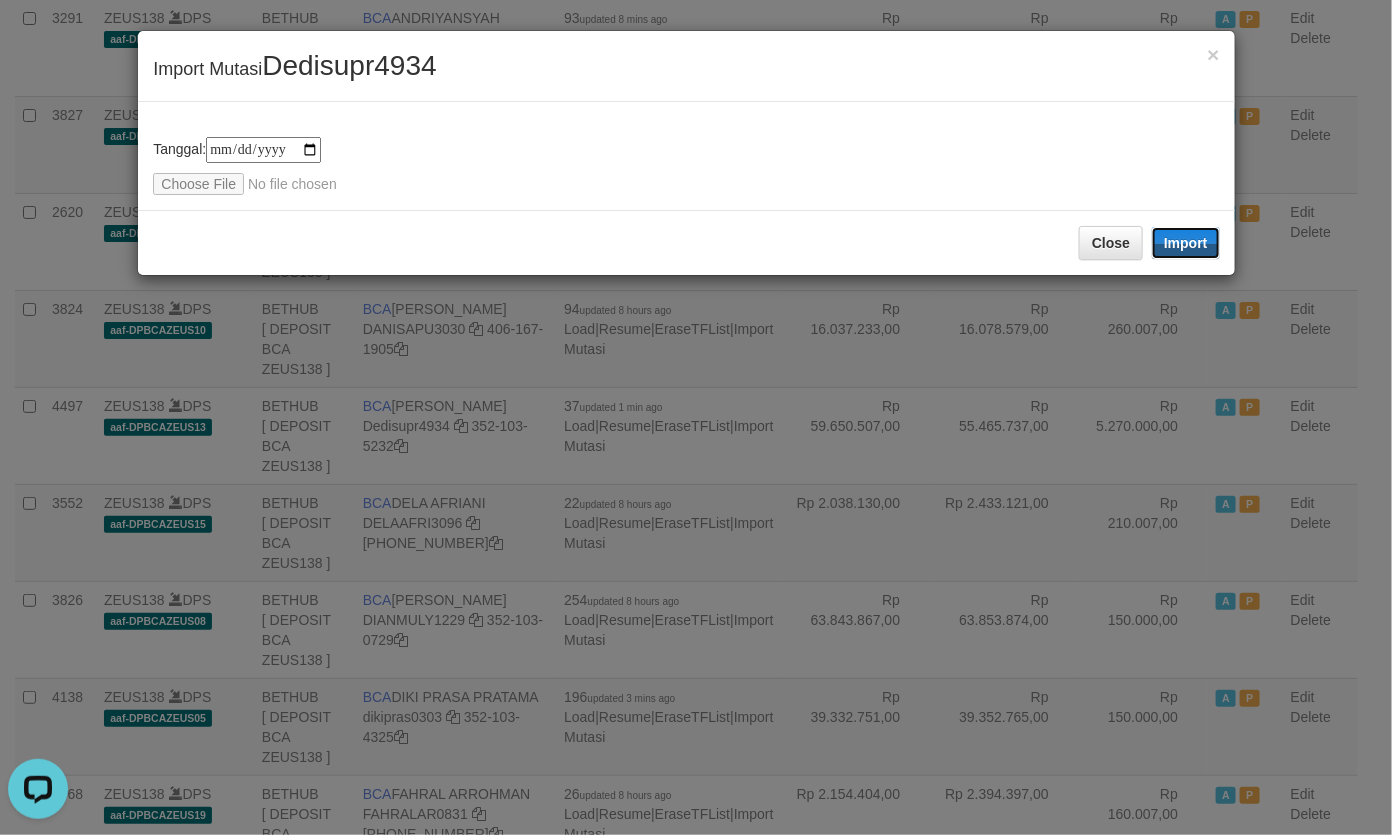 drag, startPoint x: 1178, startPoint y: 241, endPoint x: 248, endPoint y: 200, distance: 930.9033 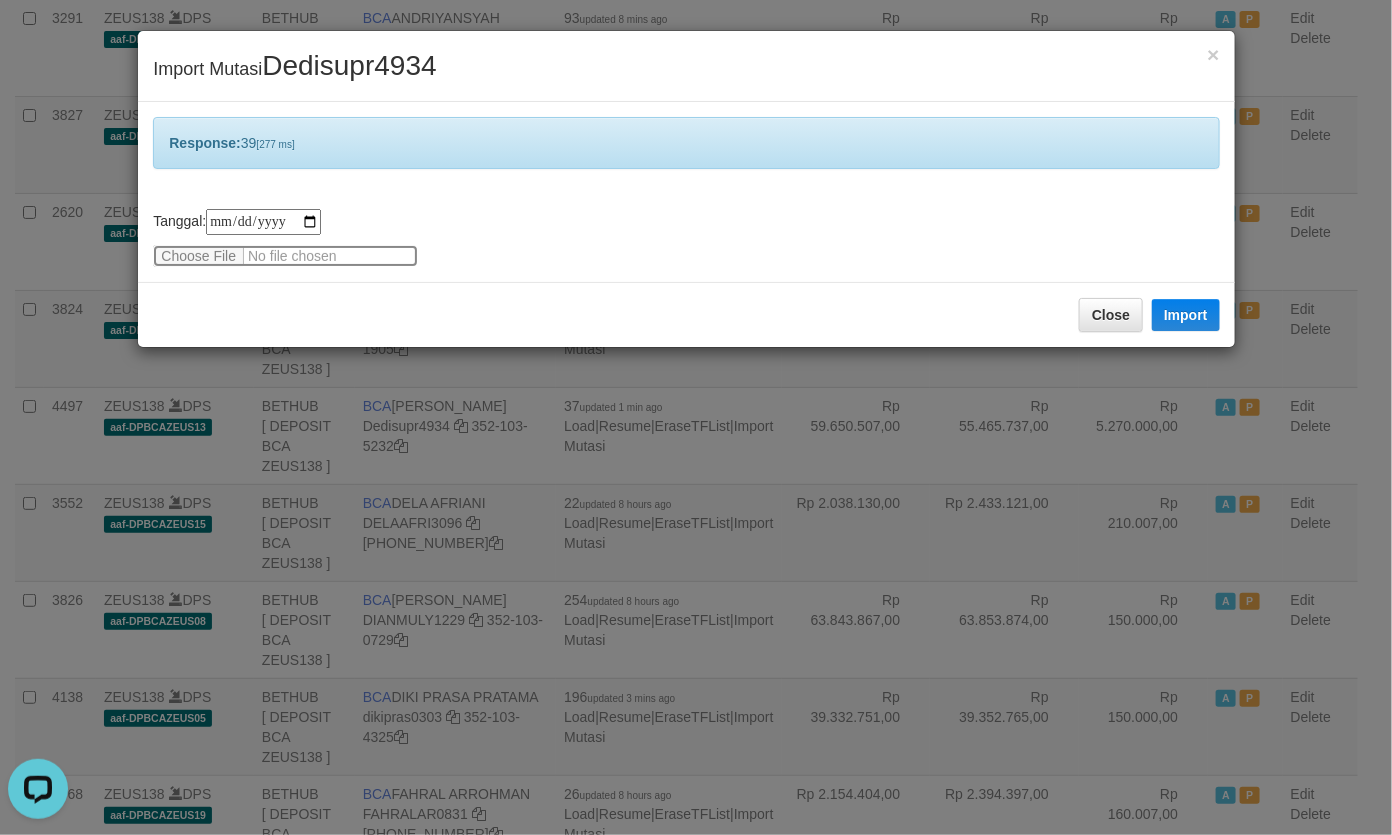 click at bounding box center (285, 256) 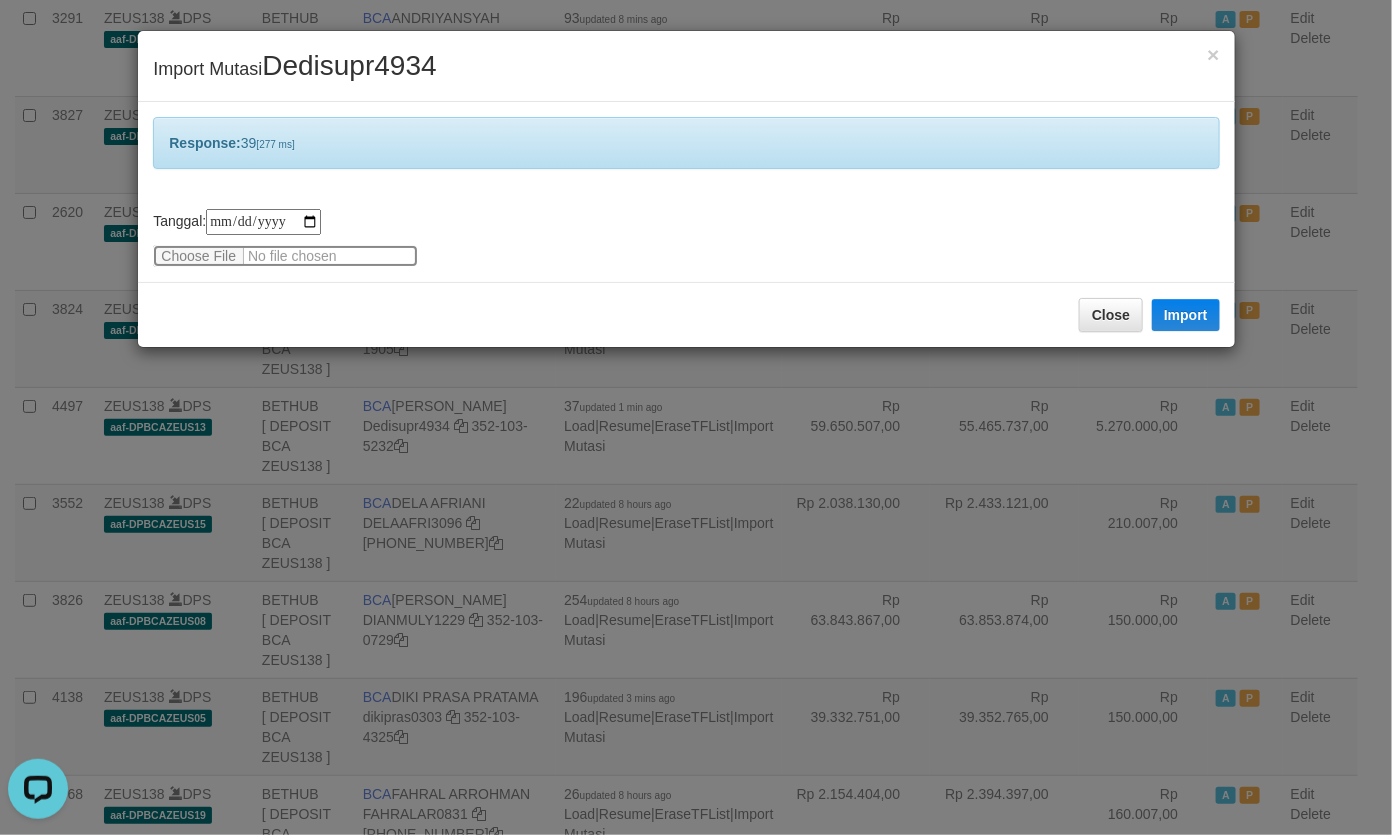 type 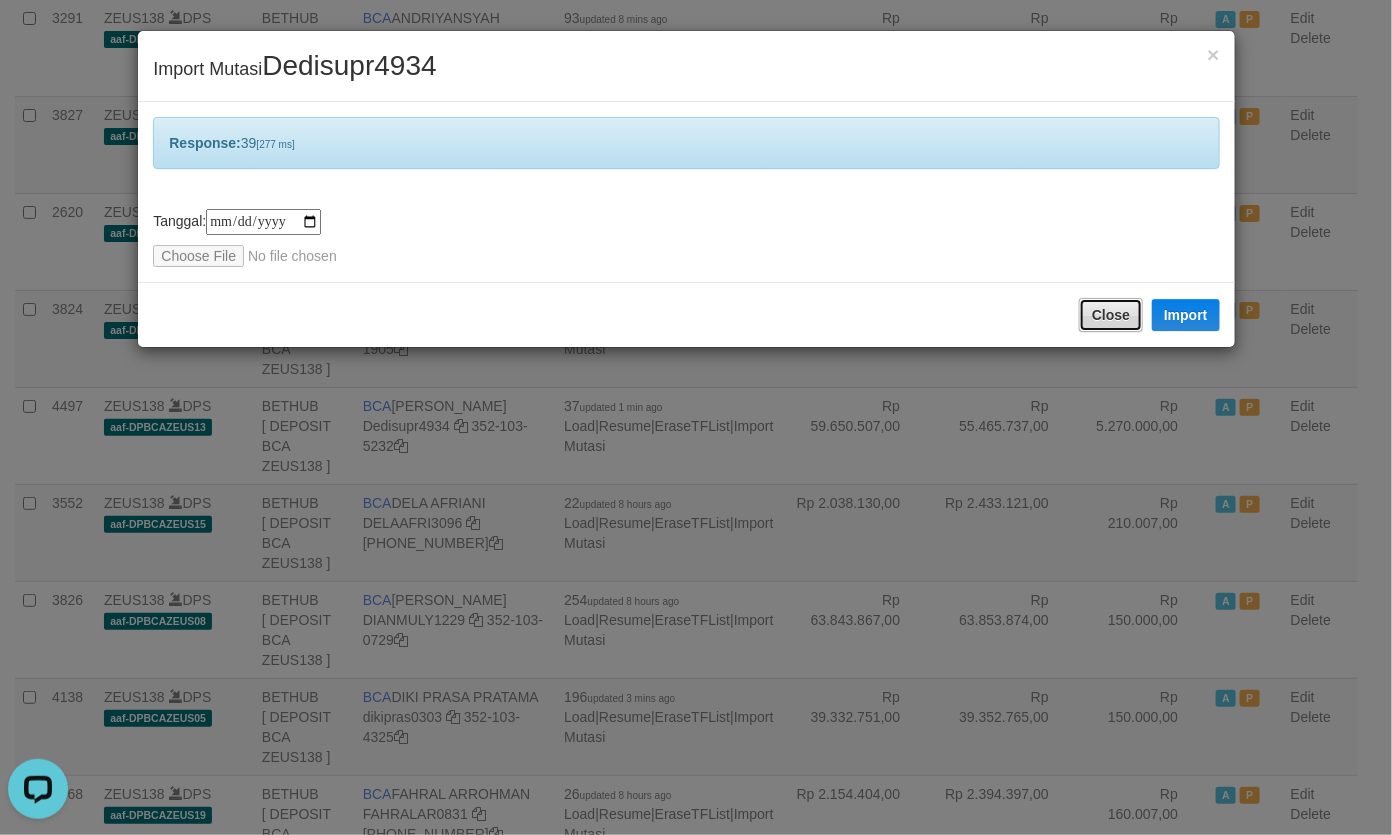 click on "Close" at bounding box center (1111, 315) 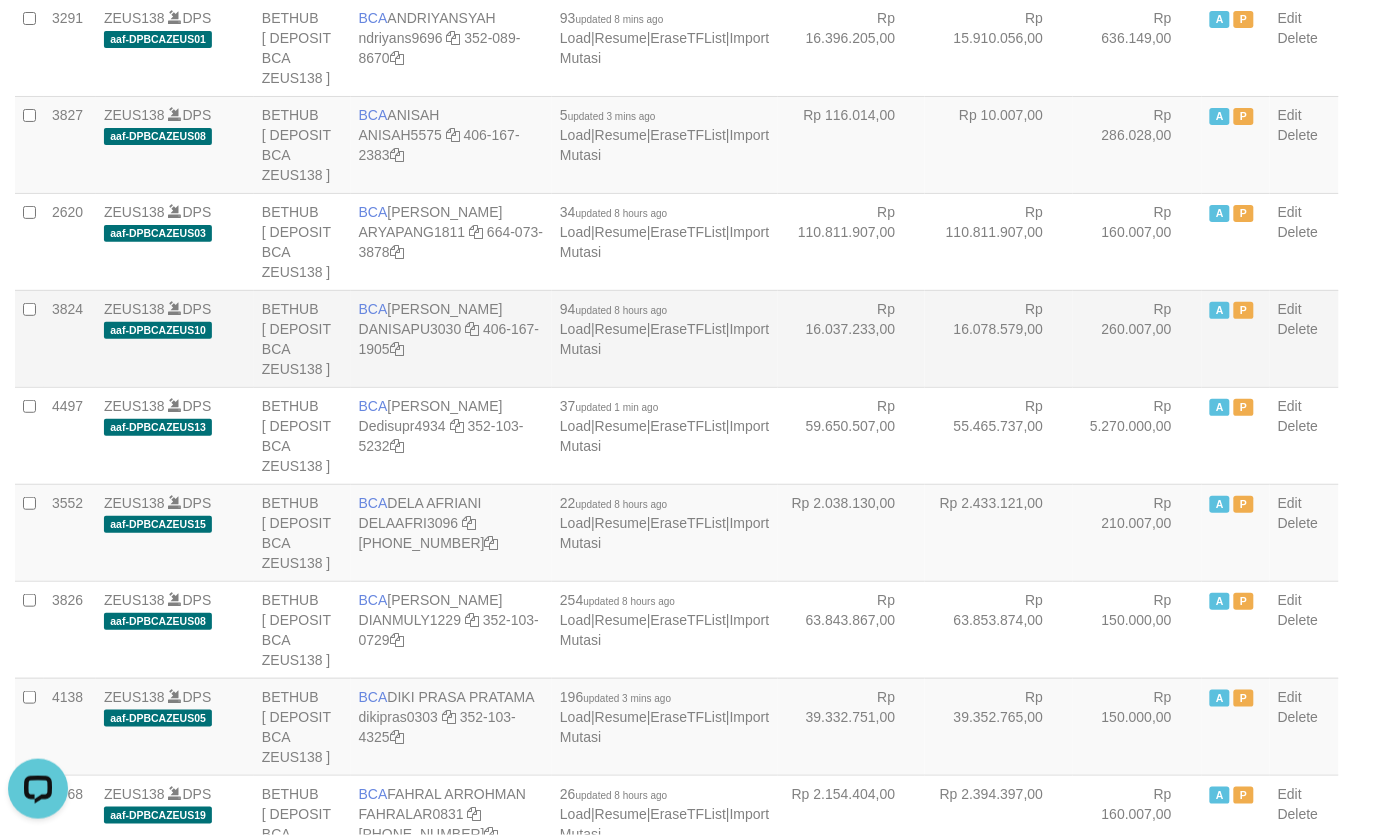 click on "Rp 16.078.579,00" at bounding box center (999, 338) 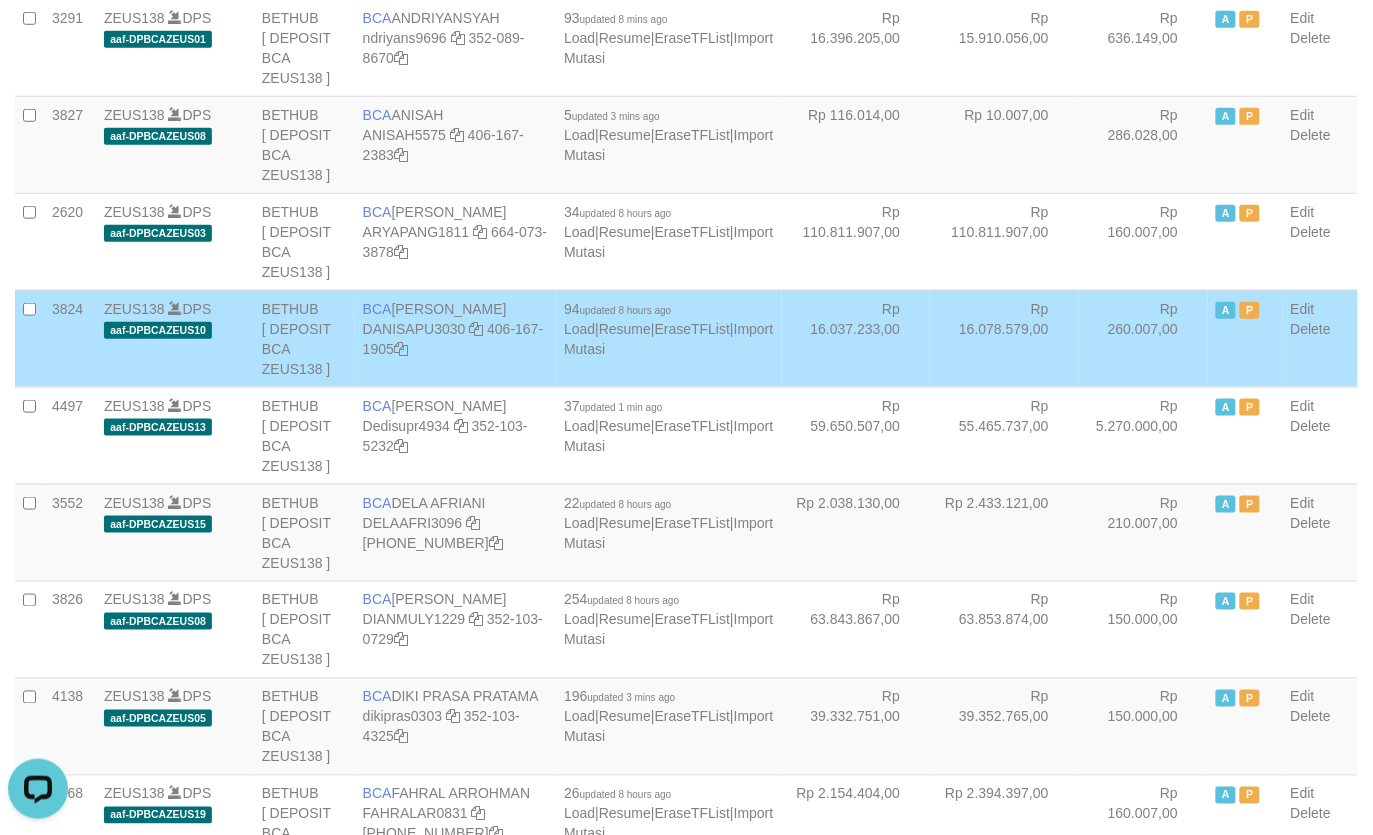 click on "Rp 16.078.579,00" at bounding box center [1004, 338] 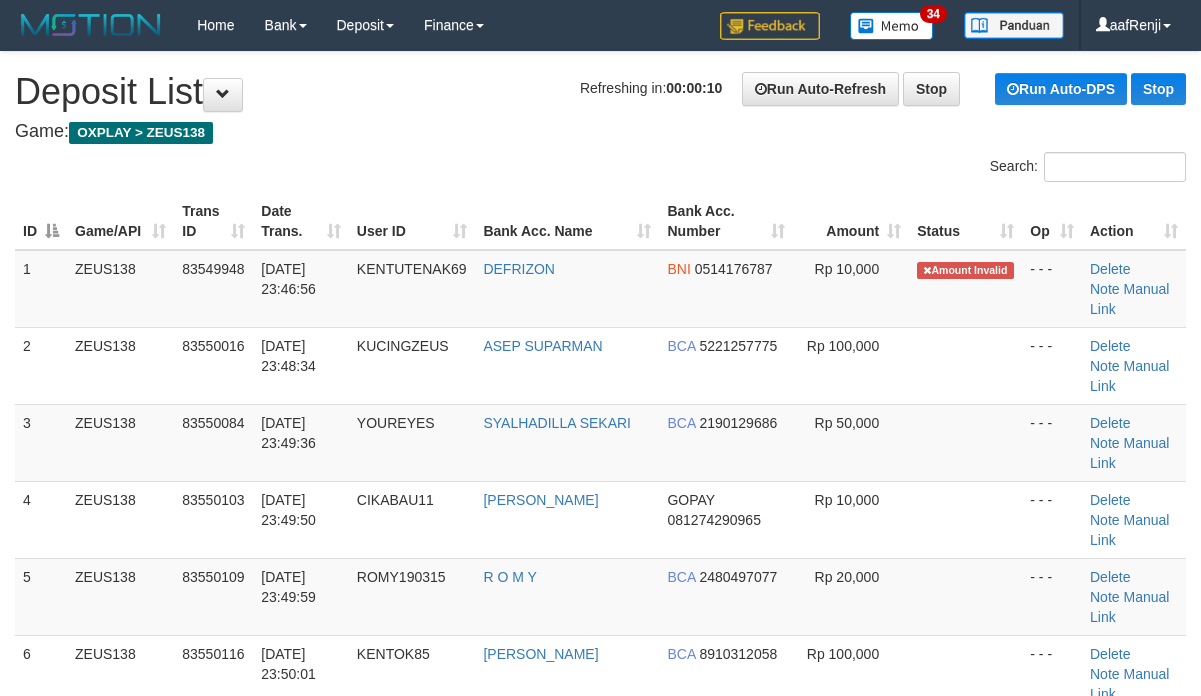 scroll, scrollTop: 0, scrollLeft: 0, axis: both 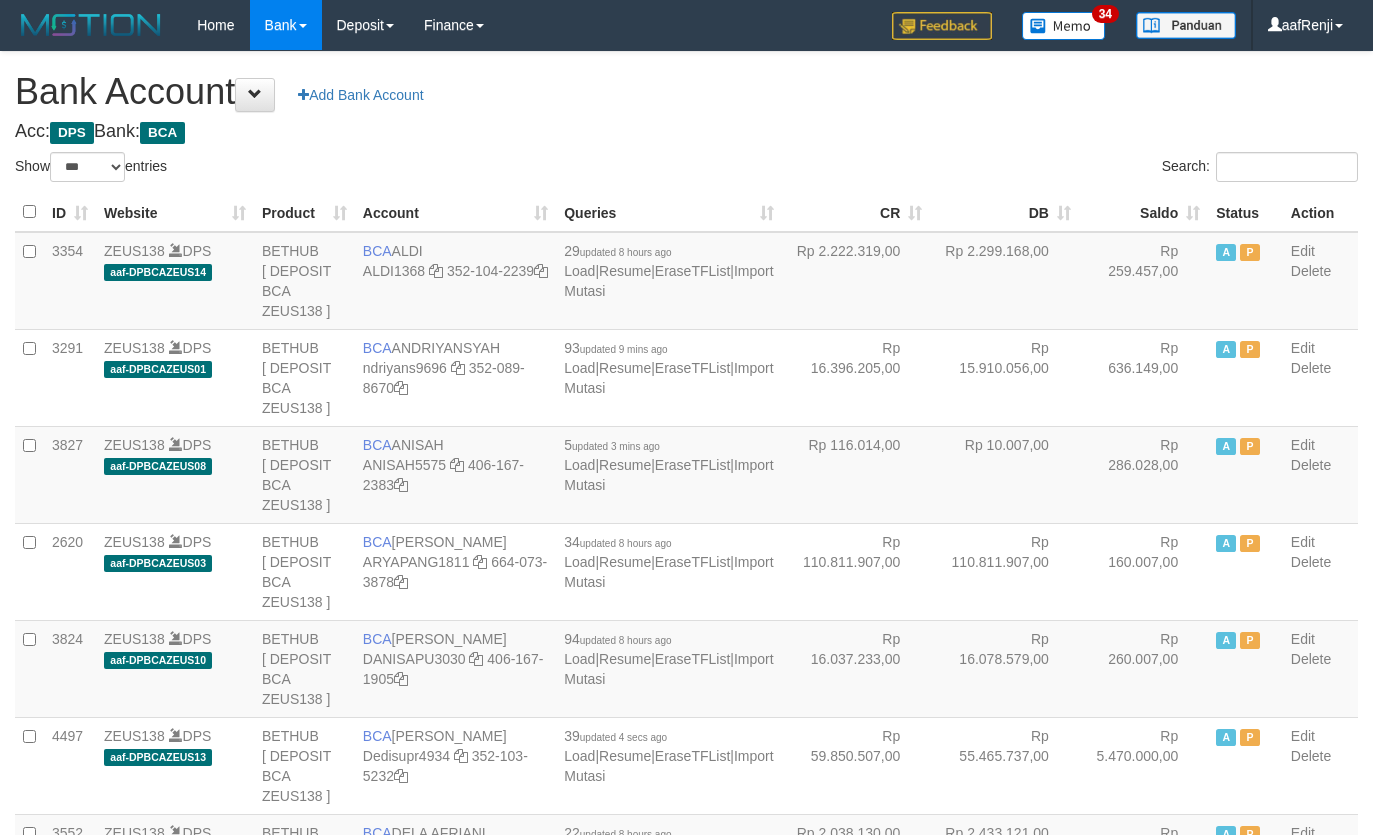 select on "***" 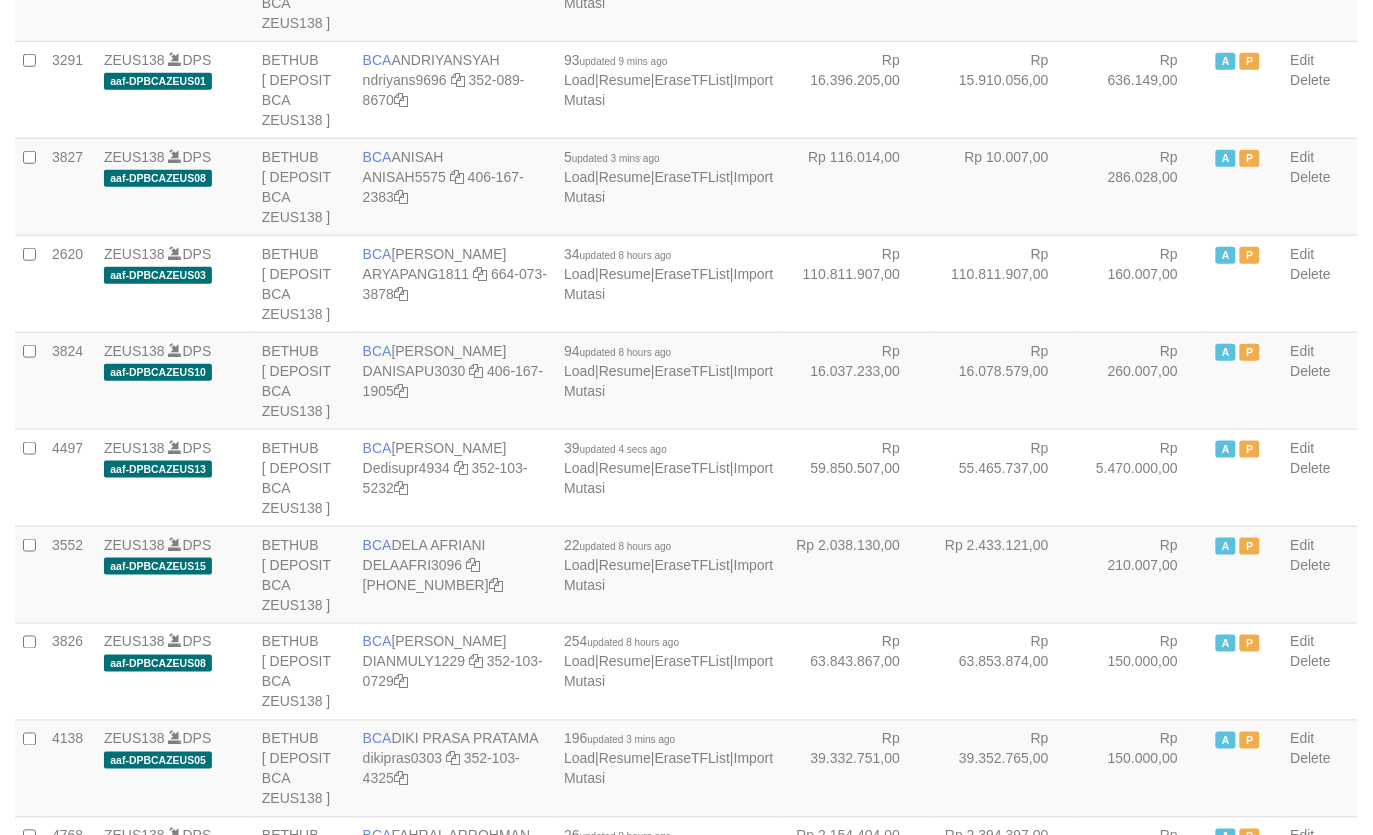 scroll, scrollTop: 330, scrollLeft: 0, axis: vertical 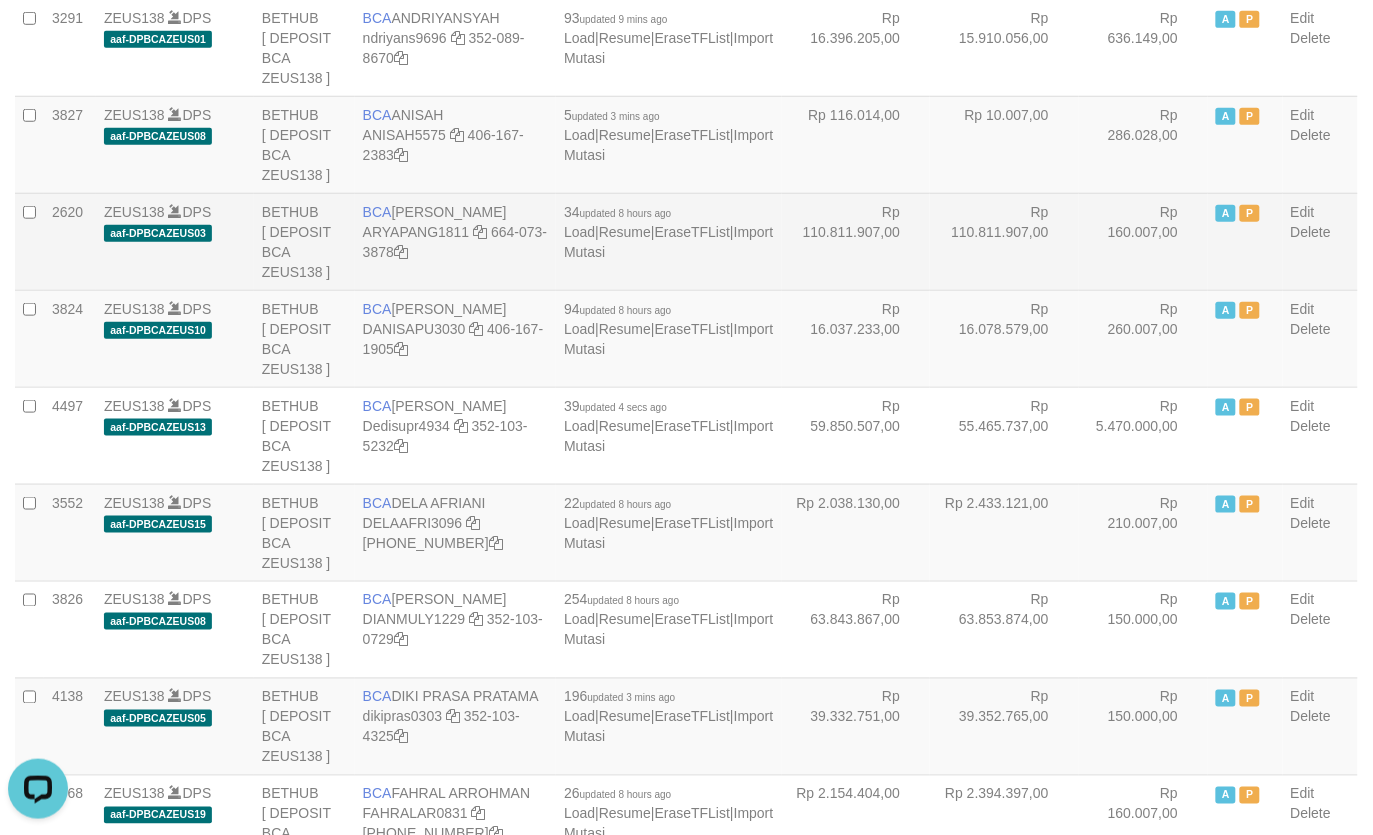 click on "Rp 110.811.907,00" at bounding box center (1004, 241) 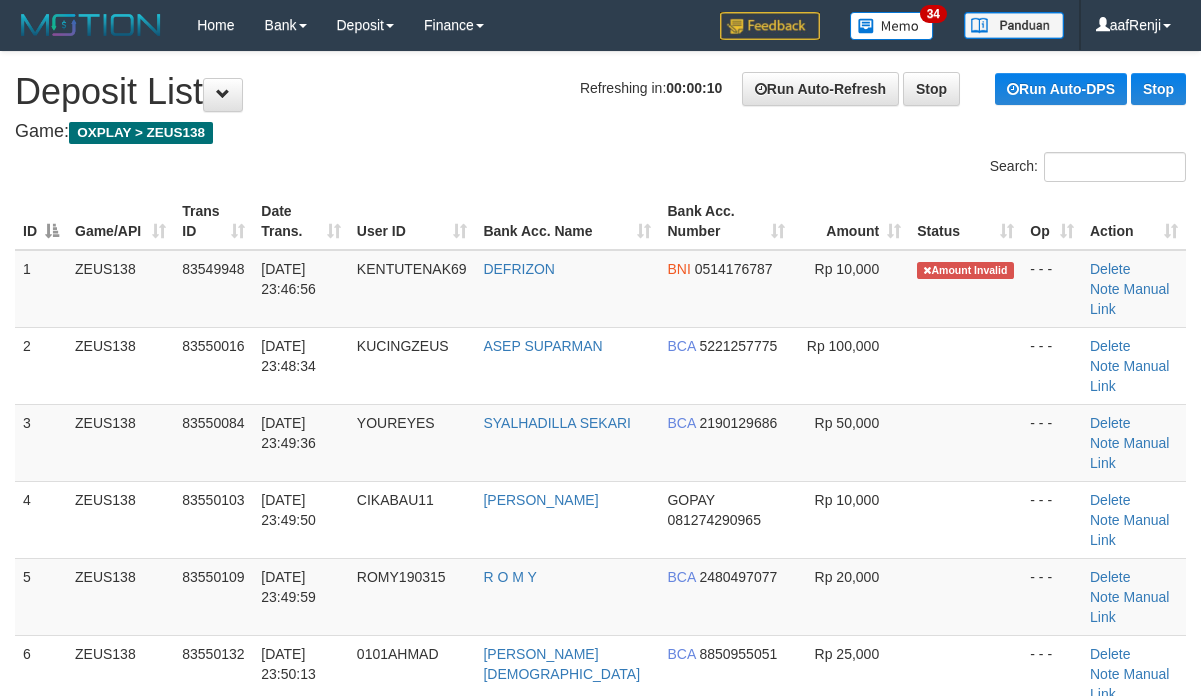 scroll, scrollTop: 0, scrollLeft: 0, axis: both 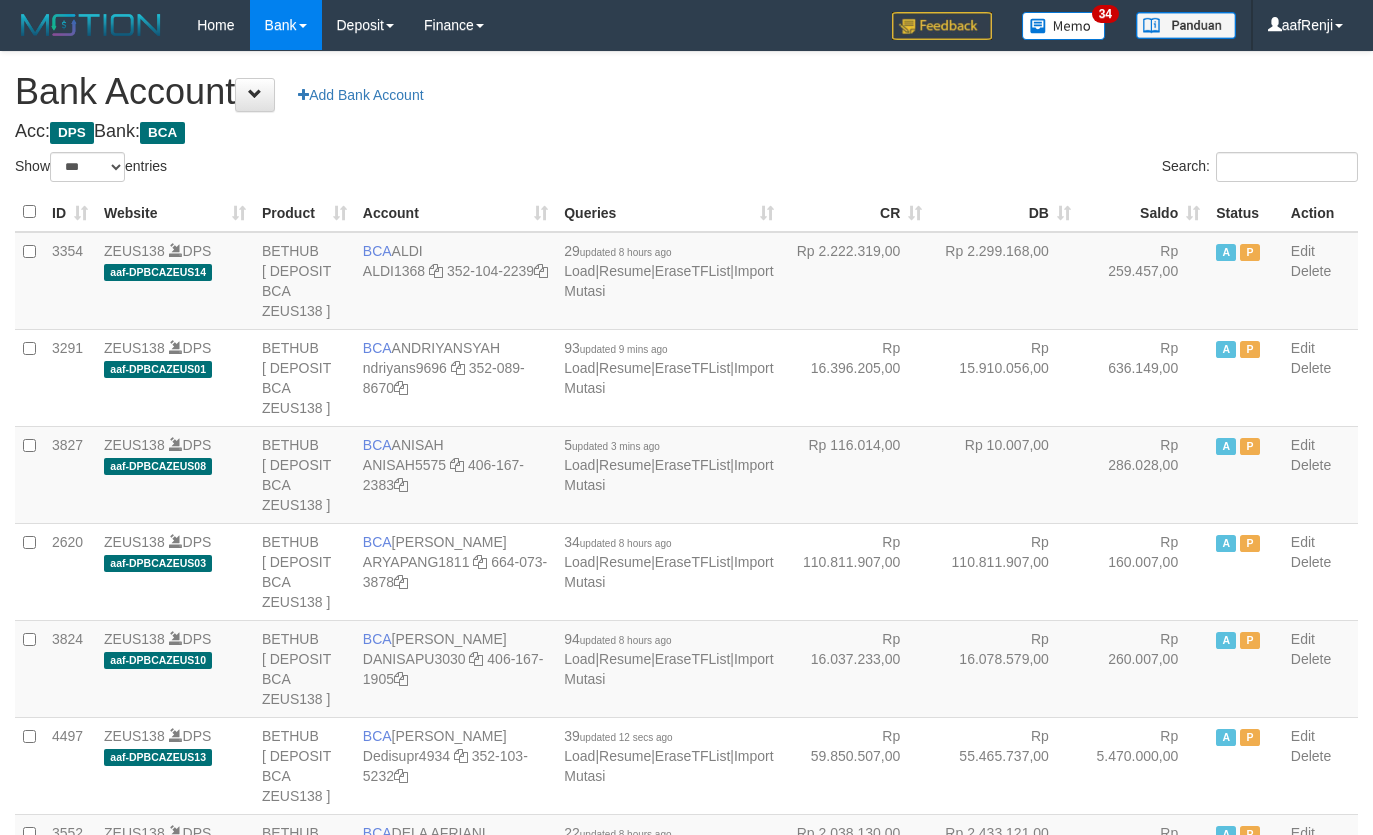 select on "***" 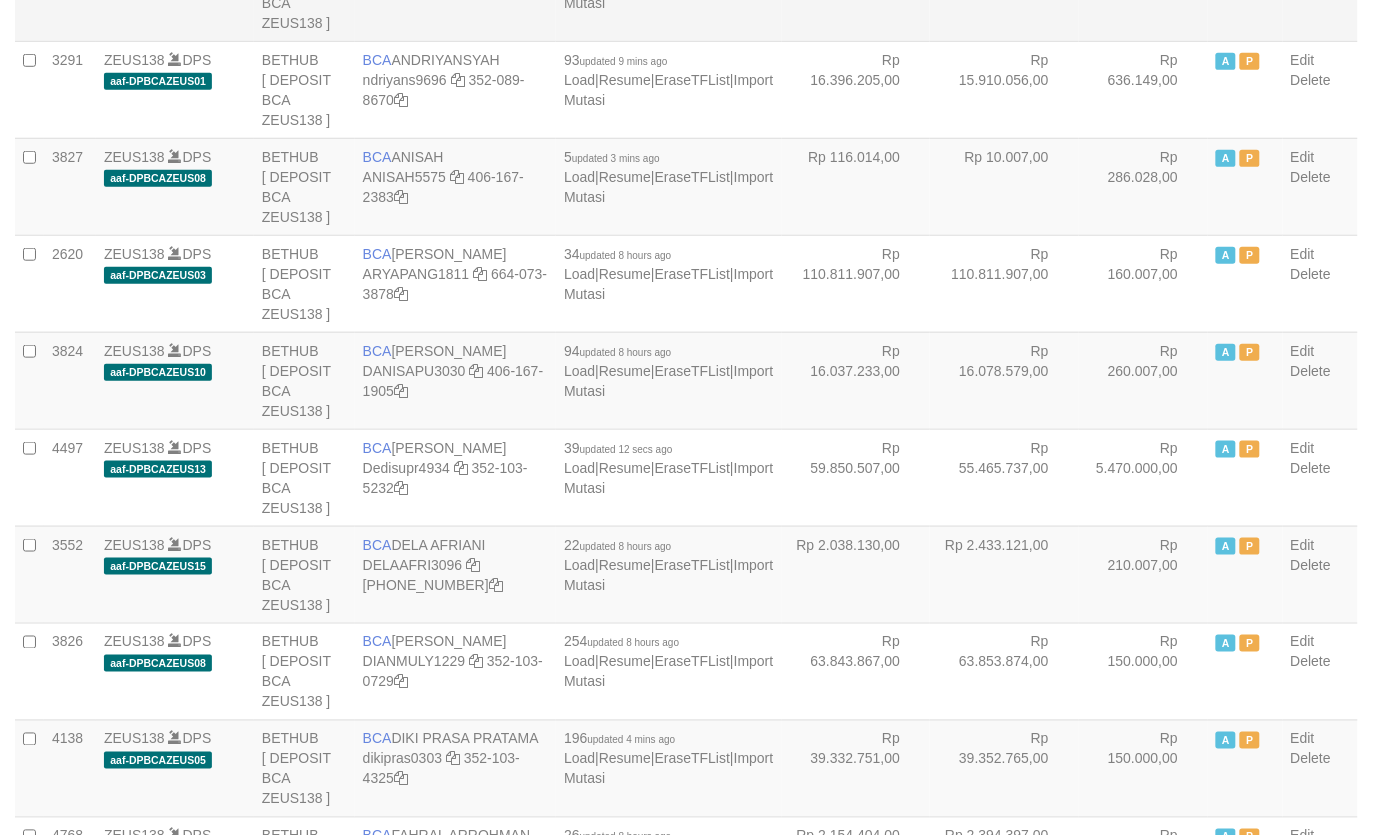 scroll, scrollTop: 330, scrollLeft: 0, axis: vertical 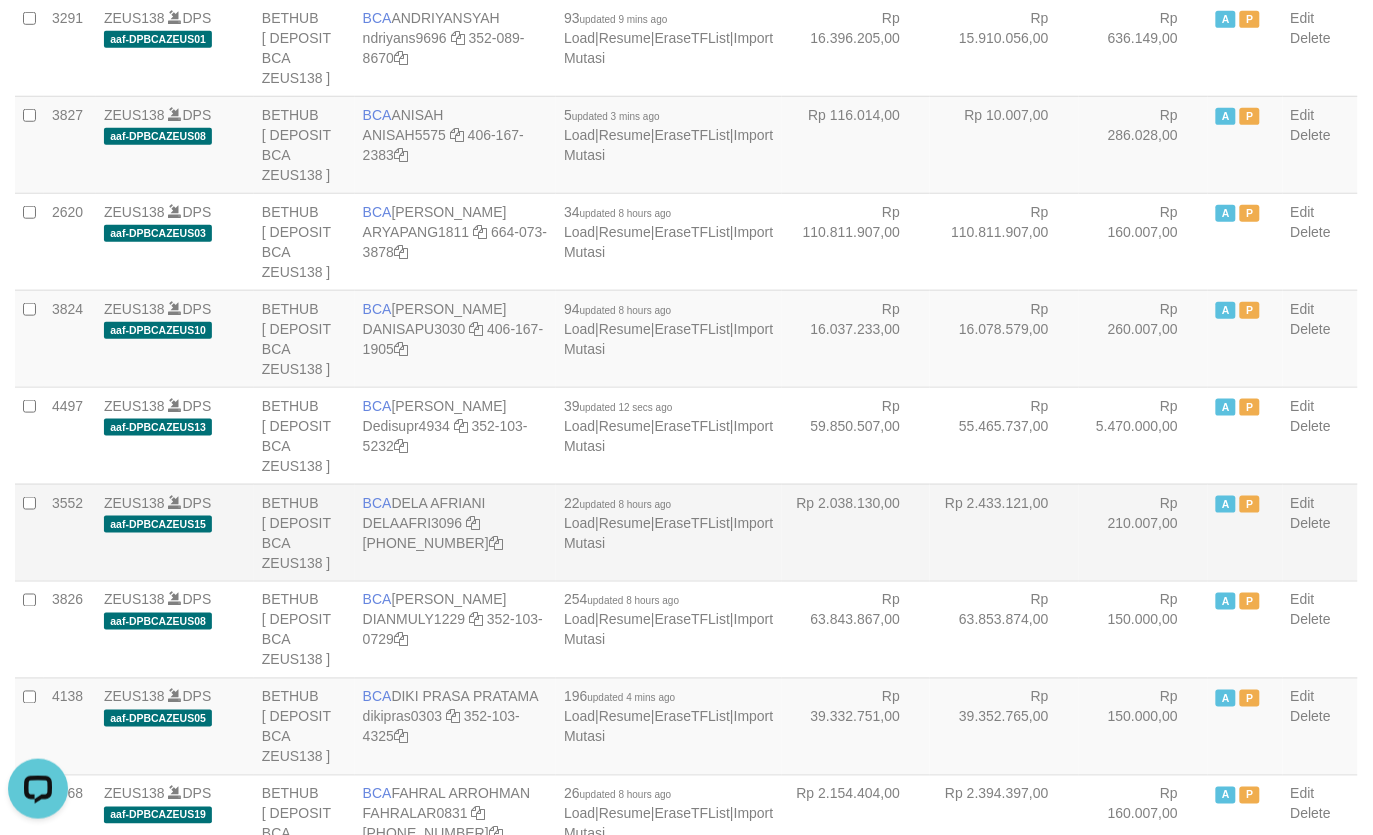 drag, startPoint x: 1000, startPoint y: 476, endPoint x: 943, endPoint y: 502, distance: 62.649822 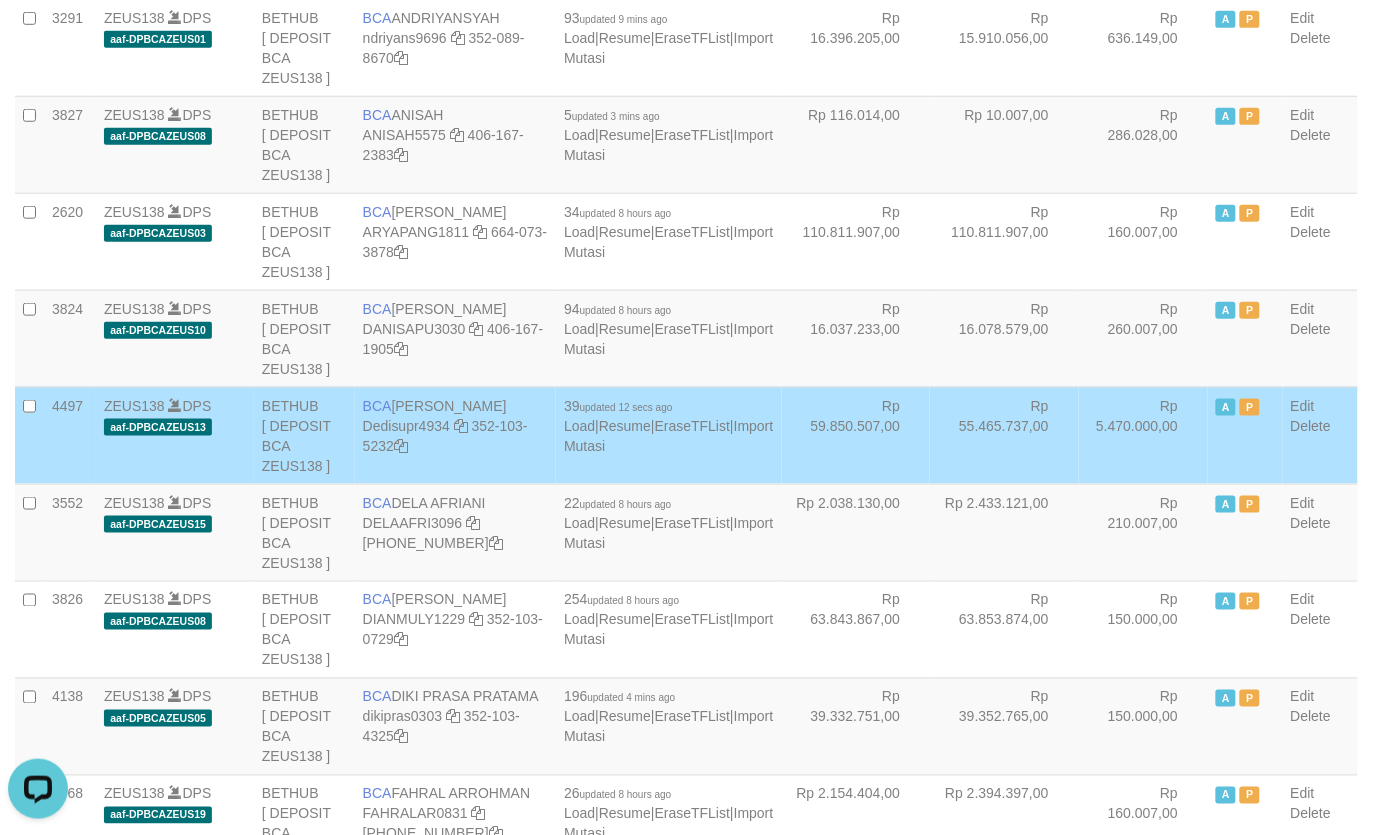 scroll, scrollTop: 1875, scrollLeft: 0, axis: vertical 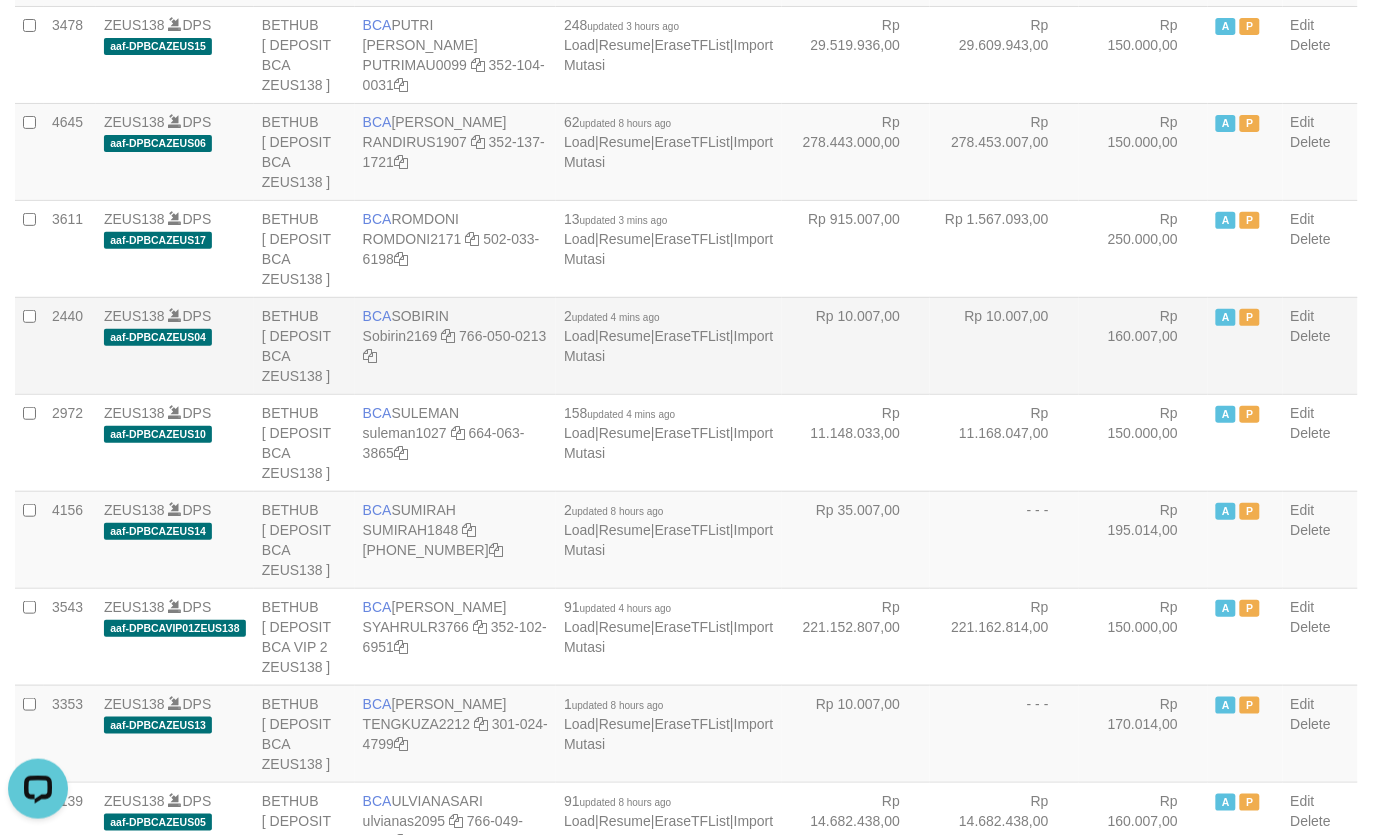 drag, startPoint x: 791, startPoint y: 357, endPoint x: 771, endPoint y: 365, distance: 21.540659 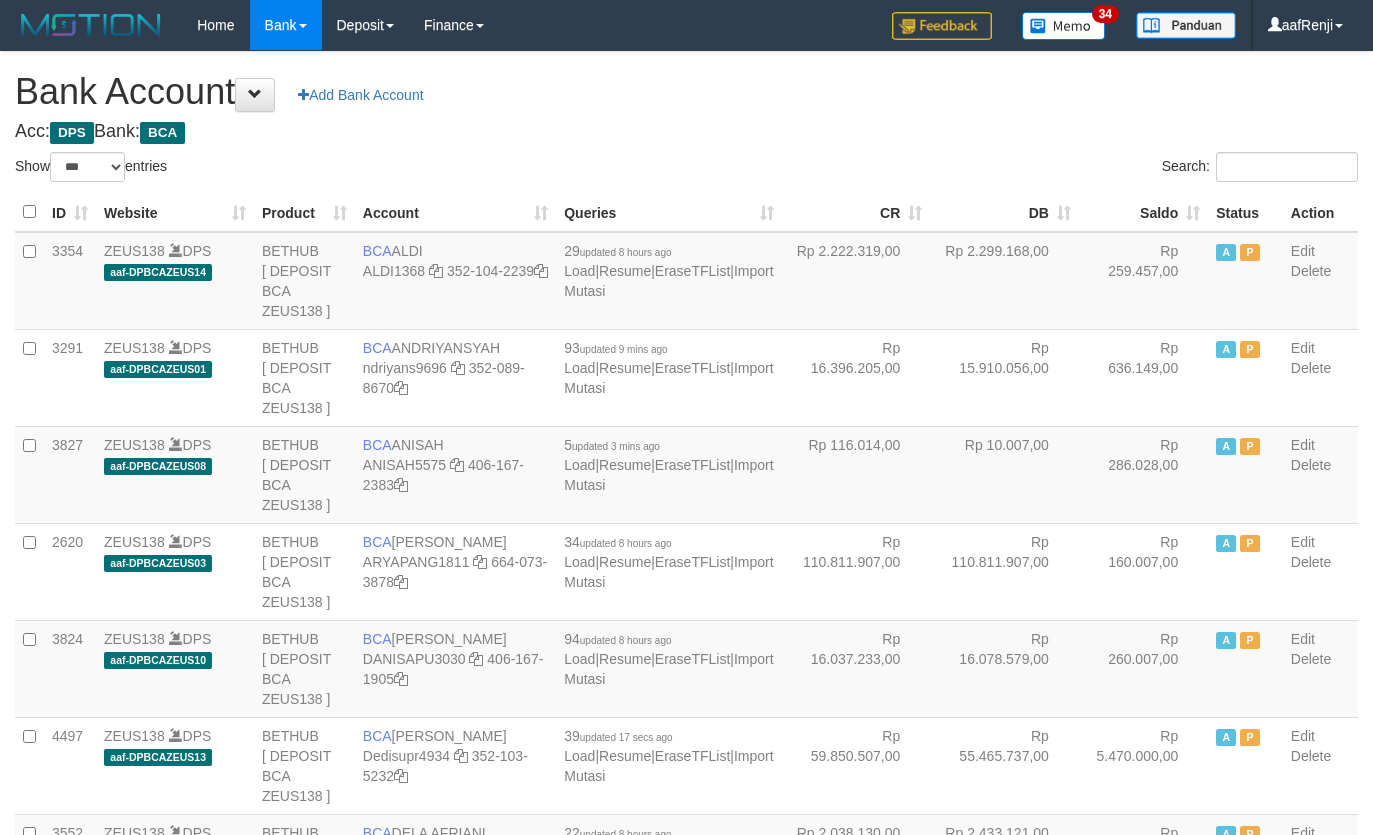 select on "***" 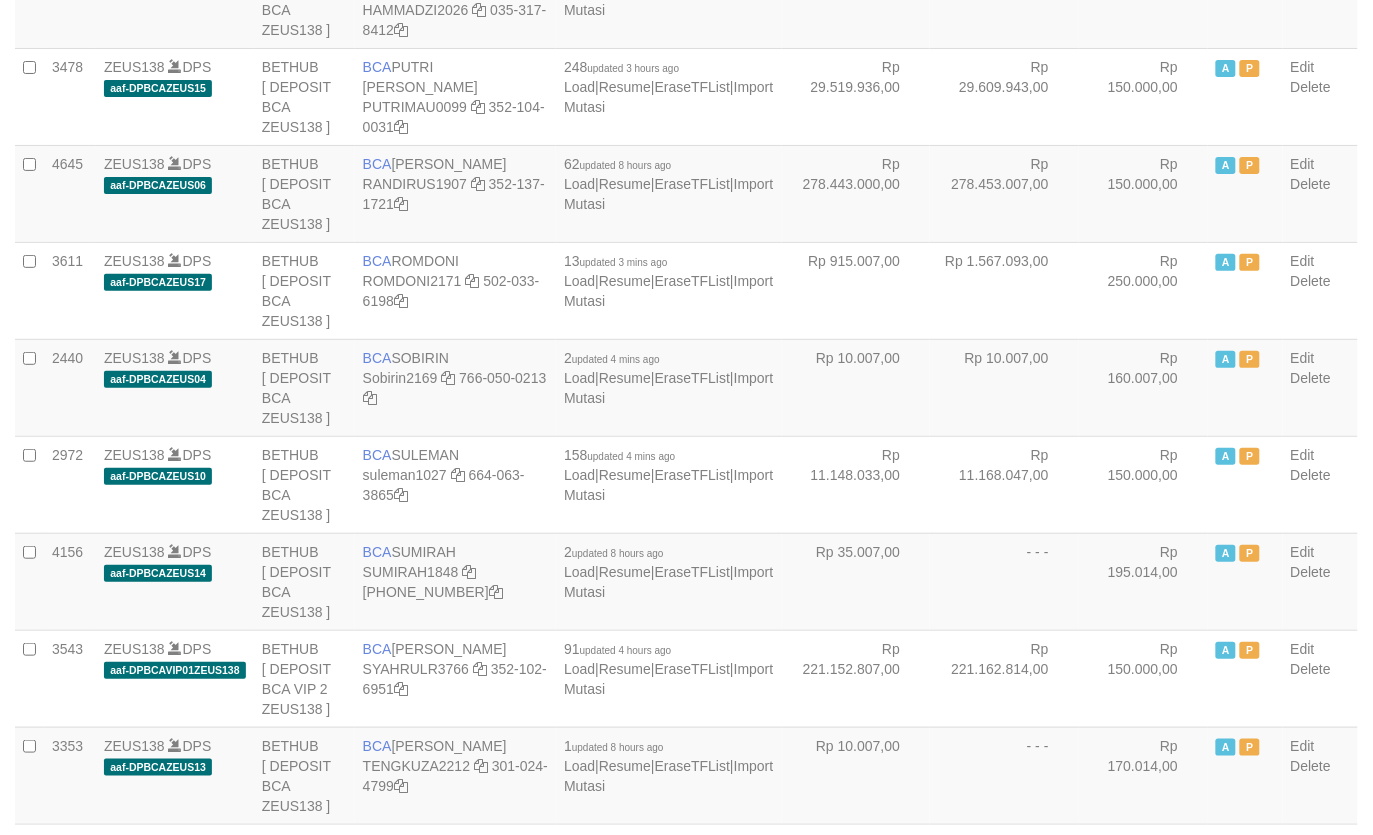 scroll, scrollTop: 1875, scrollLeft: 0, axis: vertical 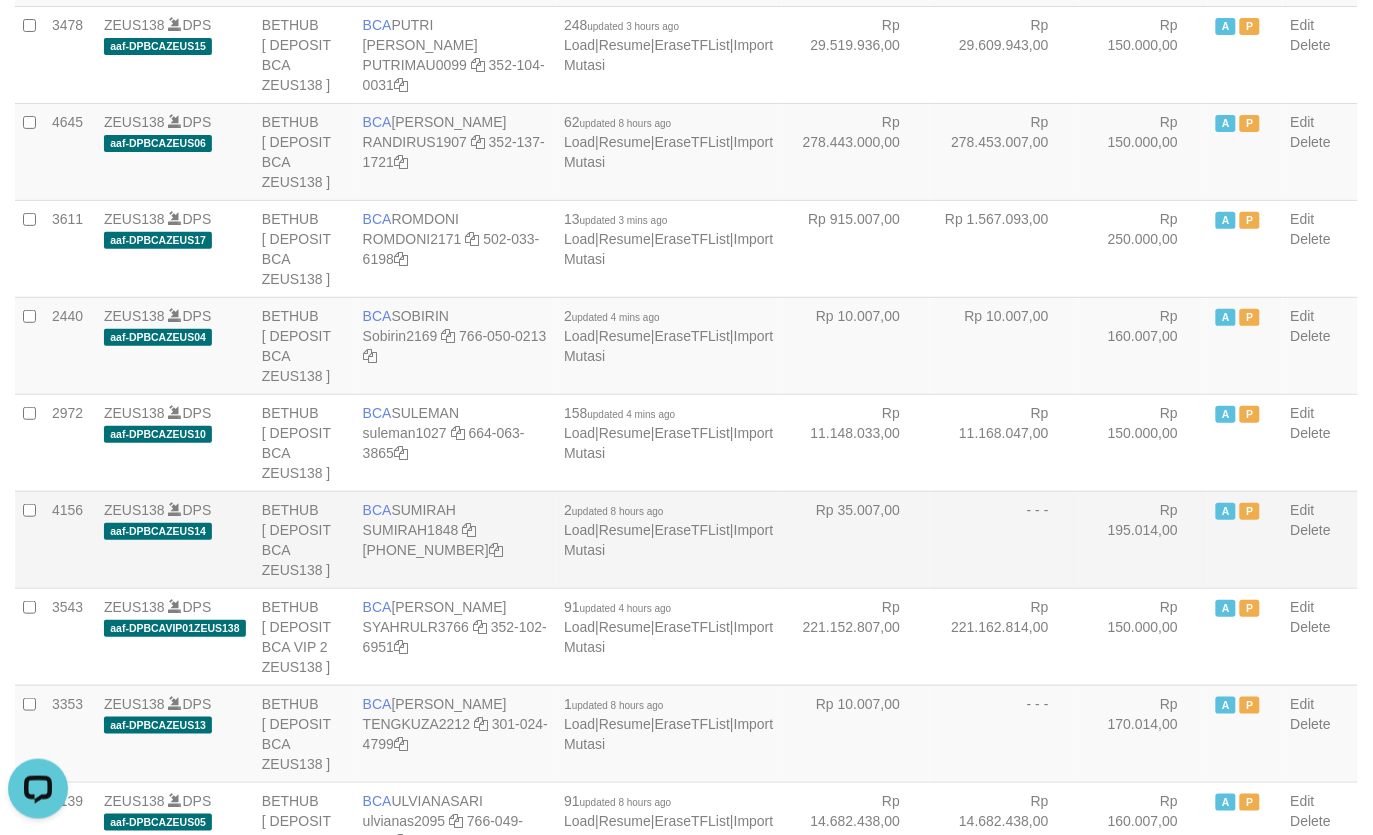 click on "- - -" at bounding box center (1004, 539) 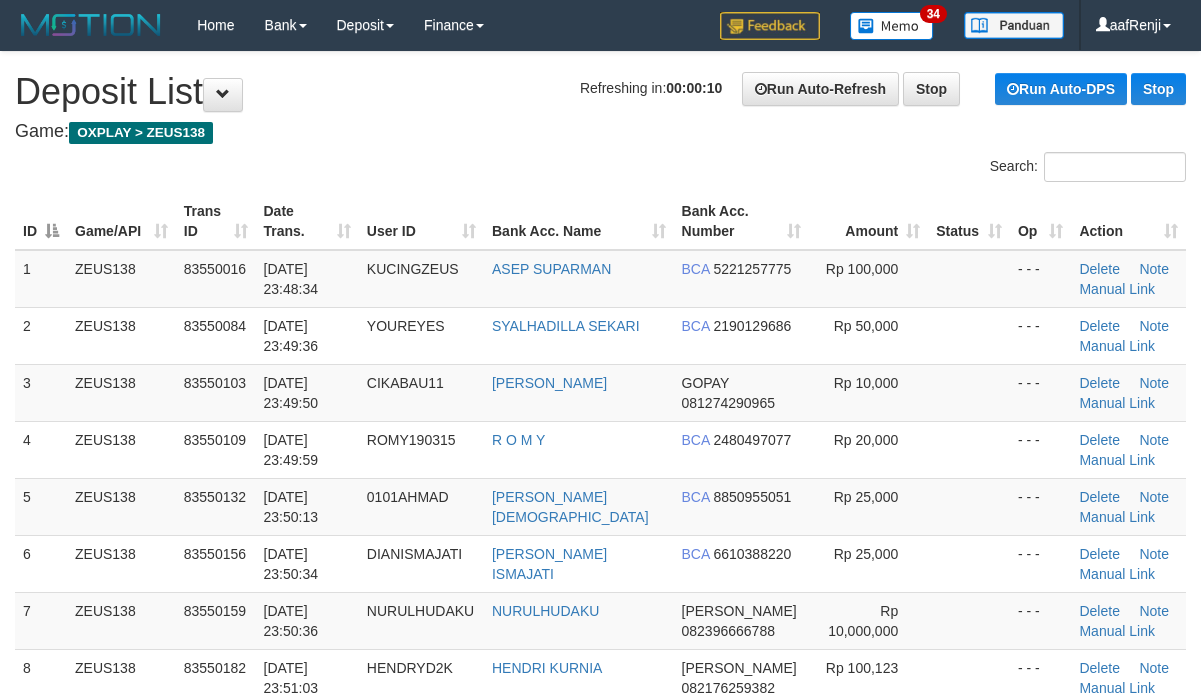 scroll, scrollTop: 0, scrollLeft: 0, axis: both 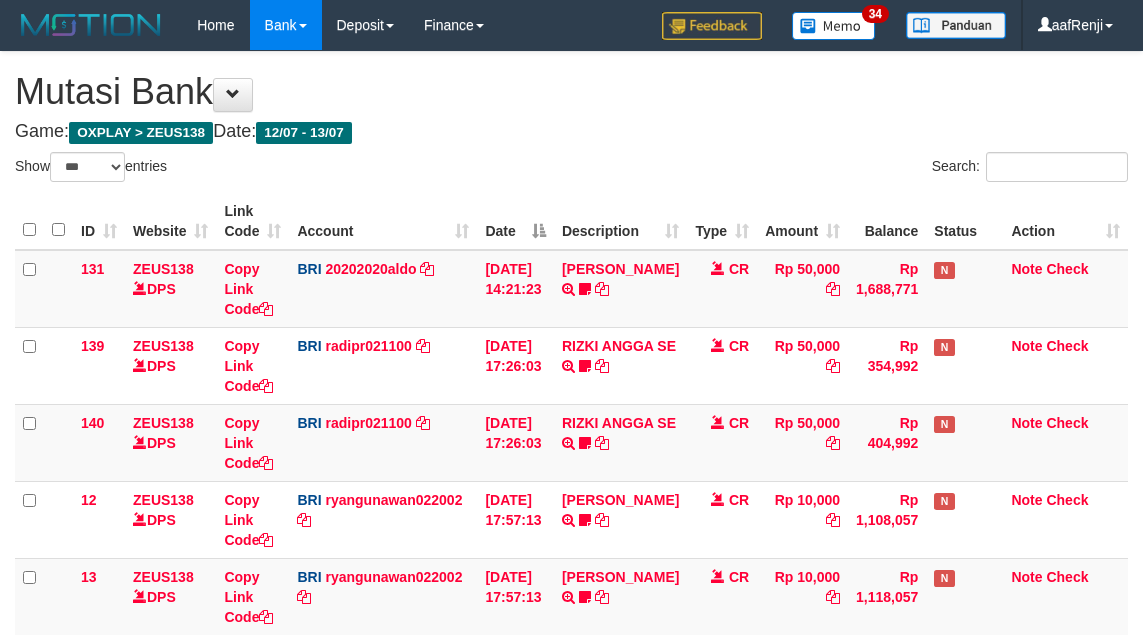select on "***" 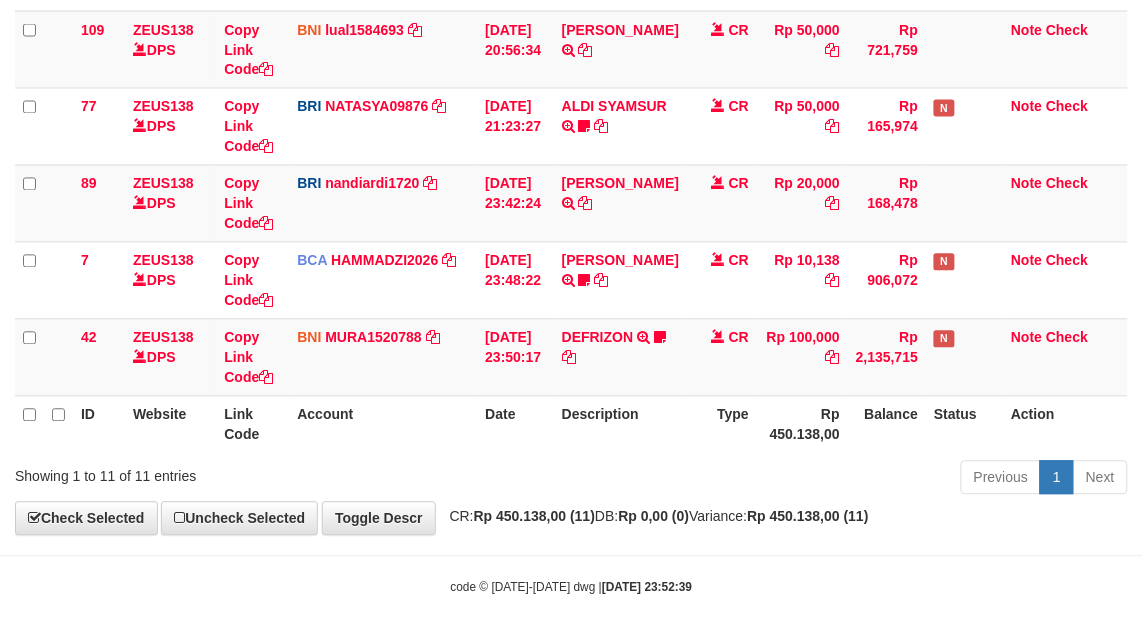 scroll, scrollTop: 716, scrollLeft: 0, axis: vertical 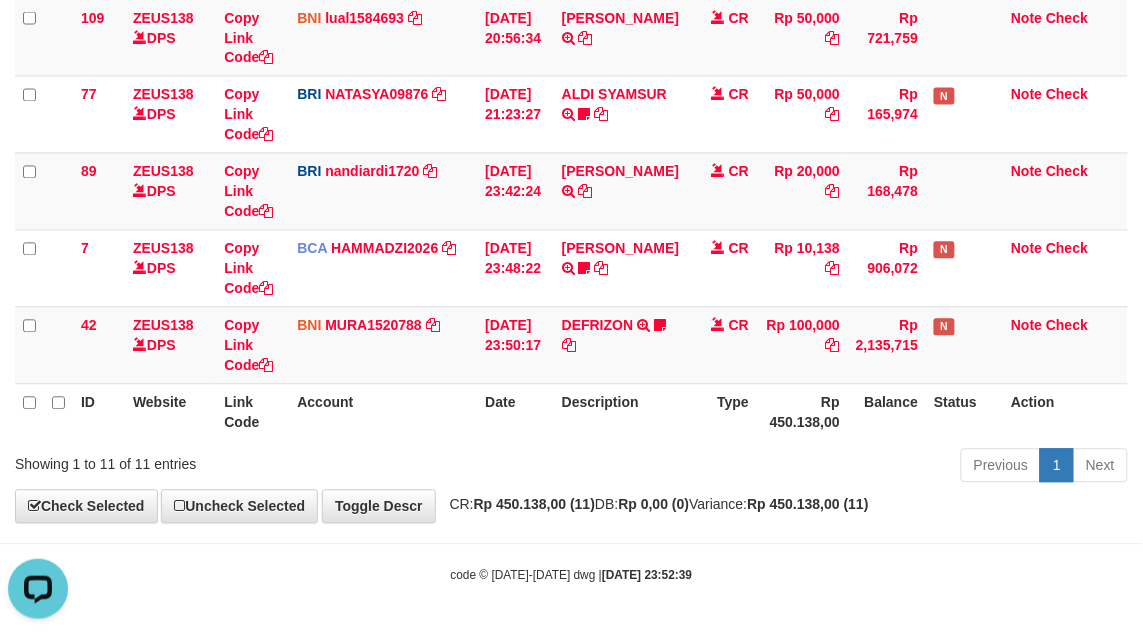 click on "Previous 1 Next" at bounding box center [809, 468] 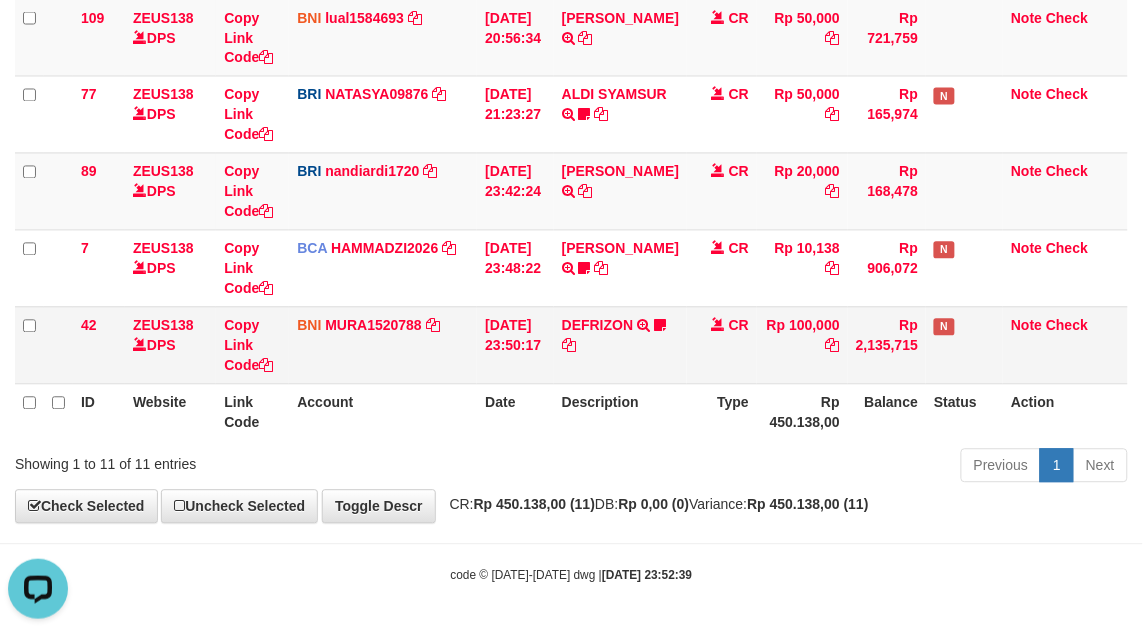 drag, startPoint x: 392, startPoint y: 387, endPoint x: 390, endPoint y: 372, distance: 15.132746 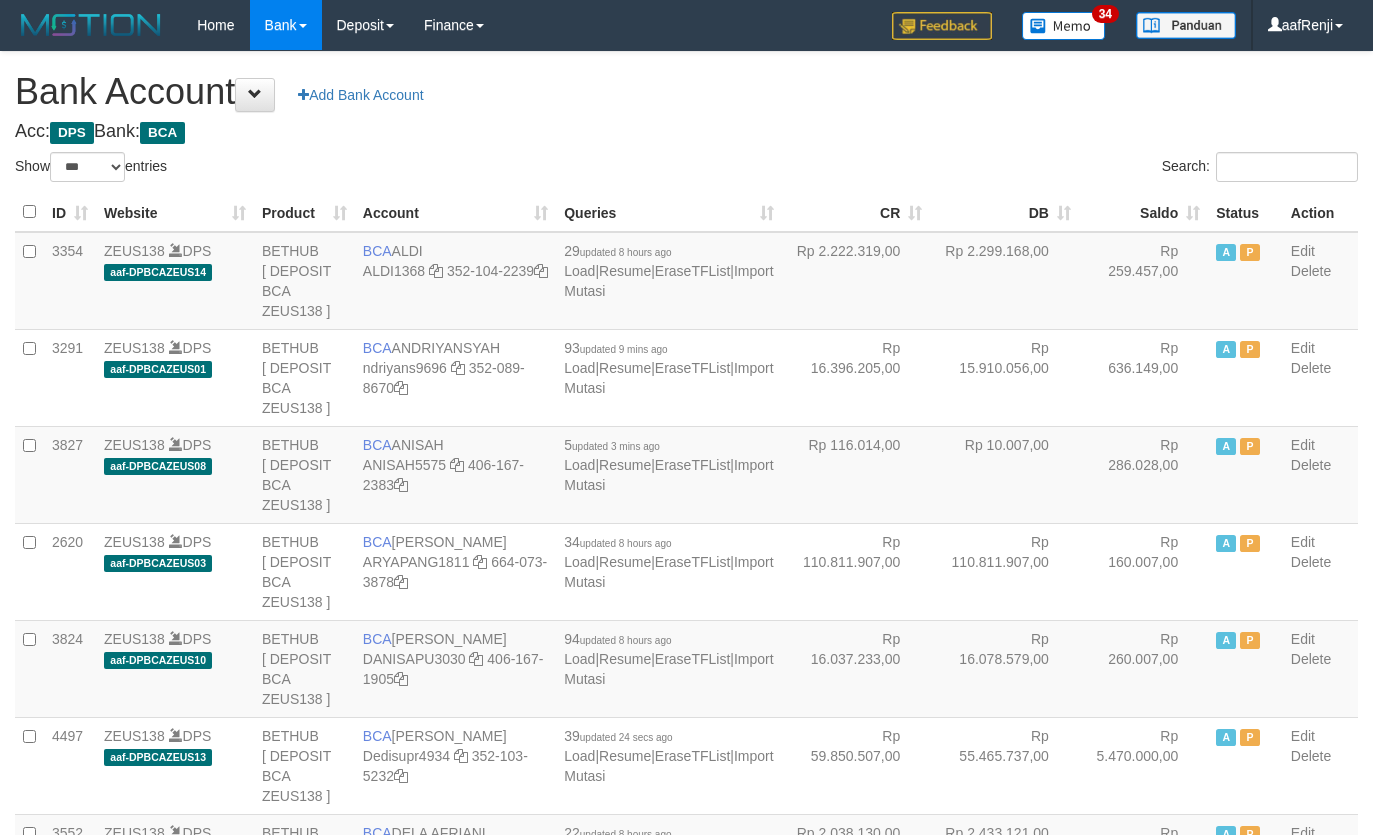 select on "***" 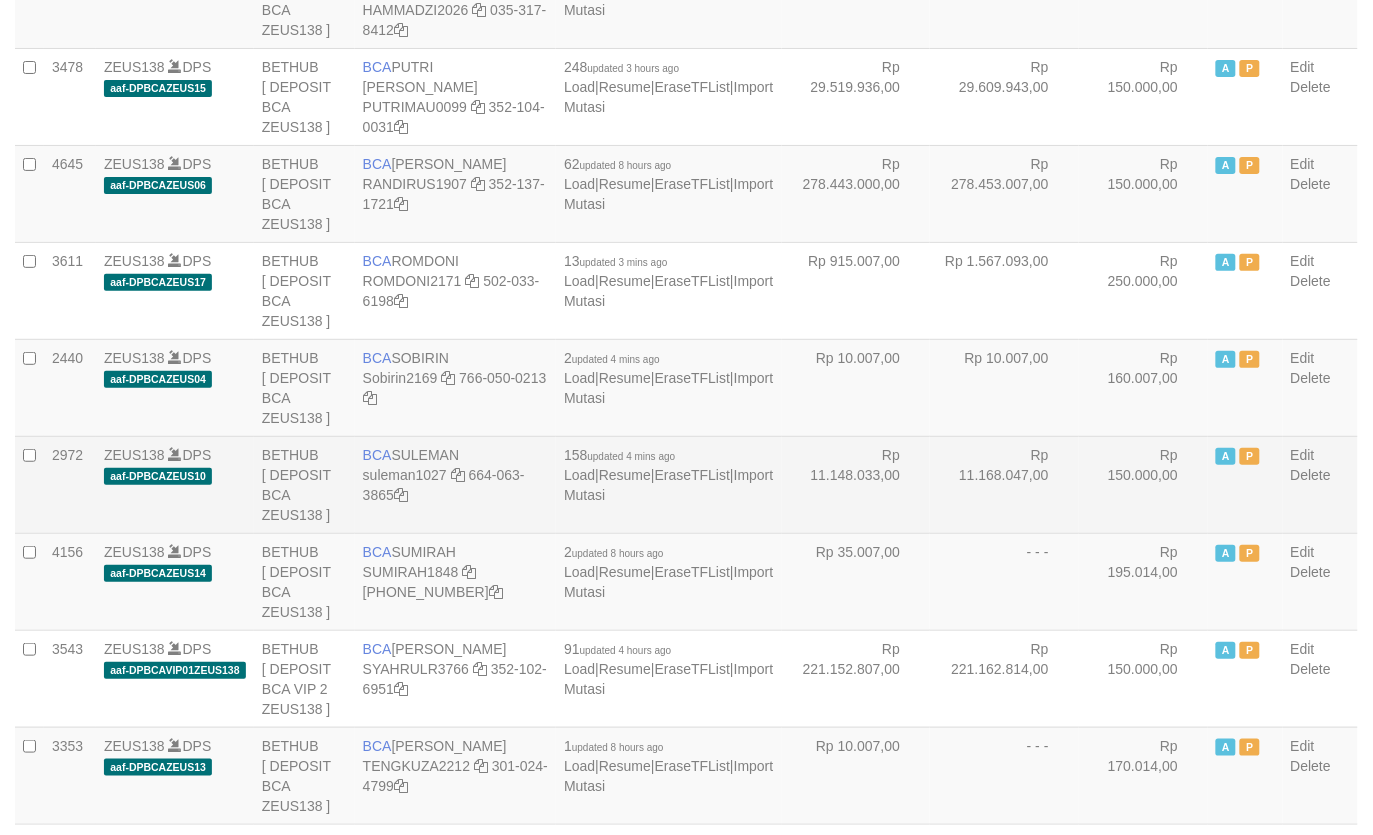 scroll, scrollTop: 1875, scrollLeft: 0, axis: vertical 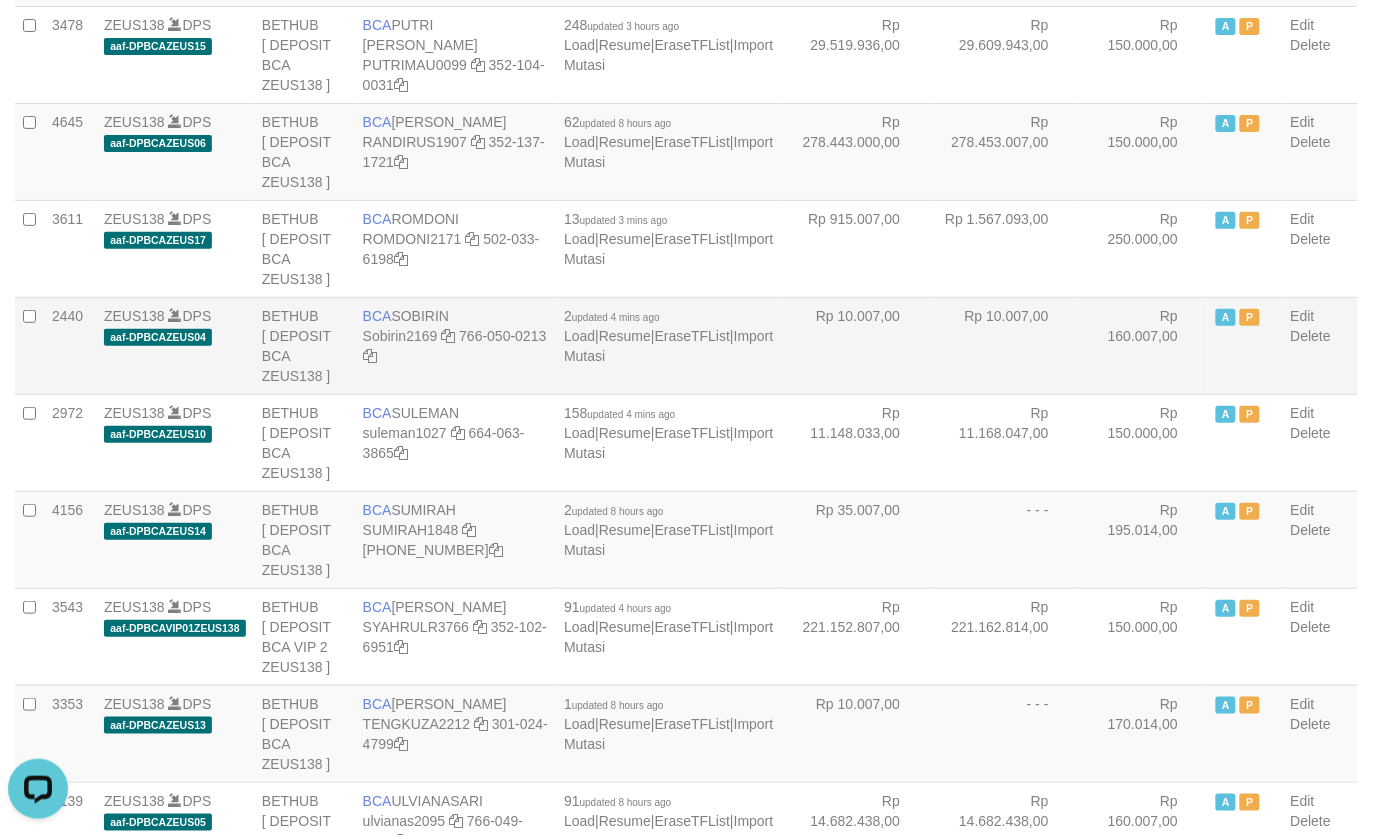 drag, startPoint x: 886, startPoint y: 347, endPoint x: 893, endPoint y: 355, distance: 10.630146 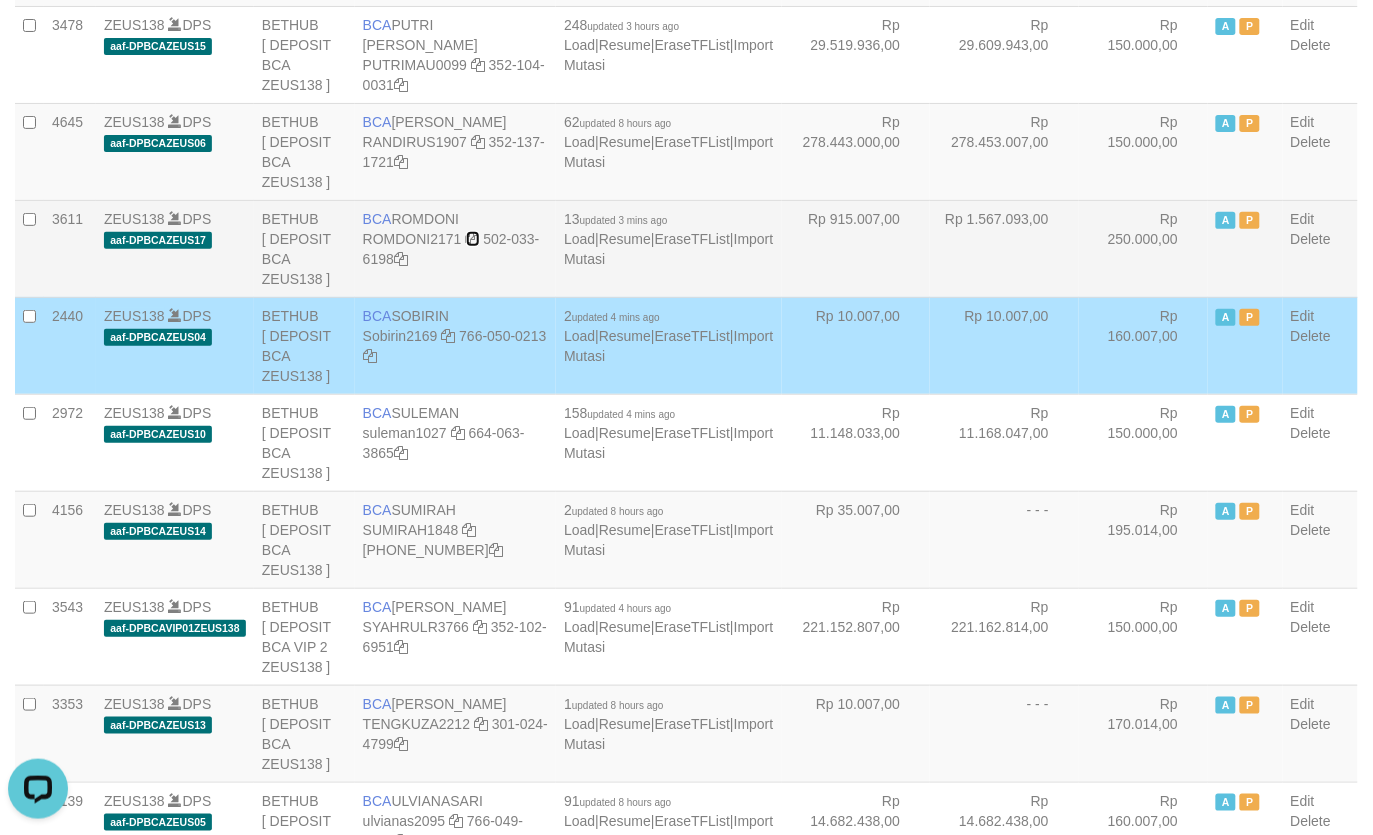 drag, startPoint x: 495, startPoint y: 238, endPoint x: 480, endPoint y: 258, distance: 25 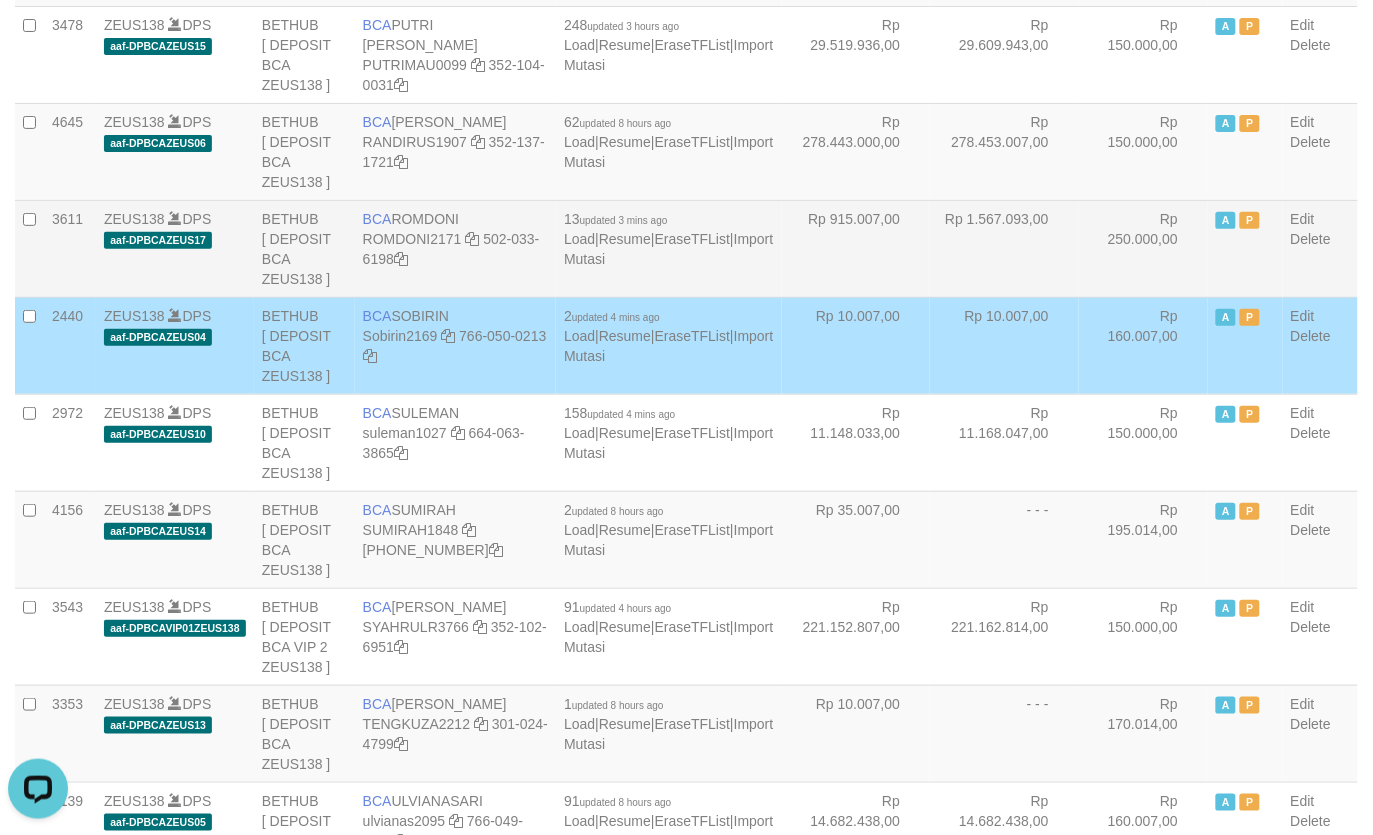 drag, startPoint x: 463, startPoint y: 296, endPoint x: 582, endPoint y: 281, distance: 119.94165 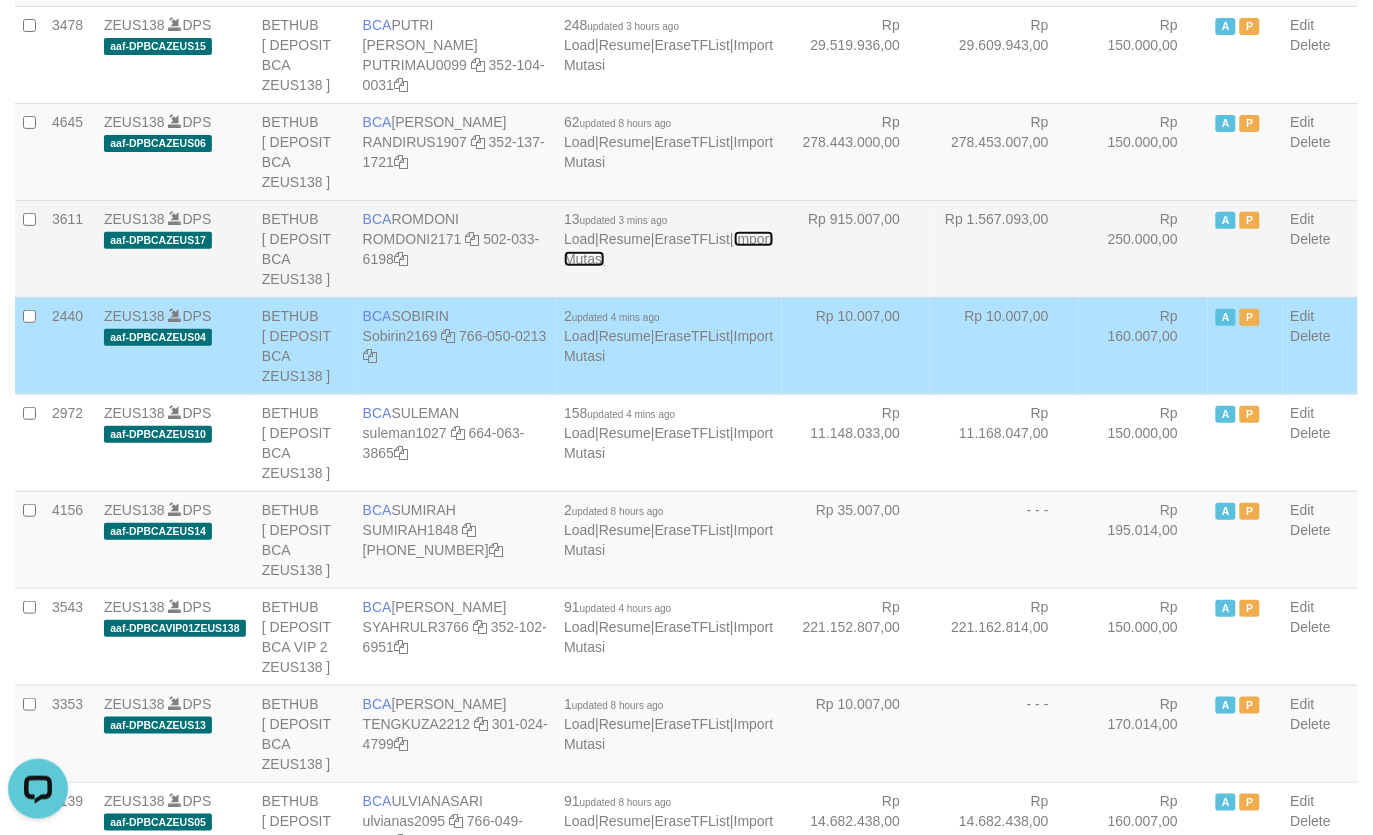 click on "Import Mutasi" at bounding box center (668, 249) 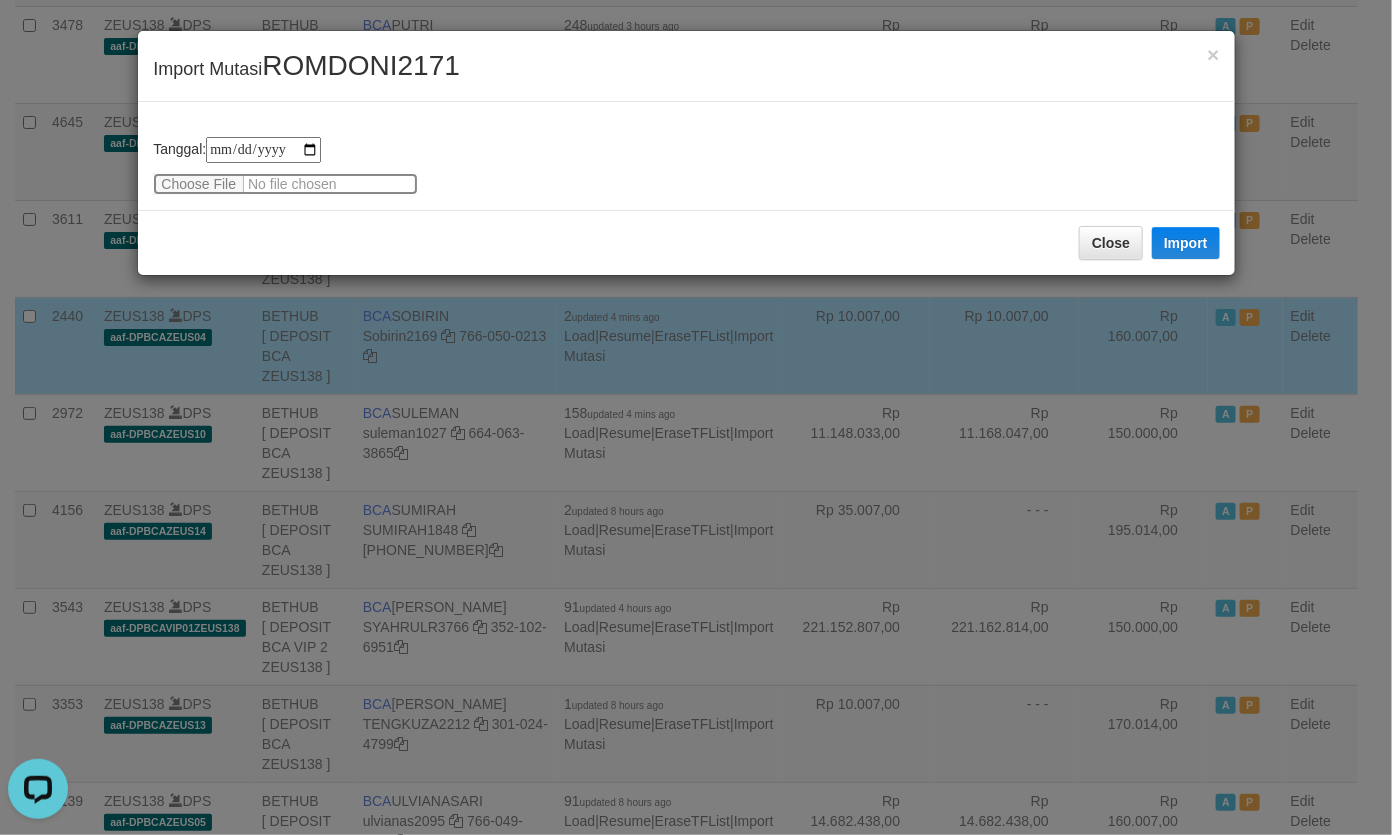 click at bounding box center [285, 184] 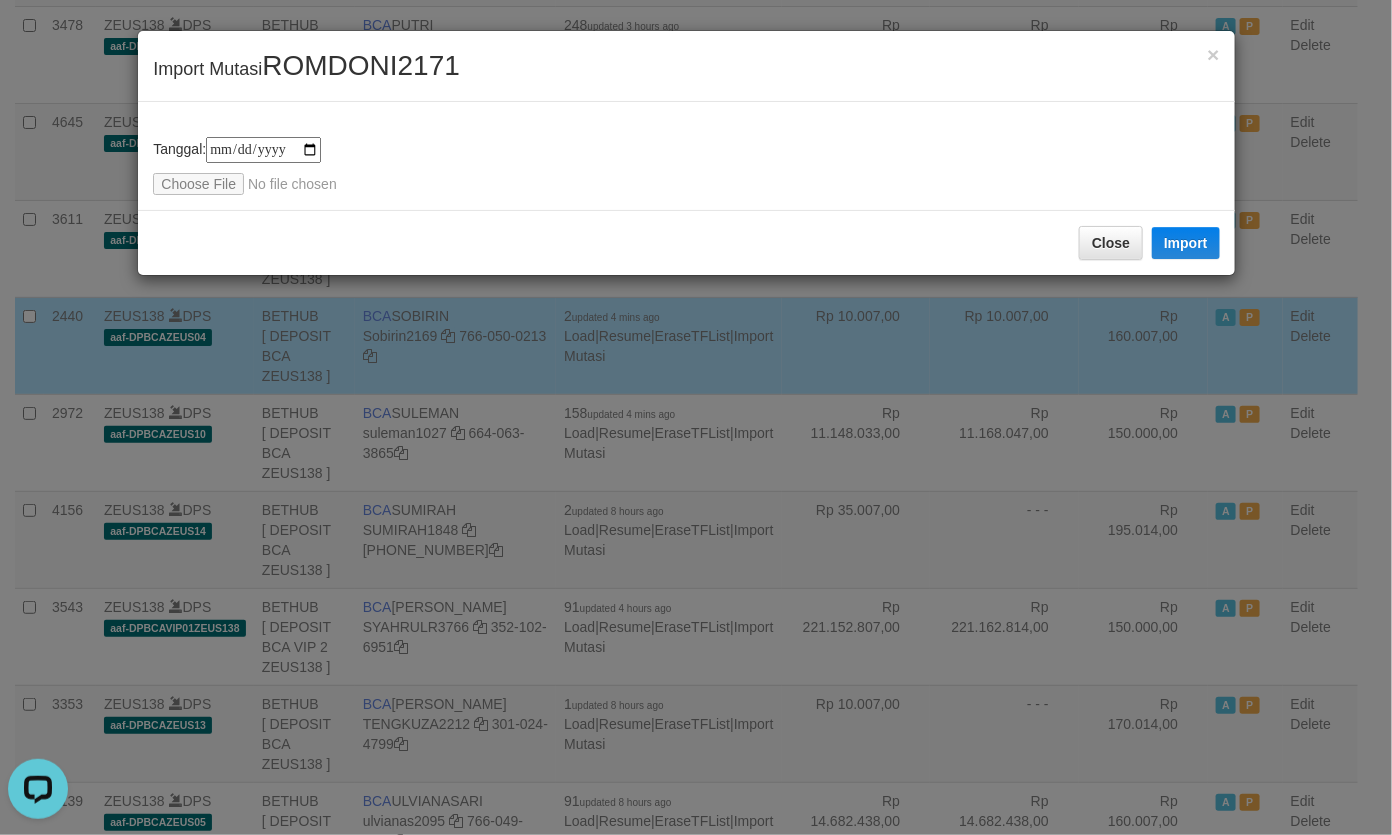 click on "ROMDONI2171" at bounding box center (361, 65) 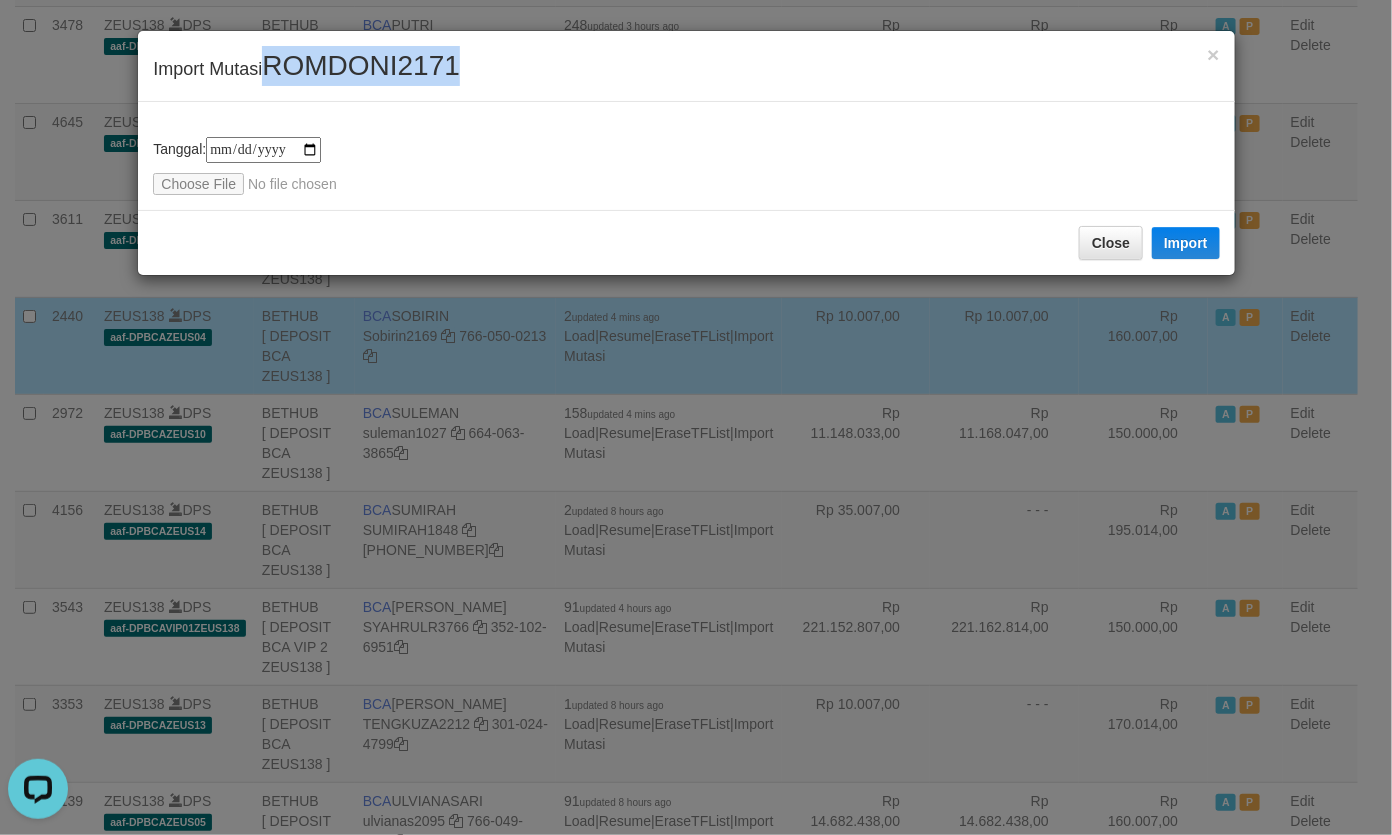 drag, startPoint x: 347, startPoint y: 56, endPoint x: 476, endPoint y: 93, distance: 134.20134 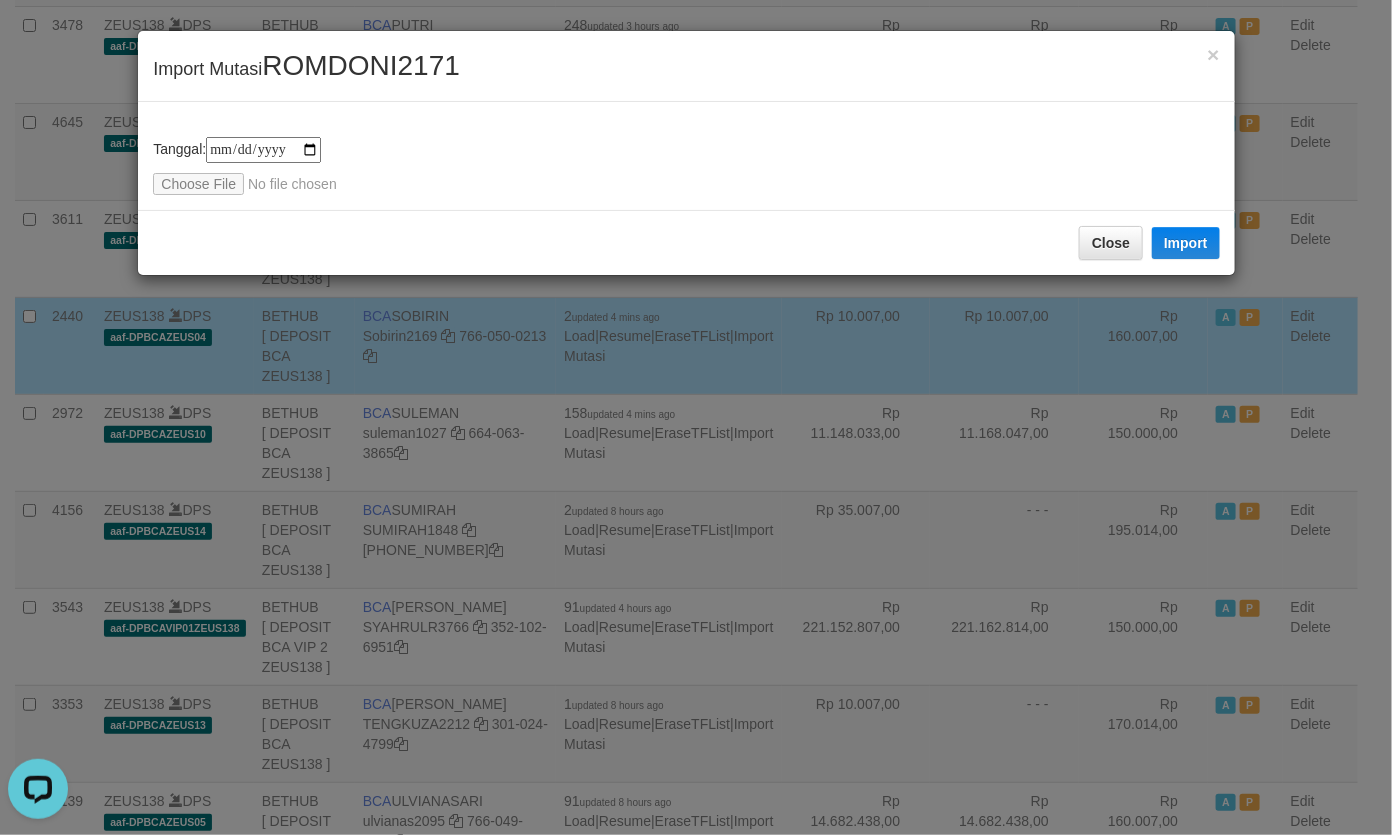 click on "**********" at bounding box center [686, 156] 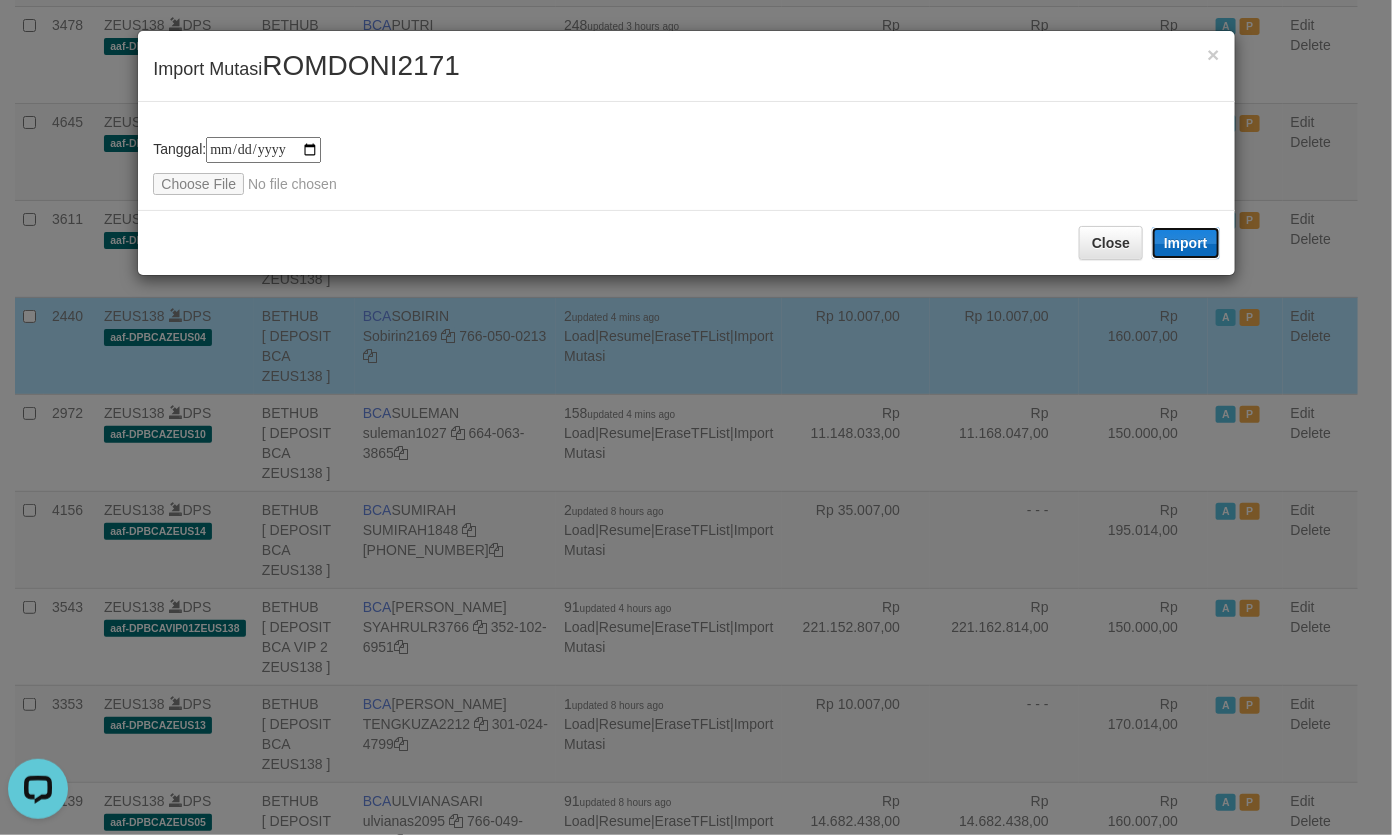 click on "Import" at bounding box center [1186, 243] 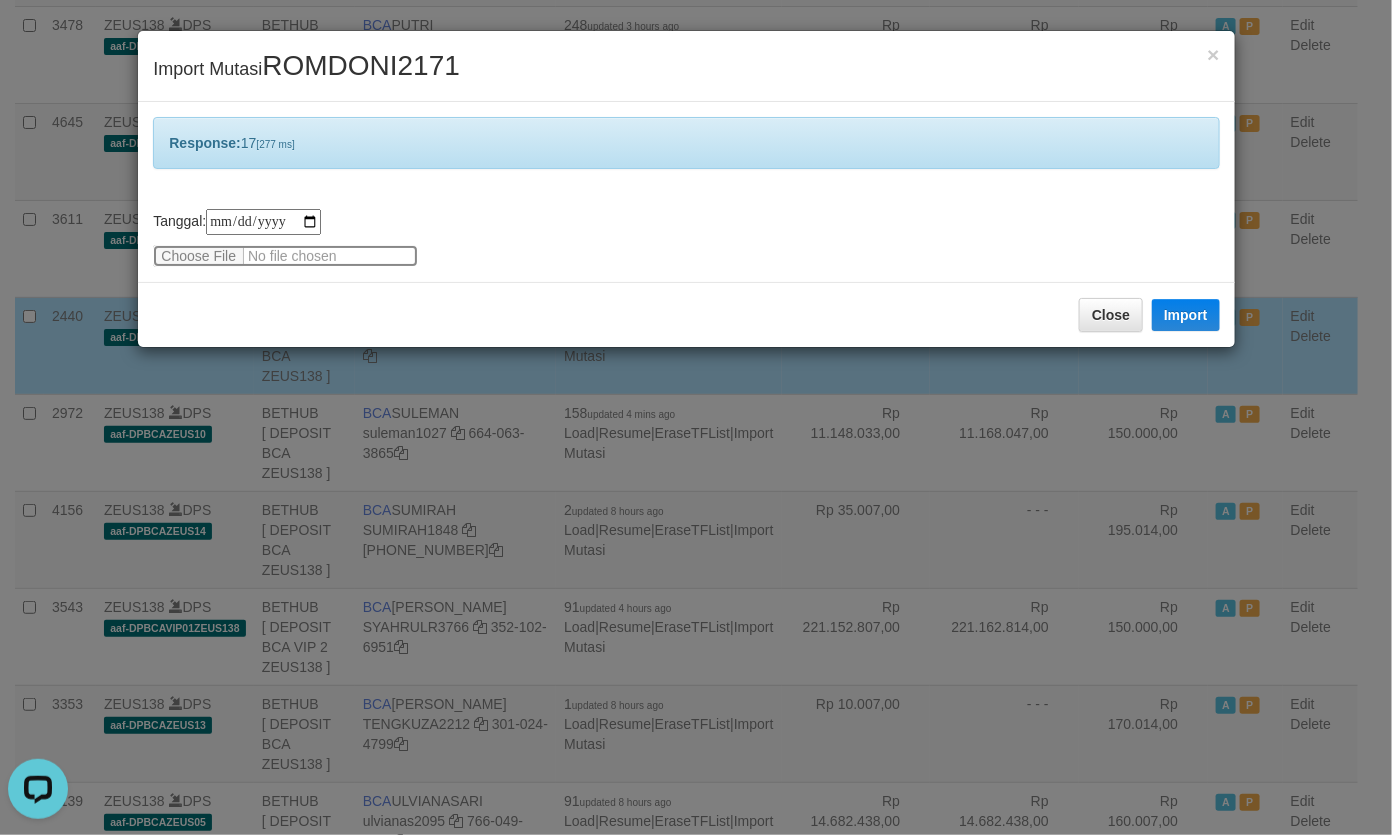 click at bounding box center (285, 256) 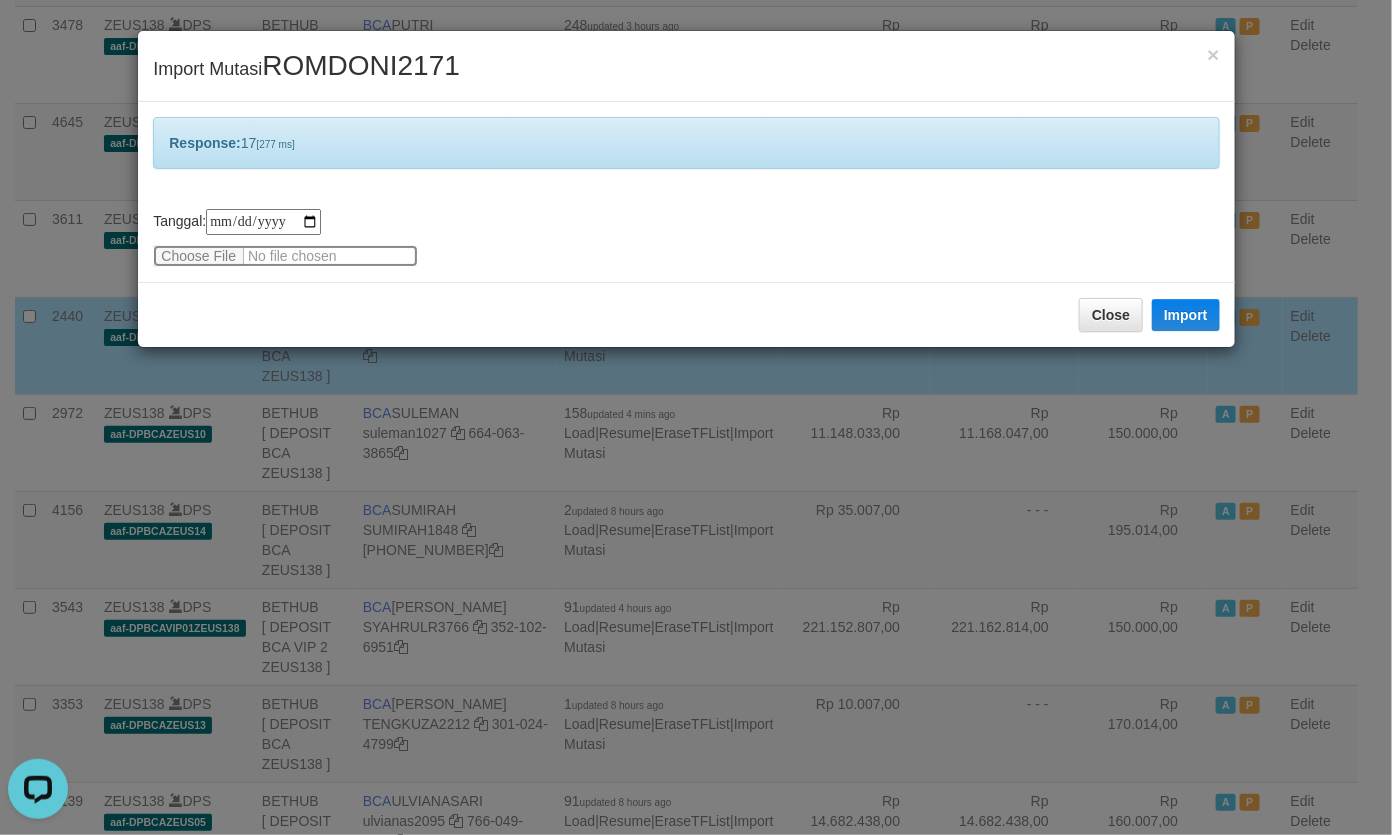 type 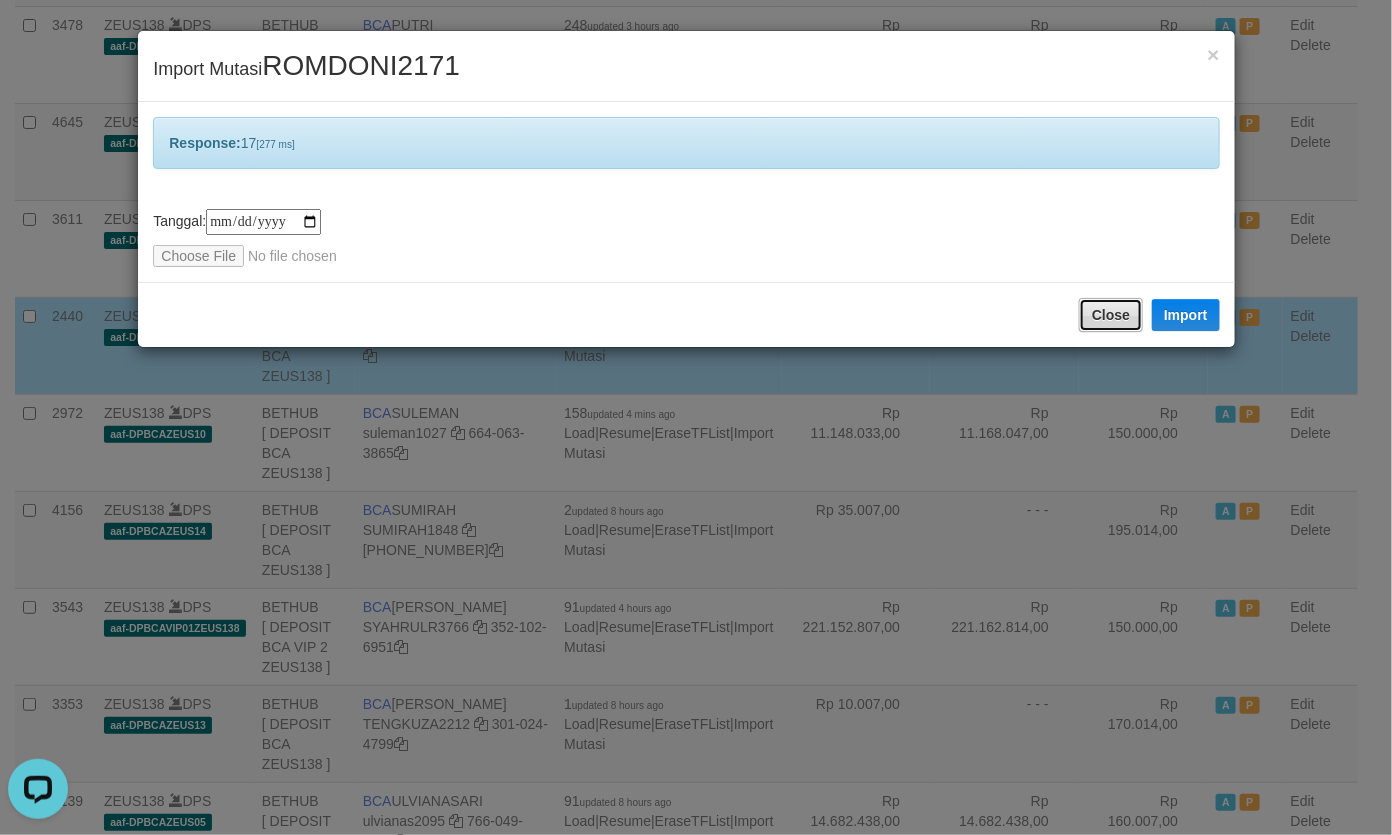 click on "Close" at bounding box center [1111, 315] 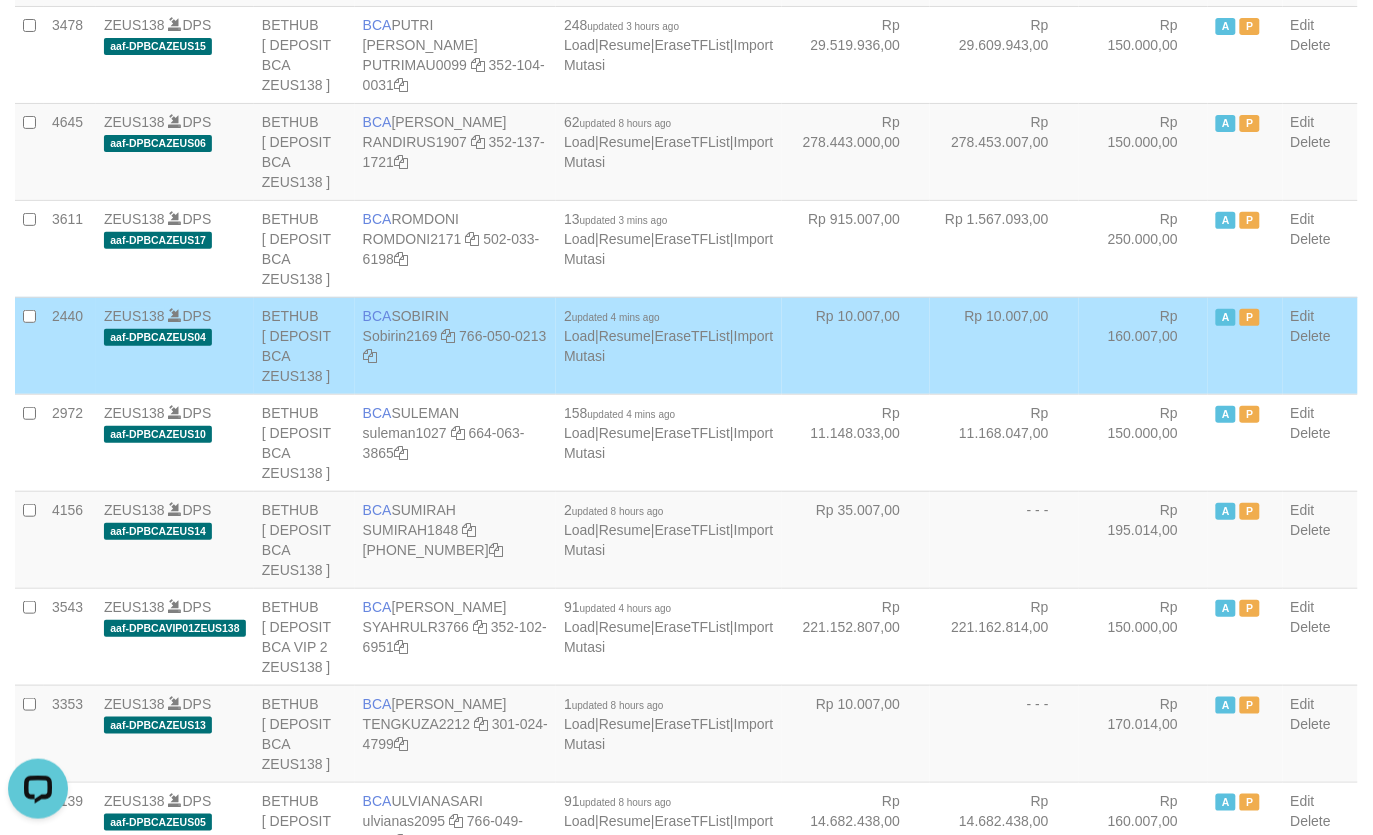 drag, startPoint x: 868, startPoint y: 385, endPoint x: 848, endPoint y: 385, distance: 20 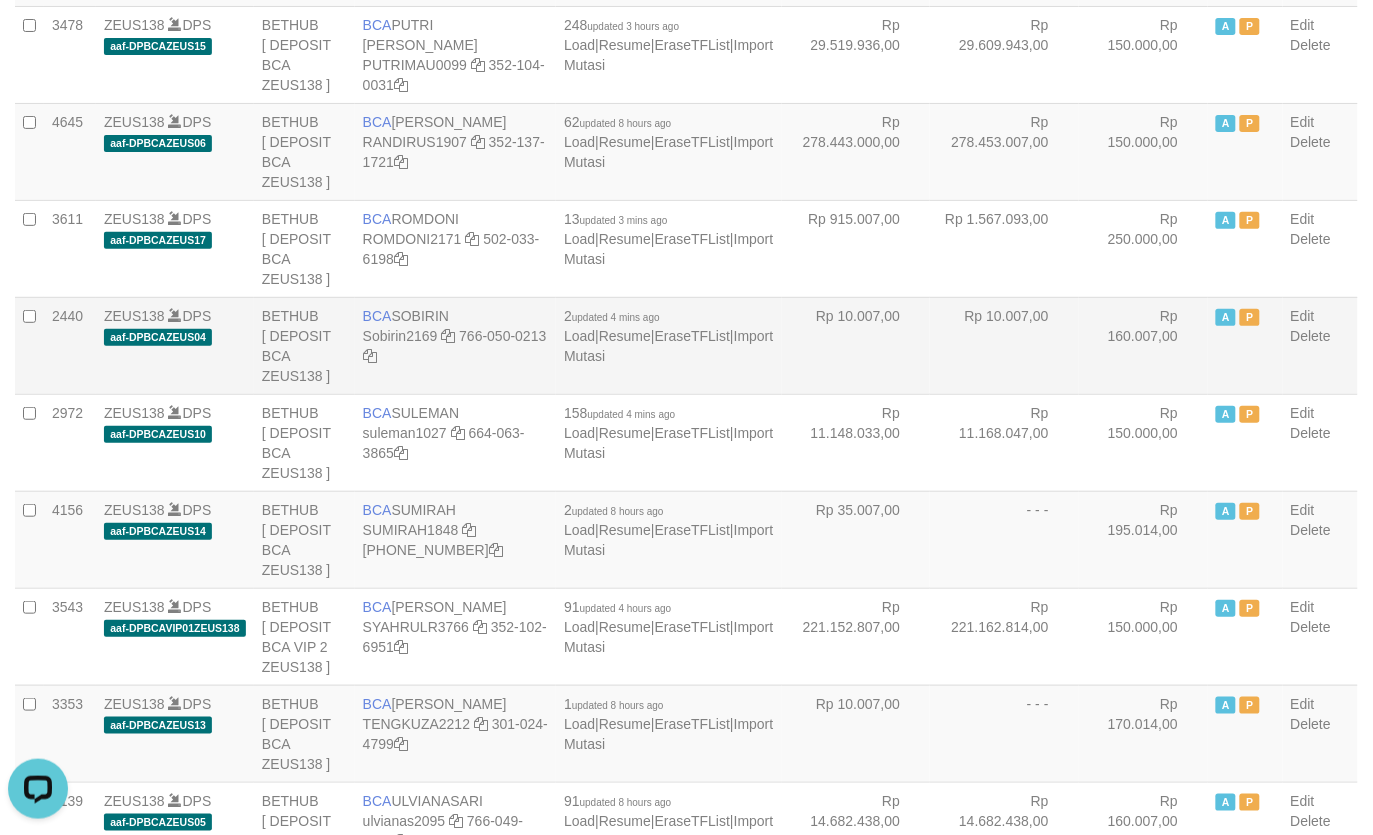 click on "Rp 10.007,00" at bounding box center (1004, 345) 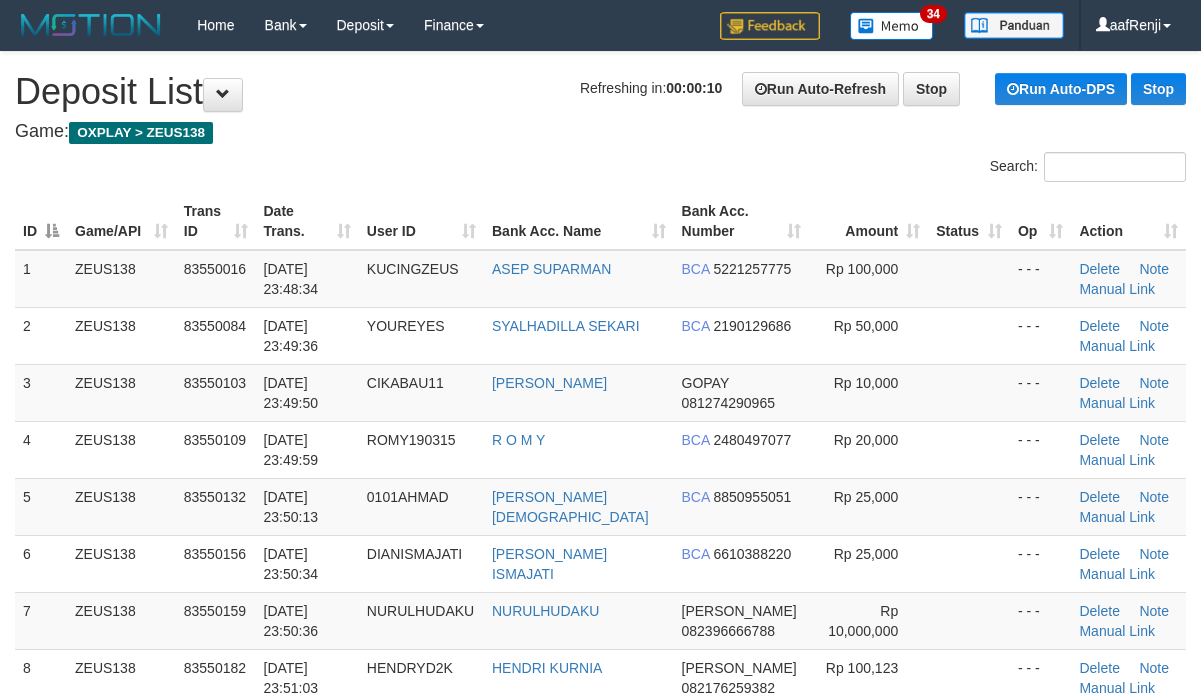 scroll, scrollTop: 0, scrollLeft: 0, axis: both 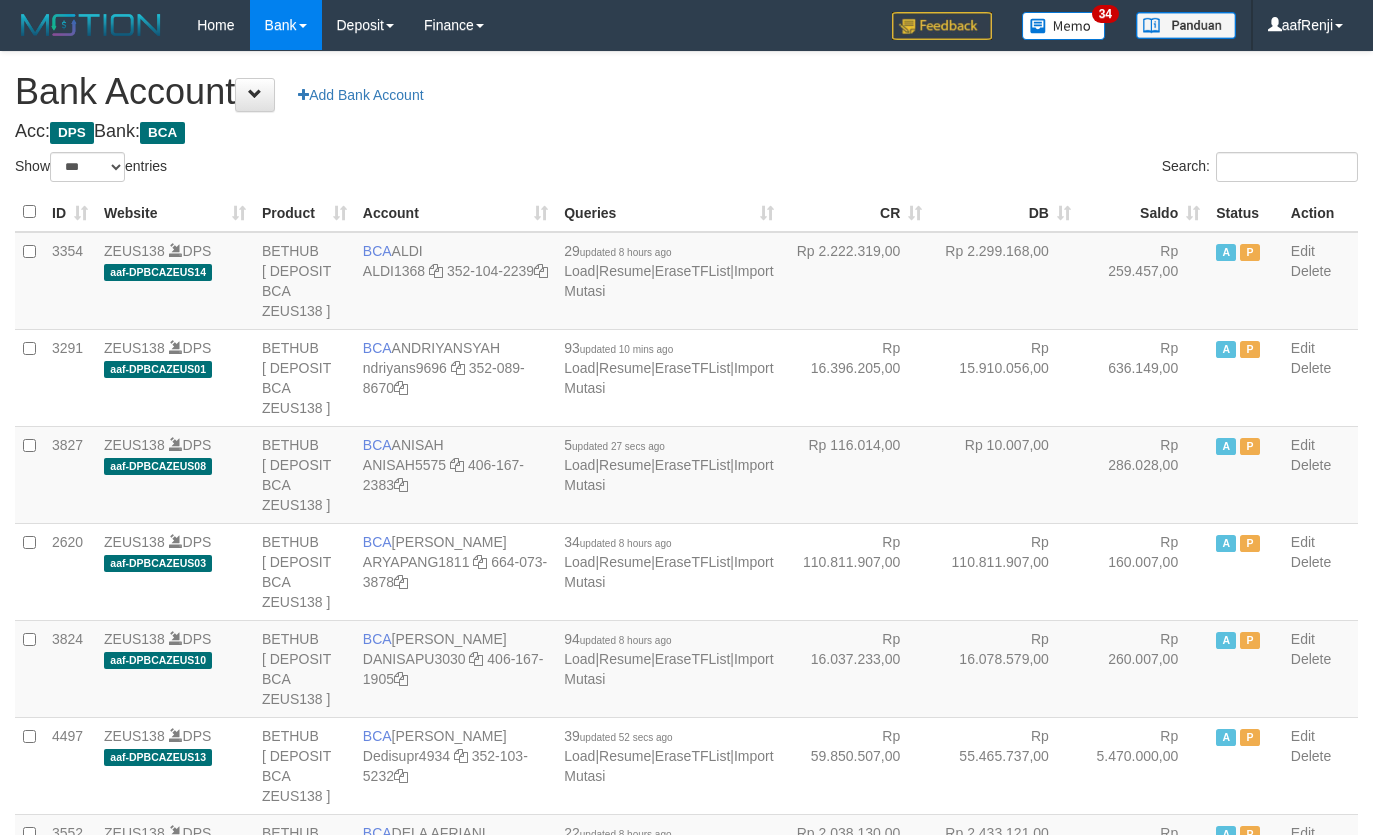 select on "***" 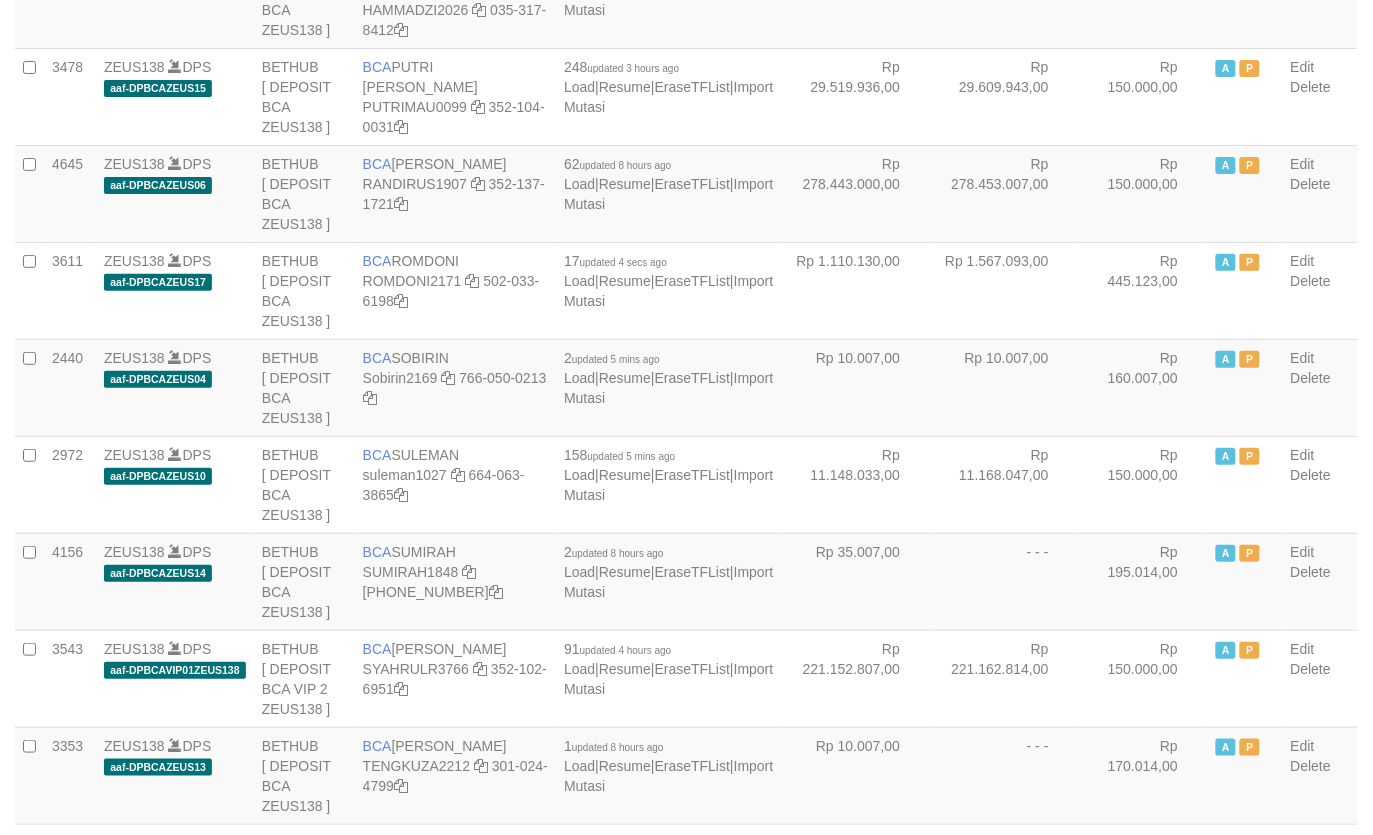 scroll, scrollTop: 1875, scrollLeft: 0, axis: vertical 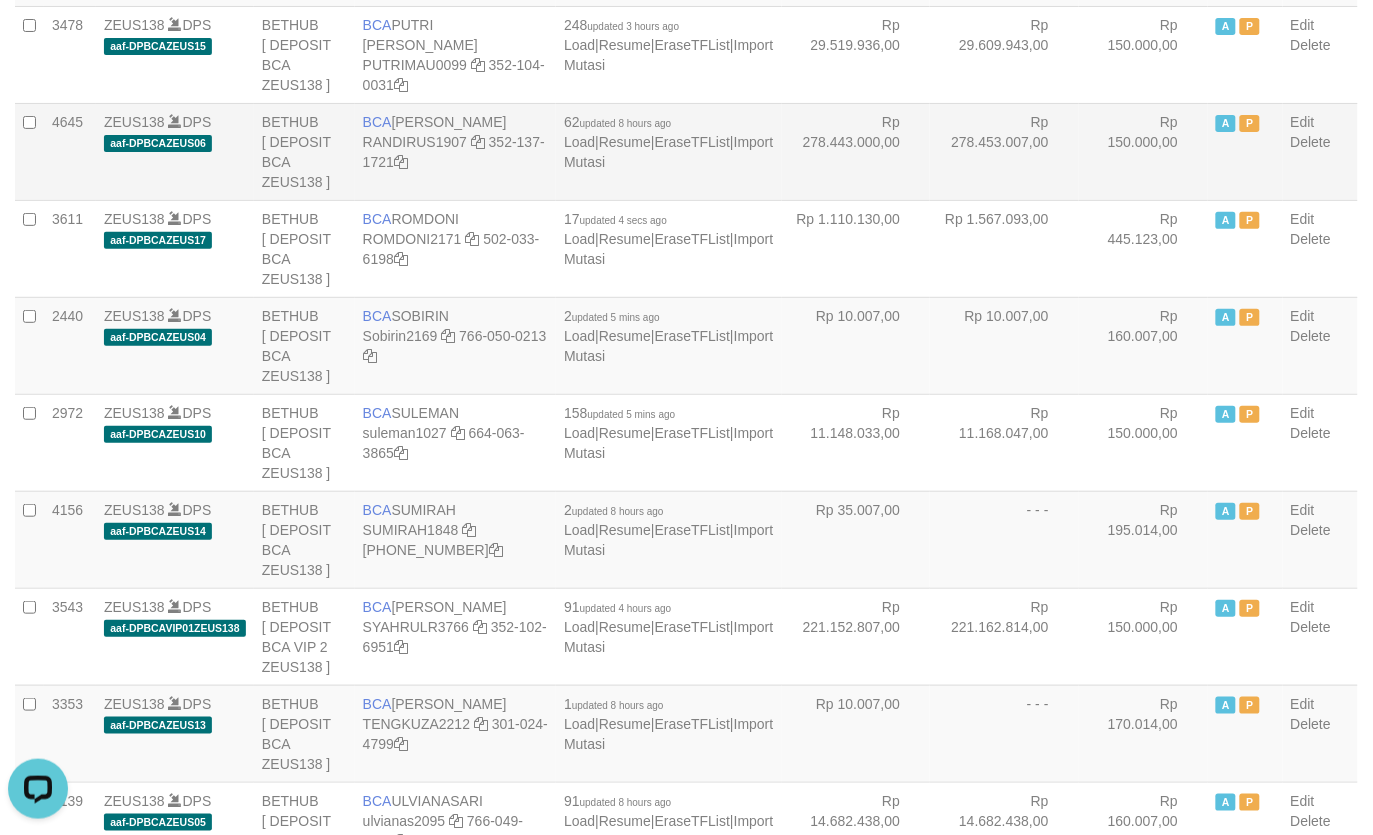 click on "Rp 278.443.000,00" at bounding box center (856, 151) 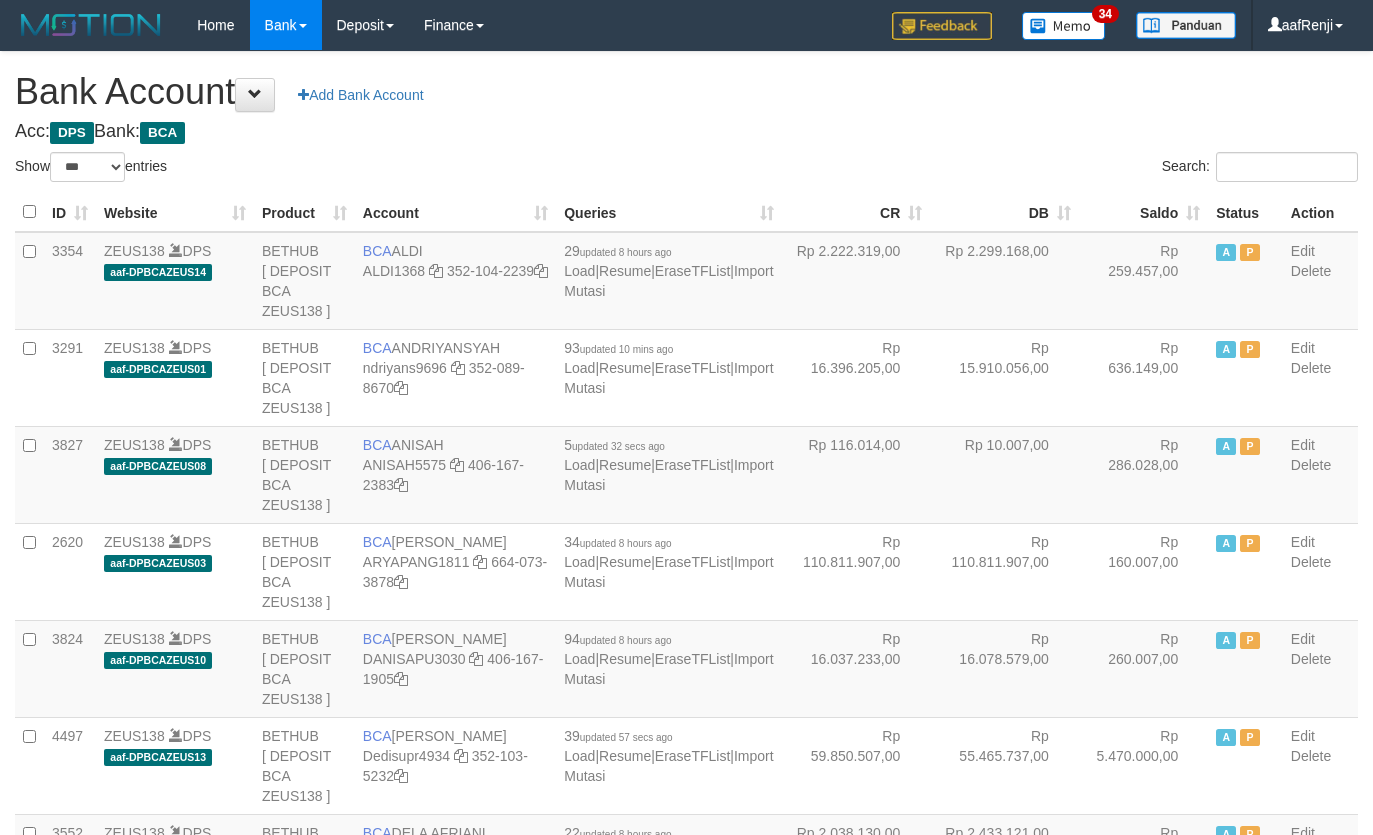 select on "***" 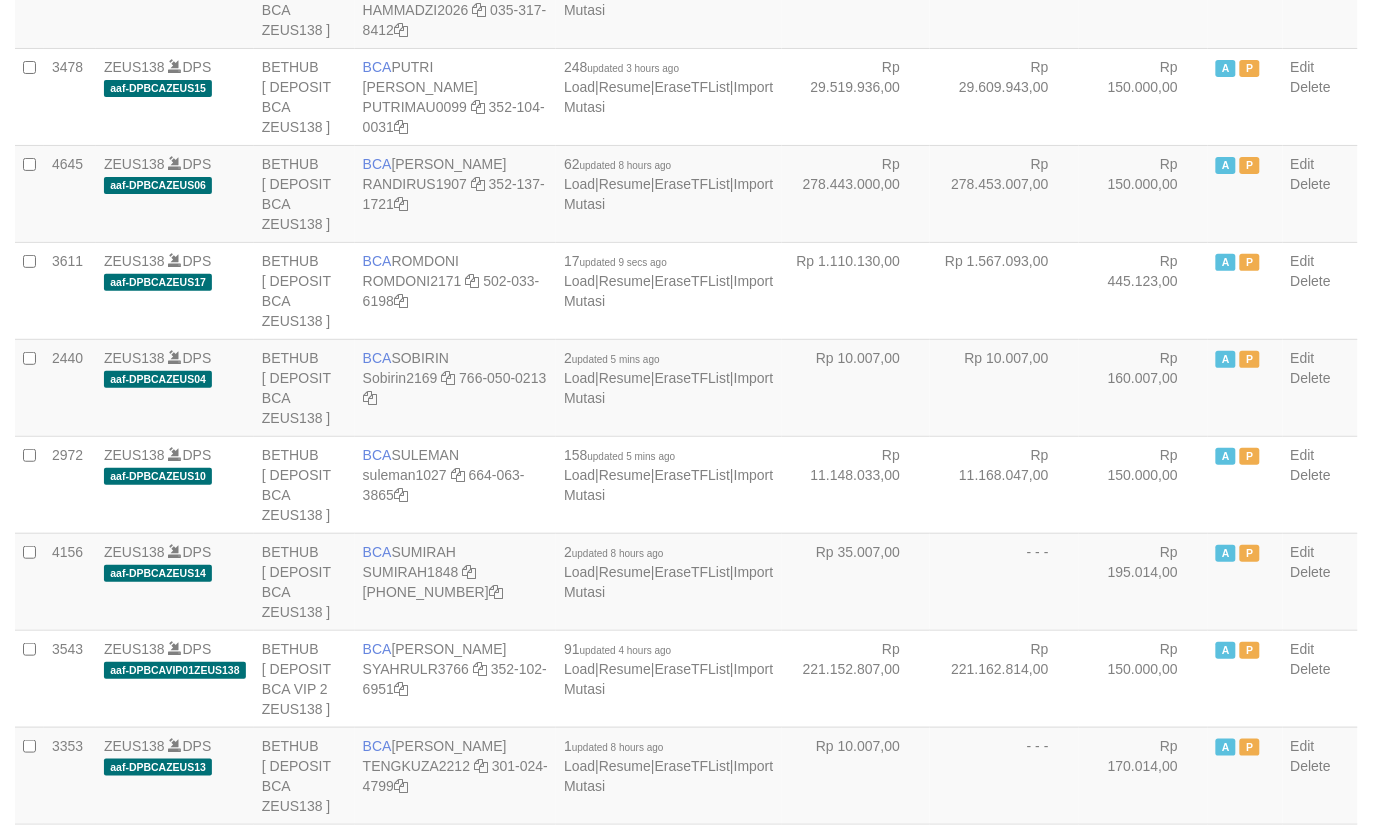 scroll, scrollTop: 1875, scrollLeft: 0, axis: vertical 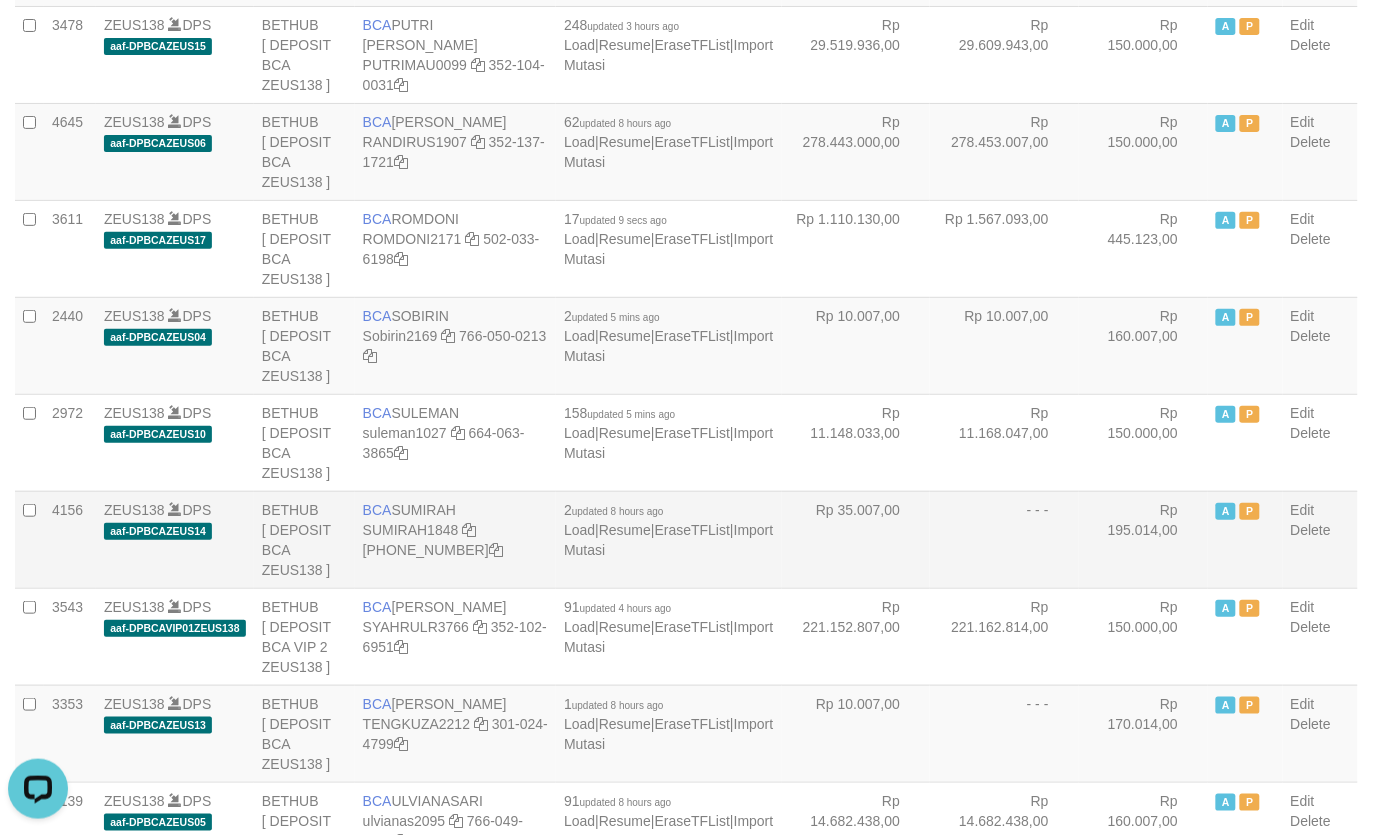 click on "Rp 35.007,00" at bounding box center [856, 539] 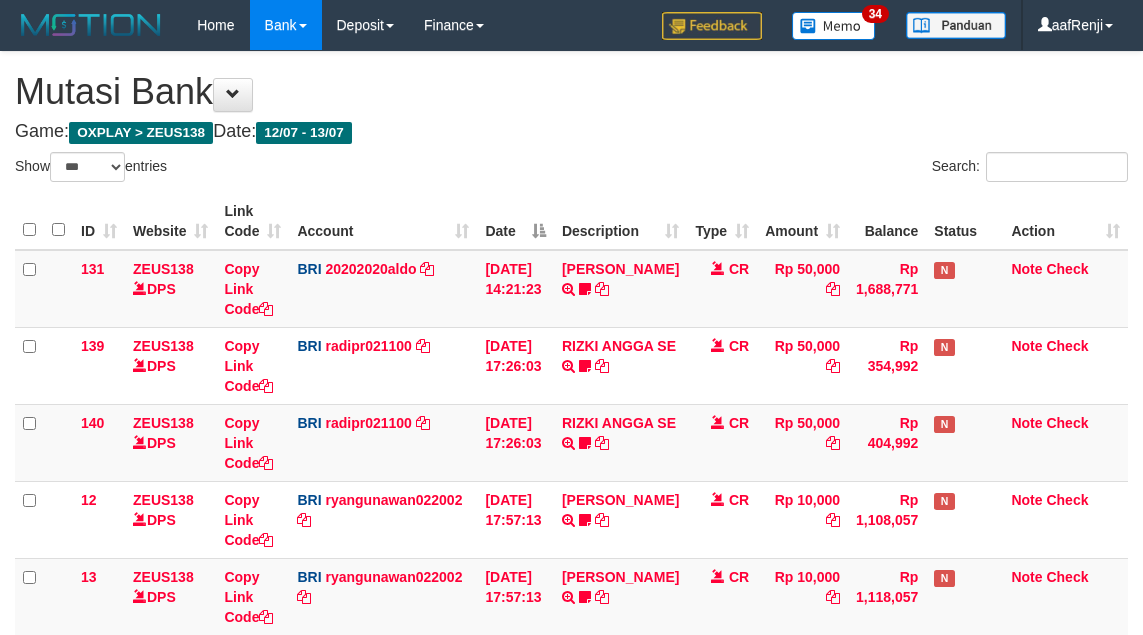 select on "***" 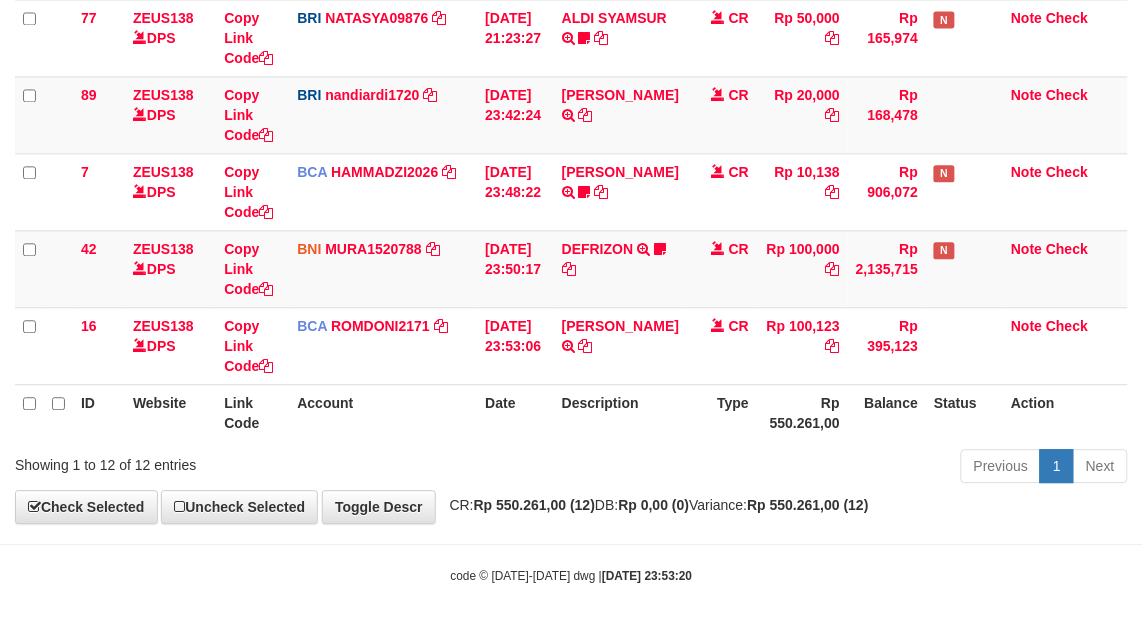 scroll, scrollTop: 716, scrollLeft: 0, axis: vertical 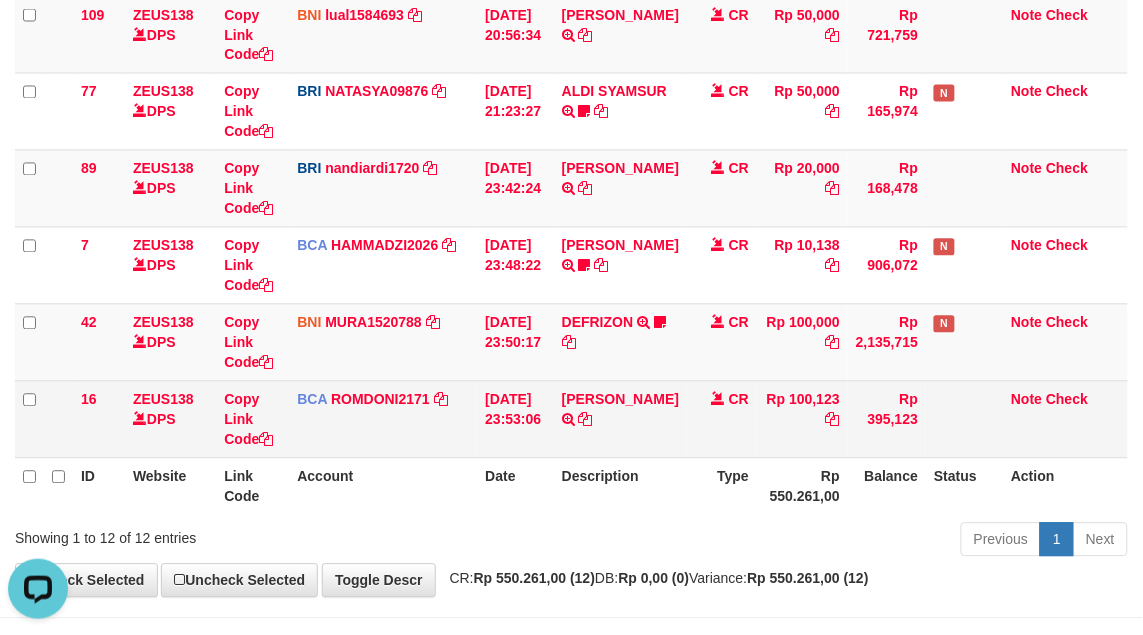 drag, startPoint x: 613, startPoint y: 441, endPoint x: 603, endPoint y: 451, distance: 14.142136 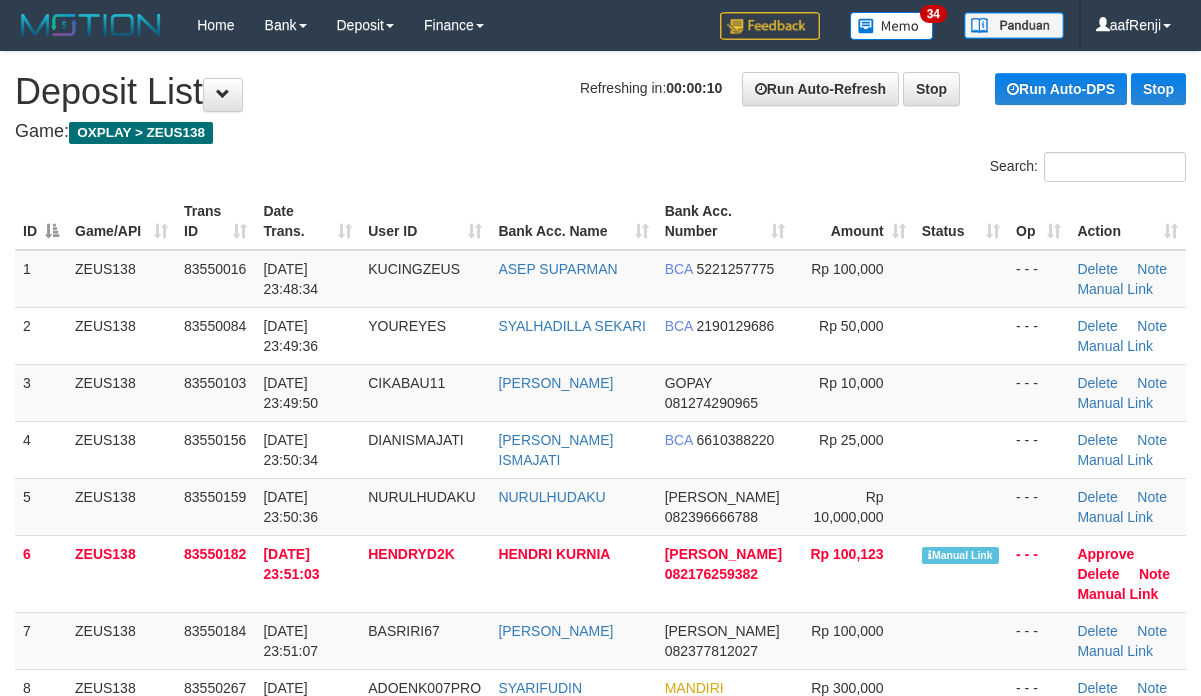 scroll, scrollTop: 0, scrollLeft: 0, axis: both 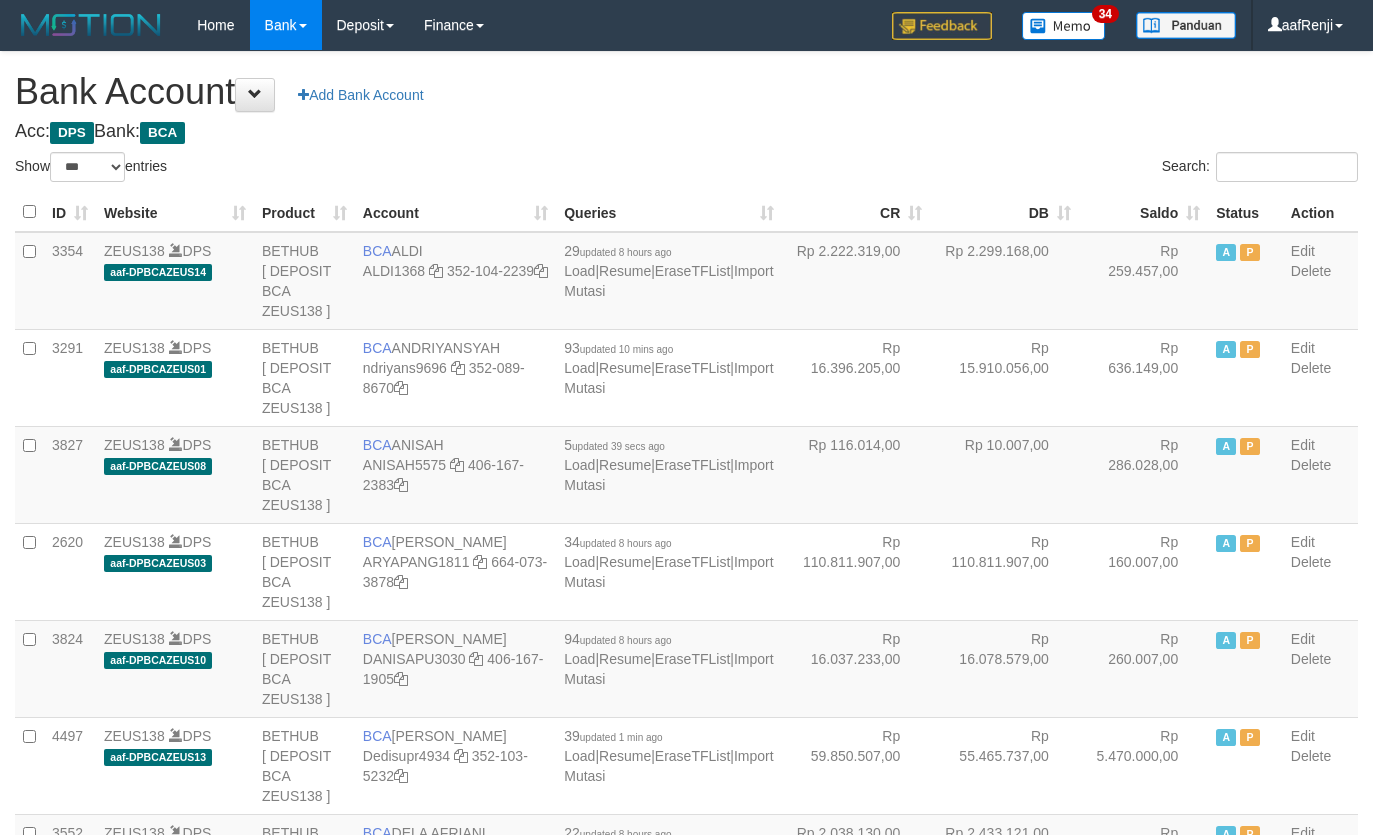 select on "***" 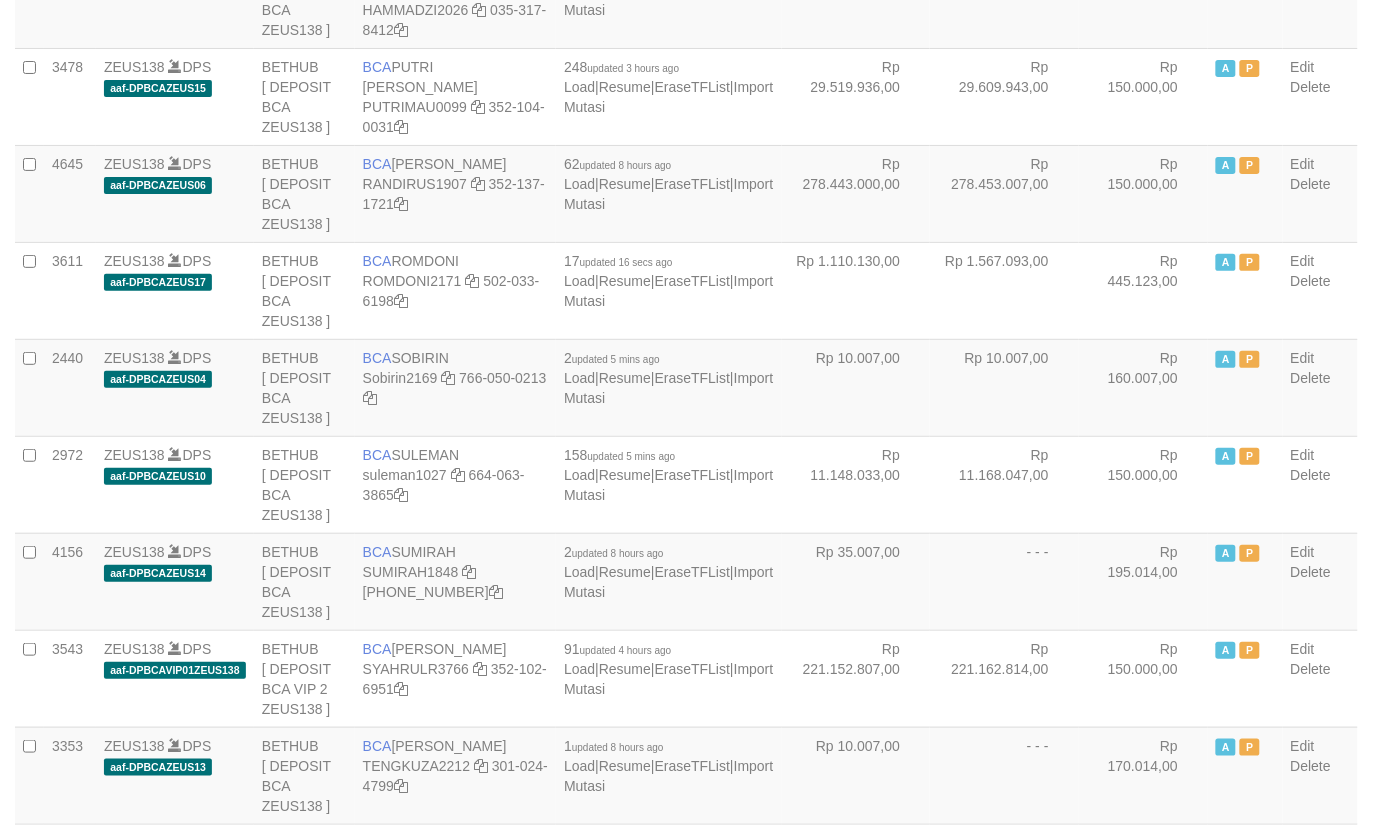 click on "3354
ZEUS138
DPS
aaf-DPBCAZEUS14
BETHUB
[ DEPOSIT BCA ZEUS138 ]
BCA
ALDI
ALDI1368
352-104-2239
29  updated 8 hours ago
Load
|
Resume
|
EraseTFList
|
Import Mutasi
Rp 2.222.319,00
Rp 2.299.168,00
Rp 259.457,00
A
P
Edit
A" at bounding box center (686, -194) 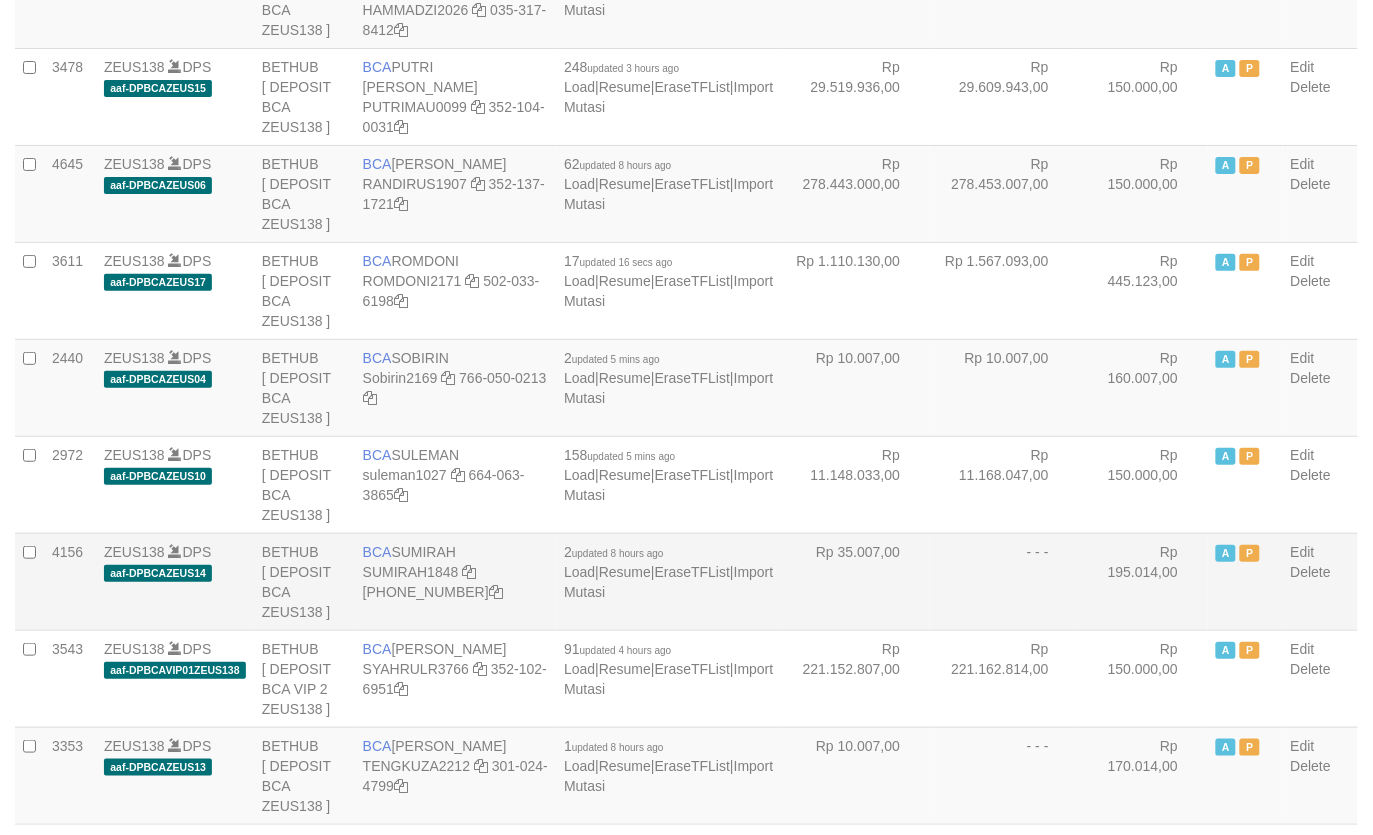 scroll, scrollTop: 1875, scrollLeft: 0, axis: vertical 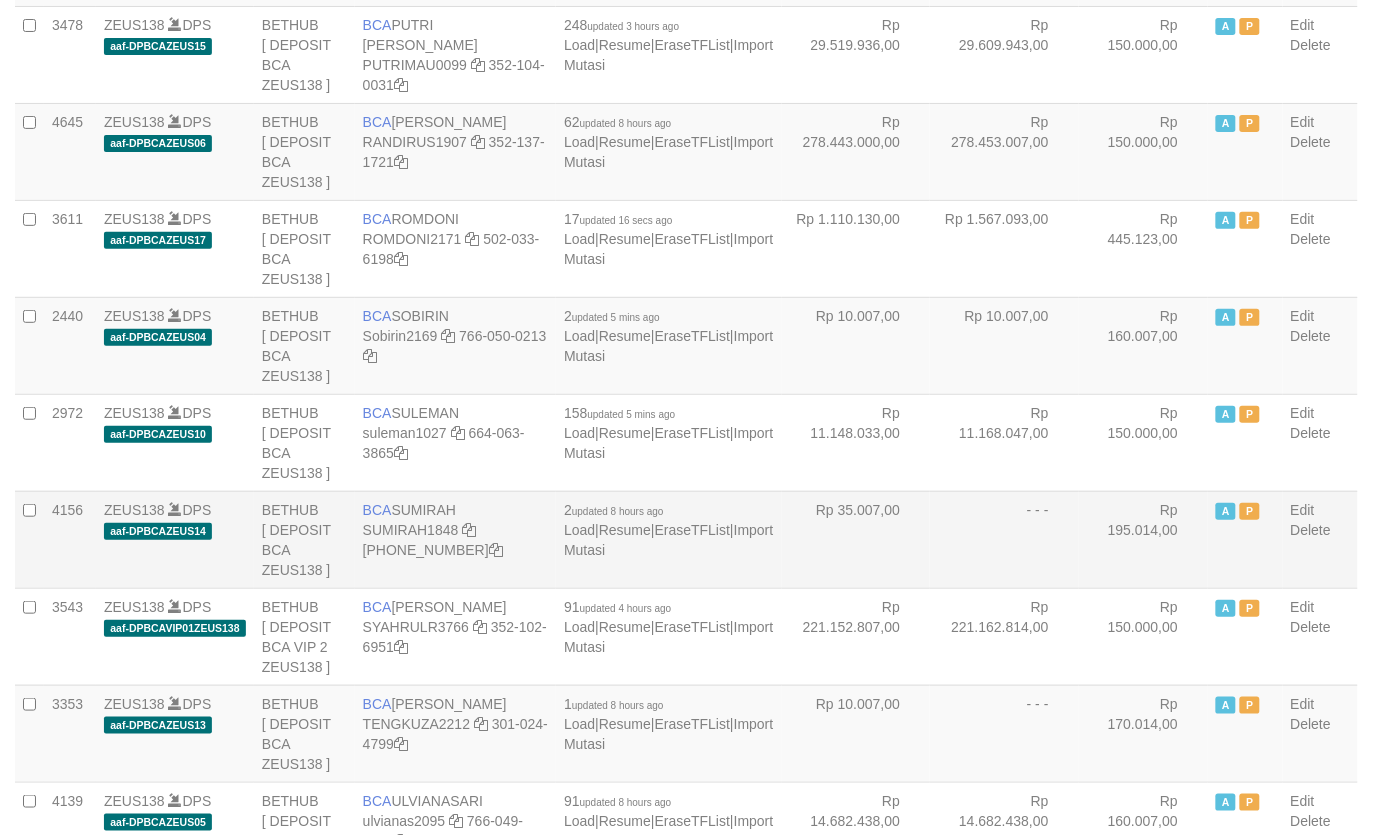 click on "Rp 35.007,00" at bounding box center (856, 539) 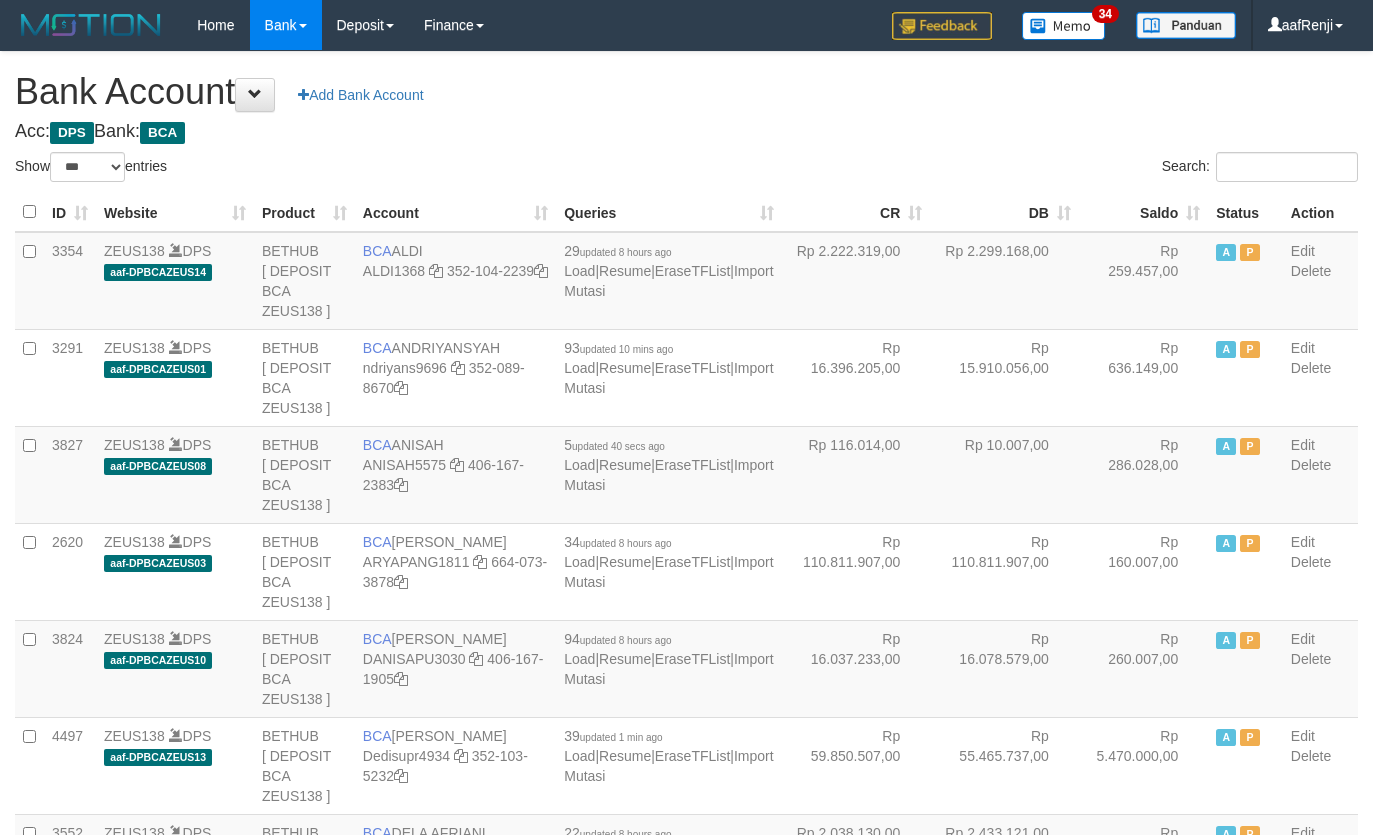 select on "***" 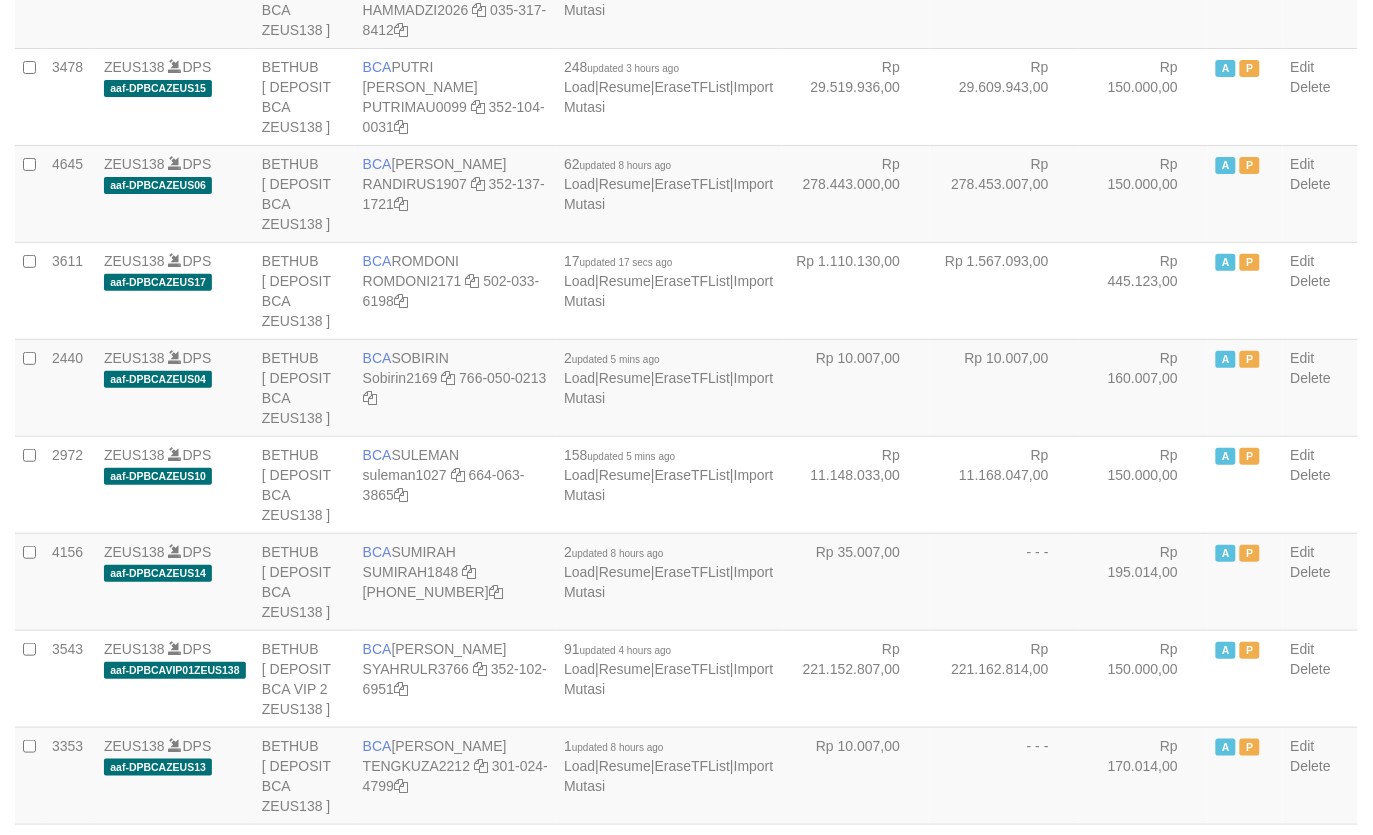 scroll, scrollTop: 1875, scrollLeft: 0, axis: vertical 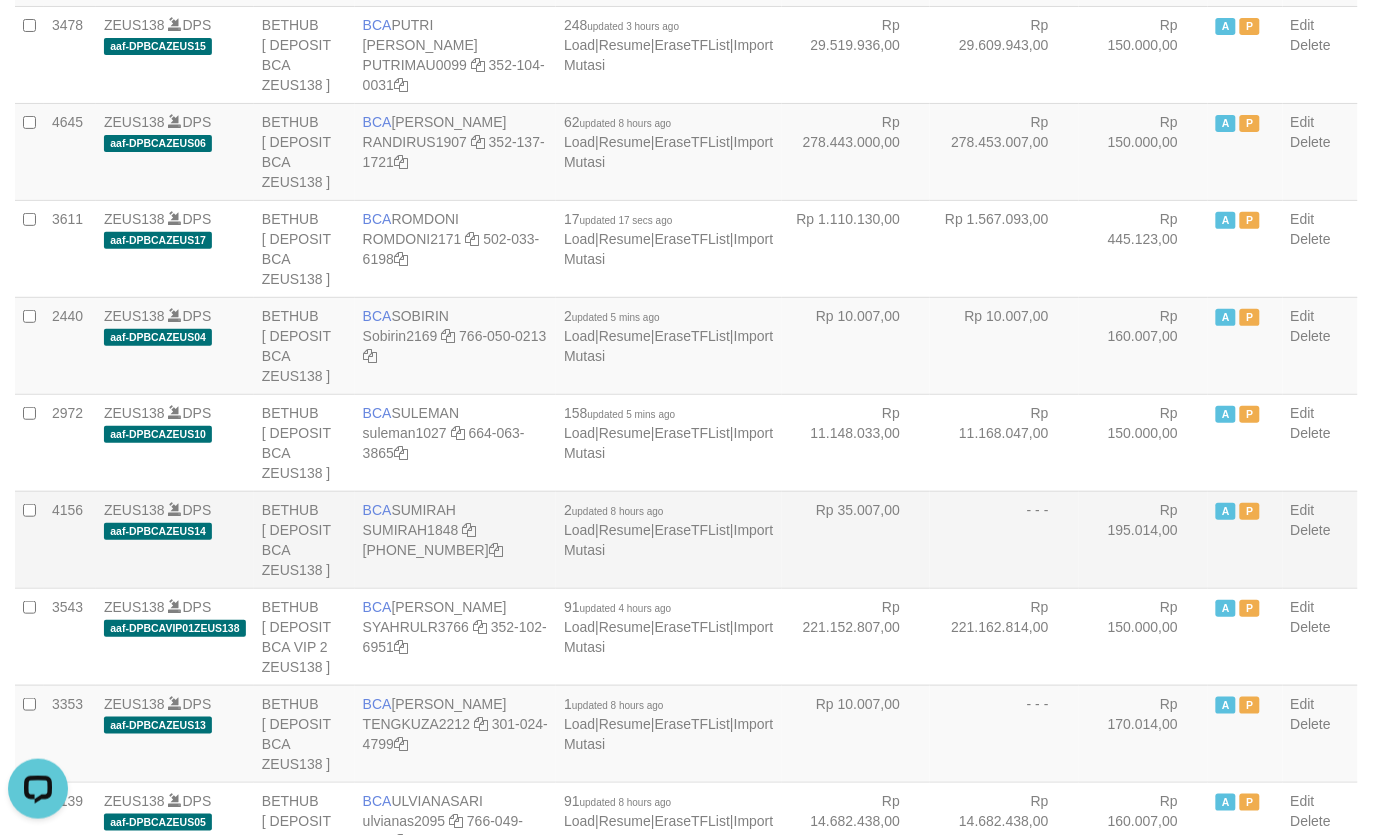 click on "- - -" at bounding box center (1004, 539) 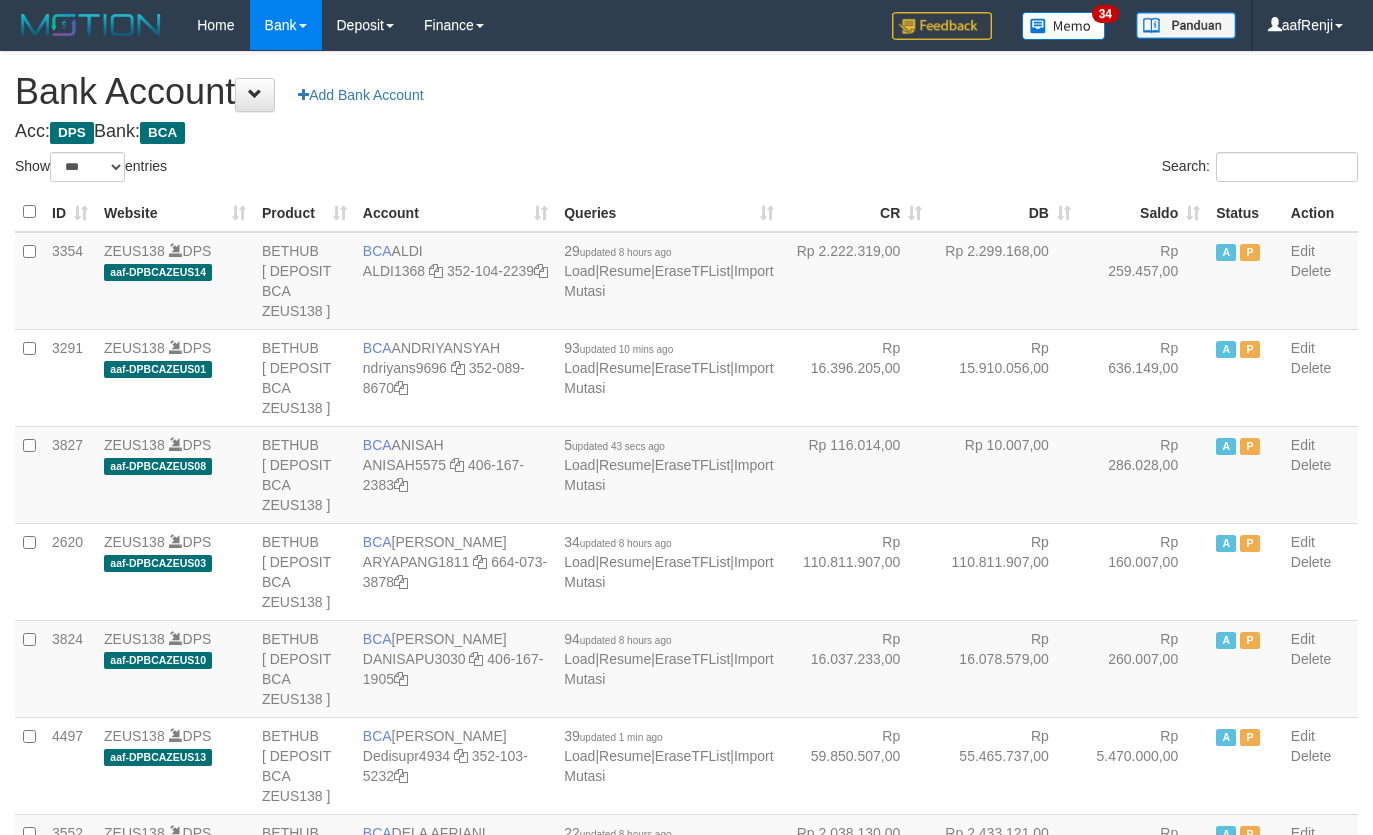 select on "***" 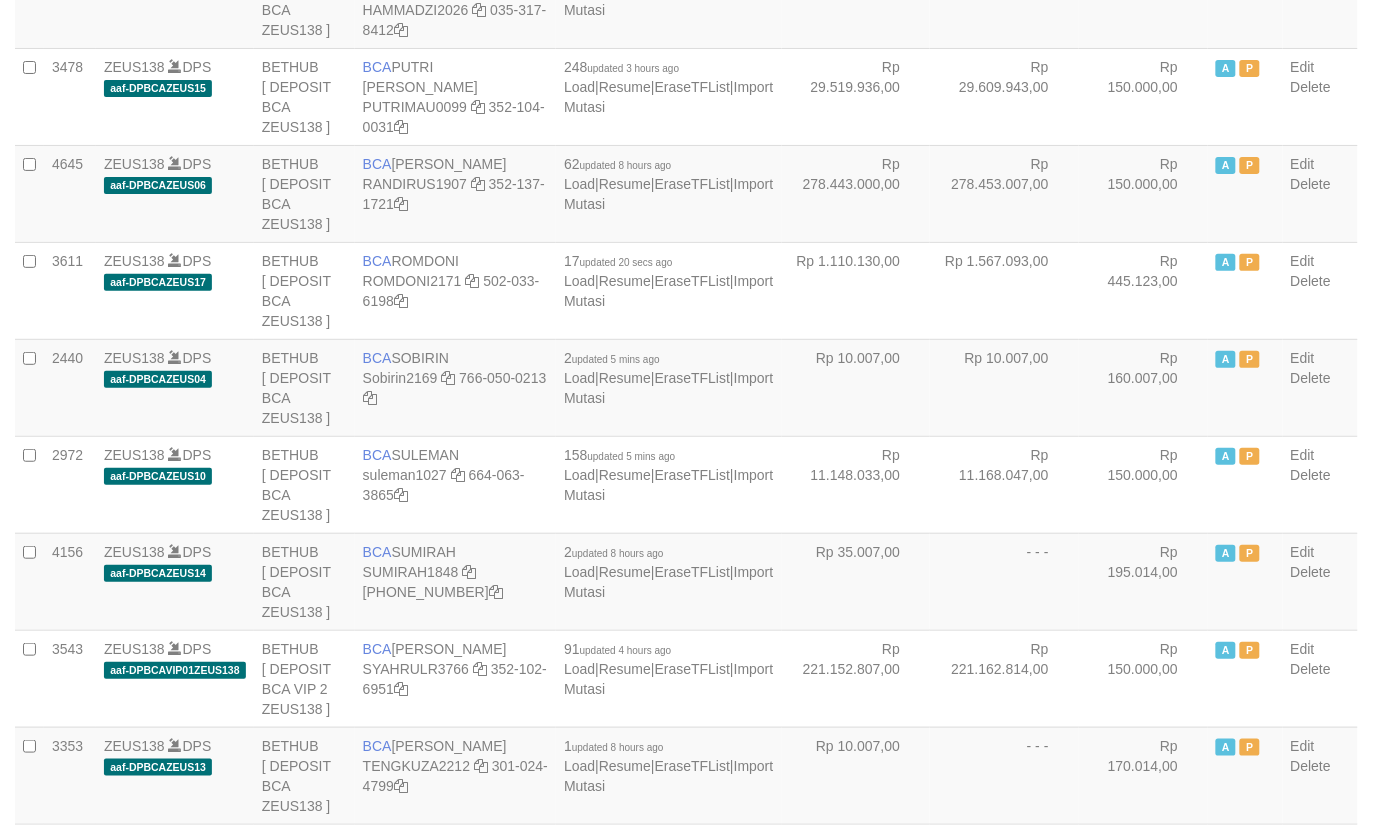 scroll, scrollTop: 1875, scrollLeft: 0, axis: vertical 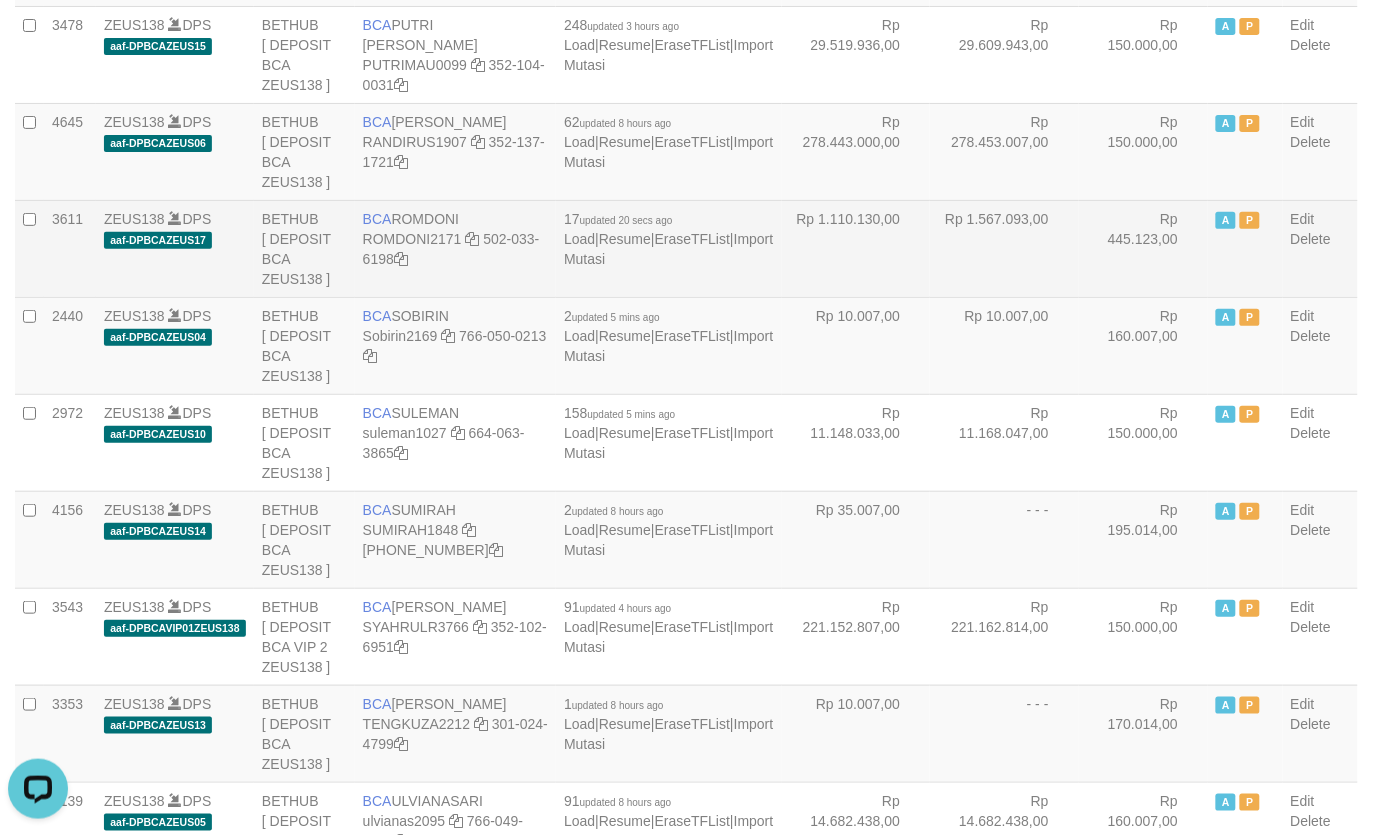 click on "Rp 1.110.130,00" at bounding box center (856, 248) 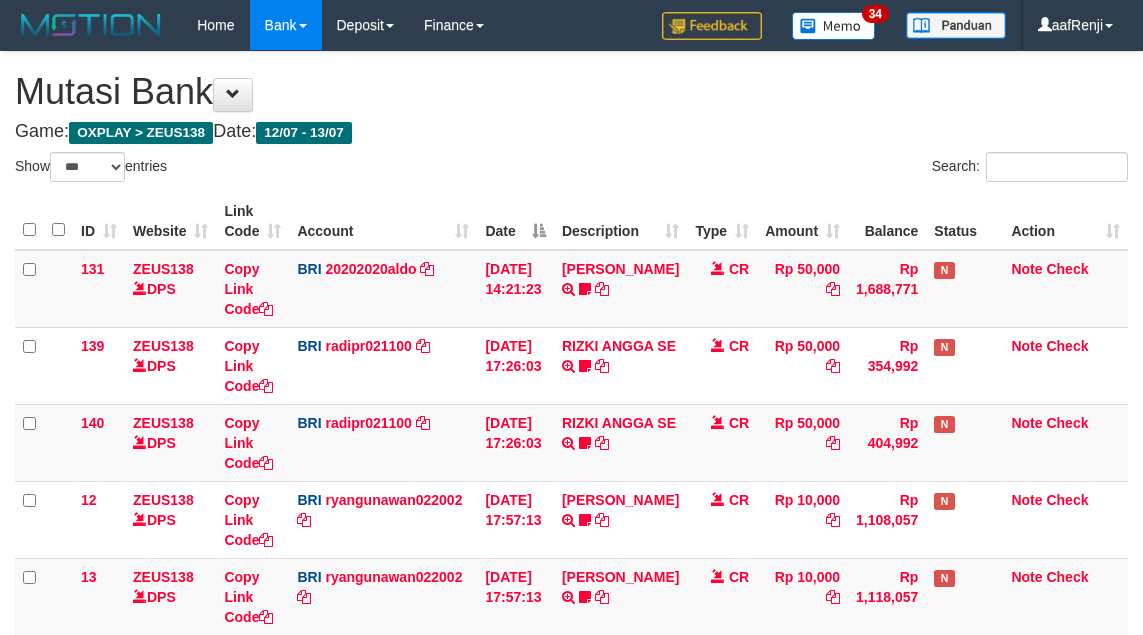 select on "***" 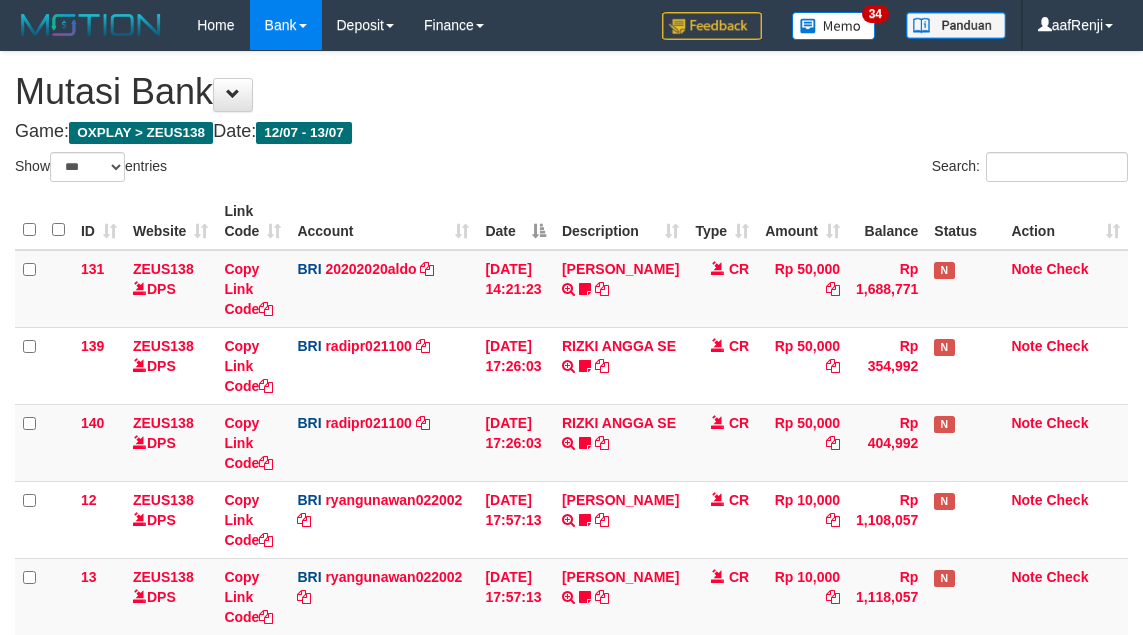 scroll, scrollTop: 638, scrollLeft: 0, axis: vertical 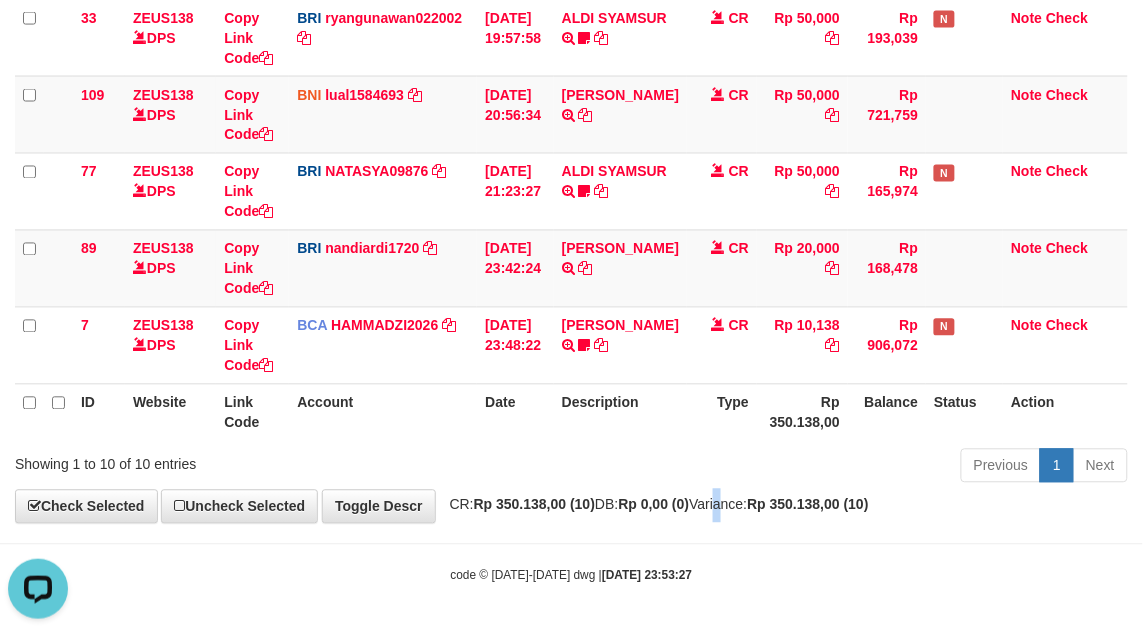 click on "**********" at bounding box center (571, -31) 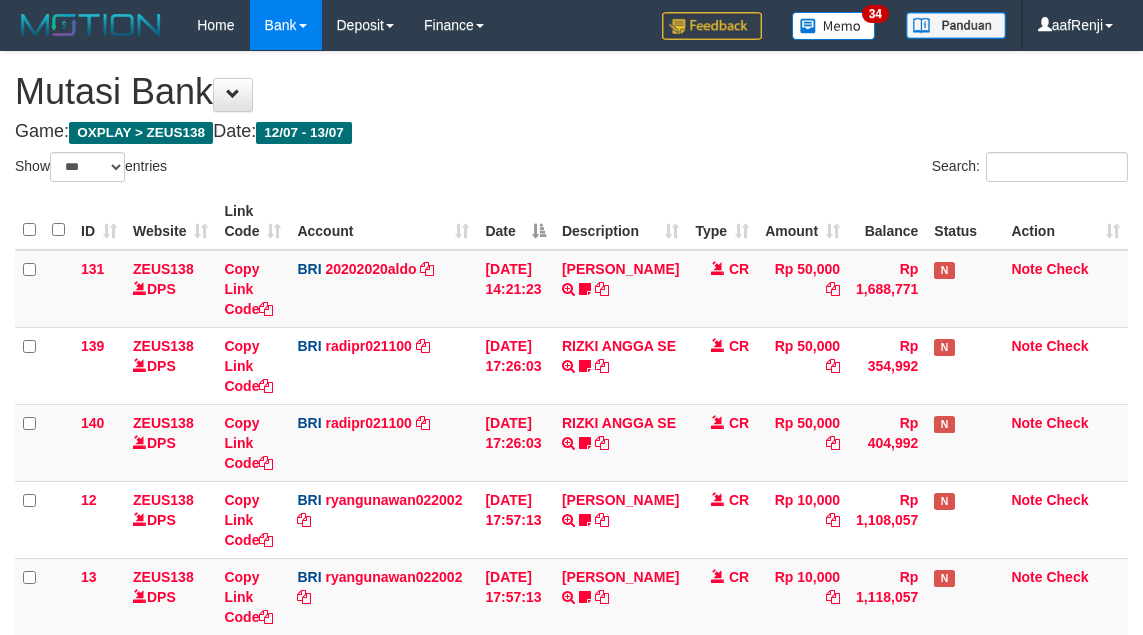 select on "***" 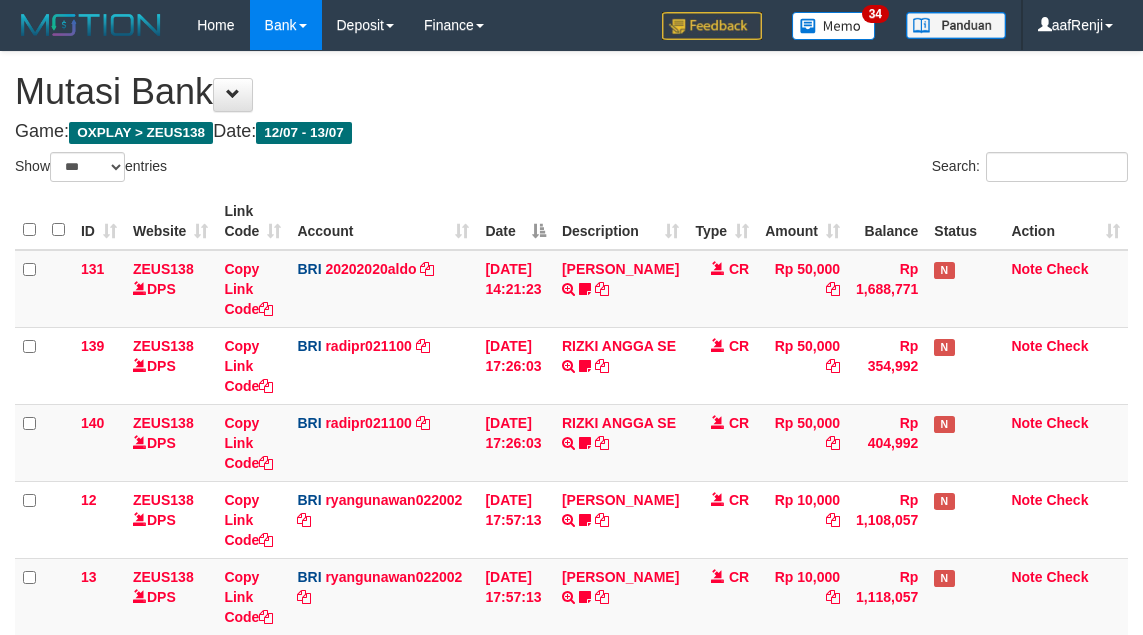 scroll, scrollTop: 638, scrollLeft: 0, axis: vertical 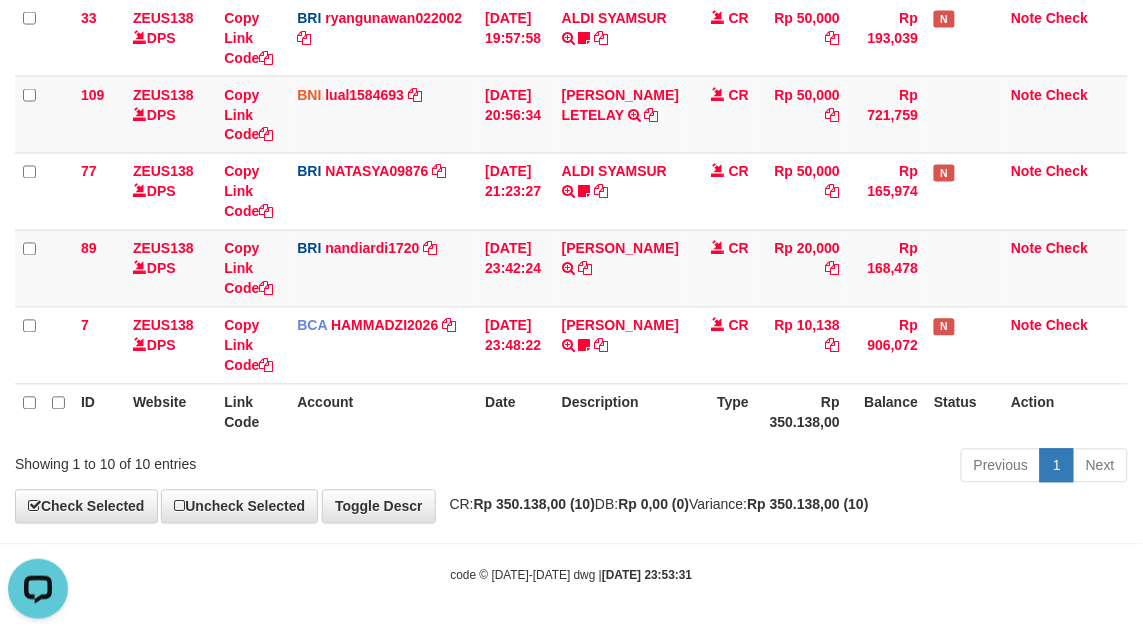 drag, startPoint x: 538, startPoint y: 447, endPoint x: 523, endPoint y: 468, distance: 25.806976 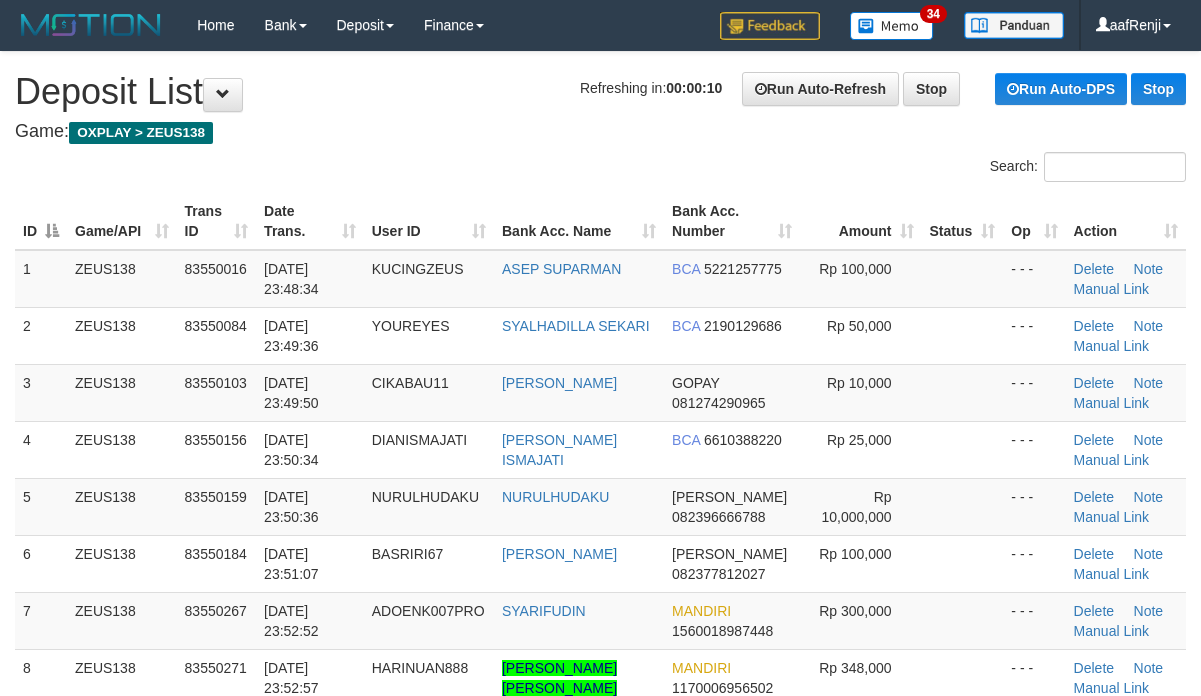 scroll, scrollTop: 0, scrollLeft: 0, axis: both 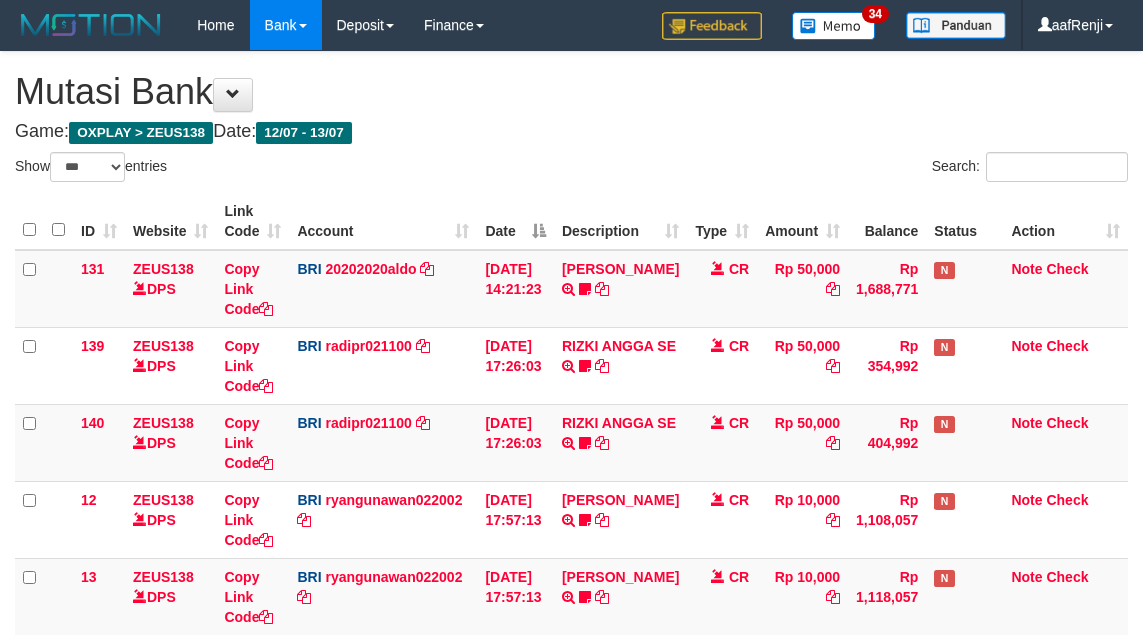 select on "***" 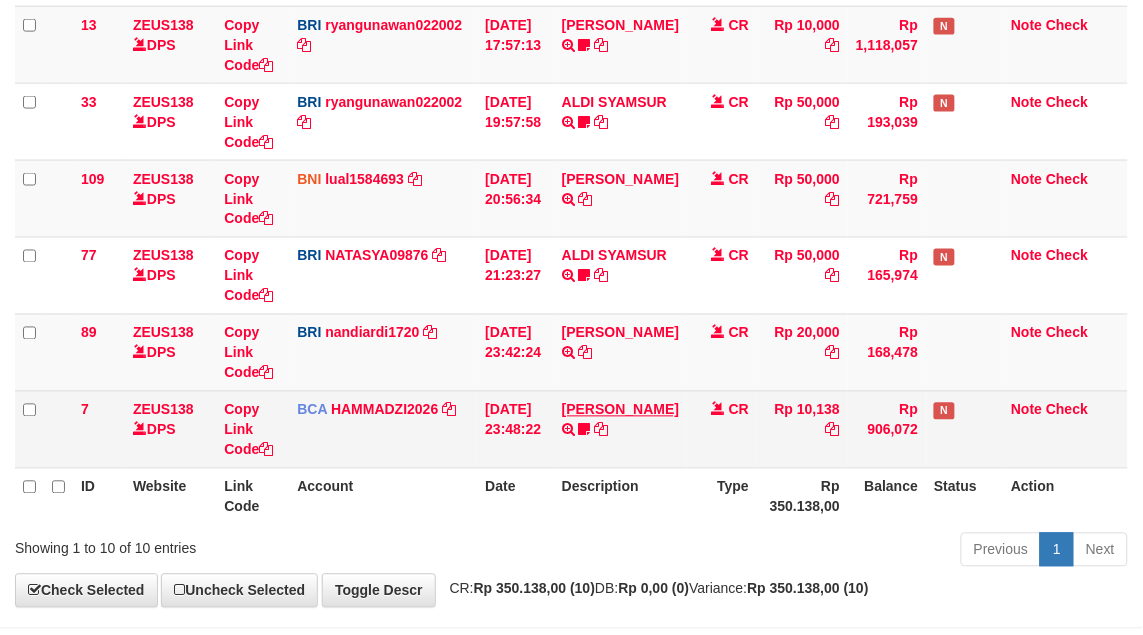 scroll, scrollTop: 513, scrollLeft: 0, axis: vertical 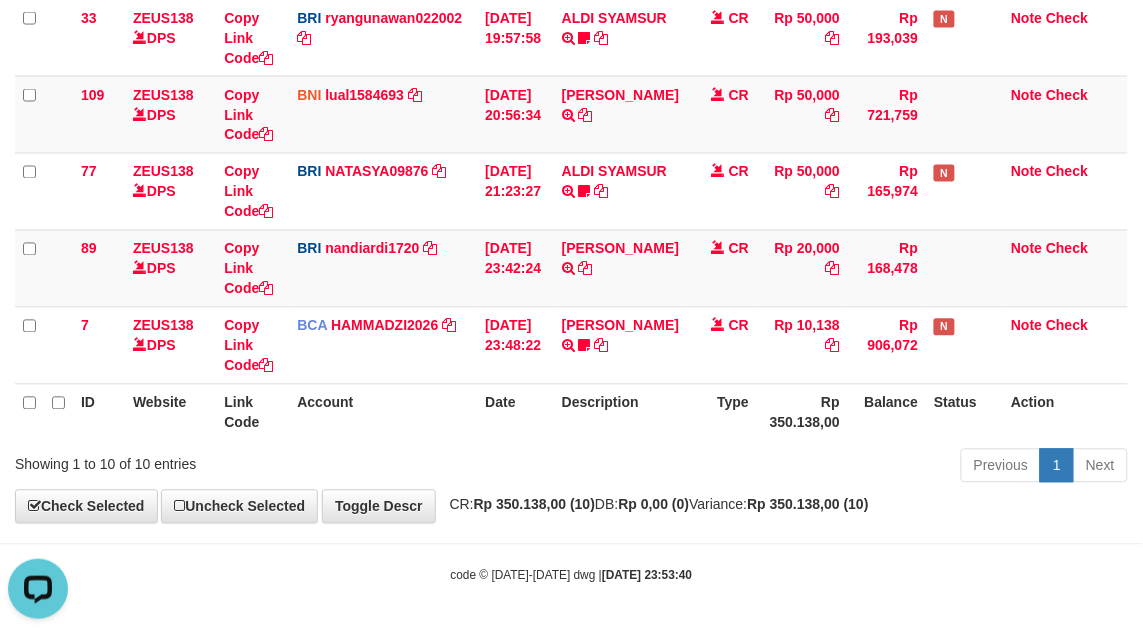 drag, startPoint x: 557, startPoint y: 402, endPoint x: 522, endPoint y: 418, distance: 38.483765 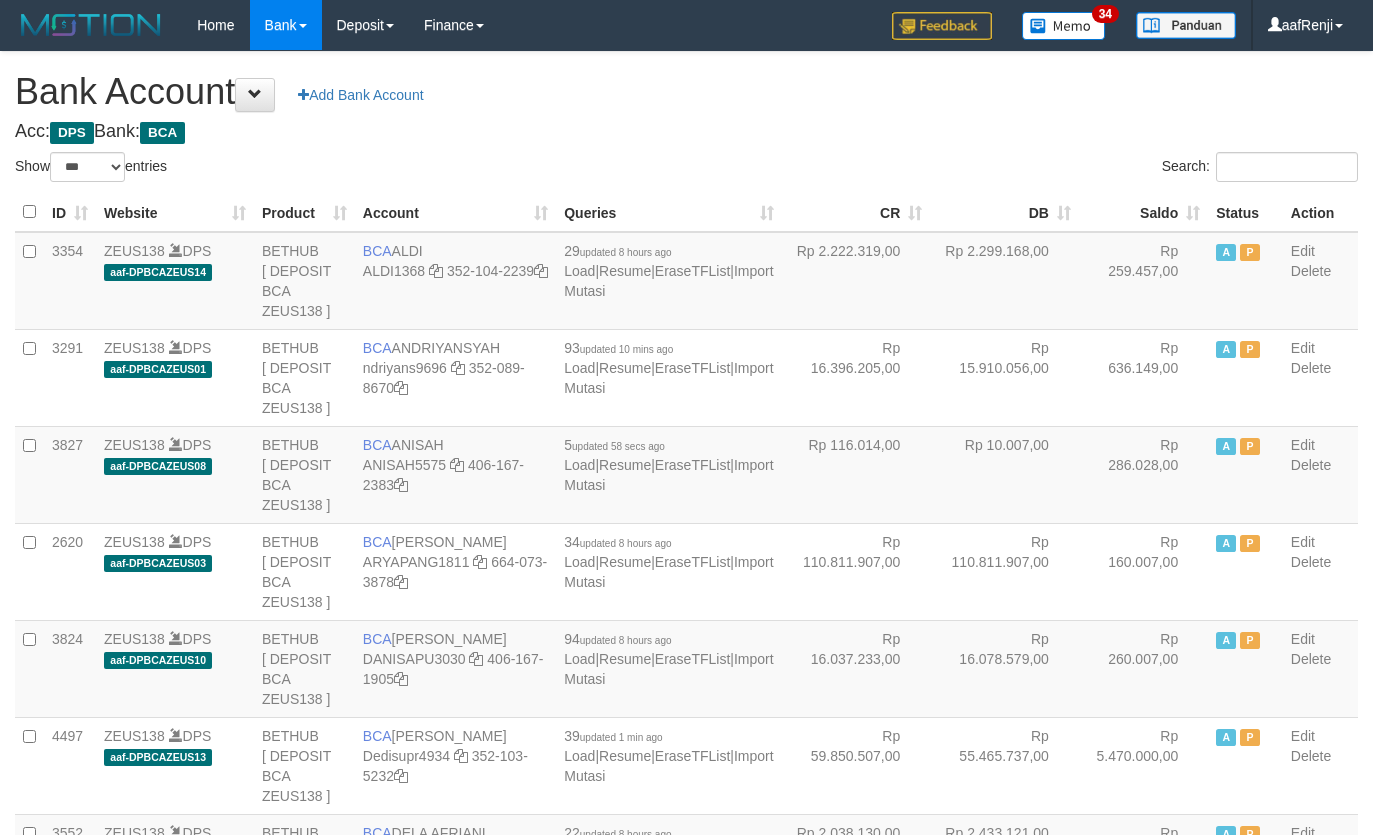 select on "***" 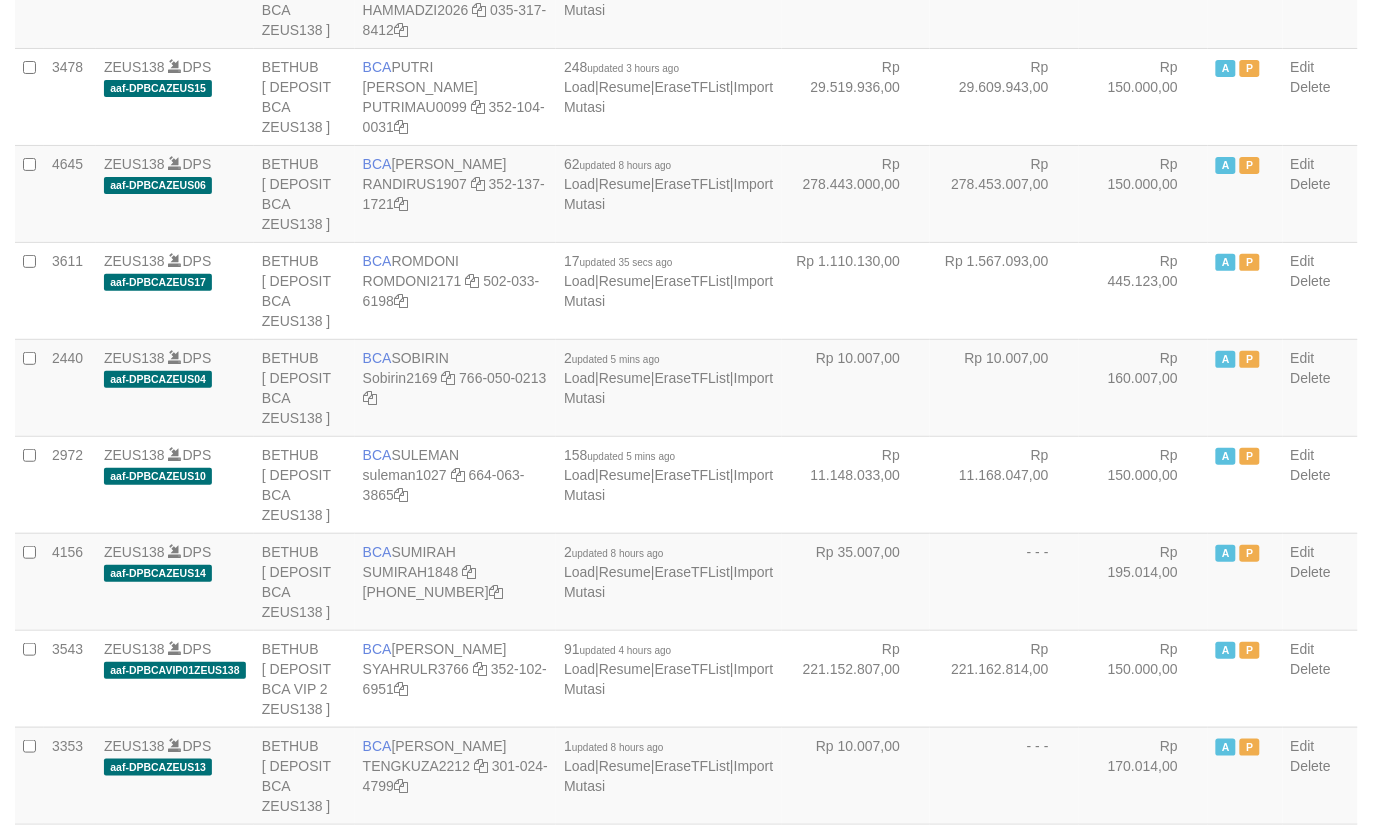scroll, scrollTop: 1875, scrollLeft: 0, axis: vertical 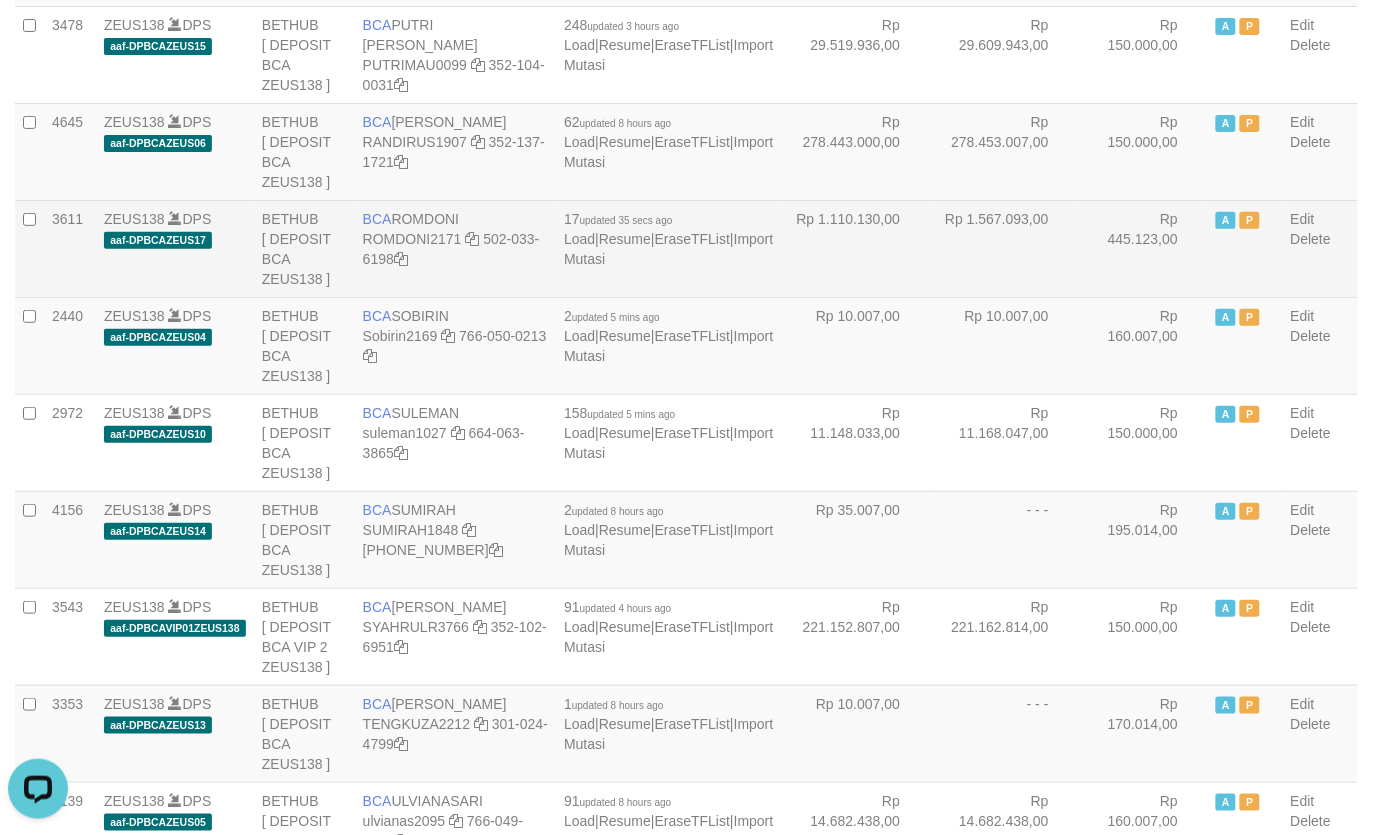 click on "Rp 1.567.093,00" at bounding box center [1004, 248] 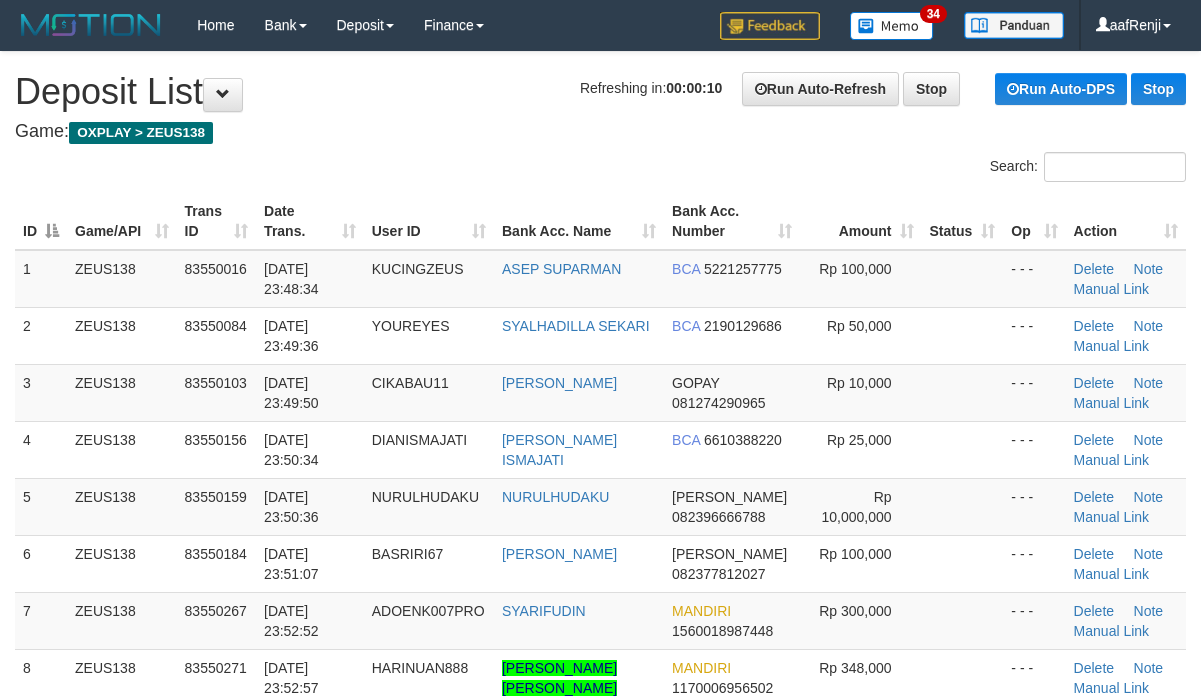 scroll, scrollTop: 0, scrollLeft: 0, axis: both 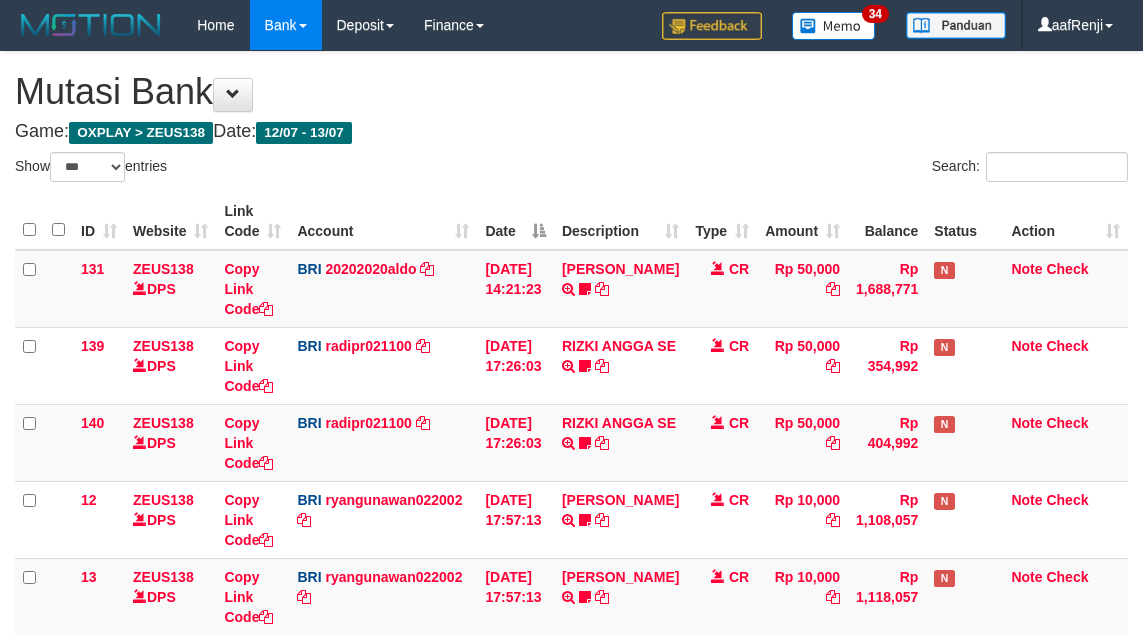 select on "***" 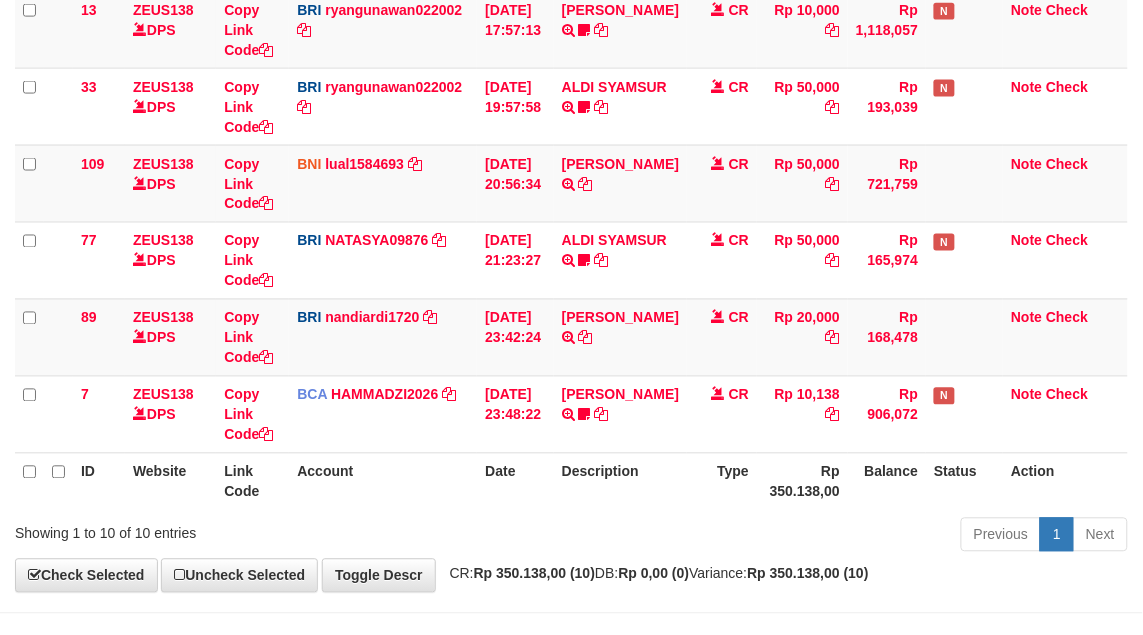 scroll, scrollTop: 638, scrollLeft: 0, axis: vertical 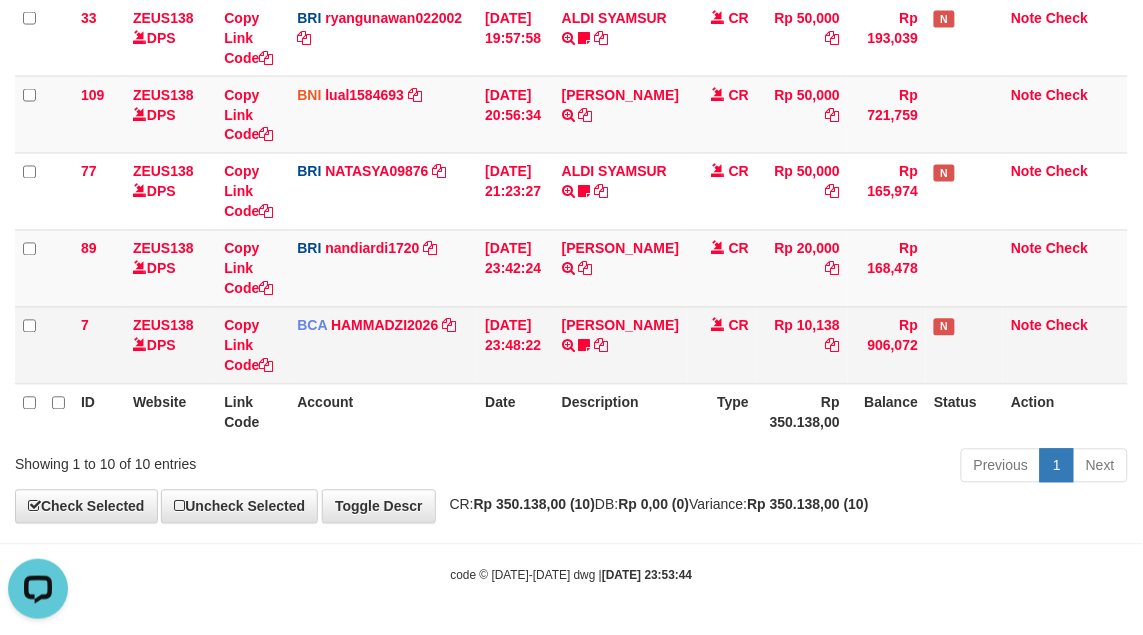 drag, startPoint x: 680, startPoint y: 330, endPoint x: 646, endPoint y: 341, distance: 35.735138 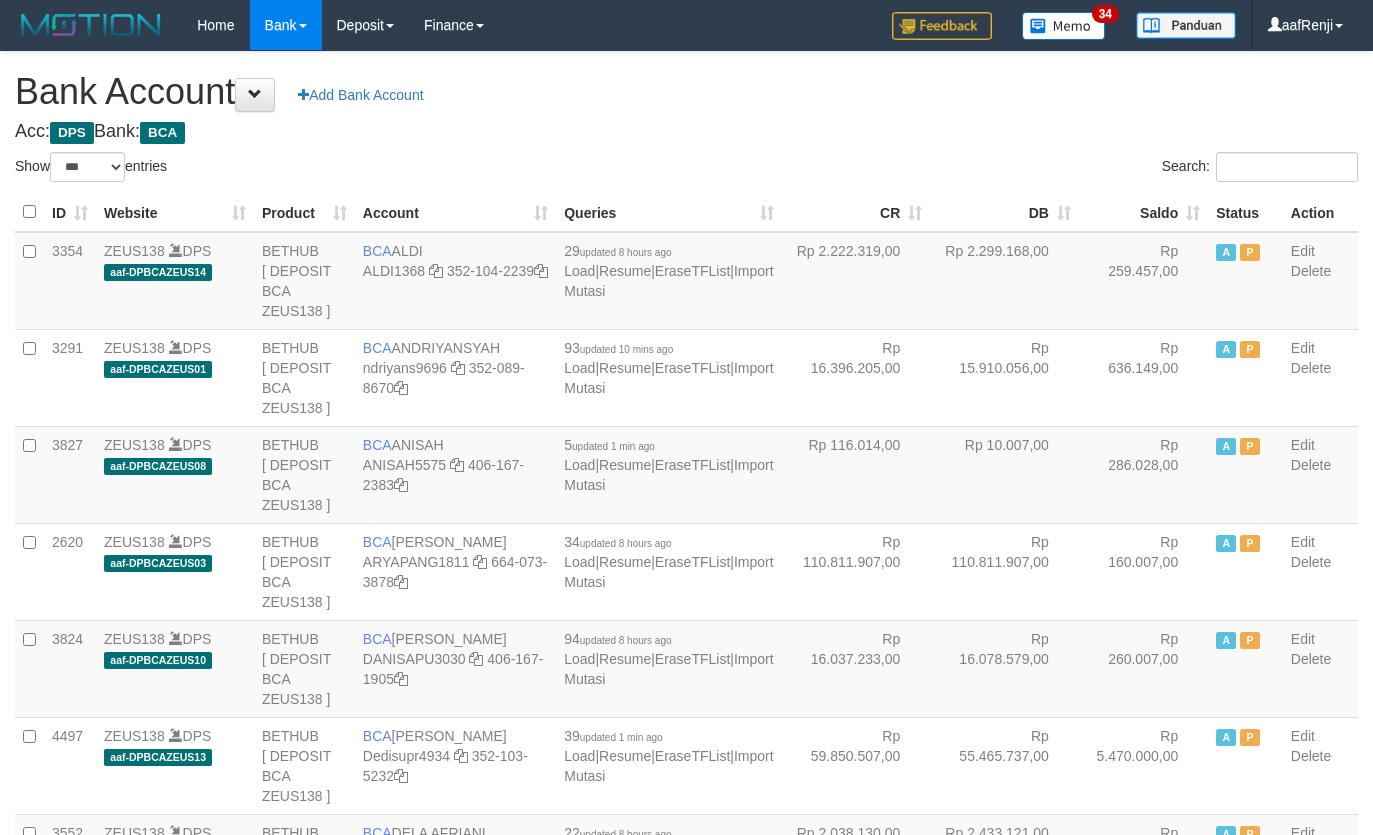 select on "***" 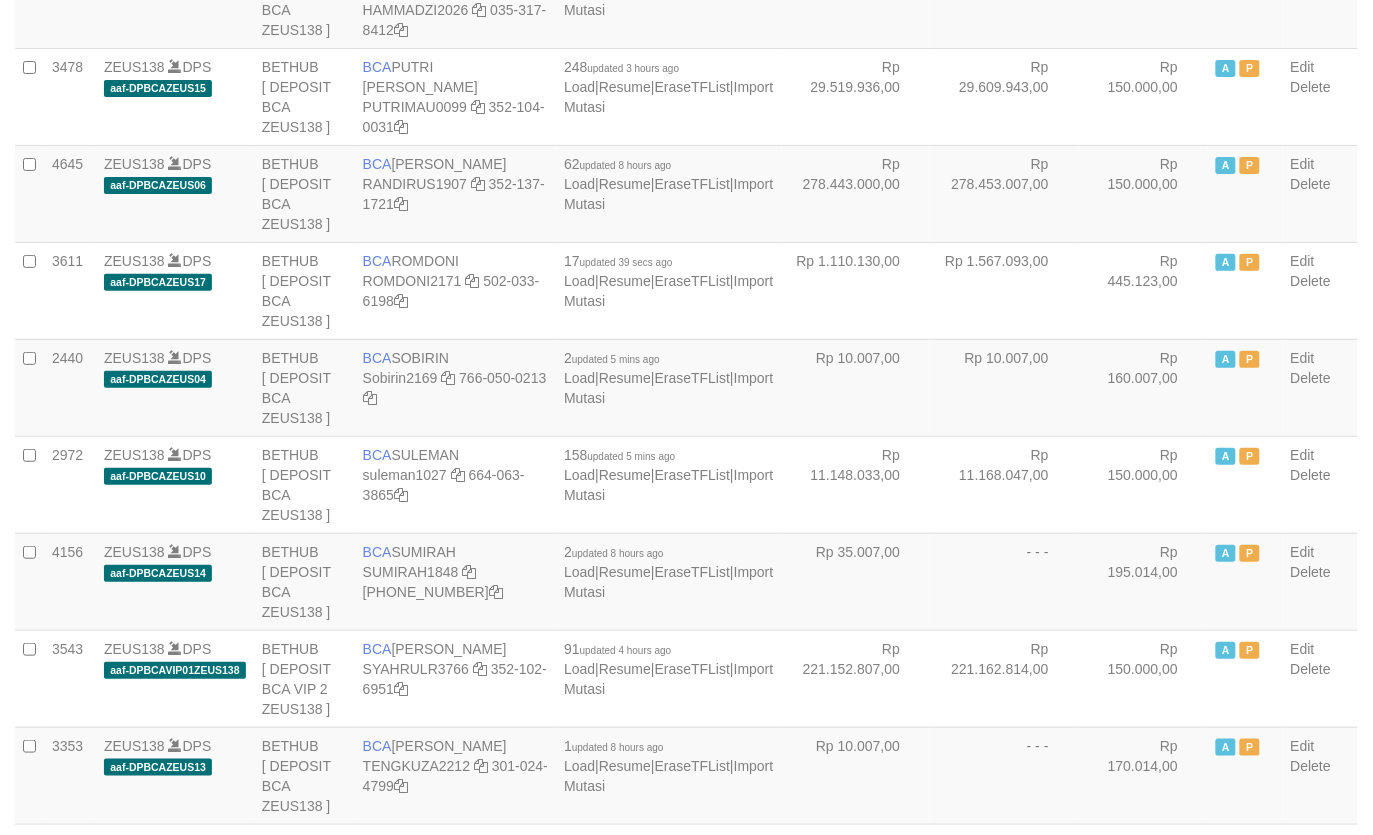 scroll, scrollTop: 1875, scrollLeft: 0, axis: vertical 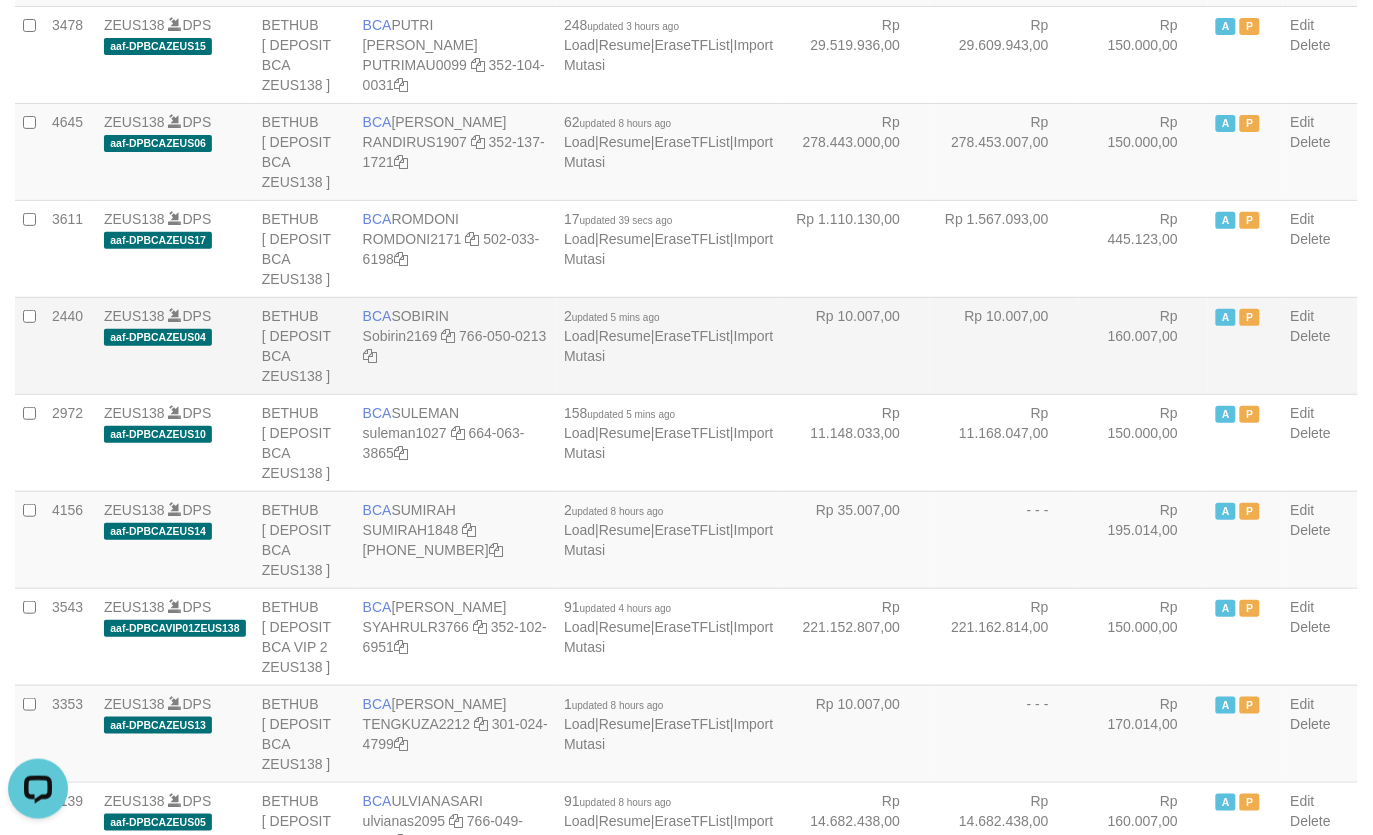 click on "Rp 10.007,00" at bounding box center [856, 345] 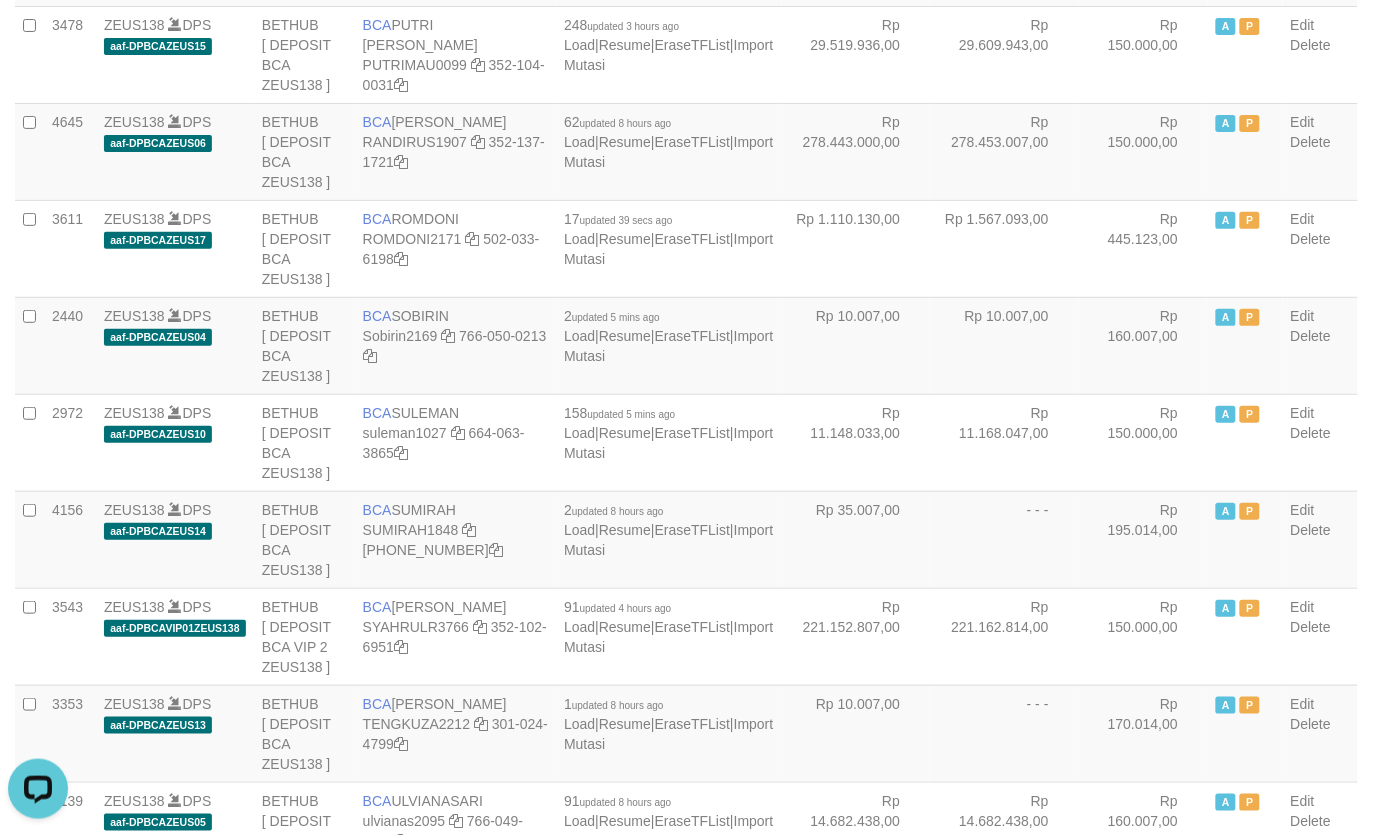 scroll, scrollTop: 1408, scrollLeft: 0, axis: vertical 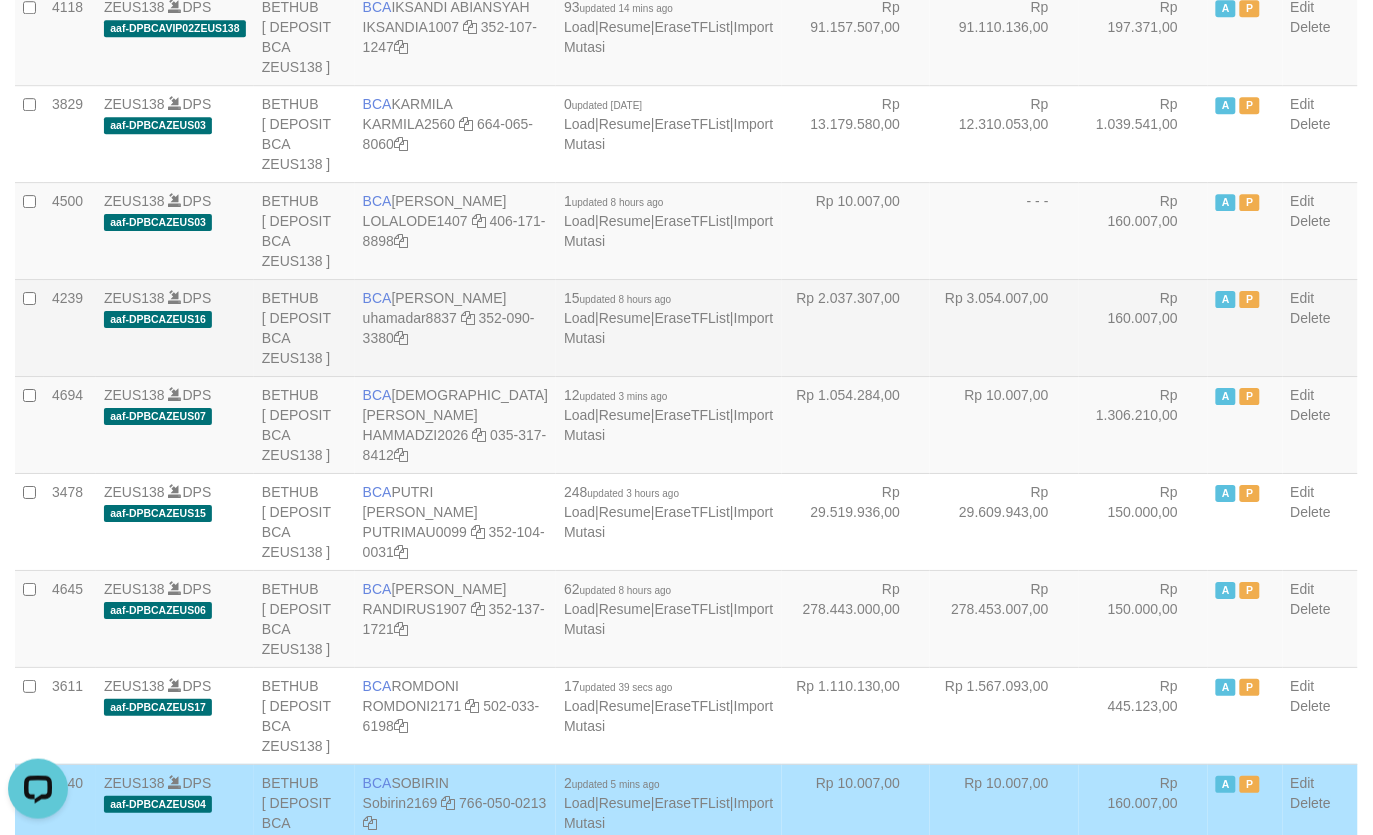drag, startPoint x: 811, startPoint y: 375, endPoint x: 831, endPoint y: 376, distance: 20.024984 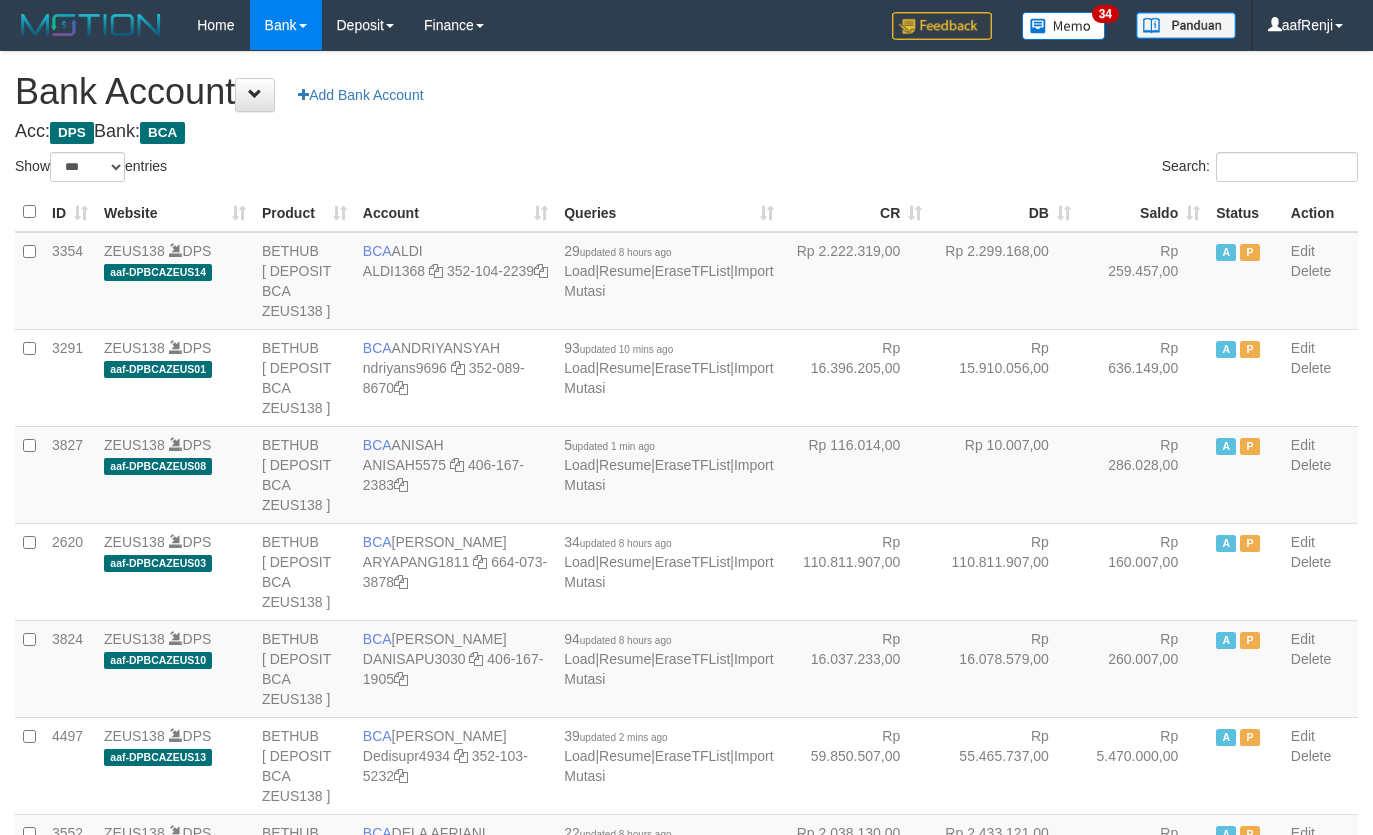 select on "***" 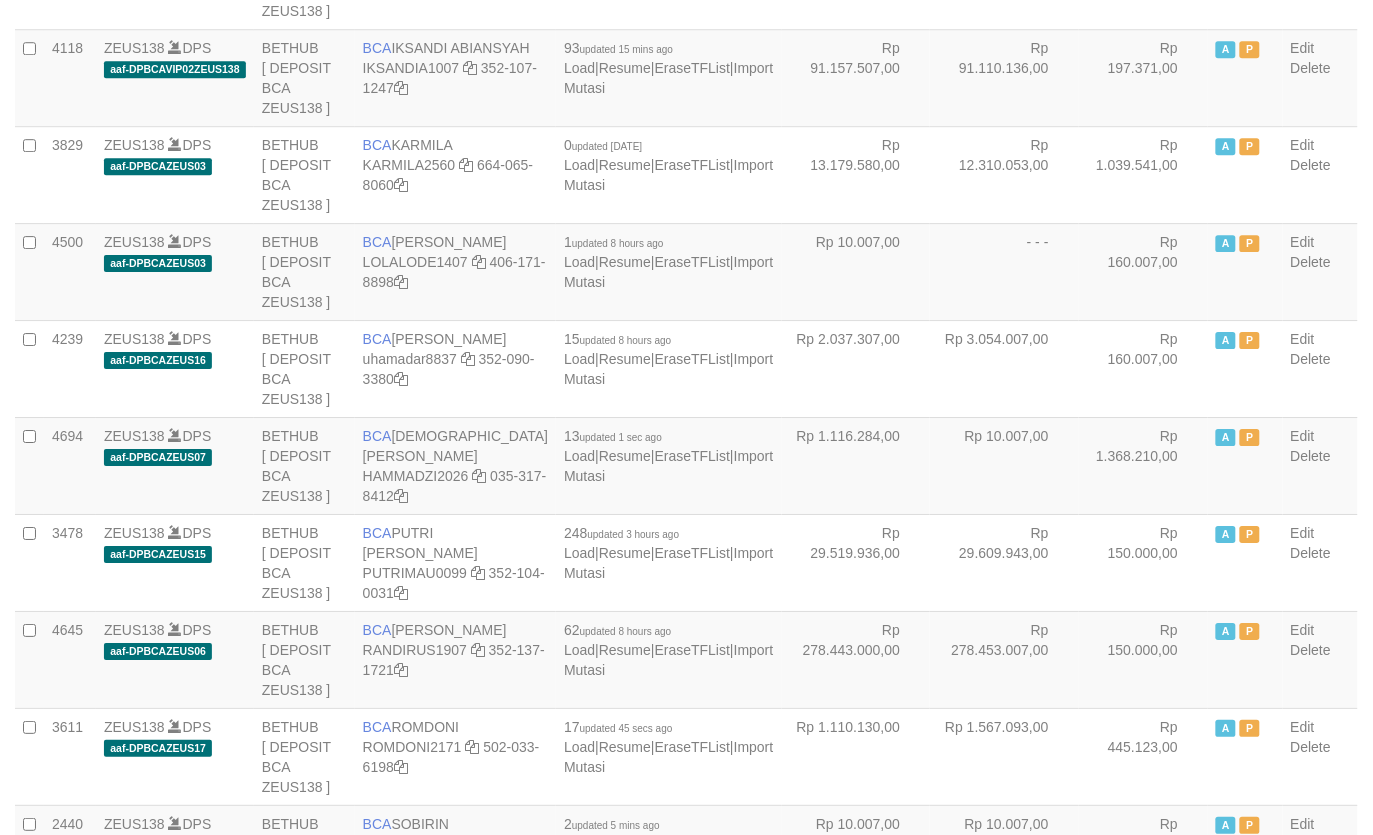 scroll, scrollTop: 1408, scrollLeft: 0, axis: vertical 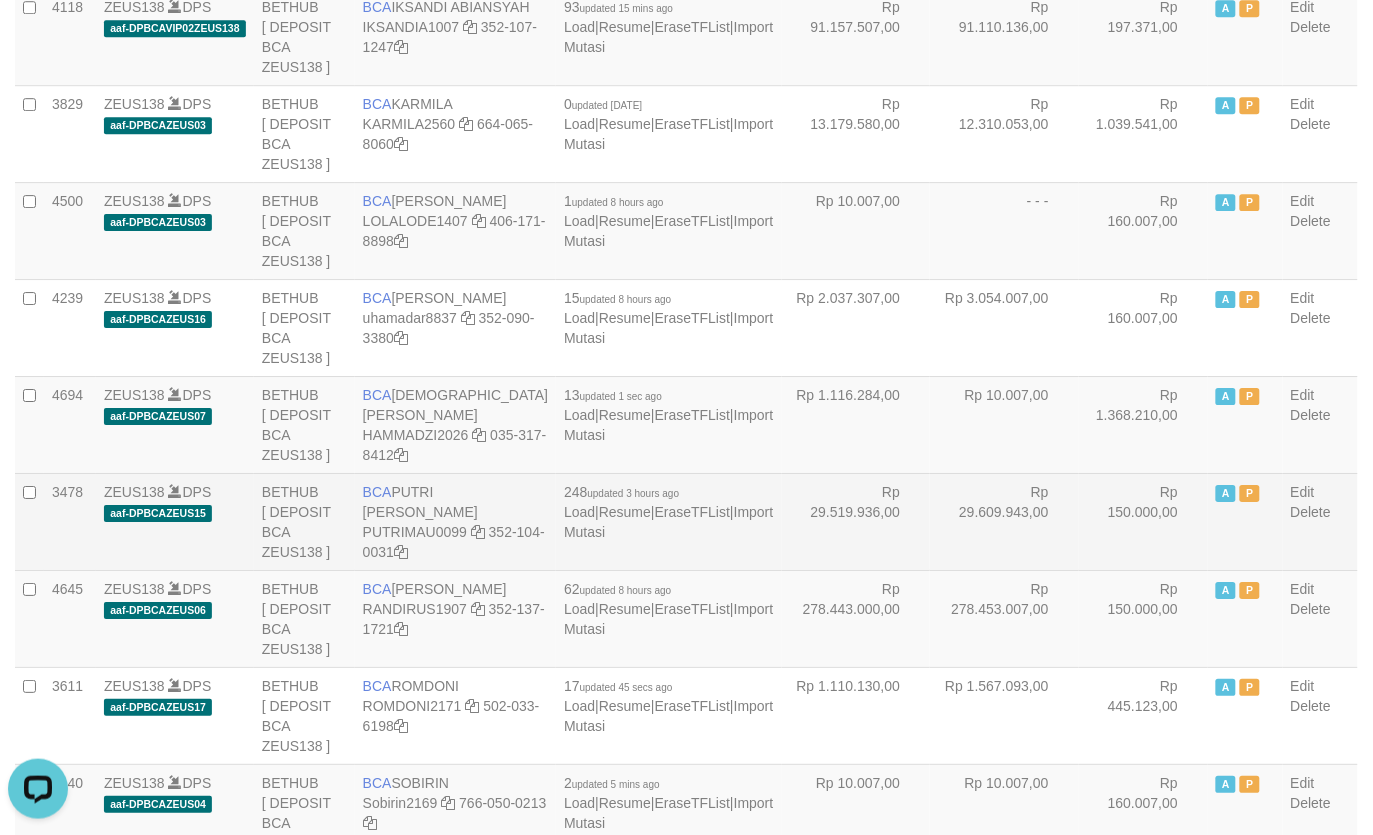 click on "Rp 150.000,00" at bounding box center (1143, 521) 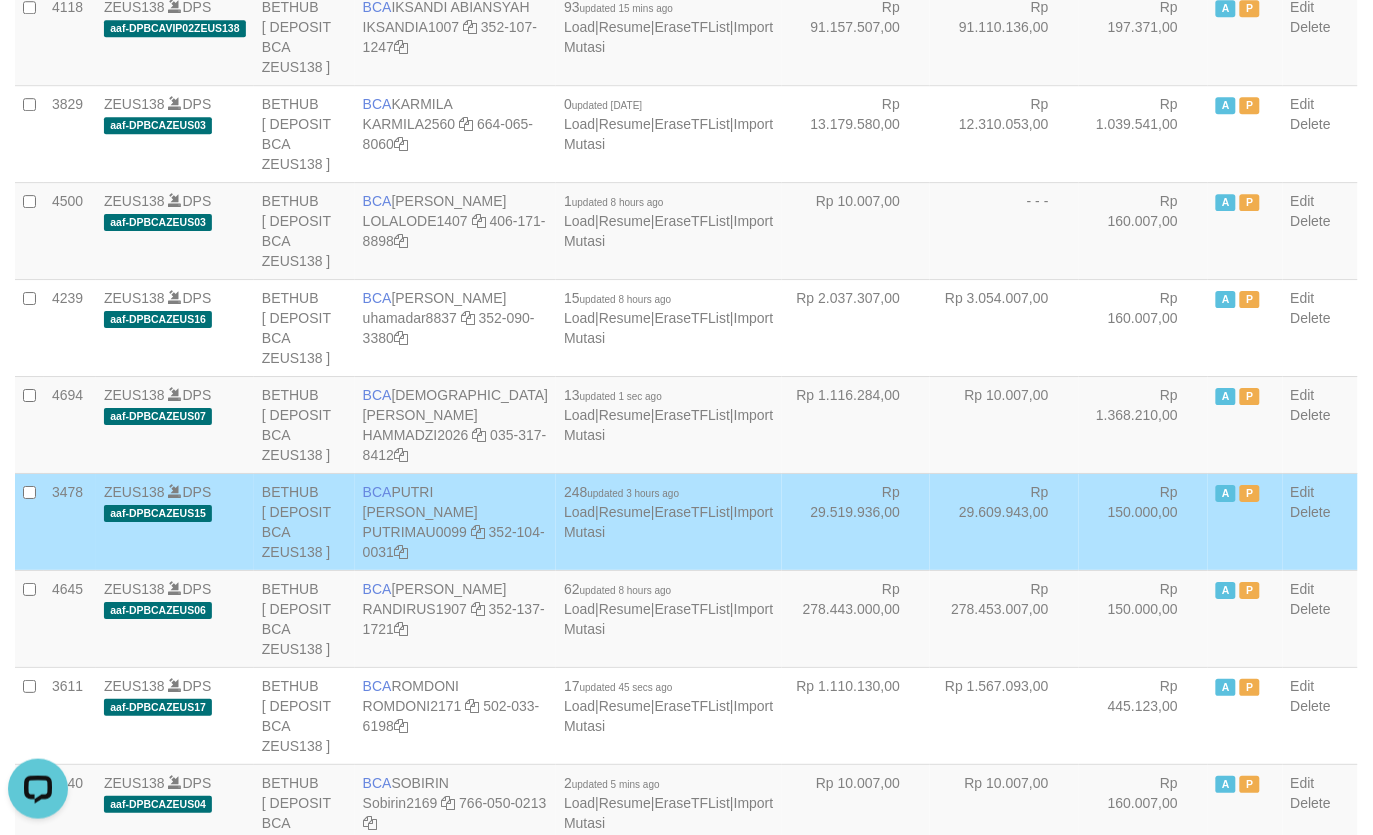 scroll, scrollTop: 1875, scrollLeft: 0, axis: vertical 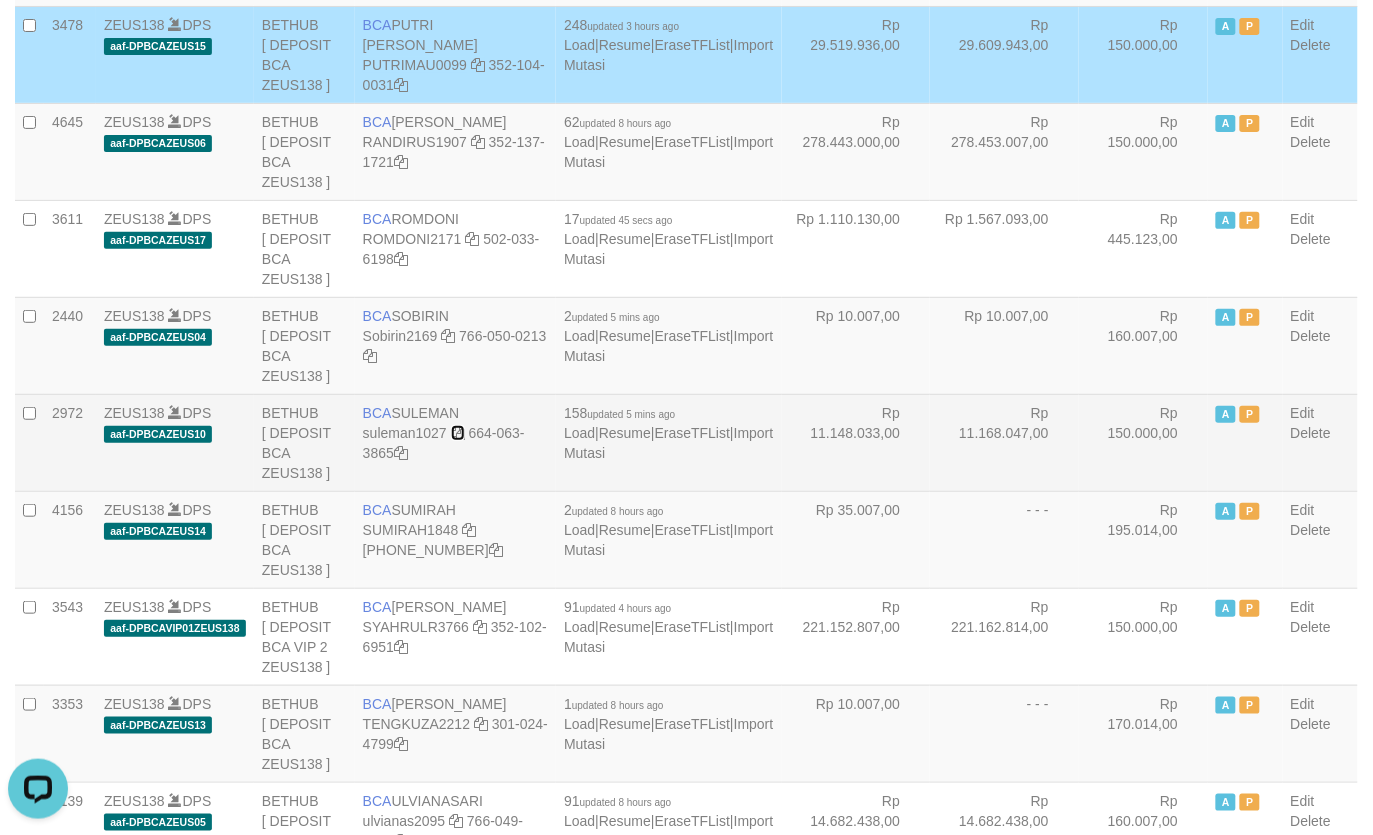 click at bounding box center [458, 433] 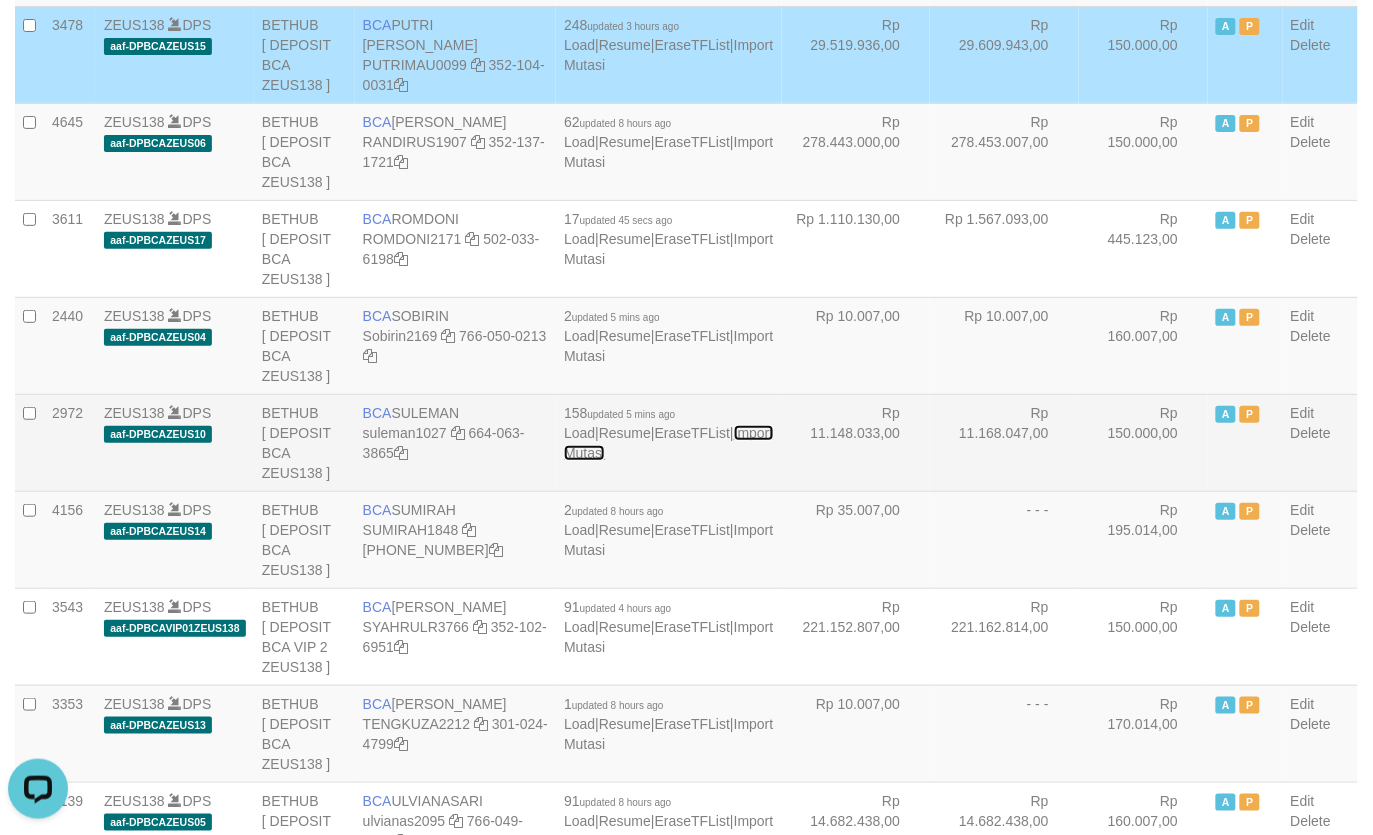click on "Import Mutasi" at bounding box center [668, 443] 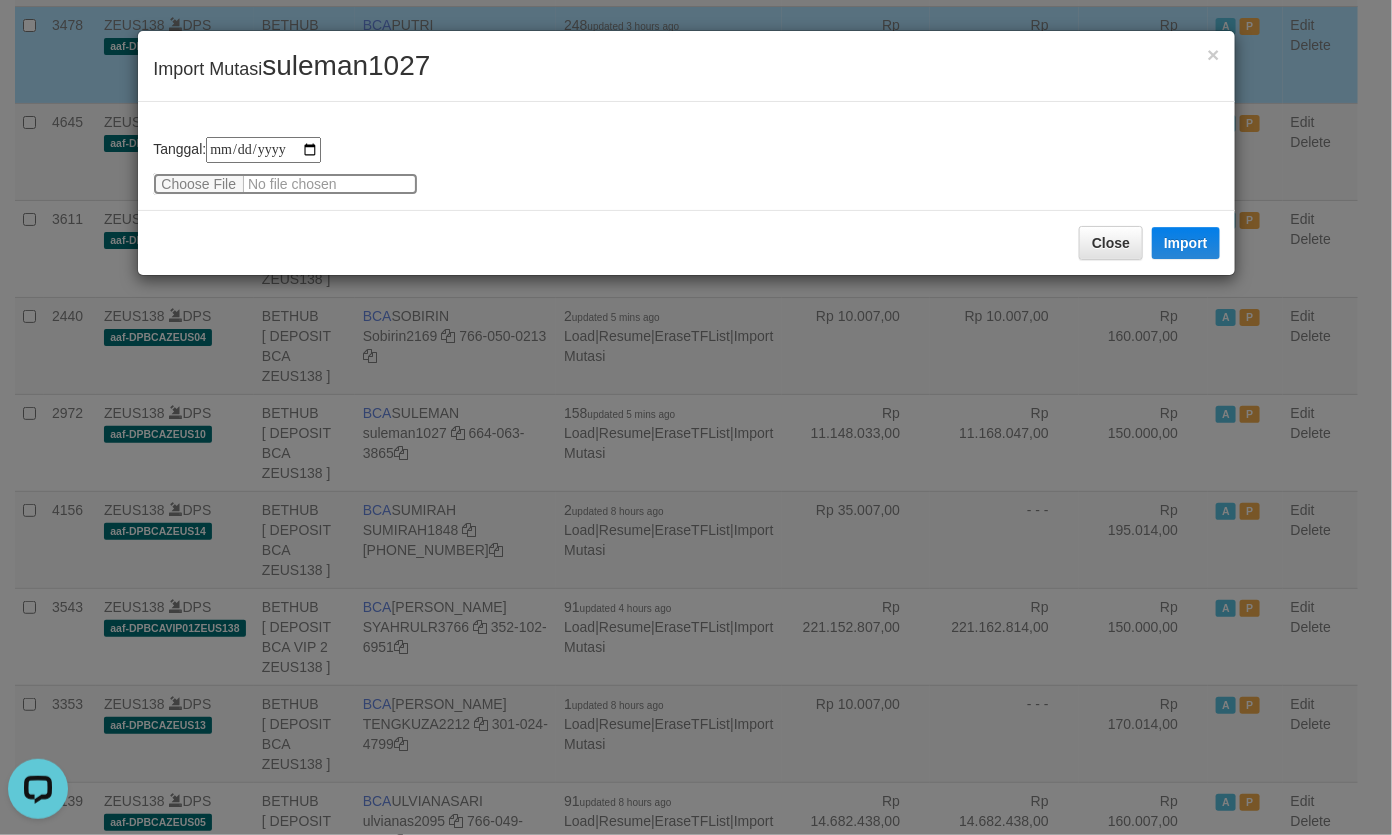 click at bounding box center (285, 184) 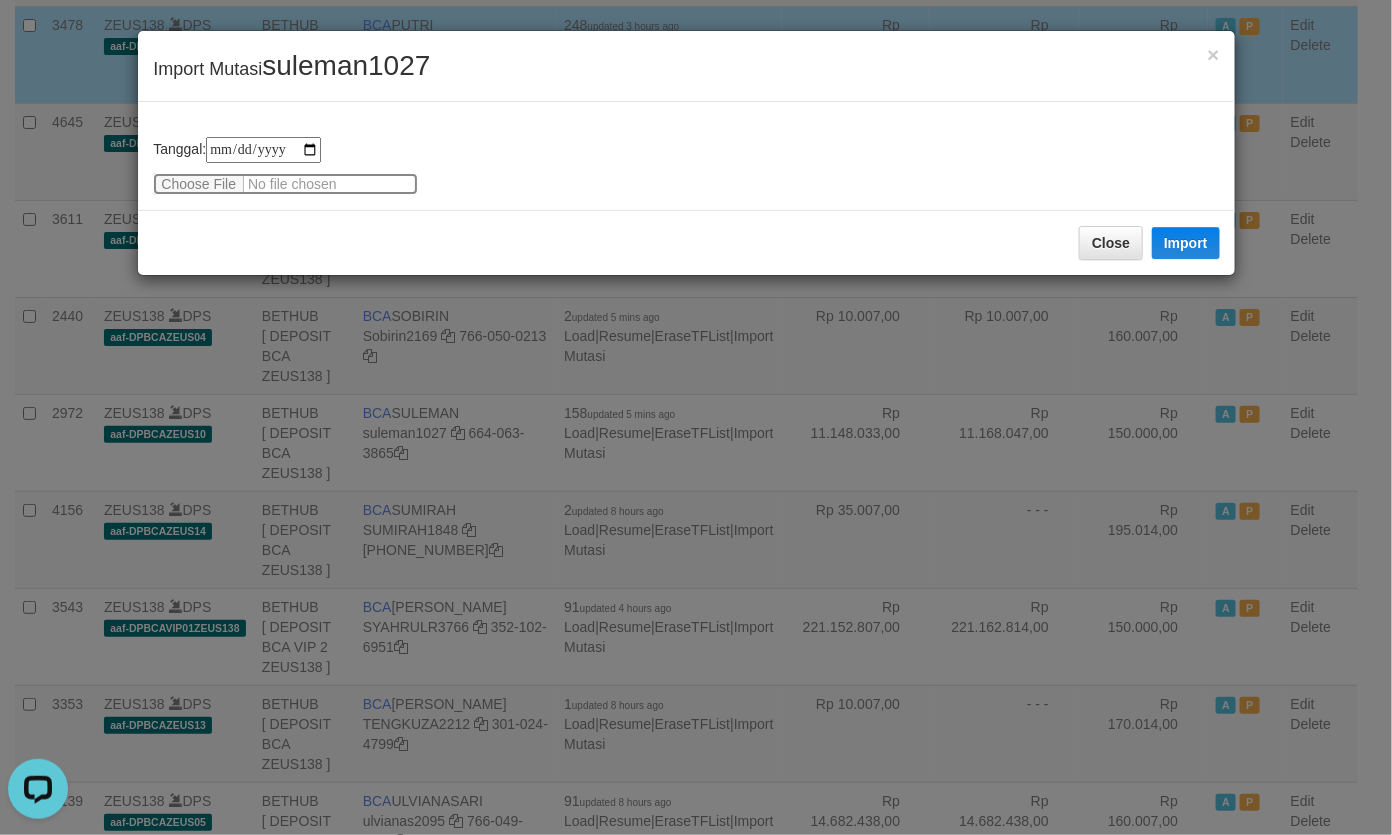 type on "**********" 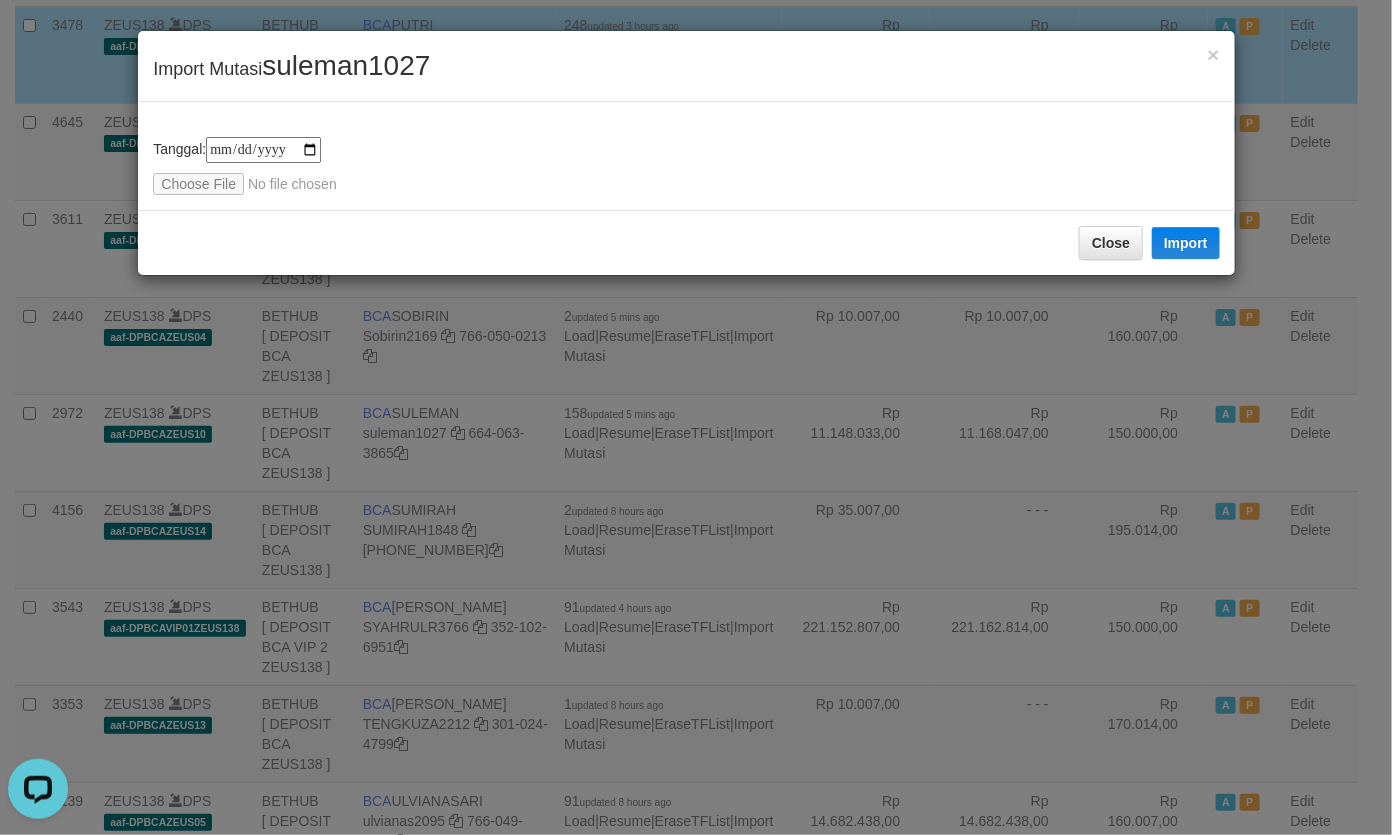 click on "suleman1027" at bounding box center (346, 65) 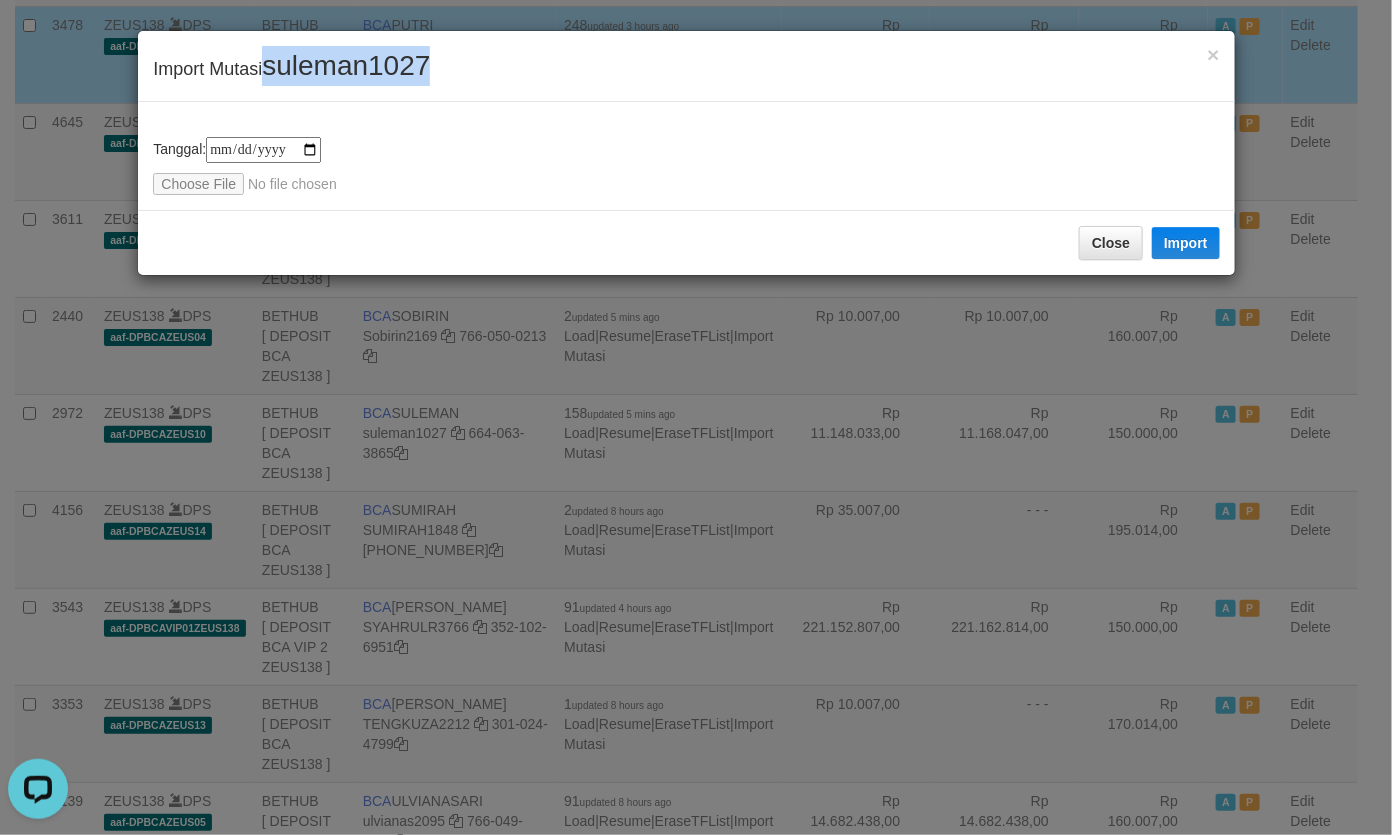 click on "suleman1027" at bounding box center (346, 65) 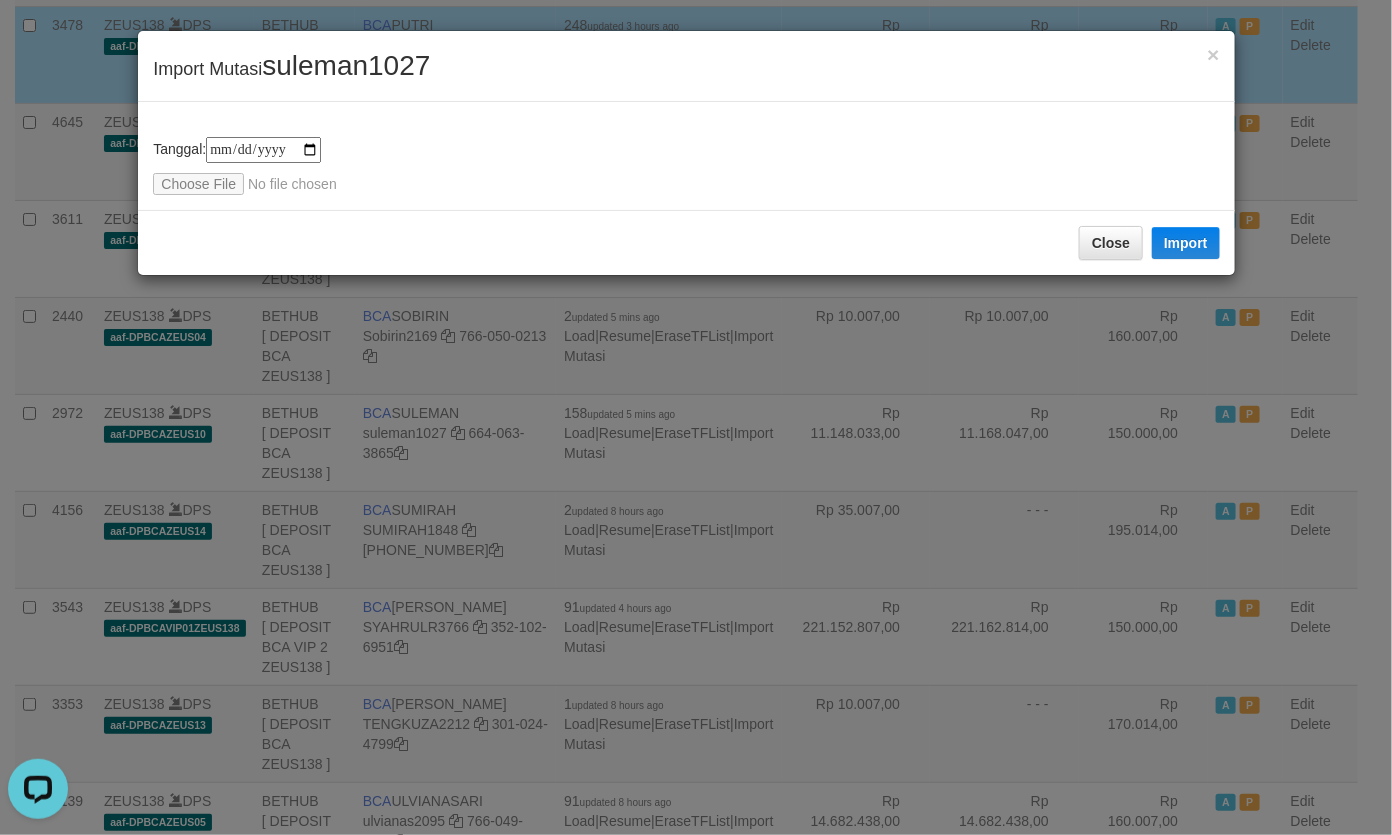 click on "**********" at bounding box center [686, 156] 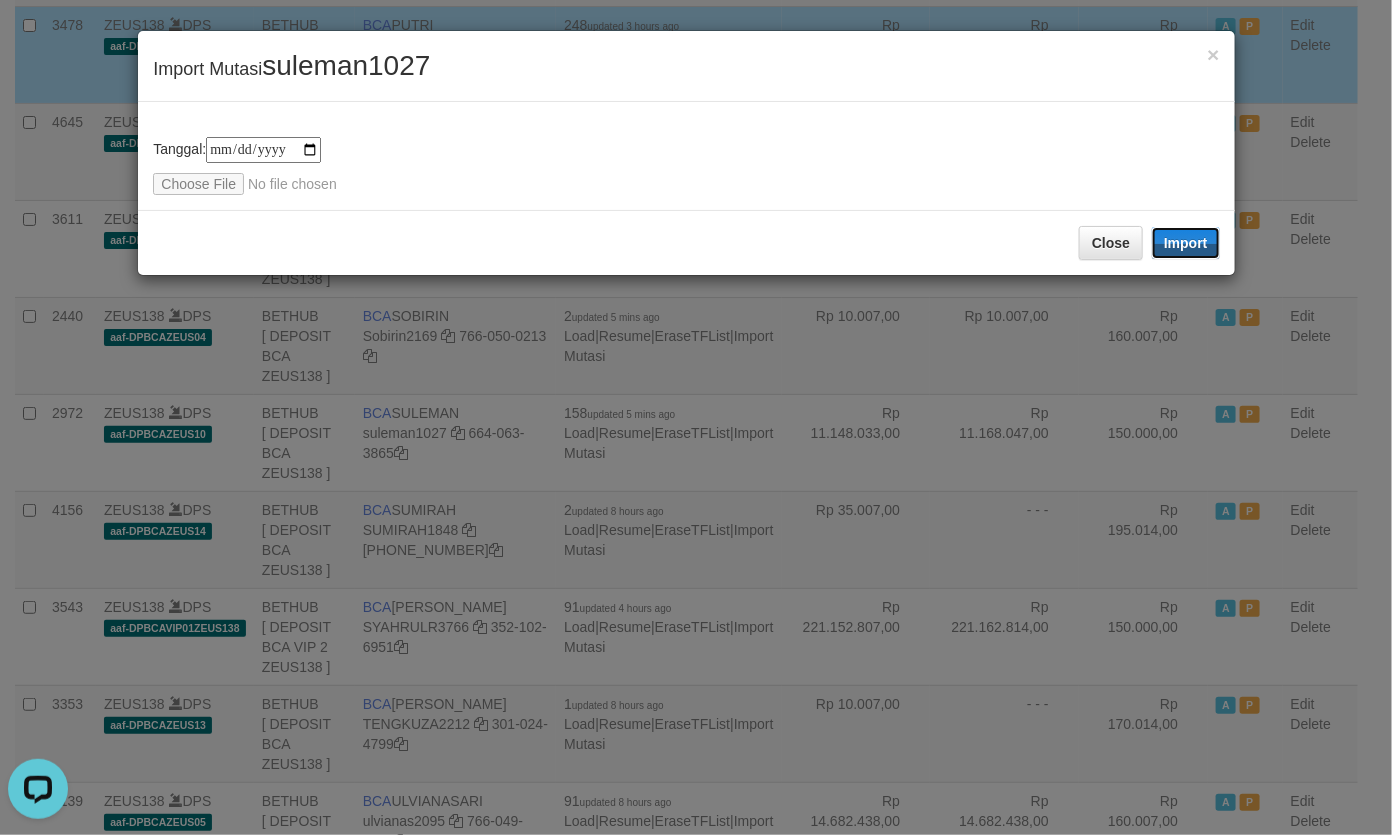 click on "Import" at bounding box center (1186, 243) 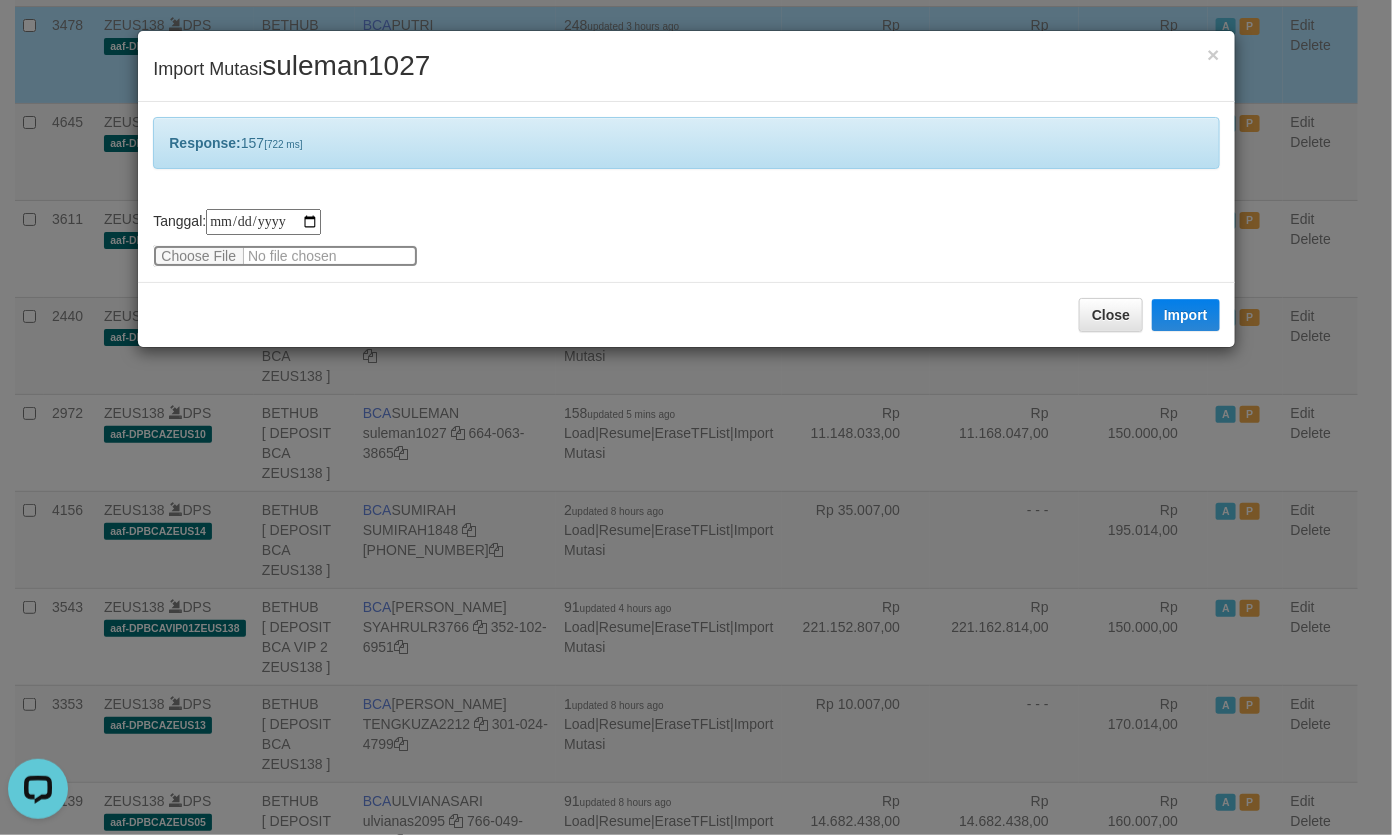 click at bounding box center [285, 256] 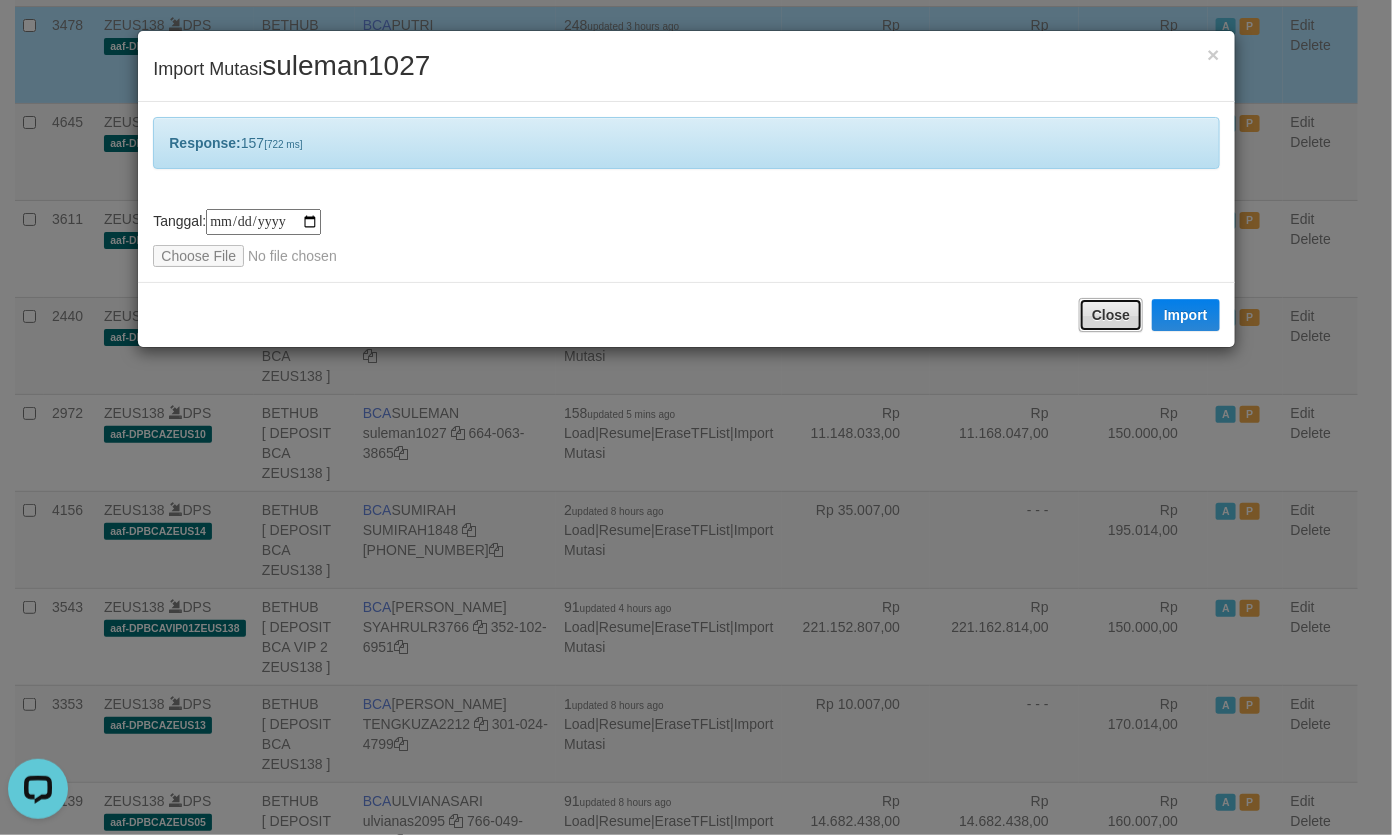 click on "Close" at bounding box center (1111, 315) 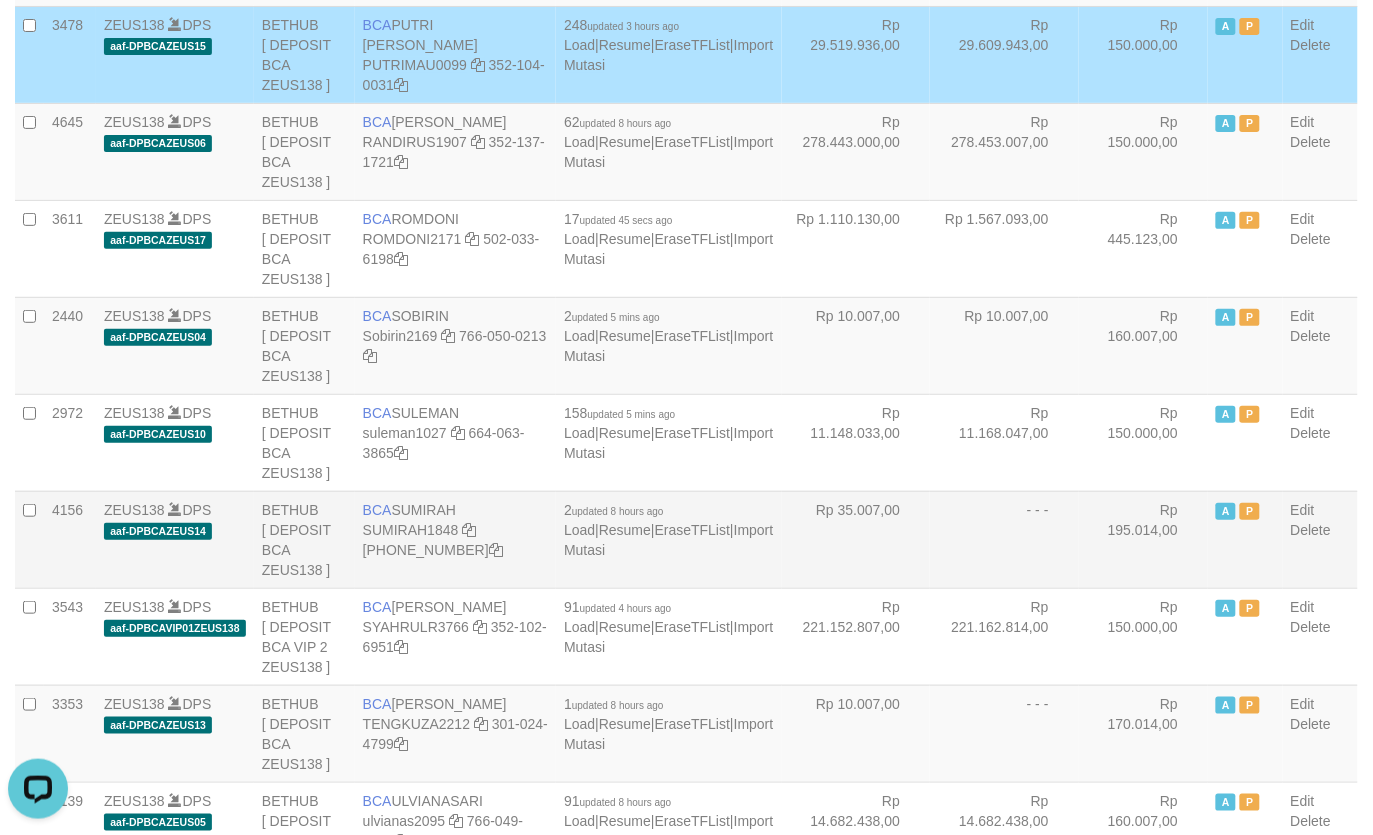 click on "Rp 35.007,00" at bounding box center (856, 539) 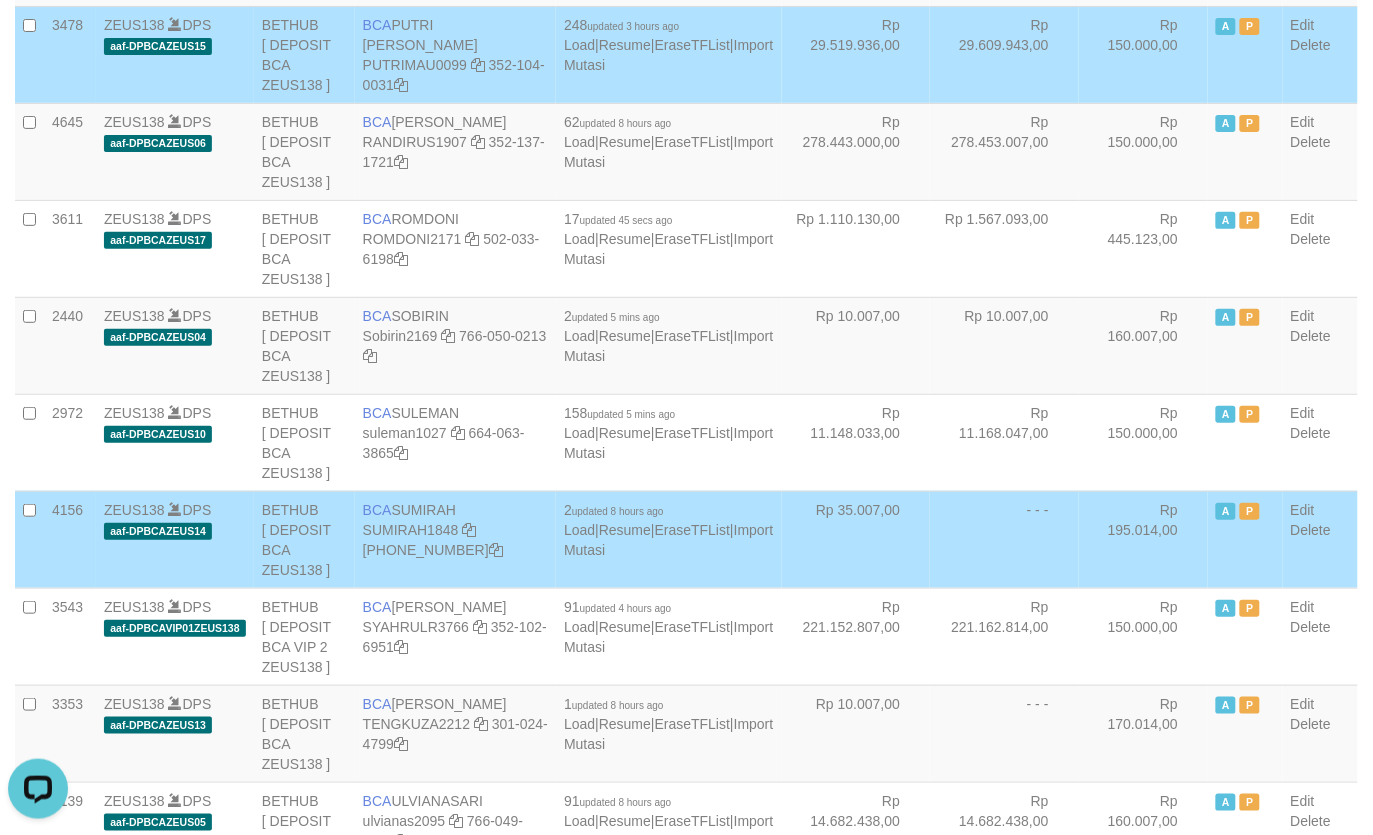 scroll, scrollTop: 902, scrollLeft: 0, axis: vertical 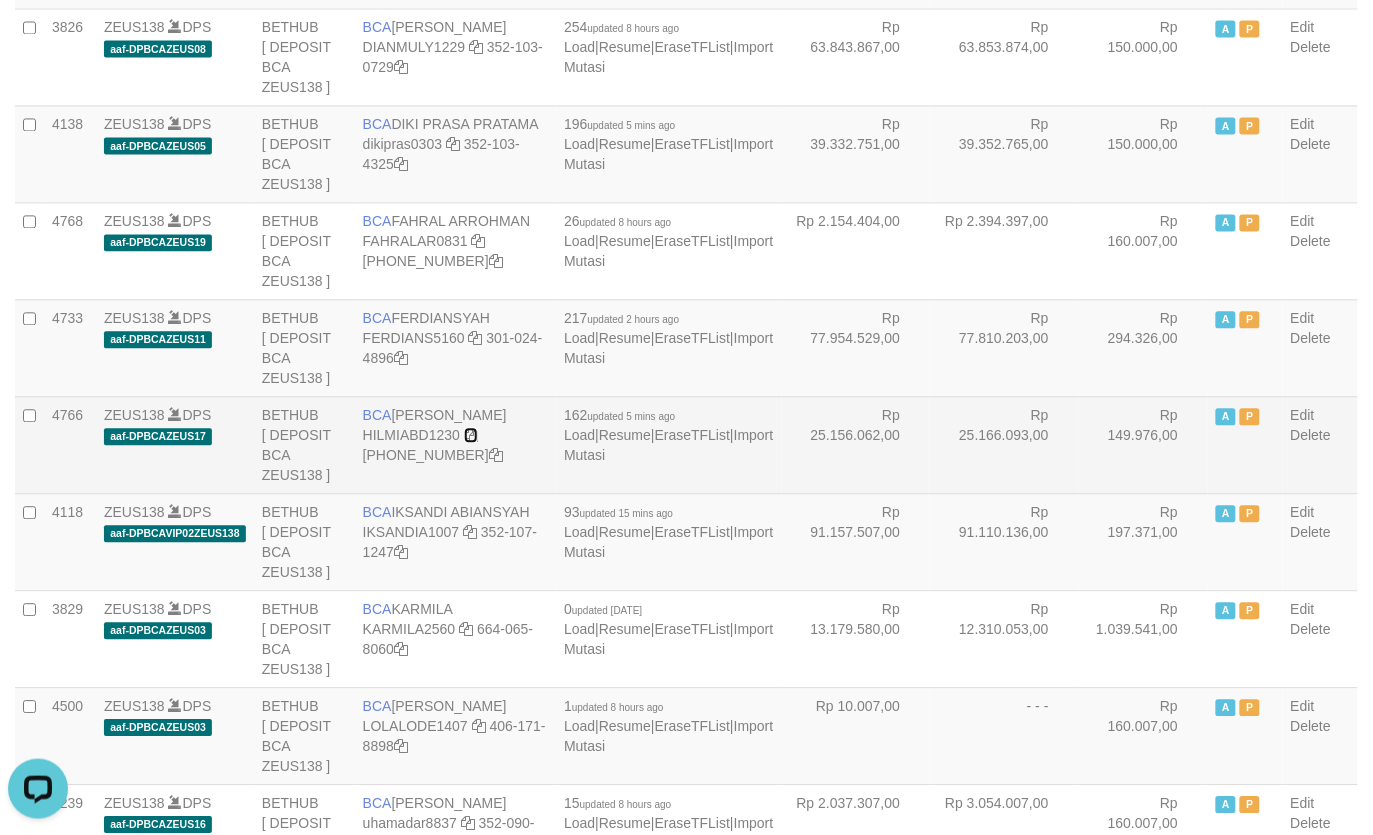 click at bounding box center (471, 436) 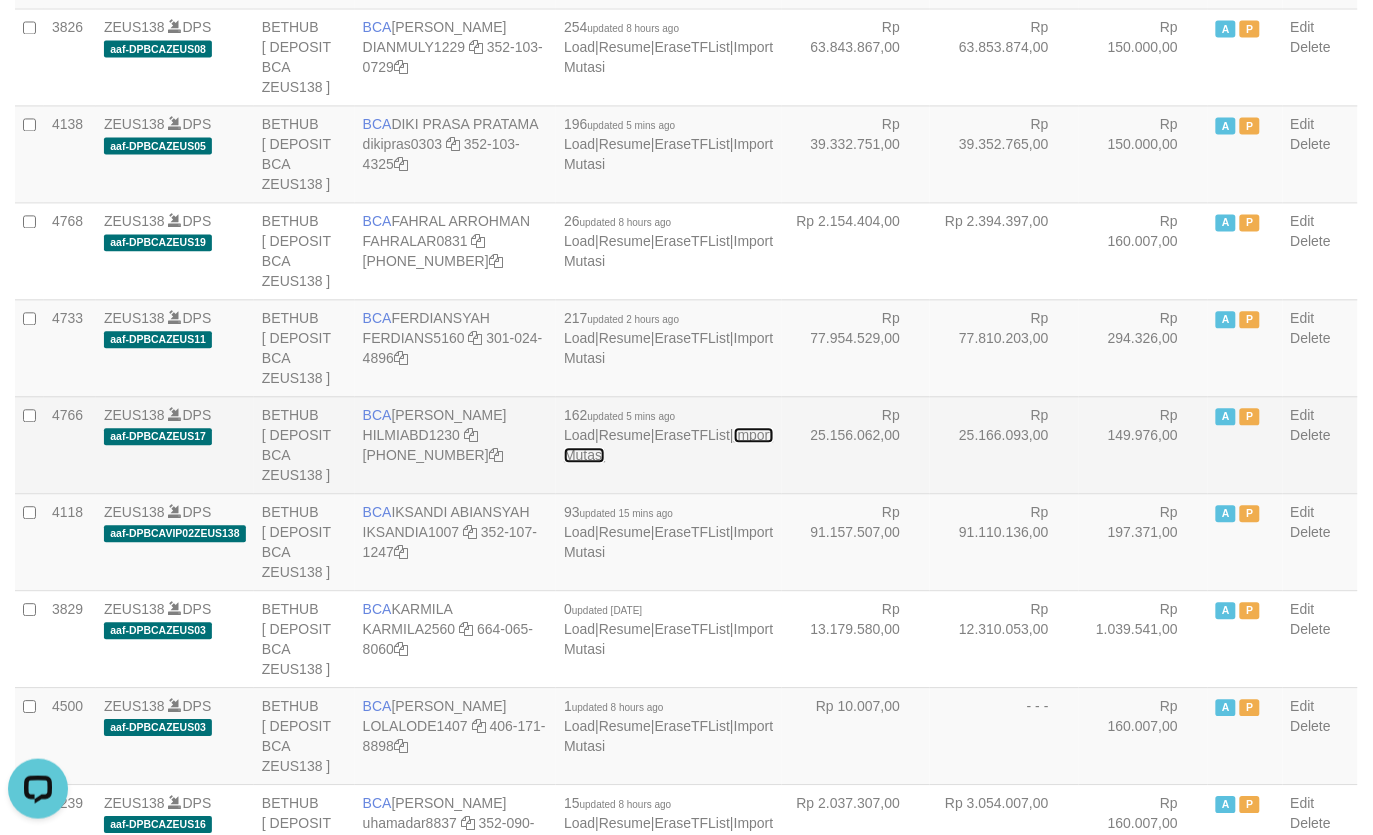 click on "Import Mutasi" at bounding box center (668, 446) 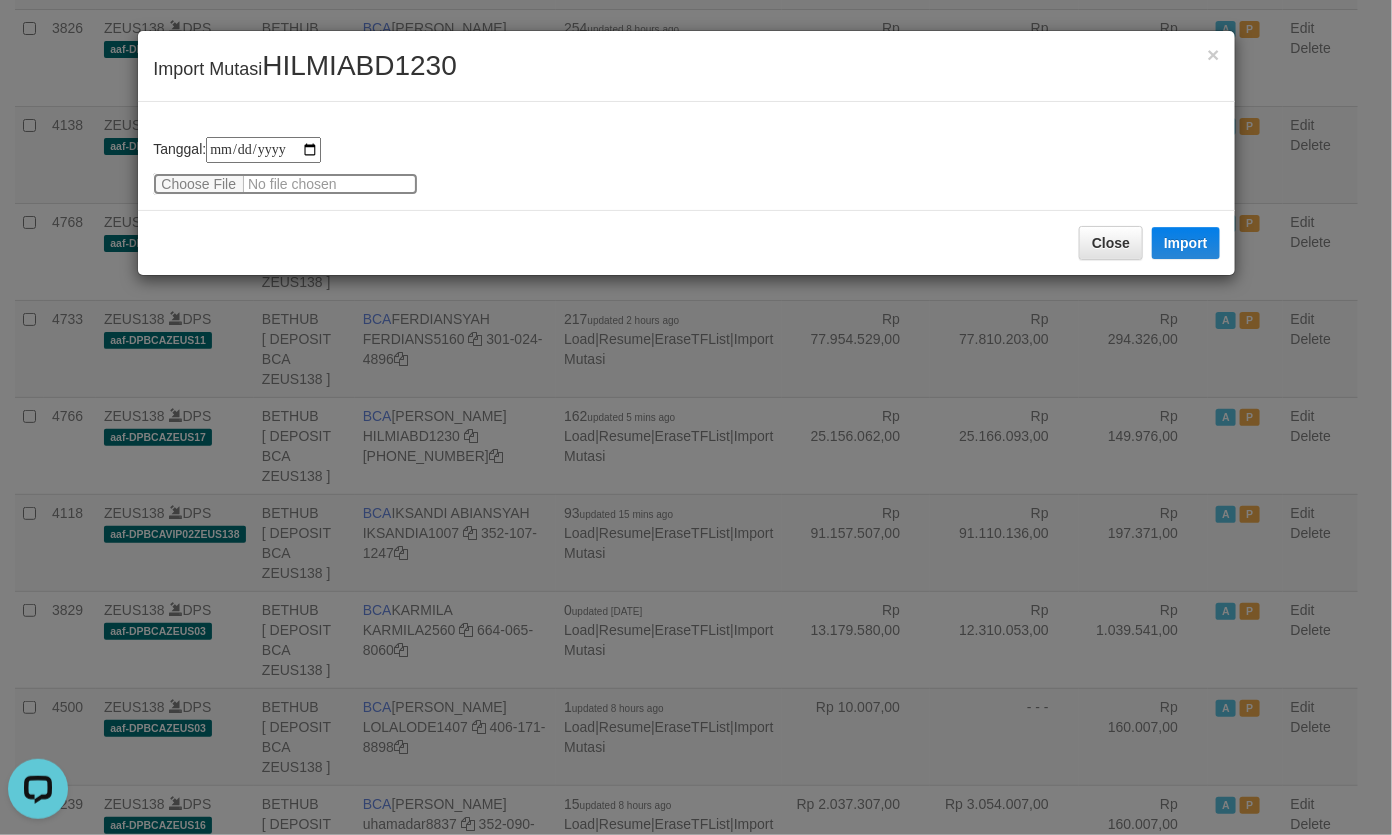 click at bounding box center [285, 184] 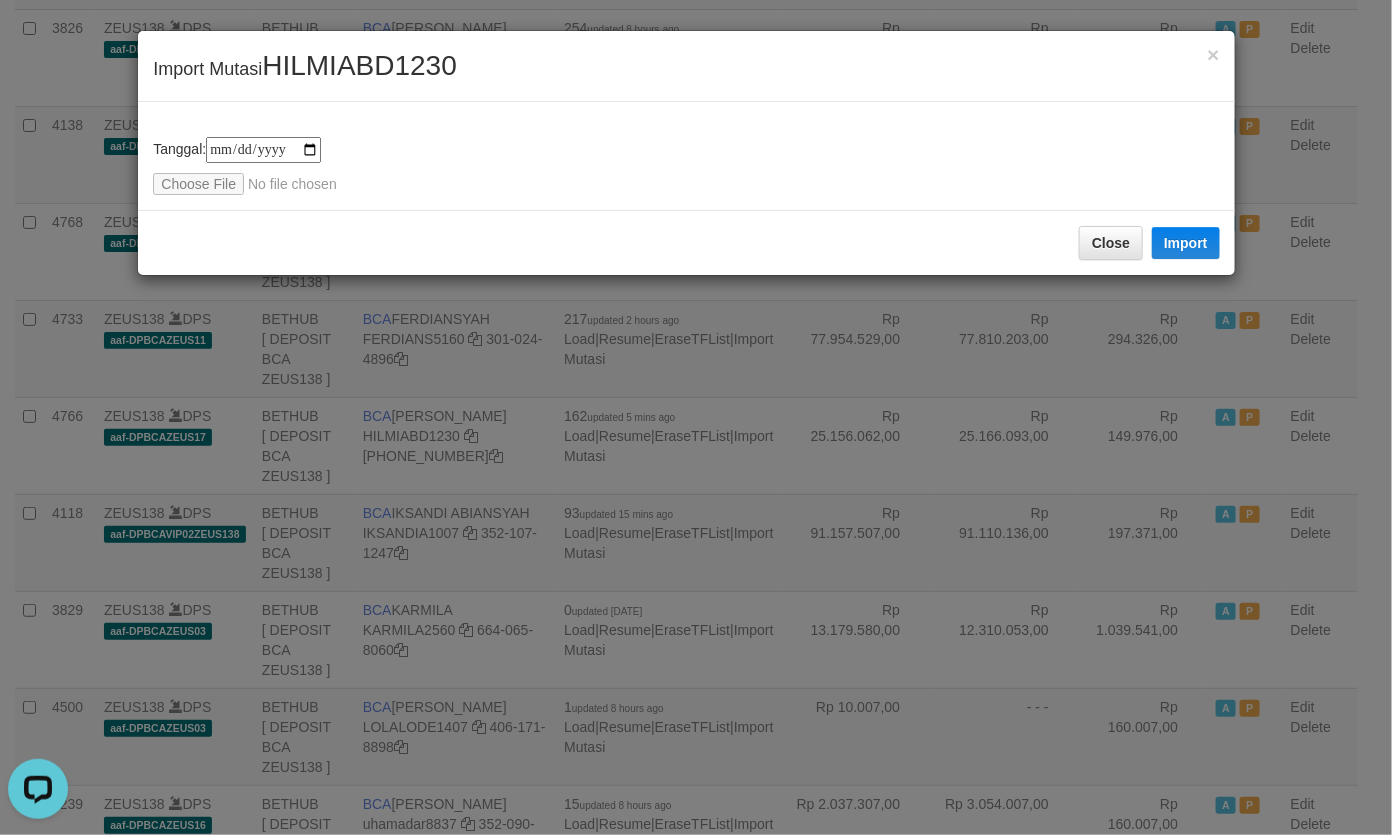click on "×
Import Mutasi  HILMIABD1230" at bounding box center [686, 66] 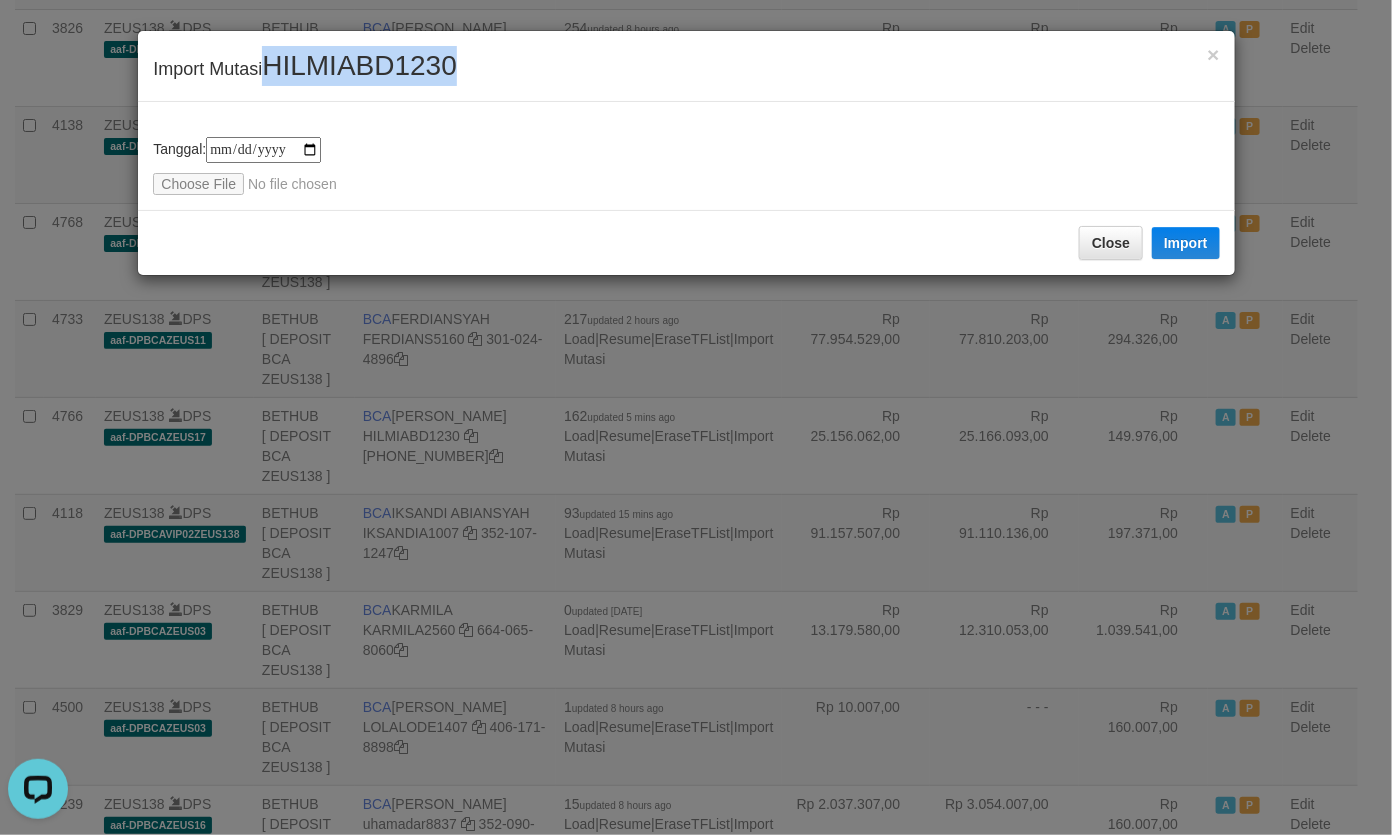 drag, startPoint x: 312, startPoint y: 87, endPoint x: 383, endPoint y: 127, distance: 81.49233 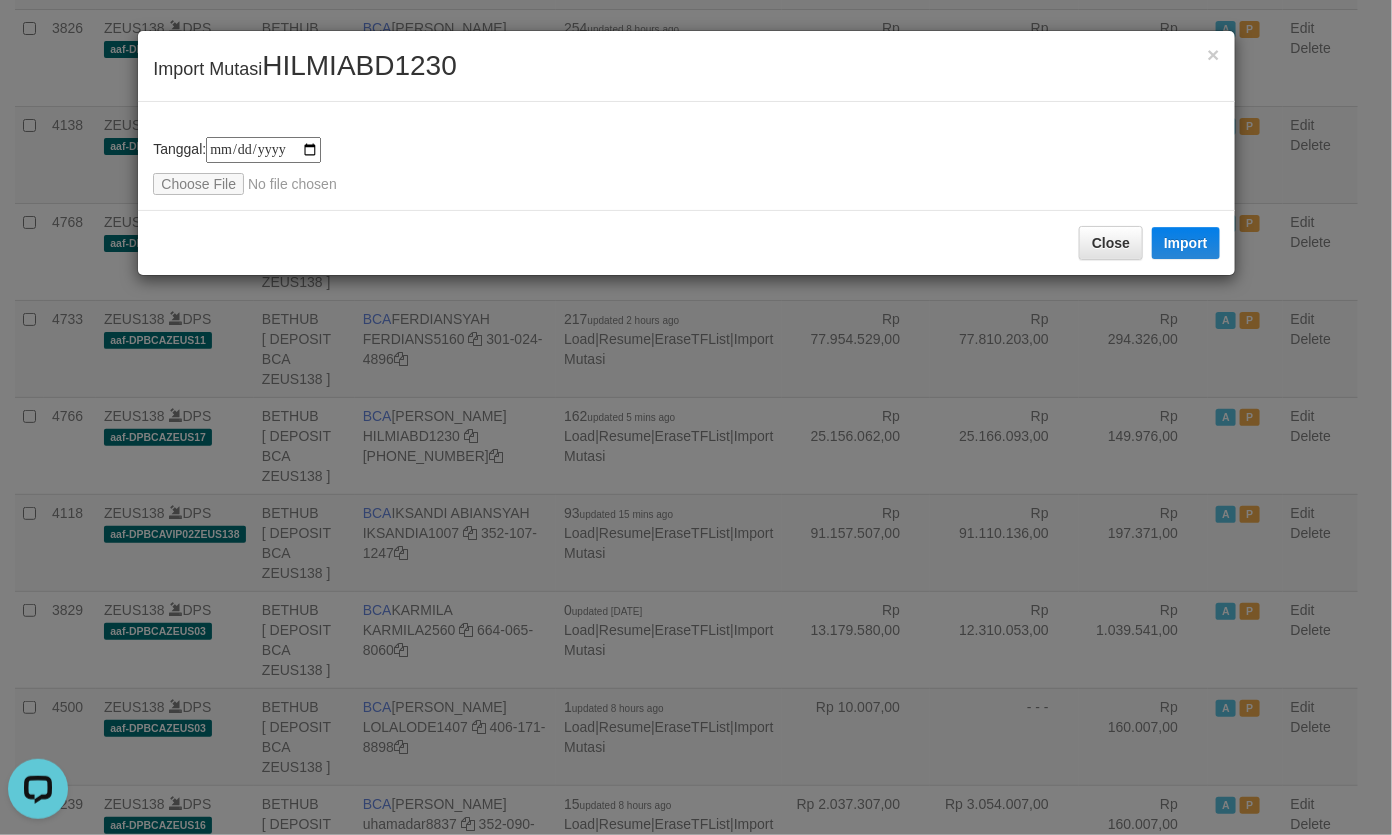 click on "**********" at bounding box center (686, 156) 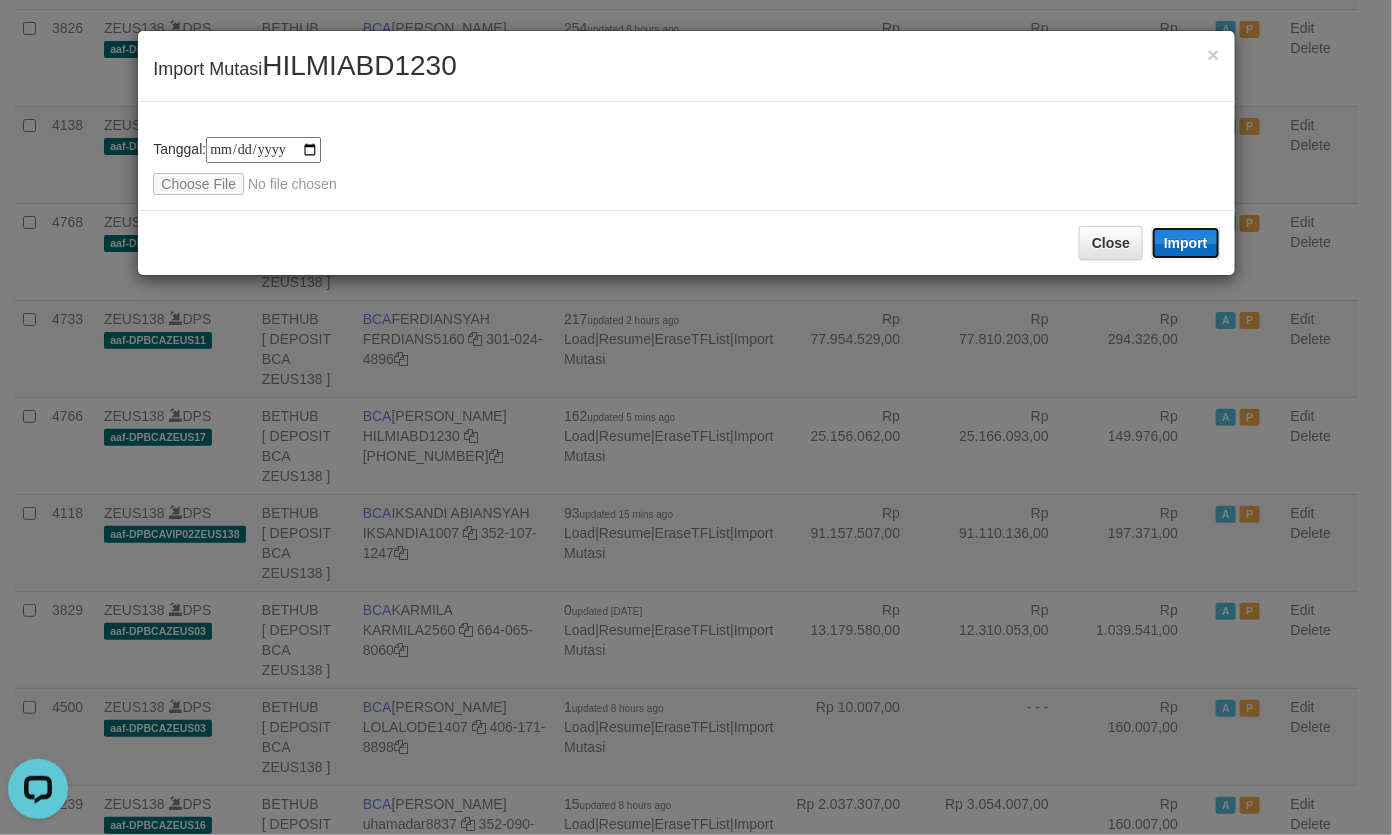 click on "Import" at bounding box center [1186, 243] 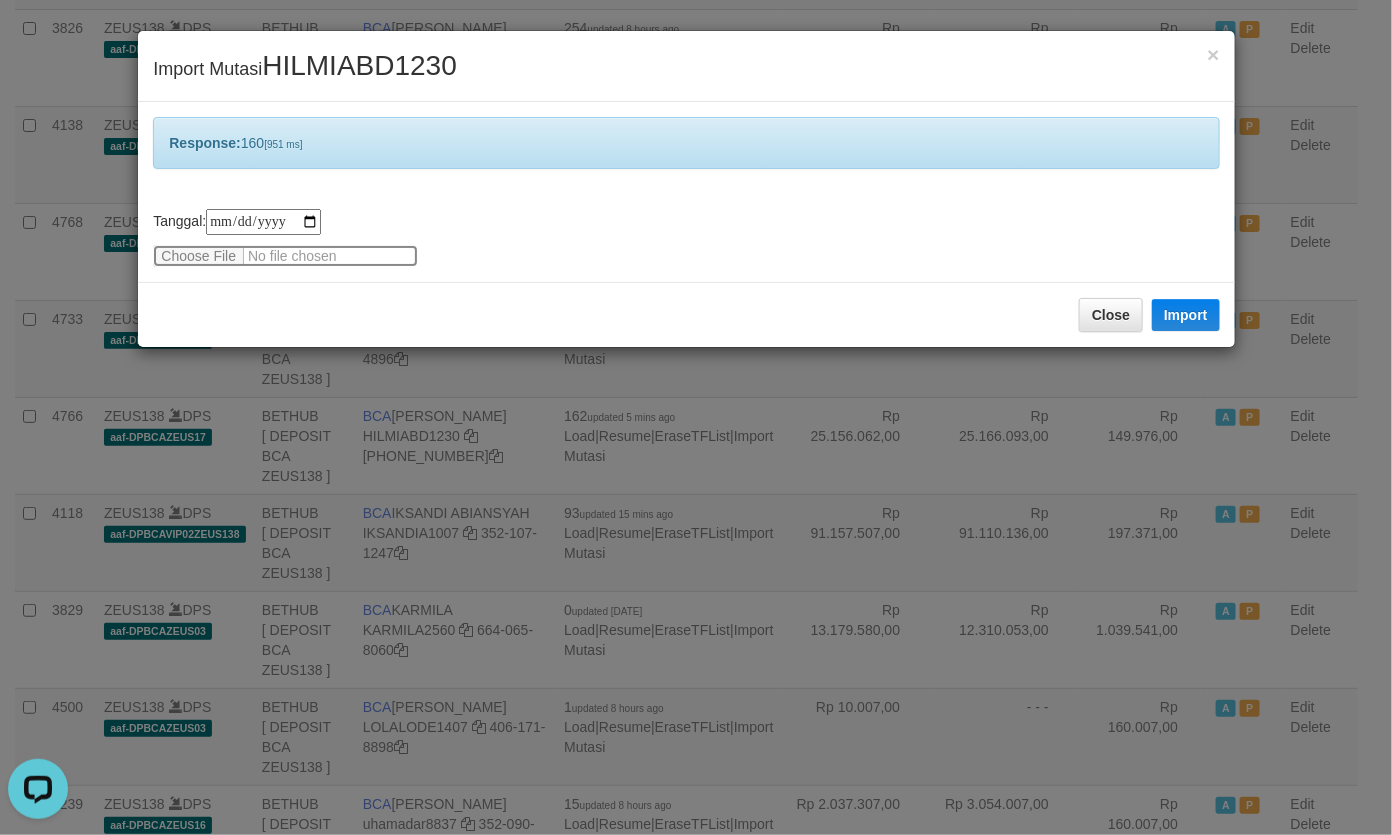 click at bounding box center (285, 256) 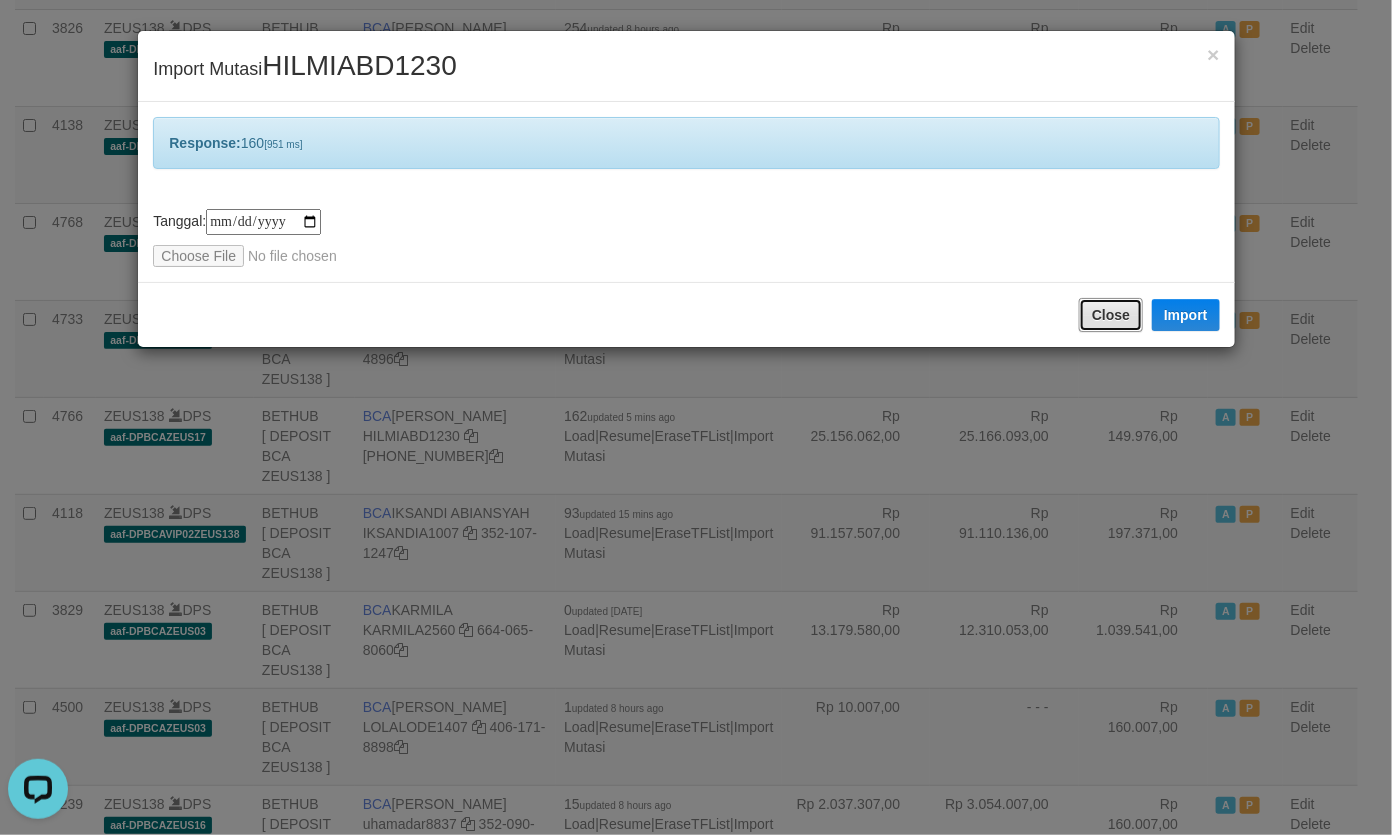 drag, startPoint x: 1110, startPoint y: 311, endPoint x: 1080, endPoint y: 222, distance: 93.92018 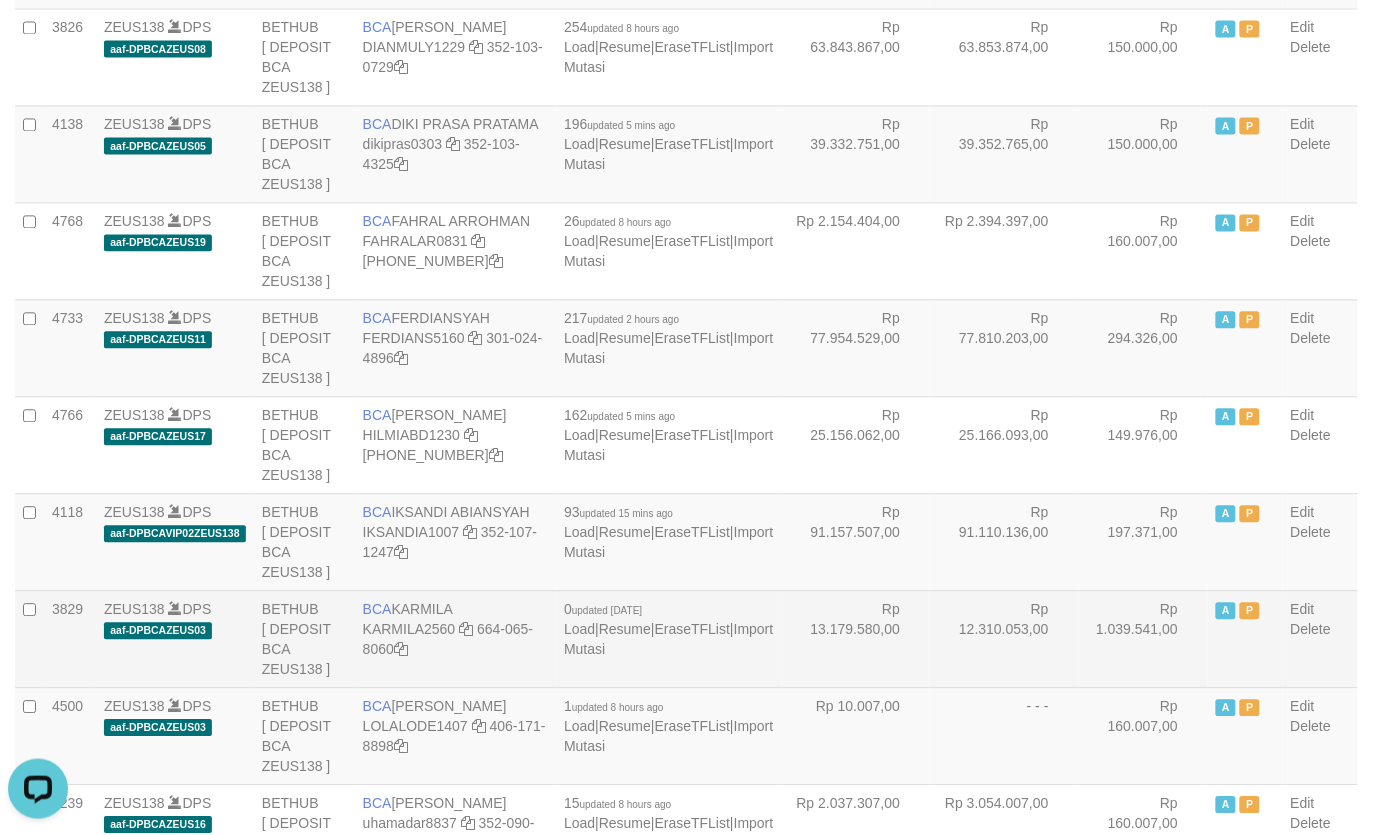 click on "0  updated 2 months ago
Load
|
Resume
|
EraseTFList
|
Import Mutasi" at bounding box center (668, 639) 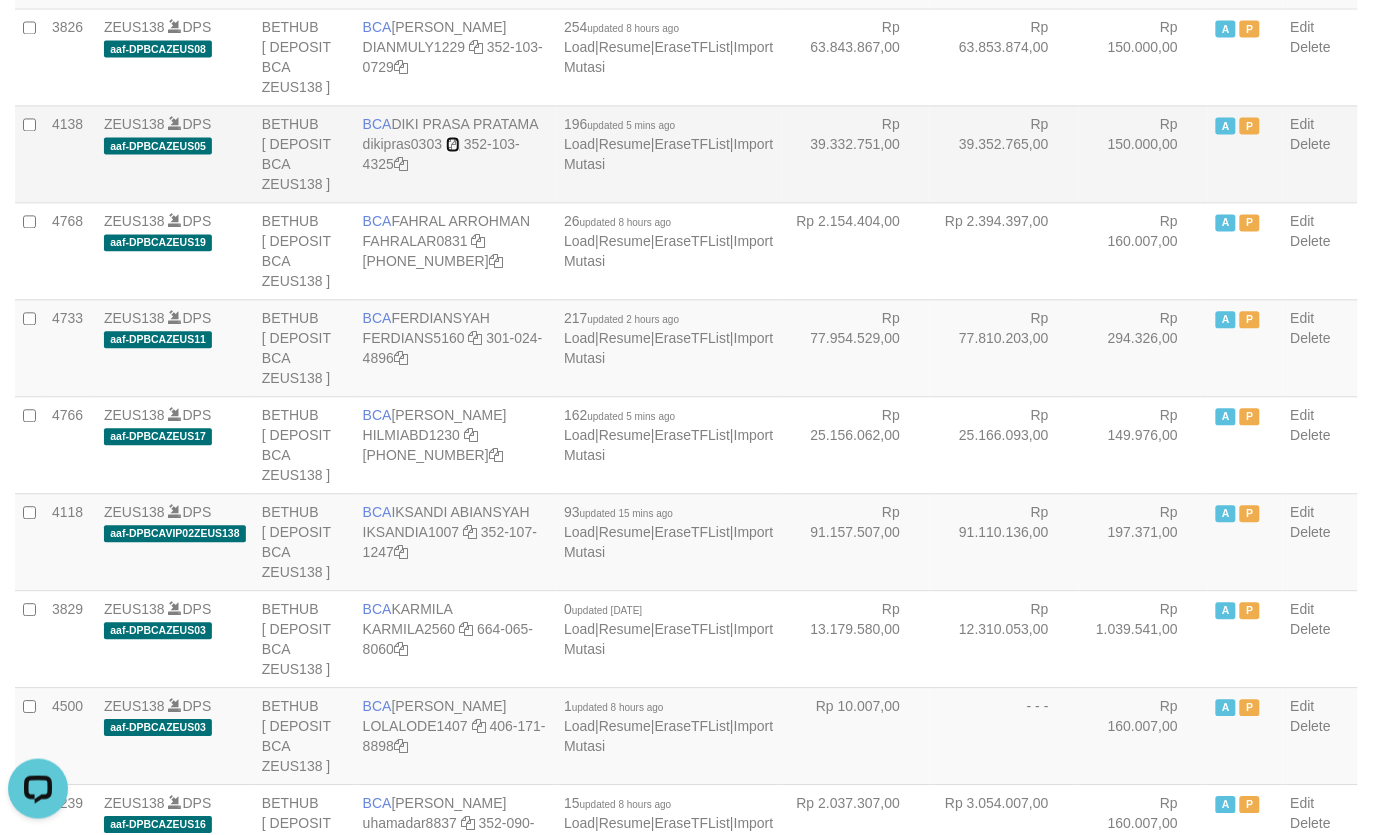 click at bounding box center (453, 145) 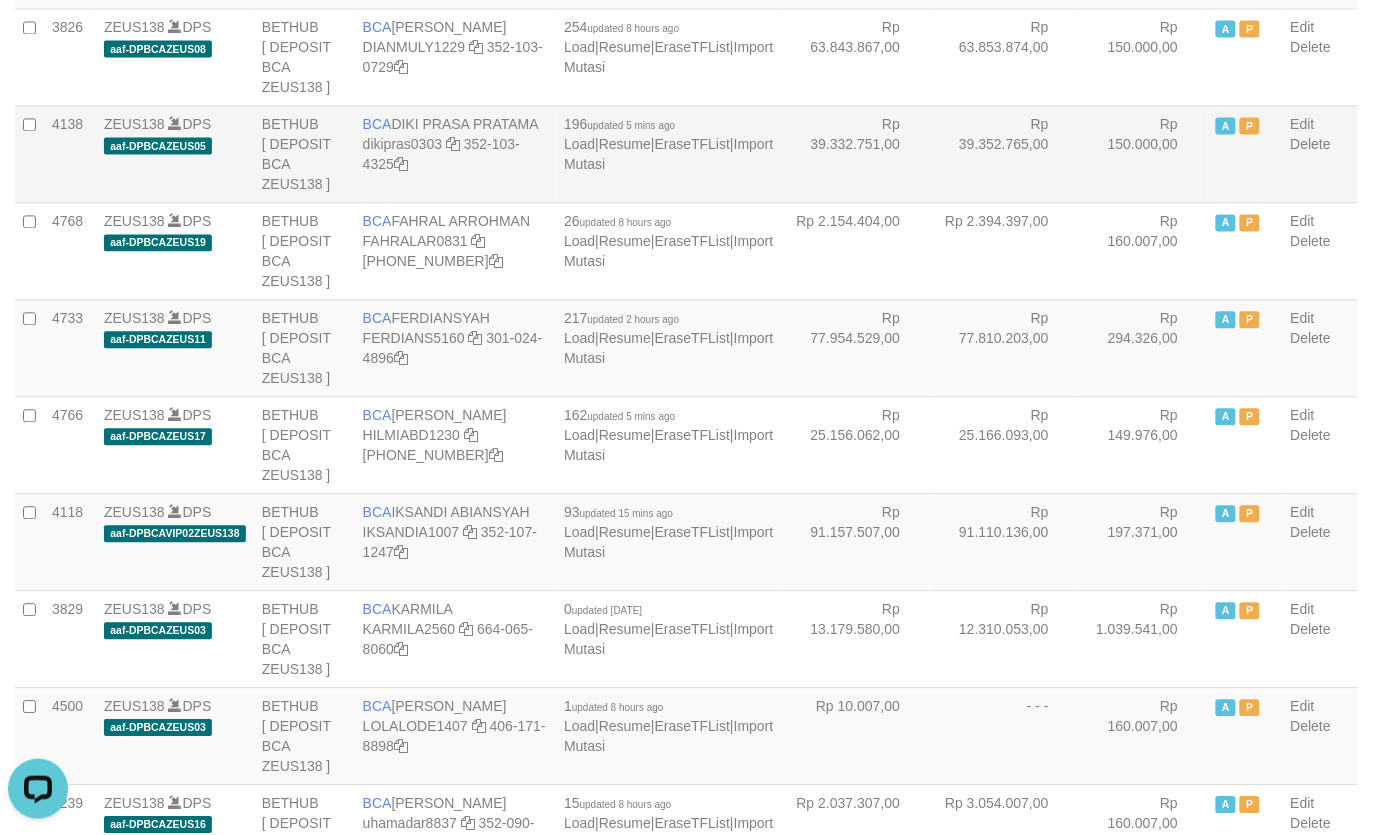 drag, startPoint x: 382, startPoint y: 193, endPoint x: 417, endPoint y: 193, distance: 35 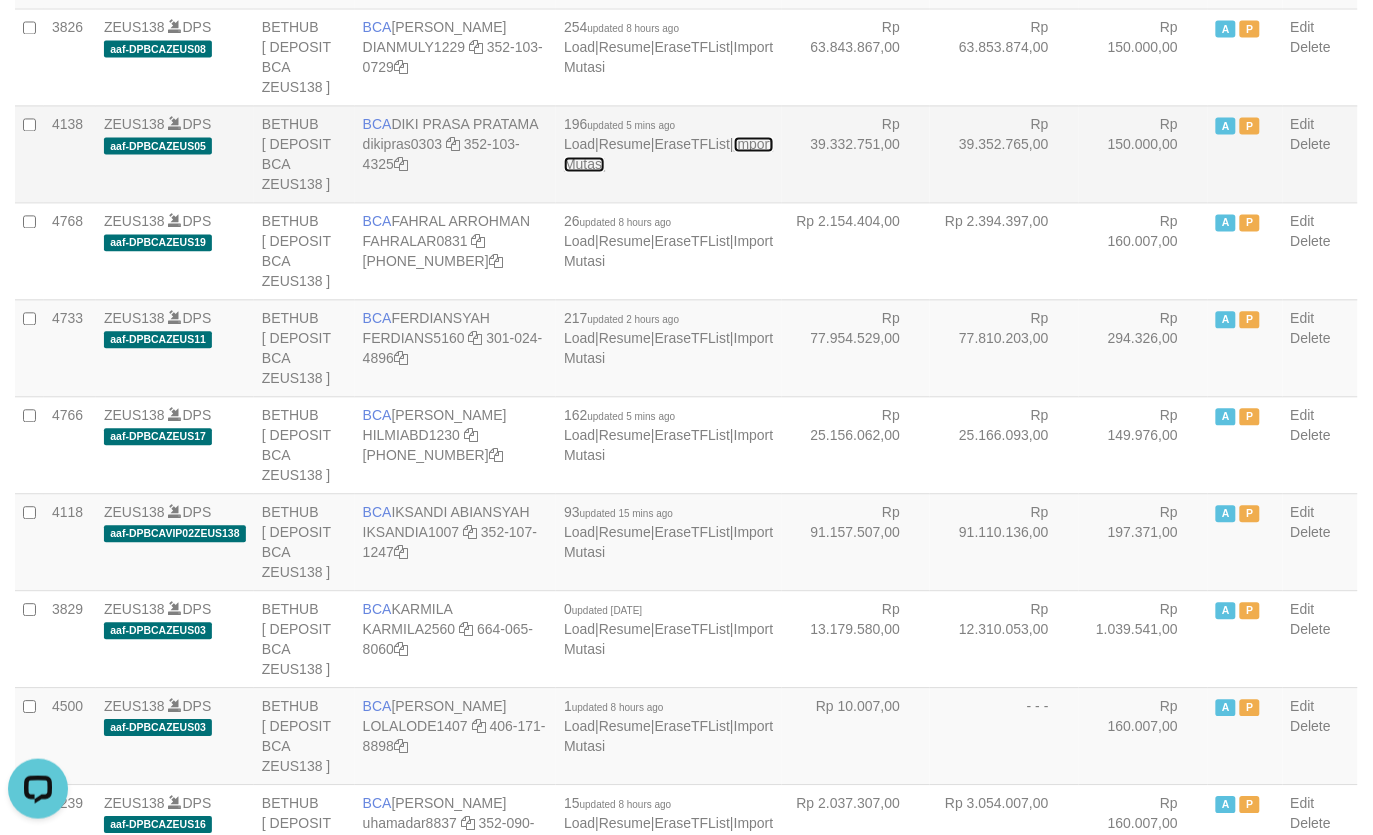 click on "Import Mutasi" at bounding box center [668, 155] 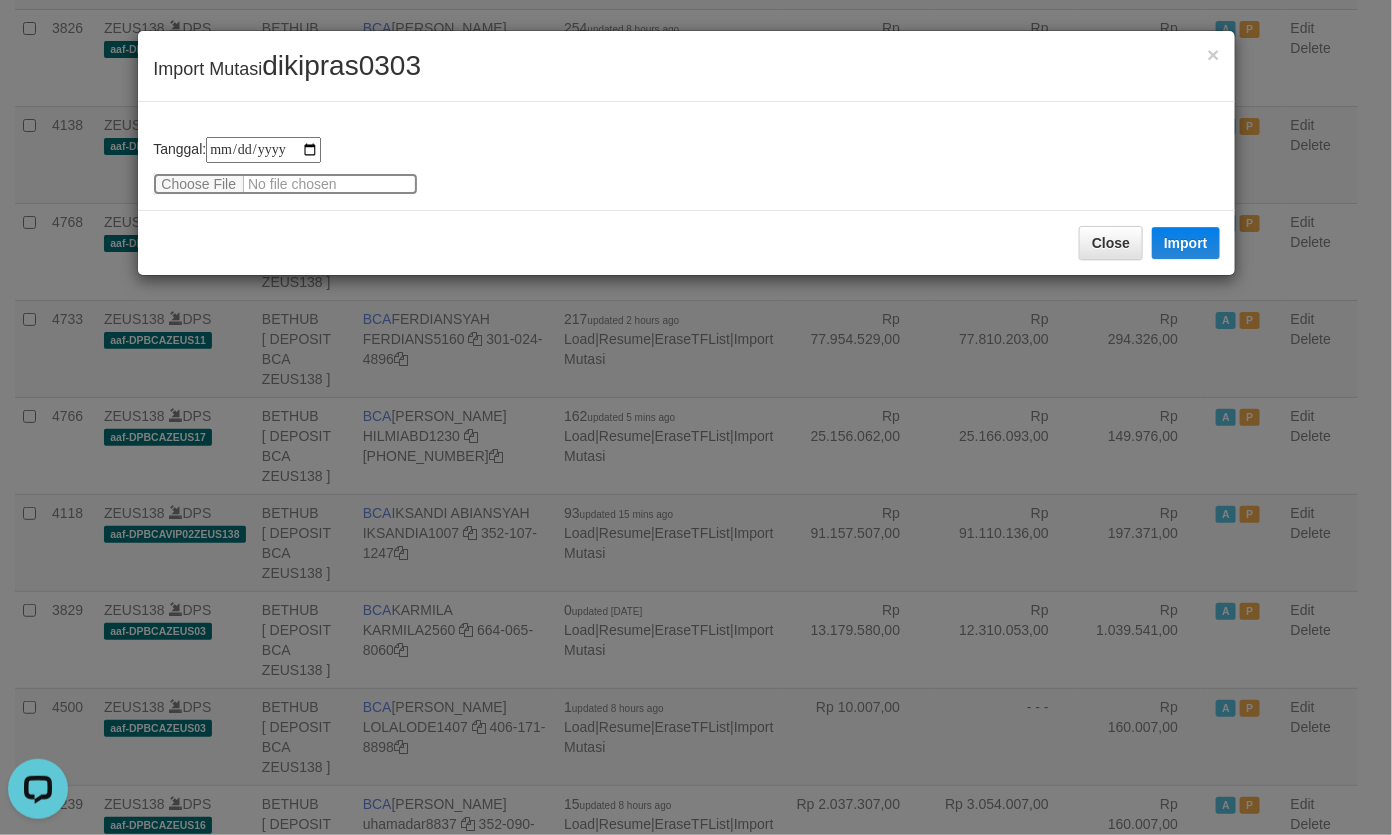 click at bounding box center (285, 184) 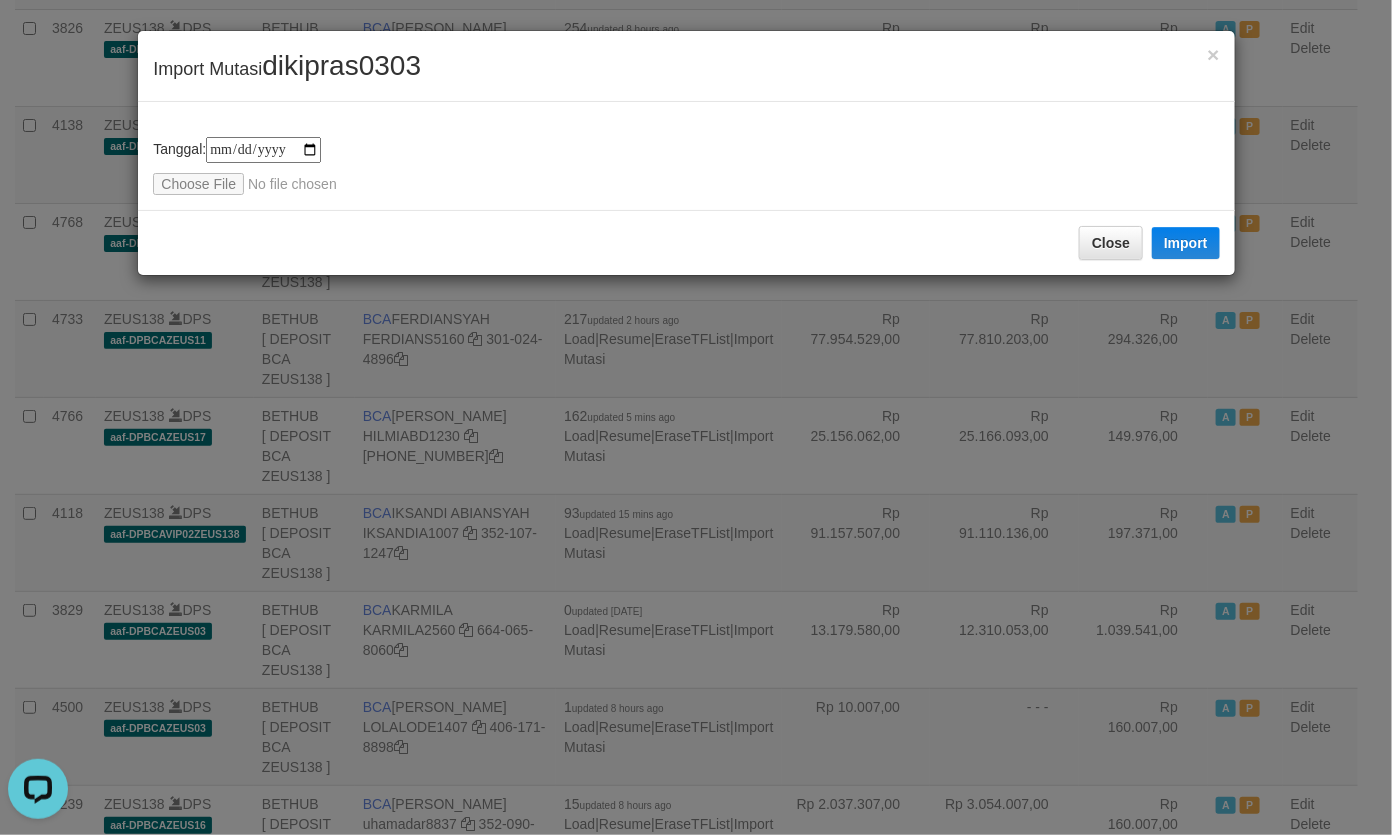 click on "×
Import Mutasi  dikipras0303" at bounding box center [686, 66] 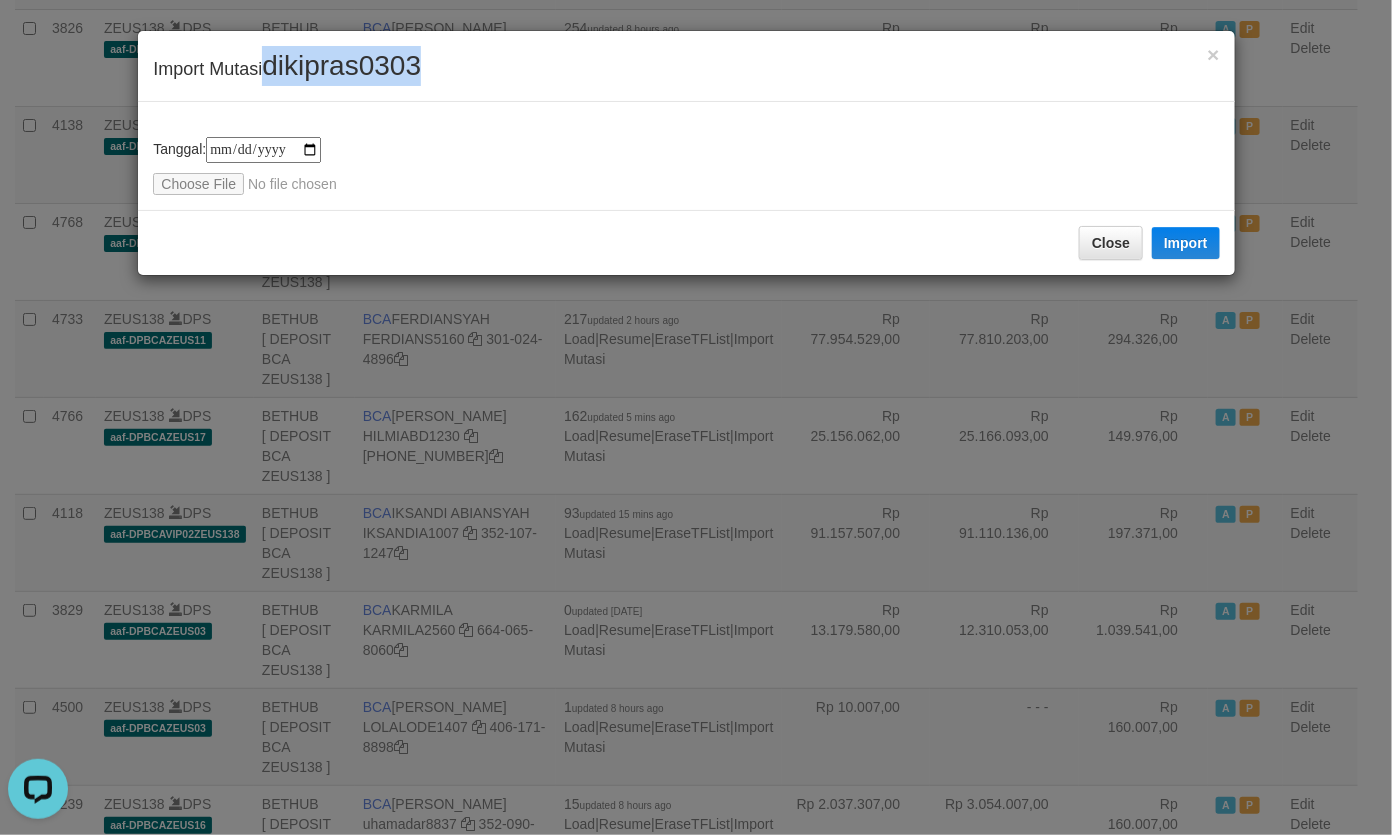 click on "×
Import Mutasi  dikipras0303" at bounding box center (686, 66) 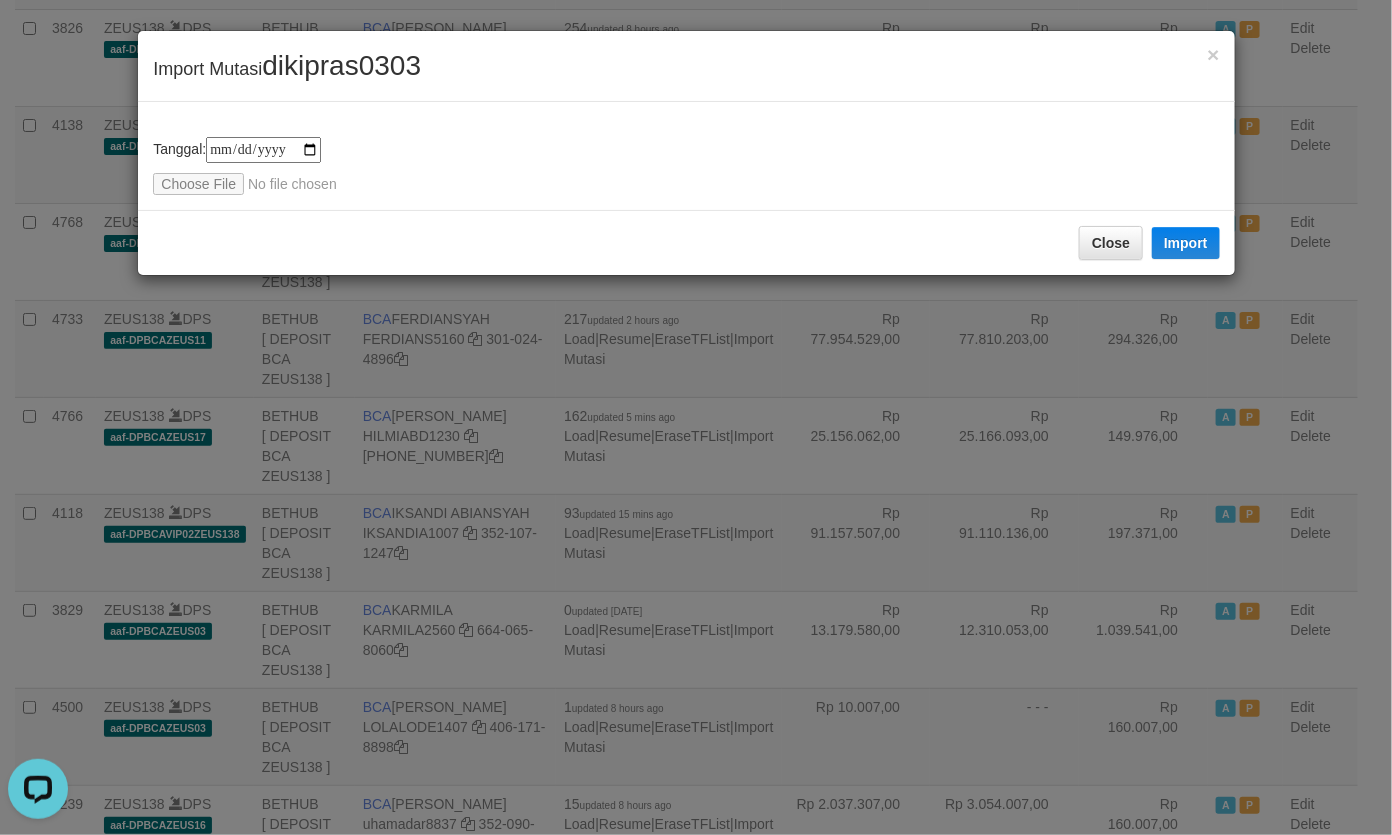 click on "**********" at bounding box center (686, 156) 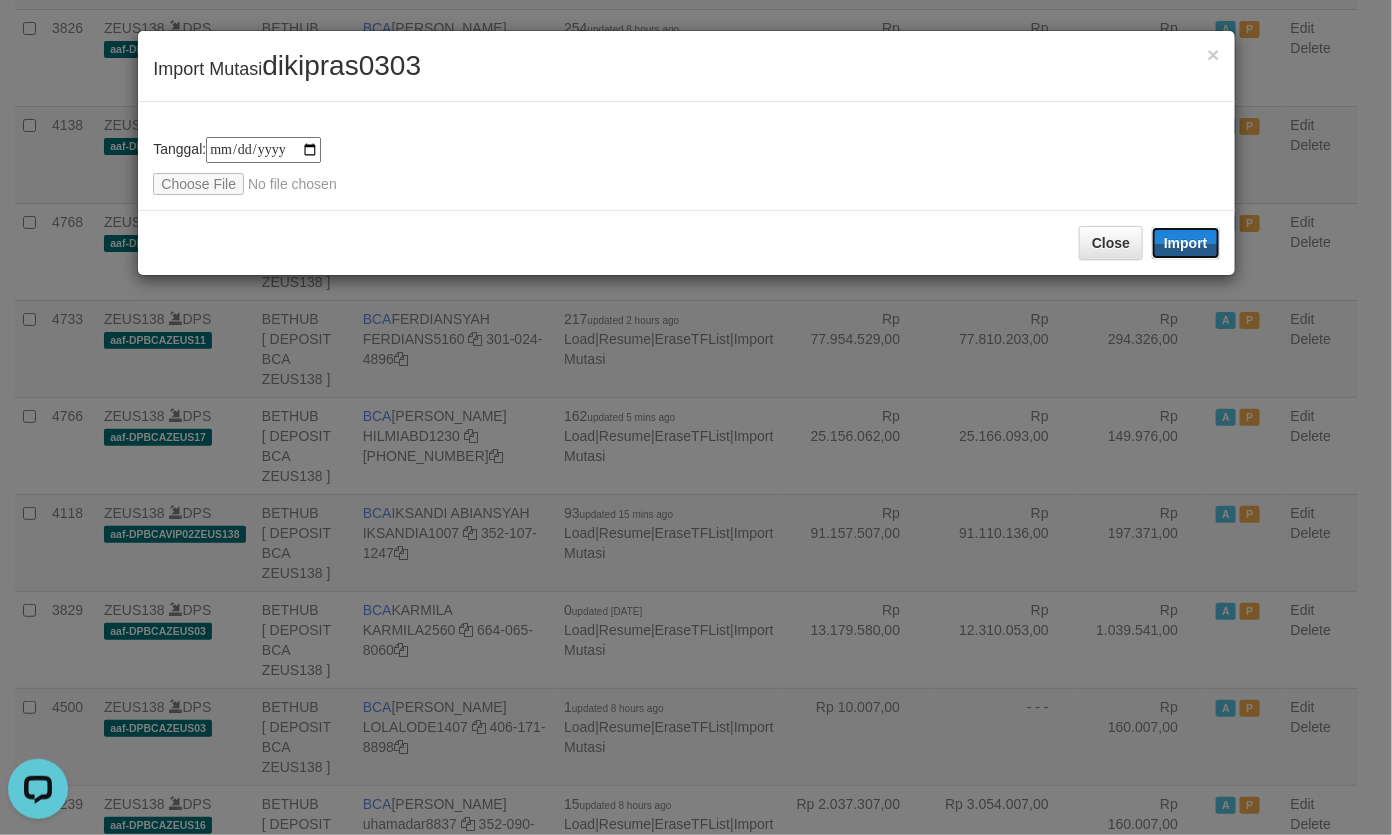drag, startPoint x: 1157, startPoint y: 238, endPoint x: 642, endPoint y: 461, distance: 561.20764 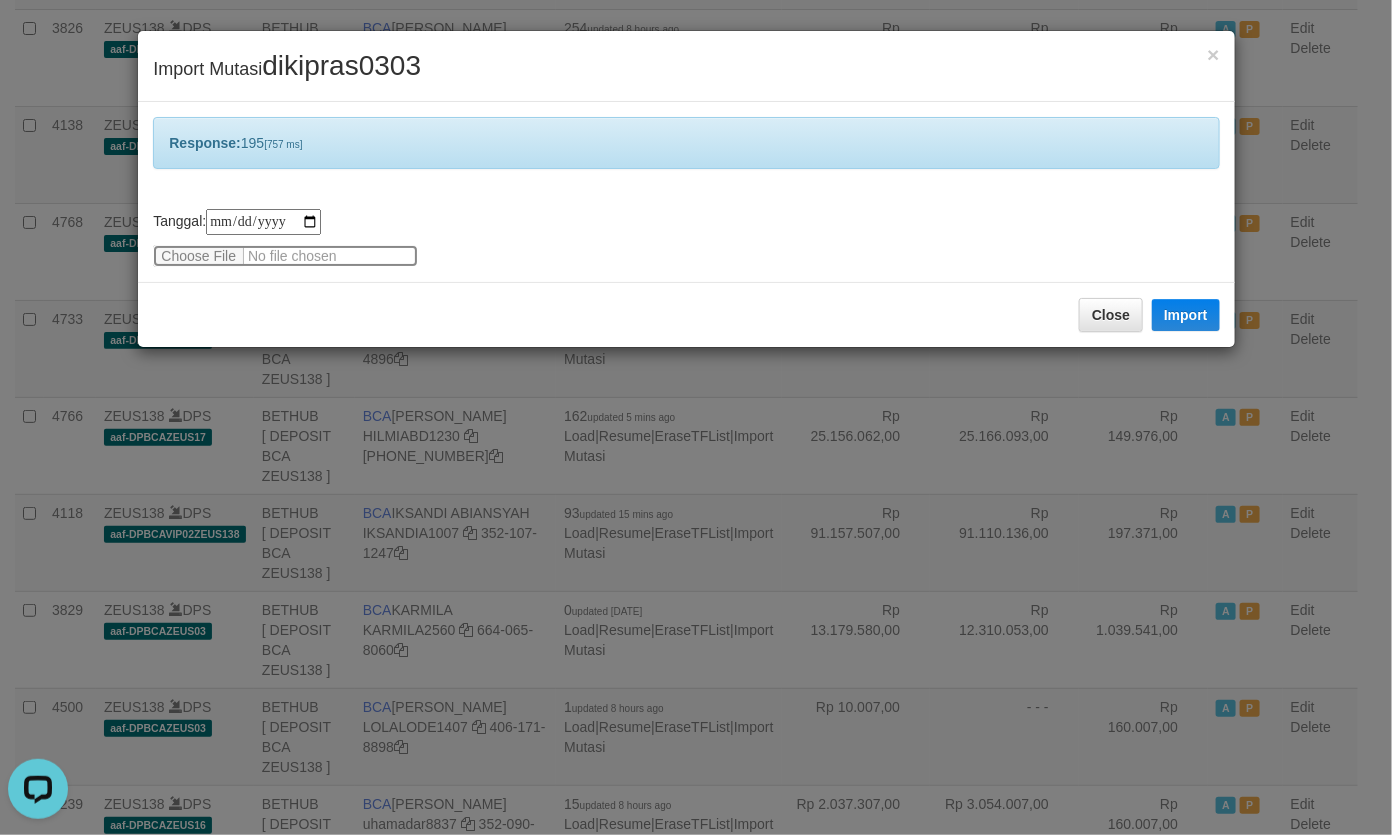 click at bounding box center [285, 256] 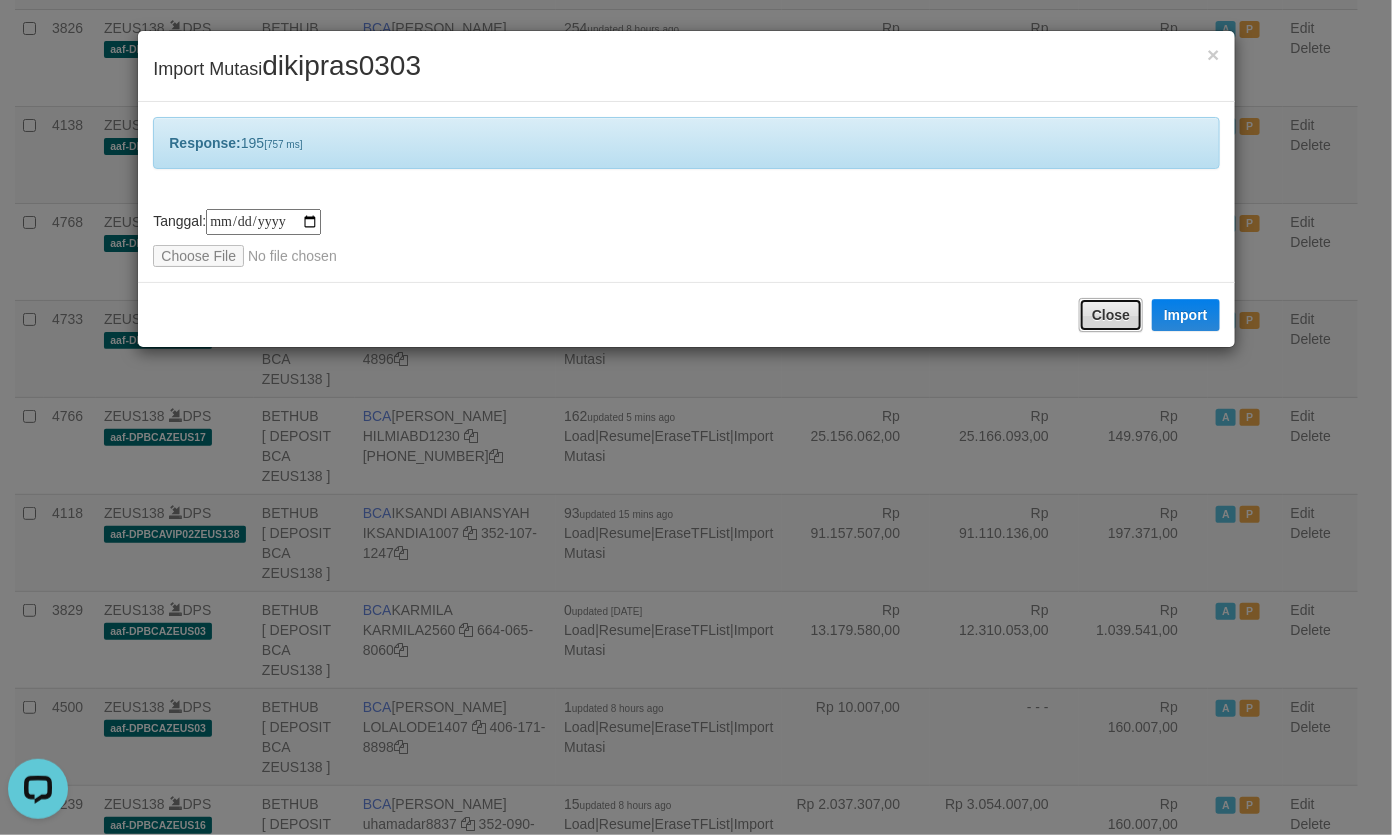 click on "Close" at bounding box center [1111, 315] 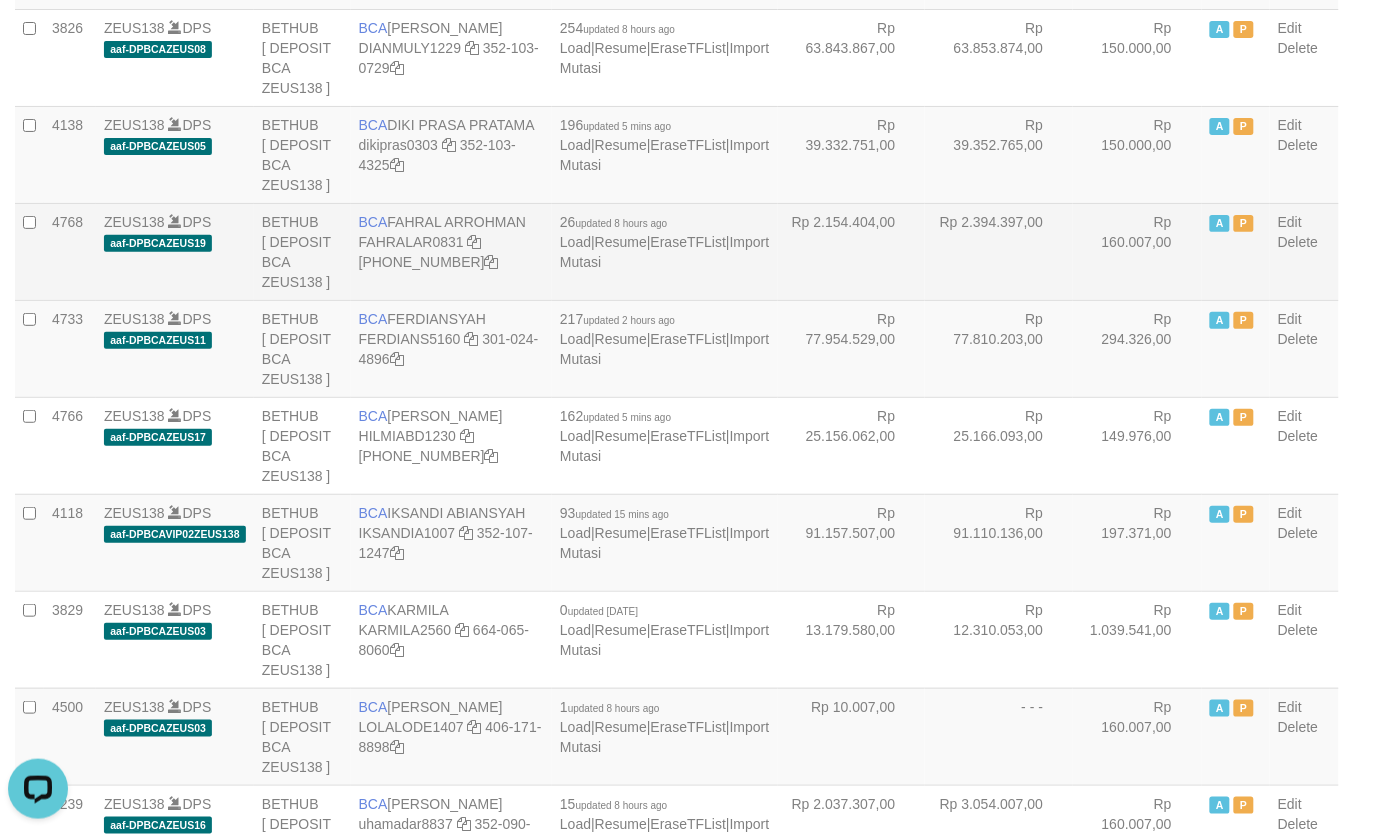 click on "Rp 2.394.397,00" at bounding box center [999, 251] 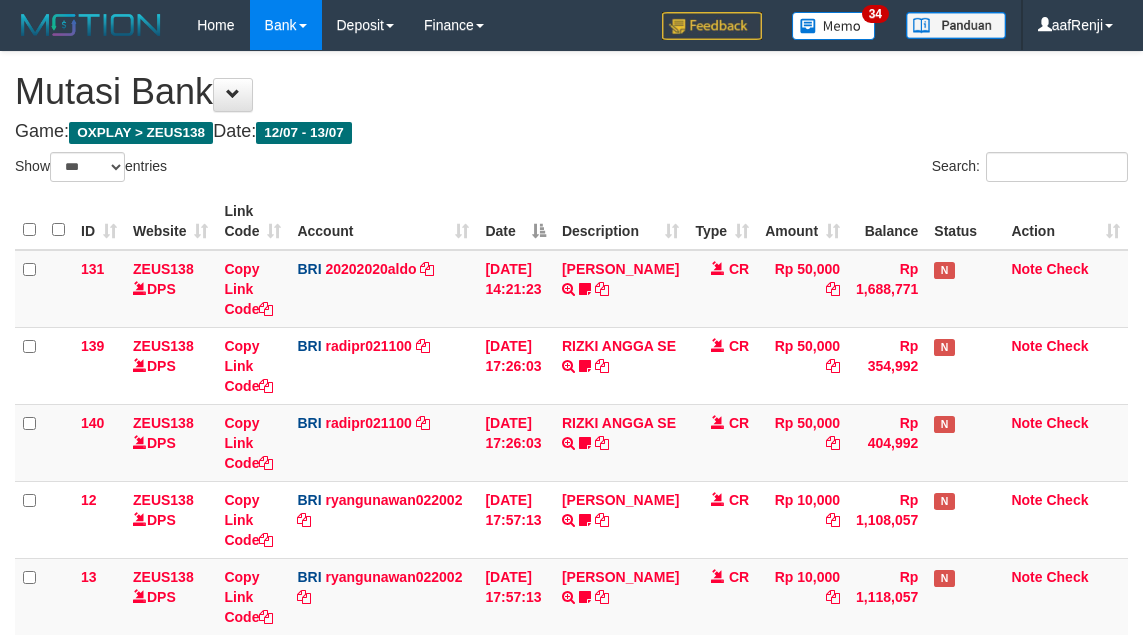 select on "***" 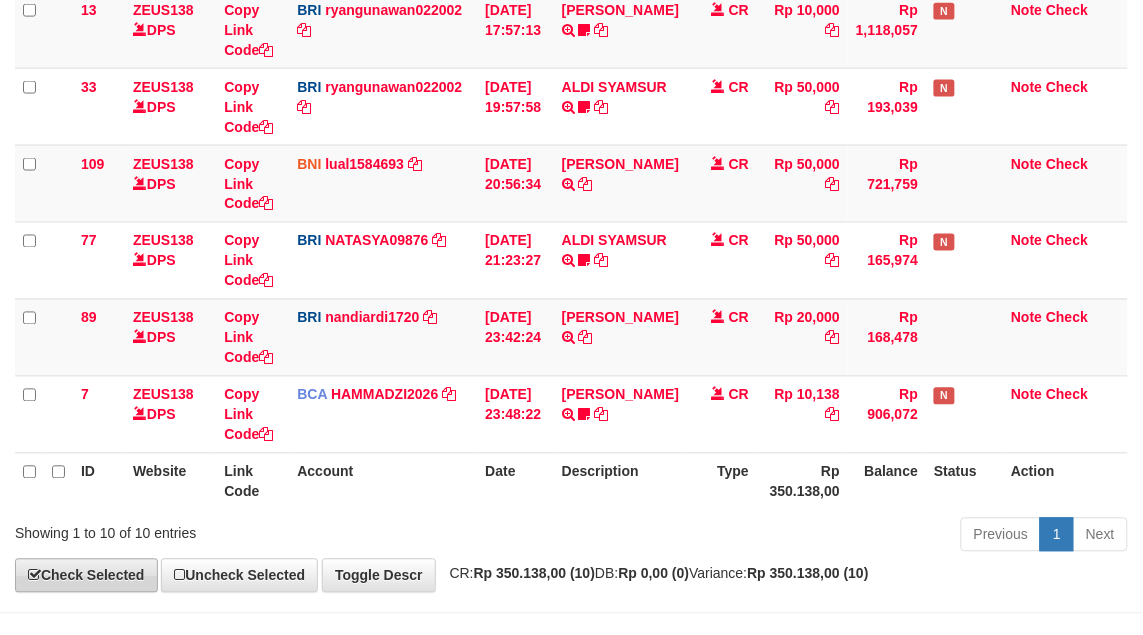 scroll, scrollTop: 638, scrollLeft: 0, axis: vertical 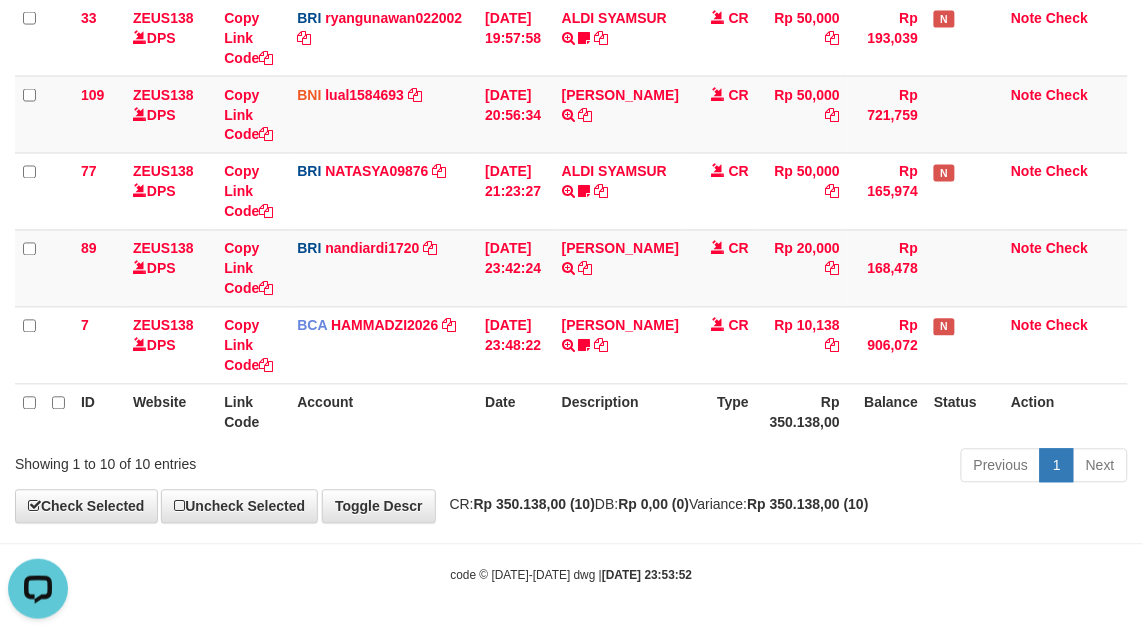 click on "Date" at bounding box center (515, 412) 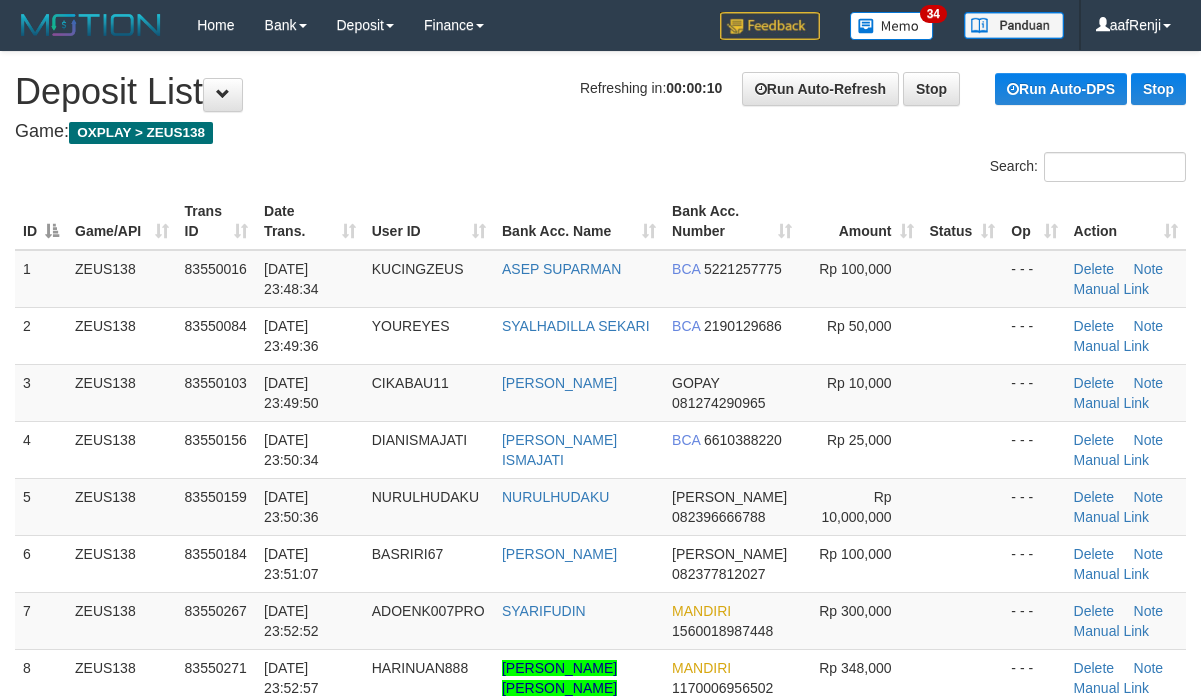 scroll, scrollTop: 0, scrollLeft: 0, axis: both 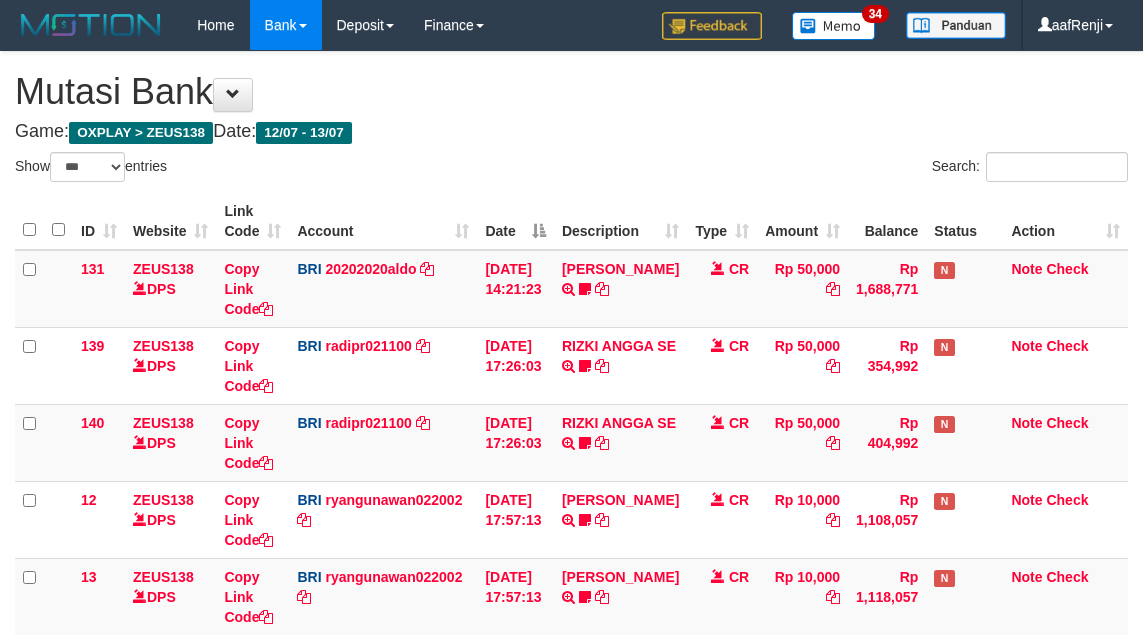 select on "***" 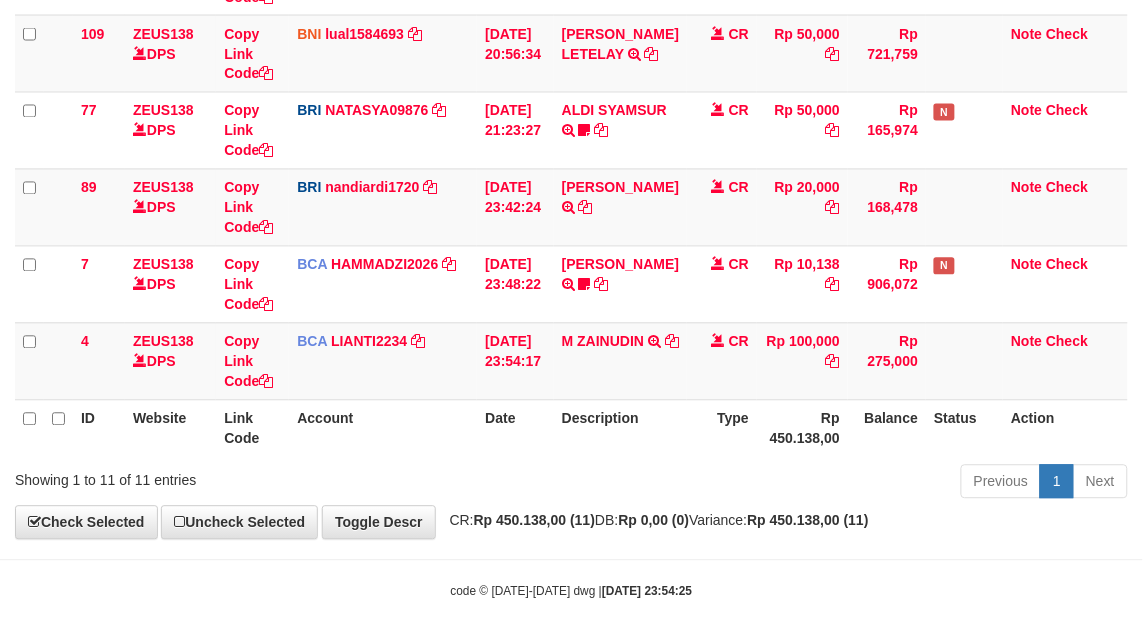scroll, scrollTop: 638, scrollLeft: 0, axis: vertical 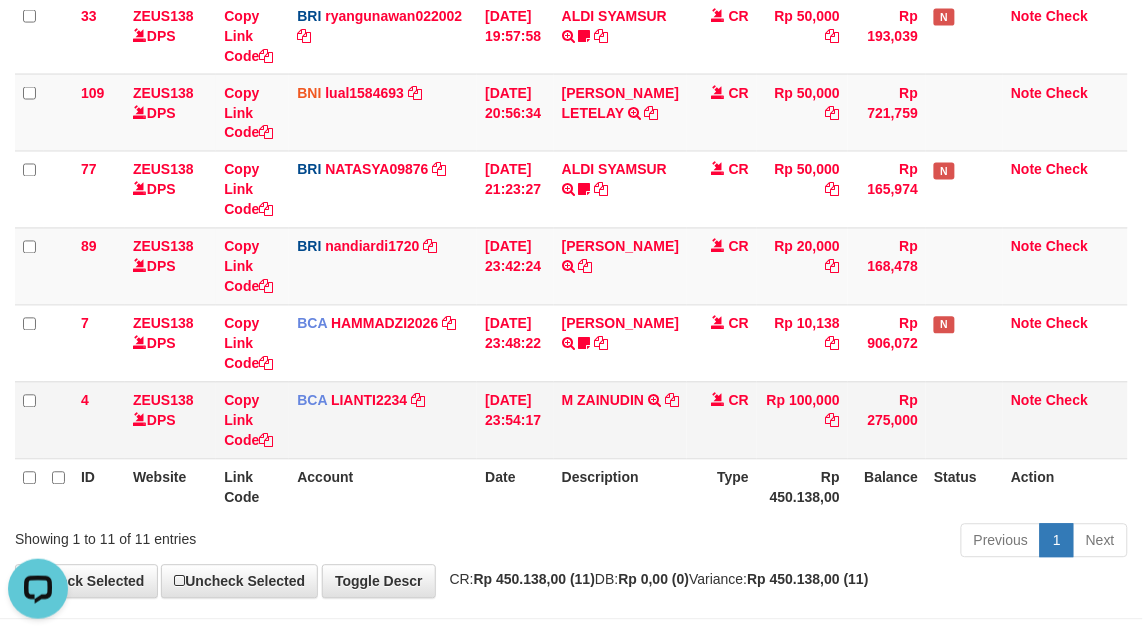 click on "13/07/2025 23:54:17" at bounding box center (515, 420) 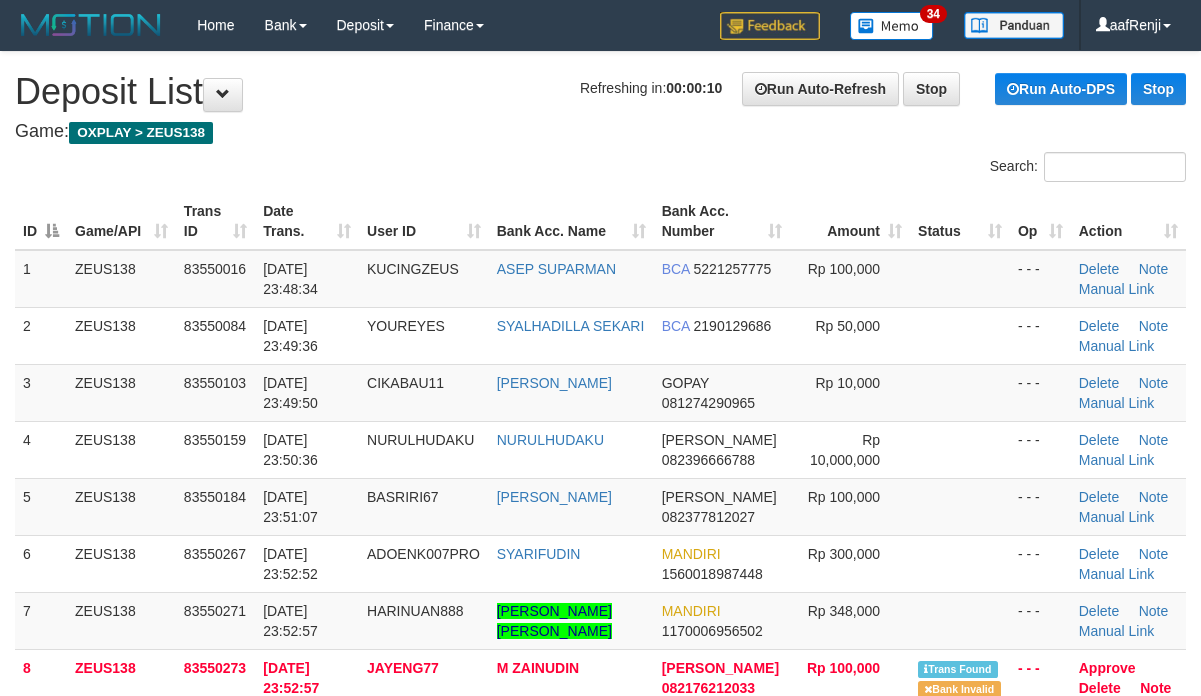 scroll, scrollTop: 0, scrollLeft: 0, axis: both 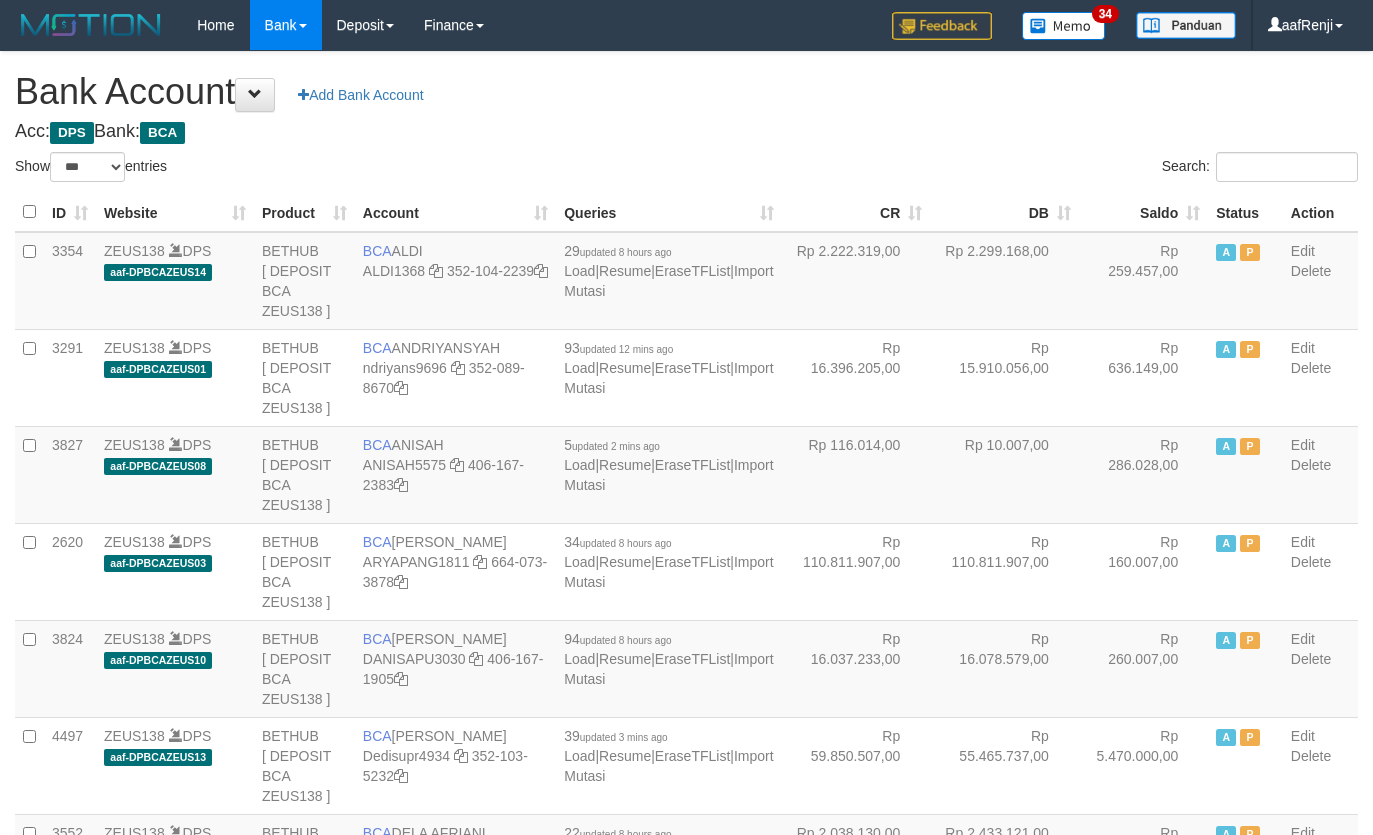 select on "***" 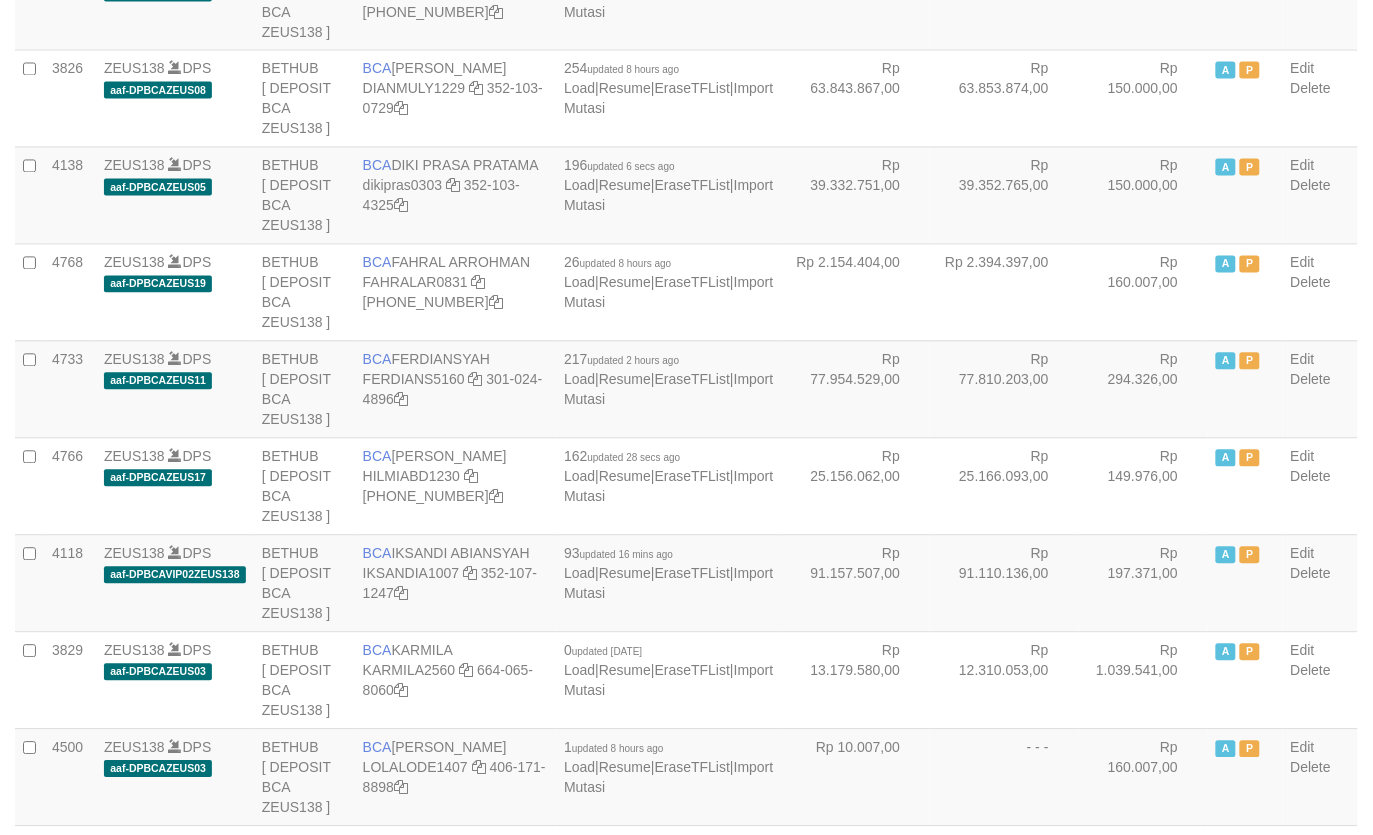 scroll, scrollTop: 902, scrollLeft: 0, axis: vertical 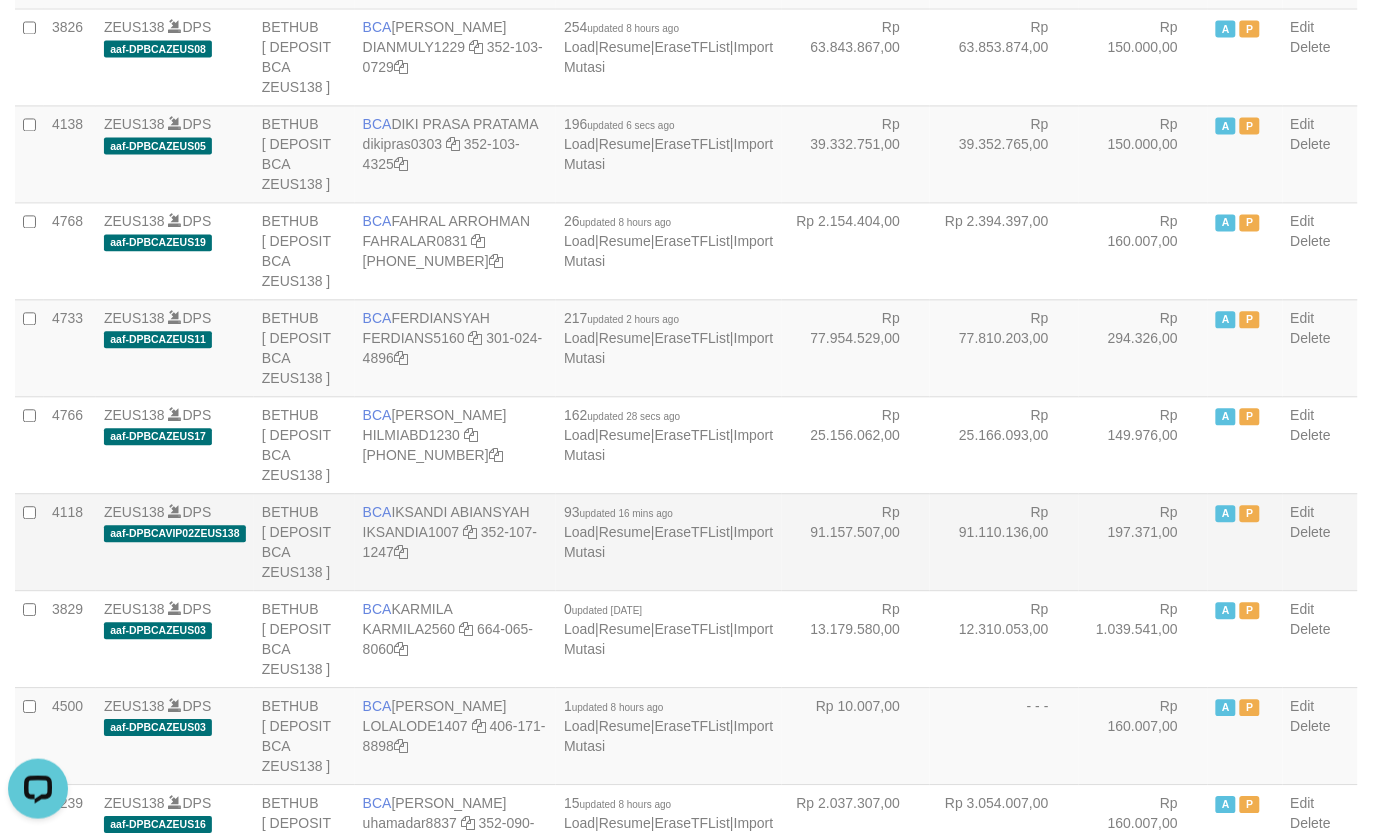 click on "Rp 91.157.507,00" at bounding box center (856, 542) 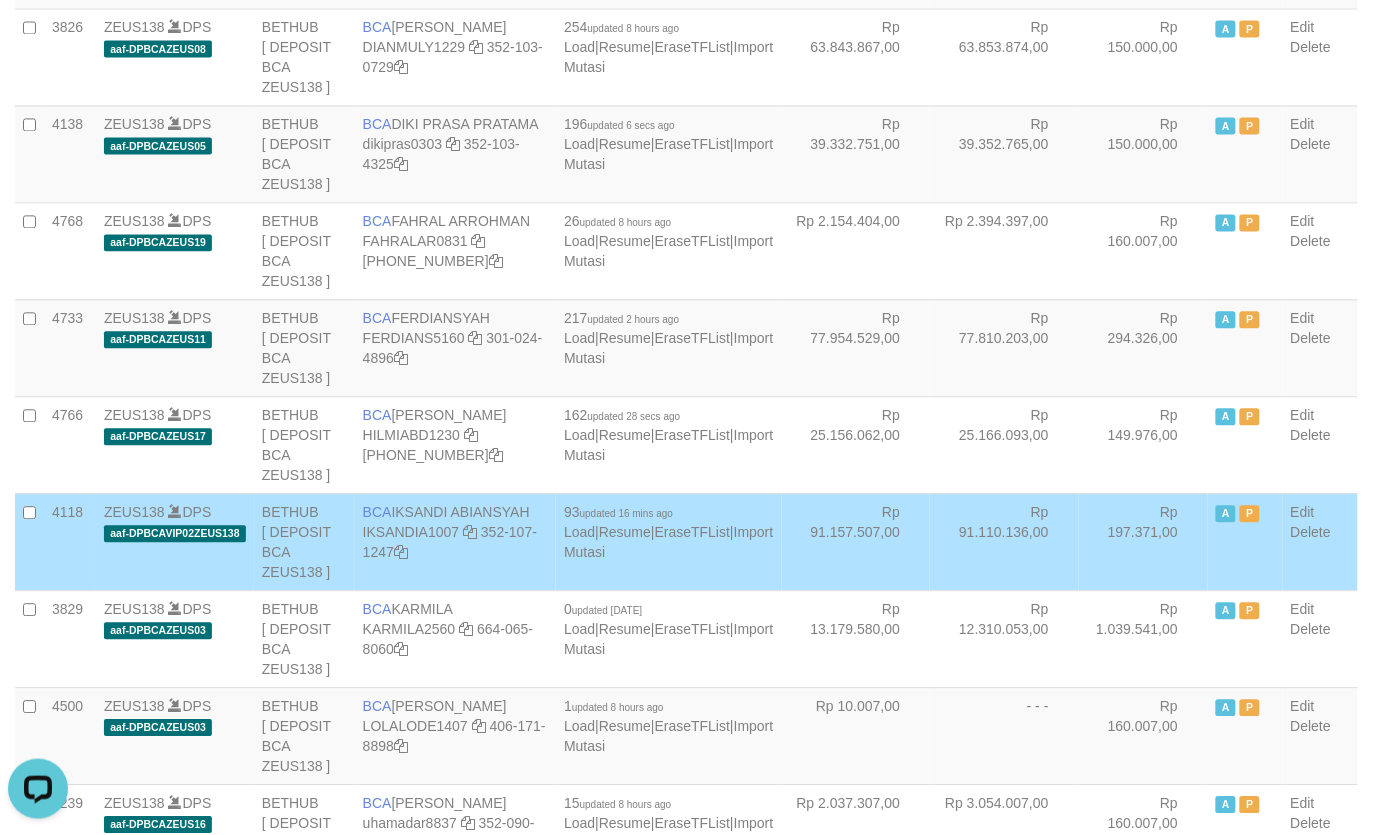 scroll, scrollTop: 2361, scrollLeft: 0, axis: vertical 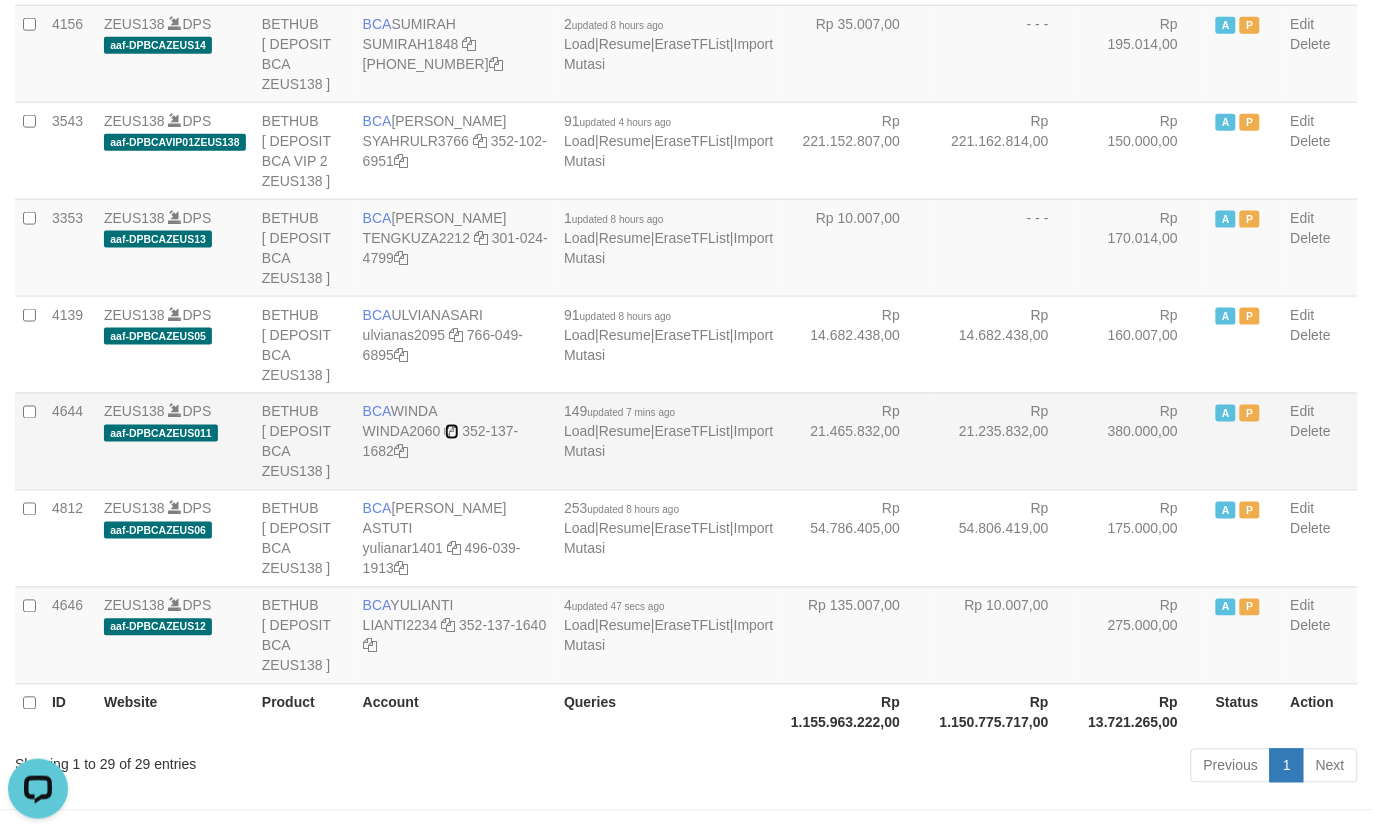 click at bounding box center (452, 432) 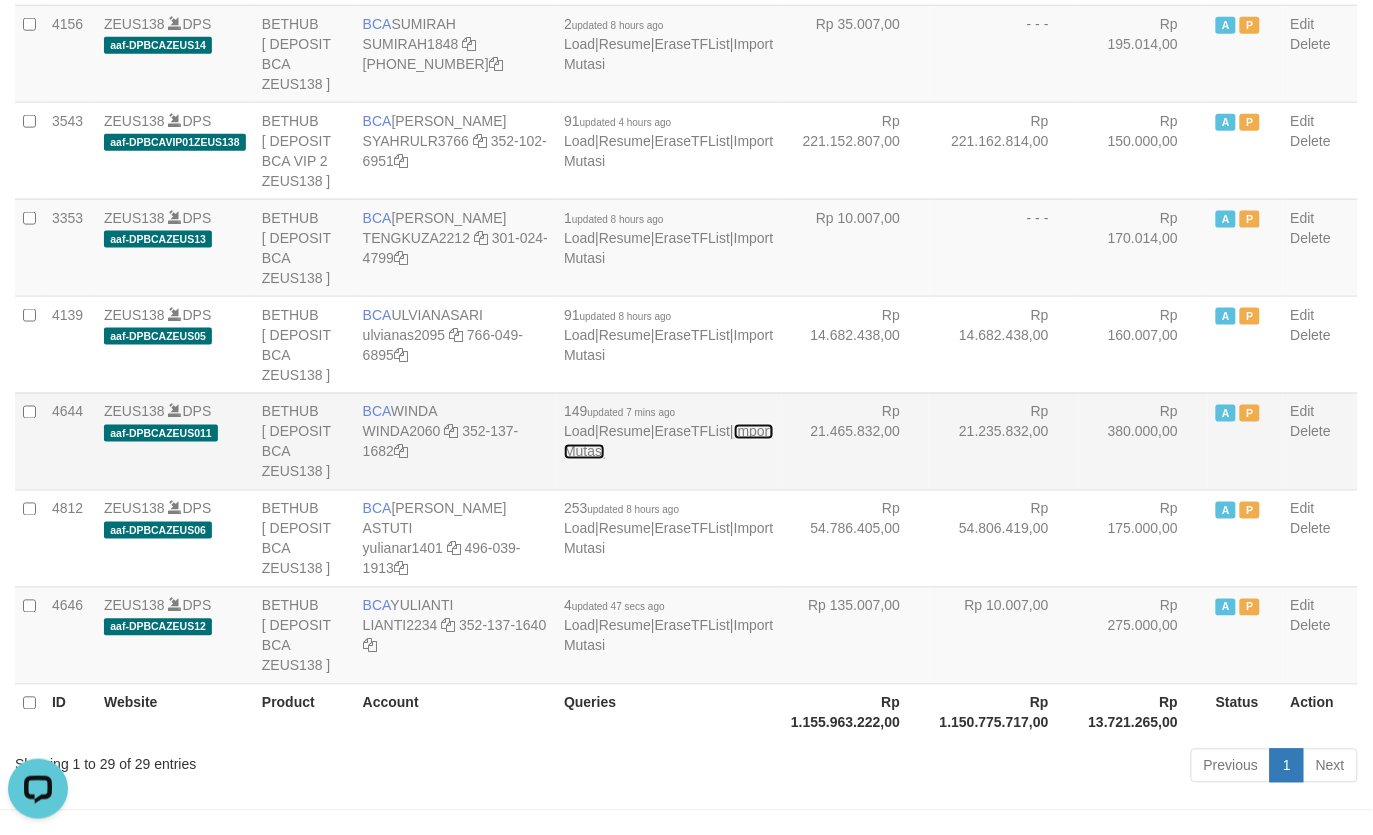 click on "Import Mutasi" at bounding box center (668, 442) 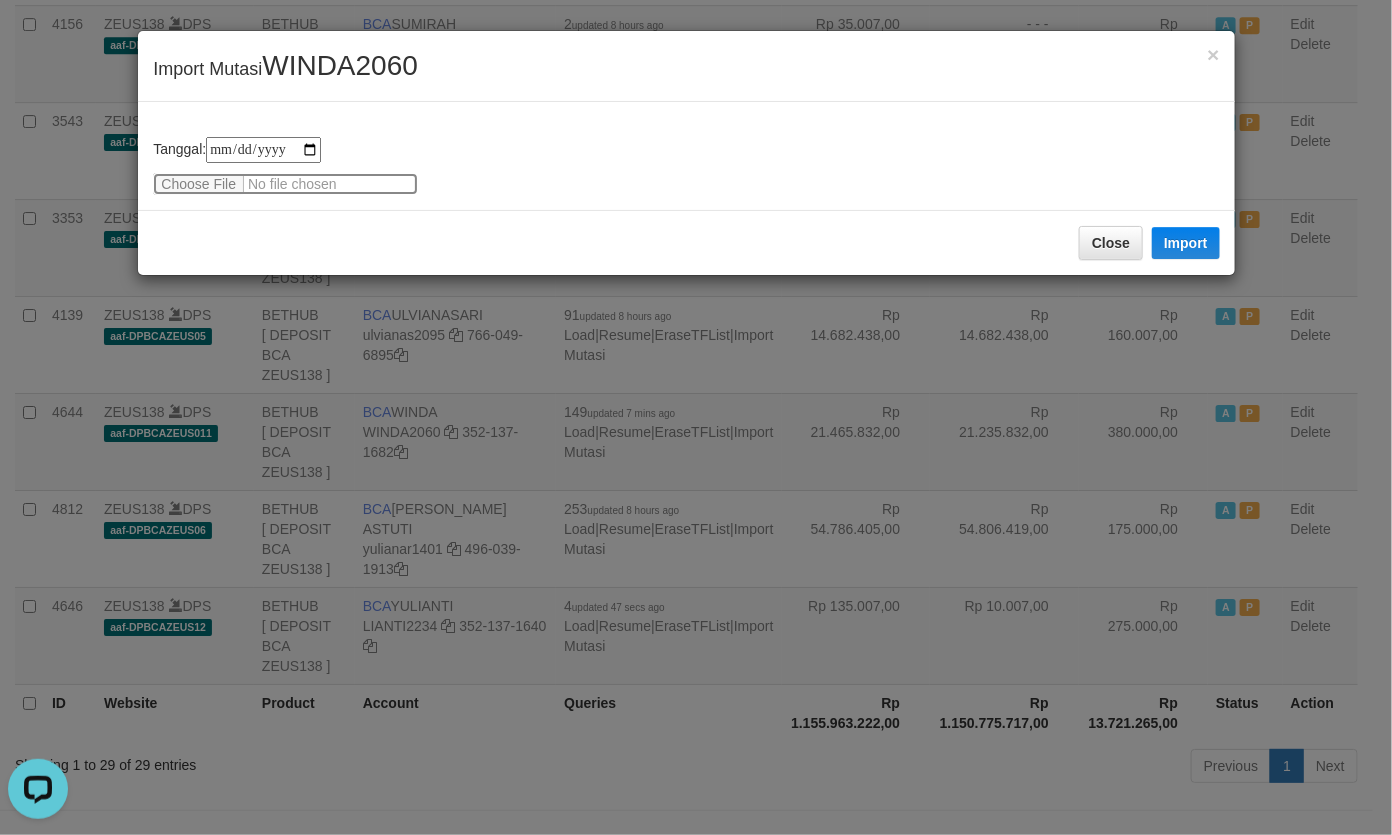 click at bounding box center [285, 184] 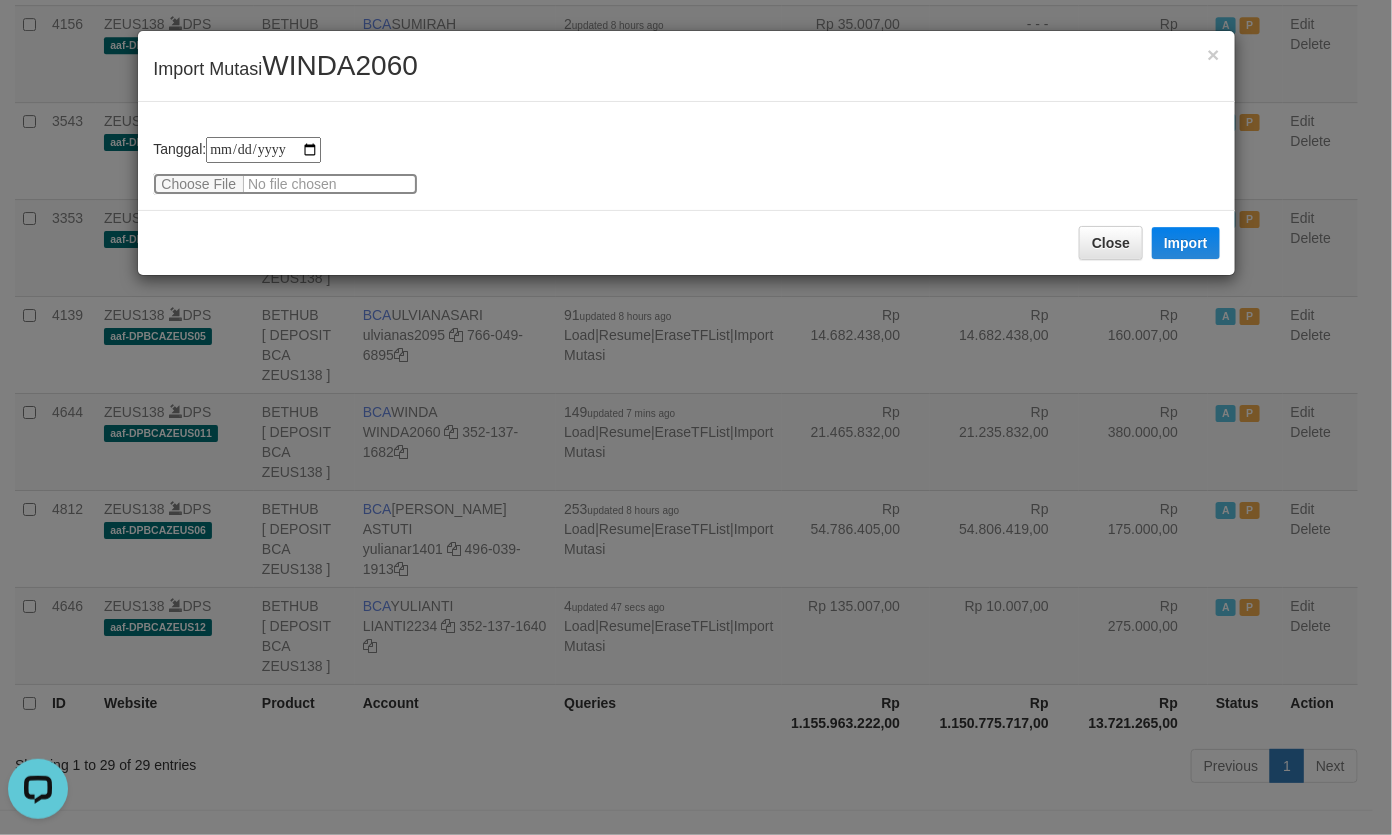 type on "**********" 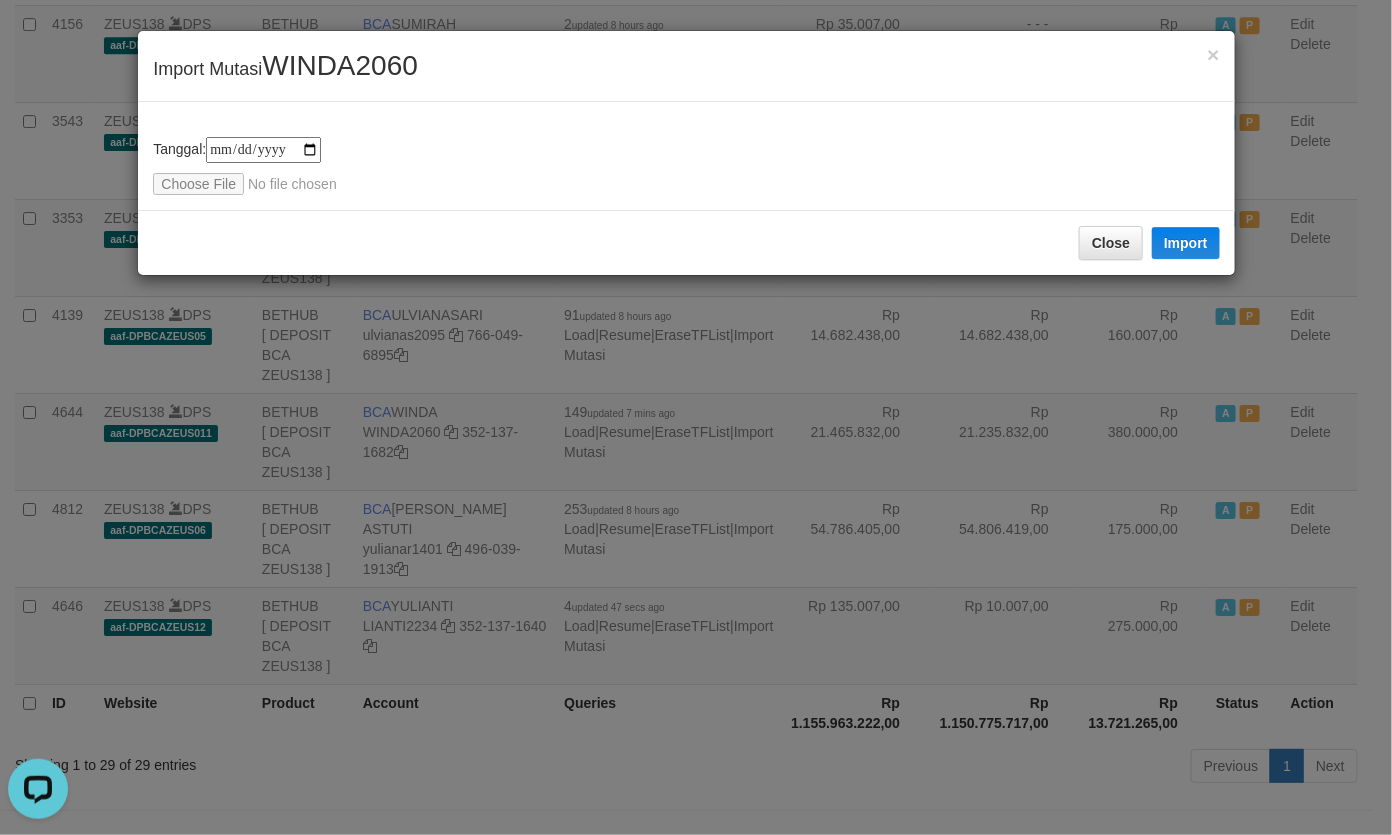 drag, startPoint x: 320, startPoint y: 63, endPoint x: 333, endPoint y: 70, distance: 14.764823 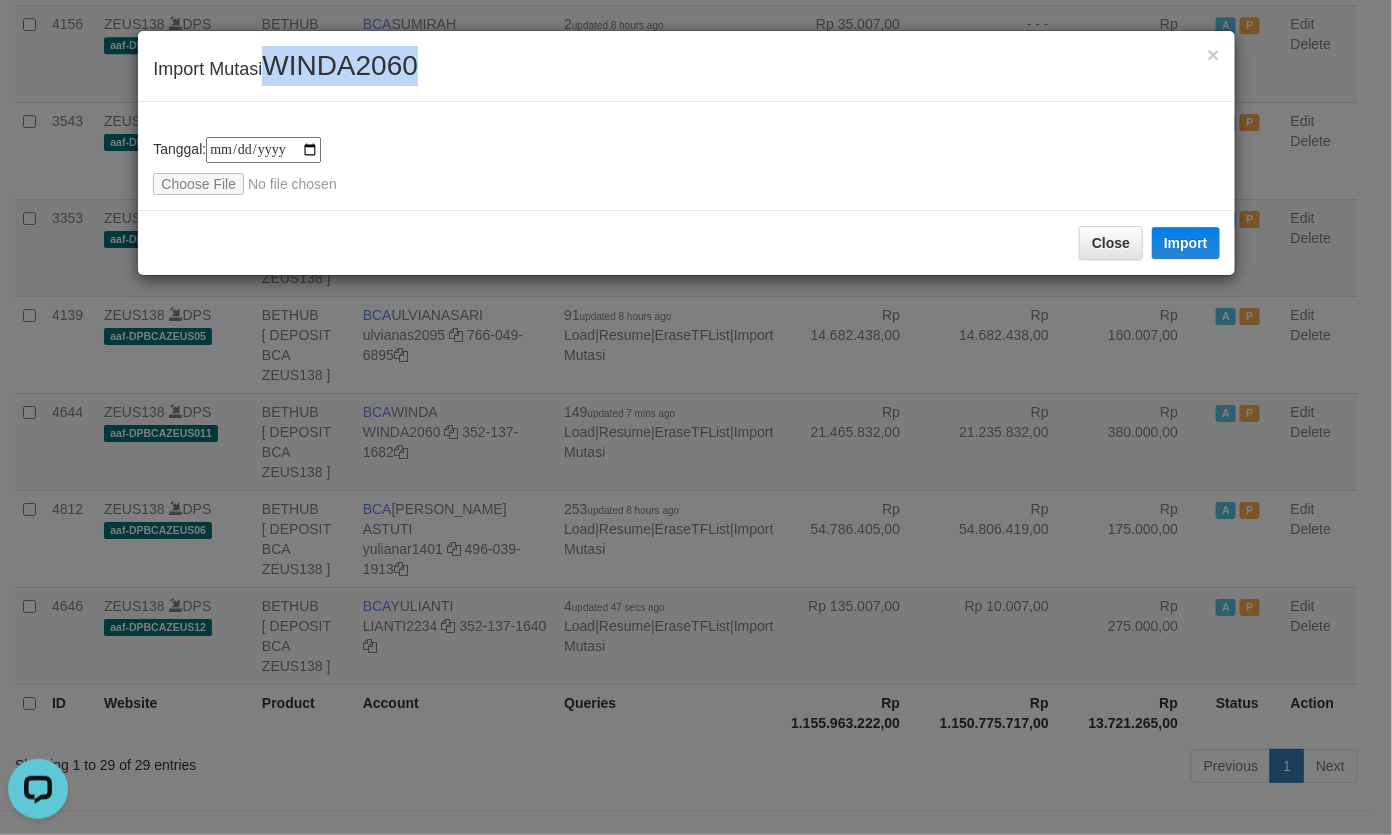 copy on "WINDA2060" 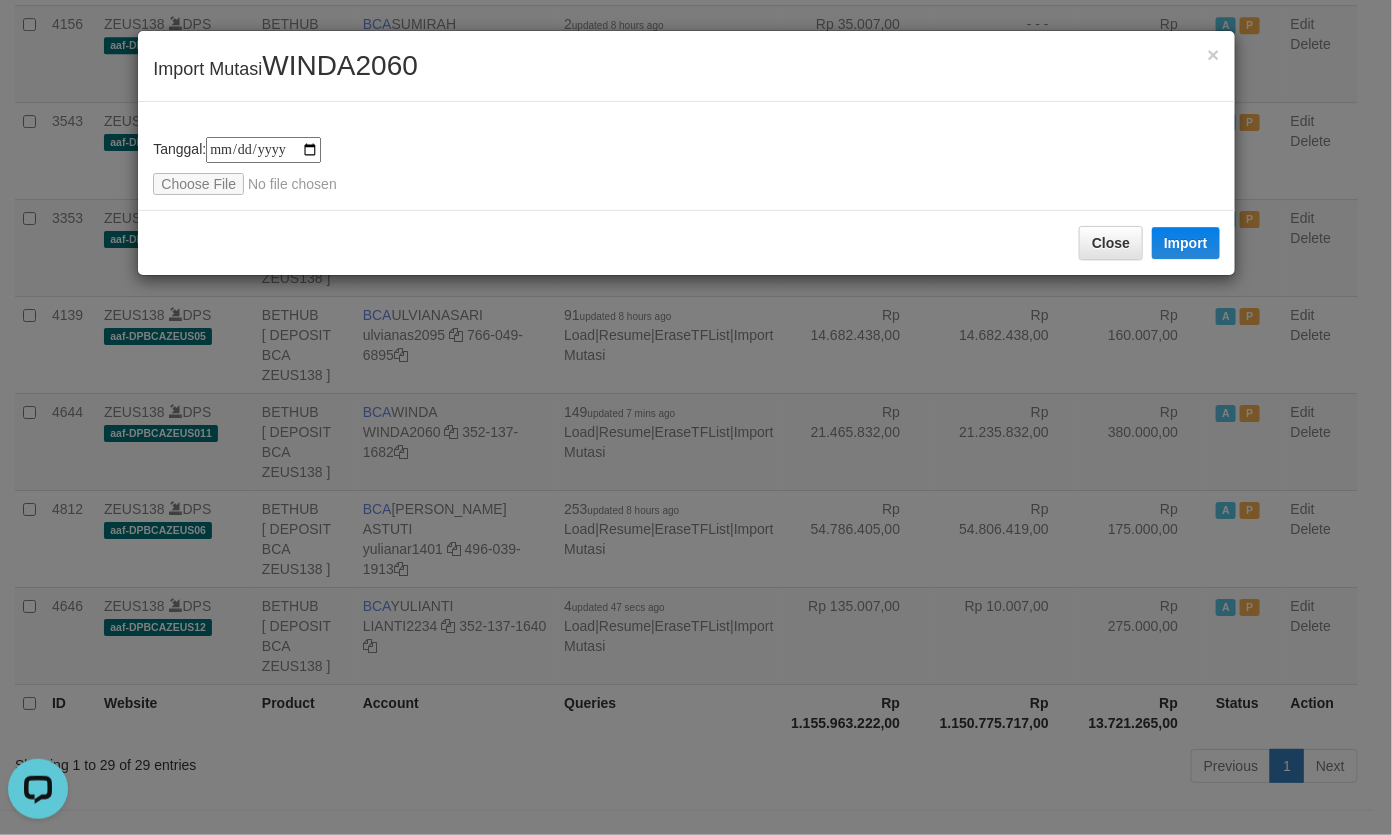 click on "**********" at bounding box center (686, 156) 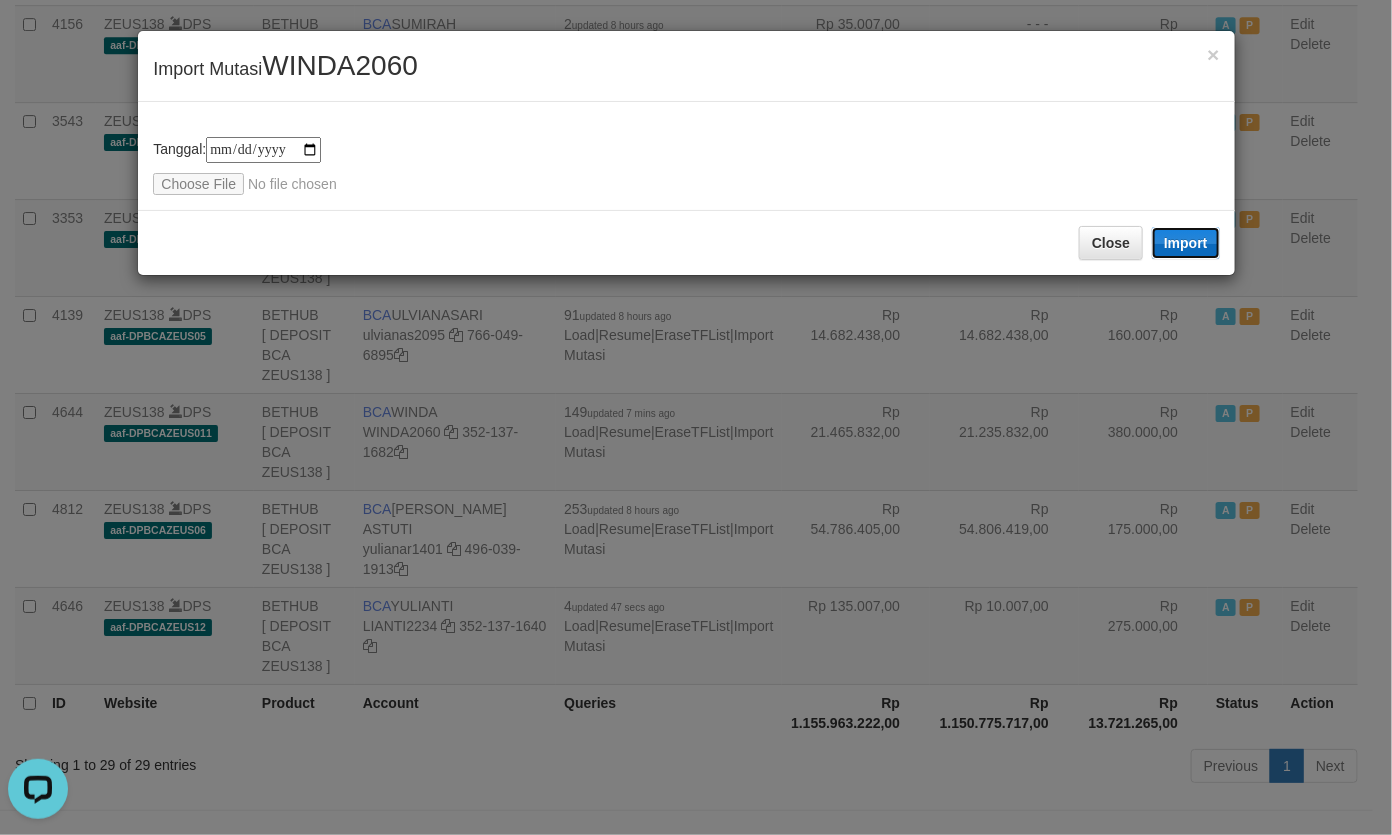 drag, startPoint x: 1187, startPoint y: 242, endPoint x: 293, endPoint y: 272, distance: 894.50323 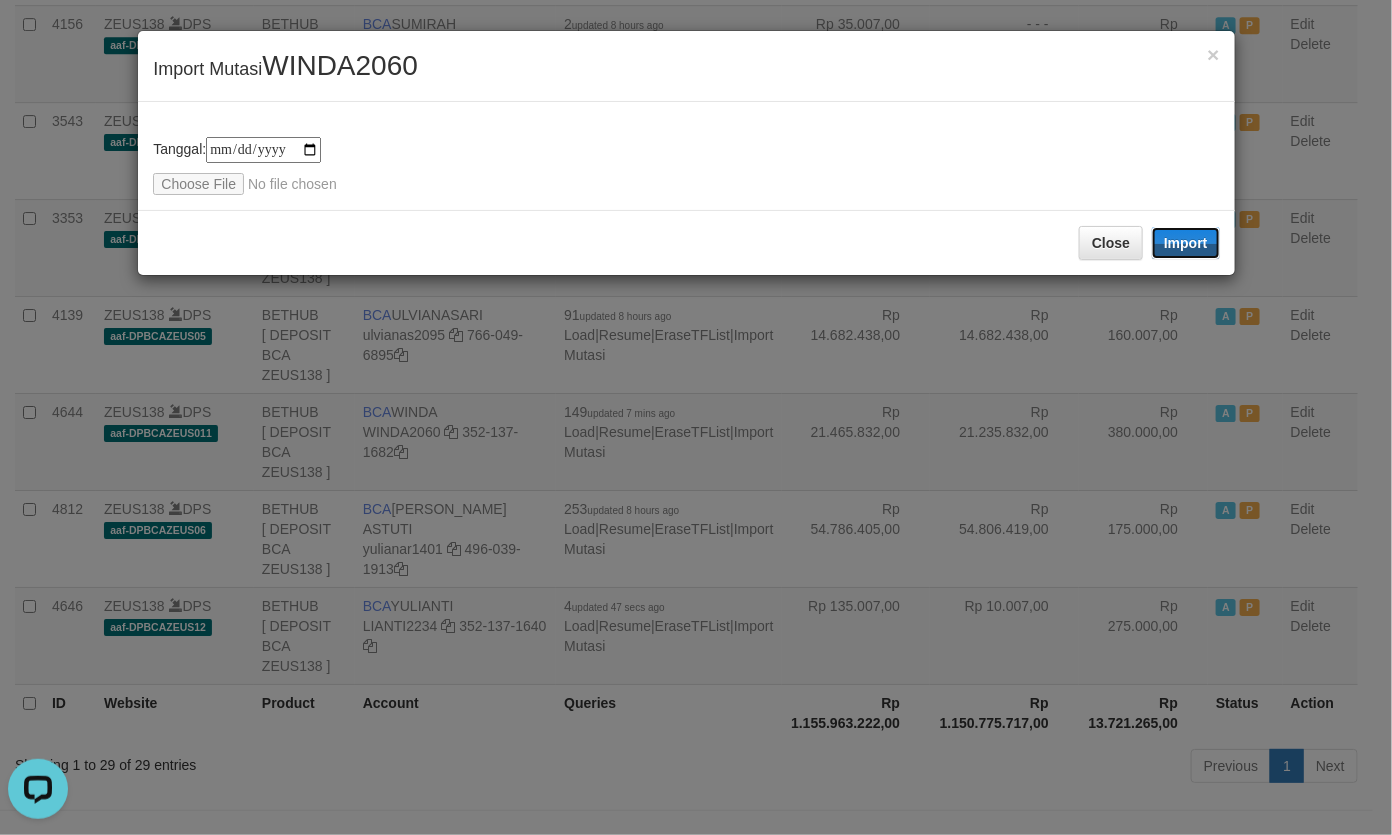 click on "Import" at bounding box center (1186, 243) 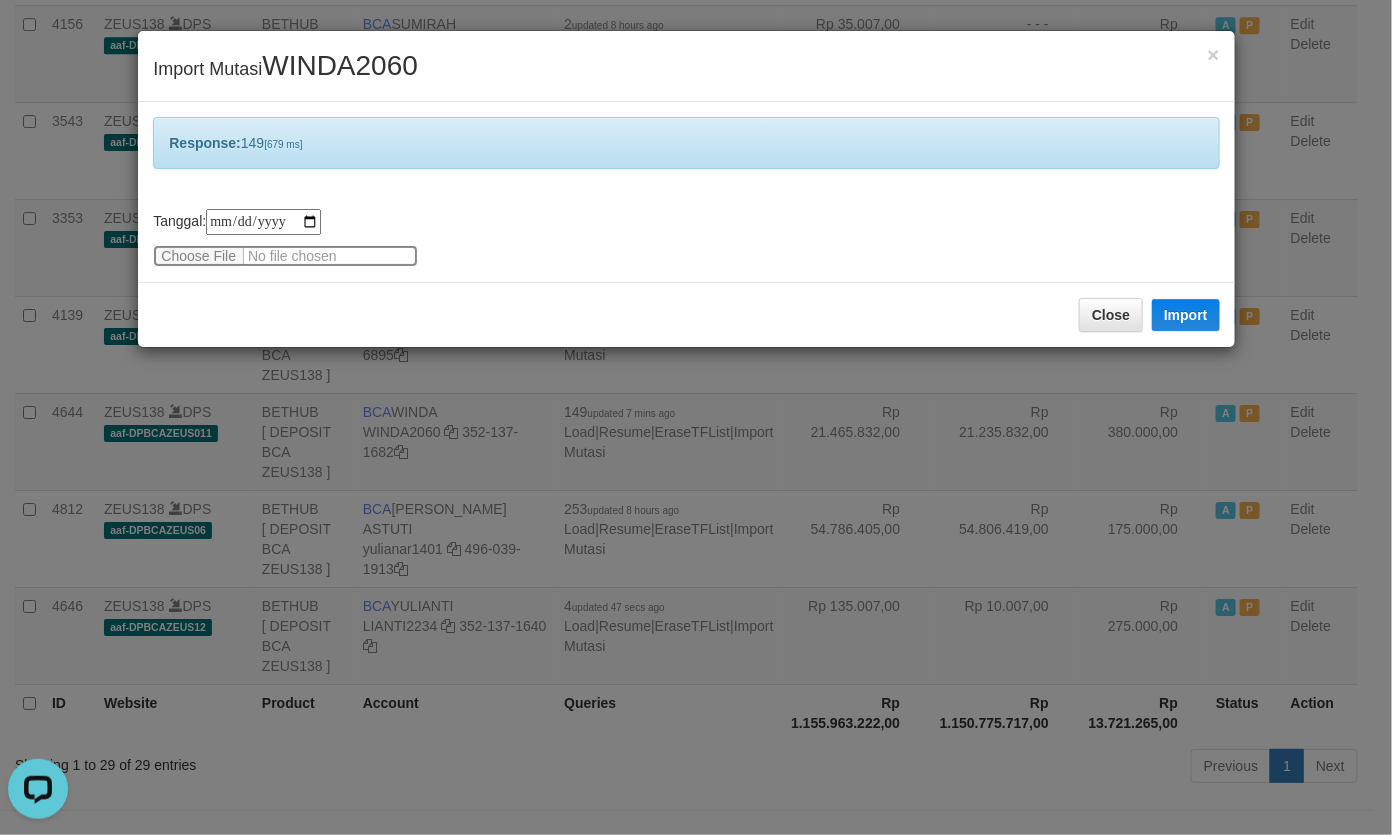 click at bounding box center (285, 256) 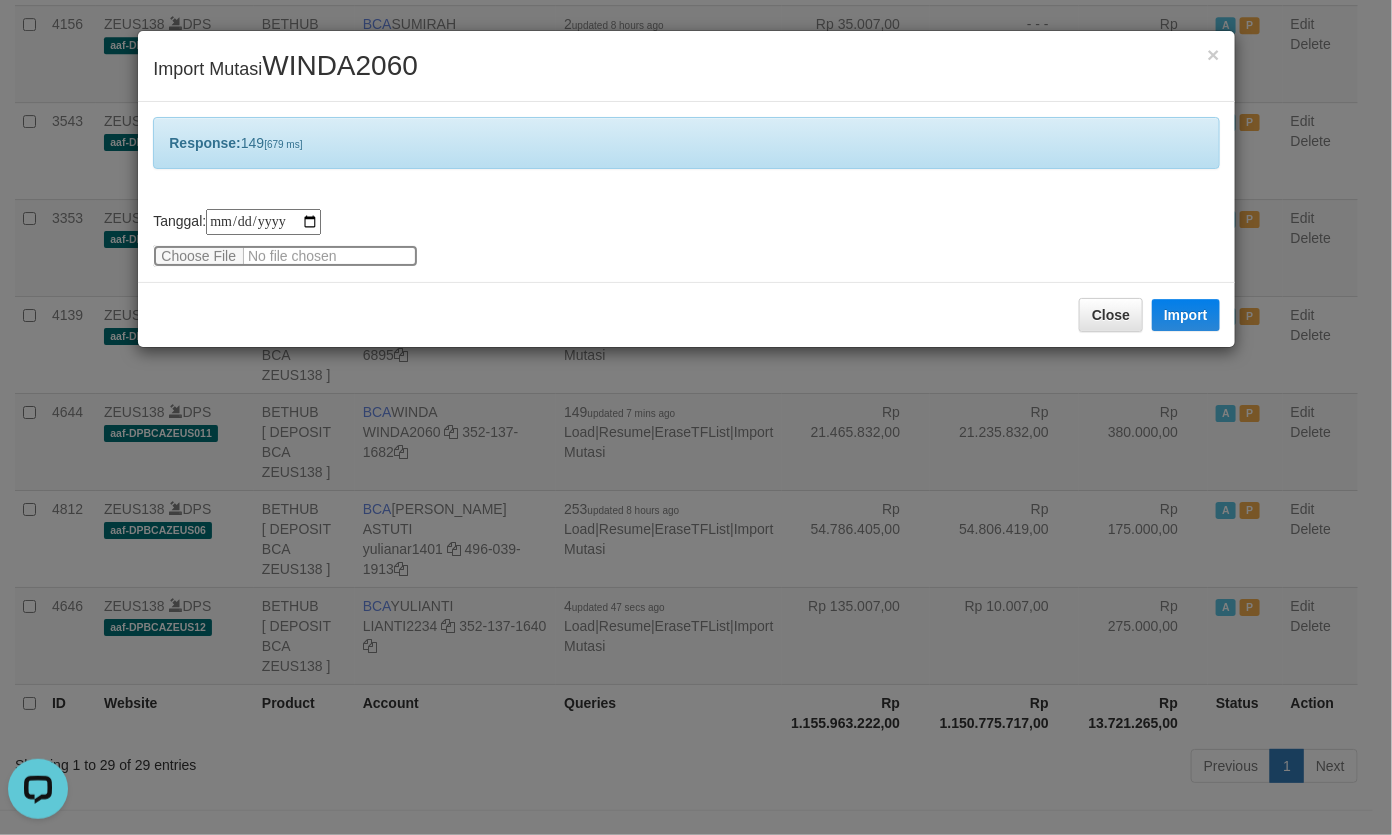 type 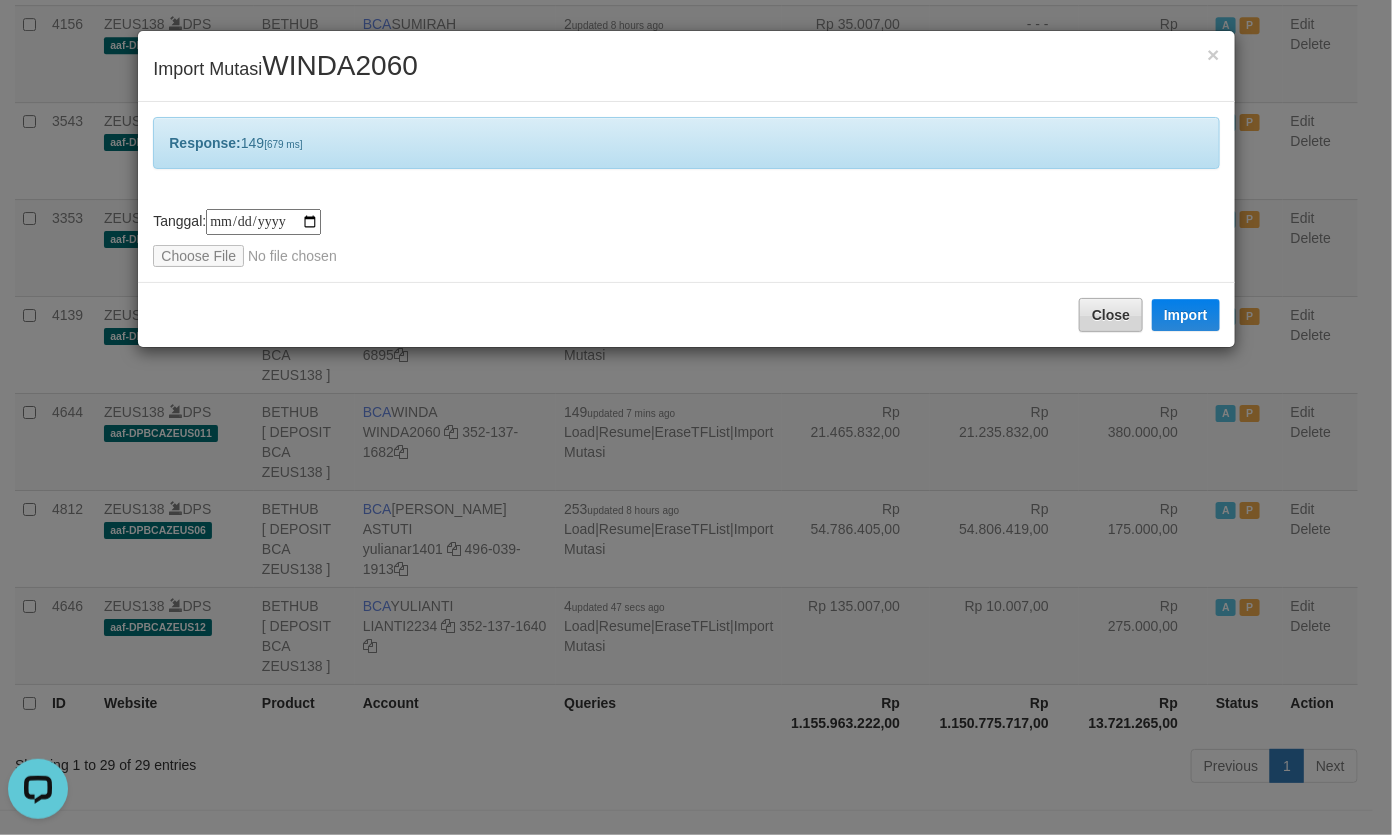 drag, startPoint x: 1093, startPoint y: 292, endPoint x: 1090, endPoint y: 303, distance: 11.401754 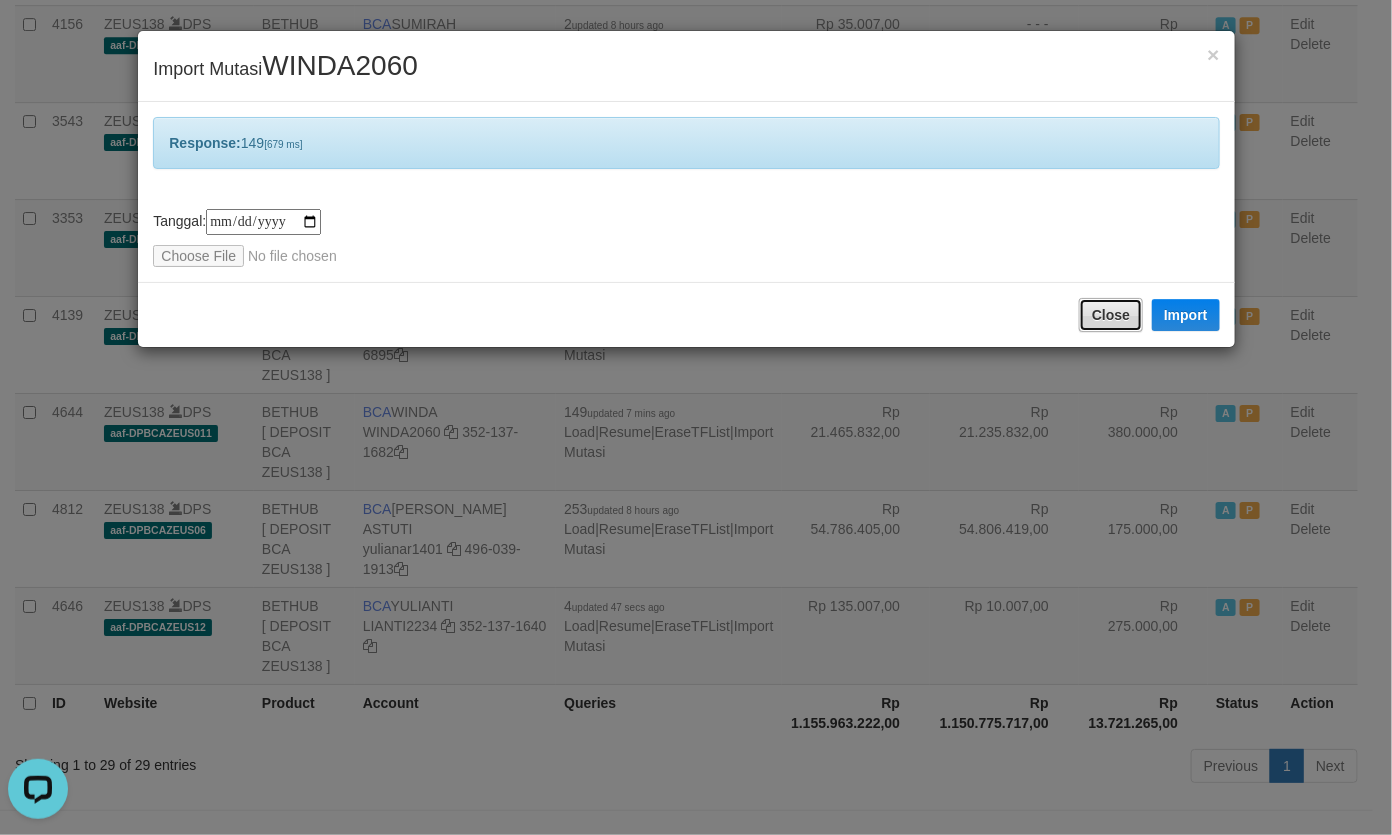 click on "Close" at bounding box center [1111, 315] 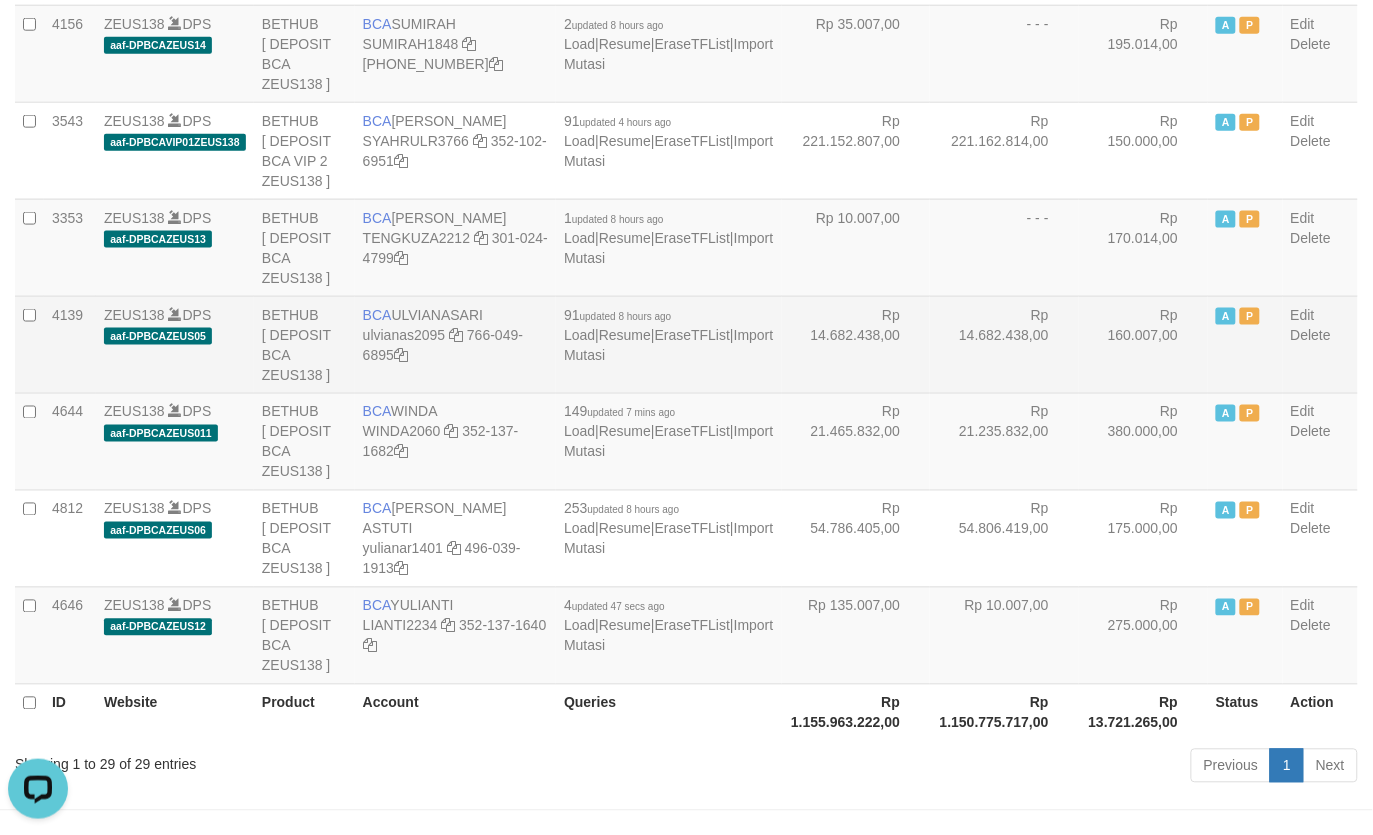 click on "Rp 14.682.438,00" at bounding box center (1004, 344) 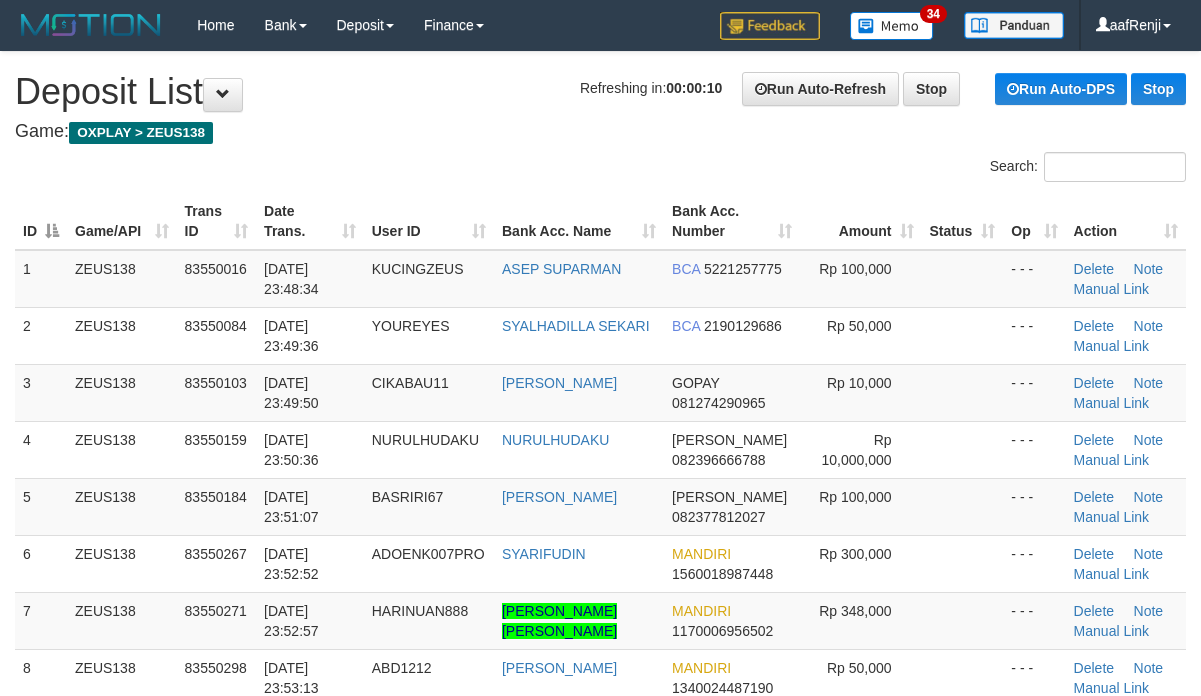 scroll, scrollTop: 0, scrollLeft: 0, axis: both 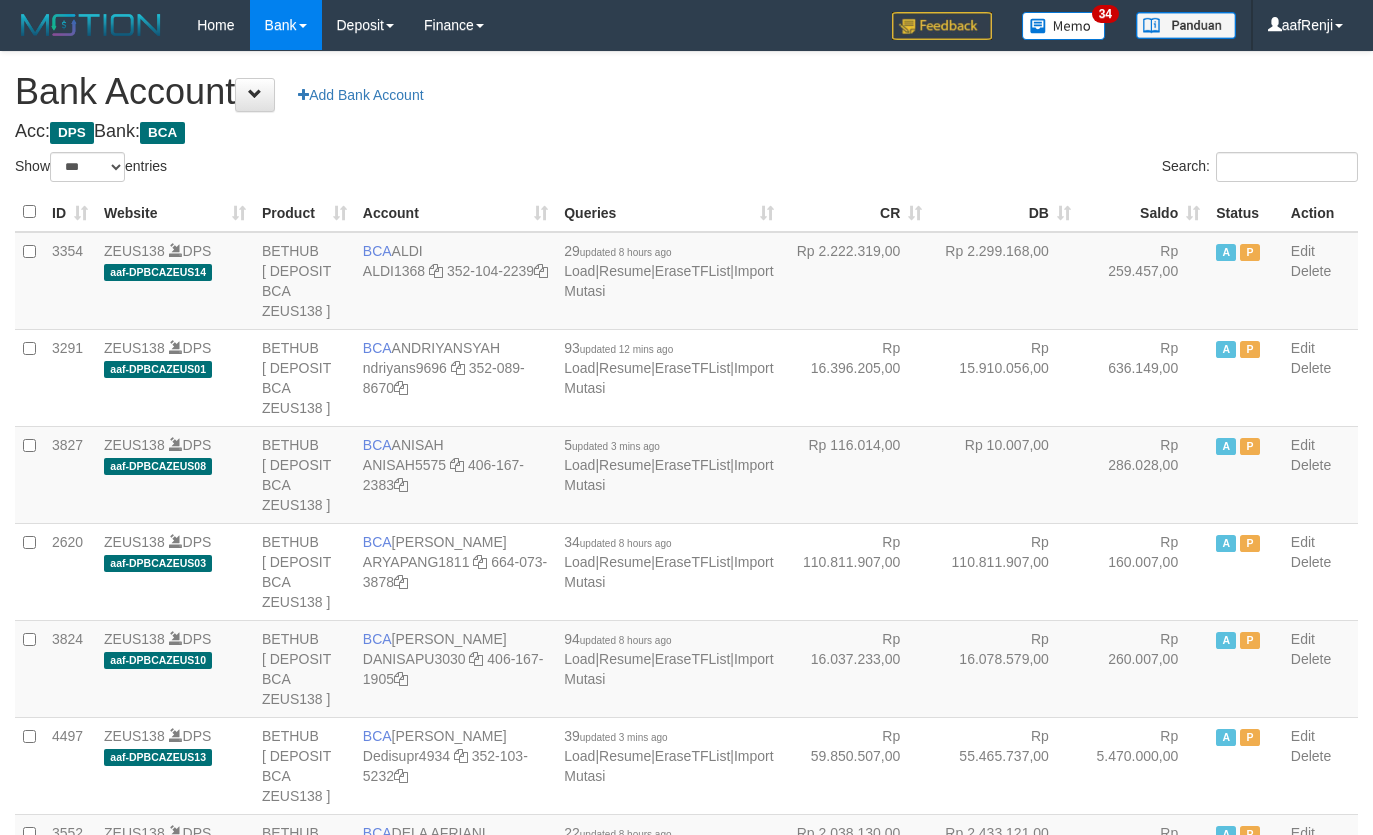 select on "***" 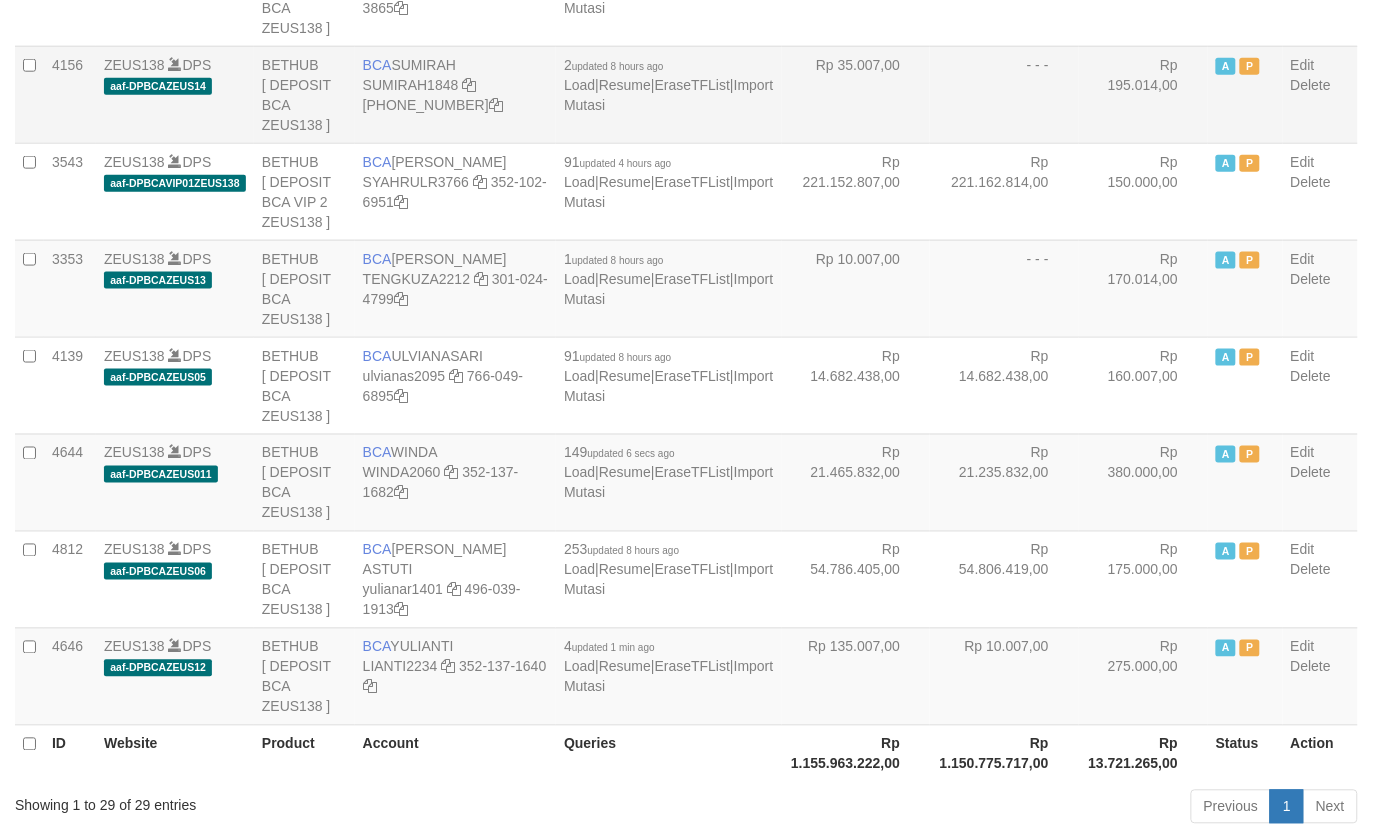 scroll, scrollTop: 2361, scrollLeft: 0, axis: vertical 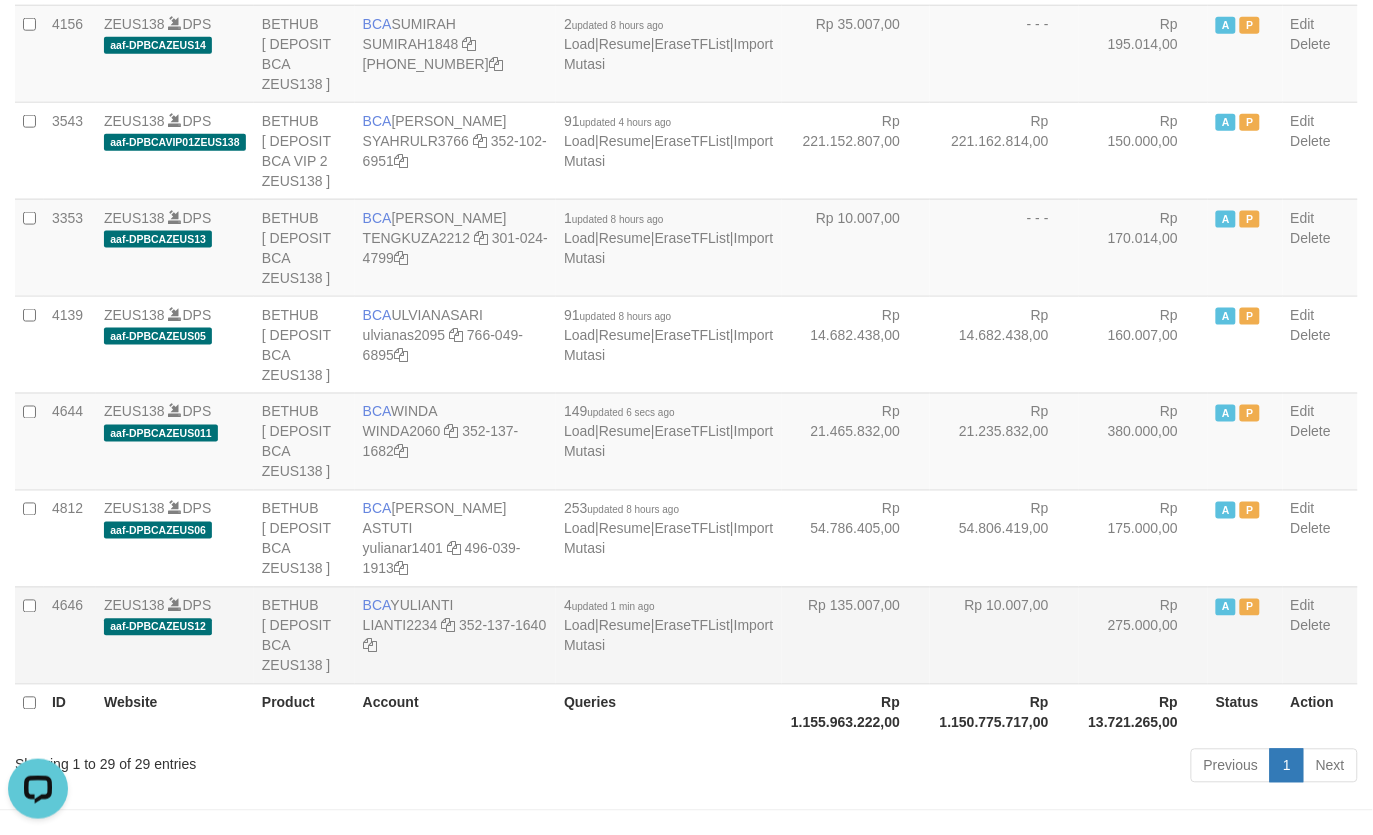 click on "Rp 135.007,00" at bounding box center (856, 635) 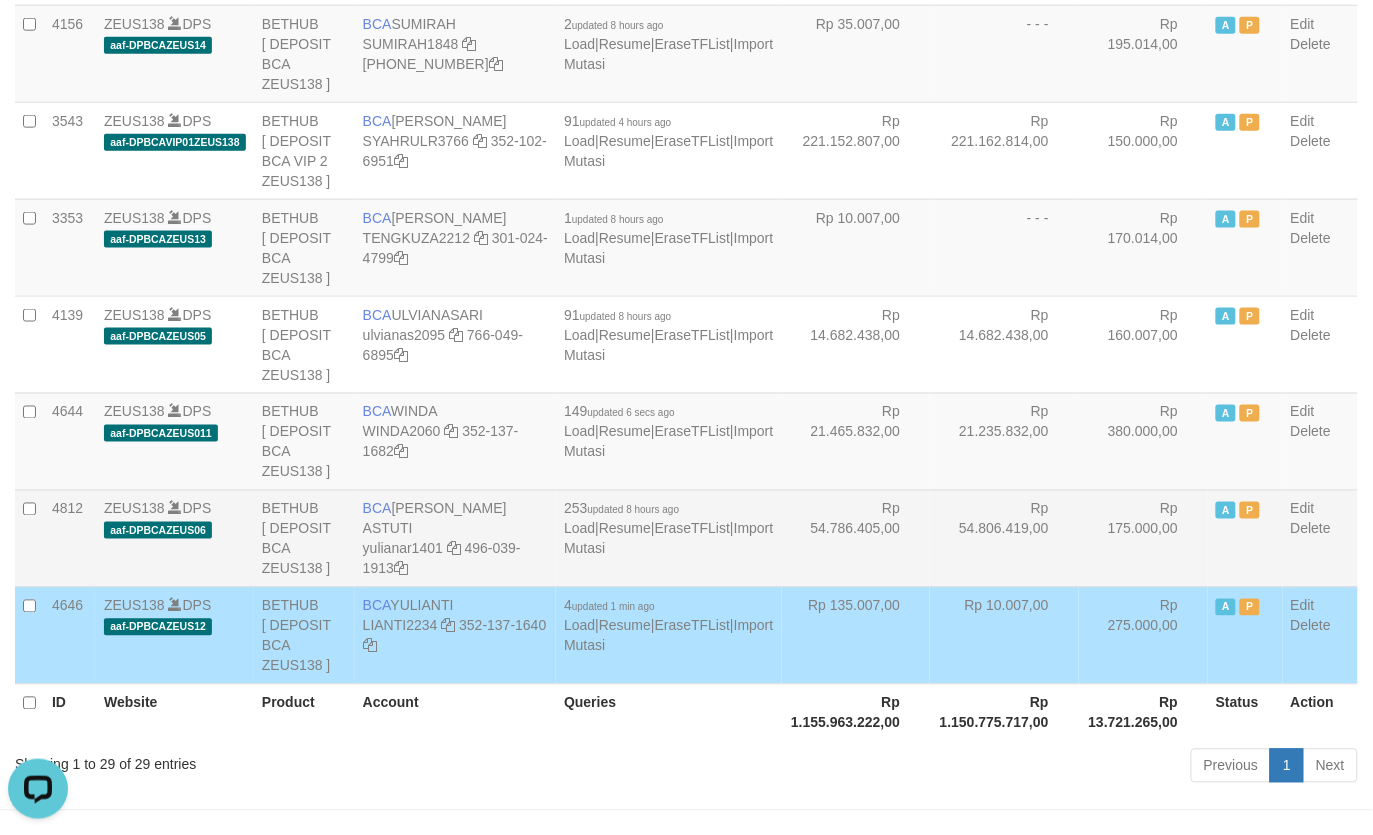 drag, startPoint x: 913, startPoint y: 562, endPoint x: 823, endPoint y: 556, distance: 90.199776 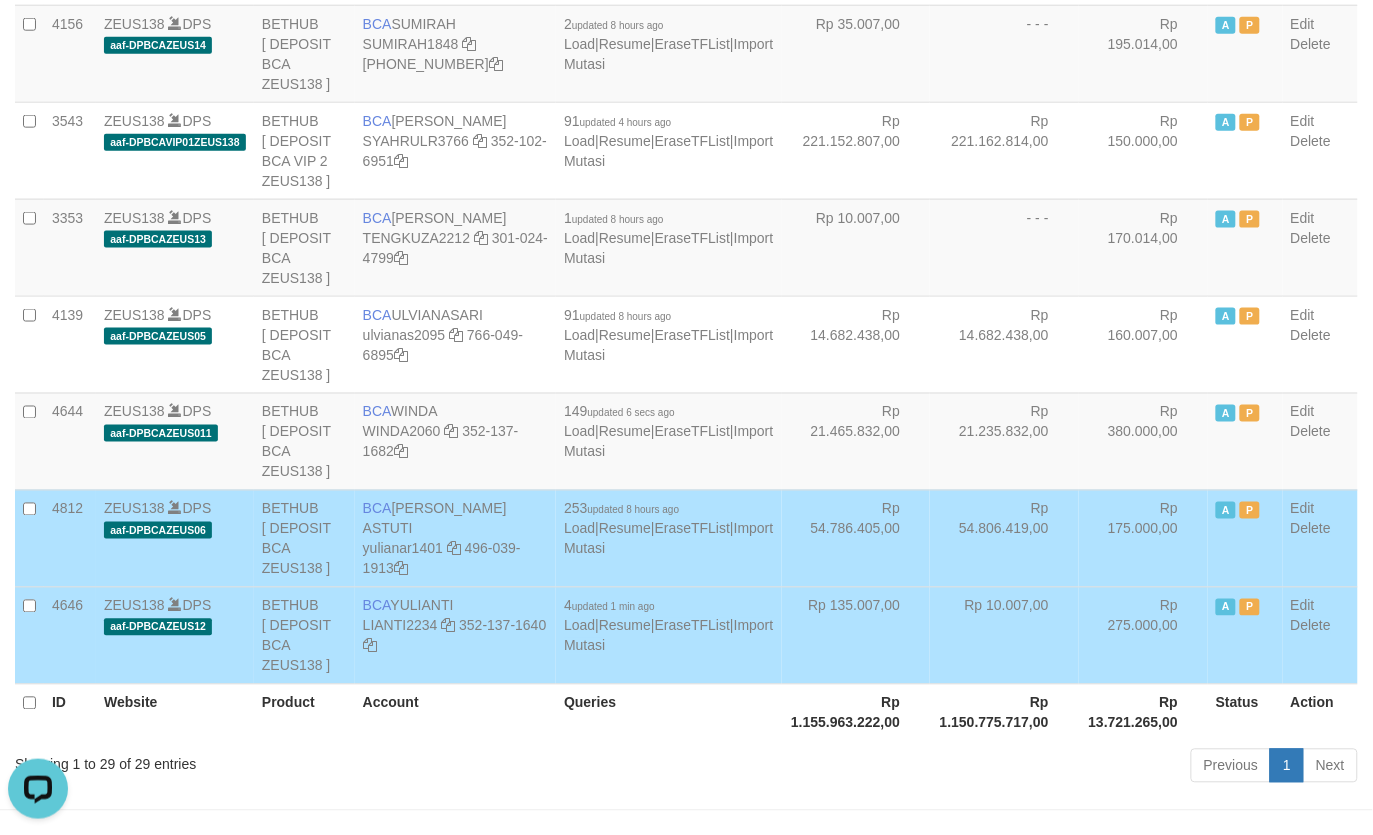 scroll, scrollTop: 0, scrollLeft: 0, axis: both 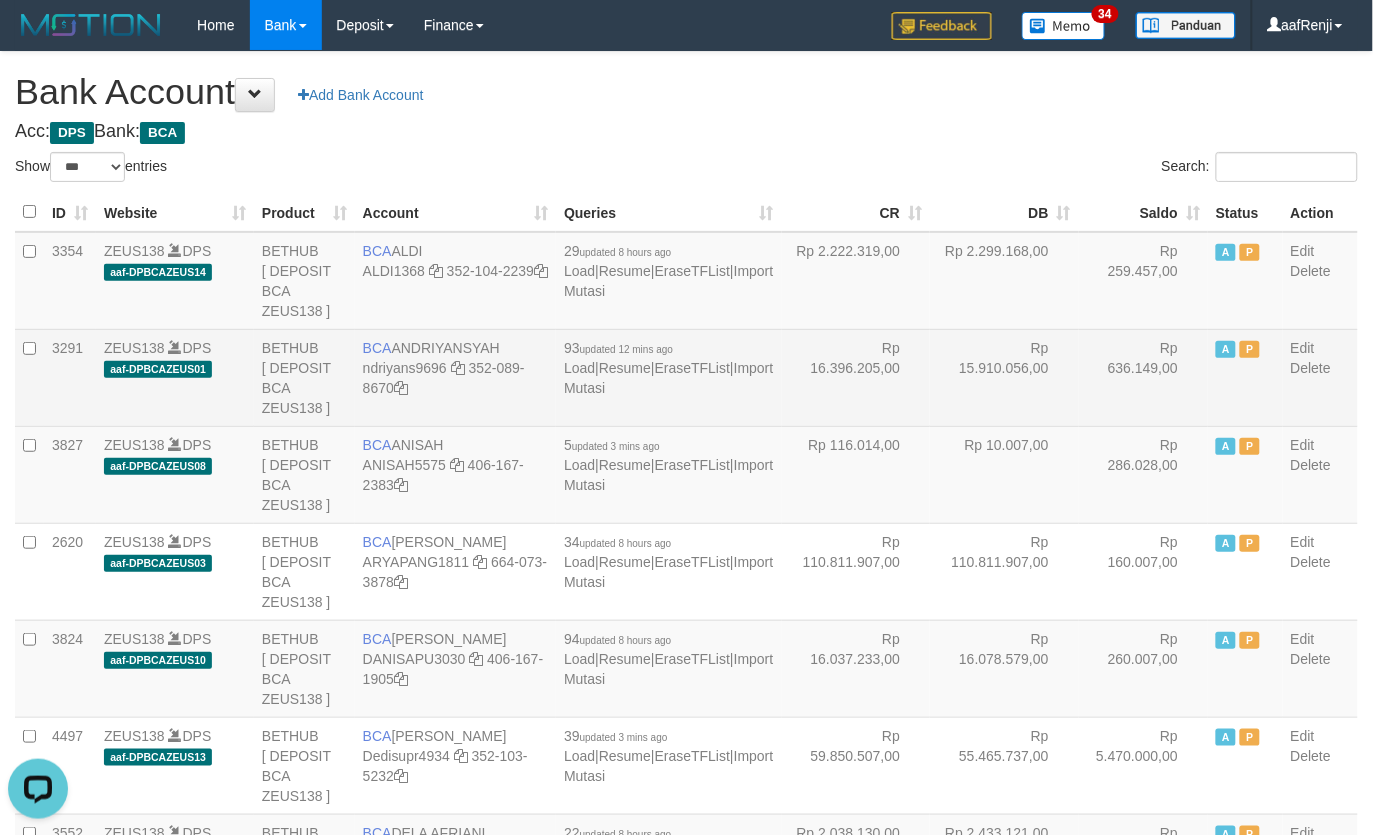 click on "BCA
ANDRIYANSYAH
ndriyans9696
352-089-8670" at bounding box center [455, 377] 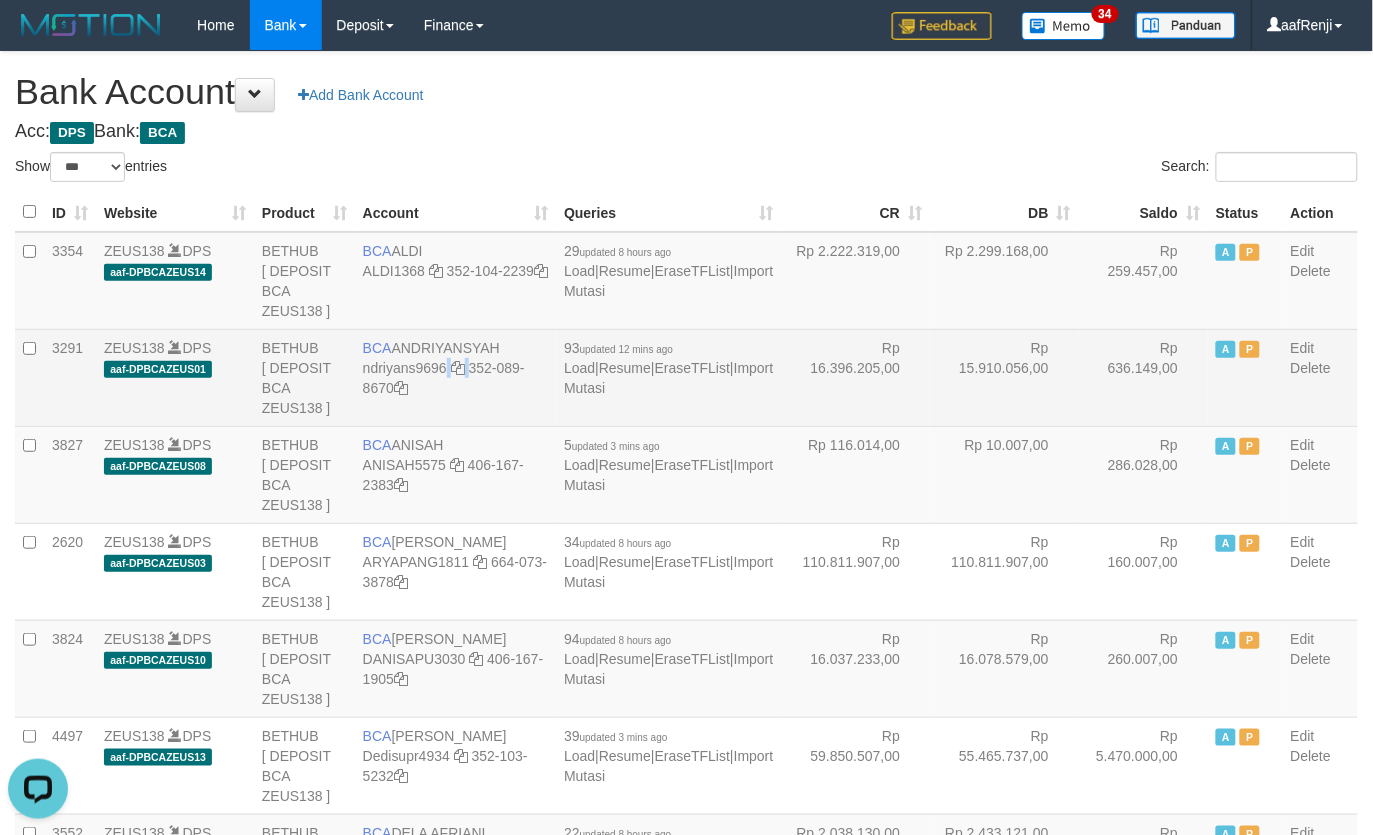 click on "BCA
ANDRIYANSYAH
ndriyans9696
352-089-8670" at bounding box center (455, 377) 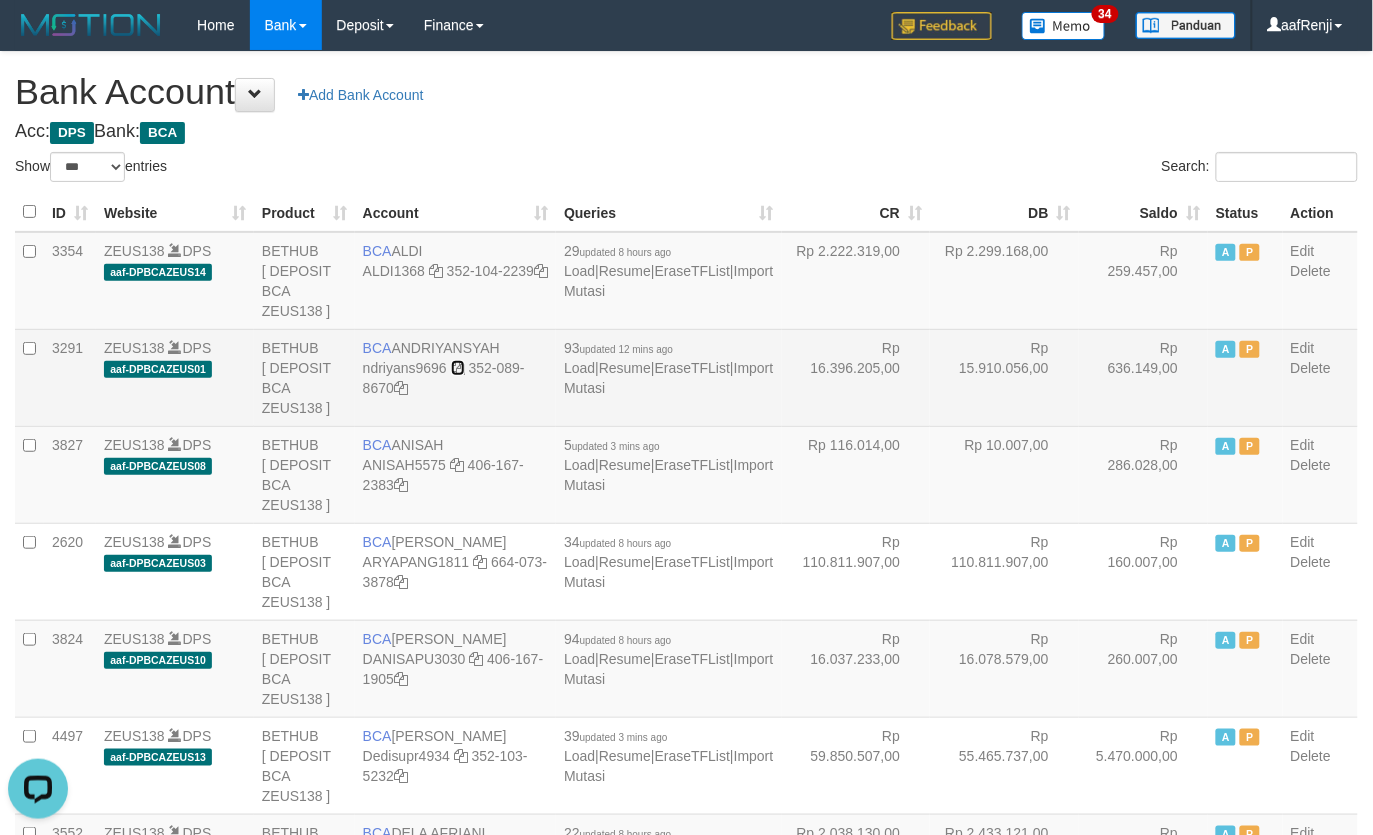 click at bounding box center [458, 368] 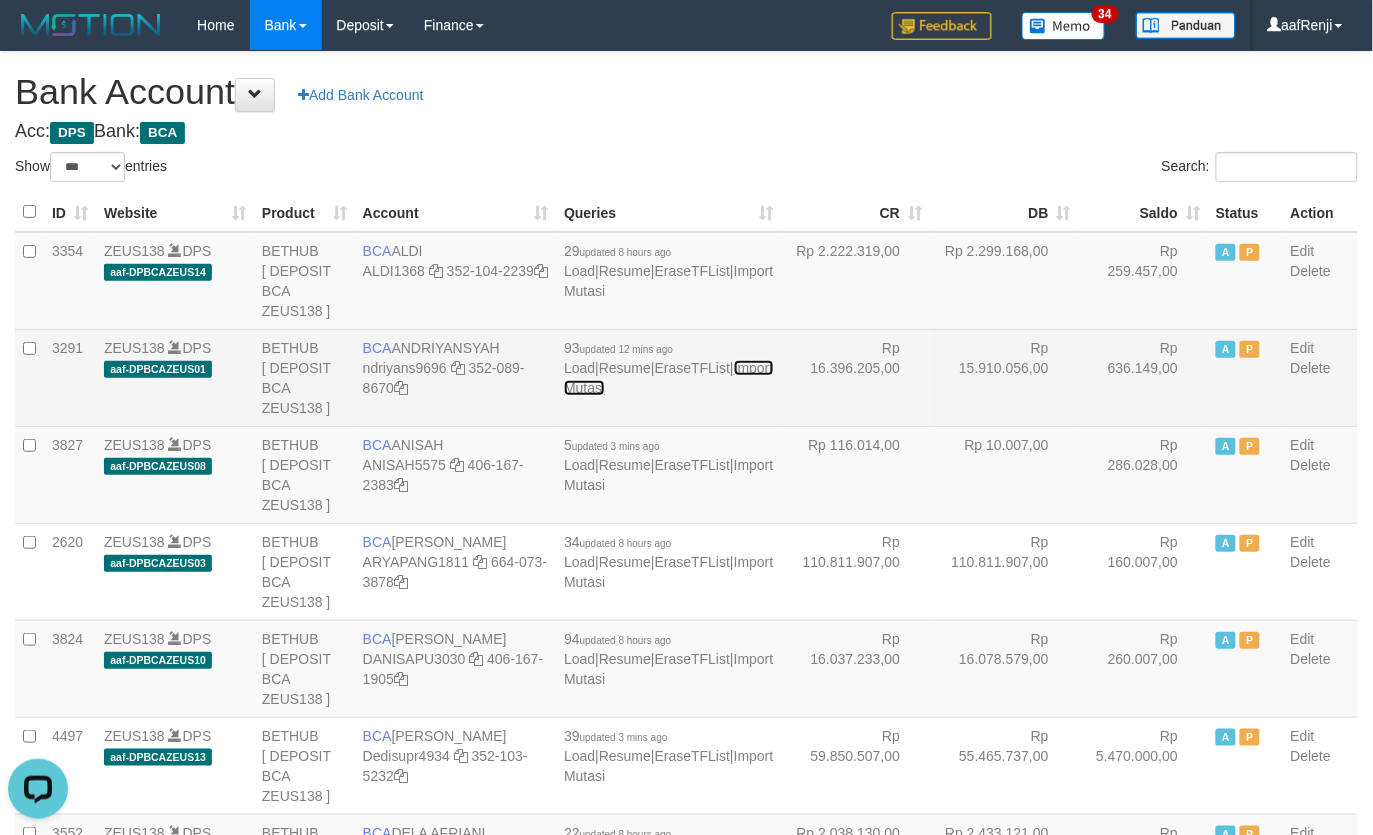 click on "Import Mutasi" at bounding box center [668, 378] 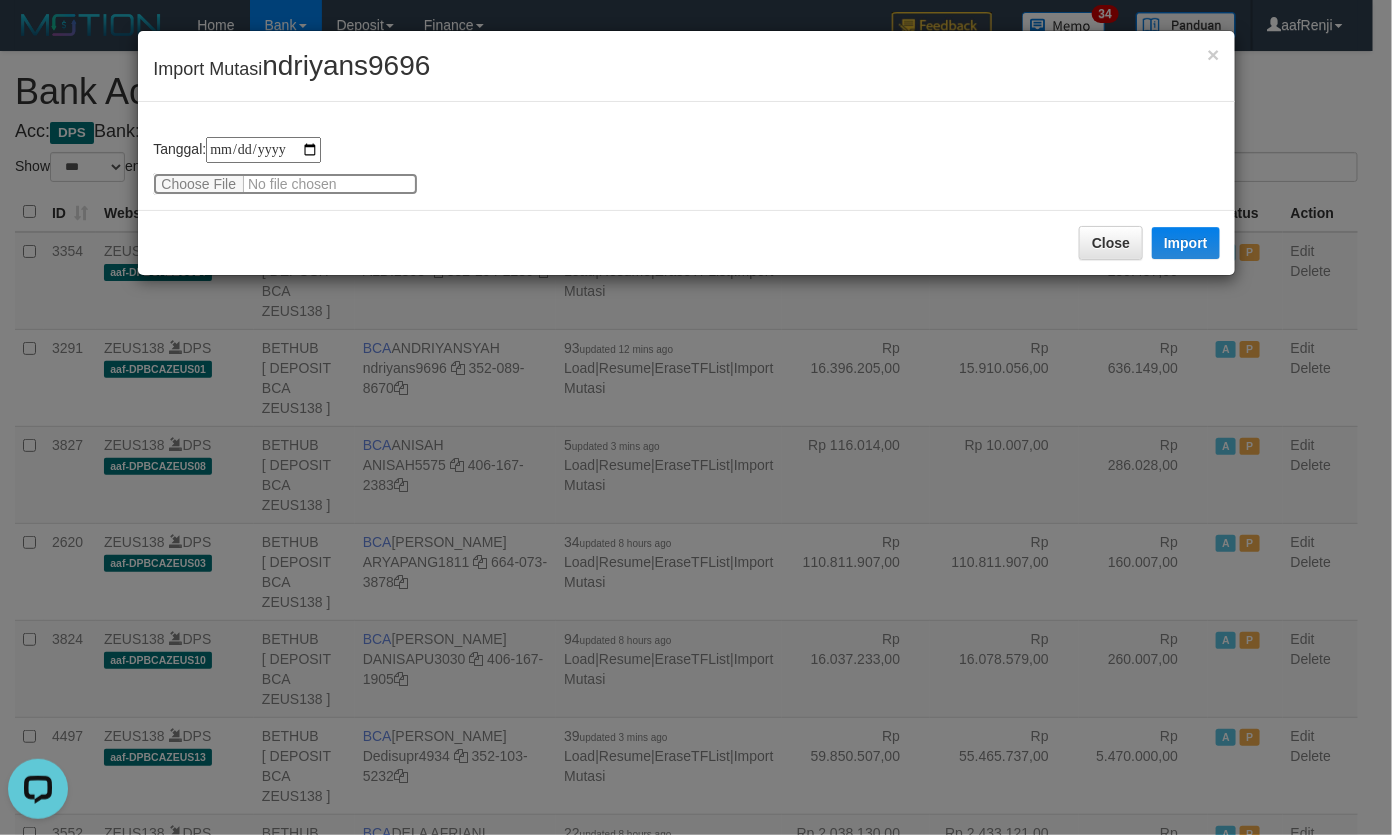click at bounding box center [285, 184] 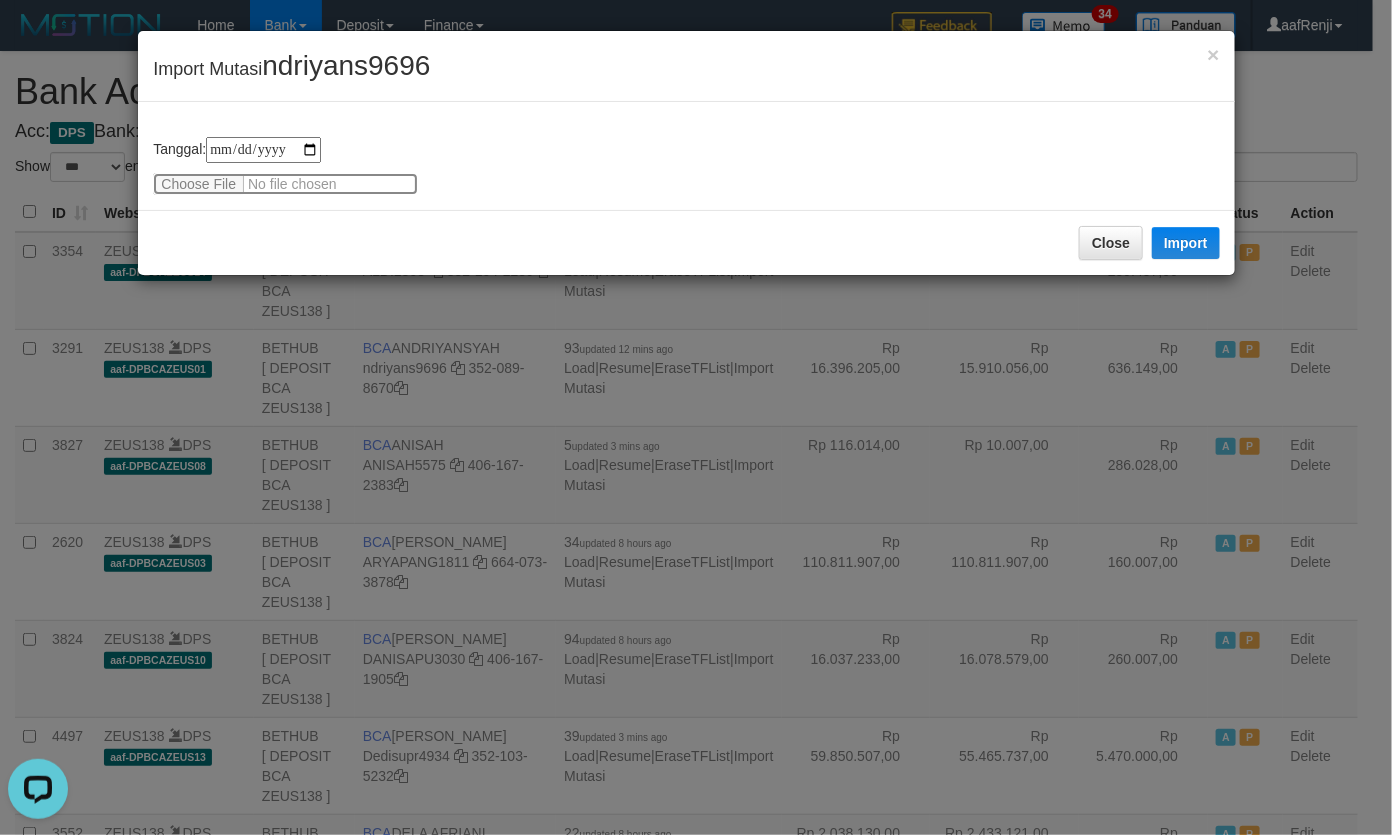 type on "**********" 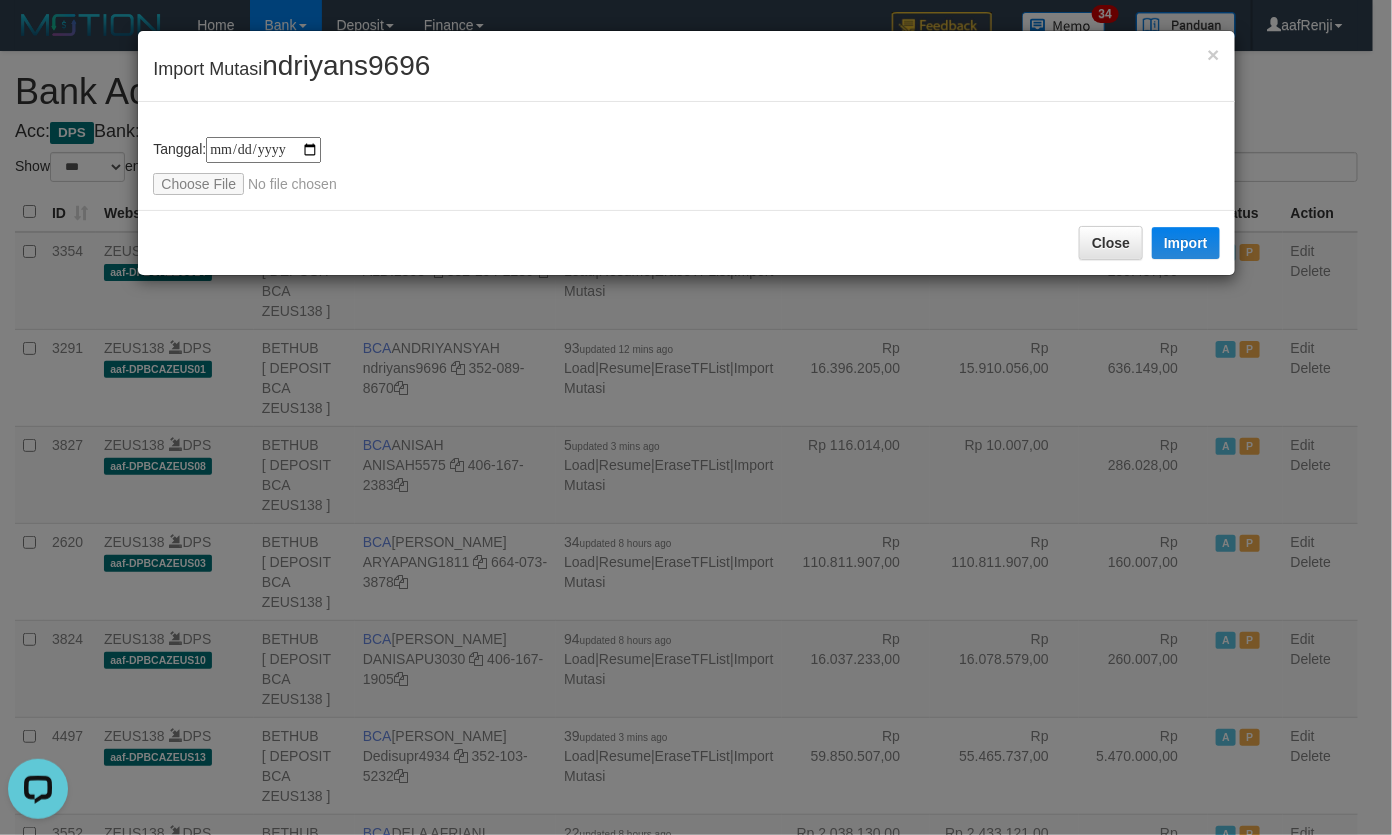 click on "ndriyans9696" at bounding box center [346, 65] 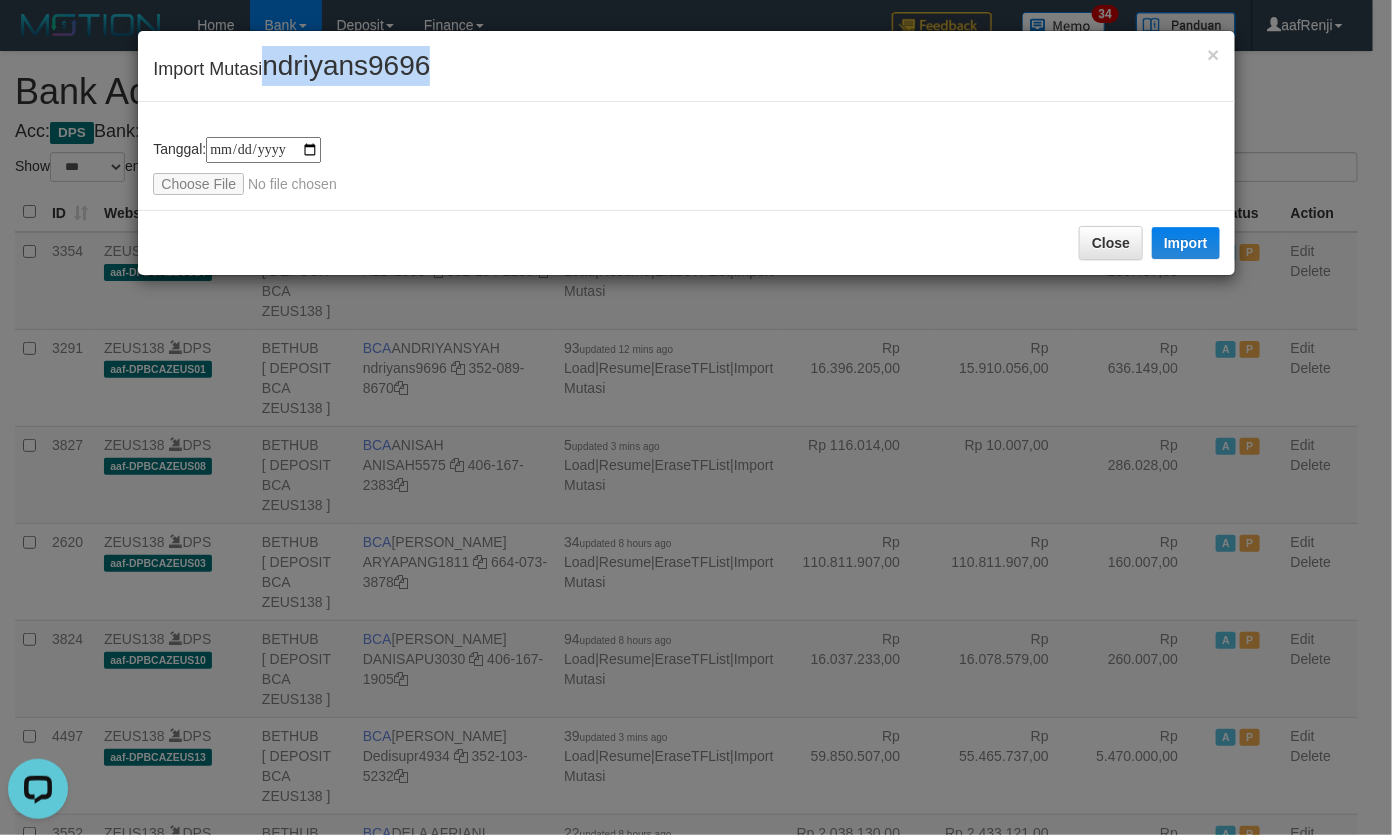 copy on "ndriyans9696" 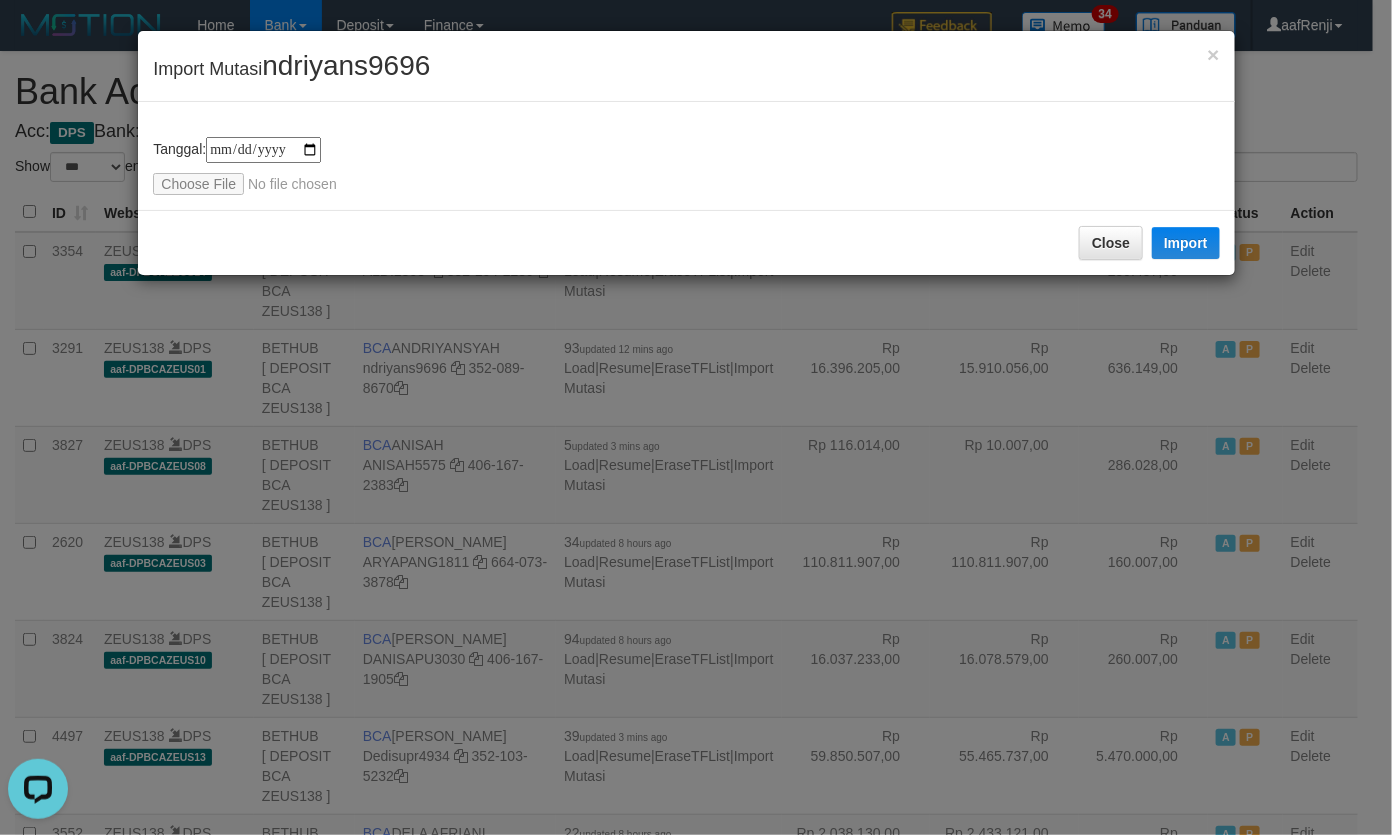 click on "**********" at bounding box center (686, 156) 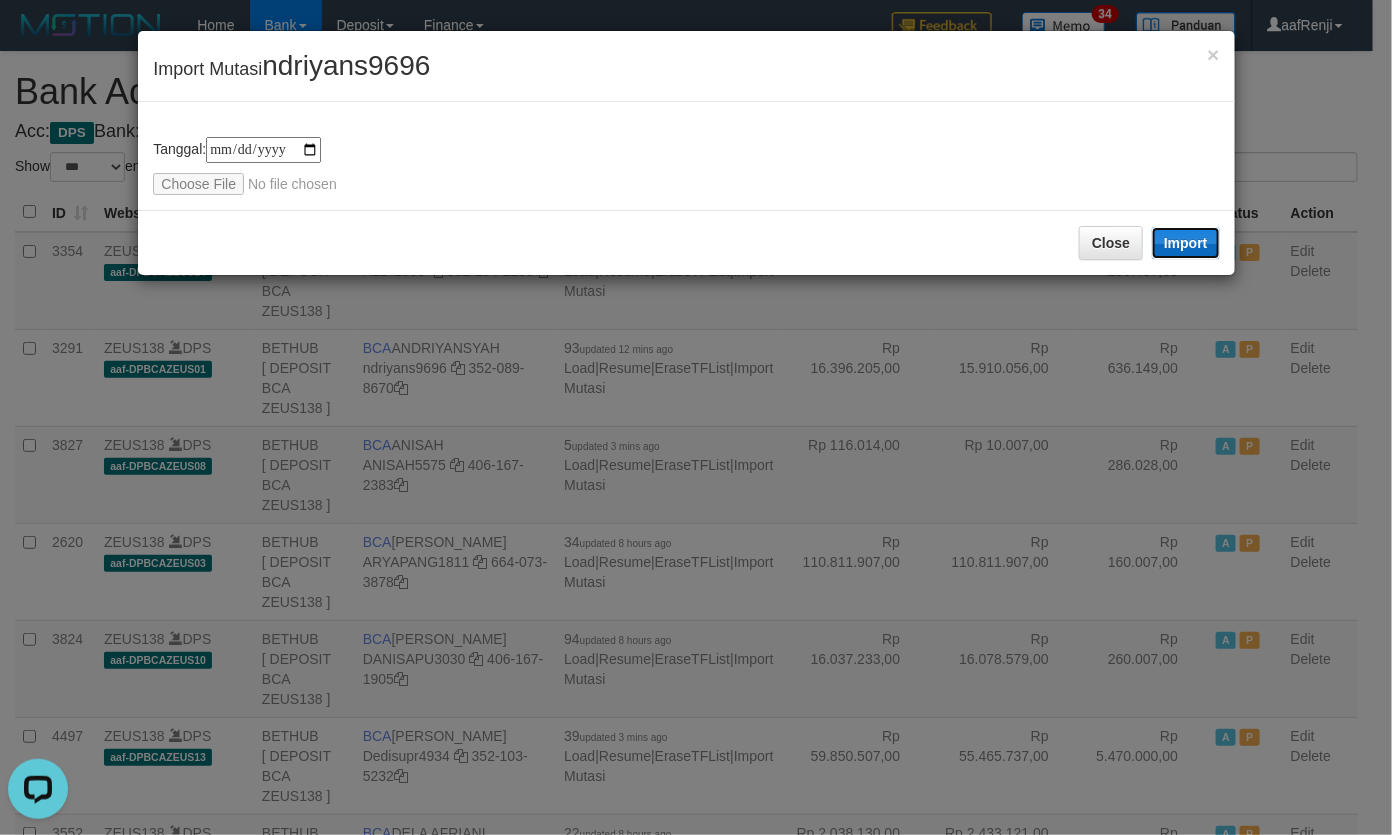 click on "Import" at bounding box center (1186, 243) 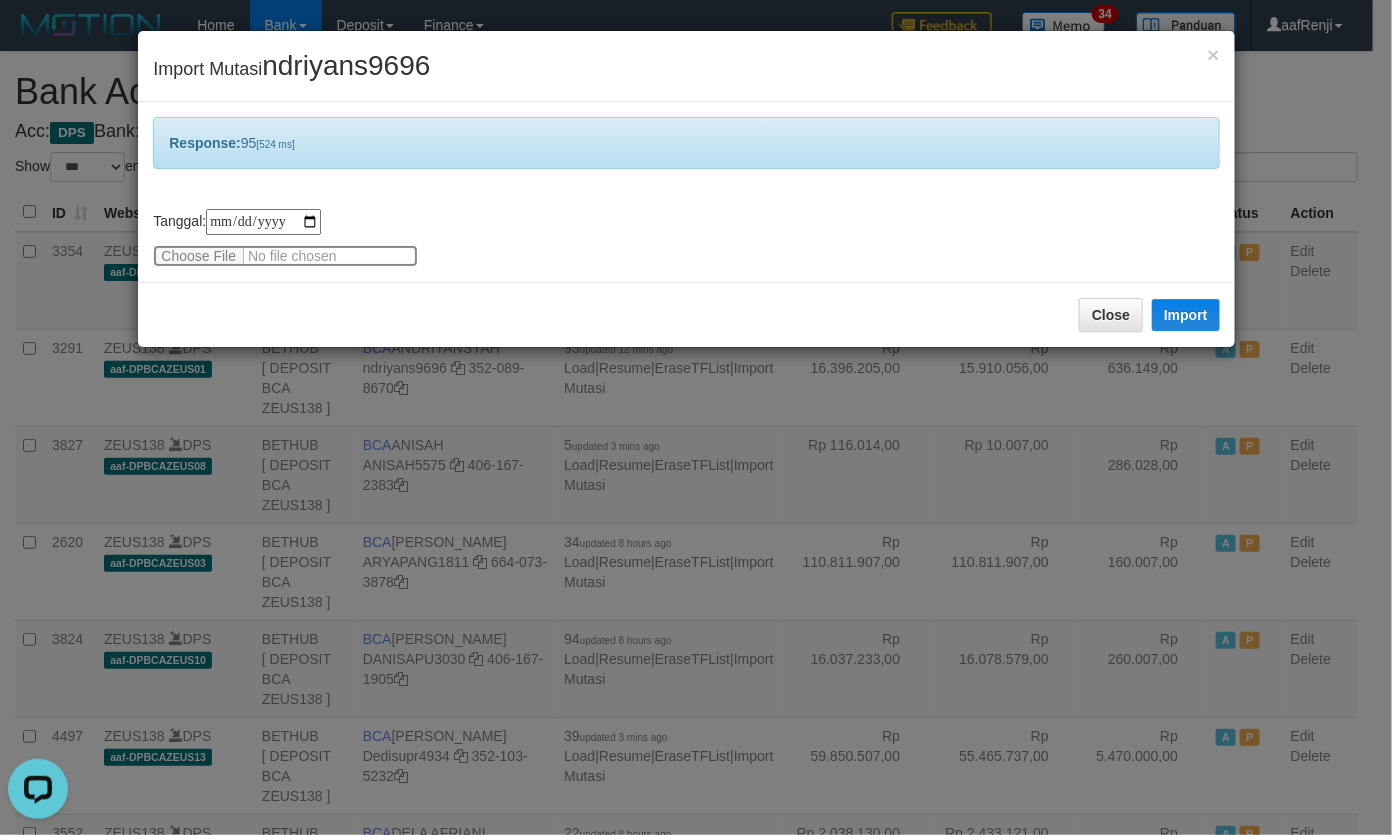 click at bounding box center [285, 256] 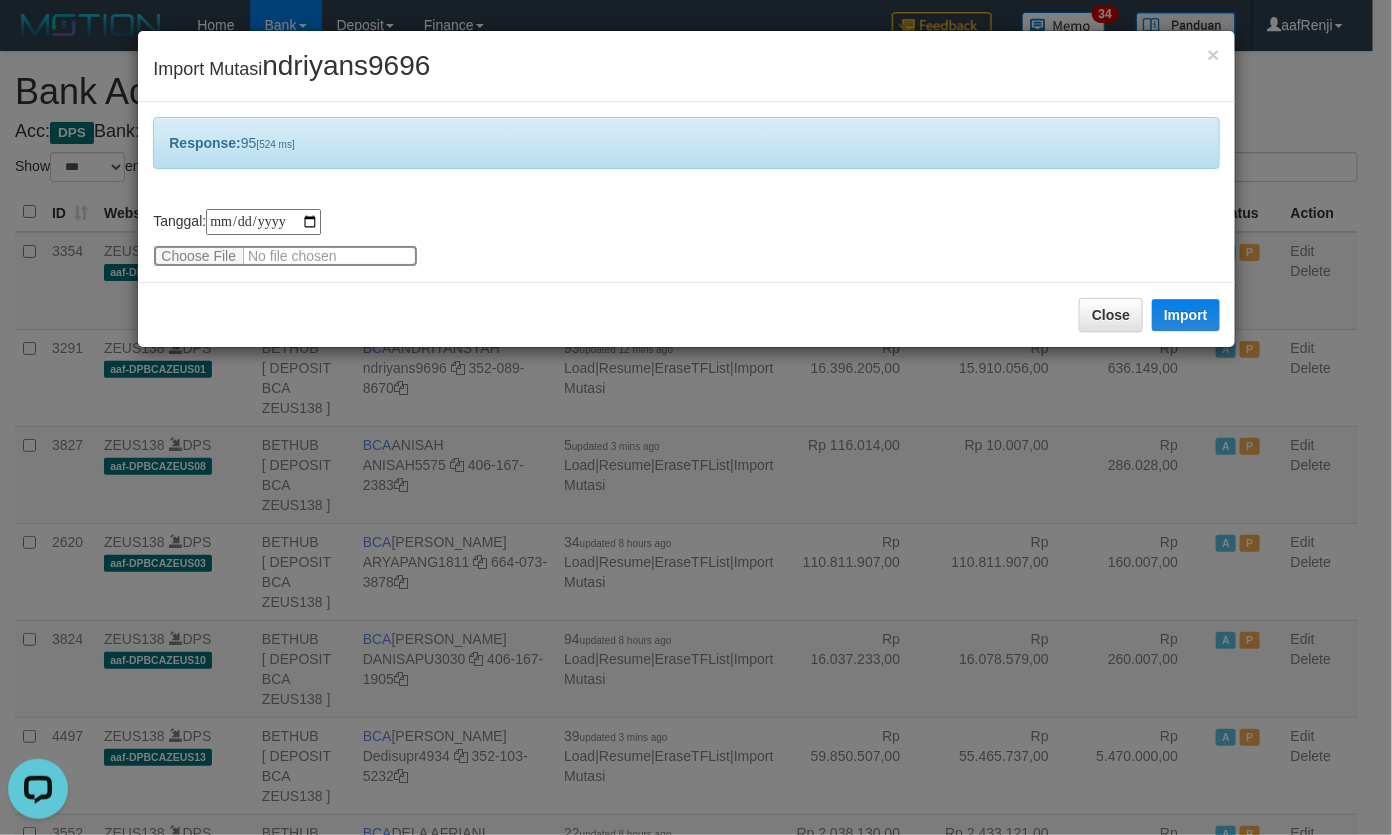 type 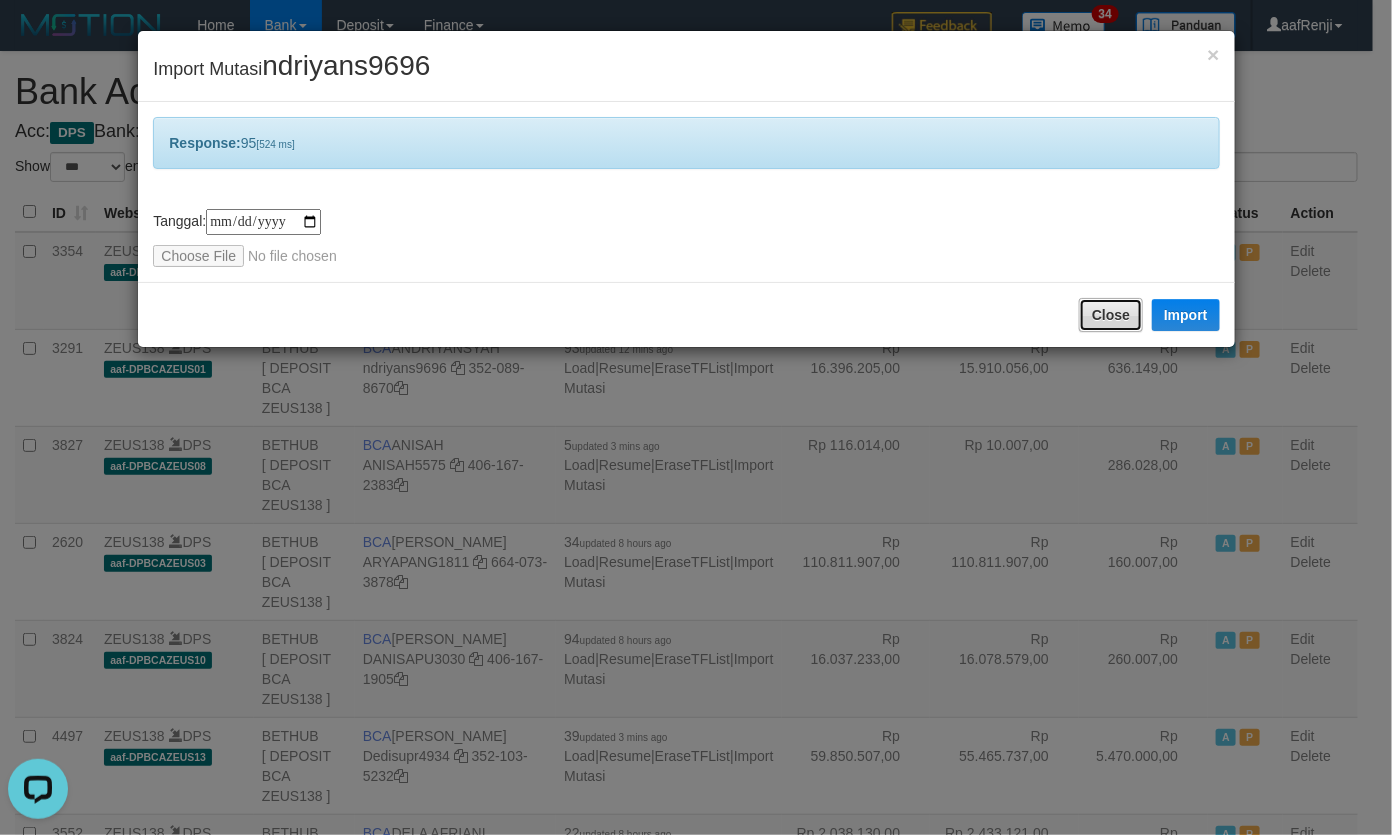 click on "Close" at bounding box center [1111, 315] 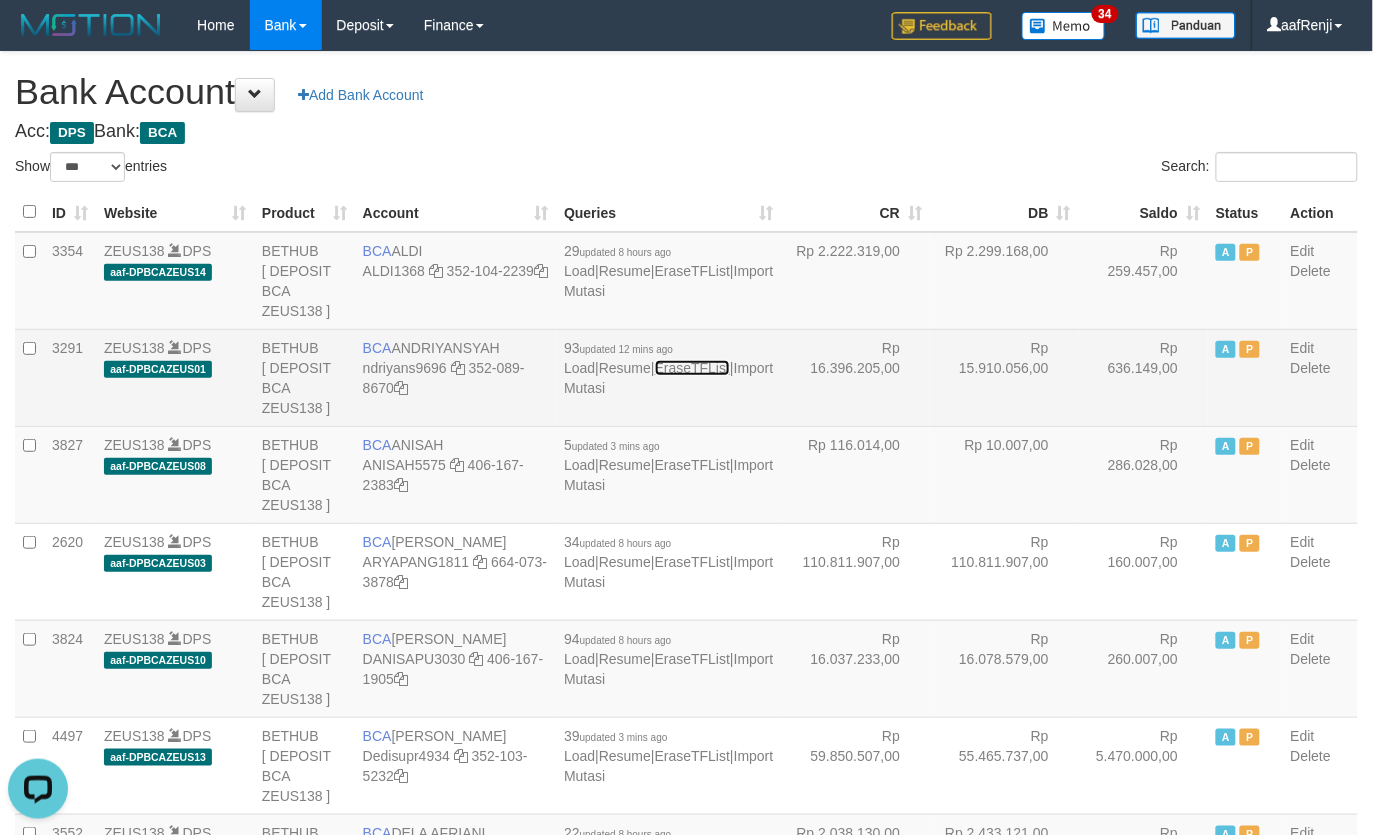 click on "EraseTFList" at bounding box center (692, 368) 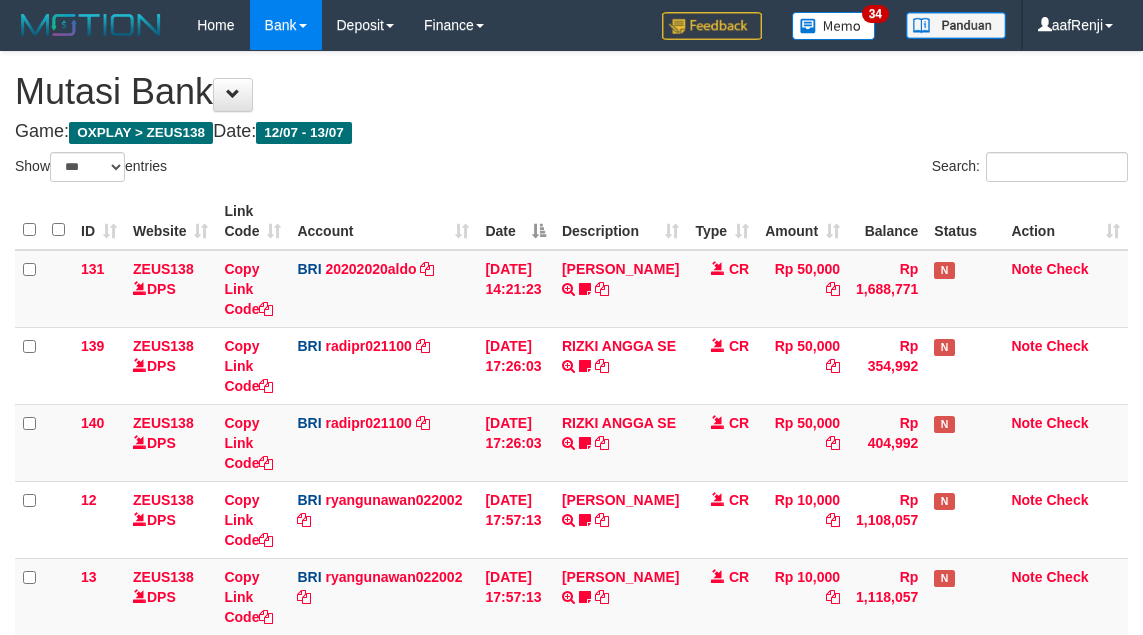 select on "***" 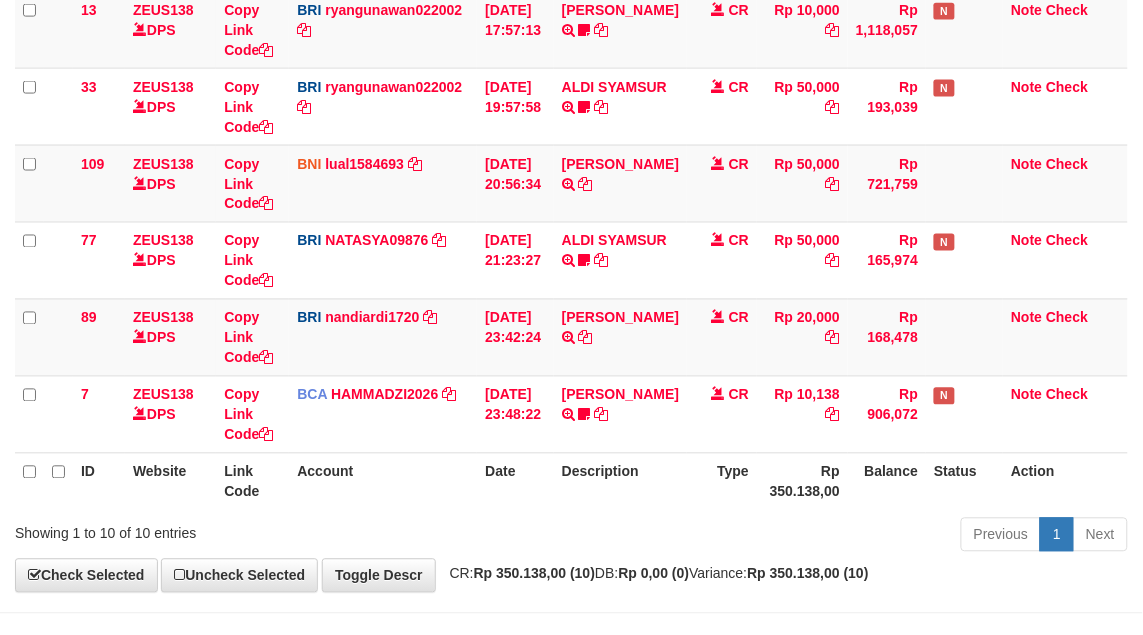 scroll, scrollTop: 638, scrollLeft: 0, axis: vertical 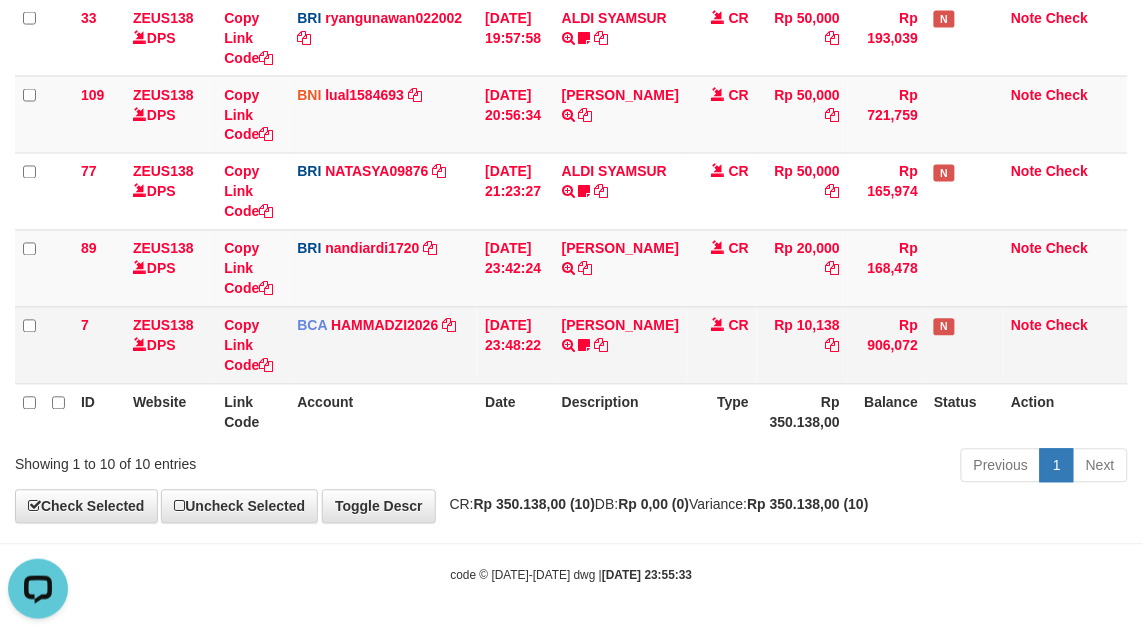click on "[DATE] 23:48:22" at bounding box center [515, 345] 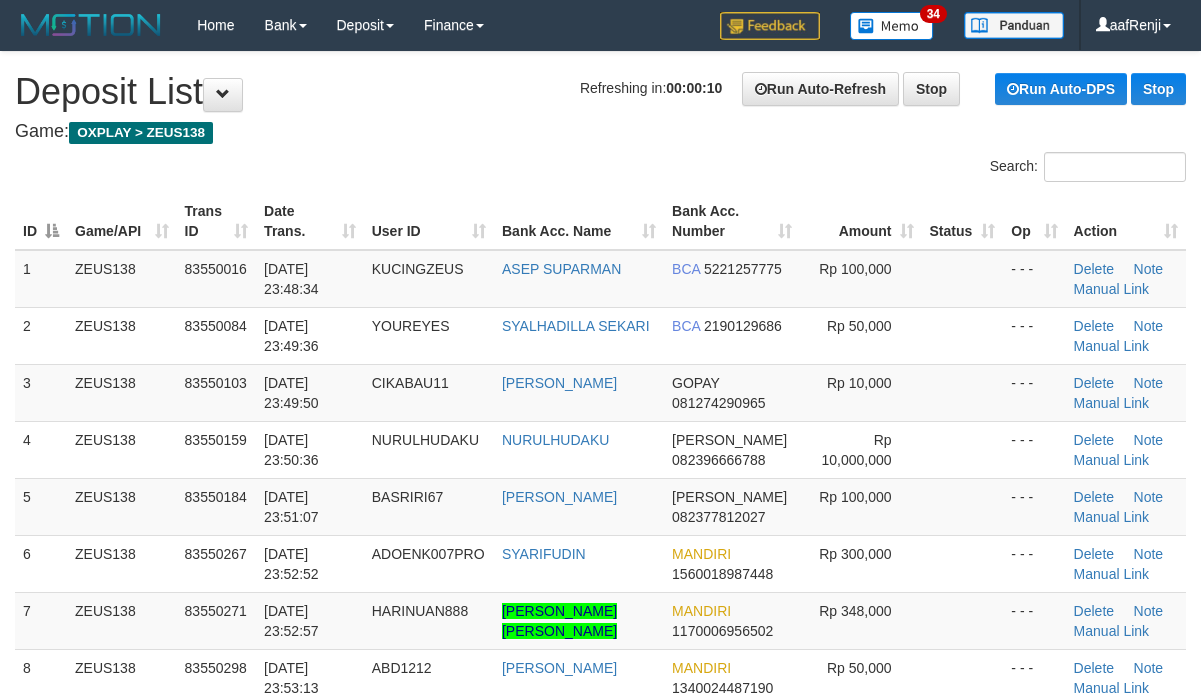 scroll, scrollTop: 0, scrollLeft: 0, axis: both 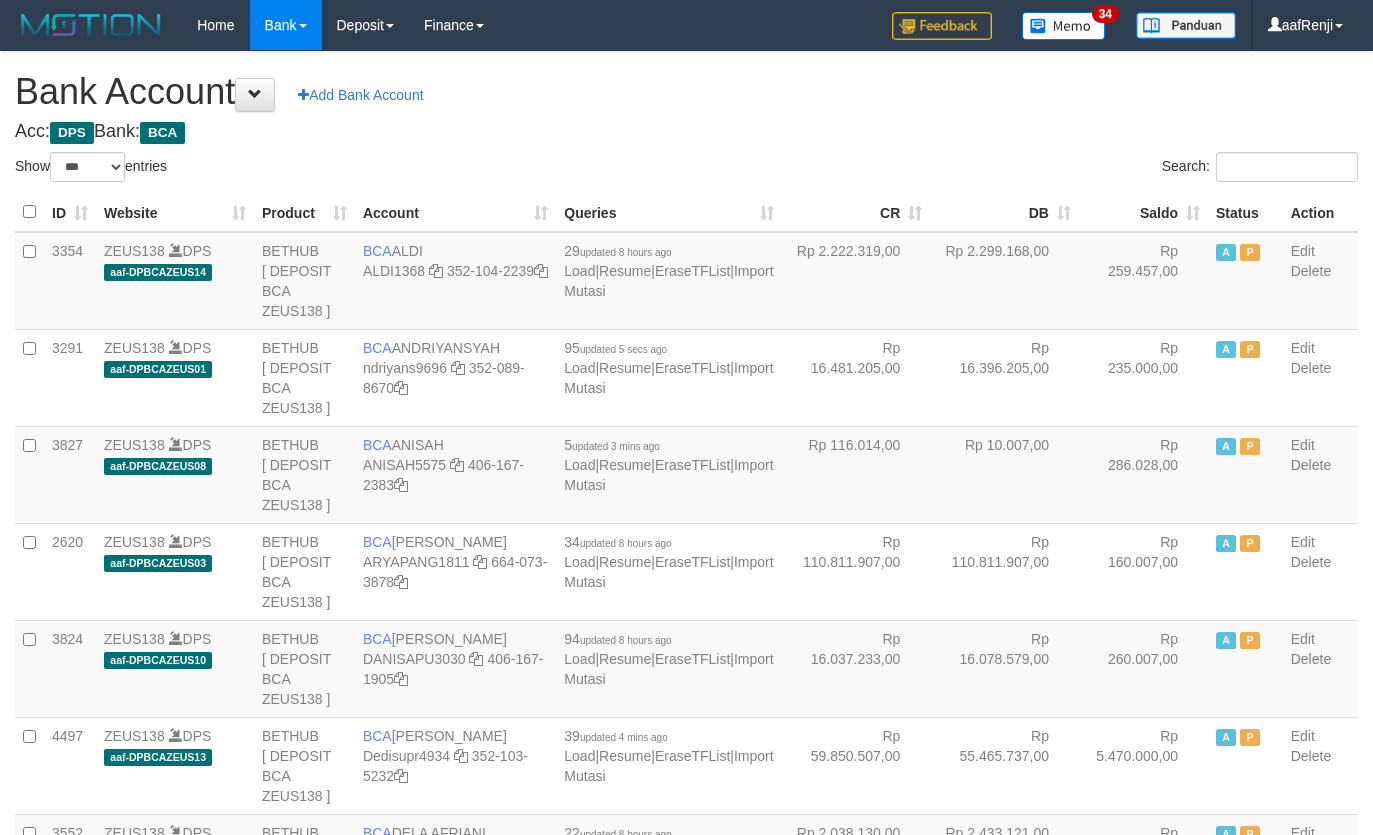 select on "***" 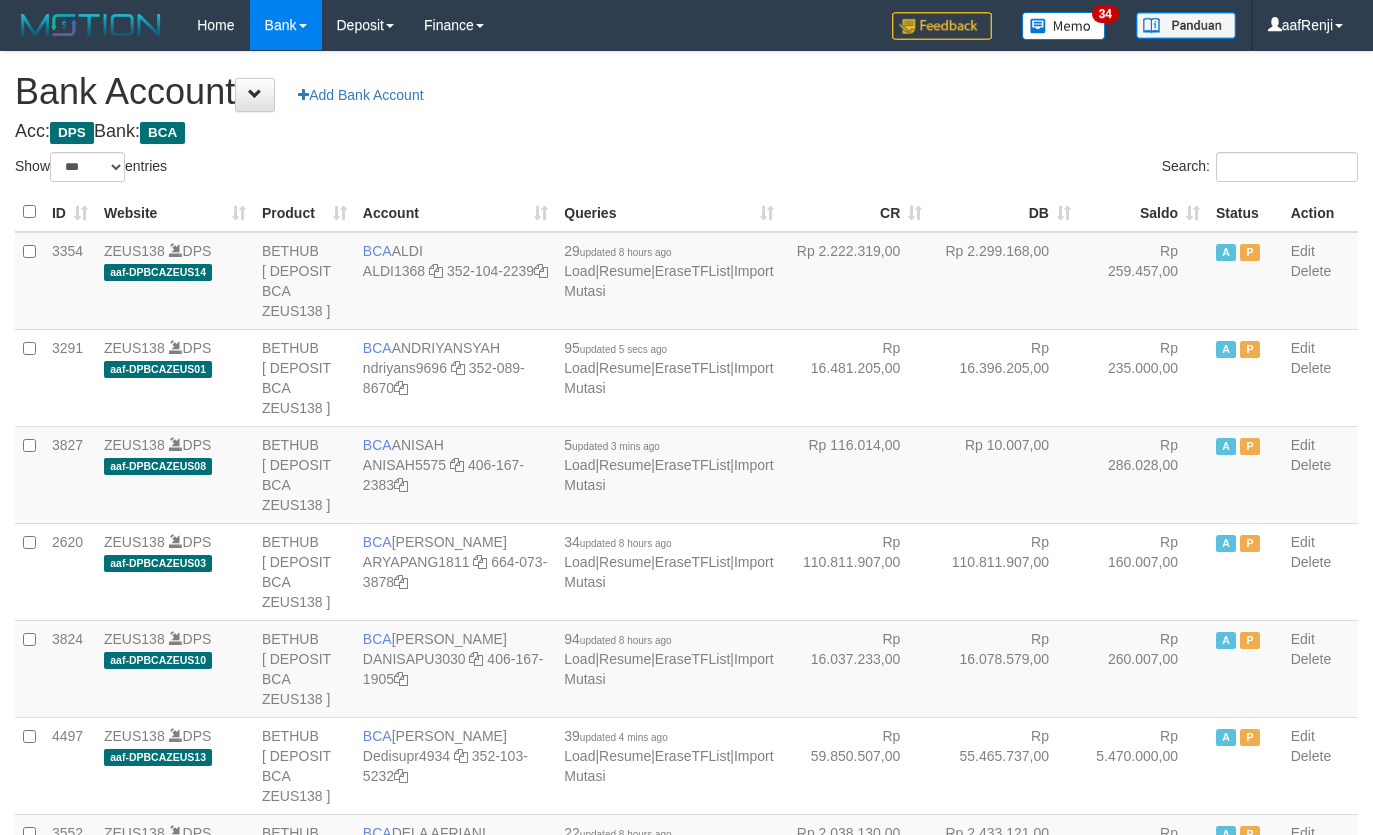 scroll, scrollTop: 0, scrollLeft: 0, axis: both 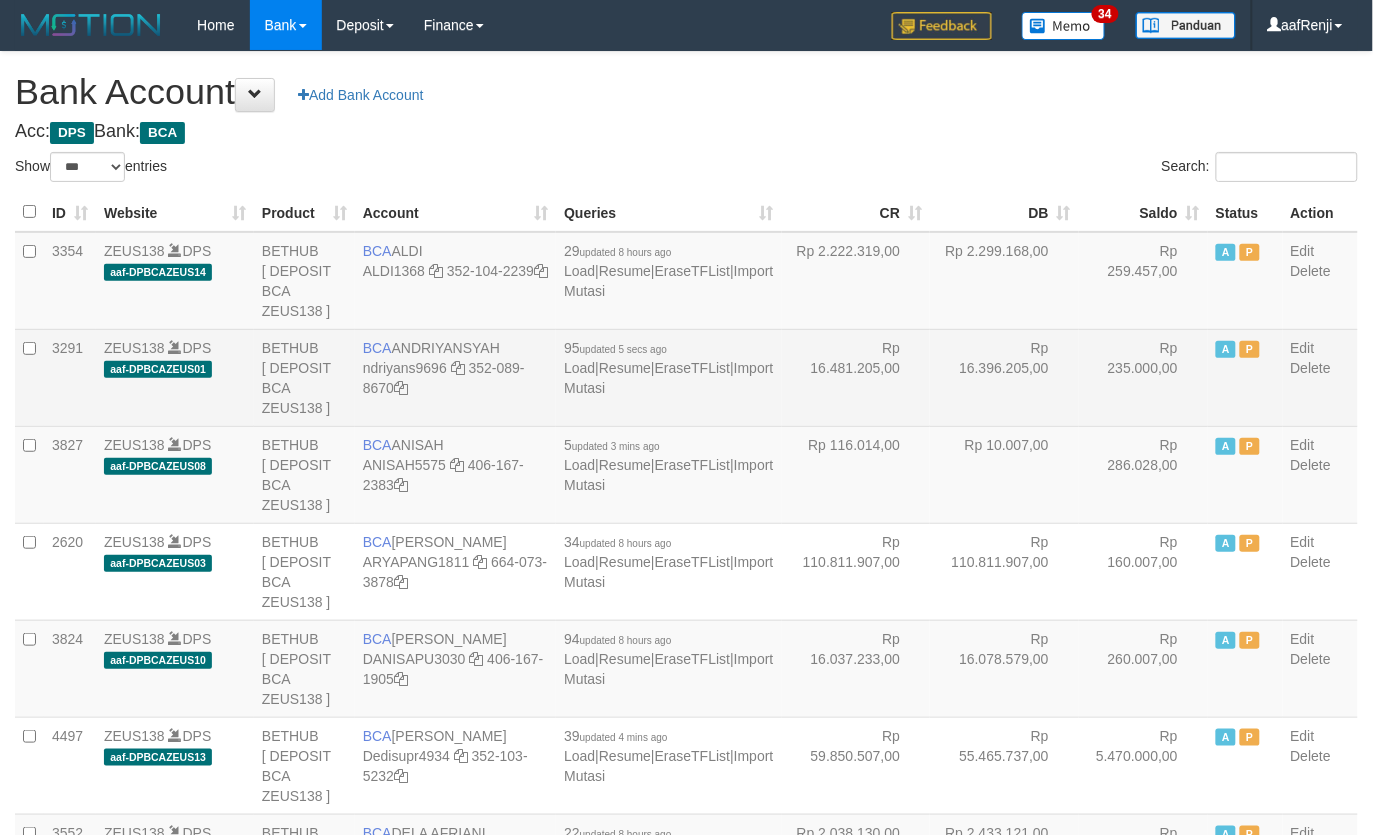 click on "Rp 16.481.205,00" at bounding box center (856, 377) 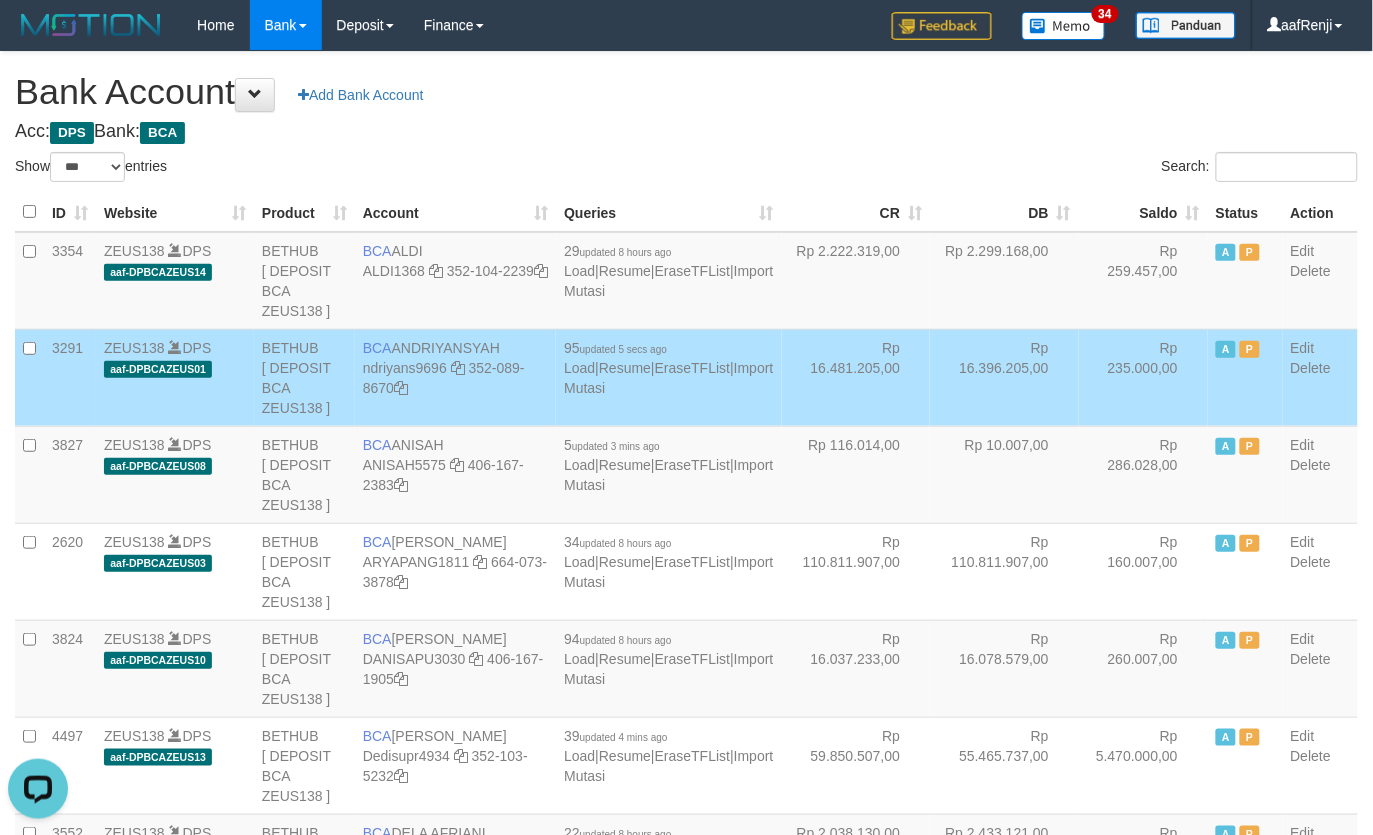 scroll, scrollTop: 0, scrollLeft: 0, axis: both 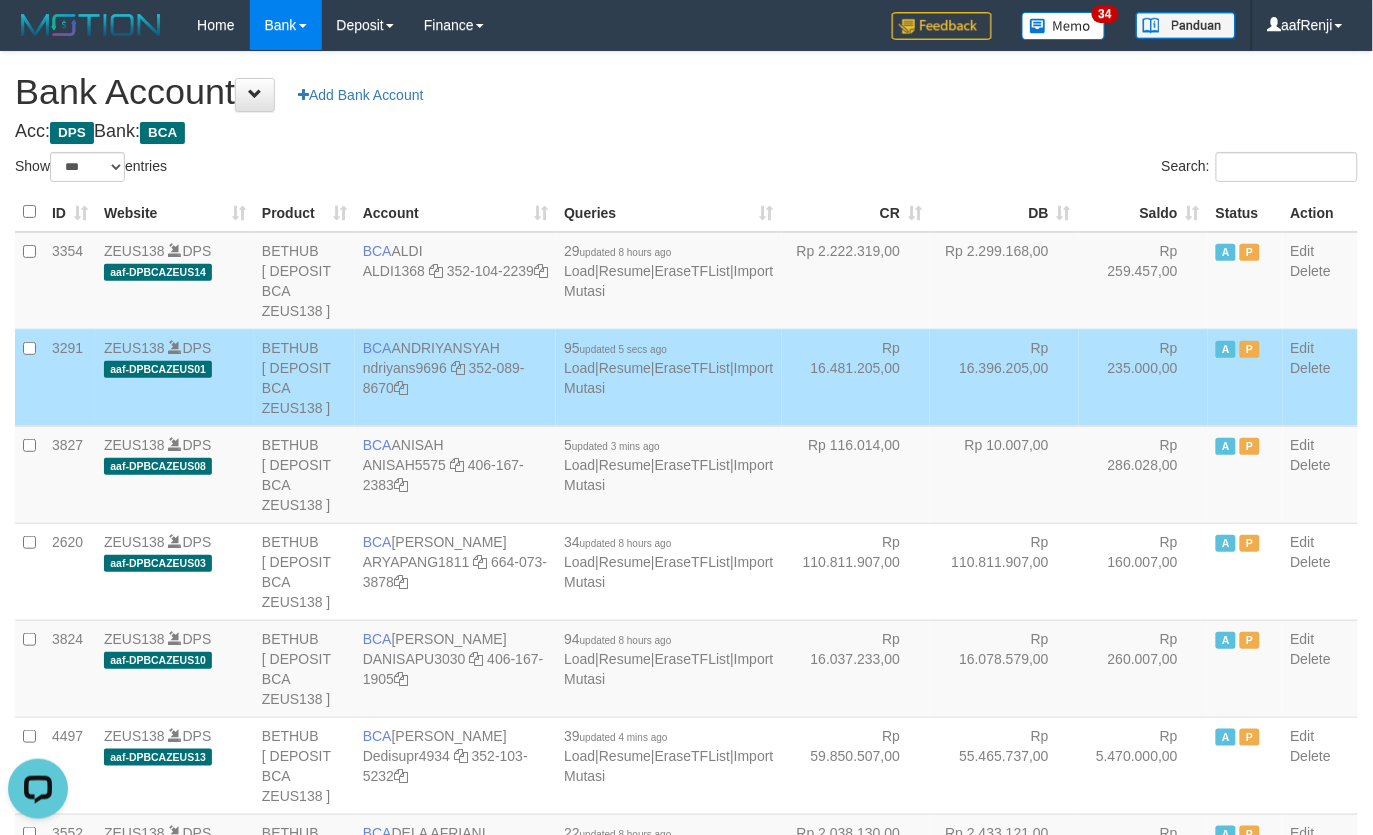 click on "Rp 16.396.205,00" at bounding box center (1004, 377) 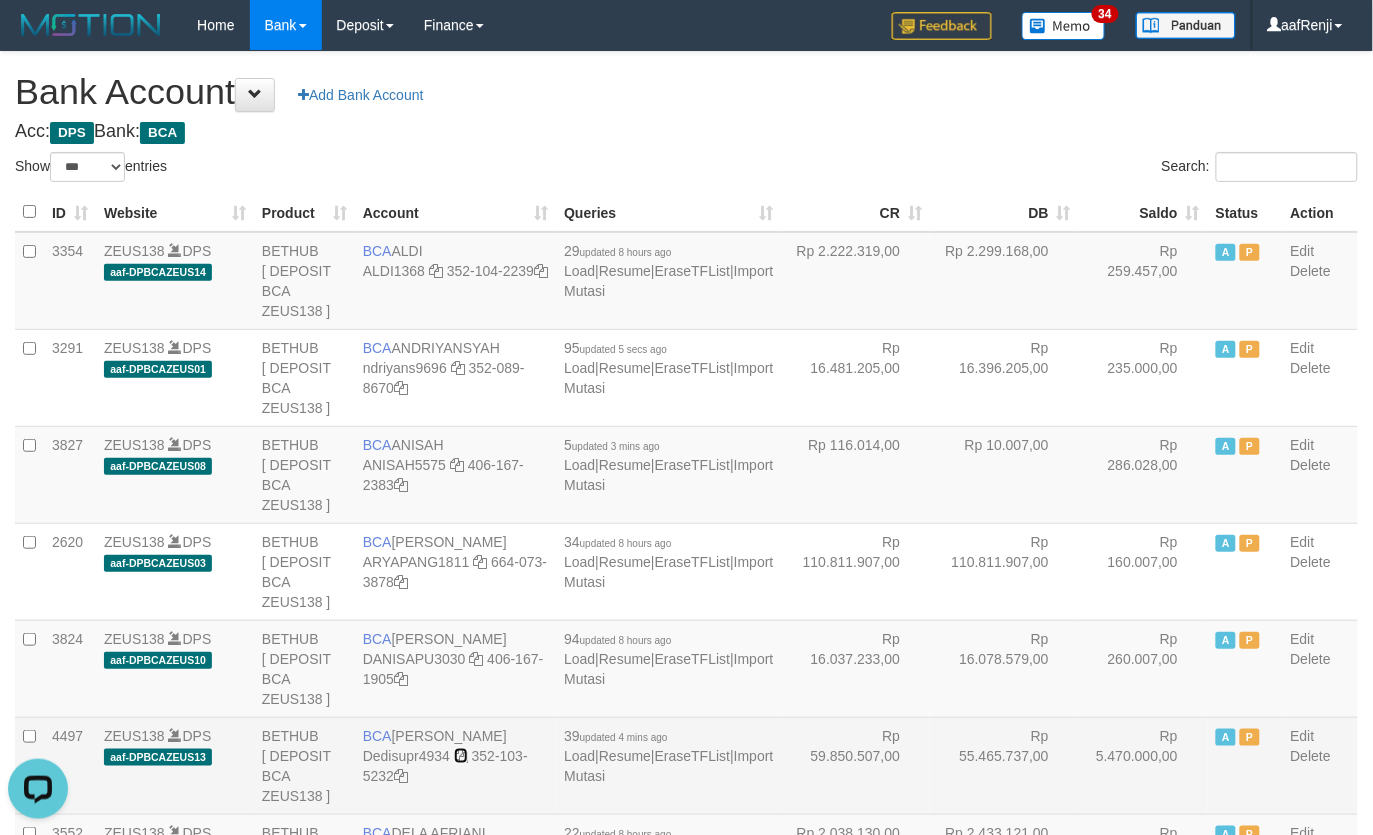 click at bounding box center [461, 756] 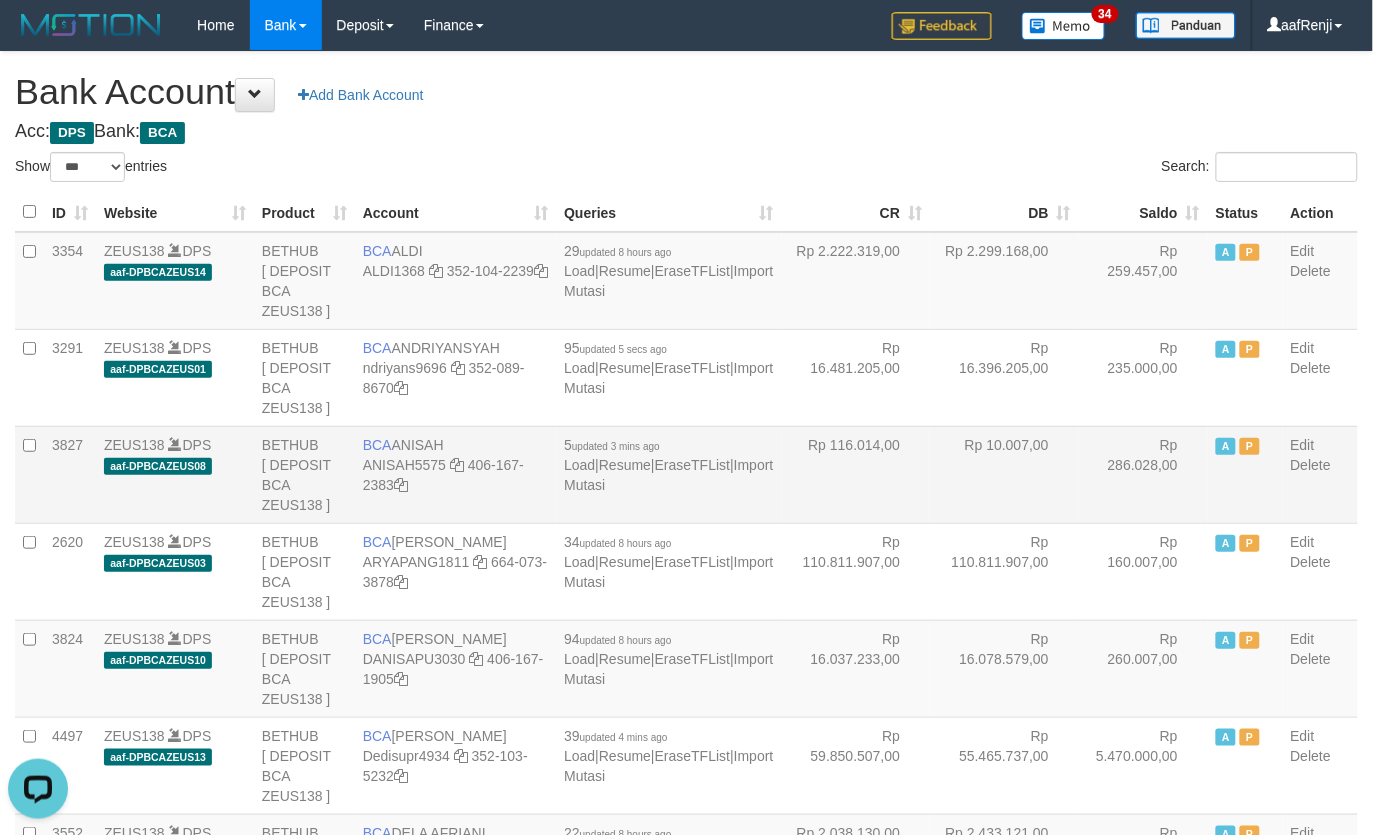 click on "Rp 10.007,00" at bounding box center (1004, 474) 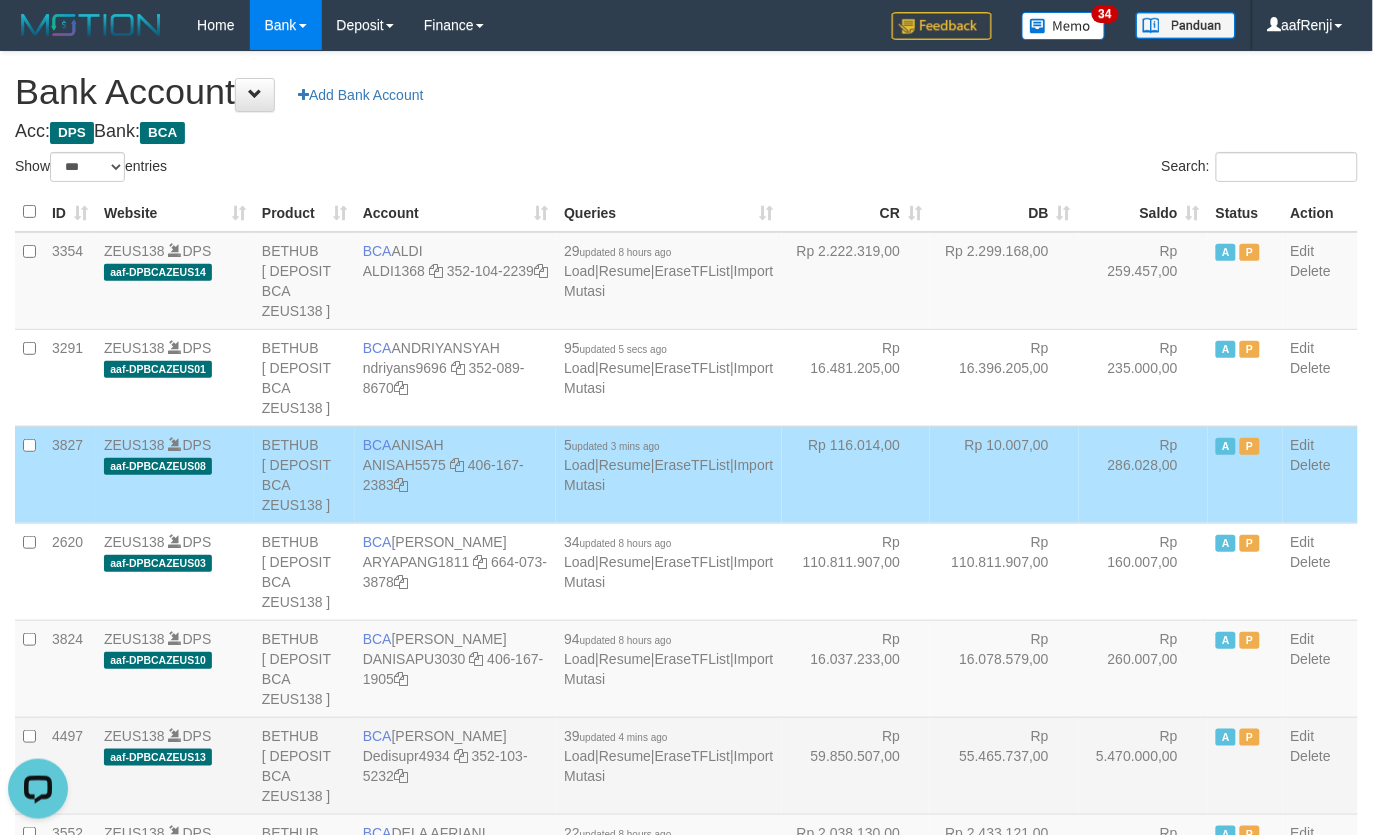click on "39  updated 4 mins ago
Load
|
Resume
|
EraseTFList
|
Import Mutasi" at bounding box center (668, 765) 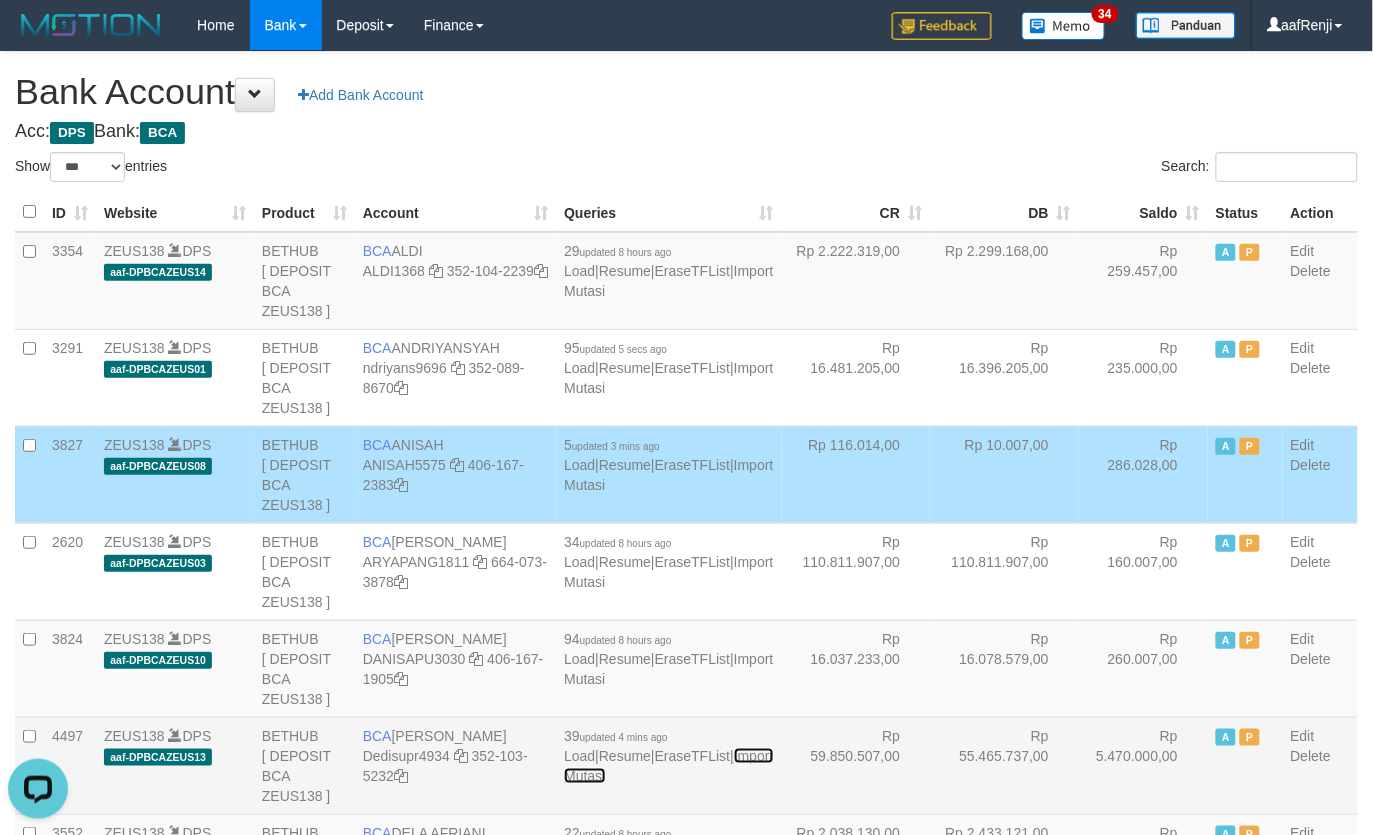 click on "Import Mutasi" at bounding box center (668, 766) 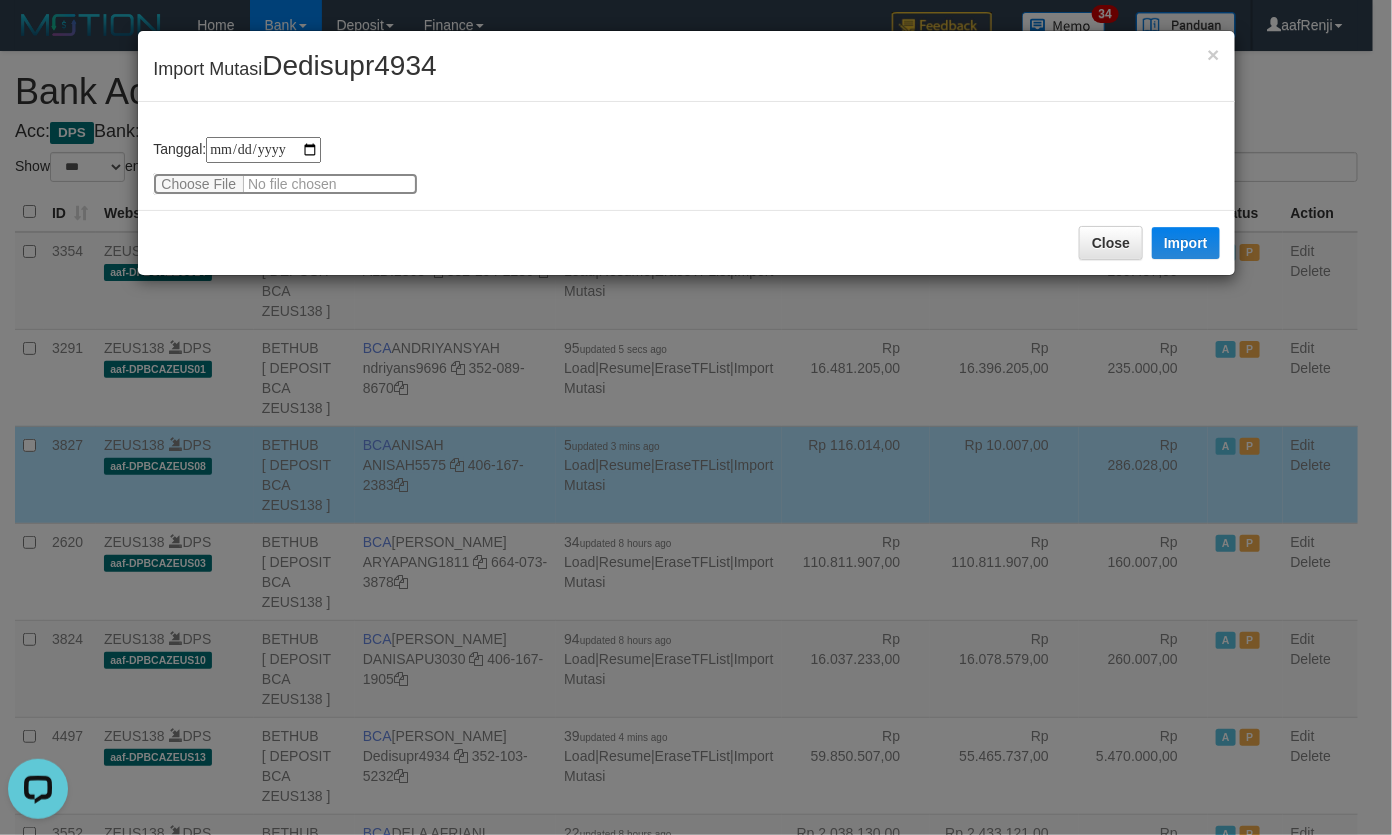 click at bounding box center (285, 184) 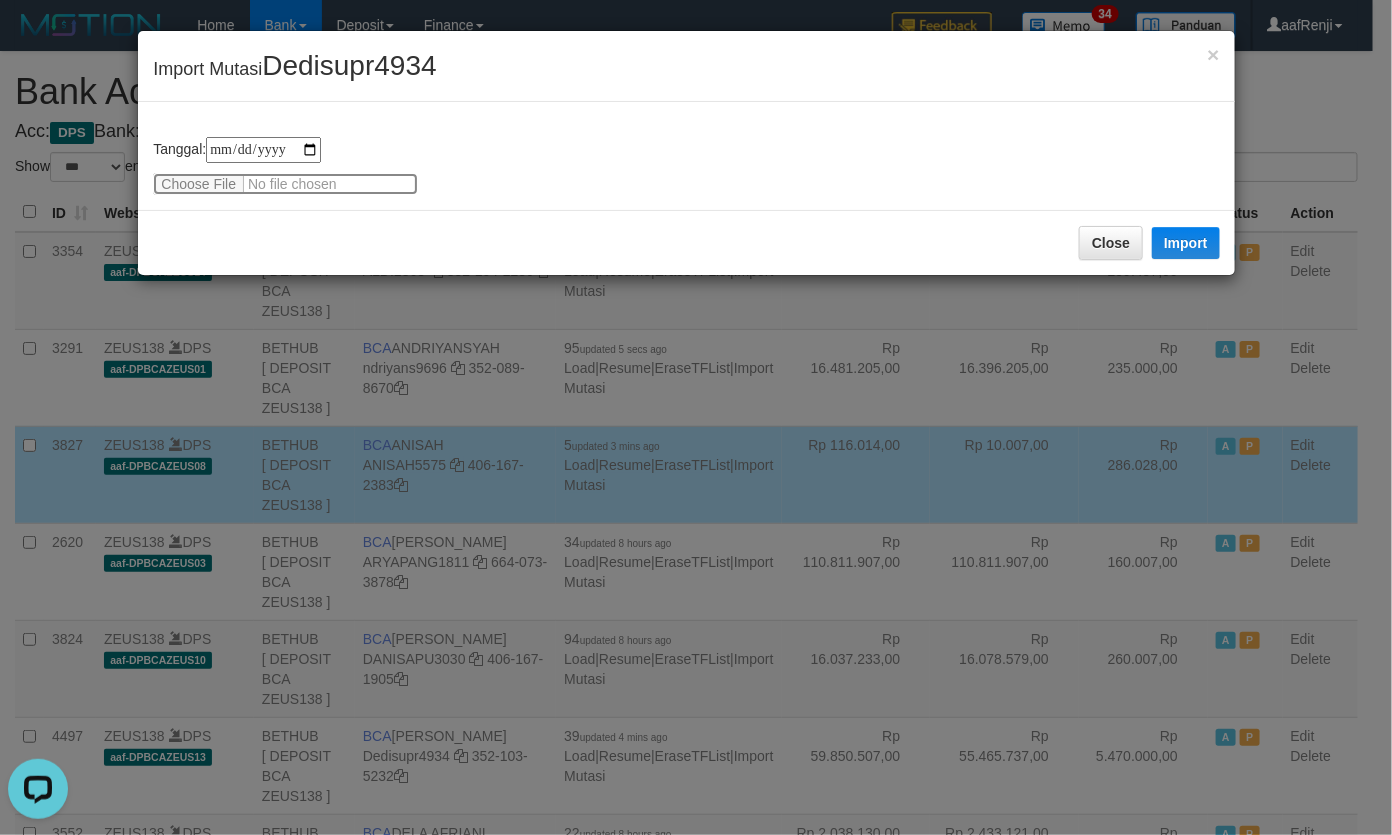 type on "**********" 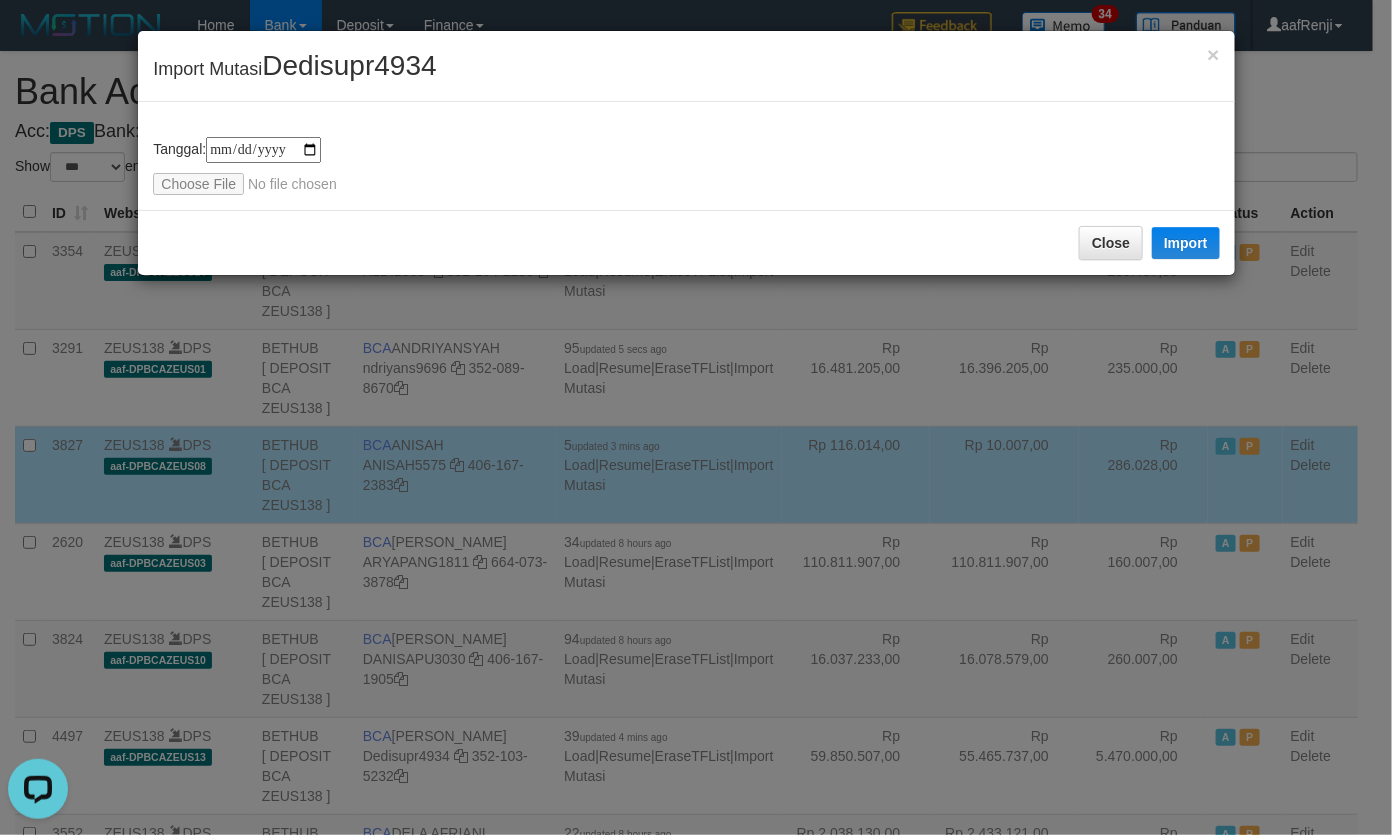 click on "×
Import Mutasi  Dedisupr4934" at bounding box center (686, 66) 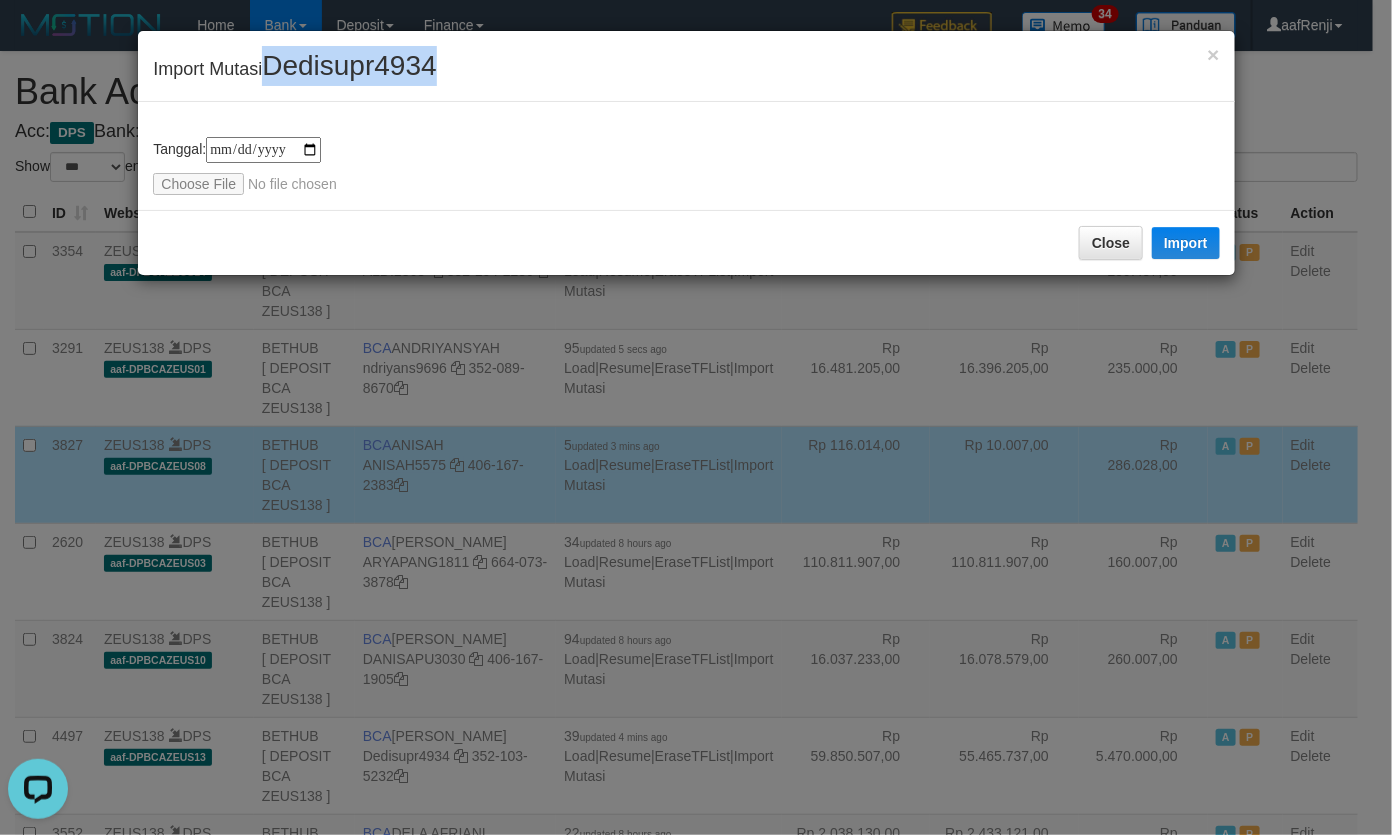 click on "×
Import Mutasi  Dedisupr4934" at bounding box center [686, 66] 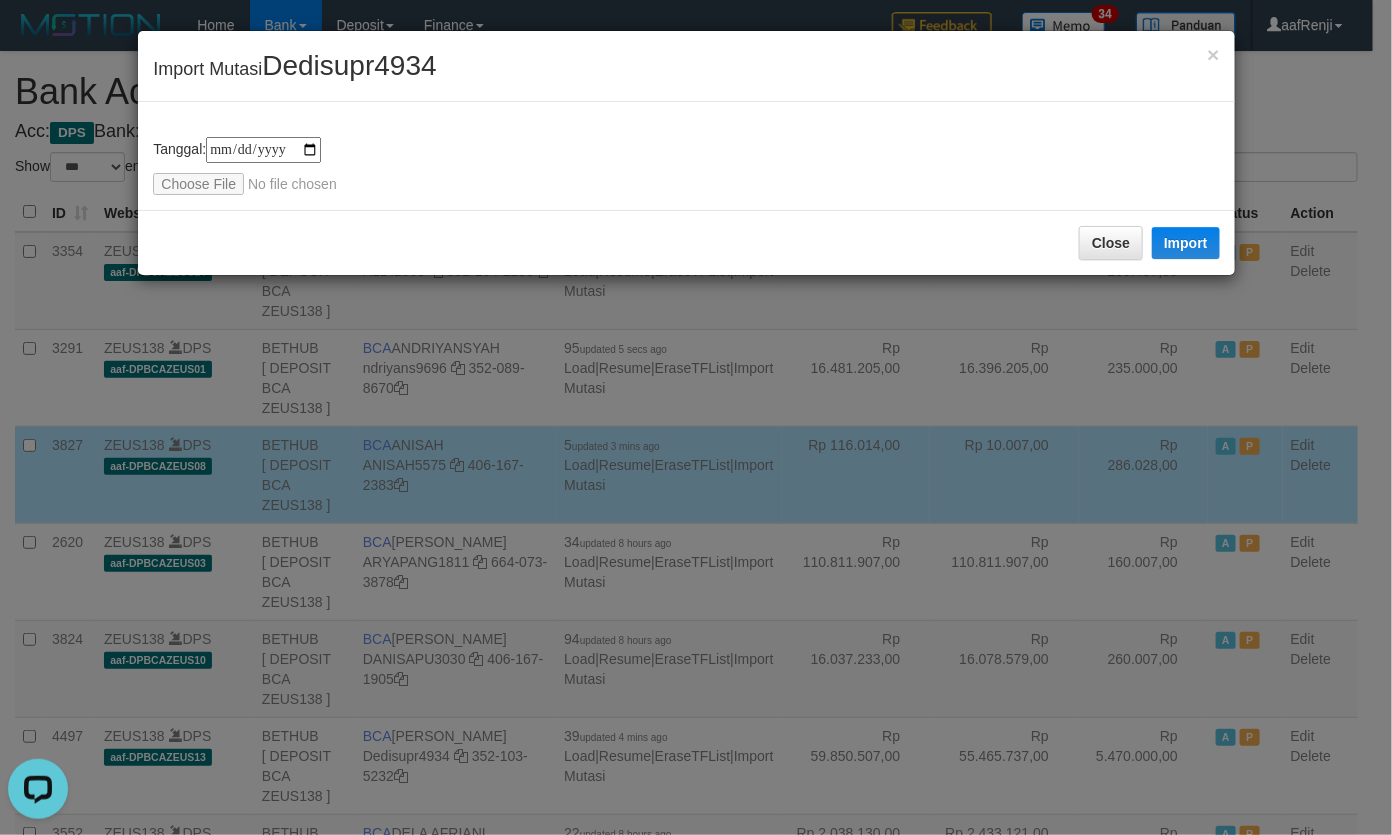 click on "**********" at bounding box center (686, 156) 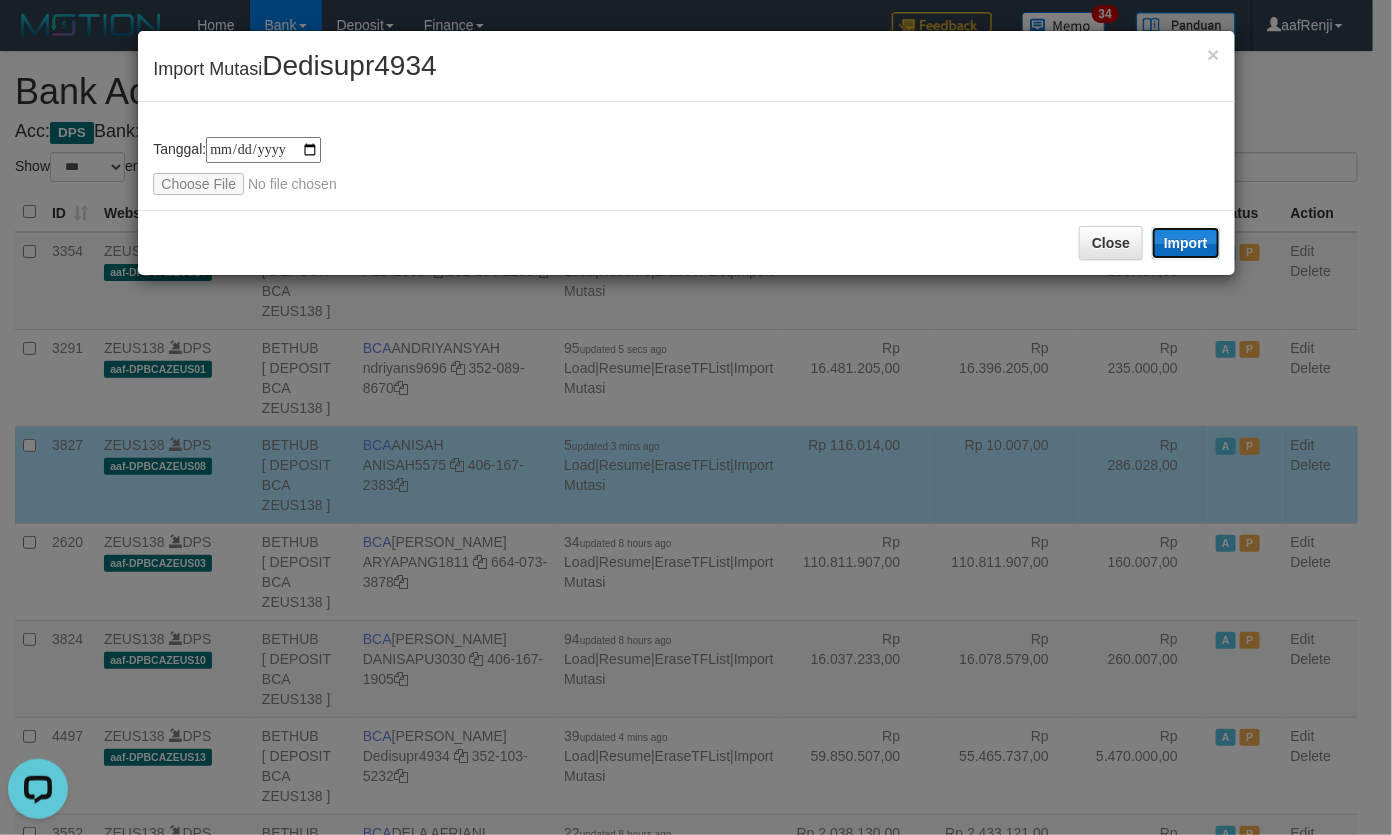 click on "Import" at bounding box center [1186, 243] 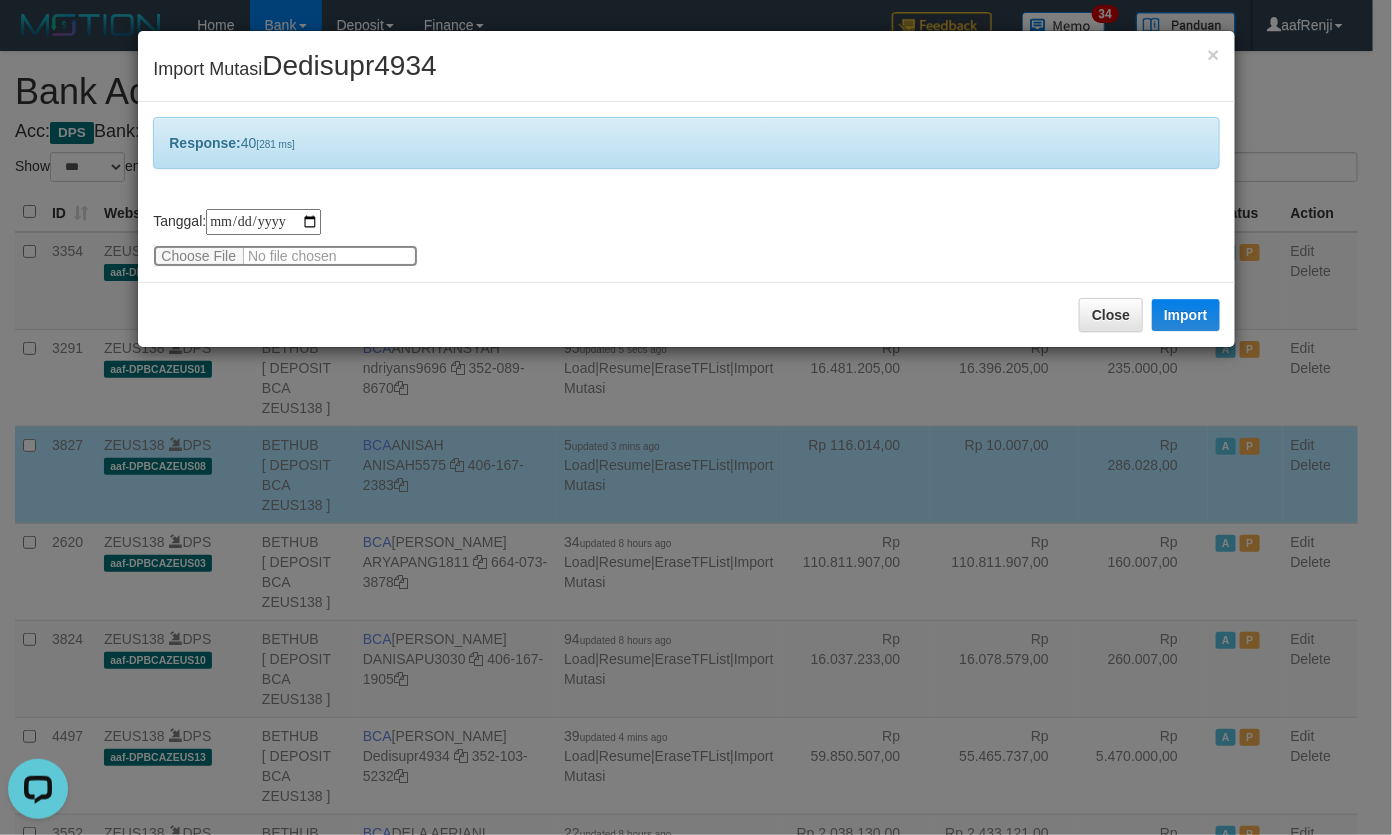 click at bounding box center (285, 256) 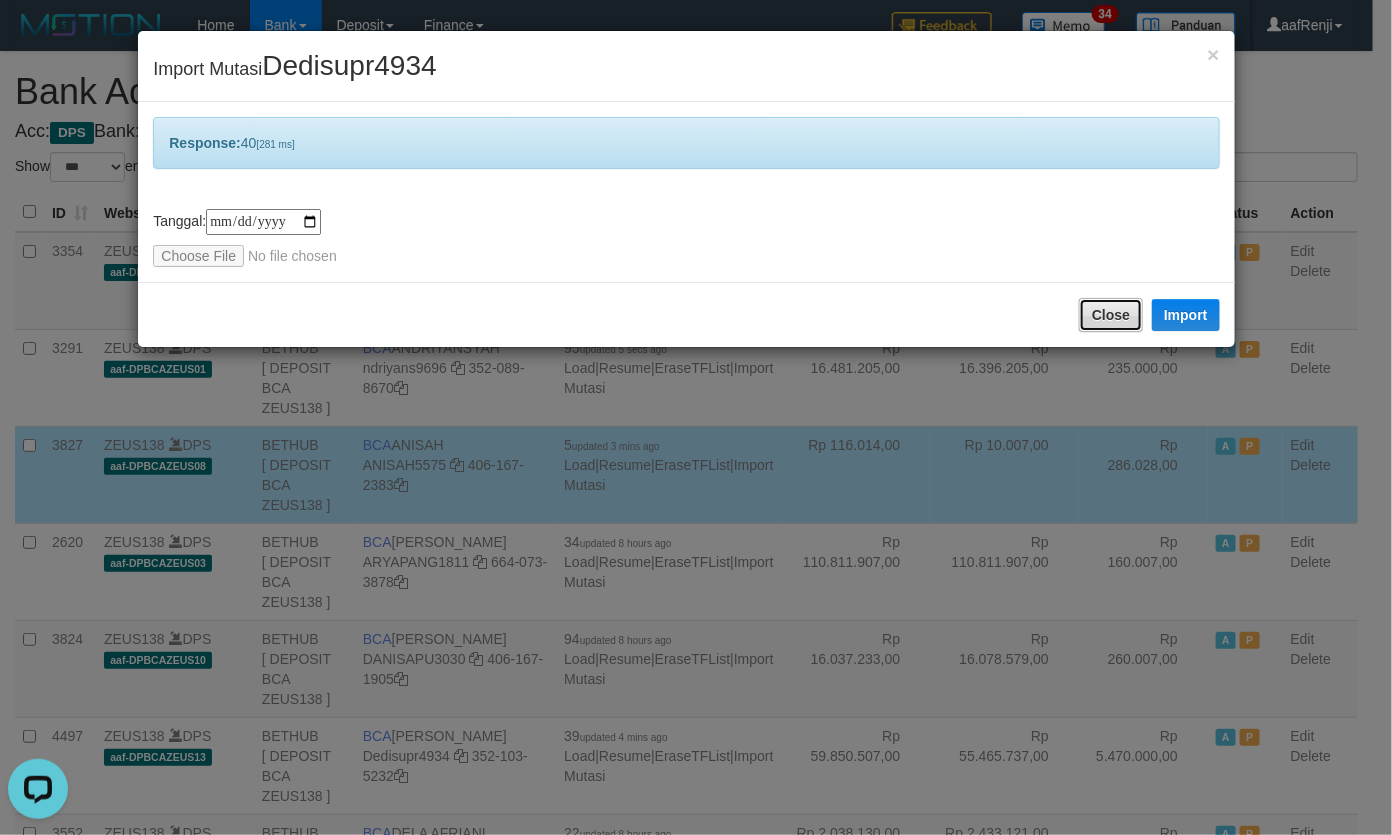 click on "Close" at bounding box center [1111, 315] 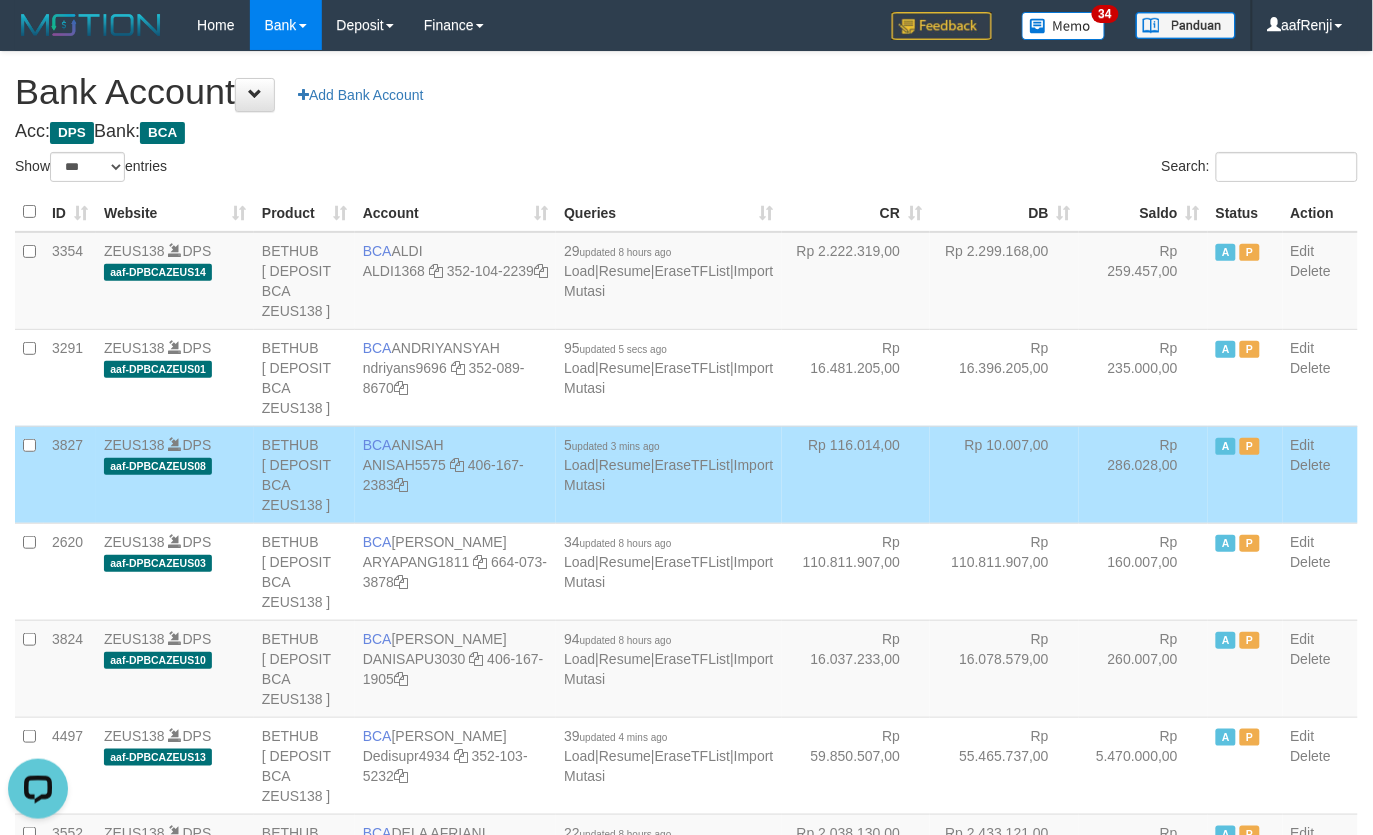 click on "Rp 10.007,00" at bounding box center [1004, 474] 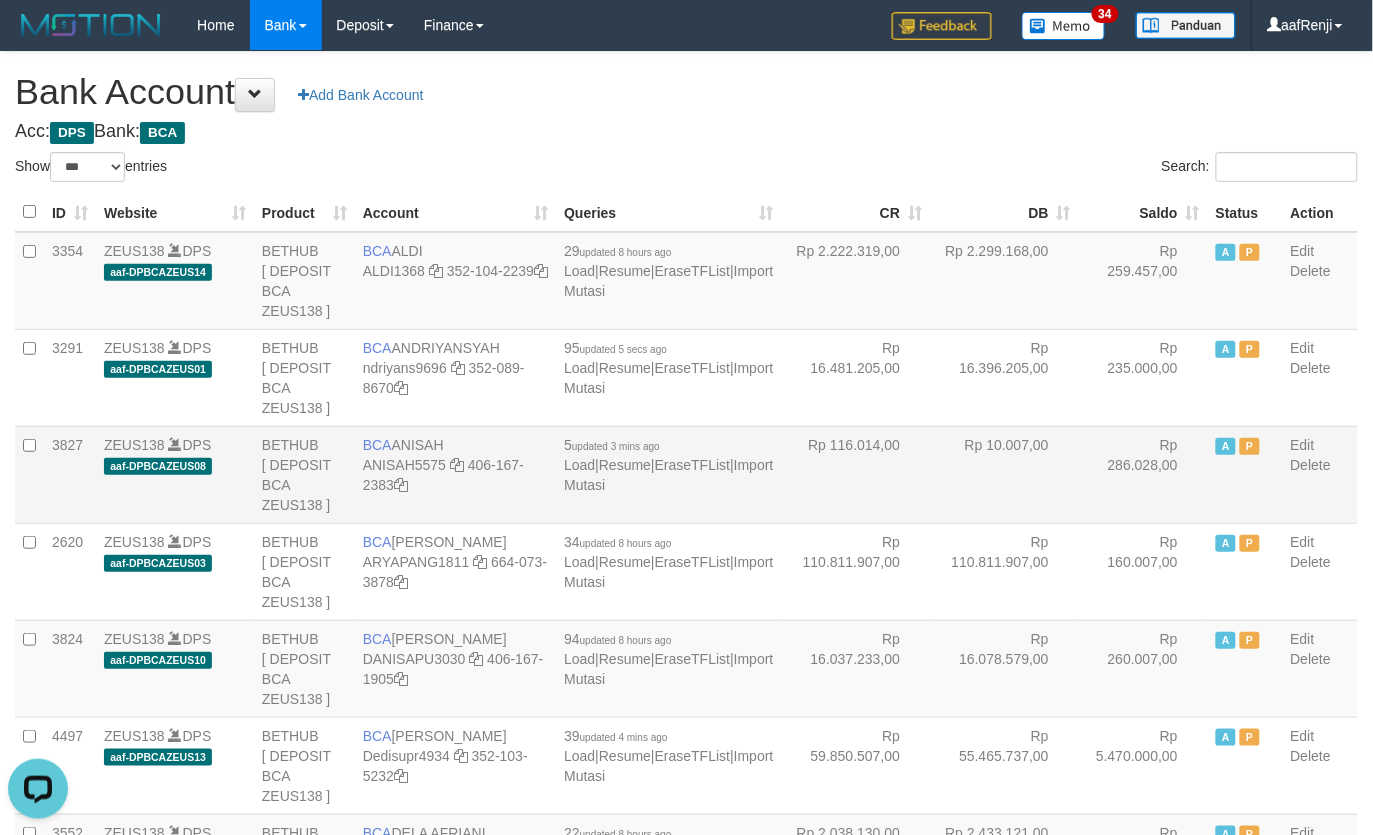 click on "Rp 10.007,00" at bounding box center [1004, 474] 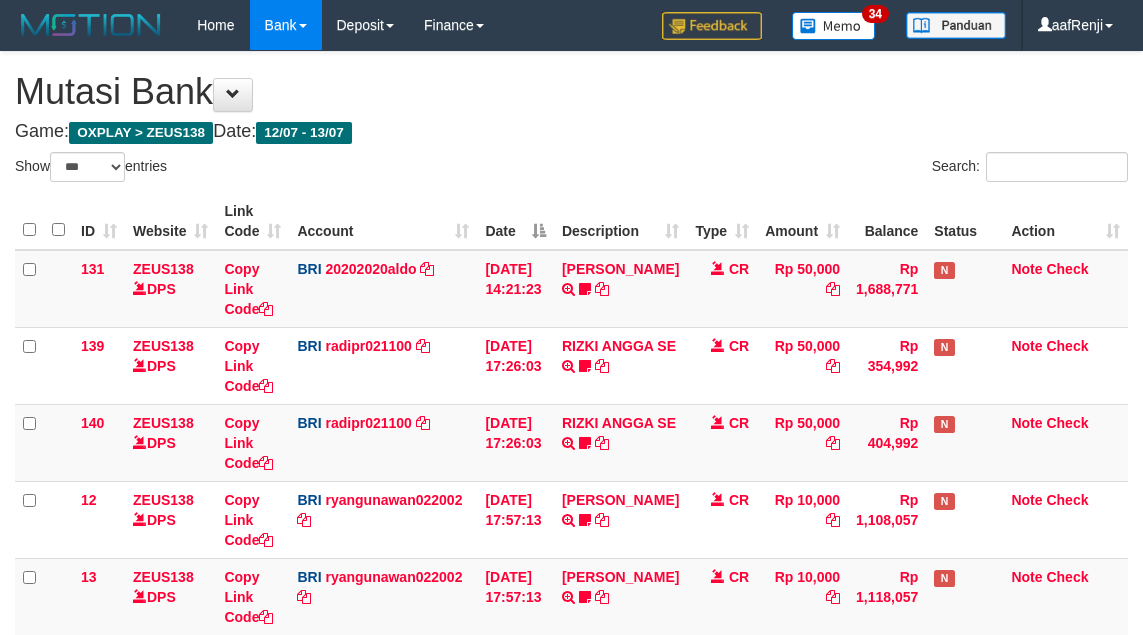 select on "***" 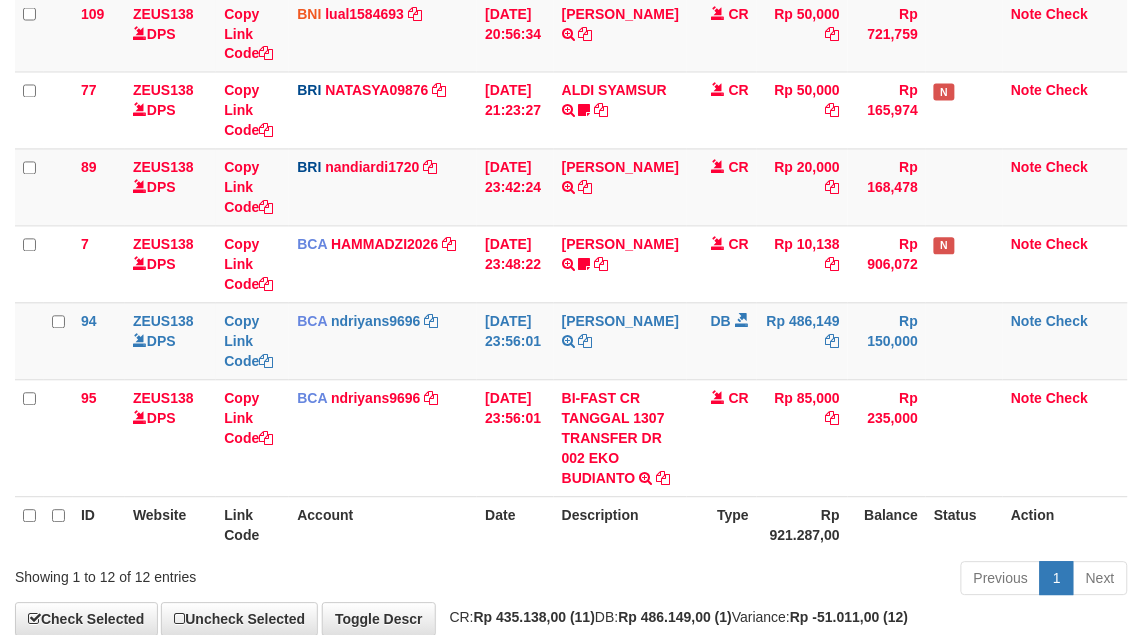 scroll, scrollTop: 638, scrollLeft: 0, axis: vertical 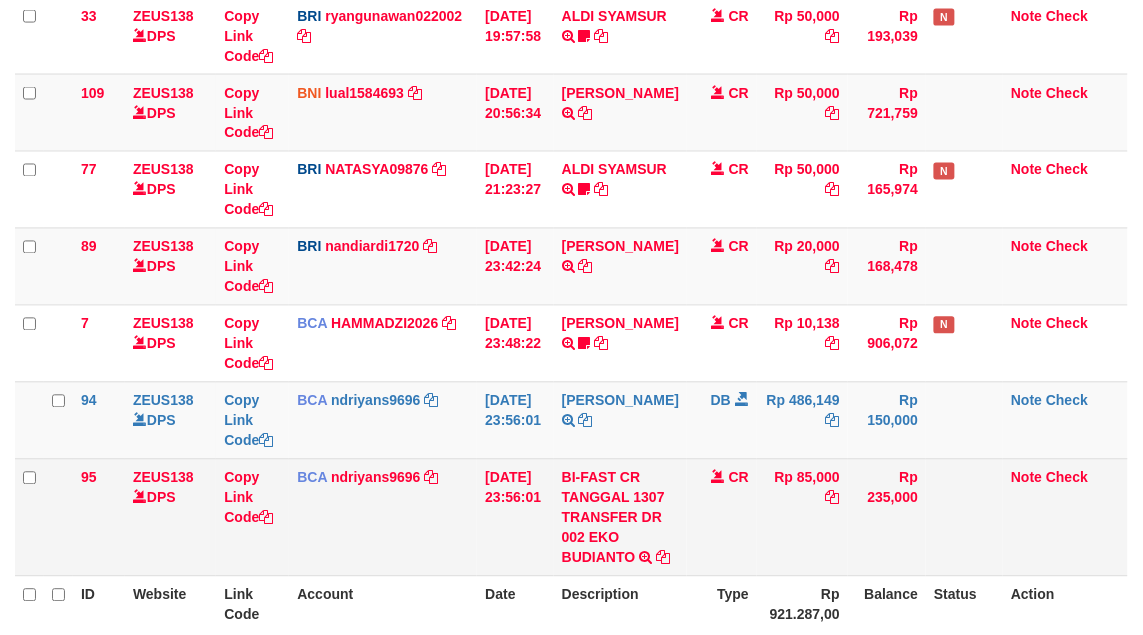 click on "[DATE] 23:56:01" at bounding box center [515, 517] 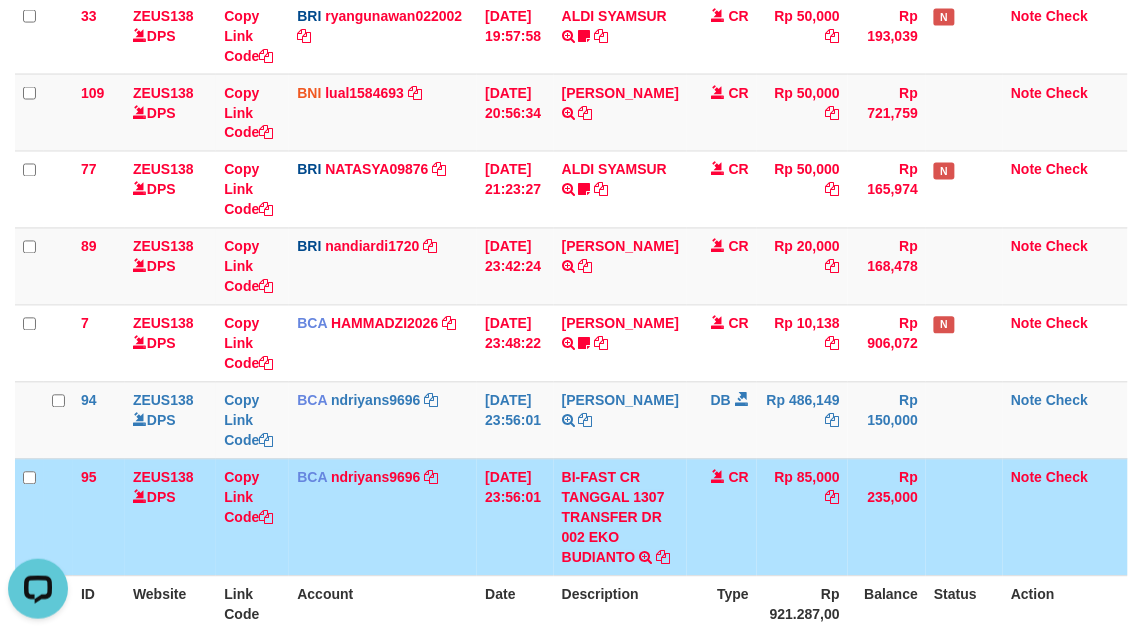 scroll, scrollTop: 0, scrollLeft: 0, axis: both 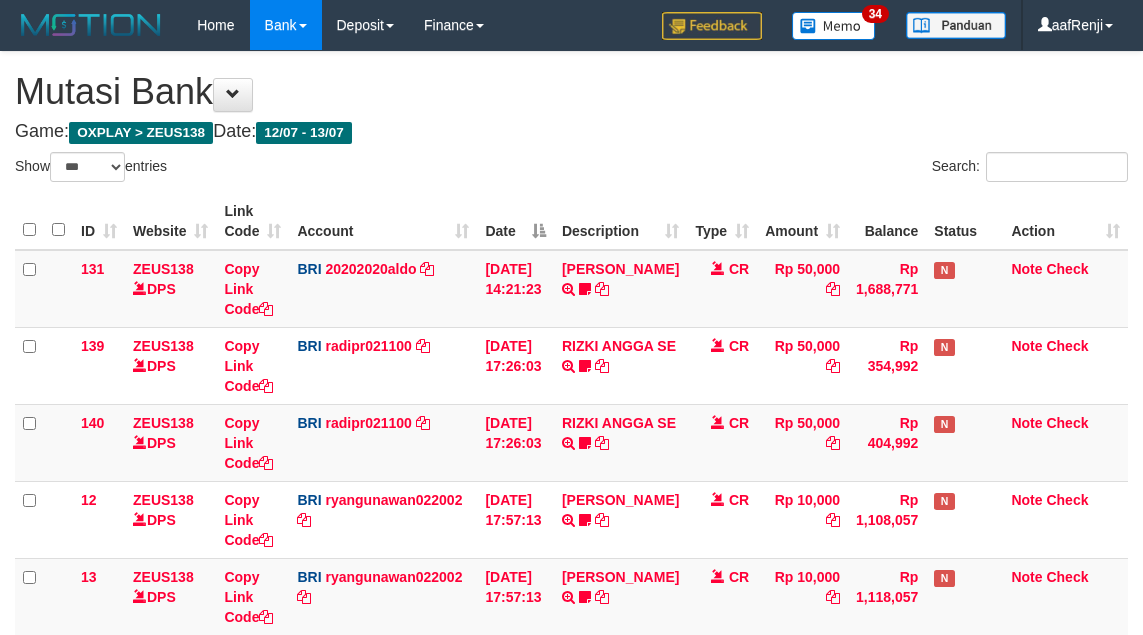 select on "***" 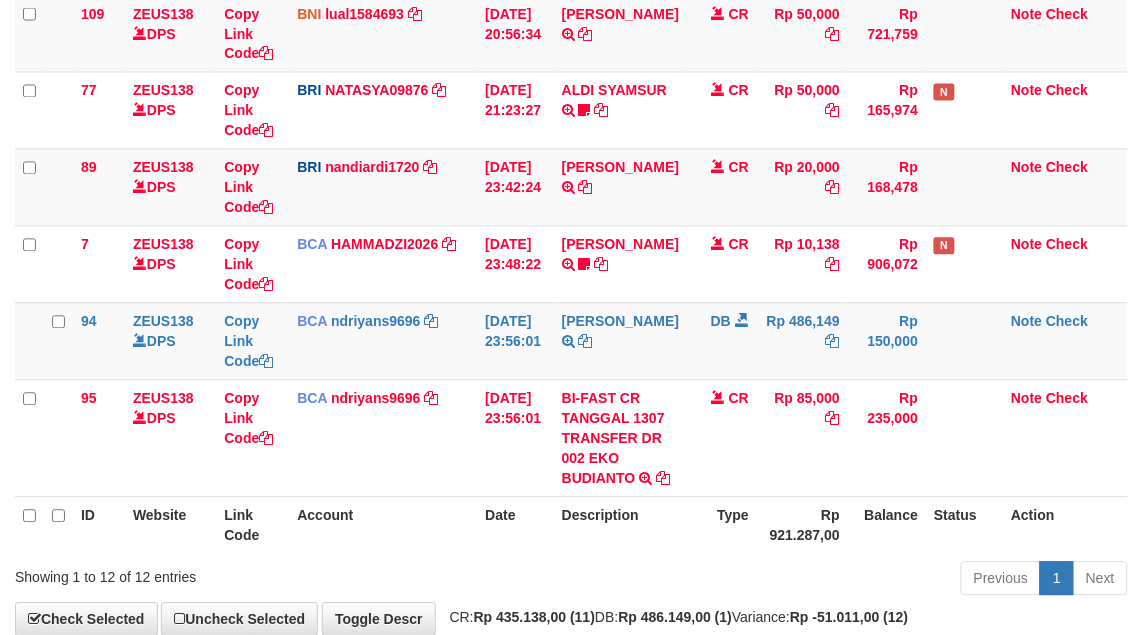 scroll, scrollTop: 638, scrollLeft: 0, axis: vertical 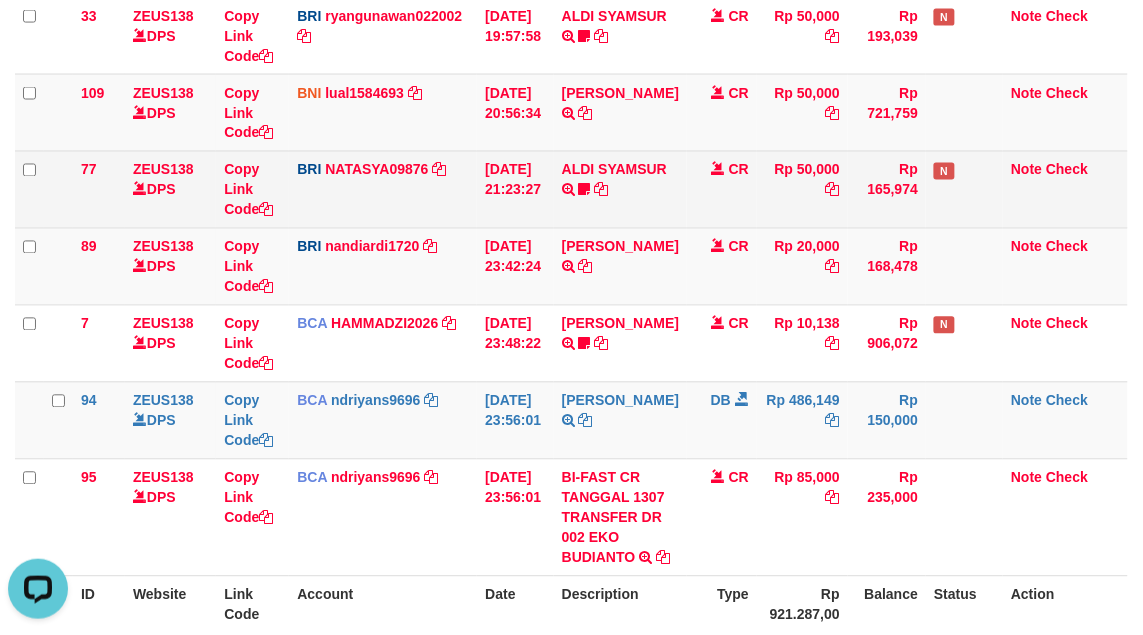 click on "BRI
NATASYA09876
DPS
SITI NURLITA SAPITRI
mutasi_20250713_3126 | 77
mutasi_20250713_3126 | 77" at bounding box center [383, 189] 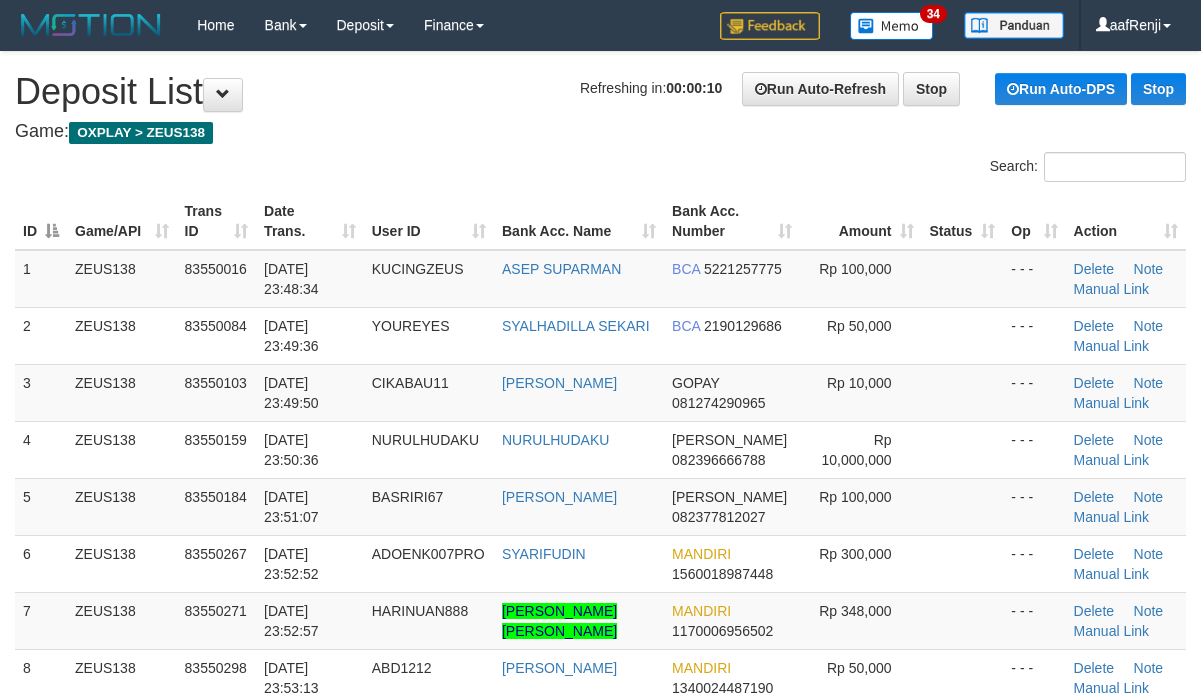 scroll, scrollTop: 0, scrollLeft: 0, axis: both 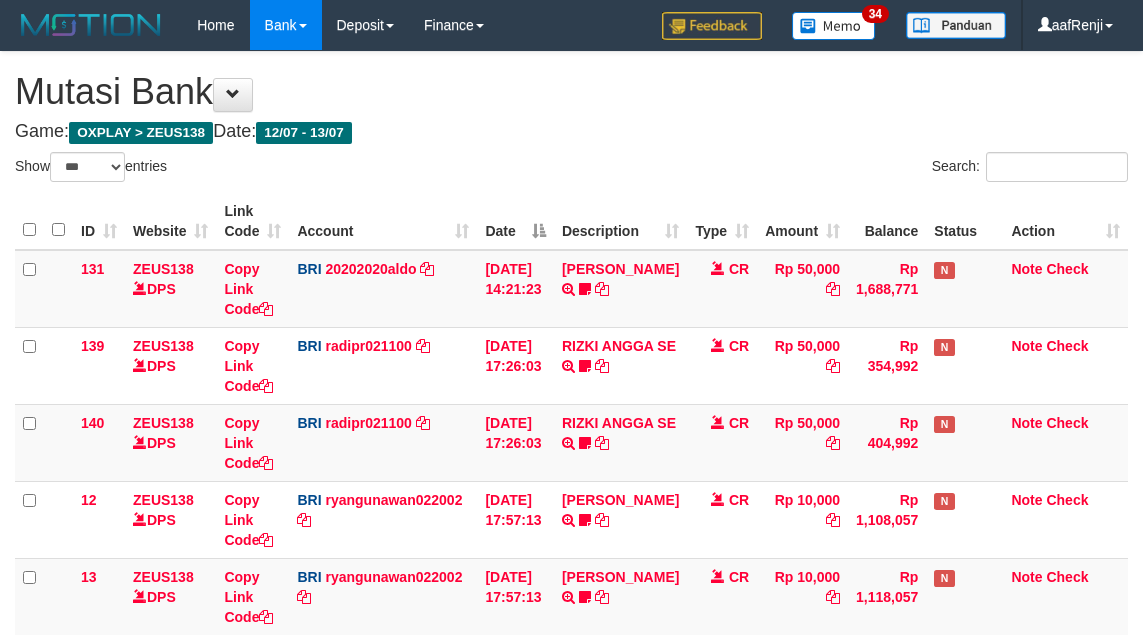 select on "***" 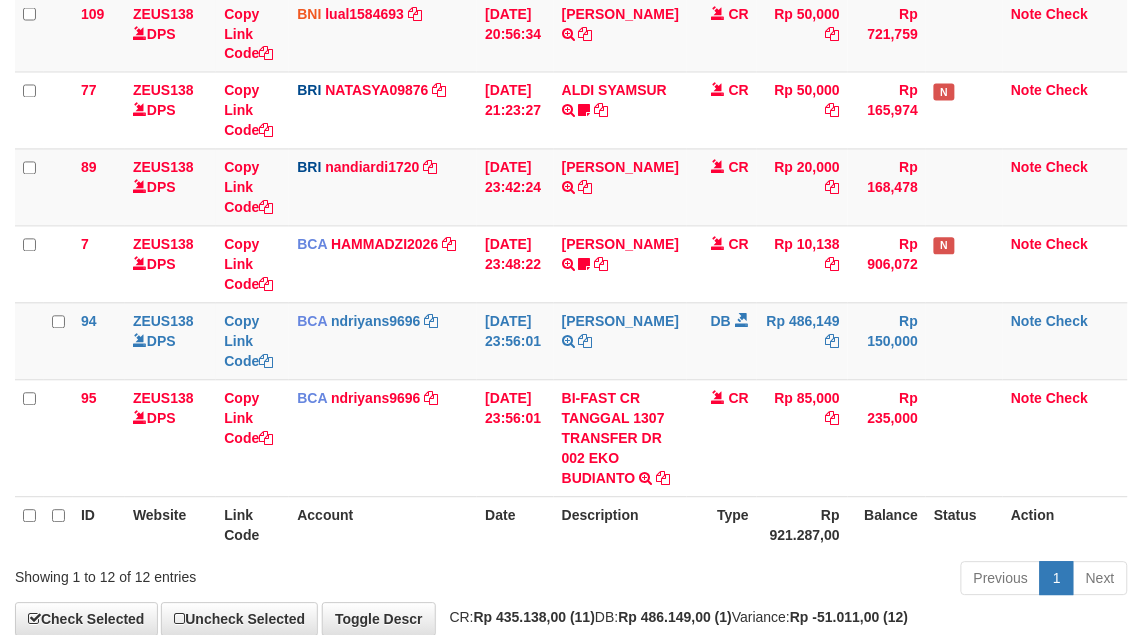 scroll, scrollTop: 638, scrollLeft: 0, axis: vertical 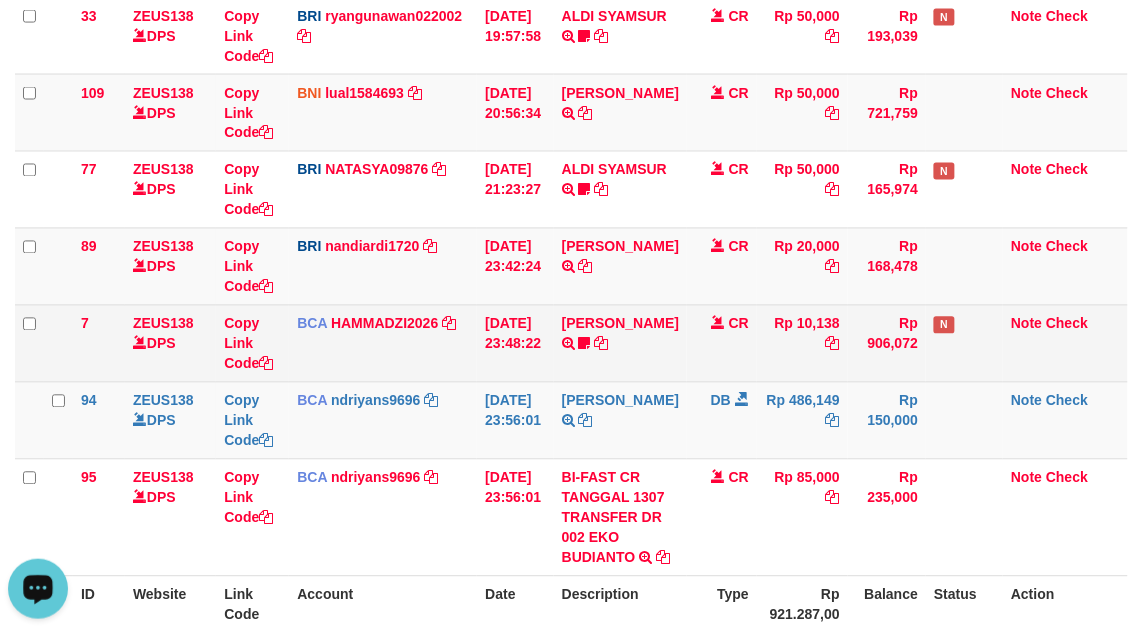 click on "BCA
HAMMADZI2026
DPS
MUHAMMAD ZIDAN KURNIAWAN
mutasi_20250713_4694 | 7
mutasi_20250713_4694 | 7" at bounding box center (383, 343) 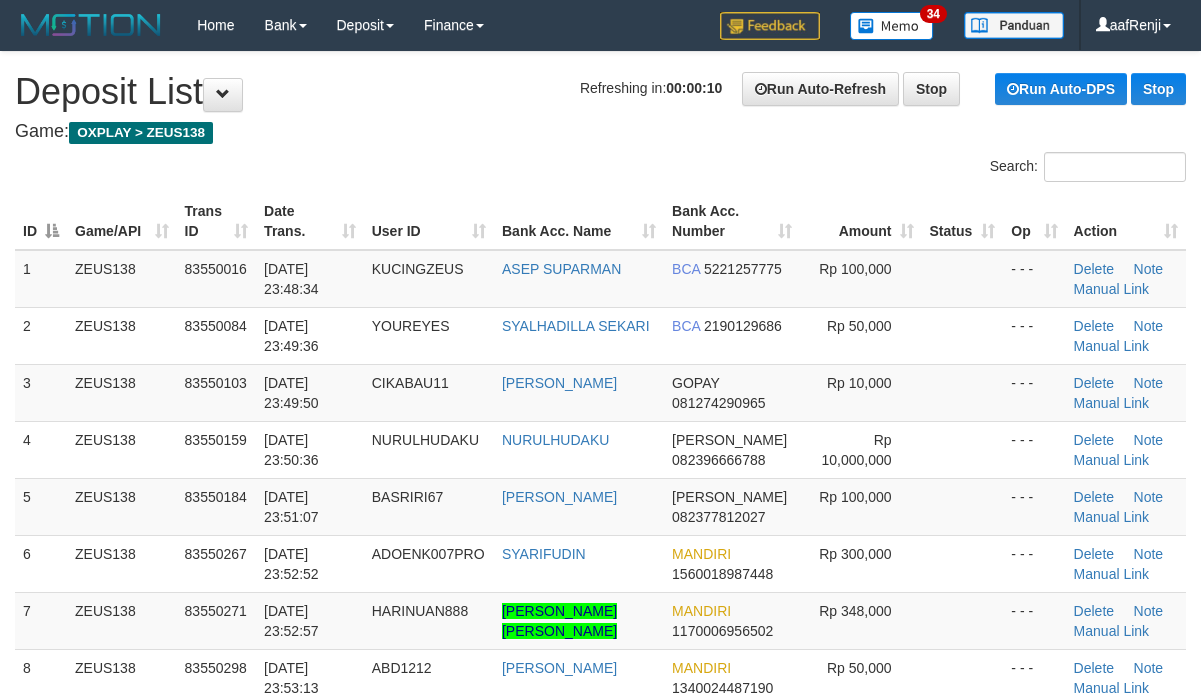 scroll, scrollTop: 0, scrollLeft: 0, axis: both 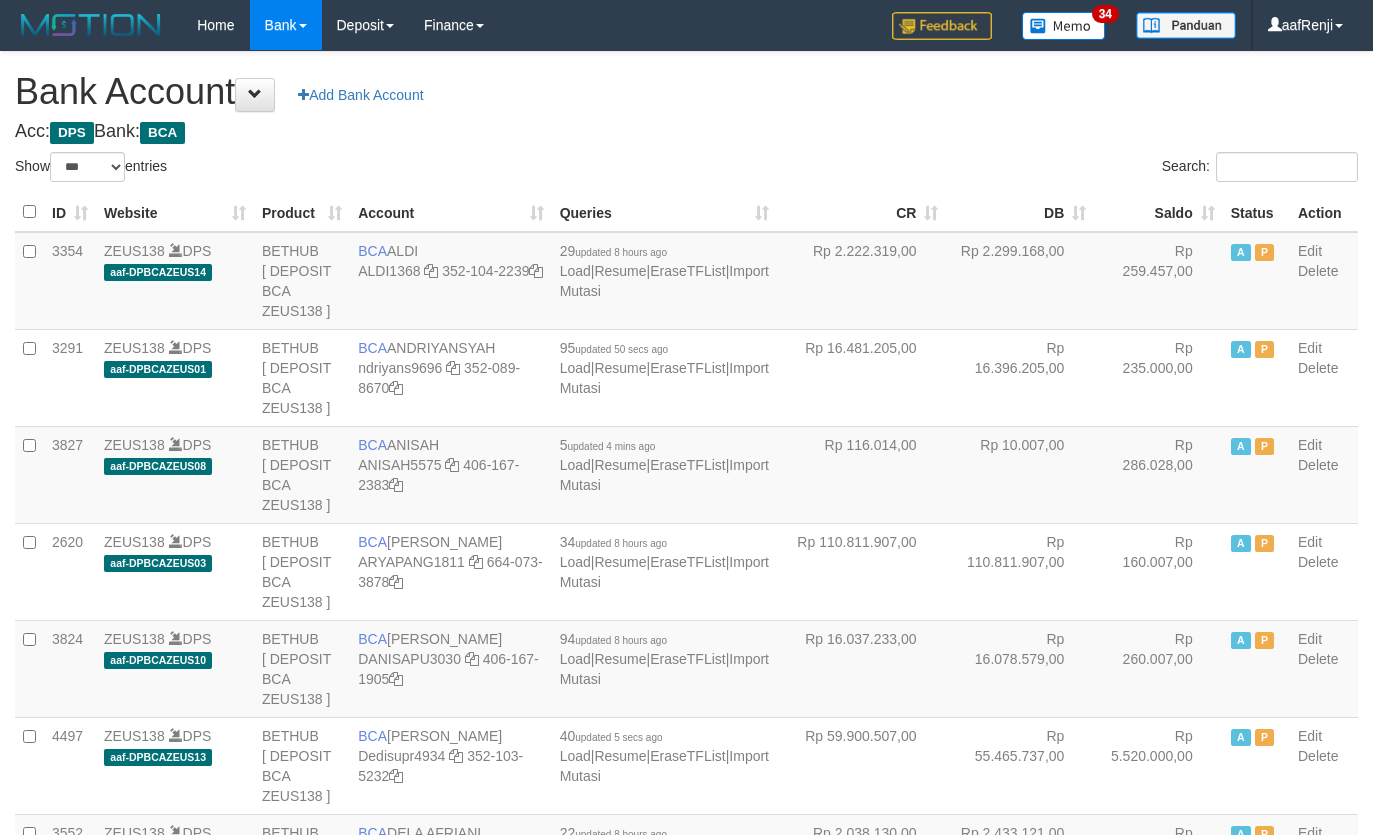 select on "***" 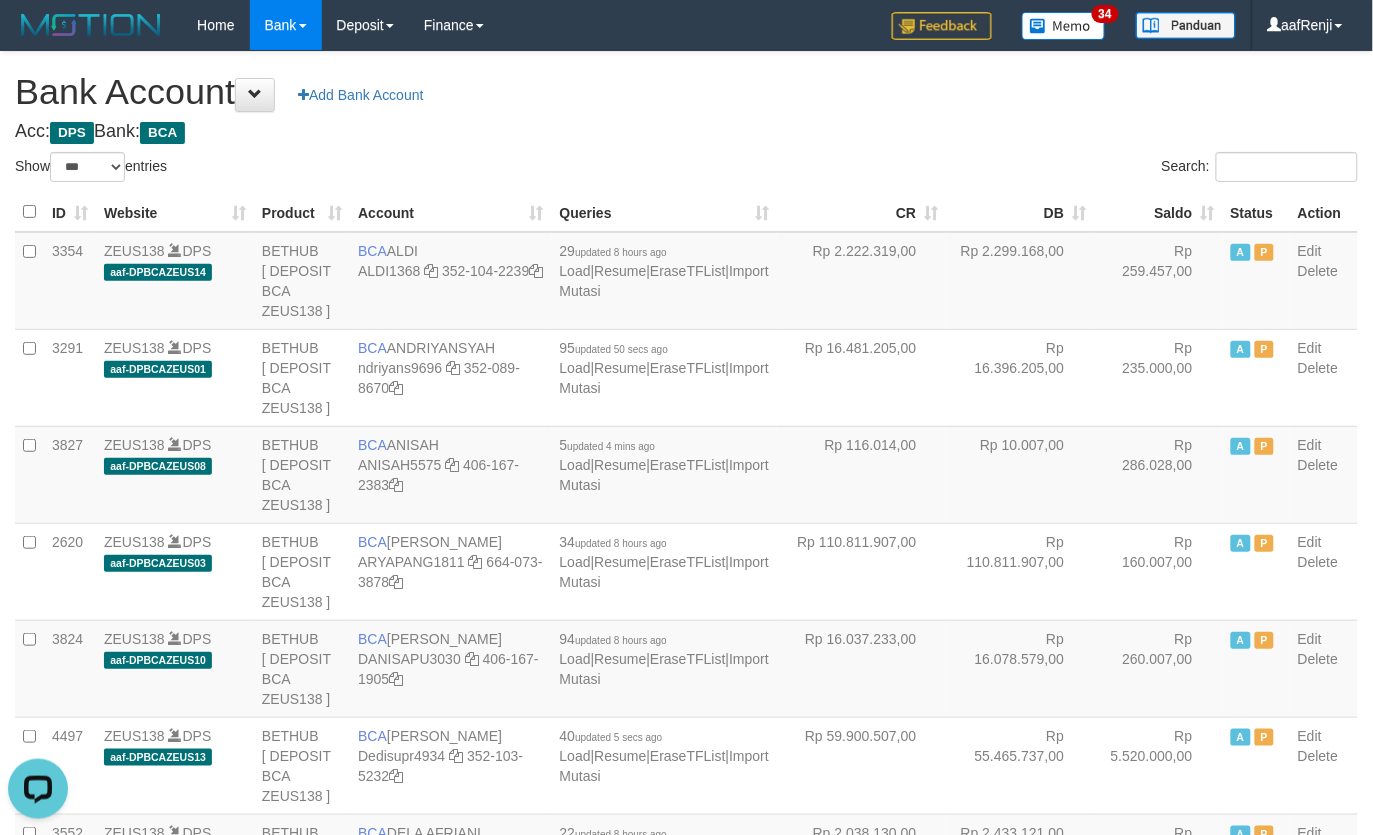 scroll, scrollTop: 0, scrollLeft: 0, axis: both 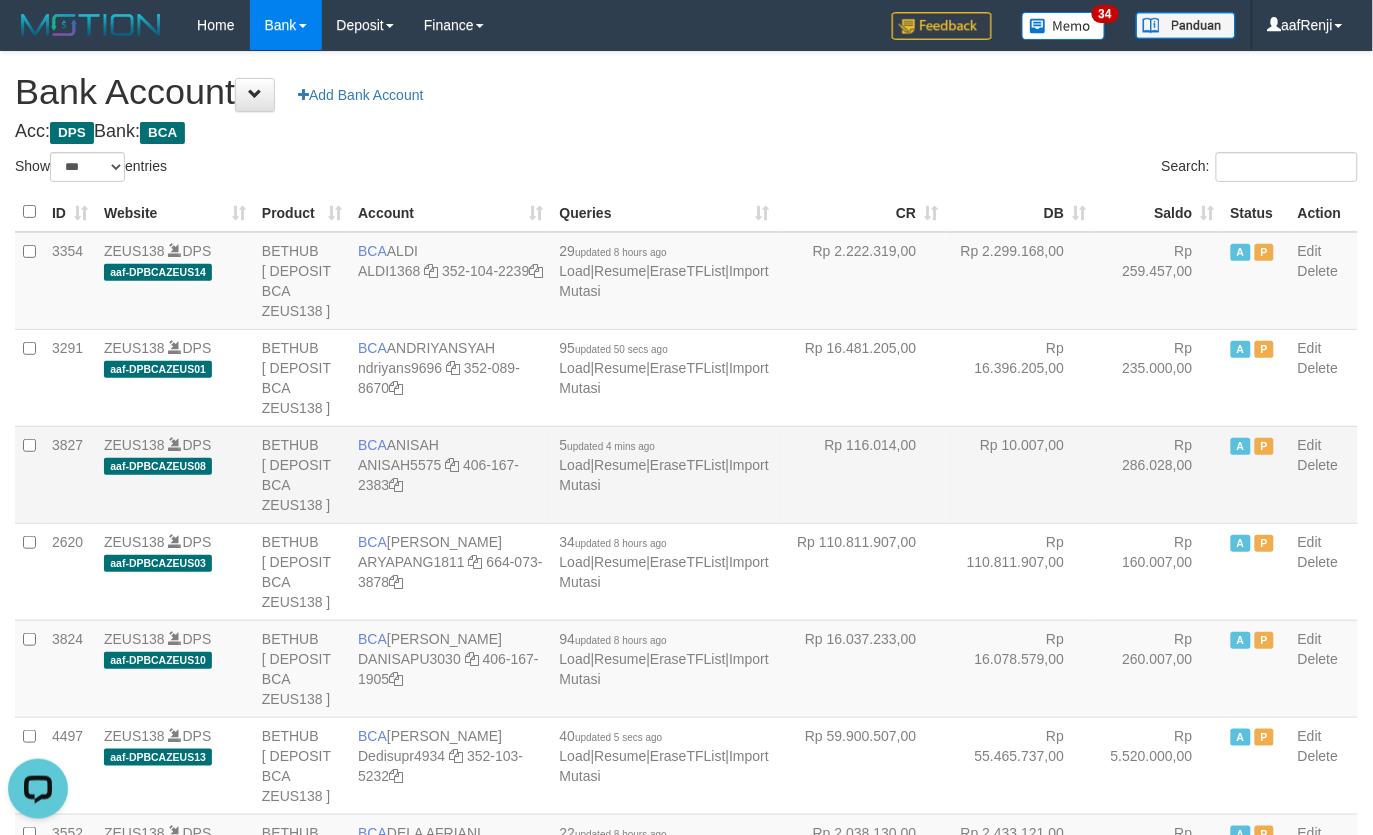 drag, startPoint x: 915, startPoint y: 487, endPoint x: 892, endPoint y: 485, distance: 23.086792 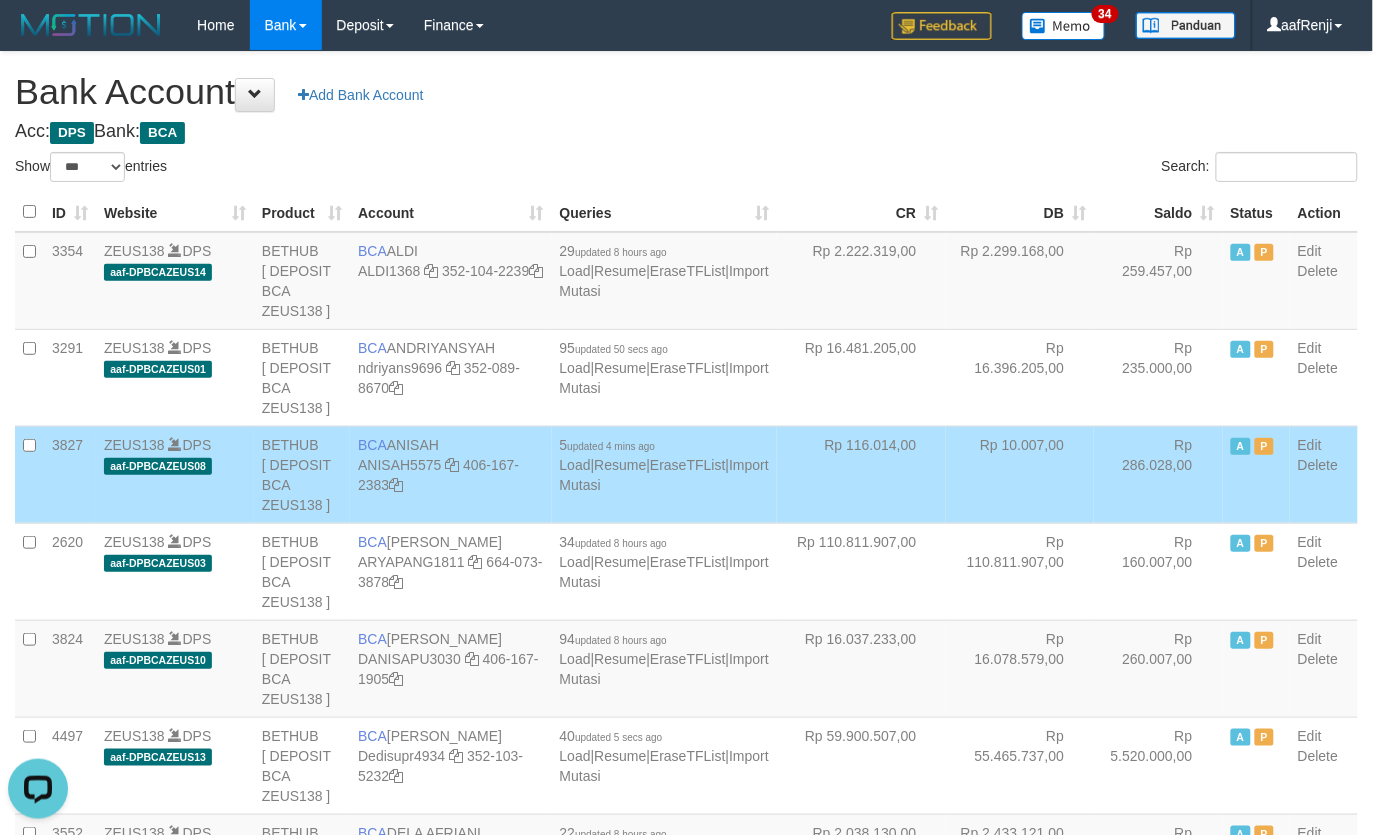 scroll, scrollTop: 1010, scrollLeft: 0, axis: vertical 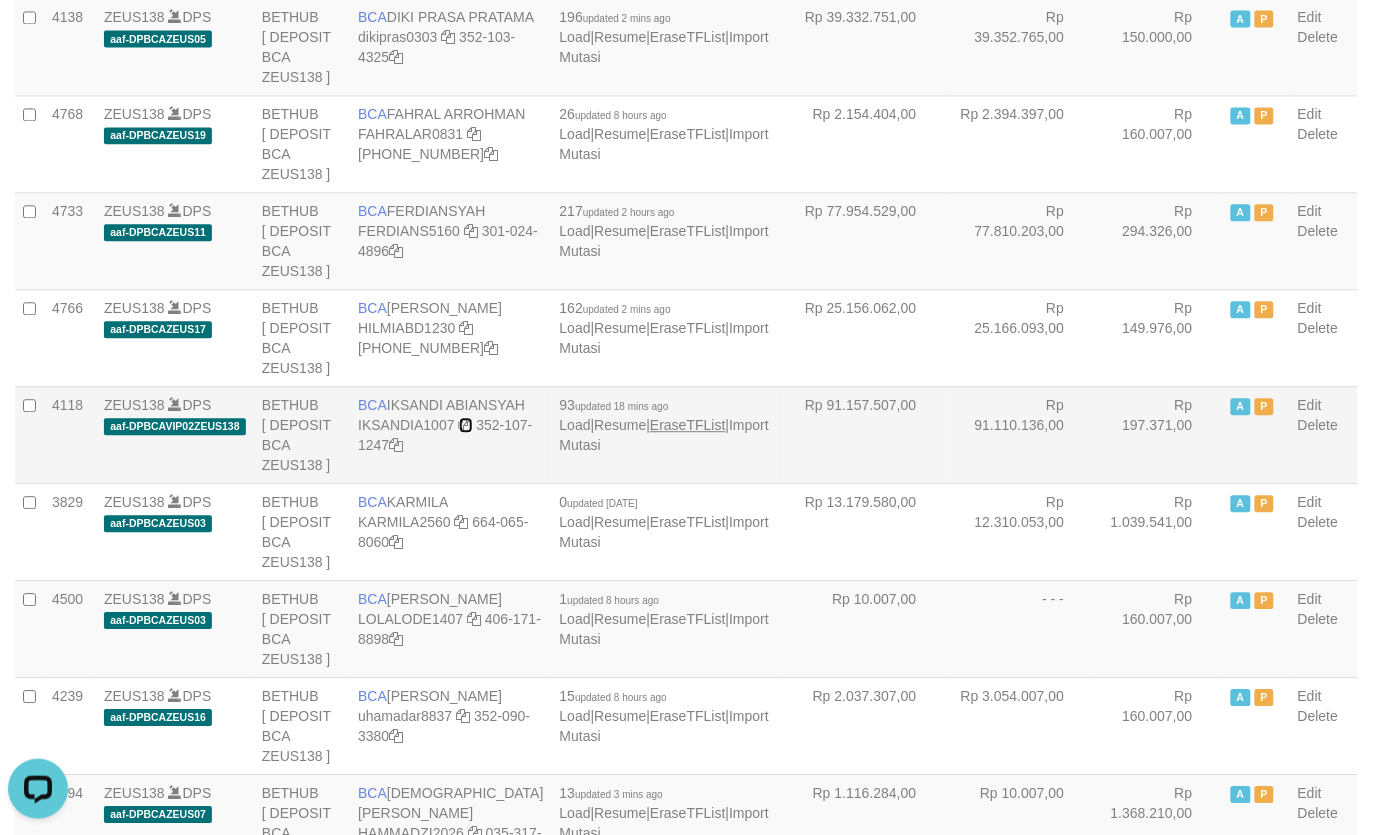 drag, startPoint x: 495, startPoint y: 446, endPoint x: 596, endPoint y: 445, distance: 101.00495 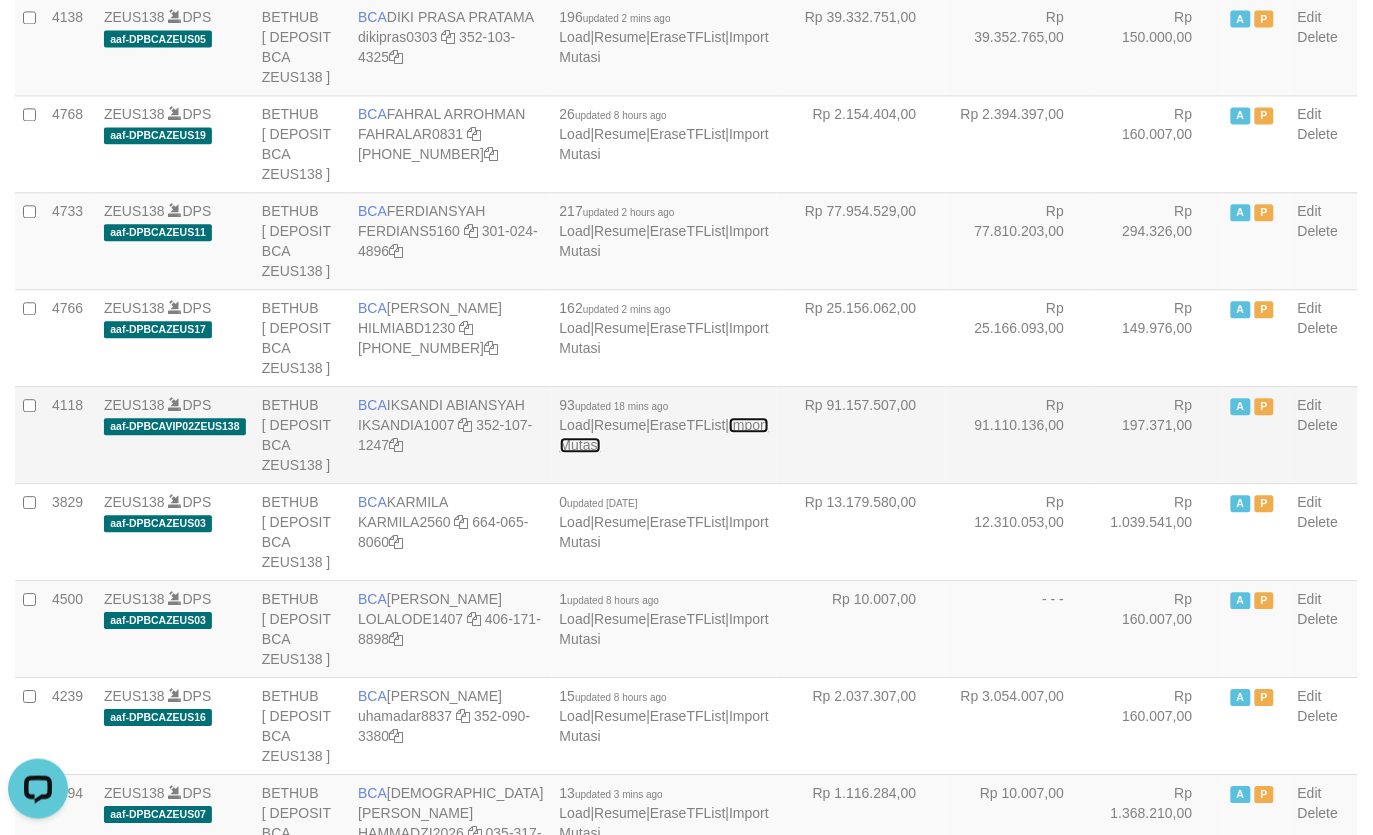 click on "Import Mutasi" at bounding box center [664, 435] 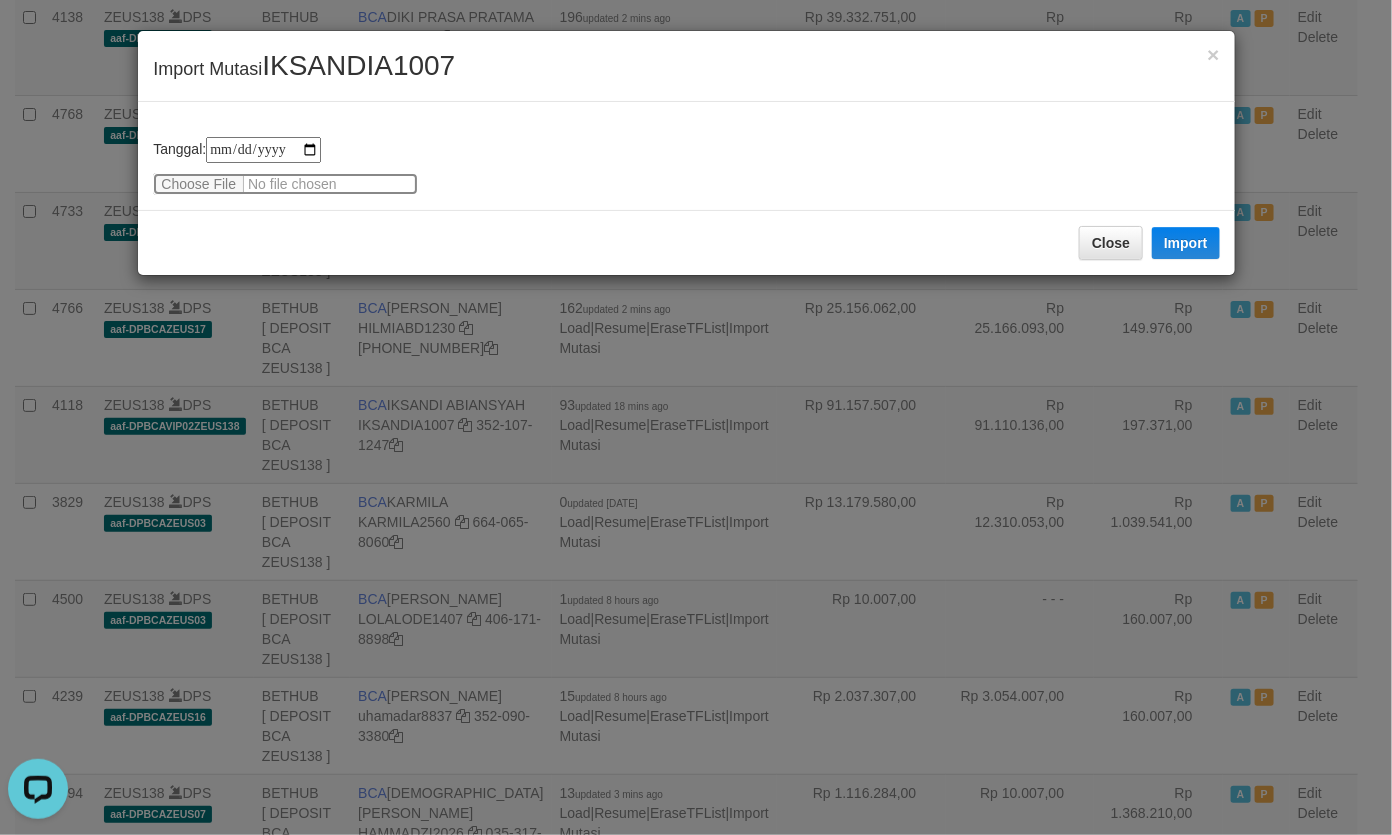 click at bounding box center (285, 184) 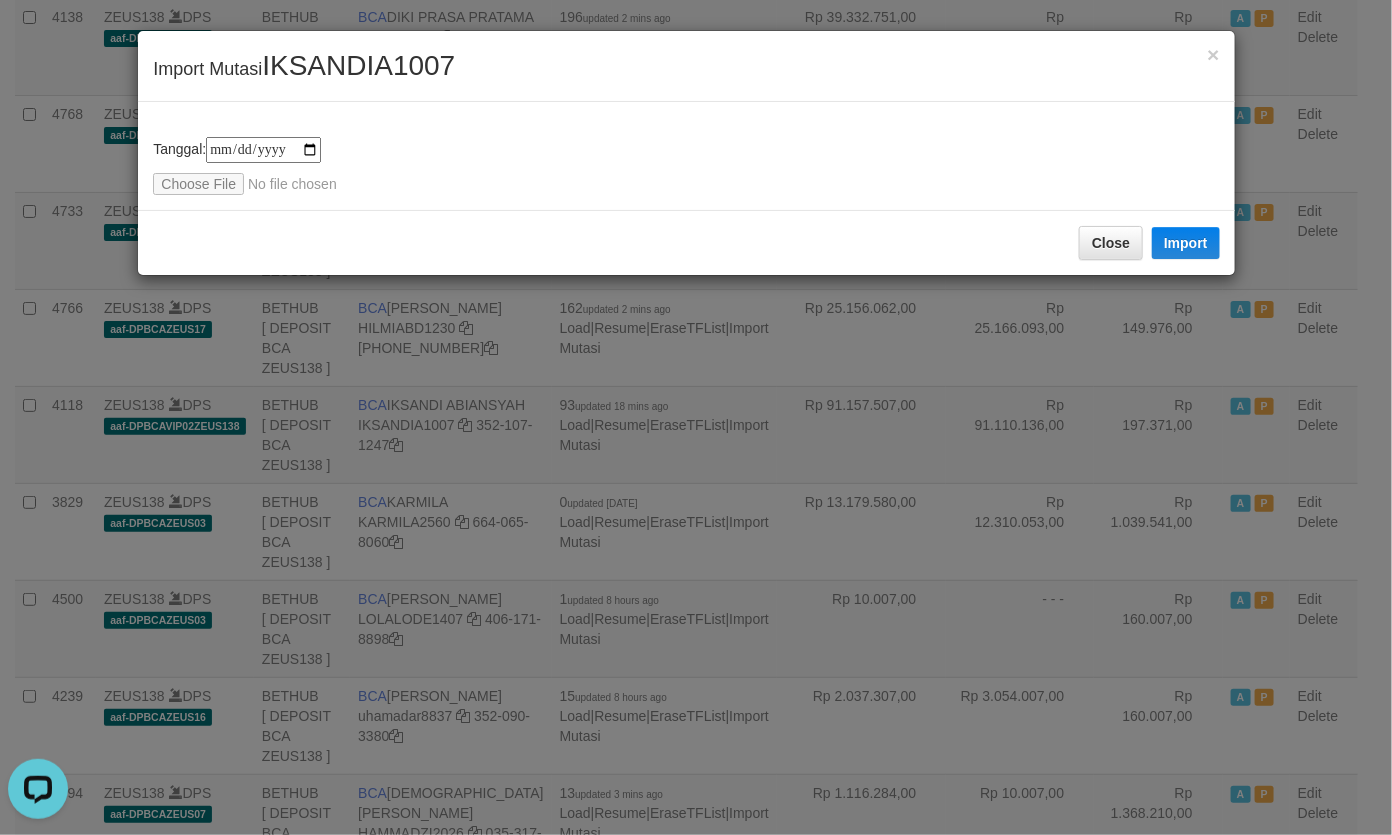 click on "IKSANDIA1007" at bounding box center [358, 65] 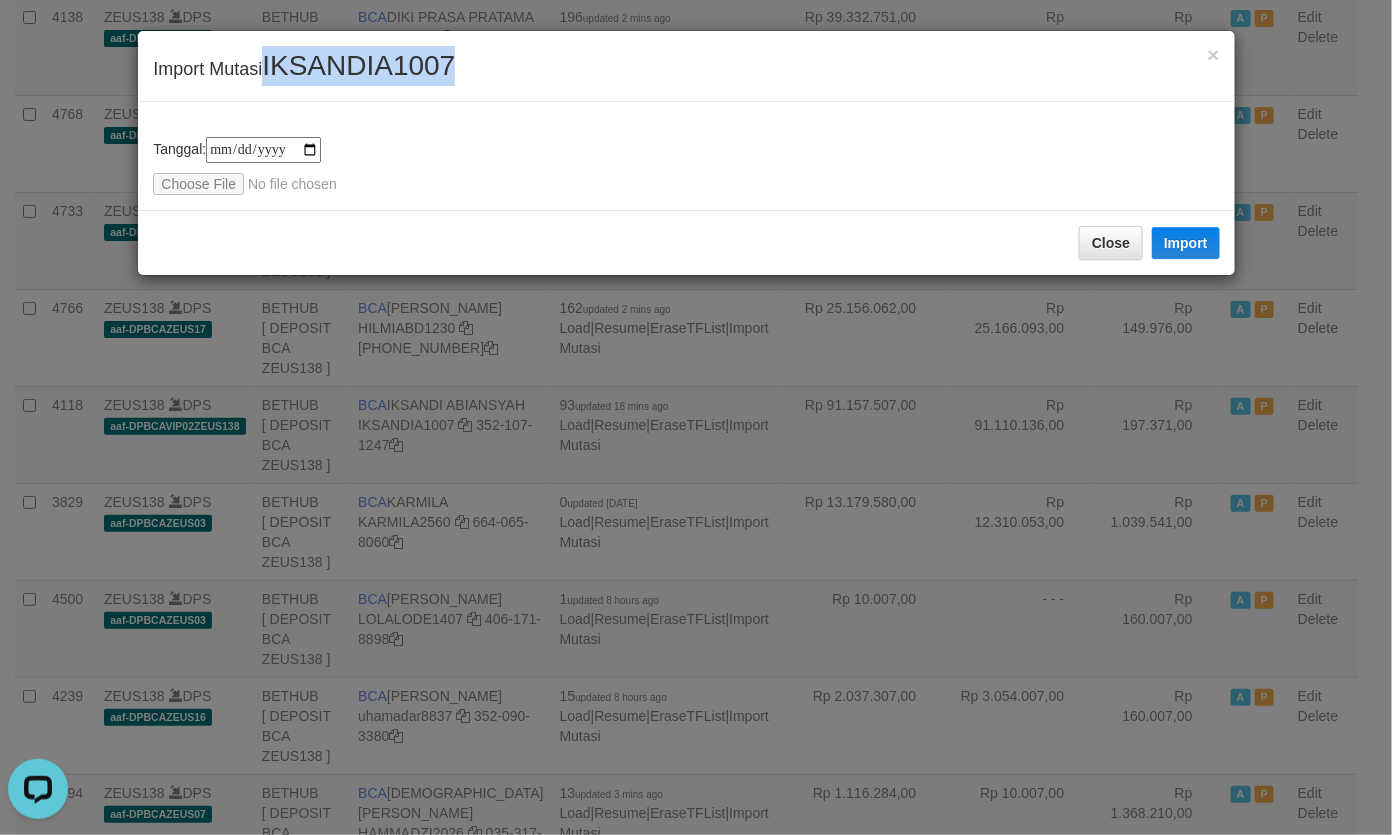 click on "×
Import Mutasi  IKSANDIA1007" at bounding box center (686, 66) 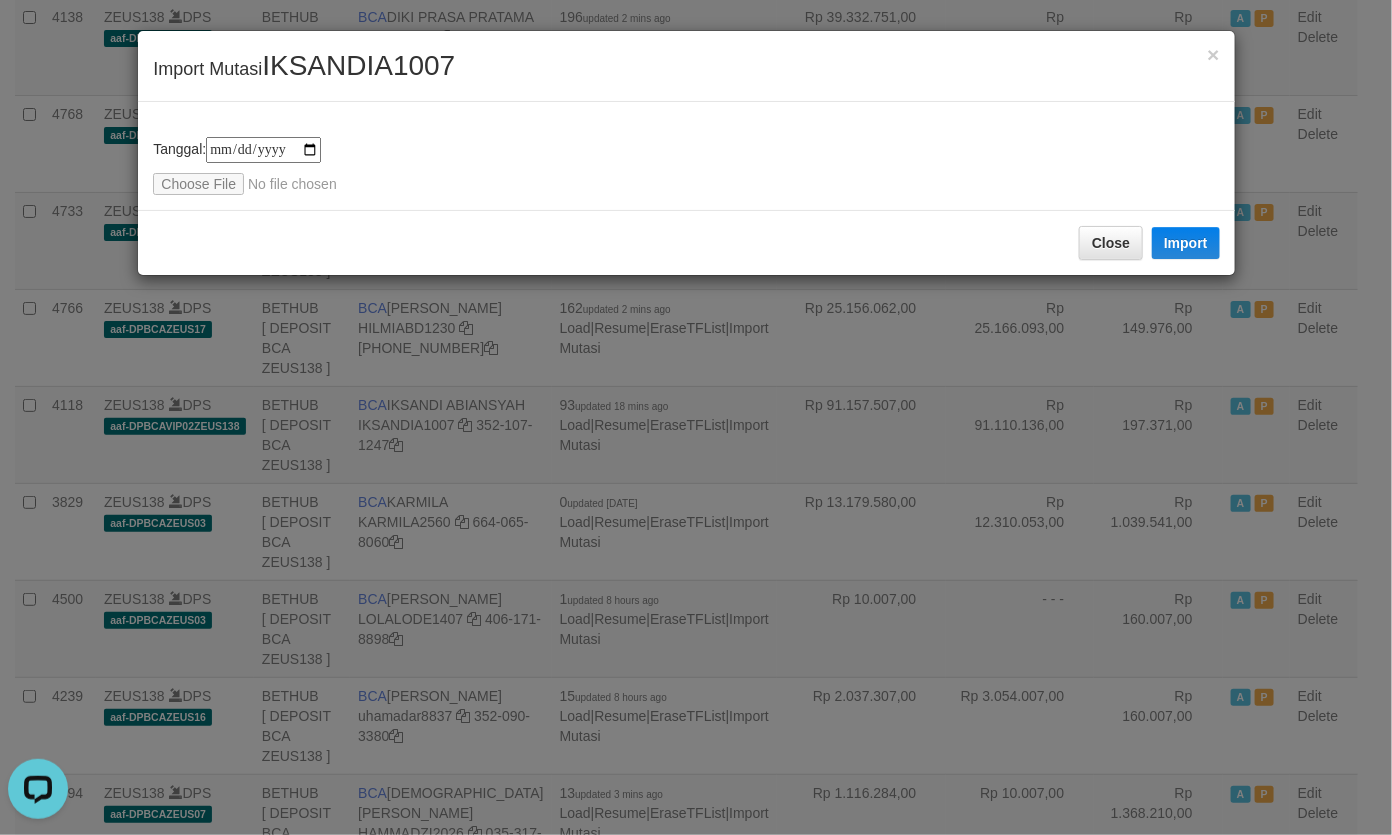 click on "**********" at bounding box center [686, 156] 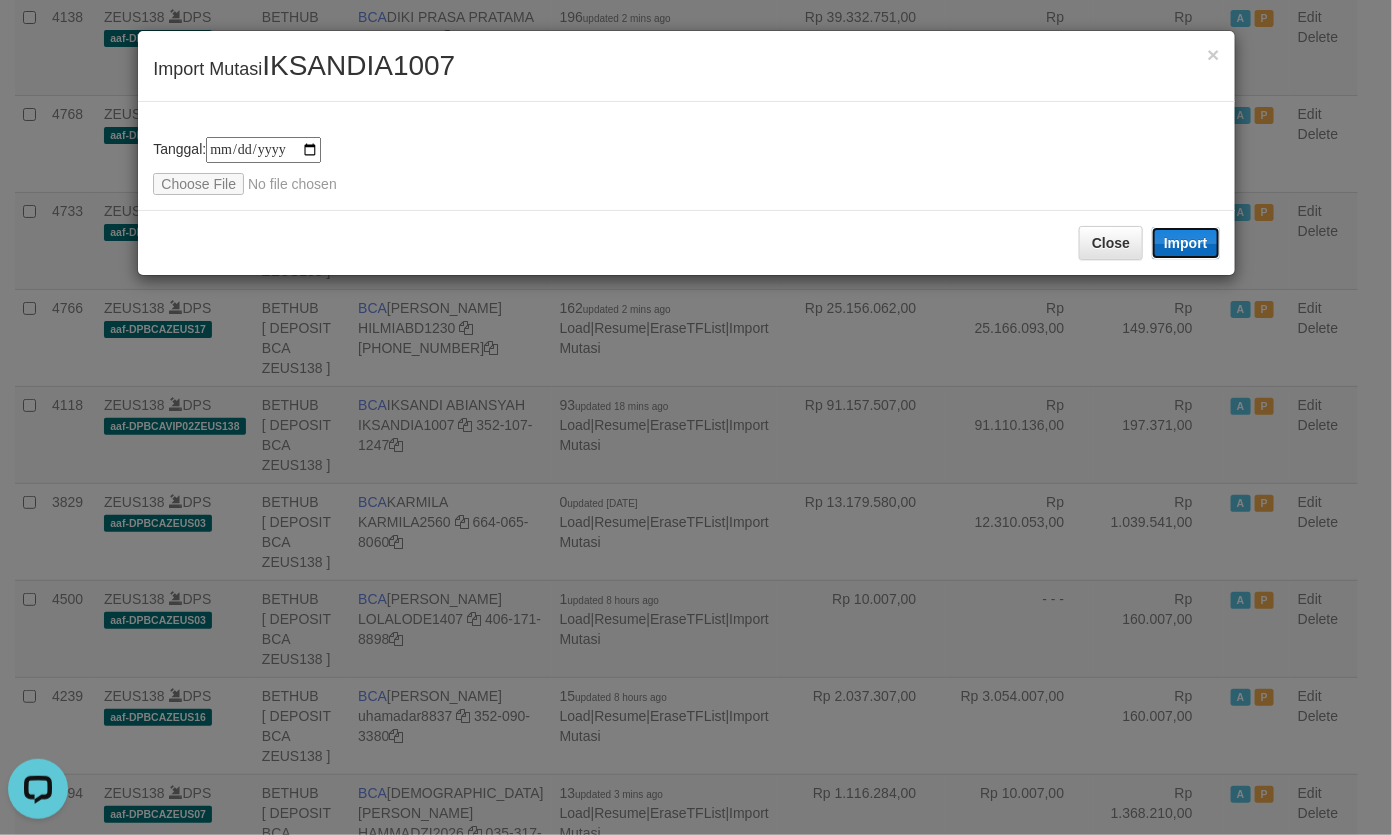 click on "Import" at bounding box center (1186, 243) 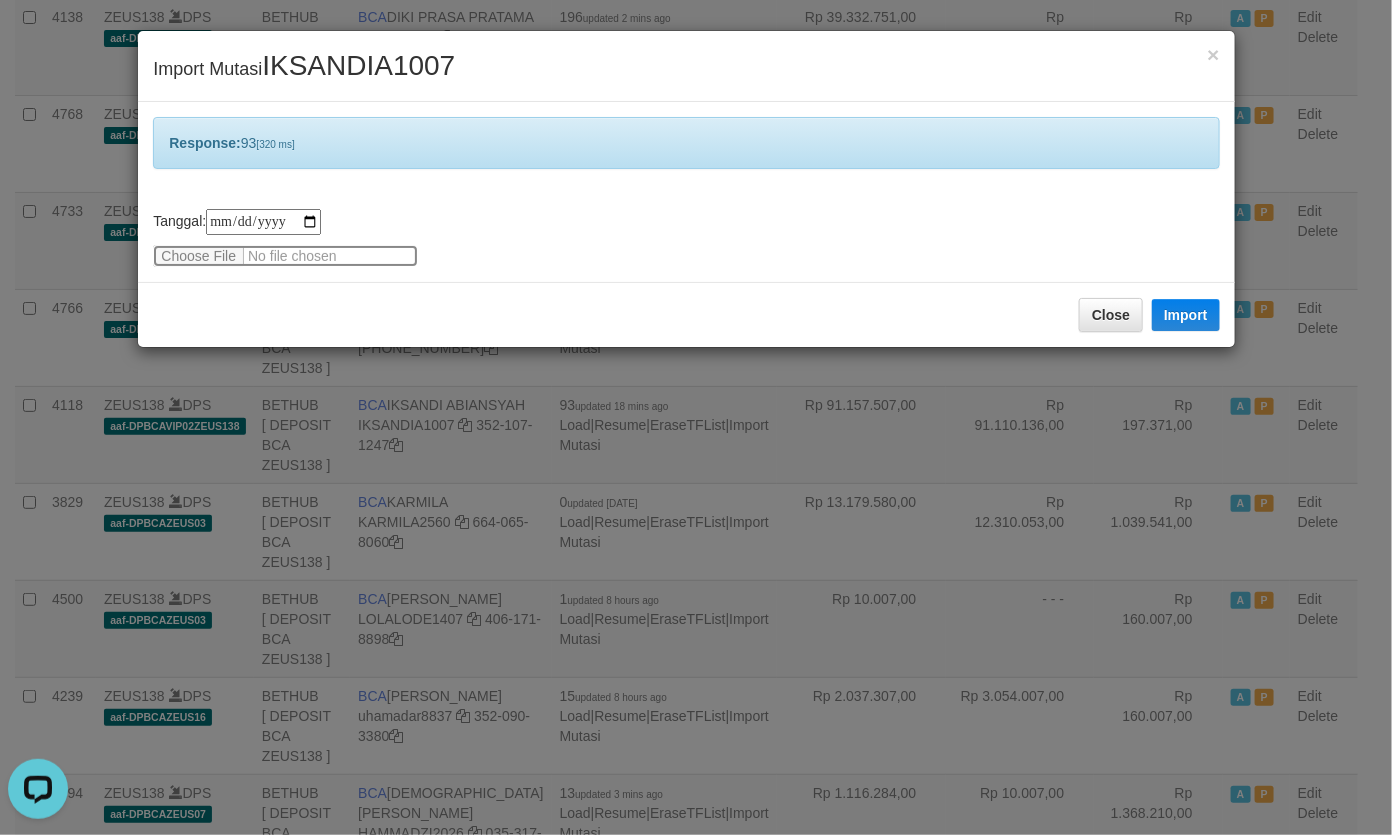 click at bounding box center (285, 256) 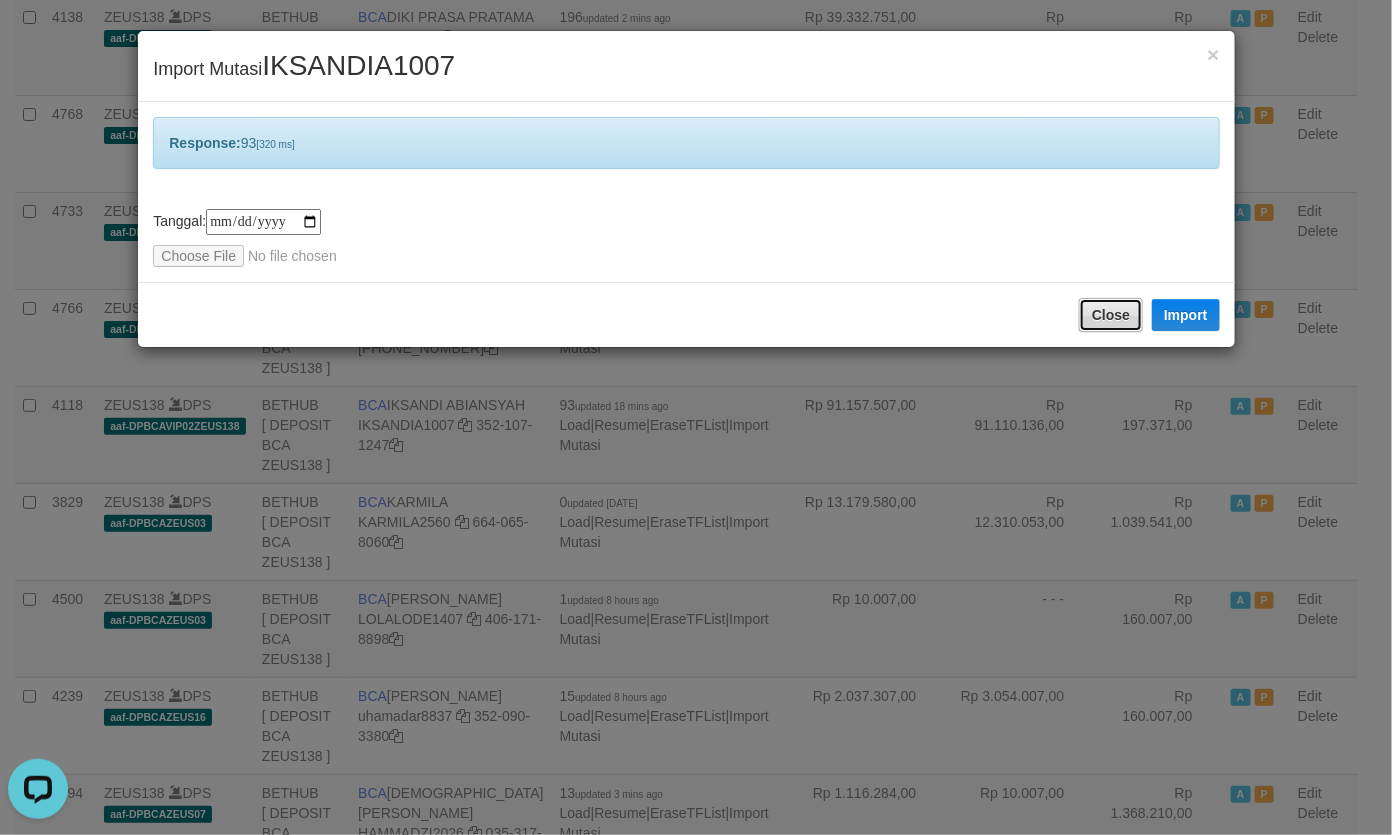 click on "Close" at bounding box center (1111, 315) 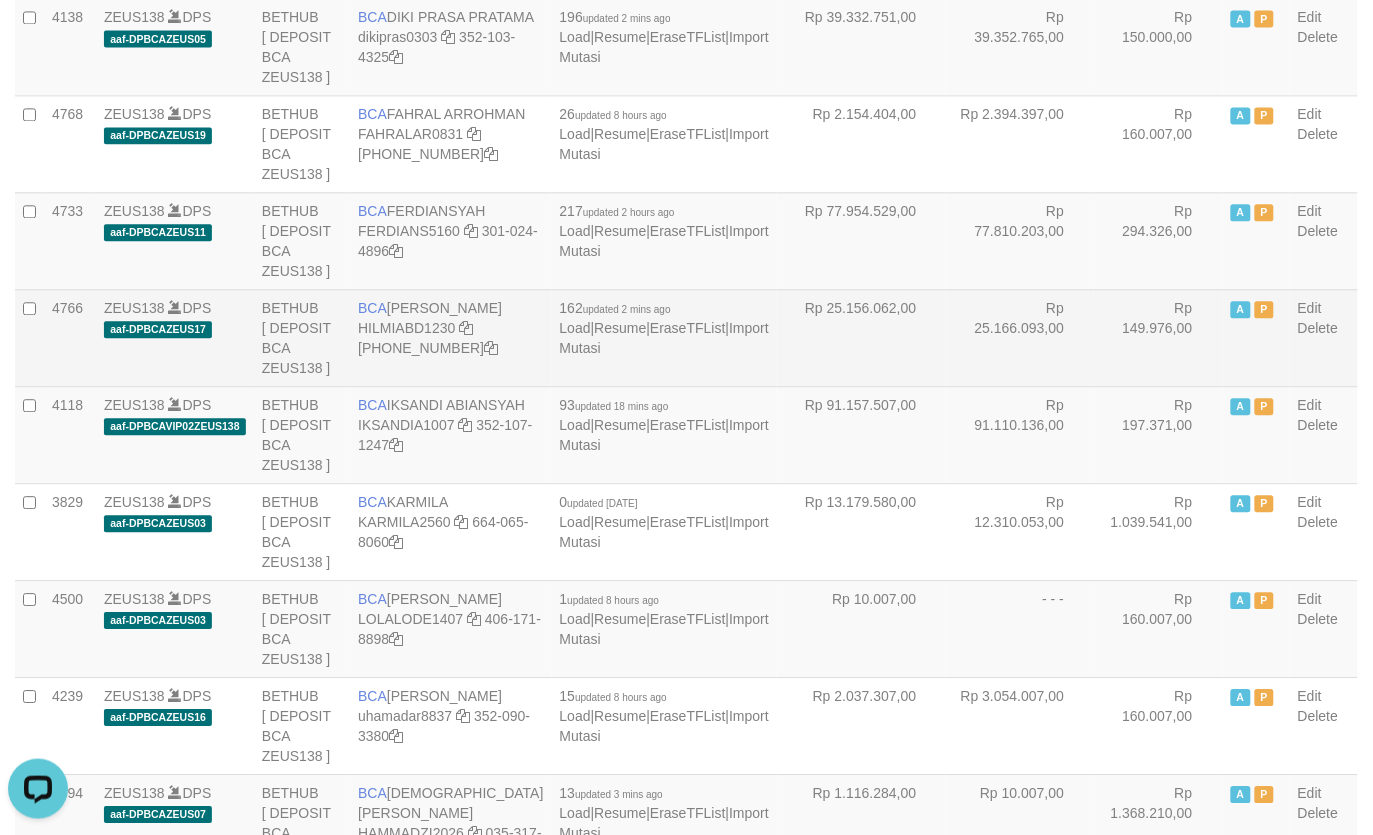 drag, startPoint x: 792, startPoint y: 373, endPoint x: 805, endPoint y: 357, distance: 20.615528 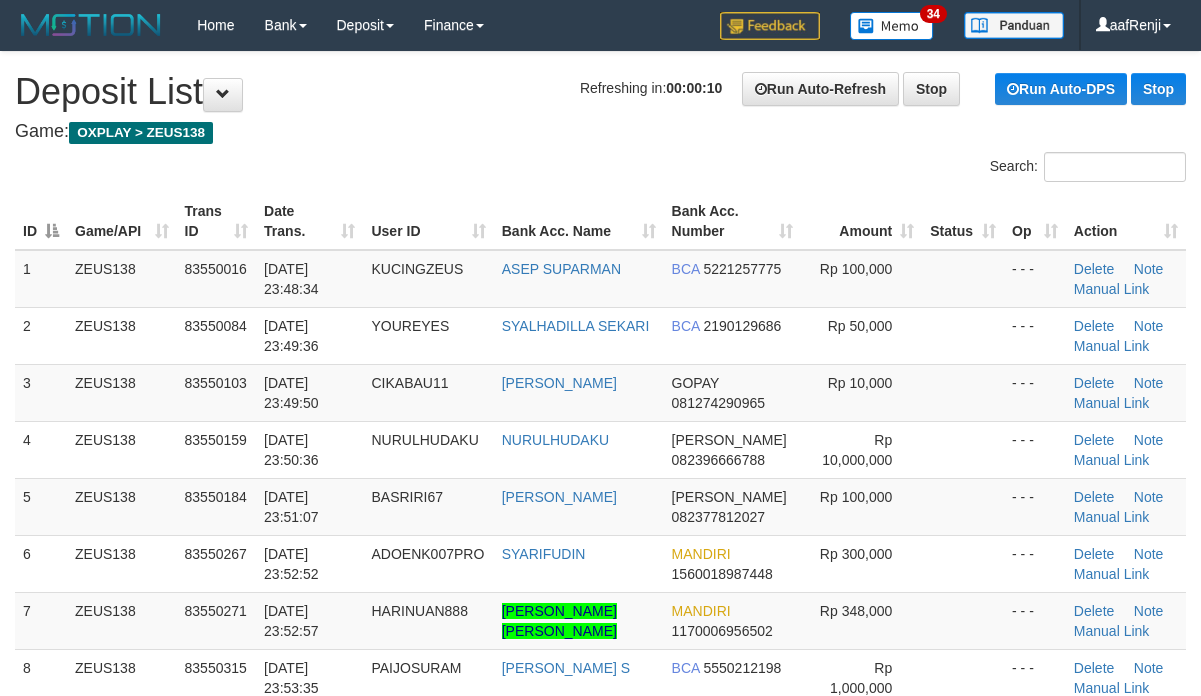 scroll, scrollTop: 0, scrollLeft: 0, axis: both 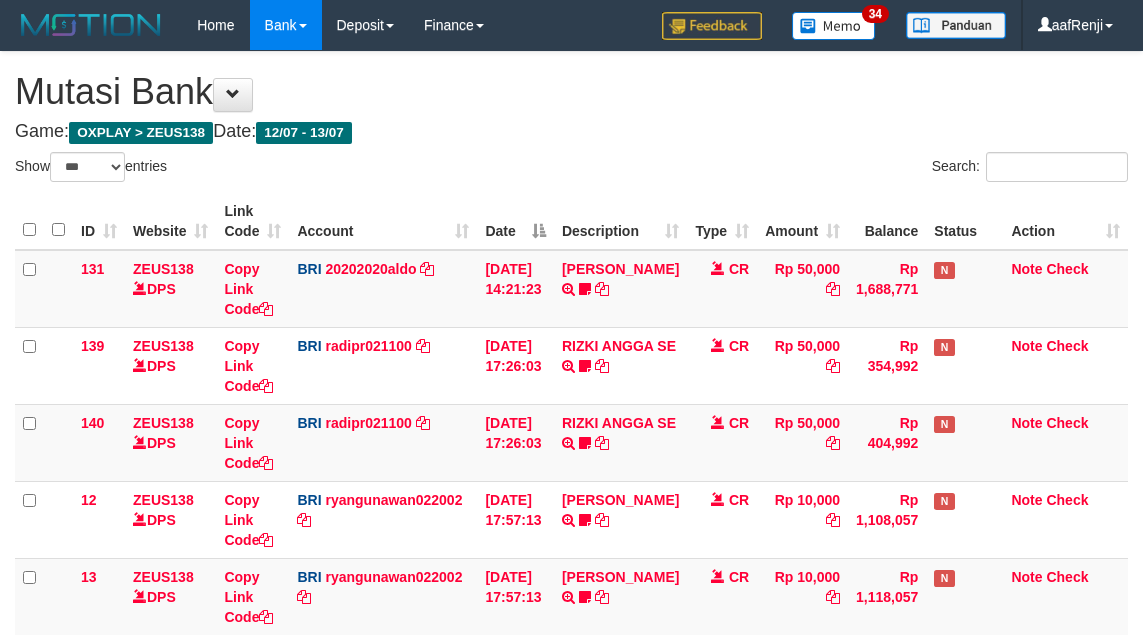 select on "***" 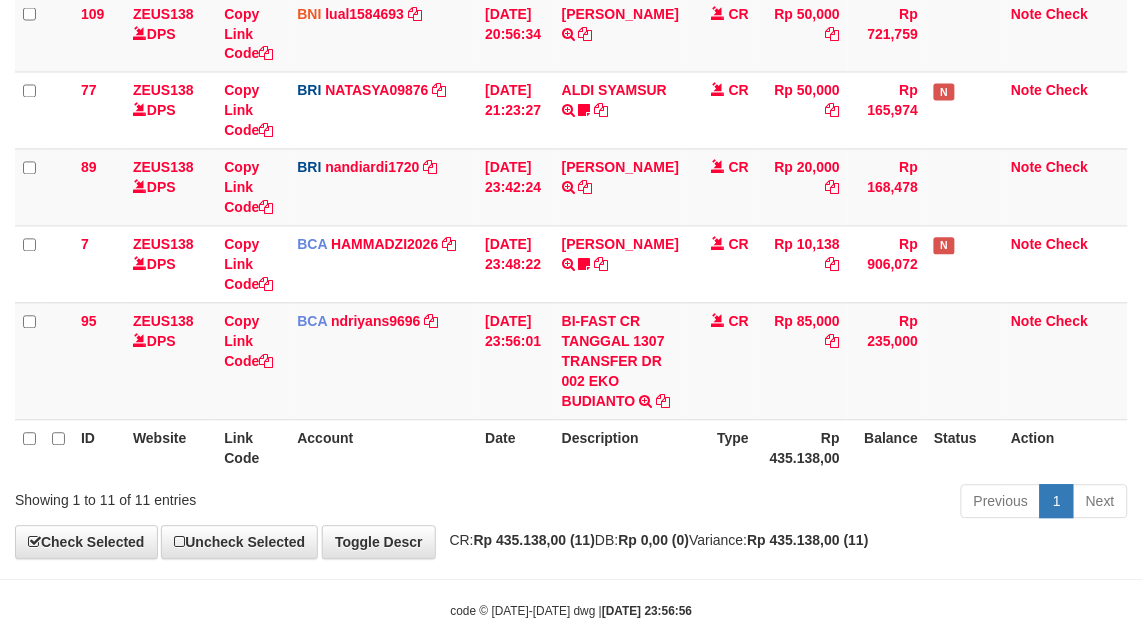 scroll, scrollTop: 638, scrollLeft: 0, axis: vertical 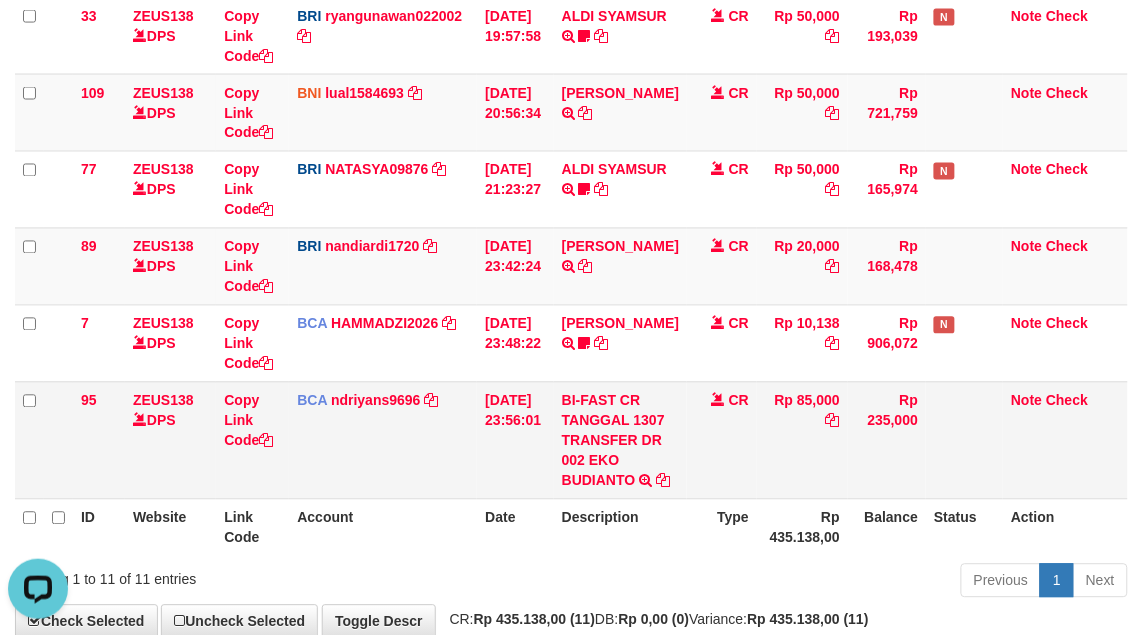 click on "[DATE] 23:56:01" at bounding box center (515, 440) 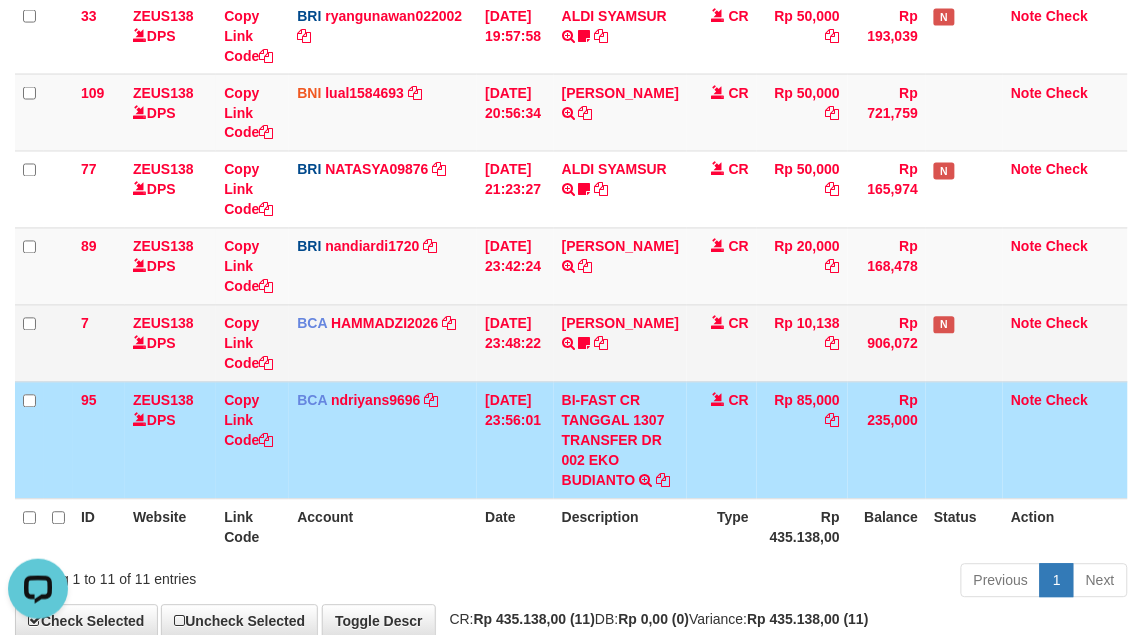 click on "7
ZEUS138    DPS
Copy Link Code
BCA
HAMMADZI2026
DPS
MUHAMMAD ZIDAN KURNIAWAN
mutasi_20250713_4694 | 7
mutasi_20250713_4694 | 7
13/07/2025 23:48:22
MUHAMAD SYAR            TRSF E-BANKING CR 1307/FTSCY/WS95051
10138.002025071399378336 TRFDN-MUHAMAD SYARESPAY DEBIT INDONE    0910dayat
CR
Rp 10,138
Rp 906,072
N
Note
Check" at bounding box center [571, 343] 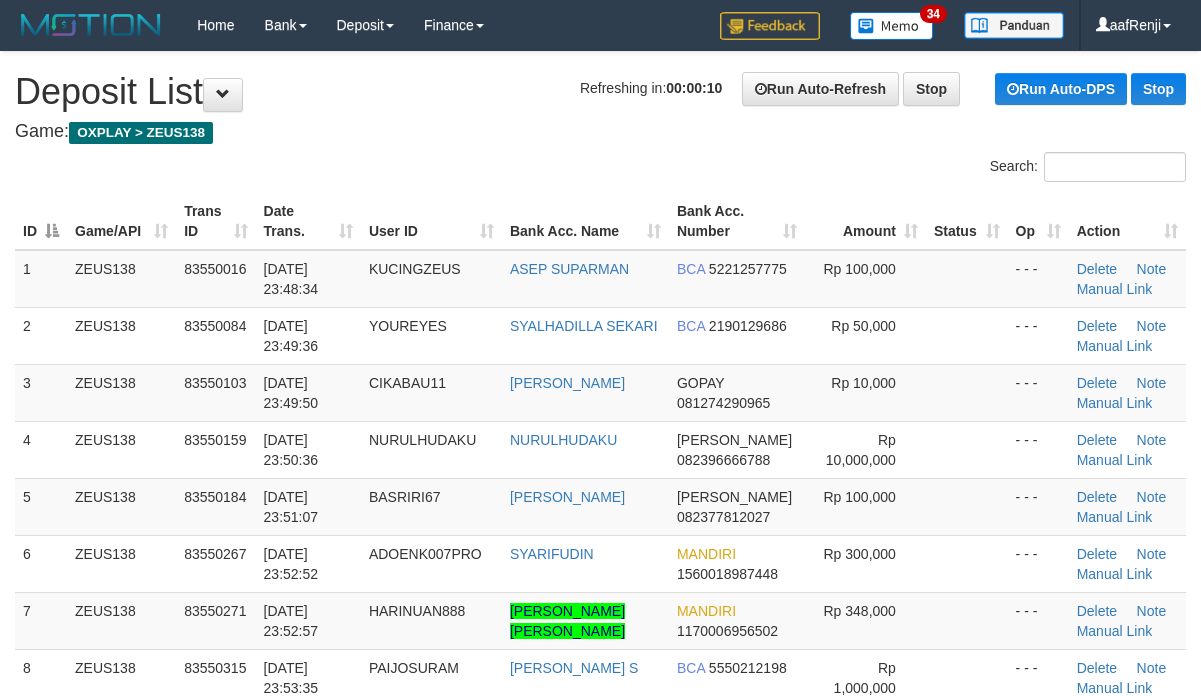scroll, scrollTop: 0, scrollLeft: 0, axis: both 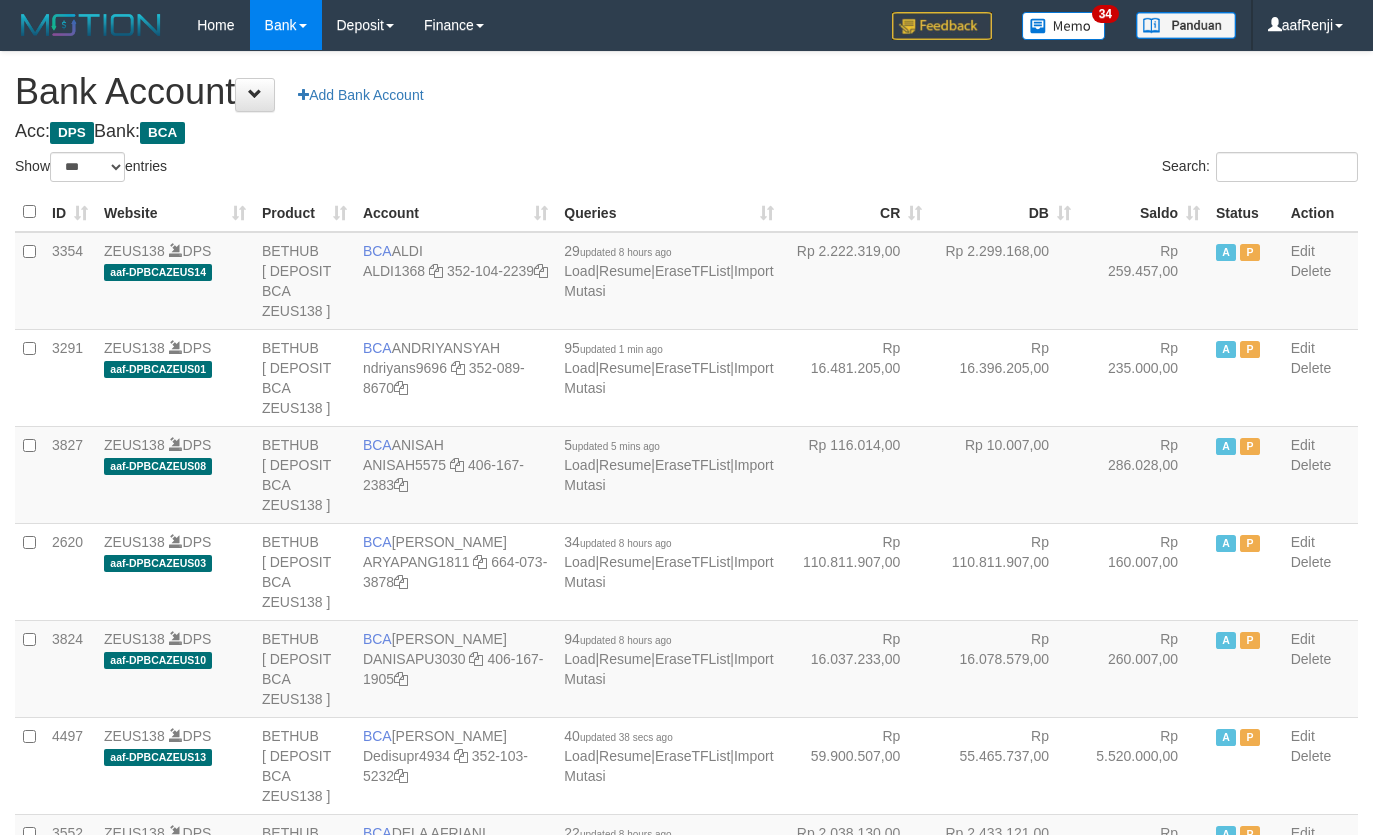 select on "***" 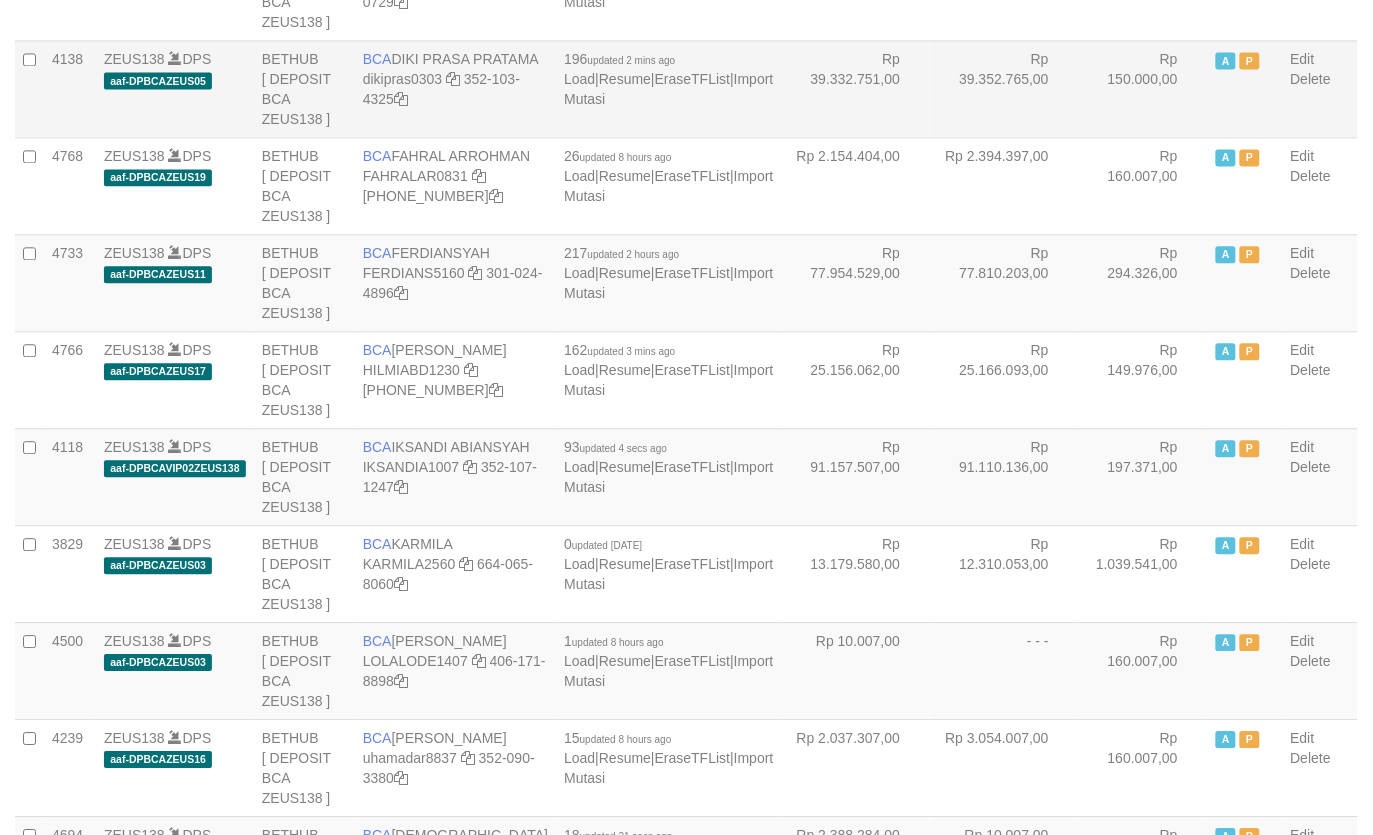 scroll, scrollTop: 1010, scrollLeft: 0, axis: vertical 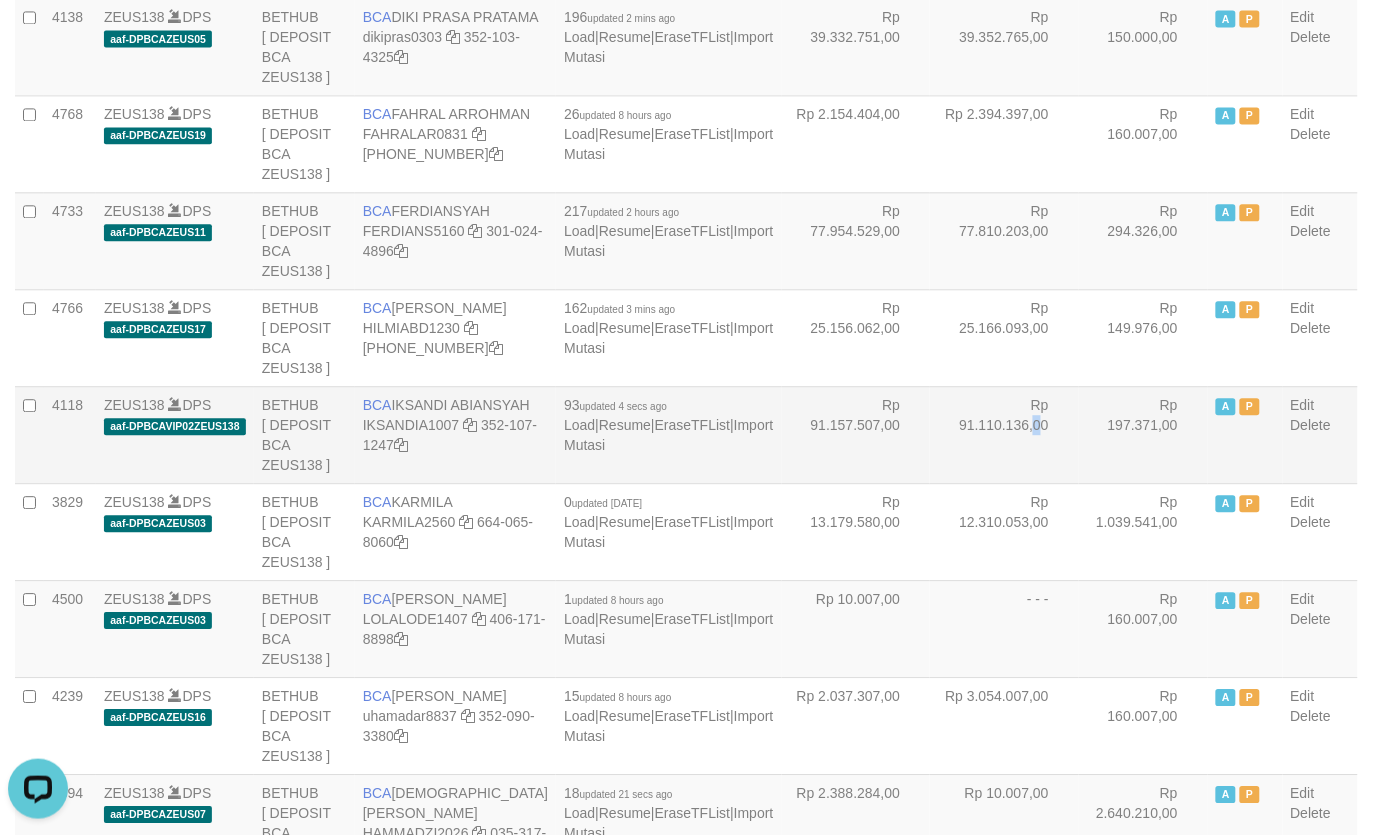 drag, startPoint x: 877, startPoint y: 428, endPoint x: 867, endPoint y: 422, distance: 11.661903 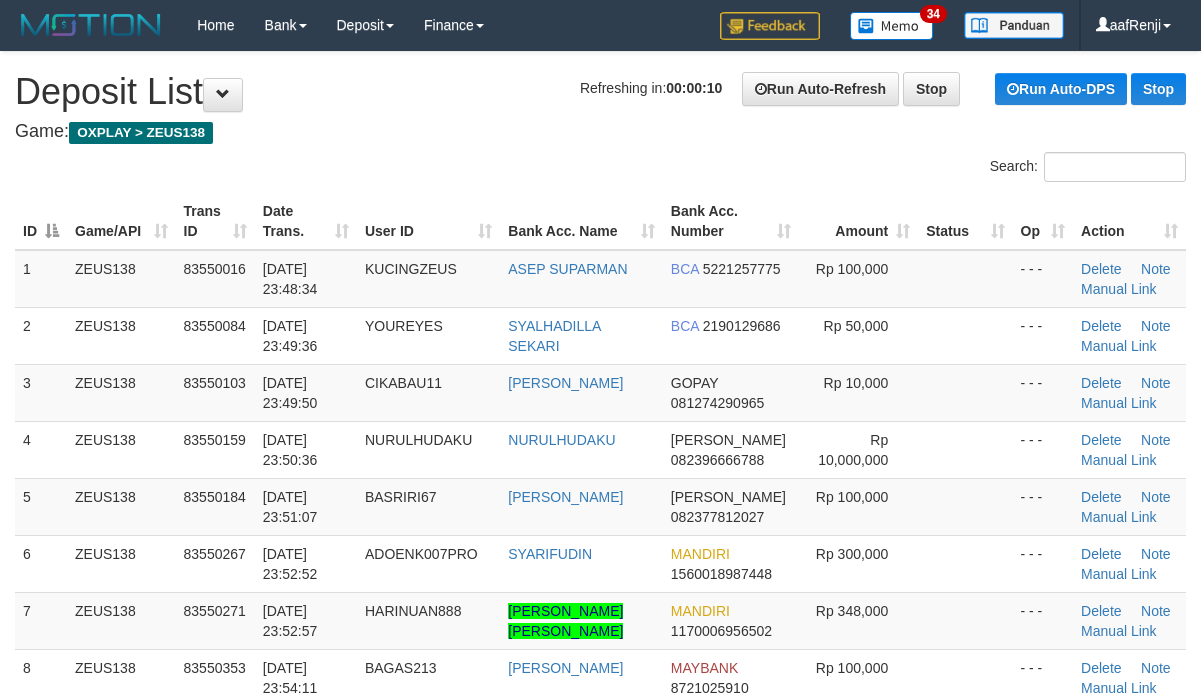scroll, scrollTop: 0, scrollLeft: 0, axis: both 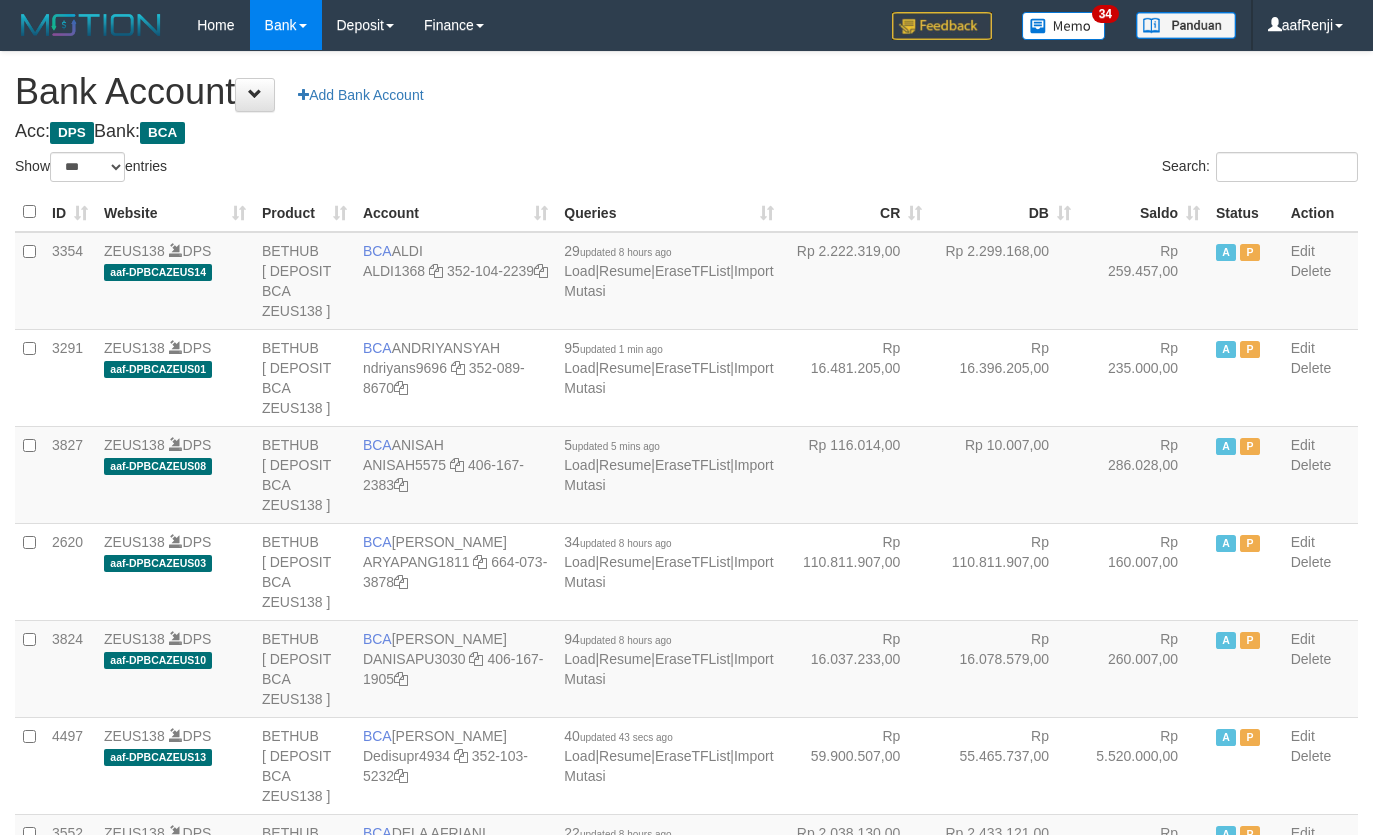 select on "***" 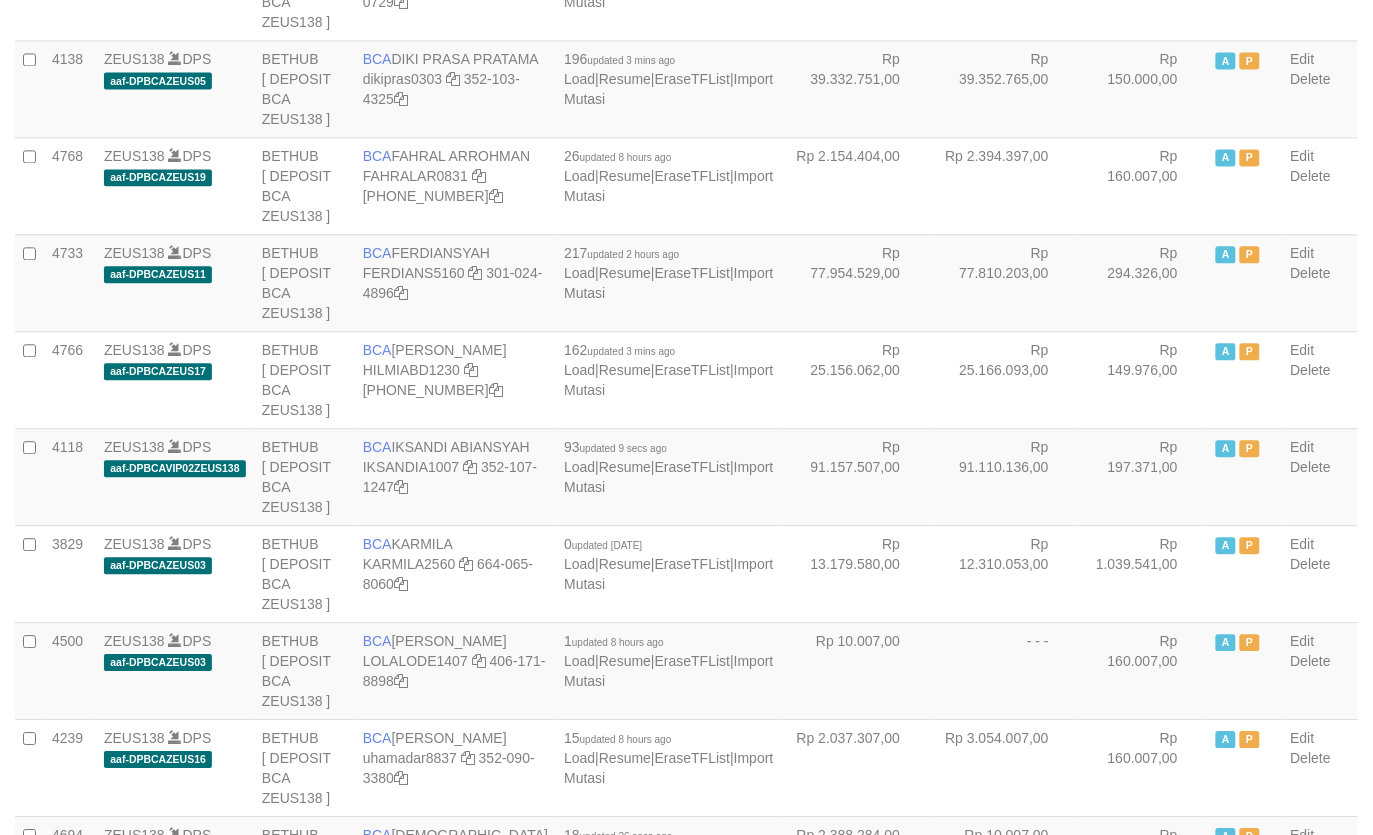 scroll, scrollTop: 1010, scrollLeft: 0, axis: vertical 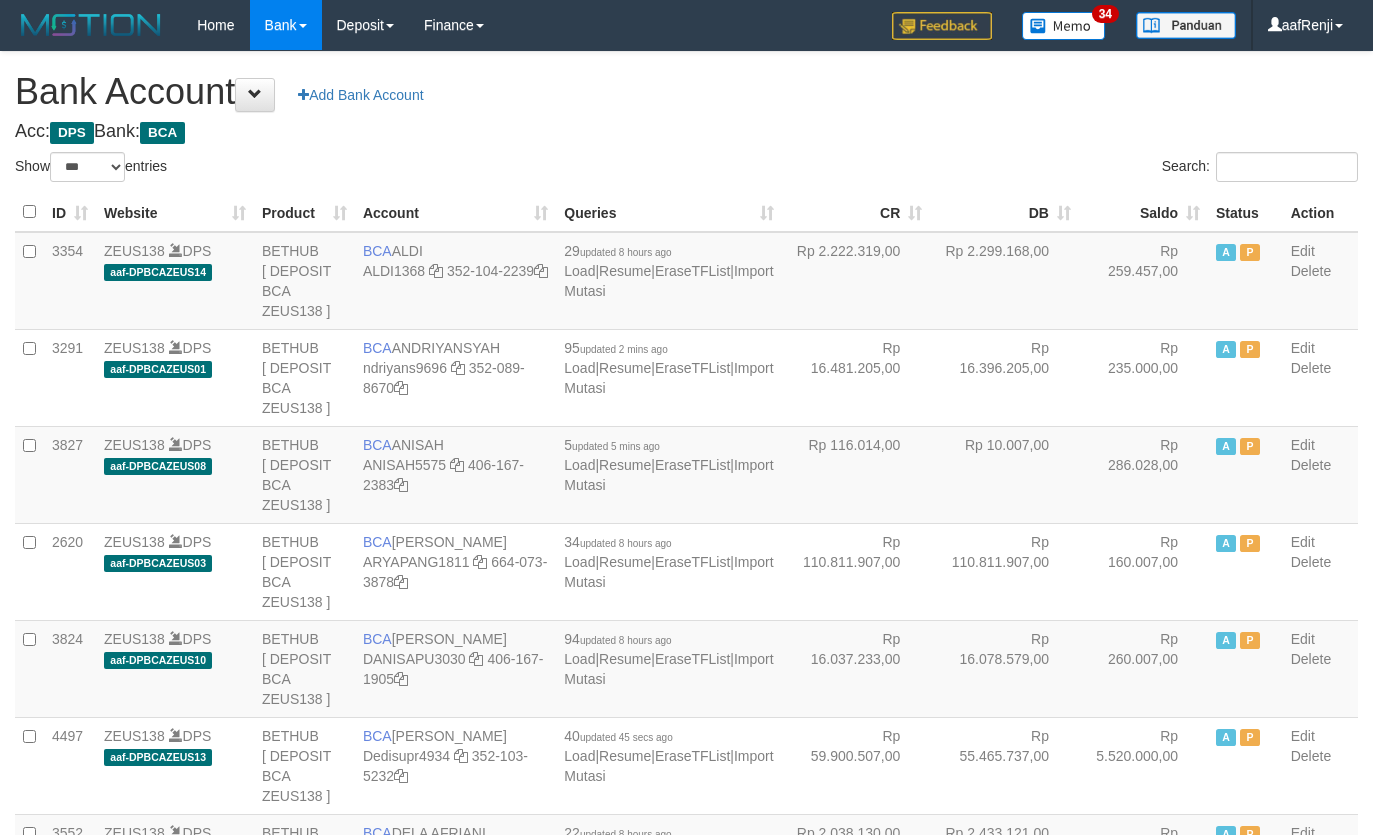 select on "***" 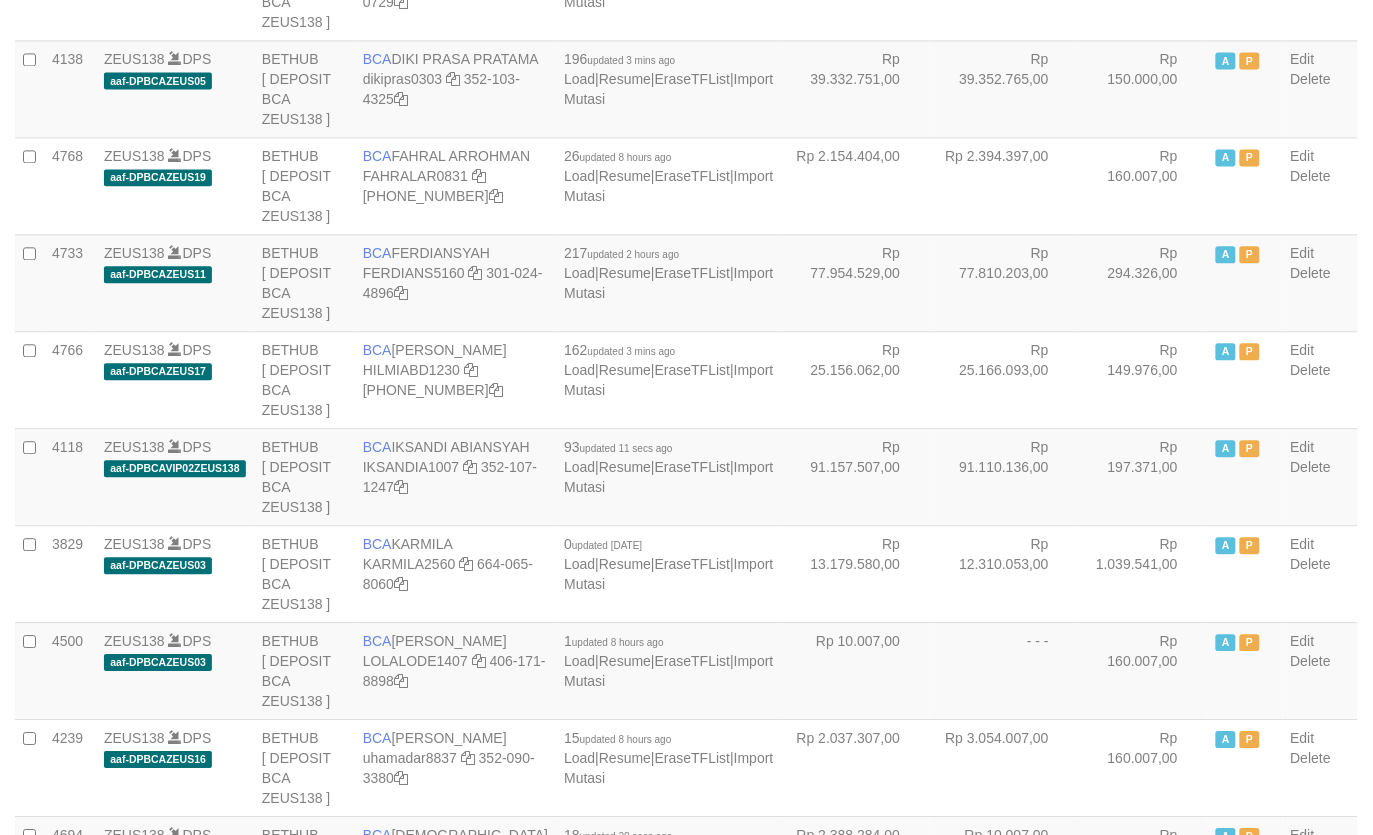 scroll, scrollTop: 1010, scrollLeft: 0, axis: vertical 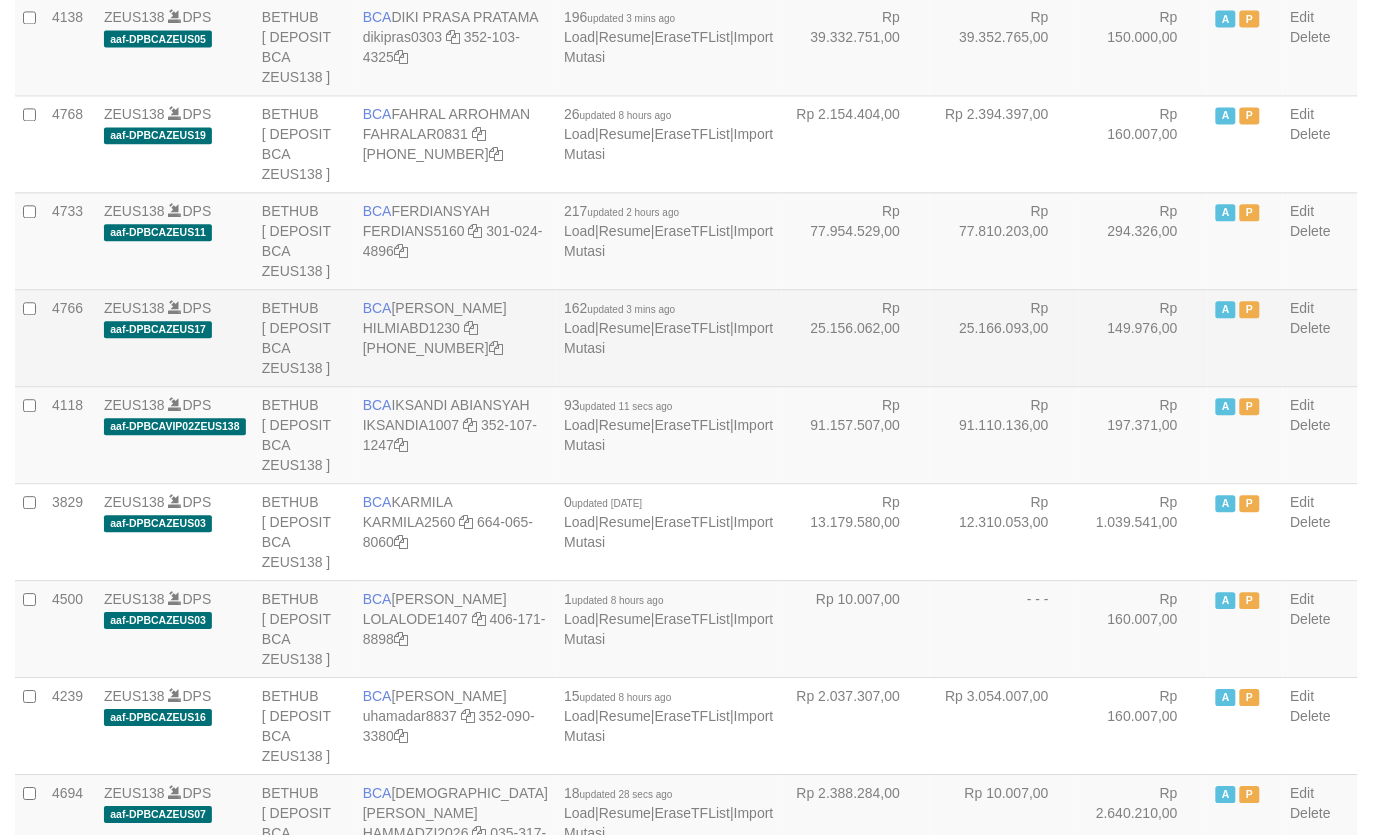 click on "Rp 25.166.093,00" at bounding box center [1004, 337] 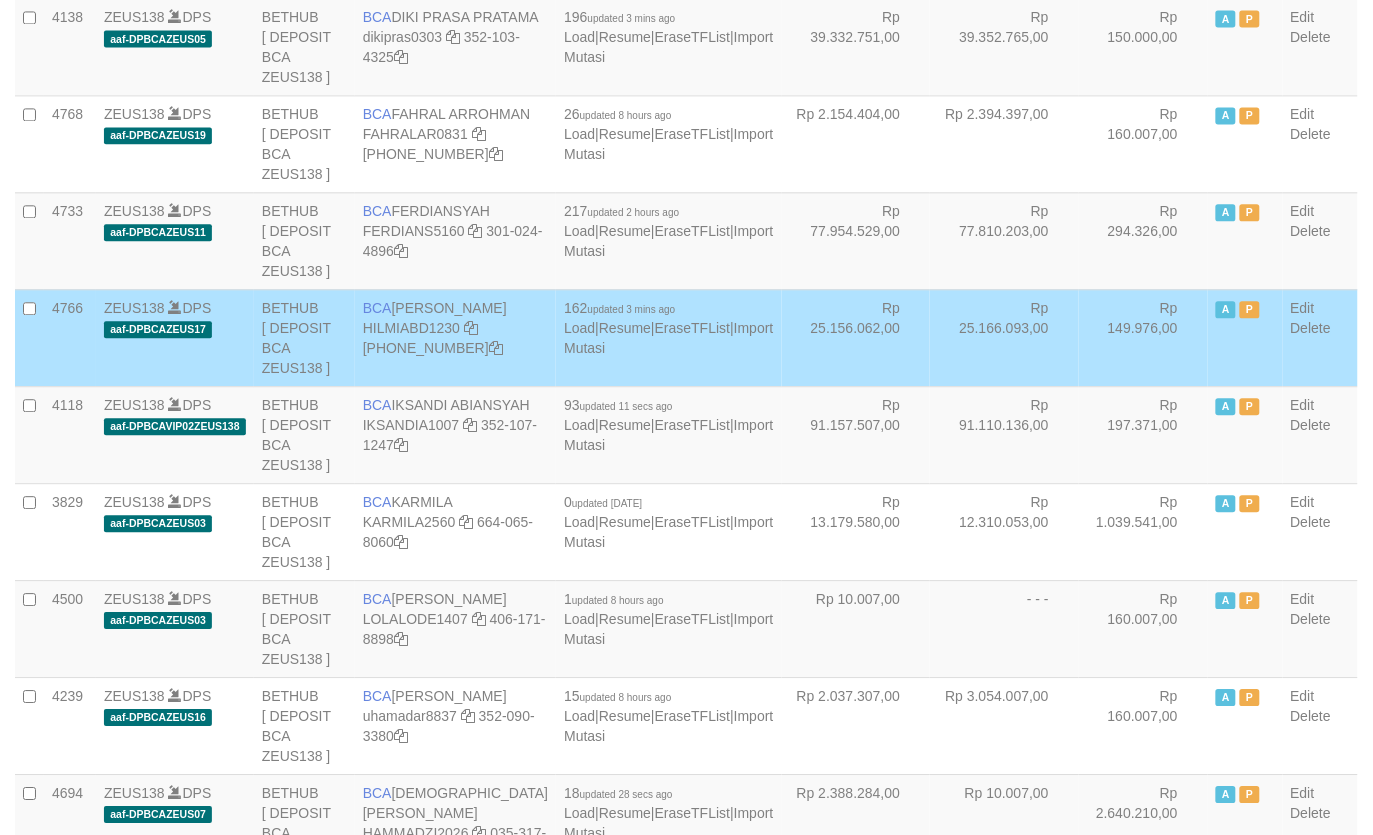 scroll, scrollTop: 1680, scrollLeft: 0, axis: vertical 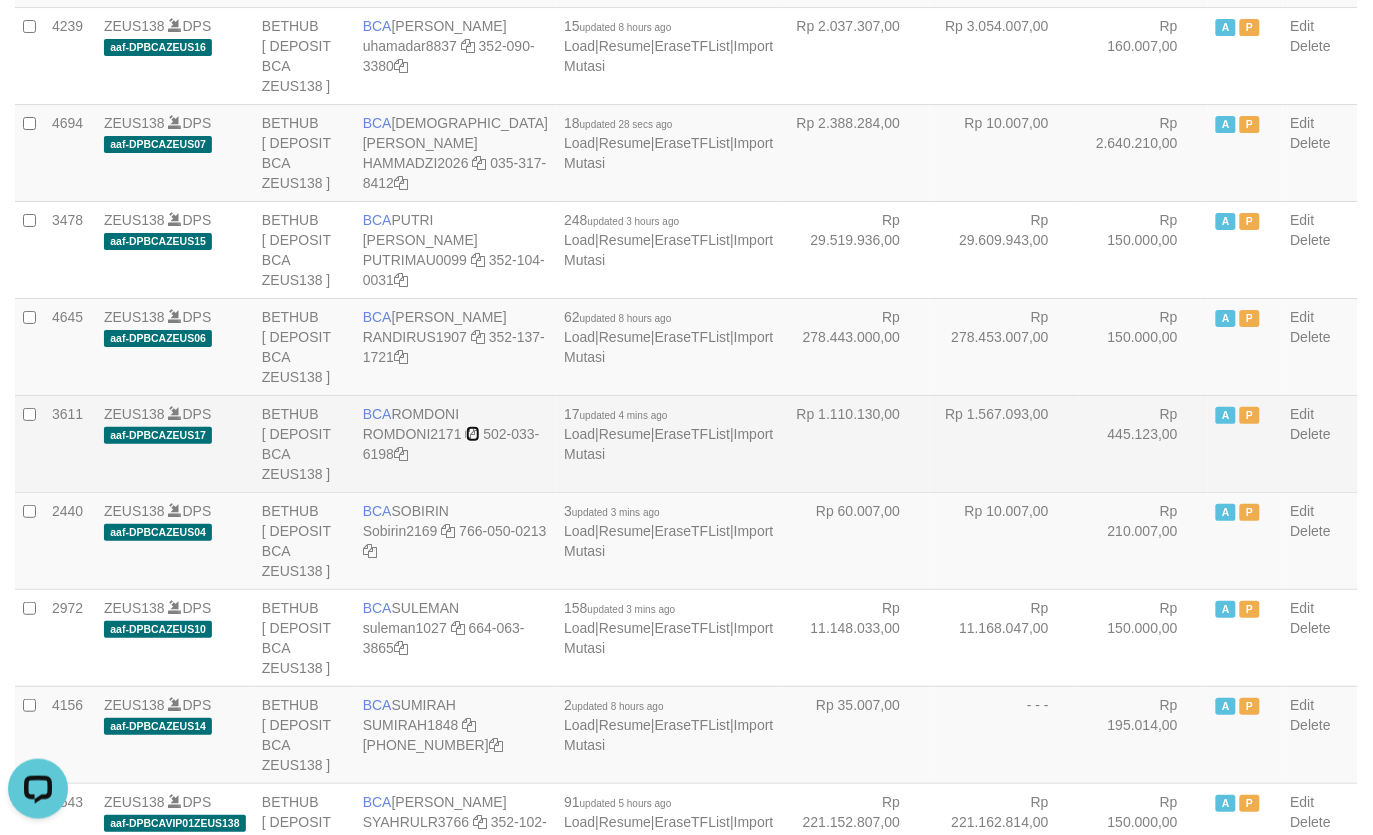 click at bounding box center [473, 434] 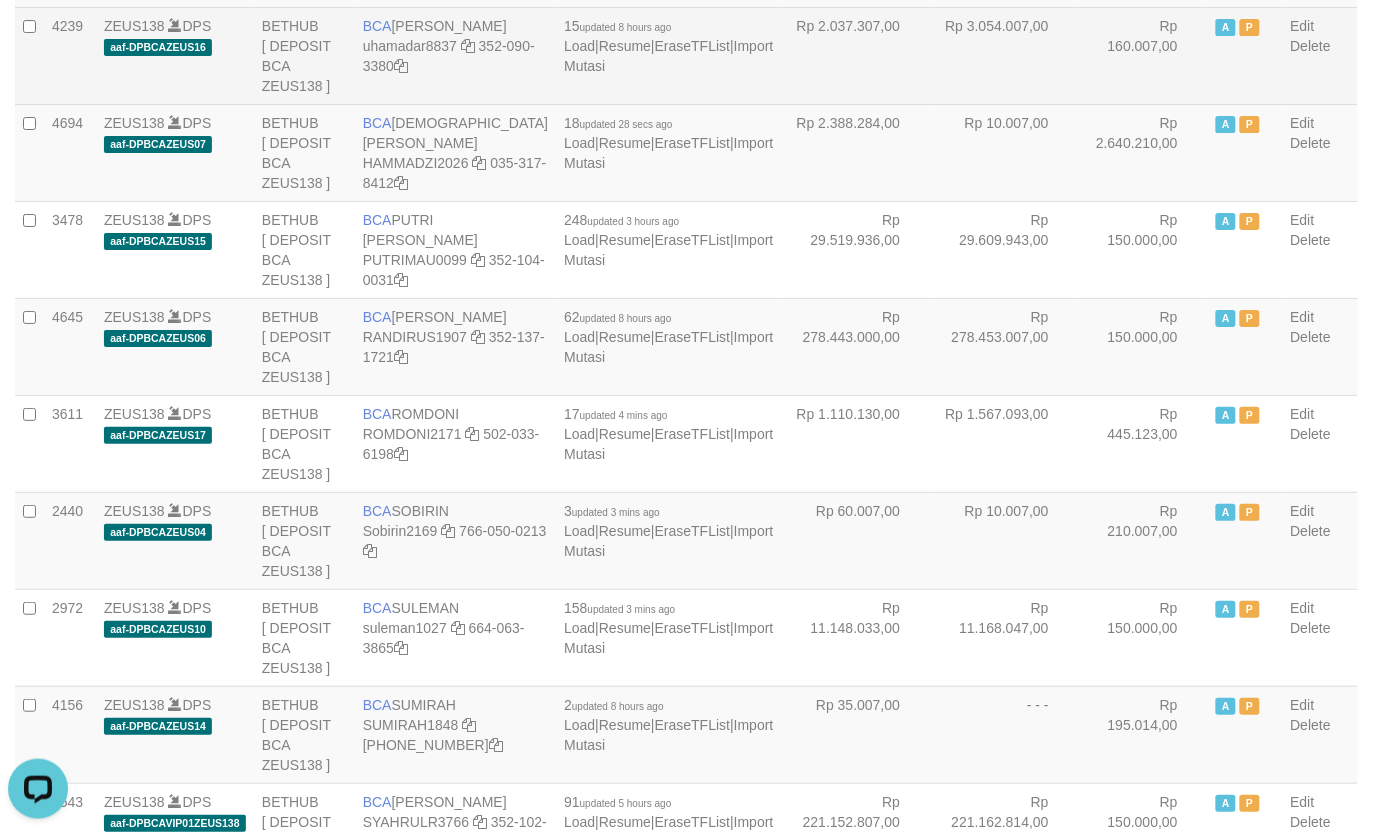click on "BETHUB
[ DEPOSIT BCA ZEUS138 ]" at bounding box center (304, 55) 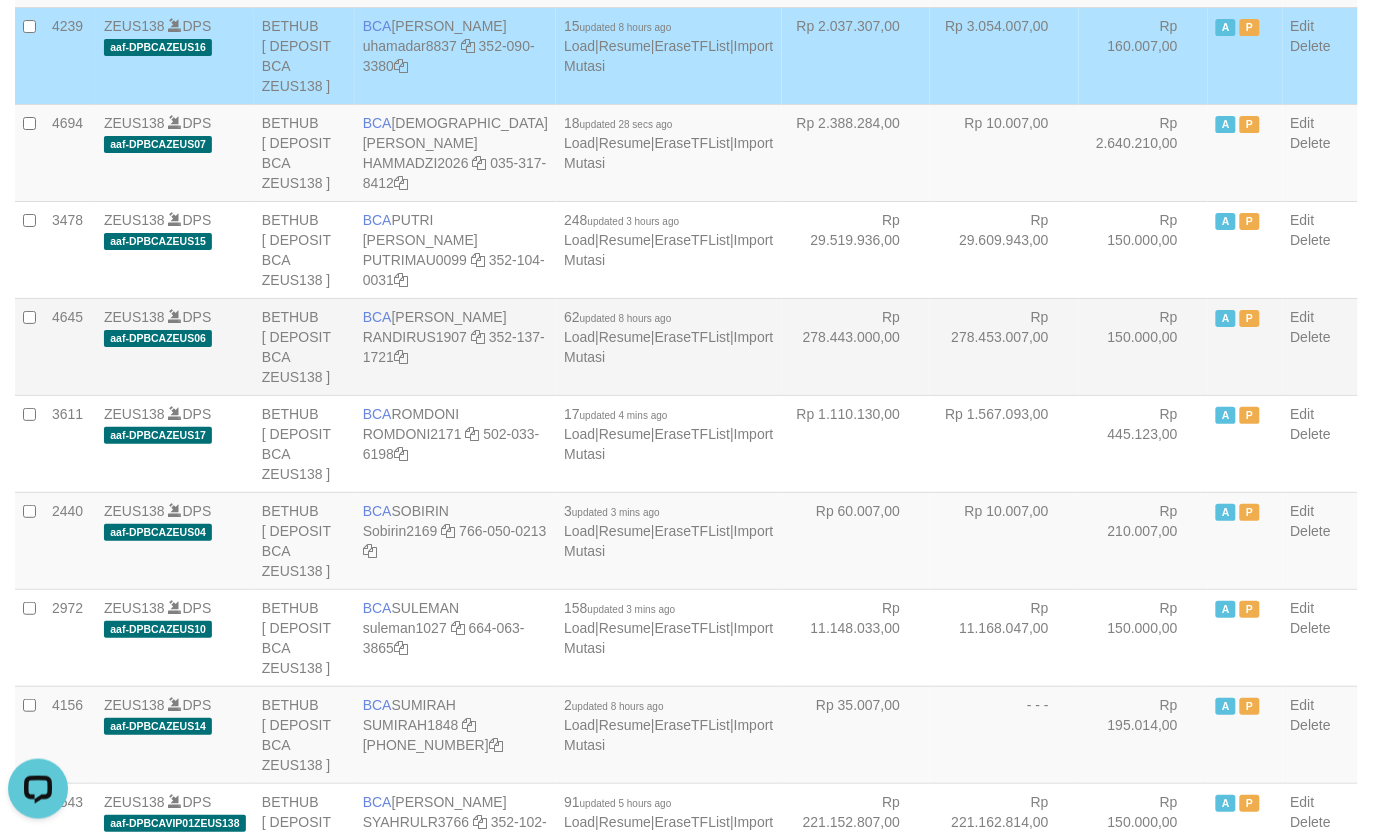 click on "Rp 278.443.000,00" at bounding box center [856, 346] 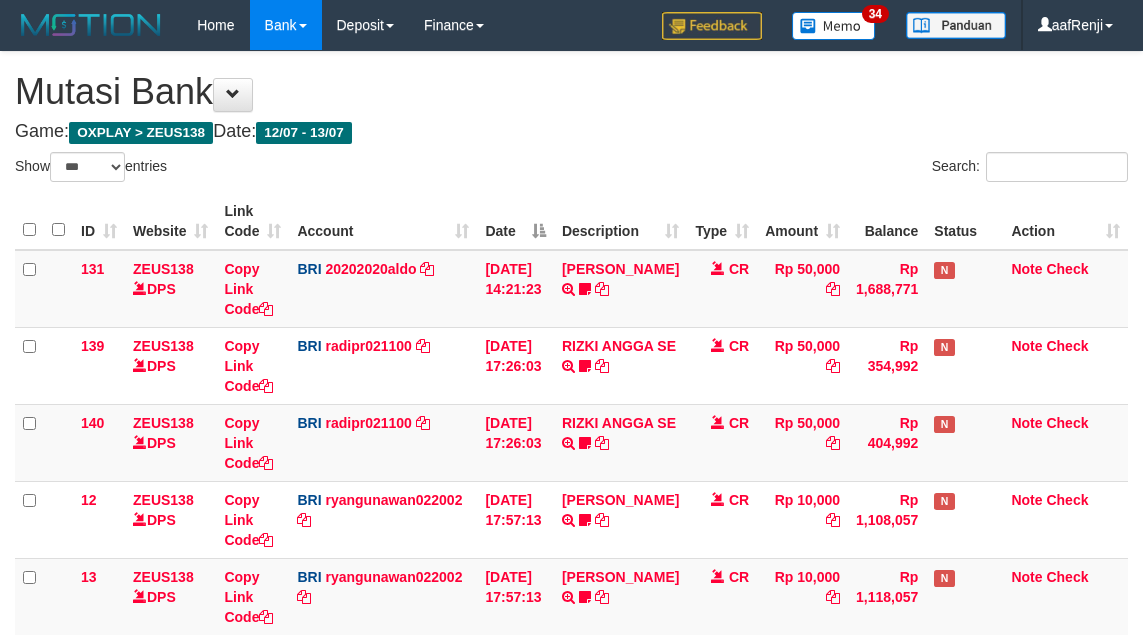 select on "***" 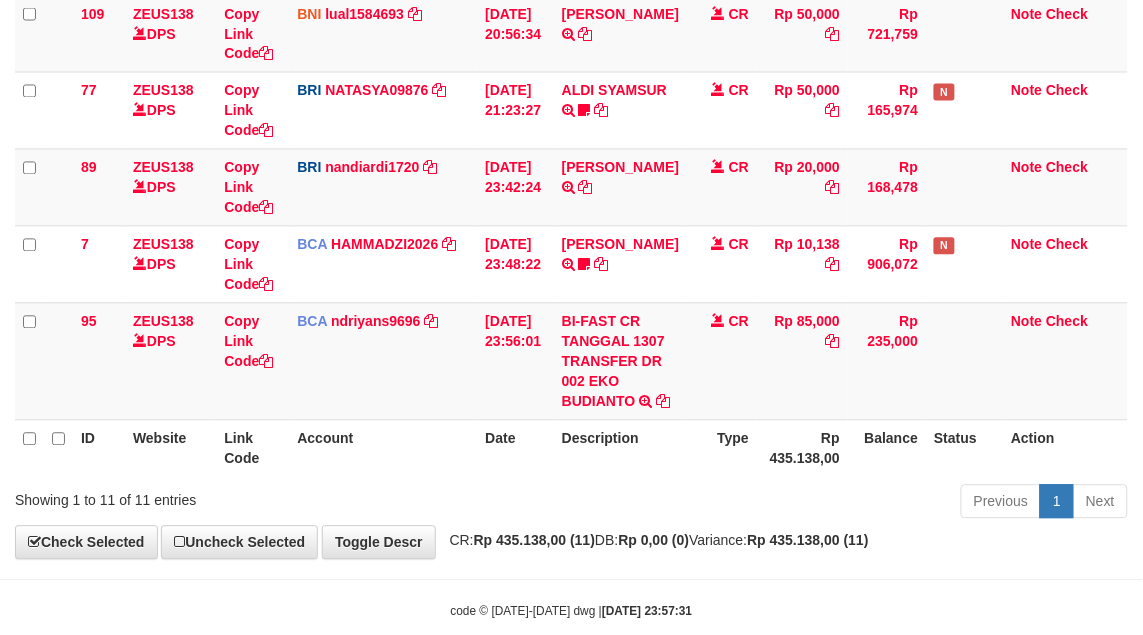 scroll, scrollTop: 638, scrollLeft: 0, axis: vertical 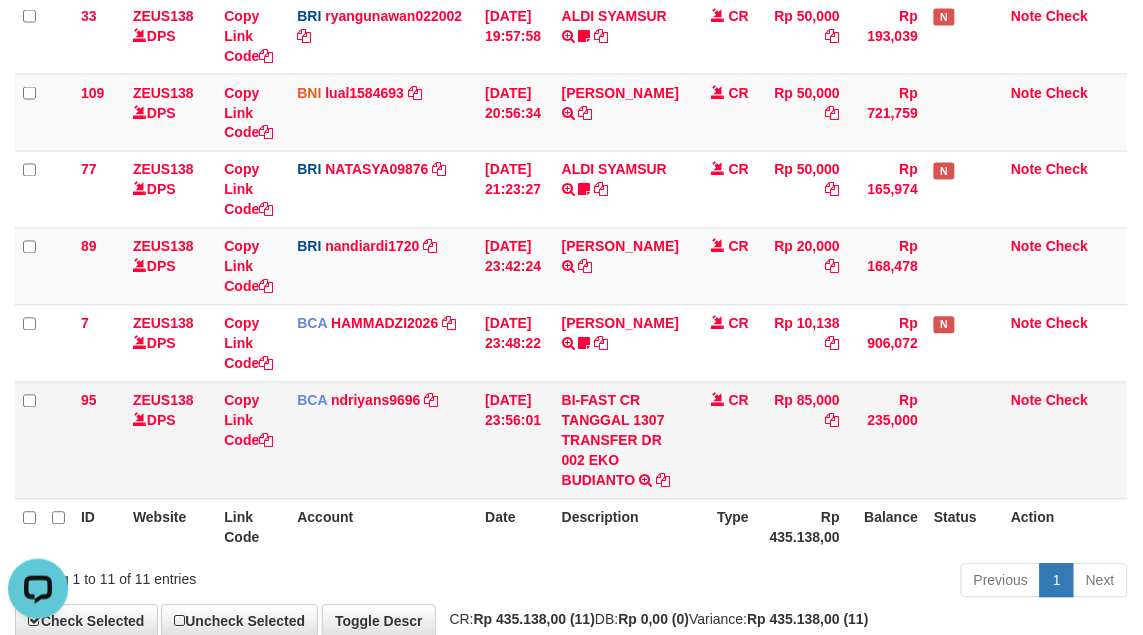 click on "13/07/2025 23:56:01" at bounding box center (515, 440) 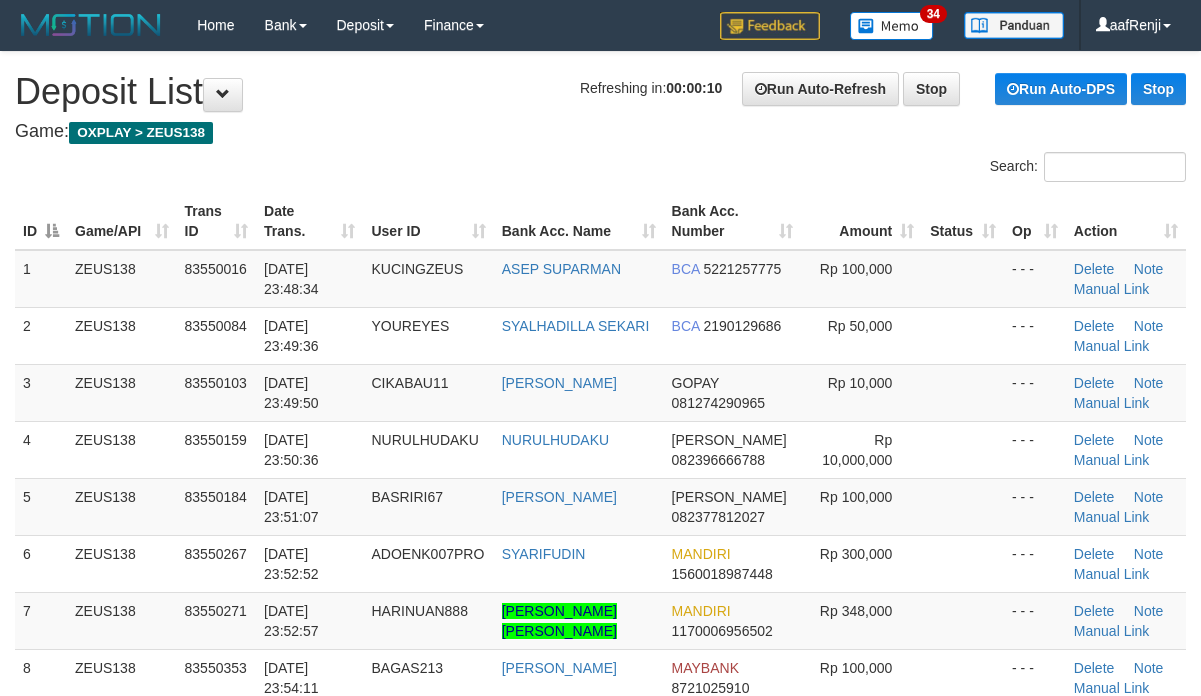 scroll, scrollTop: 0, scrollLeft: 0, axis: both 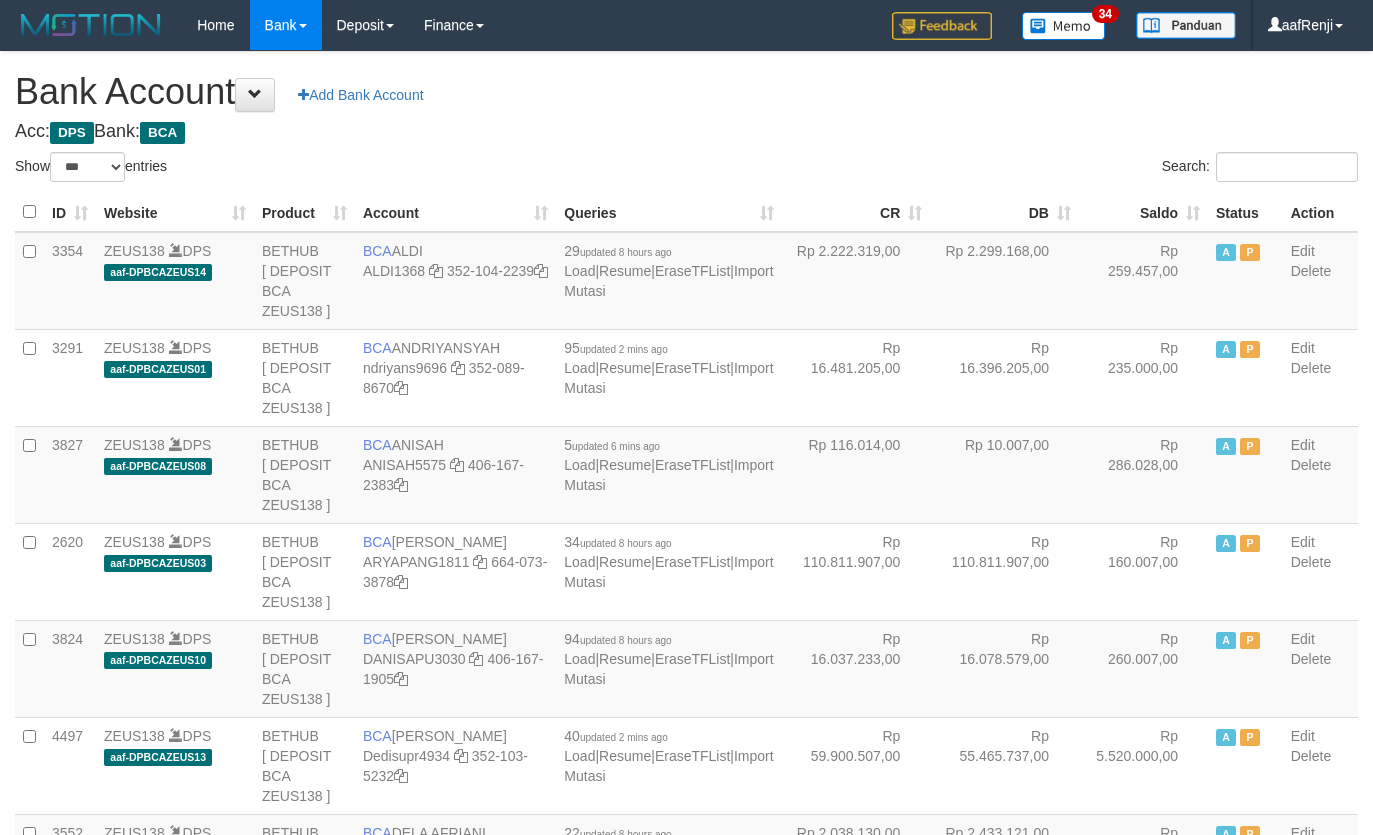 select on "***" 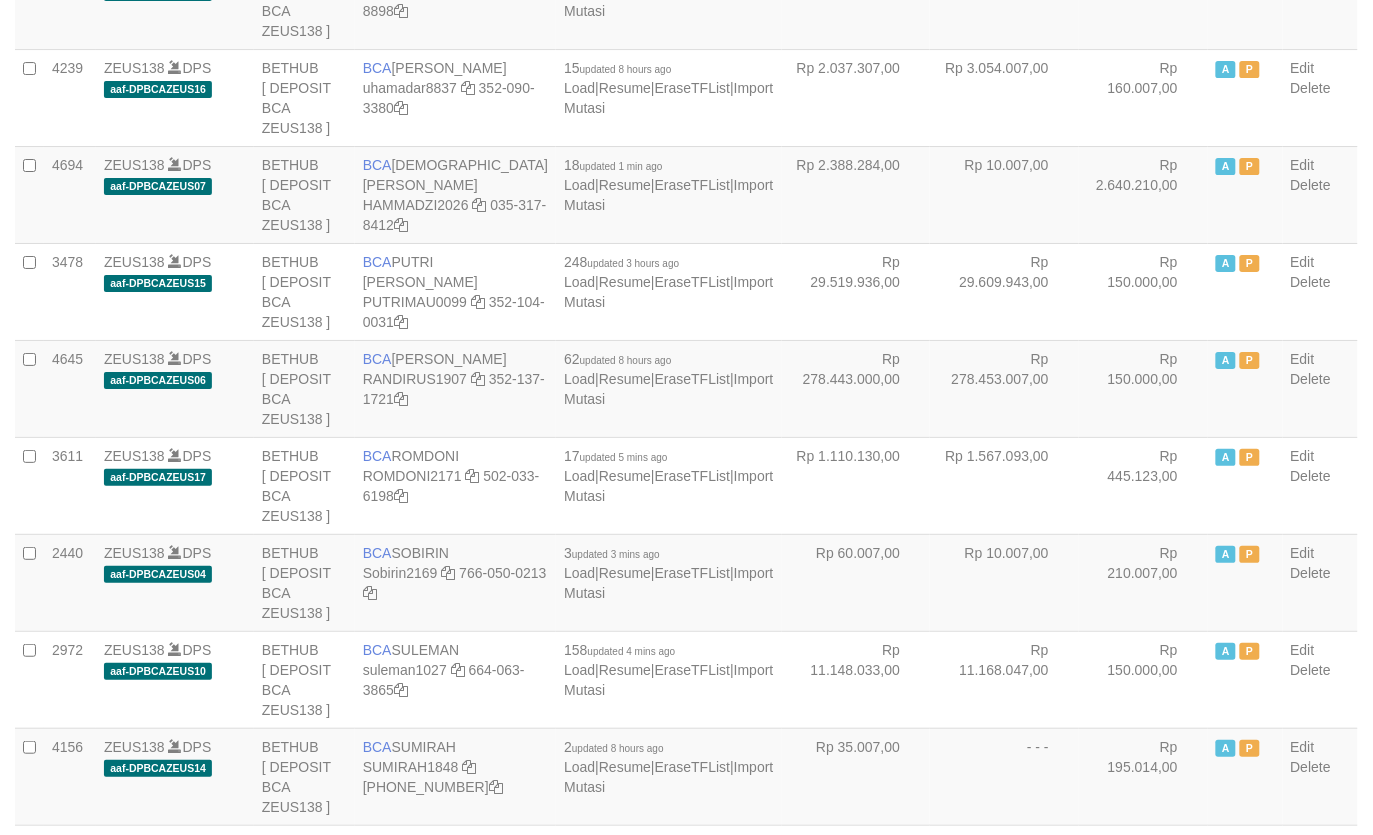 scroll, scrollTop: 1680, scrollLeft: 0, axis: vertical 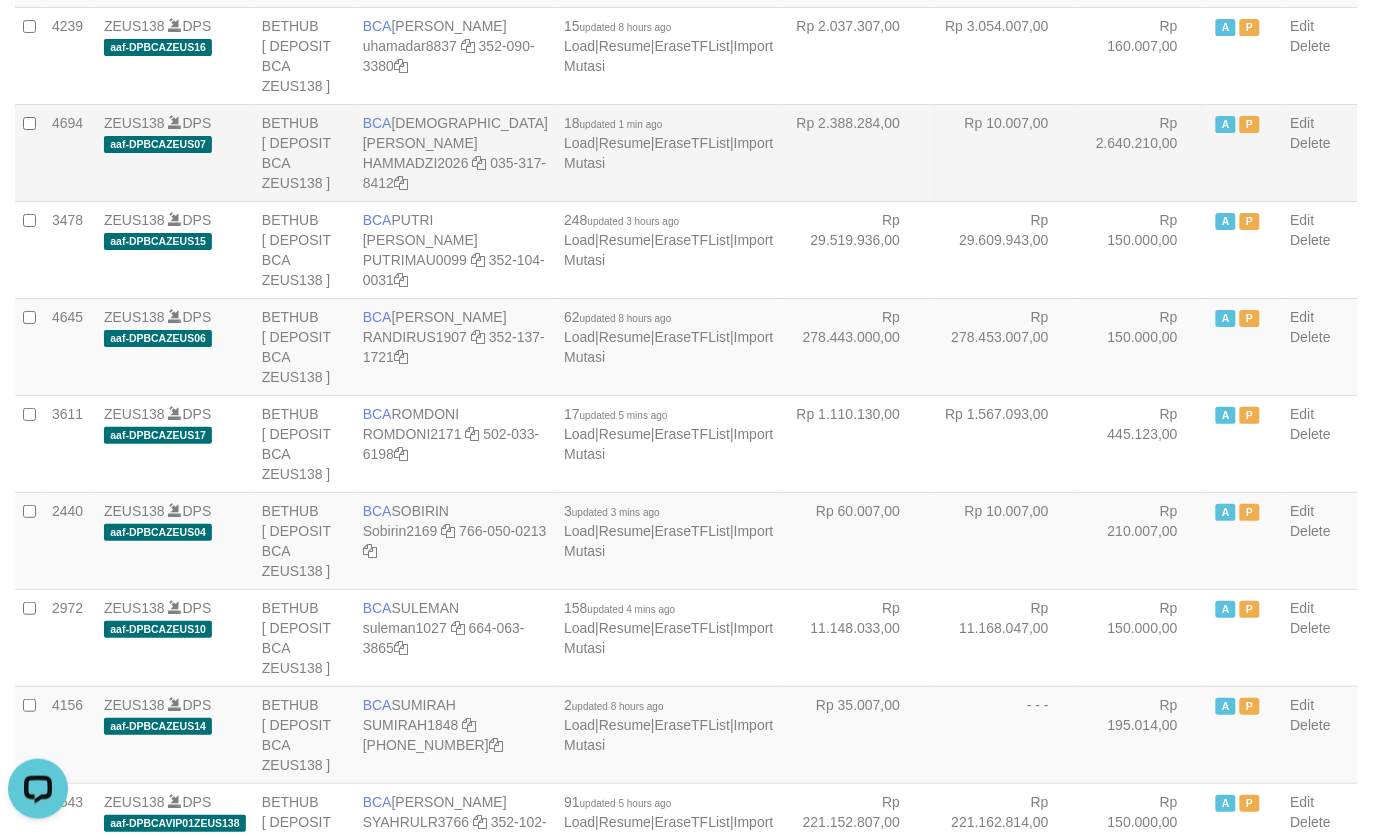 click on "Rp 2.388.284,00" at bounding box center (856, 152) 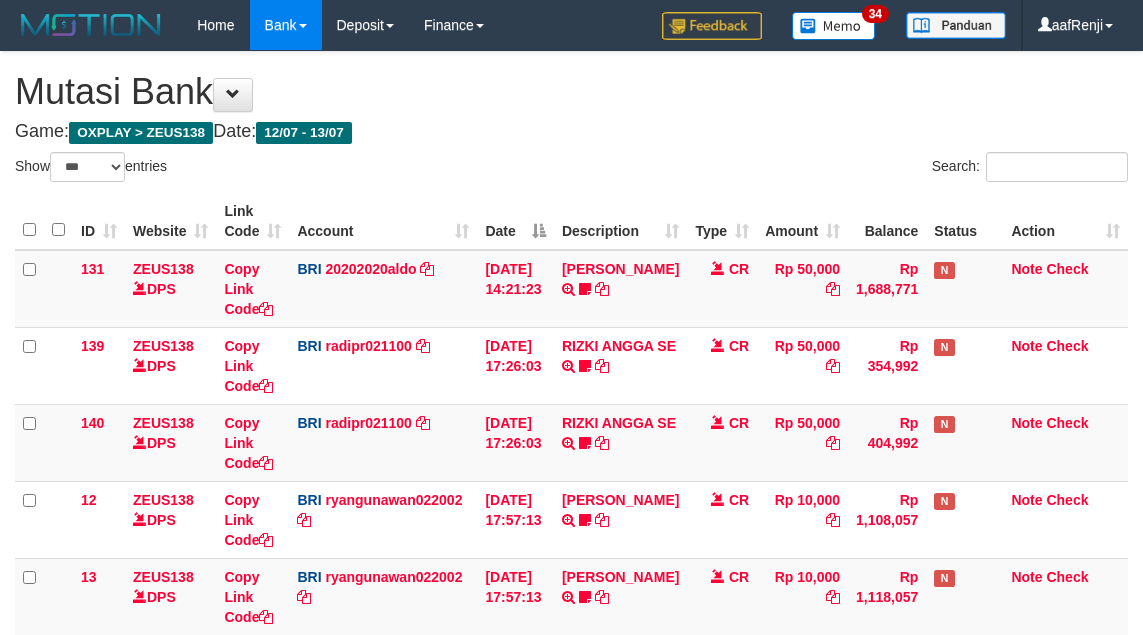 select on "***" 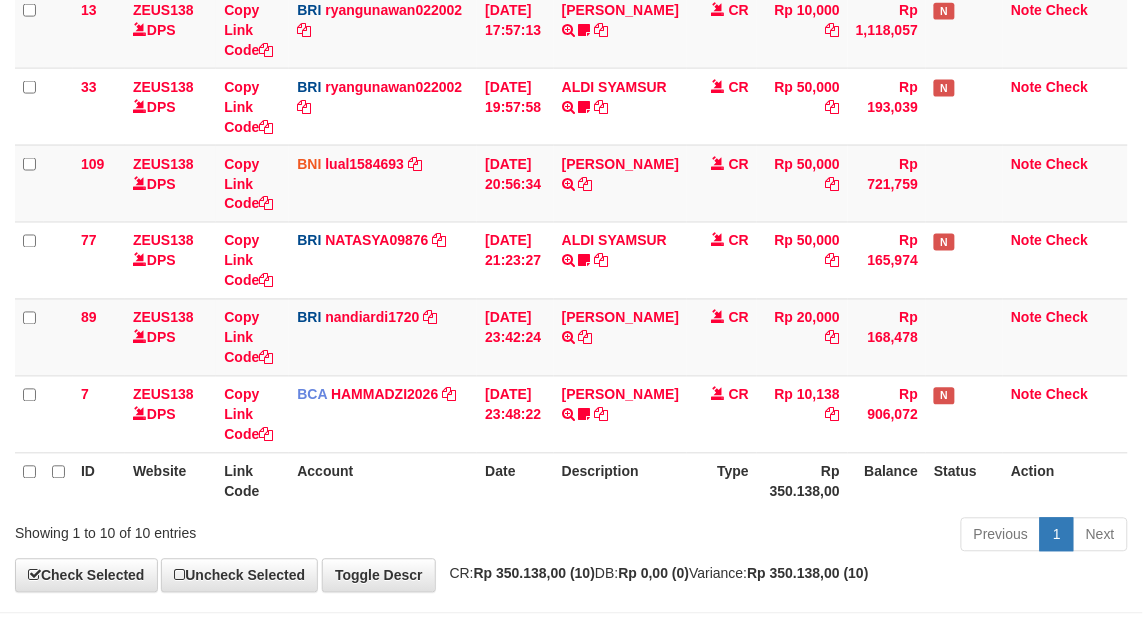 scroll, scrollTop: 638, scrollLeft: 0, axis: vertical 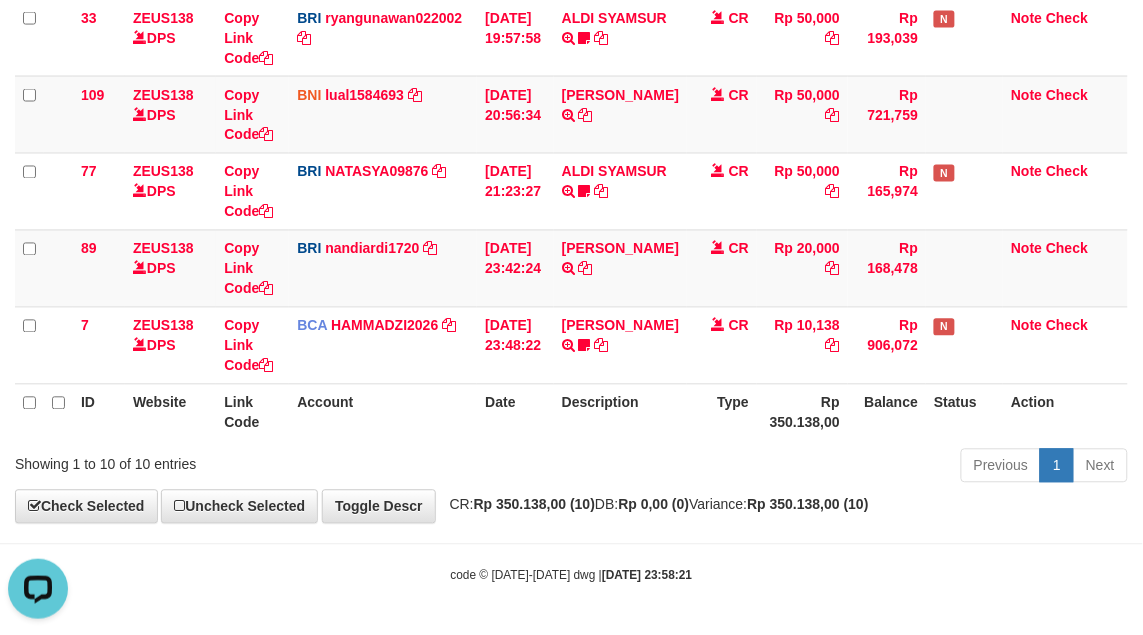 click on "Description" at bounding box center [620, 412] 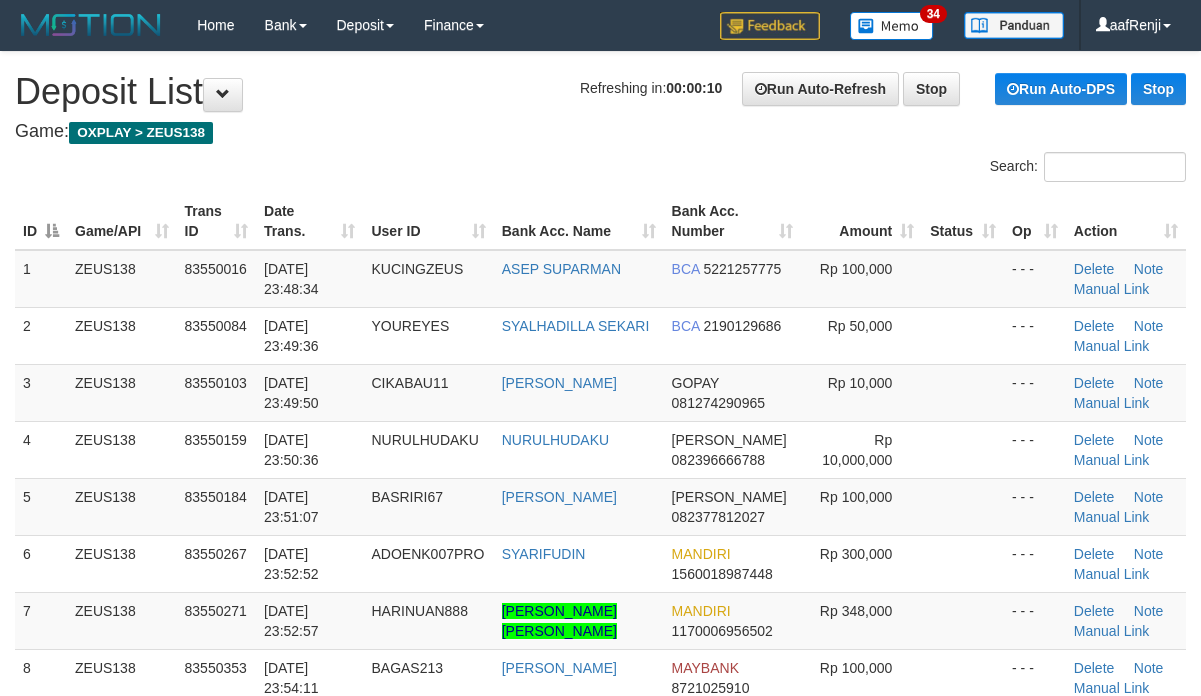 scroll, scrollTop: 0, scrollLeft: 0, axis: both 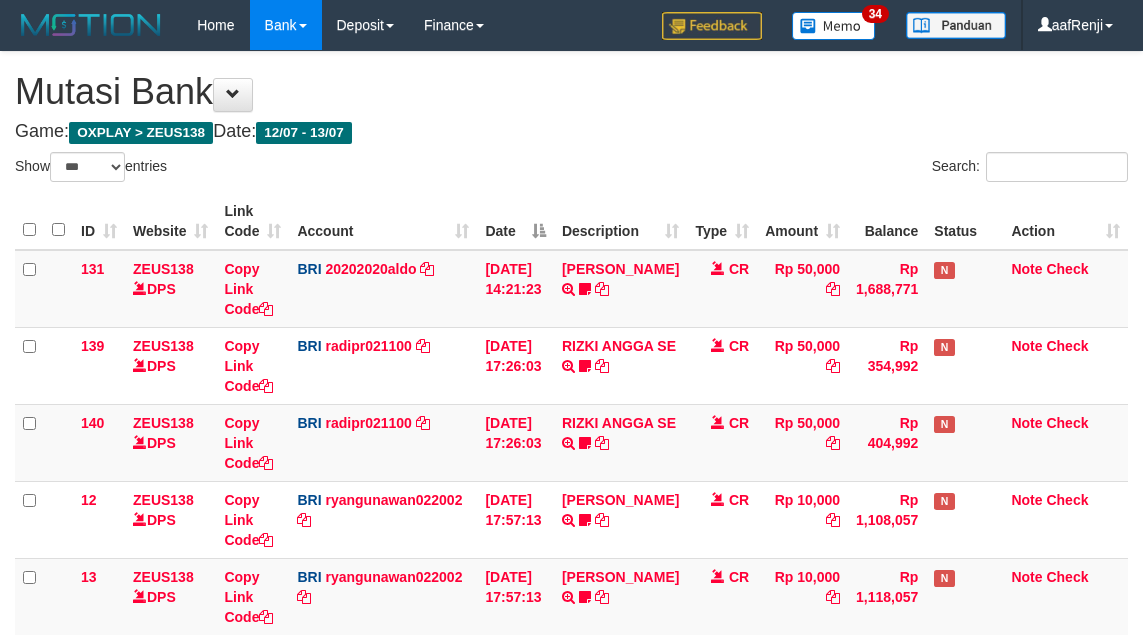 select on "***" 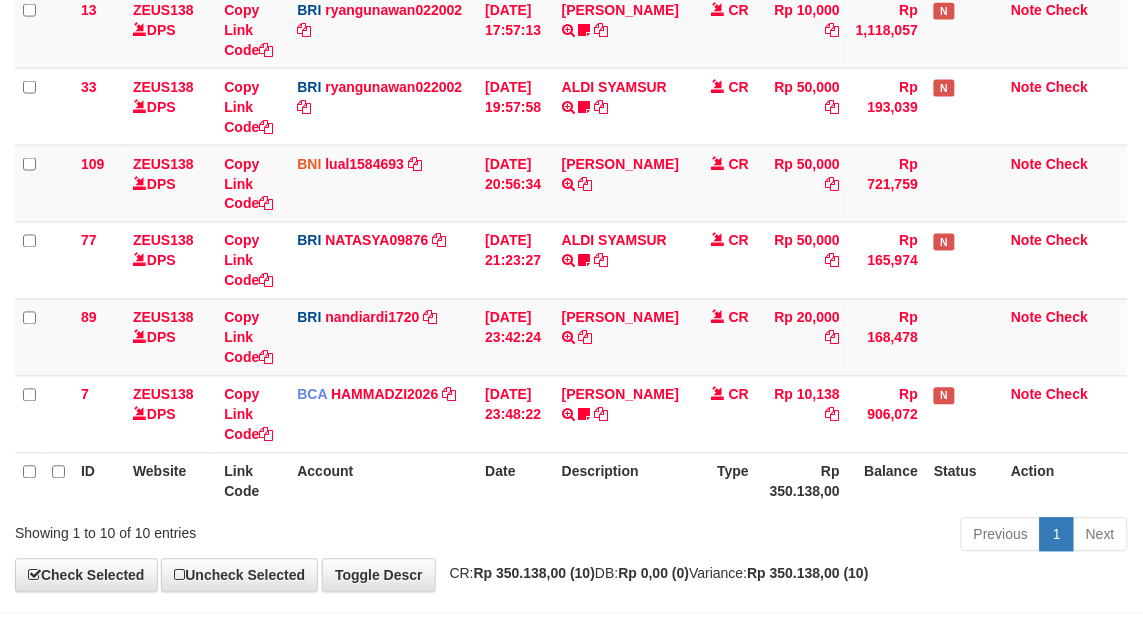 scroll, scrollTop: 638, scrollLeft: 0, axis: vertical 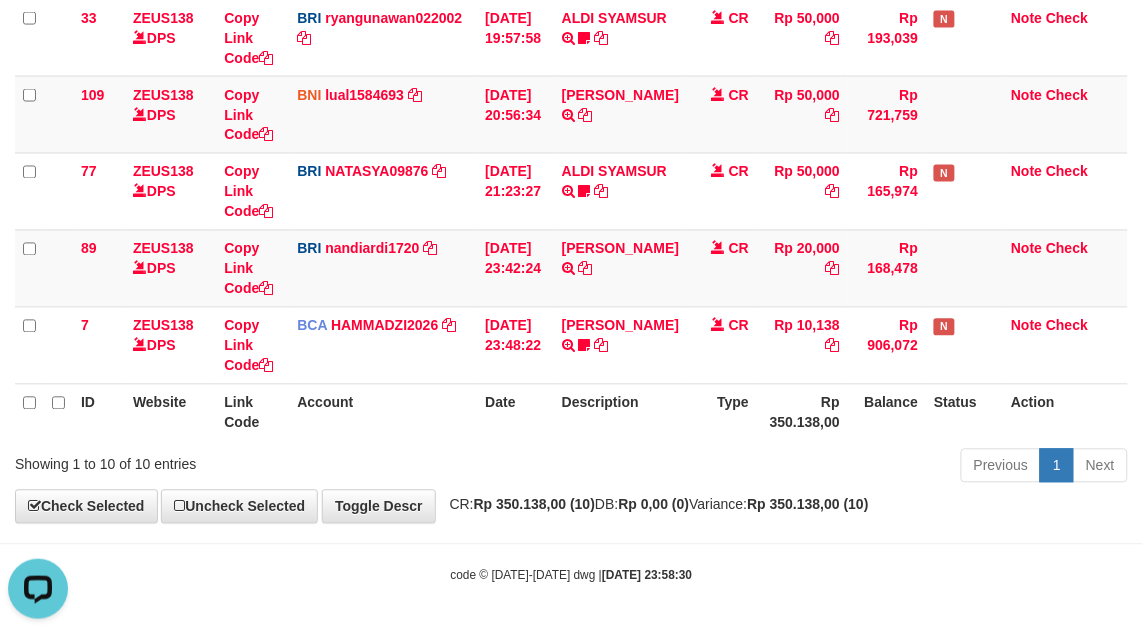 click on "Date" at bounding box center [515, 412] 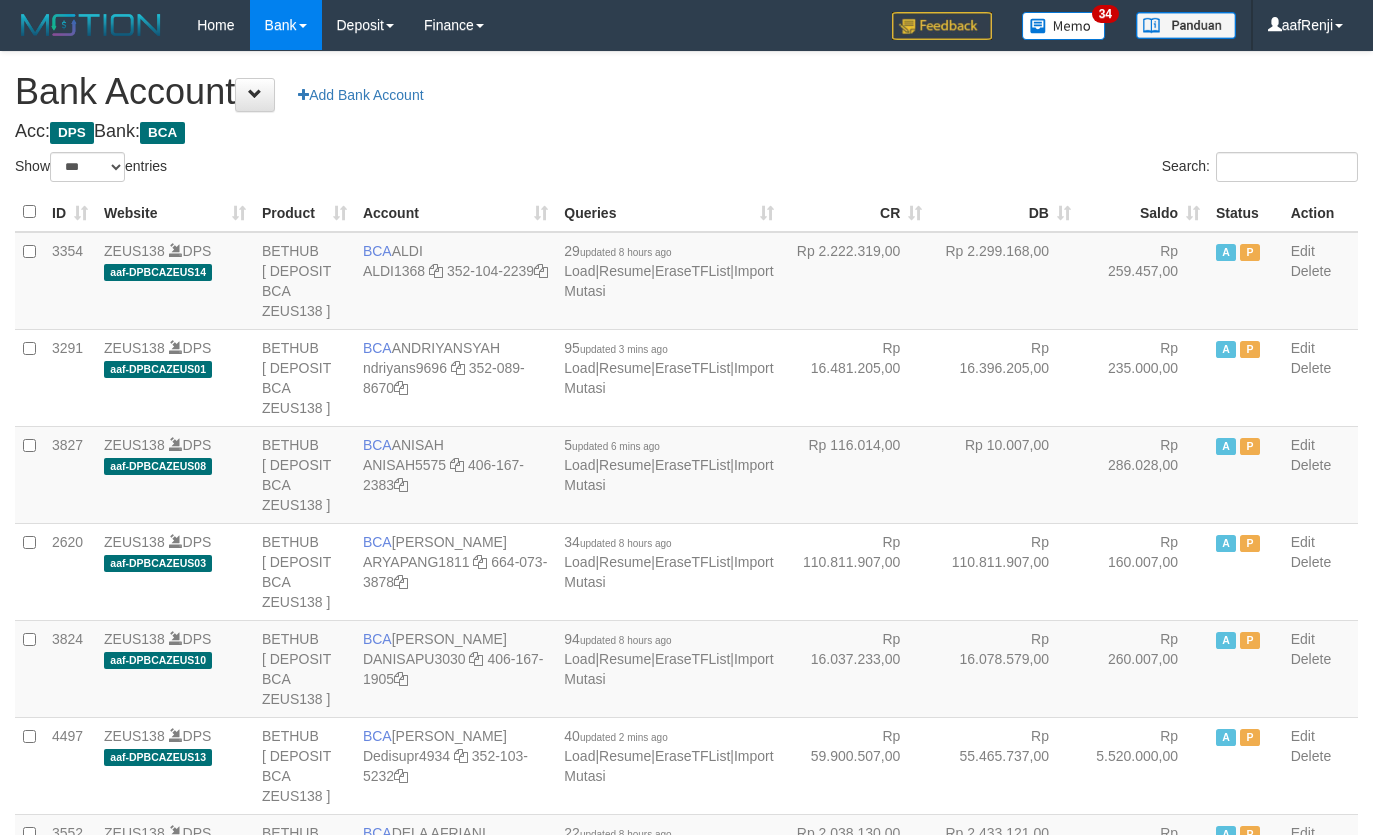 select on "***" 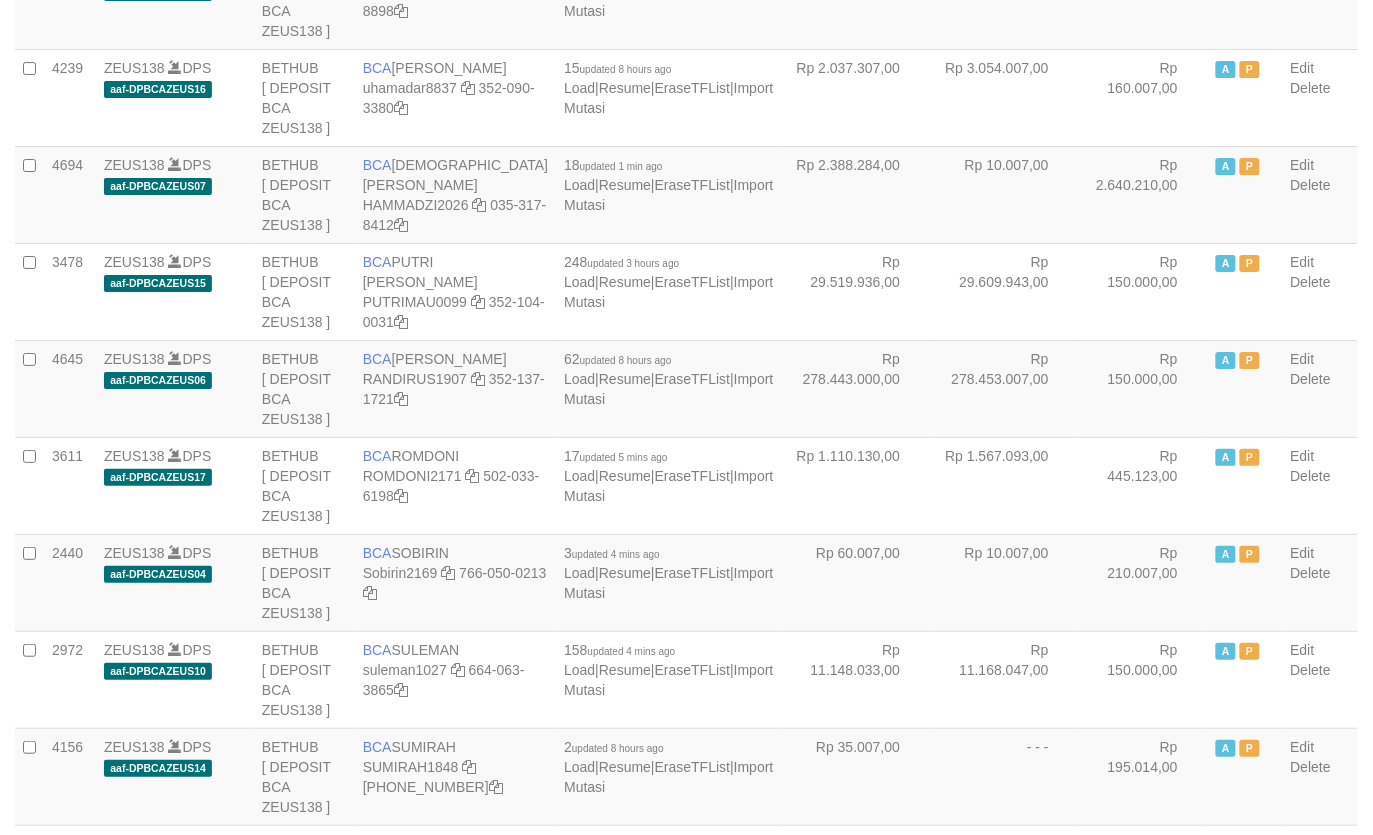 scroll, scrollTop: 1680, scrollLeft: 0, axis: vertical 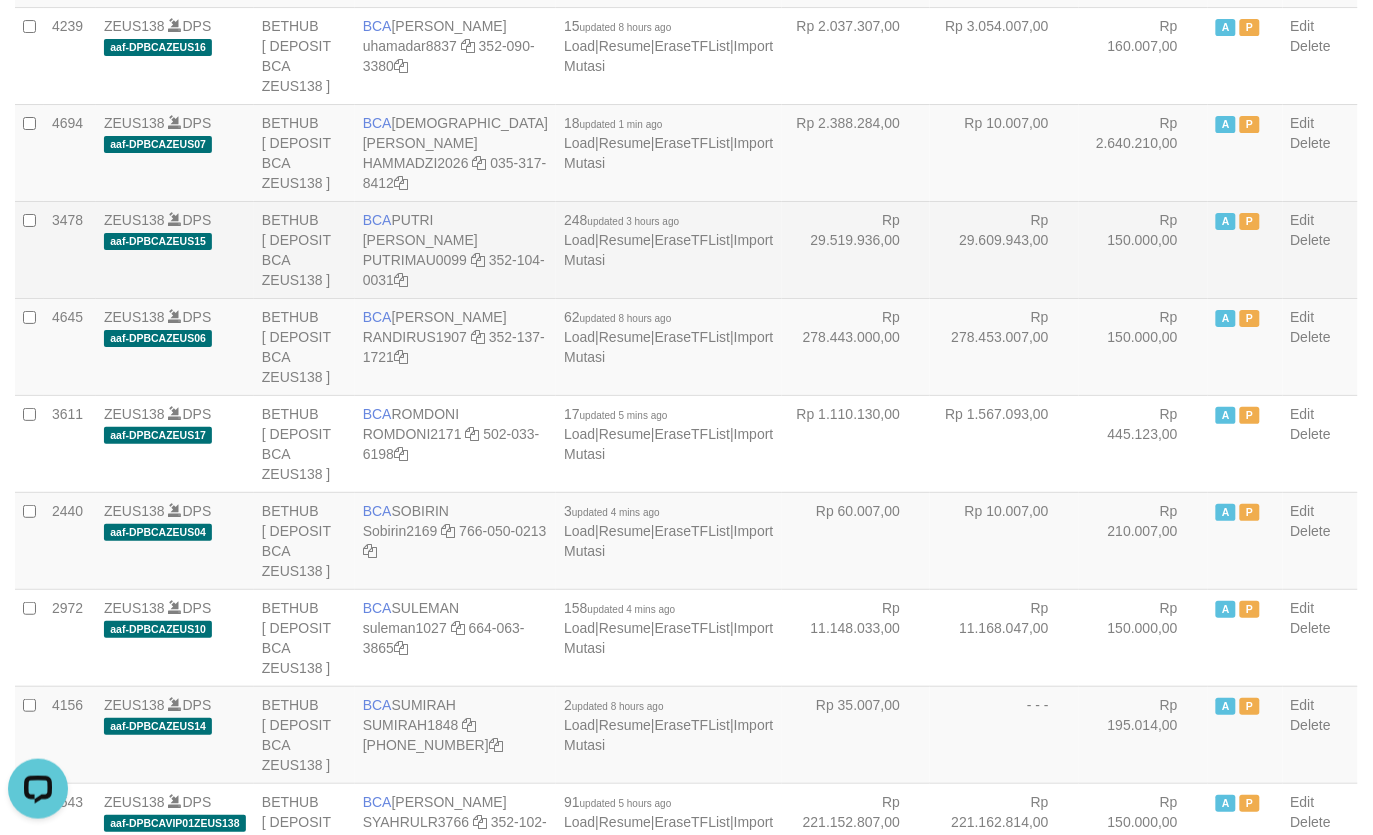 click on "Rp 29.609.943,00" at bounding box center [1004, 249] 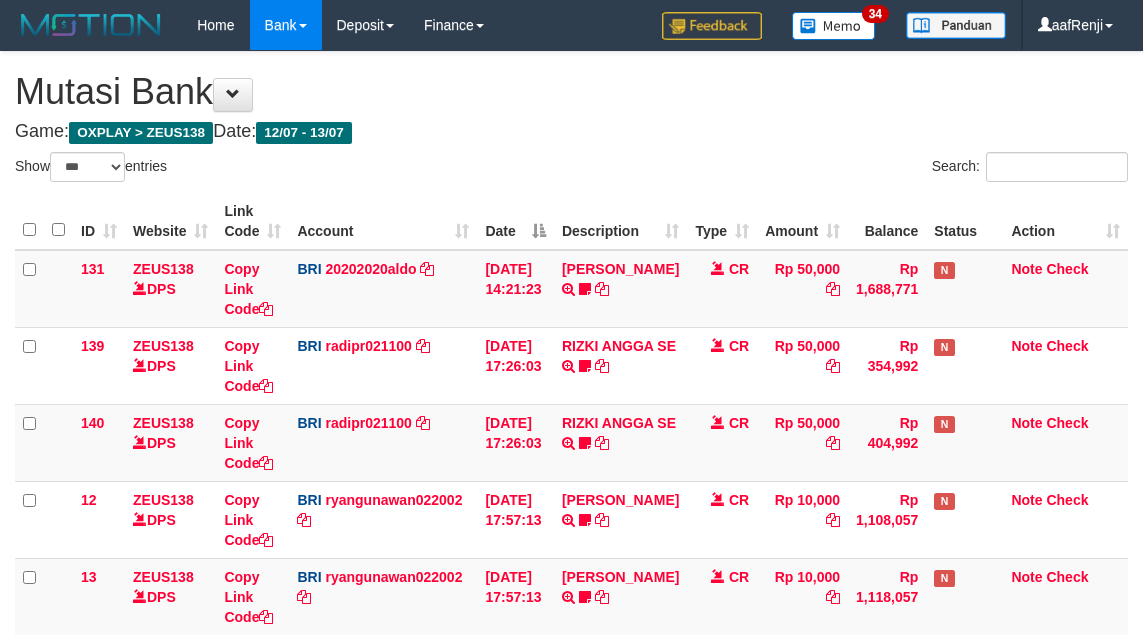 select on "***" 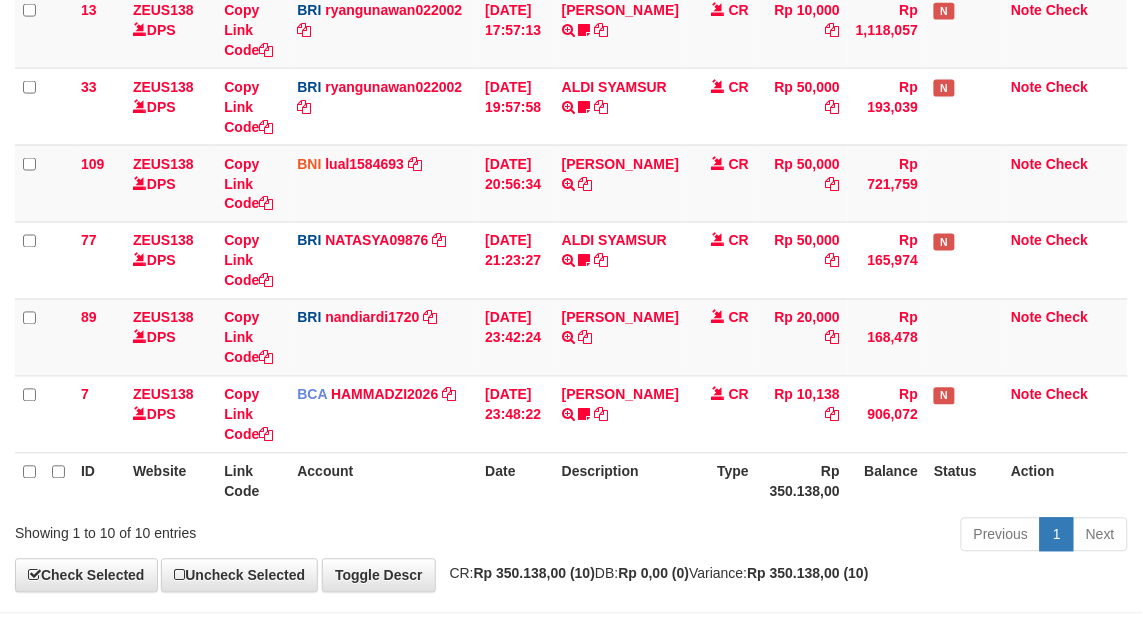 scroll, scrollTop: 638, scrollLeft: 0, axis: vertical 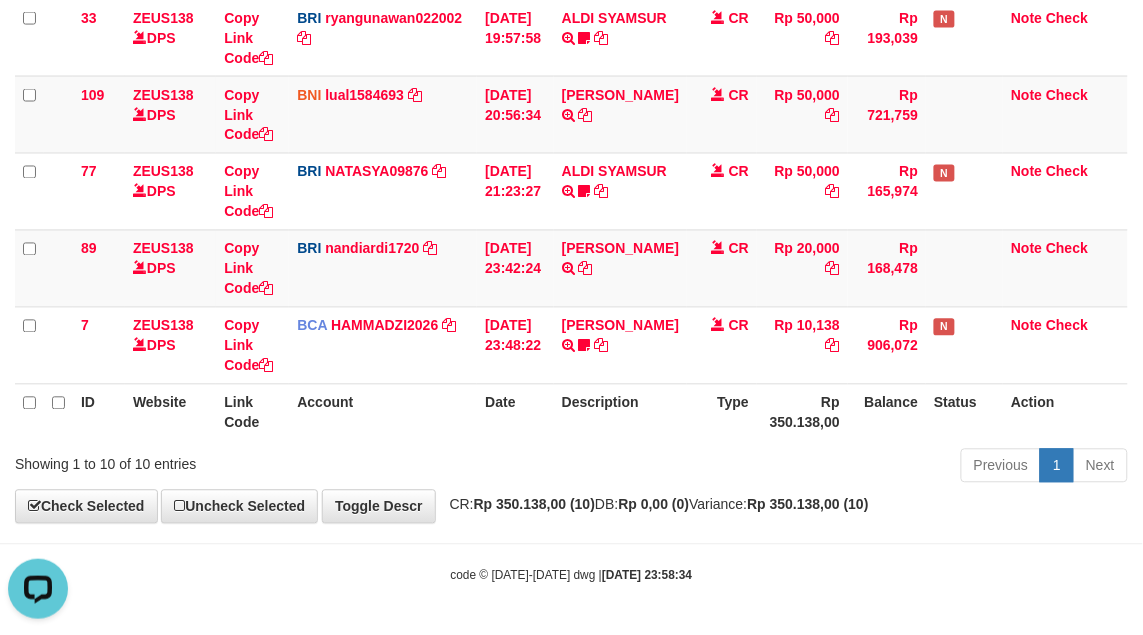 drag, startPoint x: 687, startPoint y: 477, endPoint x: 668, endPoint y: 473, distance: 19.416489 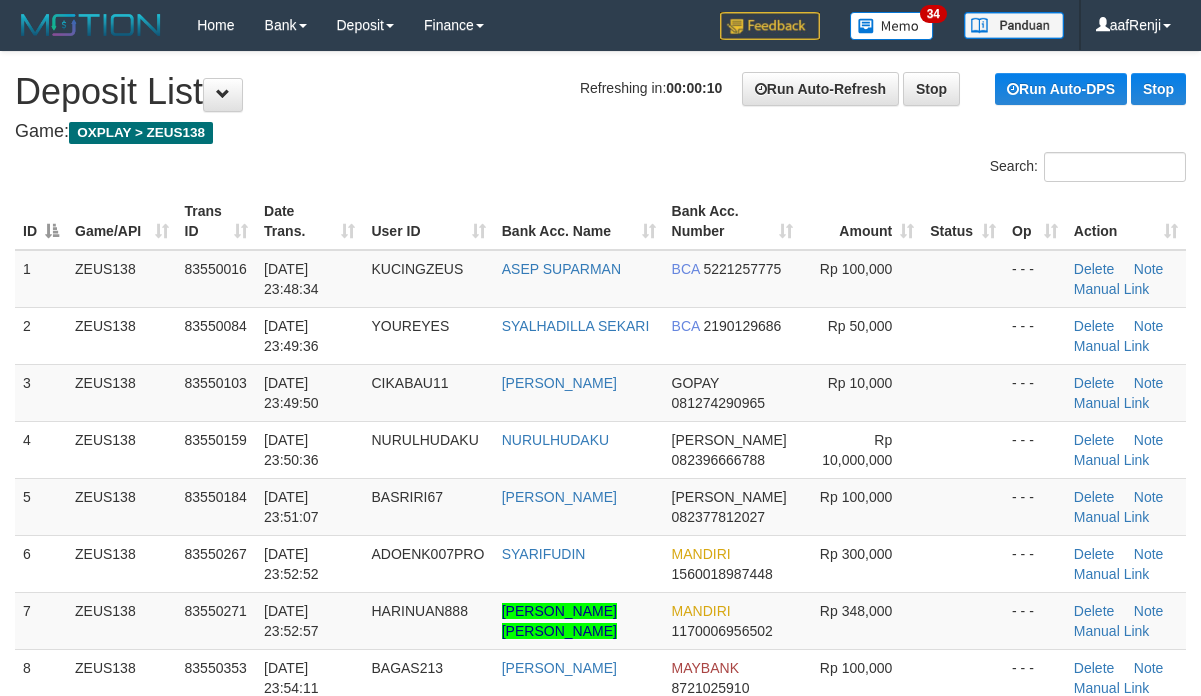 scroll, scrollTop: 0, scrollLeft: 0, axis: both 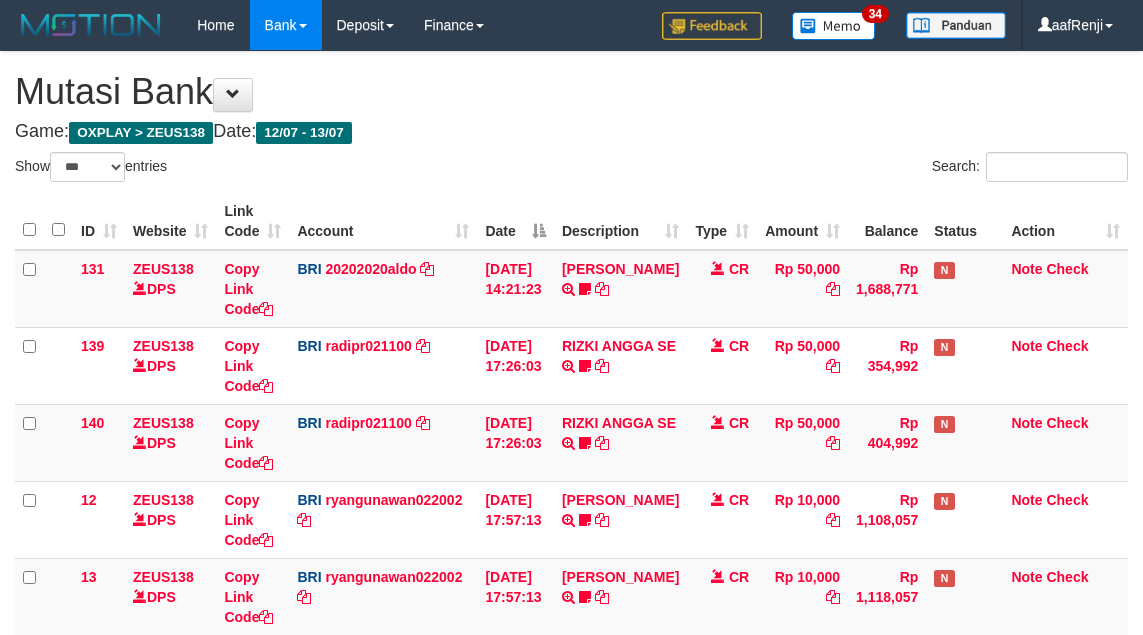 select on "***" 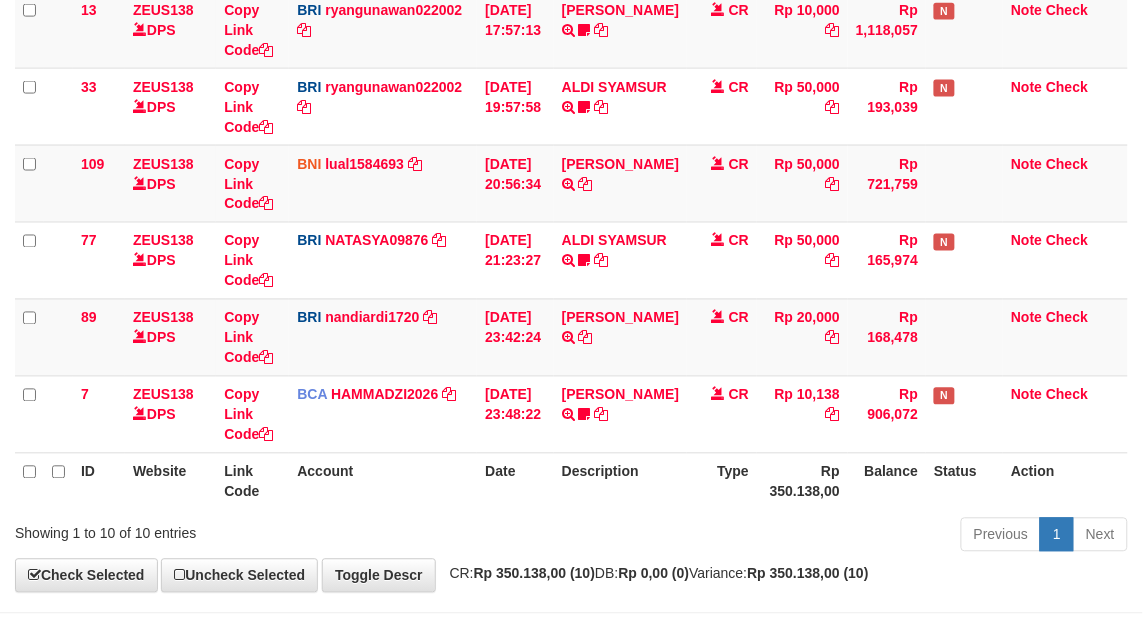 scroll, scrollTop: 638, scrollLeft: 0, axis: vertical 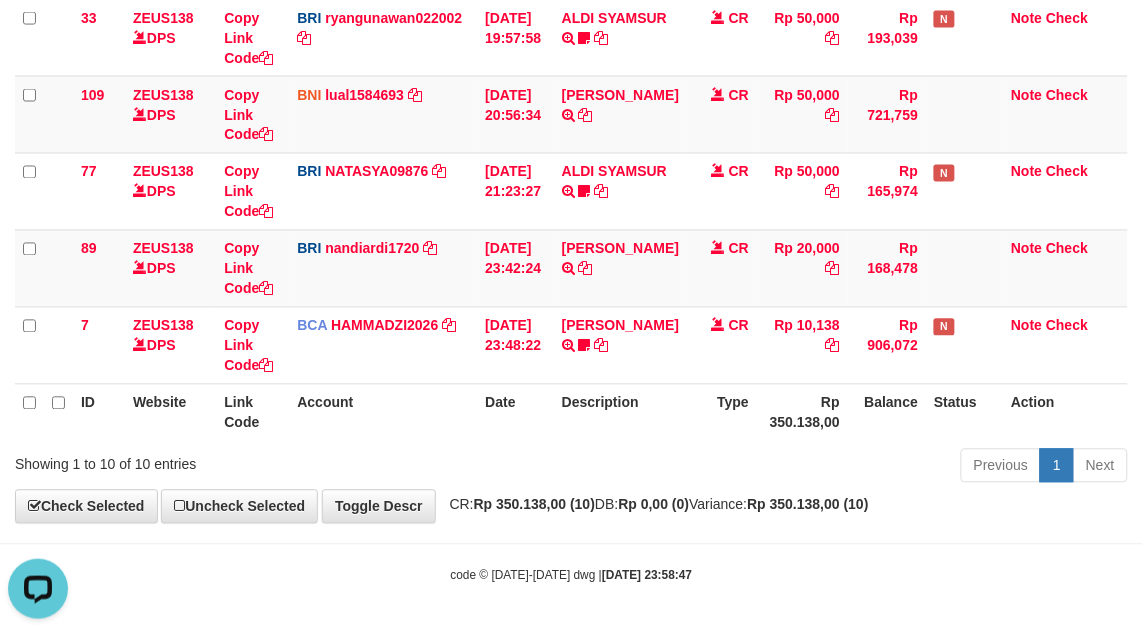 drag, startPoint x: 586, startPoint y: 477, endPoint x: 563, endPoint y: 493, distance: 28.01785 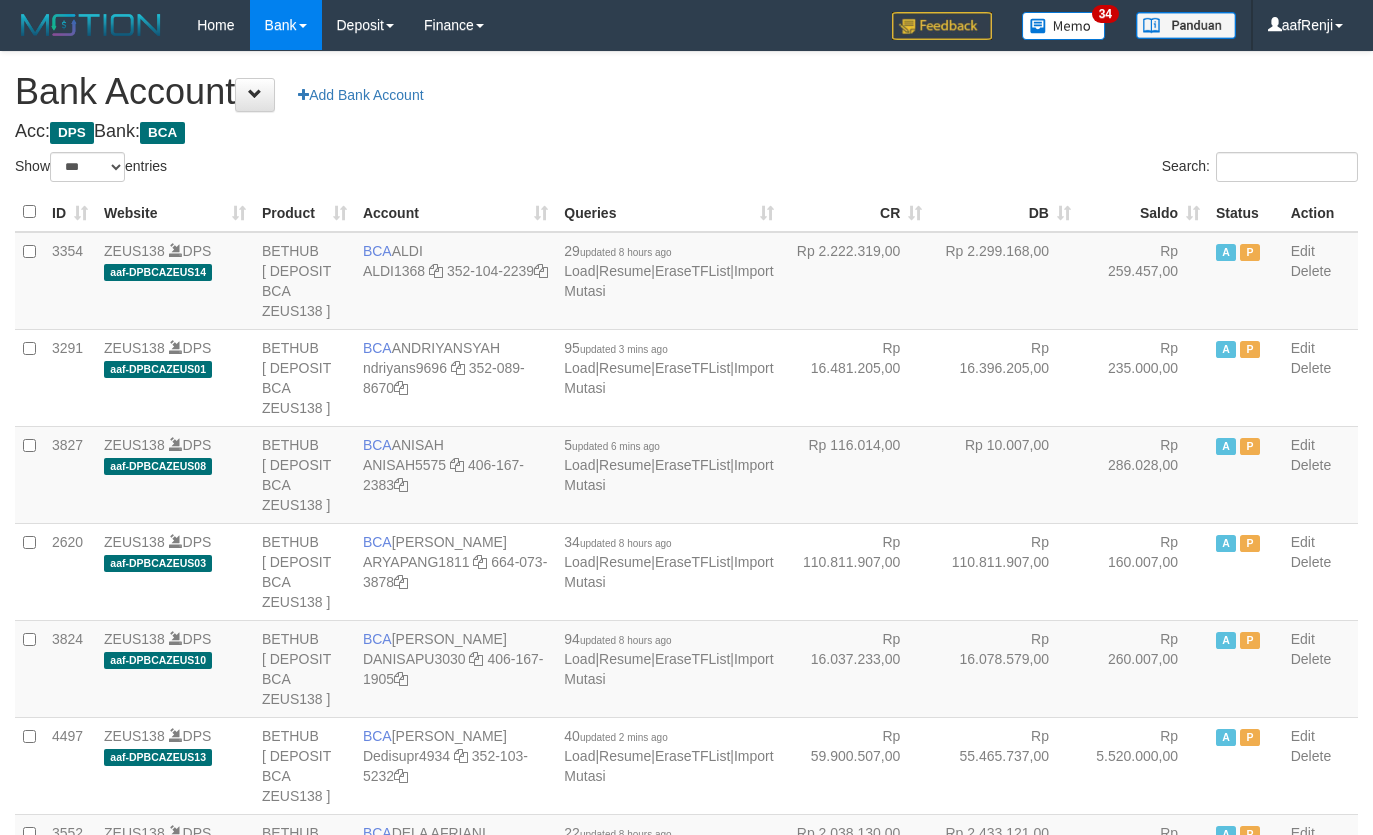 select on "***" 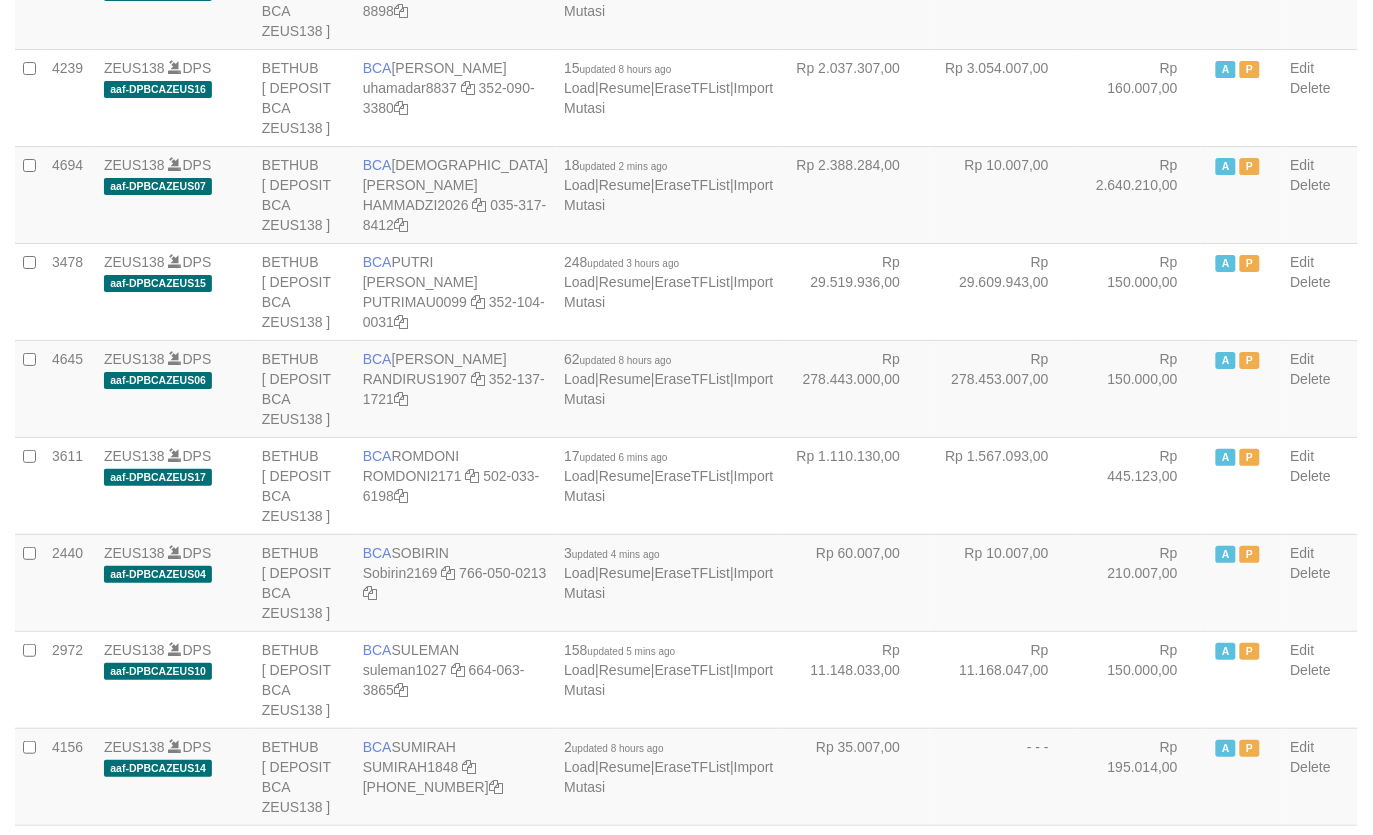 scroll, scrollTop: 1680, scrollLeft: 0, axis: vertical 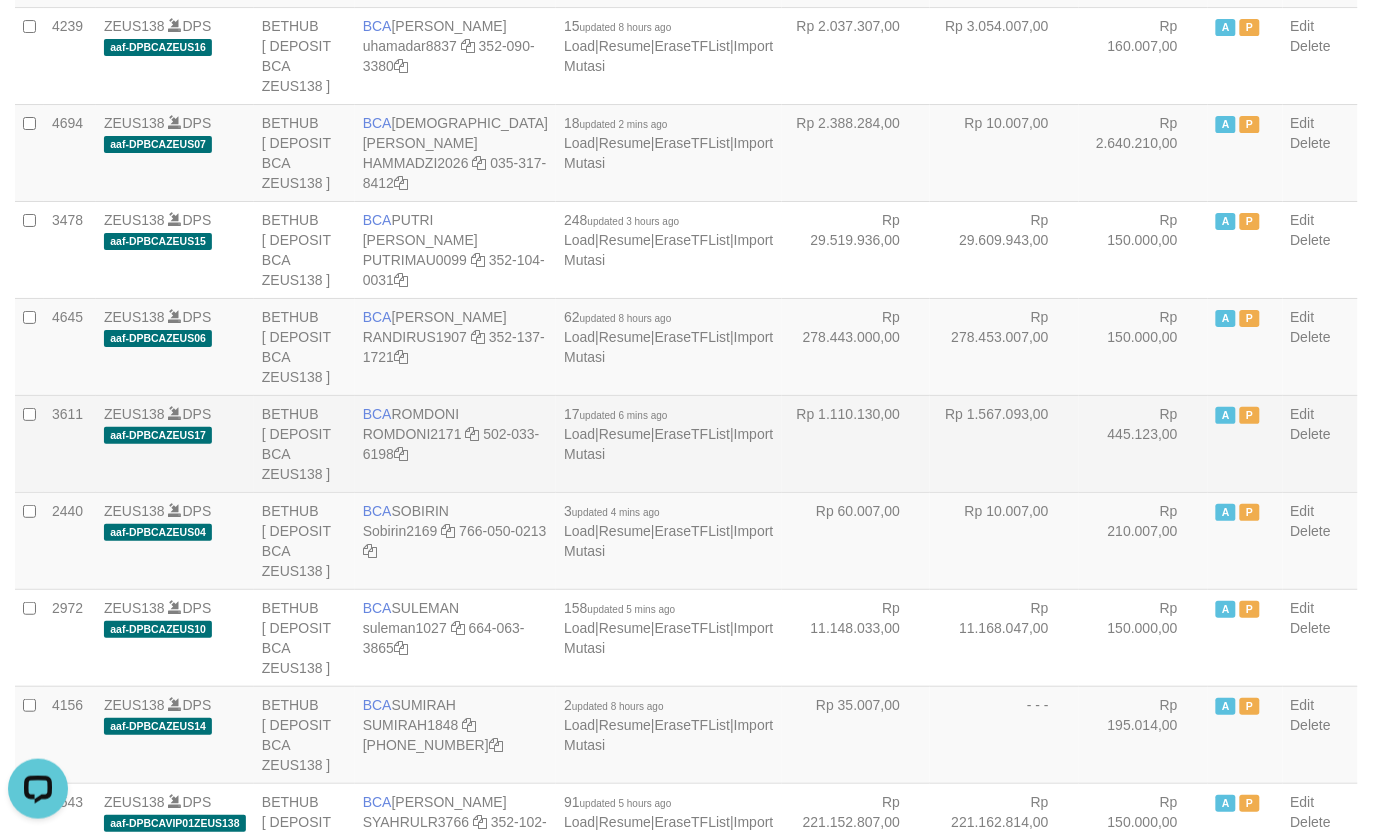 click on "Rp 1.567.093,00" at bounding box center [1004, 443] 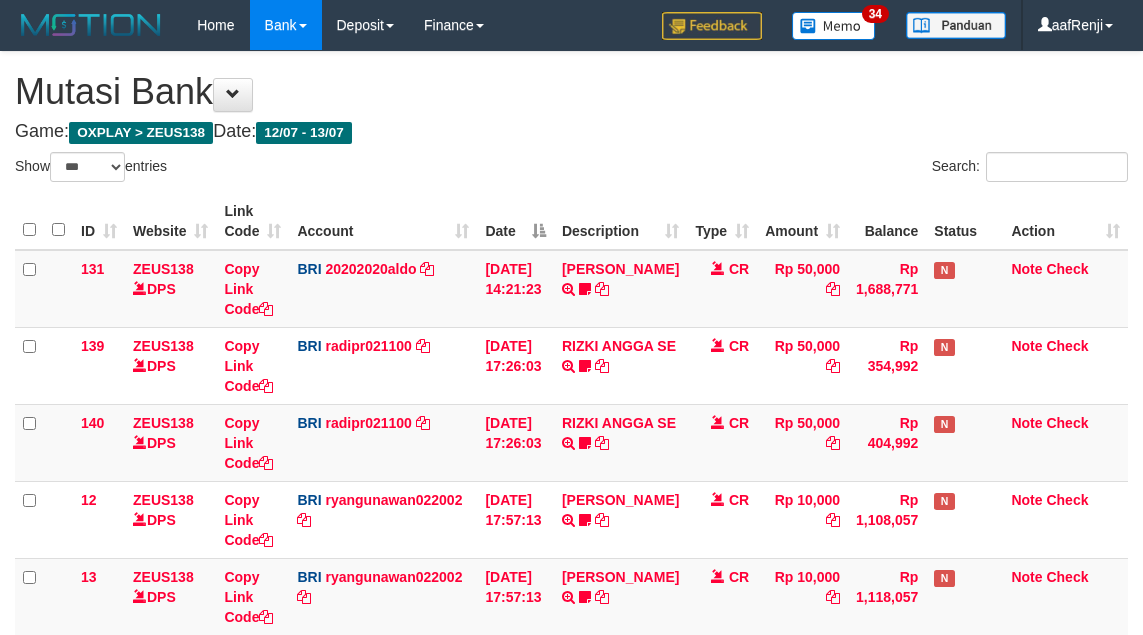select on "***" 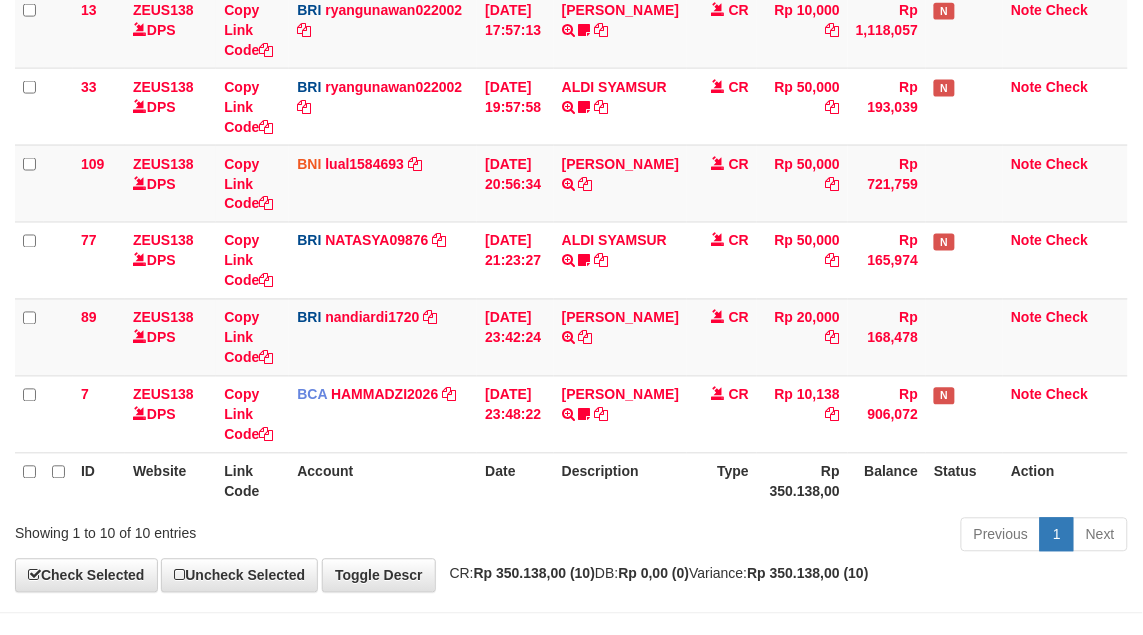 scroll, scrollTop: 638, scrollLeft: 0, axis: vertical 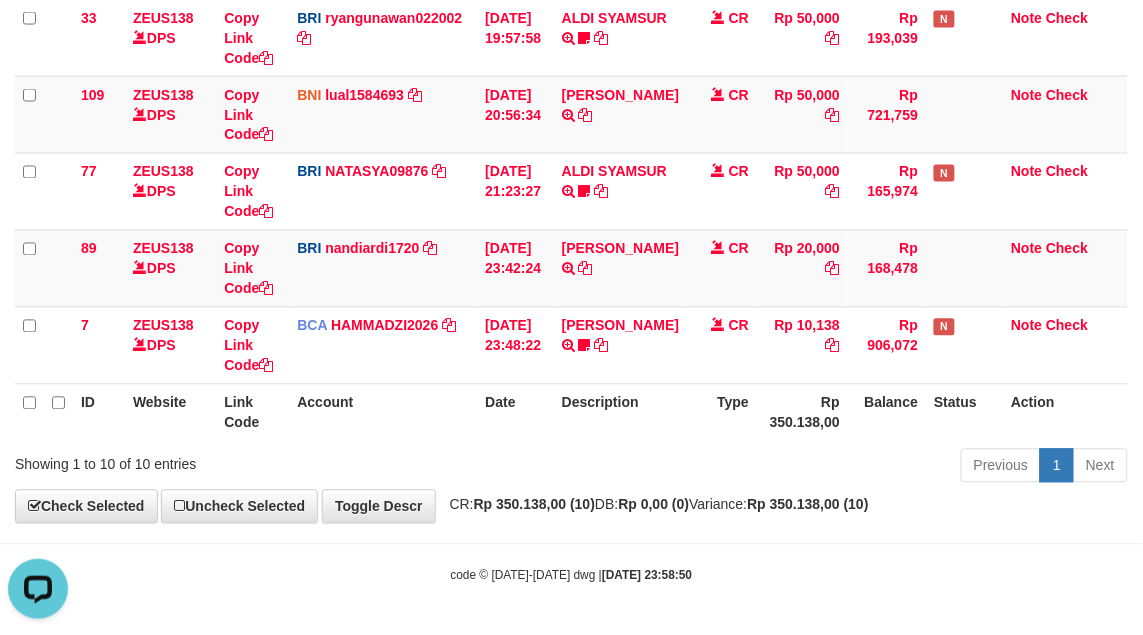 drag, startPoint x: 490, startPoint y: 470, endPoint x: 495, endPoint y: 482, distance: 13 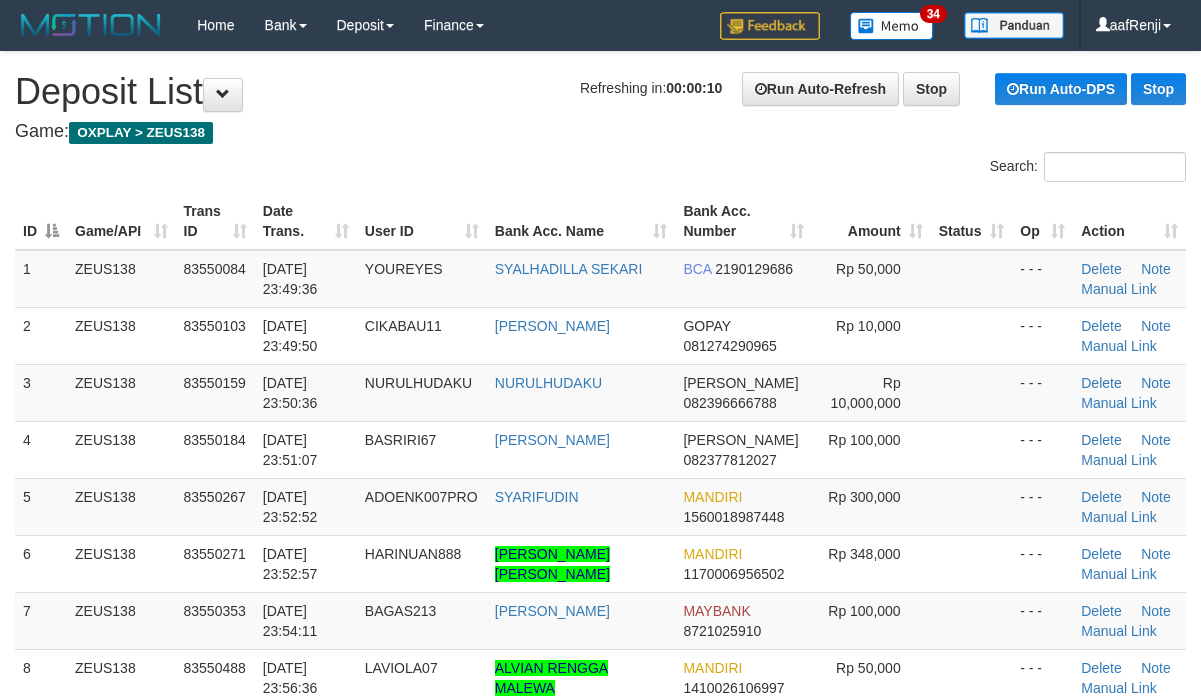 scroll, scrollTop: 0, scrollLeft: 0, axis: both 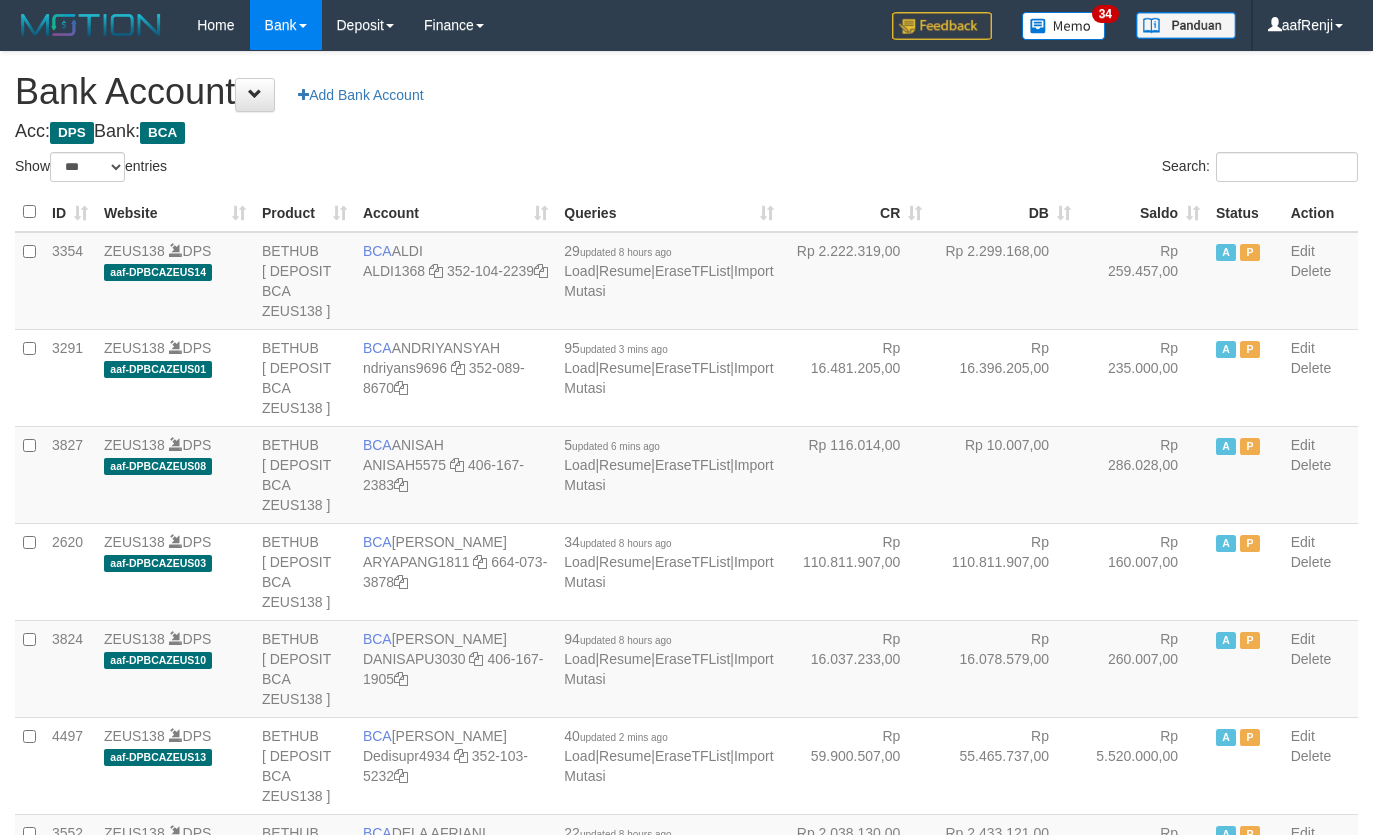 select on "***" 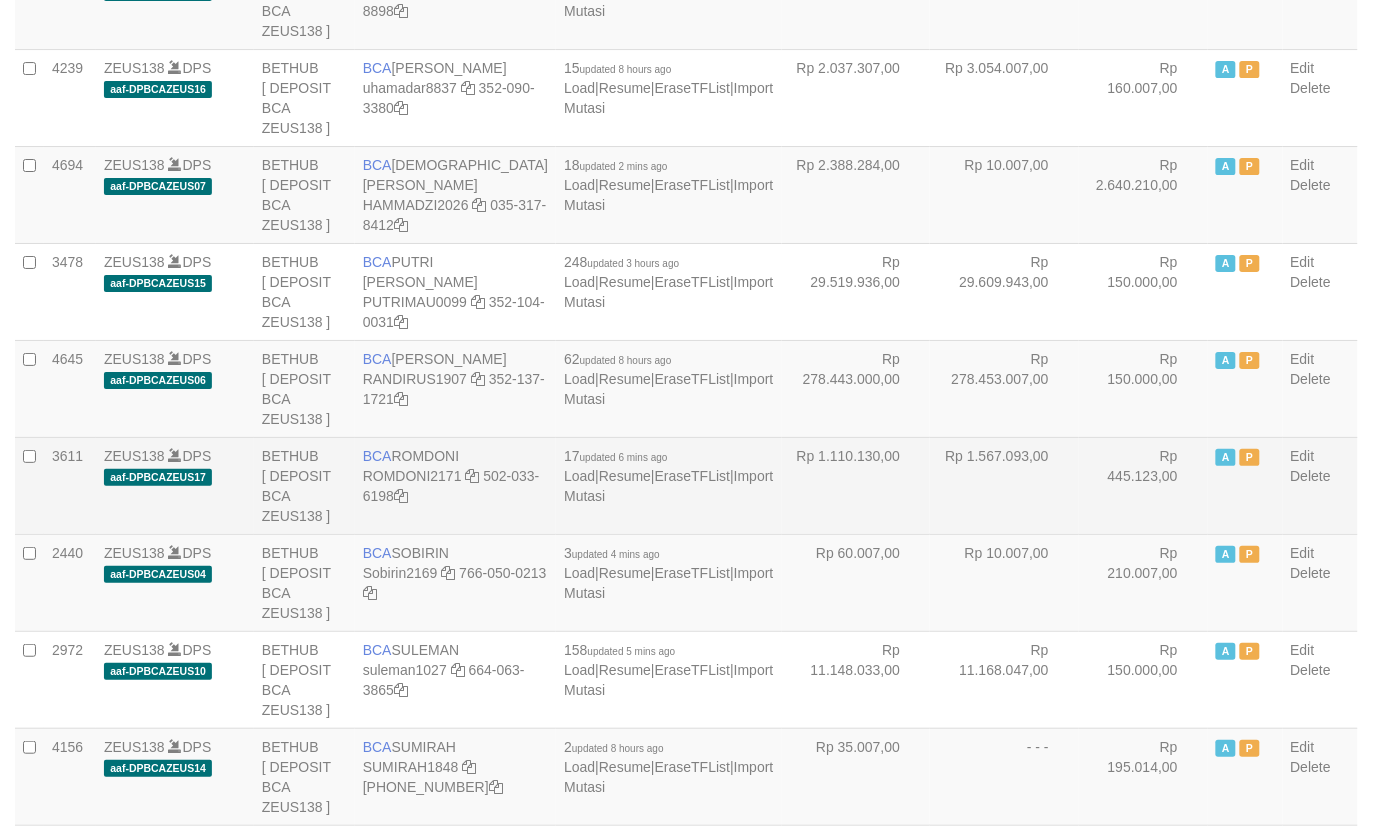 scroll, scrollTop: 1680, scrollLeft: 0, axis: vertical 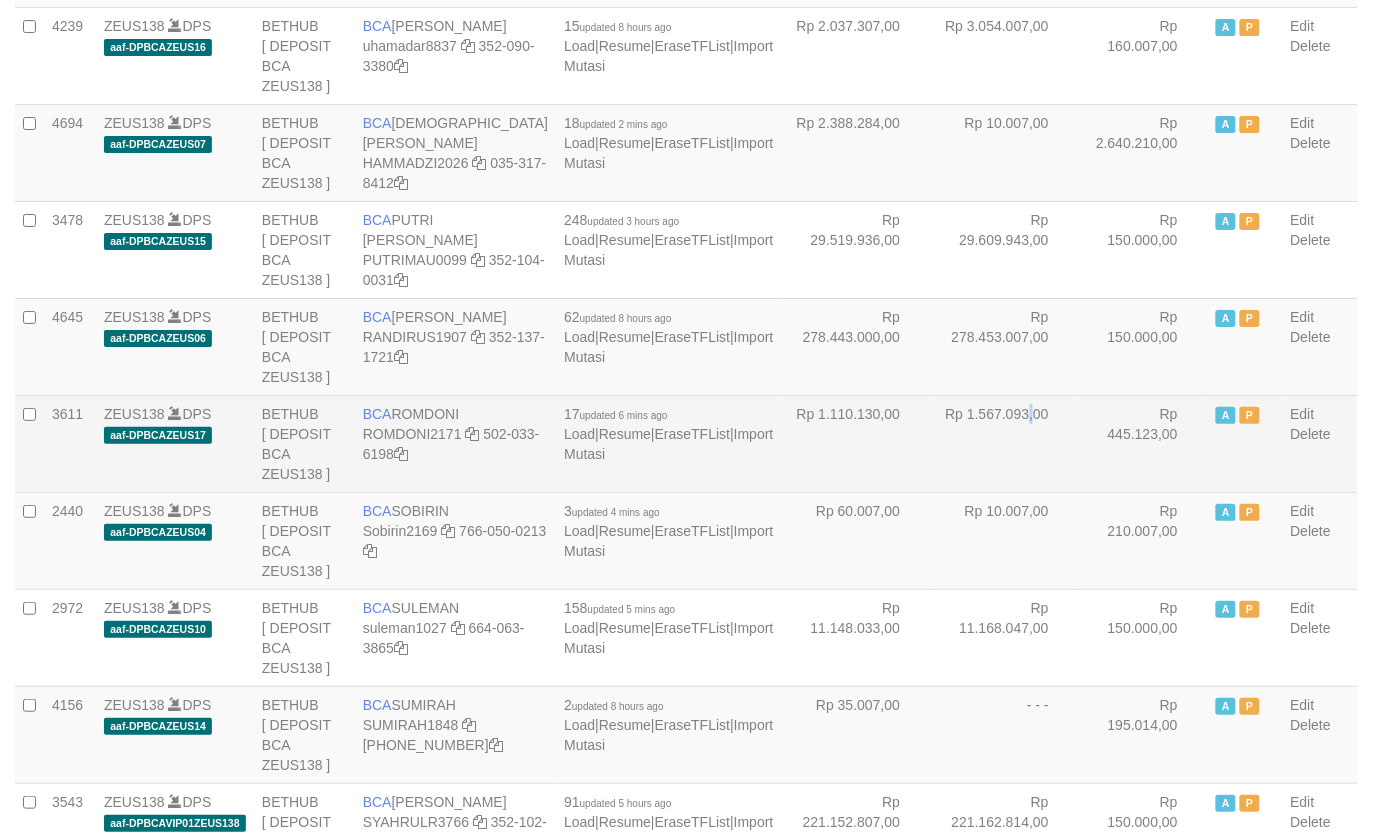 click on "Rp 1.567.093,00" at bounding box center [1004, 443] 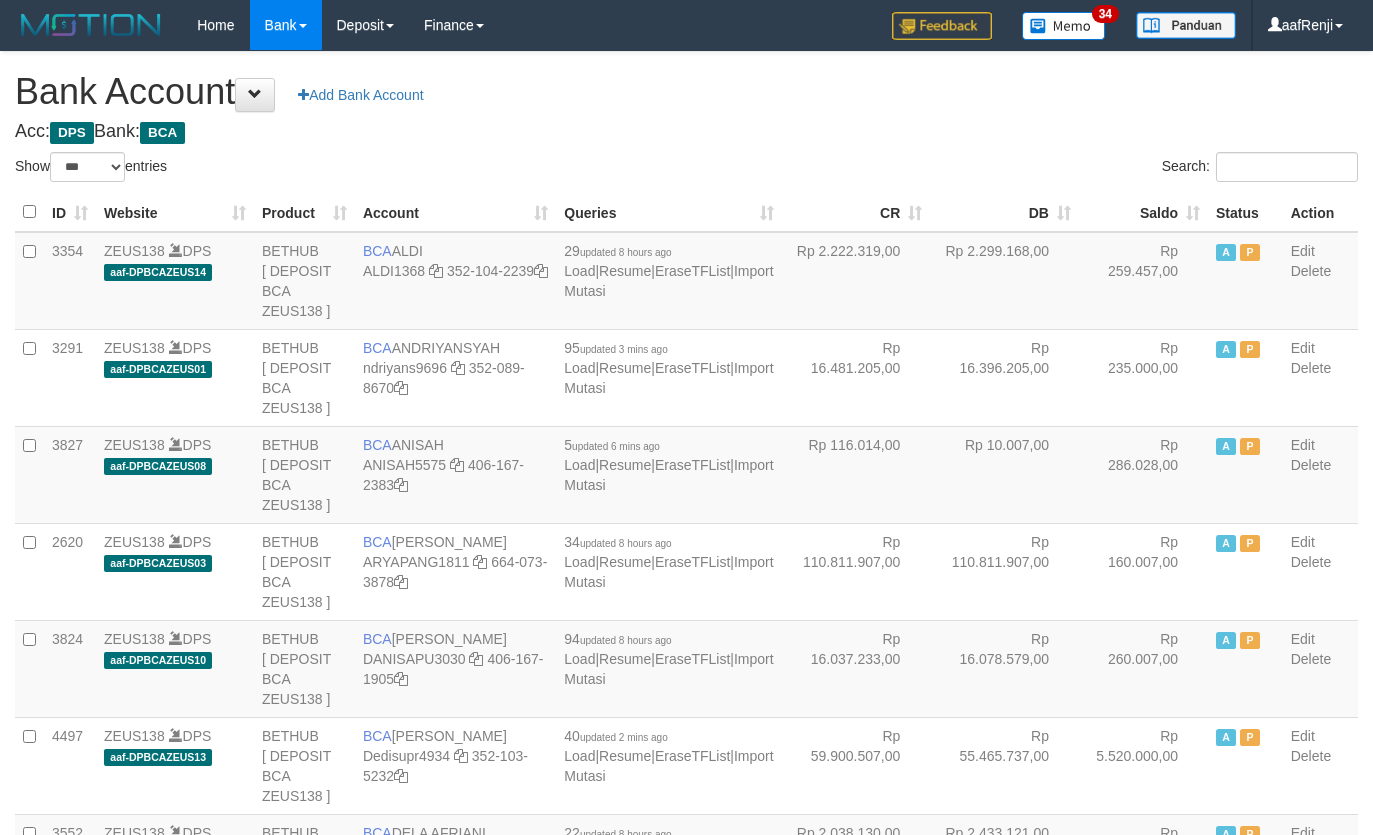 select on "***" 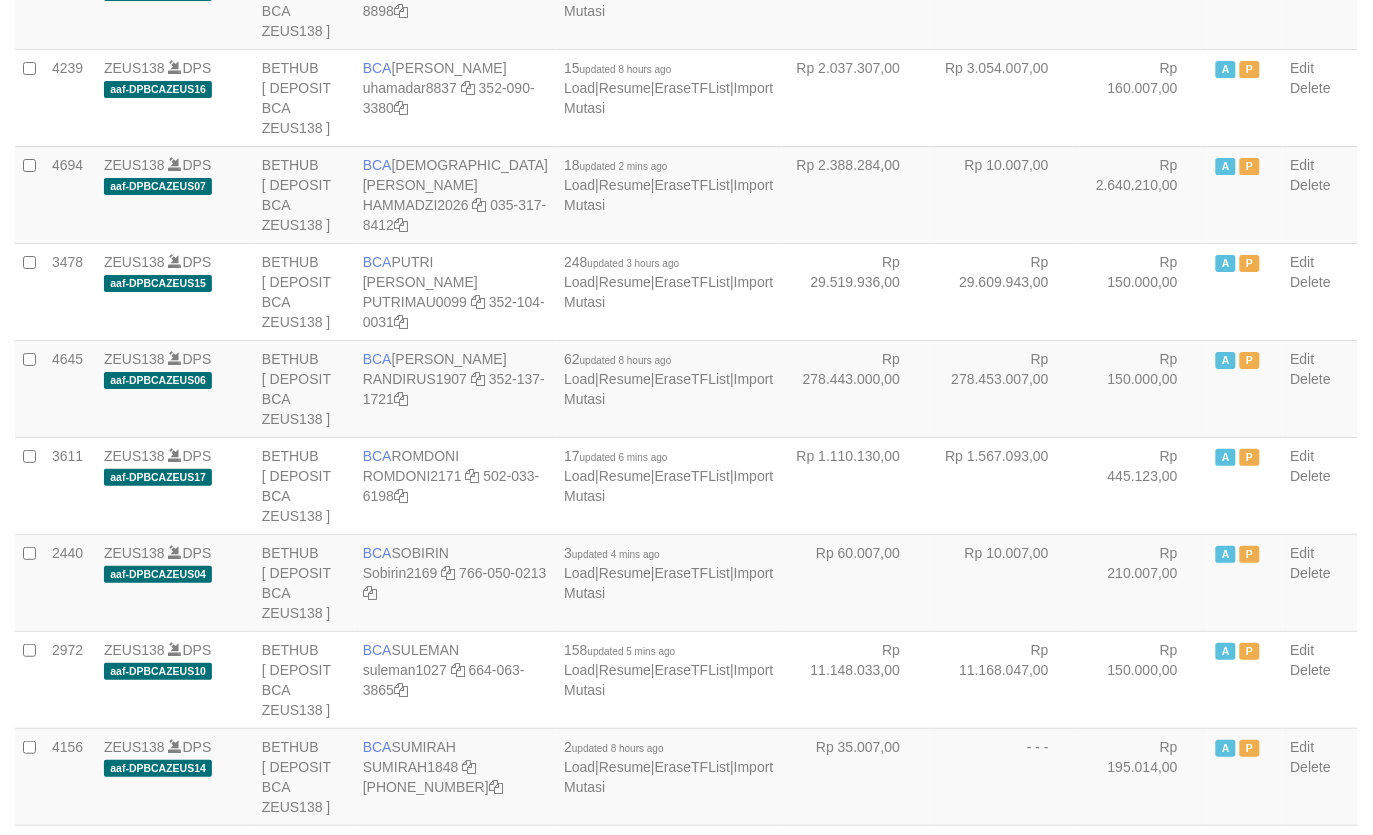 scroll, scrollTop: 1680, scrollLeft: 0, axis: vertical 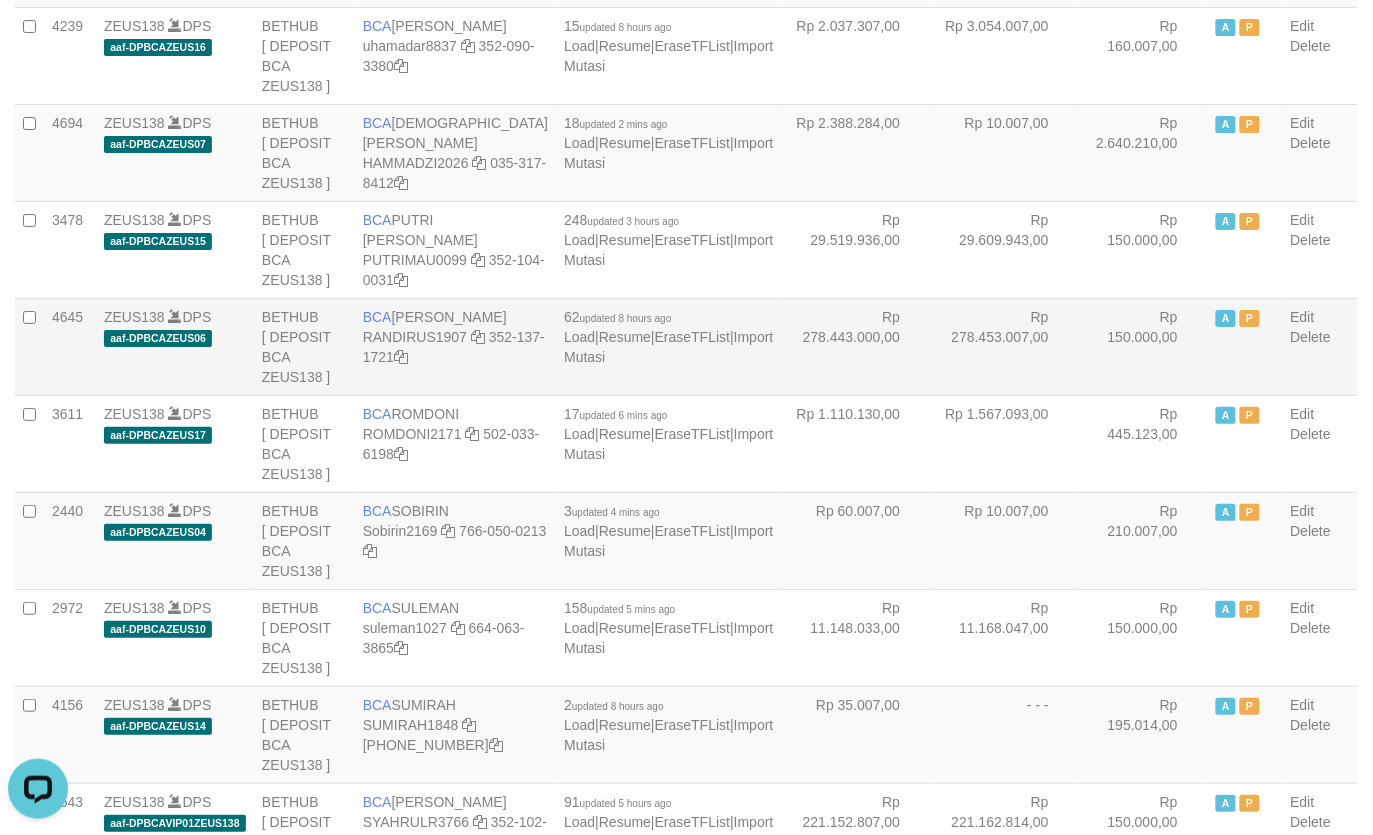 click on "Rp 150.000,00" at bounding box center [1143, 346] 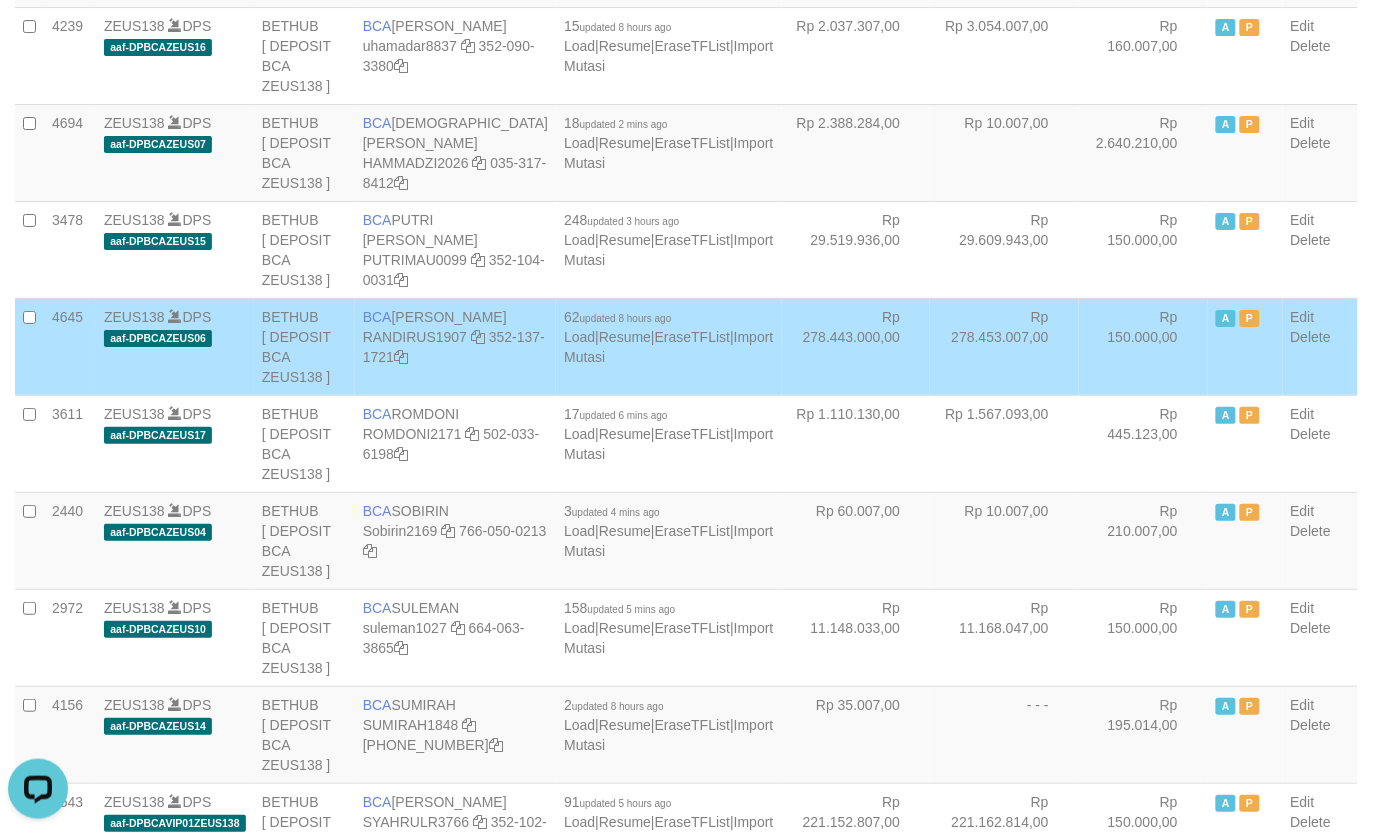 scroll, scrollTop: 330, scrollLeft: 0, axis: vertical 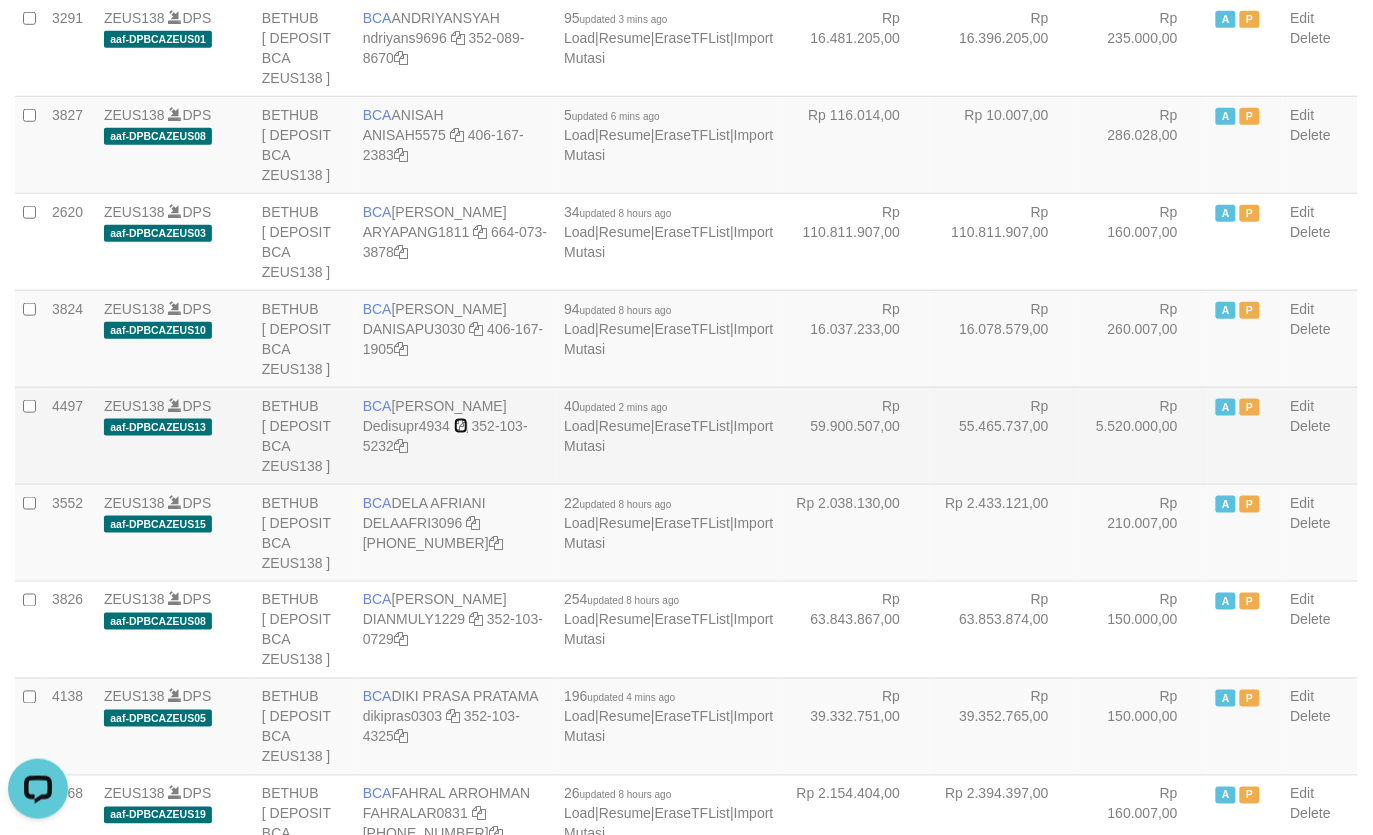 click at bounding box center [461, 426] 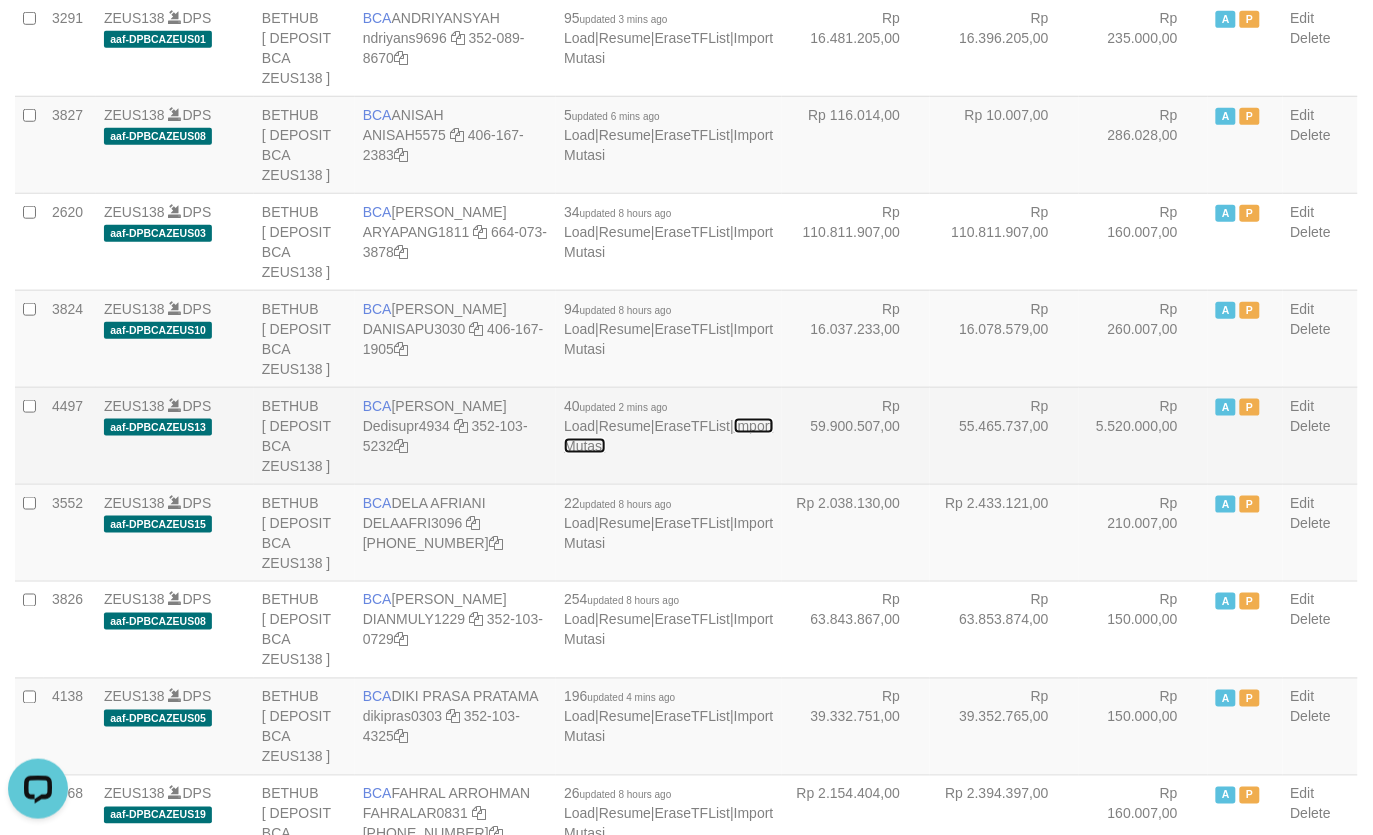 click on "Import Mutasi" at bounding box center (668, 436) 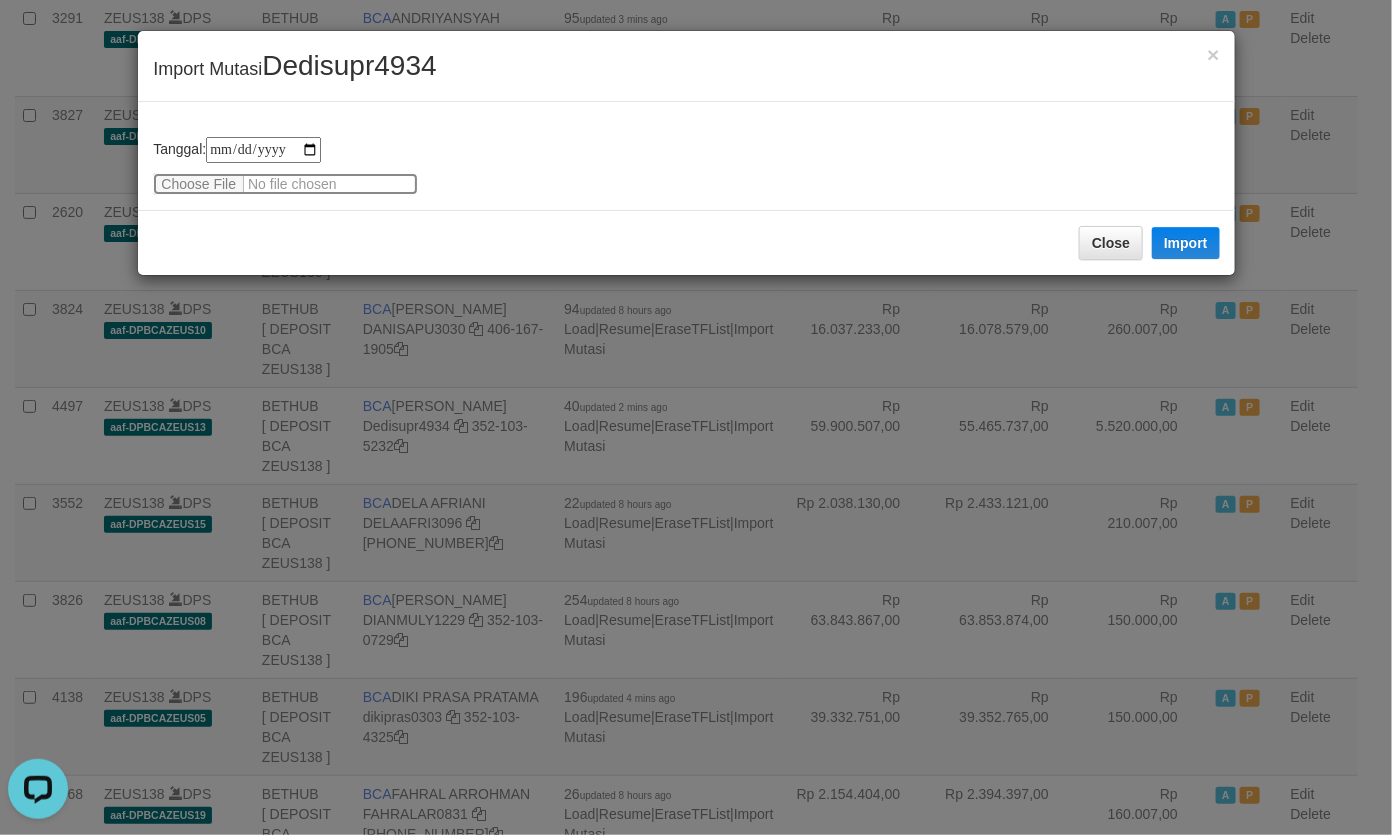 click at bounding box center (285, 184) 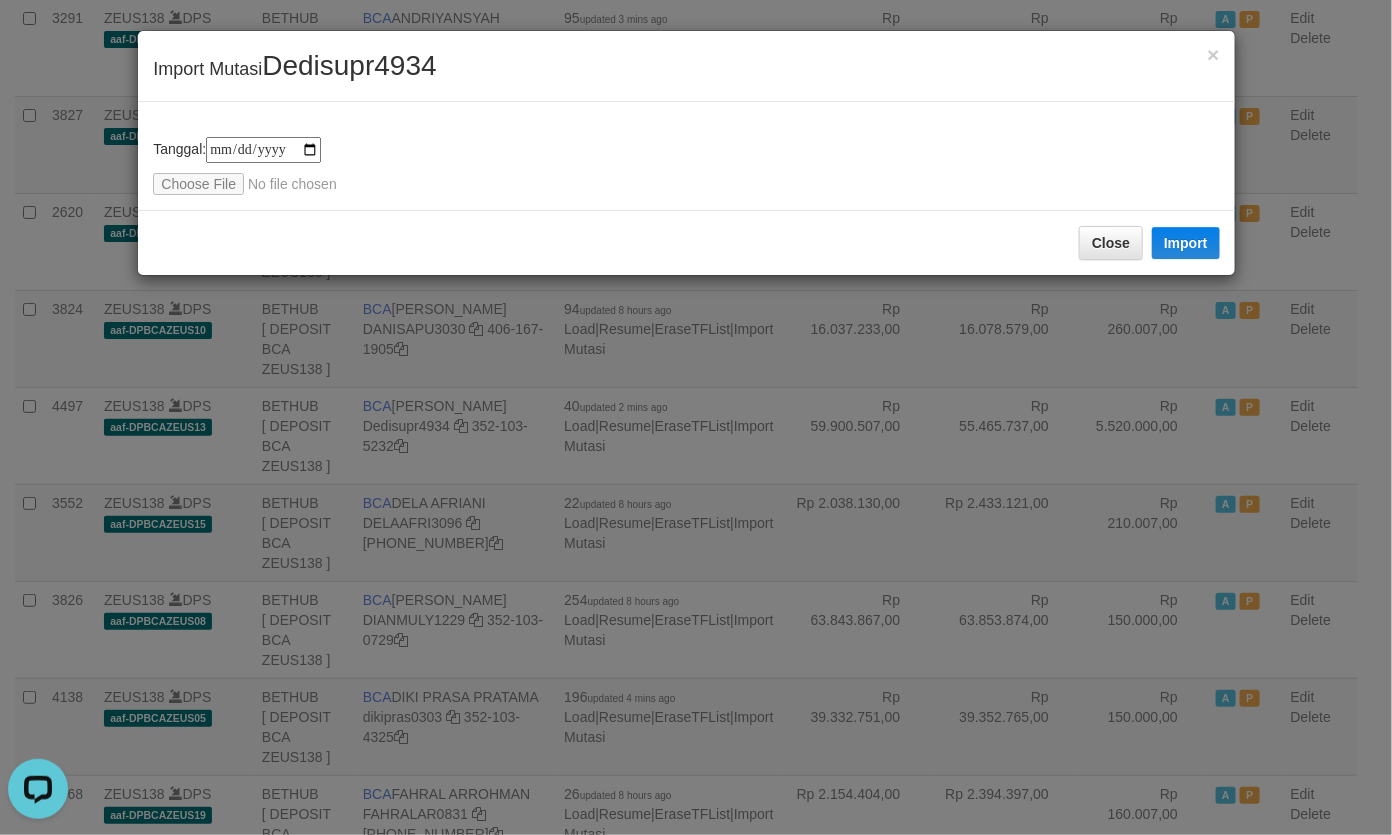 click on "Dedisupr4934" at bounding box center [349, 65] 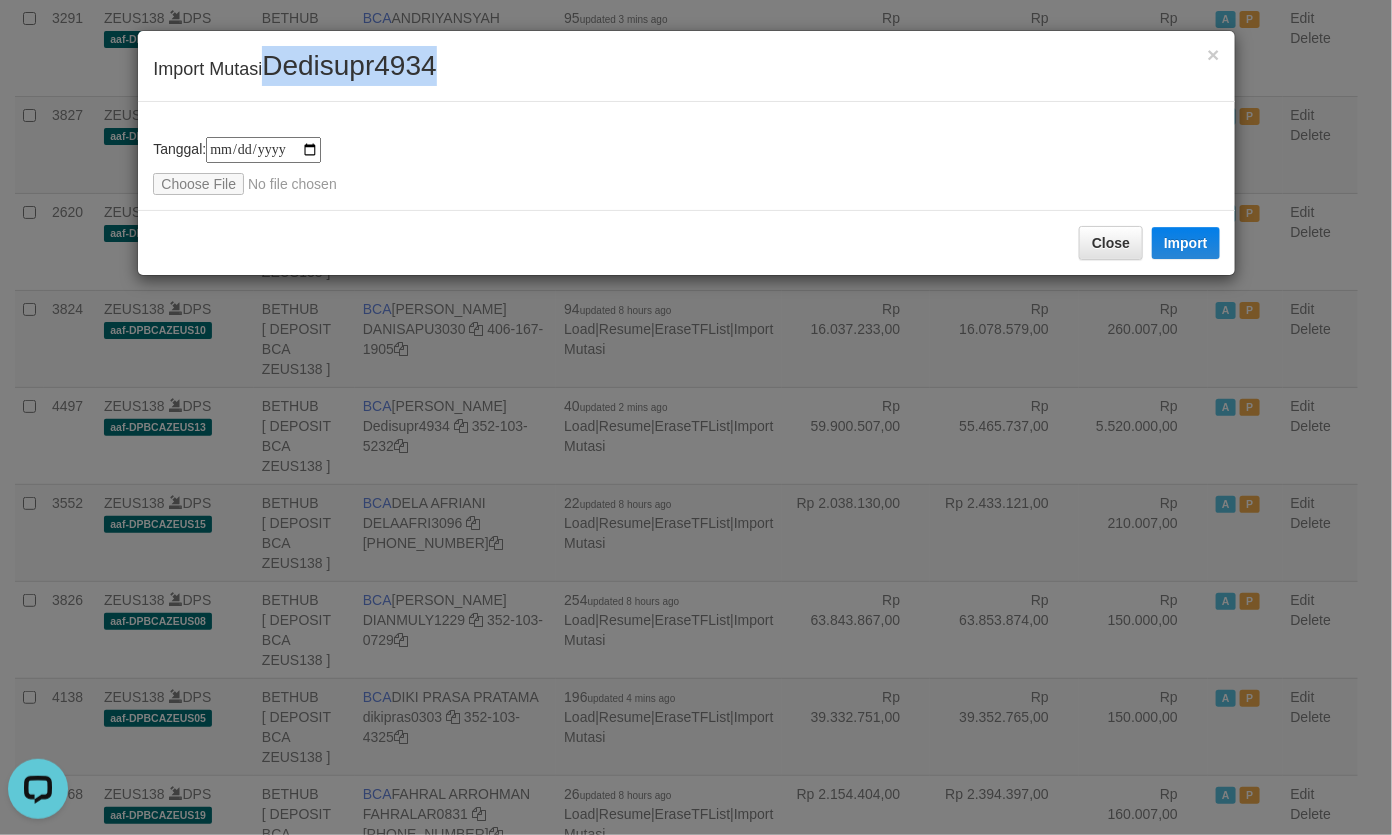 drag, startPoint x: 357, startPoint y: 58, endPoint x: 380, endPoint y: 82, distance: 33.24154 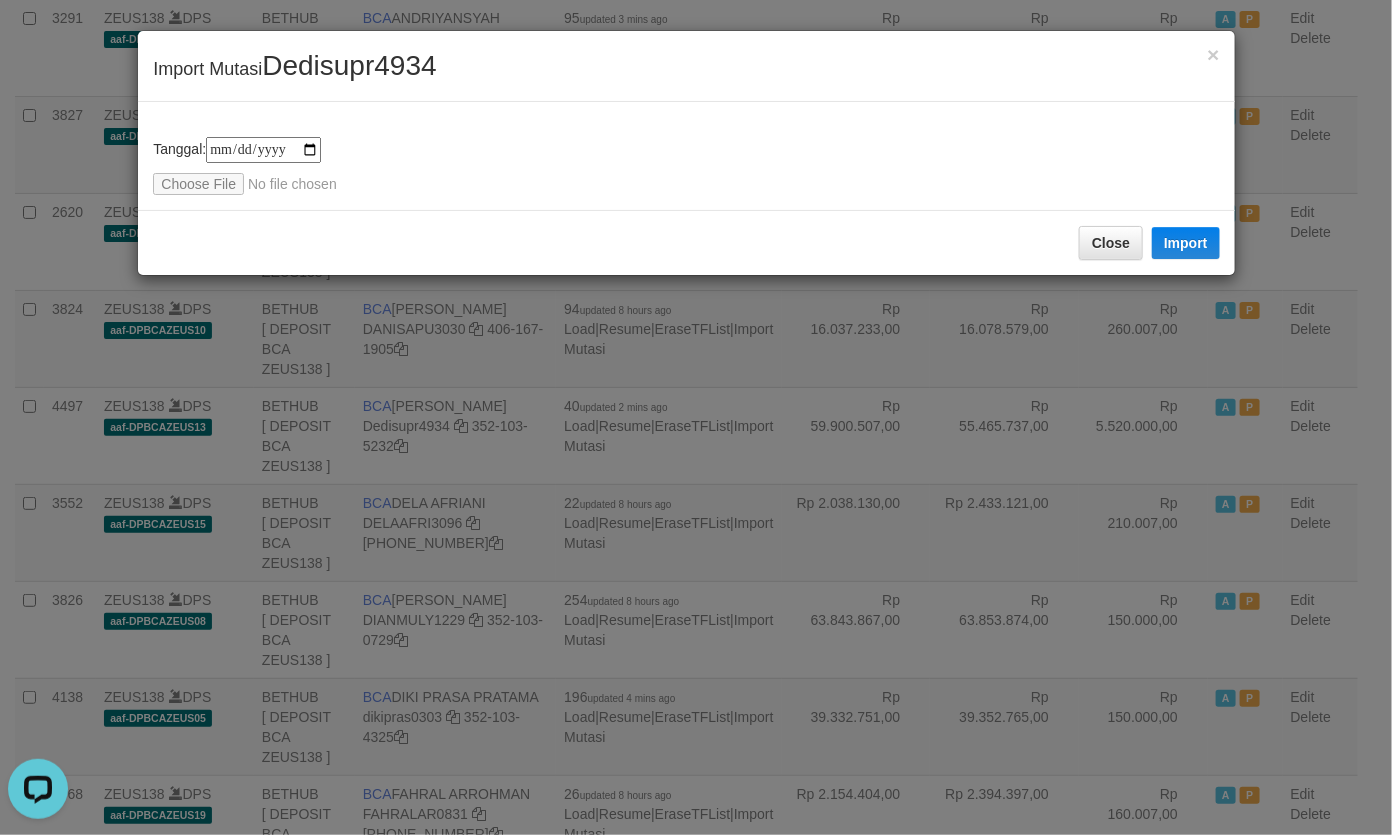 click on "**********" at bounding box center (686, 156) 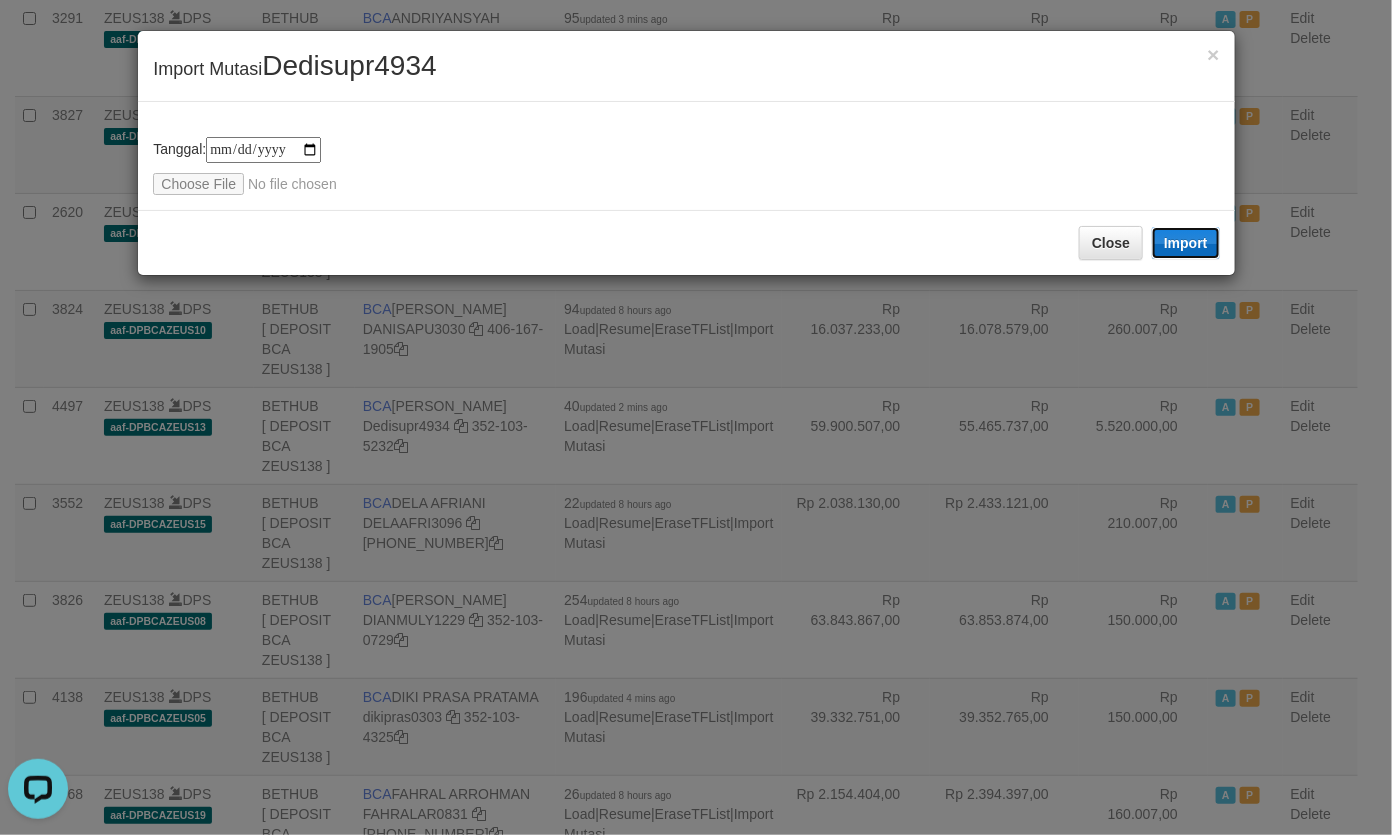 click on "Import" at bounding box center [1186, 243] 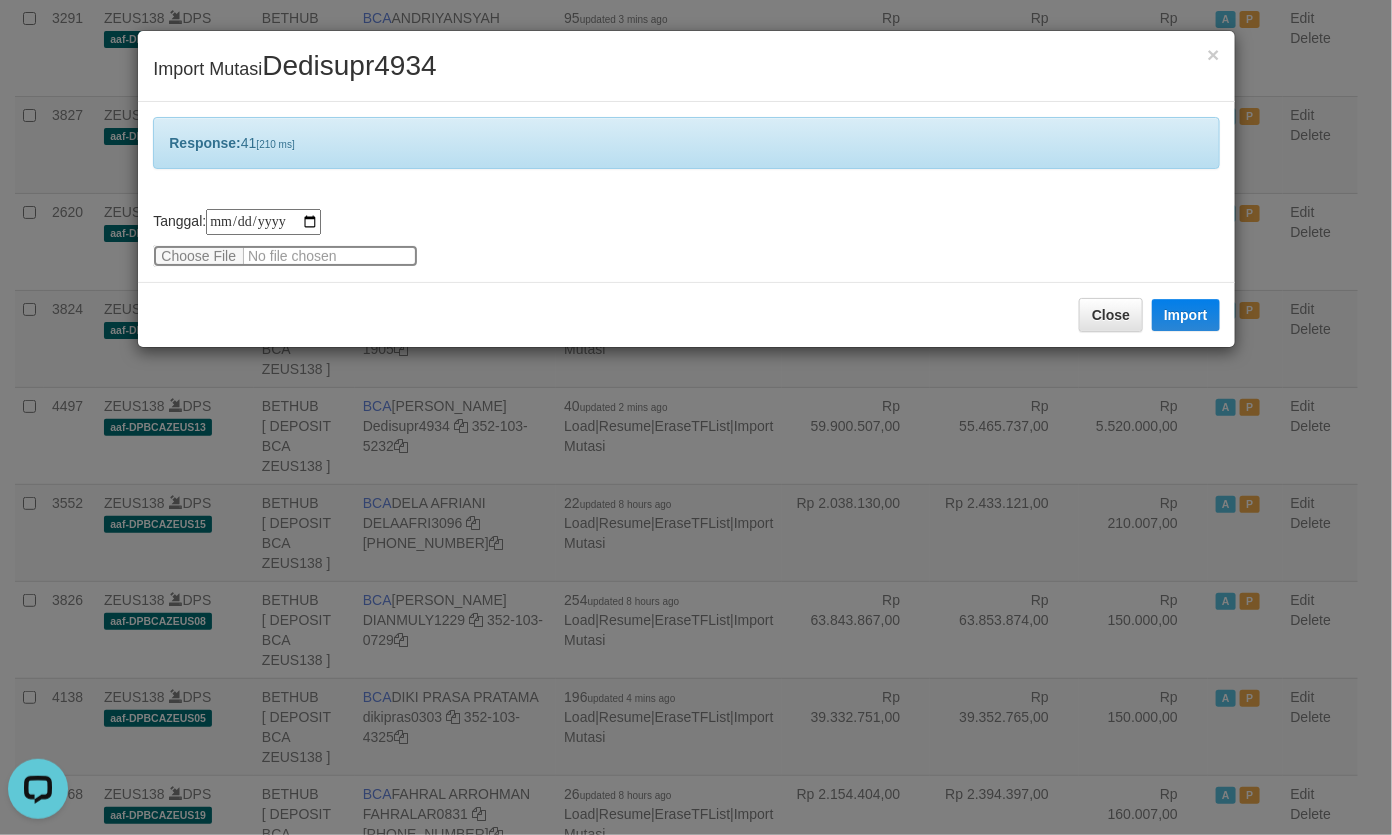 click at bounding box center (285, 256) 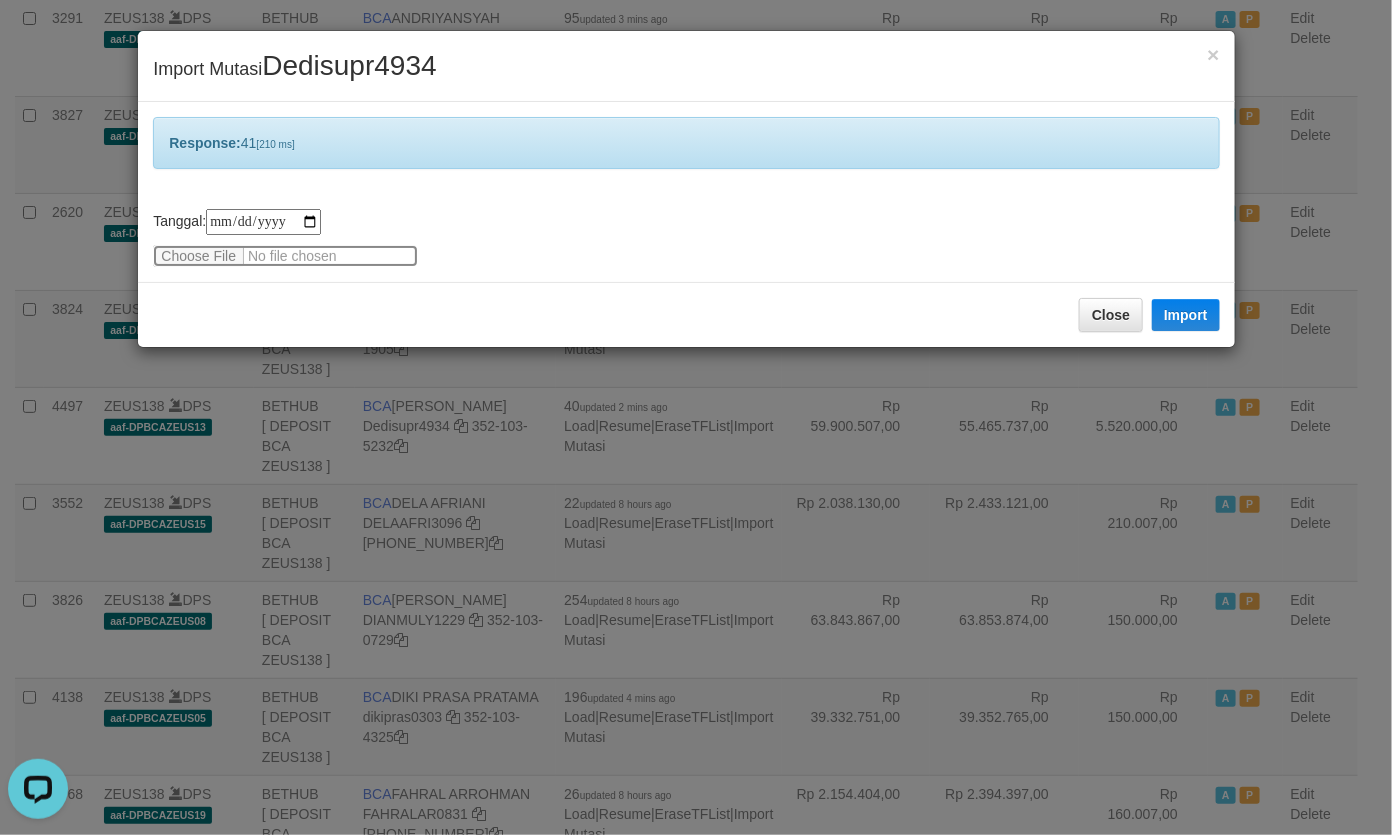 type 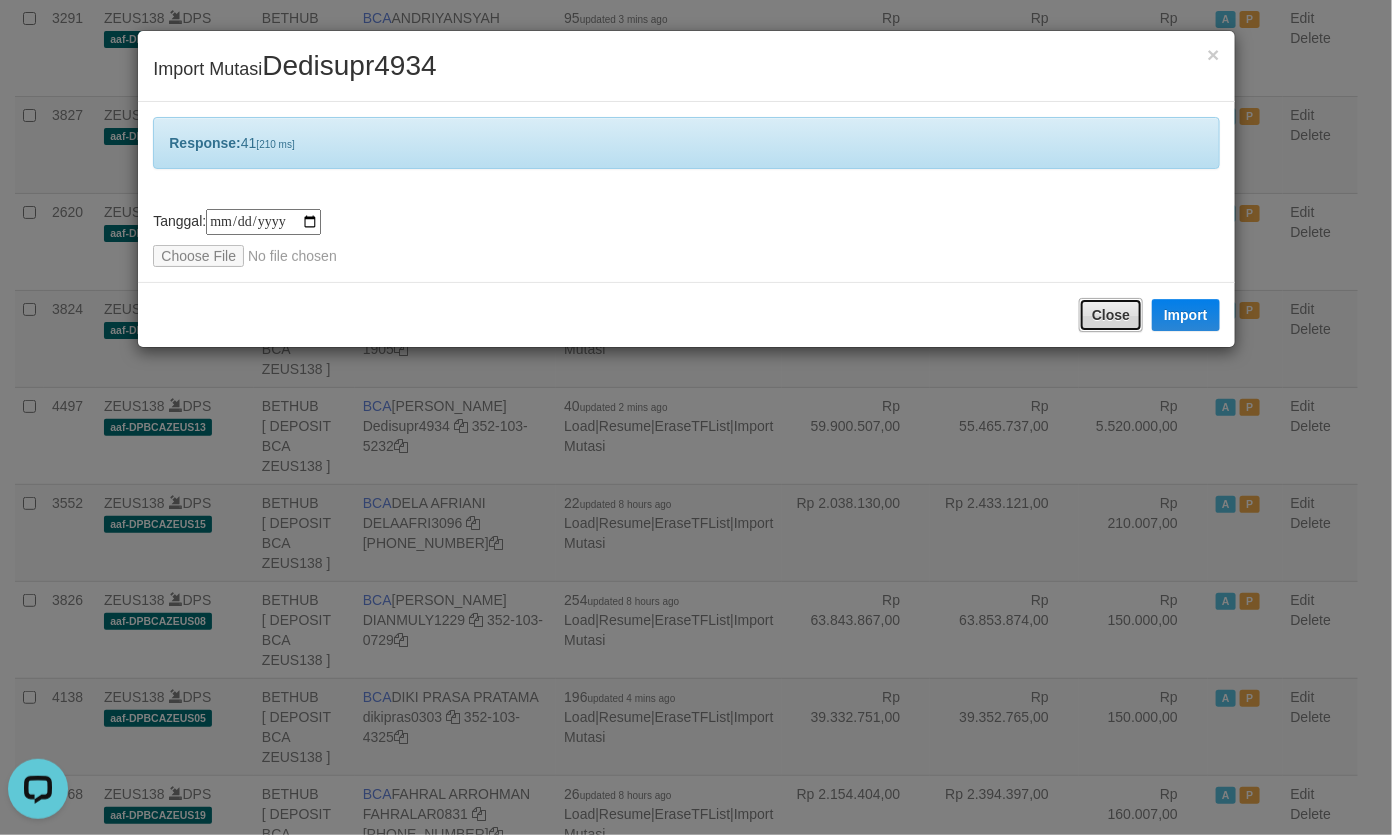 click on "Close" at bounding box center [1111, 315] 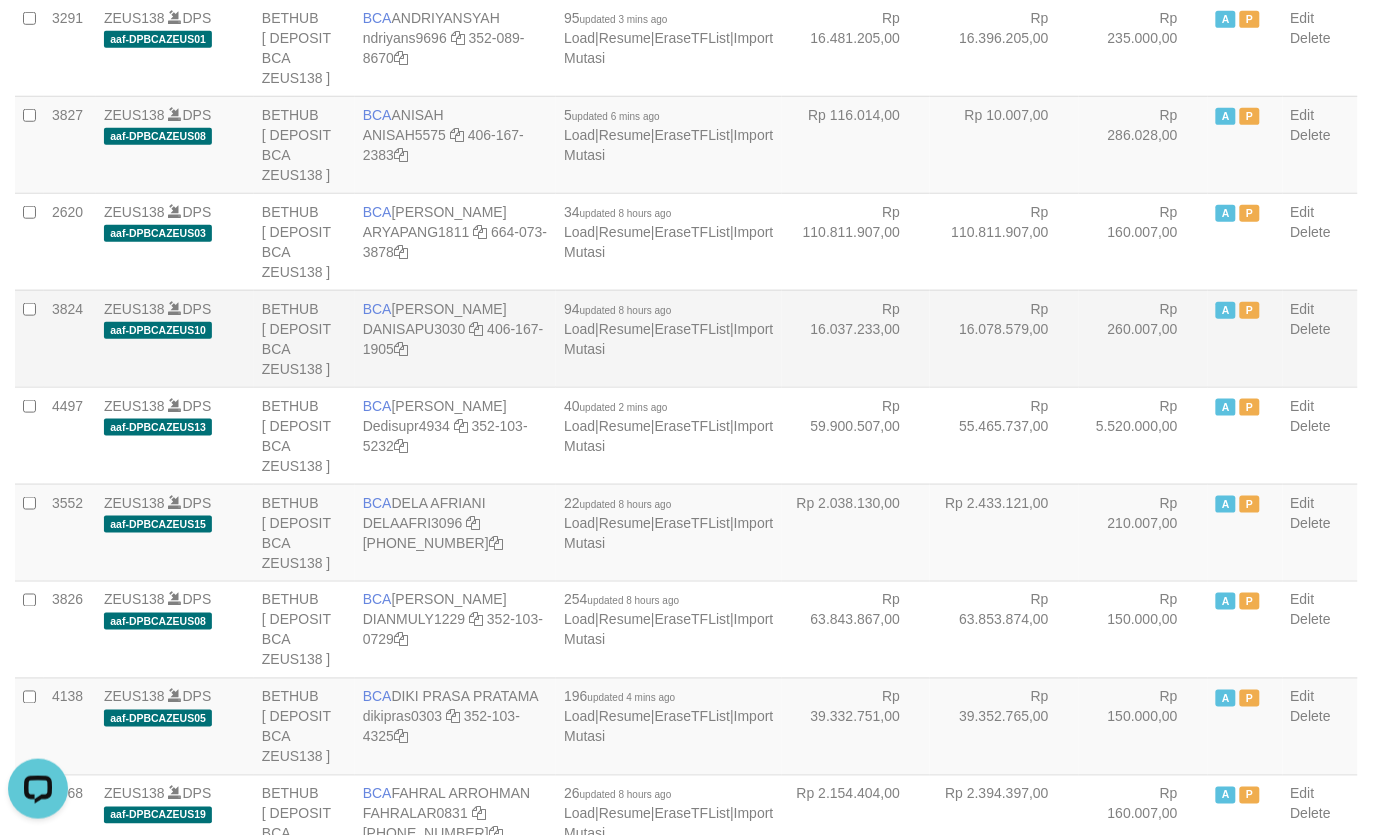 click on "Rp 16.037.233,00" at bounding box center [856, 338] 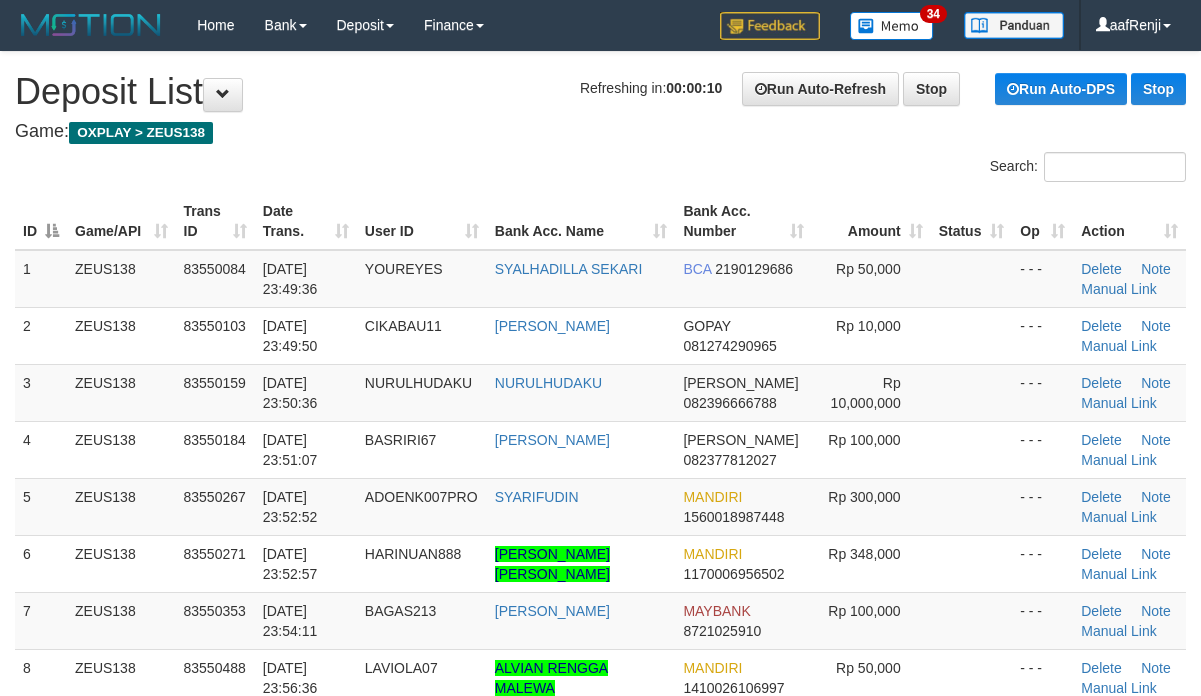 scroll, scrollTop: 0, scrollLeft: 0, axis: both 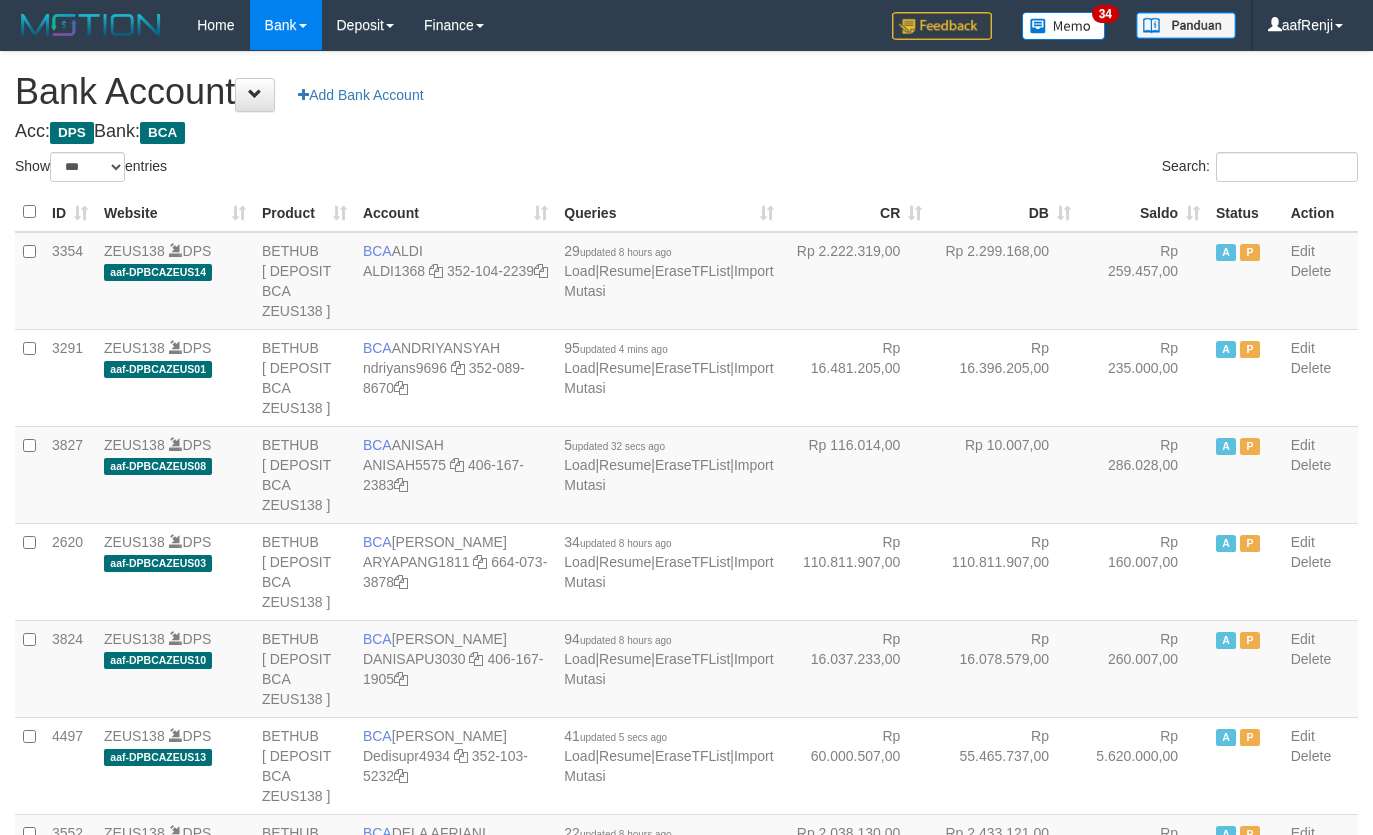 select on "***" 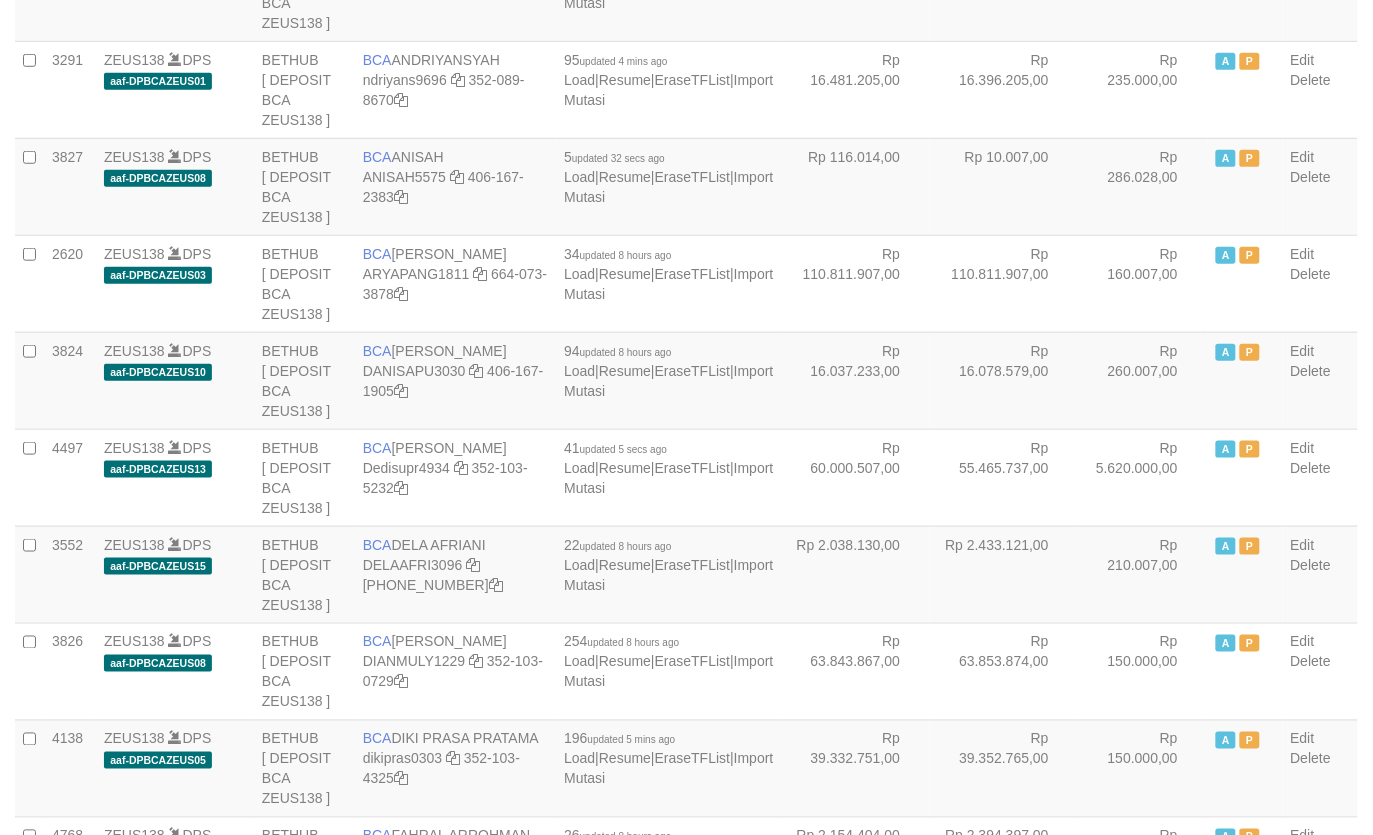 scroll, scrollTop: 330, scrollLeft: 0, axis: vertical 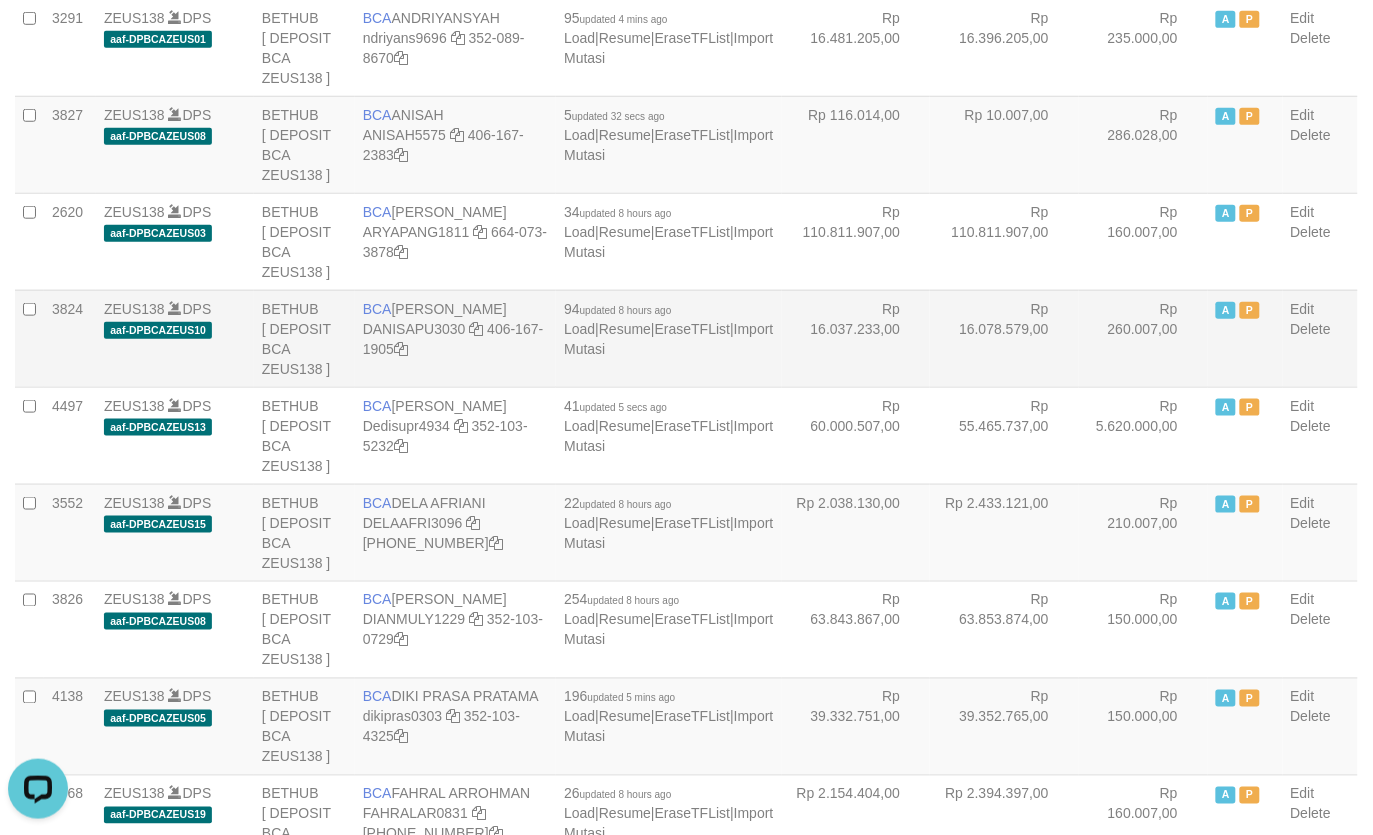 click on "Rp 16.078.579,00" at bounding box center [1004, 338] 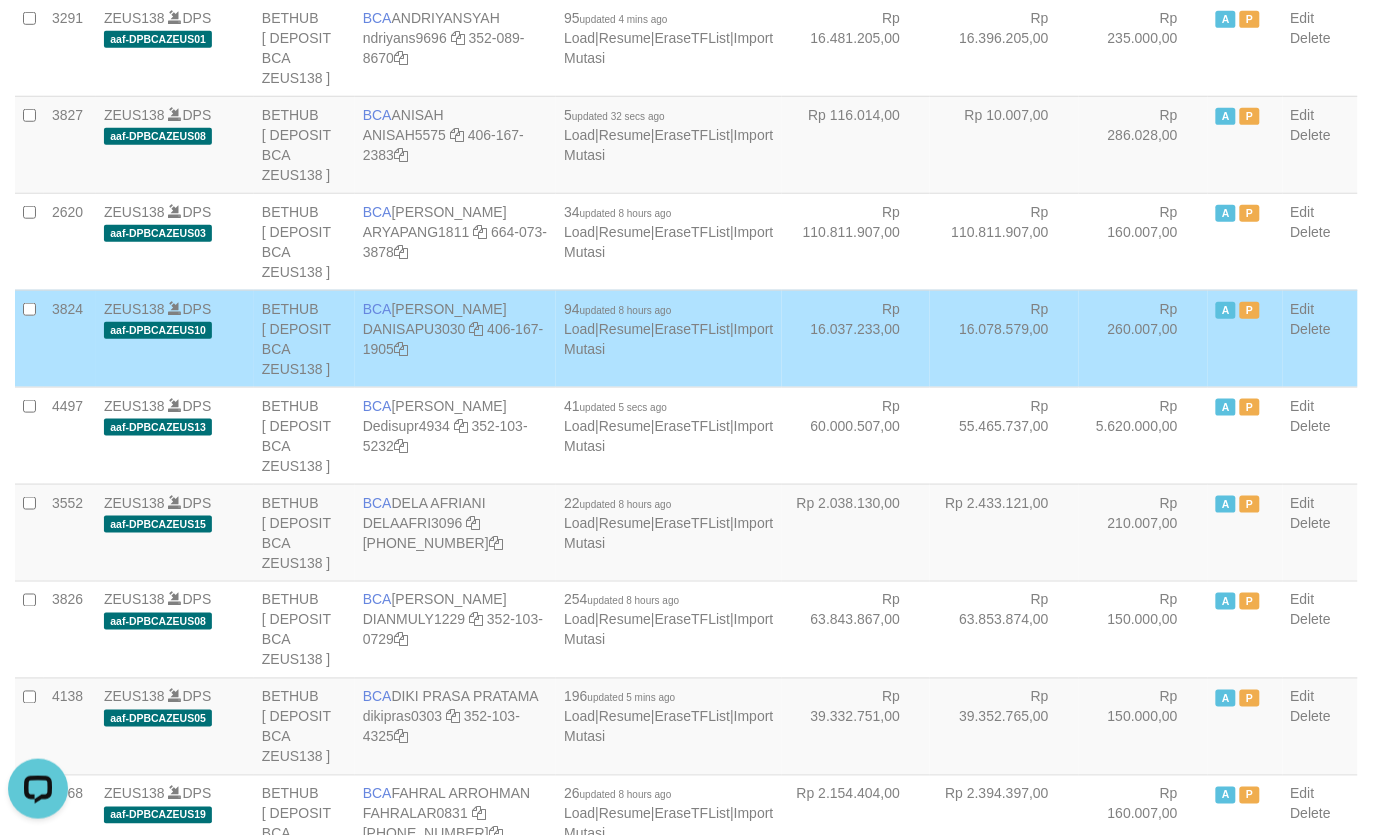 click on "Rp 16.078.579,00" at bounding box center [1004, 338] 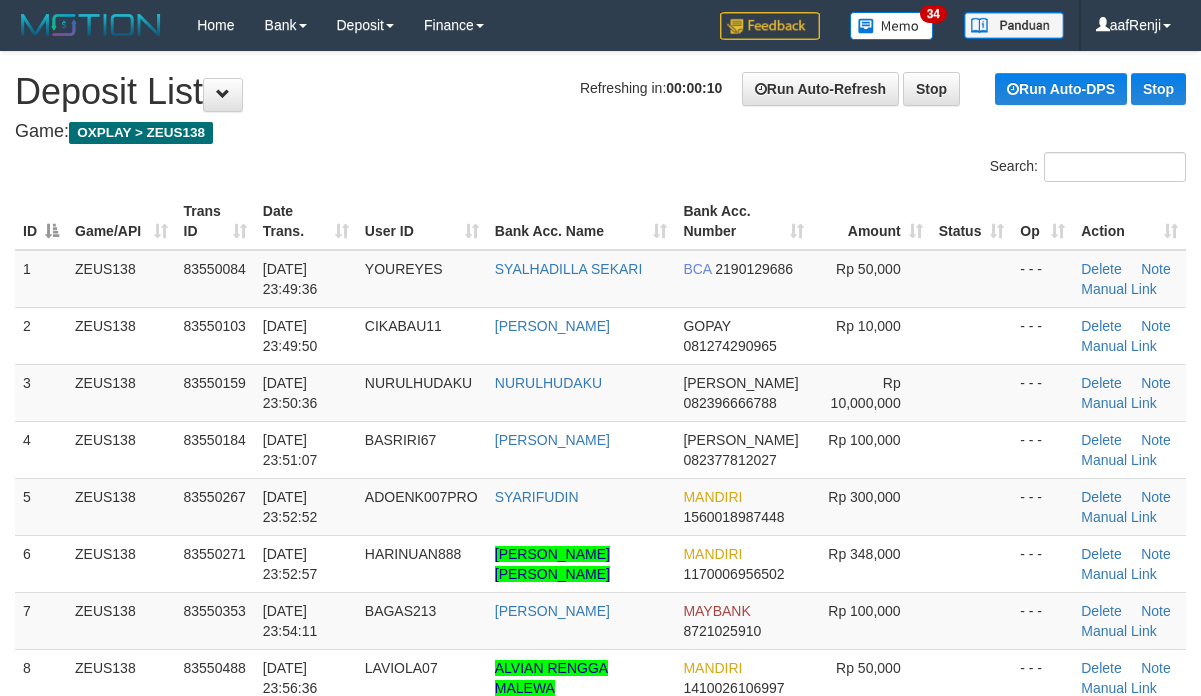 scroll, scrollTop: 0, scrollLeft: 0, axis: both 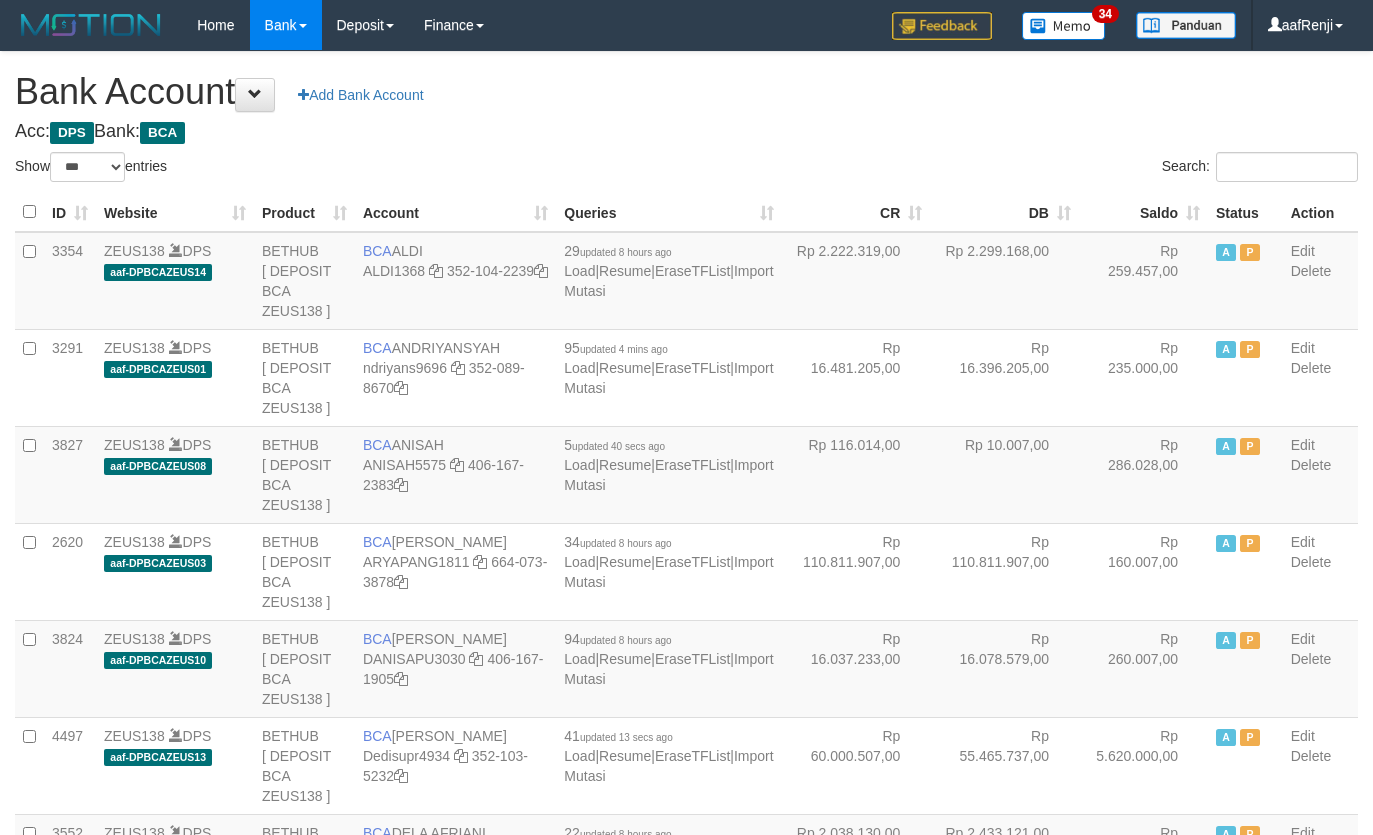select on "***" 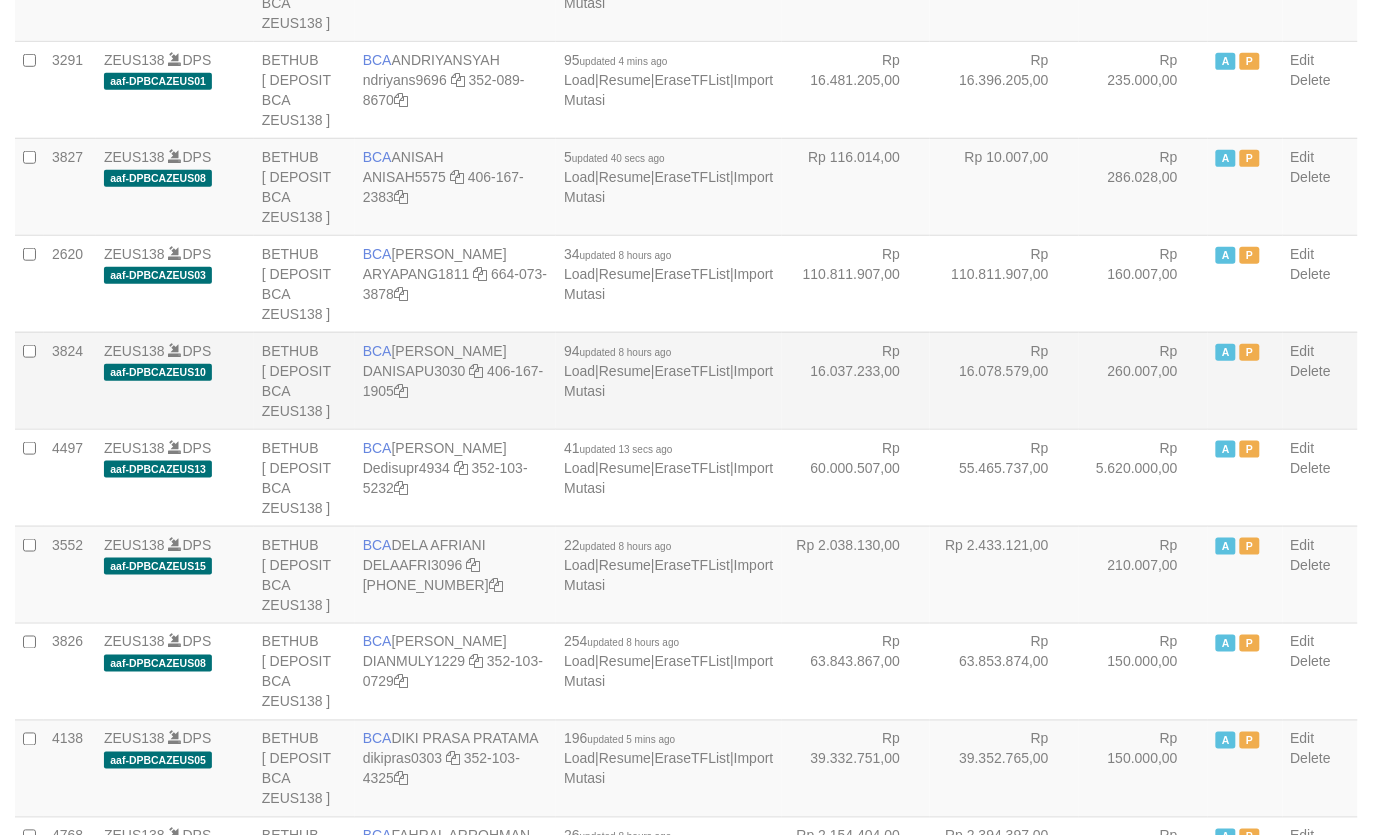 scroll, scrollTop: 330, scrollLeft: 0, axis: vertical 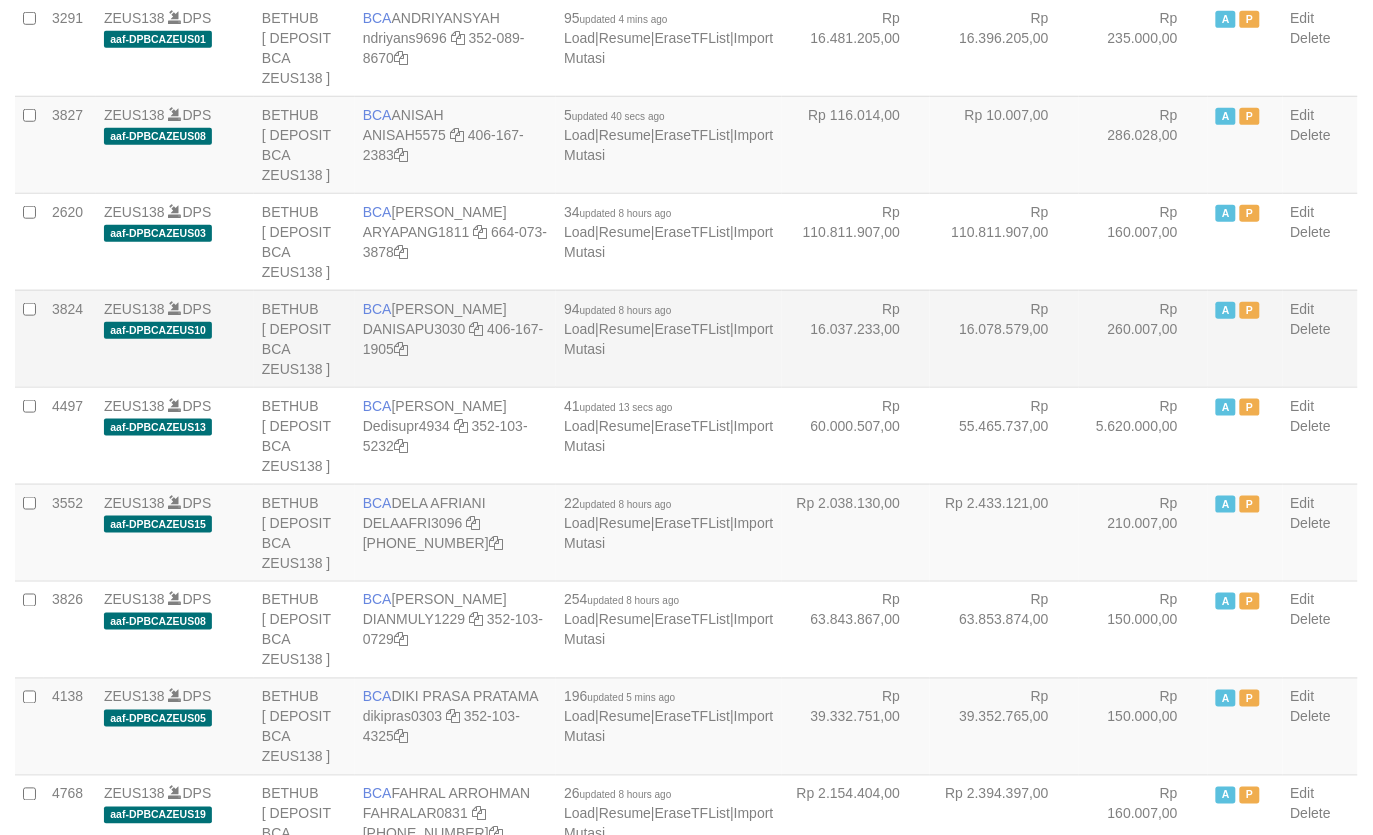 click on "Rp 16.078.579,00" at bounding box center [1004, 338] 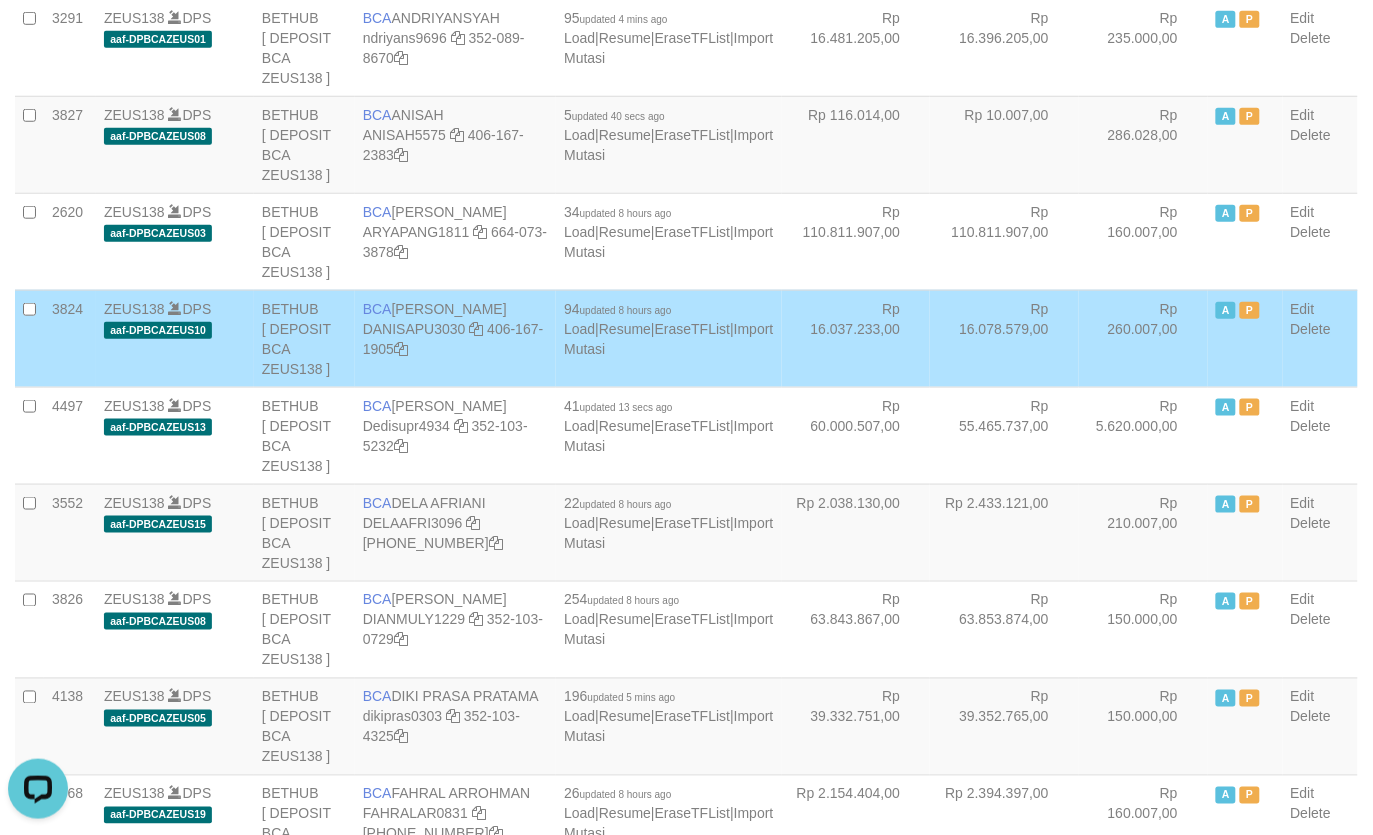 scroll, scrollTop: 0, scrollLeft: 0, axis: both 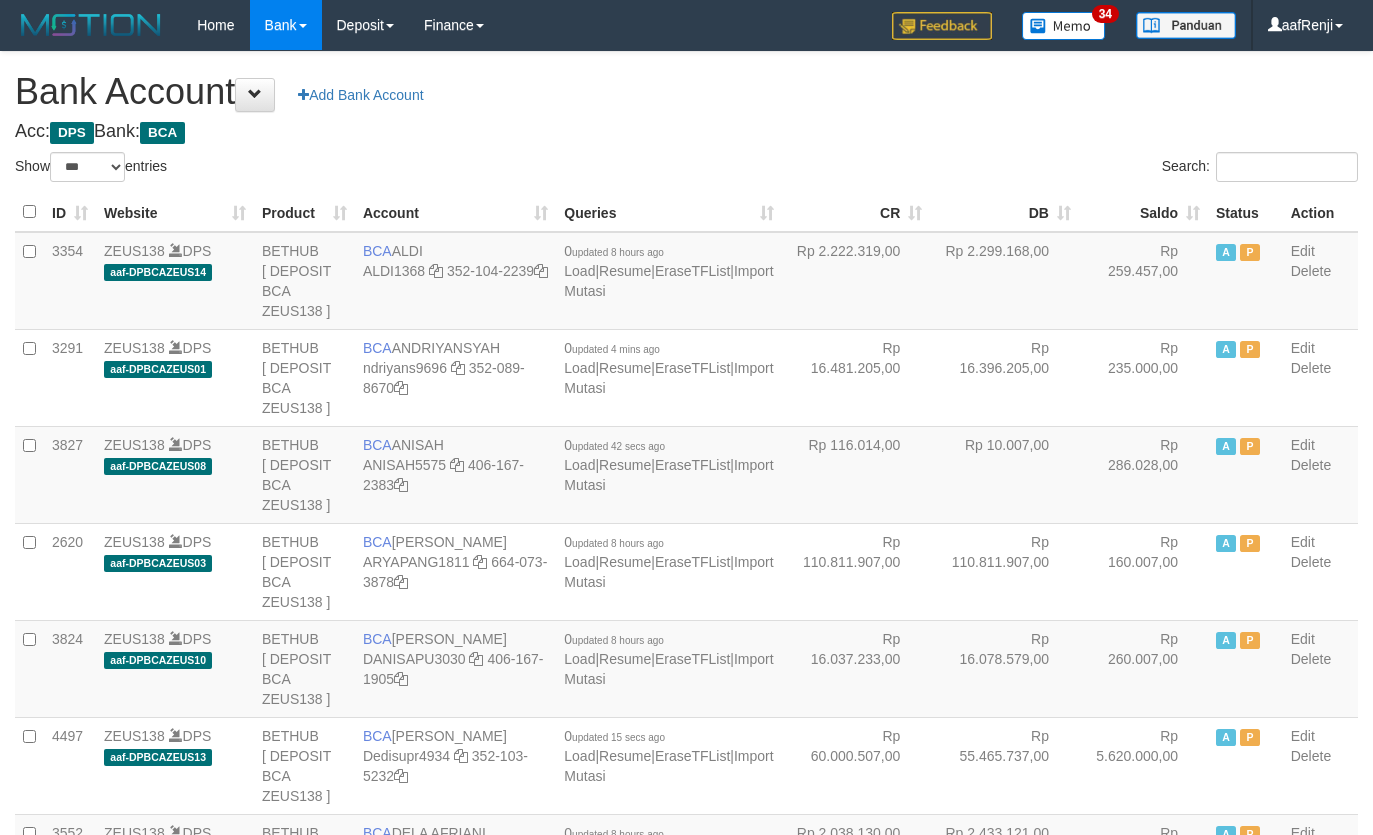 select on "***" 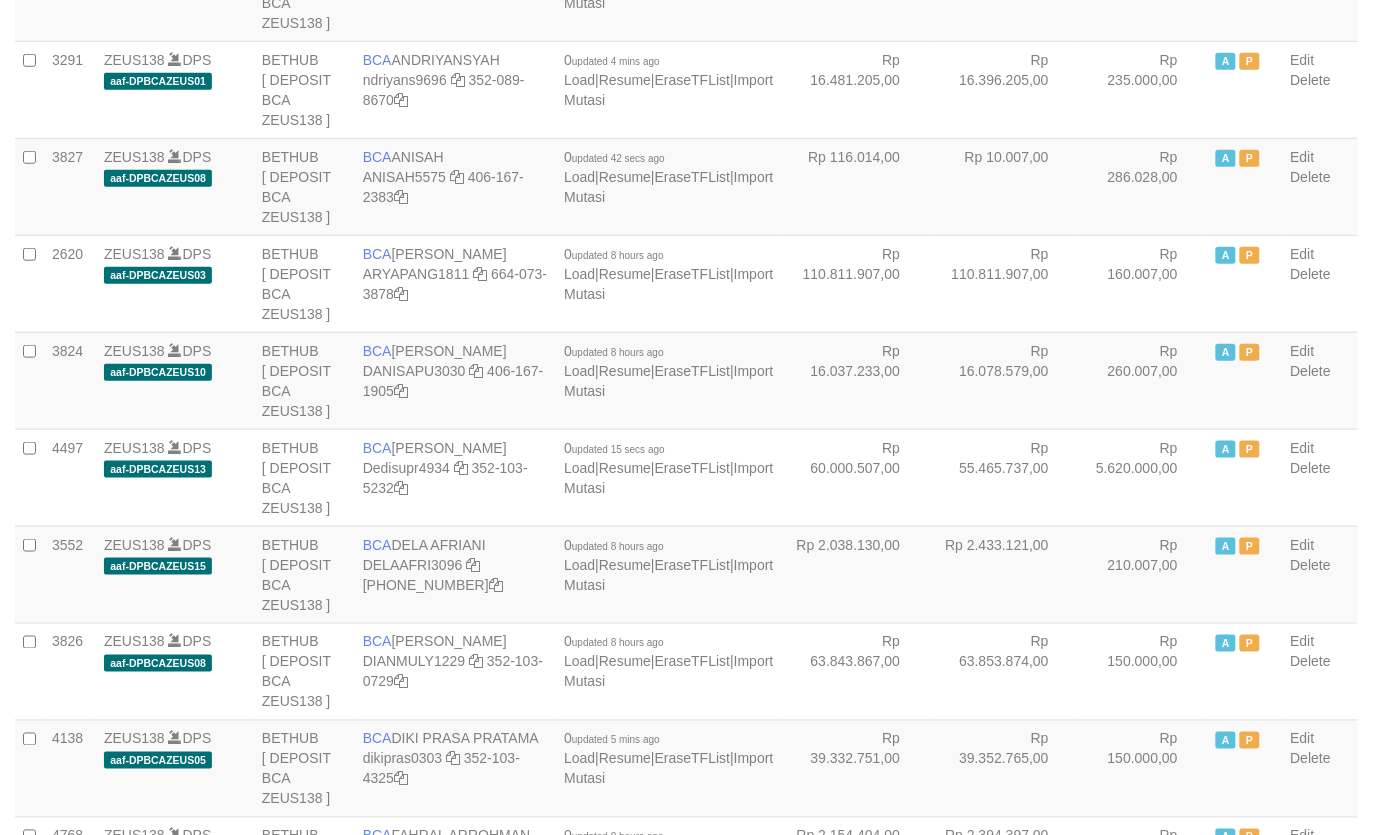 scroll, scrollTop: 330, scrollLeft: 0, axis: vertical 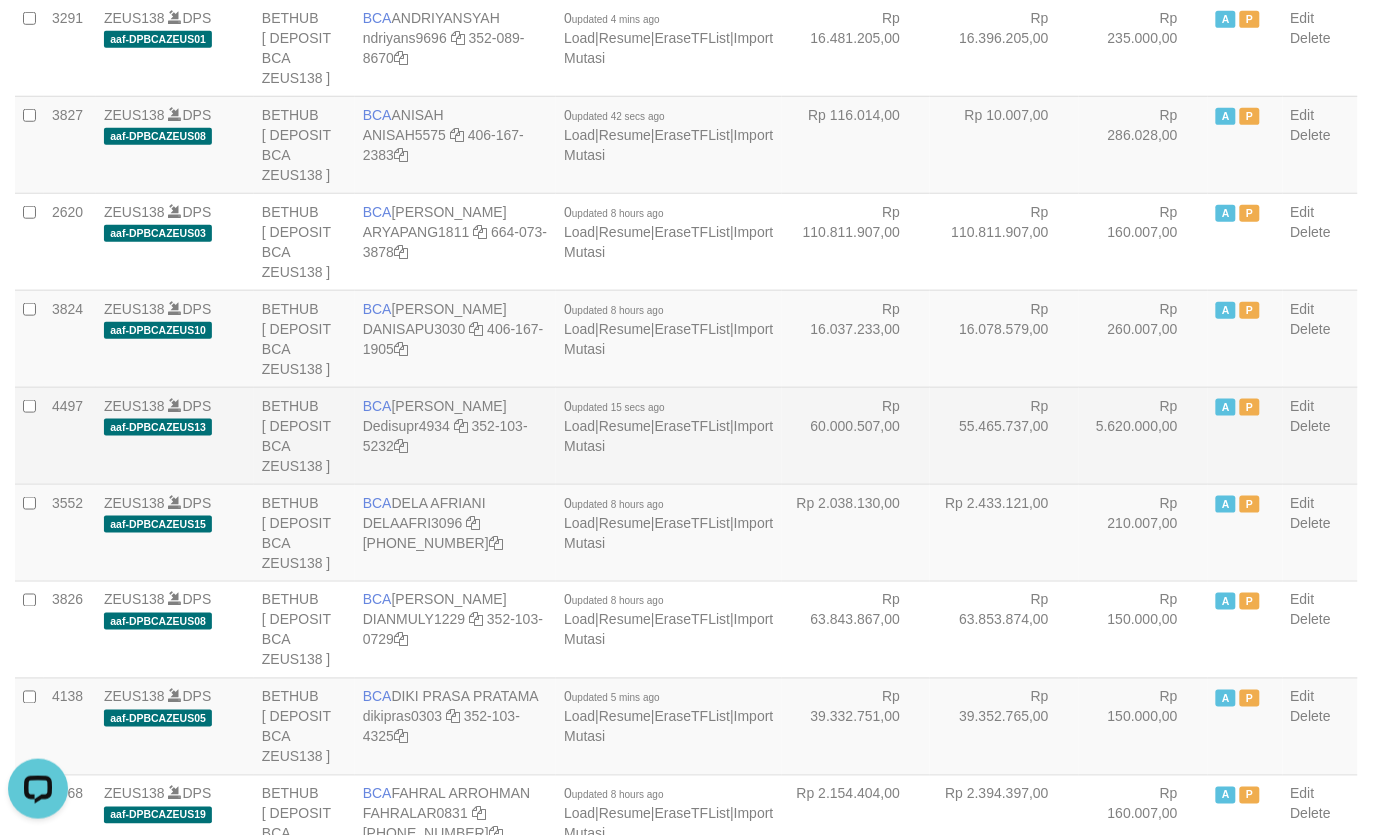 drag, startPoint x: 1002, startPoint y: 413, endPoint x: 988, endPoint y: 420, distance: 15.652476 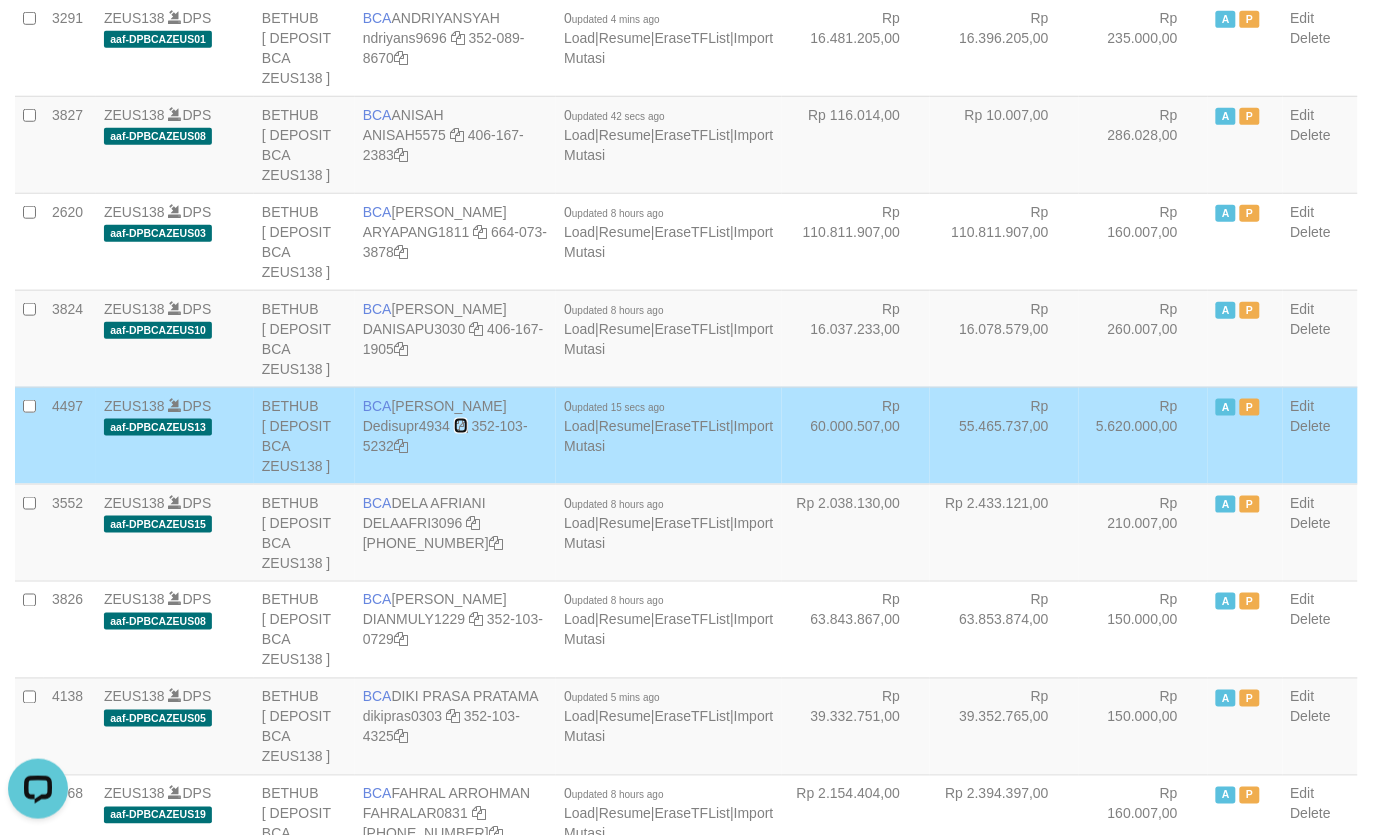click at bounding box center [461, 426] 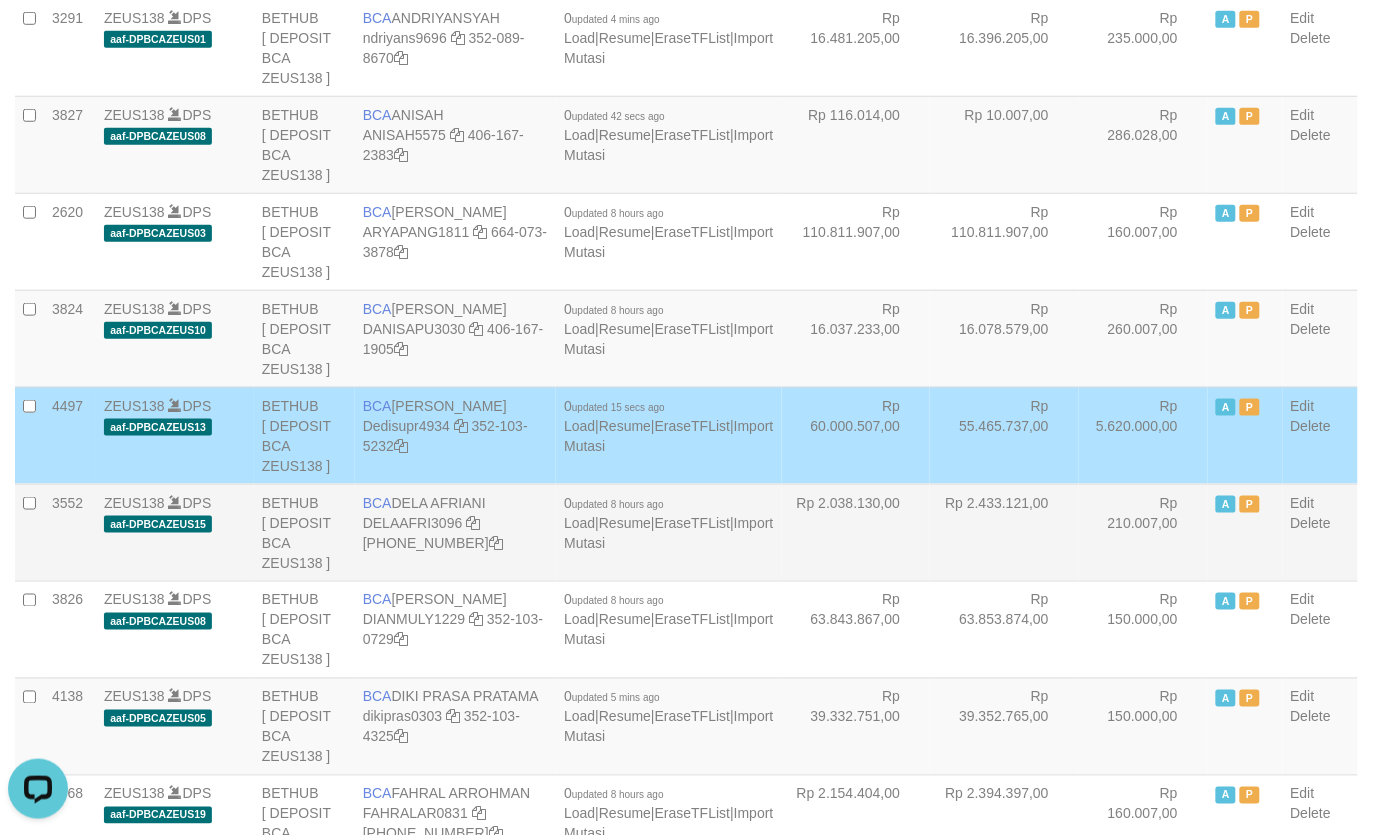 click on "Rp 2.433.121,00" at bounding box center (1004, 532) 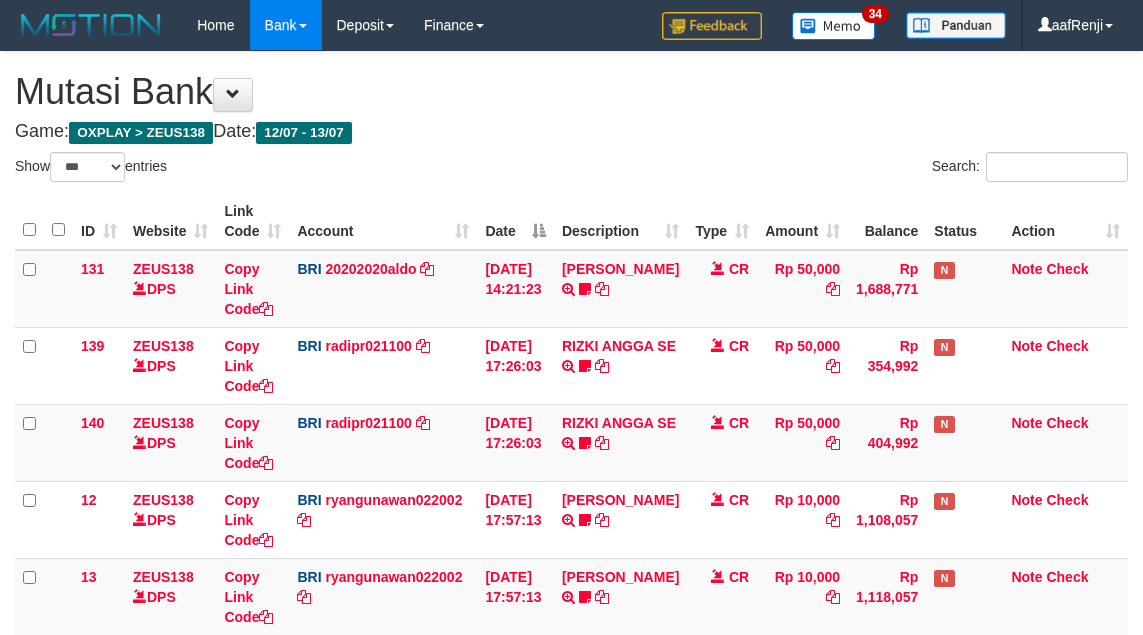 select on "***" 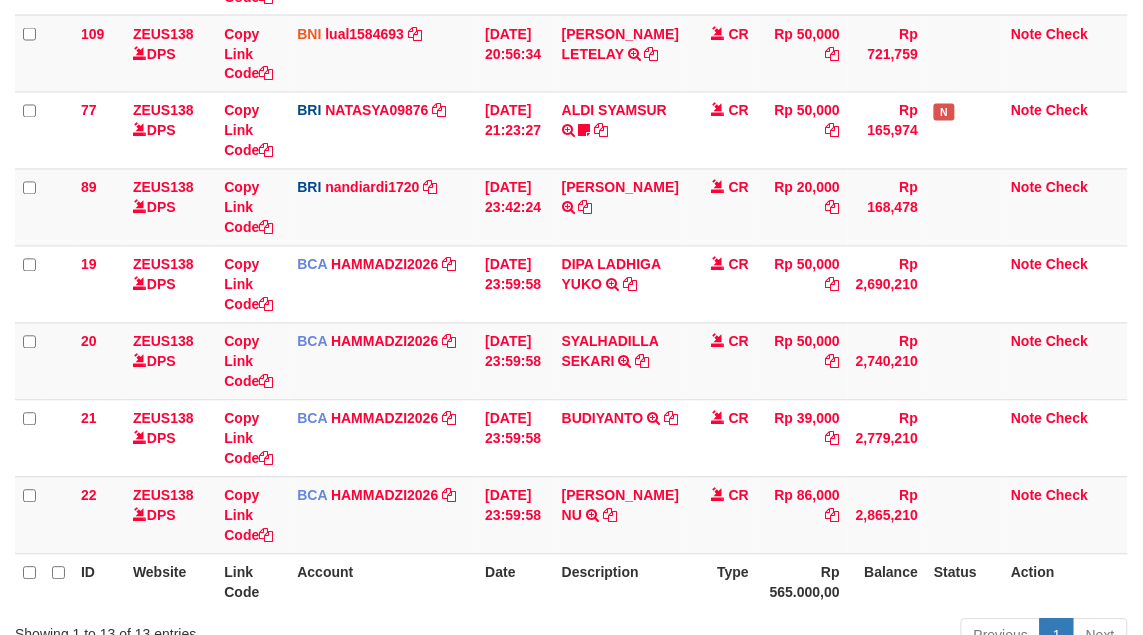 scroll, scrollTop: 638, scrollLeft: 0, axis: vertical 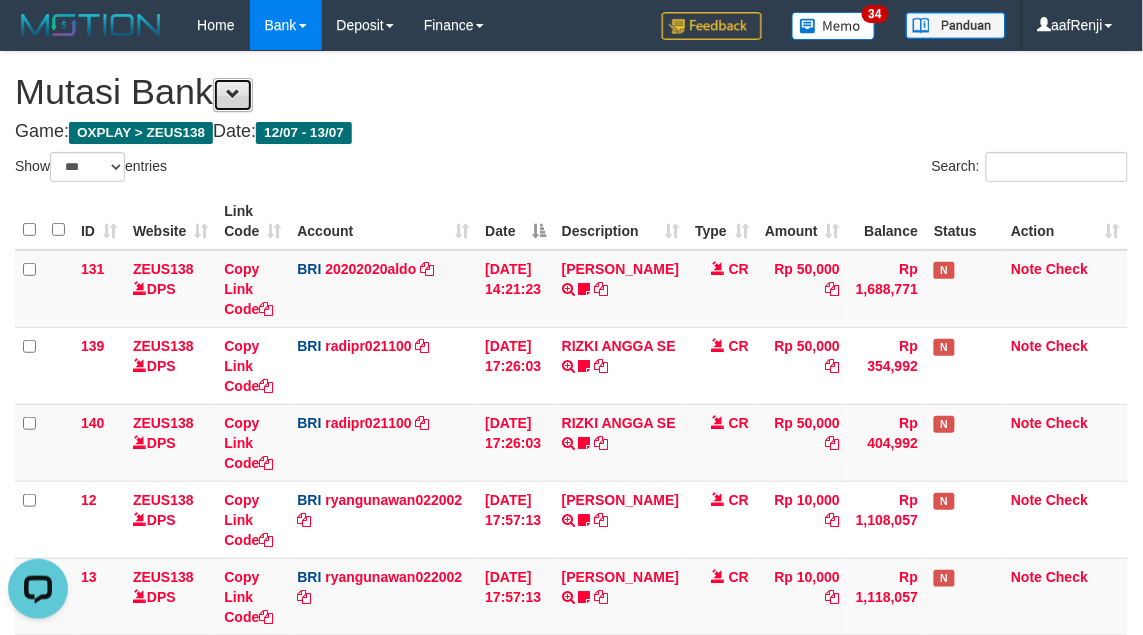 click at bounding box center (233, 95) 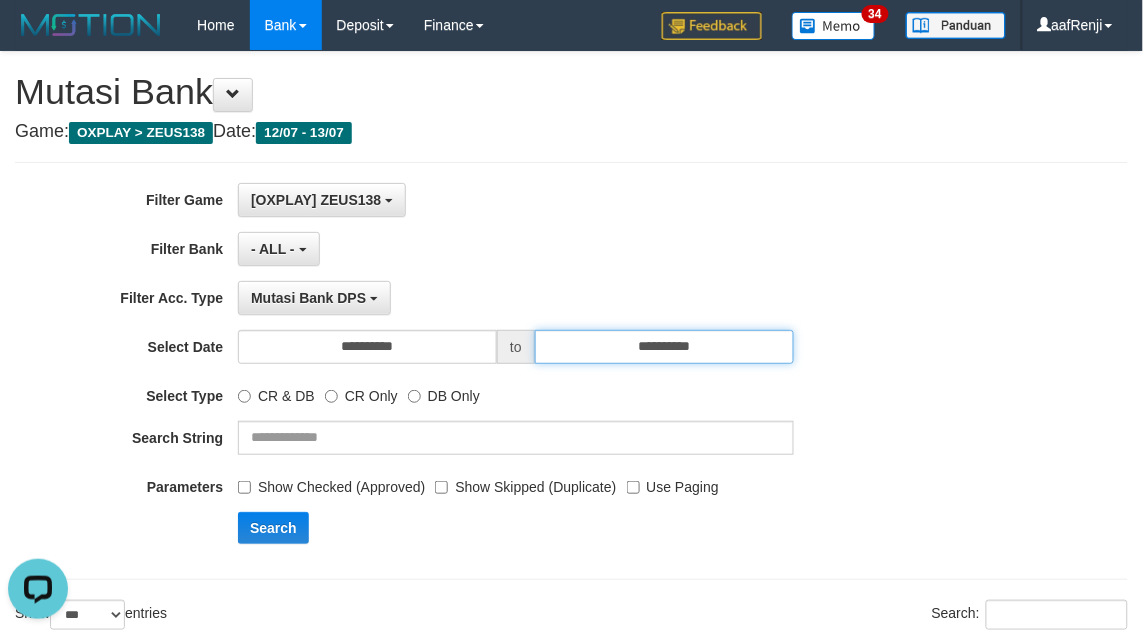 click on "**********" at bounding box center (664, 347) 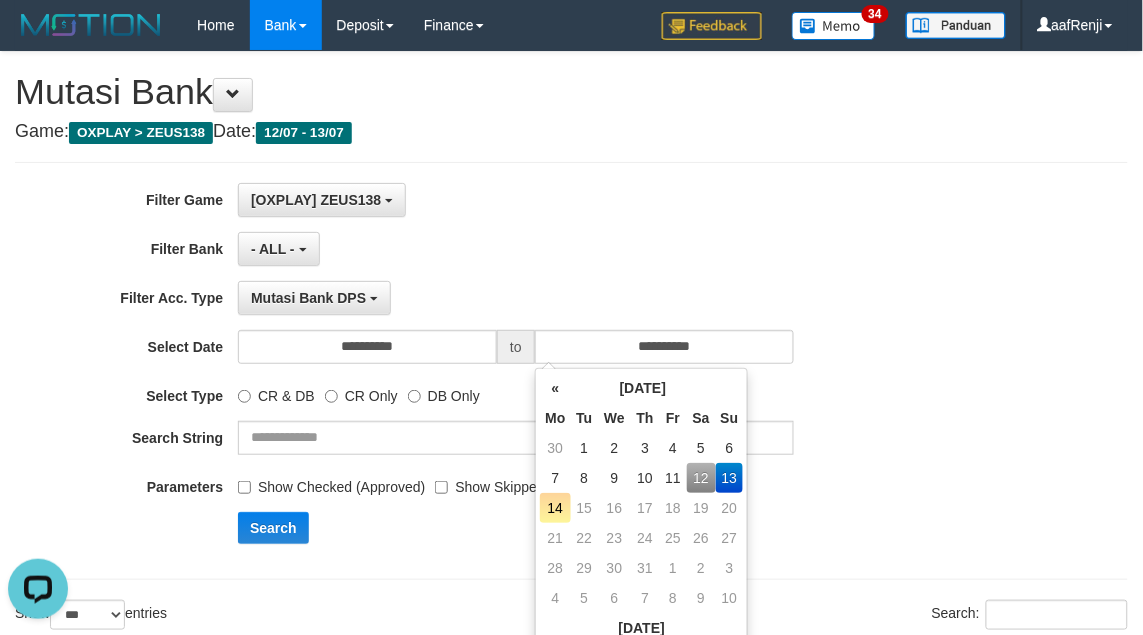 click on "14" at bounding box center [555, 508] 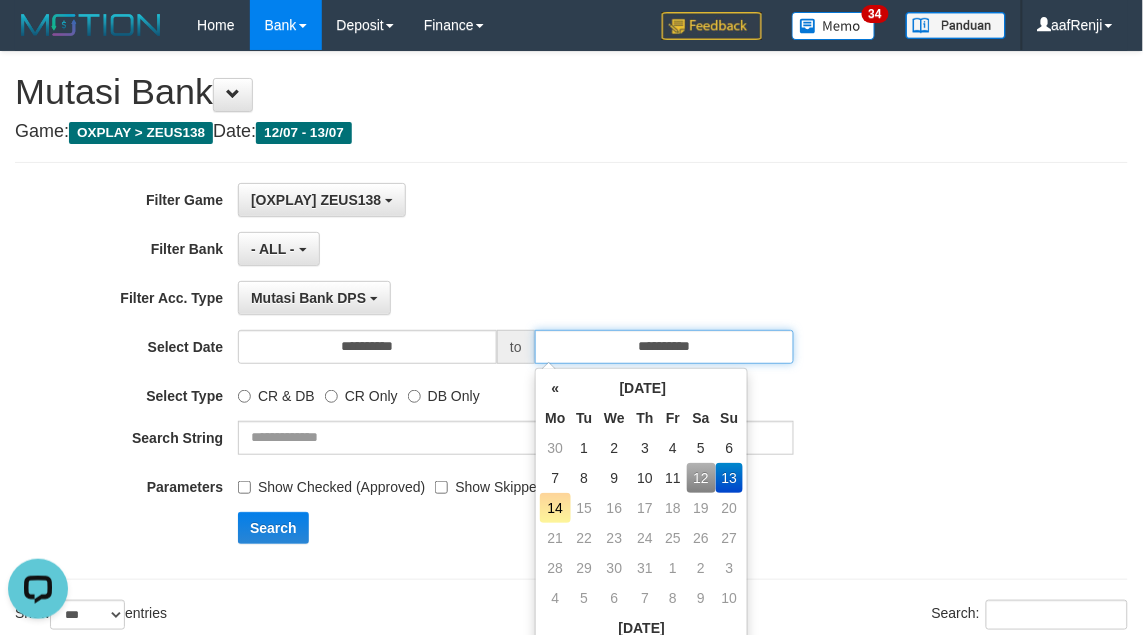 type on "**********" 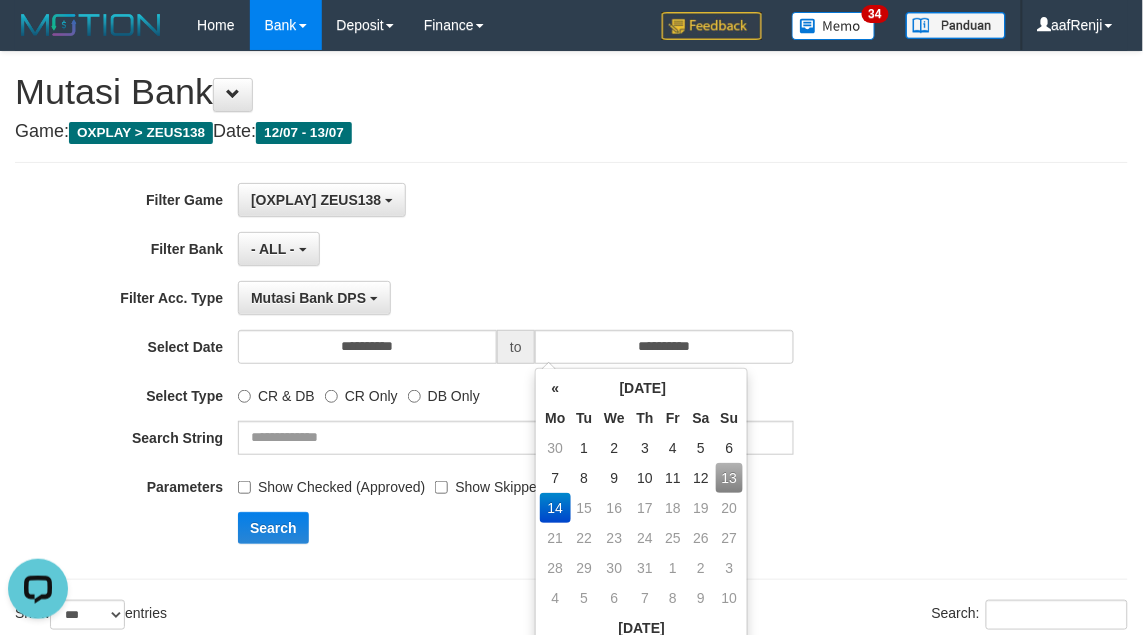 drag, startPoint x: 938, startPoint y: 461, endPoint x: 893, endPoint y: 468, distance: 45.54119 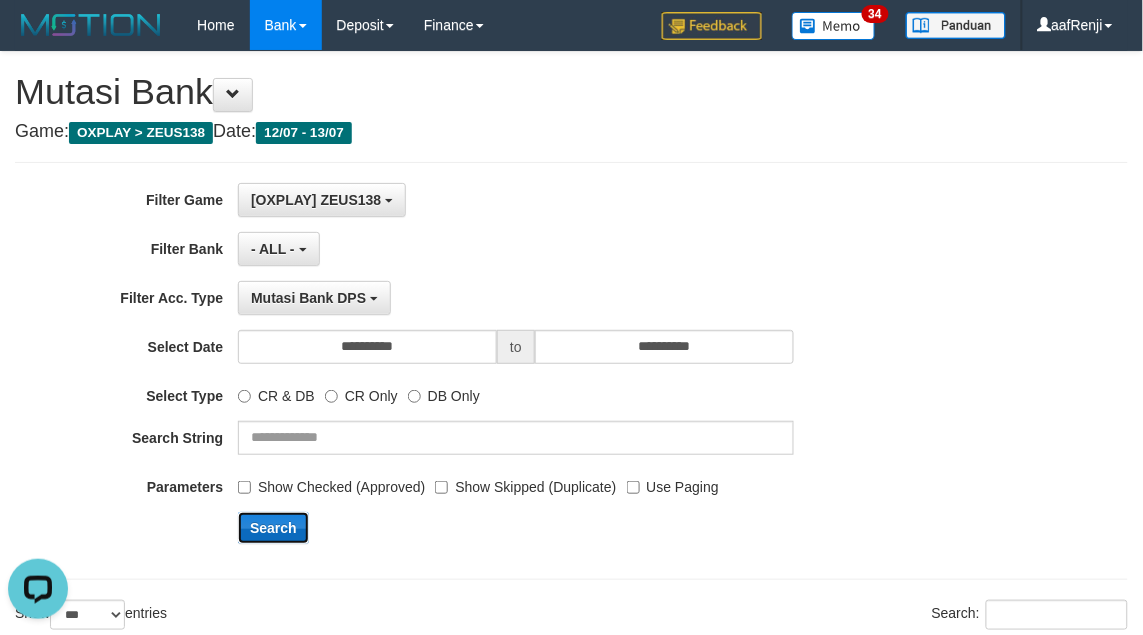 click on "Search" at bounding box center [273, 528] 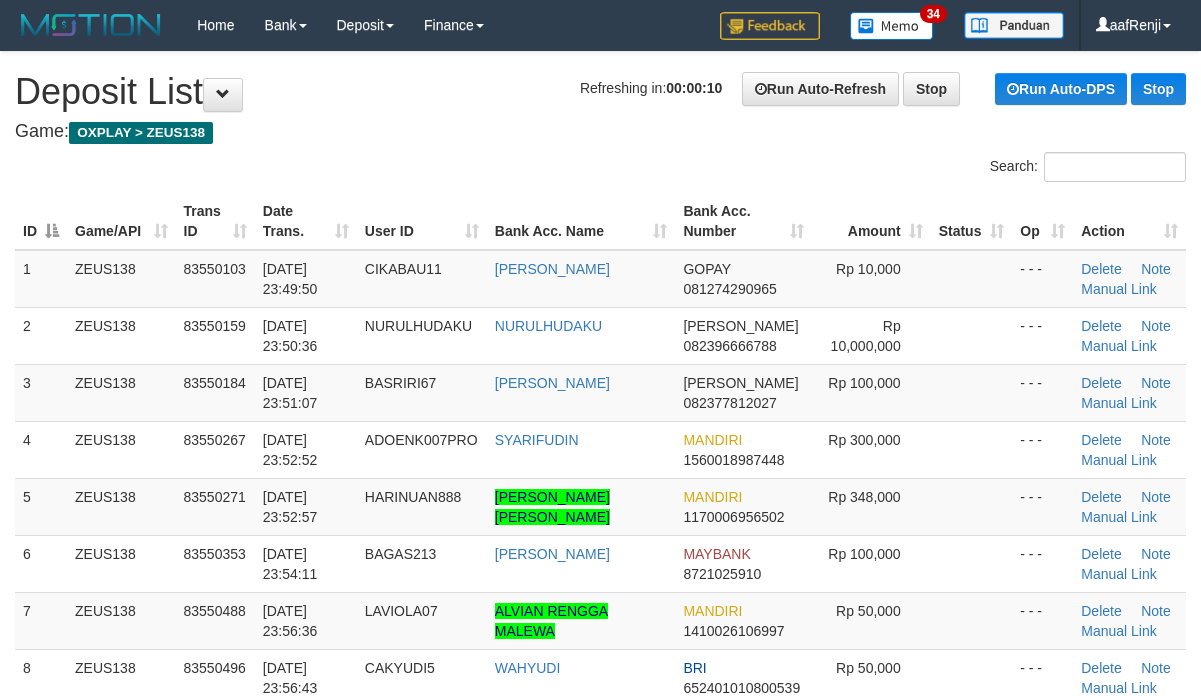 scroll, scrollTop: 0, scrollLeft: 0, axis: both 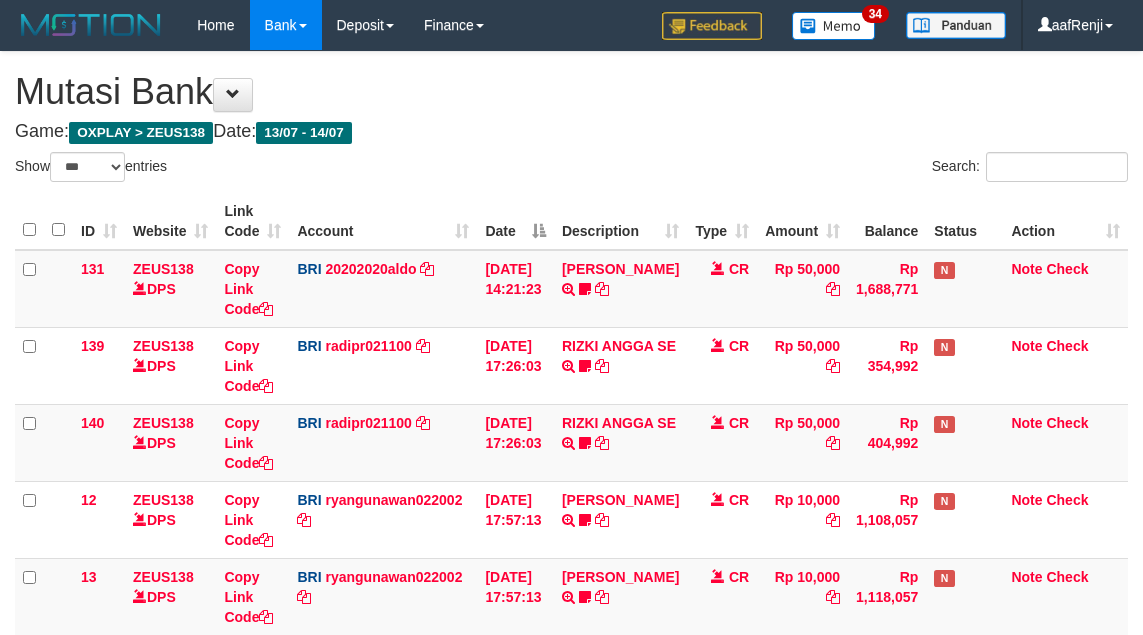select on "***" 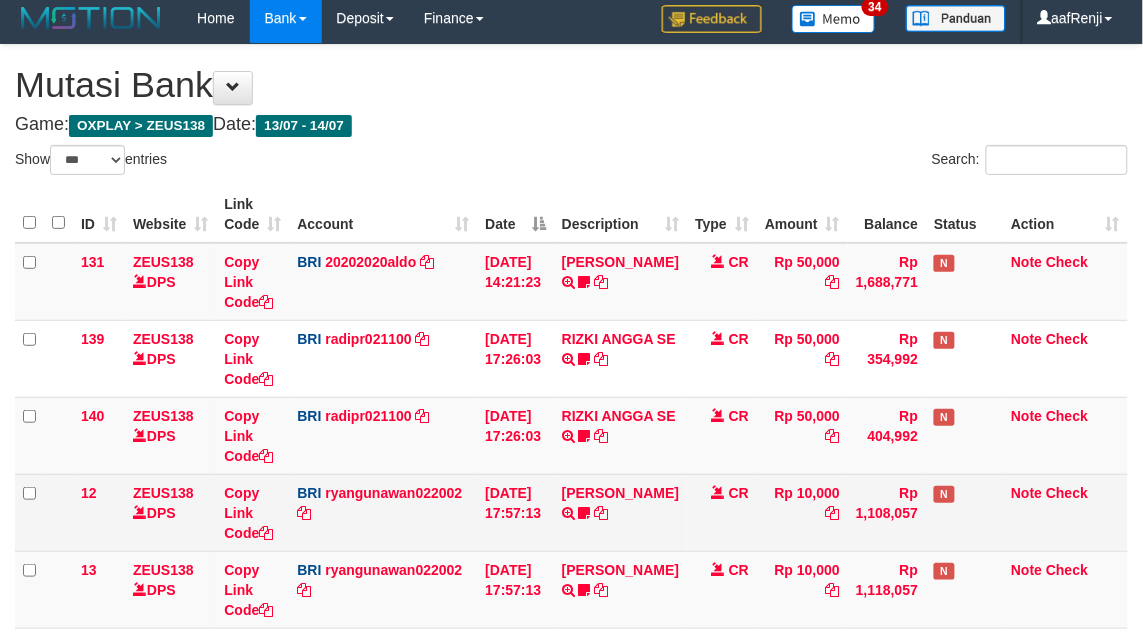 scroll, scrollTop: 0, scrollLeft: 0, axis: both 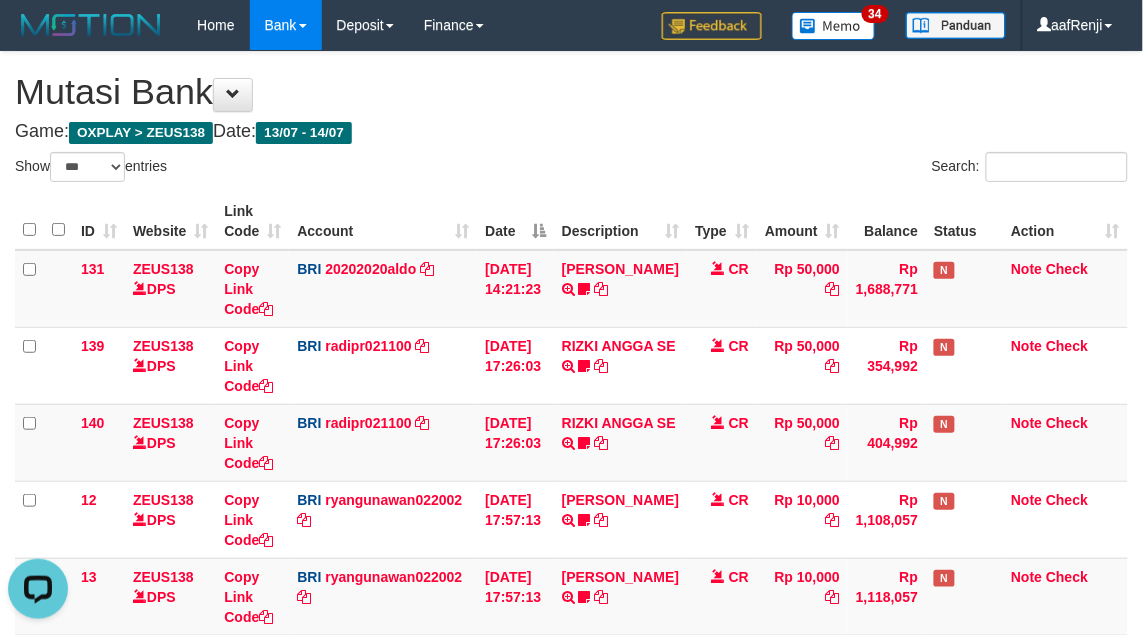 click on "ID Website Link Code Account Date Description Type Amount Balance Status Action
131
ZEUS138    DPS
Copy Link Code
BRI
20202020aldo
DPS
REVALDO SAGITA
mutasi_20250713_3778 | 131
mutasi_20250713_3778 | 131
[DATE] 14:21:23
[PERSON_NAME] HERISUPRAPTO            TRANSFER NBMB [PERSON_NAME] HERISUPRAPTO TO REVALDO SAGITA    Herisuprapto
CR
Rp 50,000
Rp 1,688,771
N
Note
Check
139
ZEUS138    DPS
Copy Link Code
BRI
radipr021100" at bounding box center [571, 596] 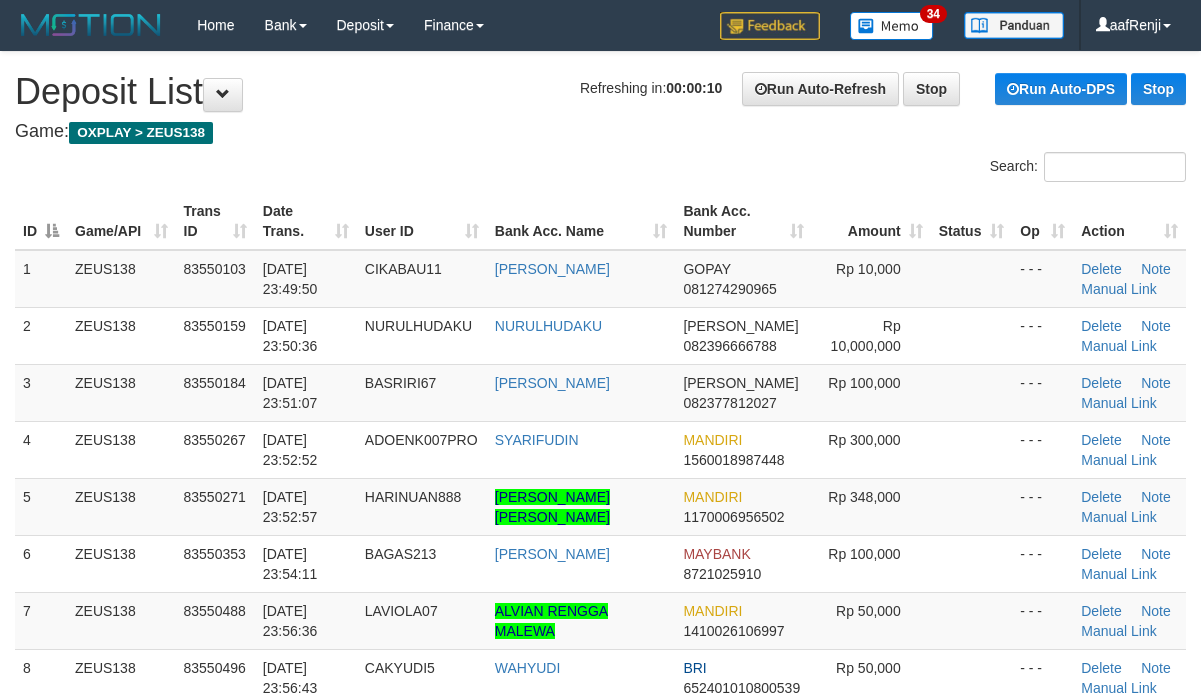 scroll, scrollTop: 0, scrollLeft: 0, axis: both 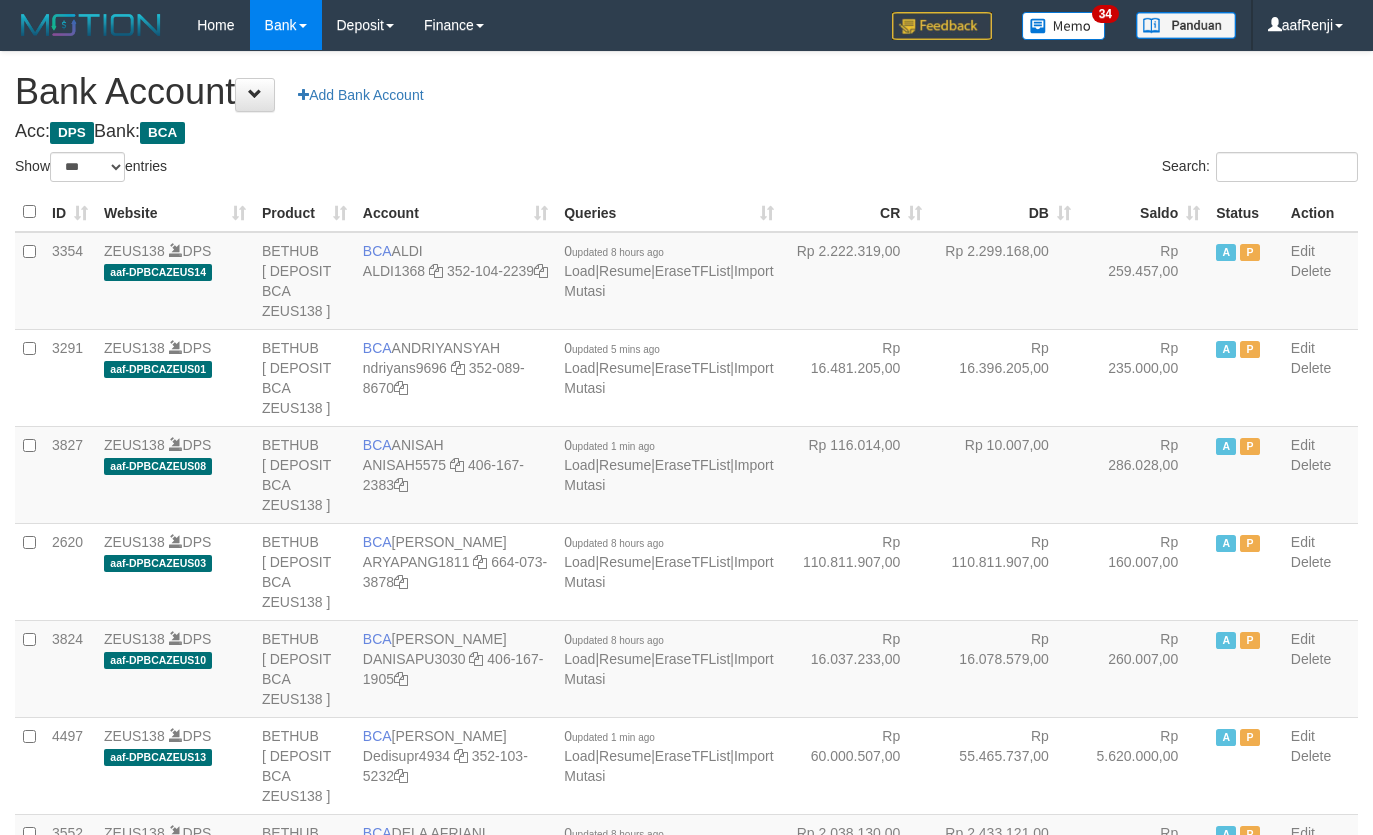 select on "***" 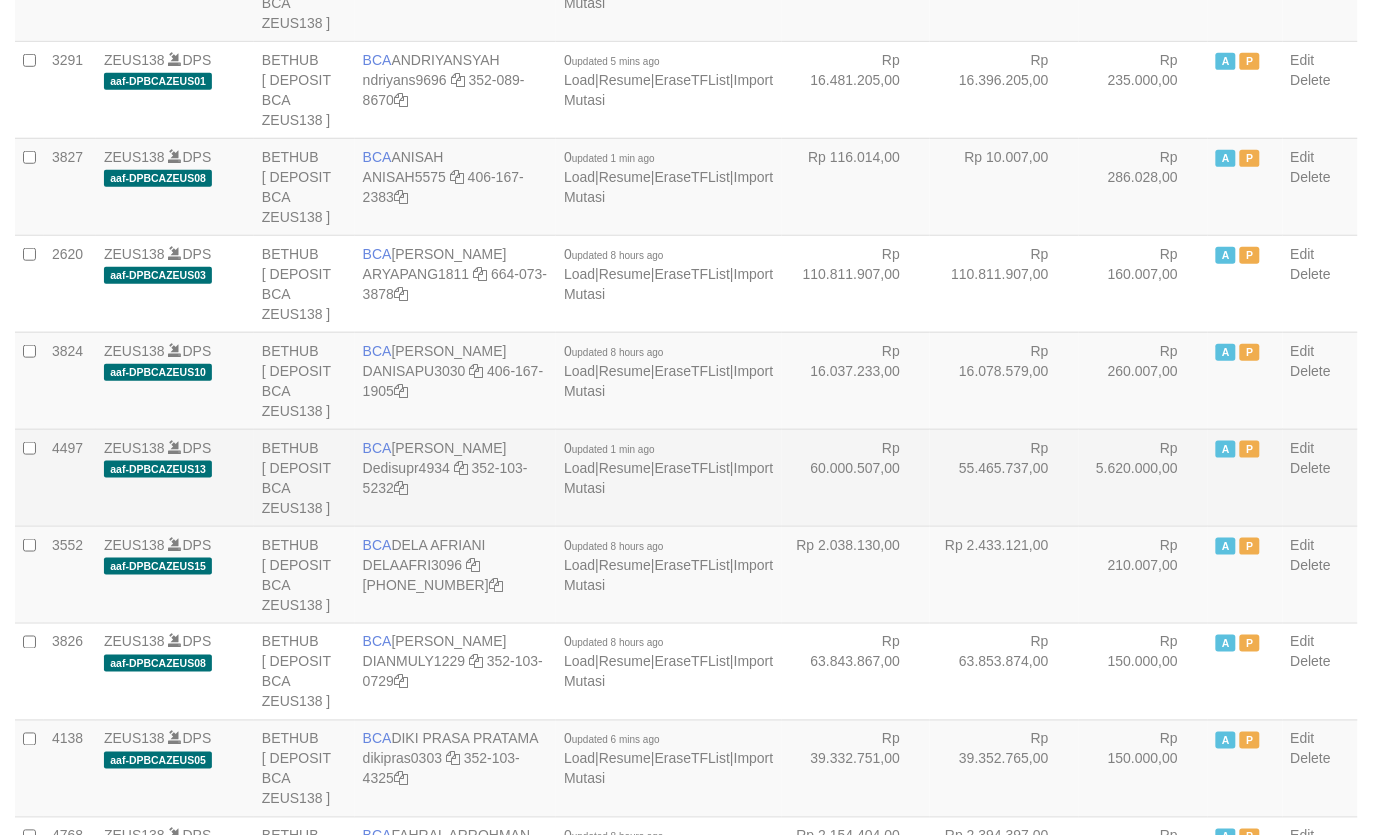 scroll, scrollTop: 330, scrollLeft: 0, axis: vertical 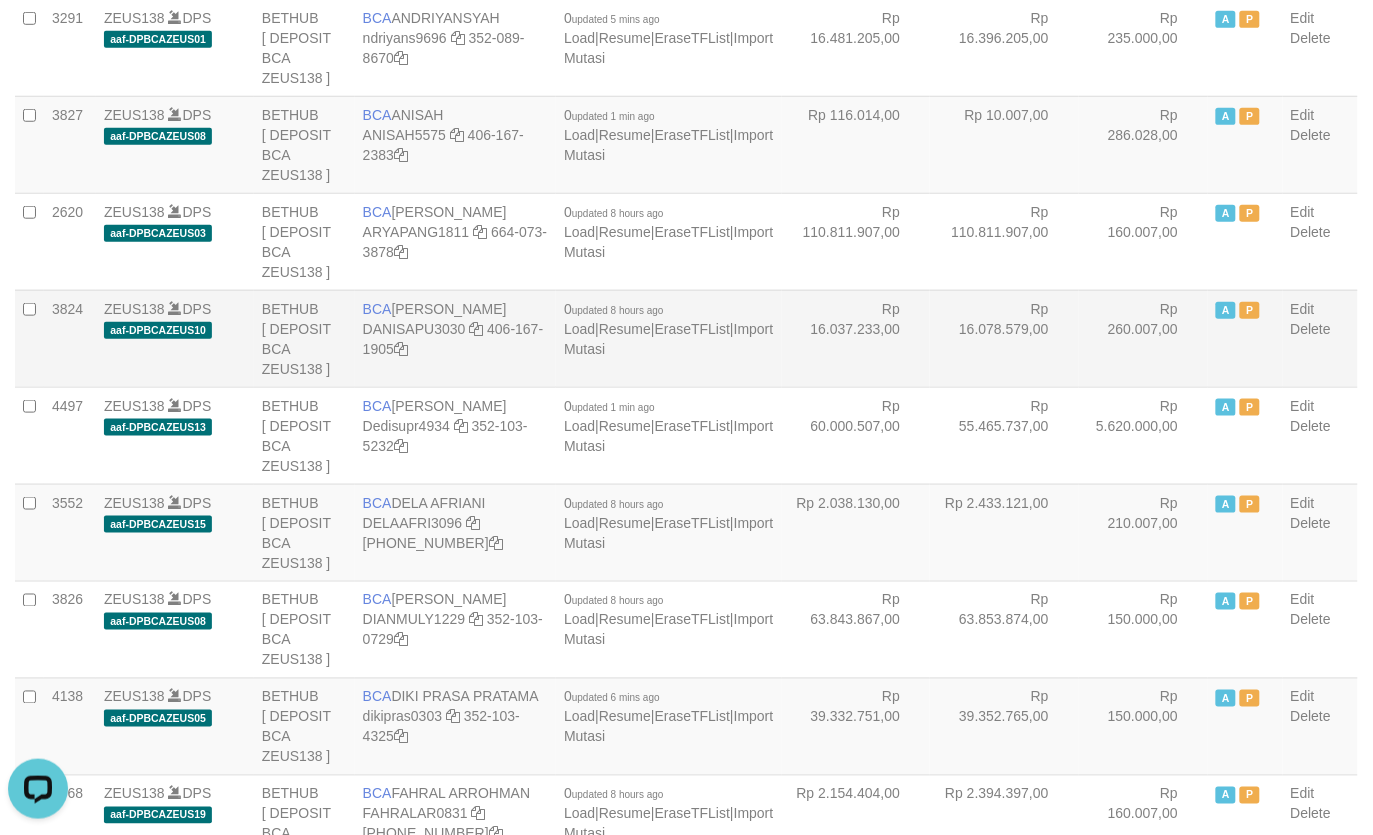 click on "Rp 16.078.579,00" at bounding box center [1004, 338] 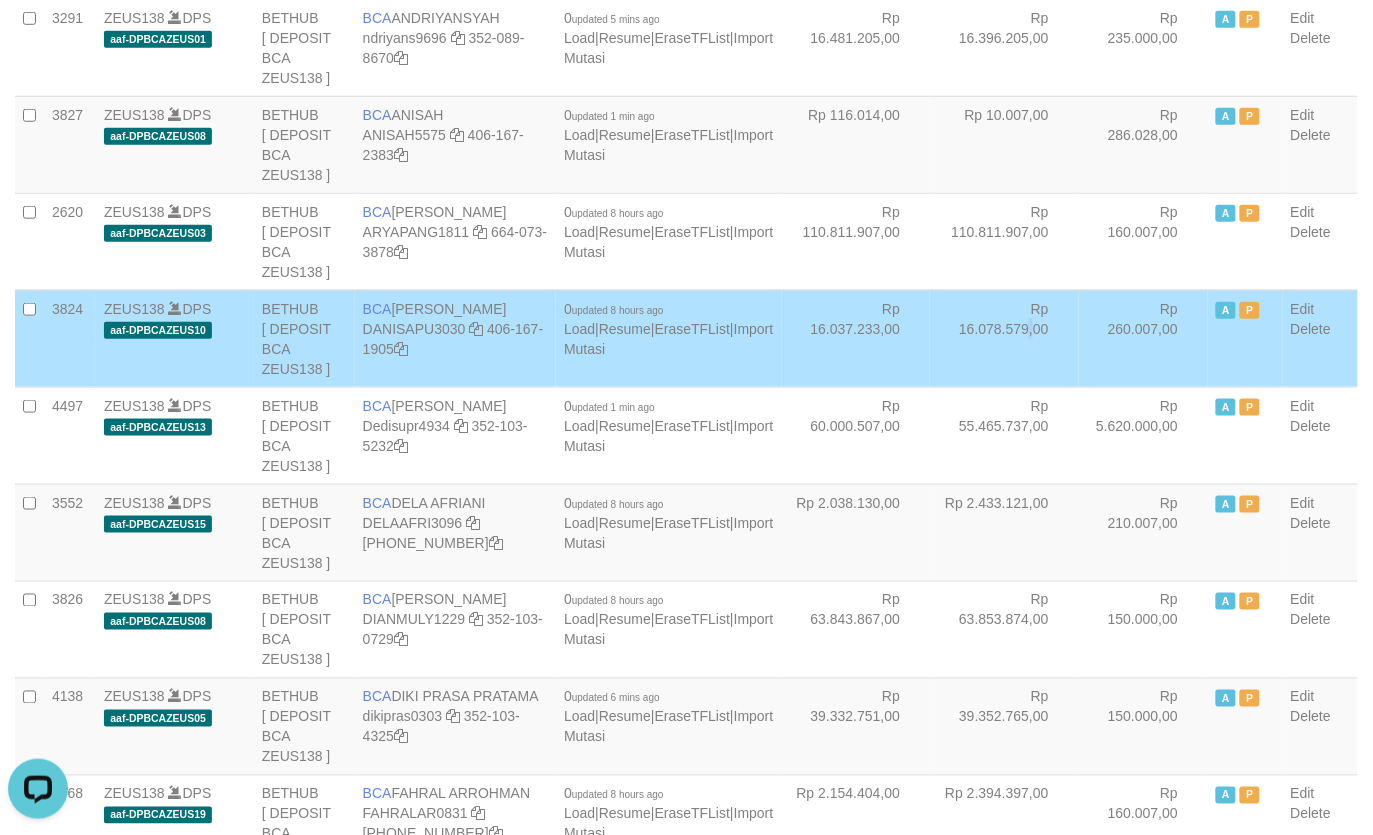 click on "Rp 16.078.579,00" at bounding box center (1004, 338) 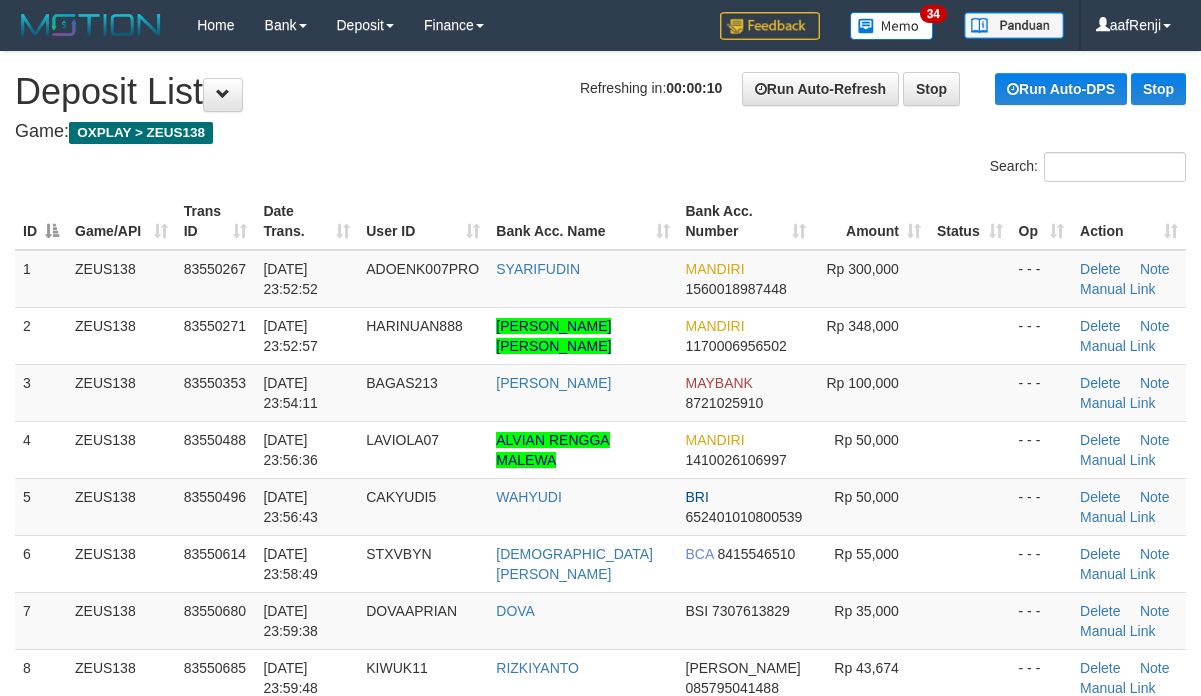 scroll, scrollTop: 0, scrollLeft: 0, axis: both 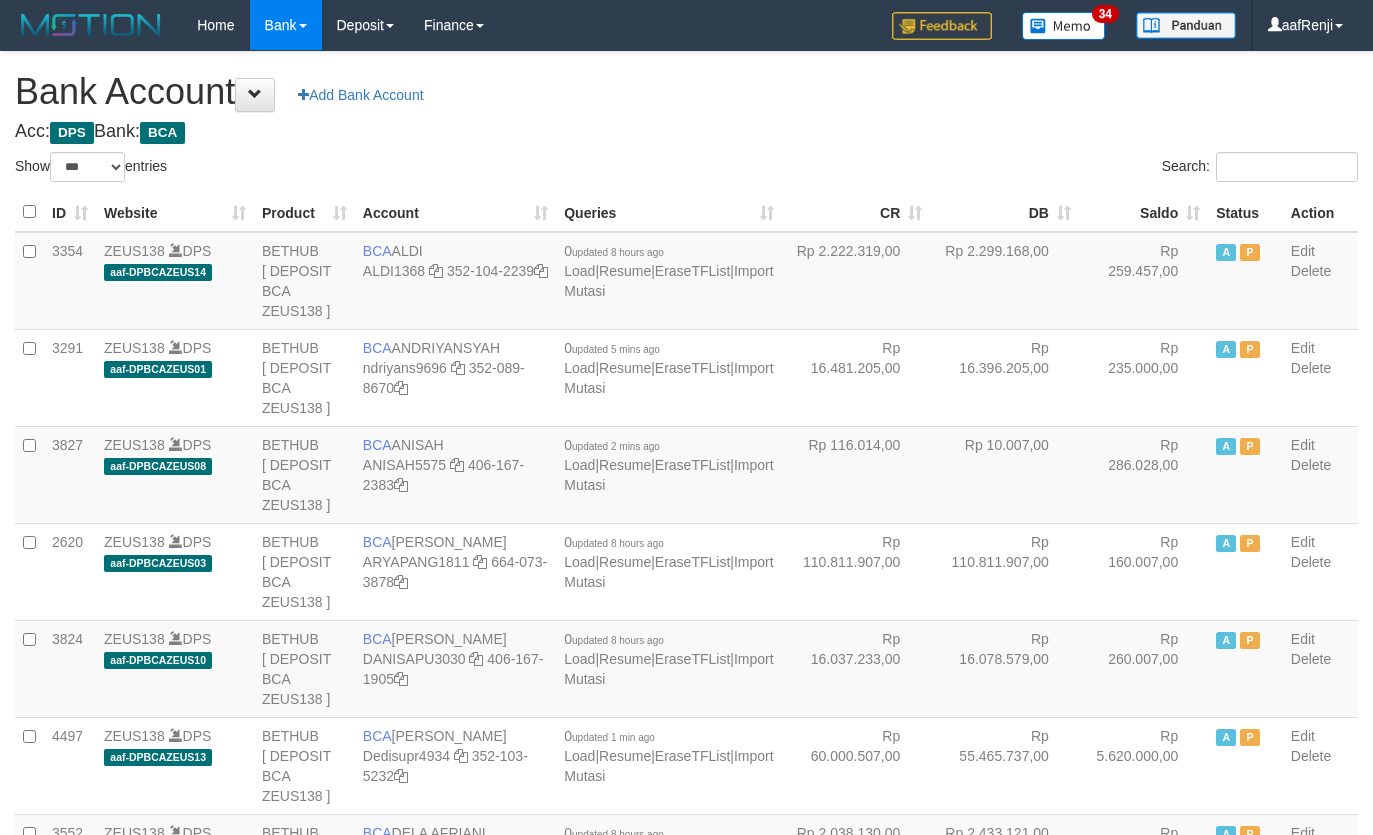select on "***" 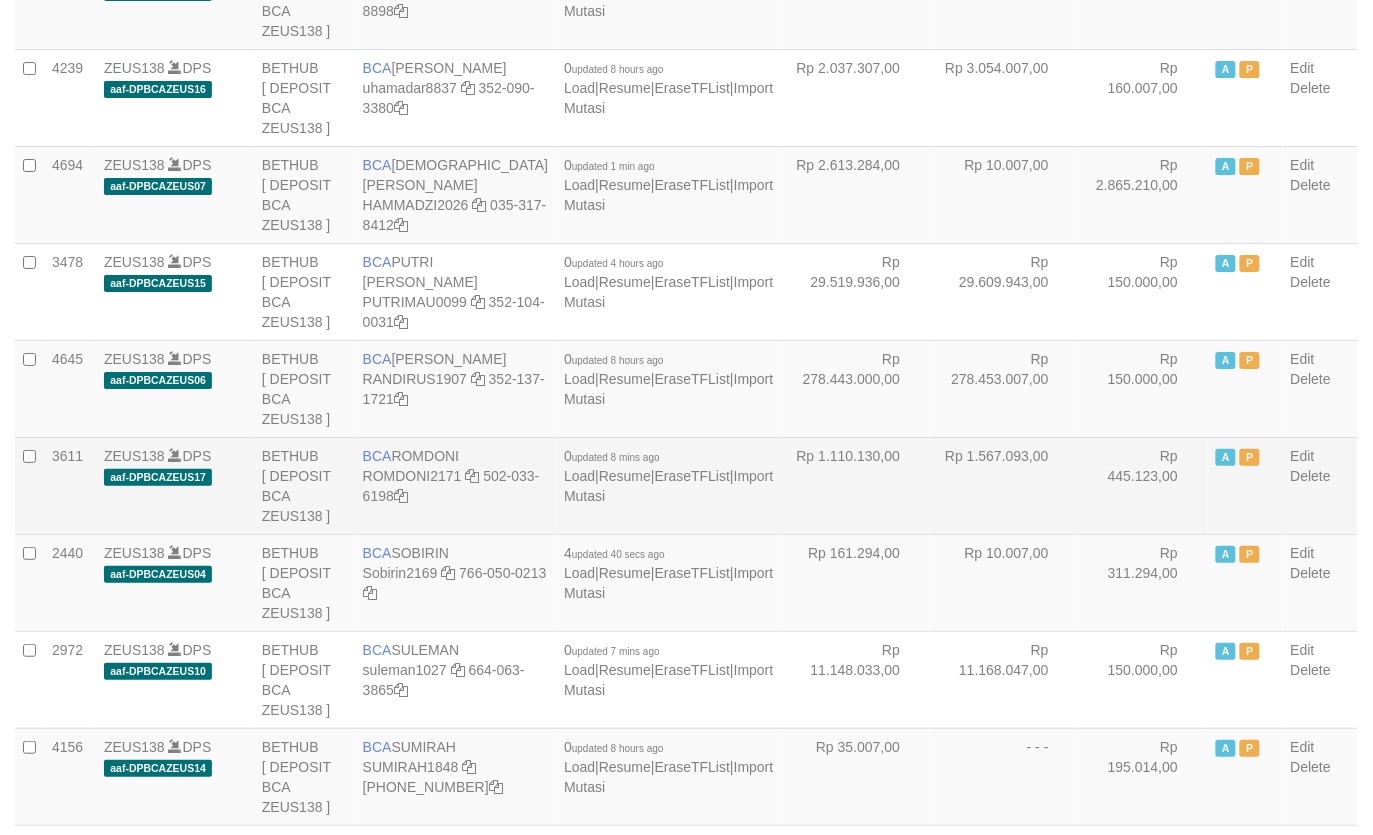 scroll, scrollTop: 1680, scrollLeft: 0, axis: vertical 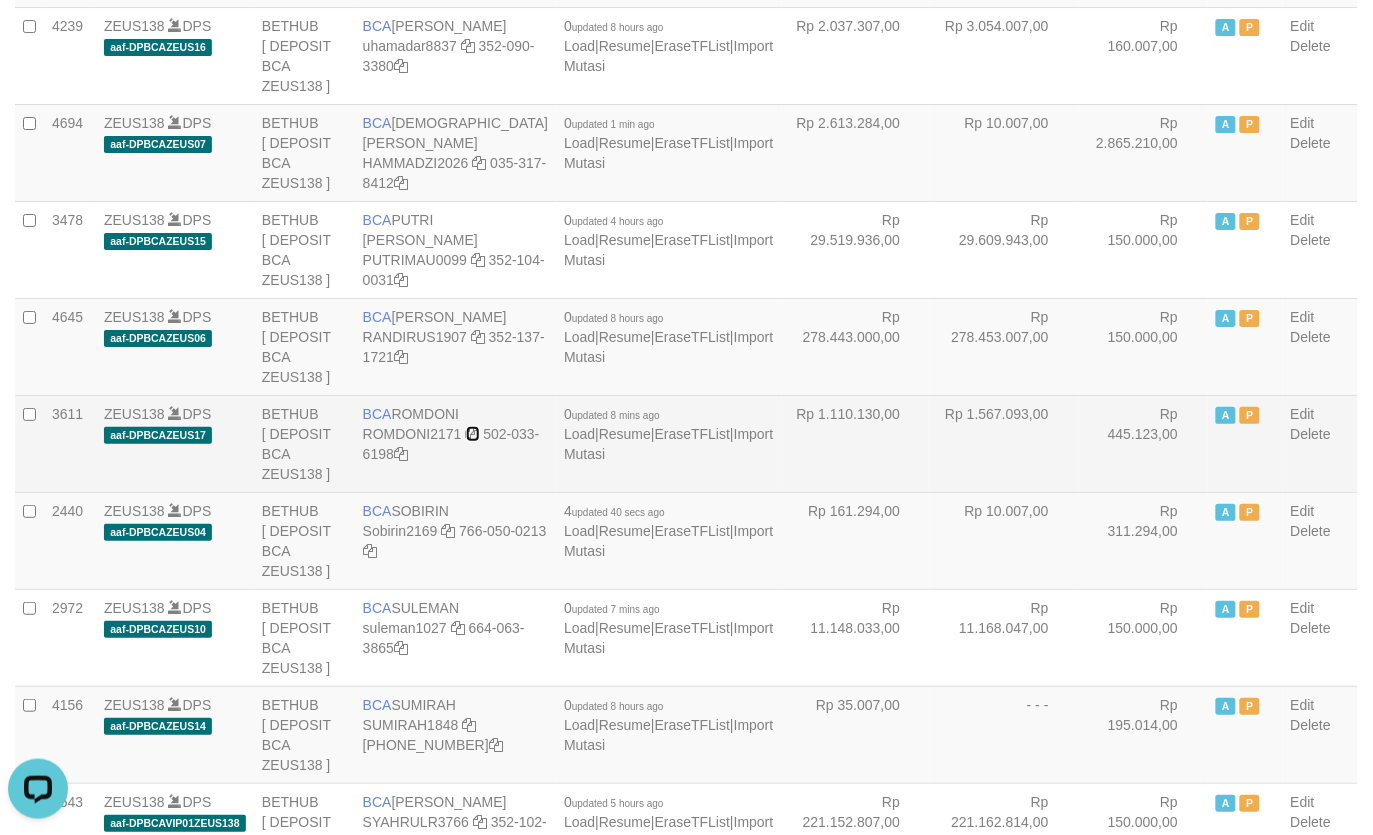 click at bounding box center (473, 434) 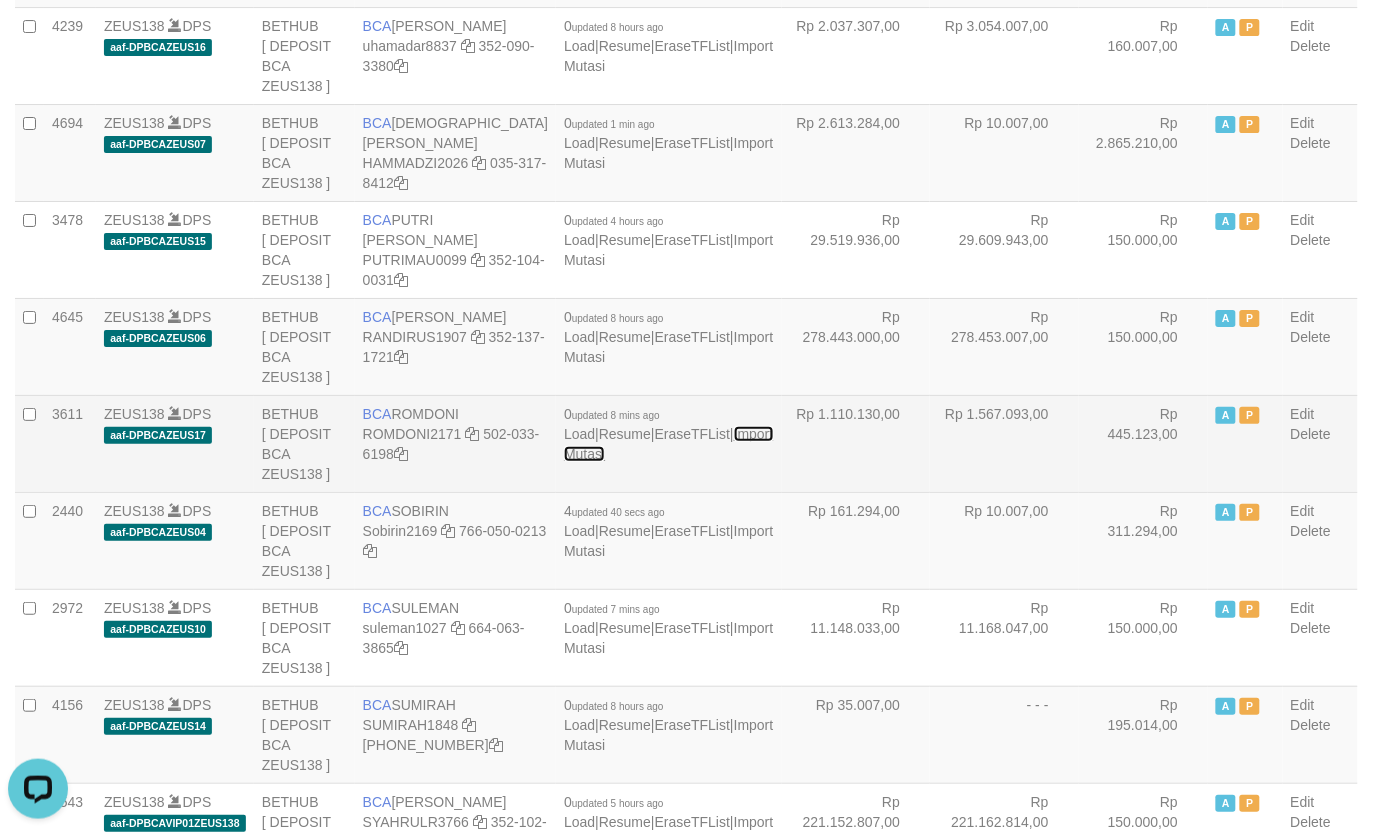 click on "Import Mutasi" at bounding box center [668, 444] 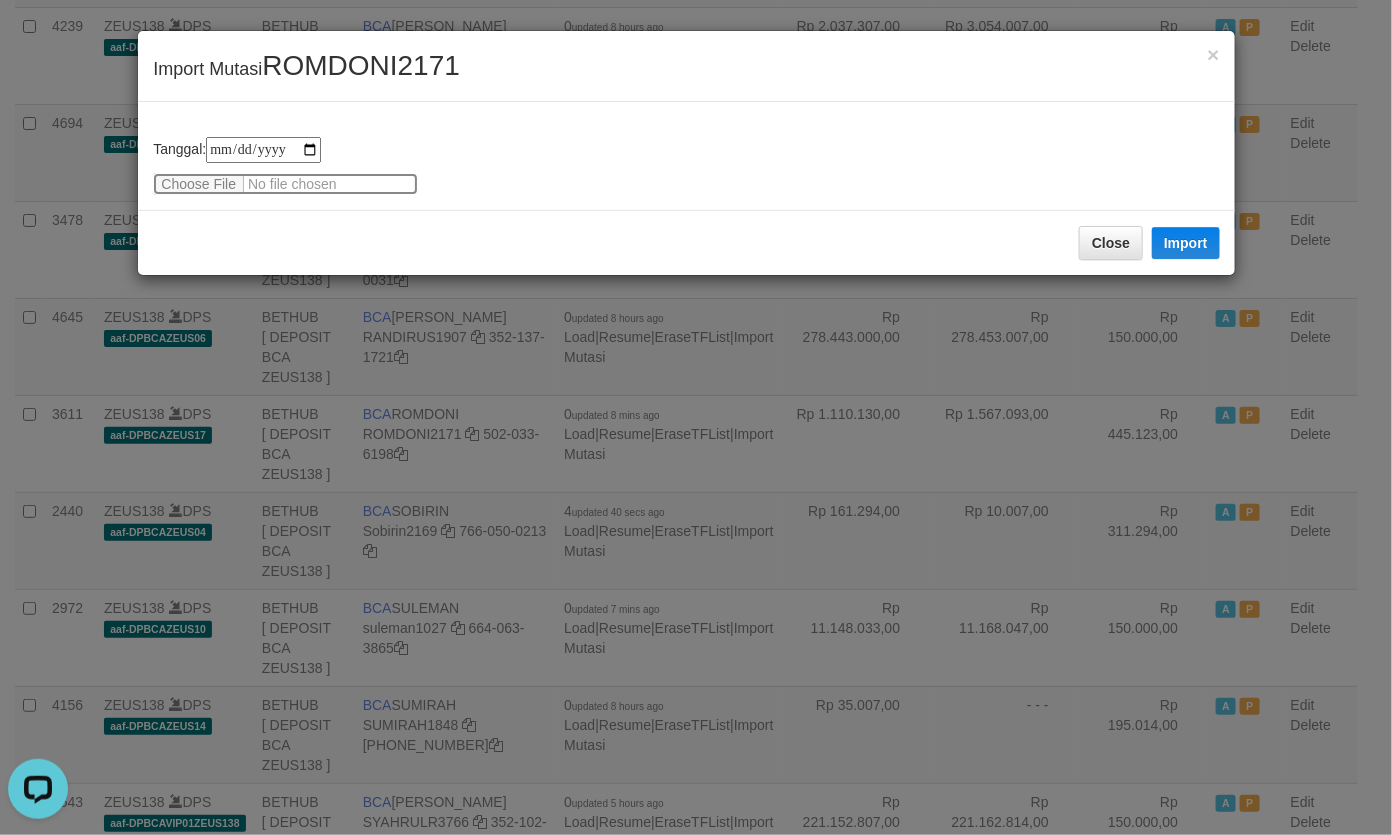 click at bounding box center [285, 184] 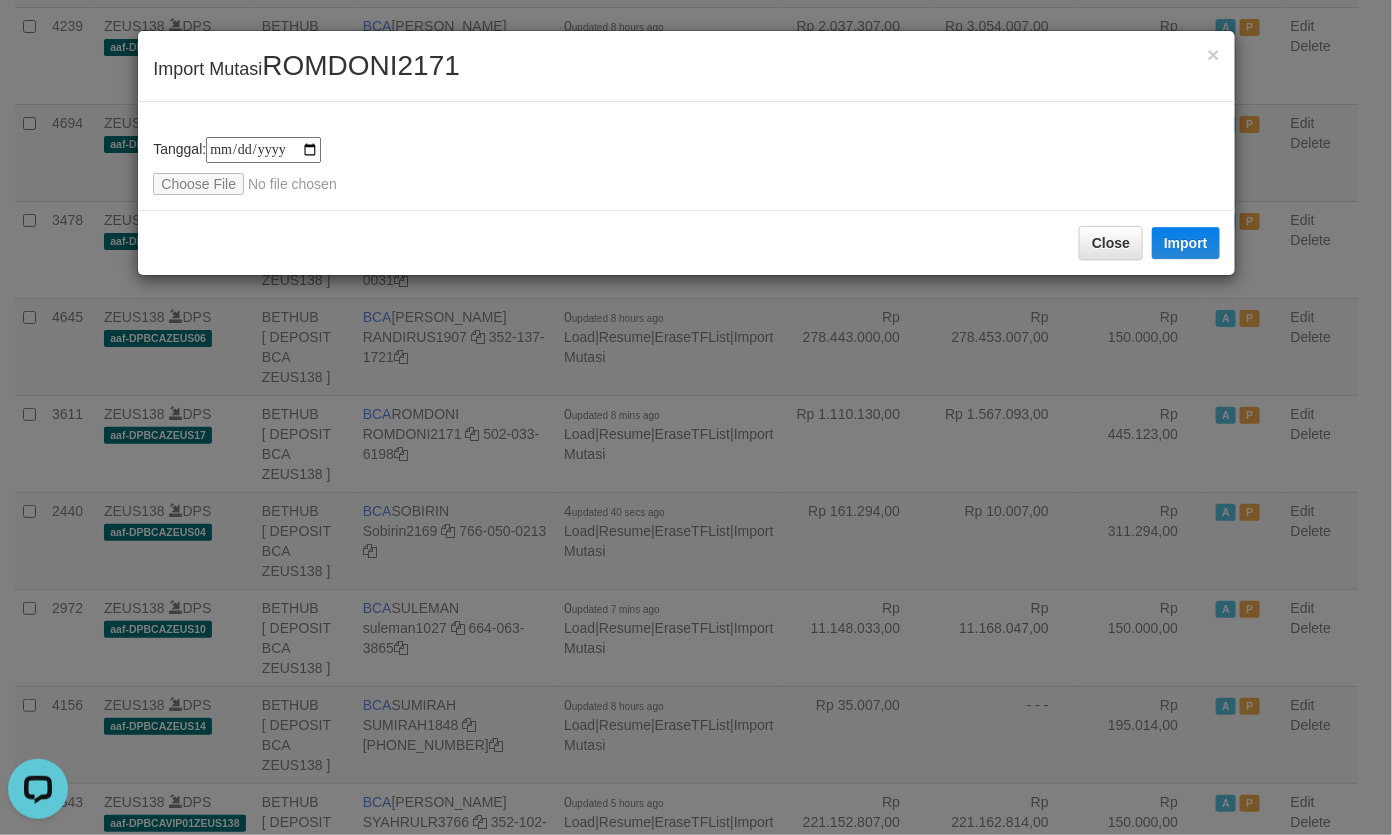 click on "ROMDONI2171" at bounding box center (361, 65) 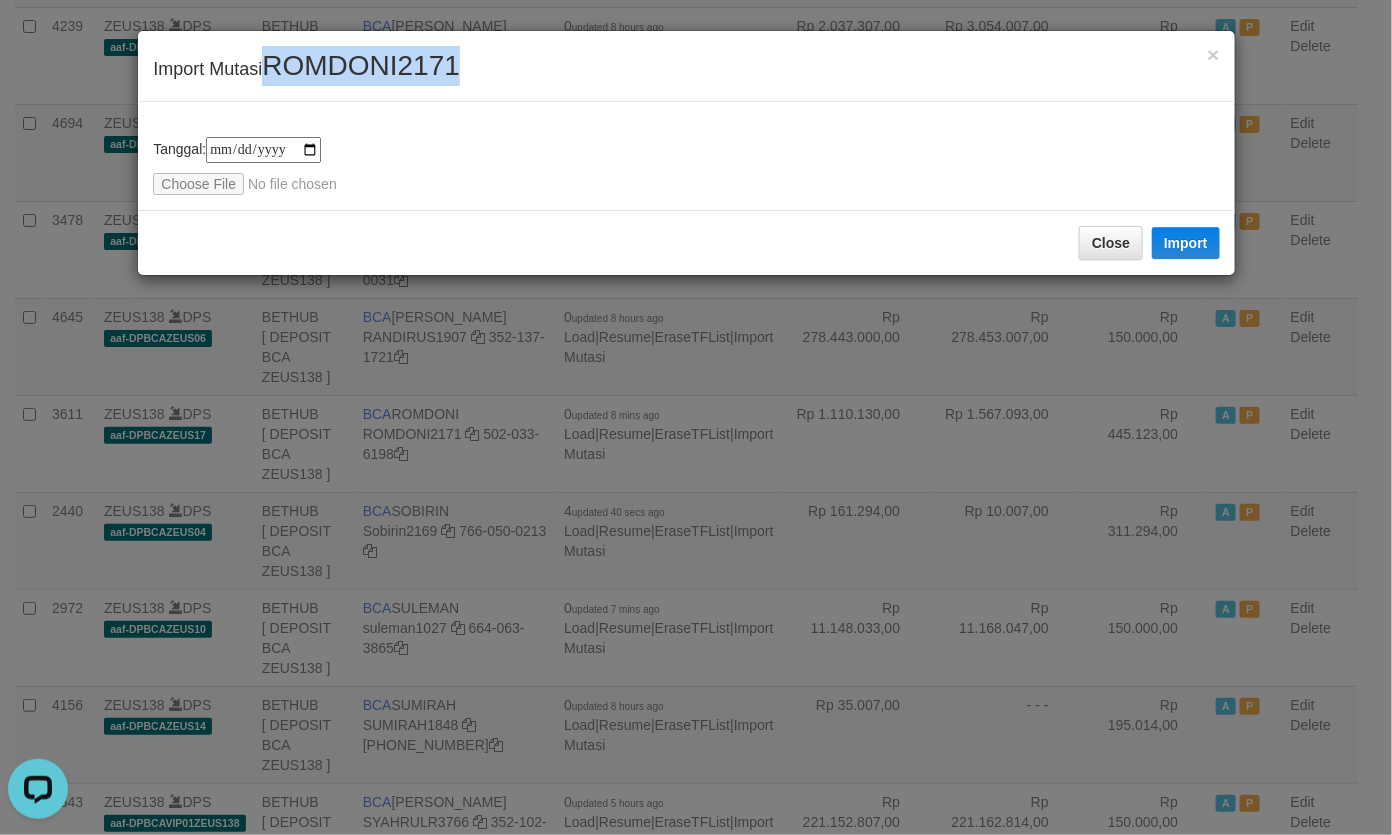 drag, startPoint x: 302, startPoint y: 77, endPoint x: 361, endPoint y: 123, distance: 74.8131 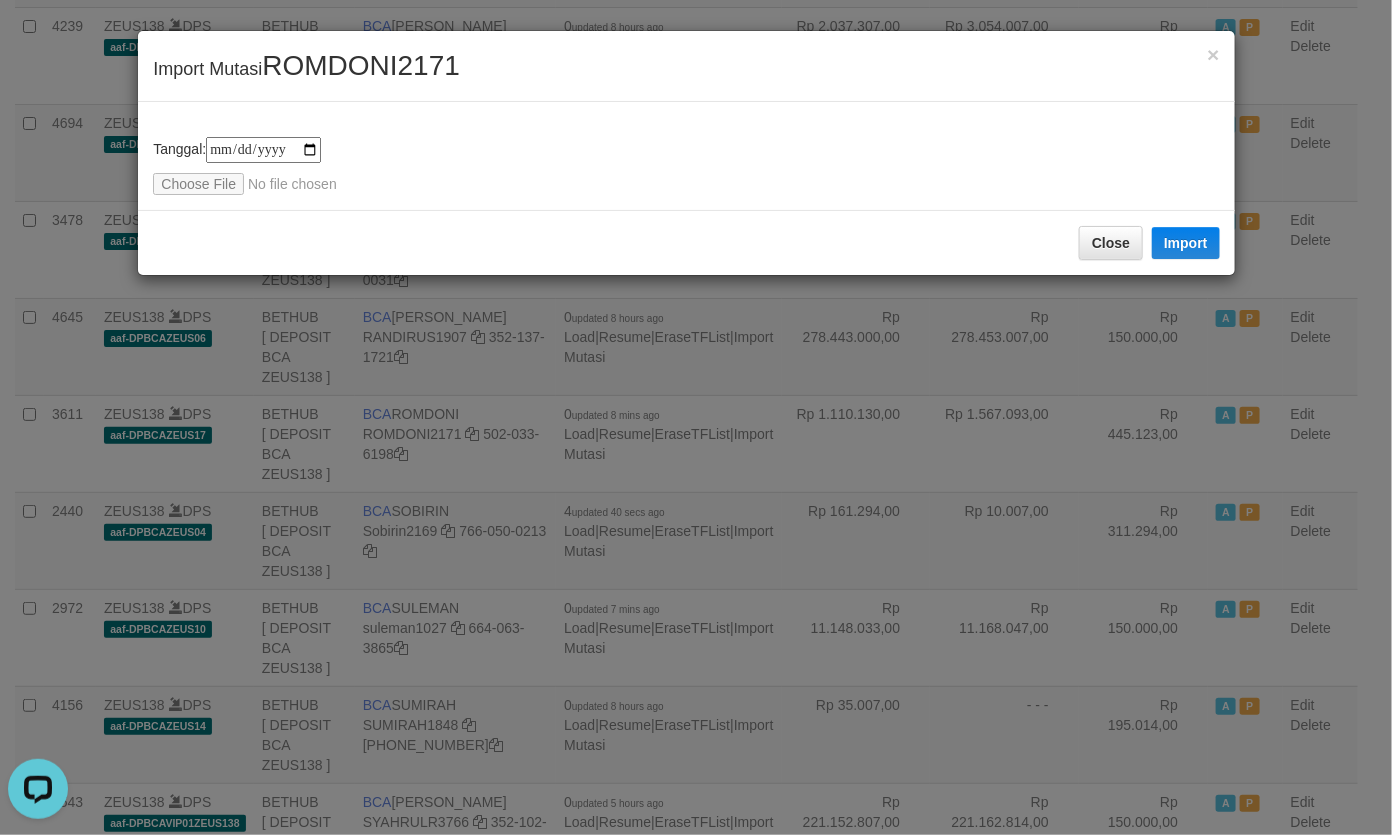 click on "**********" at bounding box center [686, 166] 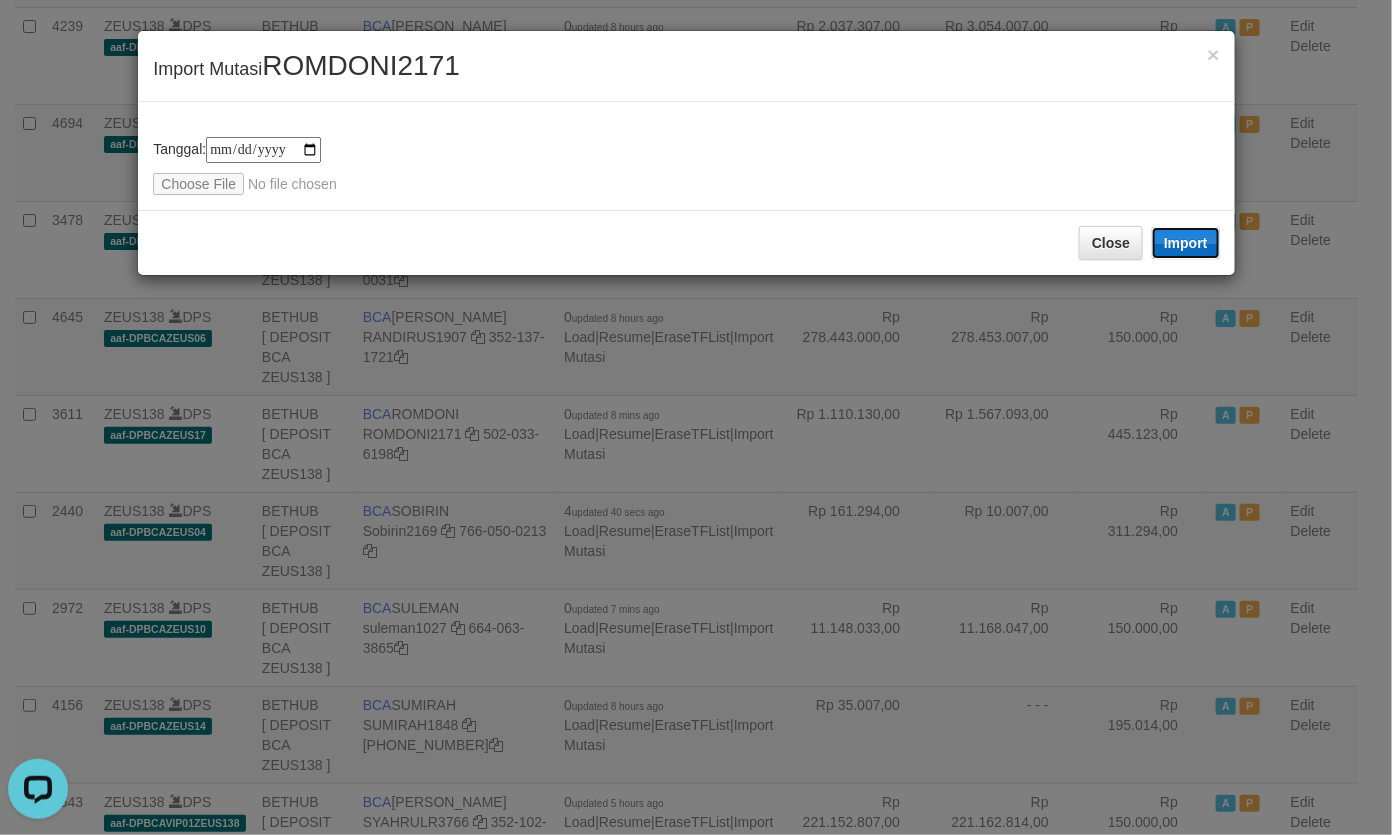 click on "Import" at bounding box center (1186, 243) 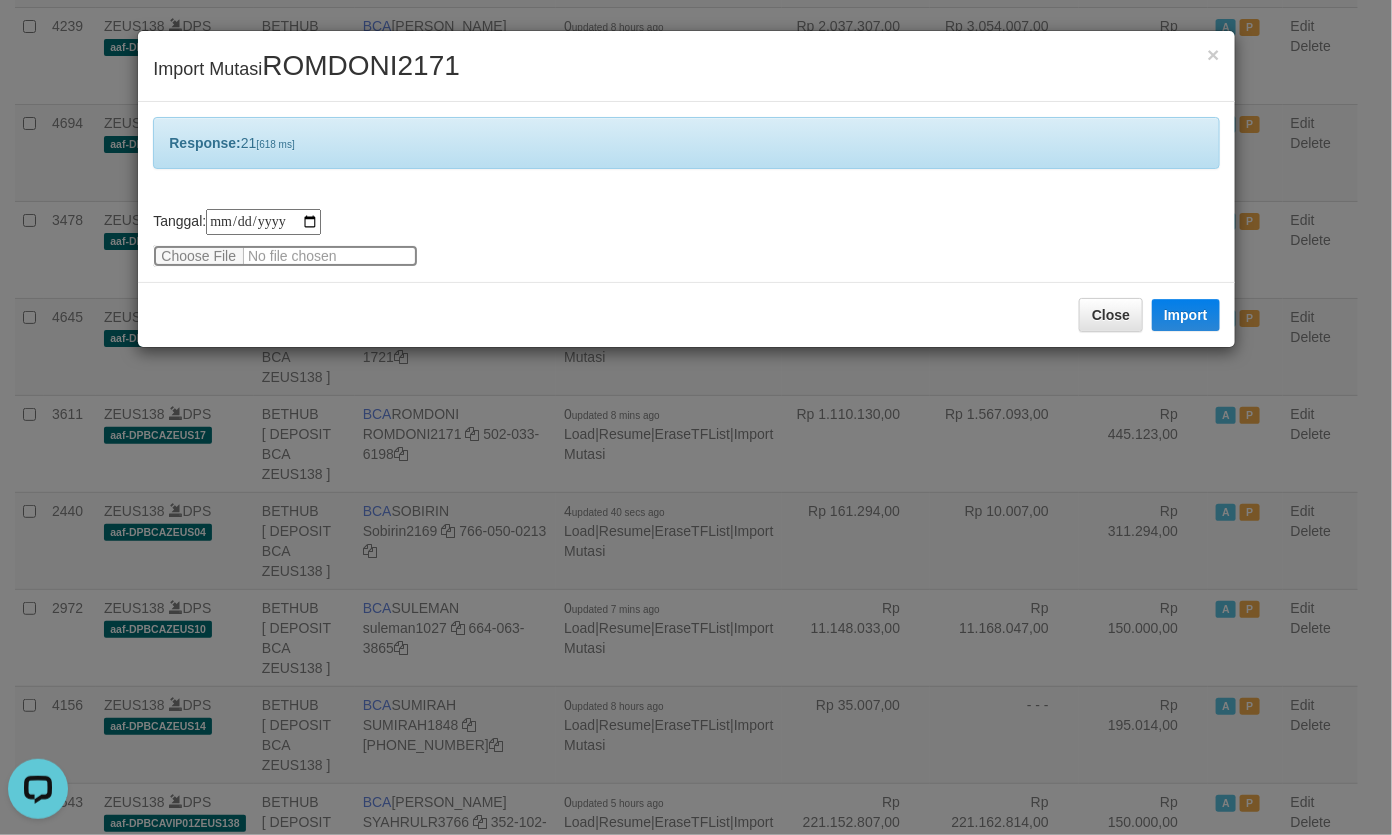 click at bounding box center [285, 256] 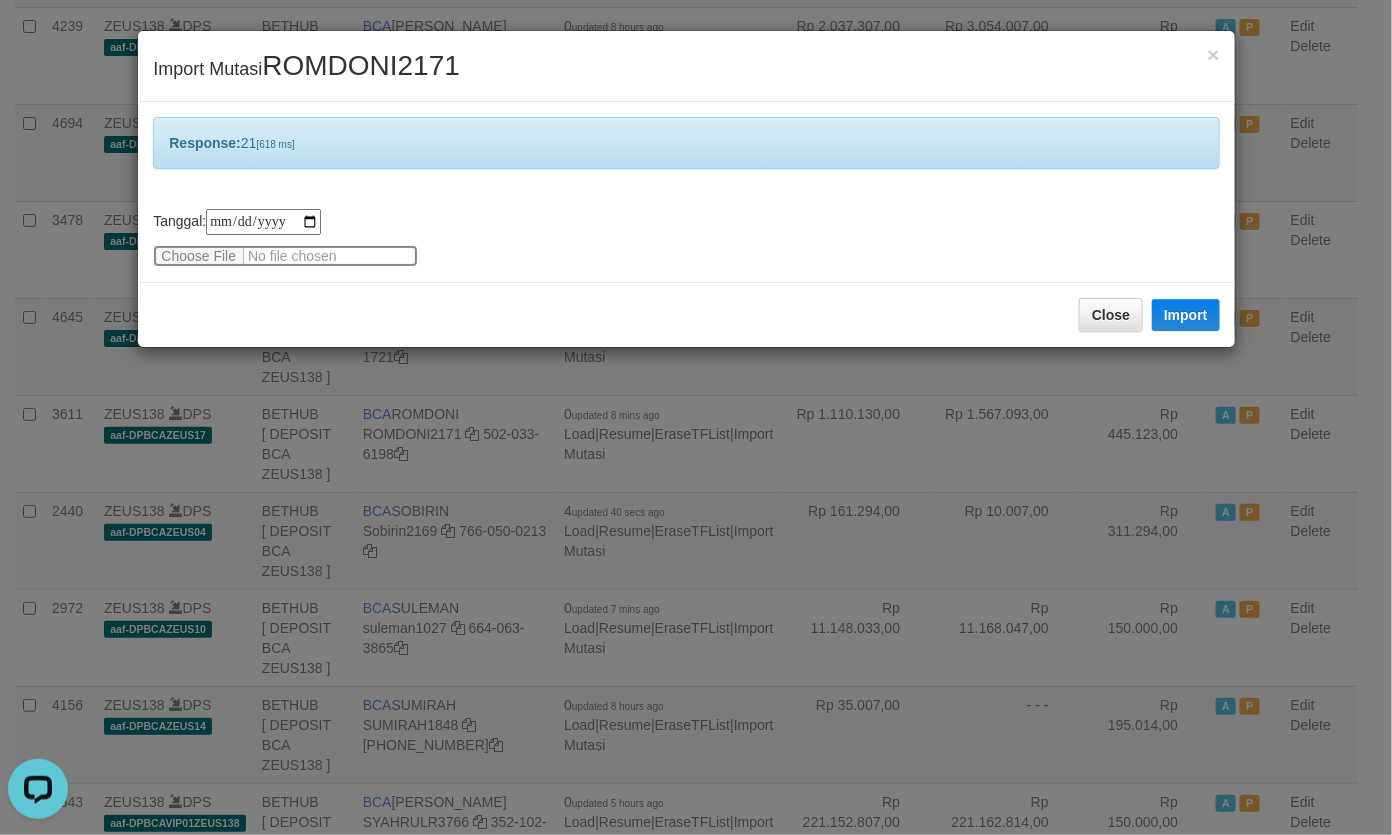 type 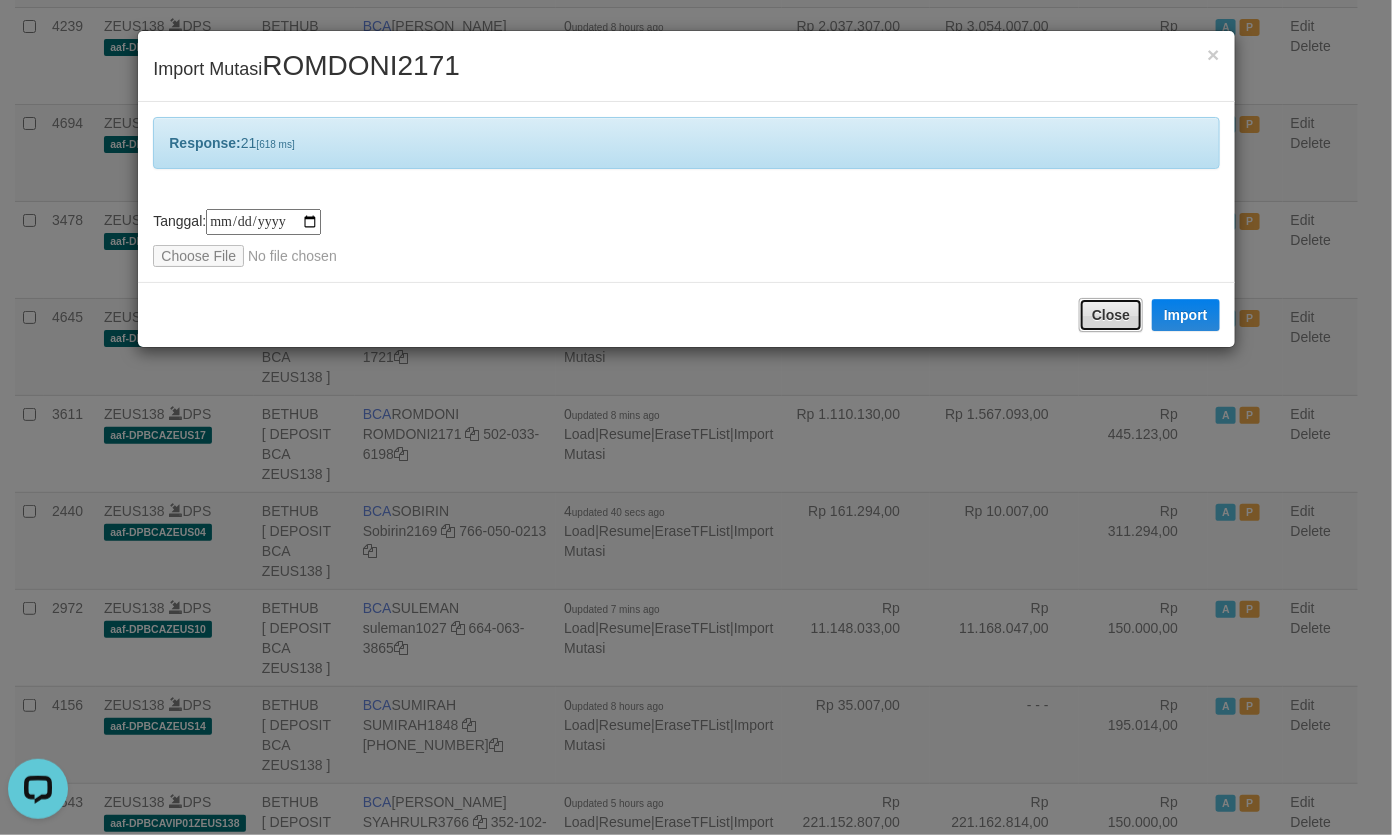 click on "Close" at bounding box center [1111, 315] 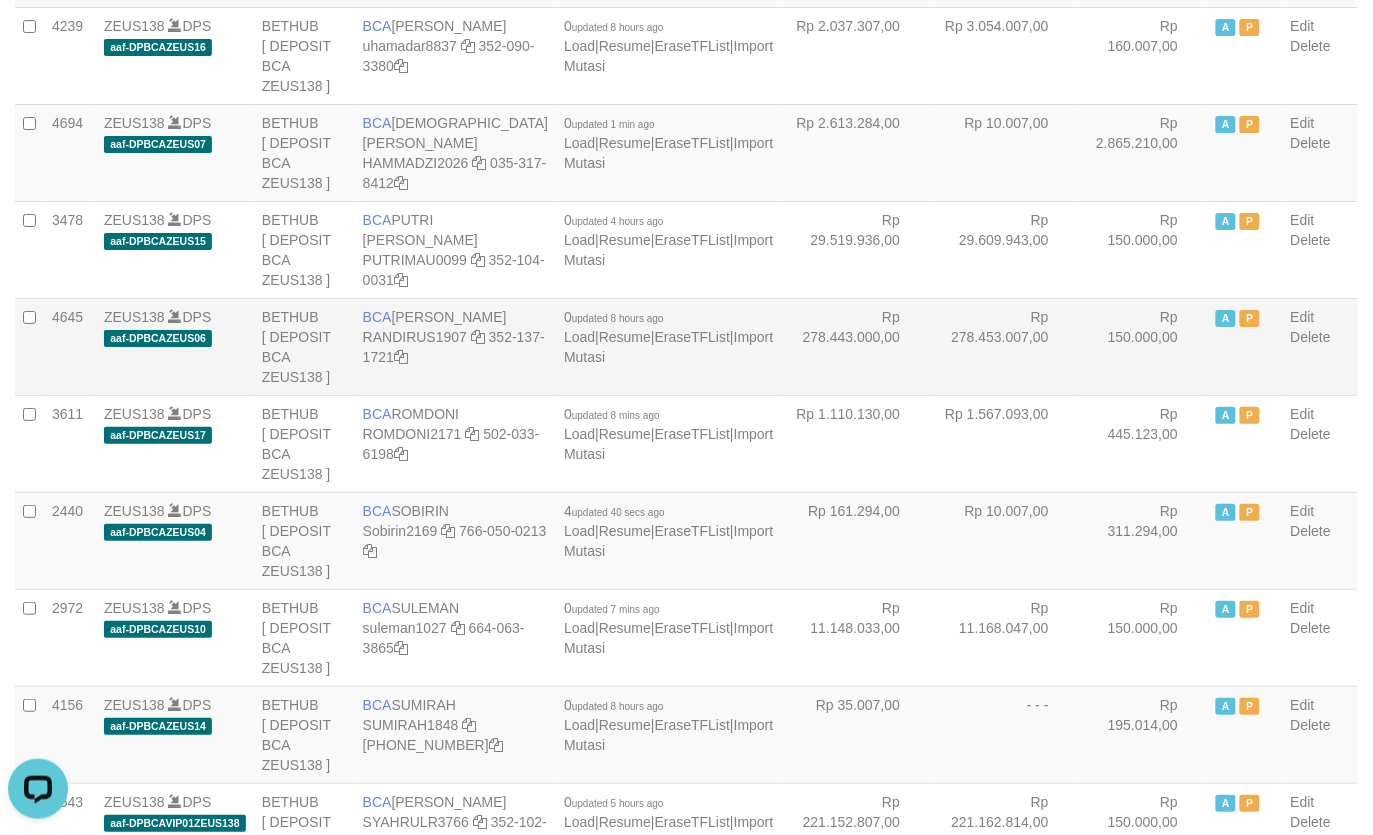 click on "Rp 278.443.000,00" at bounding box center (856, 346) 